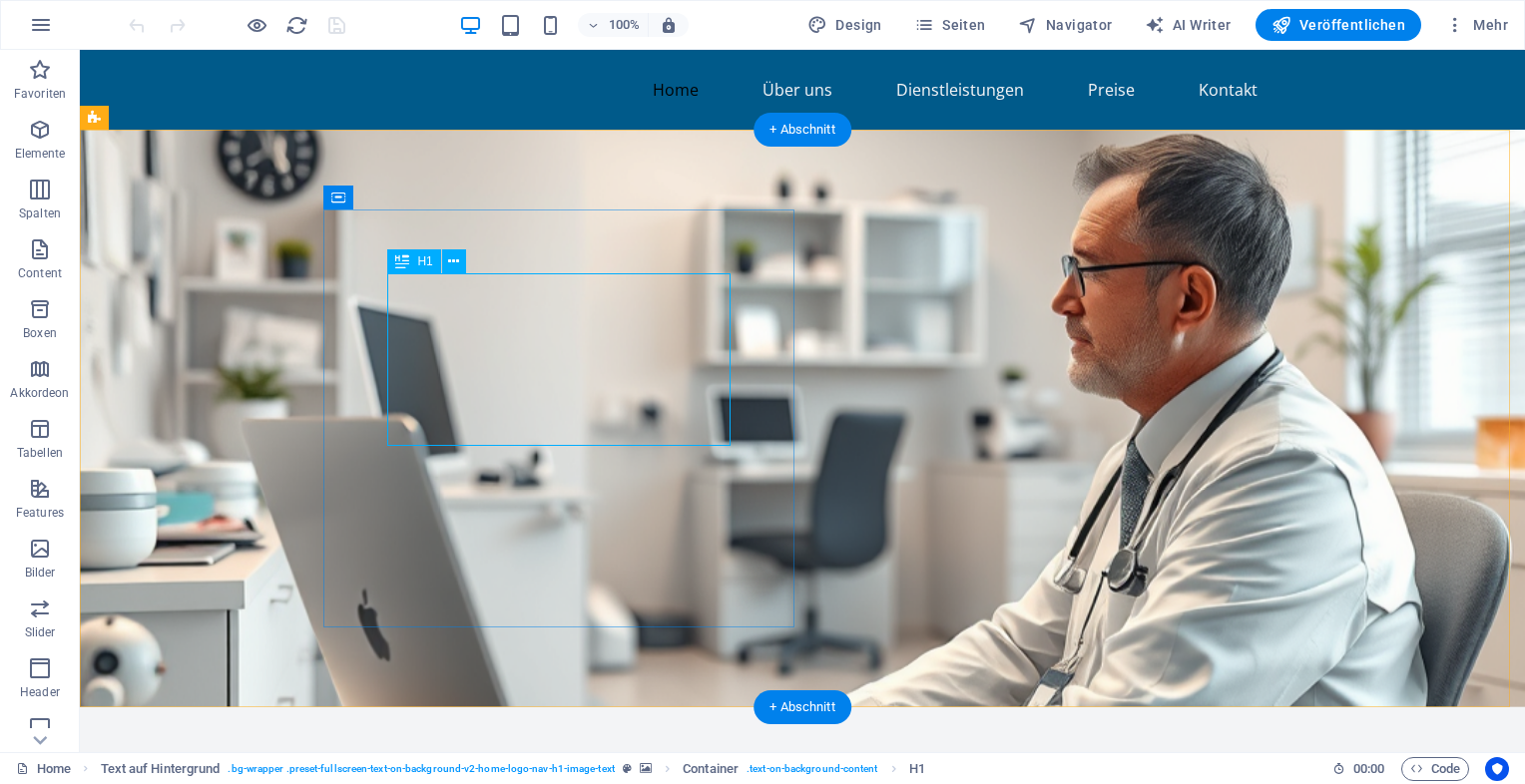 scroll, scrollTop: 0, scrollLeft: 0, axis: both 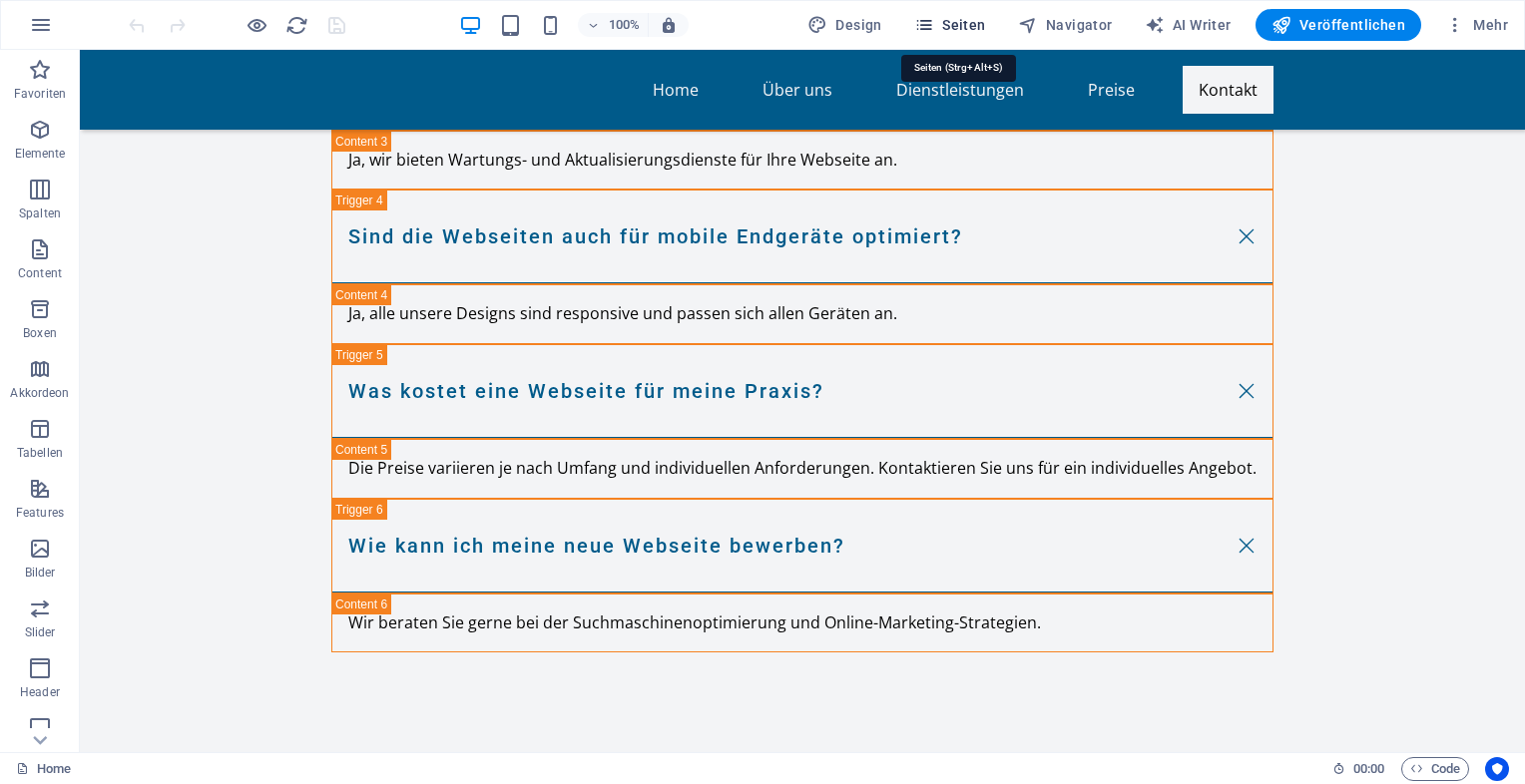 click on "Seiten" at bounding box center (950, 25) 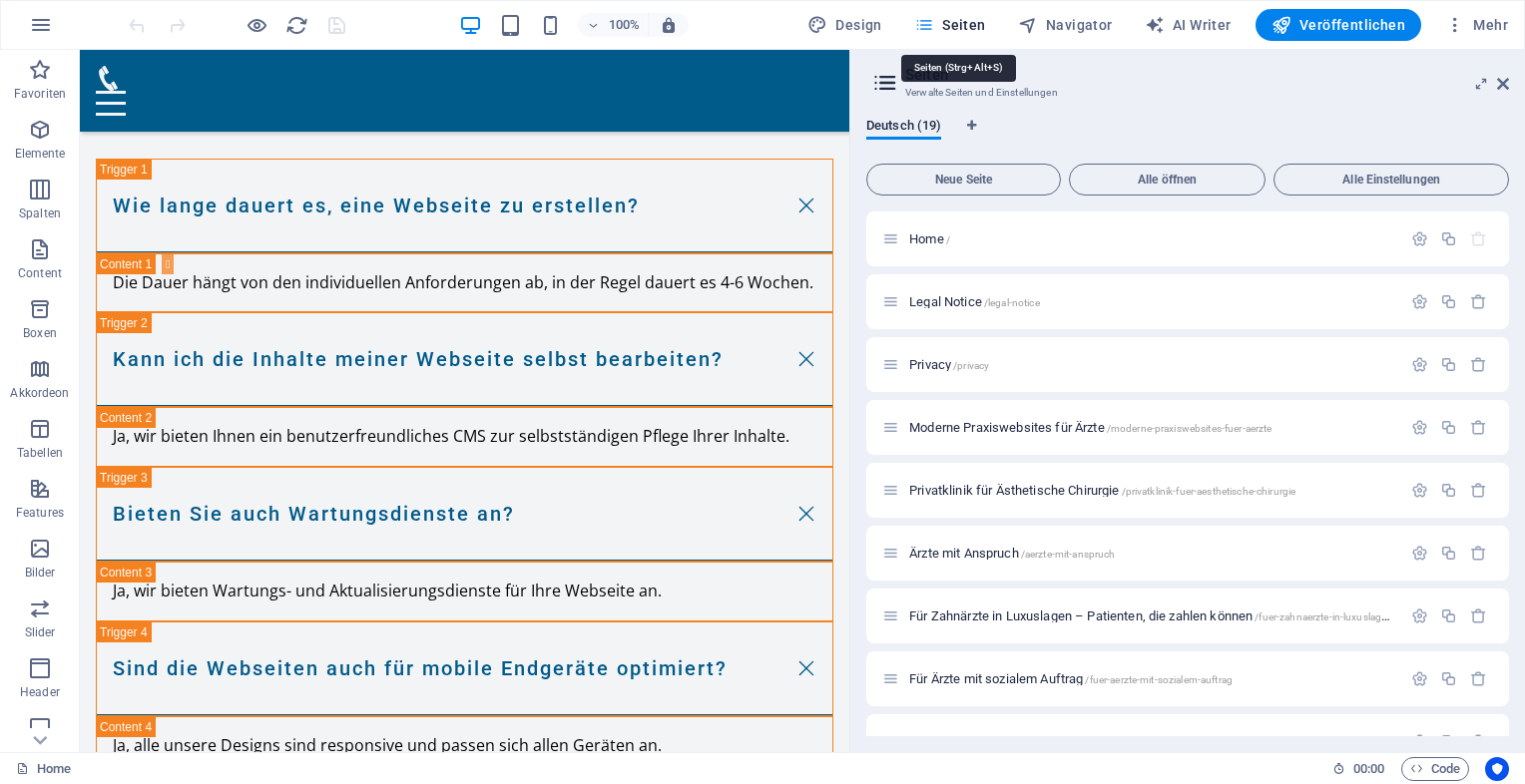 scroll, scrollTop: 10126, scrollLeft: 0, axis: vertical 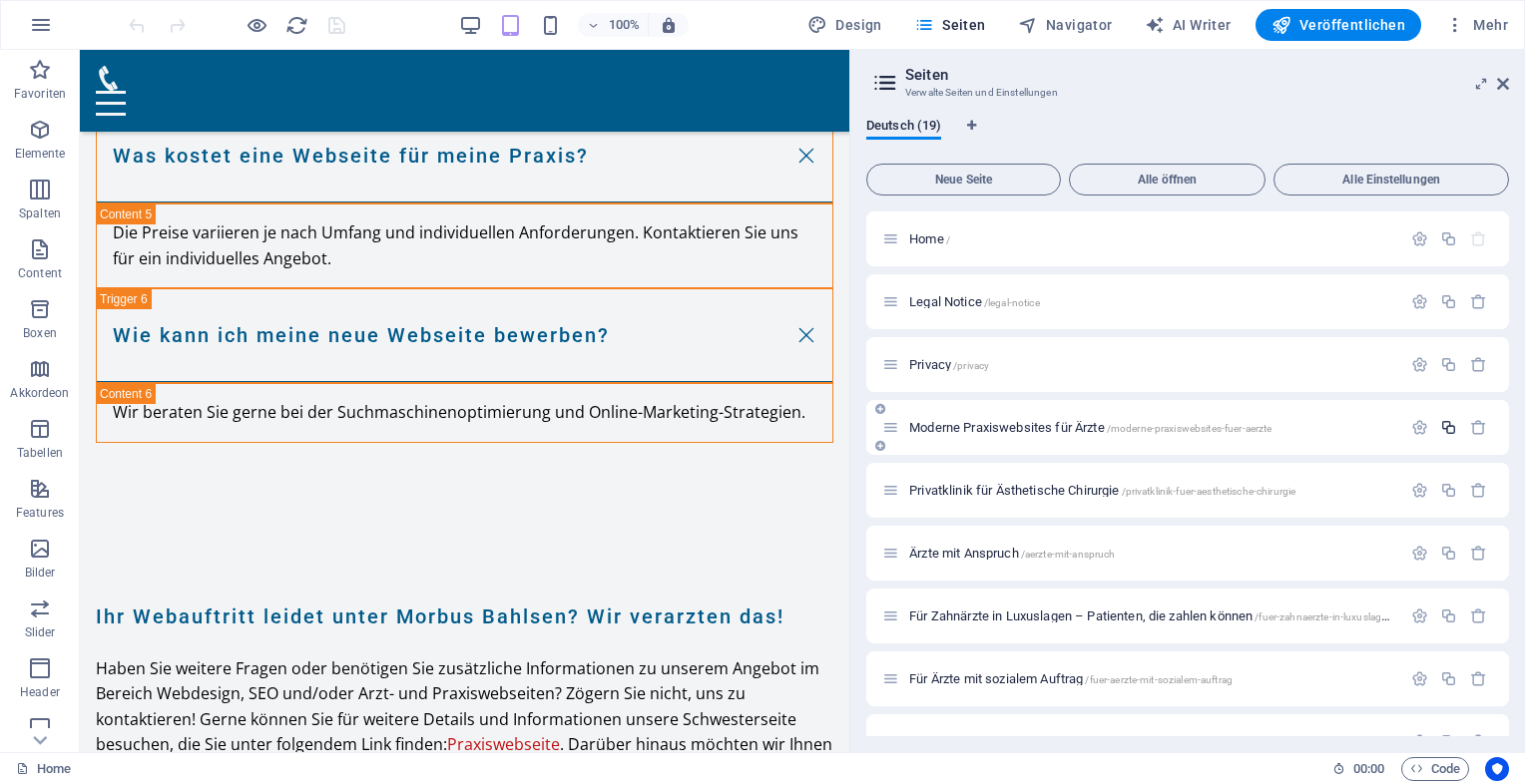 click at bounding box center [1448, 427] 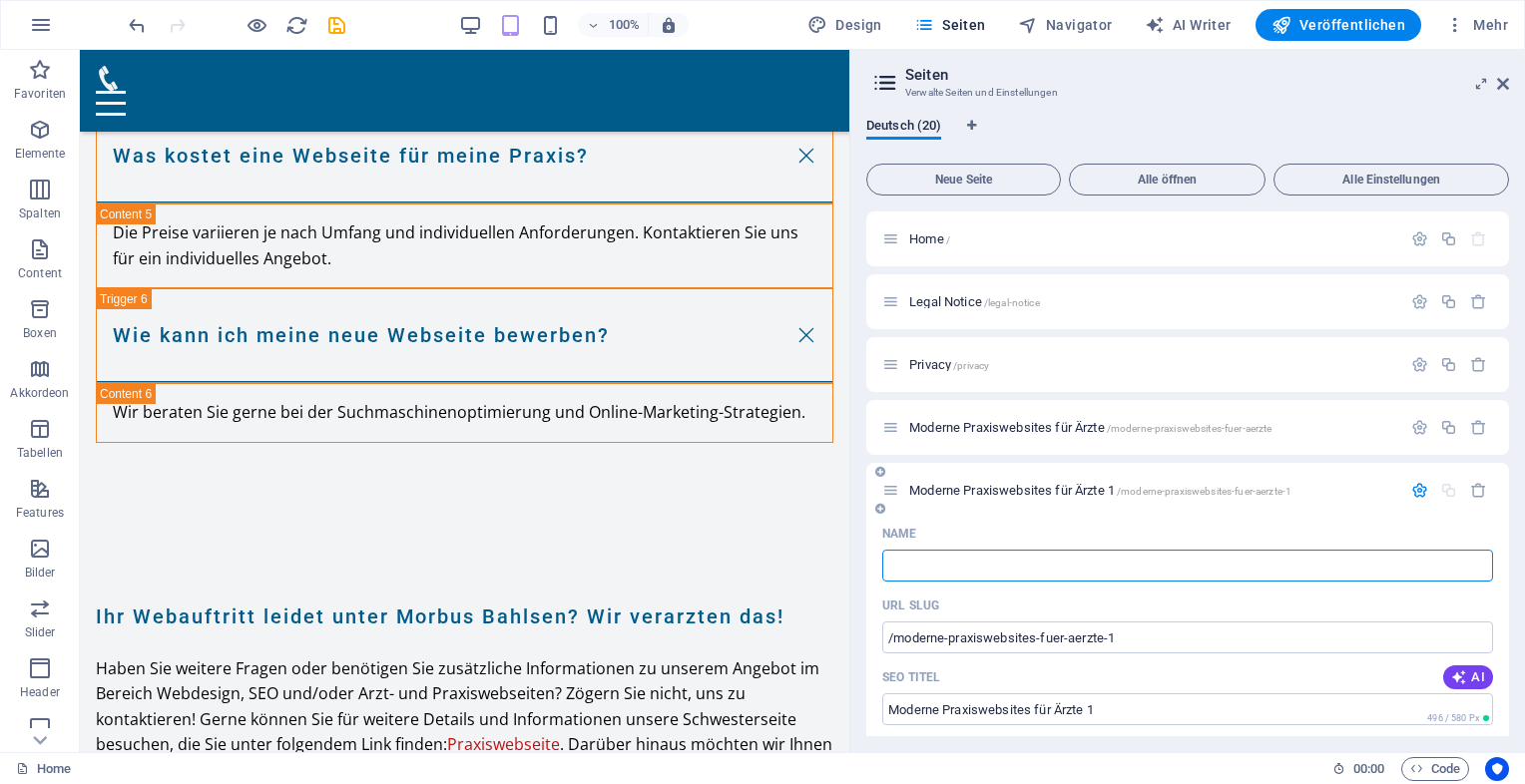 type 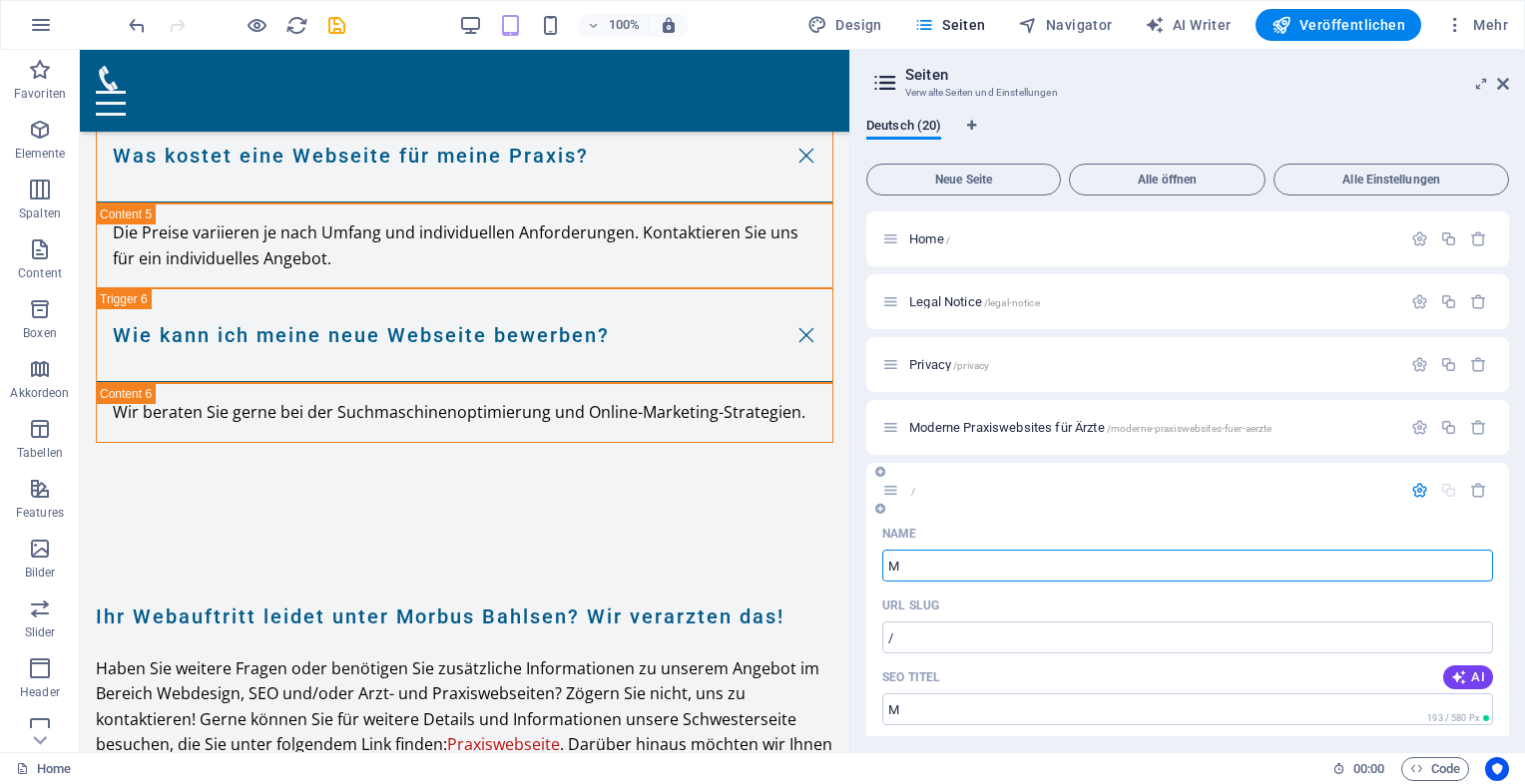 type on "M" 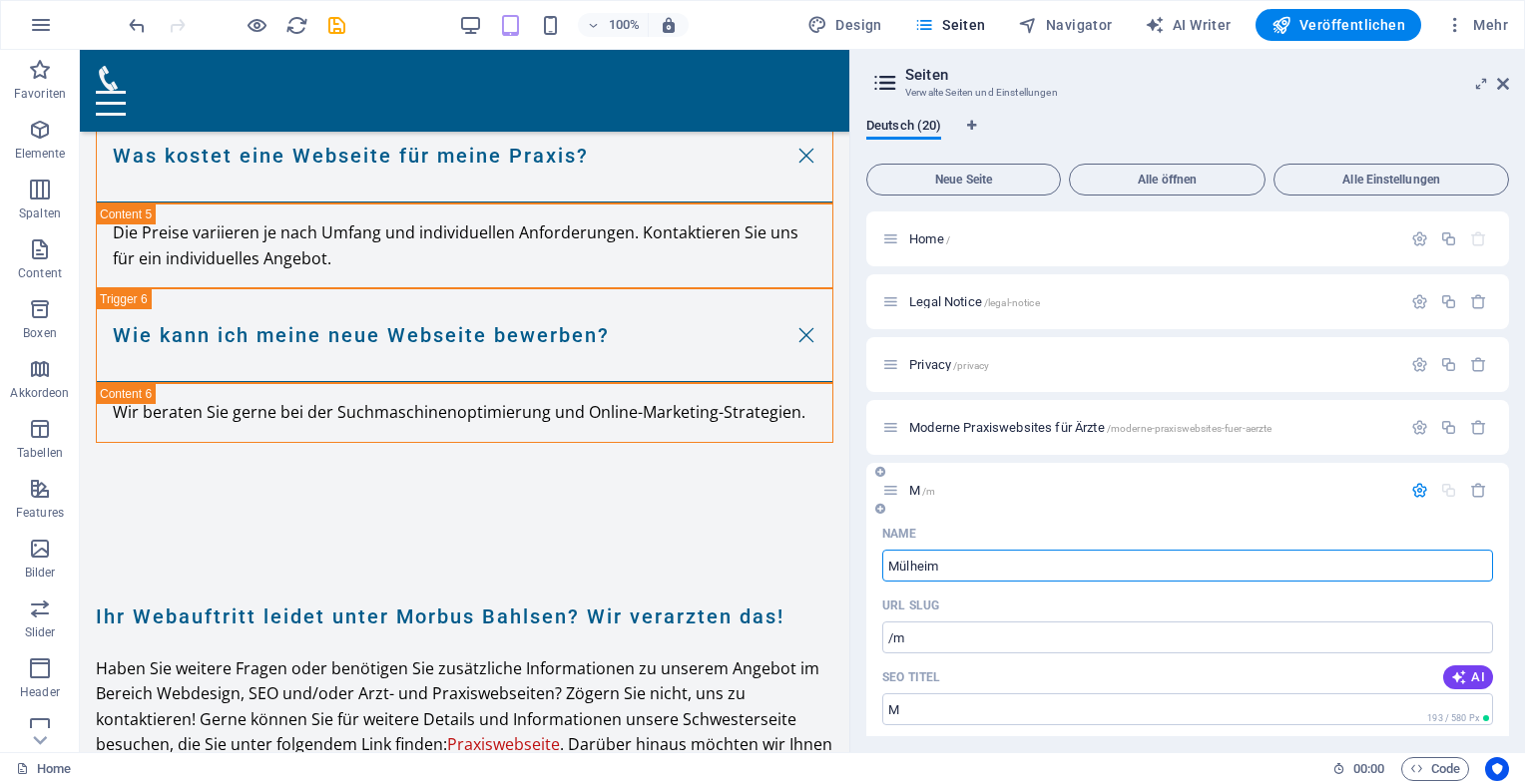 type on "Mülheim" 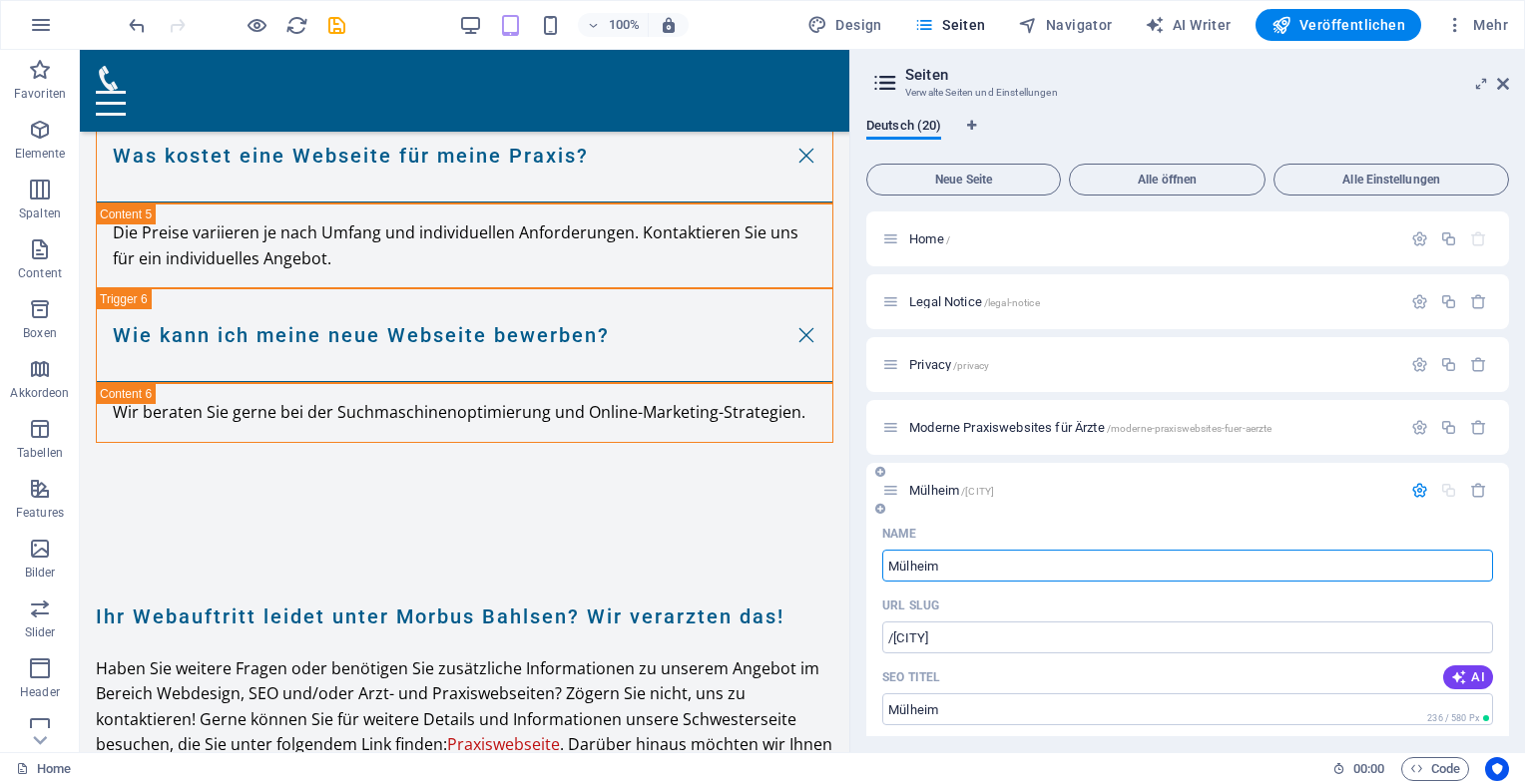 type on "Mülheim" 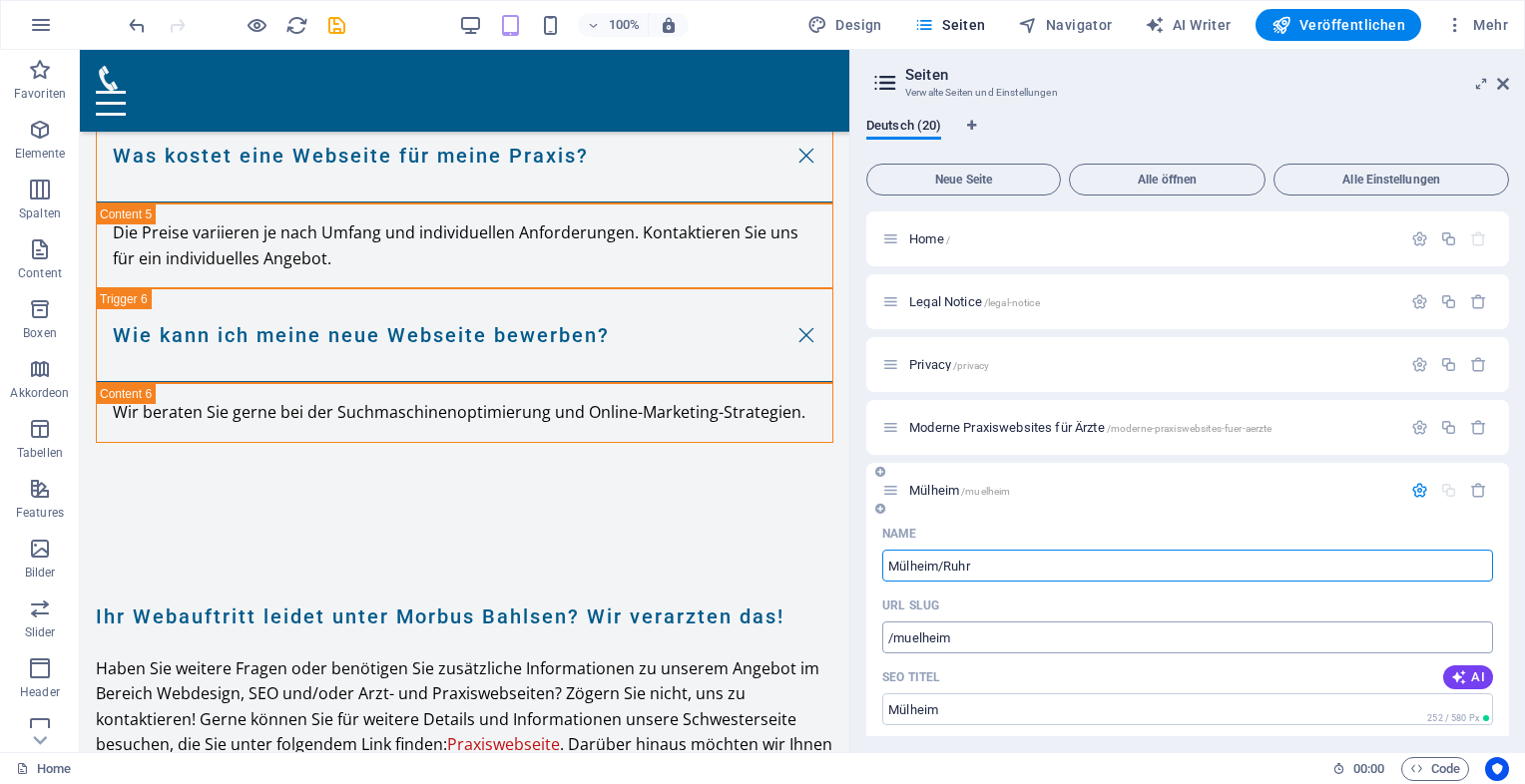 type on "Mülheim/Ruhr" 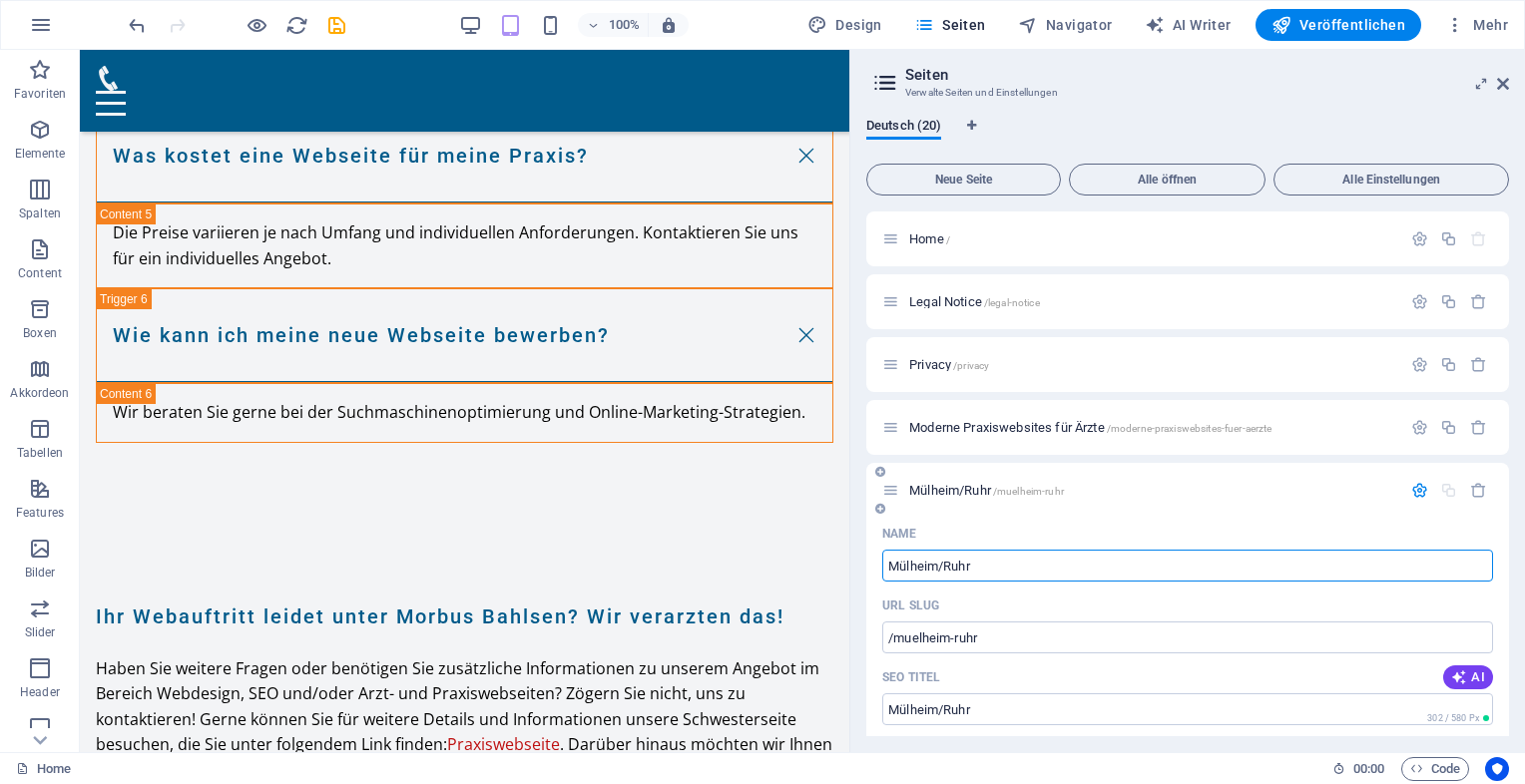 click on "[CITY] /muelheim-ruhr" at bounding box center (986, 490) 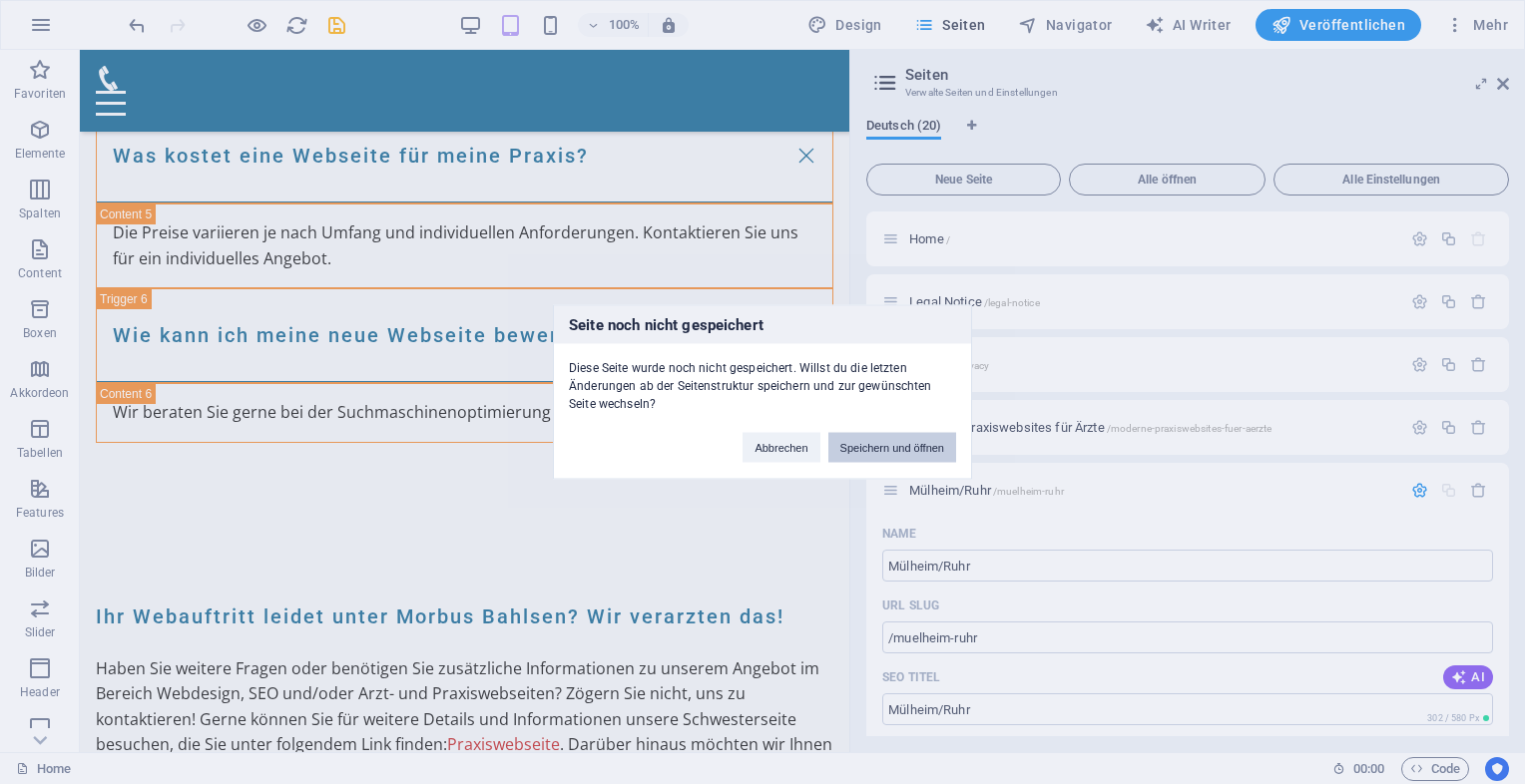 click on "Speichern und öffnen" at bounding box center (892, 448) 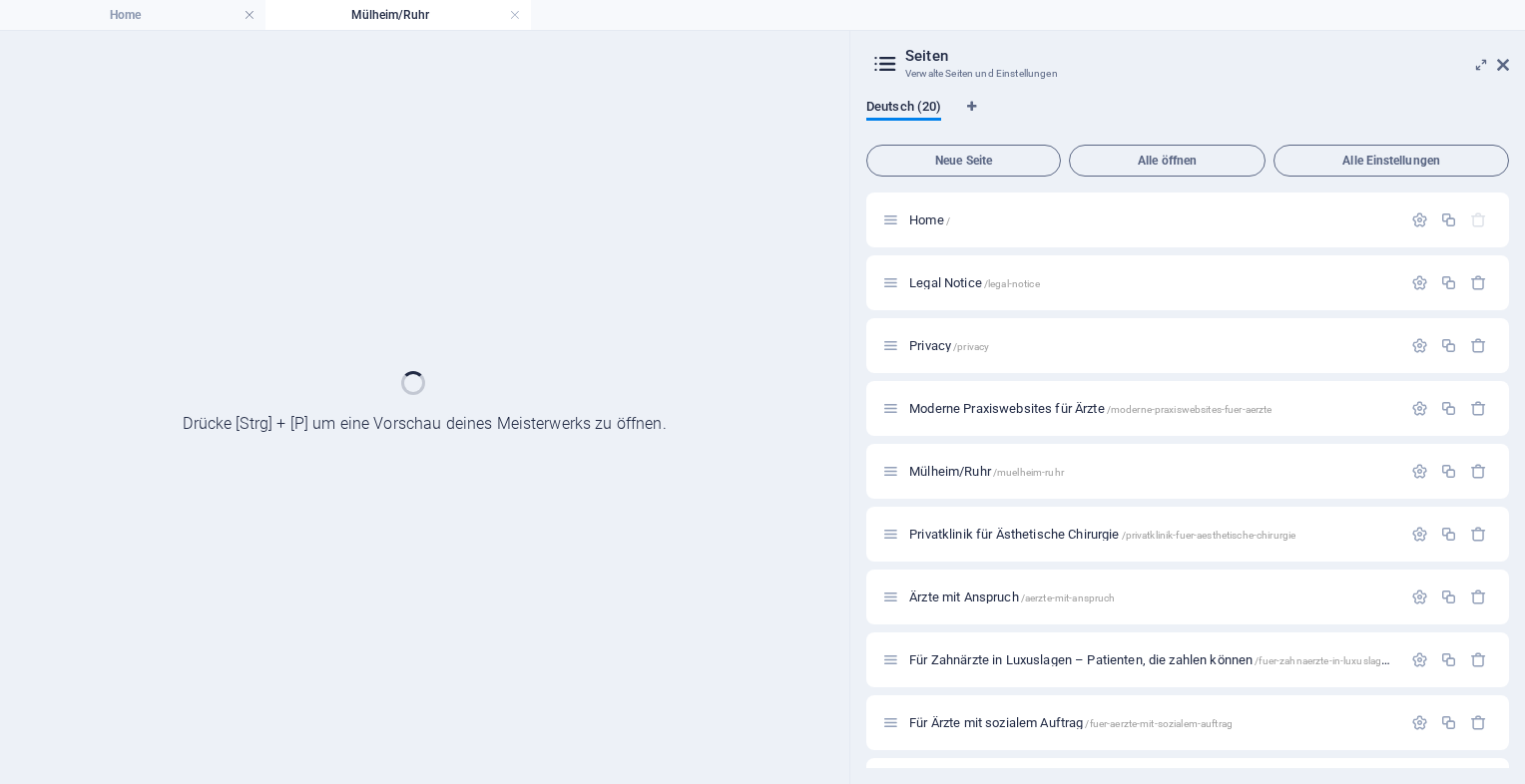 scroll, scrollTop: 0, scrollLeft: 0, axis: both 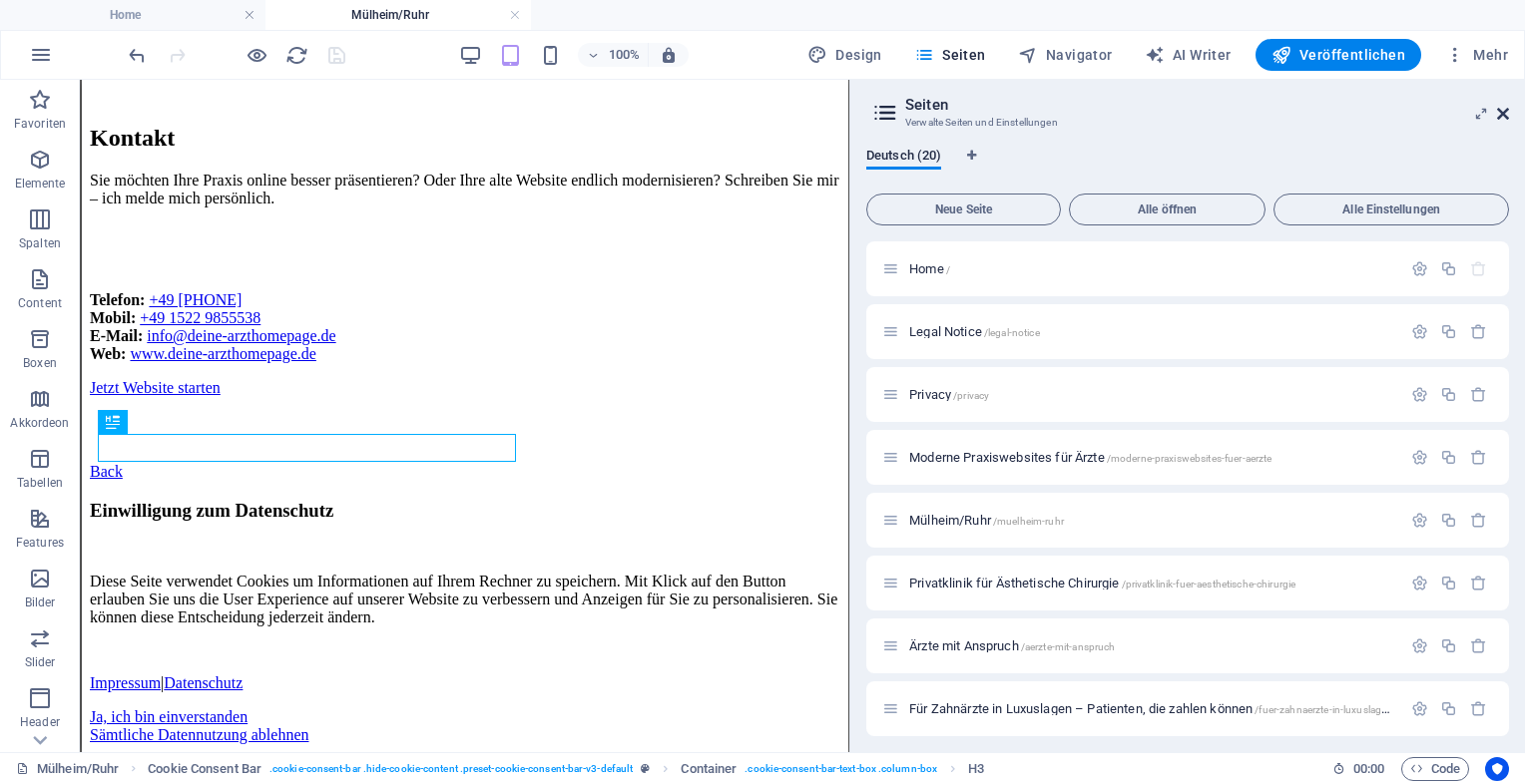 click at bounding box center [1503, 114] 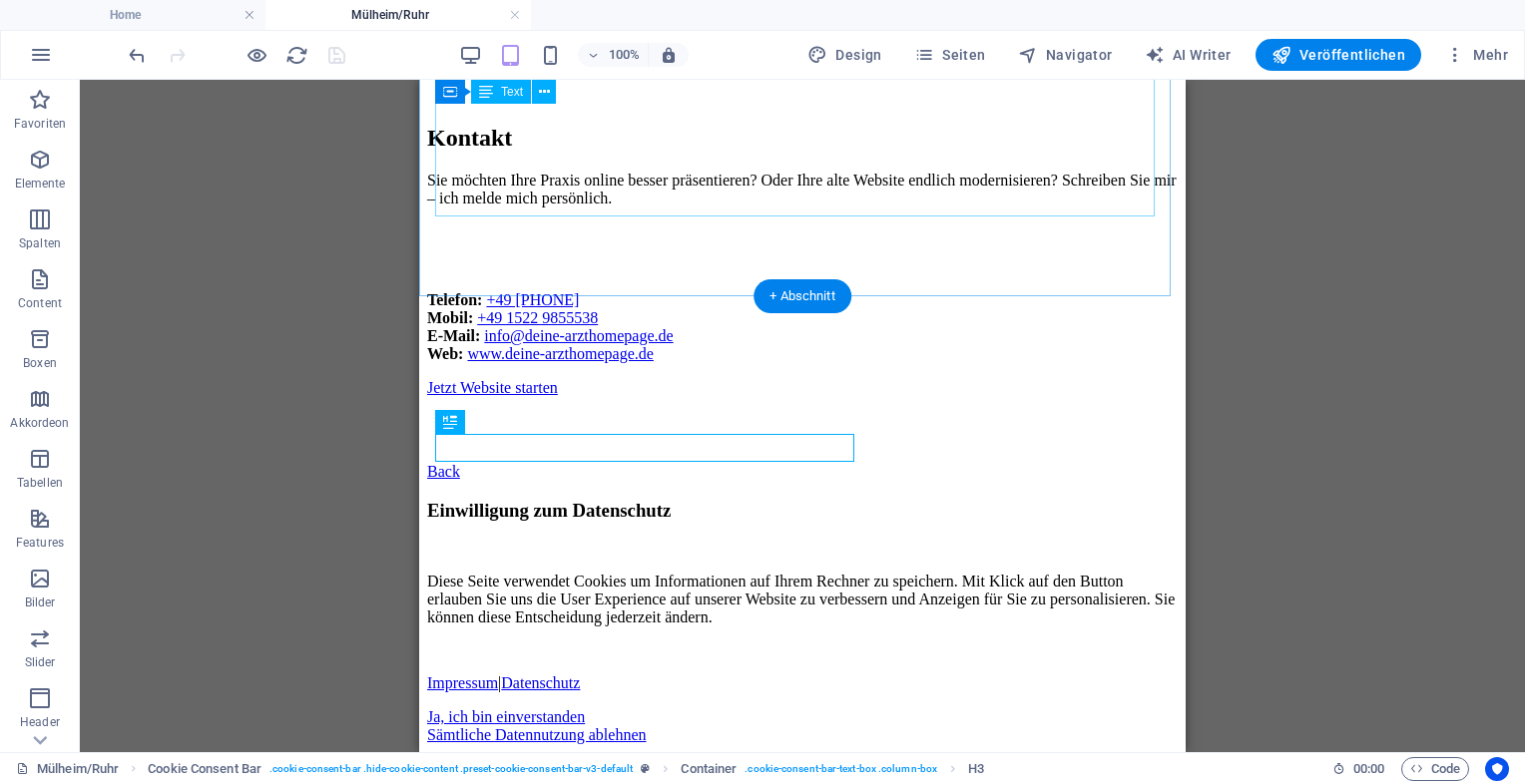 click on "deine-arzthomepage.de – Moderne Praxiswebsites für Ärzte
Willkommen bei  deine-arzthomepage.de
Moderne Websites für Ärzte und medizinische Einrichtungen  – technisch zuverlässig, rechtssicher und optisch überzeugend. Klar, schnell, mobilfähig und auf Wunsch mit Online-Terminfunktion.
Mehr Informationen anfordern
Warum eine moderne Praxis-Website heute unverzichtbar ist
Patienten informieren sich fast immer zuerst online. Wer hier nicht seriös auftritt, wird übersehen. Eine klare, strukturierte Website spart zudem Zeit in der Praxis – durch gute Information und einfache Kontaktaufnahme.
Was Sie bei uns bekommen:
Individuelles Webdesign speziell für Ärzte
DSGVO-konform inkl. Cookie-Hinweis, Impressum und Datenschutzerklärung
Mobil optimiert für Smartphones & Tablets
Technisch einwandfrei & wartungsarm
Optional: Online-Termine, Rezeptformulare, Patienten-Downloads" at bounding box center [802, -198] 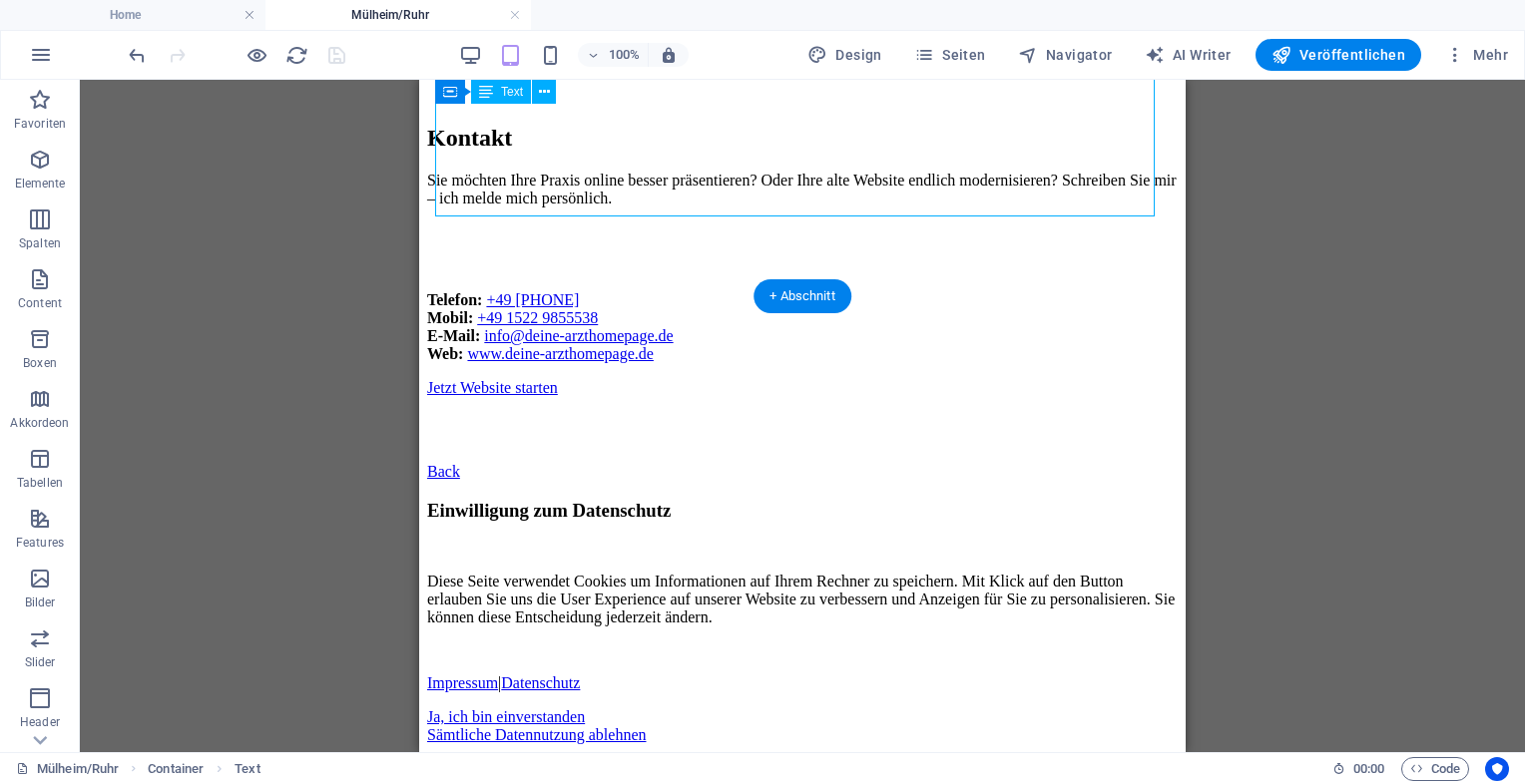 click on "deine-arzthomepage.de – Moderne Praxiswebsites für Ärzte
Willkommen bei  deine-arzthomepage.de
Moderne Websites für Ärzte und medizinische Einrichtungen  – technisch zuverlässig, rechtssicher und optisch überzeugend. Klar, schnell, mobilfähig und auf Wunsch mit Online-Terminfunktion.
Mehr Informationen anfordern
Warum eine moderne Praxis-Website heute unverzichtbar ist
Patienten informieren sich fast immer zuerst online. Wer hier nicht seriös auftritt, wird übersehen. Eine klare, strukturierte Website spart zudem Zeit in der Praxis – durch gute Information und einfache Kontaktaufnahme.
Was Sie bei uns bekommen:
Individuelles Webdesign speziell für Ärzte
DSGVO-konform inkl. Cookie-Hinweis, Impressum und Datenschutzerklärung
Mobil optimiert für Smartphones & Tablets
Technisch einwandfrei & wartungsarm
Optional: Online-Termine, Rezeptformulare, Patienten-Downloads" at bounding box center [802, -198] 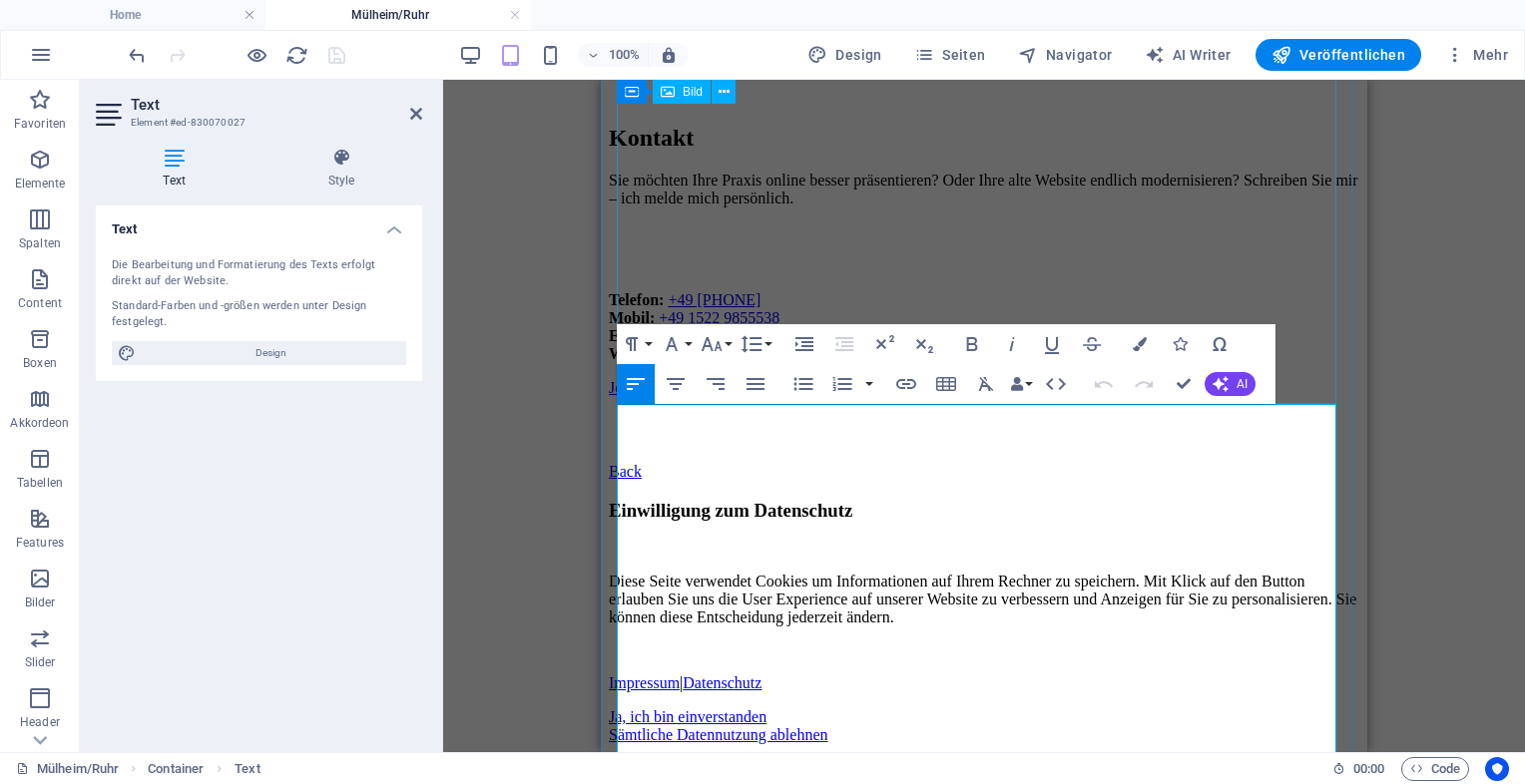 scroll, scrollTop: 352, scrollLeft: 0, axis: vertical 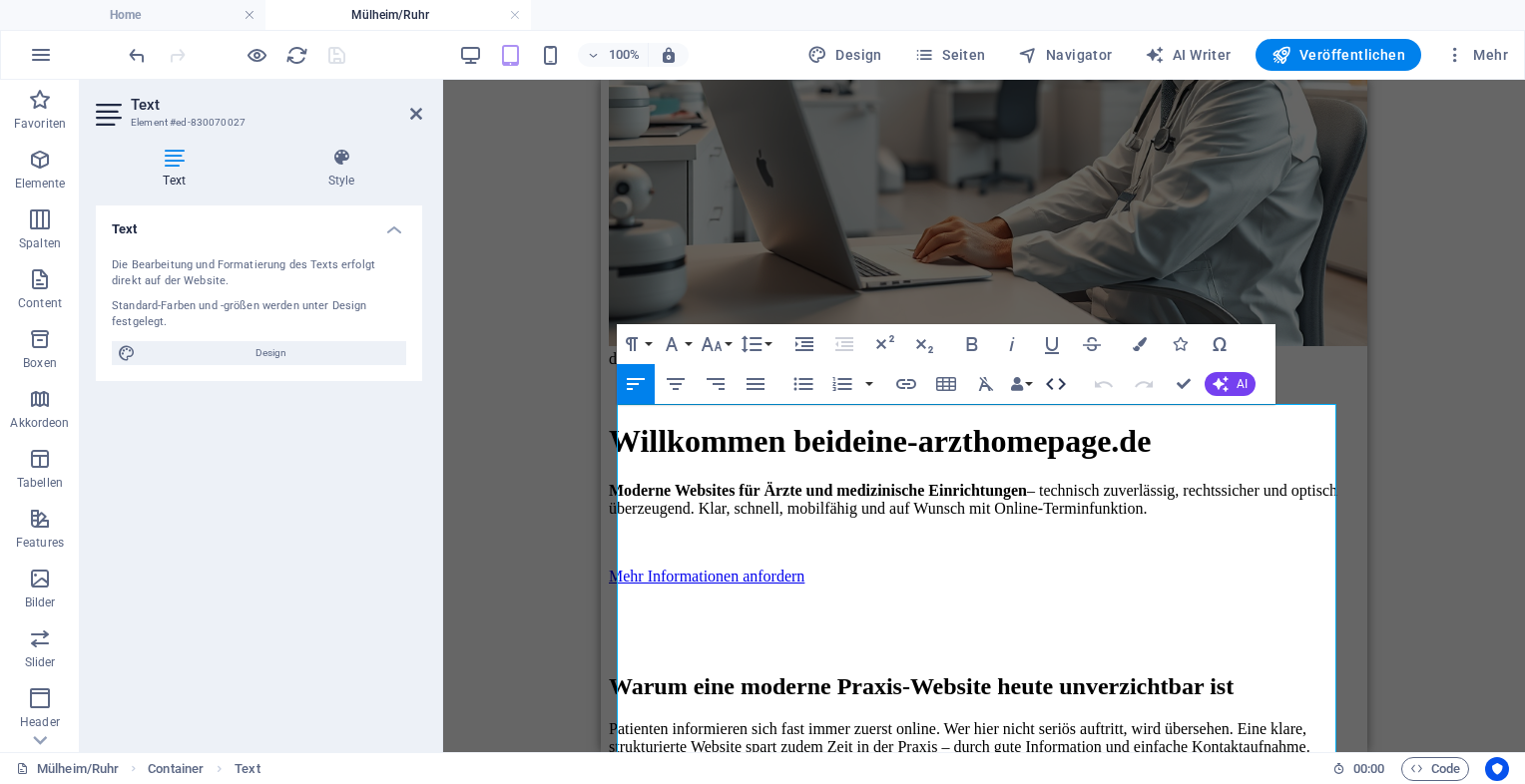click 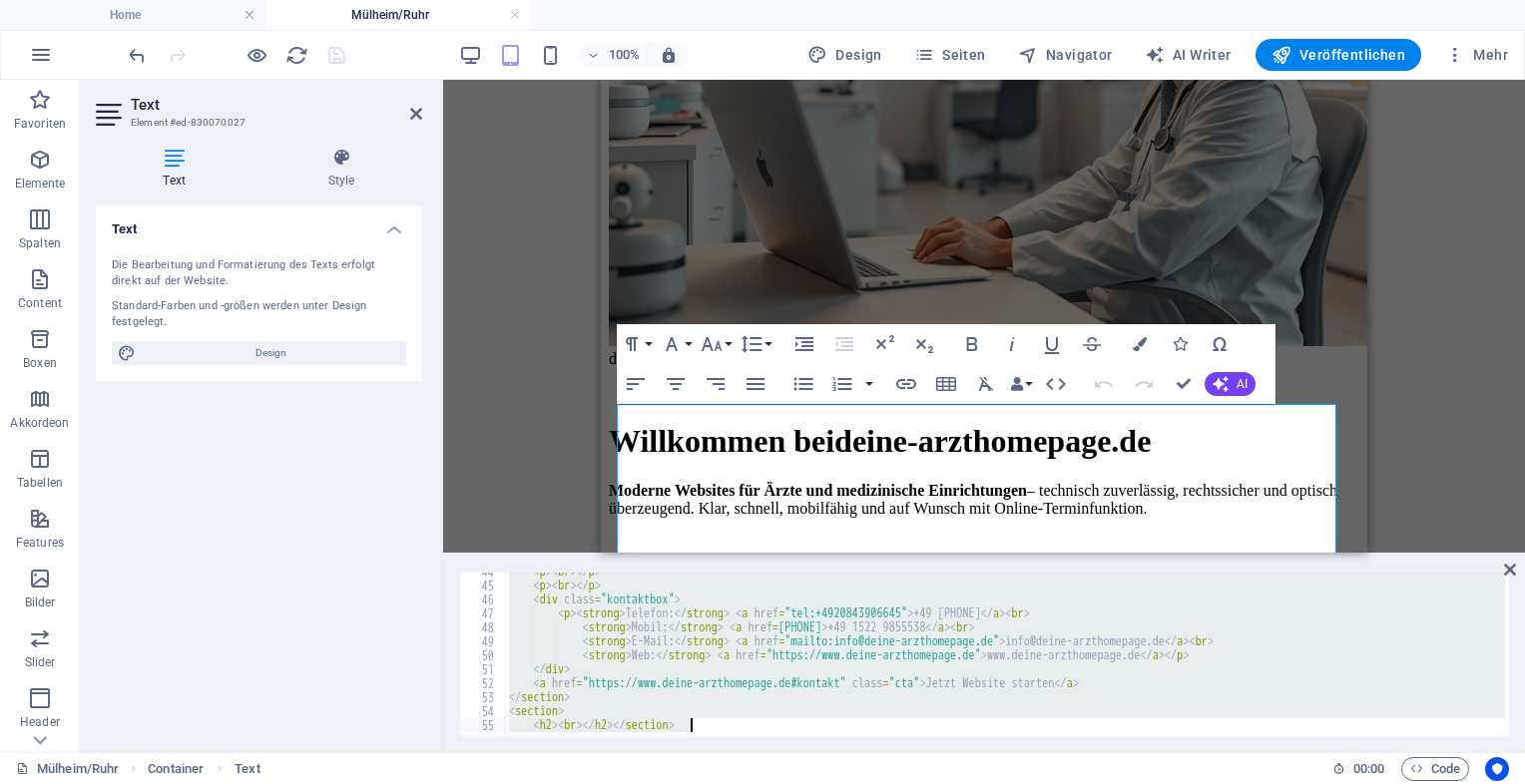 scroll, scrollTop: 608, scrollLeft: 0, axis: vertical 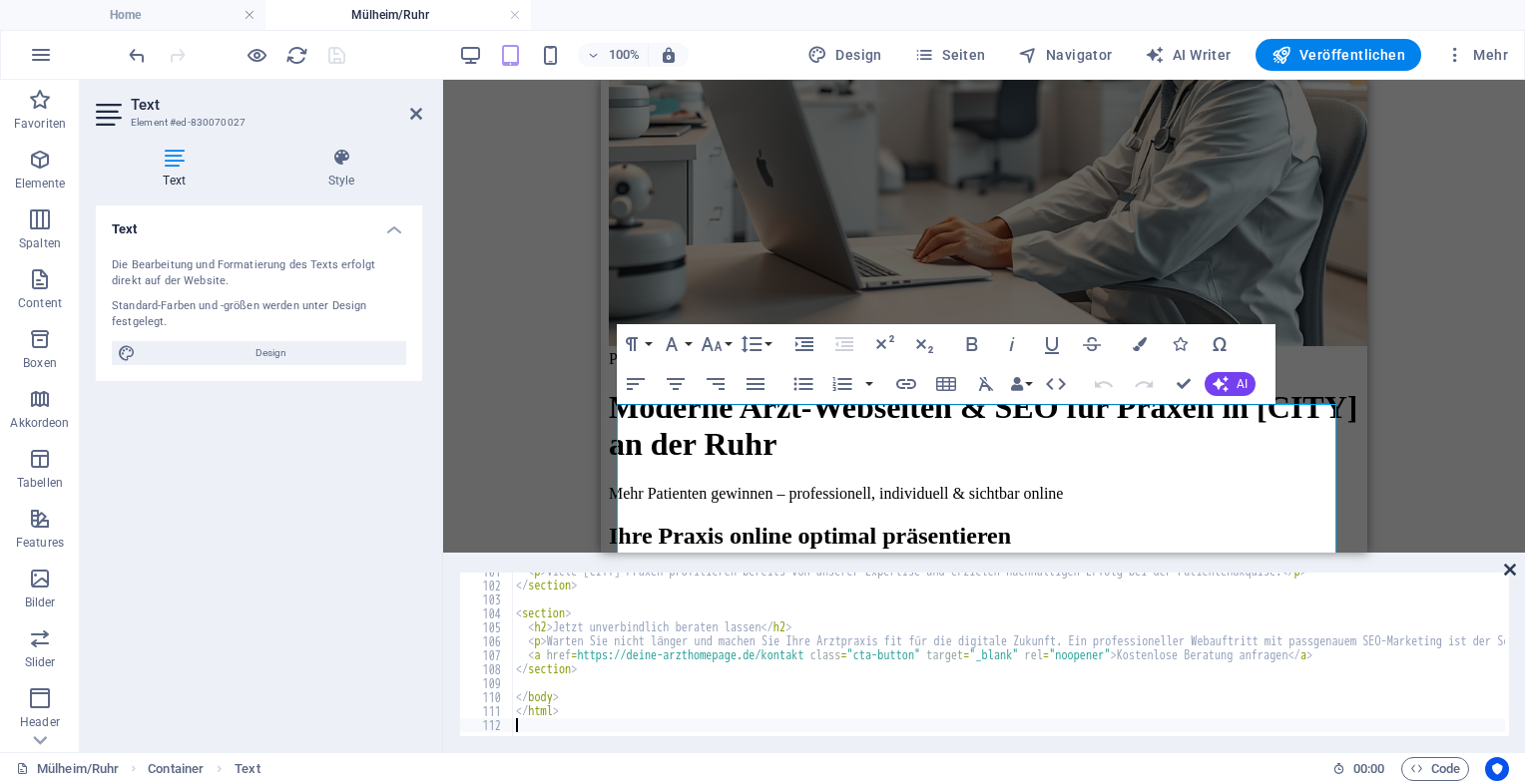 click at bounding box center (1510, 570) 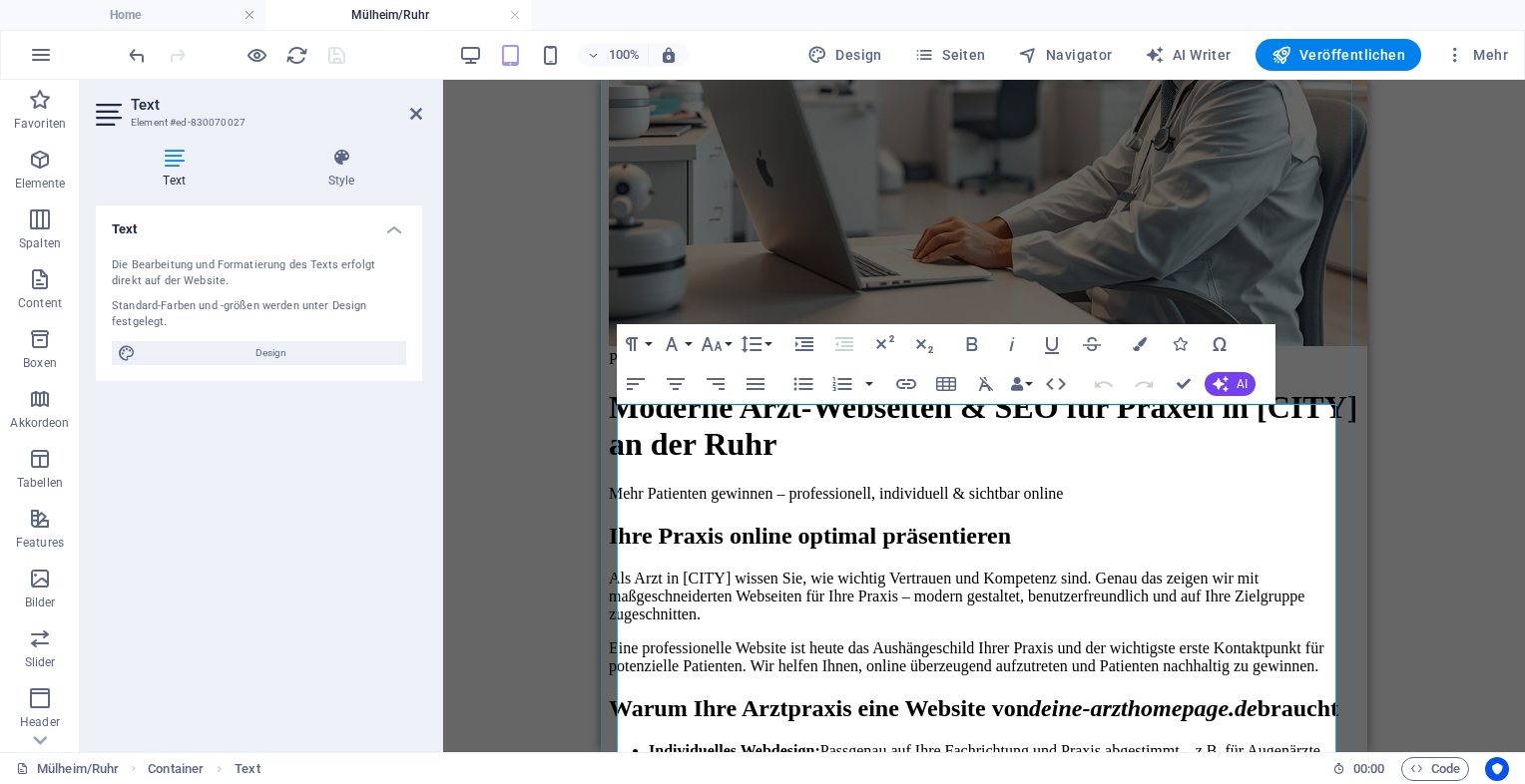 click on "Professionelle Arzt-Webseiten & SEO für [CITY] | deine-arzthomepage.de
Moderne Arzt-Webseiten & SEO für Praxen in [CITY]
Mehr Patienten gewinnen – professionell, individuell & sichtbar online
Ihre Praxis online optimal präsentieren
Als Arzt in [CITY] wissen Sie, wie wichtig Vertrauen und Kompetenz sind. Genau das zeigen wir mit maßgeschneiderten Webseiten für Ihre Praxis – modern gestaltet, benutzerfreundlich und auf Ihre Zielgruppe zugeschnitten.
Eine professionelle Website ist heute das Aushängeschild Ihrer Praxis und der wichtigste erste Kontaktpunkt für potenzielle Patienten. Wir helfen Ihnen, online überzeugend aufzutreten und Patienten nachhaltig zu gewinnen.
Warum Ihre Arztpraxis eine Website von  deine-arzthomepage.de  braucht
Individuelles Webdesign:  Passgenau auf Ihre Fachrichtung und Praxis abgestimmt – z.B. für Augenärzte, Allgemeinmediziner oder Orthopäden in [CITY]." at bounding box center (984, 763) 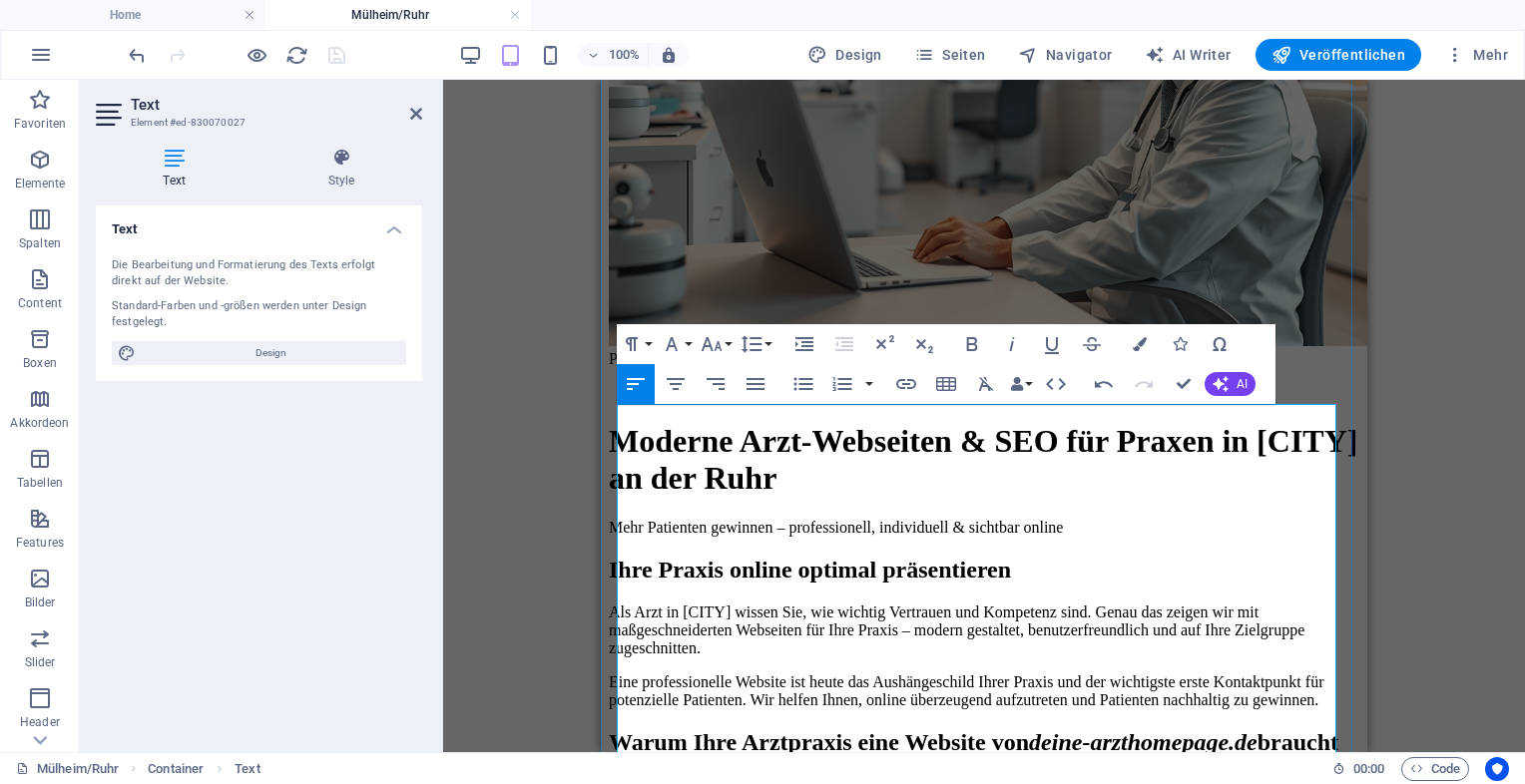 click on "Mehr Patienten gewinnen – professionell, individuell & sichtbar online" at bounding box center [984, 528] 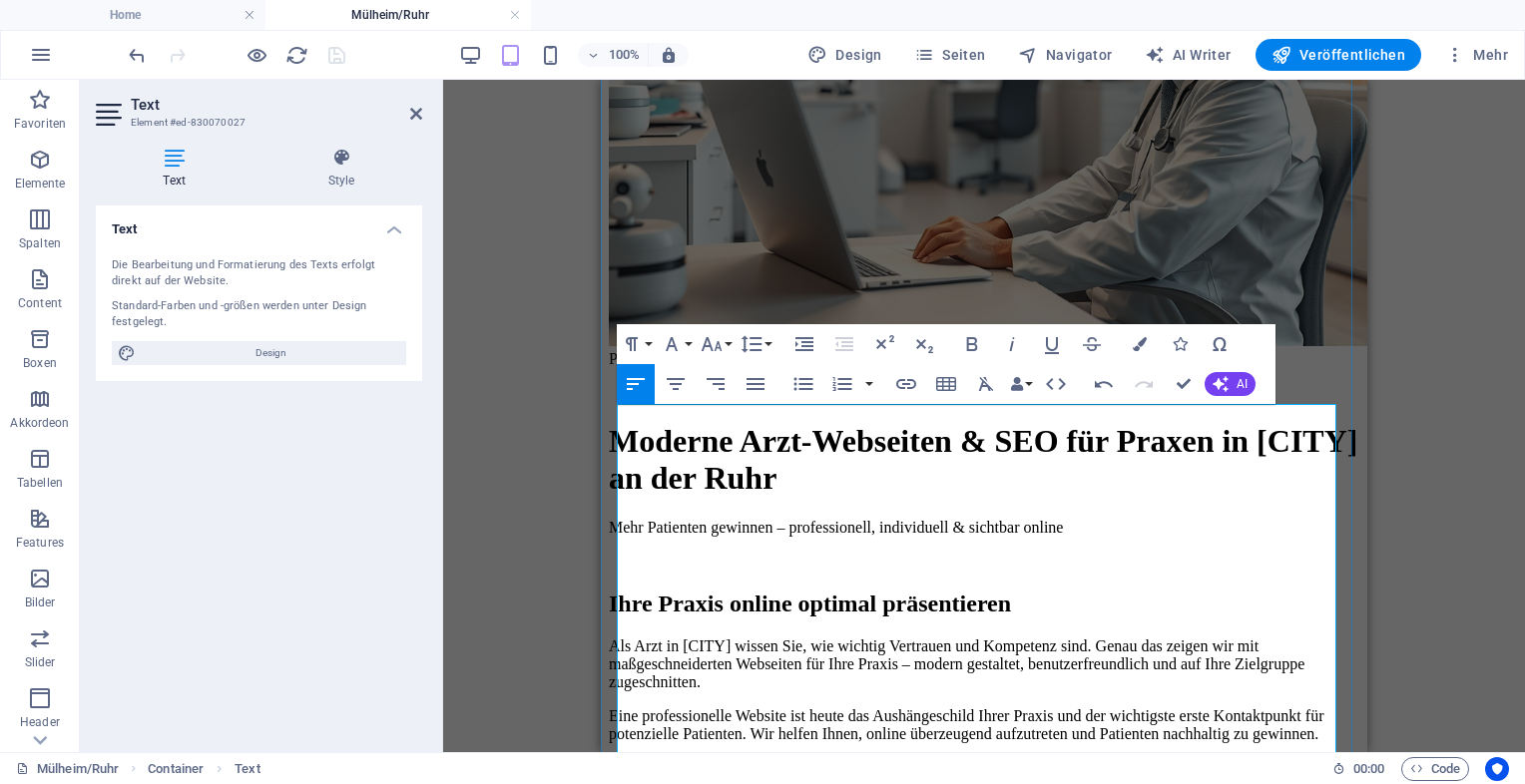 click on "Moderne Arzt-Webseiten & SEO für Praxen in [CITY] an der Ruhr" at bounding box center (984, 460) 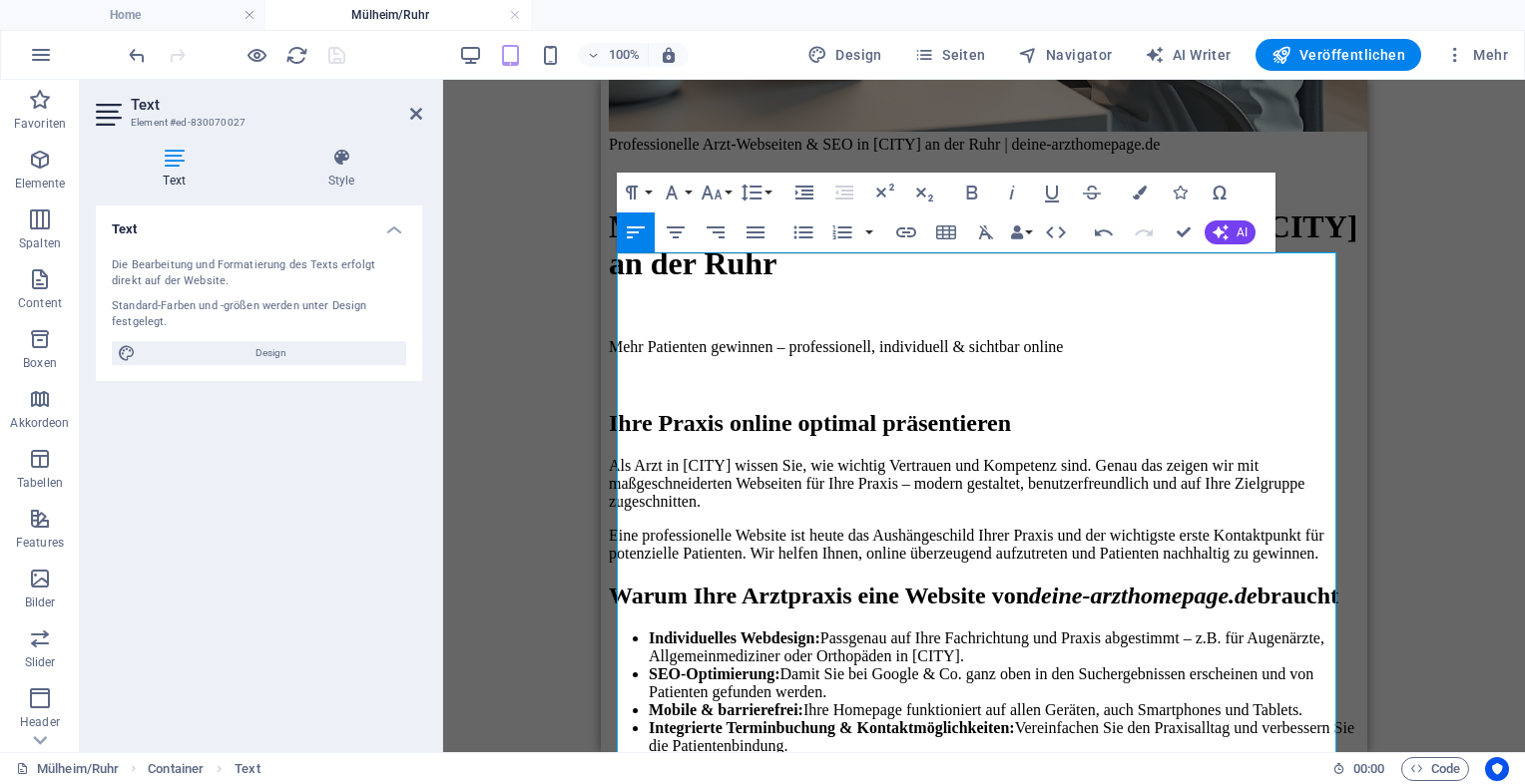 scroll, scrollTop: 578, scrollLeft: 0, axis: vertical 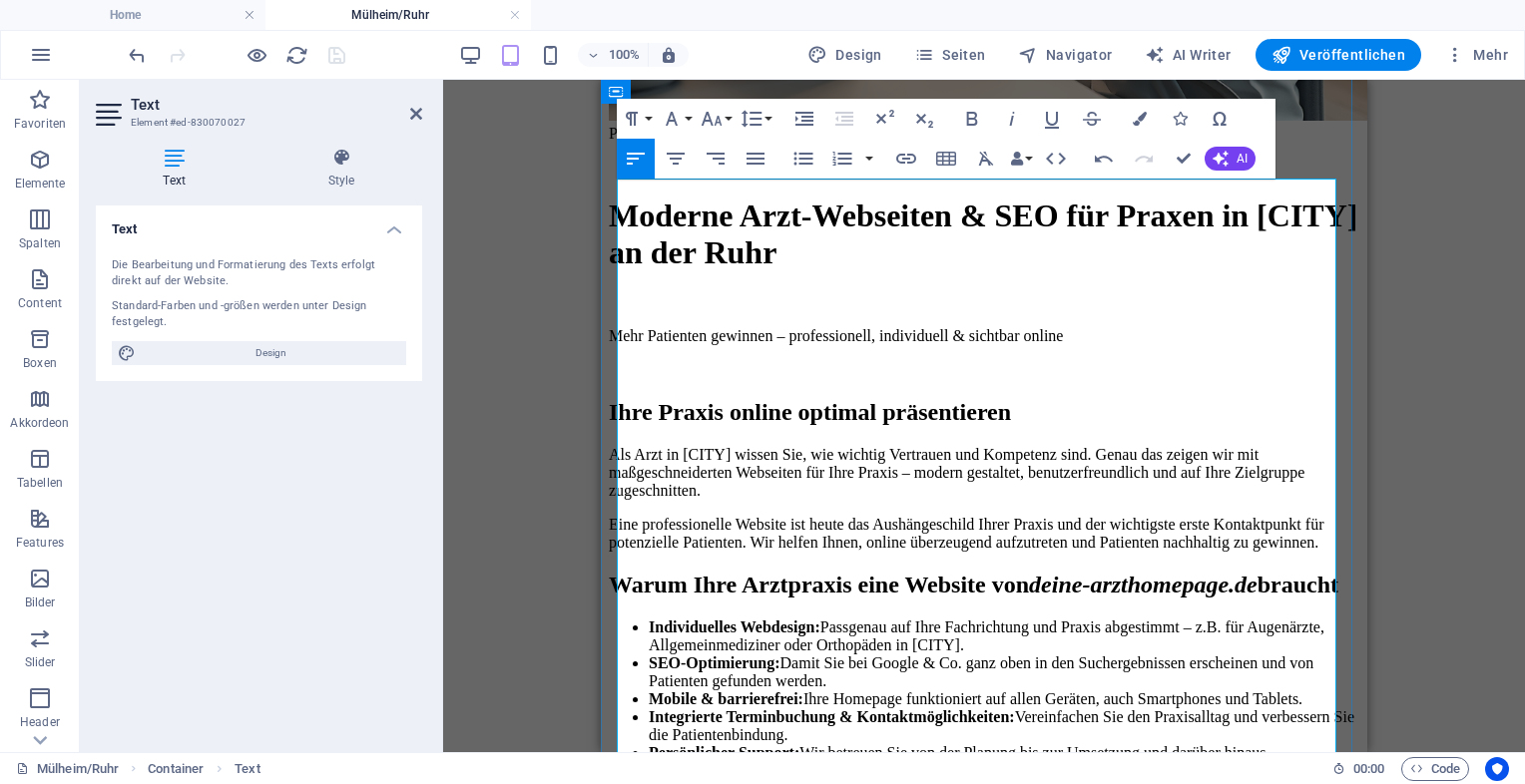 click on "Eine professionelle Website ist heute das Aushängeschild Ihrer Praxis und der wichtigste erste Kontaktpunkt für potenzielle Patienten. Wir helfen Ihnen, online überzeugend aufzutreten und Patienten nachhaltig zu gewinnen." at bounding box center [984, 534] 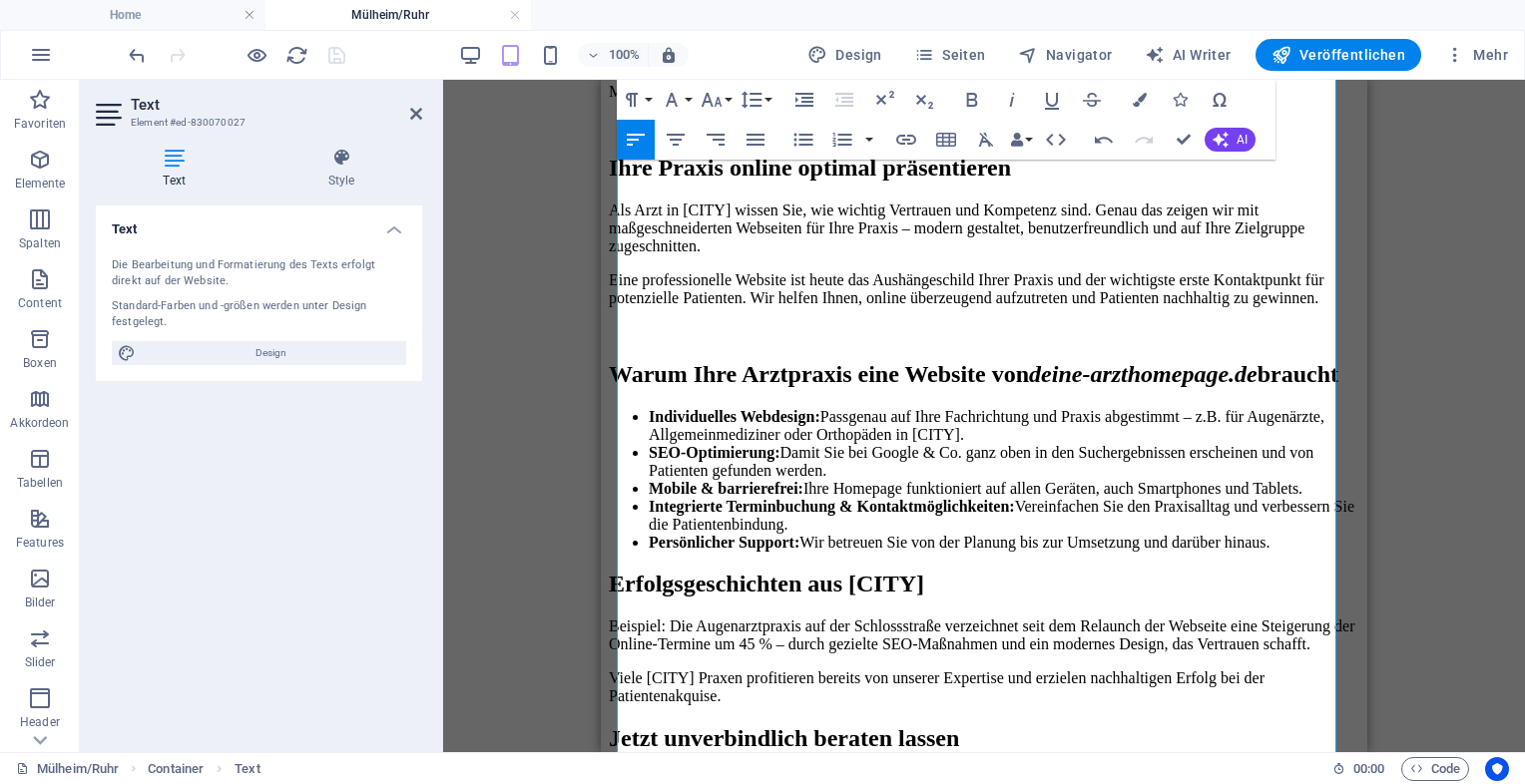 scroll, scrollTop: 878, scrollLeft: 0, axis: vertical 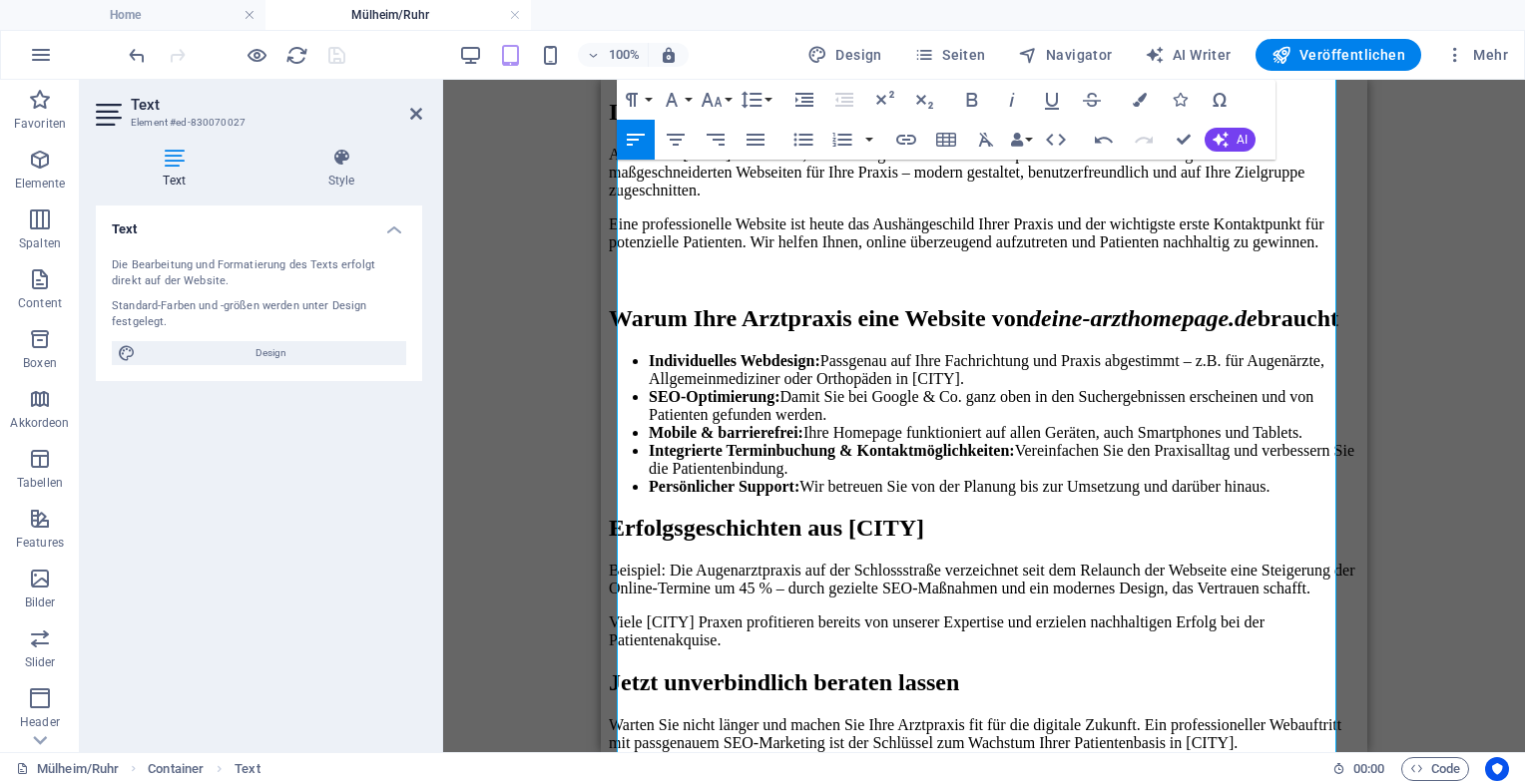 drag, startPoint x: 1358, startPoint y: 309, endPoint x: 1979, endPoint y: 473, distance: 642.2904 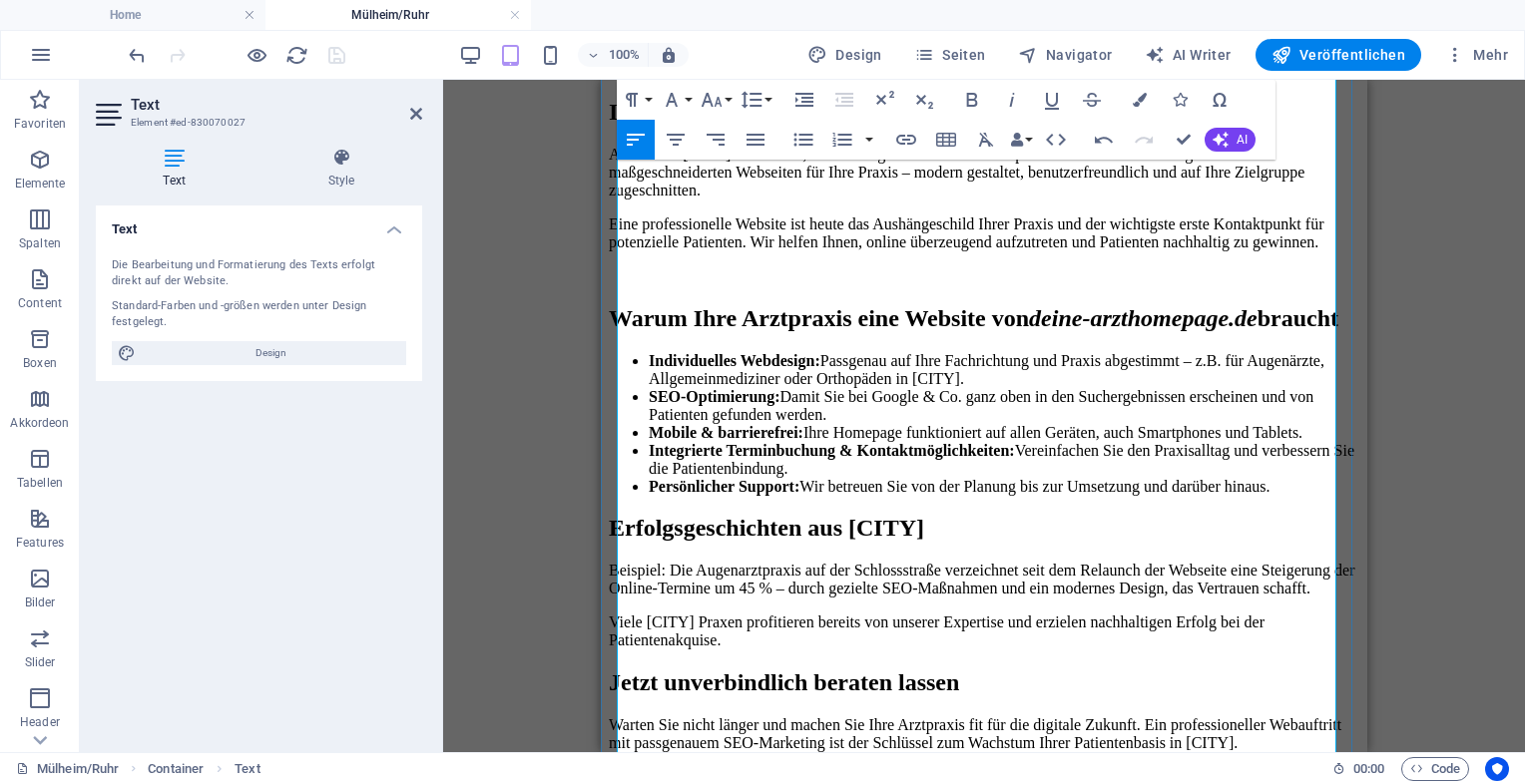 click on "Erfolgsgeschichten aus [CITY]" at bounding box center (984, 528) 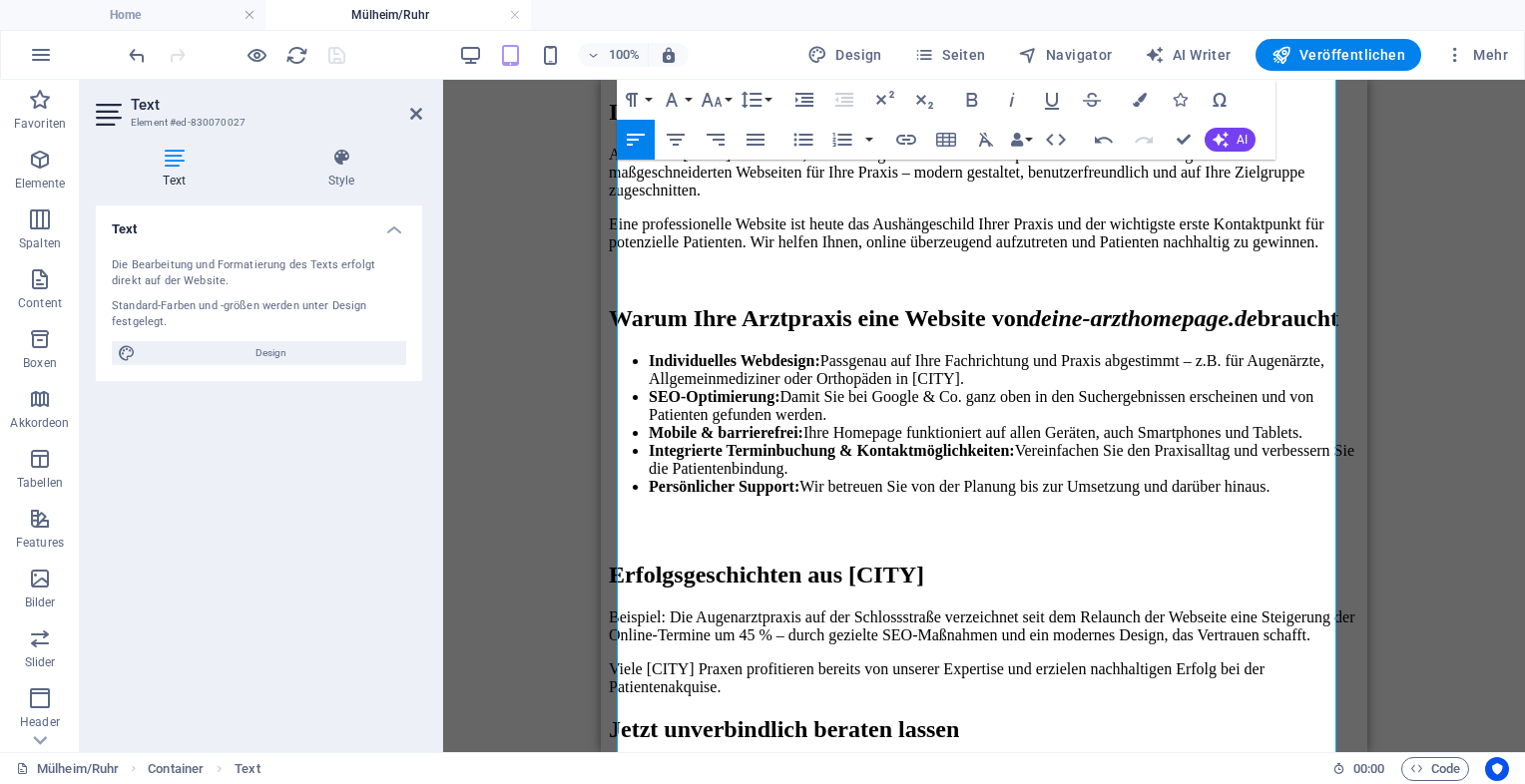 scroll, scrollTop: 1034, scrollLeft: 0, axis: vertical 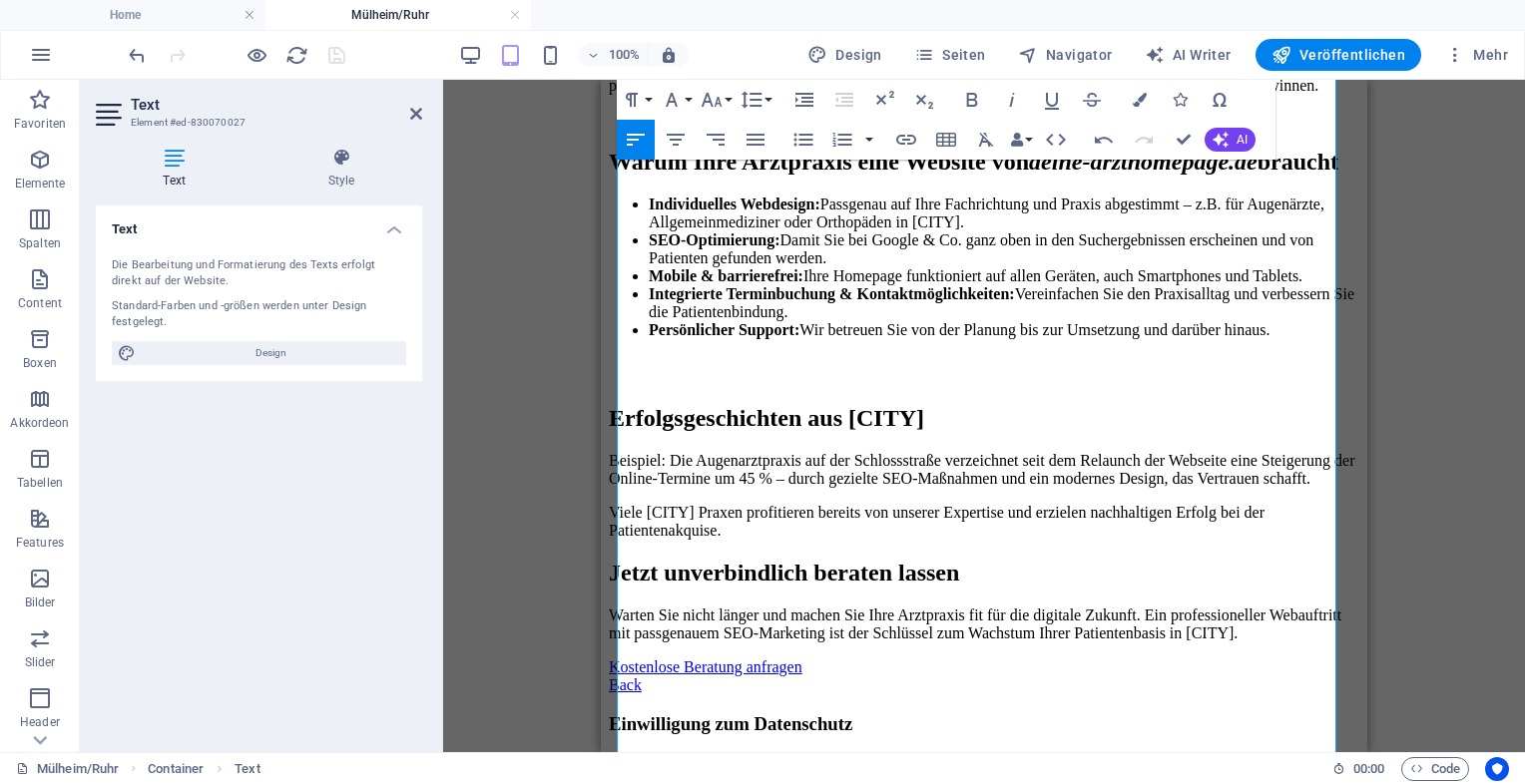 drag, startPoint x: 1358, startPoint y: 404, endPoint x: 1970, endPoint y: 528, distance: 624.43575 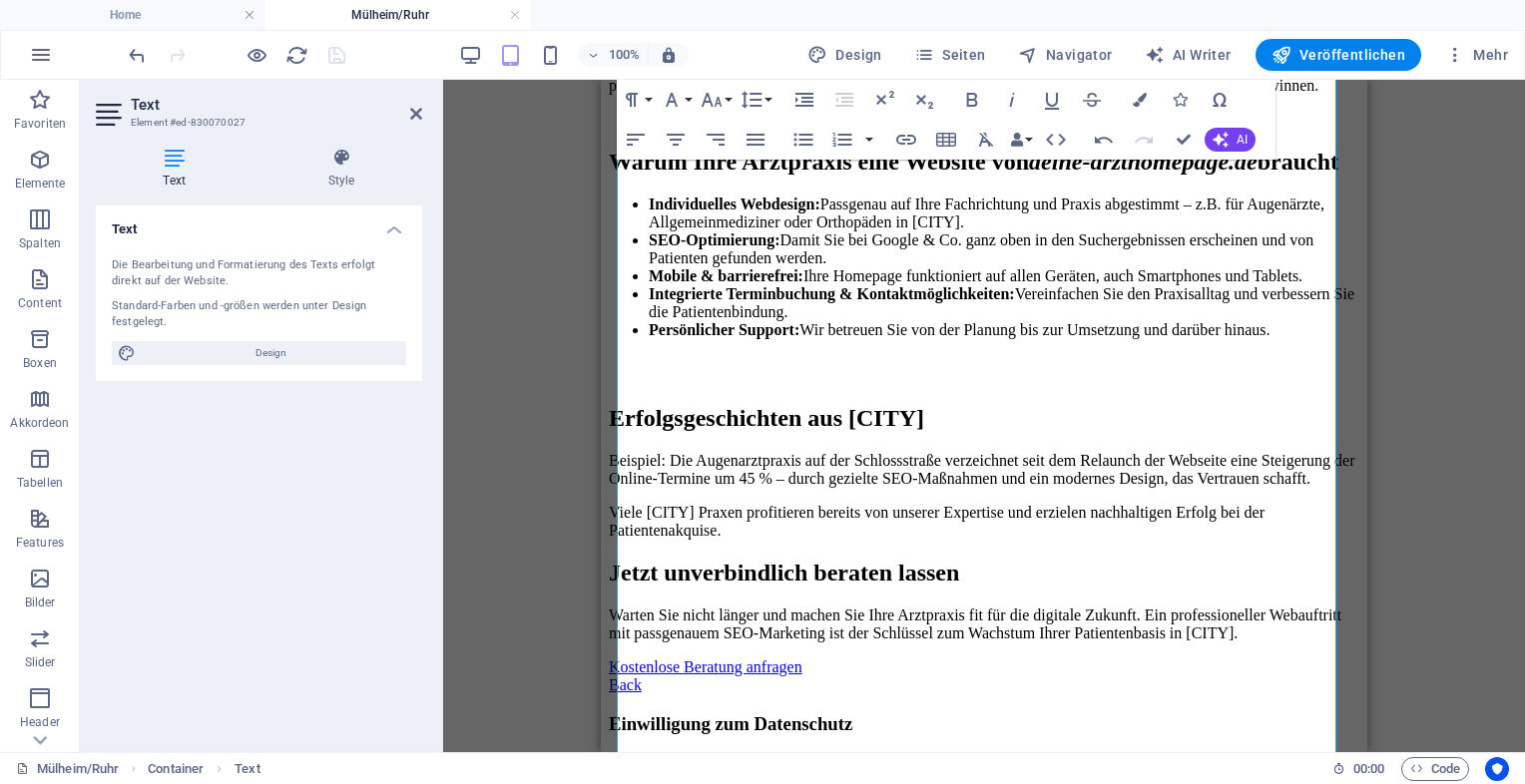 drag, startPoint x: 1369, startPoint y: 448, endPoint x: 1372, endPoint y: 501, distance: 53.08484 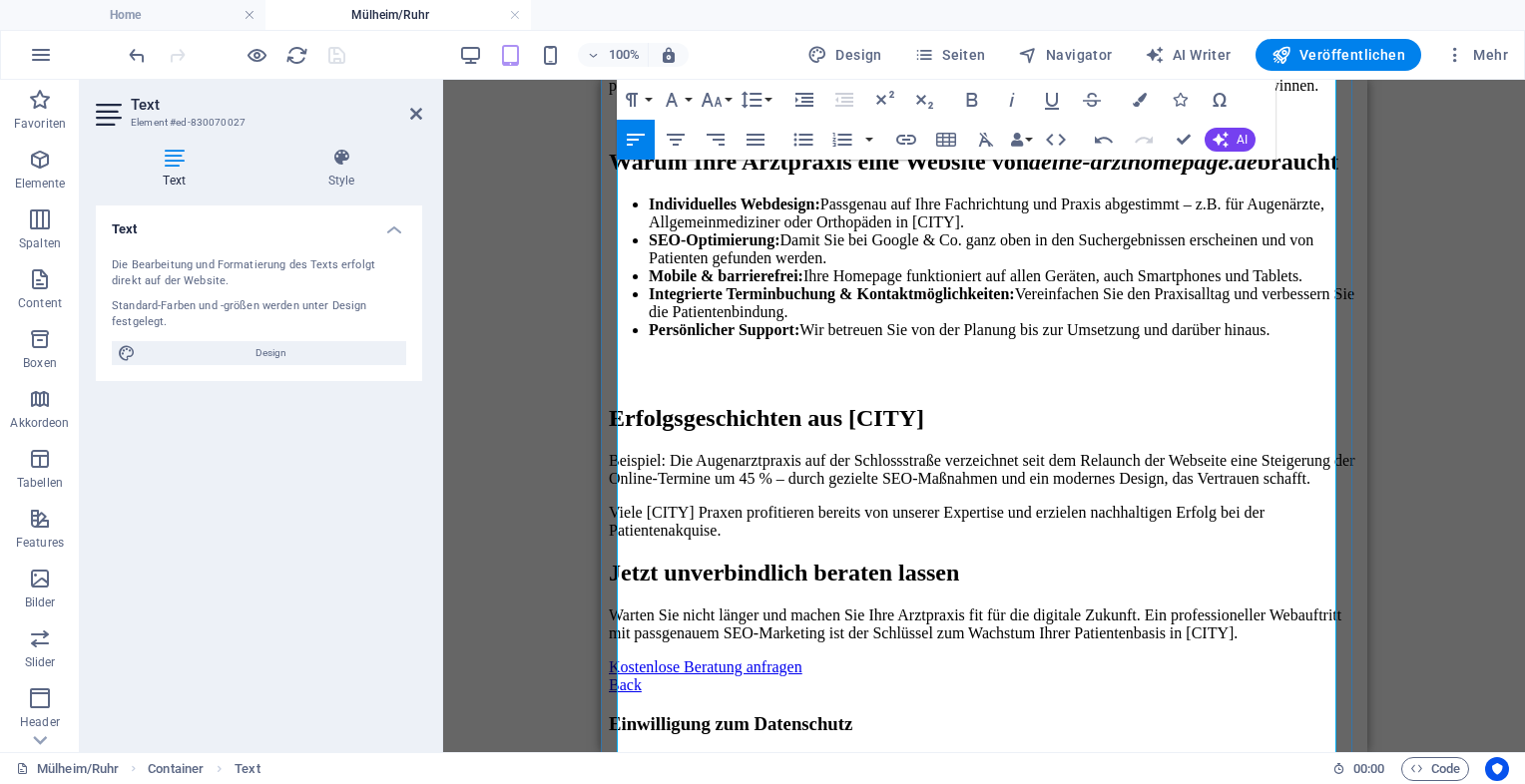 click on "Beispiel: Die Augenarztpraxis auf der Schlossstraße verzeichnet seit dem Relaunch der Webseite eine Steigerung der Online-Termine um 45 % – durch gezielte SEO-Maßnahmen und ein modernes Design, das Vertrauen schafft." at bounding box center [984, 470] 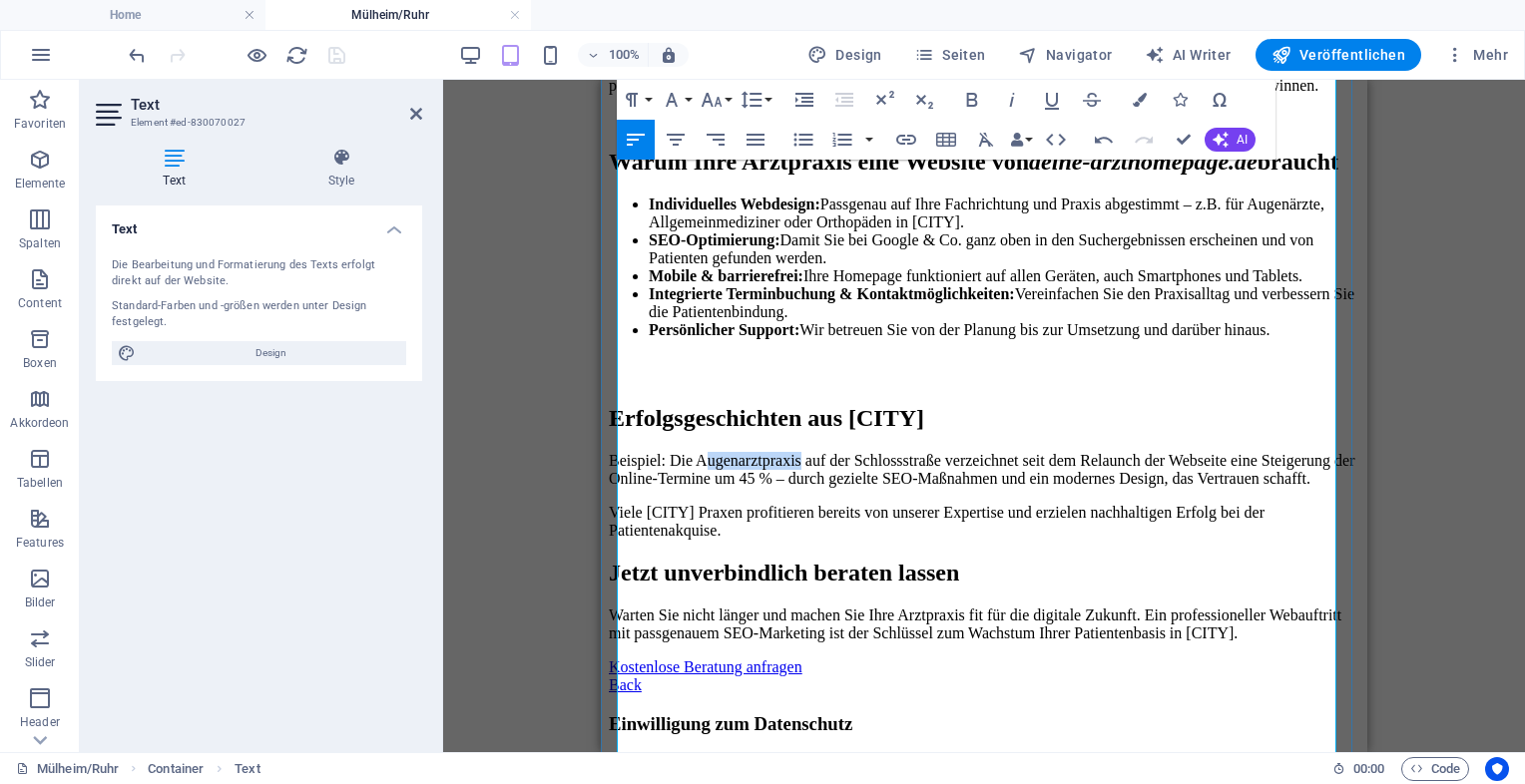 drag, startPoint x: 833, startPoint y: 532, endPoint x: 723, endPoint y: 539, distance: 110.222502 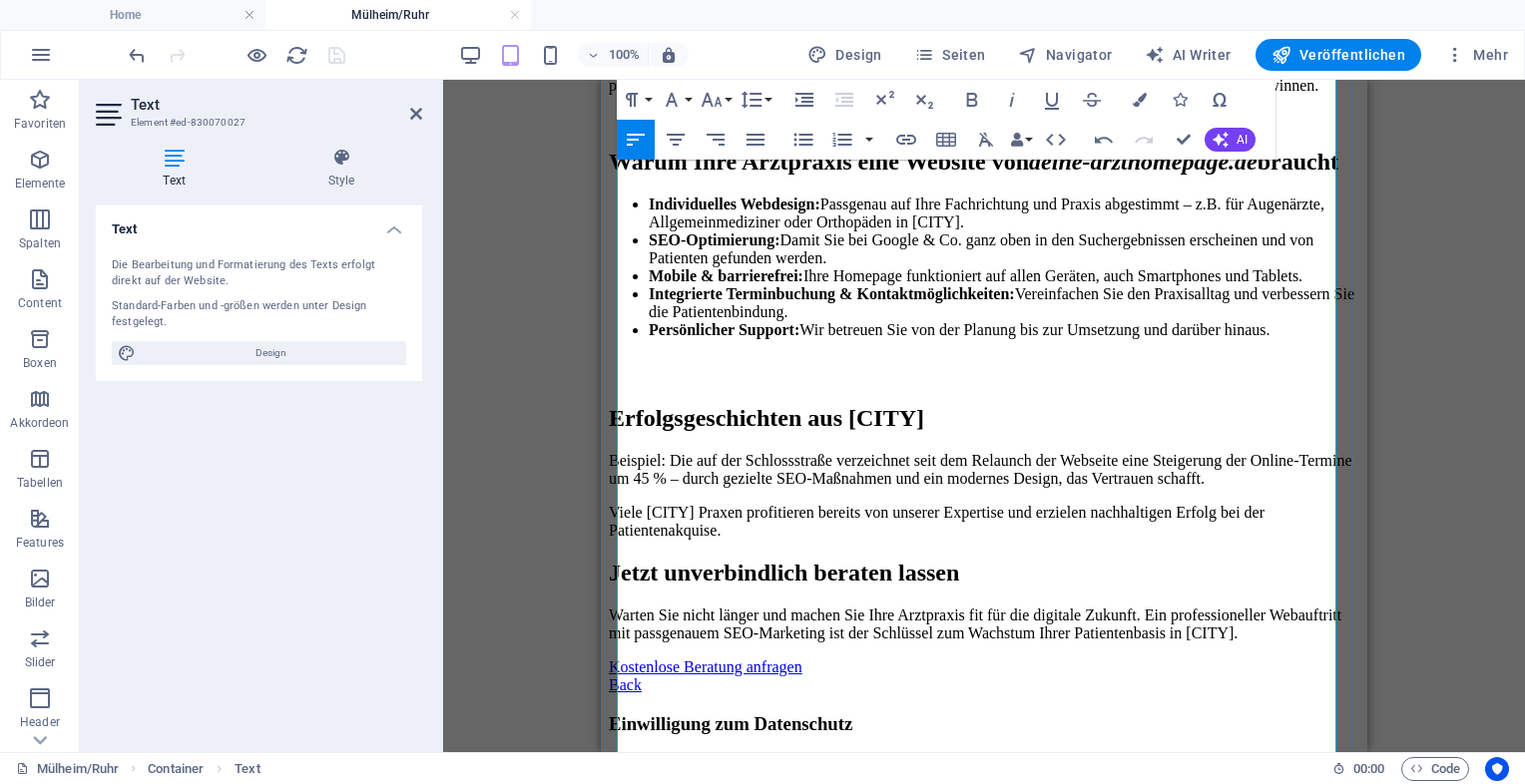 type 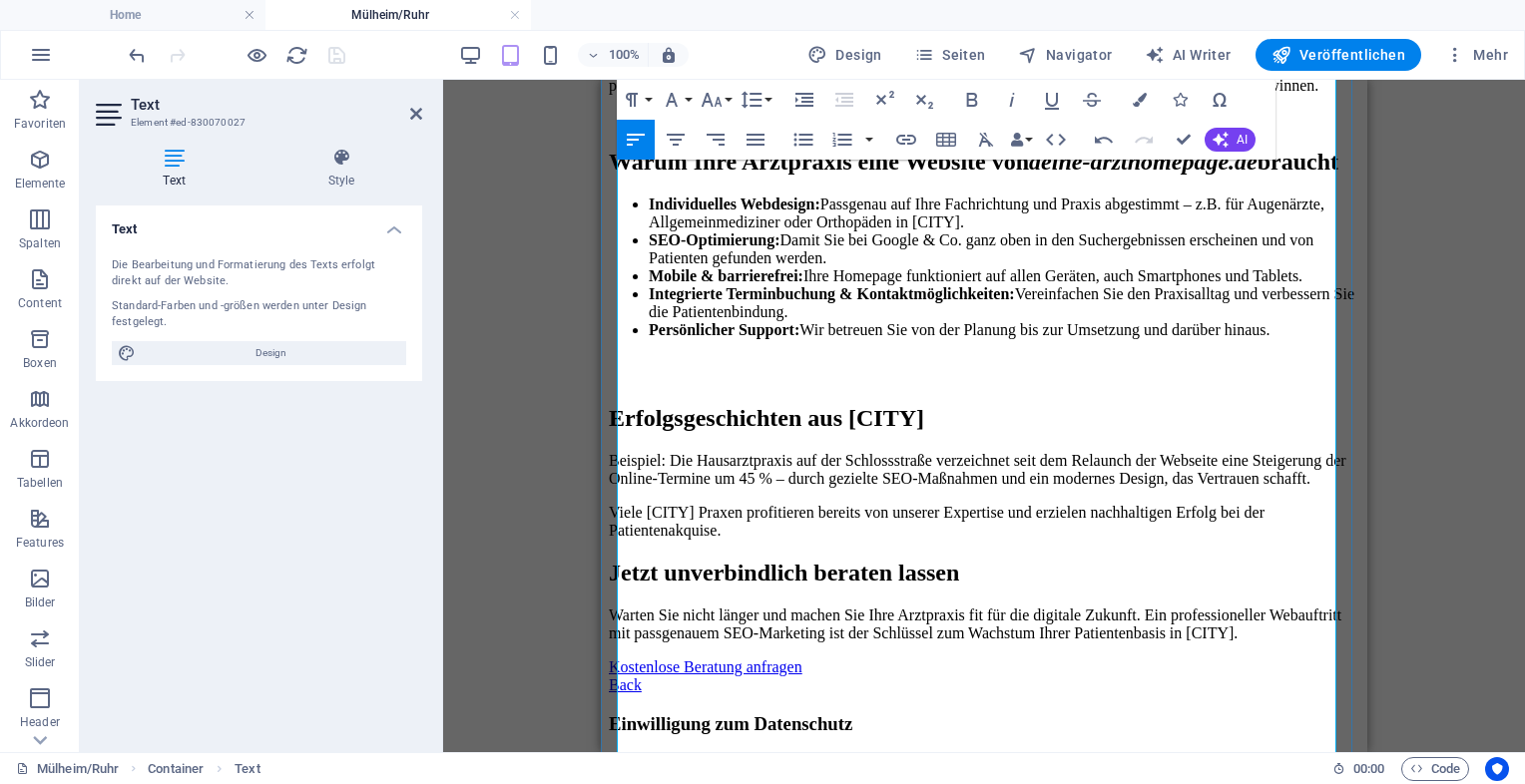 click on "Beispiel: Die Hausarztpraxis auf der Schlossstraße verzeichnet seit dem Relaunch der Webseite eine Steigerung der Online-Termine um 45 % – durch gezielte SEO-Maßnahmen und ein modernes Design, das Vertrauen schafft." at bounding box center (984, 470) 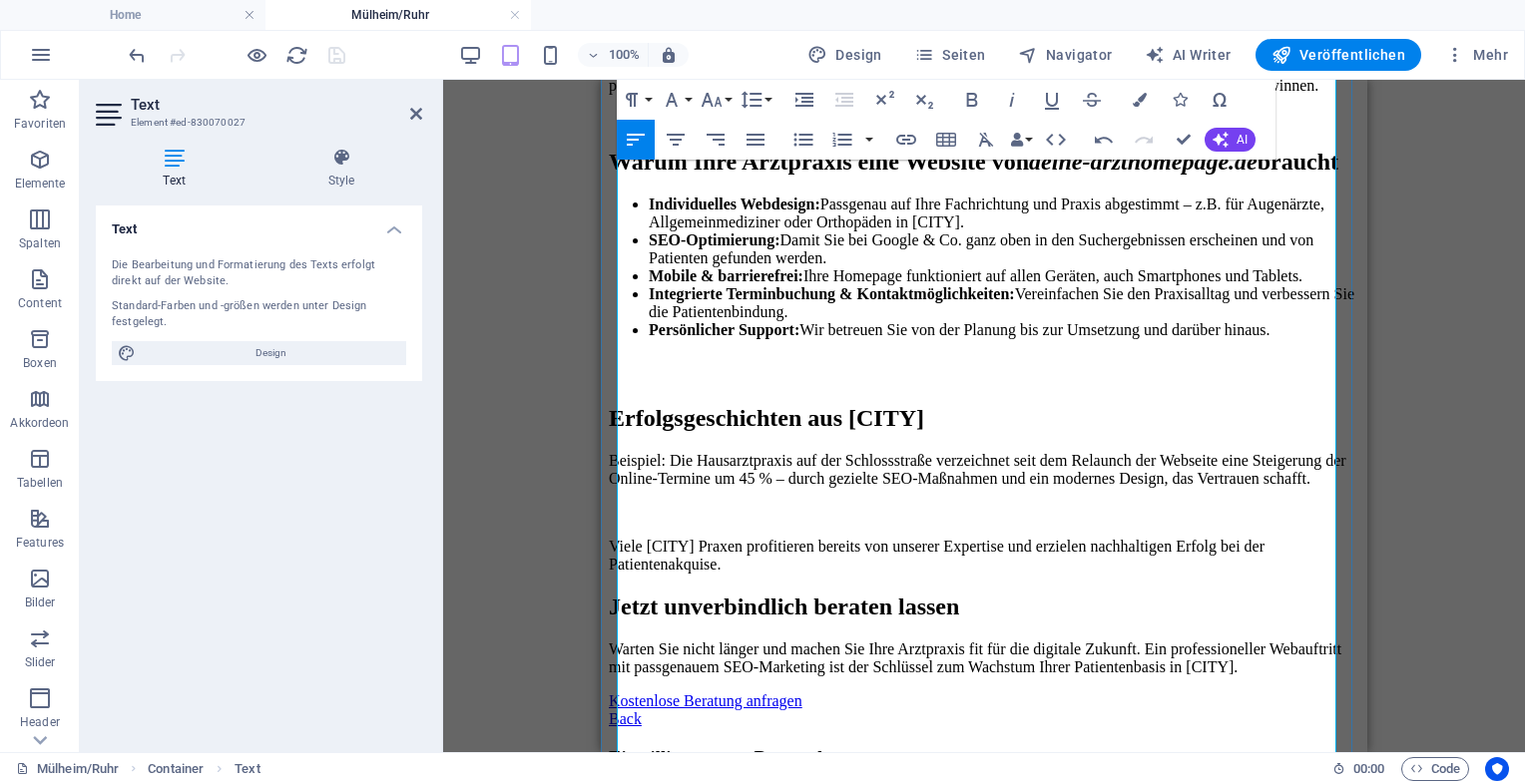 click on "Viele [CITY] Praxen profitieren bereits von unserer Expertise und erzielen nachhaltigen Erfolg bei der Patientenakquise." at bounding box center [984, 556] 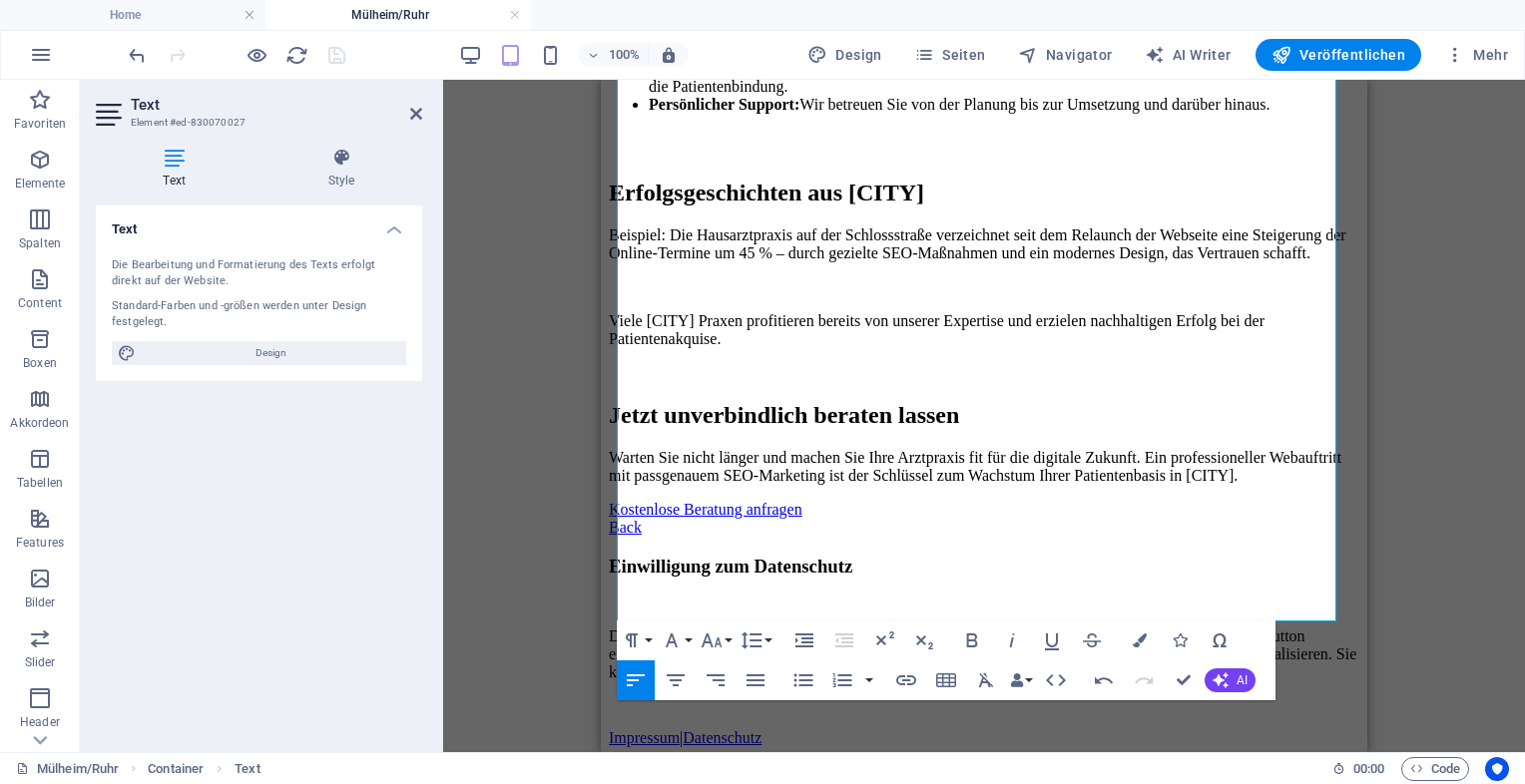 scroll, scrollTop: 1262, scrollLeft: 0, axis: vertical 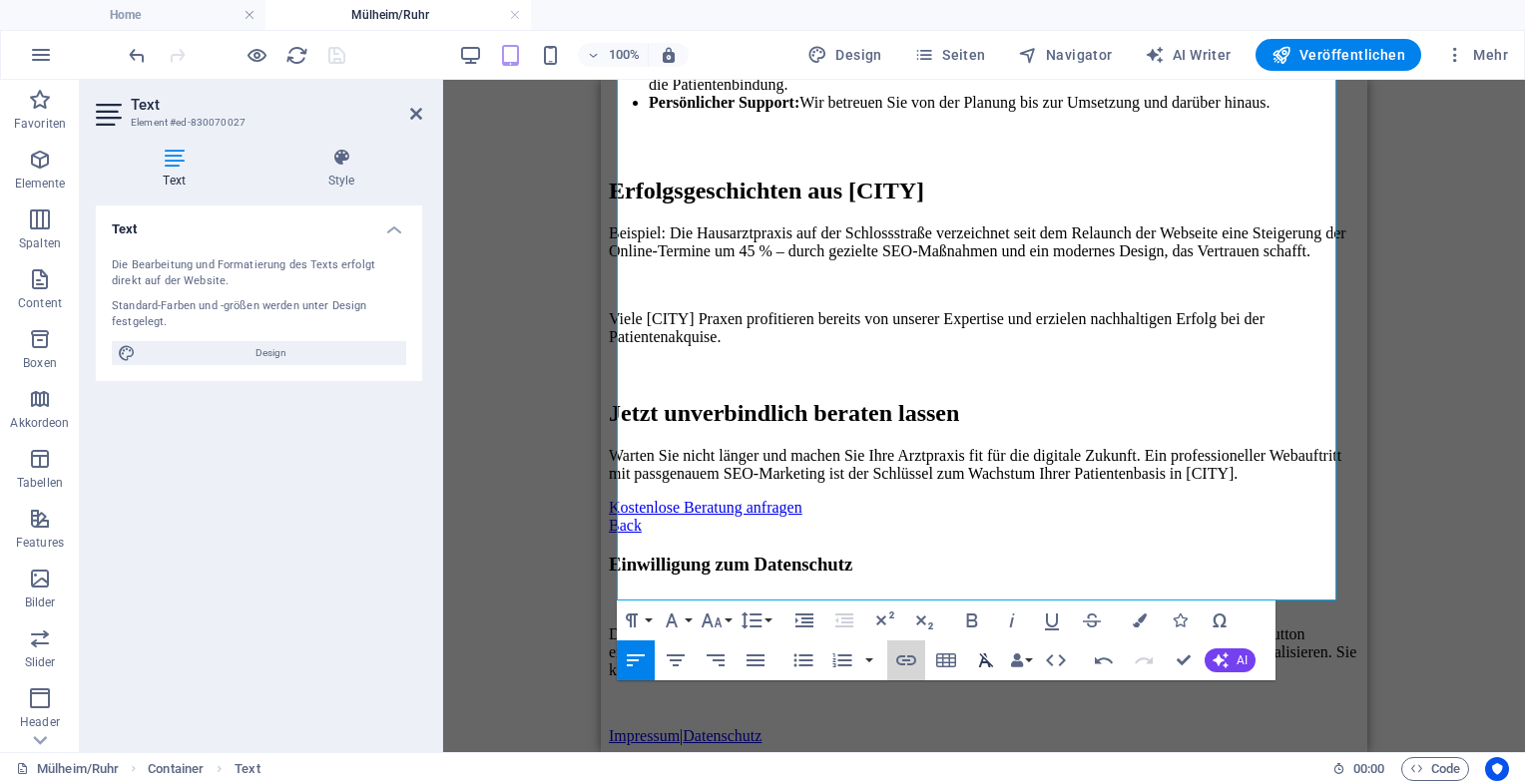 drag, startPoint x: 905, startPoint y: 662, endPoint x: 1004, endPoint y: 652, distance: 99.50377 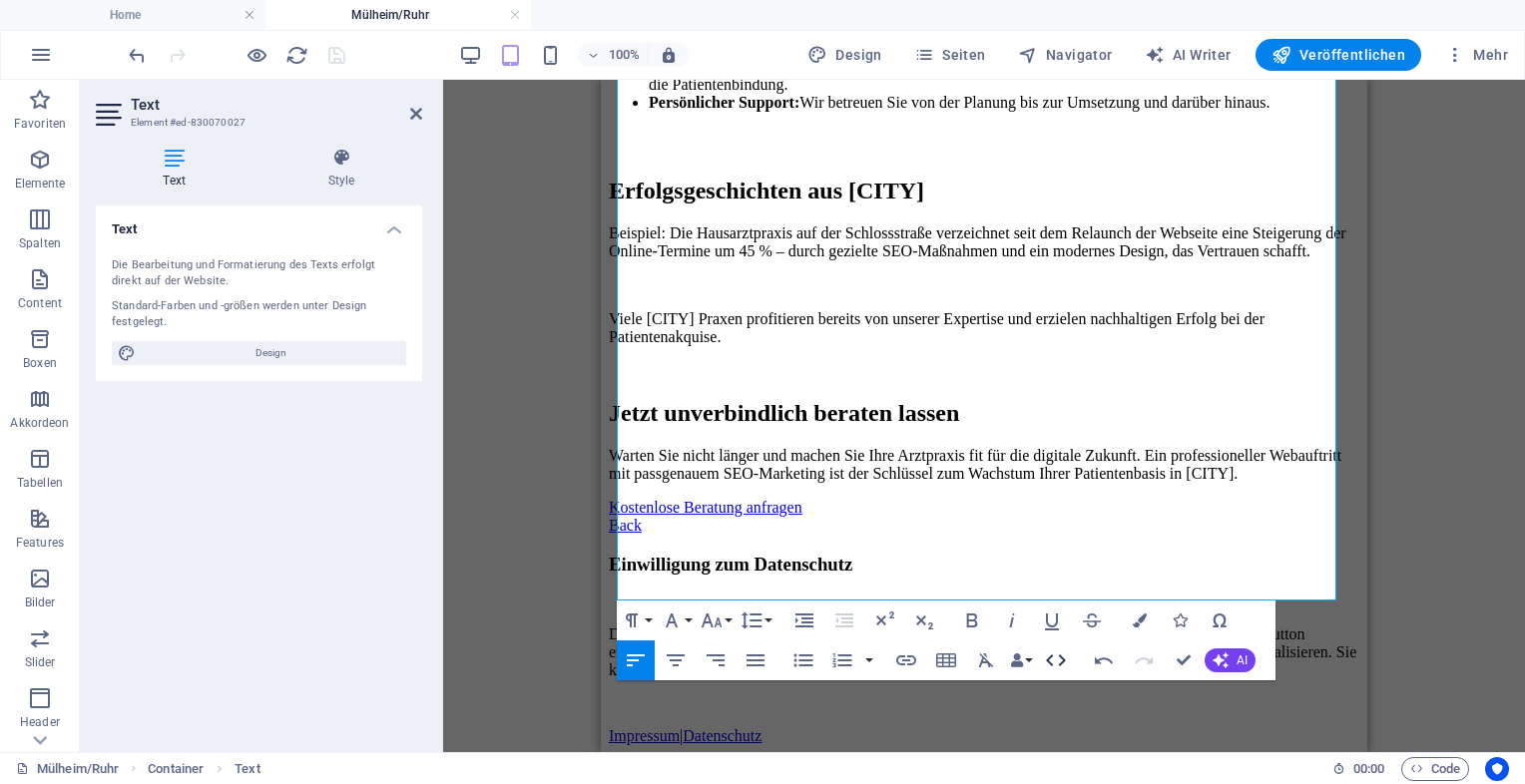 click 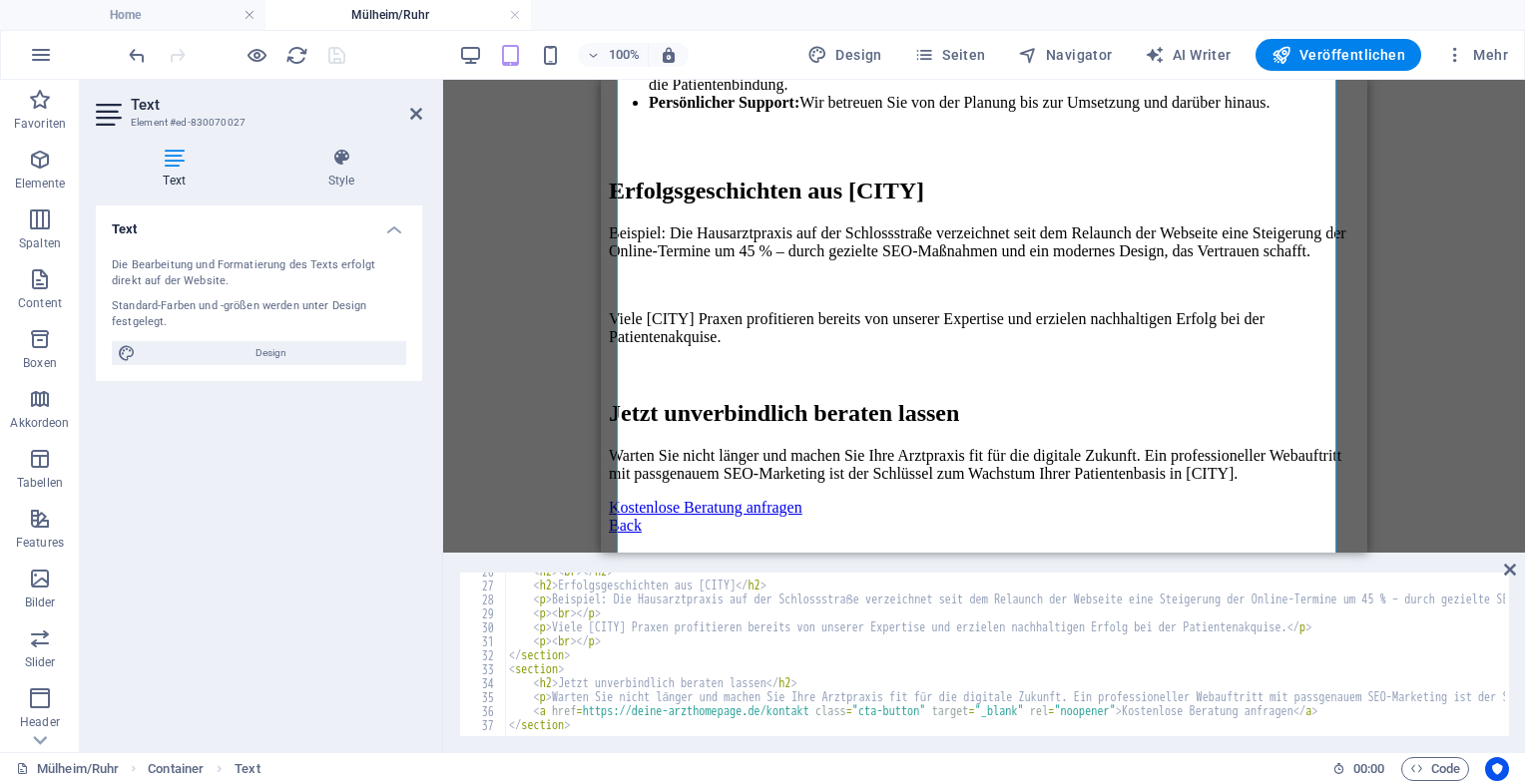 scroll, scrollTop: 357, scrollLeft: 0, axis: vertical 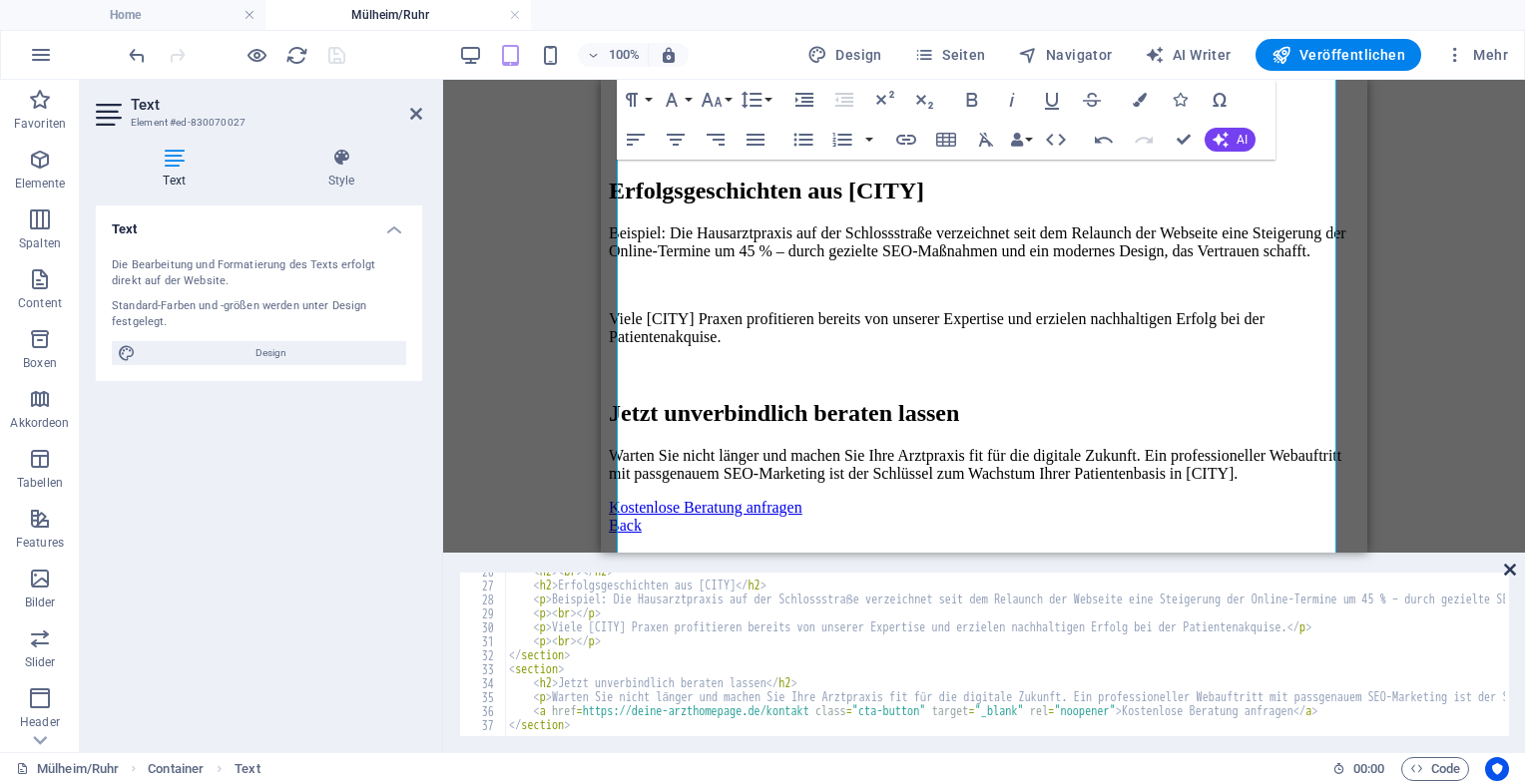 click at bounding box center [1510, 570] 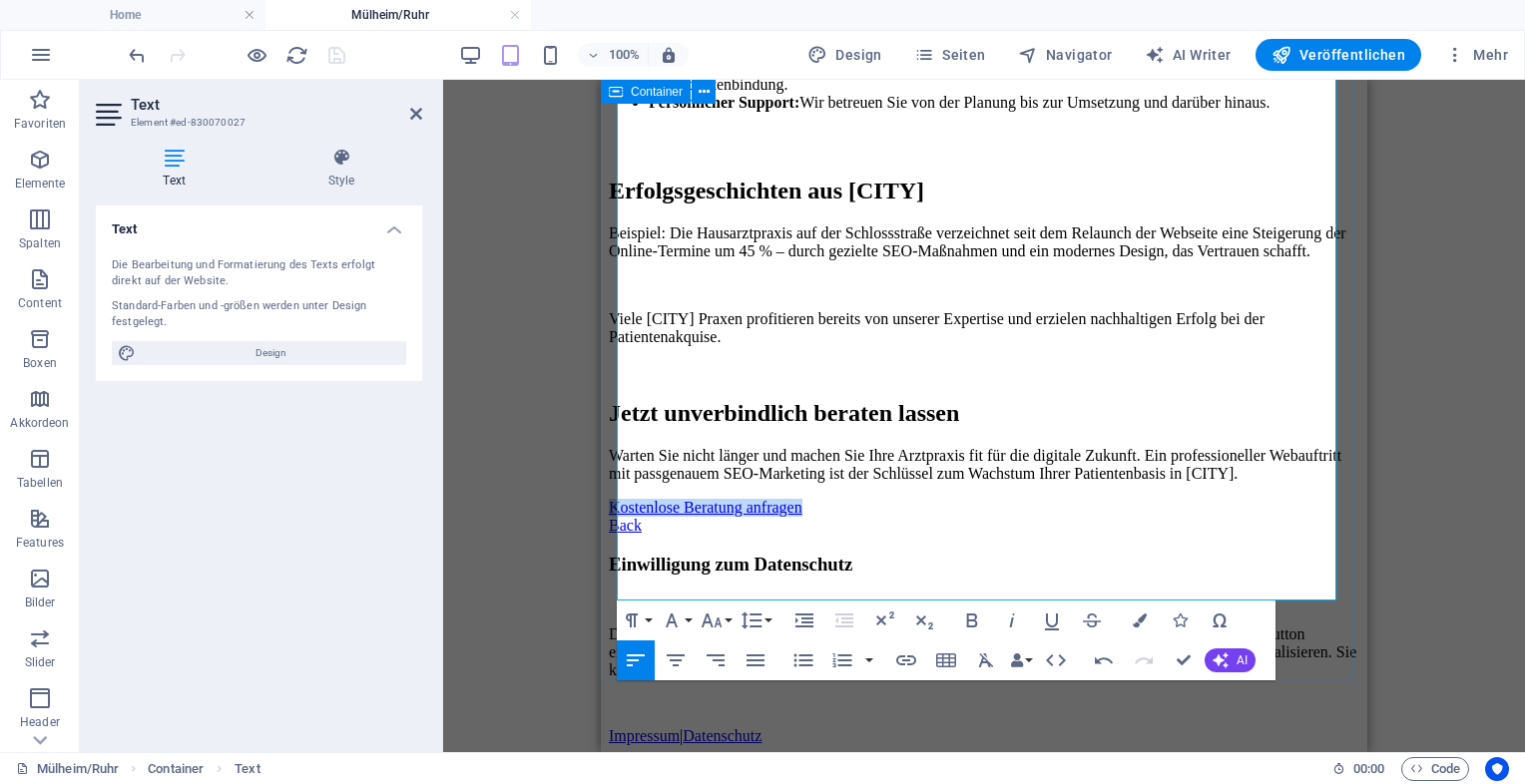 drag, startPoint x: 858, startPoint y: 588, endPoint x: 615, endPoint y: 590, distance: 243.0082 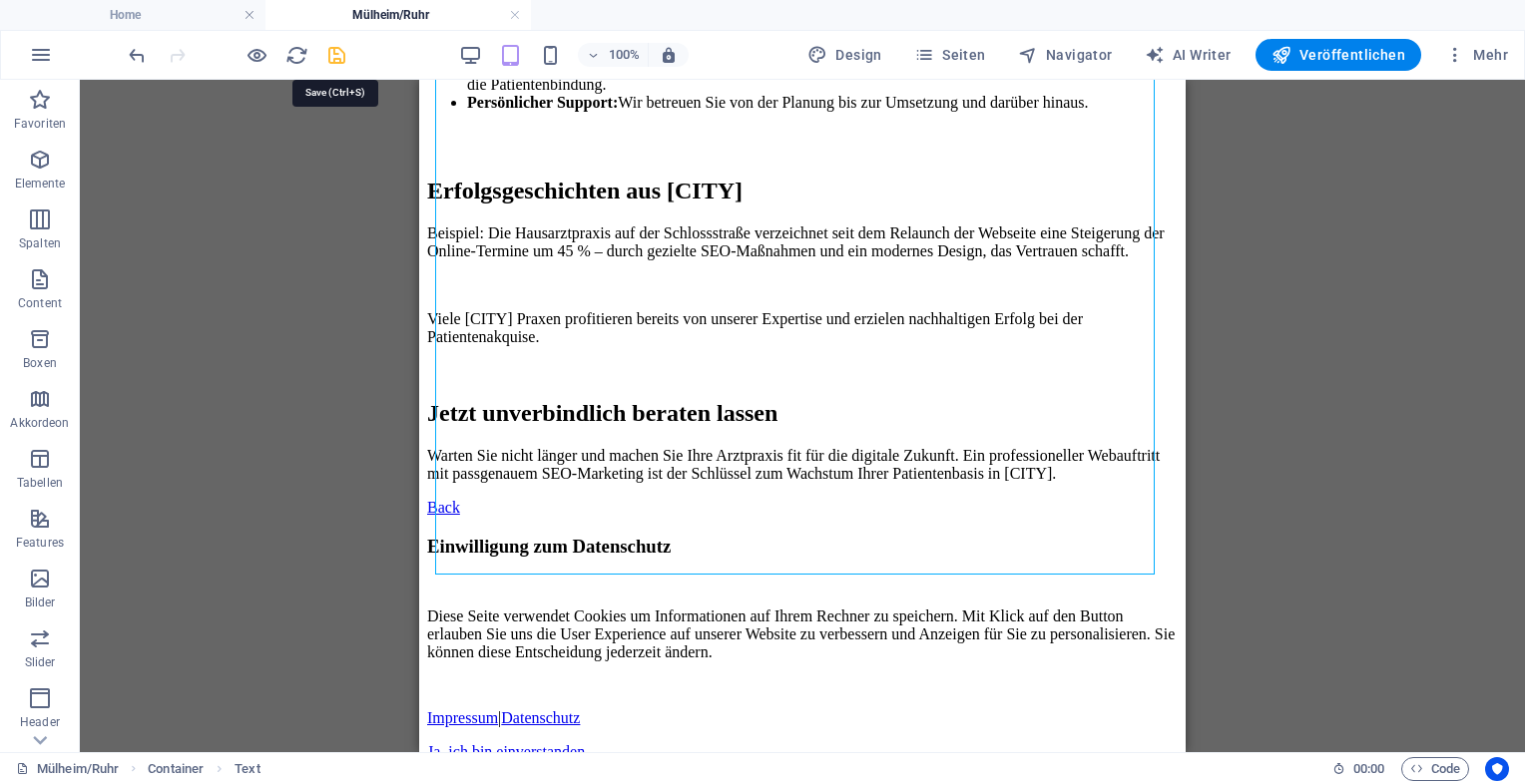 click at bounding box center [336, 55] 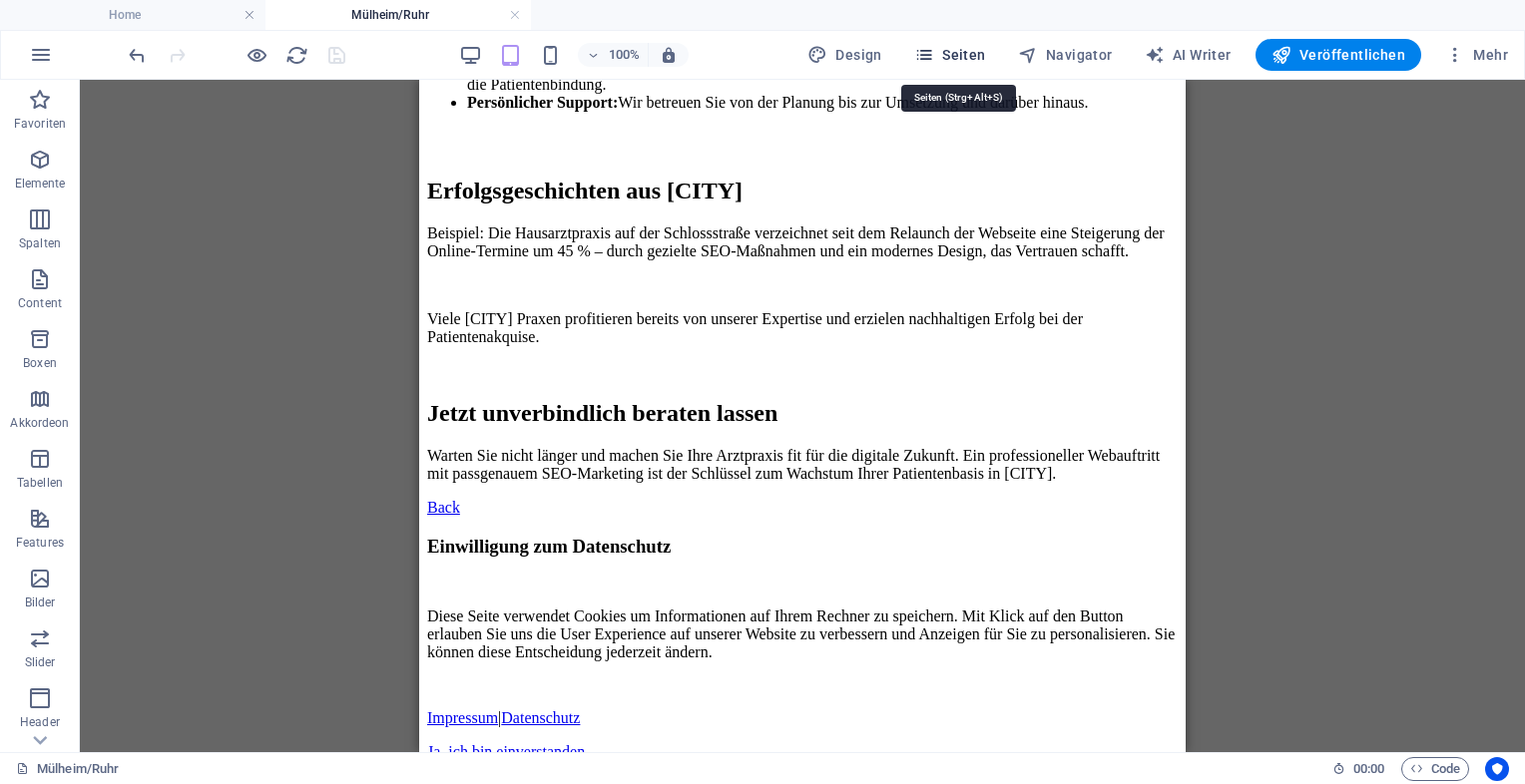 click on "Seiten" at bounding box center (950, 55) 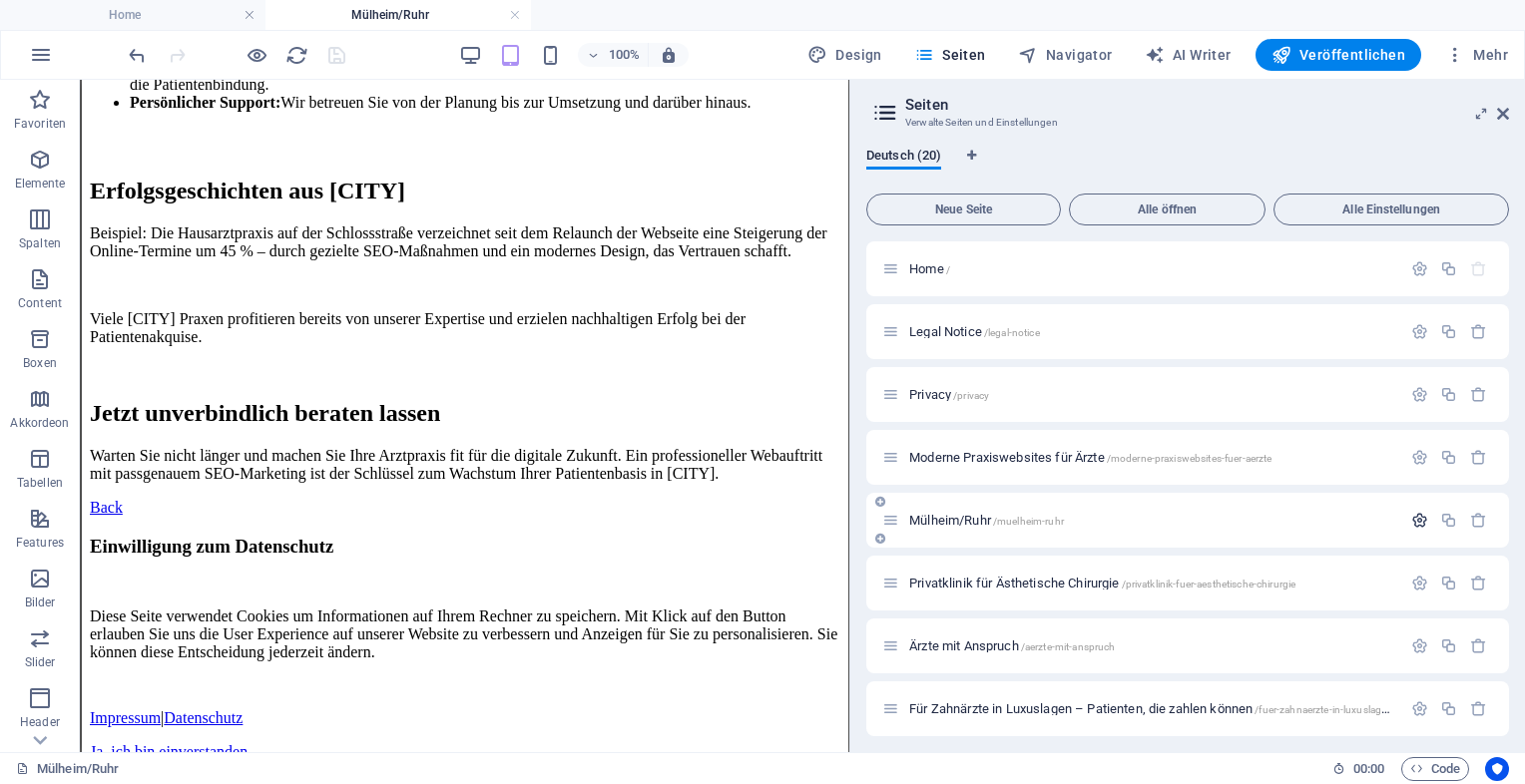 click at bounding box center (1419, 520) 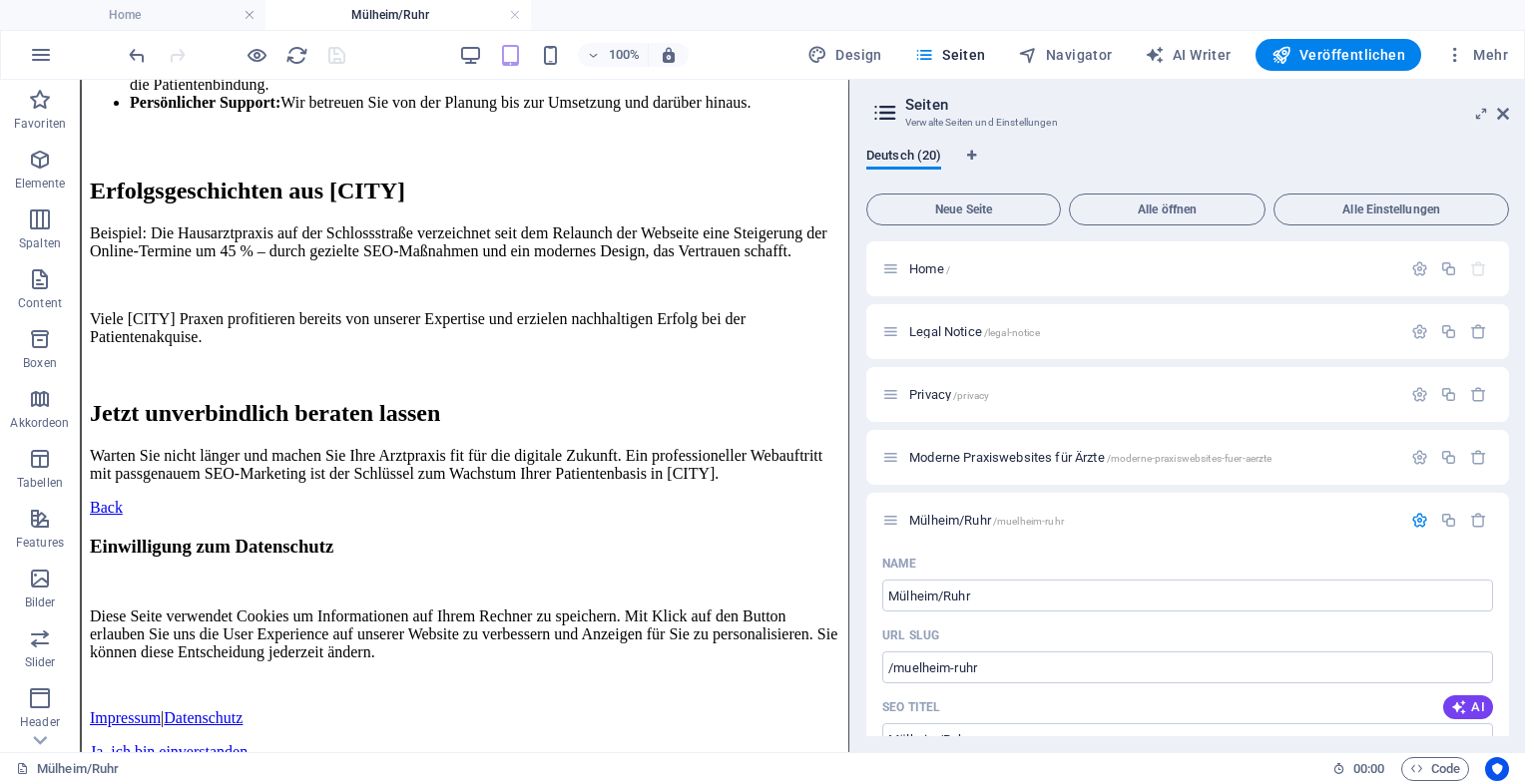 drag, startPoint x: 1510, startPoint y: 304, endPoint x: 1508, endPoint y: 334, distance: 30.066593 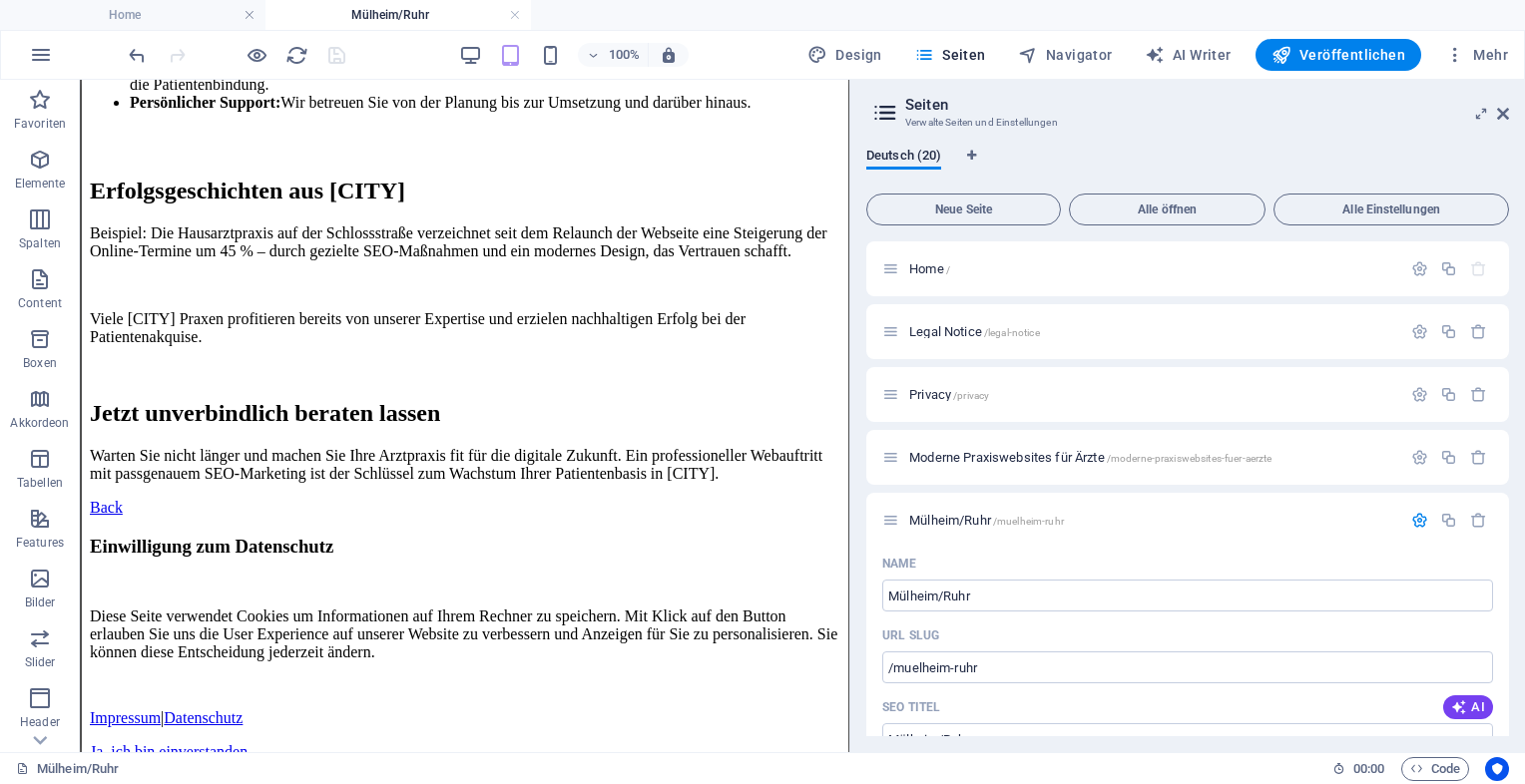 drag, startPoint x: 1504, startPoint y: 340, endPoint x: 1505, endPoint y: 352, distance: 12.0415946 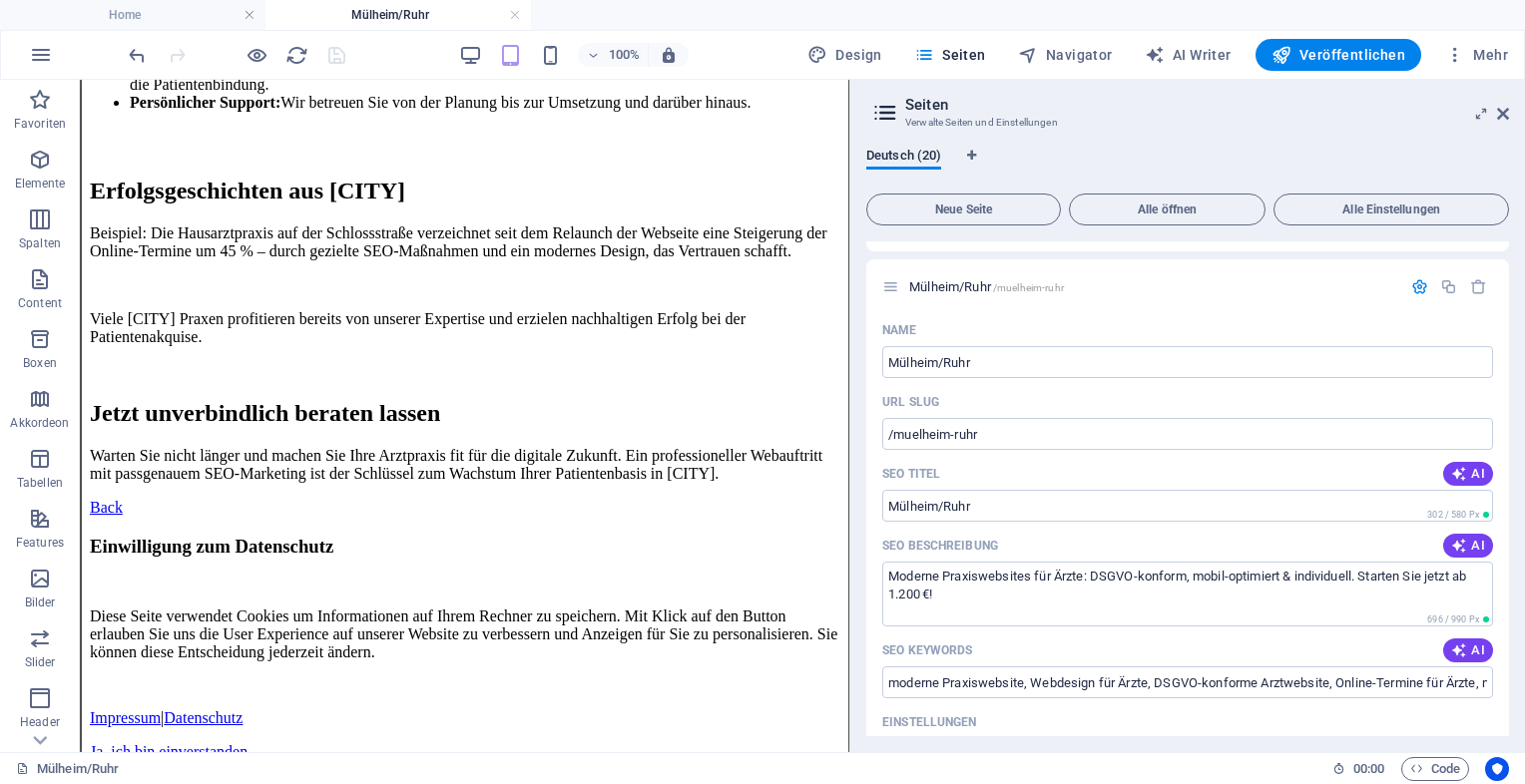 scroll, scrollTop: 219, scrollLeft: 0, axis: vertical 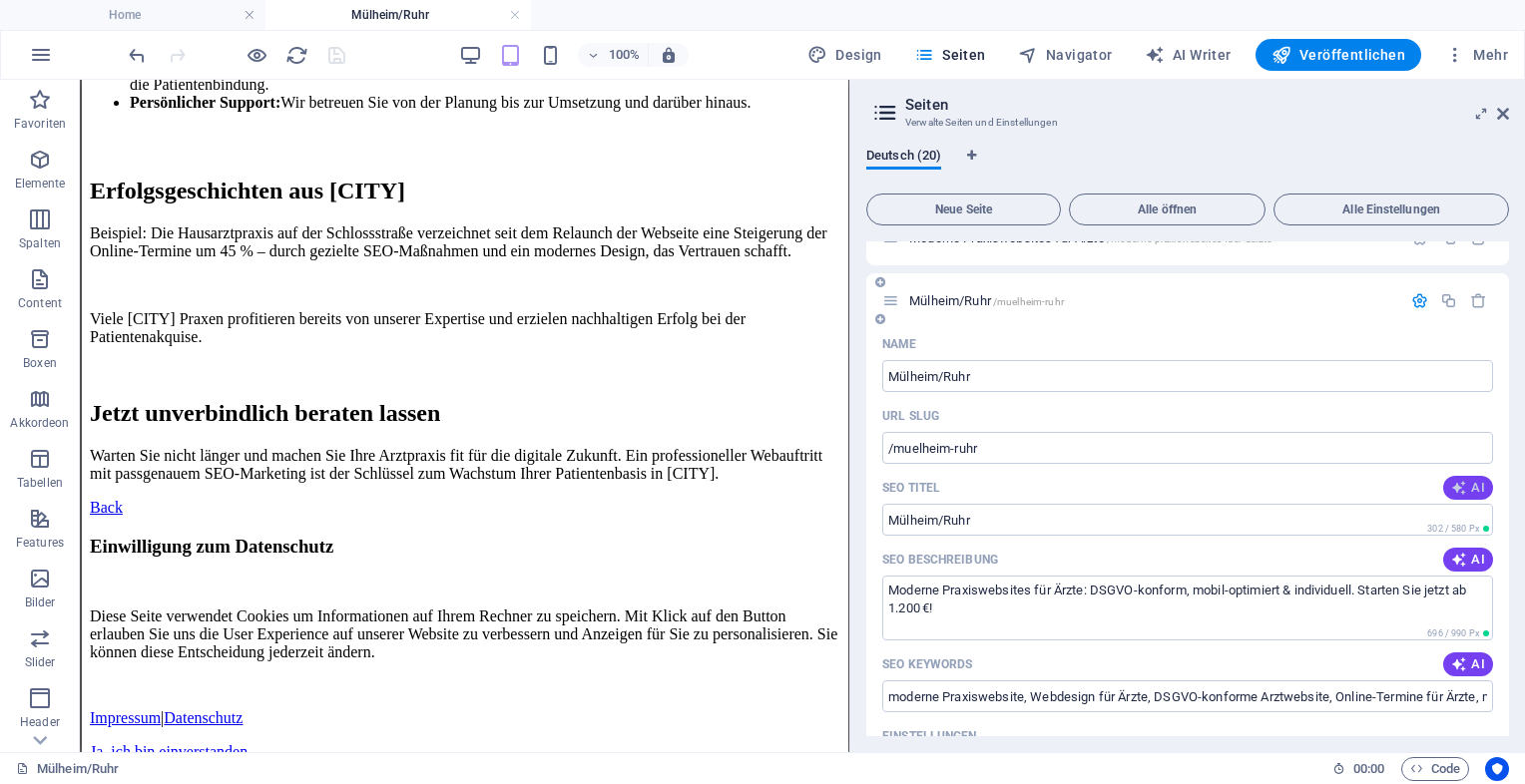 click at bounding box center [1459, 488] 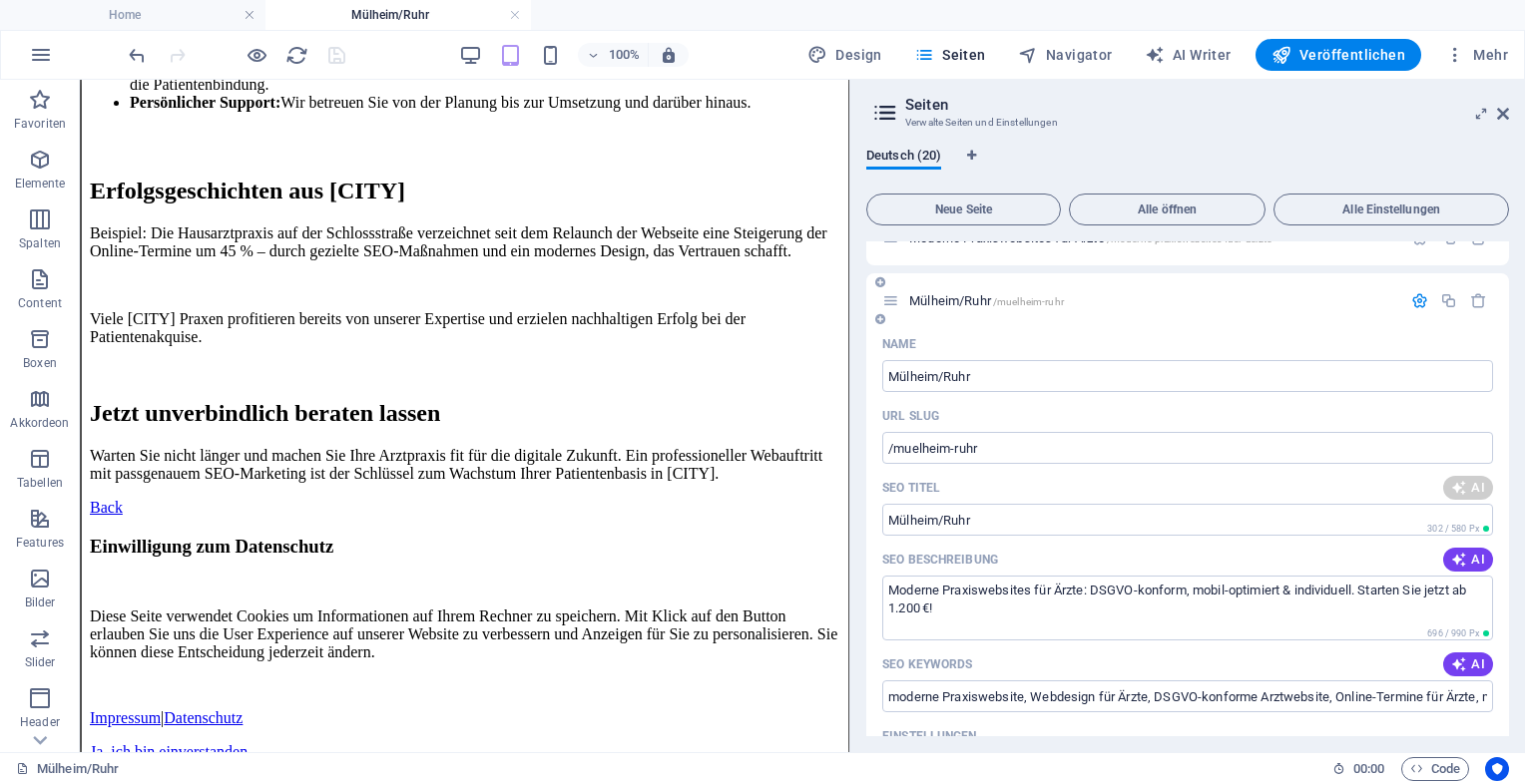 type on "„[SERVICE] [CITY]“" 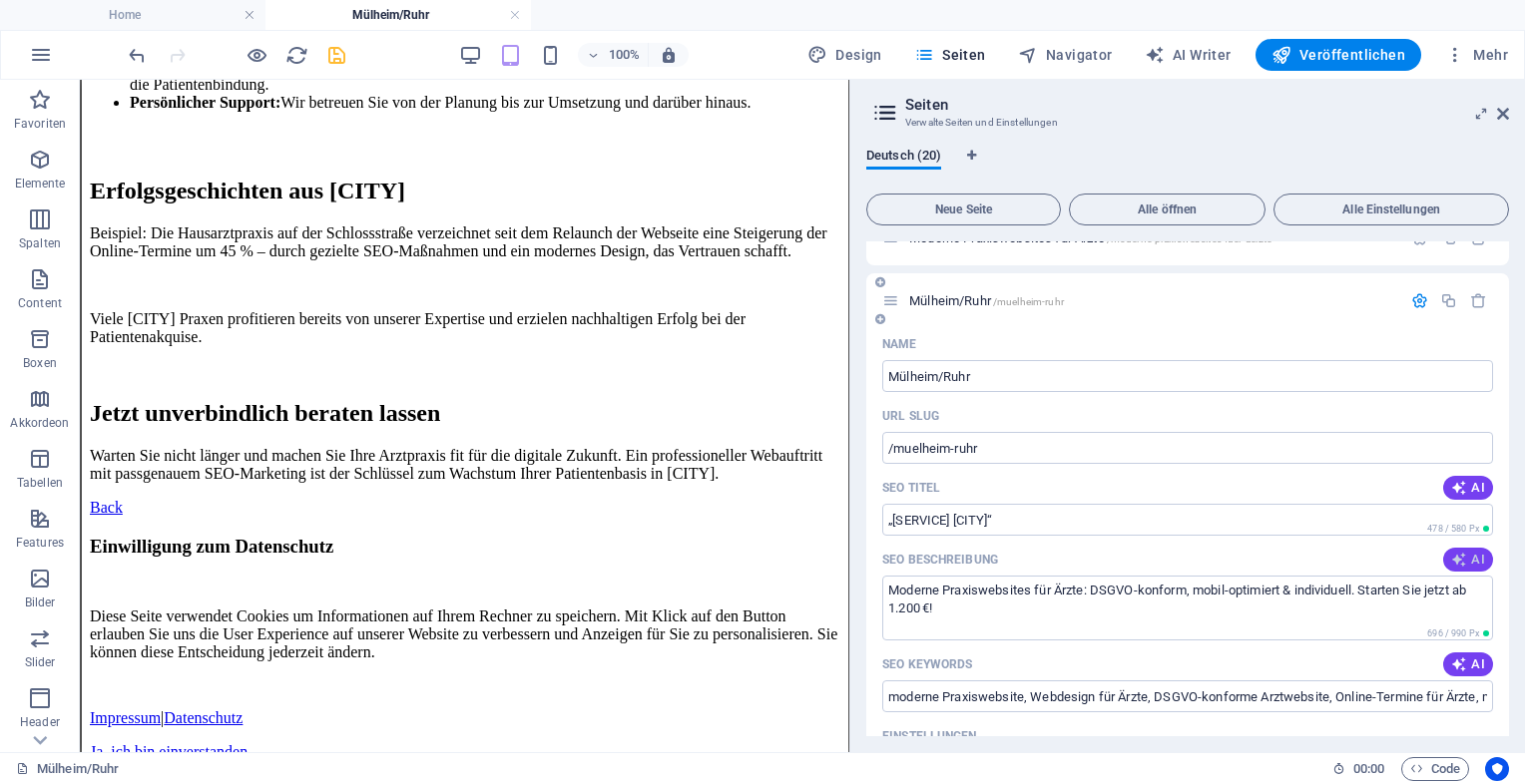 click on "AI" at bounding box center [1468, 560] 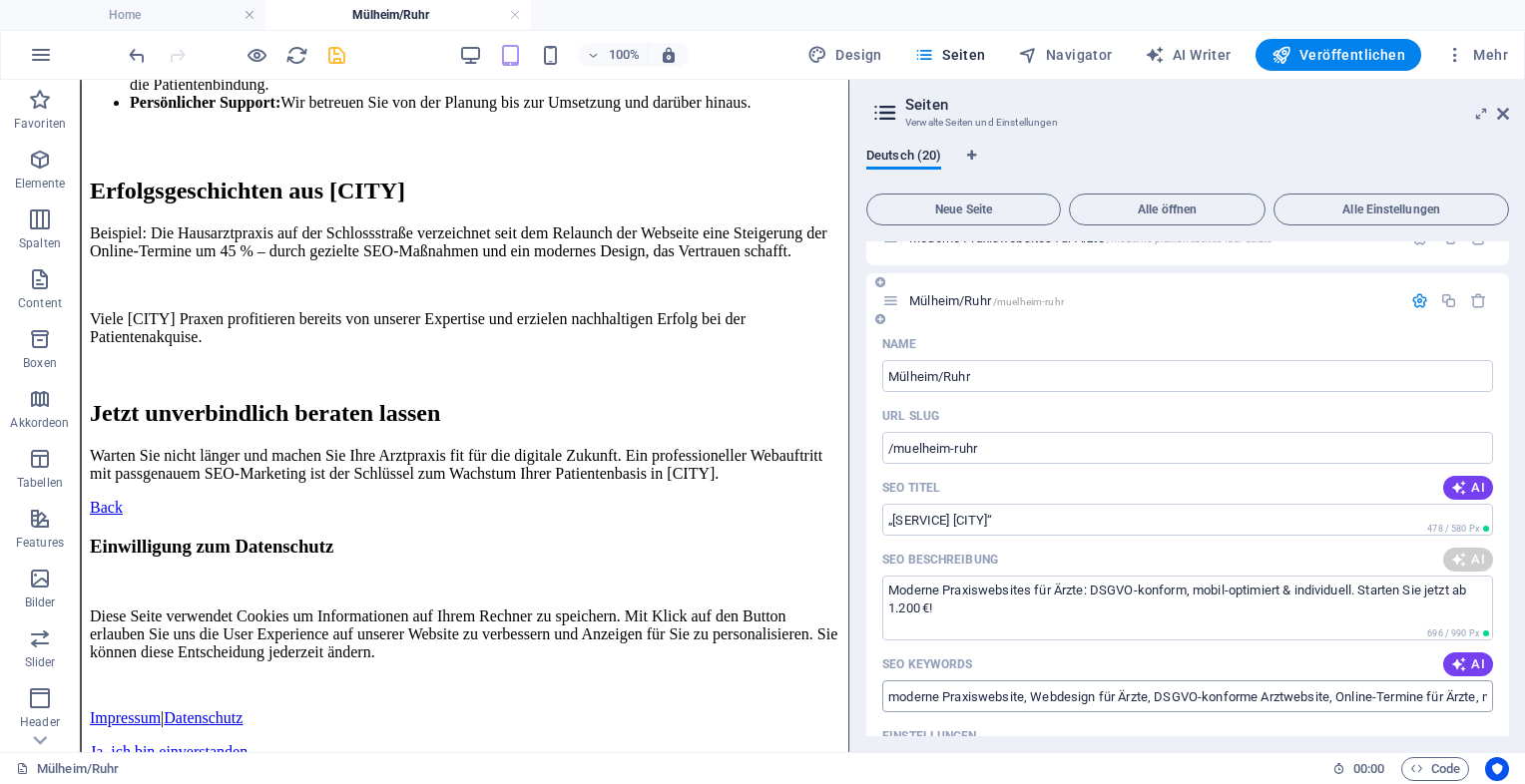 type on "Professionelle Arzt-Webseiten & SEO in [CITY]. Gewinnen Sie mehr Patienten mit individueller Online-Präsenz!" 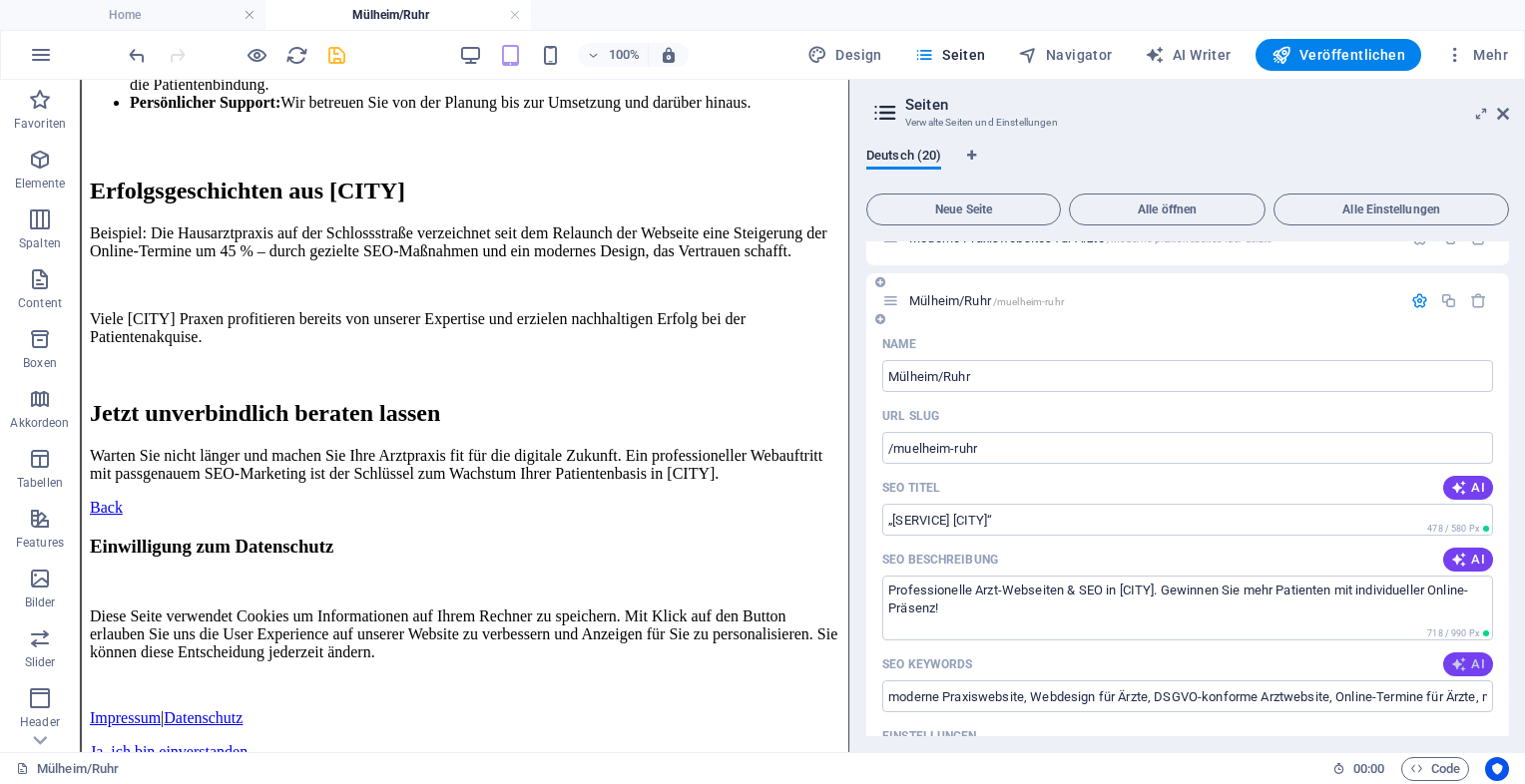 click on "AI" at bounding box center [1468, 664] 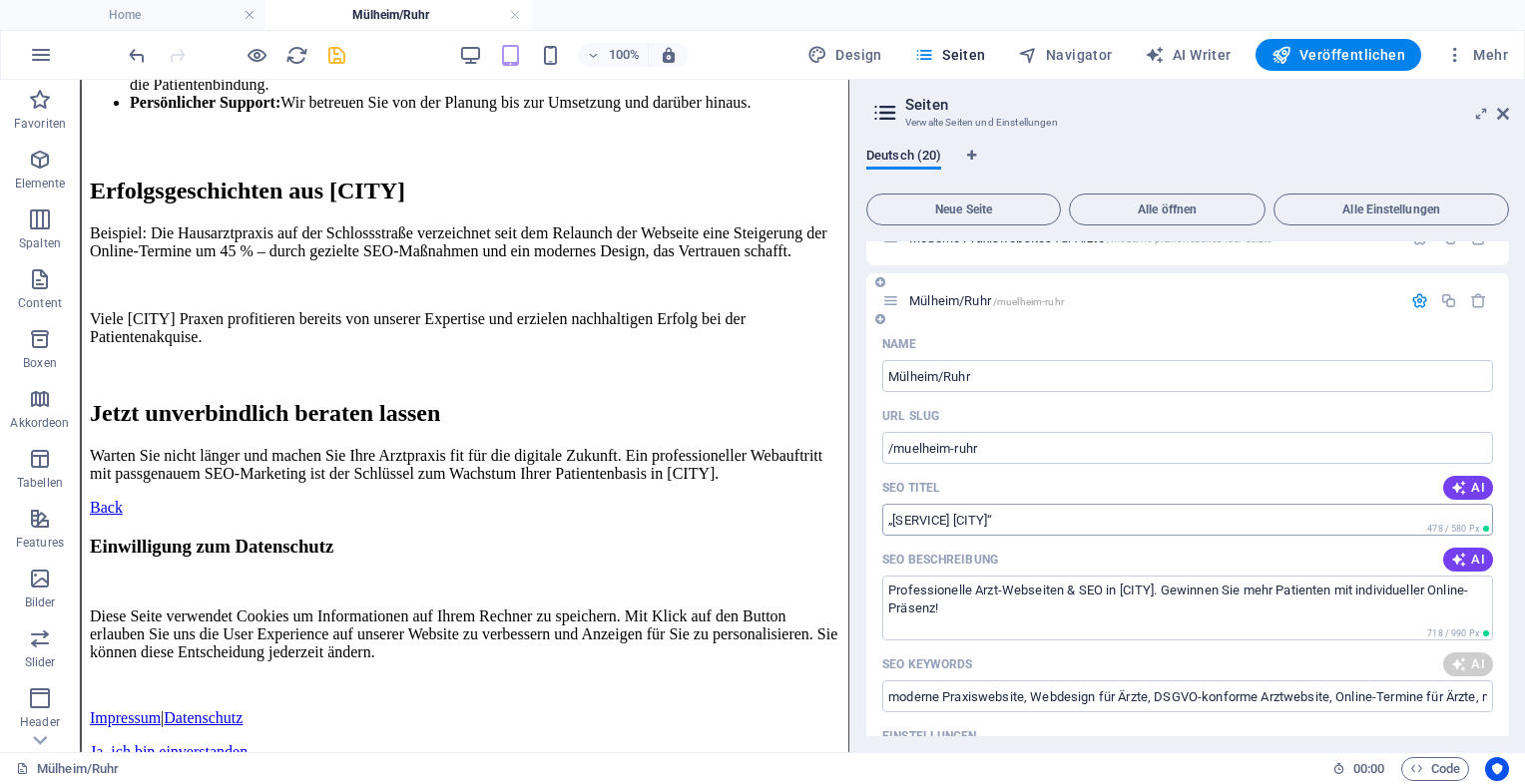 type on "Arzt-Webseiten [CITY], SEO für Praxen, Webdesign Arztpraxis, Patienten gewinnen [CITY], professionelle Arztseite, digitale Patientenakquise" 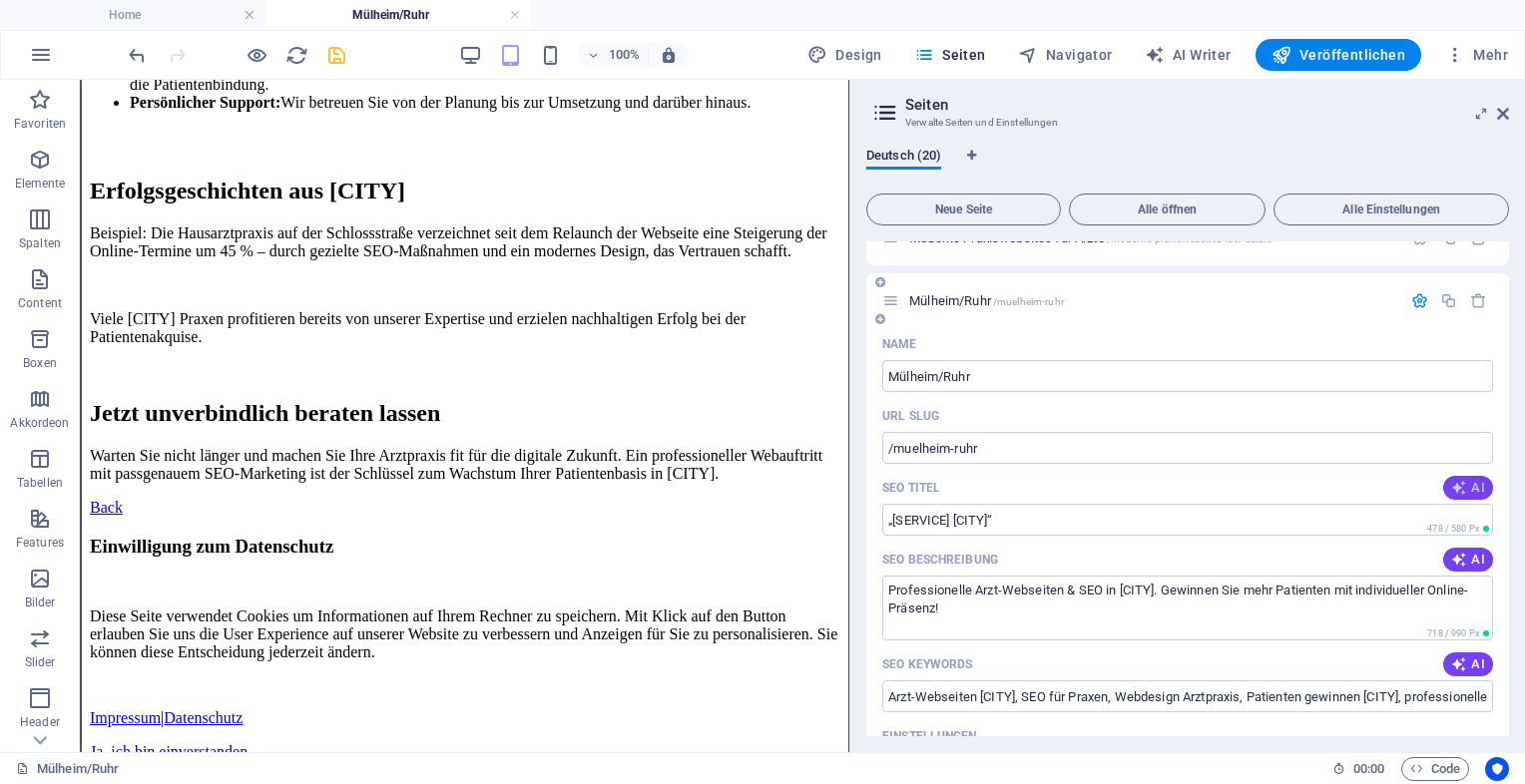 click on "AI" at bounding box center [1468, 488] 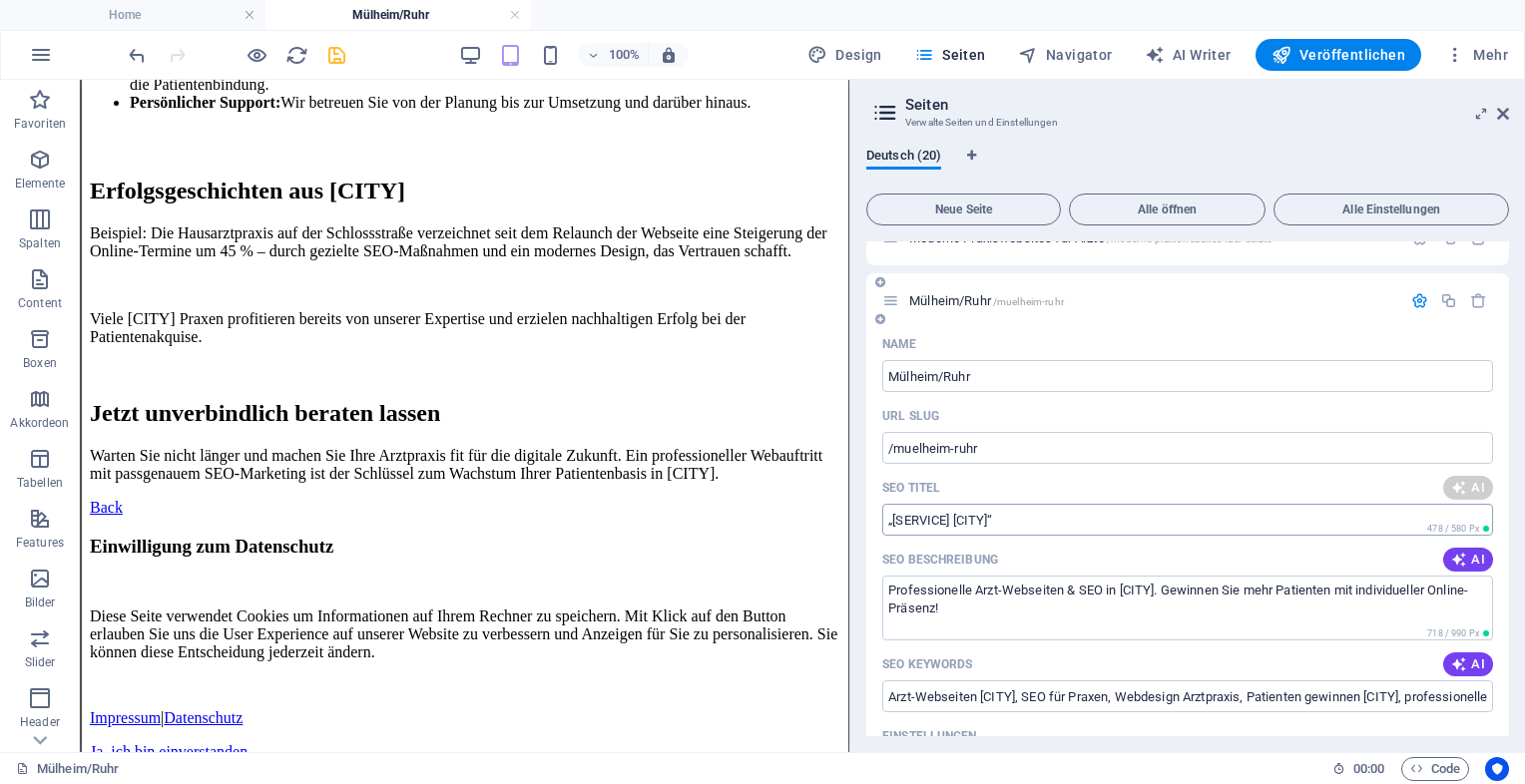 type on "Arzt-Webseiten & SEO in [CITY]" 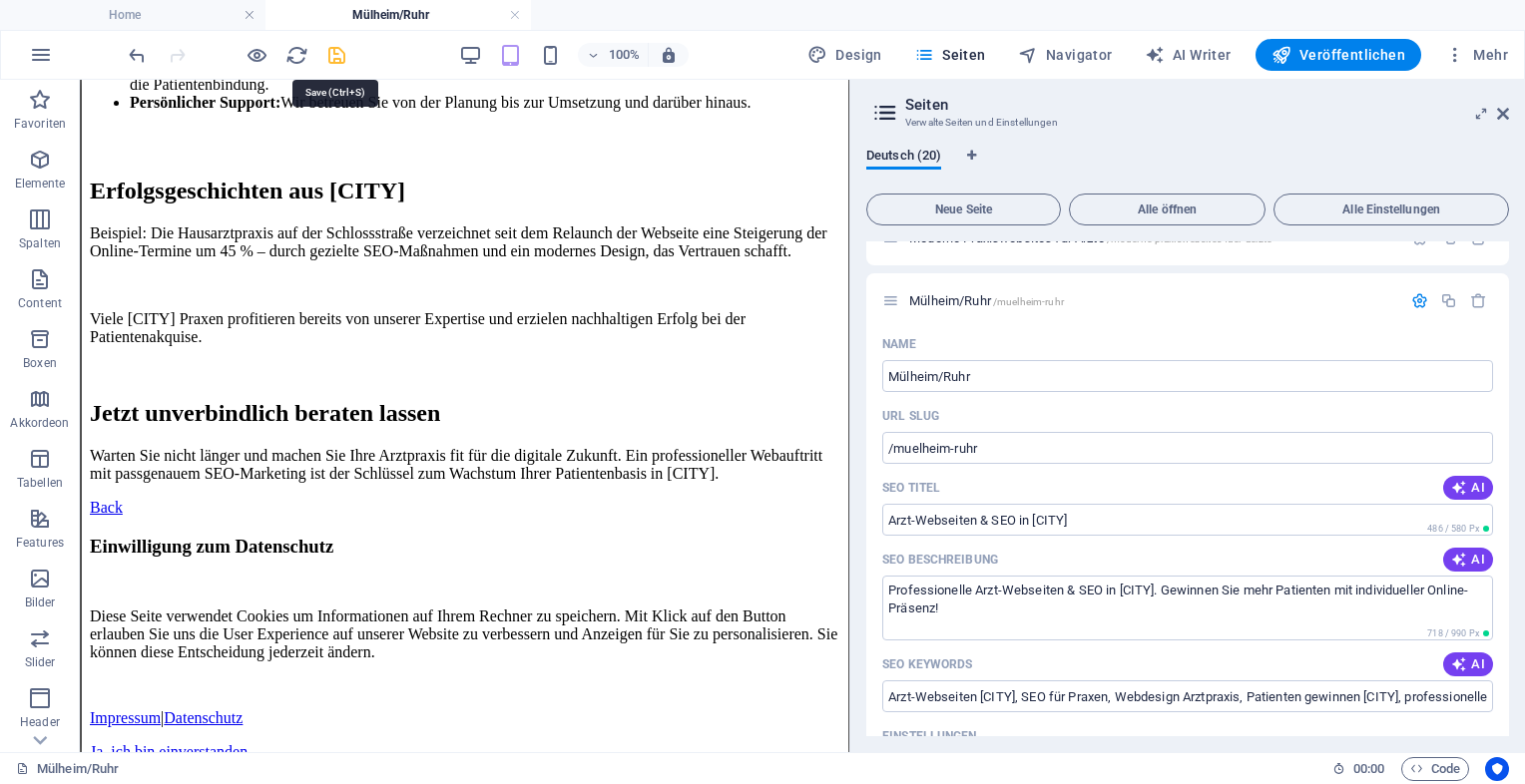 click at bounding box center (336, 55) 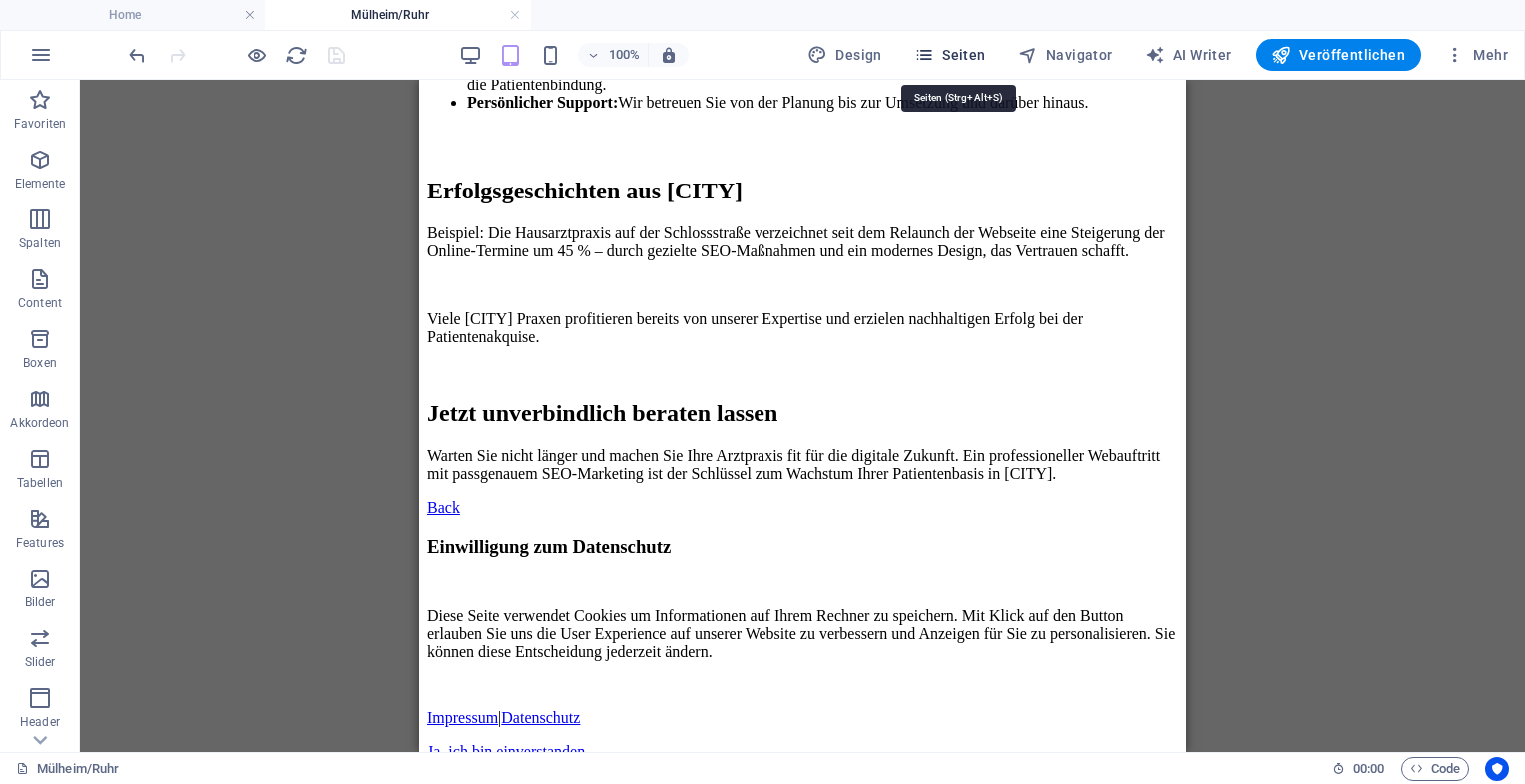 click on "Seiten" at bounding box center [950, 55] 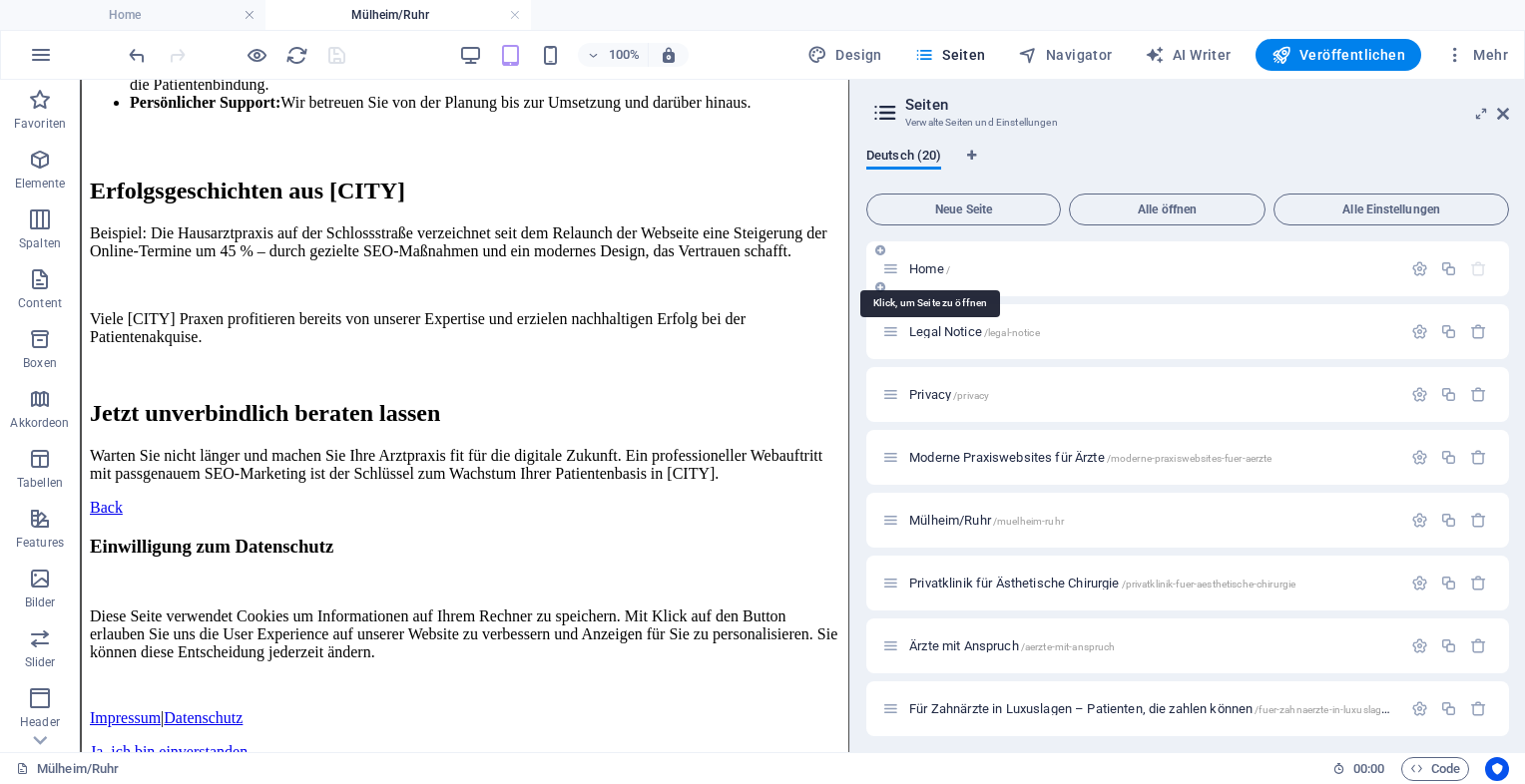 click on "Home /" at bounding box center (929, 268) 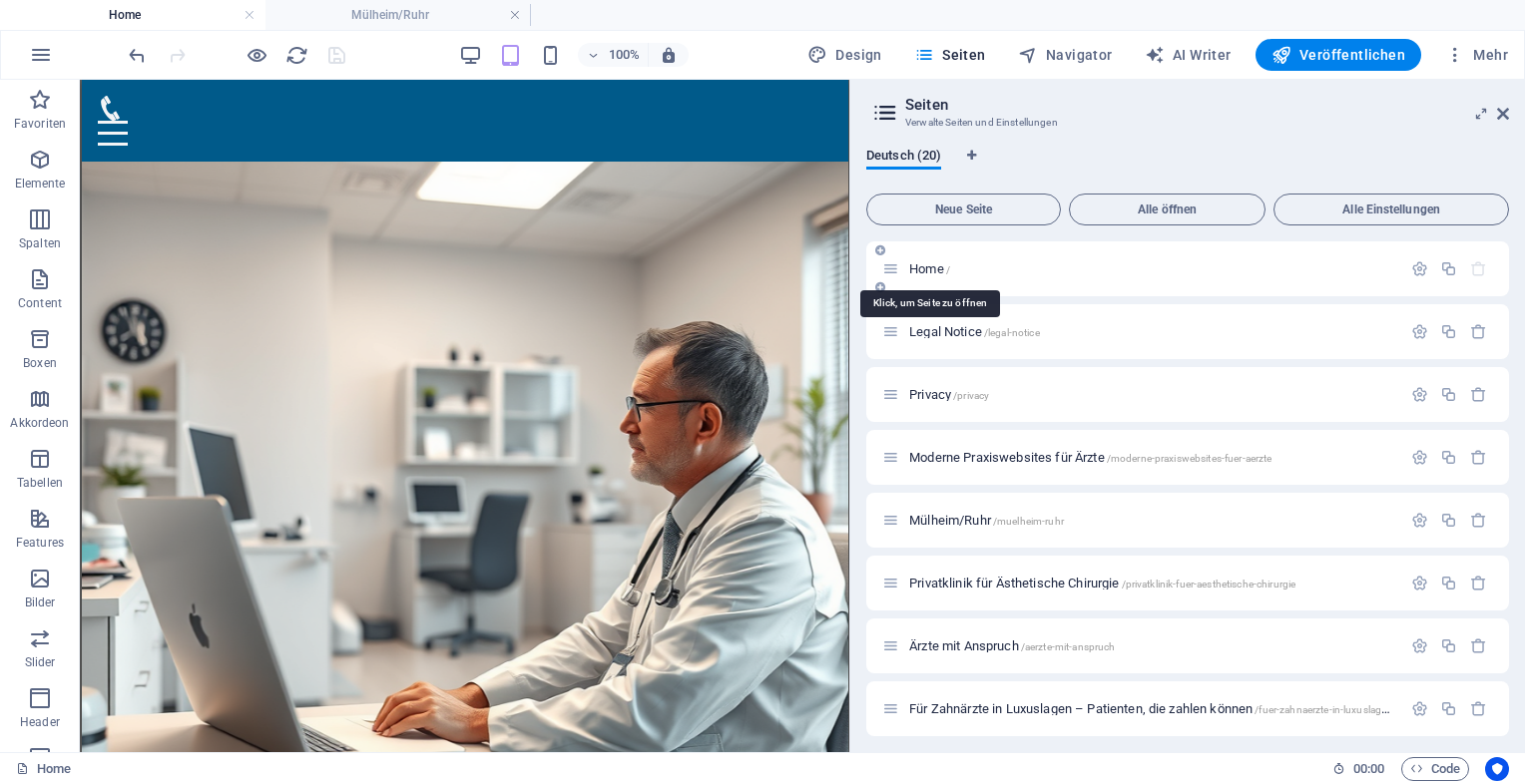 scroll, scrollTop: 10126, scrollLeft: 0, axis: vertical 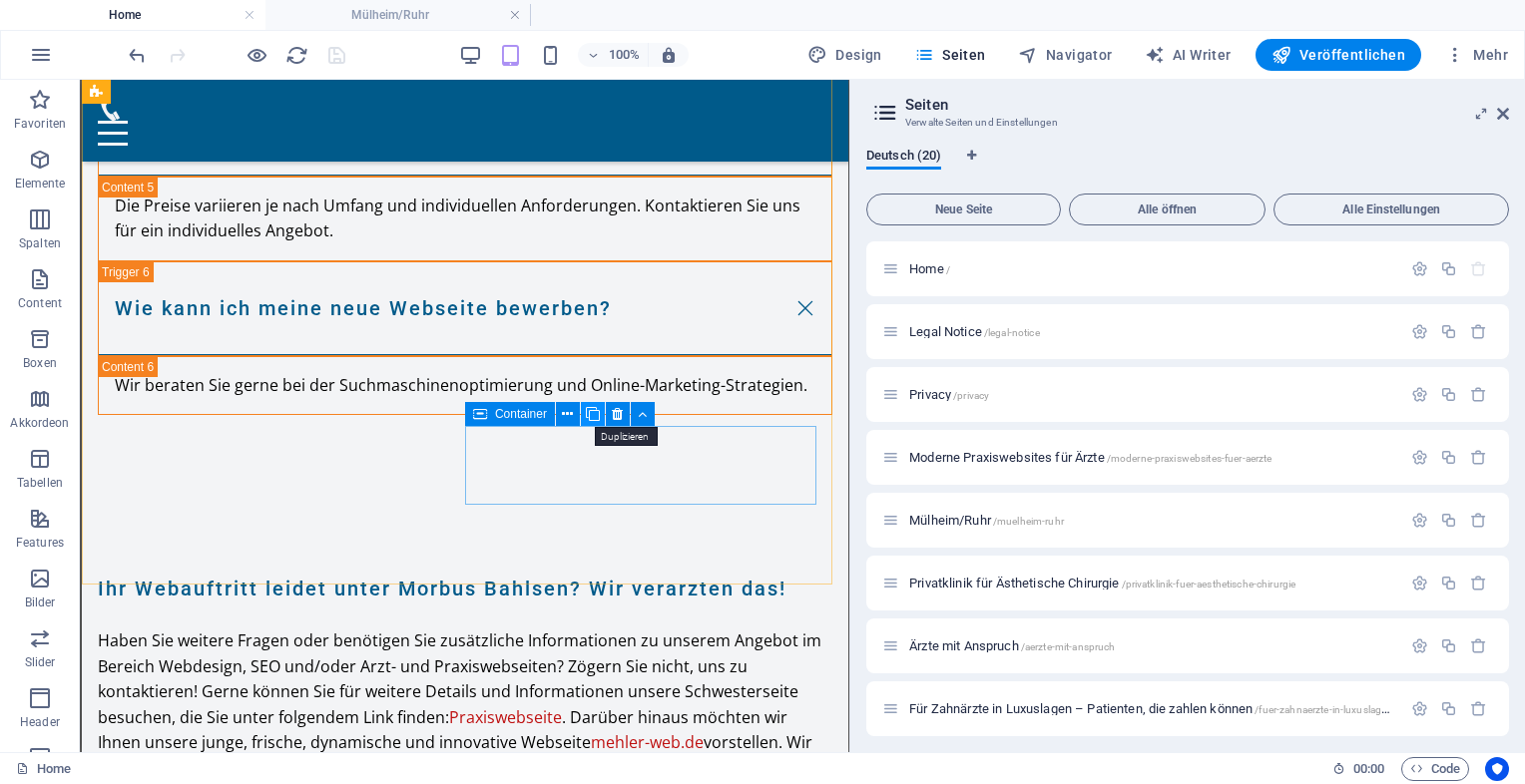 click at bounding box center (593, 414) 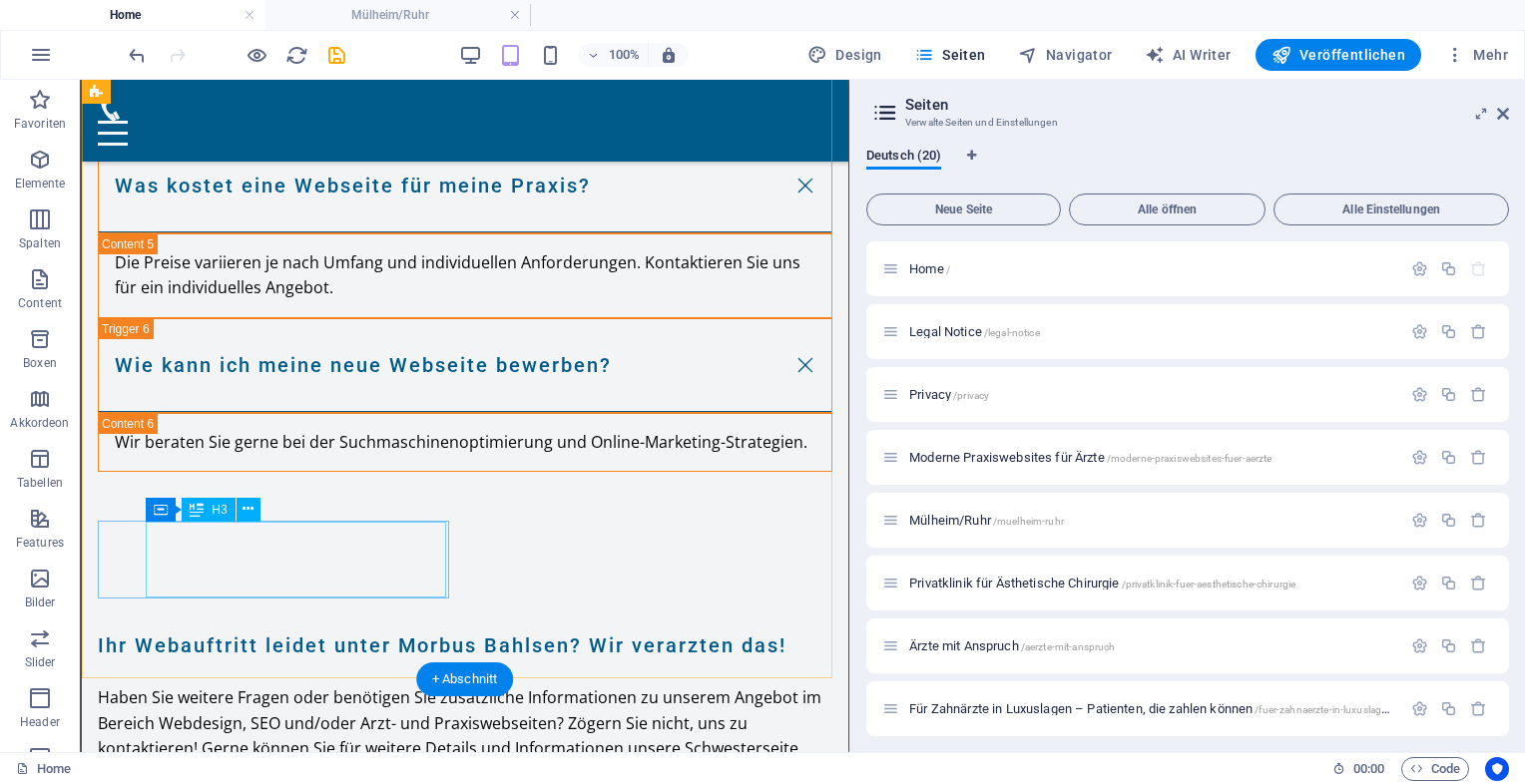 click on "Gastroenterologen Webdesign SEO" at bounding box center (252, 5461) 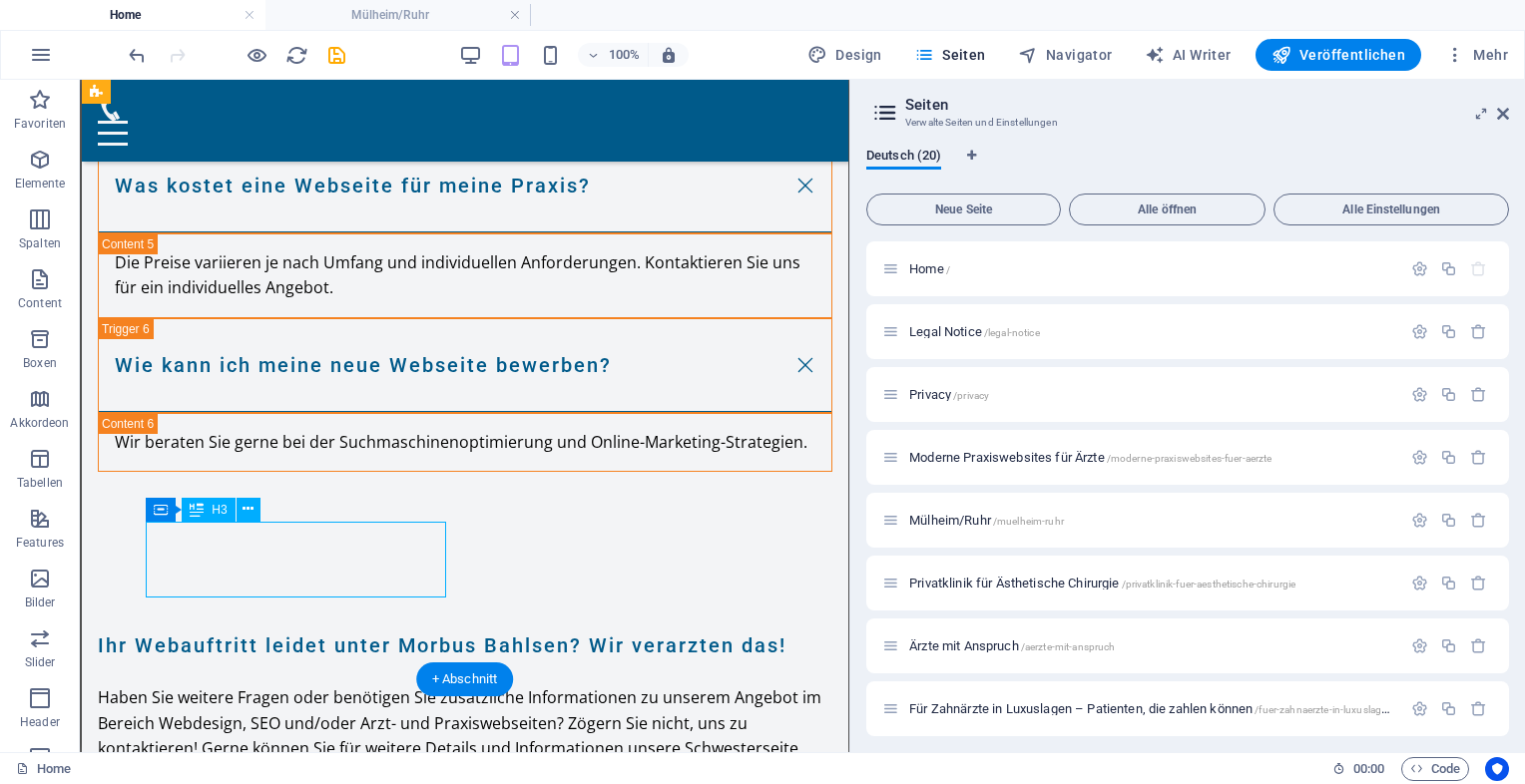 click on "Gastroenterologen Webdesign SEO" at bounding box center (252, 5461) 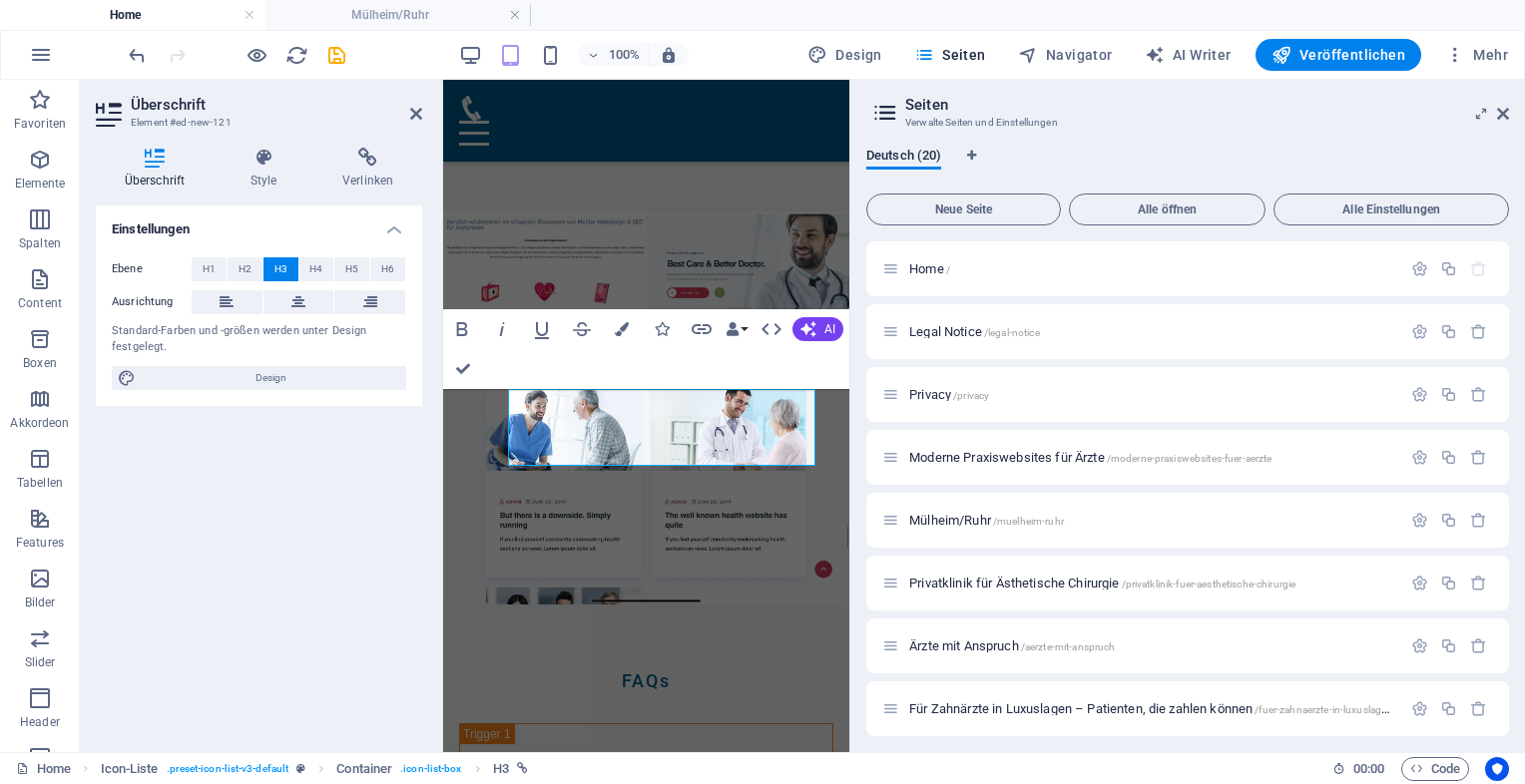 scroll, scrollTop: 15565, scrollLeft: 0, axis: vertical 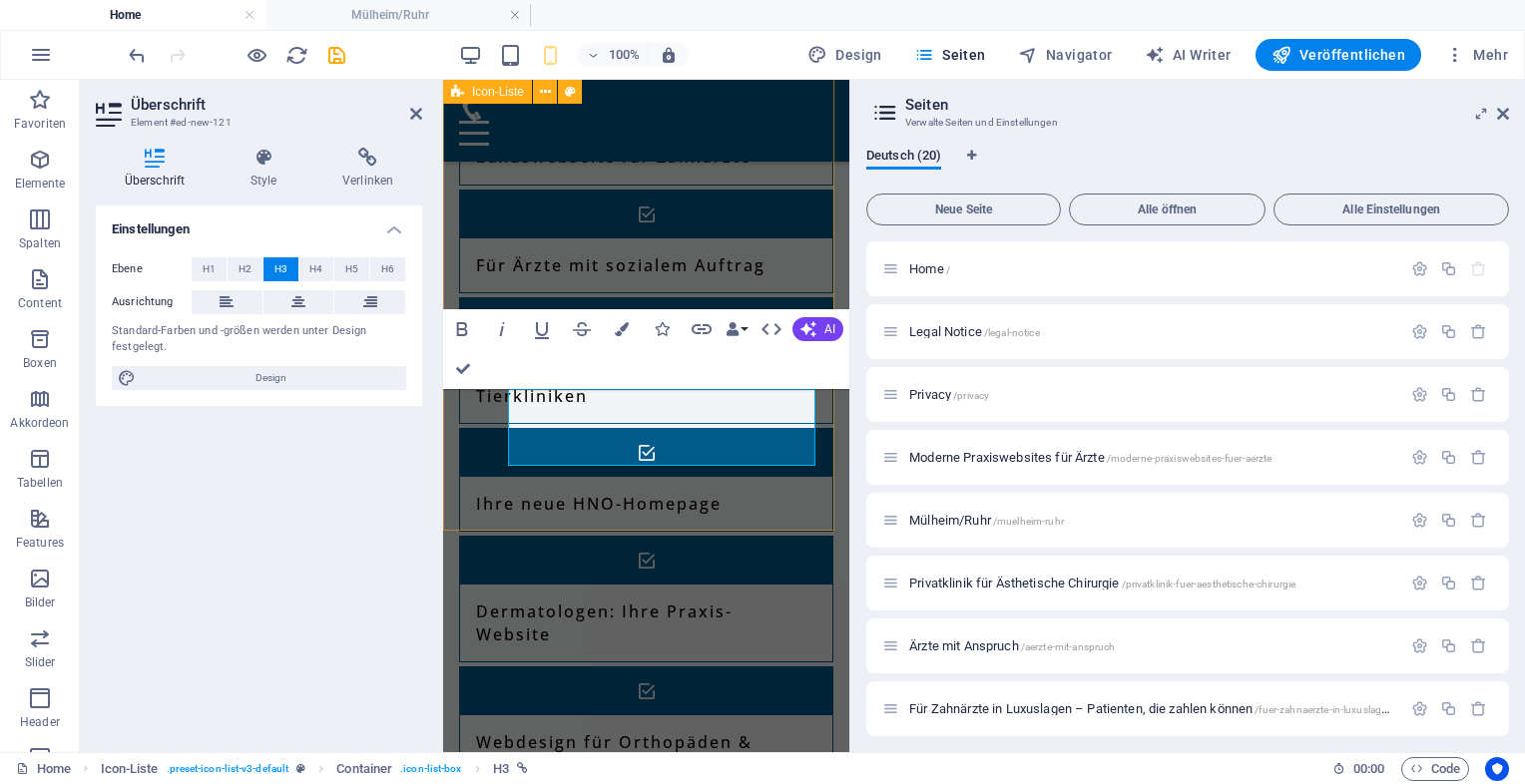 type 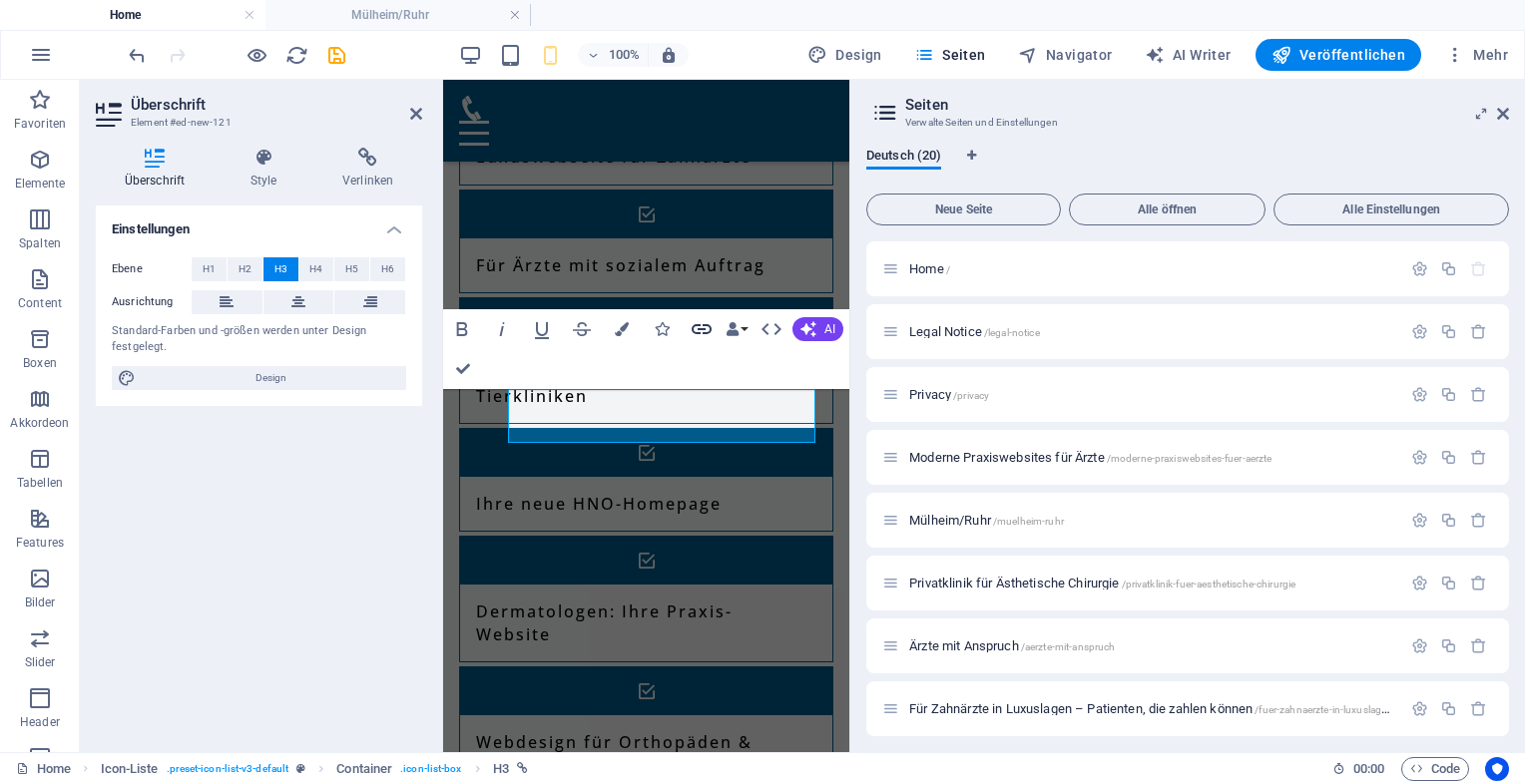click 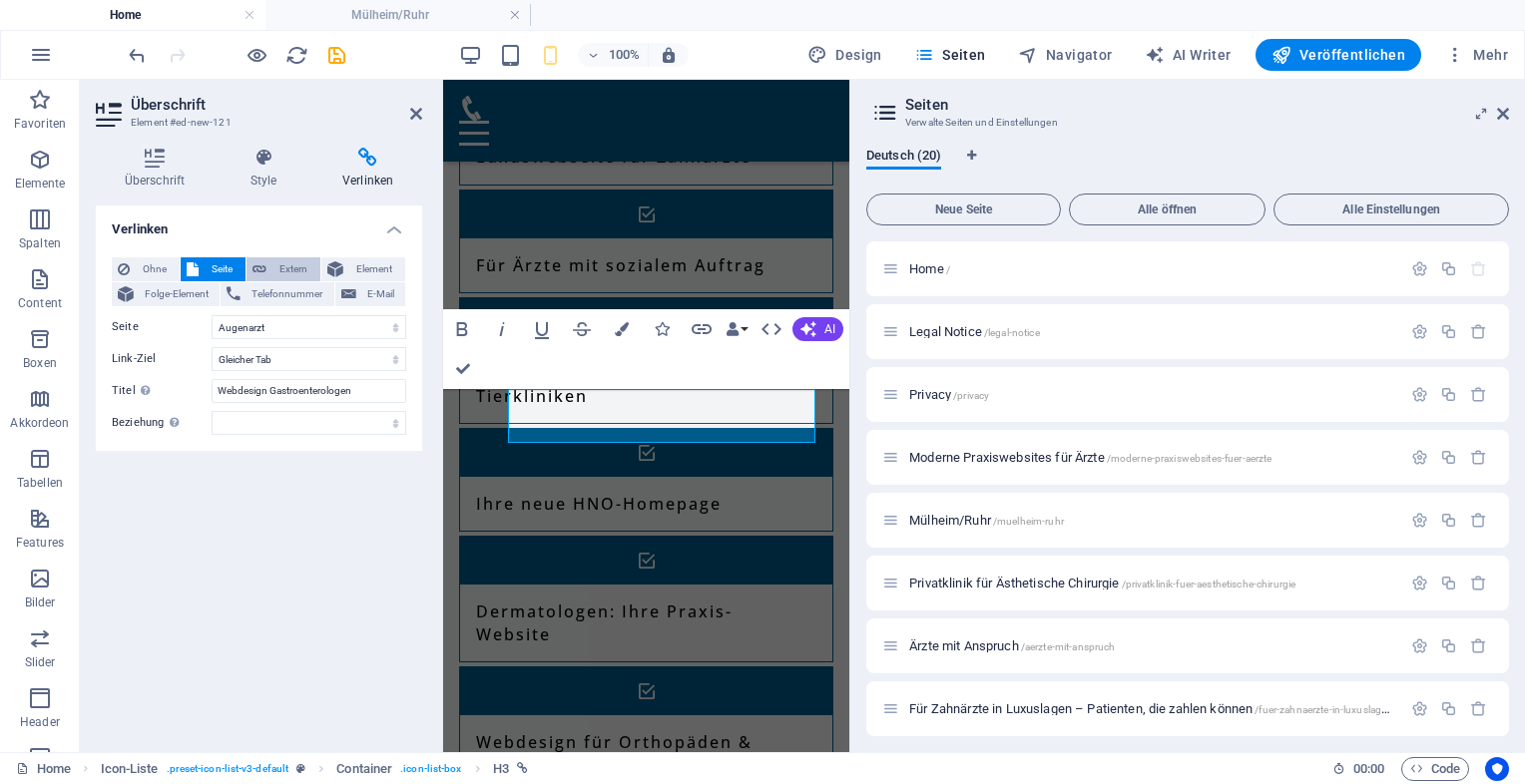 click on "Extern" at bounding box center (293, 269) 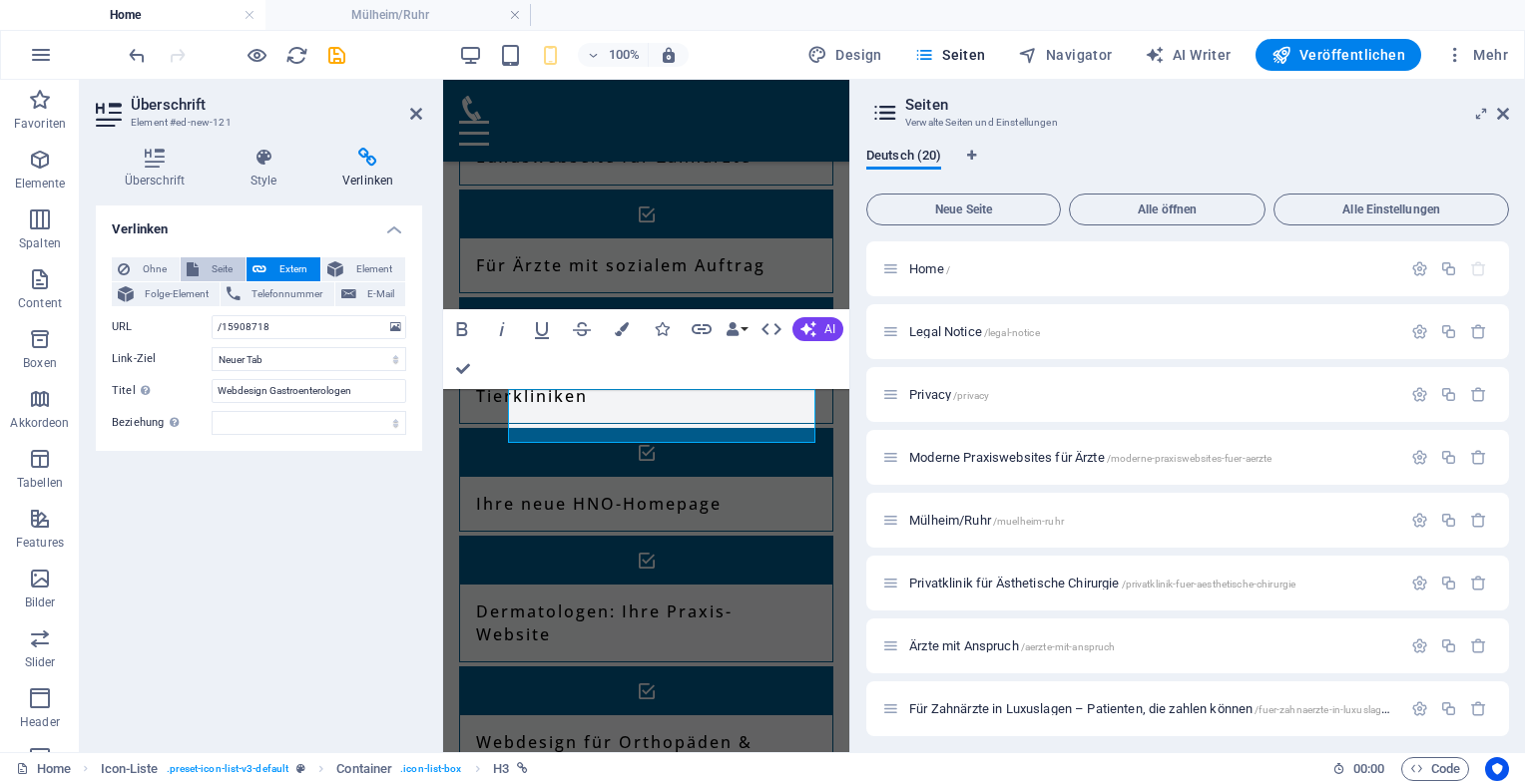 click on "Seite" at bounding box center [222, 269] 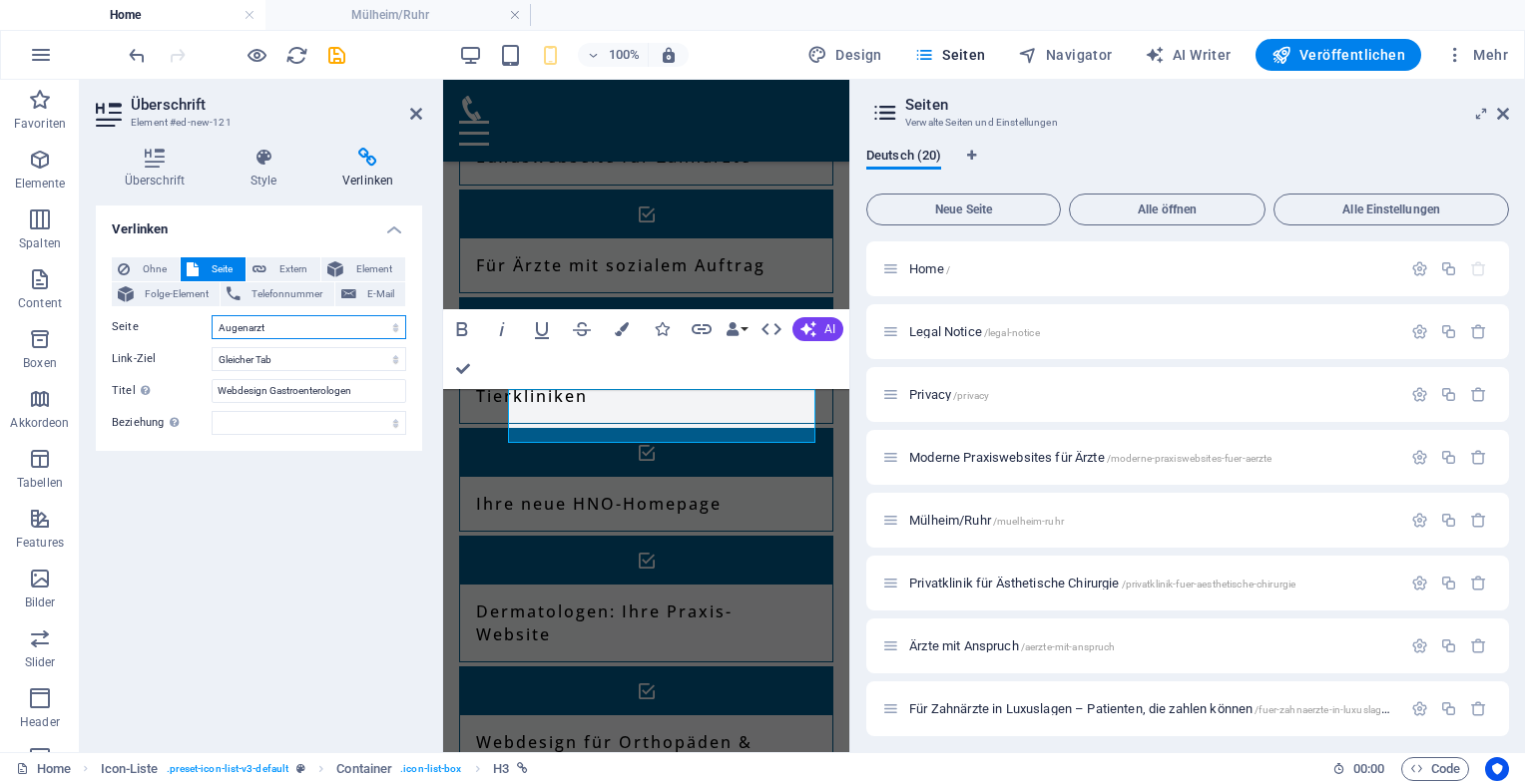 click on "Home Legal Notice Privacy Moderne Praxiswebsites für Ärzte [CITY]/Ruhr Privatklinik für Ästhetische Chirurgie Ärzte mit Anspruch Für Zahnärzte in Luxuslagen – Patienten, die zahlen können Für Ärzte mit sozialem Auftrag Webseiten für Tierärzte &amp; Tierkliniken Ihre neue HNO-Homepage Ihre Hautarztpraxis Webdesign für Orthopäden &amp; Unfallchirurgen  Webdesign für Gynäkologen Webdesign &amp; SEO für Kardiologen Endokrinologe / Diabetologe  Augenarzt  Urologe Psychiater Gastroenterologen" at bounding box center [308, 327] 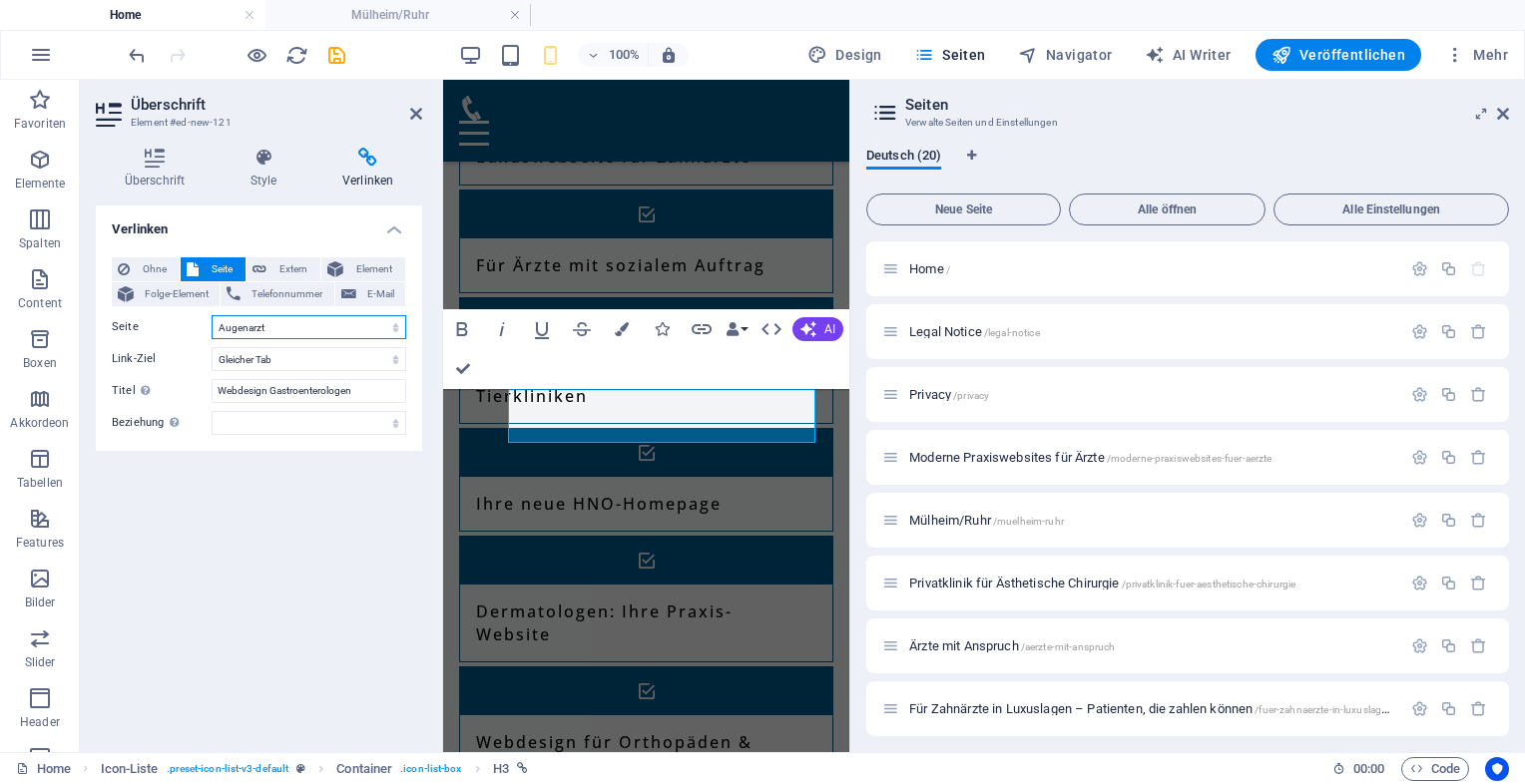 select on "4" 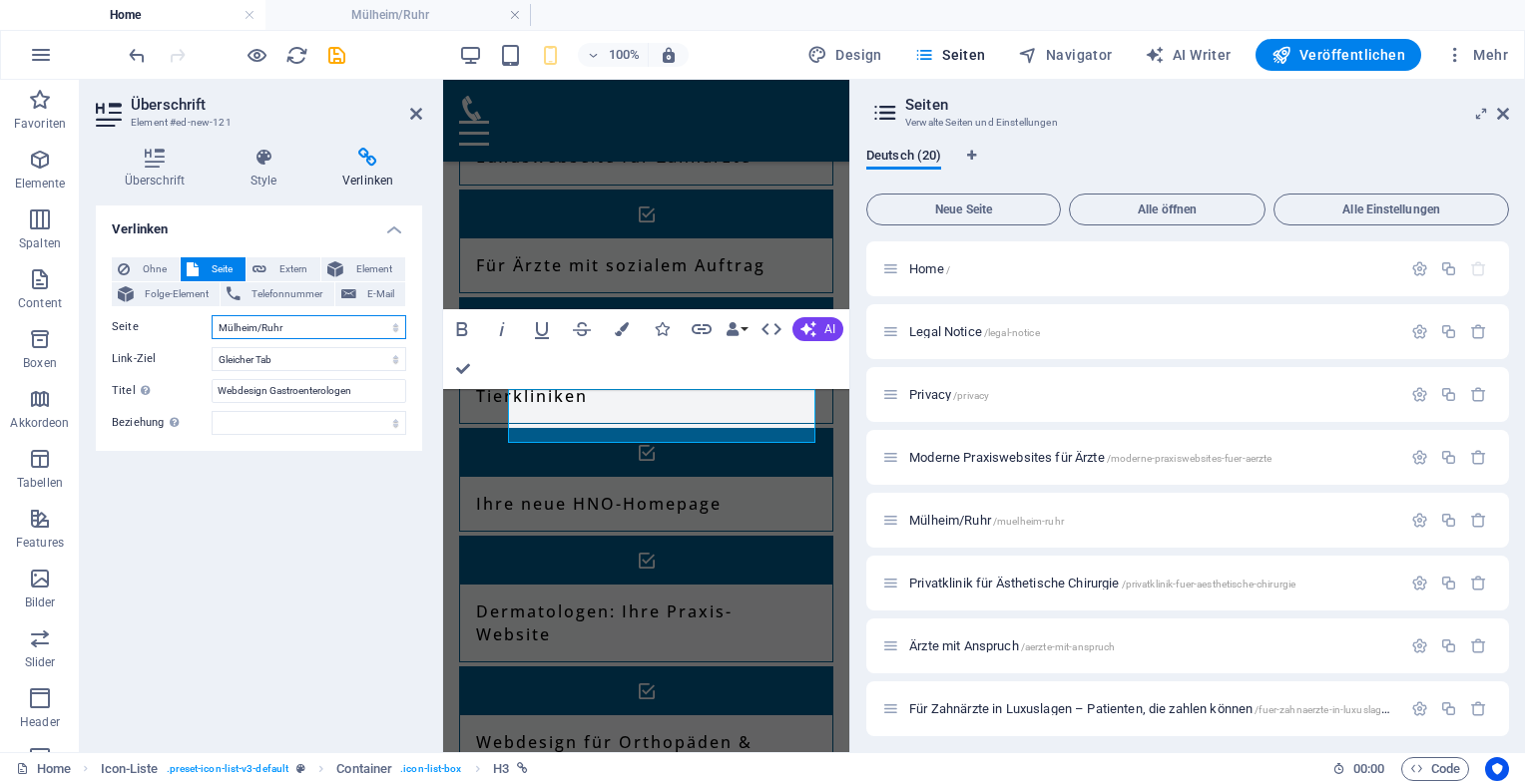 click on "Home Legal Notice Privacy Moderne Praxiswebsites für Ärzte [CITY]/Ruhr Privatklinik für Ästhetische Chirurgie Ärzte mit Anspruch Für Zahnärzte in Luxuslagen – Patienten, die zahlen können Für Ärzte mit sozialem Auftrag Webseiten für Tierärzte &amp; Tierkliniken Ihre neue HNO-Homepage Ihre Hautarztpraxis Webdesign für Orthopäden &amp; Unfallchirurgen  Webdesign für Gynäkologen Webdesign &amp; SEO für Kardiologen Endokrinologe / Diabetologe  Augenarzt  Urologe Psychiater Gastroenterologen" at bounding box center [308, 327] 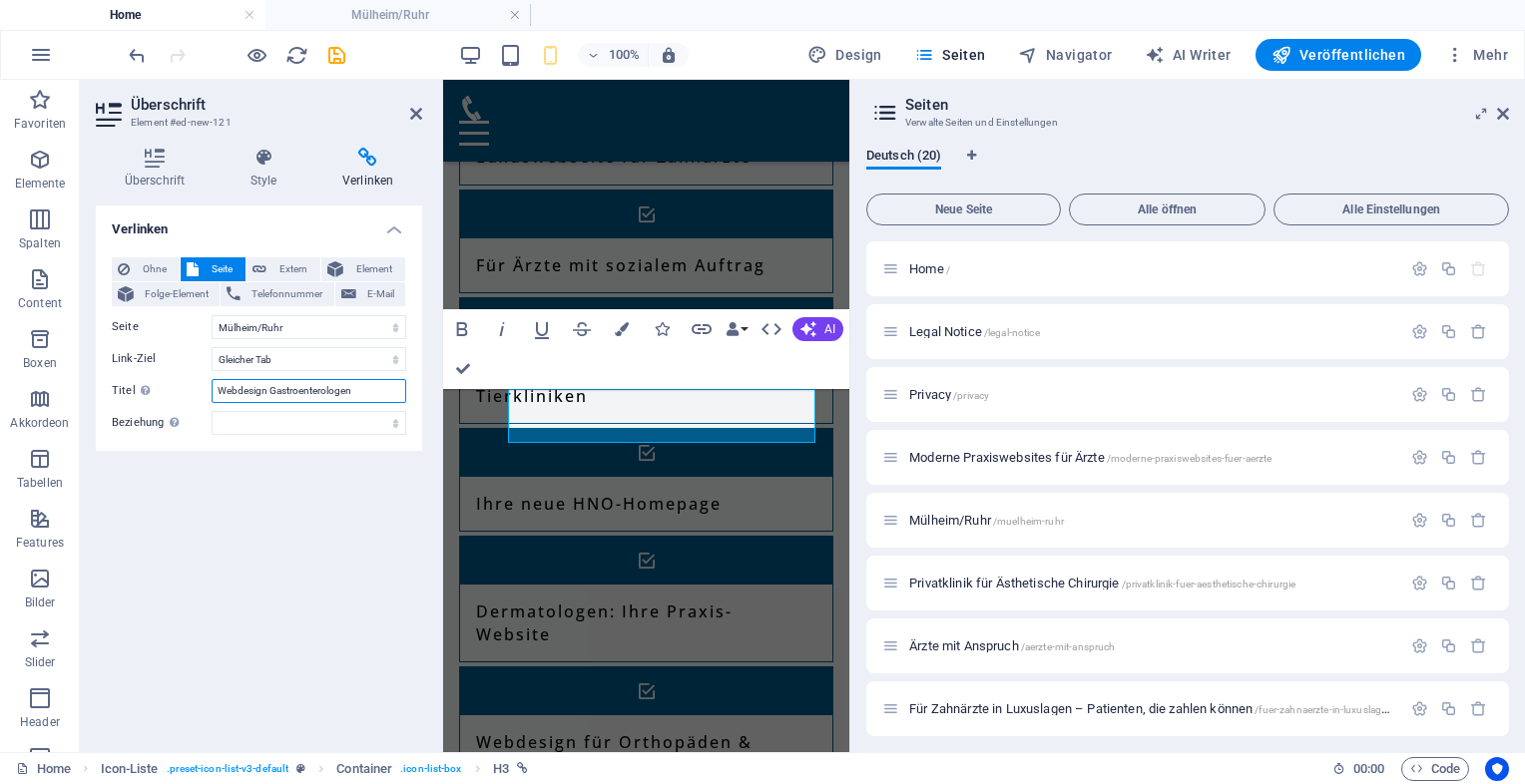 drag, startPoint x: 360, startPoint y: 389, endPoint x: 195, endPoint y: 407, distance: 165.97891 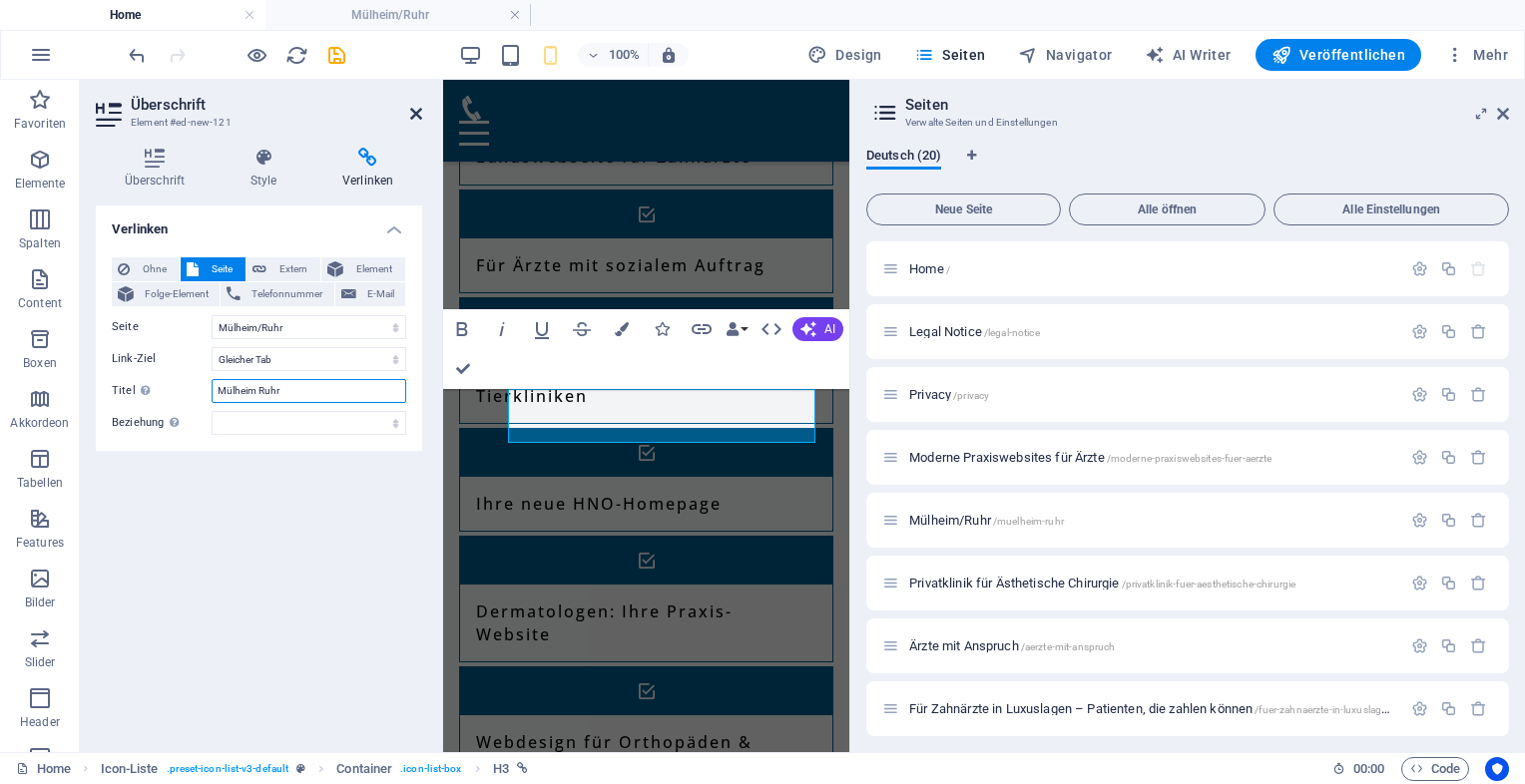 type on "Mülheim Ruhr" 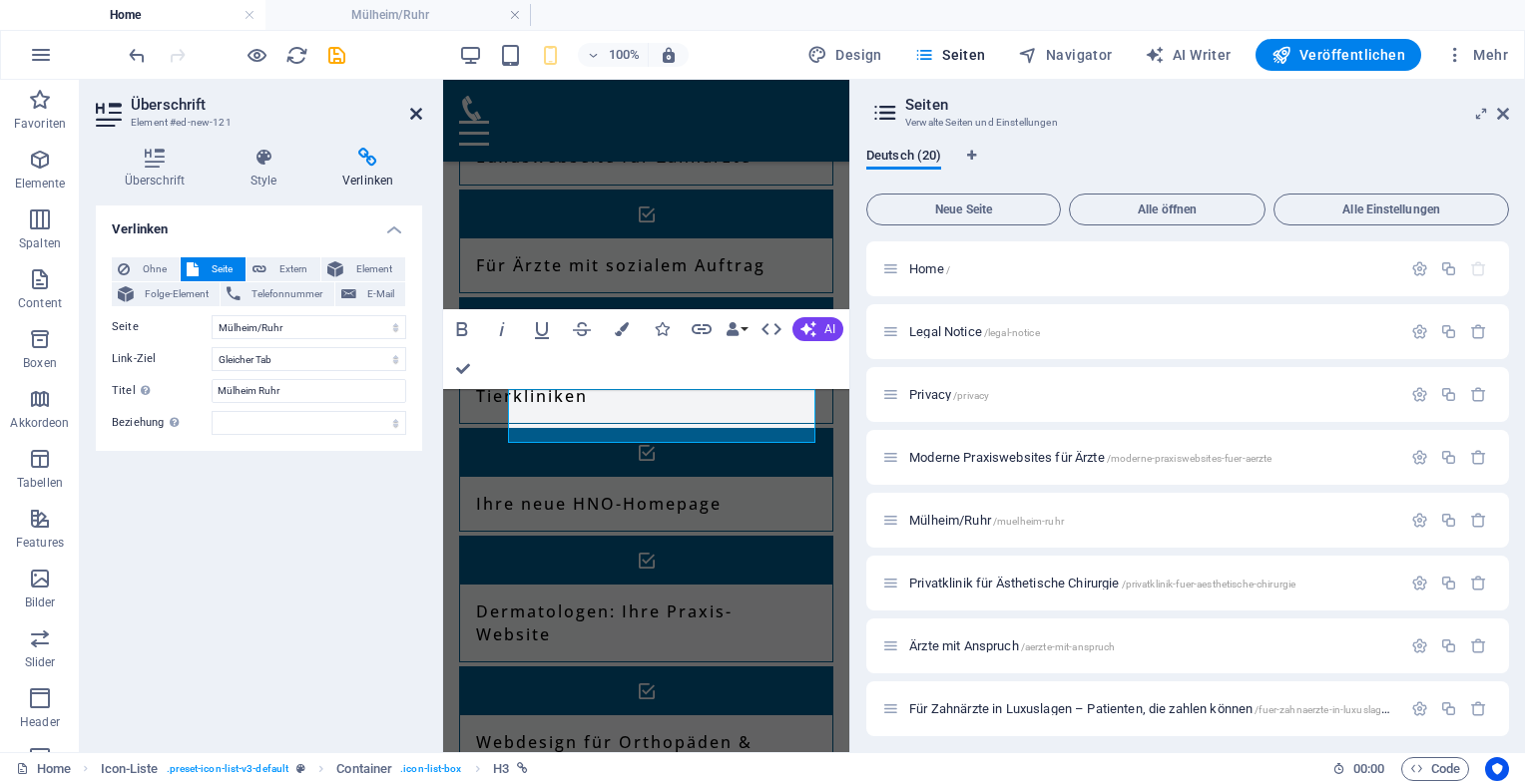 click at bounding box center (416, 114) 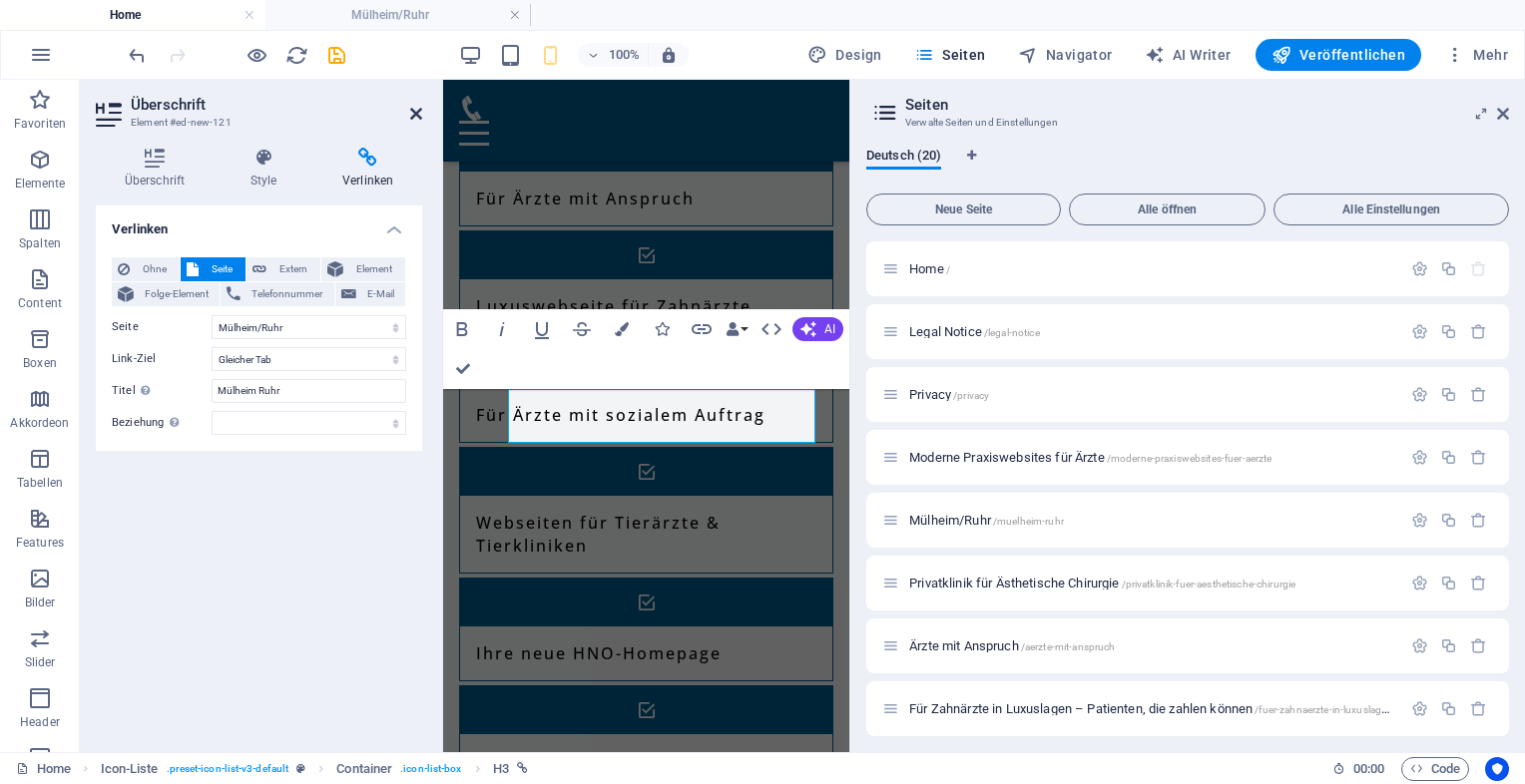 scroll, scrollTop: 10259, scrollLeft: 0, axis: vertical 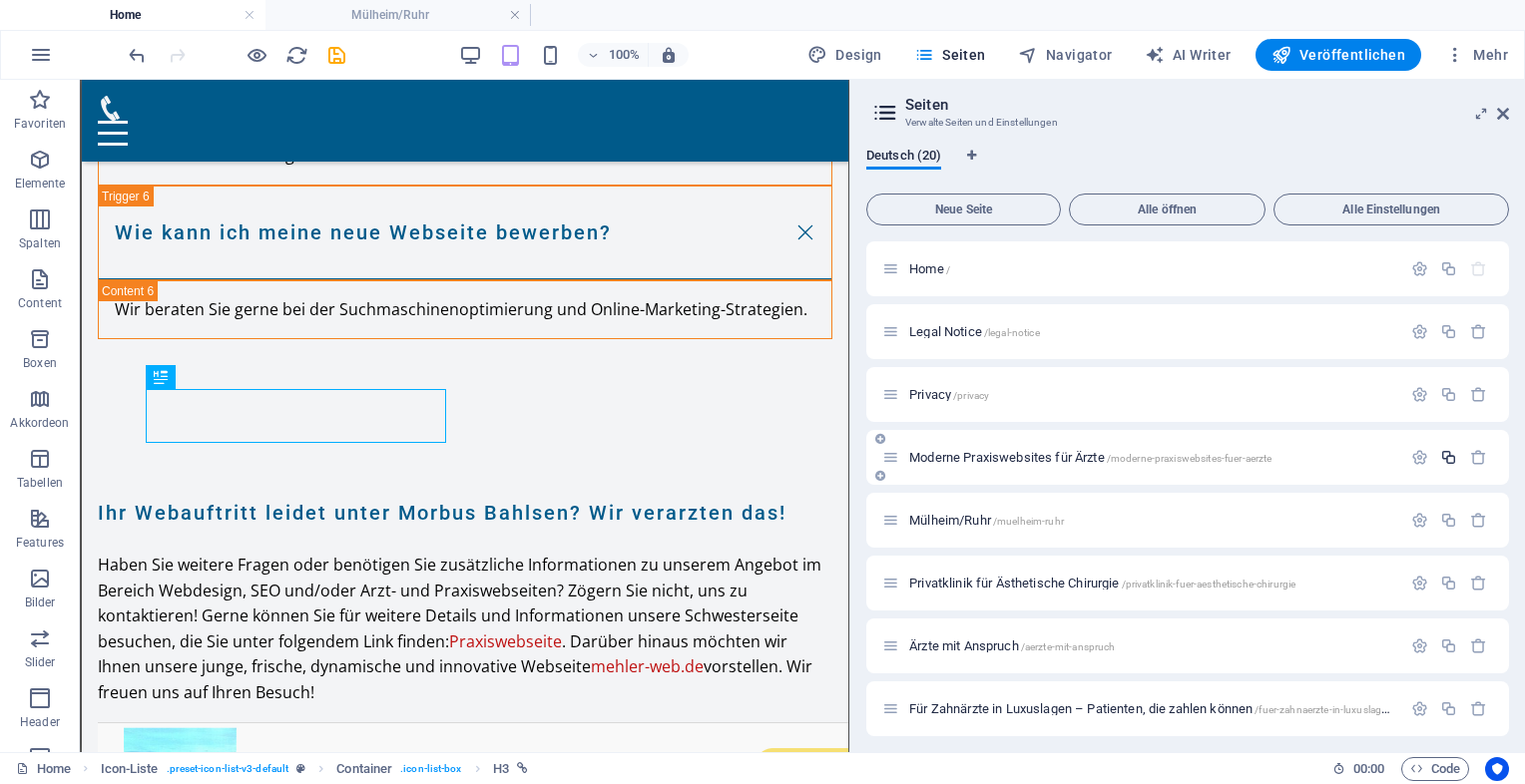 click at bounding box center (1448, 457) 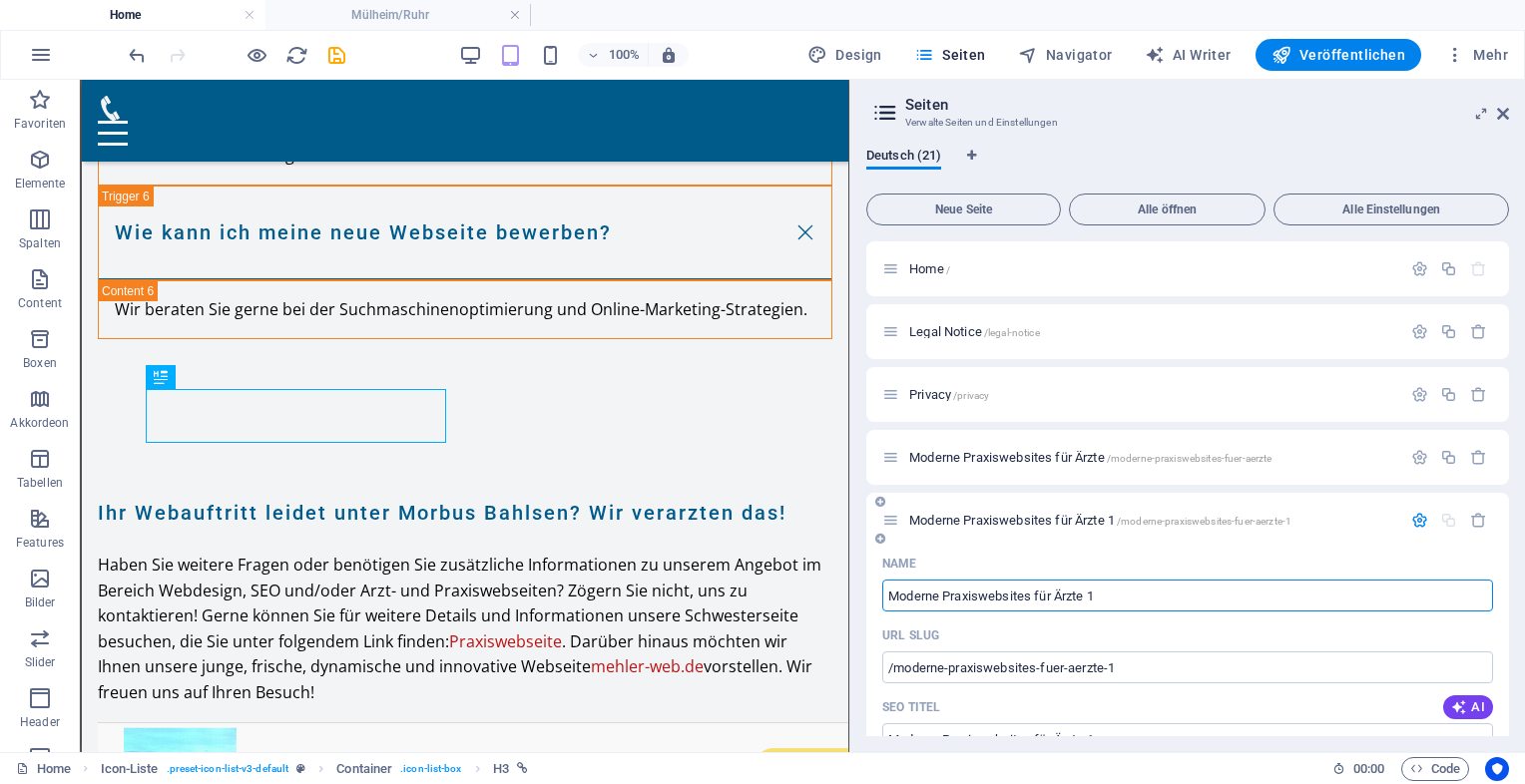 click on "Moderne Praxiswebsites für Ärzte 1" at bounding box center (1188, 595) 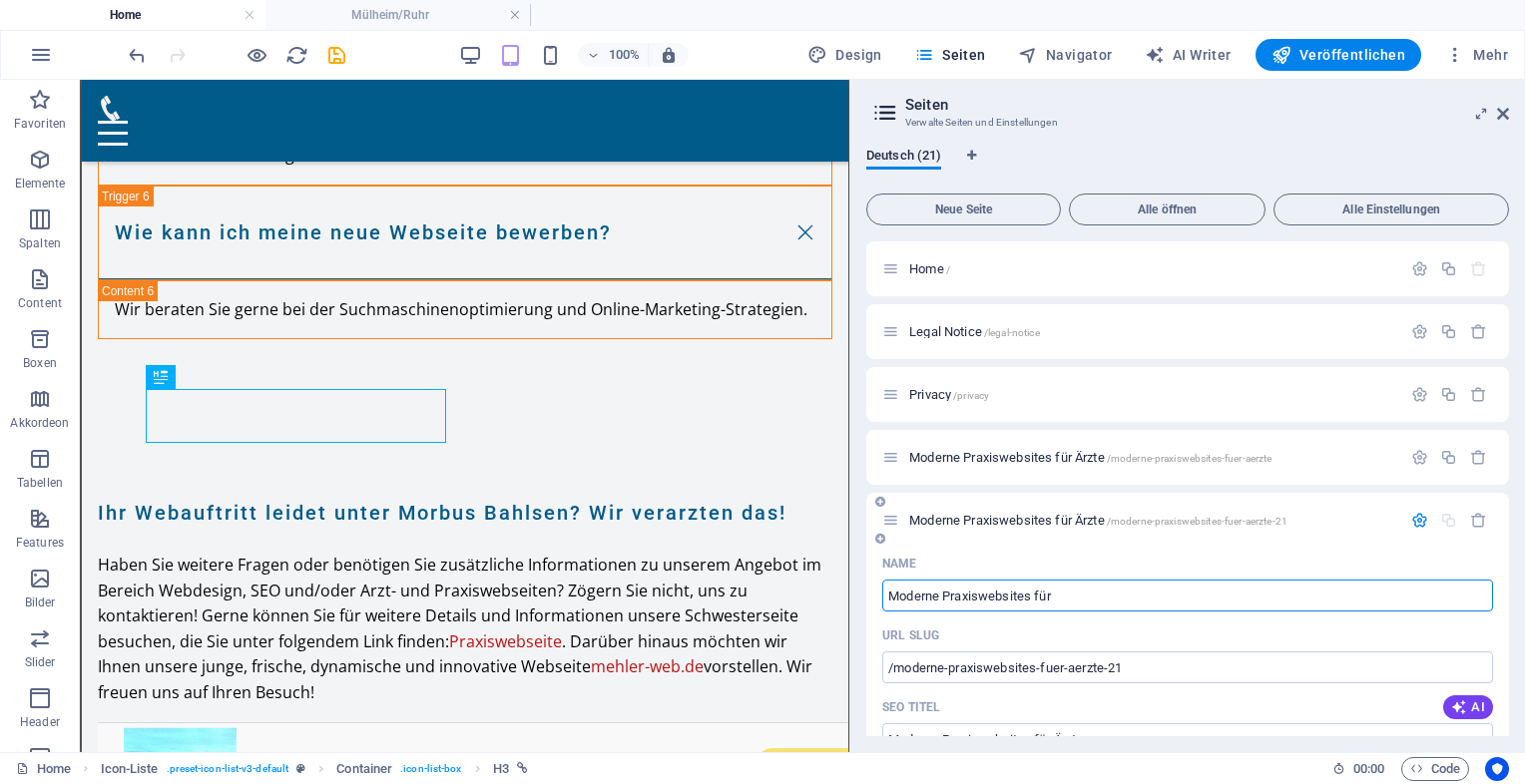 type on "Moderne Praxiswebsites für Ärz" 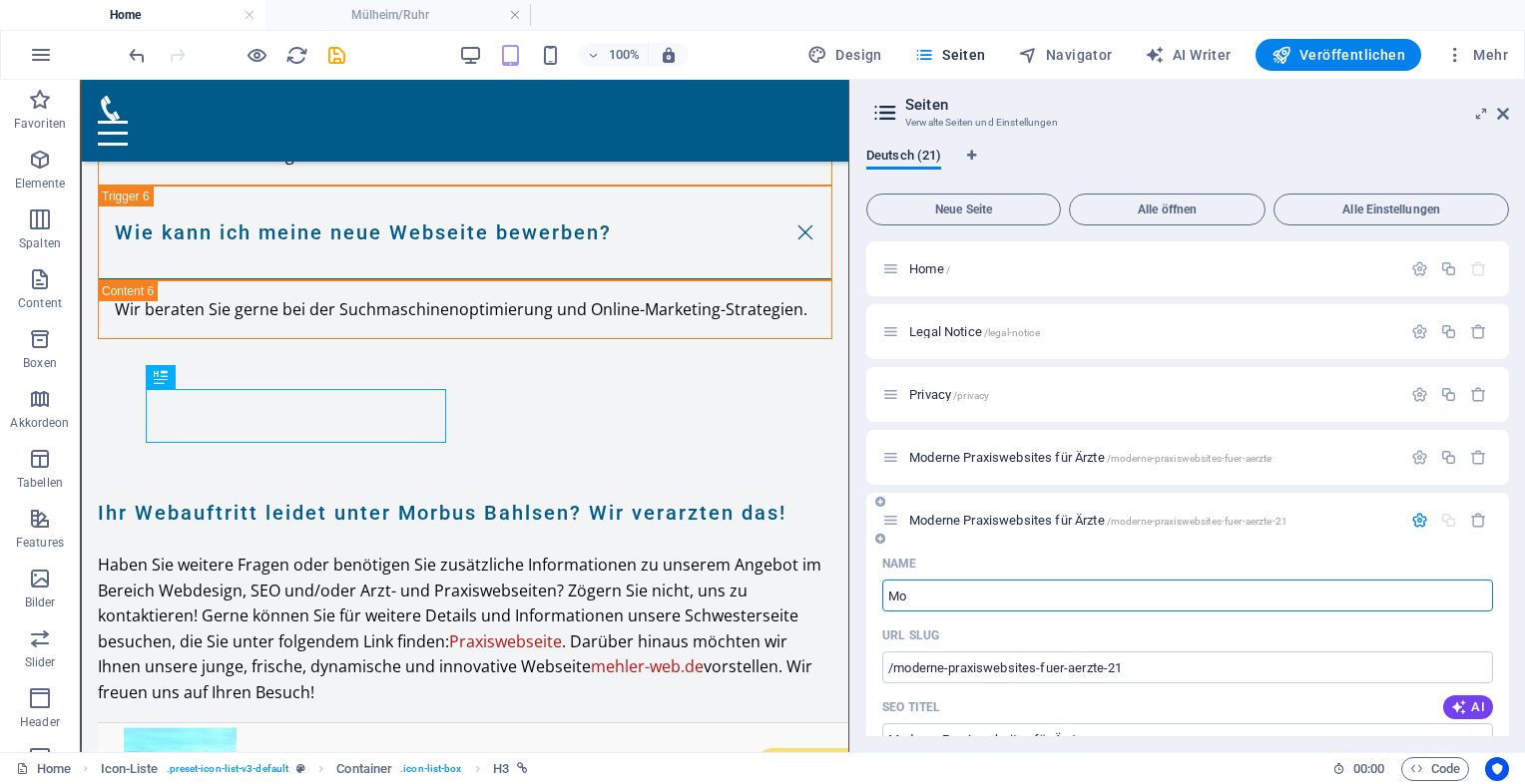 type on "M" 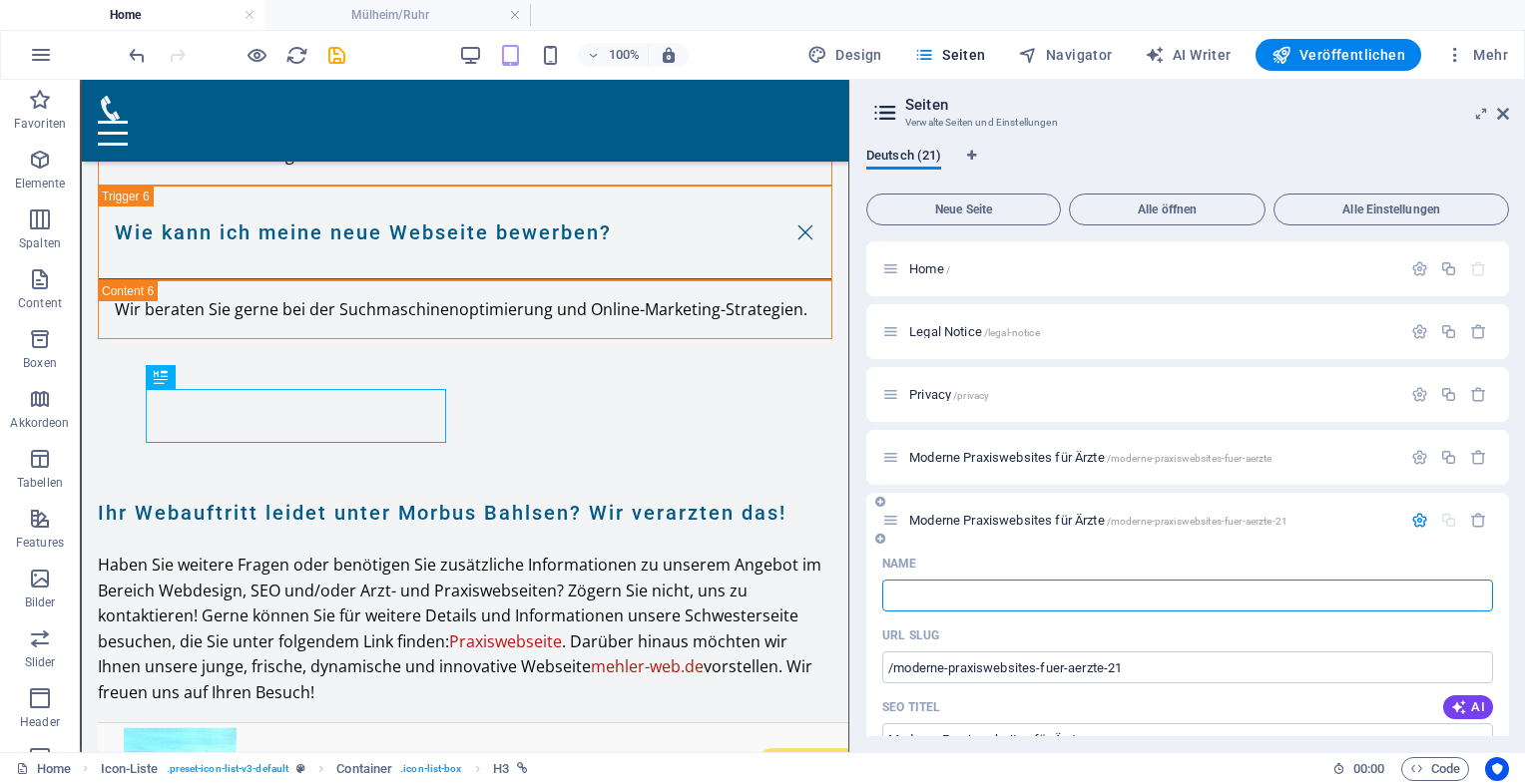 type 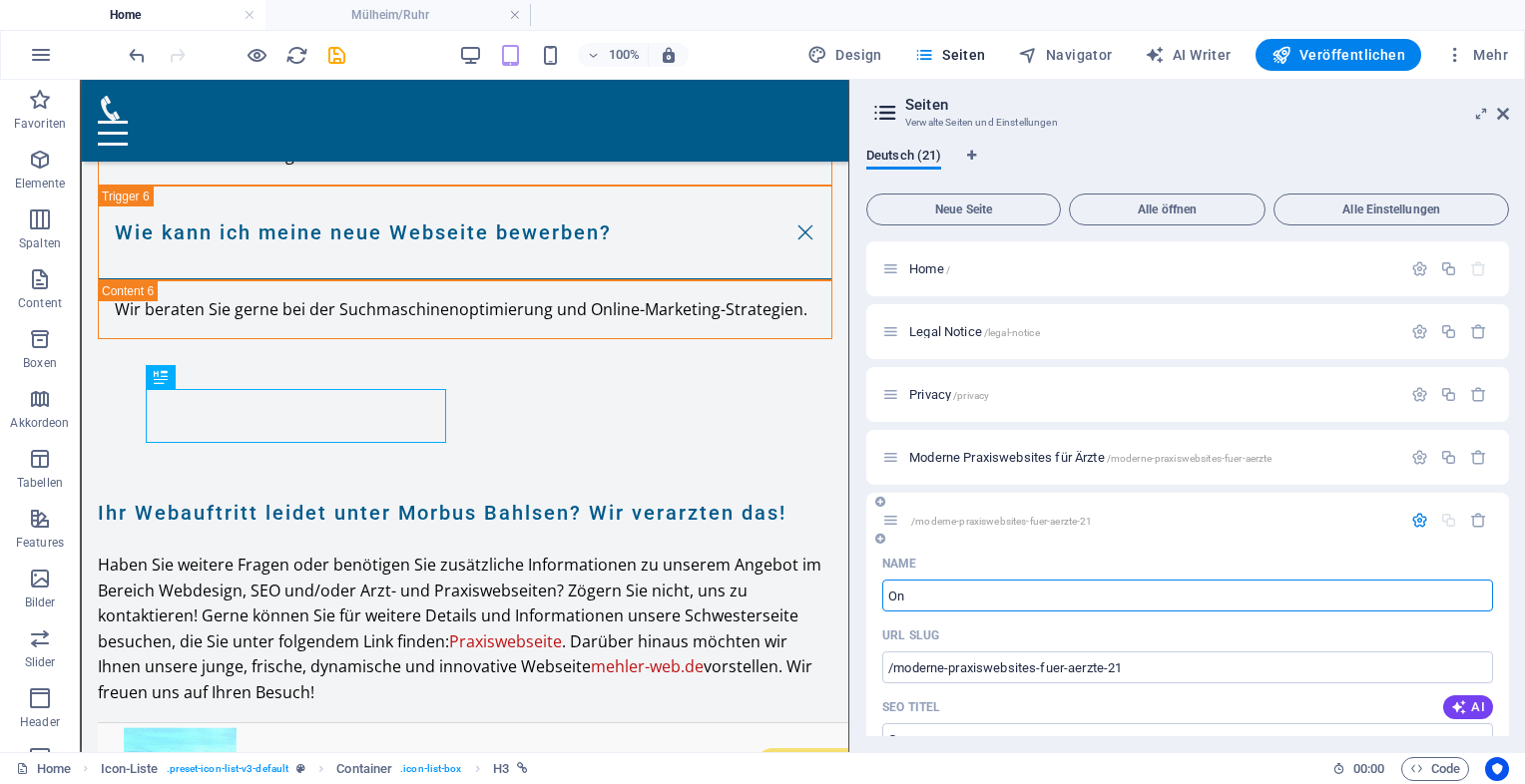 type on "On" 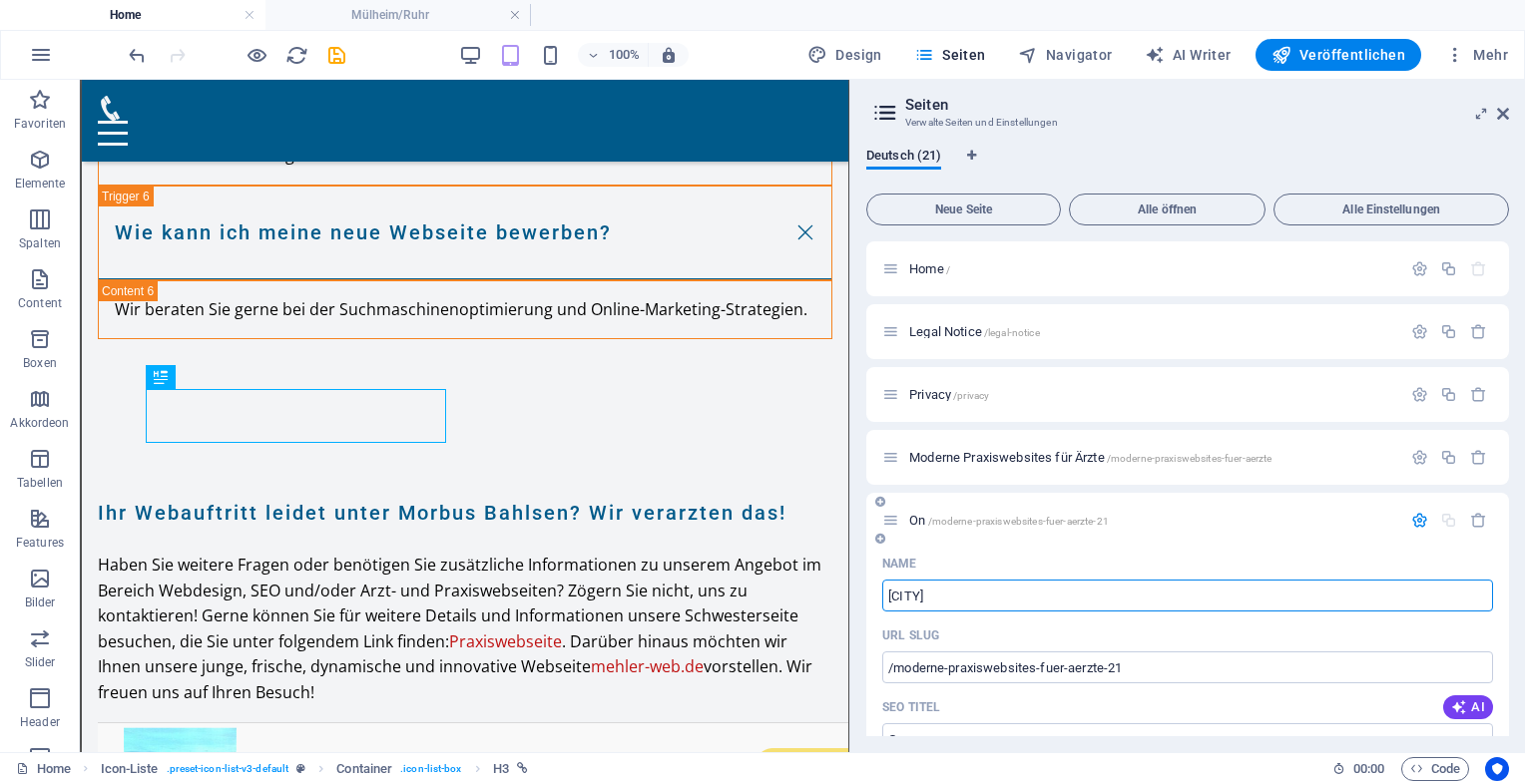 type on "[CITY]" 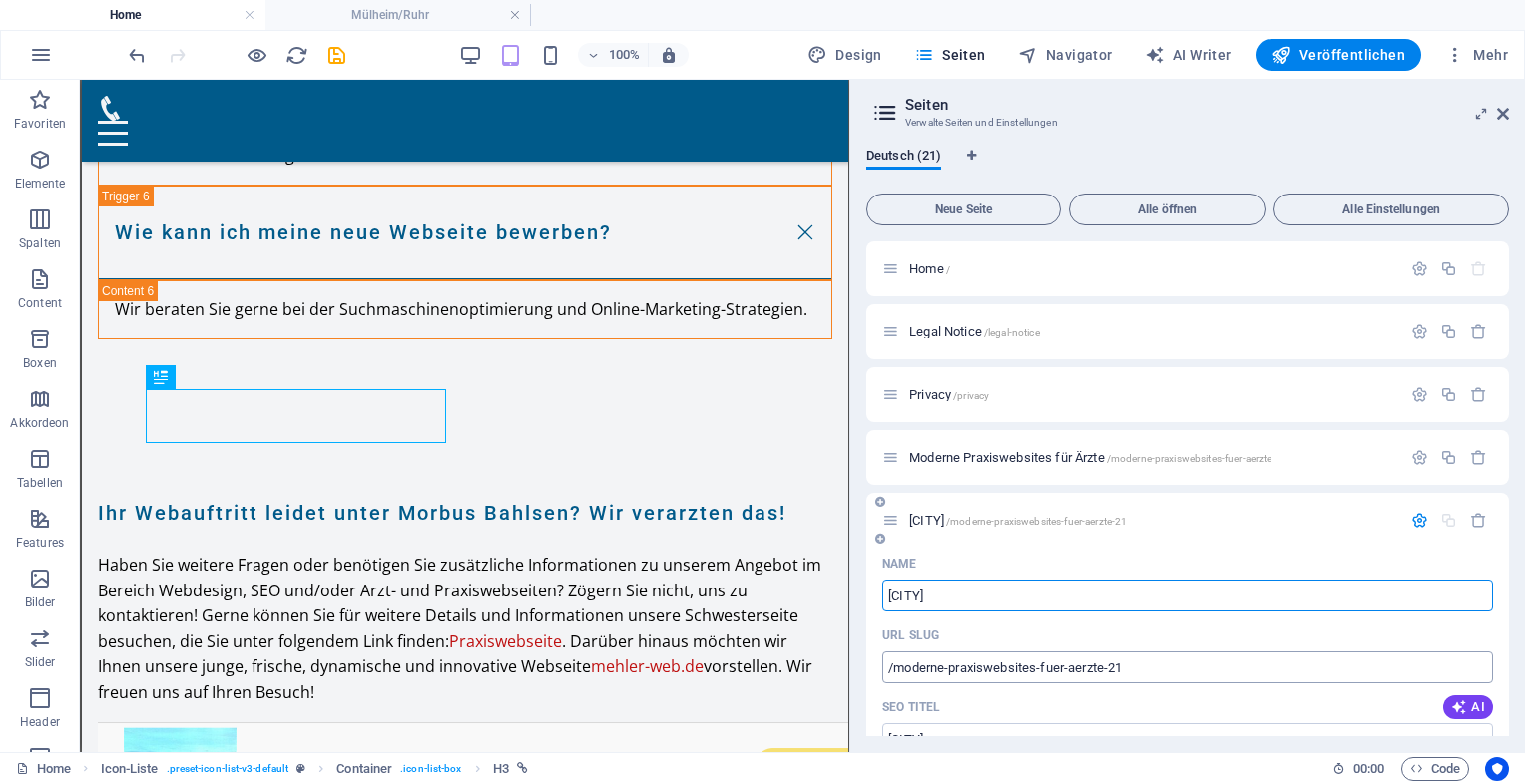 type on "[CITY]" 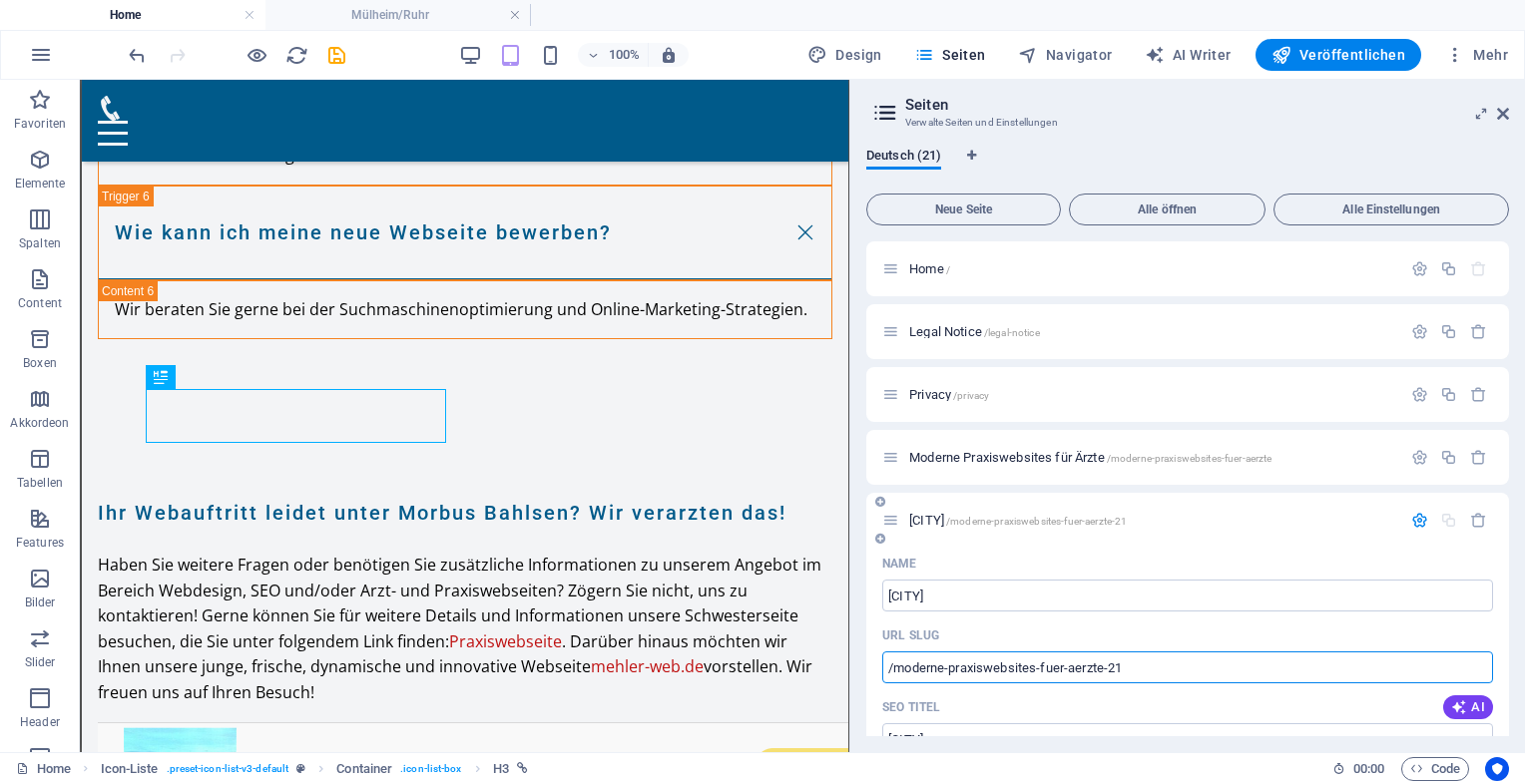 click on "/moderne-praxiswebsites-fuer-aerzte-21" at bounding box center (1188, 667) 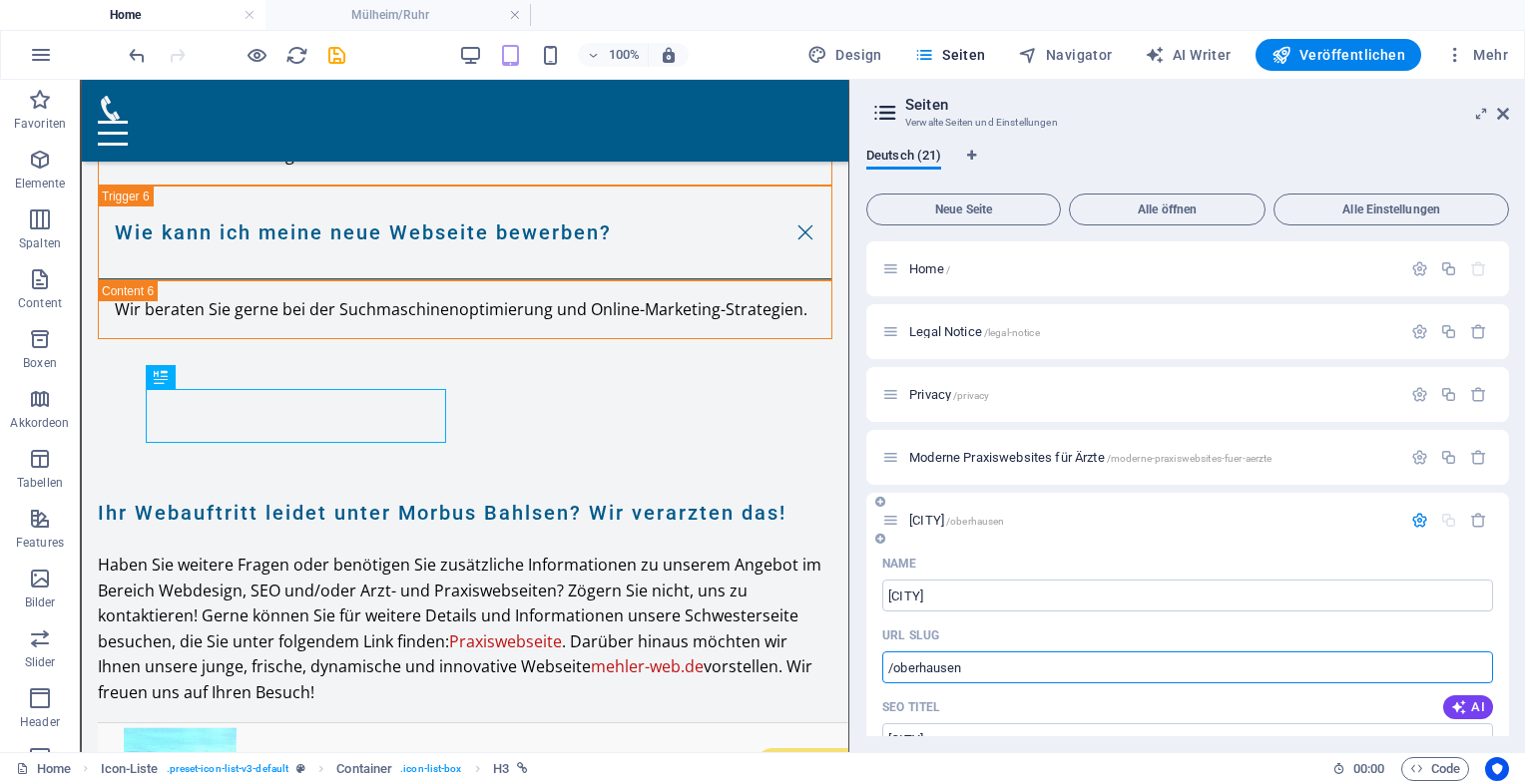 type on "/oberhausen" 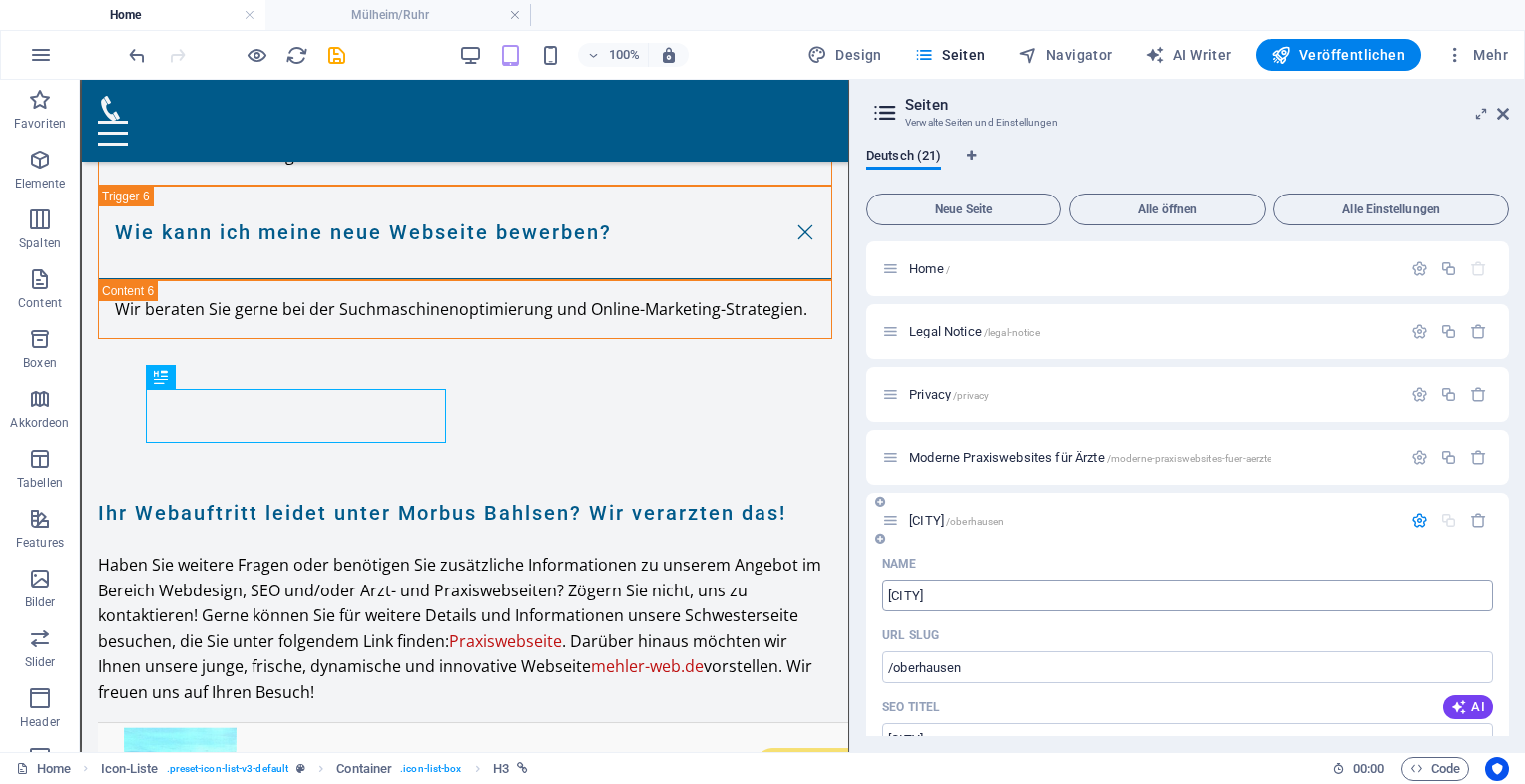drag, startPoint x: 951, startPoint y: 517, endPoint x: 934, endPoint y: 604, distance: 88.64536 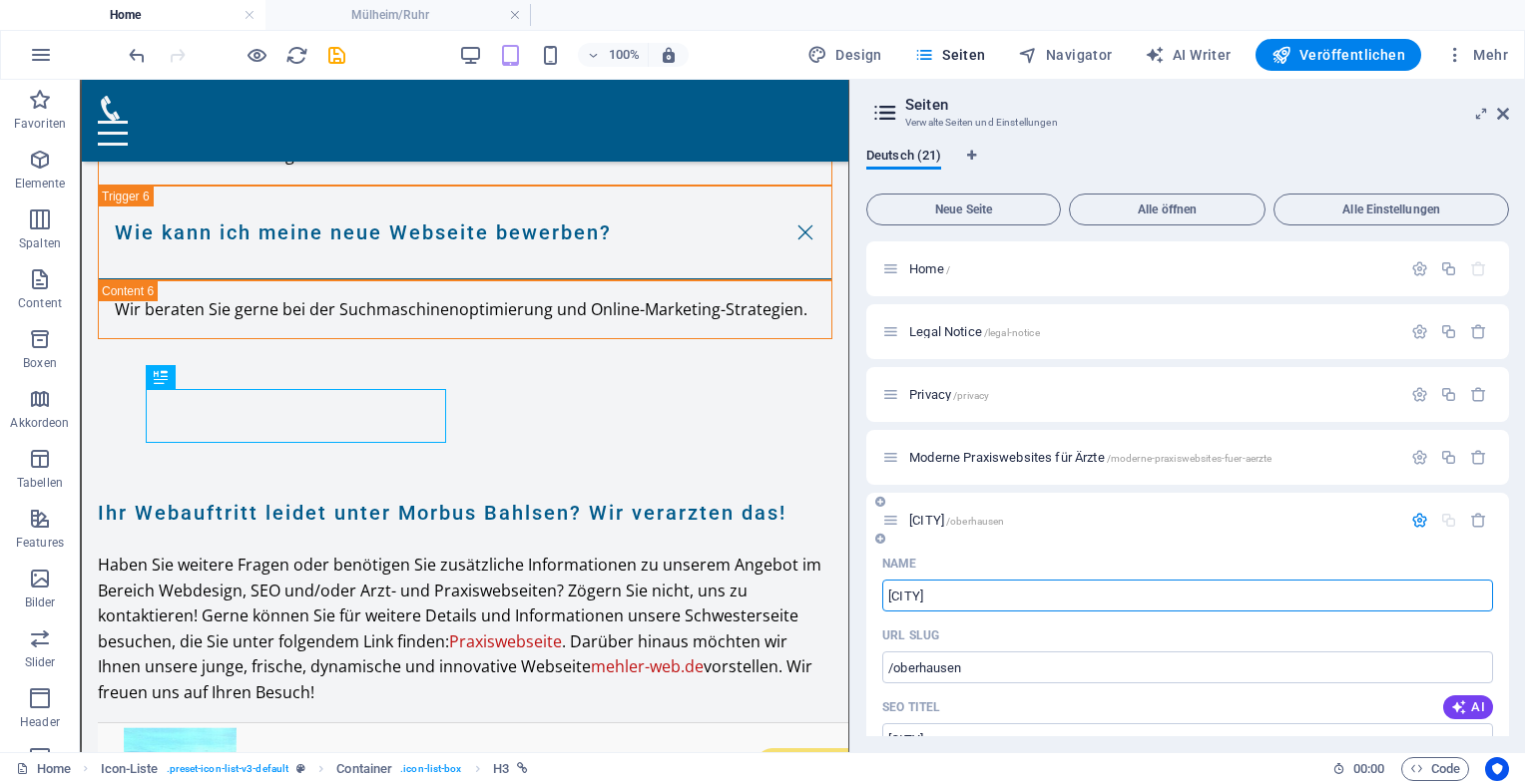 click on "[CITY]" at bounding box center [1188, 595] 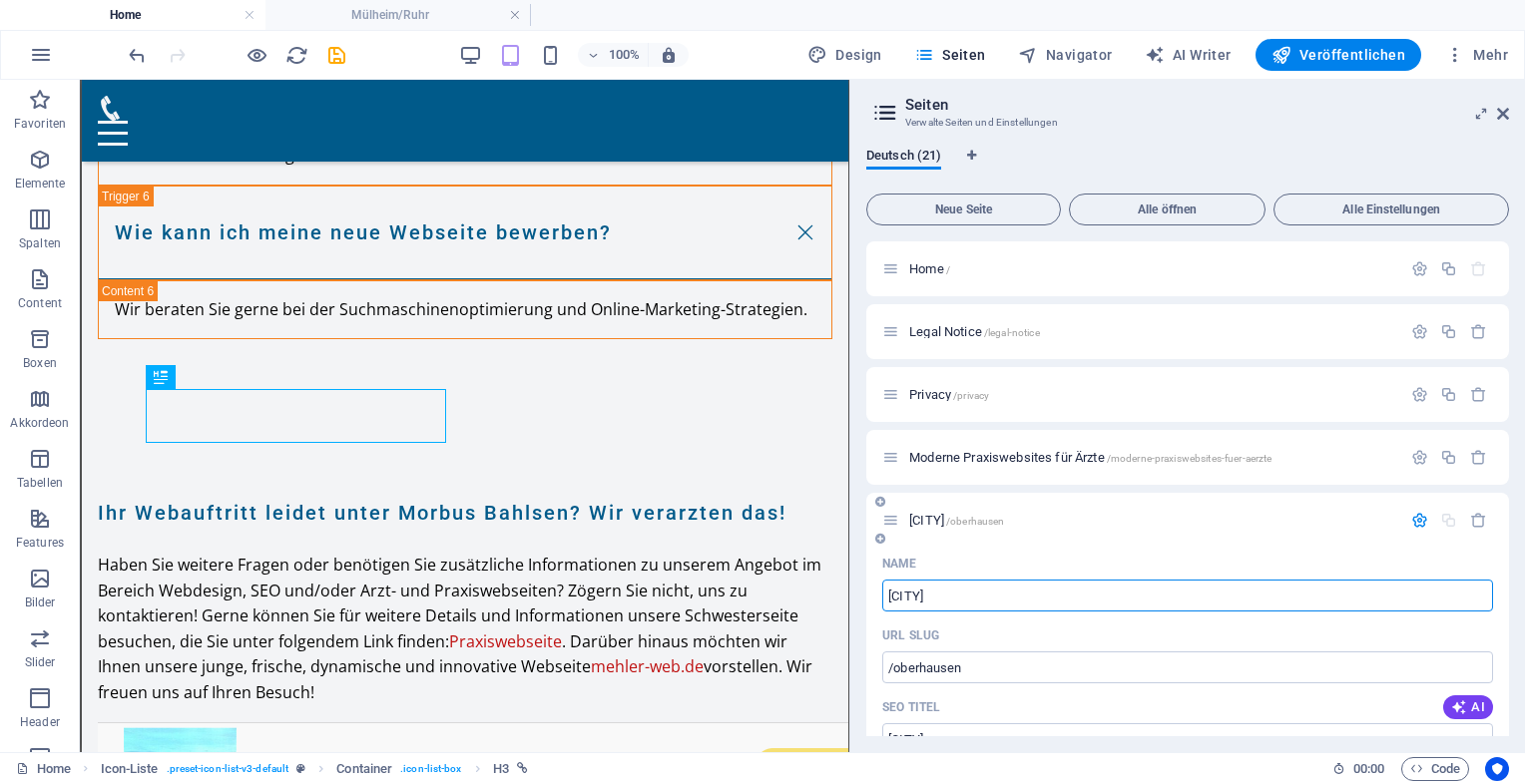 click on "[CITY]" at bounding box center [1188, 595] 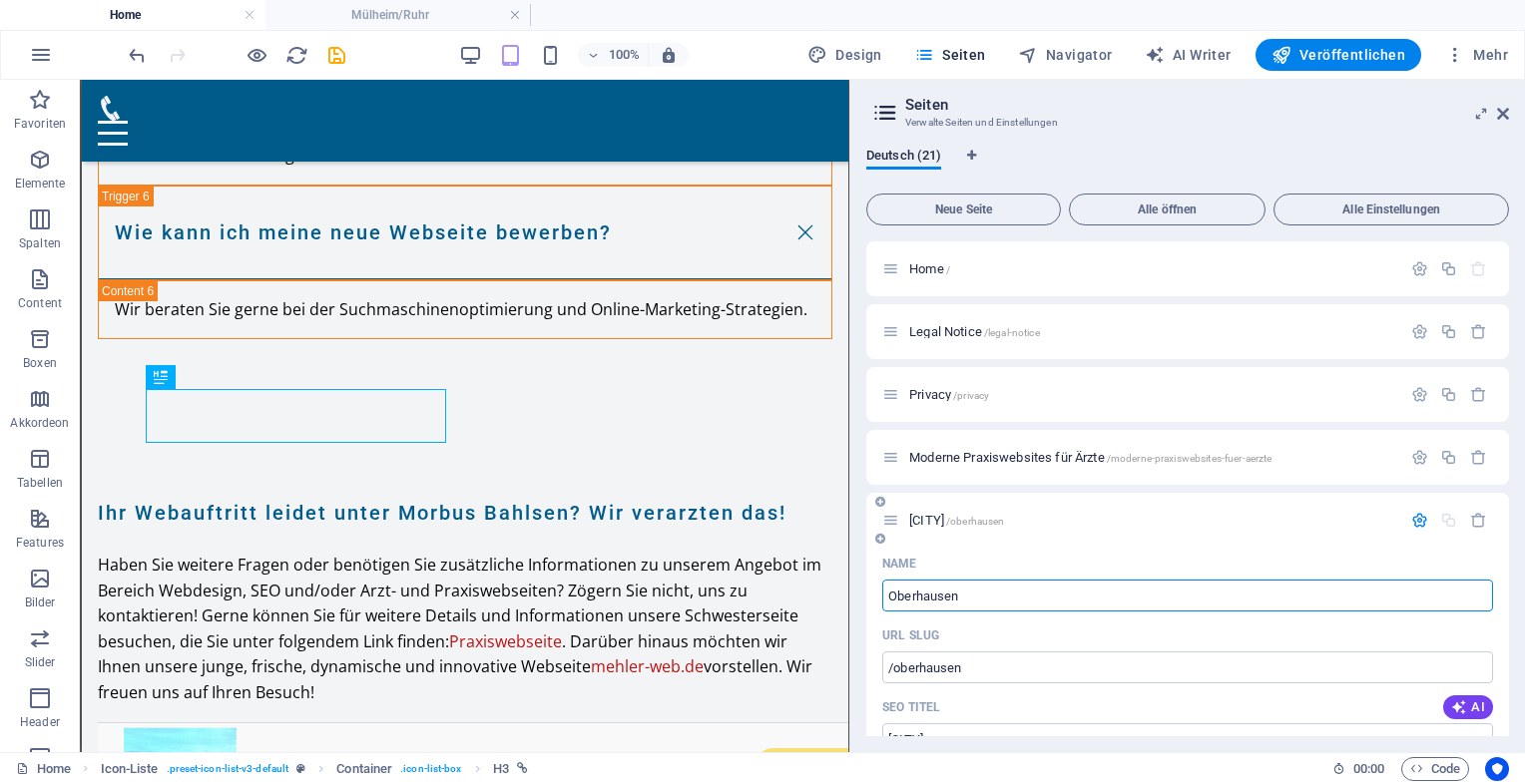 type on "Oberhausen" 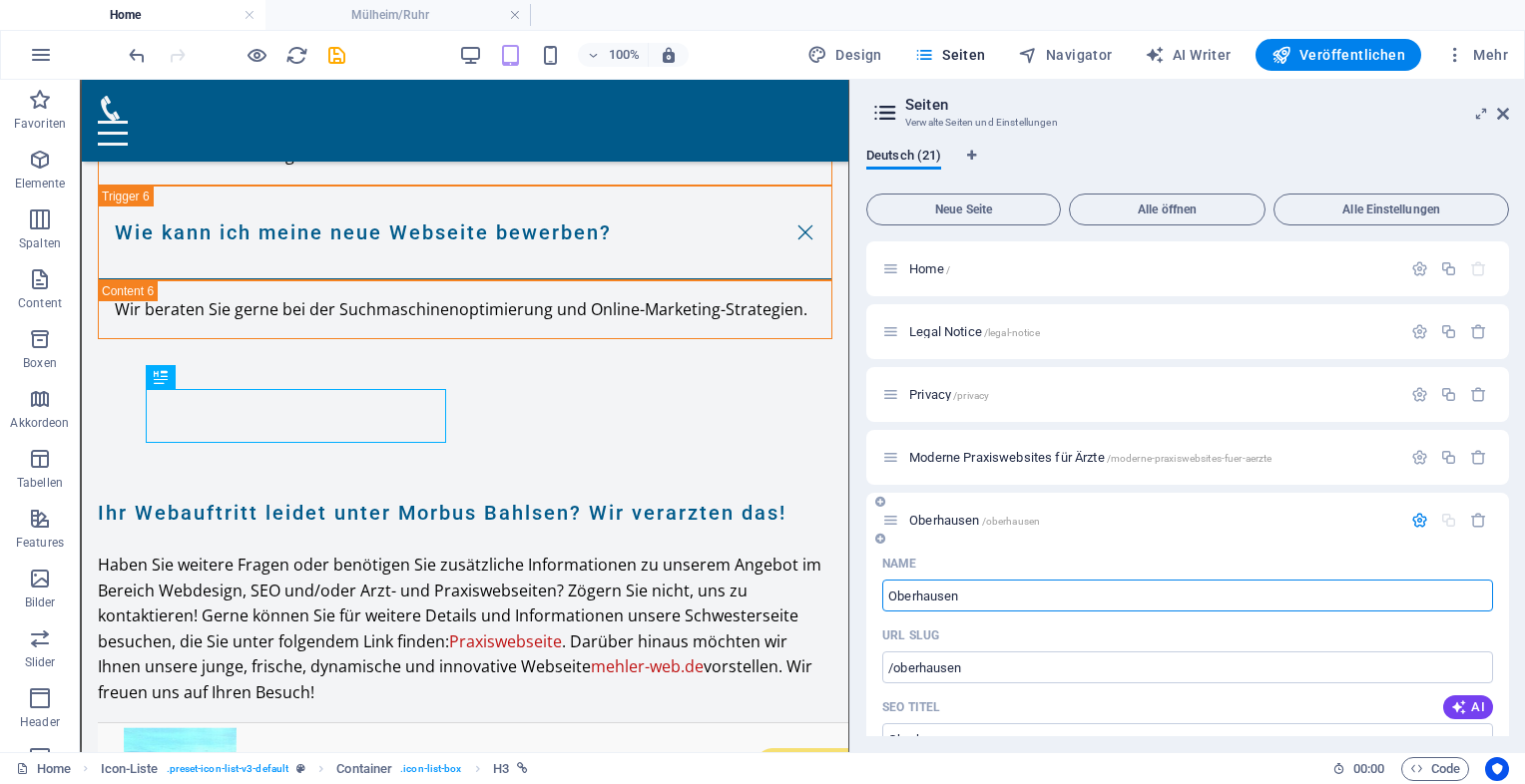 type on "Oberhausen" 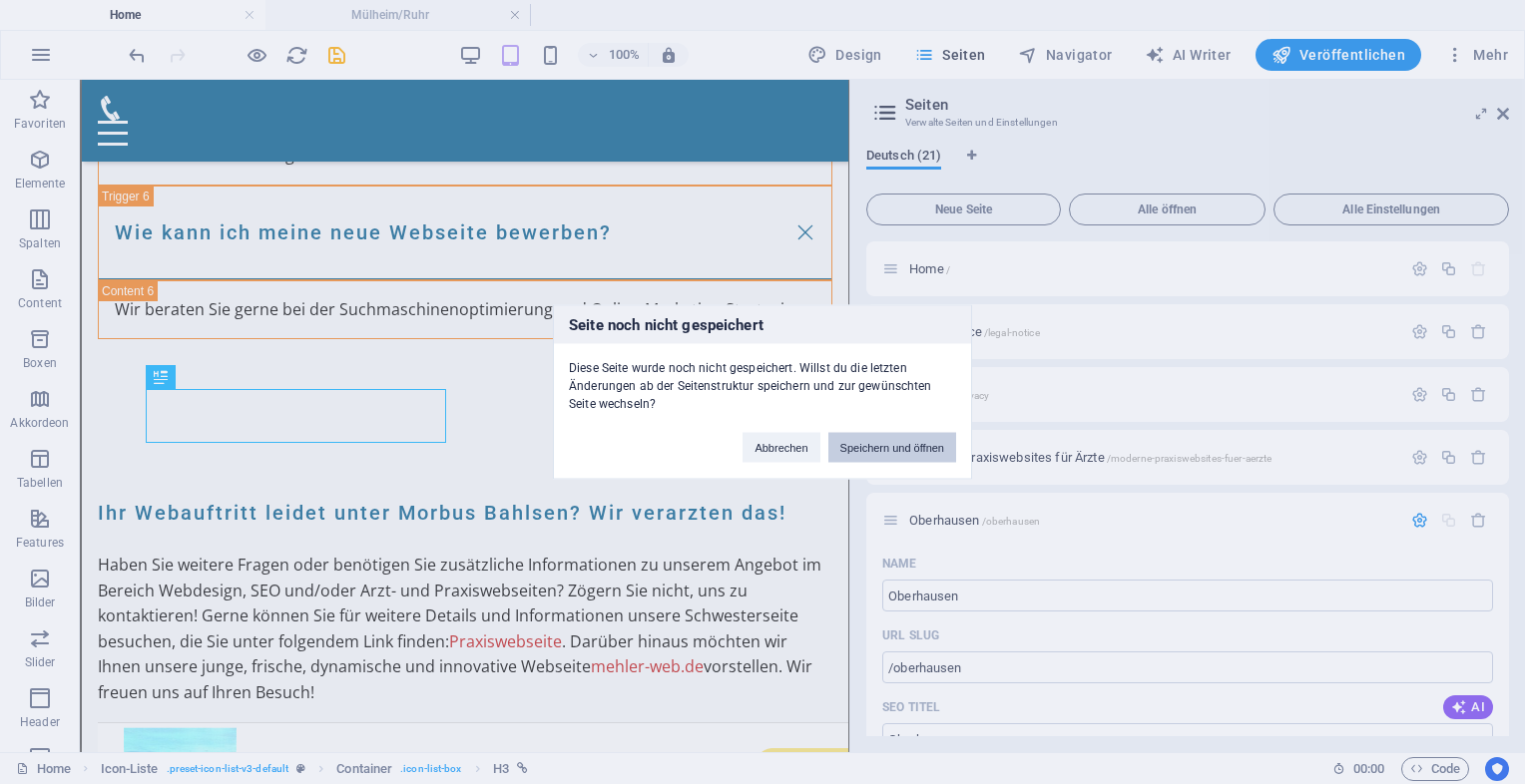 click on "Speichern und öffnen" at bounding box center [892, 448] 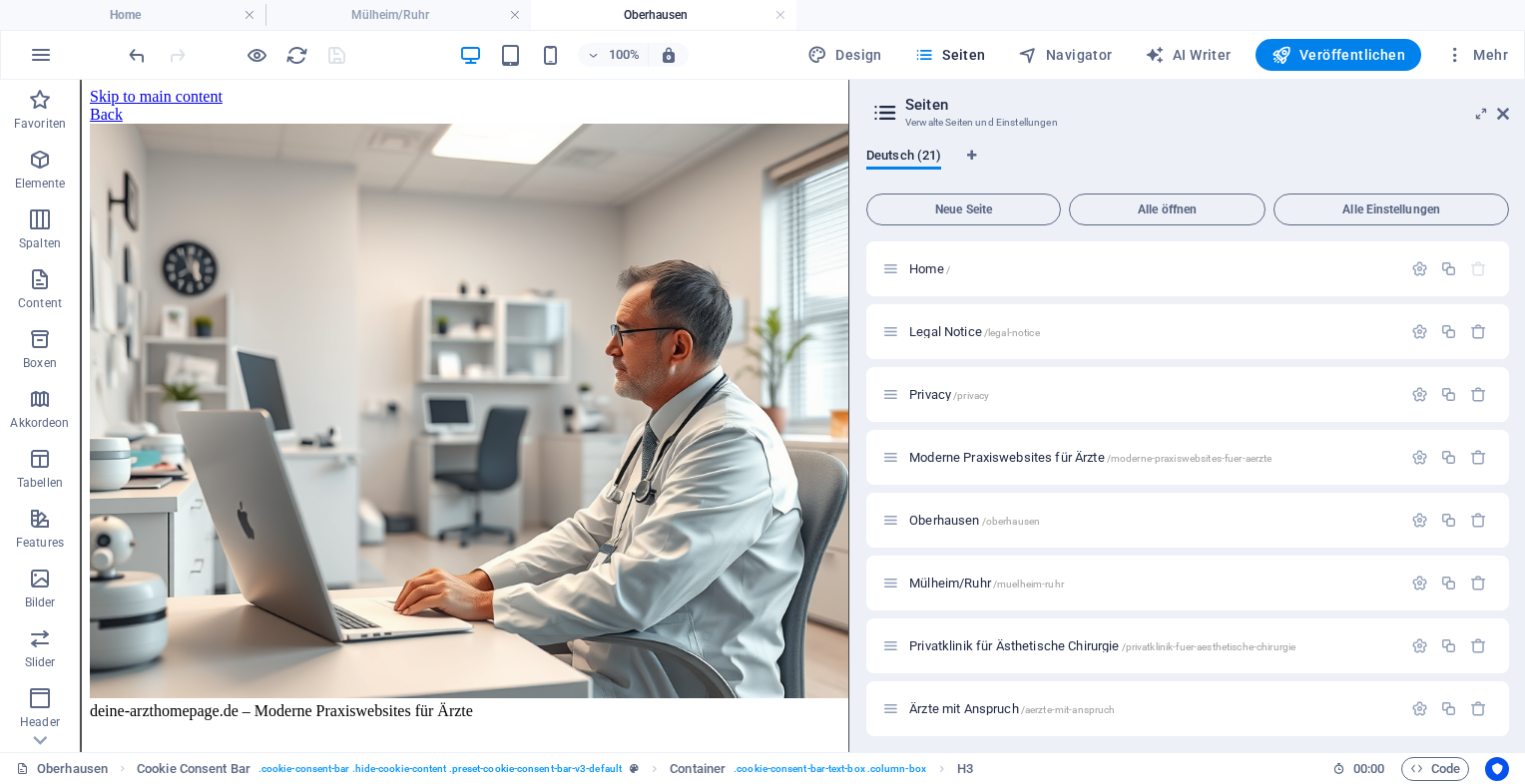 scroll, scrollTop: 1709, scrollLeft: 0, axis: vertical 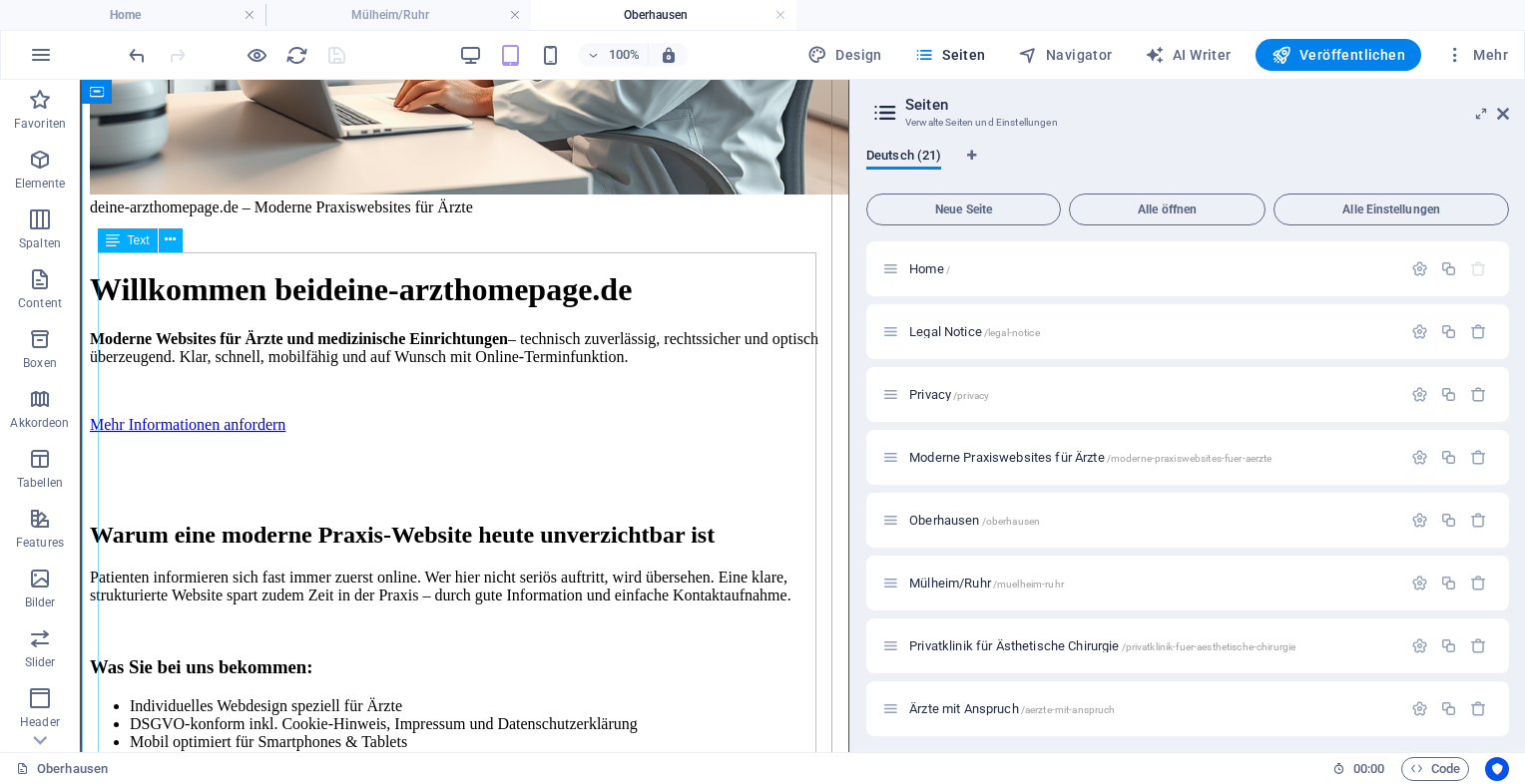 click on "deine-arzthomepage.de – Moderne Praxiswebsites für Ärzte
Willkommen bei  deine-arzthomepage.de
Moderne Websites für Ärzte und medizinische Einrichtungen  – technisch zuverlässig, rechtssicher und optisch überzeugend. Klar, schnell, mobilfähig und auf Wunsch mit Online-Terminfunktion.
Mehr Informationen anfordern
Warum eine moderne Praxis-Website heute unverzichtbar ist
Patienten informieren sich fast immer zuerst online. Wer hier nicht seriös auftritt, wird übersehen. Eine klare, strukturierte Website spart zudem Zeit in der Praxis – durch gute Information und einfache Kontaktaufnahme.
Was Sie bei uns bekommen:
Individuelles Webdesign speziell für Ärzte
DSGVO-konform inkl. Cookie-Hinweis, Impressum und Datenschutzerklärung
Mobil optimiert für Smartphones & Tablets
Technisch einwandfrei & wartungsarm
Optional: Online-Termine, Rezeptformulare, Patienten-Downloads" at bounding box center [464, 841] 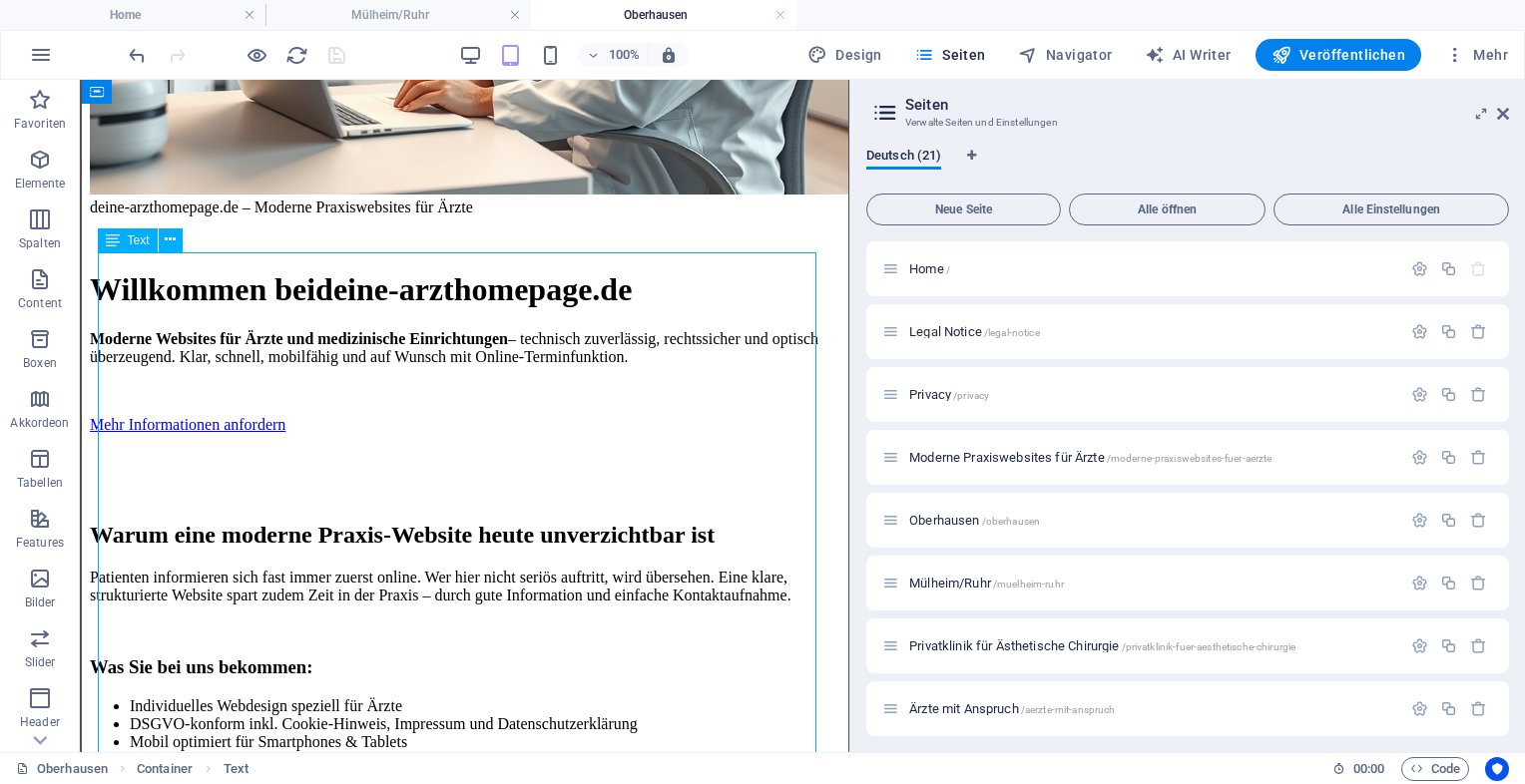 click on "deine-arzthomepage.de – Moderne Praxiswebsites für Ärzte
Willkommen bei  deine-arzthomepage.de
Moderne Websites für Ärzte und medizinische Einrichtungen  – technisch zuverlässig, rechtssicher und optisch überzeugend. Klar, schnell, mobilfähig und auf Wunsch mit Online-Terminfunktion.
Mehr Informationen anfordern
Warum eine moderne Praxis-Website heute unverzichtbar ist
Patienten informieren sich fast immer zuerst online. Wer hier nicht seriös auftritt, wird übersehen. Eine klare, strukturierte Website spart zudem Zeit in der Praxis – durch gute Information und einfache Kontaktaufnahme.
Was Sie bei uns bekommen:
Individuelles Webdesign speziell für Ärzte
DSGVO-konform inkl. Cookie-Hinweis, Impressum und Datenschutzerklärung
Mobil optimiert für Smartphones & Tablets
Technisch einwandfrei & wartungsarm
Optional: Online-Termine, Rezeptformulare, Patienten-Downloads" at bounding box center (464, 841) 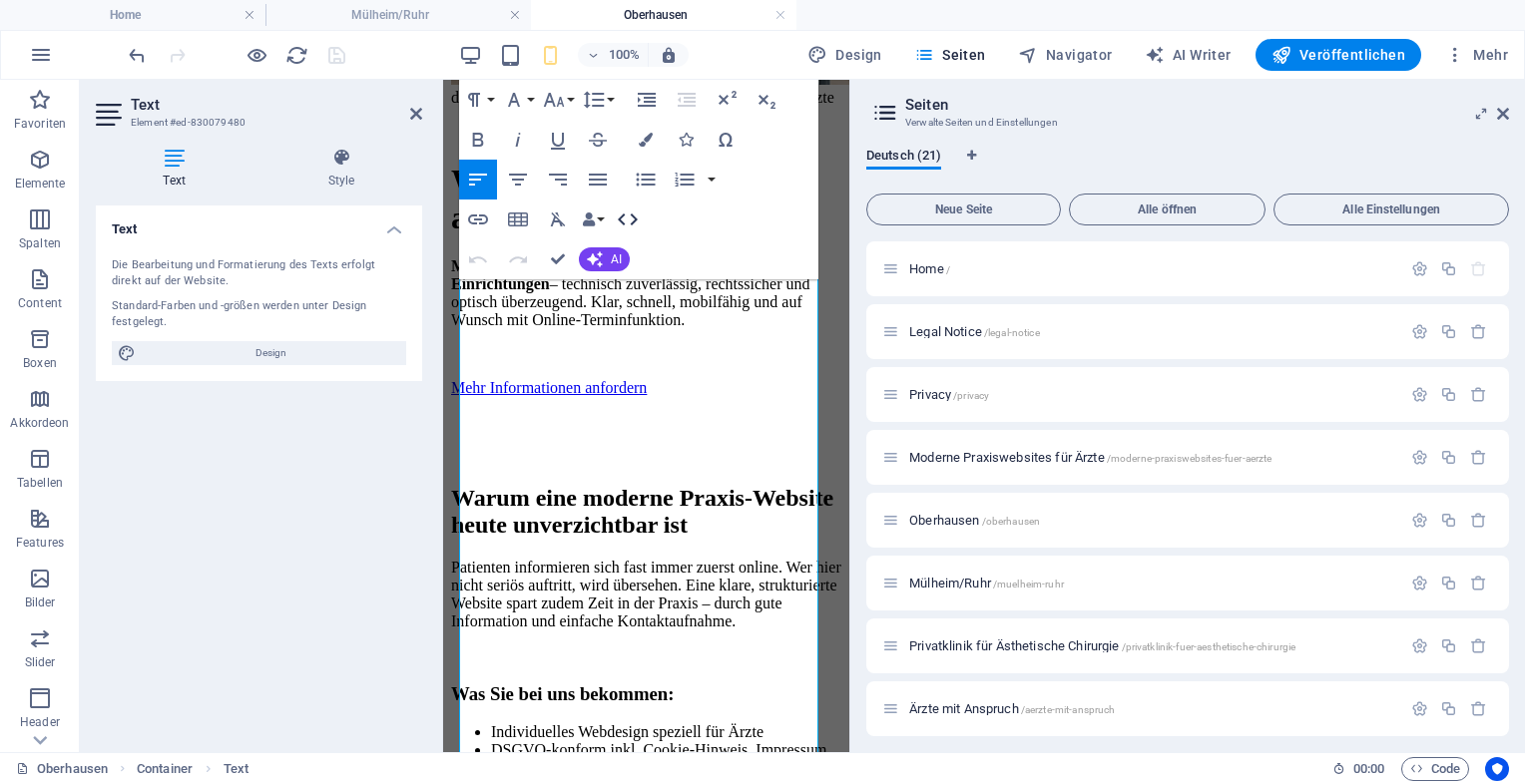 click 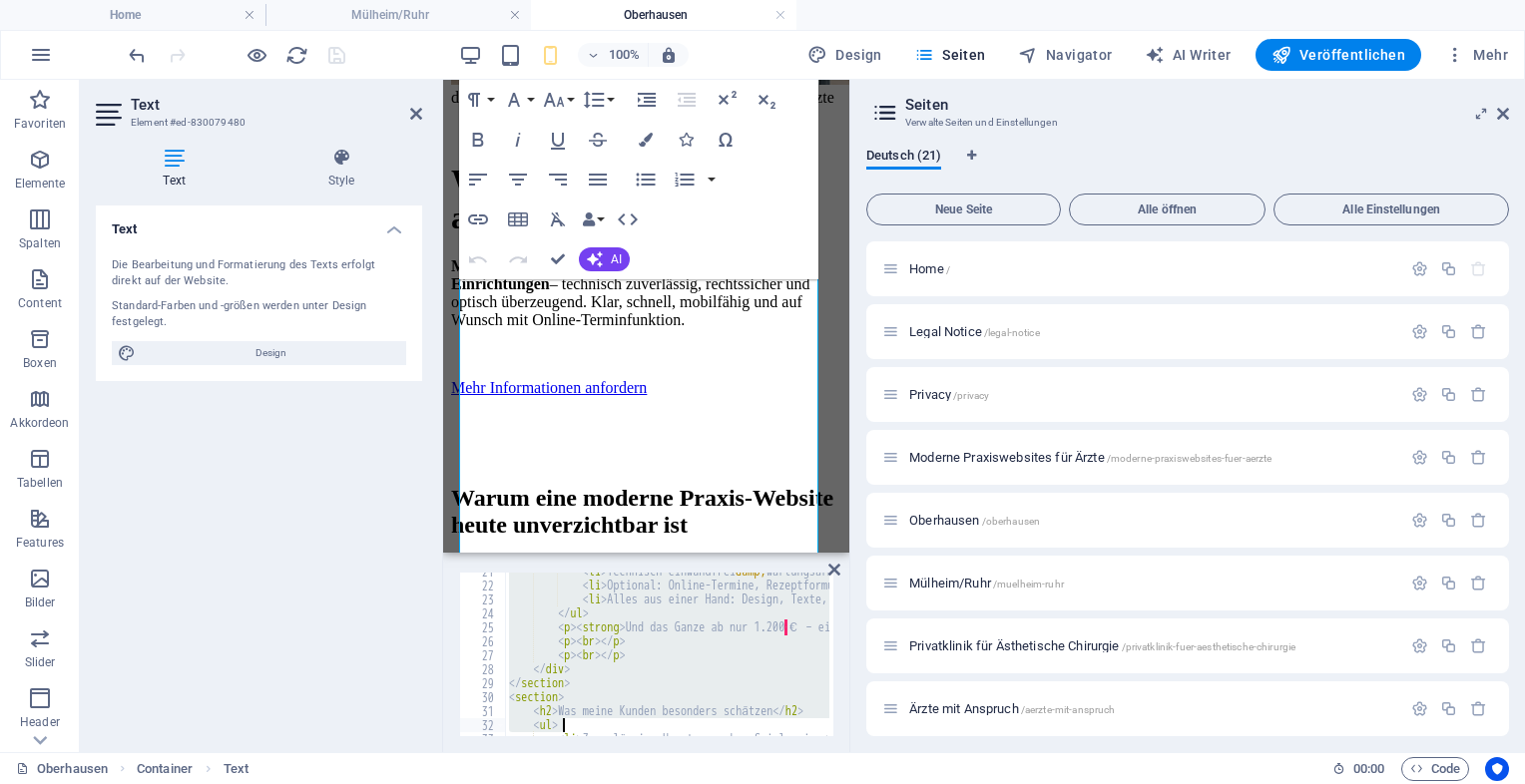 scroll, scrollTop: 608, scrollLeft: 0, axis: vertical 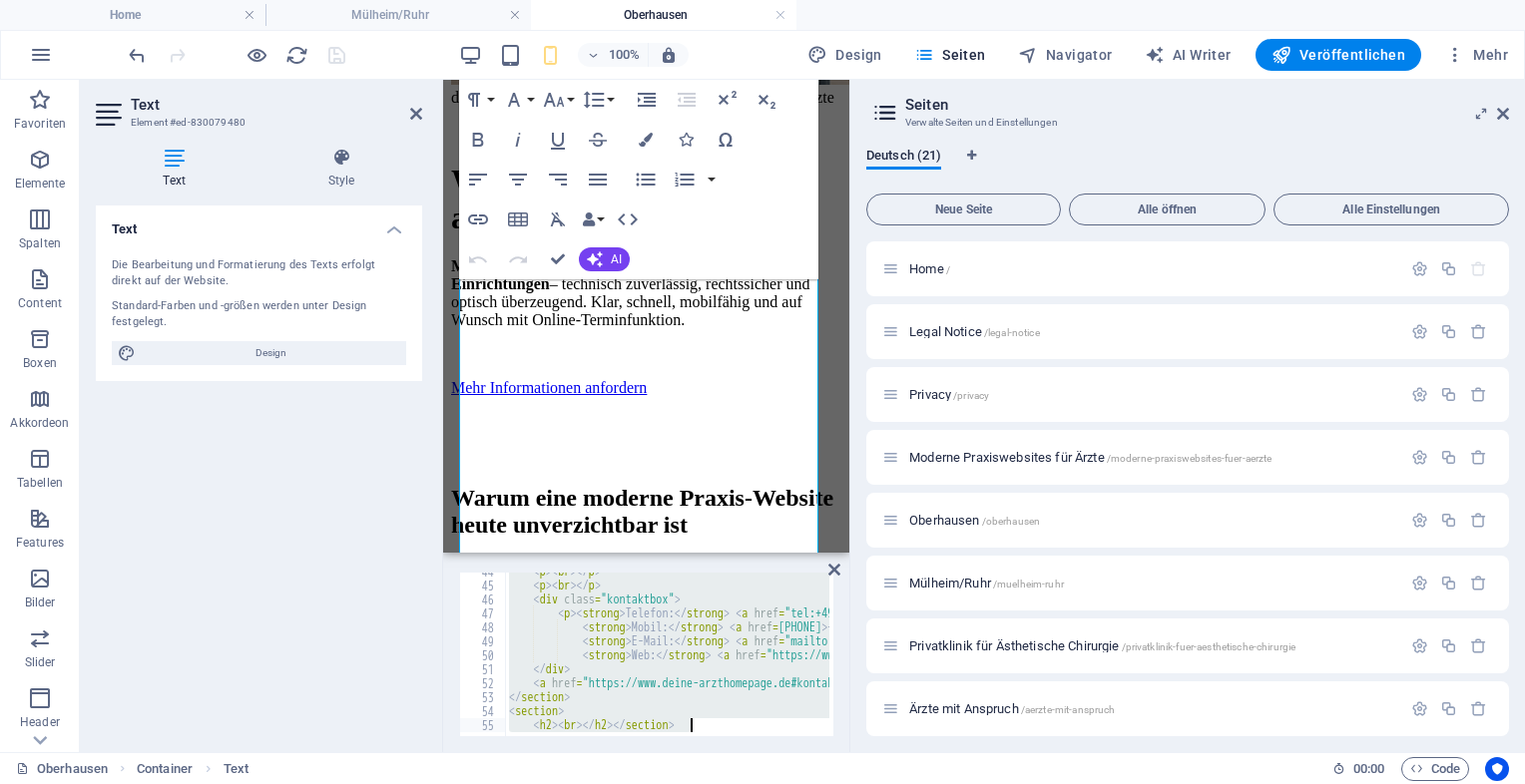 drag, startPoint x: 507, startPoint y: 574, endPoint x: 770, endPoint y: 784, distance: 336.5546 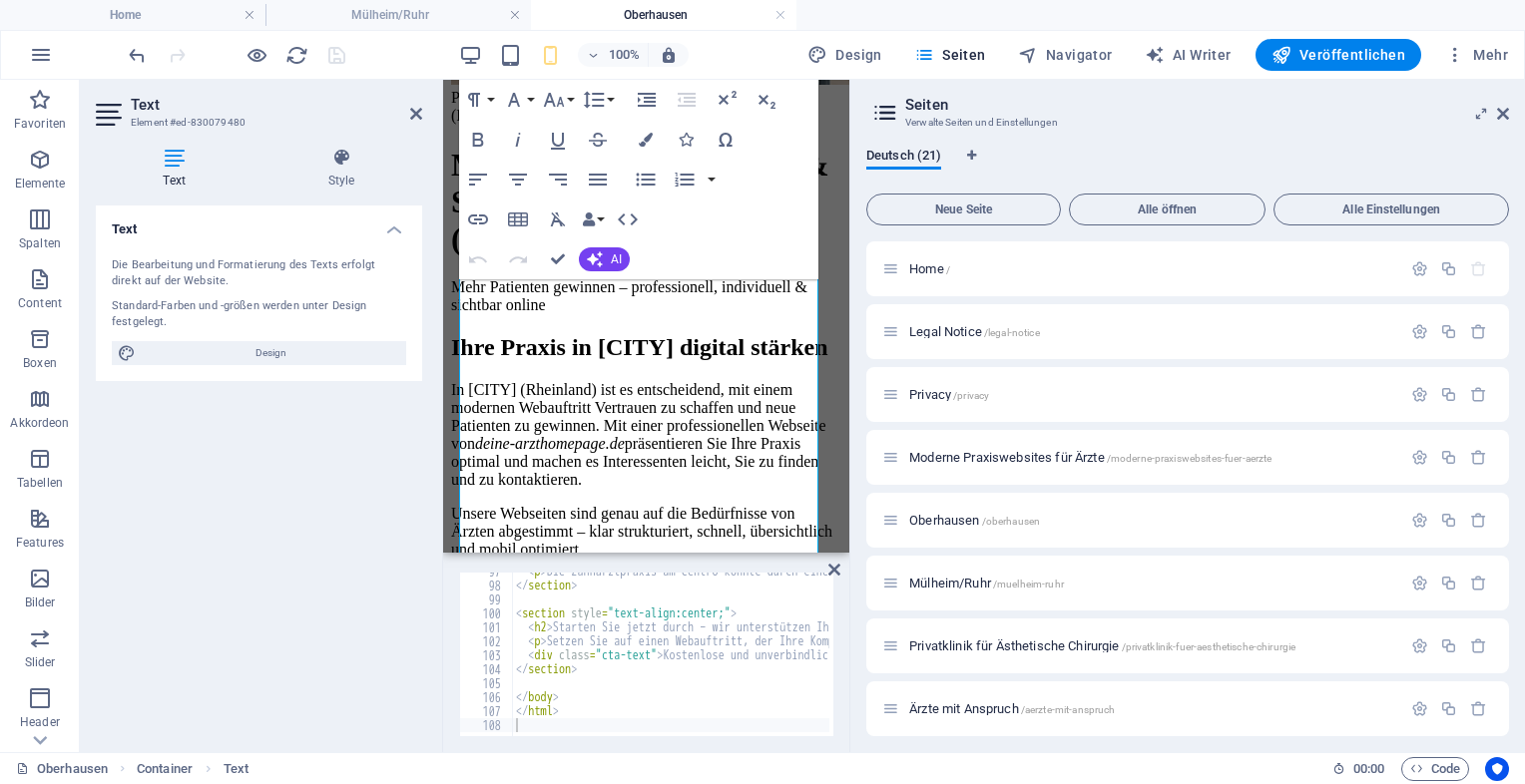 click on "Seiten" at bounding box center [1207, 105] 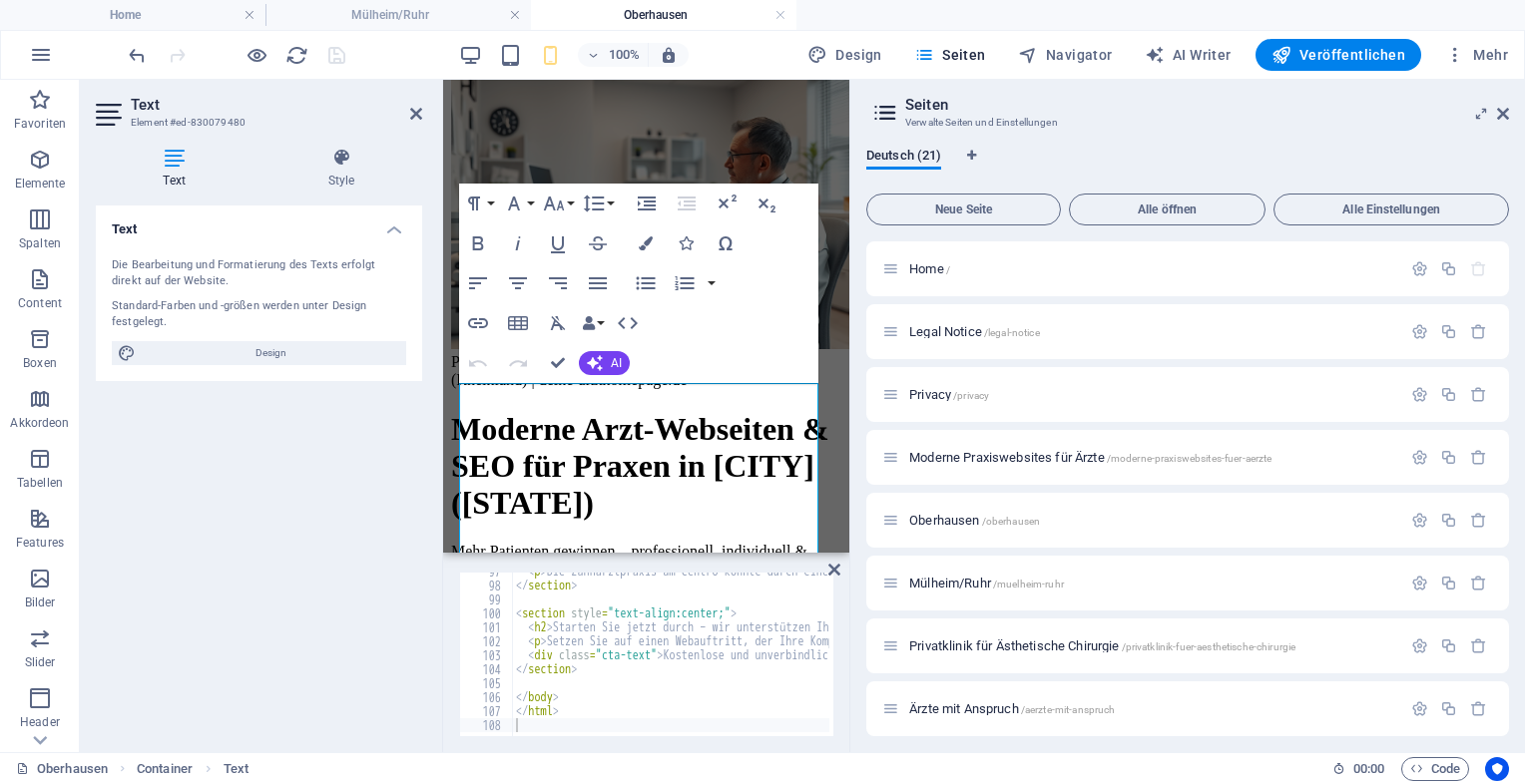 scroll, scrollTop: 0, scrollLeft: 0, axis: both 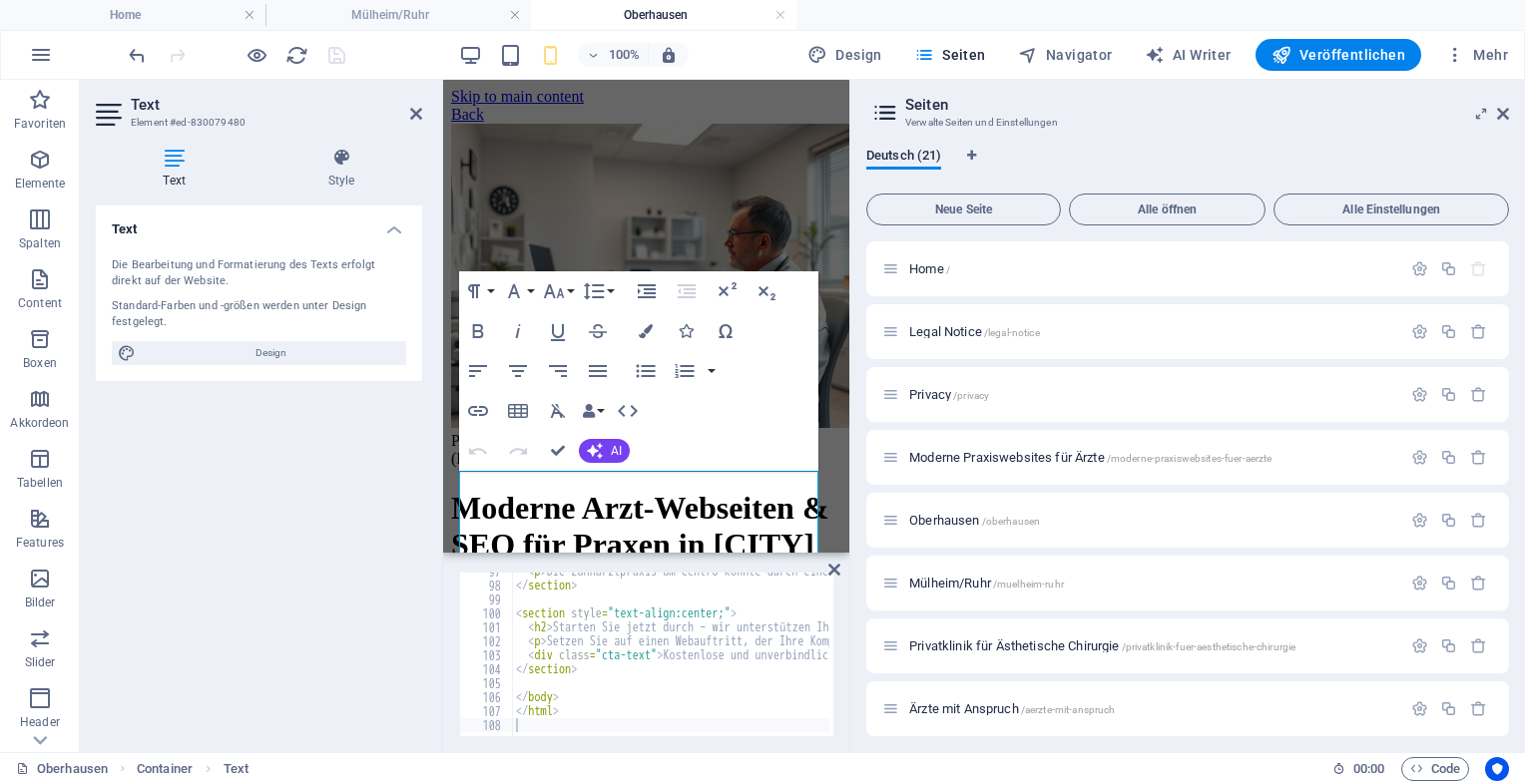 click on "100%" at bounding box center (573, 55) 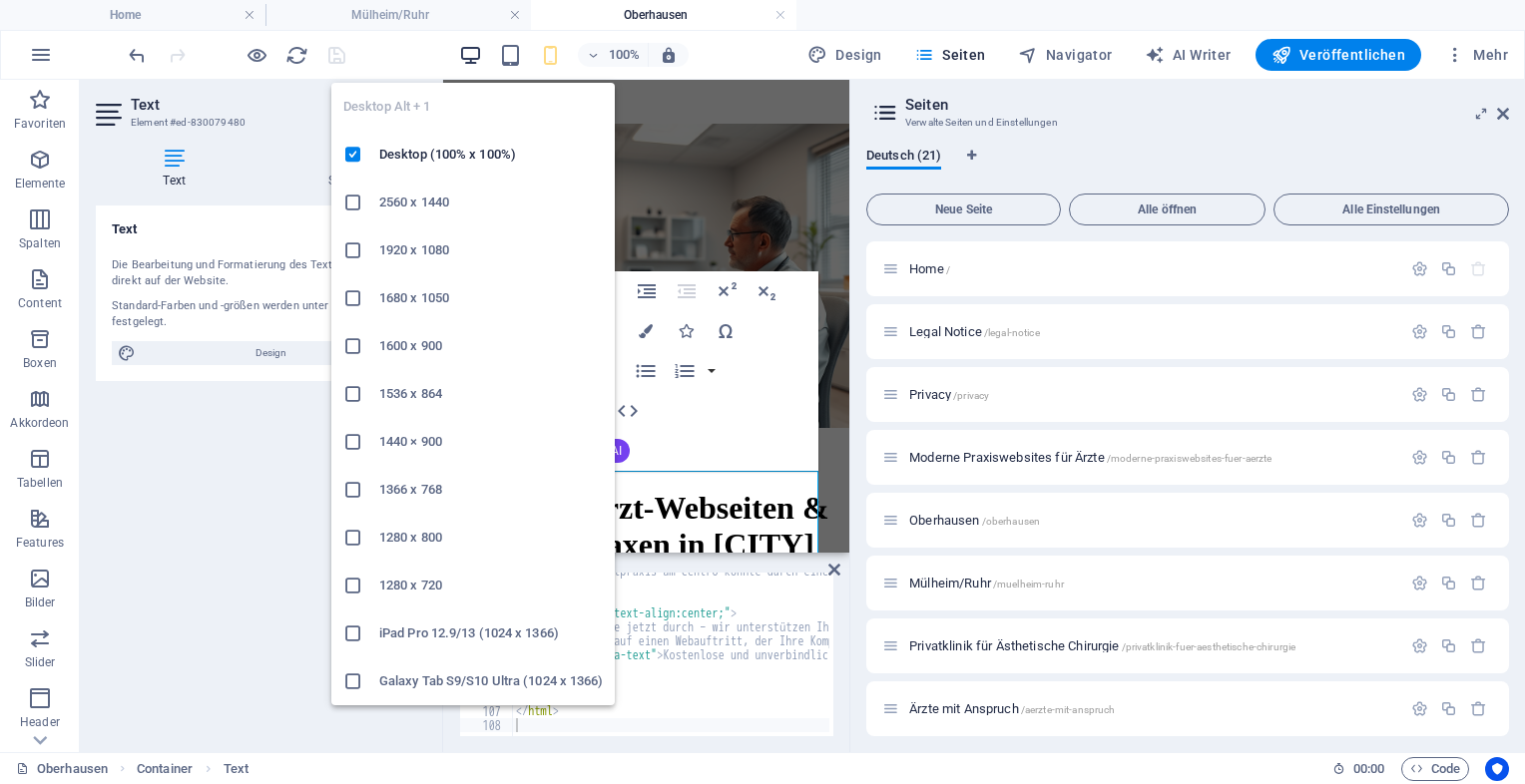 click at bounding box center (470, 55) 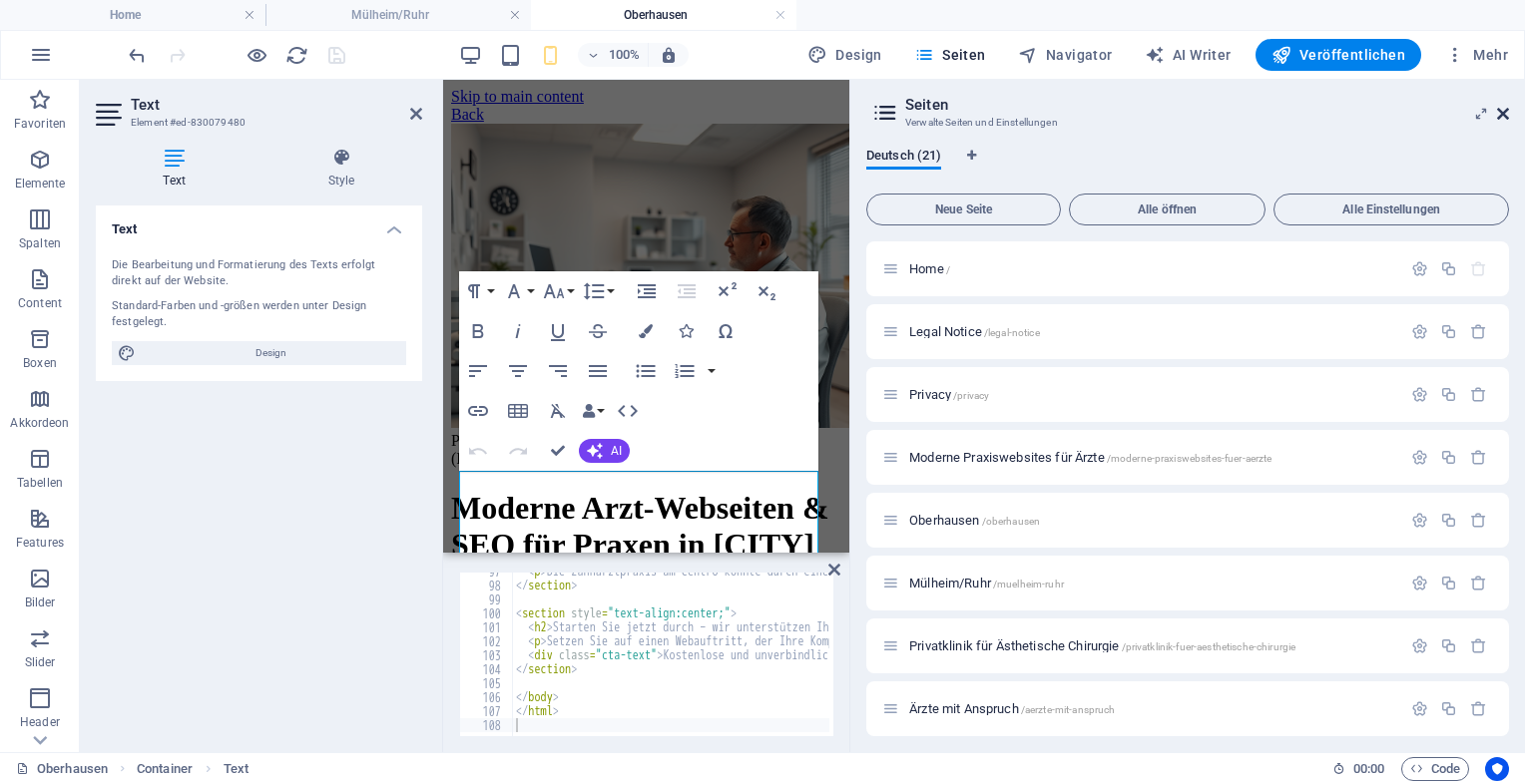 click at bounding box center [1503, 114] 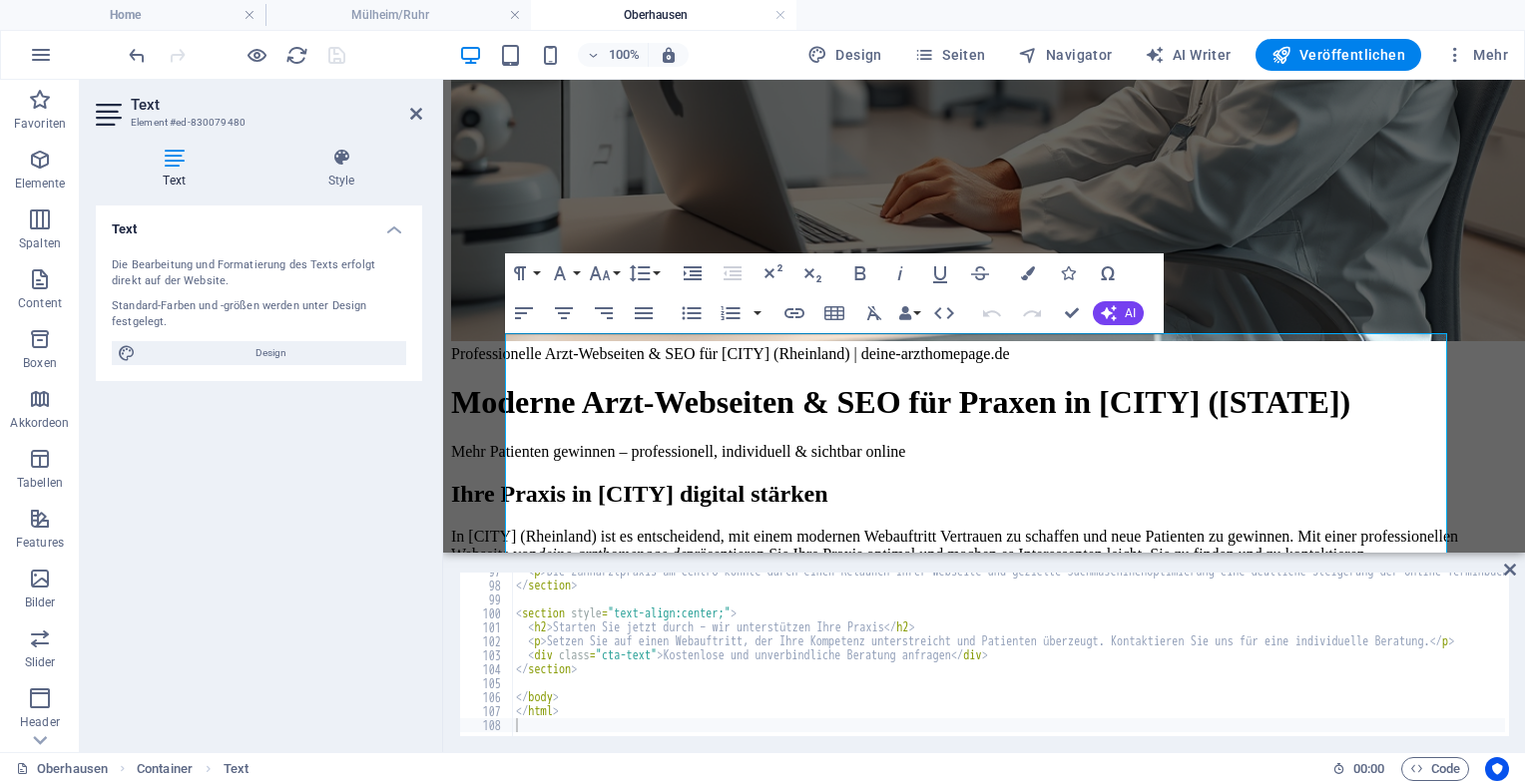 scroll, scrollTop: 579, scrollLeft: 0, axis: vertical 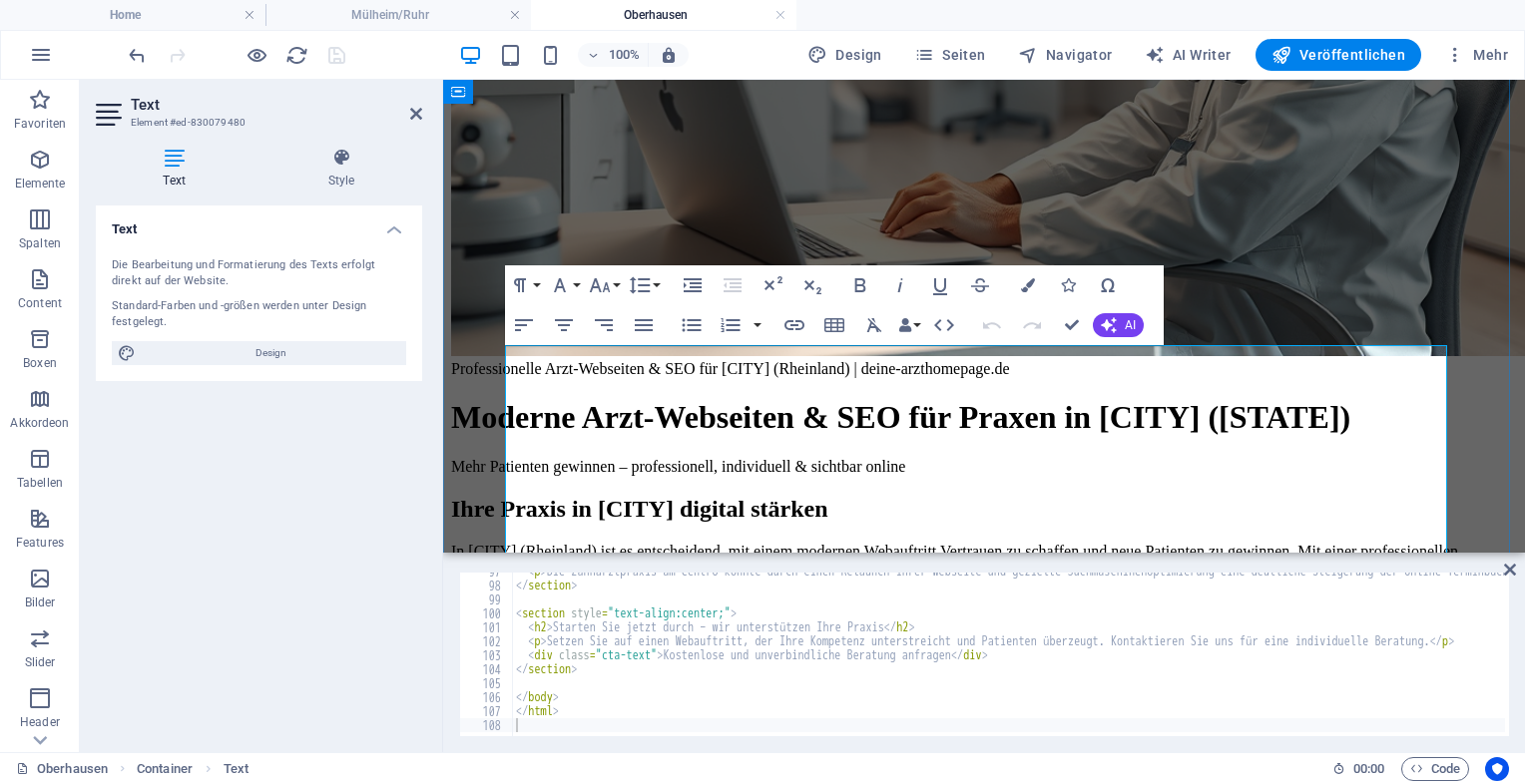 click on "Professionelle Arzt-Webseiten & SEO für [CITY] (Rheinland) | deine-arzthomepage.de
Moderne Arzt-Webseiten & SEO für Praxen in [CITY] (Rheinland)
Mehr Patienten gewinnen – professionell, individuell & sichtbar online
Ihre Praxis in [CITY] digital stärken
In [CITY] (Rheinland) ist es entscheidend, mit einem modernen Webauftritt Vertrauen zu schaffen und neue Patienten zu gewinnen. Mit einer professionellen Webseite von  deine-arzthomepage.de  präsentieren Sie Ihre Praxis optimal und machen es Interessenten leicht, Sie zu finden und zu kontaktieren.
Unsere Webseiten sind genau auf die Bedürfnisse von Ärzten abgestimmt – klar strukturiert, schnell, übersichtlich und mobil optimiert.
Ihre Vorteile mit einer Arzt-Webseite von uns
Individuelles Webdesign:  Passgenau auf Ihre Fachrichtung und Praxis abgestimmt, z.B. für Hautärzte, Zahnärzte oder Allgemeinmediziner in [CITY].
Professionelles SEO:" at bounding box center (984, 674) 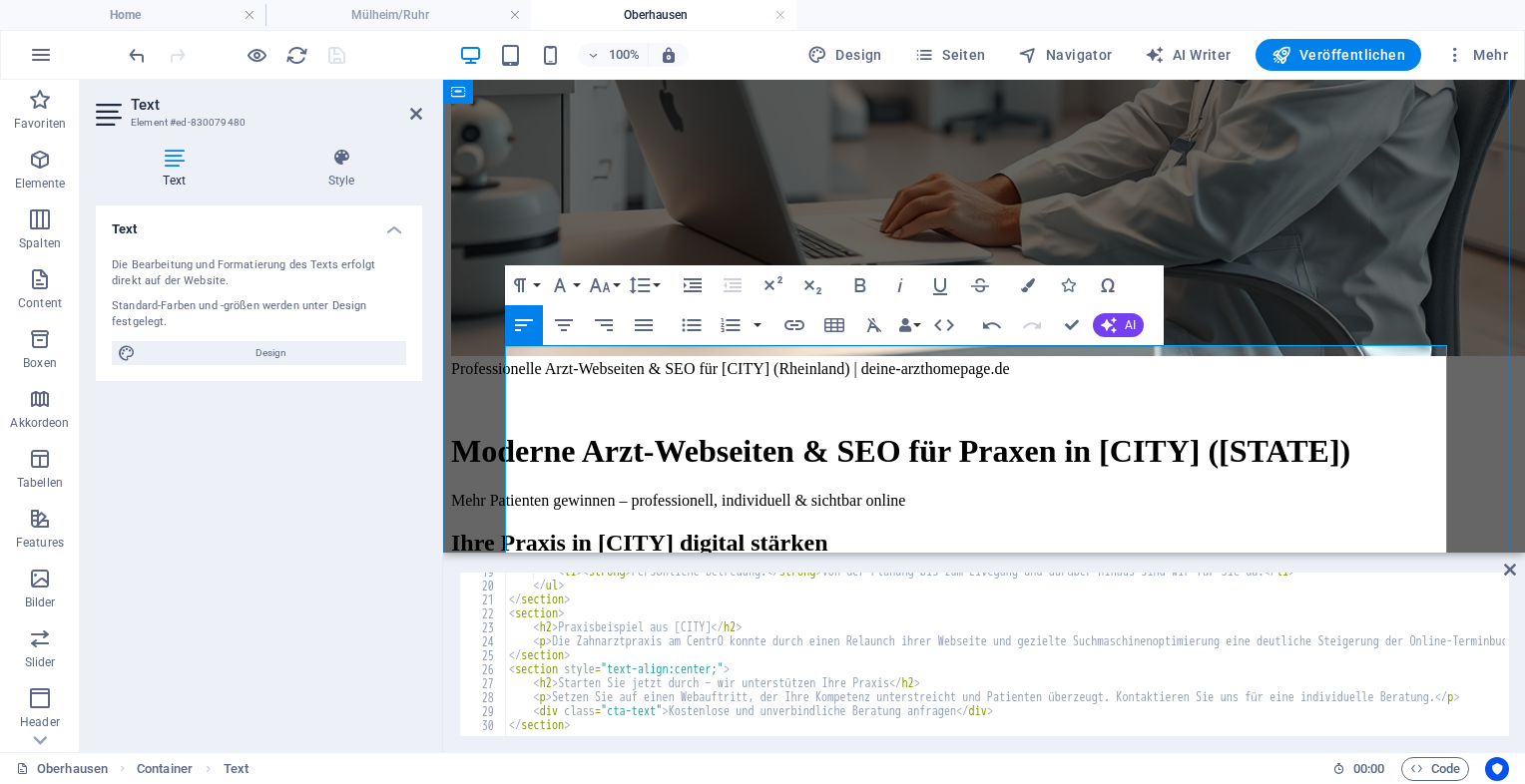 scroll, scrollTop: 259, scrollLeft: 0, axis: vertical 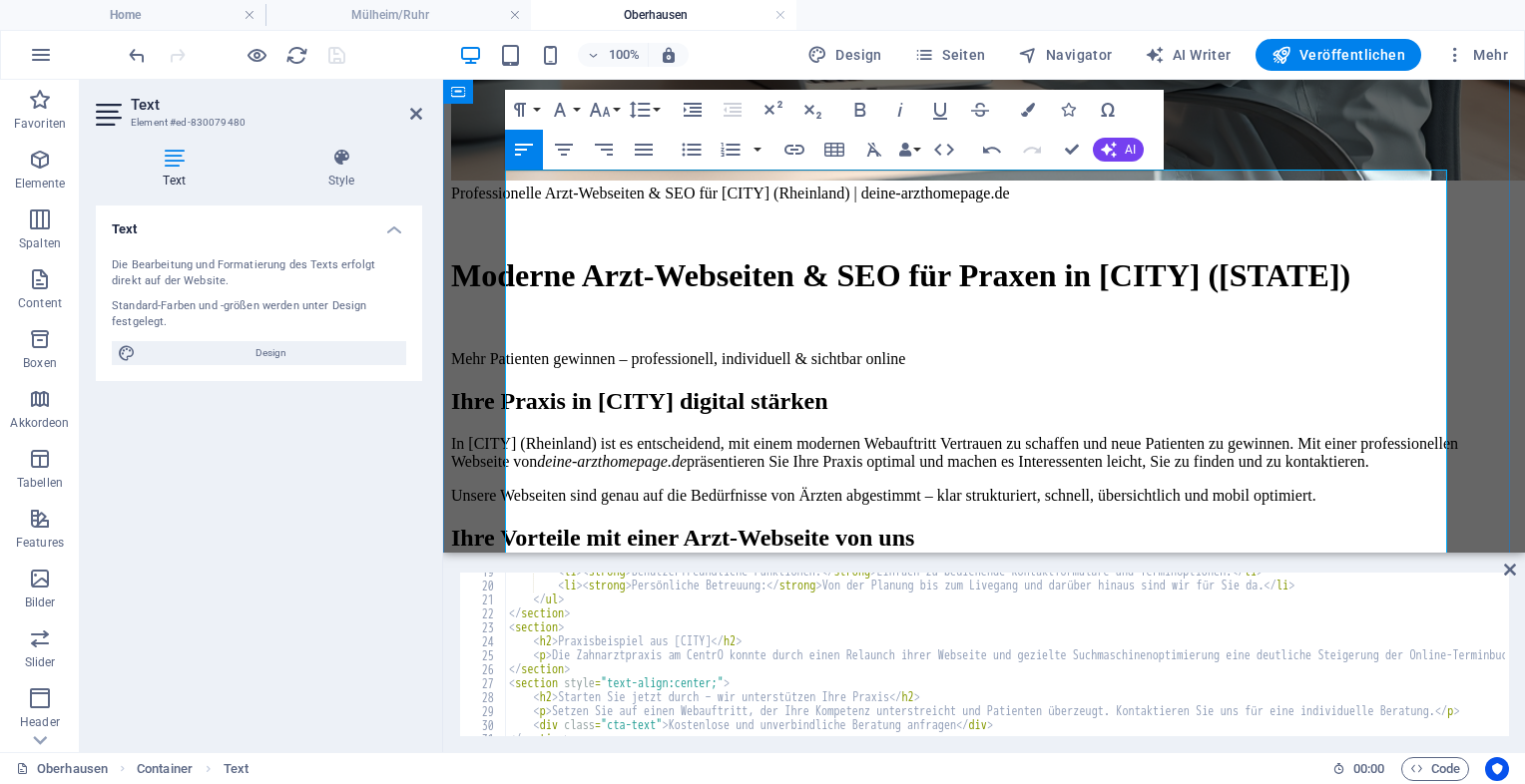 click on "Ihre Praxis in [CITY] digital stärken" at bounding box center [984, 401] 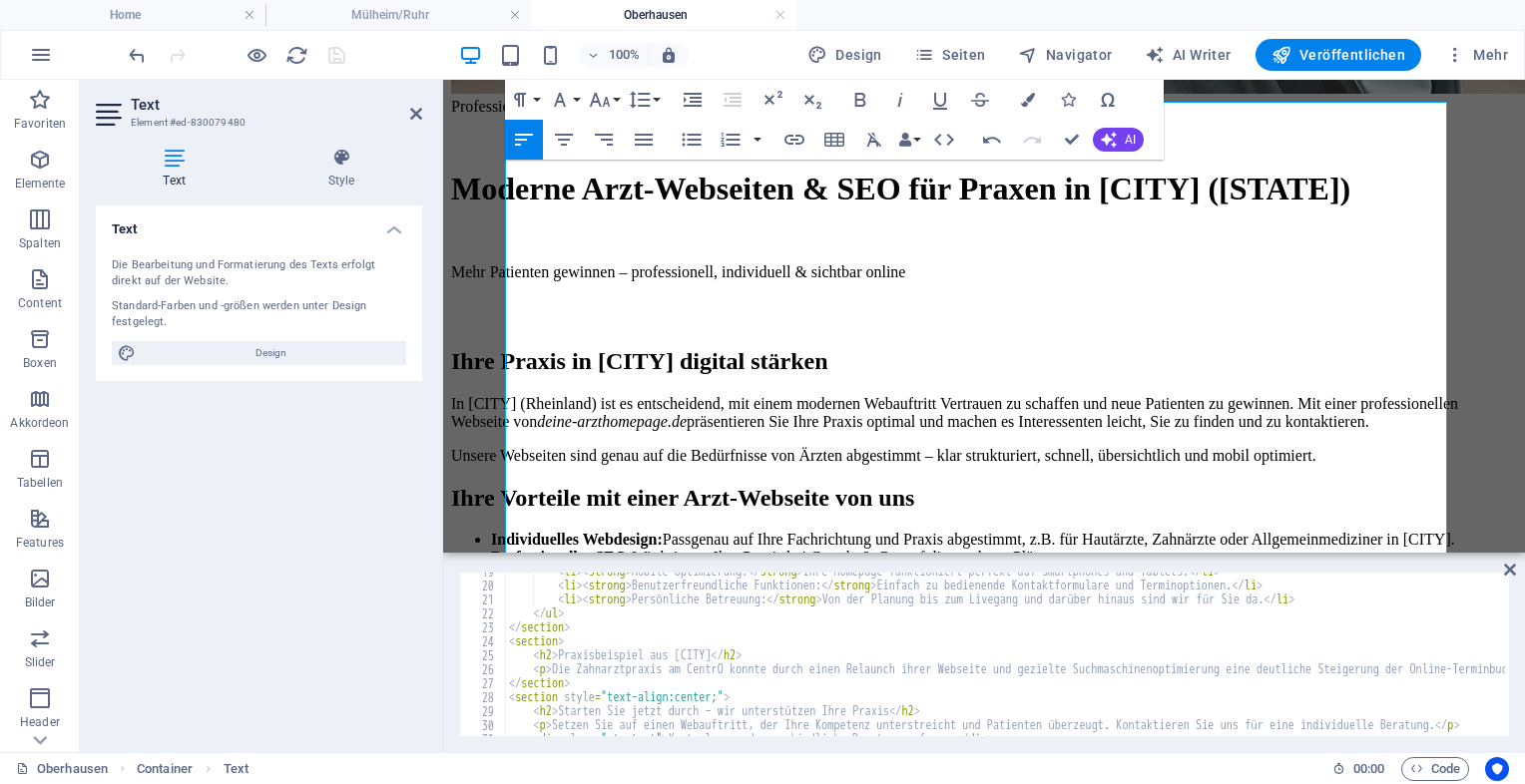 scroll, scrollTop: 861, scrollLeft: 0, axis: vertical 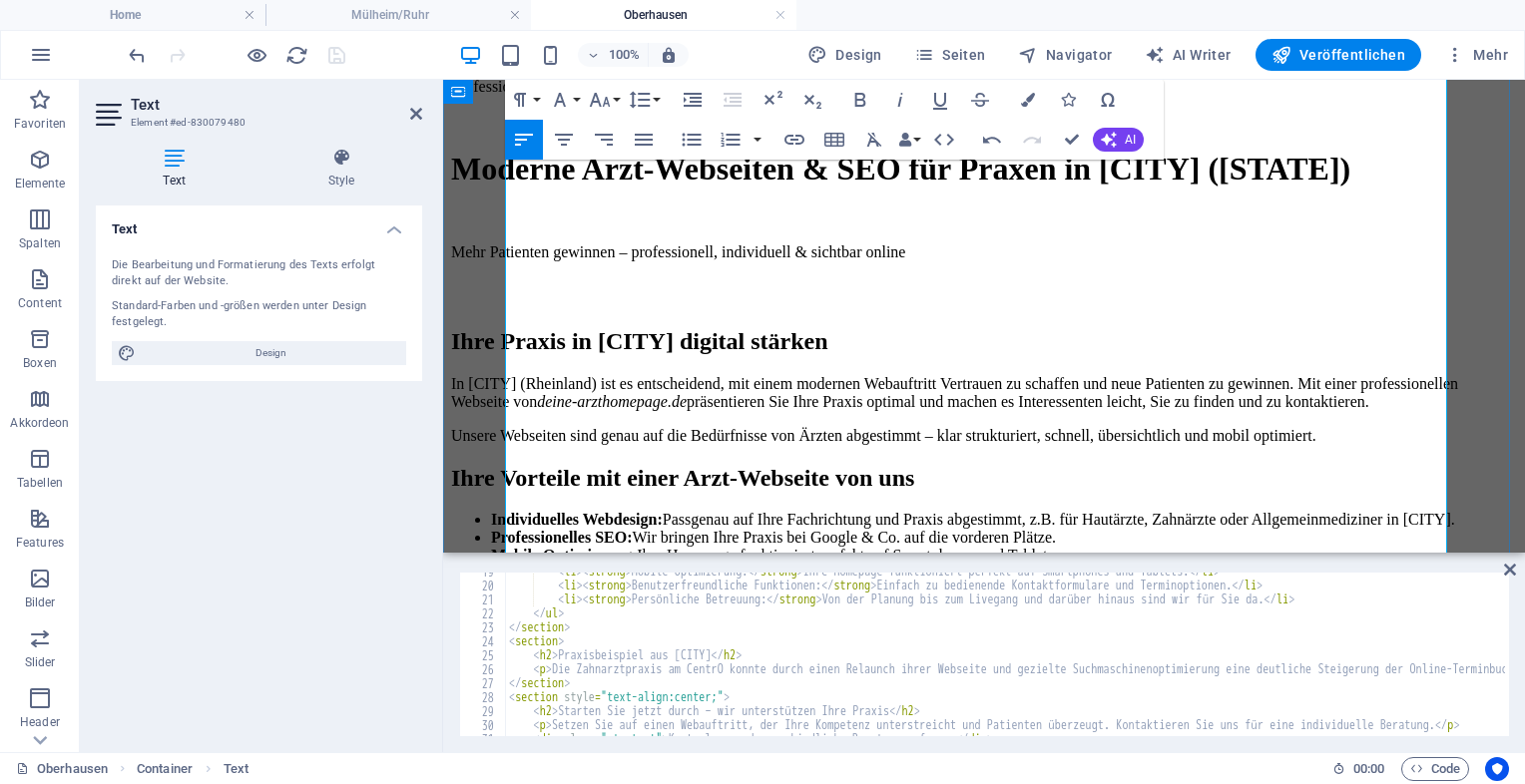click on "Unsere Webseiten sind genau auf die Bedürfnisse von Ärzten abgestimmt – klar strukturiert, schnell, übersichtlich und mobil optimiert." at bounding box center (984, 436) 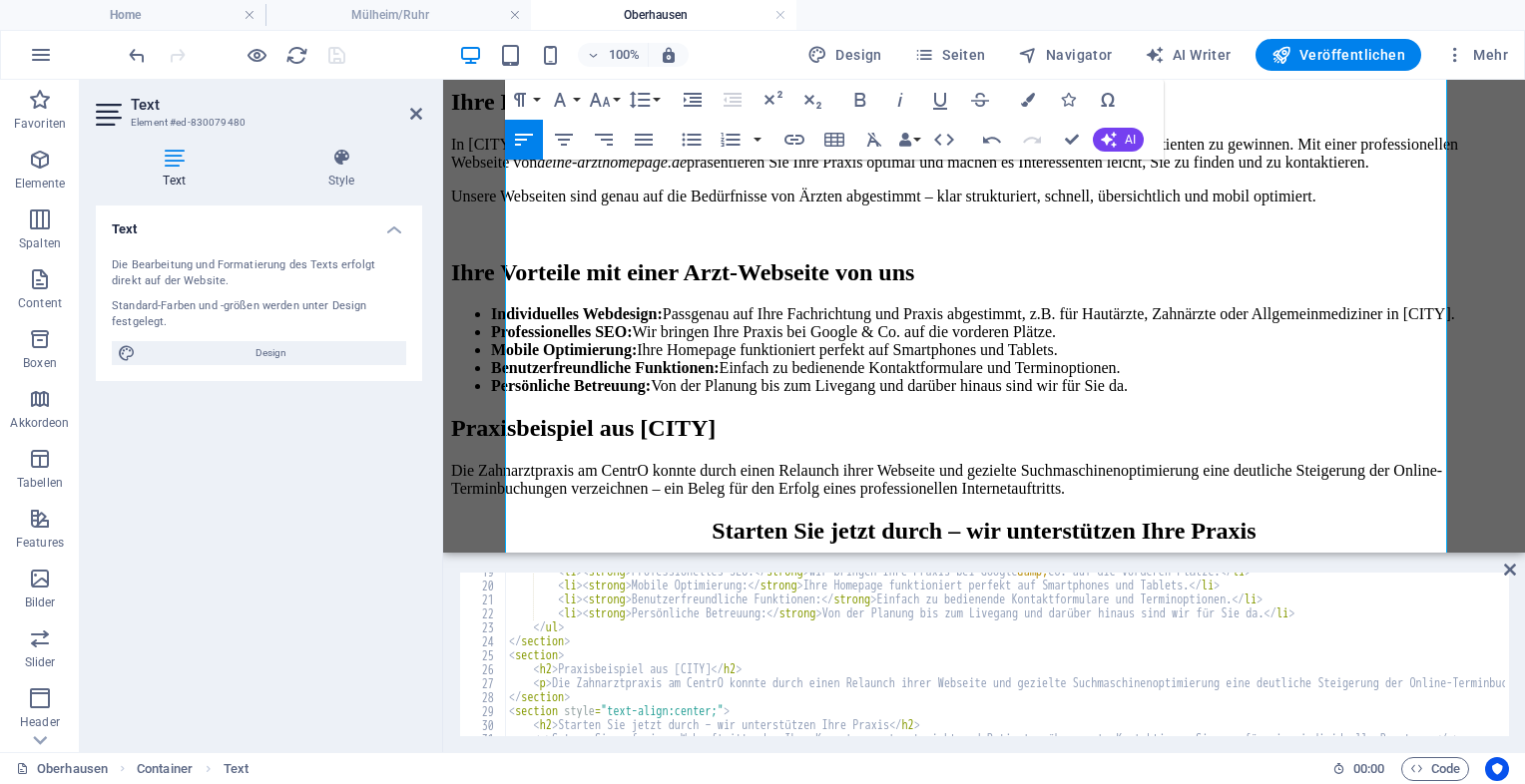 scroll, scrollTop: 1113, scrollLeft: 0, axis: vertical 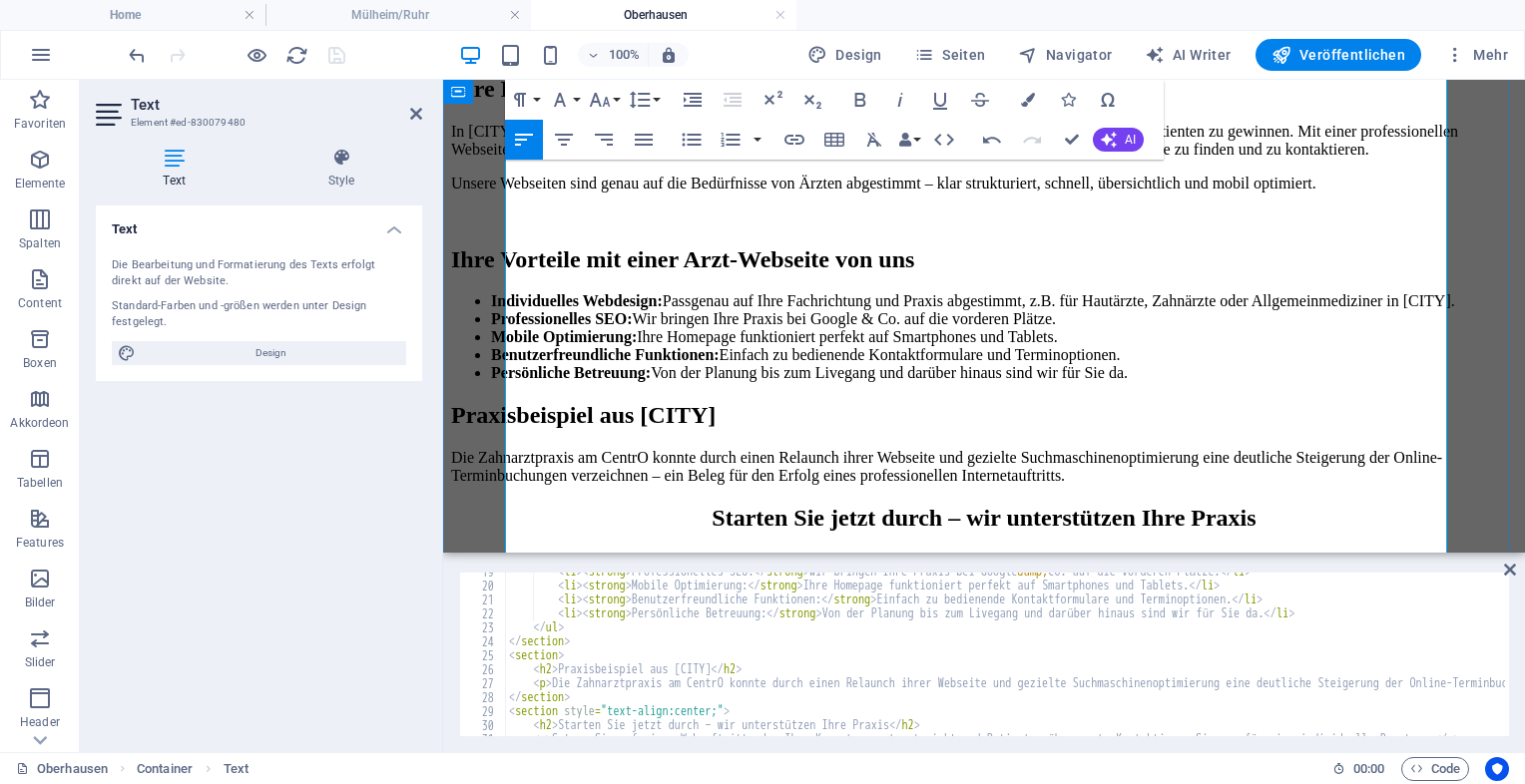 click on "Praxisbeispiel aus [CITY]" at bounding box center [984, 415] 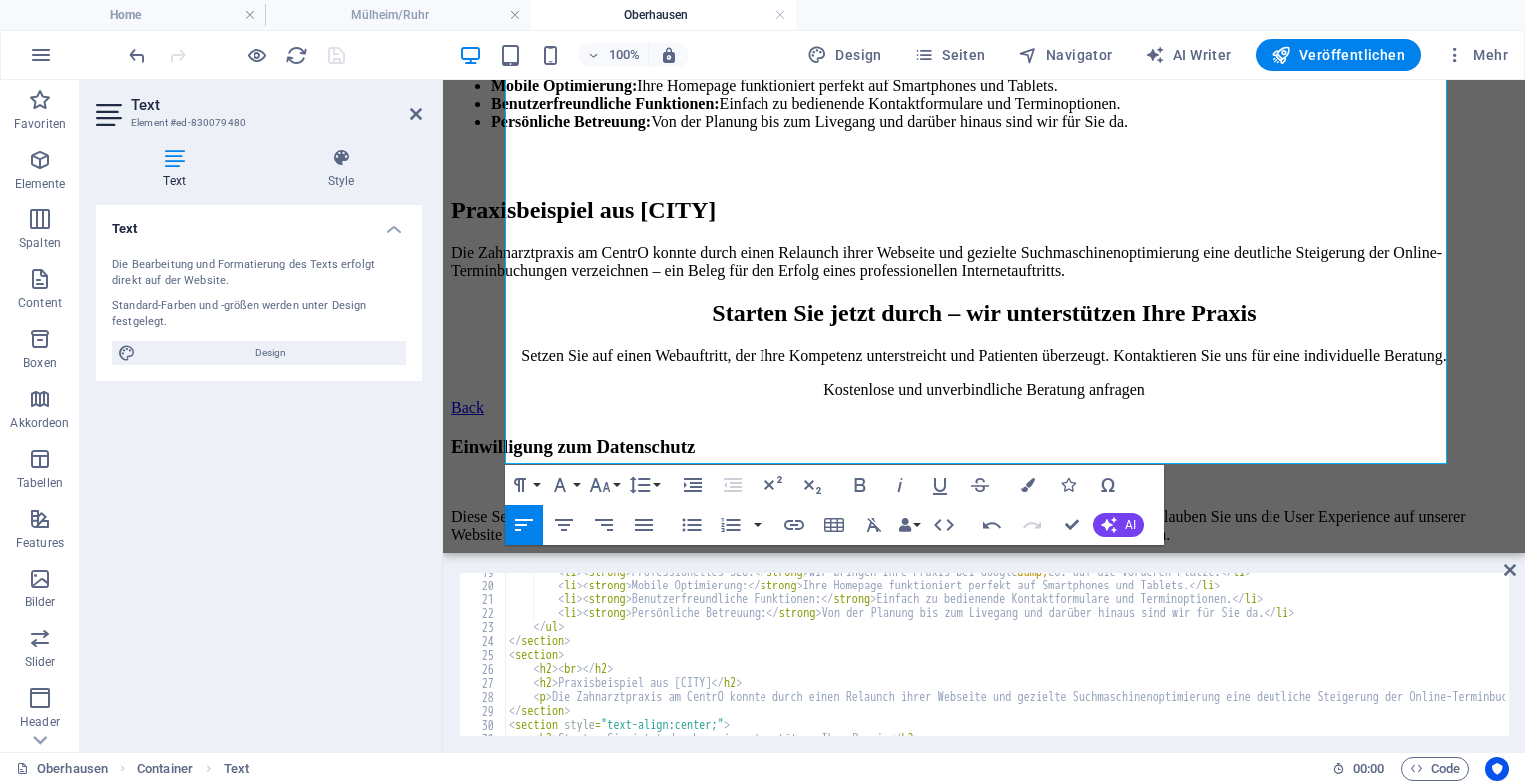 scroll, scrollTop: 1341, scrollLeft: 0, axis: vertical 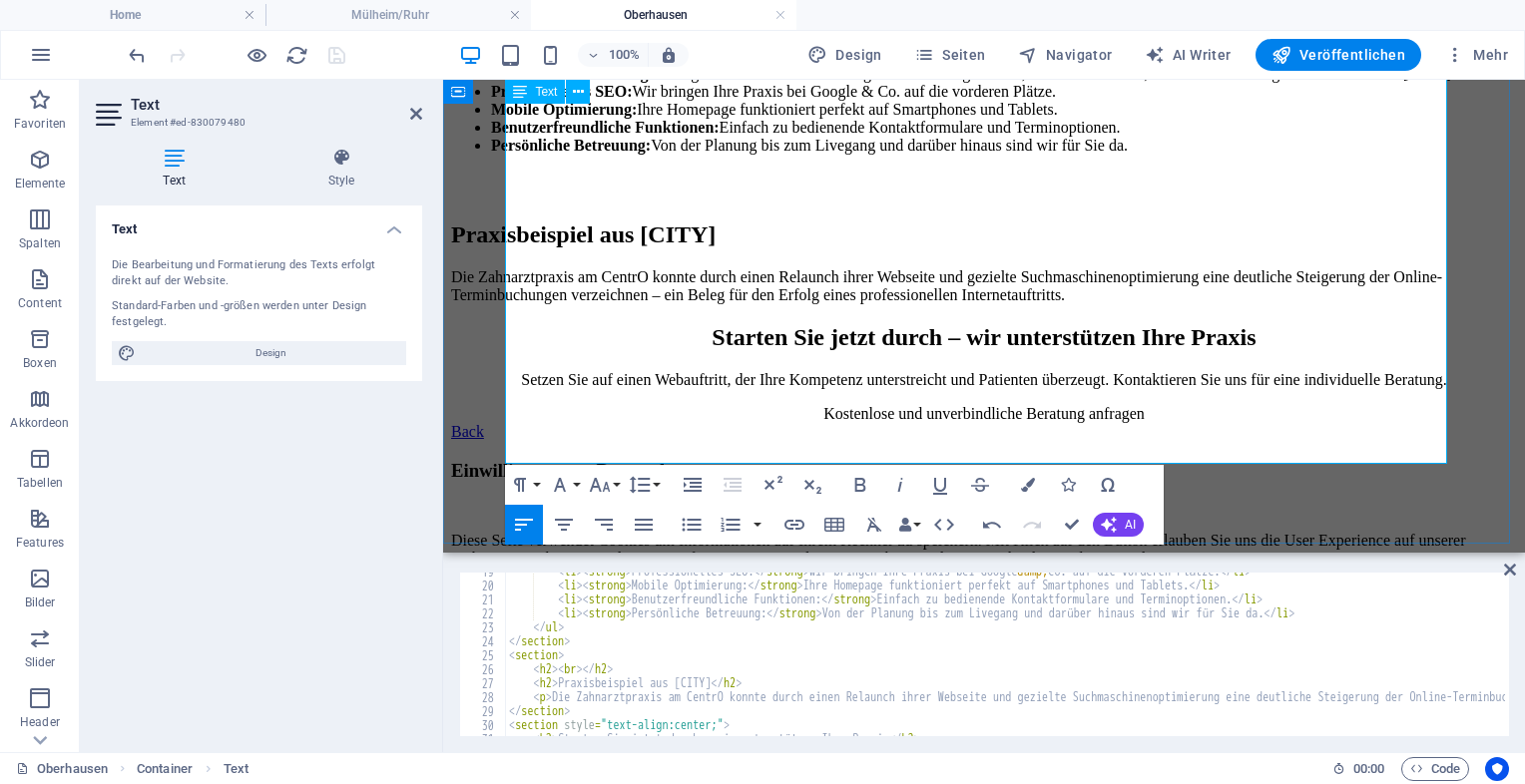 click on "Starten Sie jetzt durch – wir unterstützen Ihre Praxis" at bounding box center [984, 337] 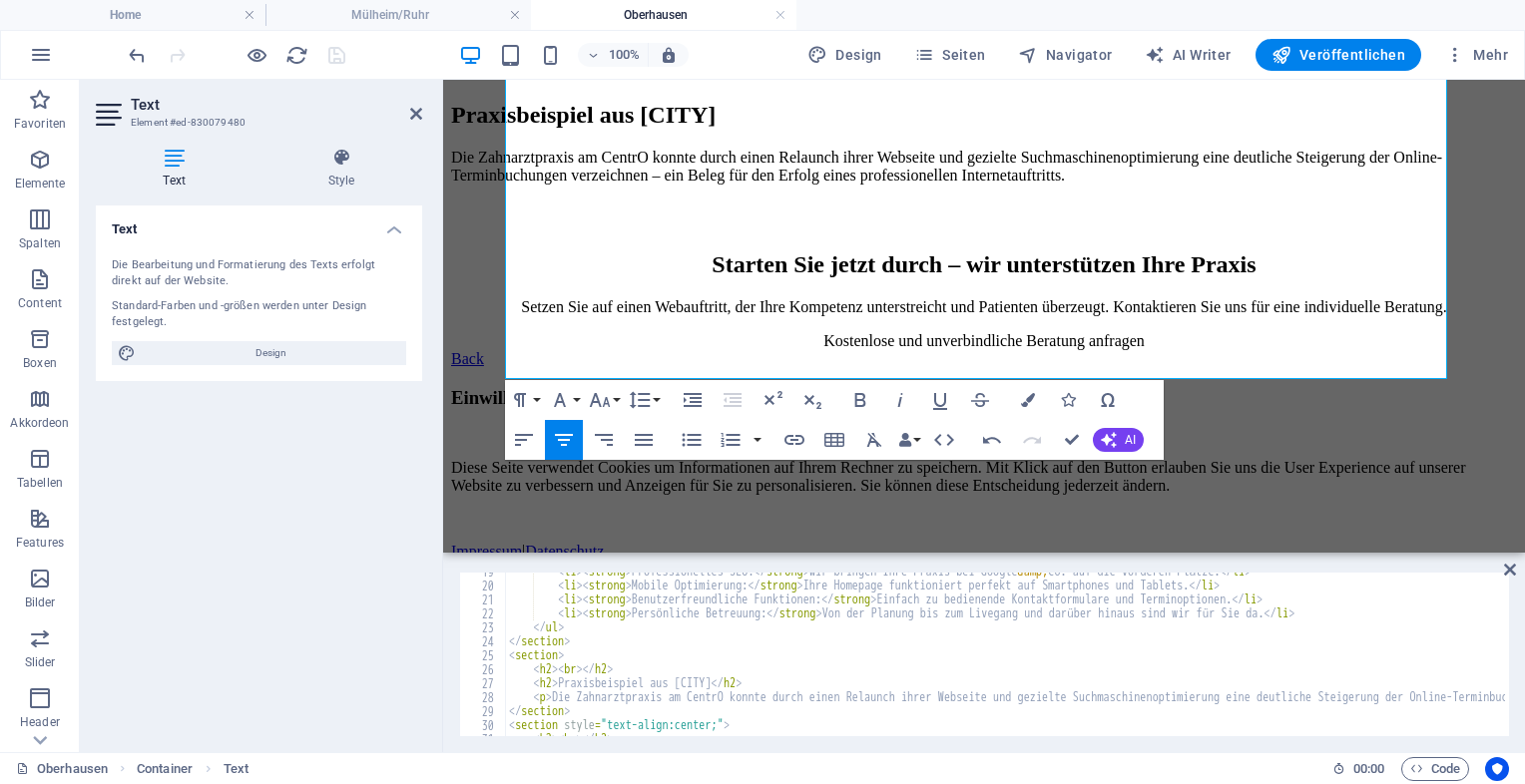 scroll, scrollTop: 1464, scrollLeft: 0, axis: vertical 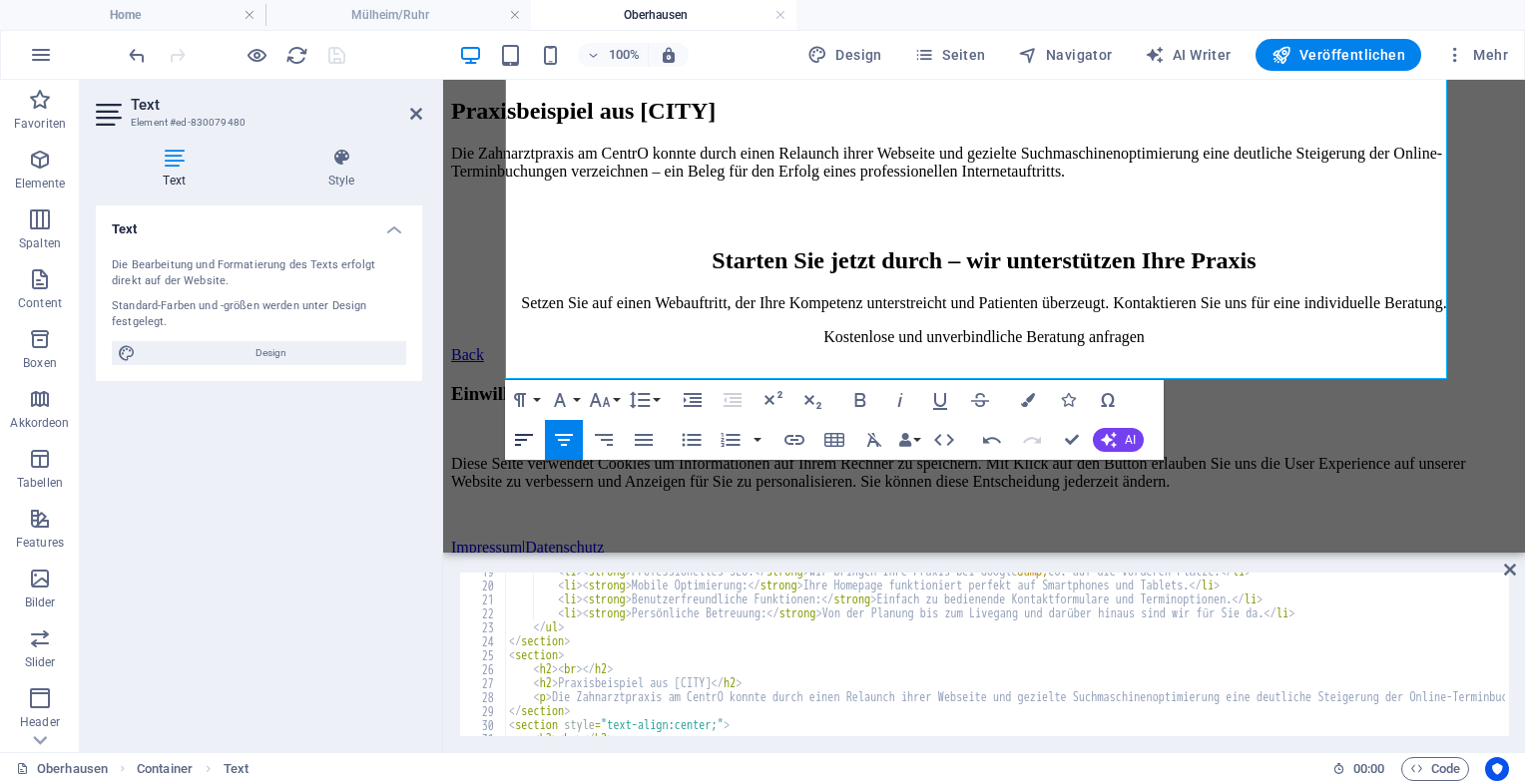 click 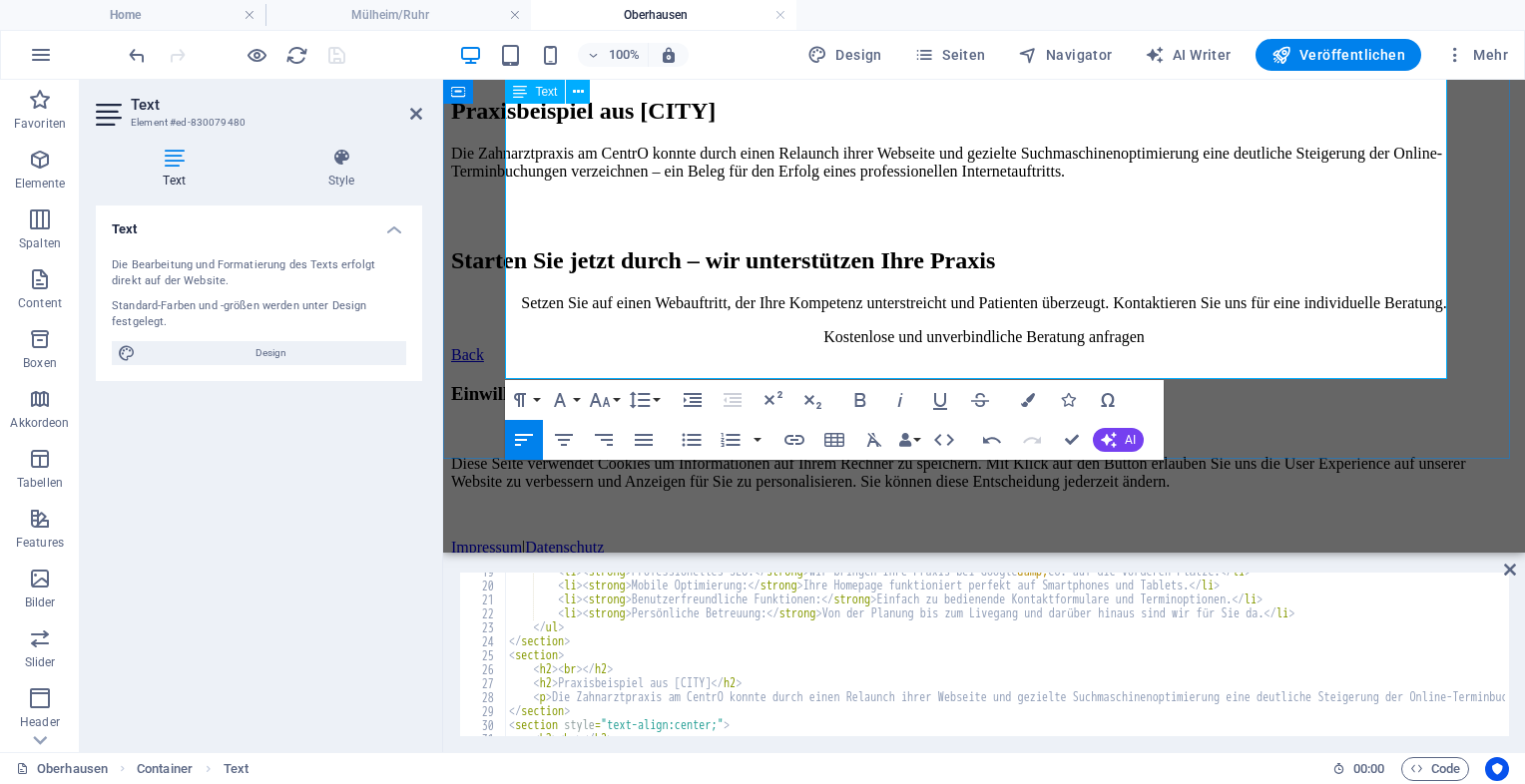 click on "Setzen Sie auf einen Webauftritt, der Ihre Kompetenz unterstreicht und Patienten überzeugt. Kontaktieren Sie uns für eine individuelle Beratung." at bounding box center [984, 303] 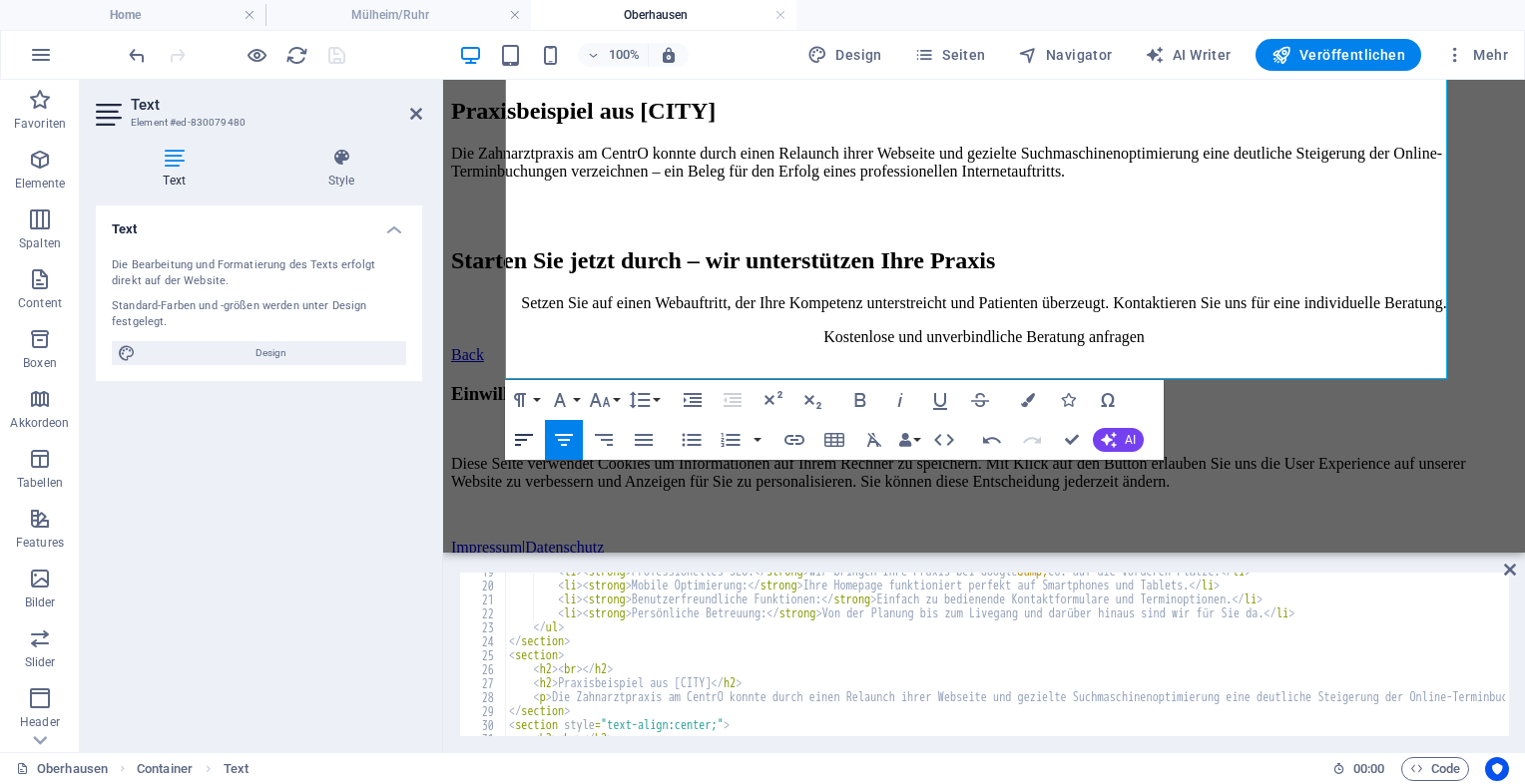 click 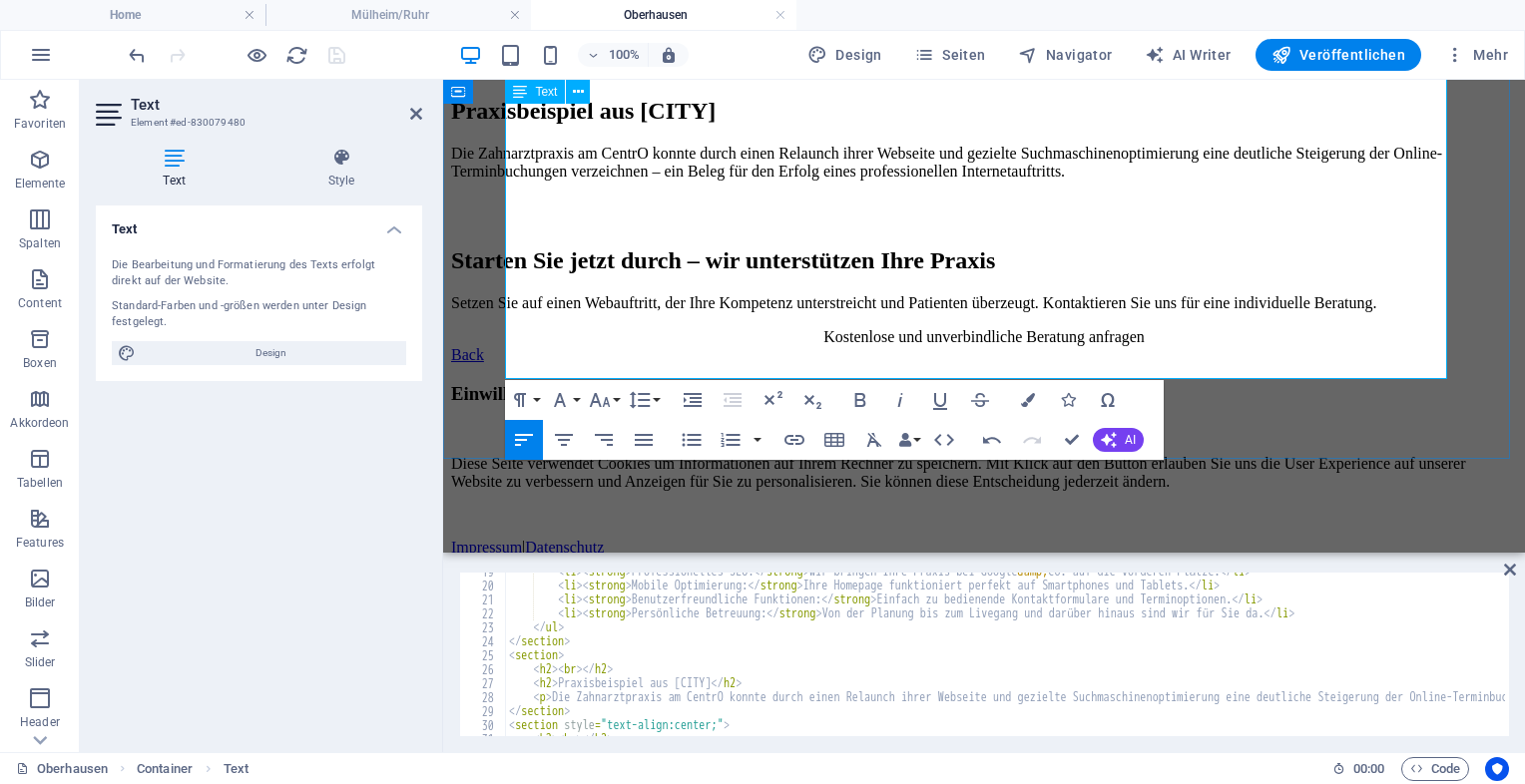 click on "Kostenlose und unverbindliche Beratung anfragen" at bounding box center (984, 337) 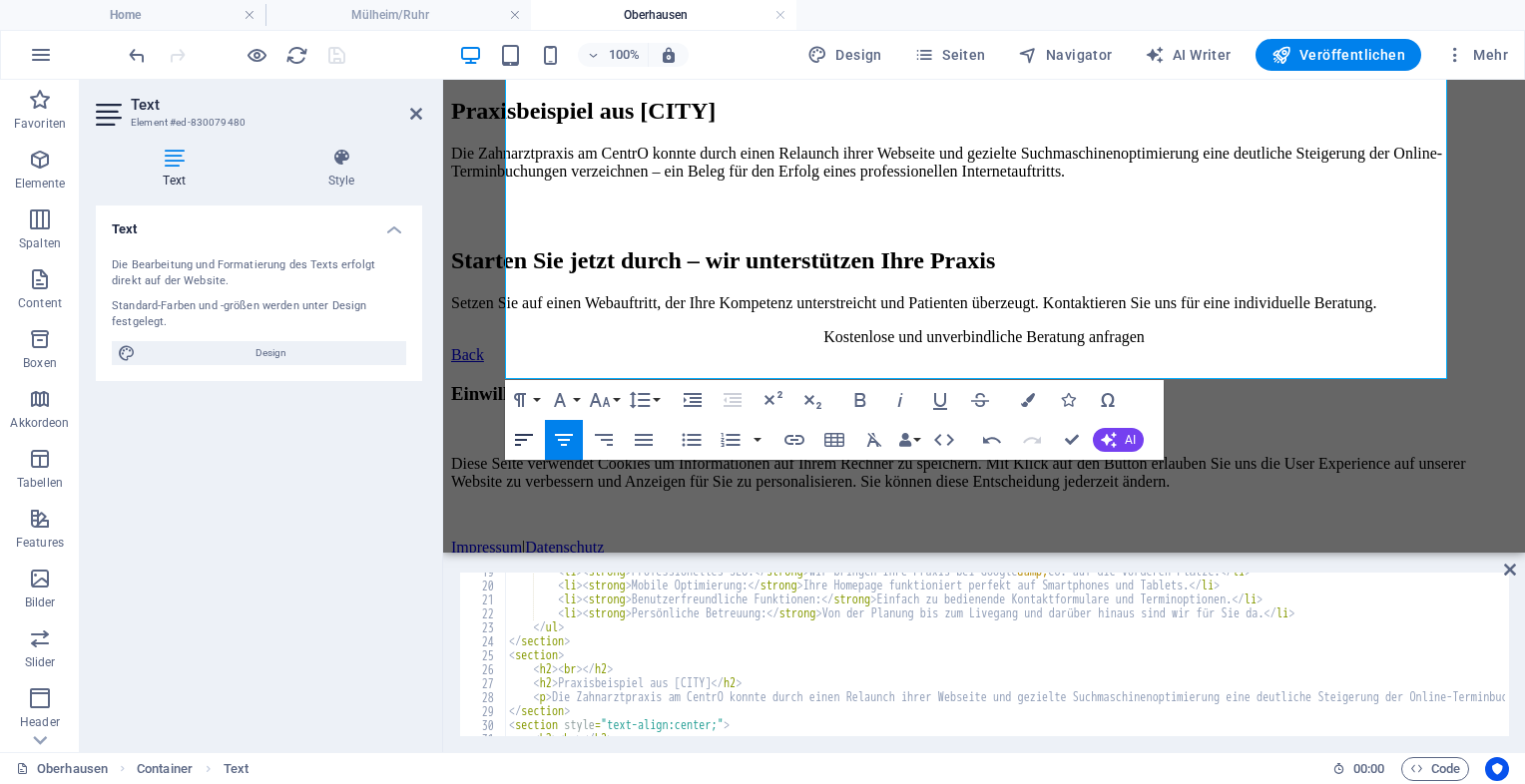 click 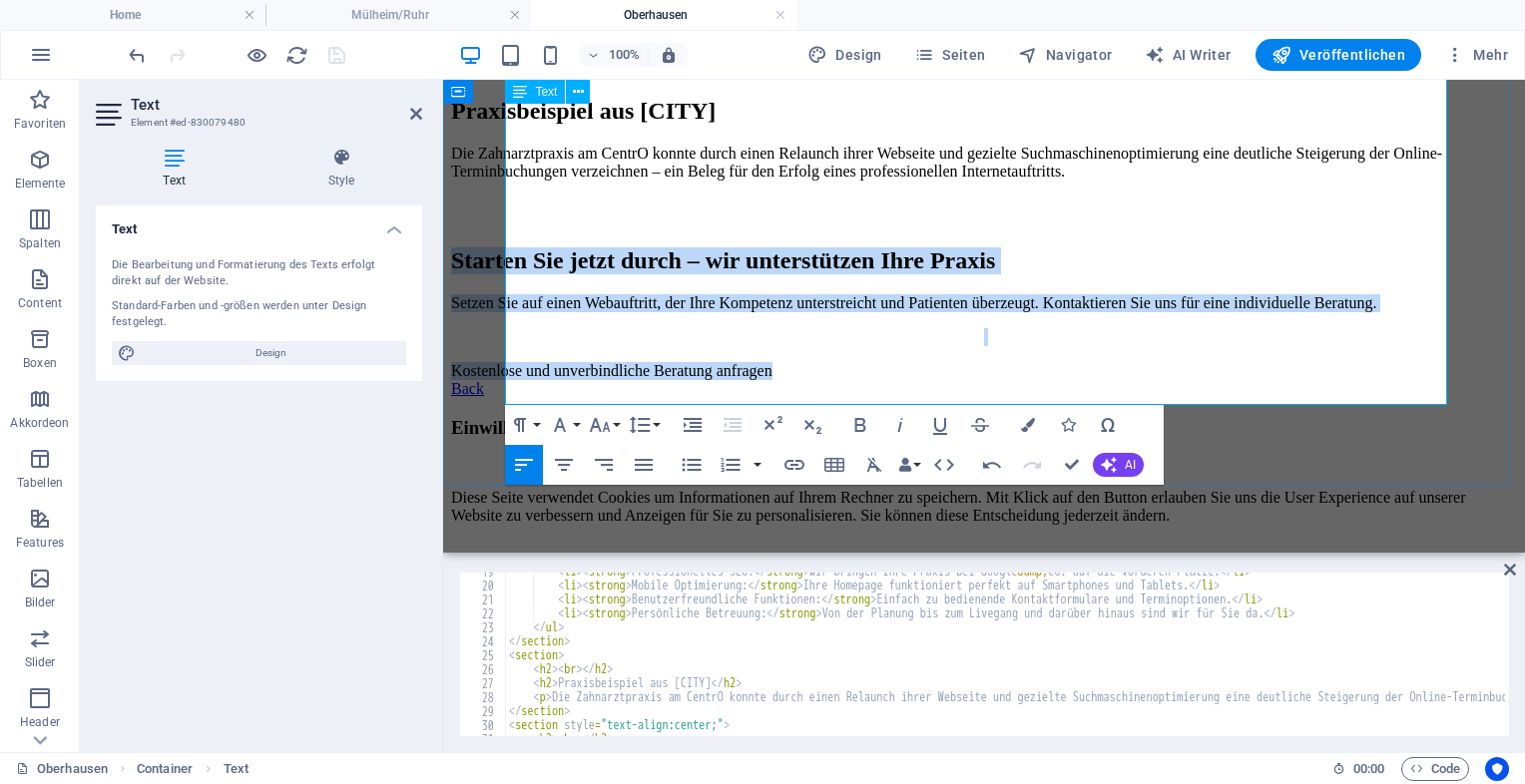 drag, startPoint x: 511, startPoint y: 278, endPoint x: 943, endPoint y: 401, distance: 449.1692 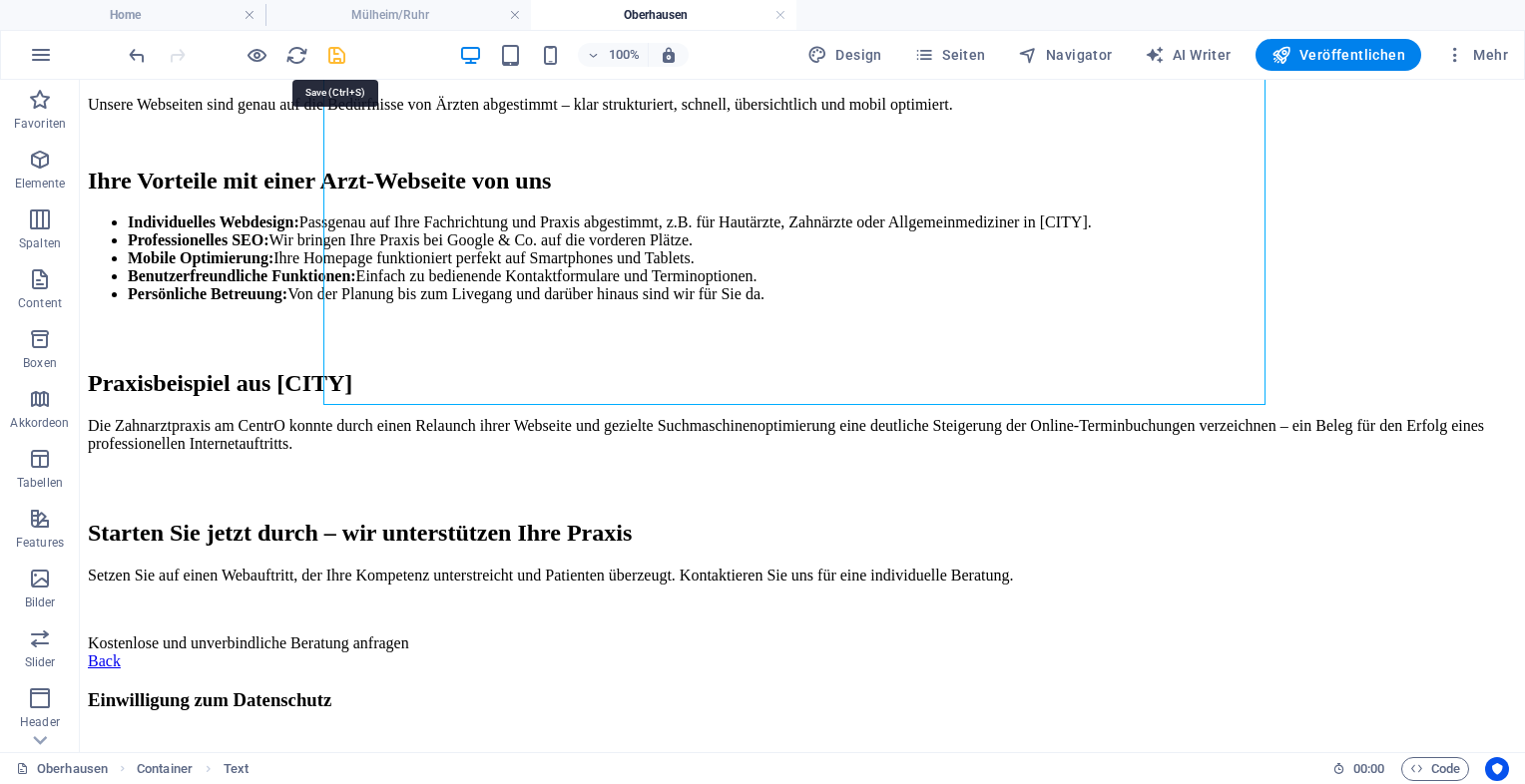 click at bounding box center (336, 55) 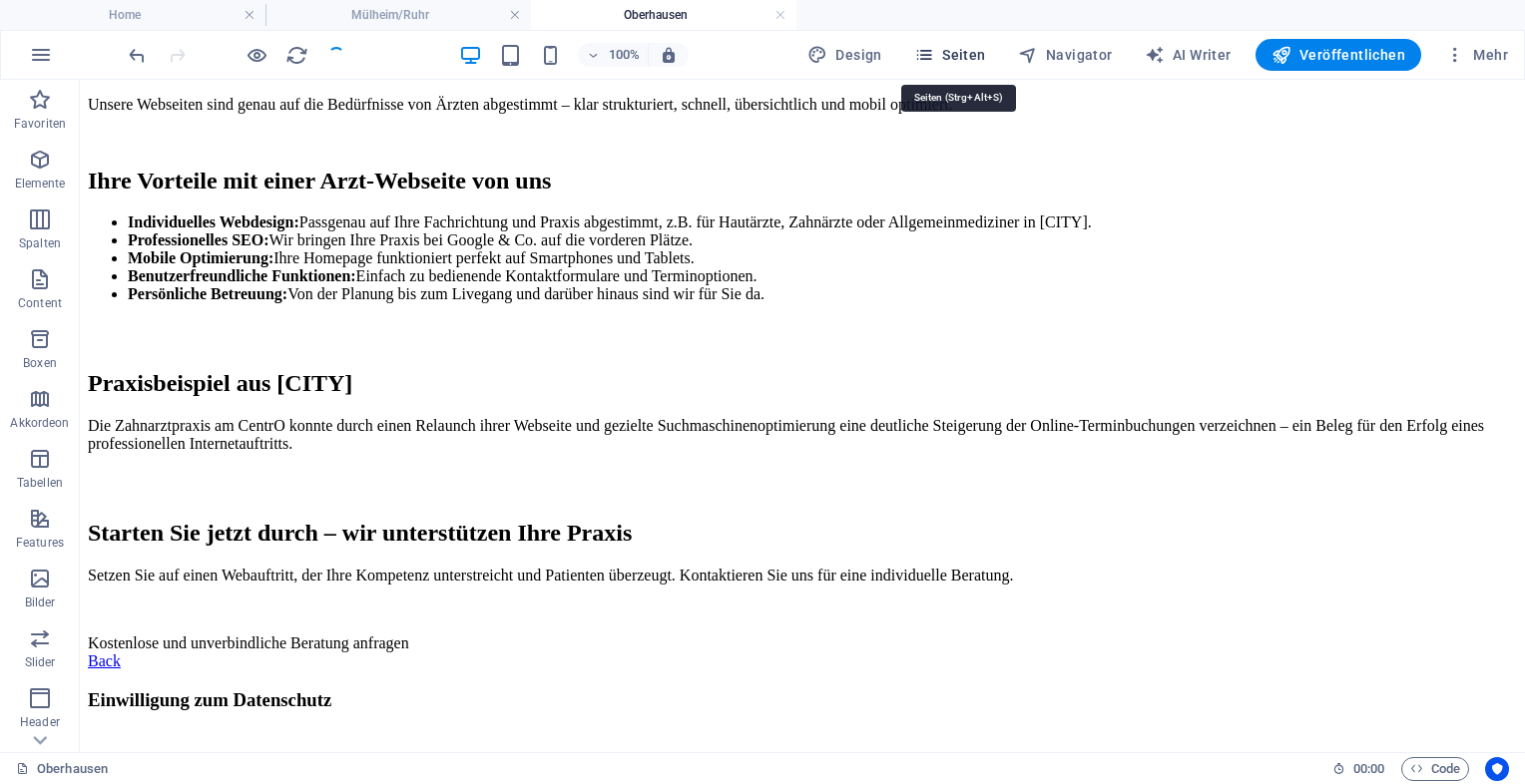 click on "Seiten" at bounding box center [950, 55] 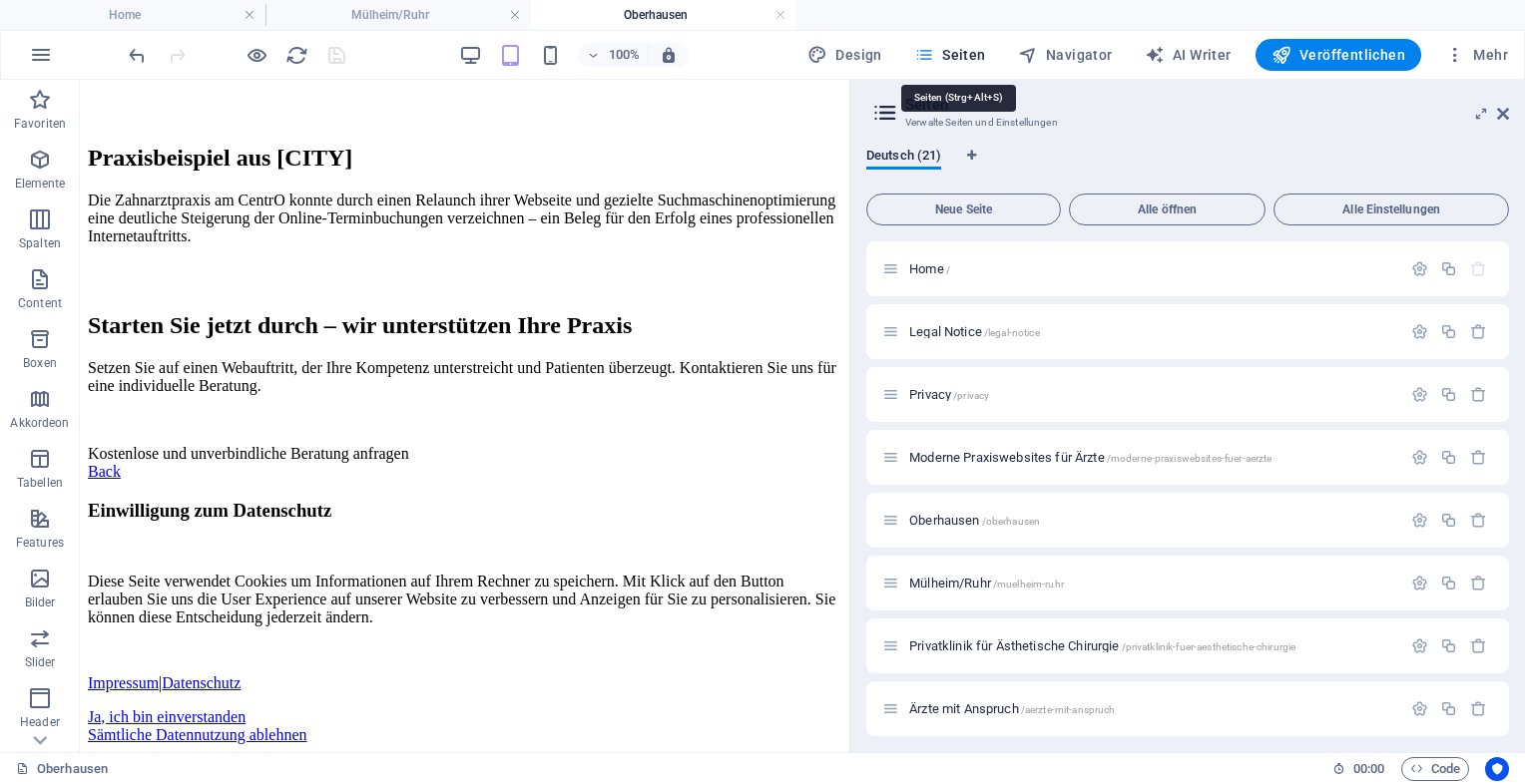 scroll, scrollTop: 1300, scrollLeft: 0, axis: vertical 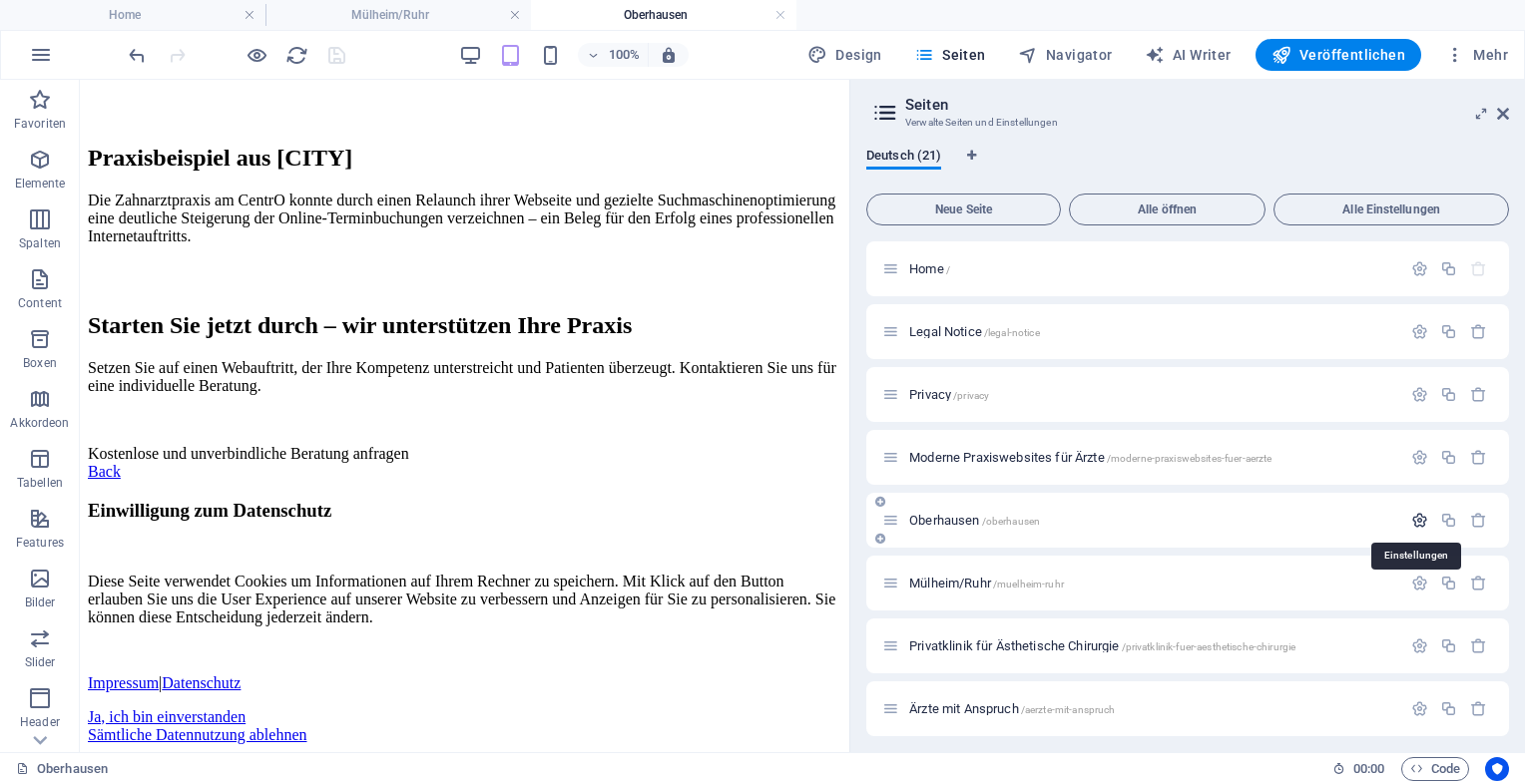 click at bounding box center (1419, 520) 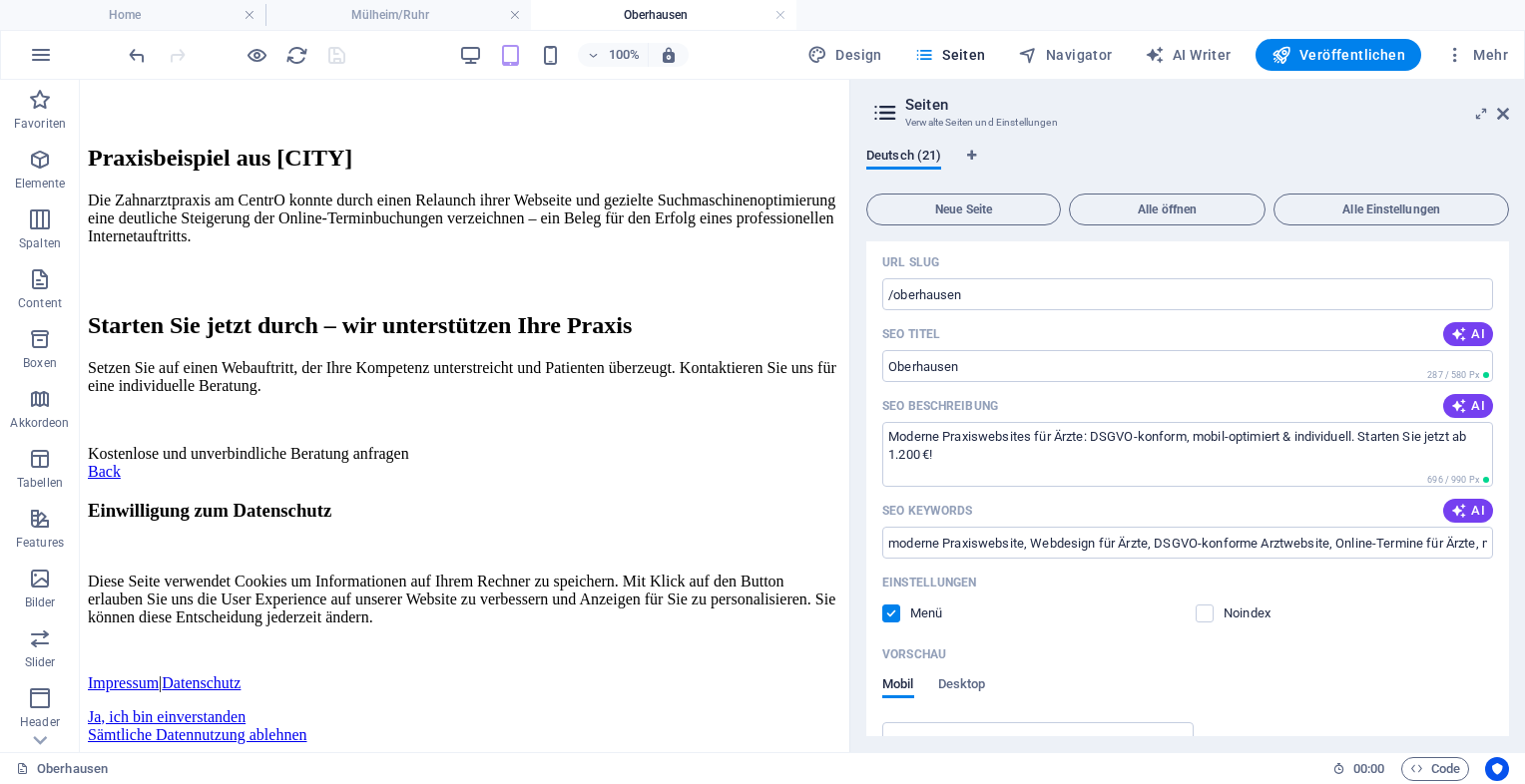 scroll, scrollTop: 374, scrollLeft: 0, axis: vertical 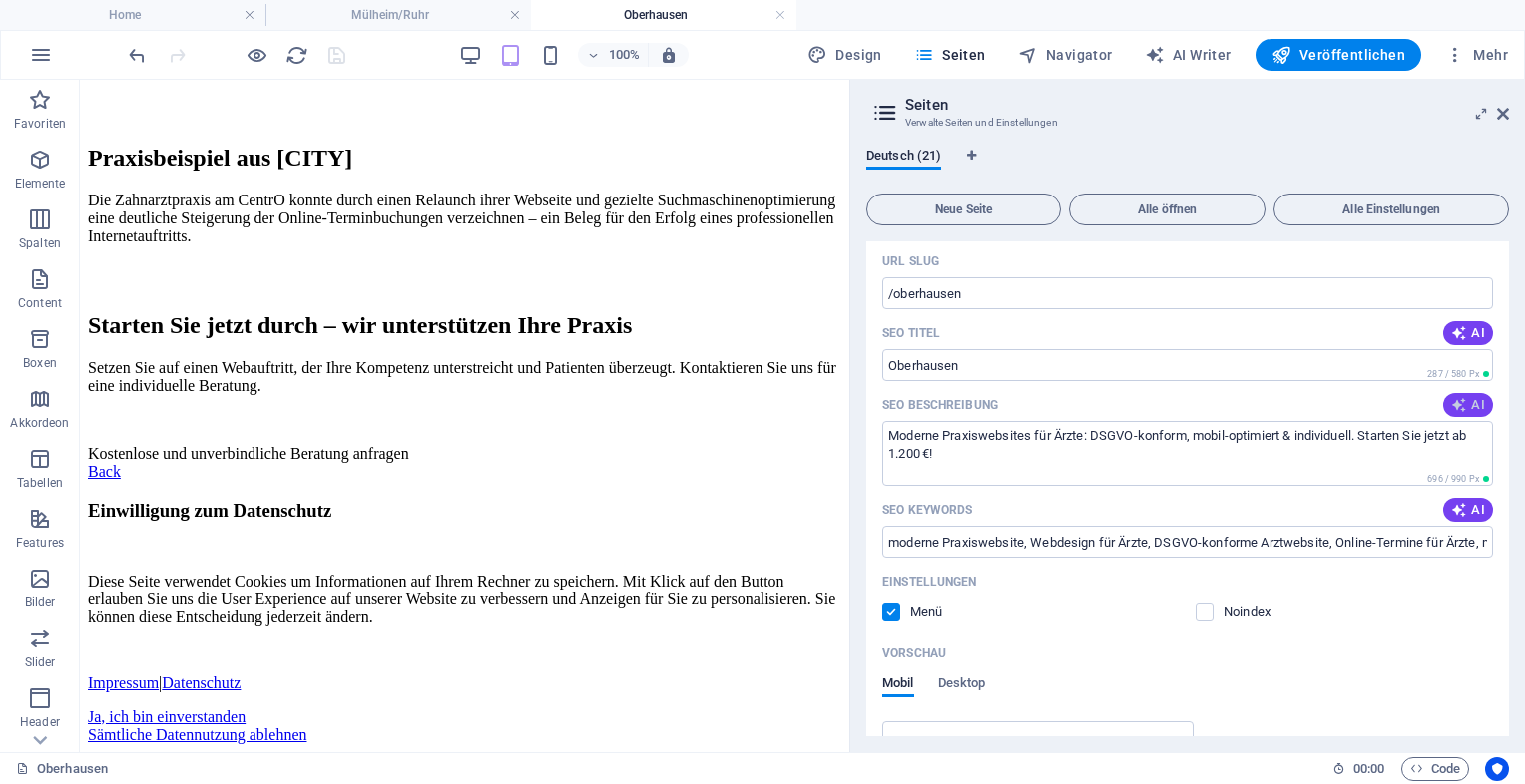 click at bounding box center (1459, 405) 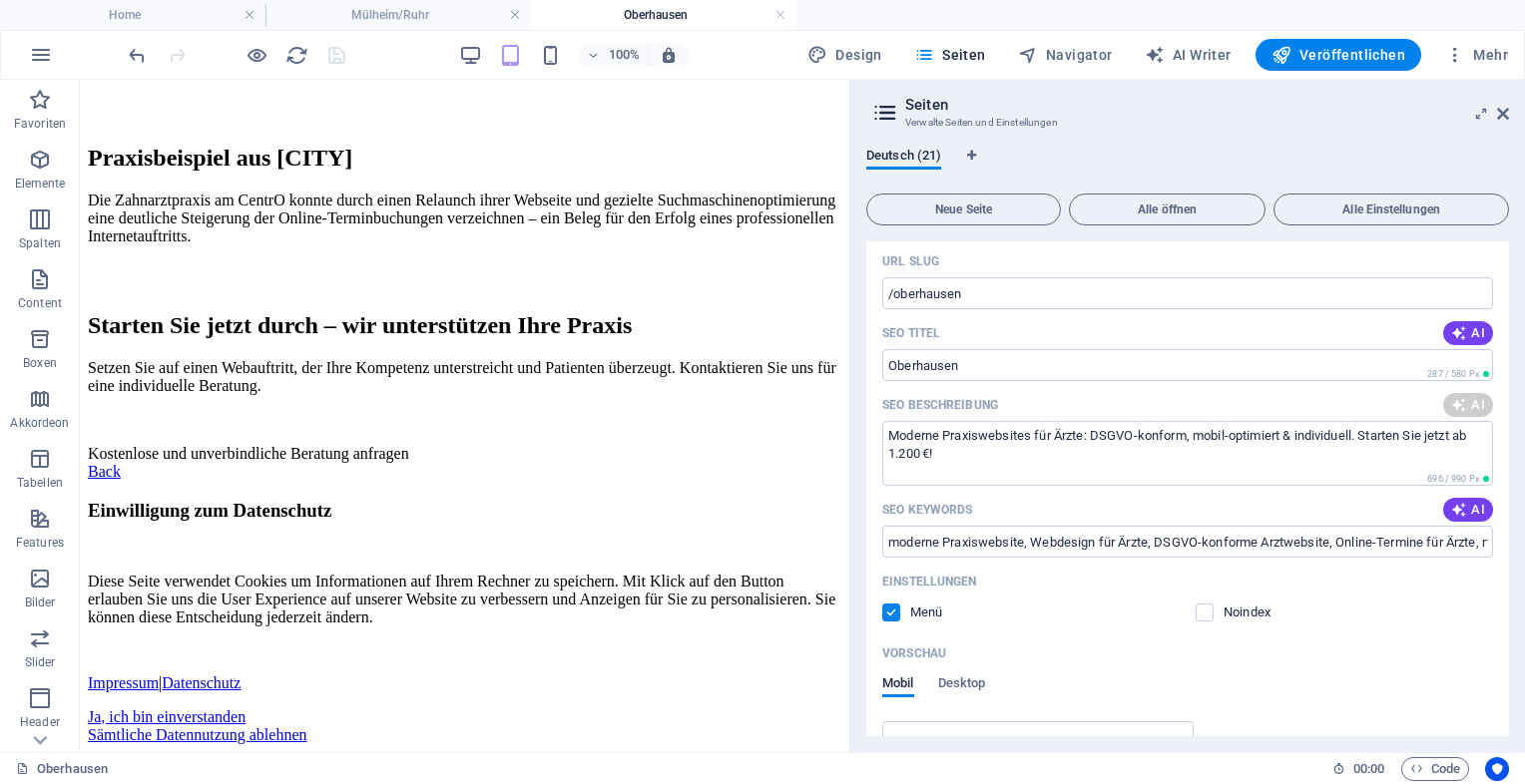 click on "Name [CITY] ​ URL SLUG /oberhausen ​ [SERVICE] Titel AI [CITY] ​ 287 / 580 Px [SERVICE] Beschreibung AI Moderne Praxiswebsites für Ärzte: DSGVO-konform, mobil-optimiert & individuell. Starten Sie jetzt ab 1.200 €! ​ 696 / 990 Px [SERVICE] Keywords AI moderne Praxiswebsite, Webdesign für Ärzte, DSGVO-konforme Arztwebsite, Online-Termine für Ärzte, medizinische Websites, responsive Praxiswebsites ​ Einstellungen Menü Noindex Vorschau Mobil Desktop www.example.com oberhausen [CITY] - Ärzte Homepage  Moderne Praxiswebsites für Ärzte: DSGVO-konform, mobil-optimiert & individuell. Starten Sie jetzt ab 1.200 €! Metatags ​ Vorschaubild (Open Graph) Dateien hierher ziehen, klicken um Dateien auszuwählen oder wähle aus deinen Dateien oder Stockfotos & -Videos Mehr Einstellungen" at bounding box center (1188, 565) 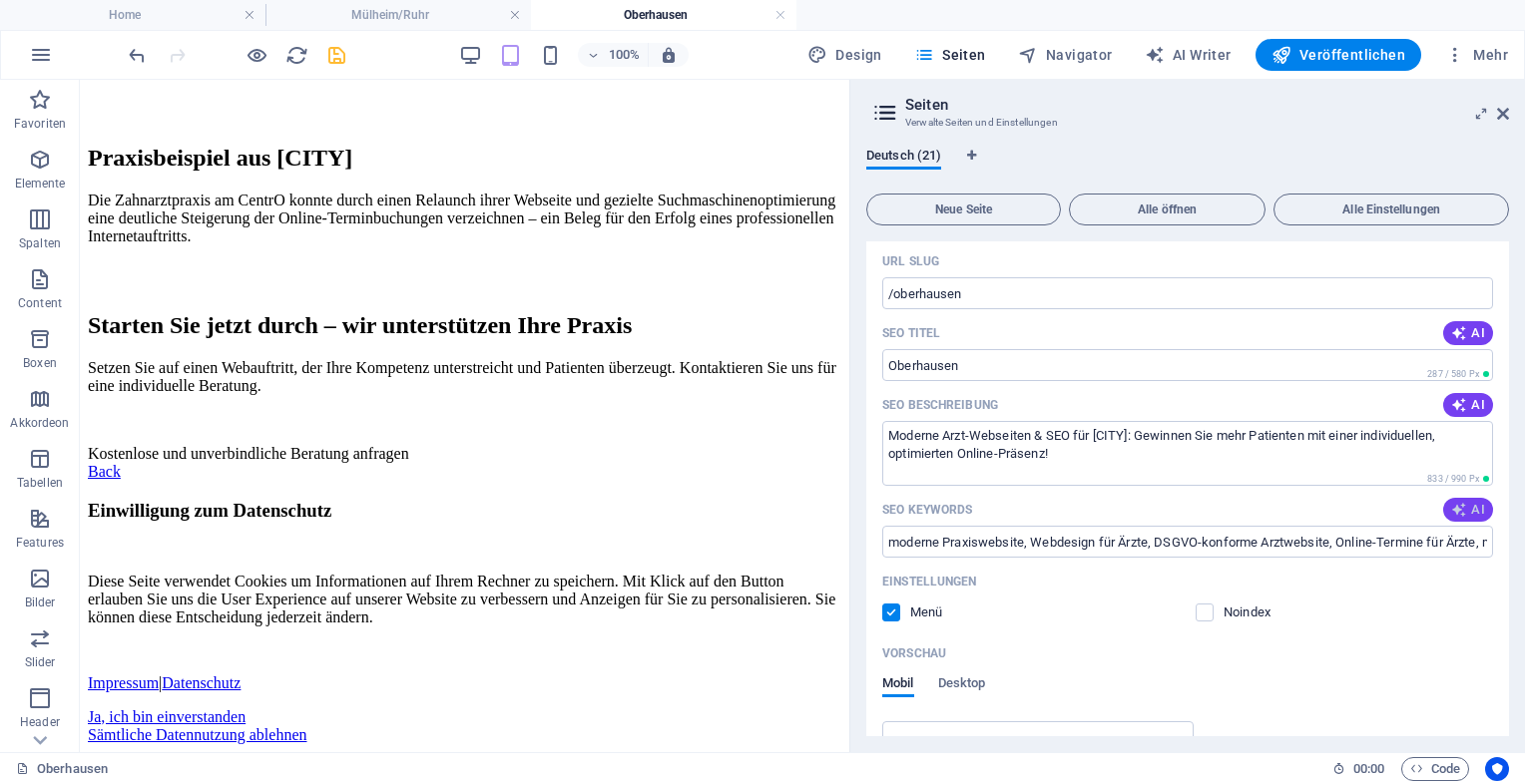 click at bounding box center [1459, 510] 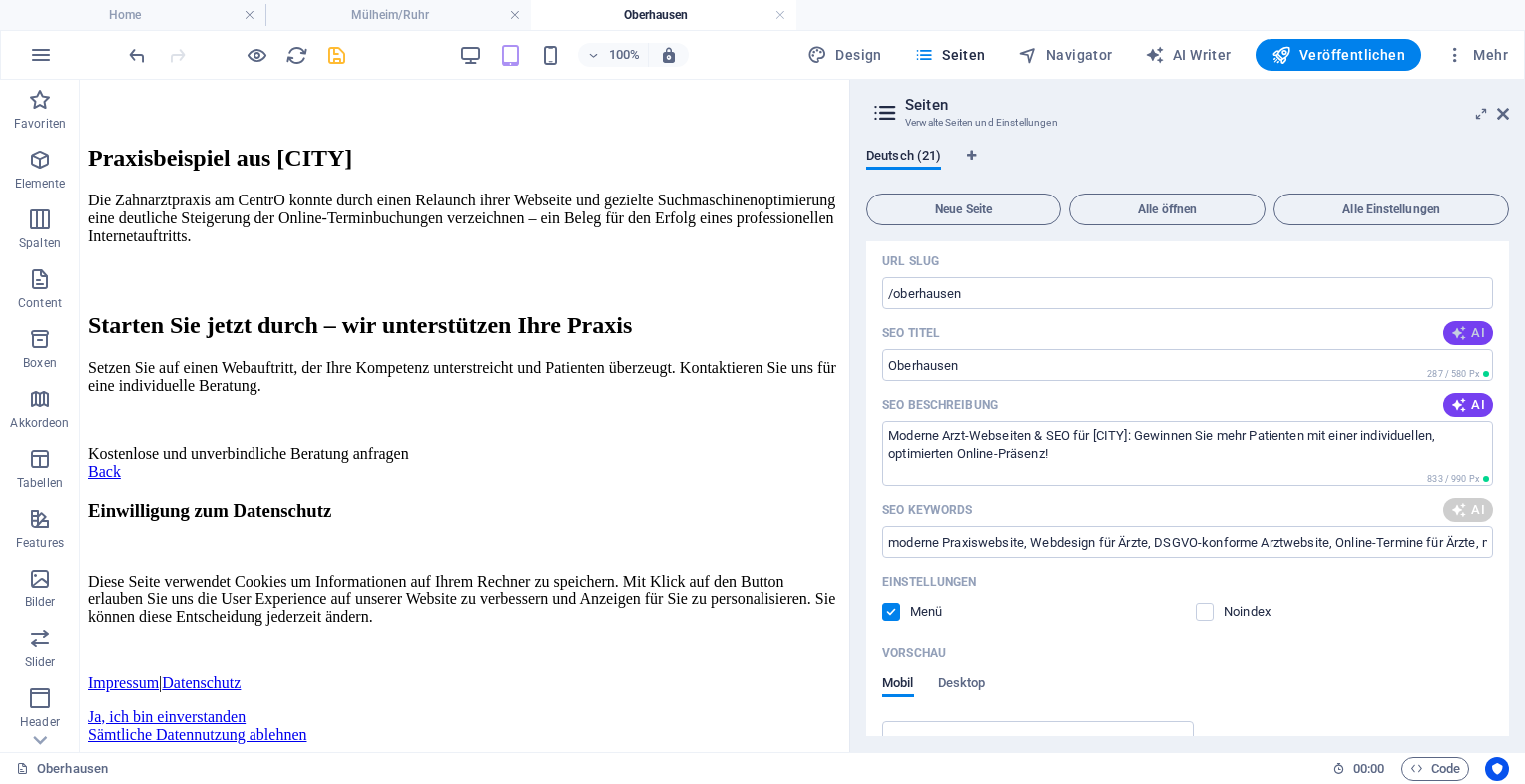 click on "AI" at bounding box center [1468, 333] 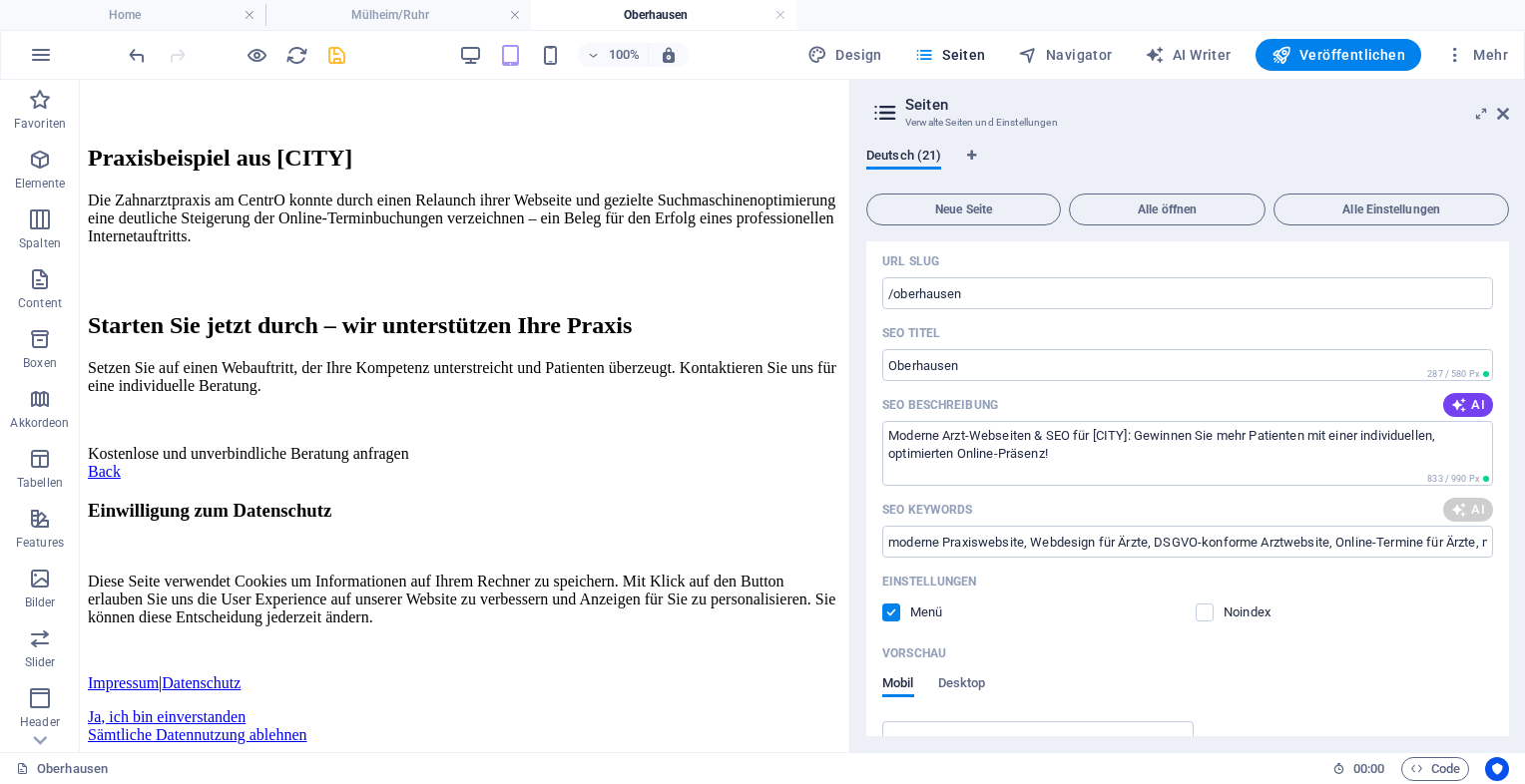 type on "[SERVICE] [CITY], [SERVICE] für Ärzte, digitale Arztpraxis, modernes Webdesign für Ärzte, Online-Terminbuchungen, mobile Optimierung Praxen" 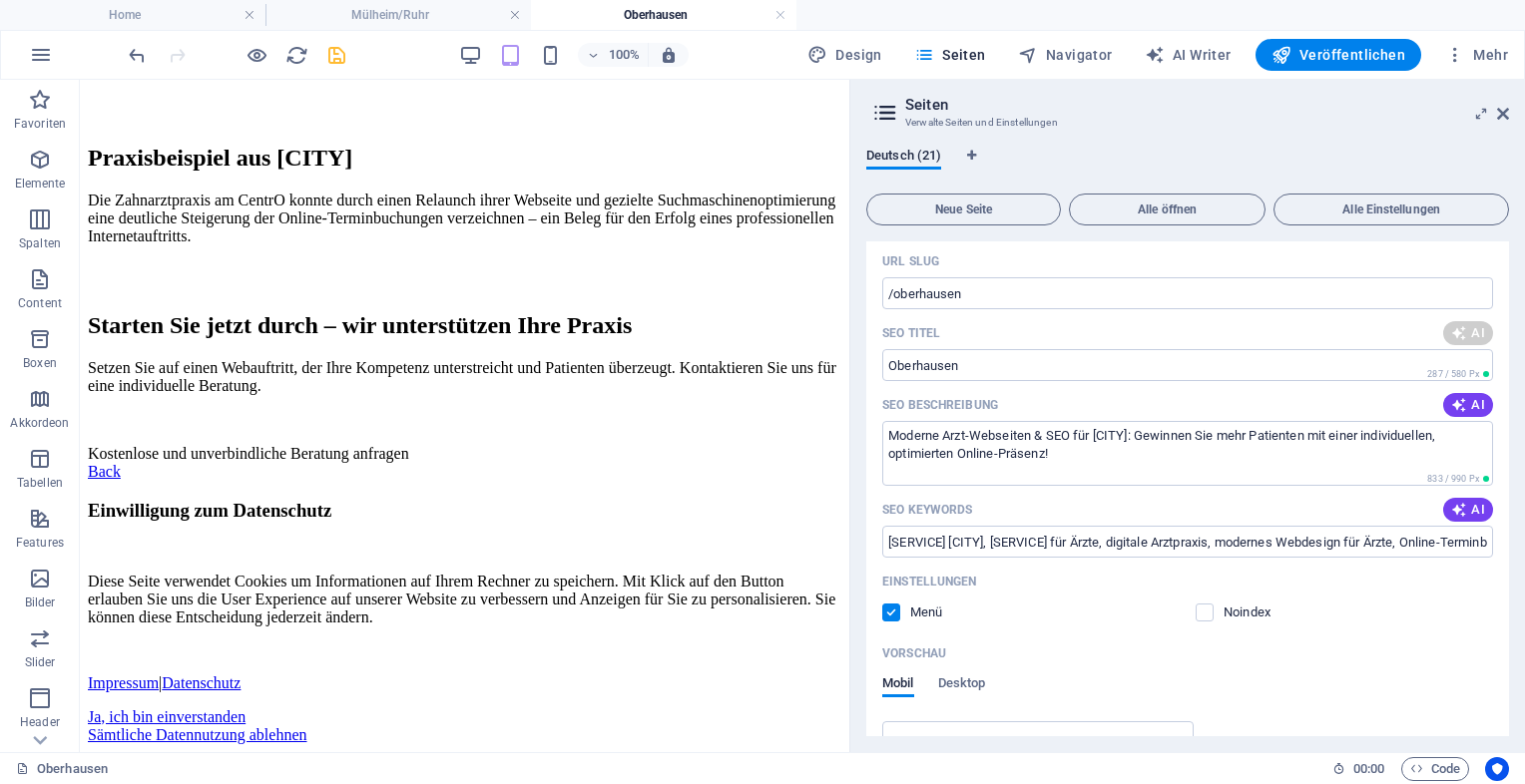 type on "[SERVICE] [CITY]" 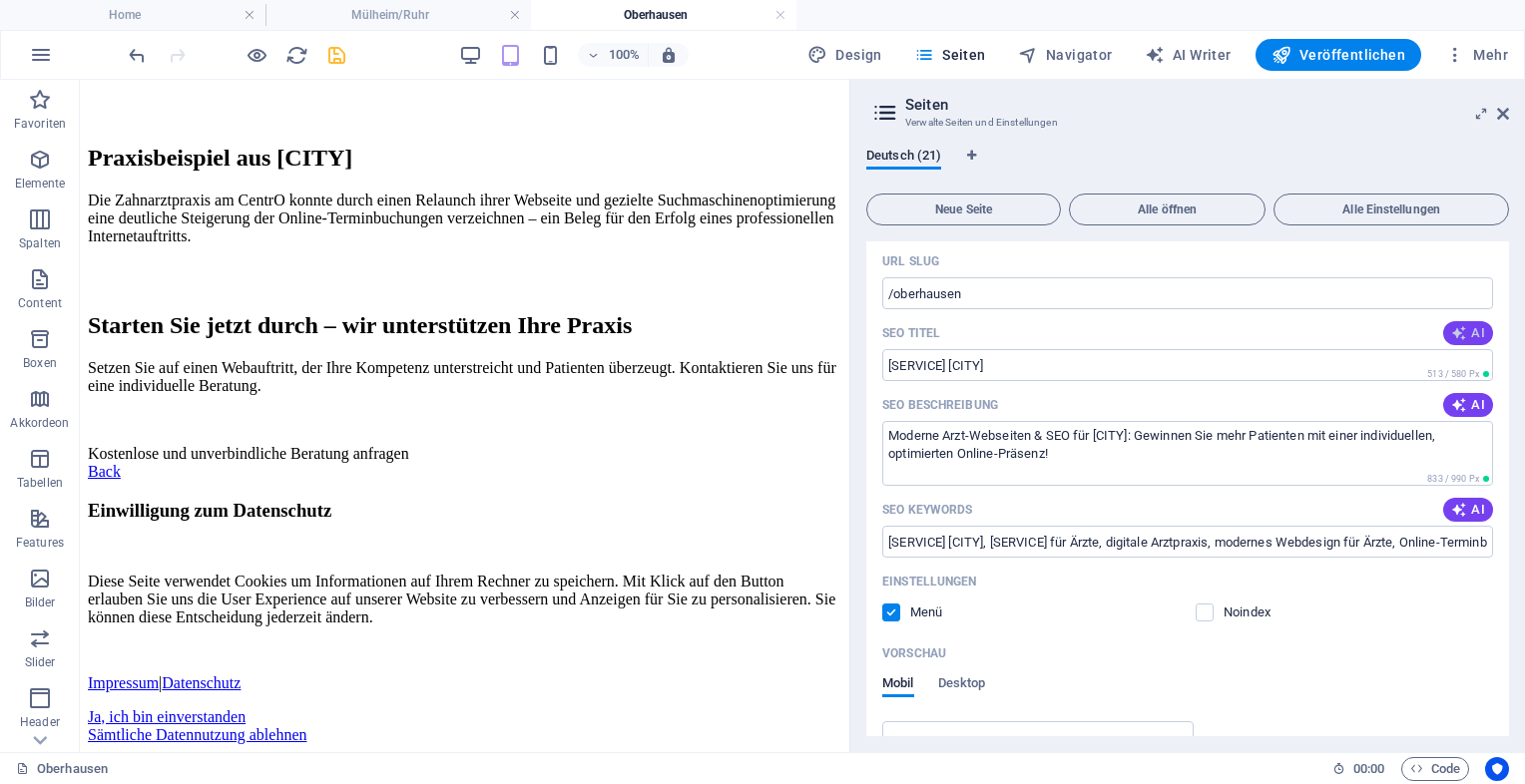 click at bounding box center (1459, 333) 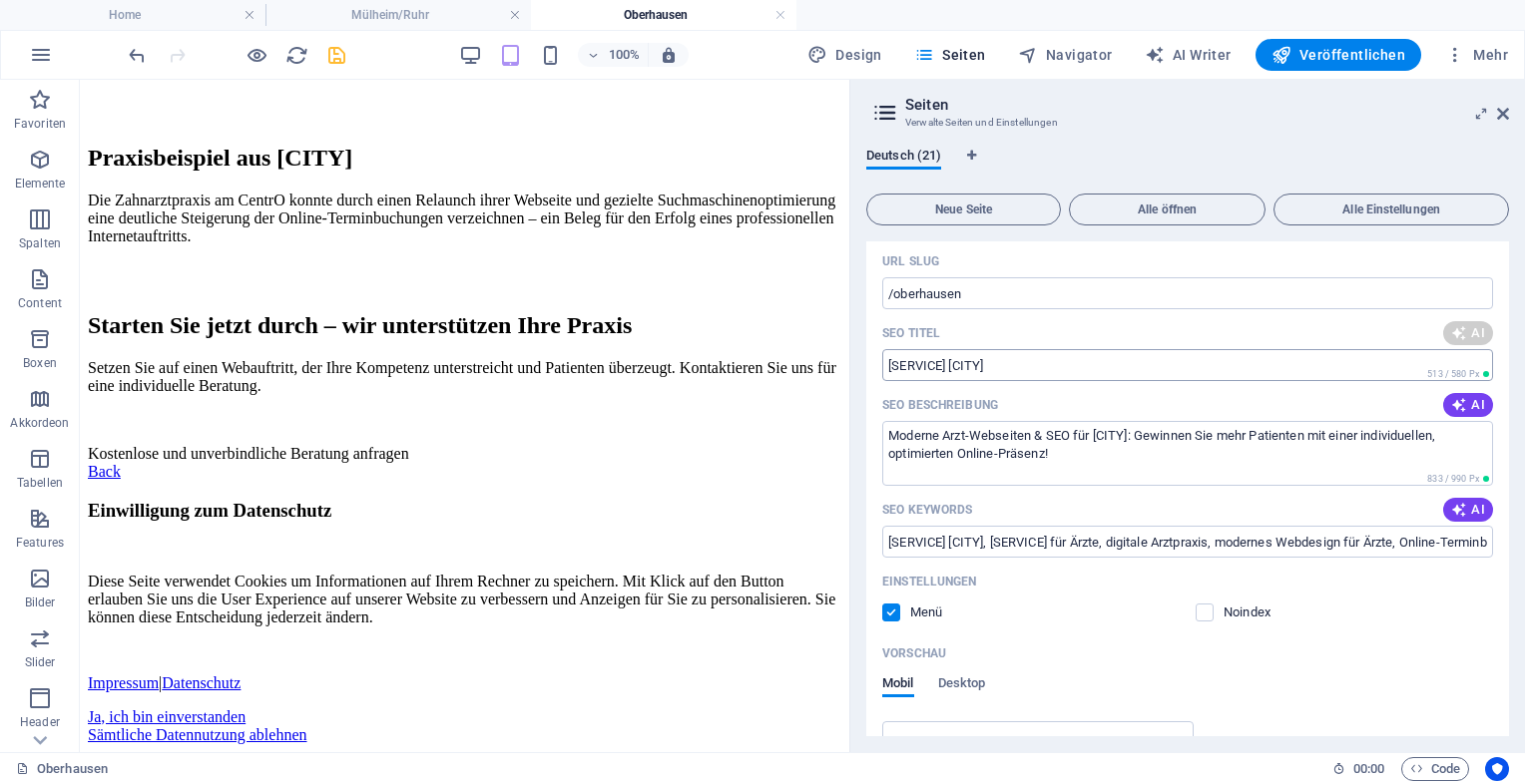 type on "Arzt-Webseiten & SEO in [CITY]" 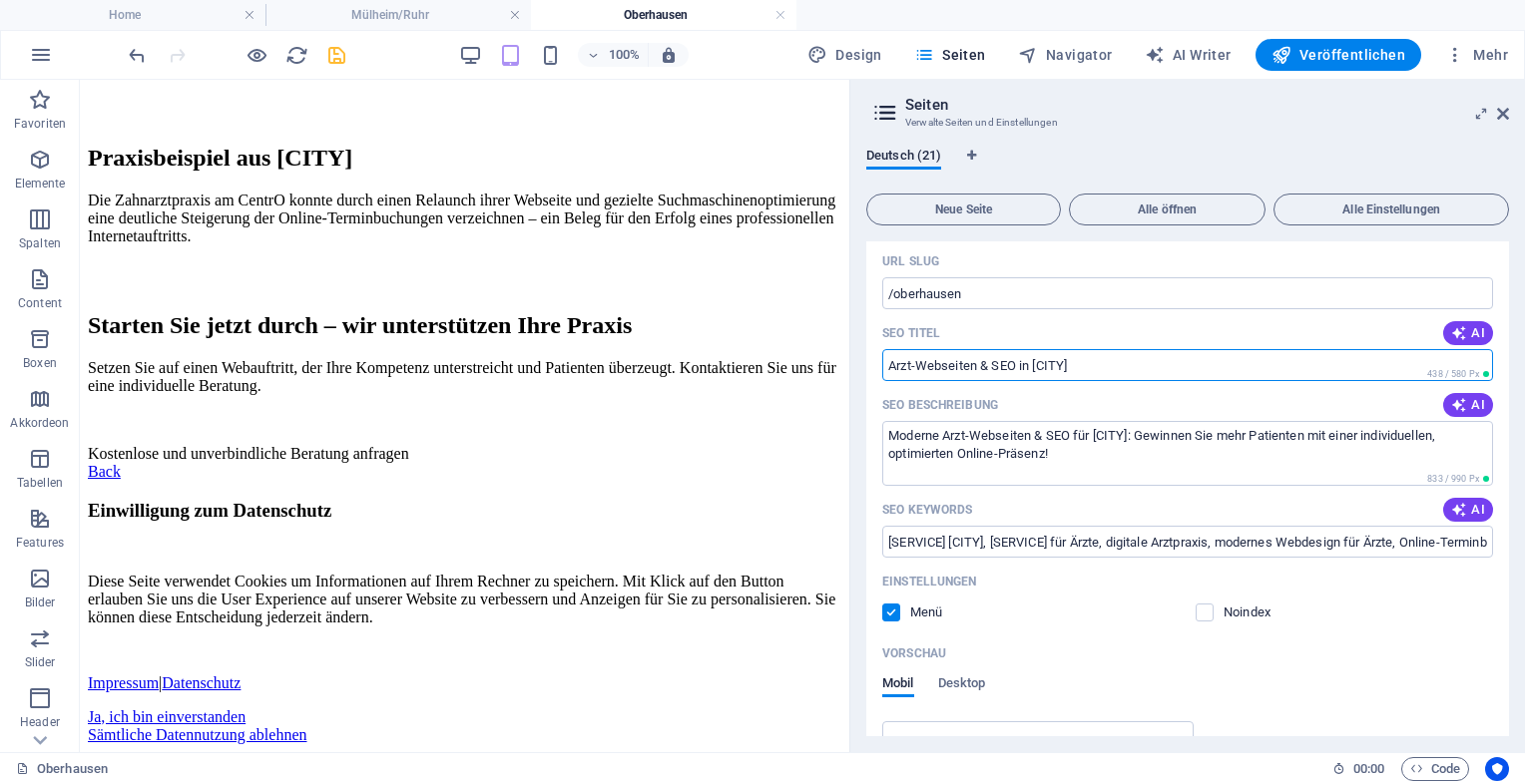 click on "Arzt-Webseiten & SEO in [CITY]" at bounding box center [1188, 365] 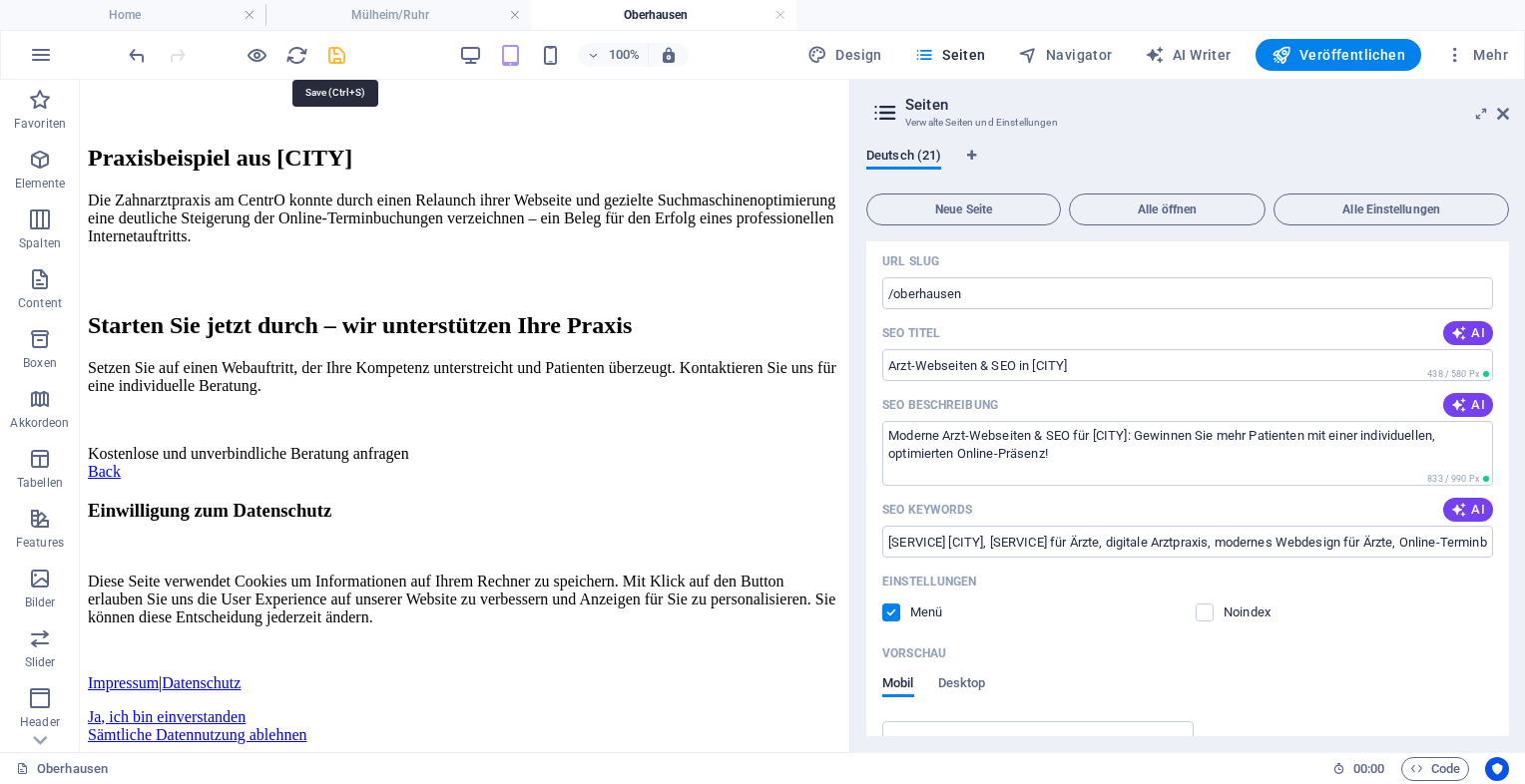 click at bounding box center (336, 55) 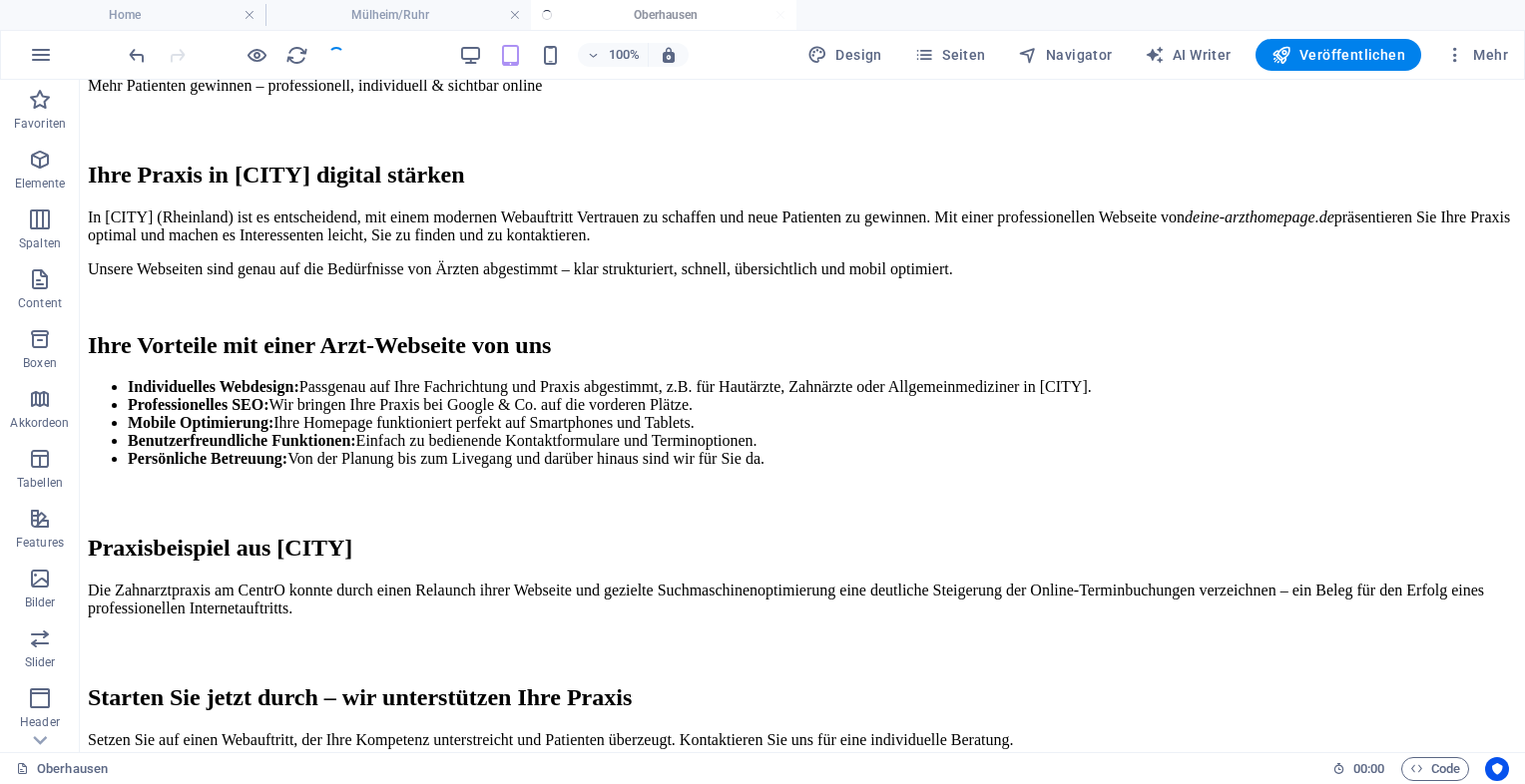 scroll, scrollTop: 1464, scrollLeft: 0, axis: vertical 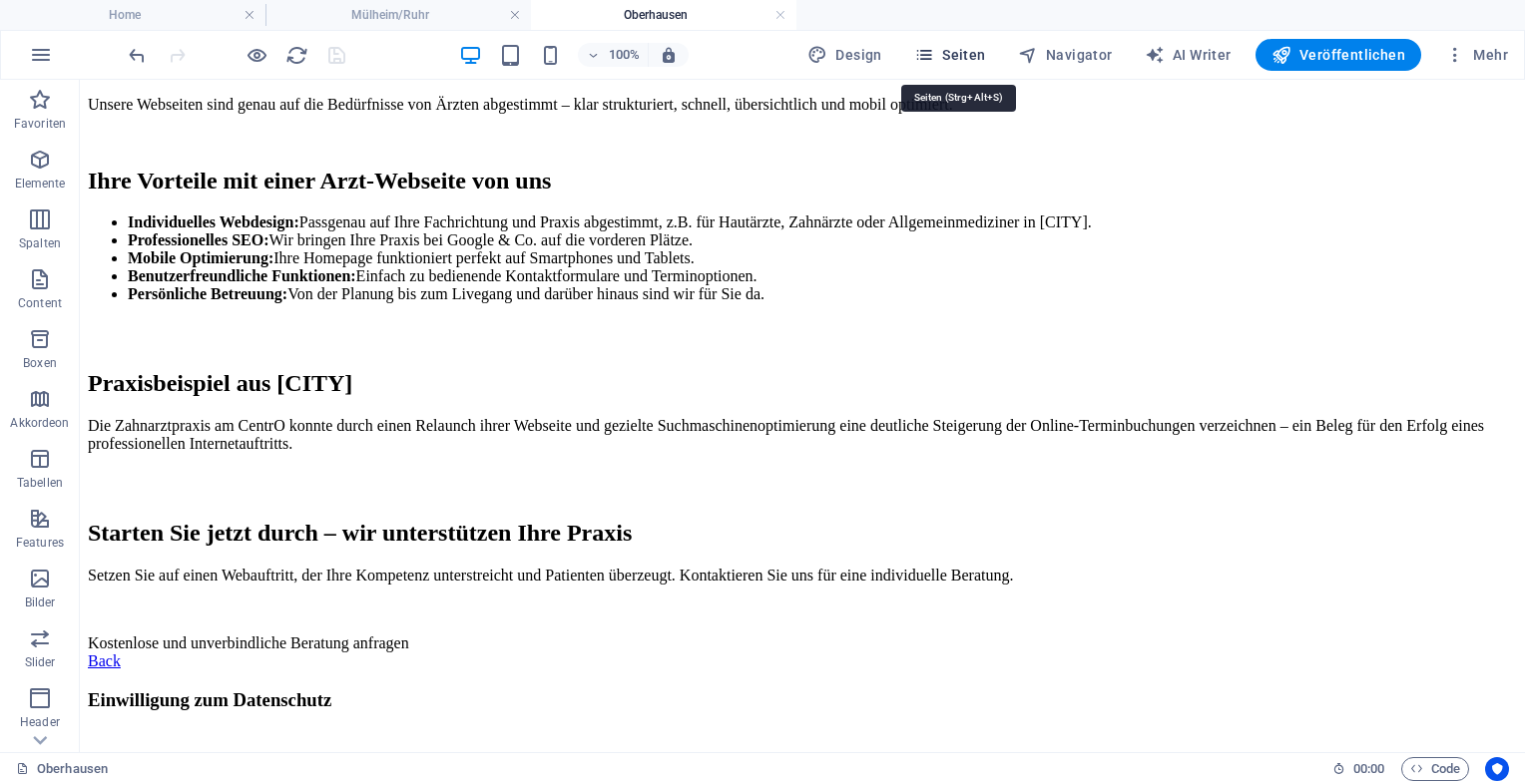 click on "Seiten" at bounding box center [950, 55] 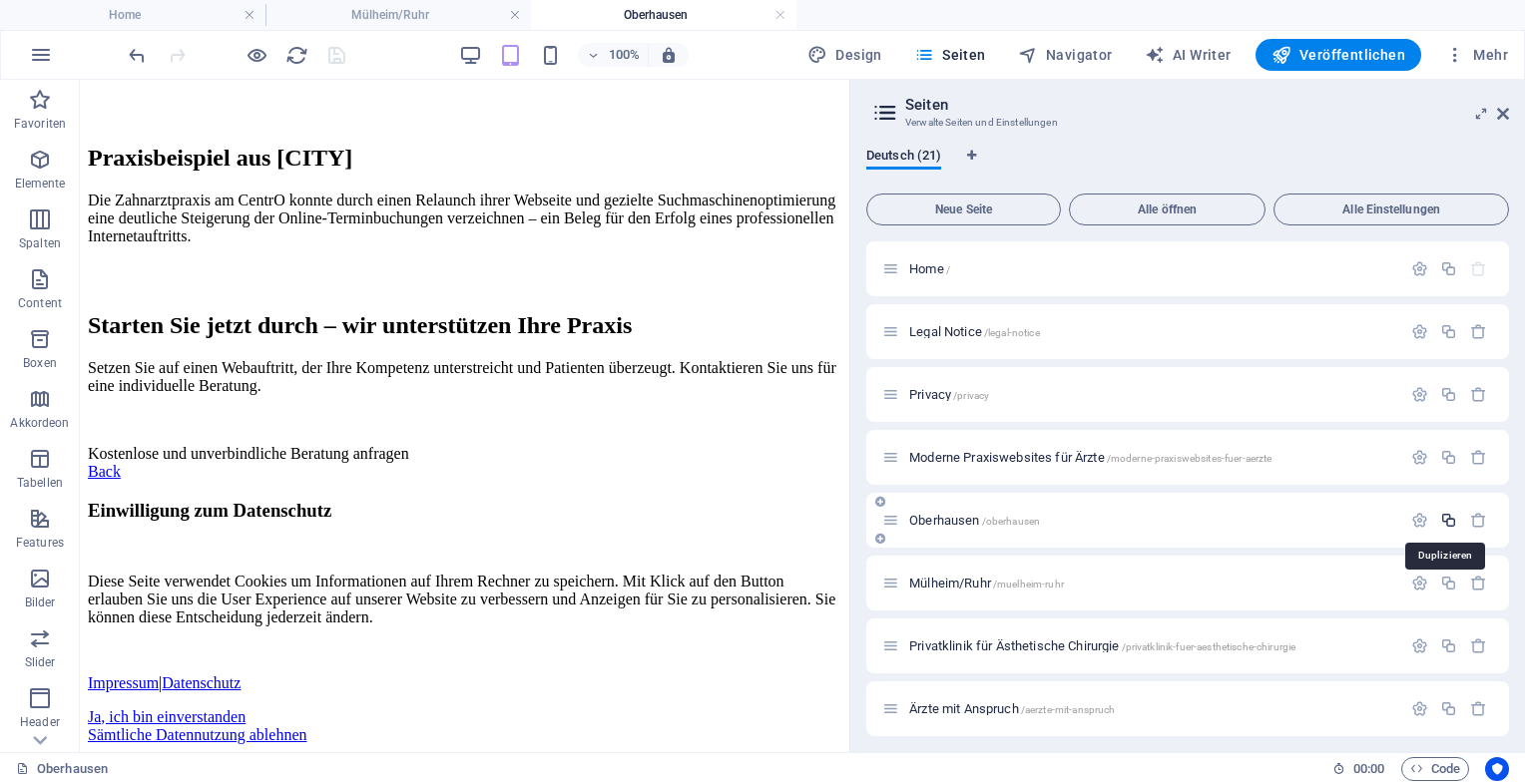 click at bounding box center [1448, 520] 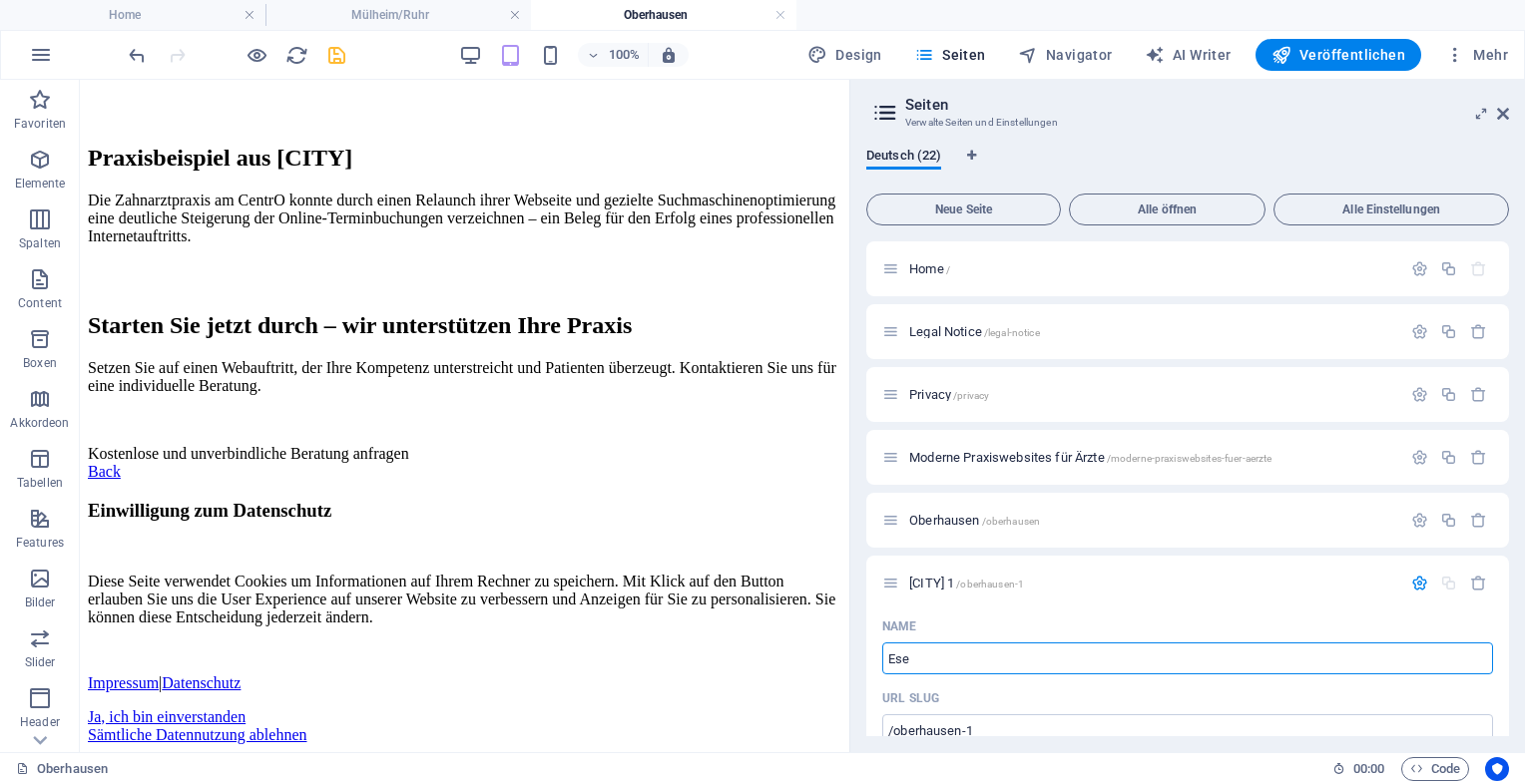 type on "Ese" 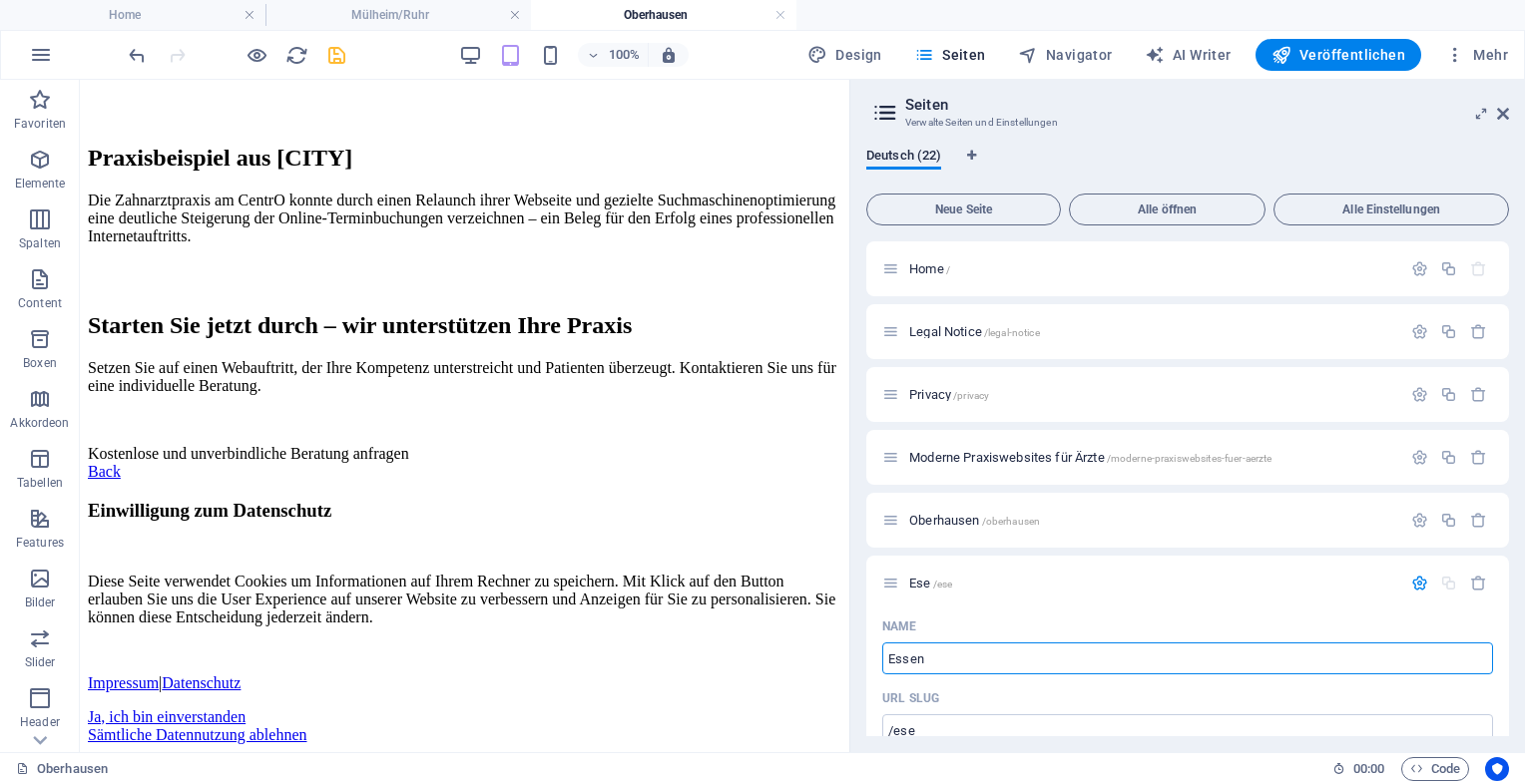type on "Essen" 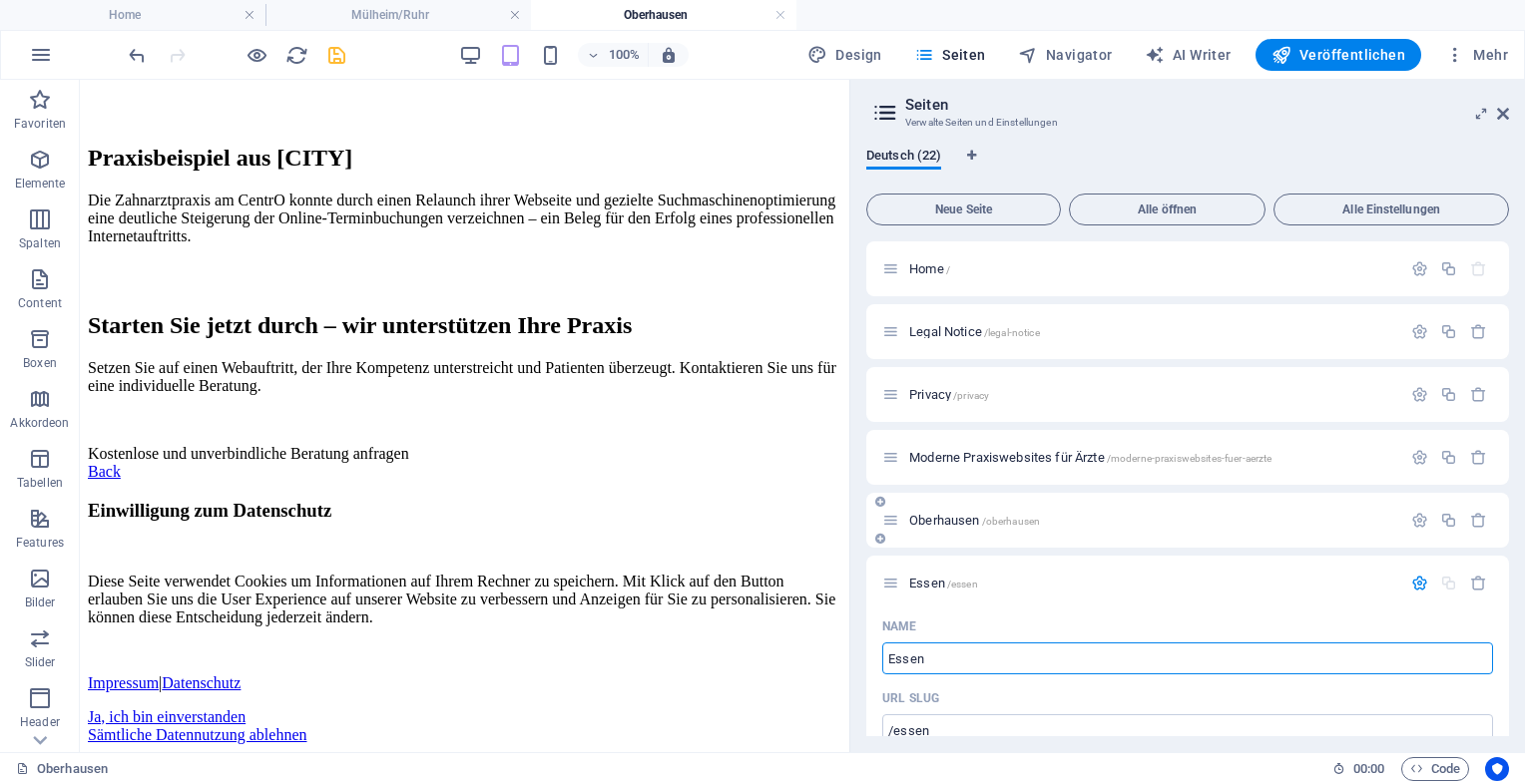 type on "Essen" 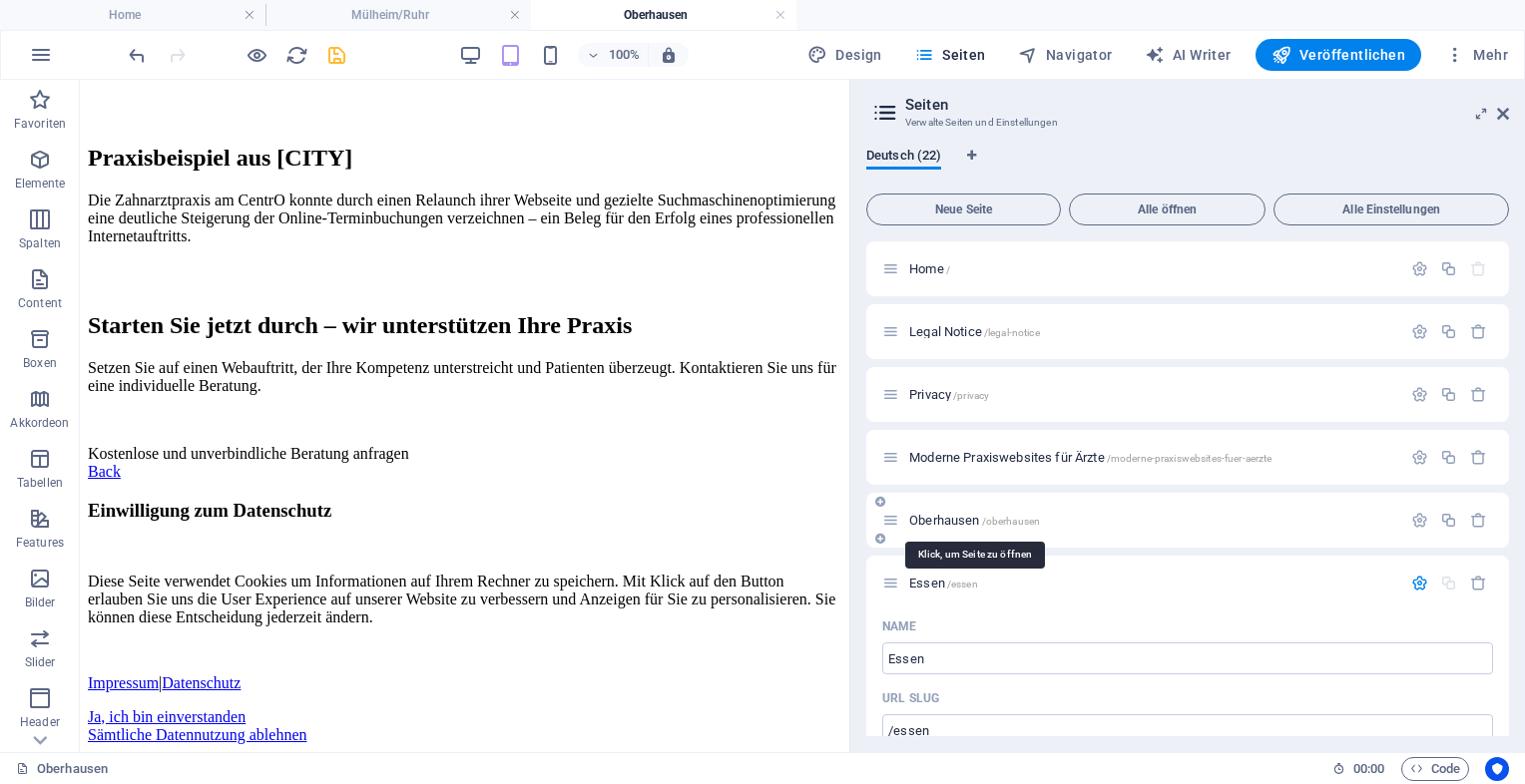 click on "[CITY] /[CITY]" at bounding box center (974, 520) 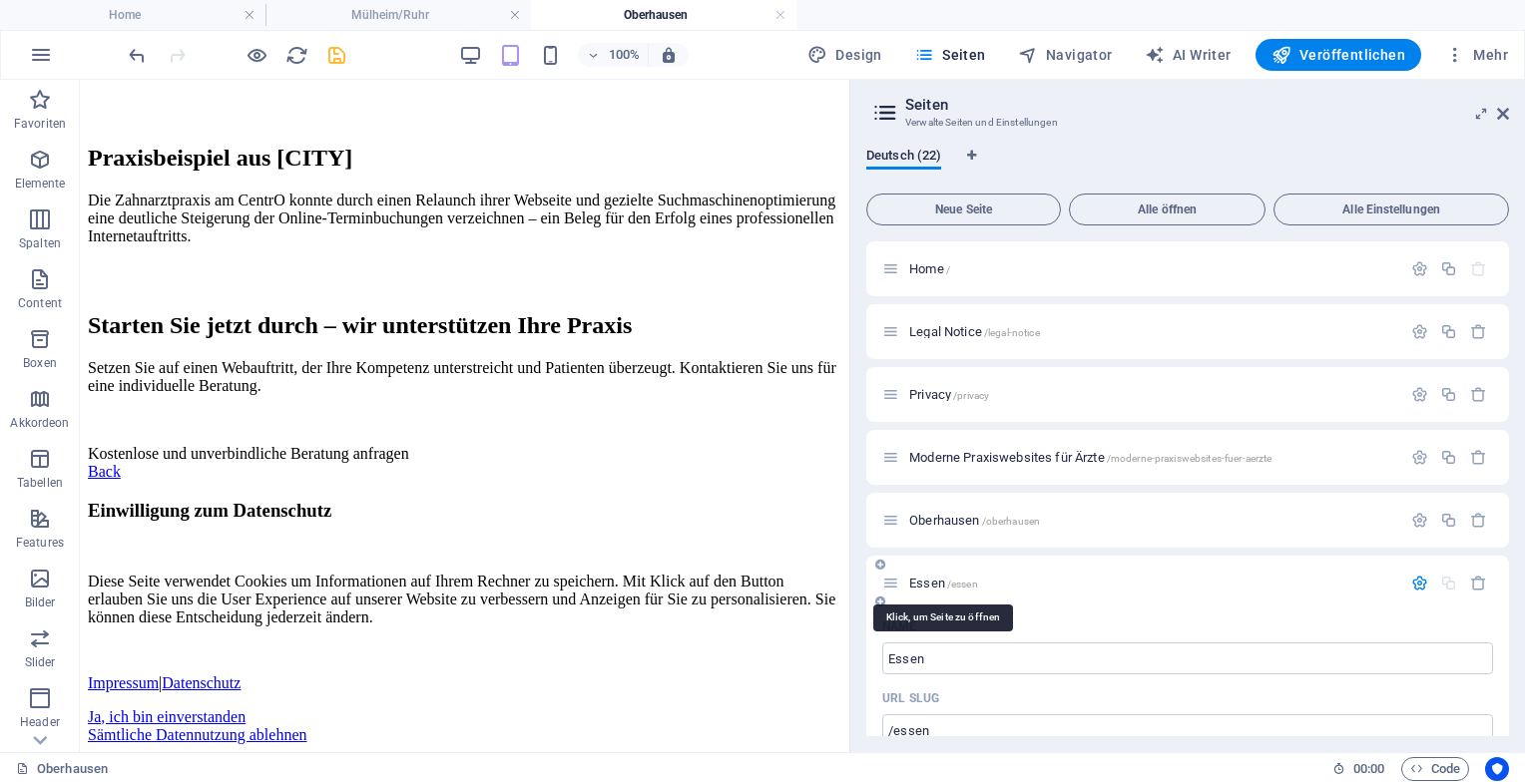 click on "[CITY] /[CITY]" at bounding box center [943, 583] 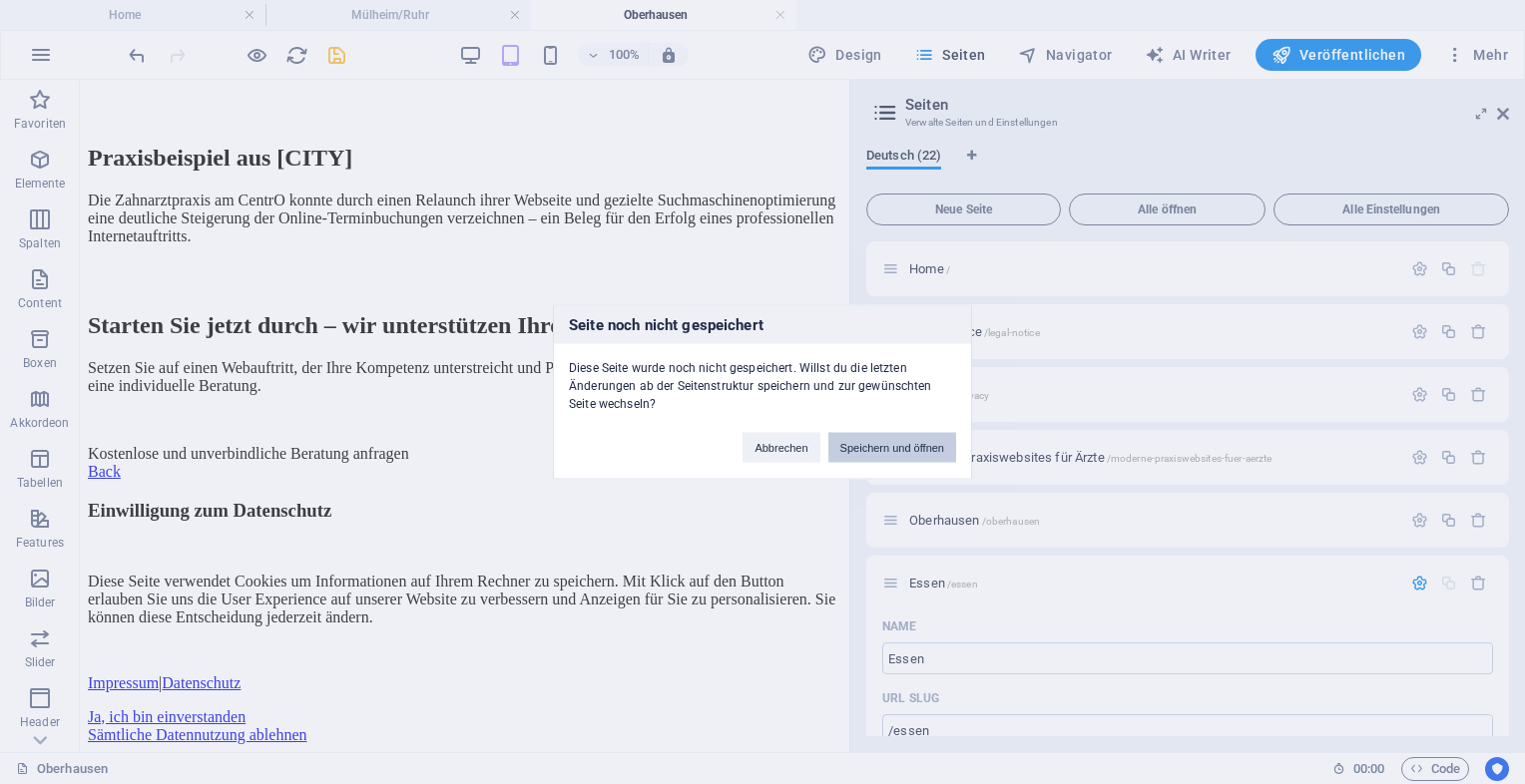 click on "Speichern und öffnen" at bounding box center [892, 448] 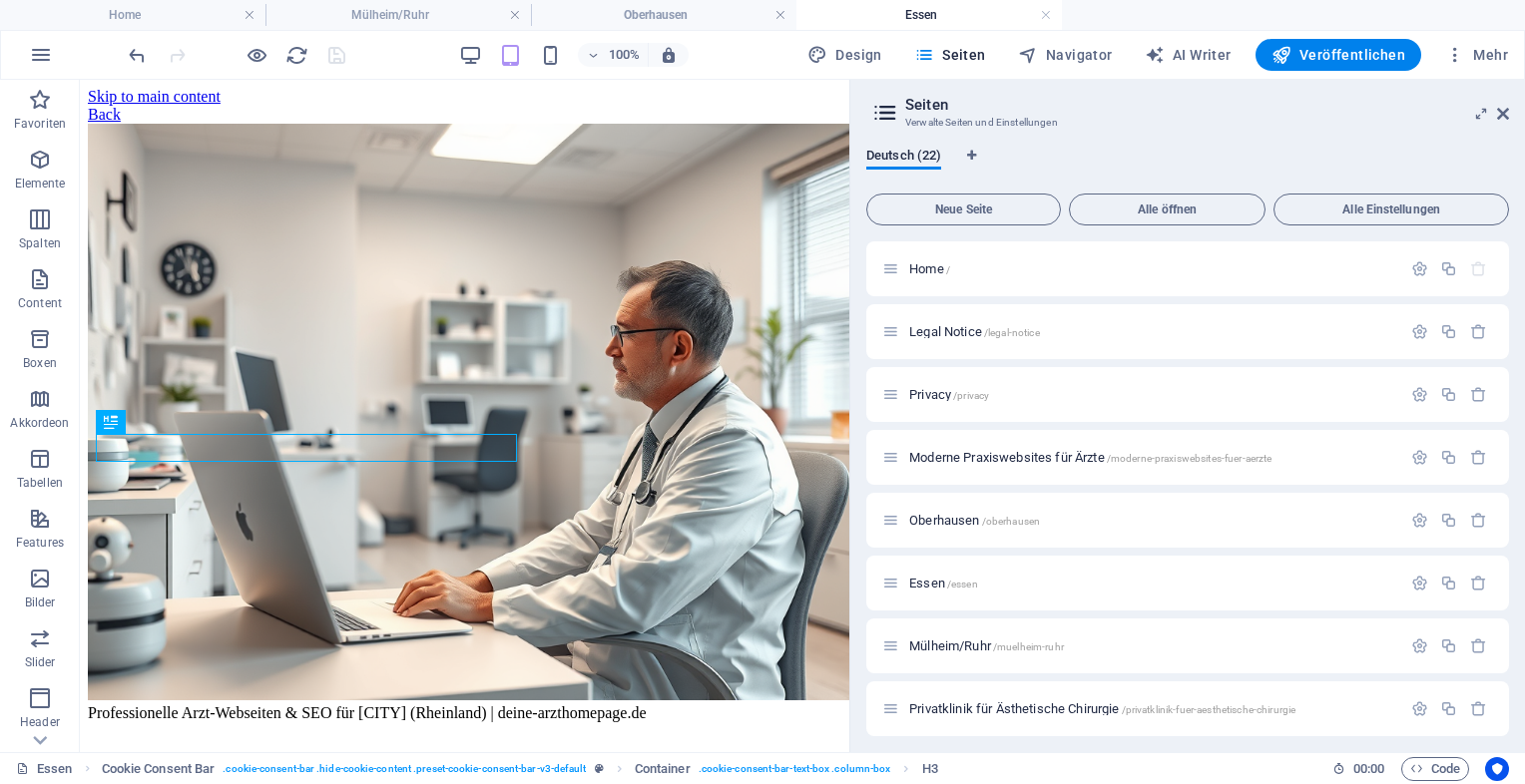 scroll, scrollTop: 1502, scrollLeft: 0, axis: vertical 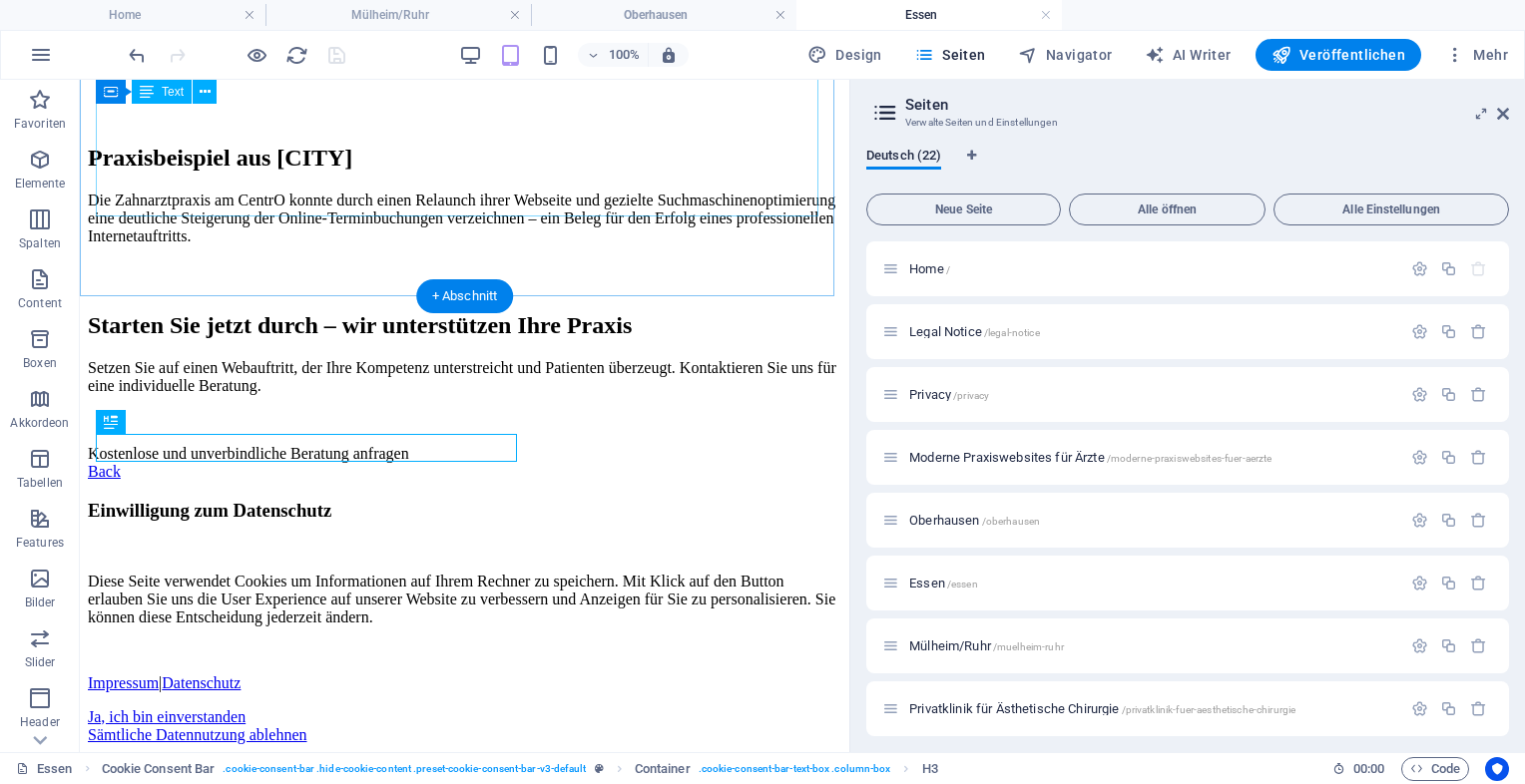 click on "Professionelle Arzt-Webseiten & SEO für [CITY] (Rheinland)
Moderne Arzt-Webseiten & SEO für Praxen in [CITY] (Rheinland)
Mehr Patienten gewinnen – professionell, individuell & sichtbar online
Ihre Praxis in [CITY] digital stärken
In [CITY] (Rheinland) ist es entscheidend, mit einem modernen Webauftritt Vertrauen zu schaffen und neue Patienten zu gewinnen. Mit einer professionellen Webseite von  deine-arzthomepage.de  präsentieren Sie Ihre Praxis optimal und machen es Interessenten leicht, Sie zu finden und zu kontaktieren.
Unsere Webseiten sind genau auf die Bedürfnisse von Ärzten abgestimmt – klar strukturiert, schnell, übersichtlich und mobil optimiert.
Ihre Vorteile mit einer Arzt-Webseite von uns
Individuelles Webdesign:  Passgenau auf Ihre Fachrichtung und Praxis abgestimmt, z.B. für Hautärzte, Zahnärzte oder Allgemeinmediziner in [CITY].
Professionelles SEO:
Mobile Optimierung:" at bounding box center [464, -54] 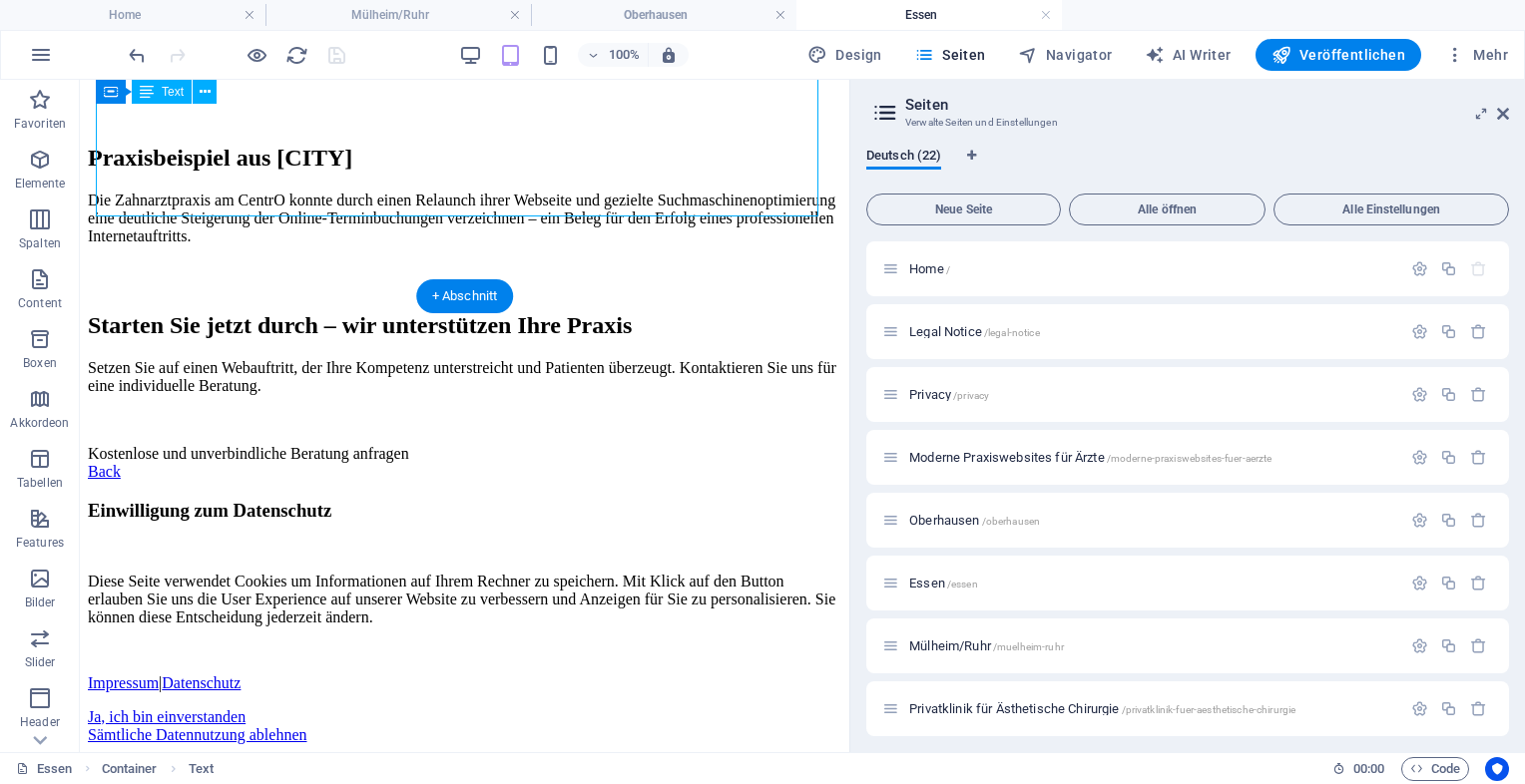 click on "Professionelle Arzt-Webseiten & SEO für [CITY] (Rheinland)
Moderne Arzt-Webseiten & SEO für Praxen in [CITY] (Rheinland)
Mehr Patienten gewinnen – professionell, individuell & sichtbar online
Ihre Praxis in [CITY] digital stärken
In [CITY] (Rheinland) ist es entscheidend, mit einem modernen Webauftritt Vertrauen zu schaffen und neue Patienten zu gewinnen. Mit einer professionellen Webseite von  deine-arzthomepage.de  präsentieren Sie Ihre Praxis optimal und machen es Interessenten leicht, Sie zu finden und zu kontaktieren.
Unsere Webseiten sind genau auf die Bedürfnisse von Ärzten abgestimmt – klar strukturiert, schnell, übersichtlich und mobil optimiert.
Ihre Vorteile mit einer Arzt-Webseite von uns
Individuelles Webdesign:  Passgenau auf Ihre Fachrichtung und Praxis abgestimmt, z.B. für Hautärzte, Zahnärzte oder Allgemeinmediziner in [CITY].
Professionelles SEO:
Mobile Optimierung:" at bounding box center (464, -54) 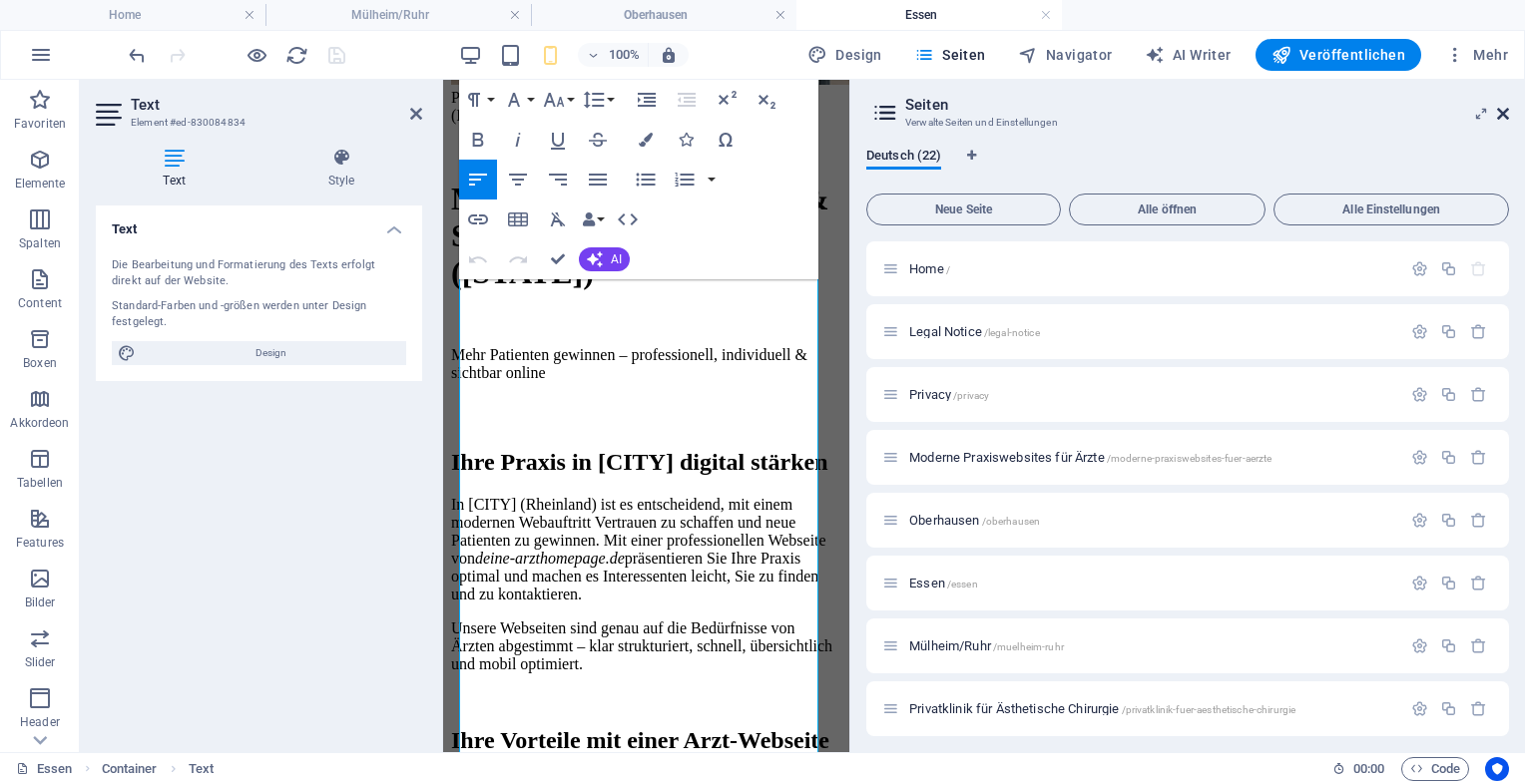 click at bounding box center [1503, 114] 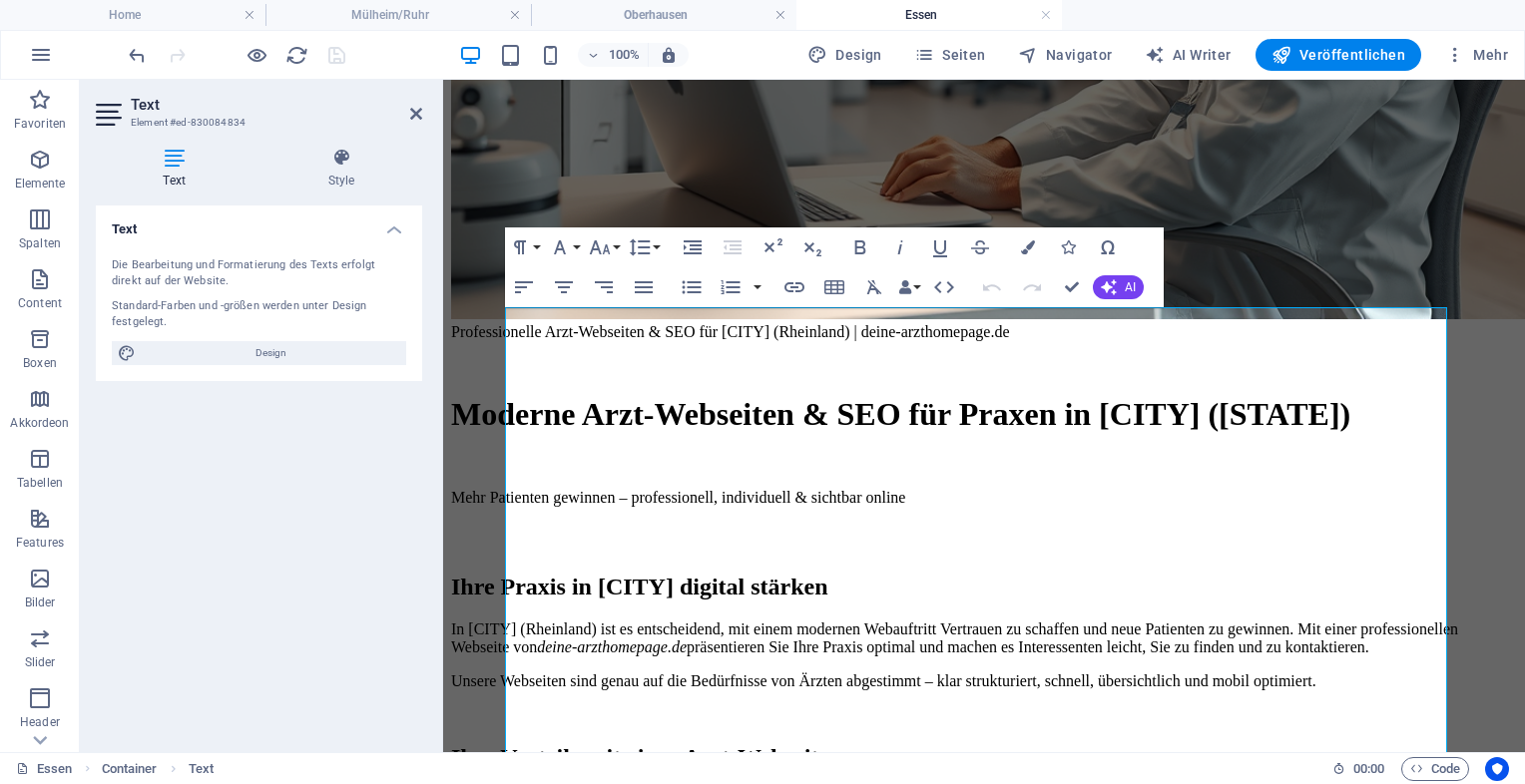 scroll, scrollTop: 595, scrollLeft: 0, axis: vertical 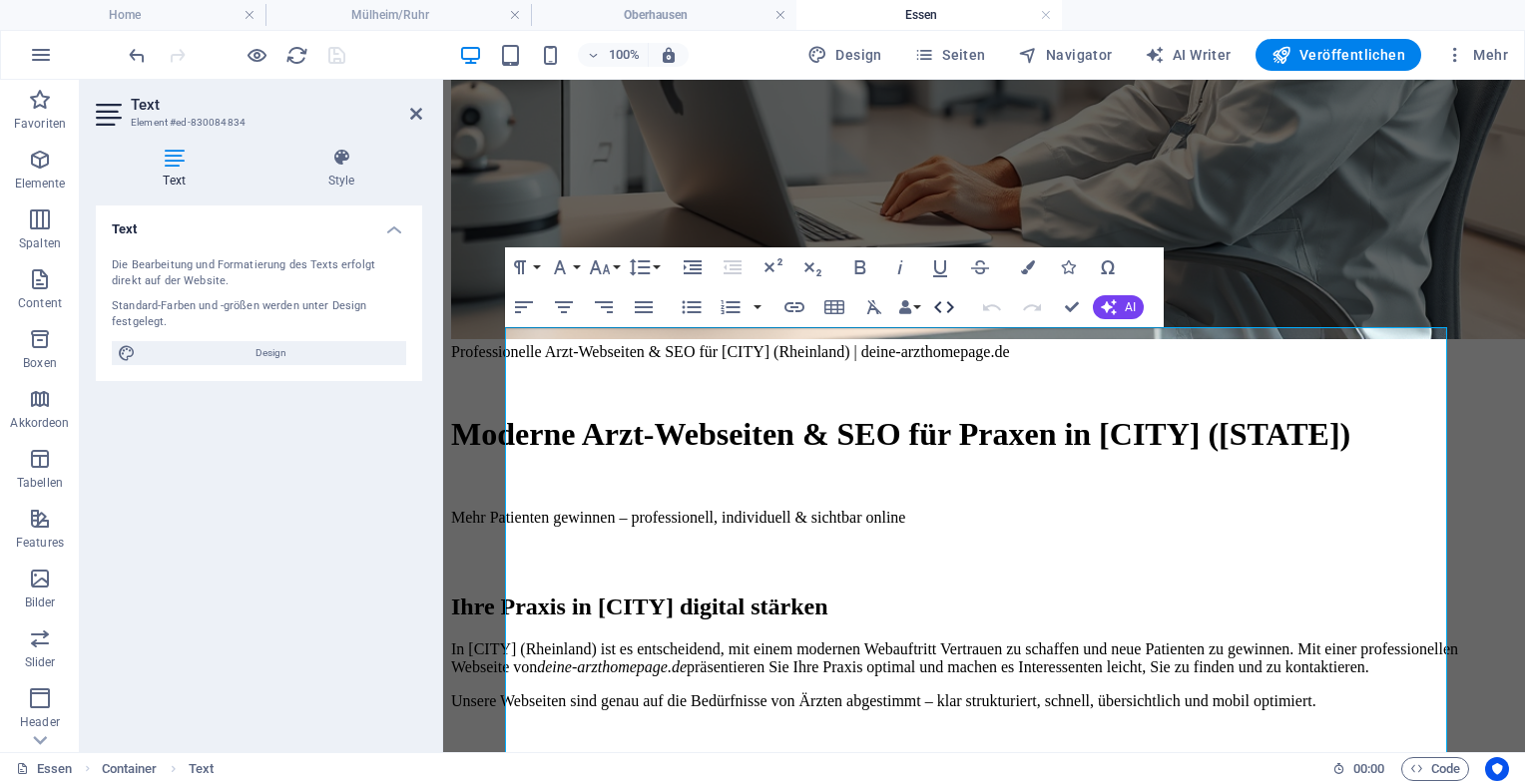 click 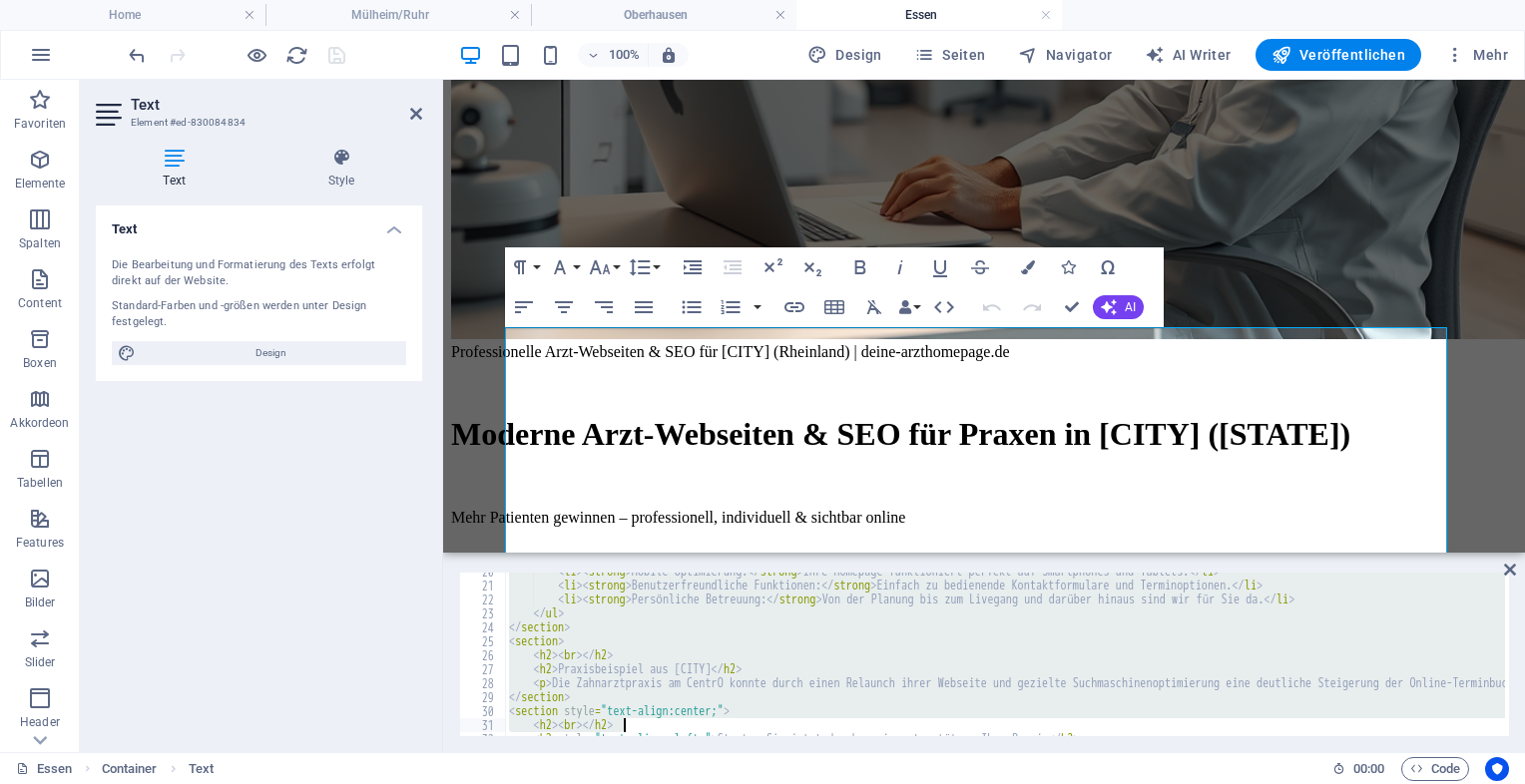 scroll, scrollTop: 343, scrollLeft: 0, axis: vertical 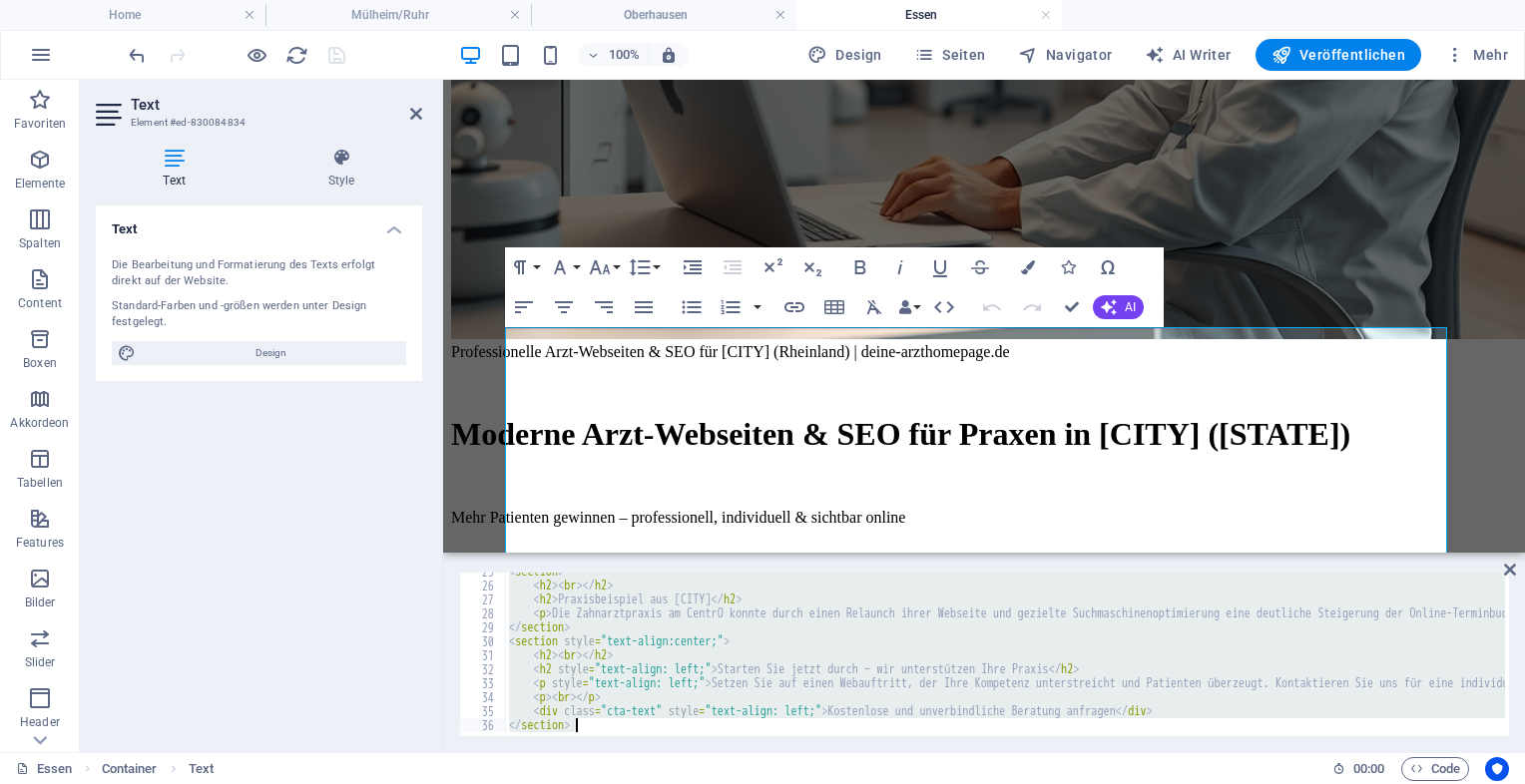 drag, startPoint x: 507, startPoint y: 575, endPoint x: 1238, endPoint y: 746, distance: 750.73431 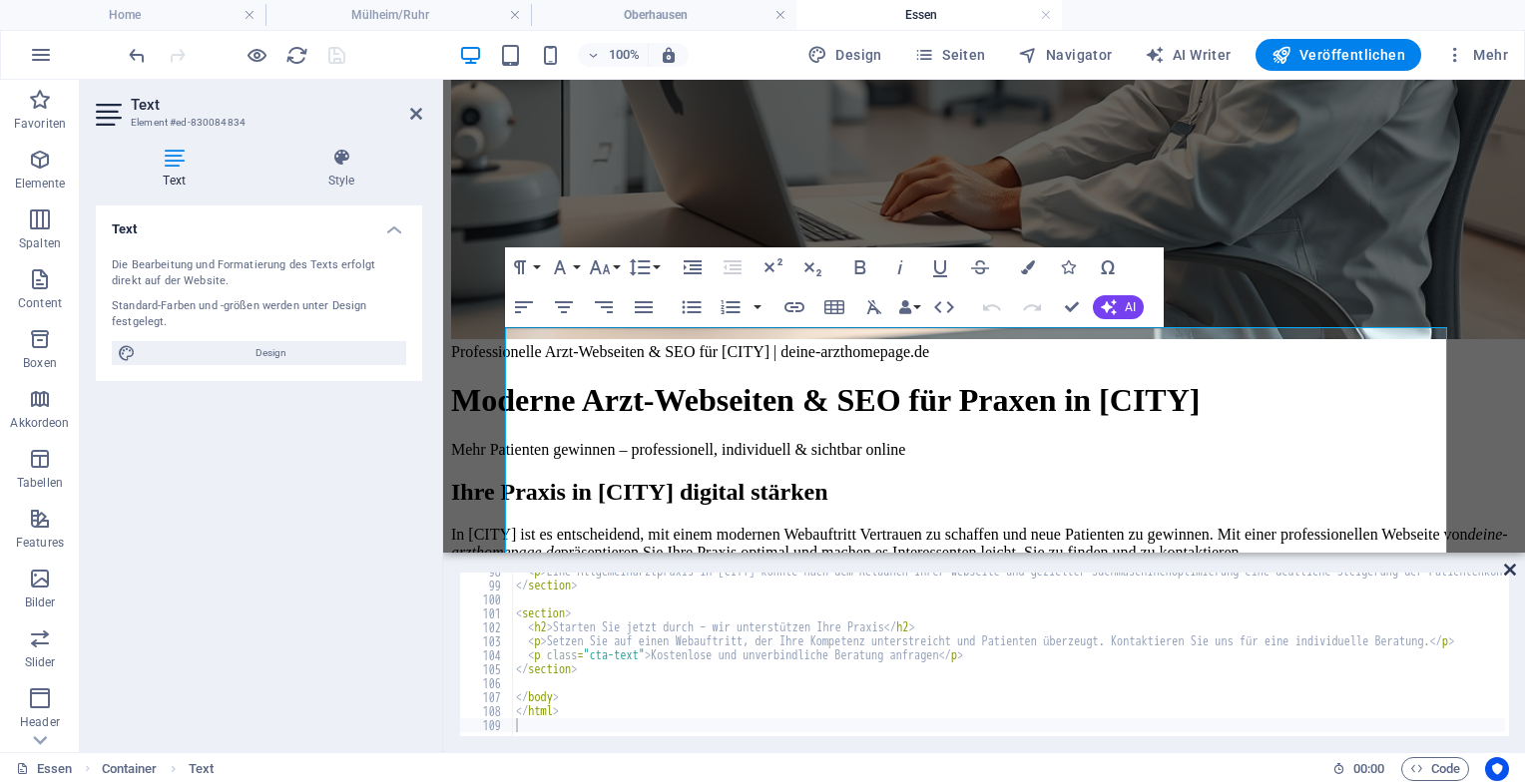 click at bounding box center (1510, 570) 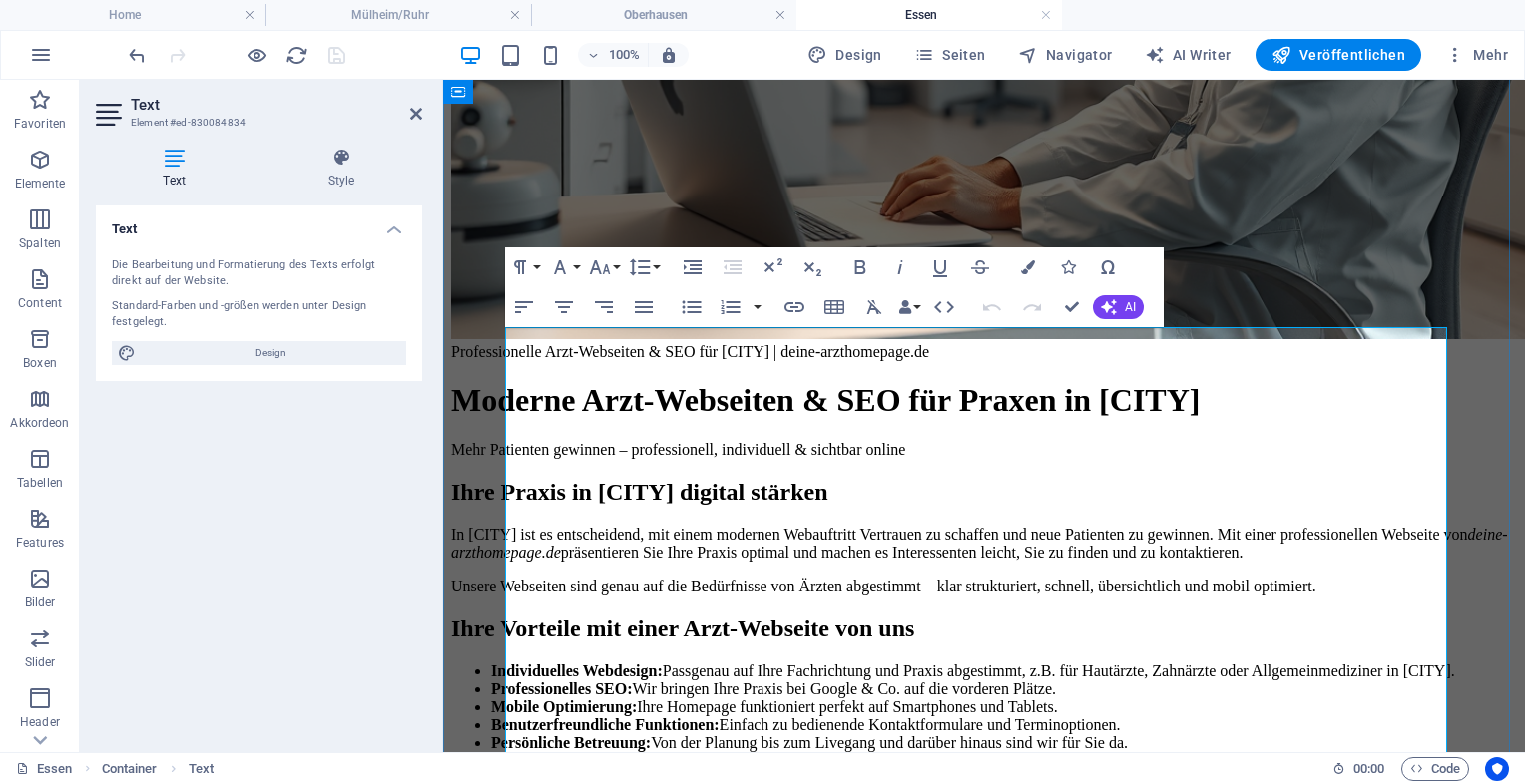 click on "Professionelle Arzt-Webseiten & SEO für [CITY] | deine-arzthomepage.de
Moderne Arzt-Webseiten & SEO für Praxen in [CITY]
Mehr Patienten gewinnen – professionell, individuell & sichtbar online
Ihre Praxis in [CITY] digital stärken
In [CITY] ist es entscheidend, mit einem modernen Webauftritt Vertrauen zu schaffen und neue Patienten zu gewinnen. Mit einer professionellen Webseite von  deine-arzthomepage.de  präsentieren Sie Ihre Praxis optimal und machen es Interessenten leicht, Sie zu finden und zu kontaktieren.
Unsere Webseiten sind genau auf die Bedürfnisse von Ärzten abgestimmt – klar strukturiert, schnell, übersichtlich und mobil optimiert.
Ihre Vorteile mit einer Arzt-Webseite von uns
Individuelles Webdesign:  Passgenau auf Ihre Fachrichtung und Praxis abgestimmt, z.B. für Hautärzte, Zahnärzte oder Allgemeinmediziner in [CITY].
Professionelles SEO:  Wir bringen Ihre Praxis bei Google & Co. auf die vorderen Plätze." at bounding box center [984, 657] 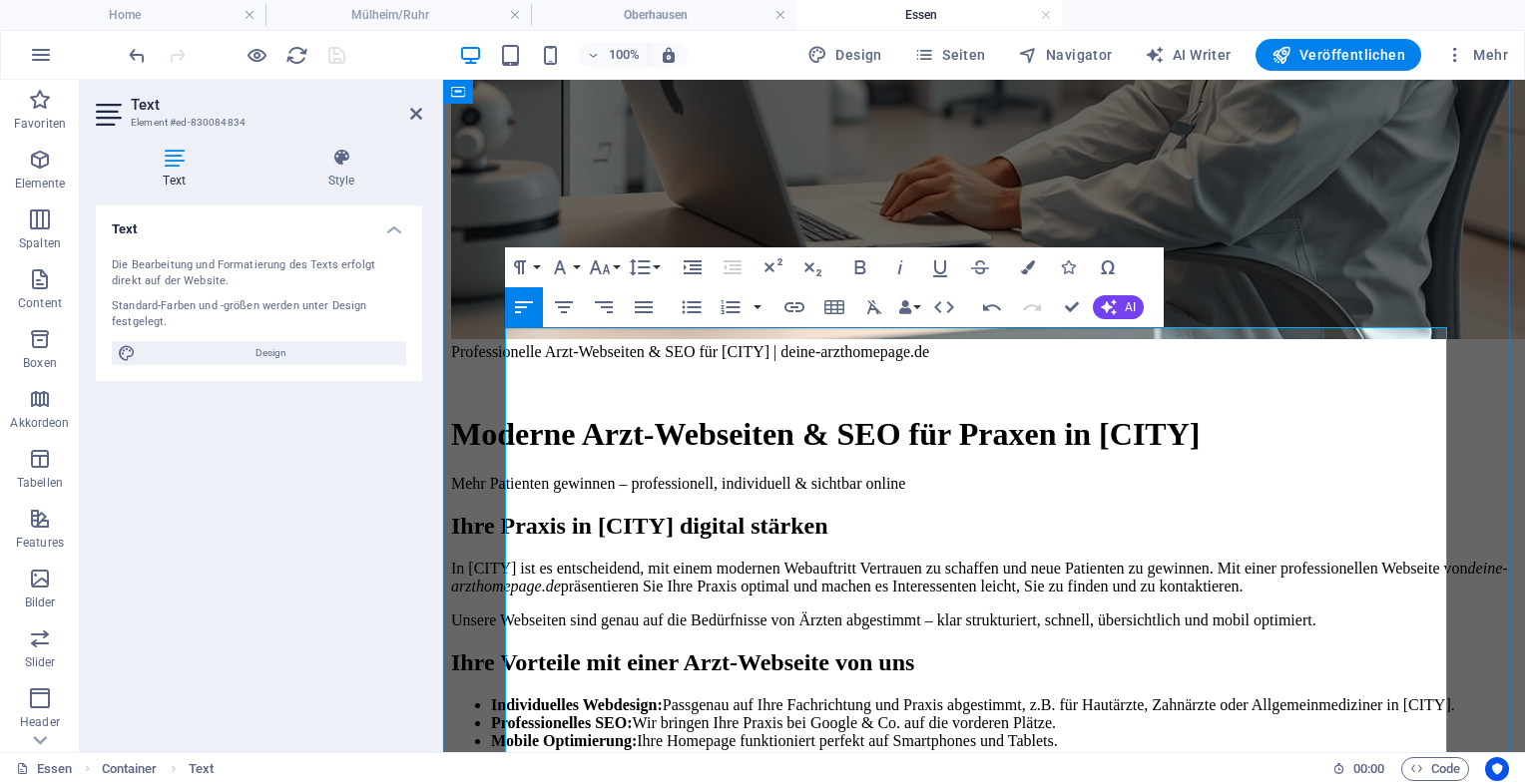 click on "Moderne Arzt-Webseiten & SEO für Praxen in [CITY]" at bounding box center (984, 434) 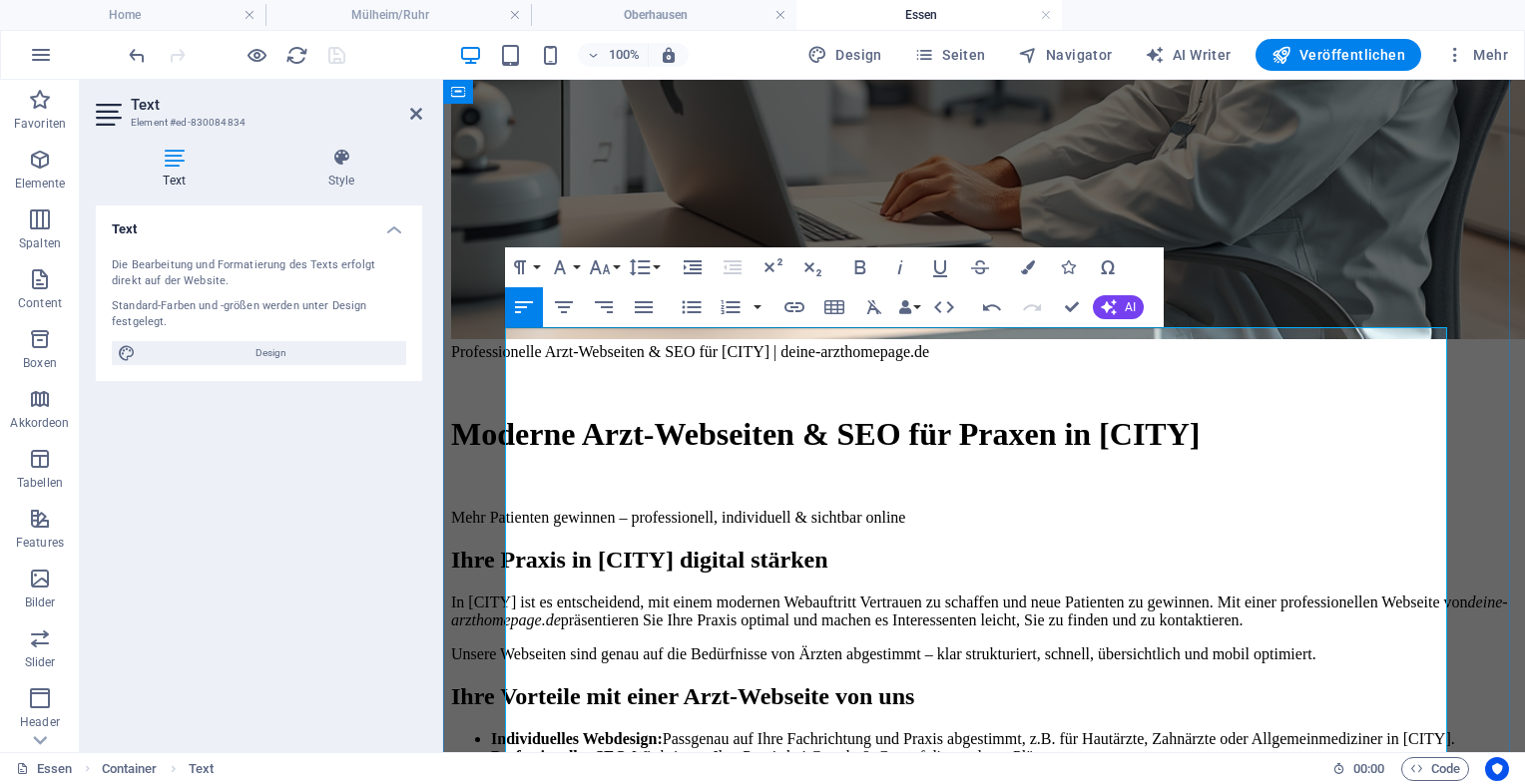 click on "Ihre Praxis in [CITY] digital stärken" at bounding box center (984, 560) 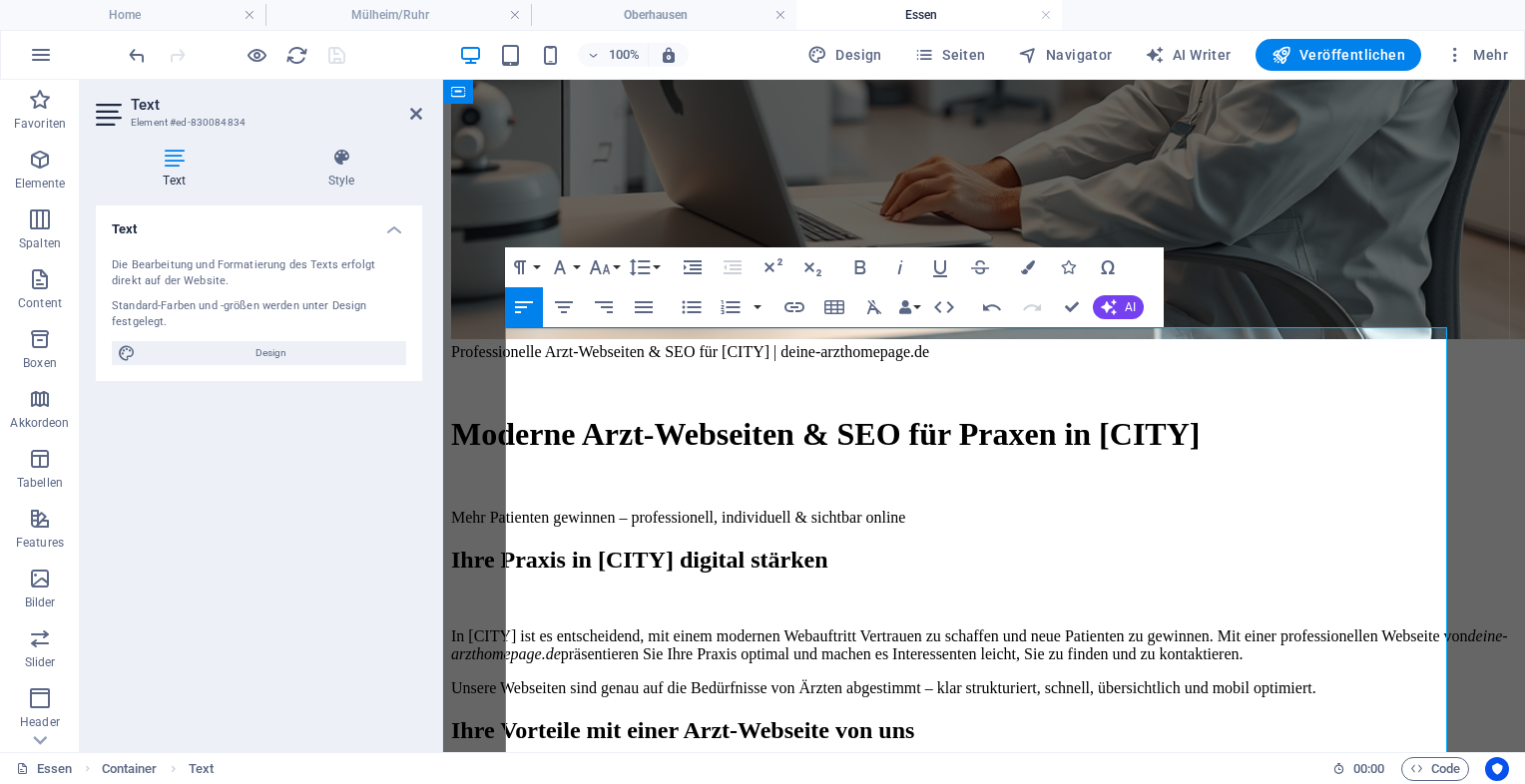 click on "Ihre Praxis in [CITY] digital stärken" at bounding box center [984, 560] 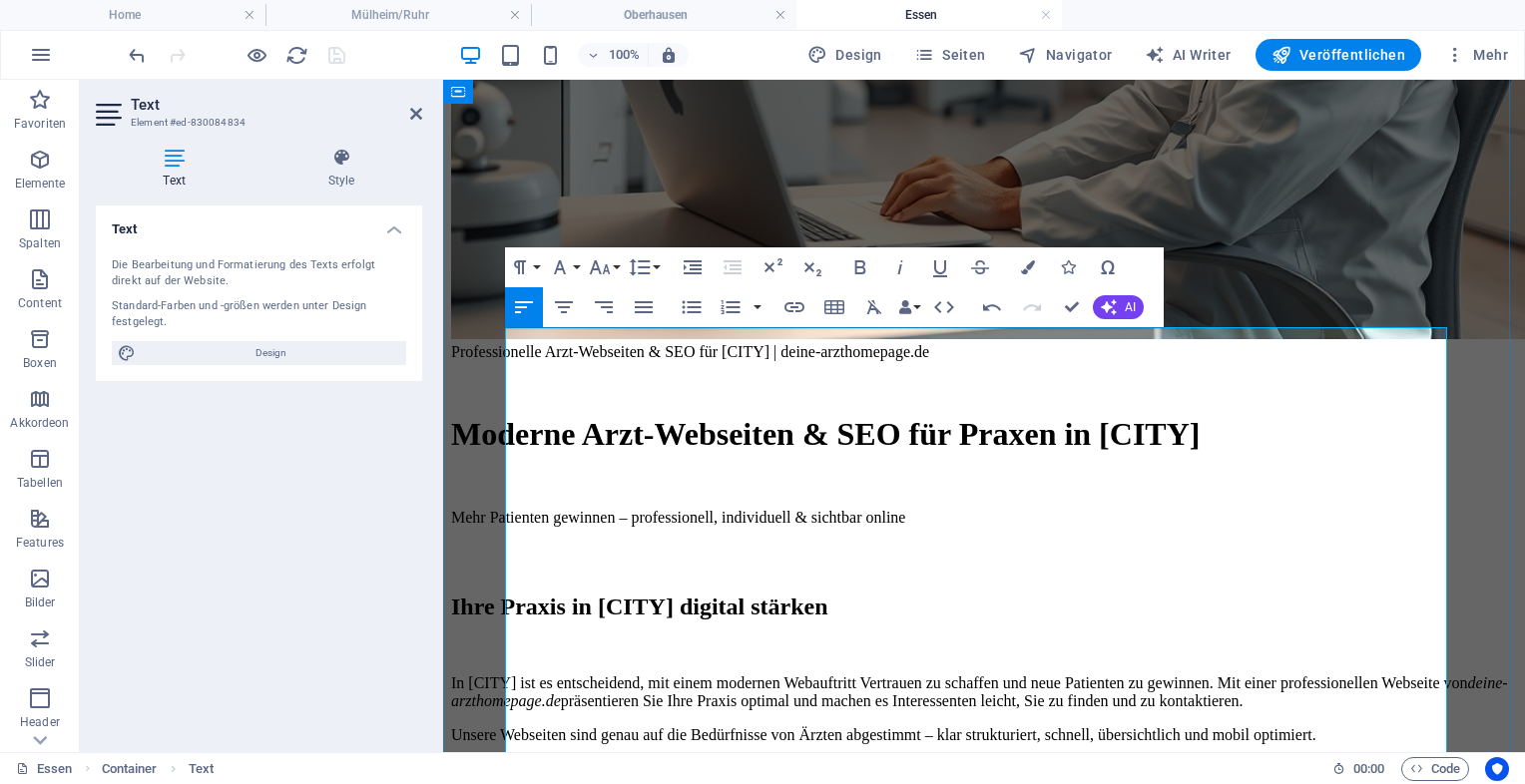 click on "In [CITY] ist es entscheidend, mit einem modernen Webauftritt Vertrauen zu schaffen und neue Patienten zu gewinnen. Mit einer professionellen Webseite von deine-arzthomepage.de präsentieren Sie Ihre Praxis optimal und machen es Interessenten leicht, Sie zu finden und zu kontaktieren." at bounding box center (984, 692) 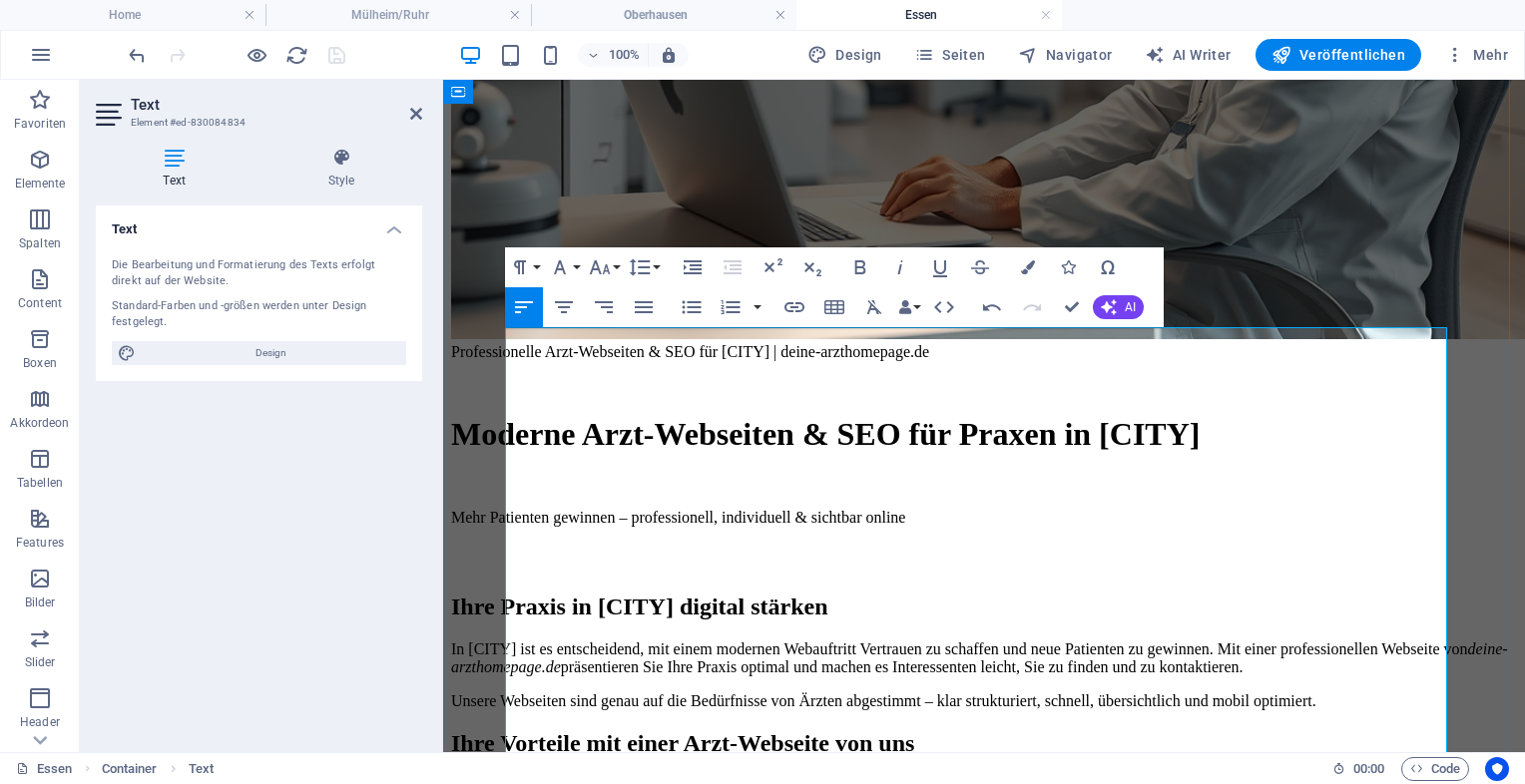 click on "Unsere Webseiten sind genau auf die Bedürfnisse von Ärzten abgestimmt – klar strukturiert, schnell, übersichtlich und mobil optimiert." at bounding box center (984, 701) 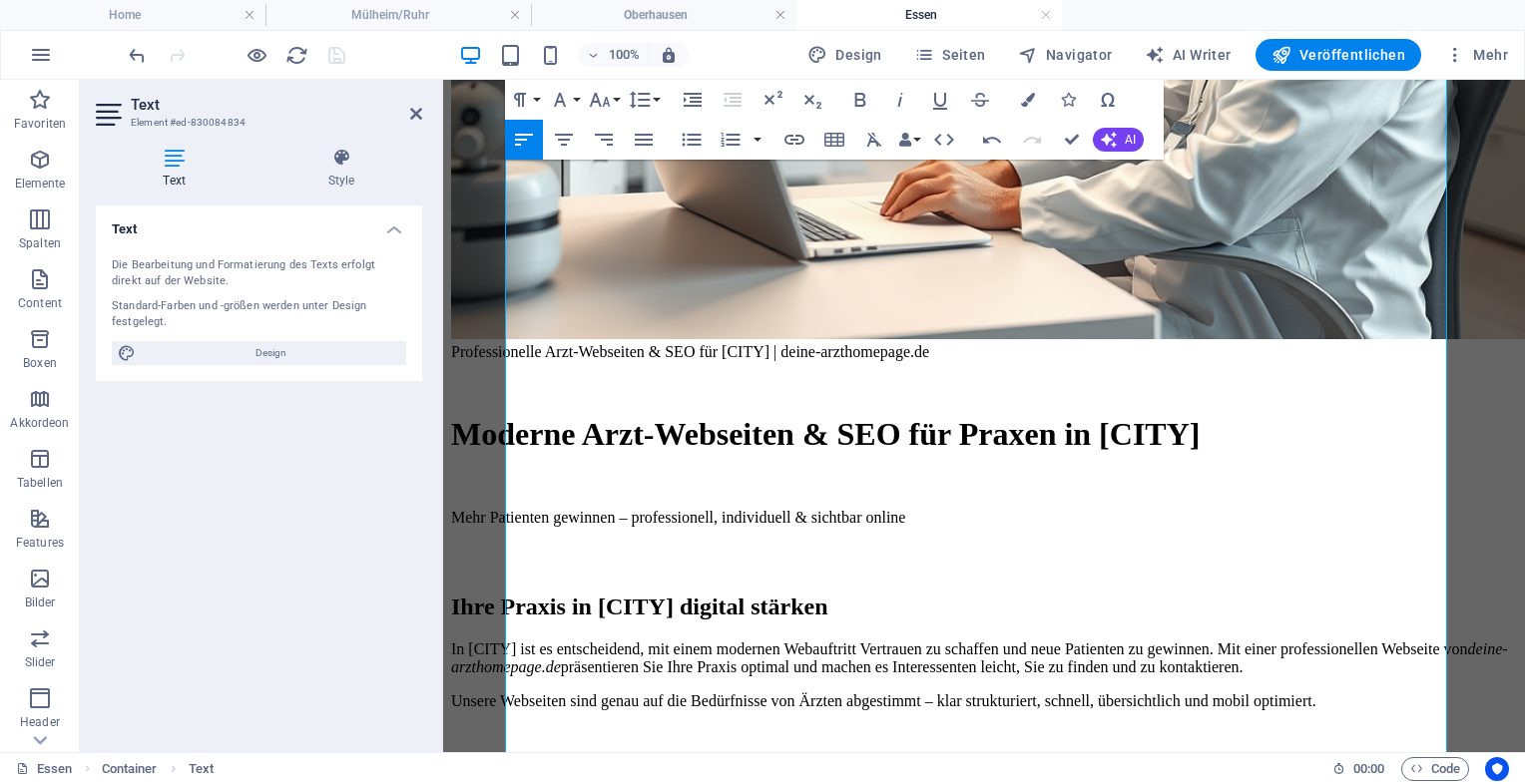 scroll, scrollTop: 869, scrollLeft: 0, axis: vertical 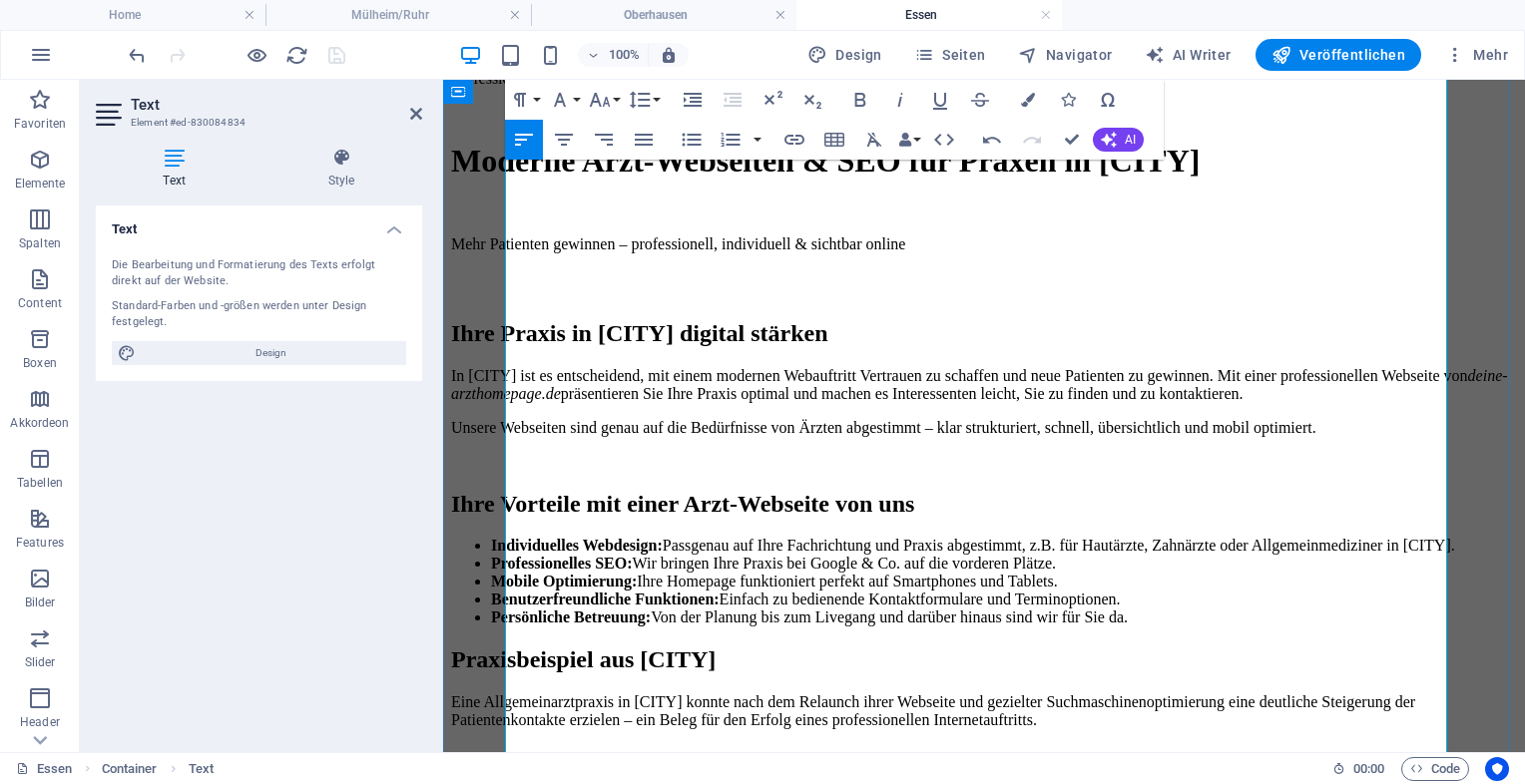 click on "Praxisbeispiel aus [CITY]" at bounding box center [984, 659] 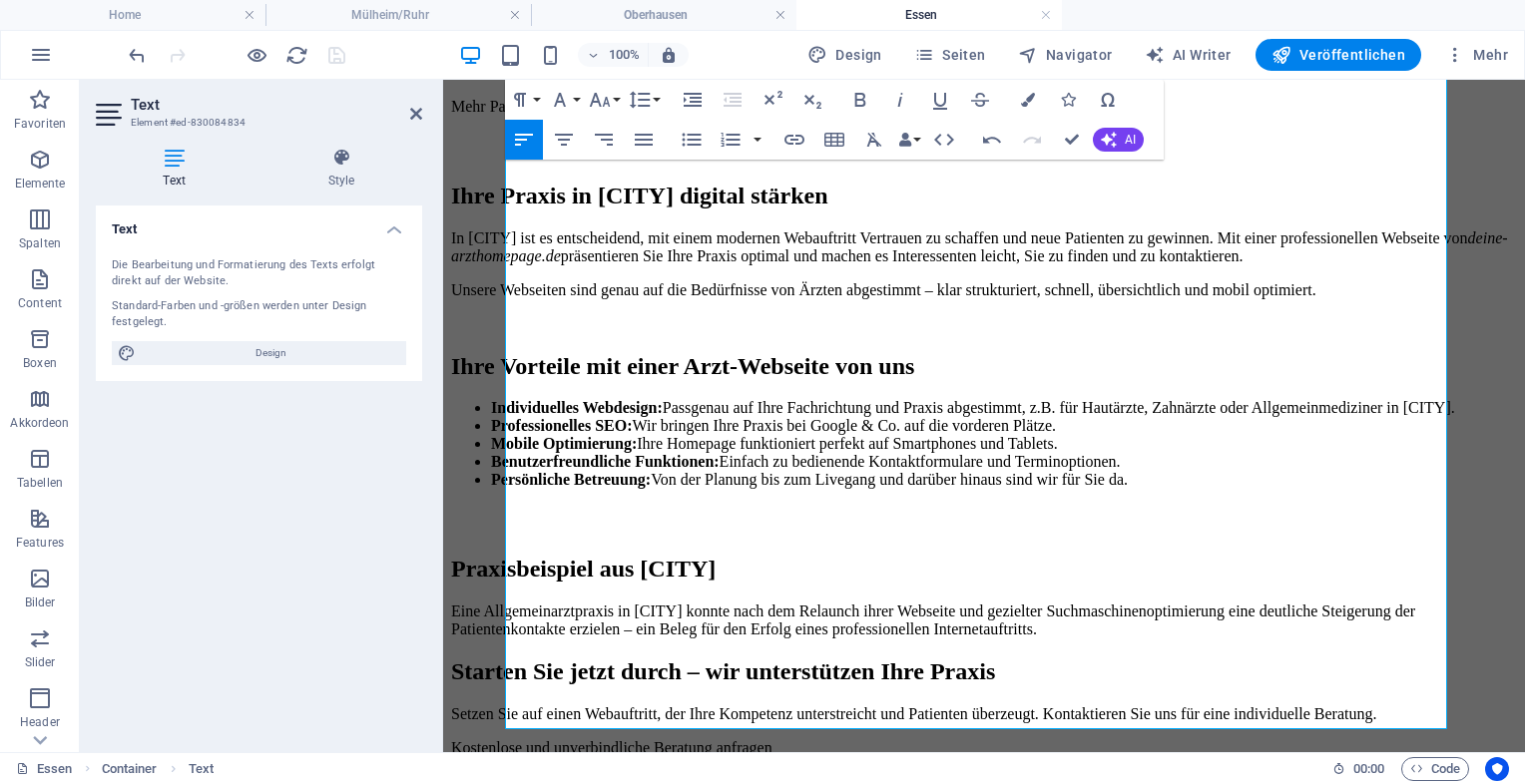 scroll, scrollTop: 1119, scrollLeft: 0, axis: vertical 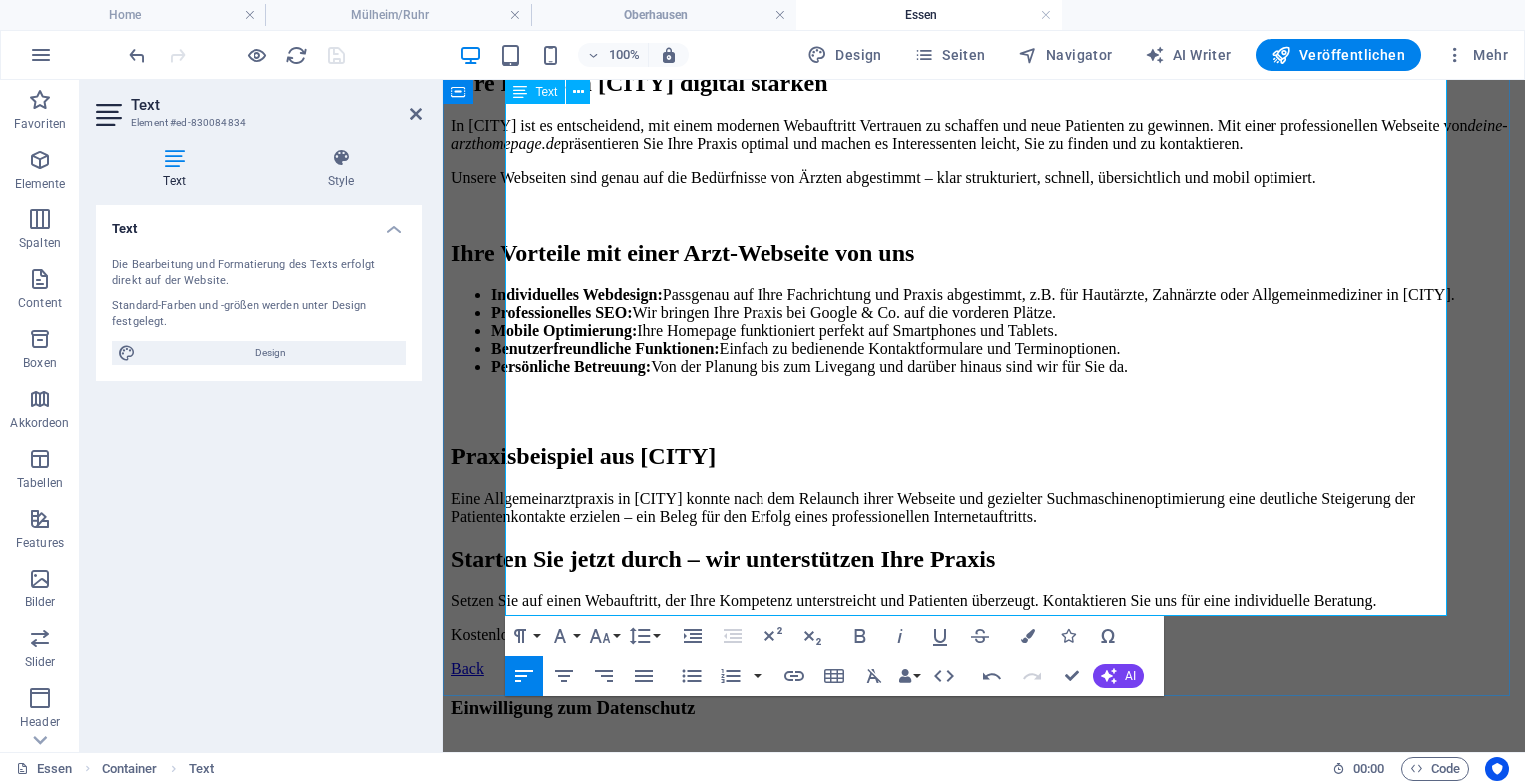 click on "Starten Sie jetzt durch – wir unterstützen Ihre Praxis" at bounding box center [984, 559] 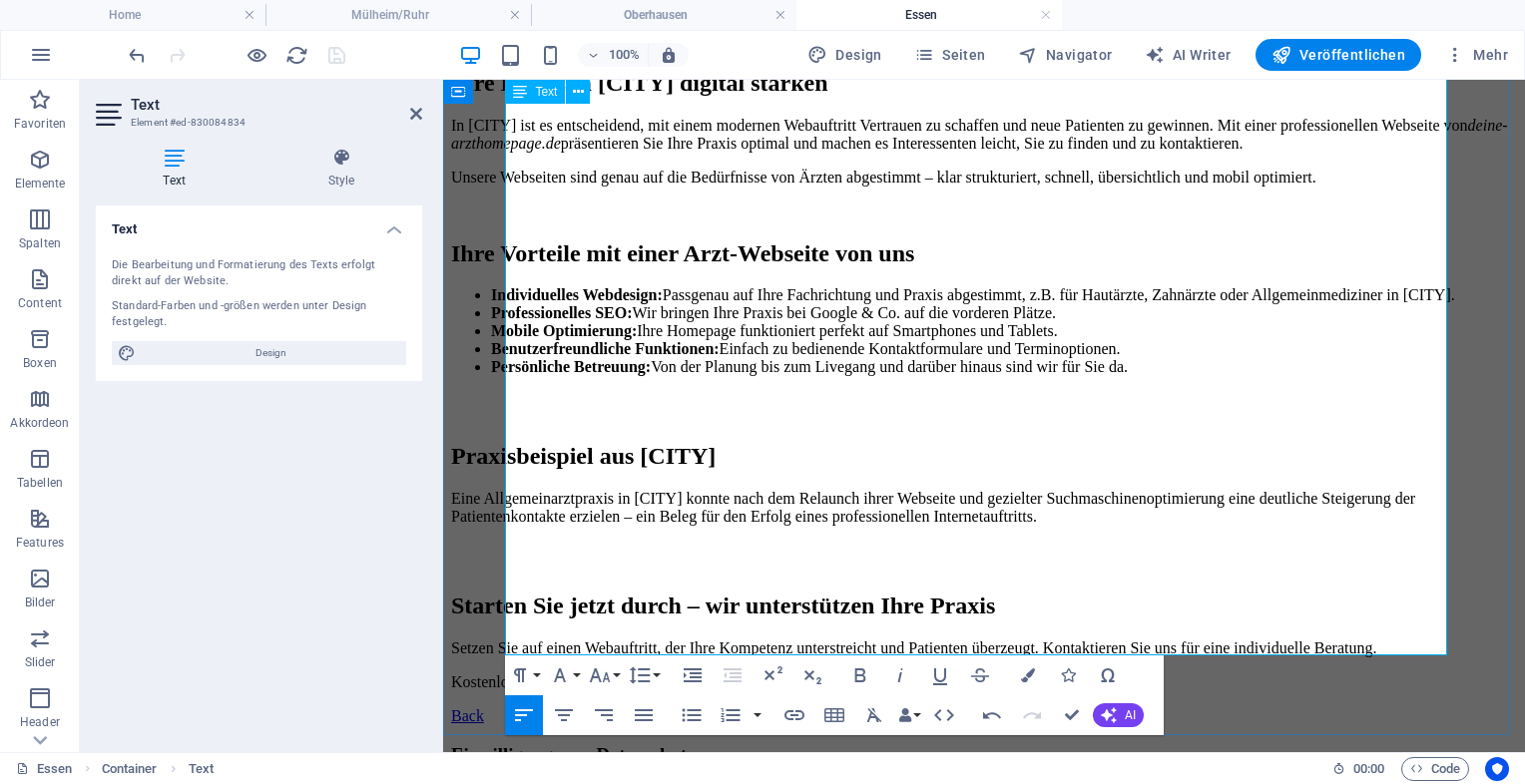 click on "Setzen Sie auf einen Webauftritt, der Ihre Kompetenz unterstreicht und Patienten überzeugt. Kontaktieren Sie uns für eine individuelle Beratung." at bounding box center [984, 648] 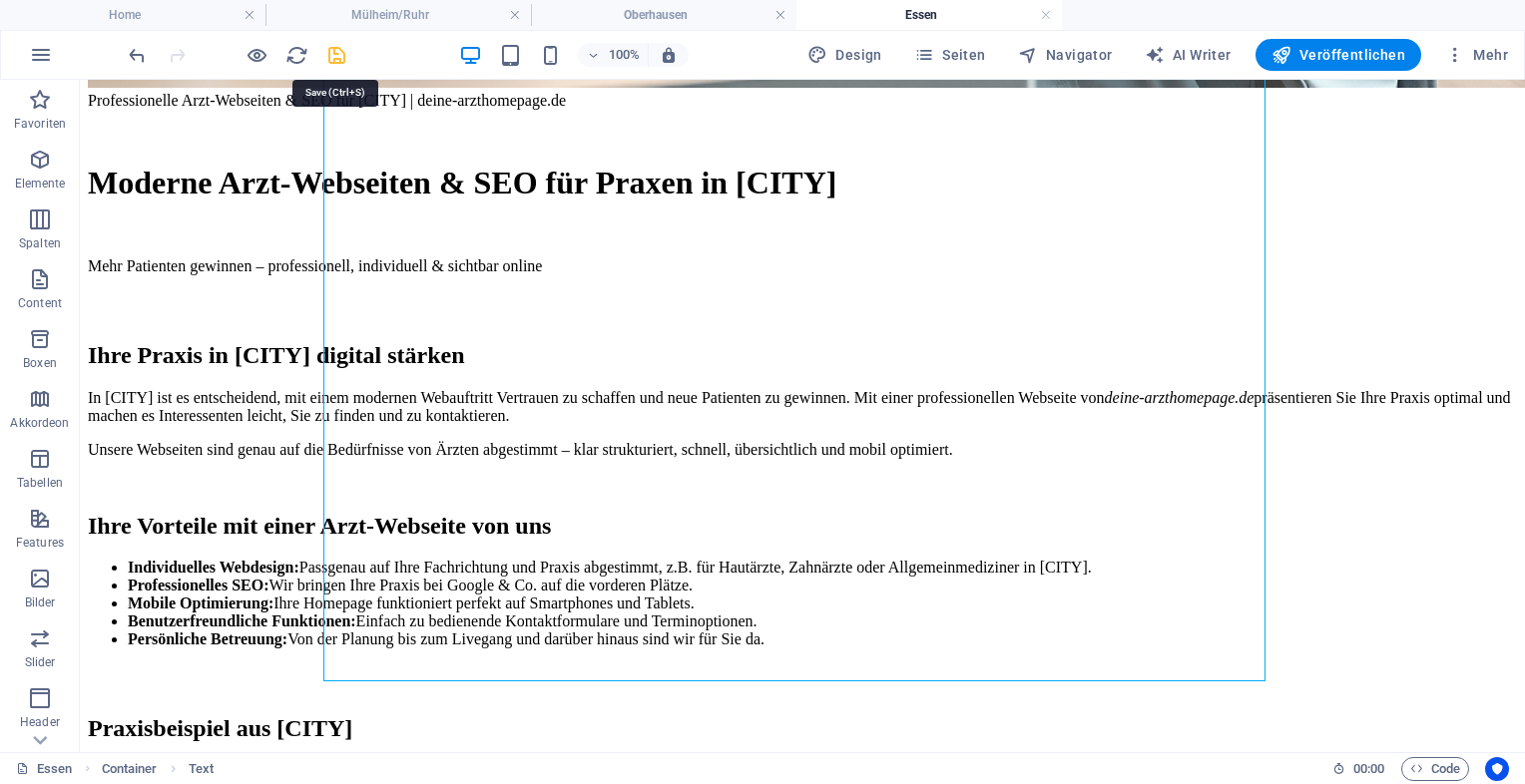 click at bounding box center [336, 55] 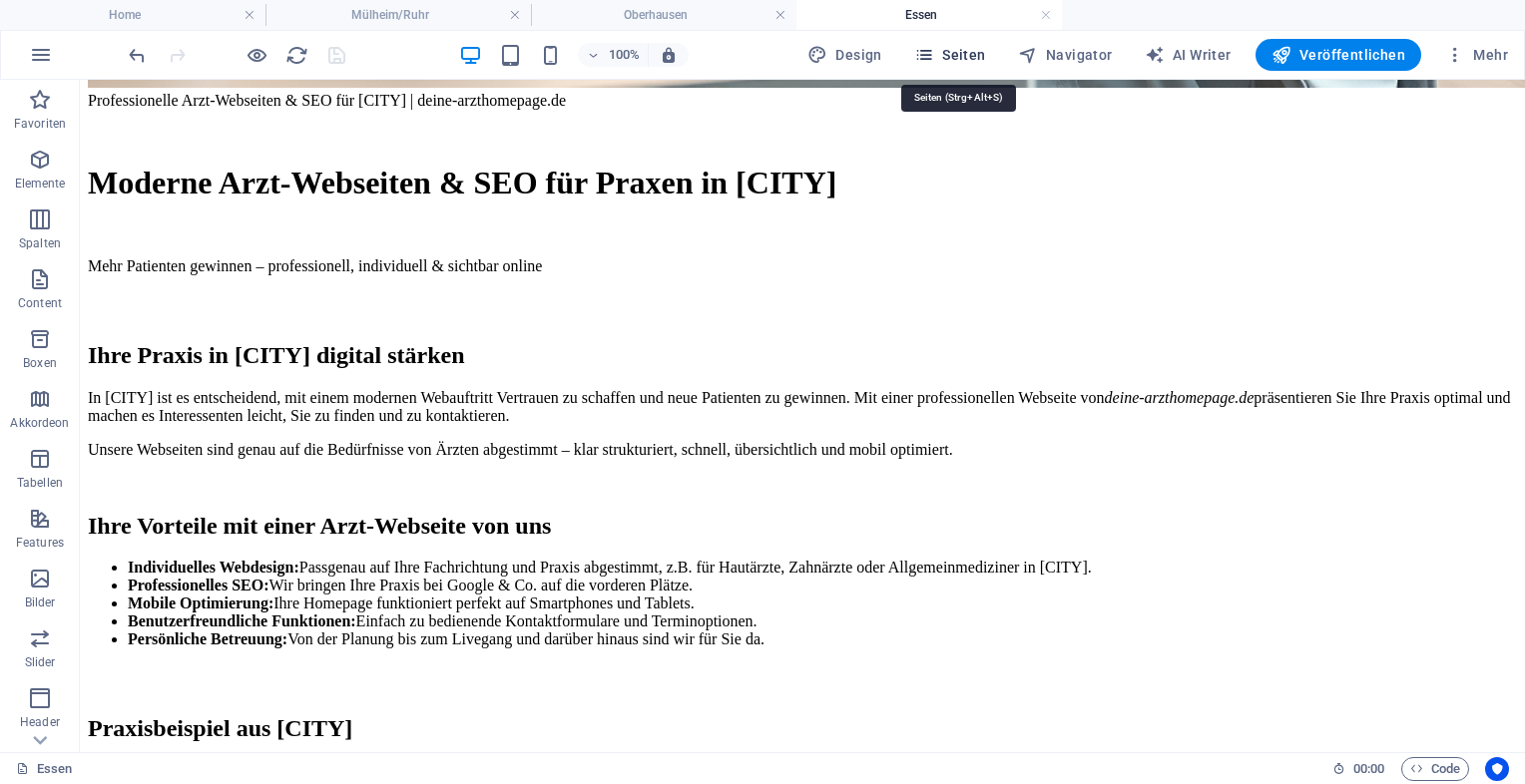click on "Seiten" at bounding box center (950, 55) 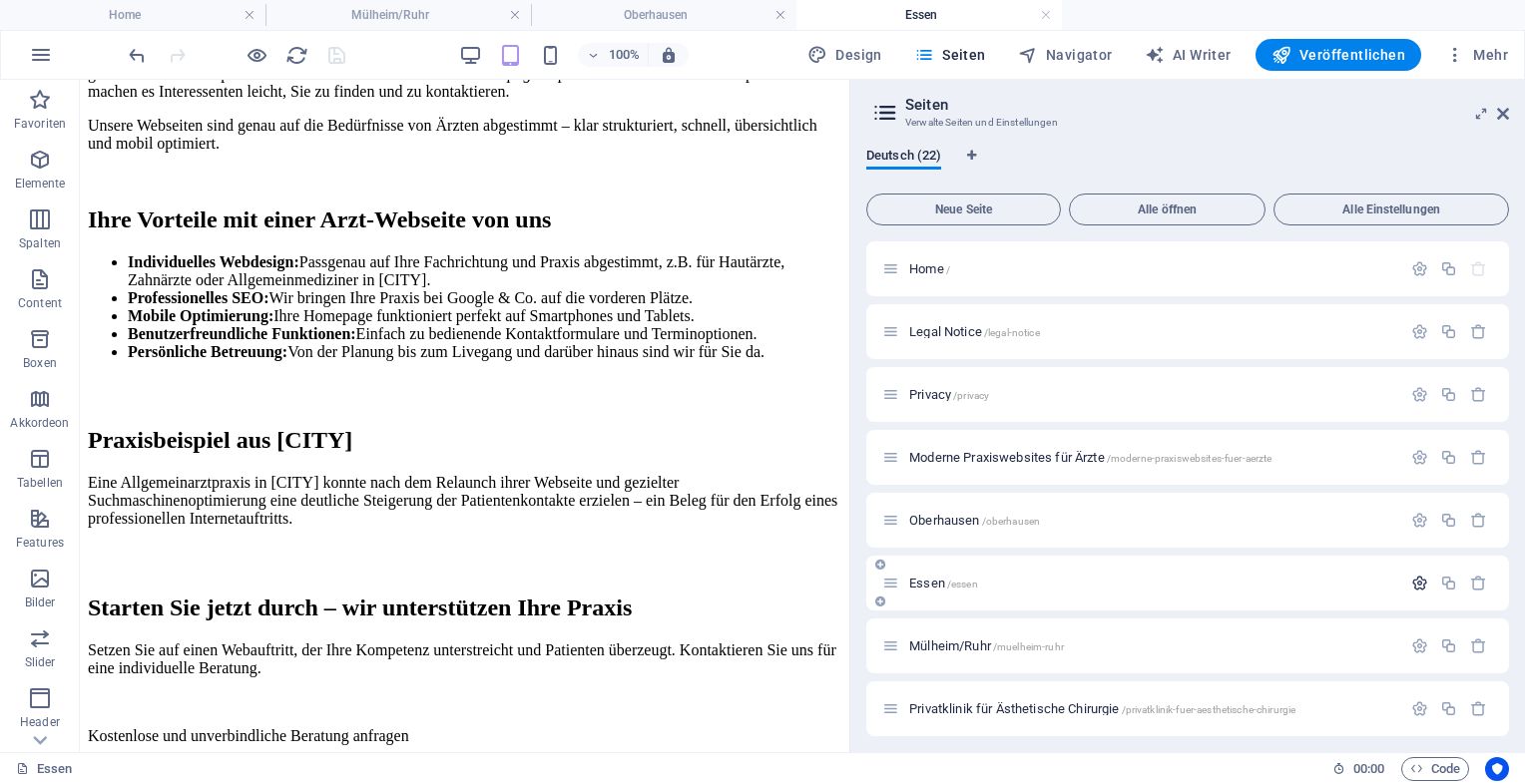 click at bounding box center (1419, 583) 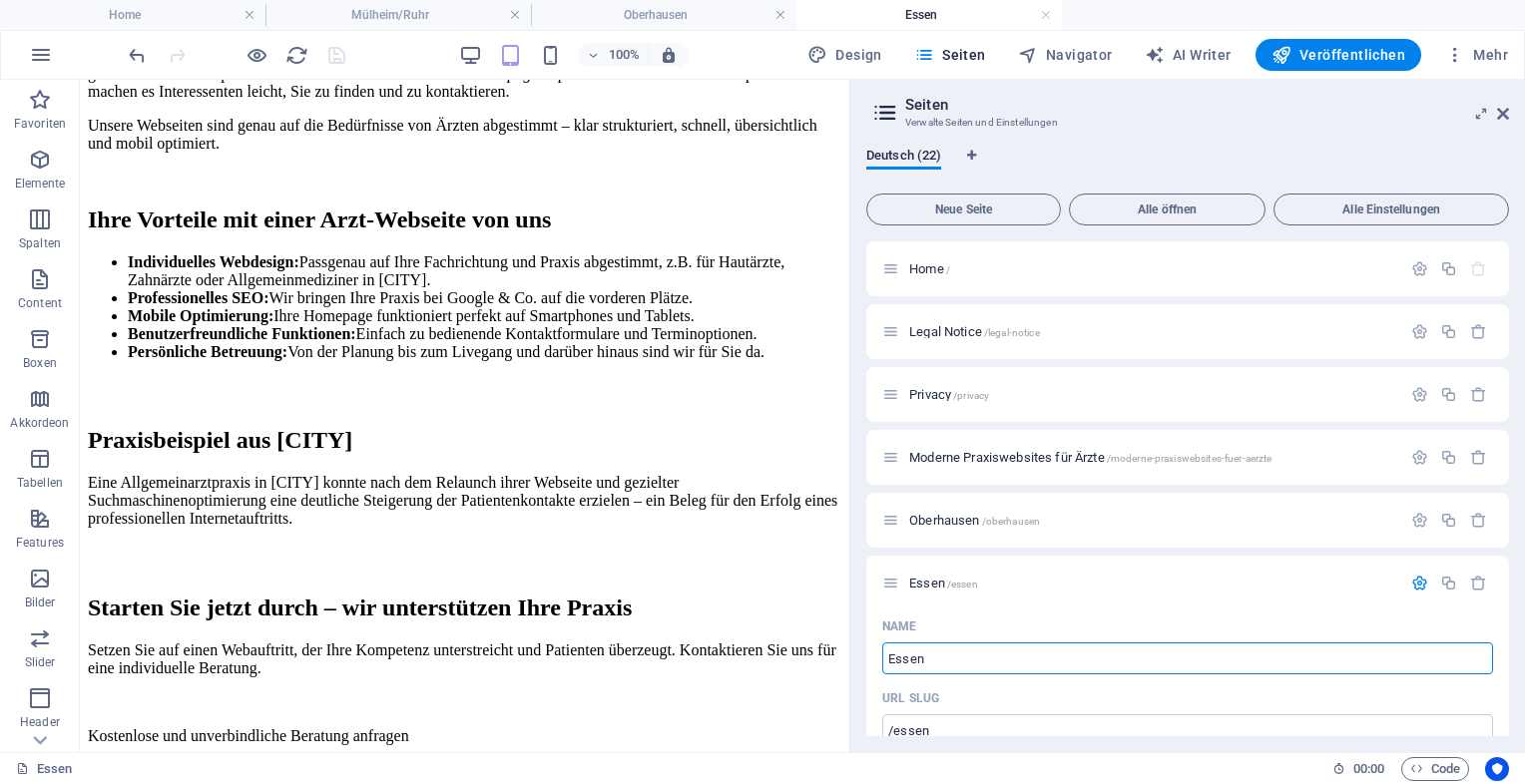 scroll, scrollTop: 264, scrollLeft: 0, axis: vertical 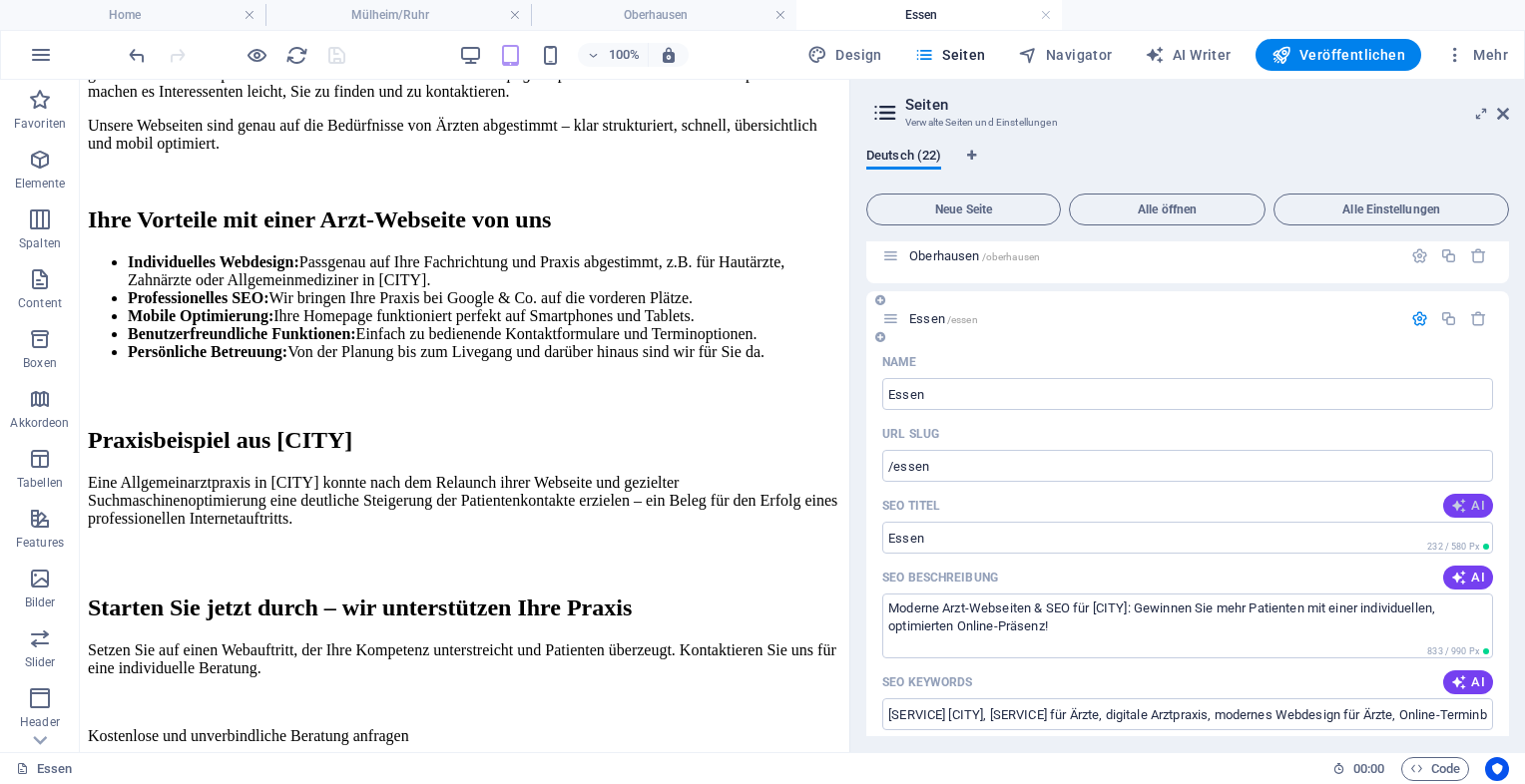 click on "AI" at bounding box center [1468, 506] 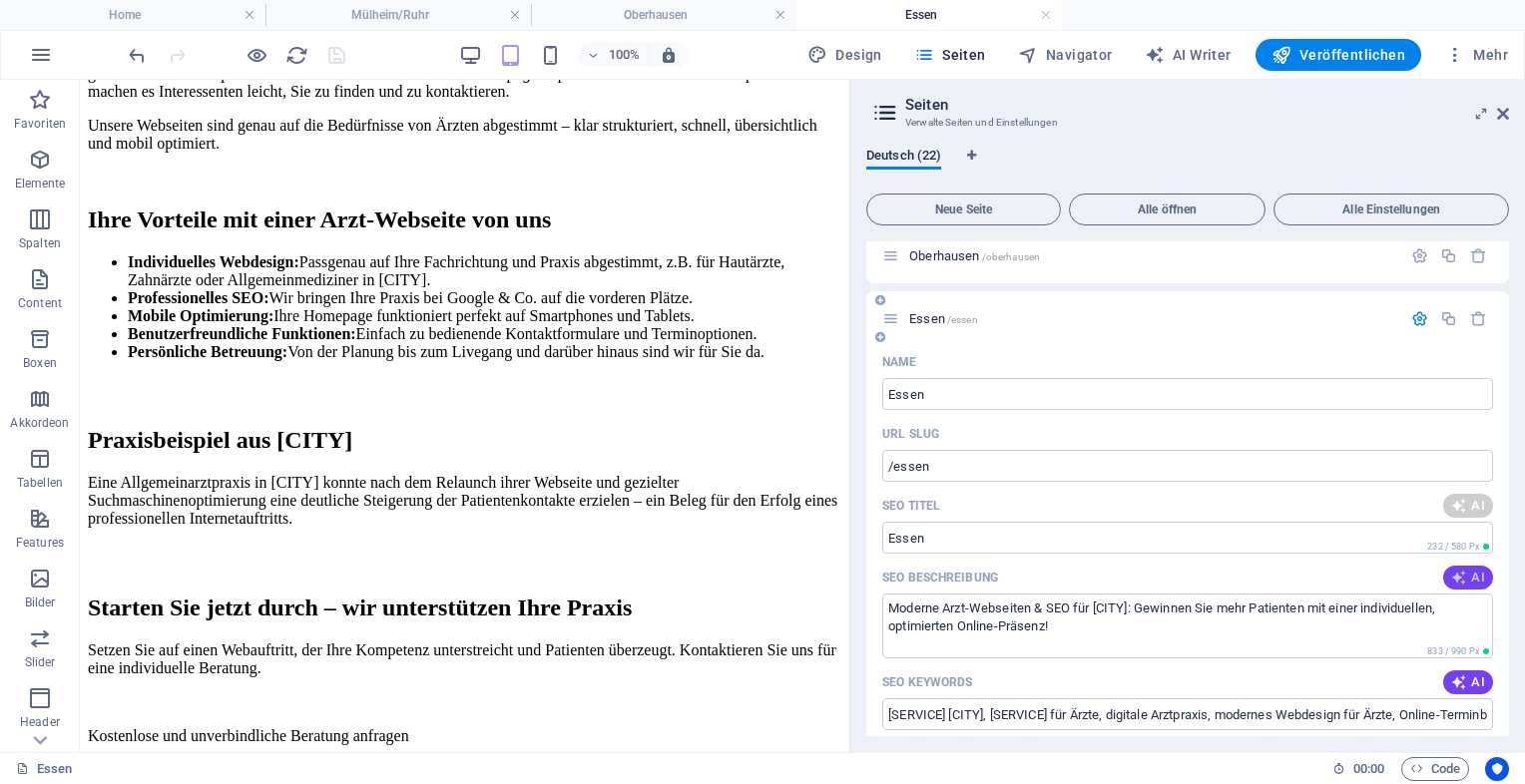 click at bounding box center [1459, 578] 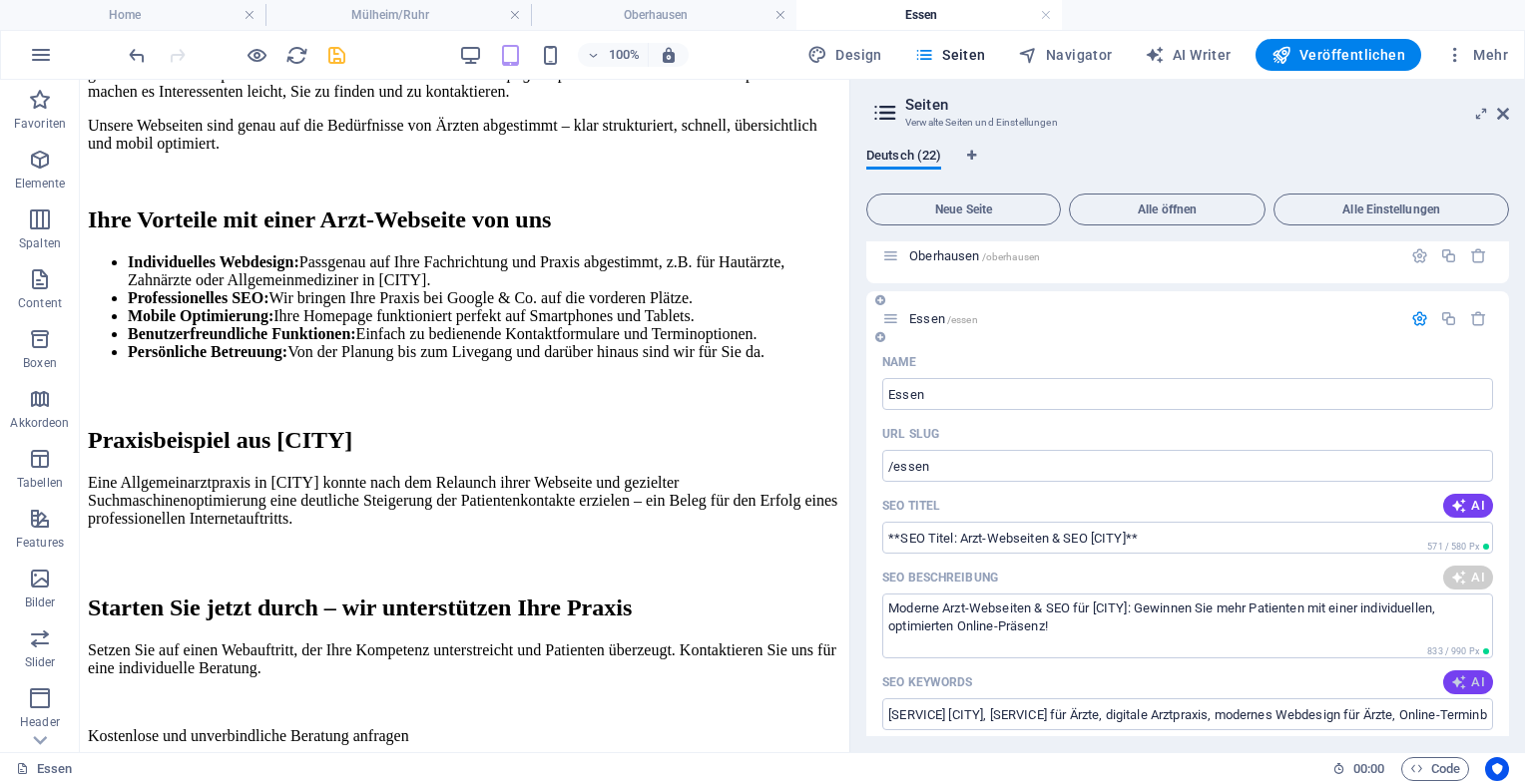 click at bounding box center (1459, 682) 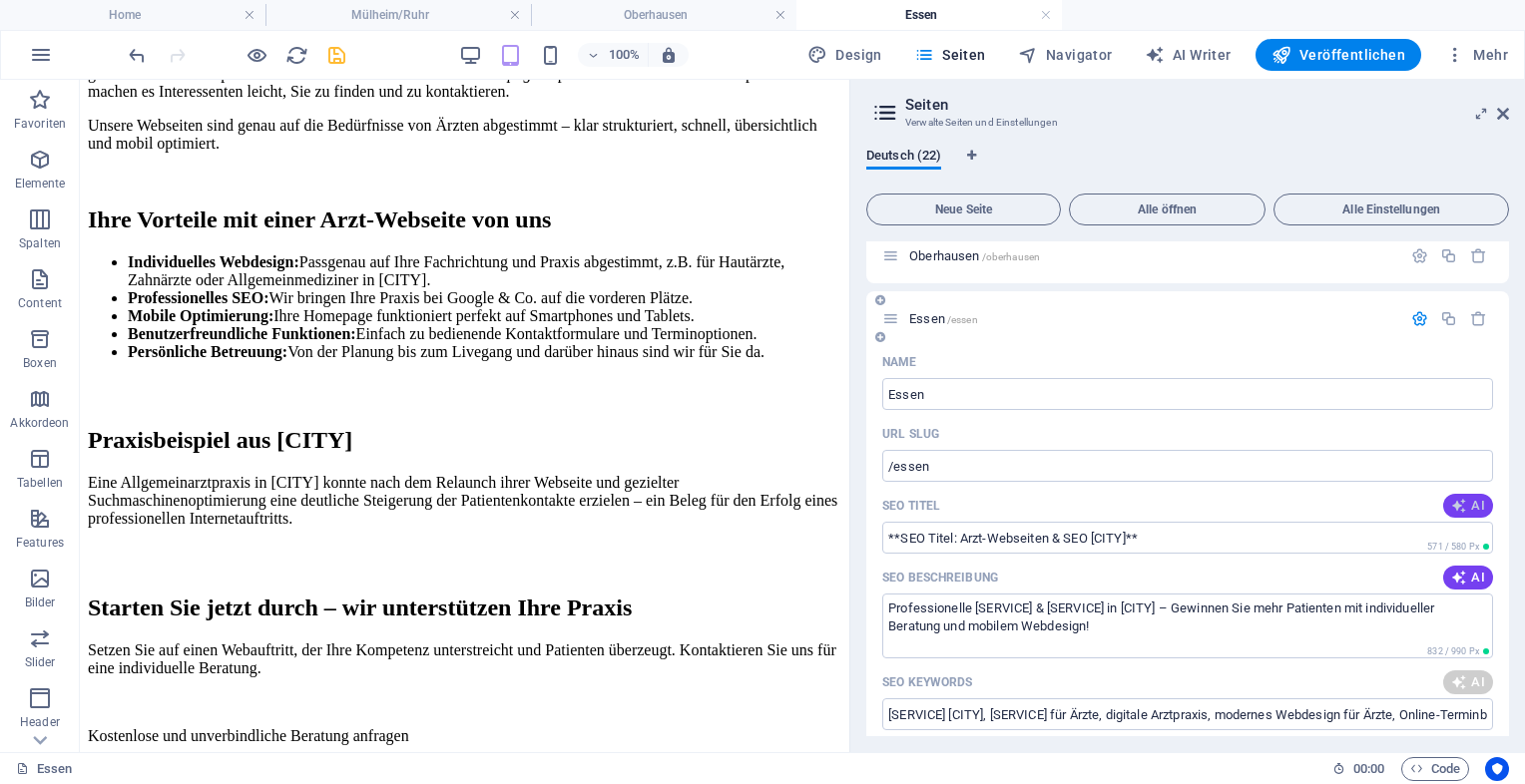 click on "AI" at bounding box center (1468, 506) 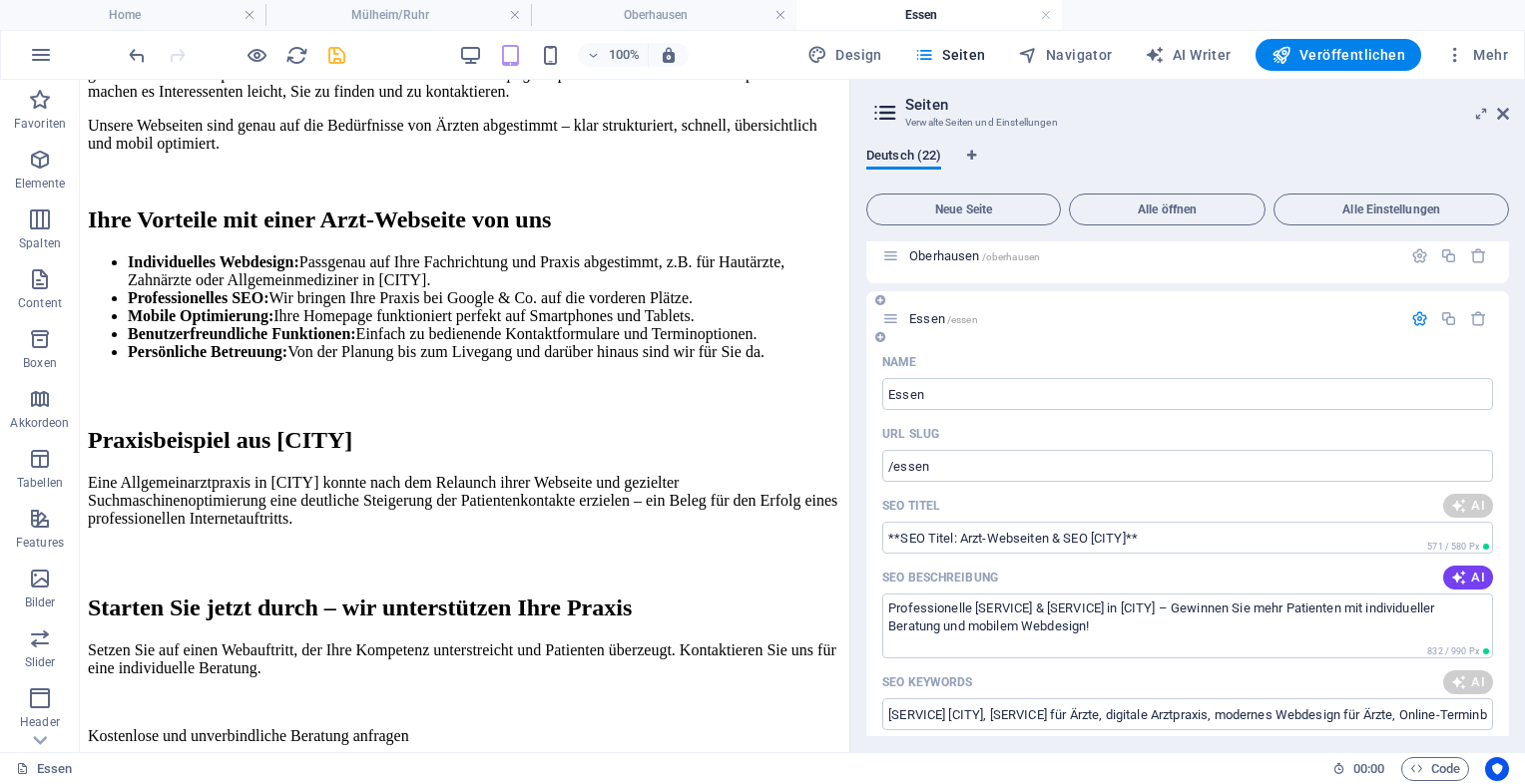 type on "[SERVICE] [CITY], [SERVICE] für Praxen, moderne [SERVICE]Homepage, professionelle [SERVICE]Website, Patienten gewinnen [CITY], Webdesign für Ärzte" 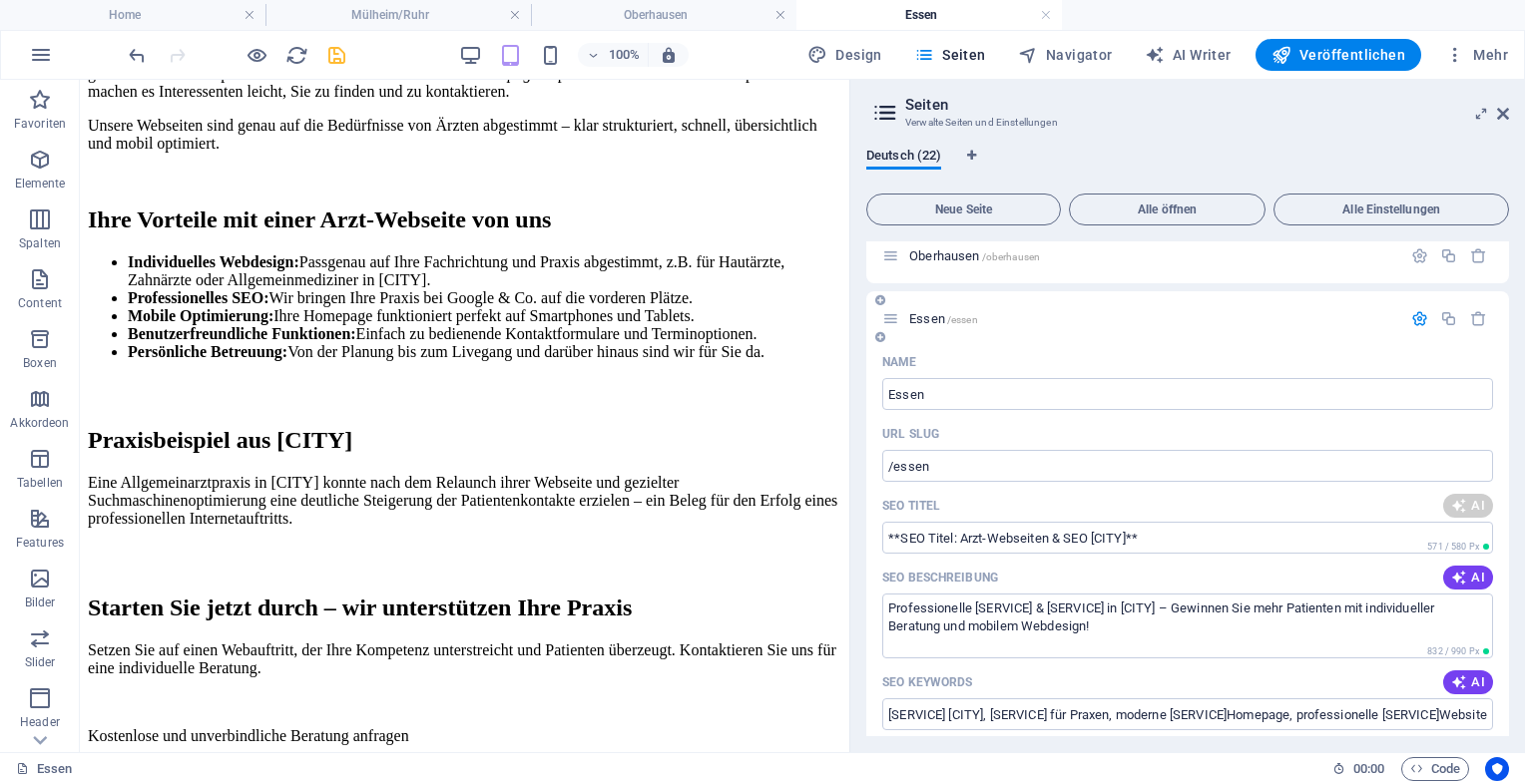 type on "Arzt-Webseiten & SEO in [CITY]" 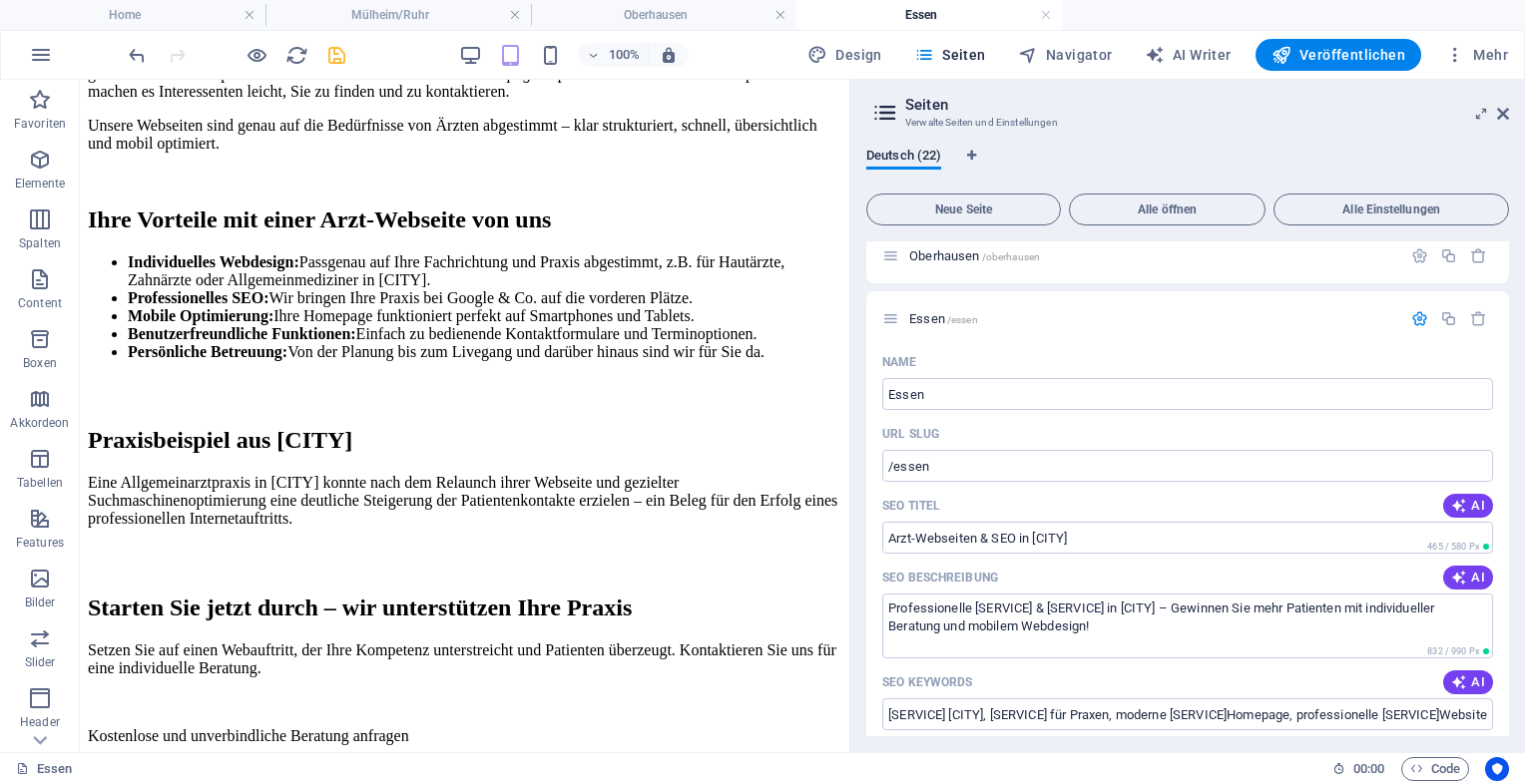 click at bounding box center (336, 55) 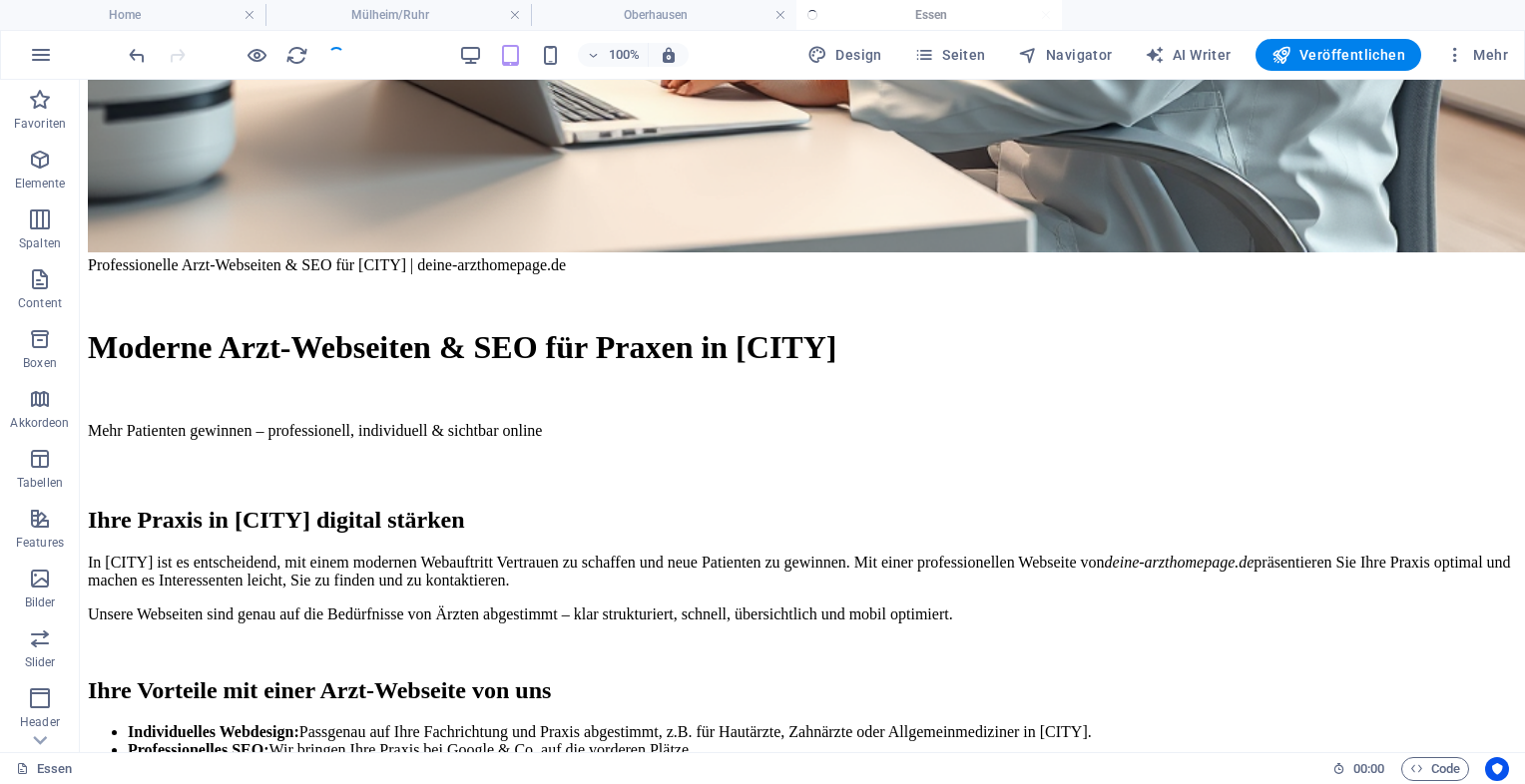 scroll, scrollTop: 1119, scrollLeft: 0, axis: vertical 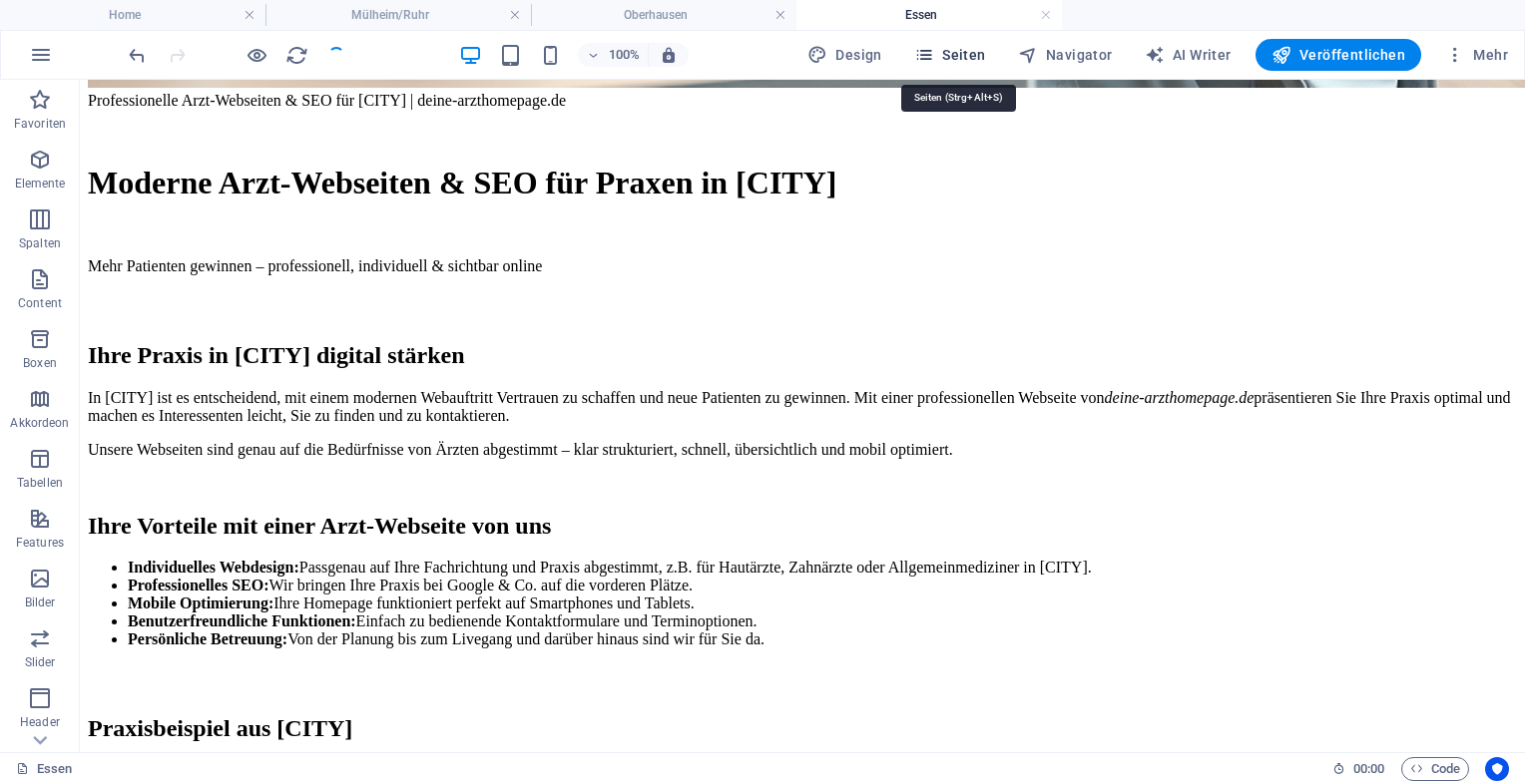 click on "Seiten" at bounding box center (950, 55) 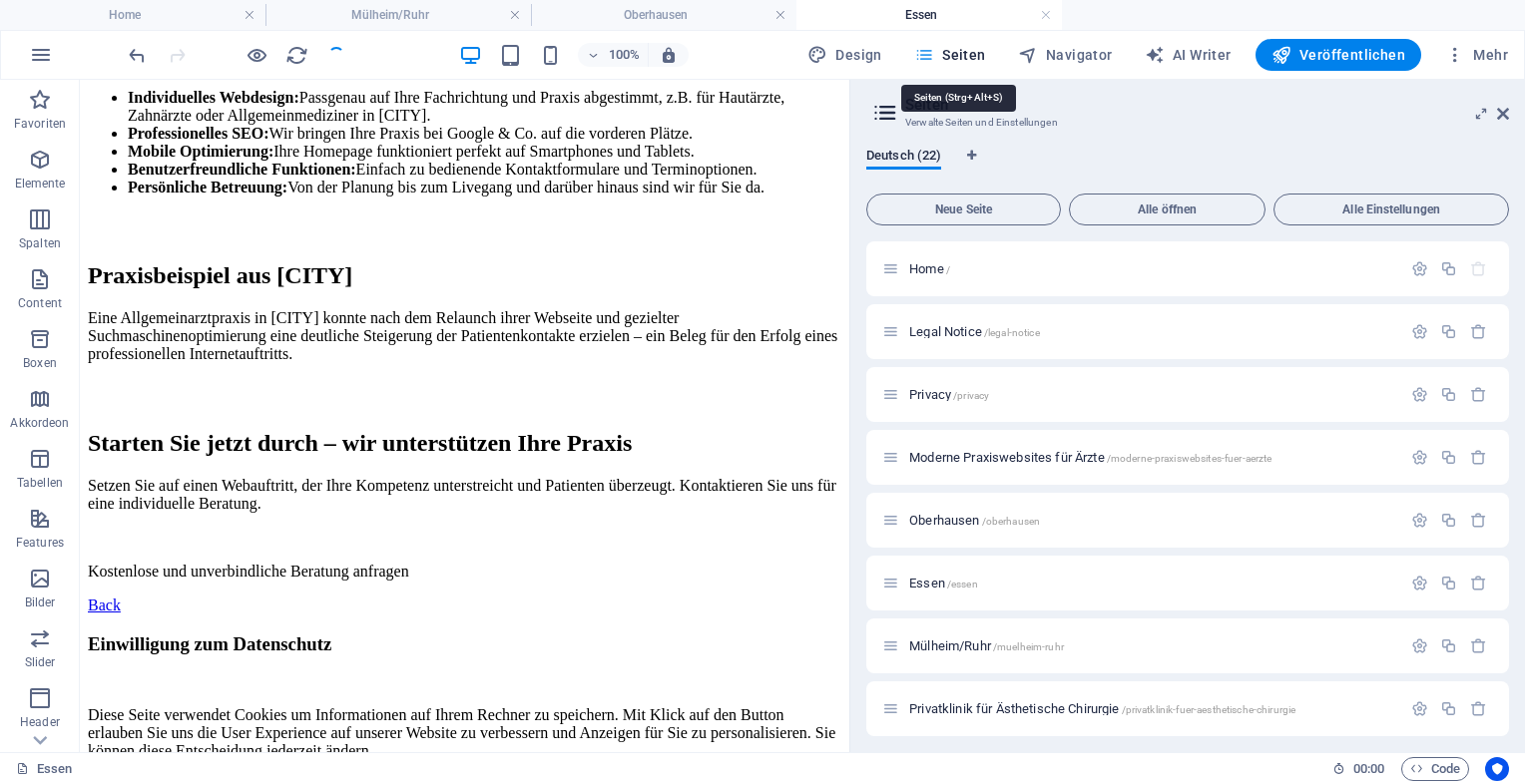 scroll, scrollTop: 955, scrollLeft: 0, axis: vertical 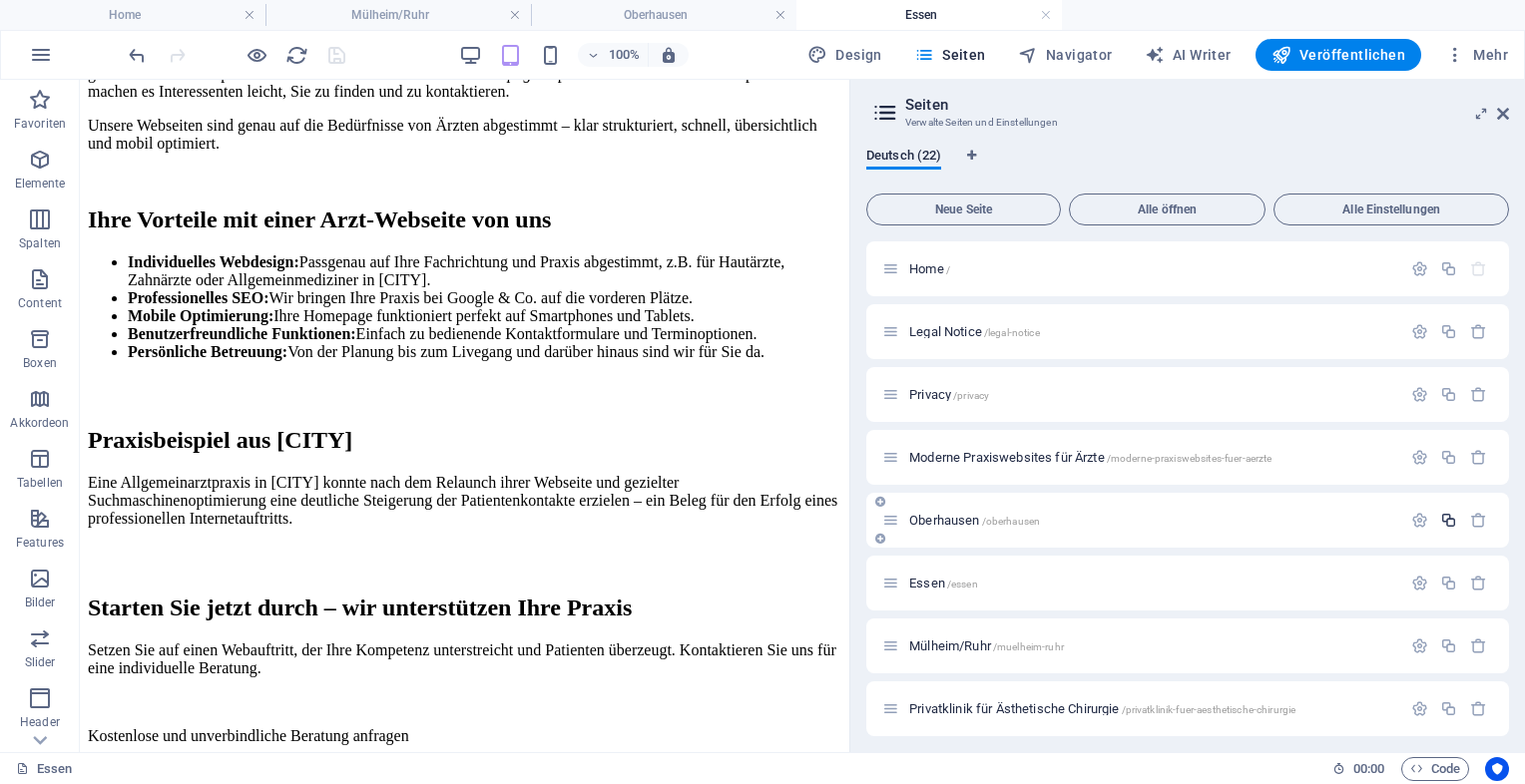 click at bounding box center (1448, 520) 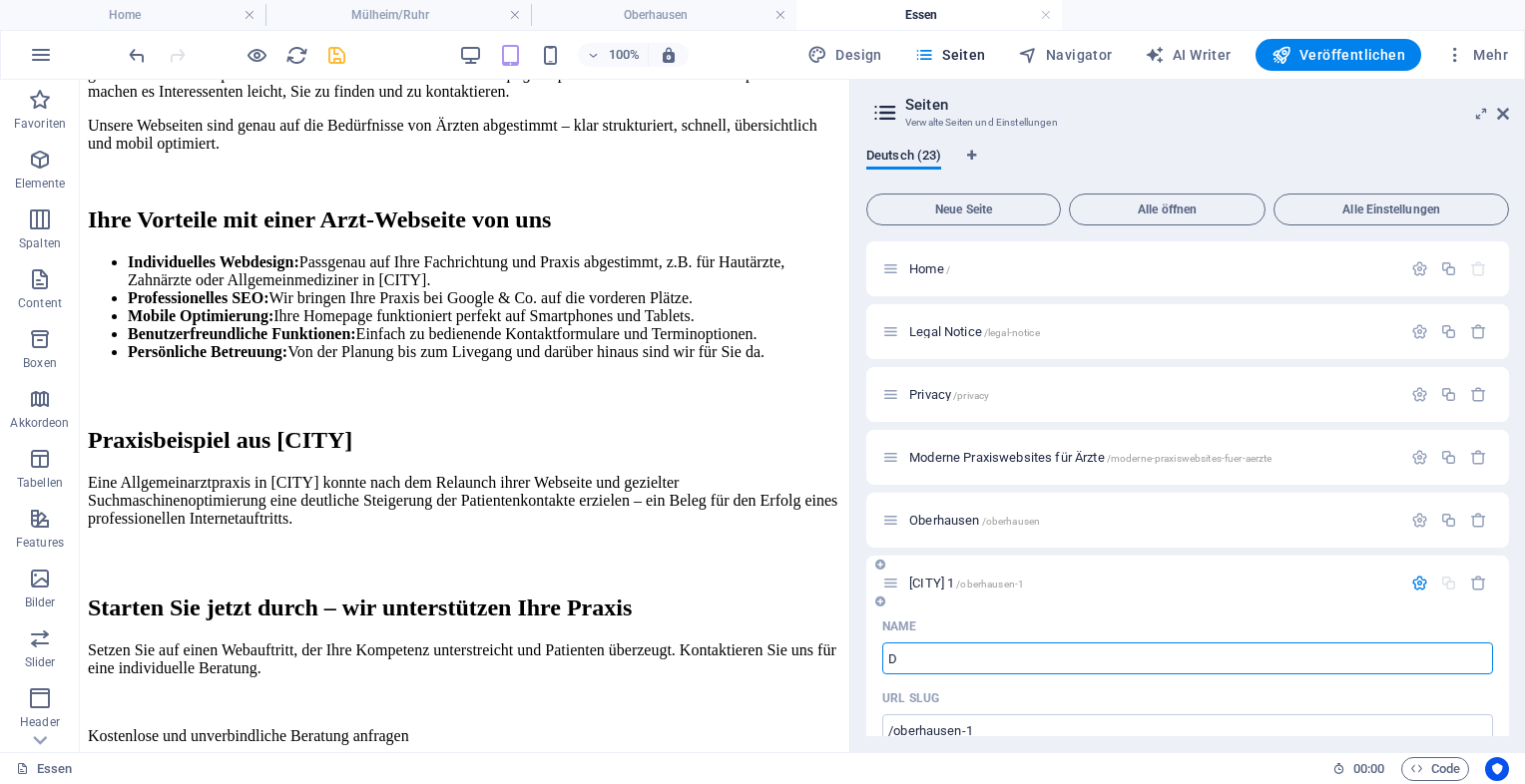 type on "Du" 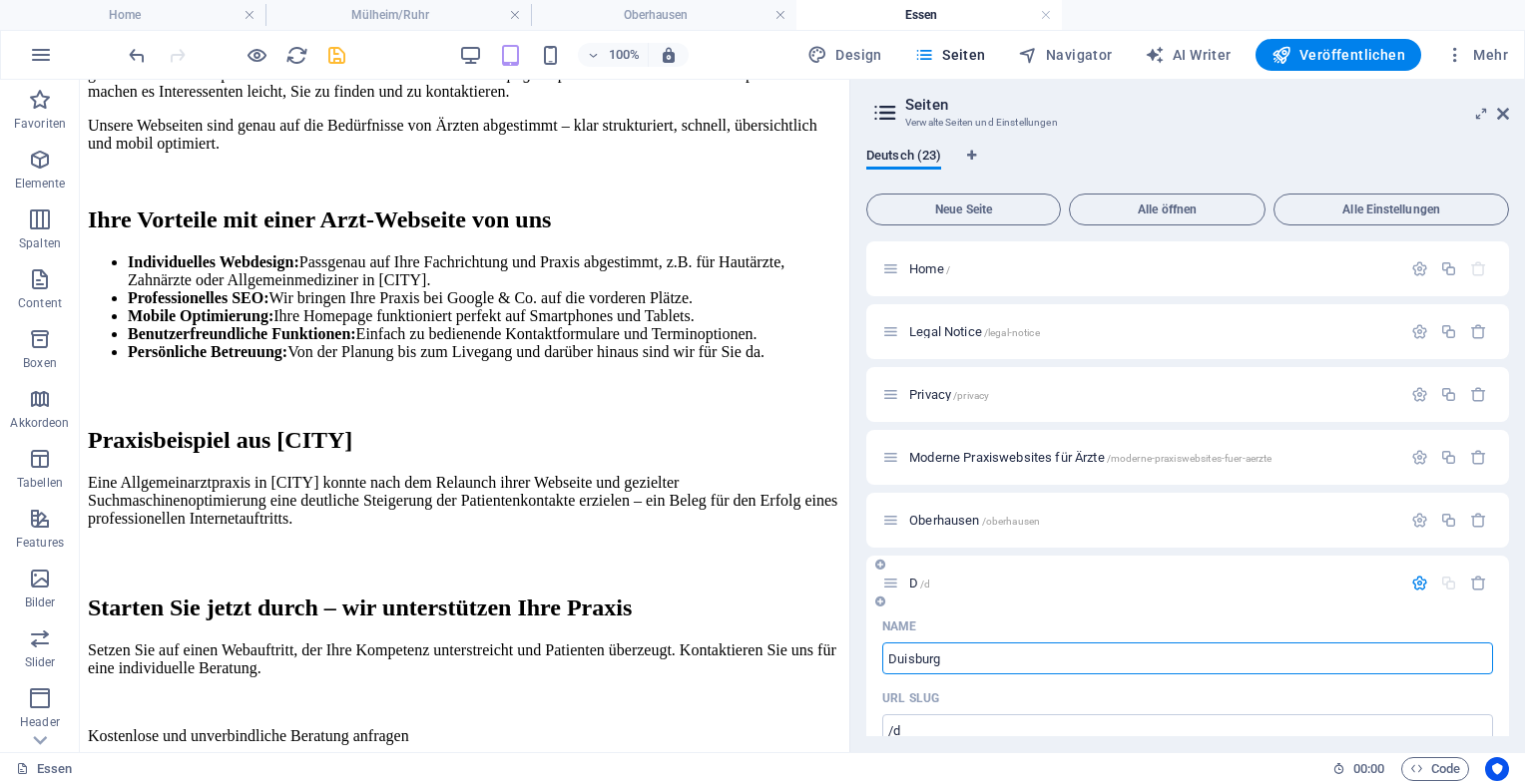 type on "Duisburg" 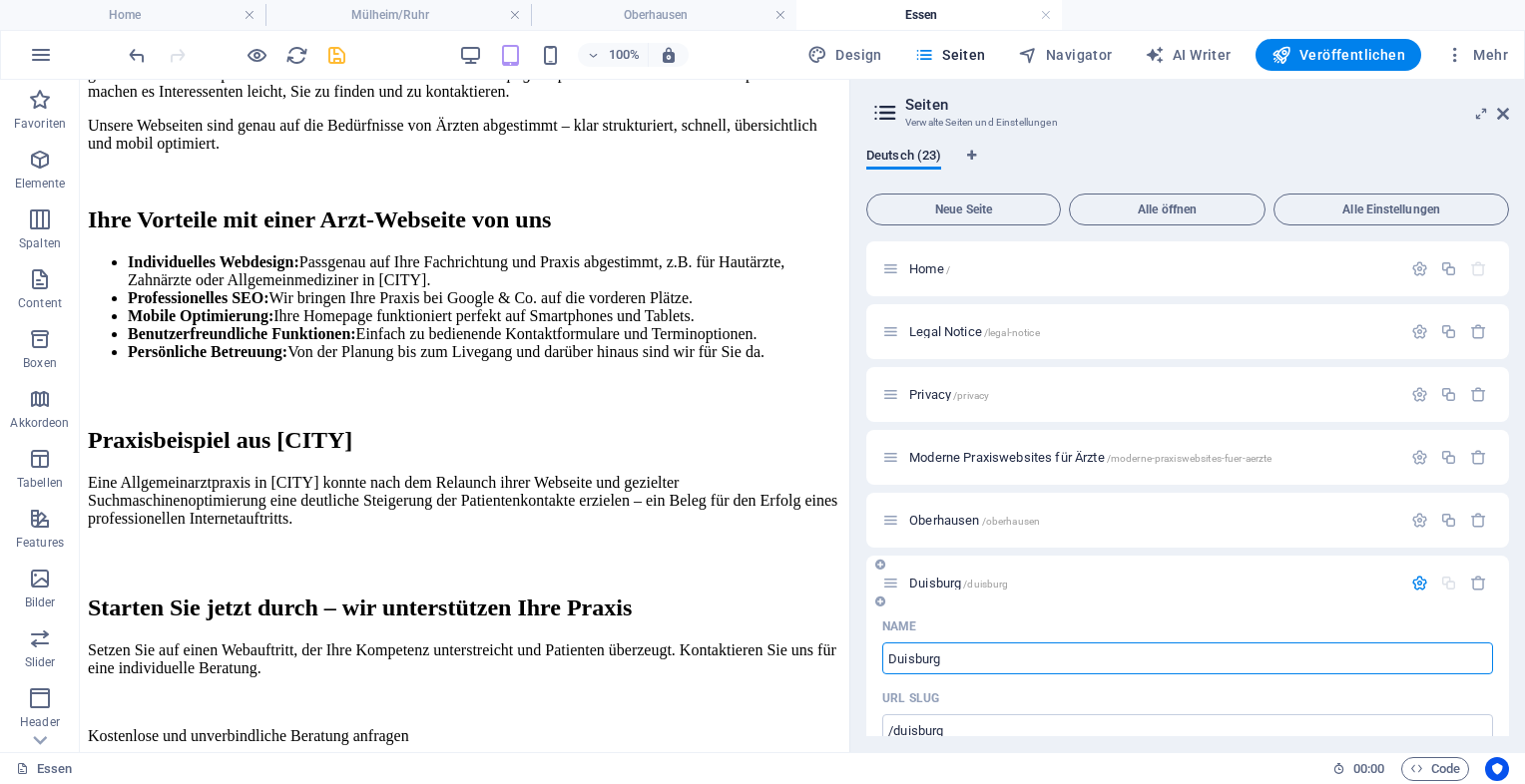 type on "Duisburg" 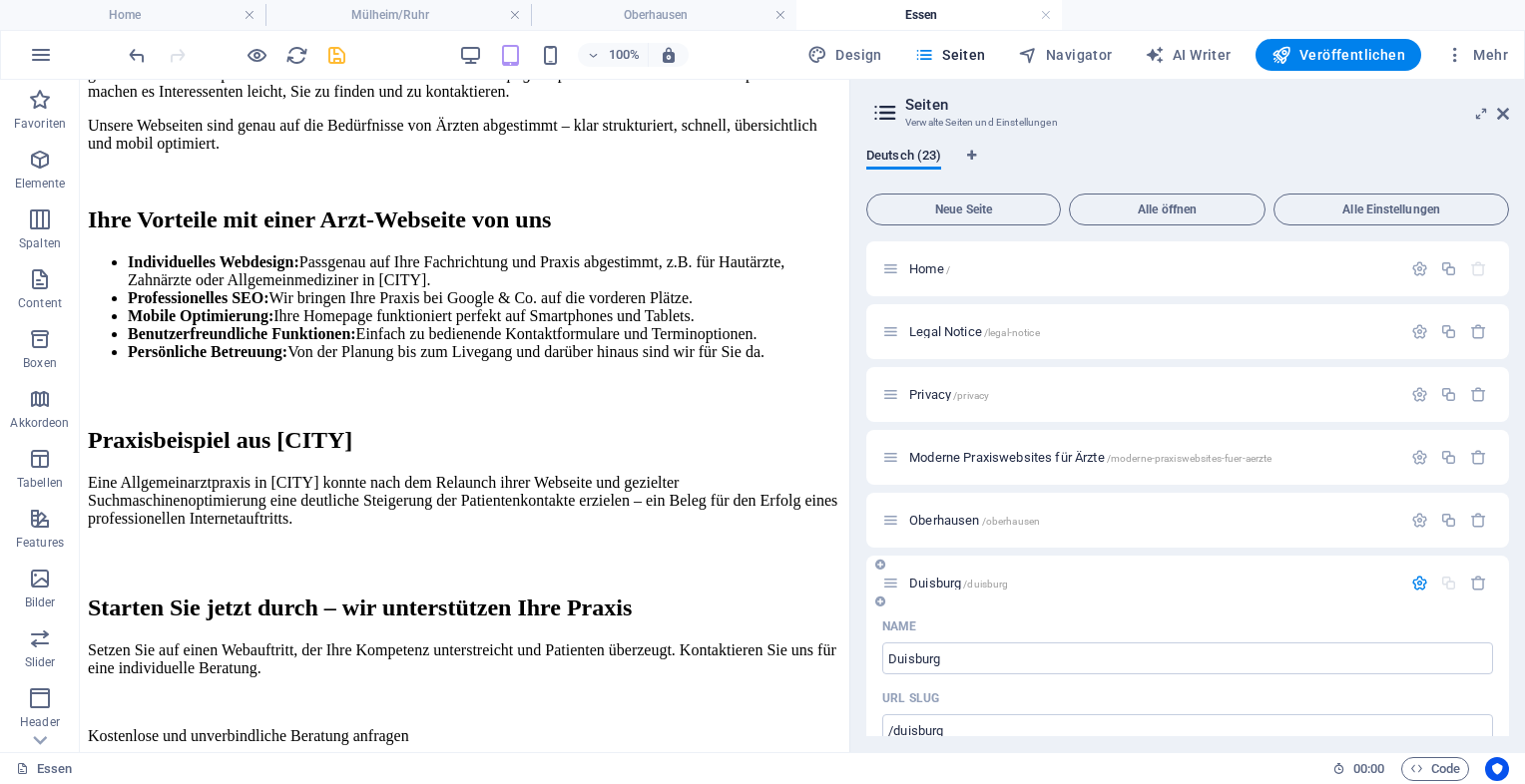 click on "[CITY] /[CITY]" at bounding box center (958, 583) 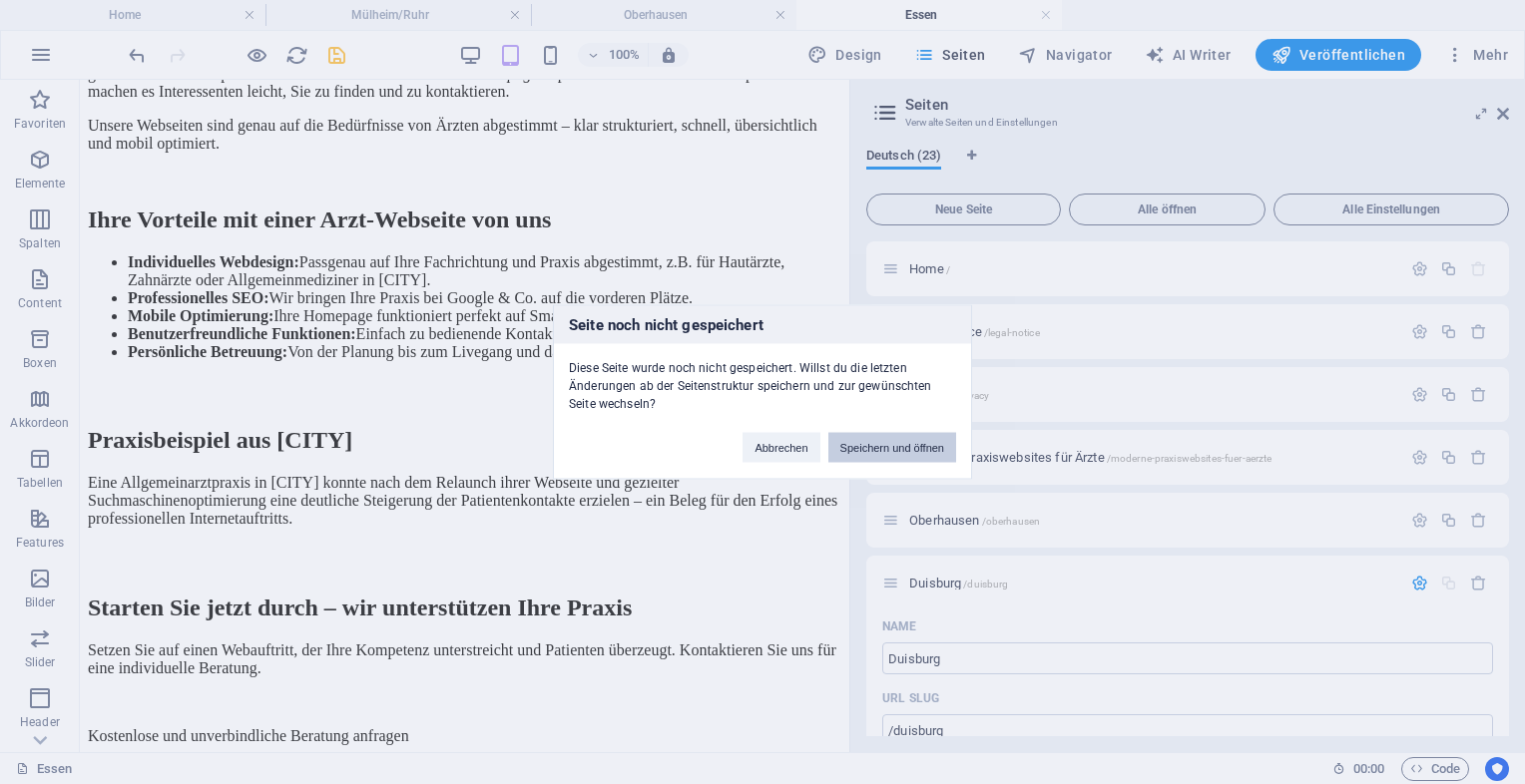 click on "Speichern und öffnen" at bounding box center [892, 448] 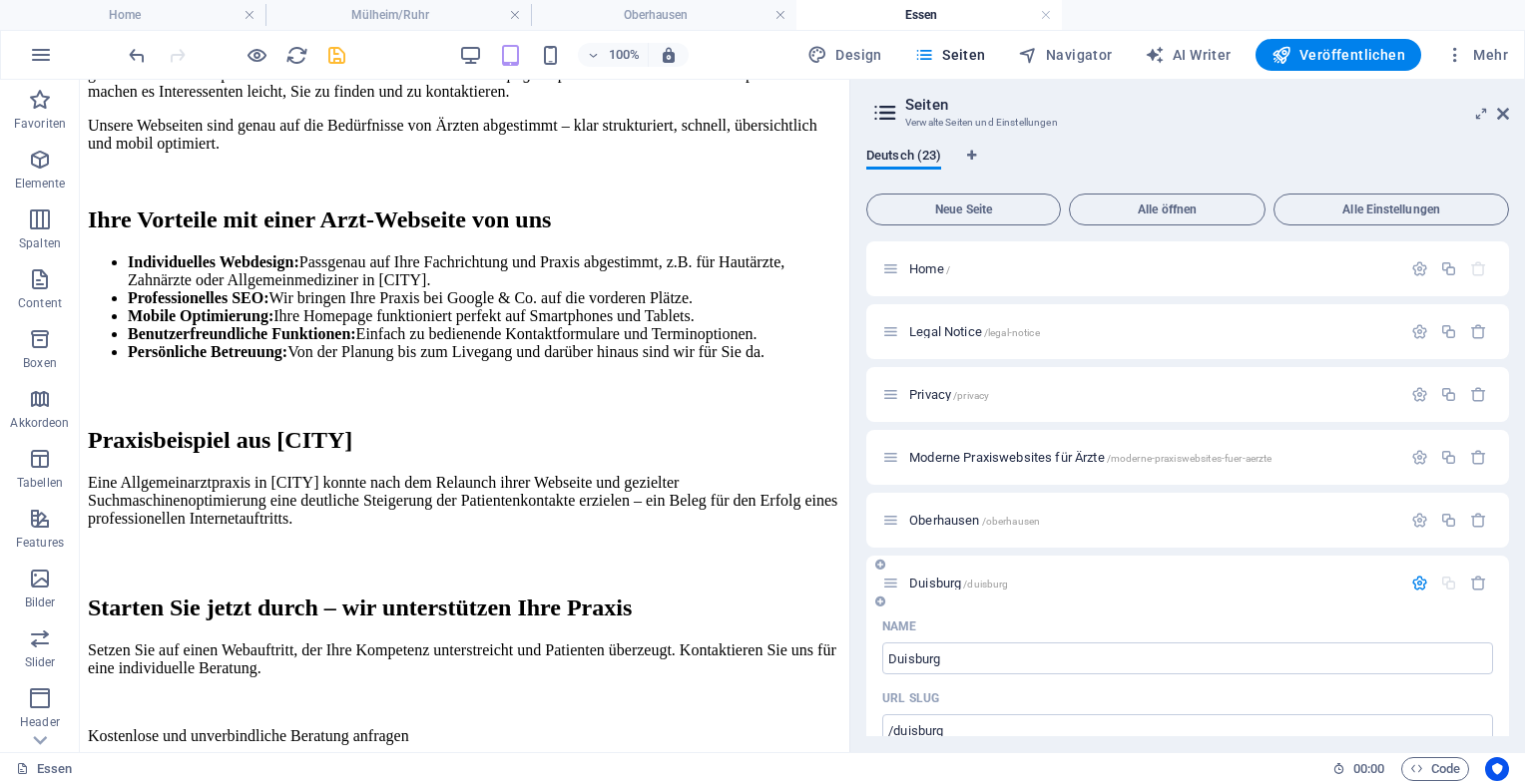 click on "[CITY] /[CITY]" at bounding box center [958, 583] 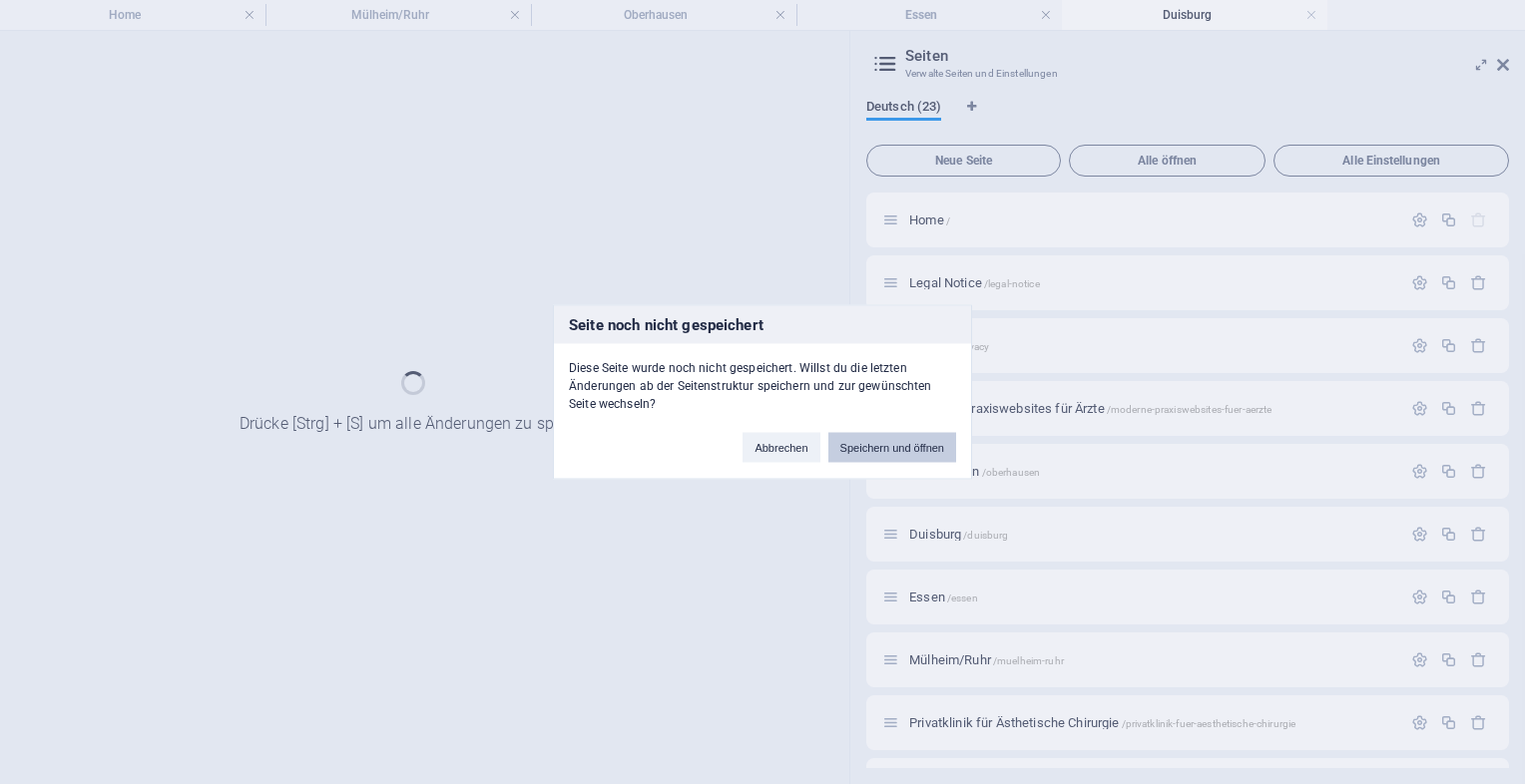 scroll, scrollTop: 0, scrollLeft: 0, axis: both 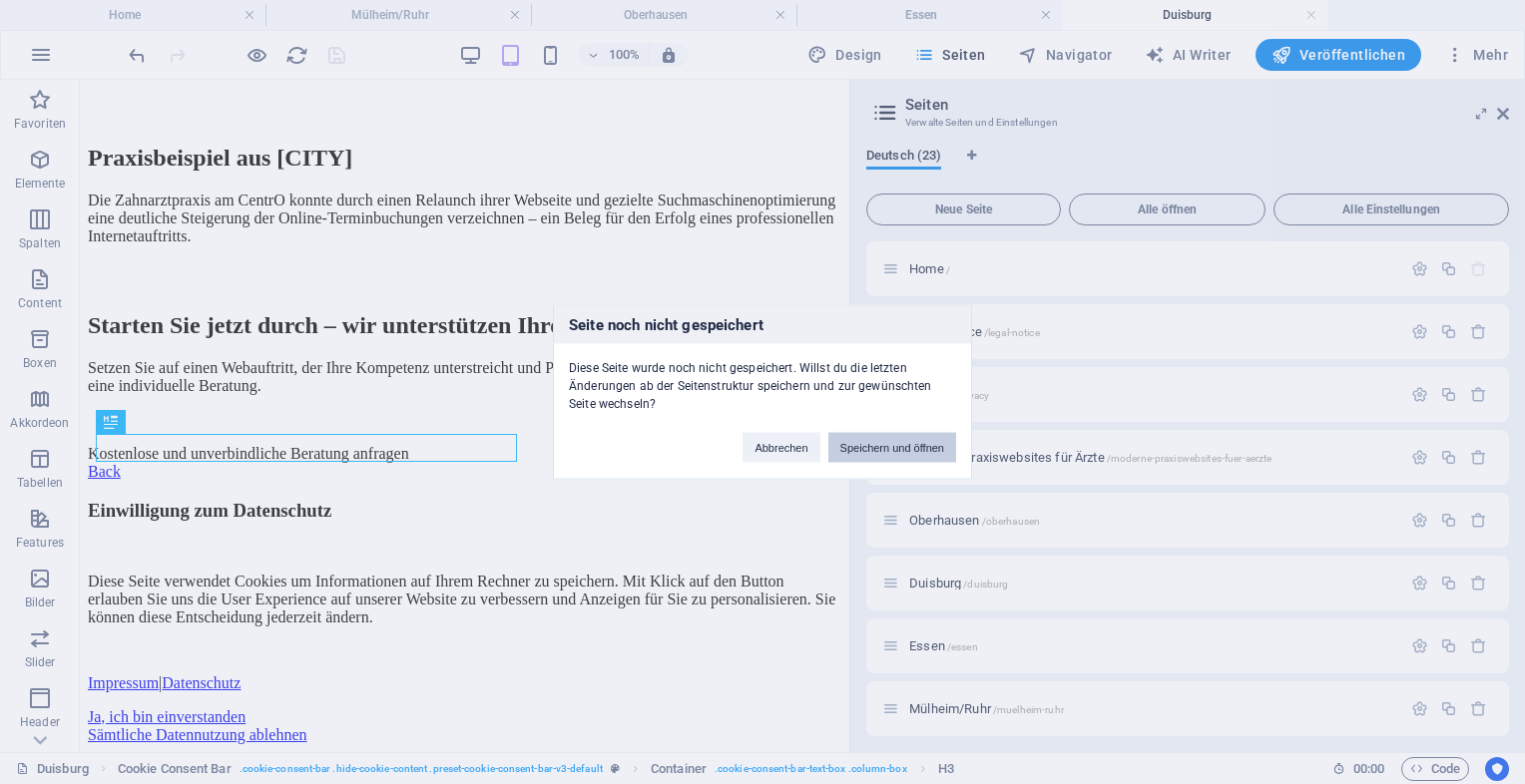 drag, startPoint x: 881, startPoint y: 445, endPoint x: 755, endPoint y: 369, distance: 147.14619 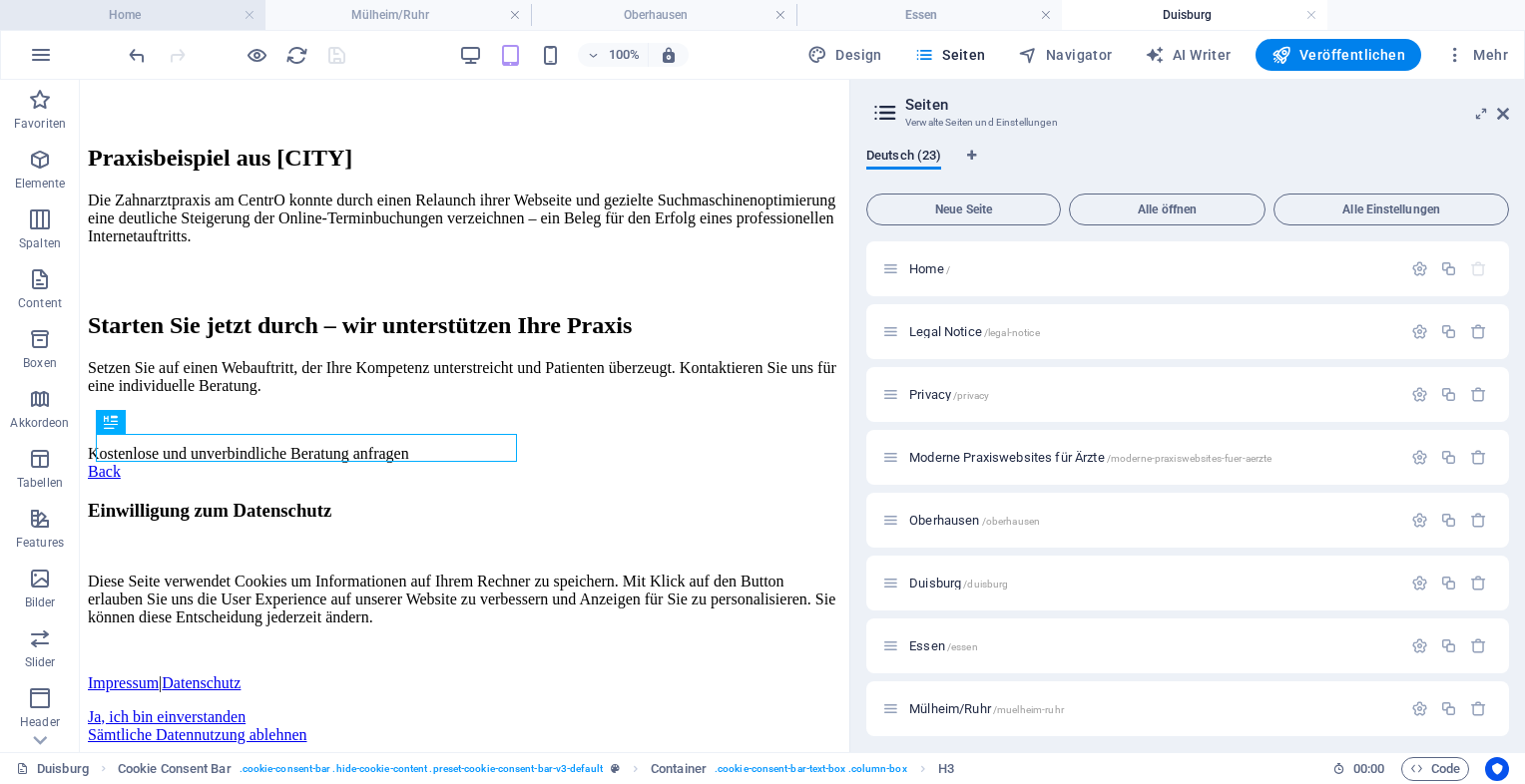 click on "Home" at bounding box center [133, 15] 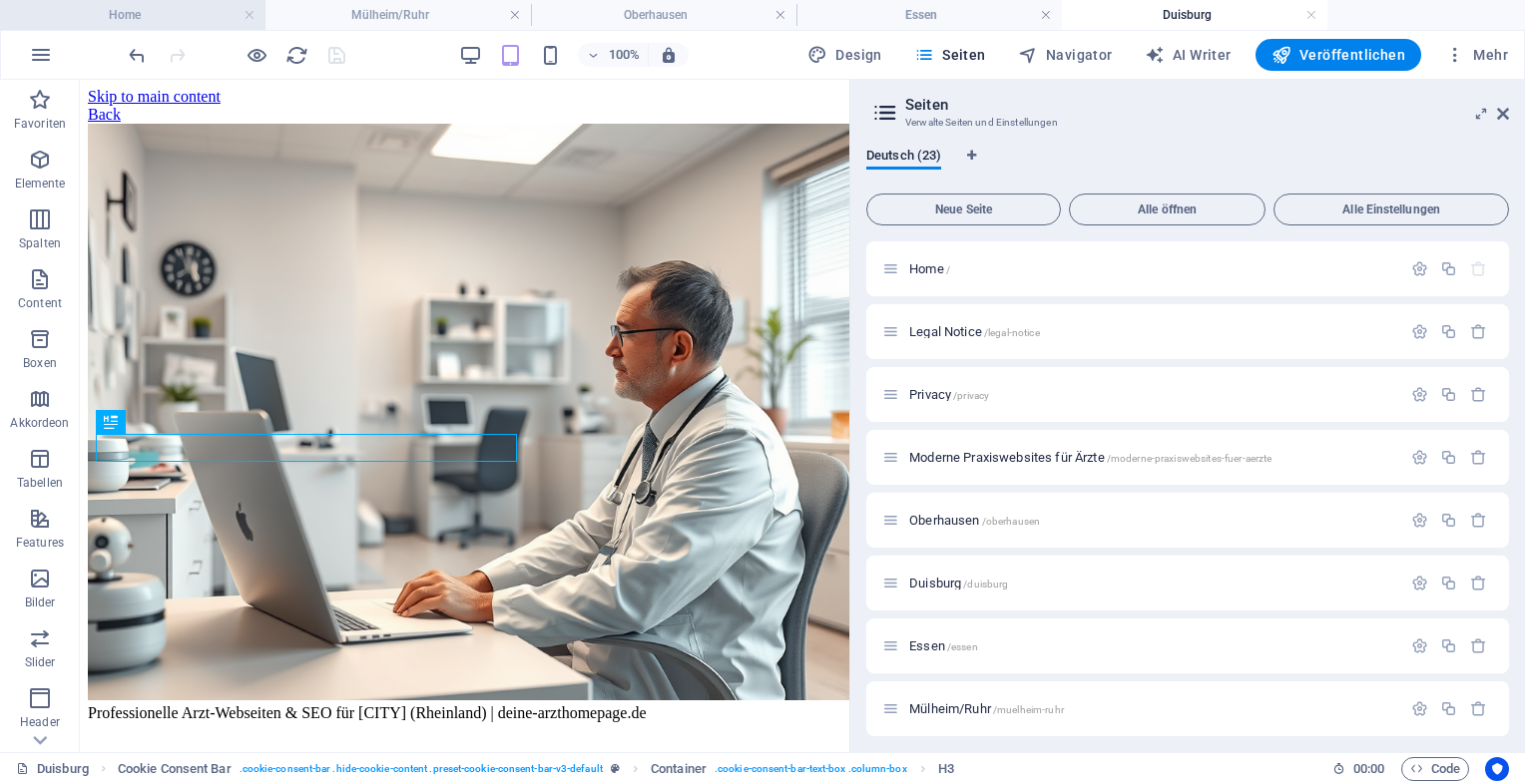 scroll, scrollTop: 10259, scrollLeft: 0, axis: vertical 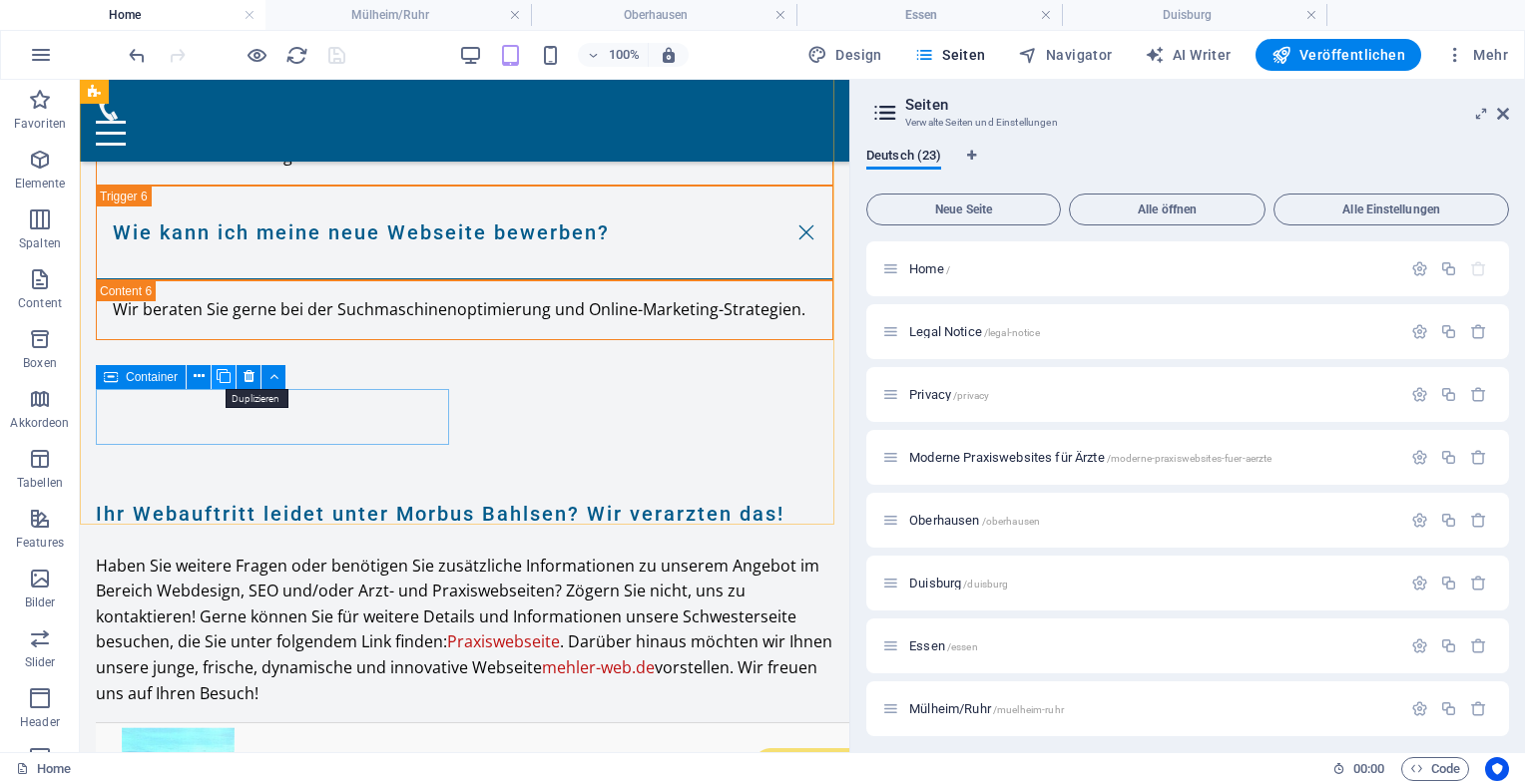 click at bounding box center [224, 376] 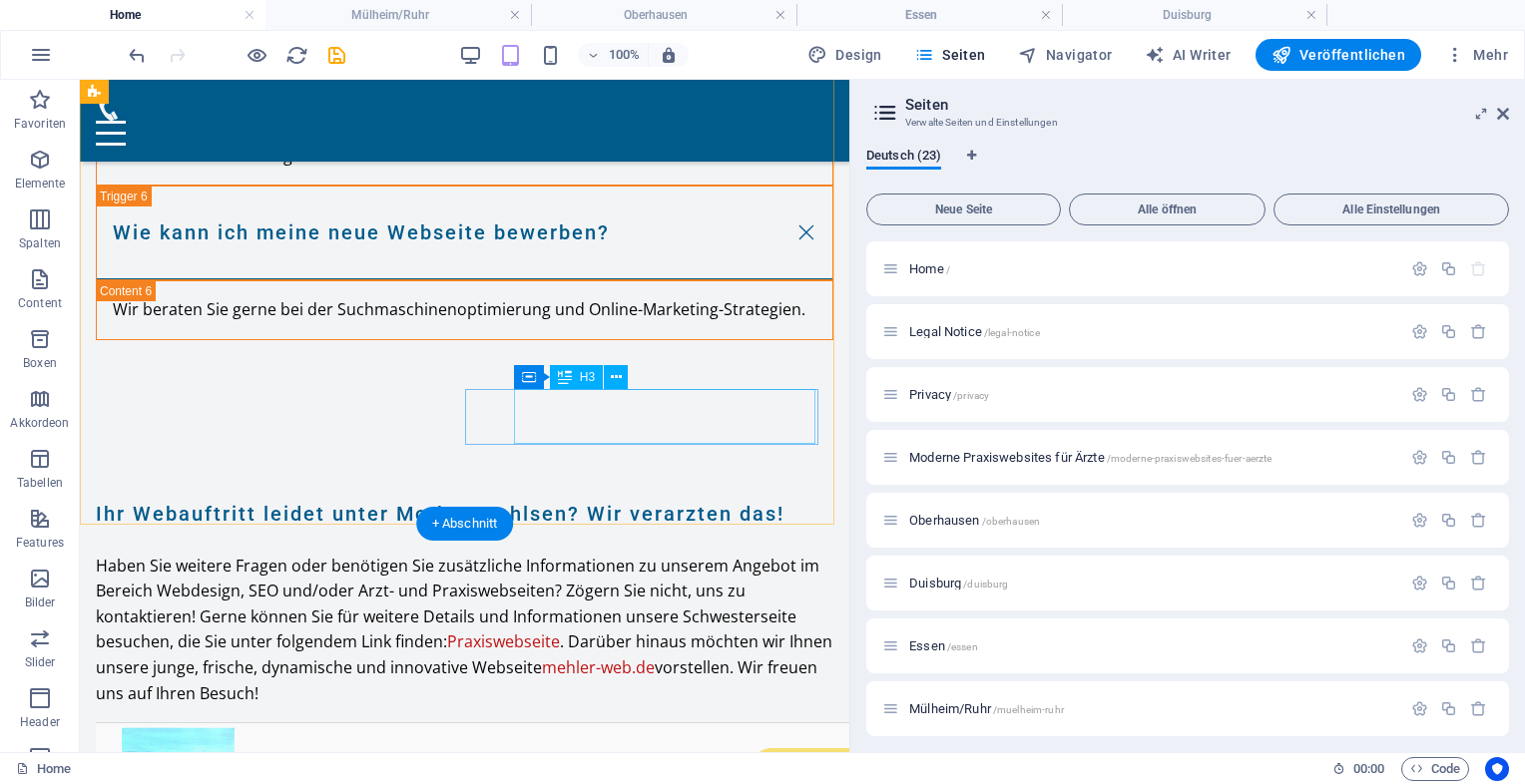 click on "Mülheim Ruhr" at bounding box center (252, 5430) 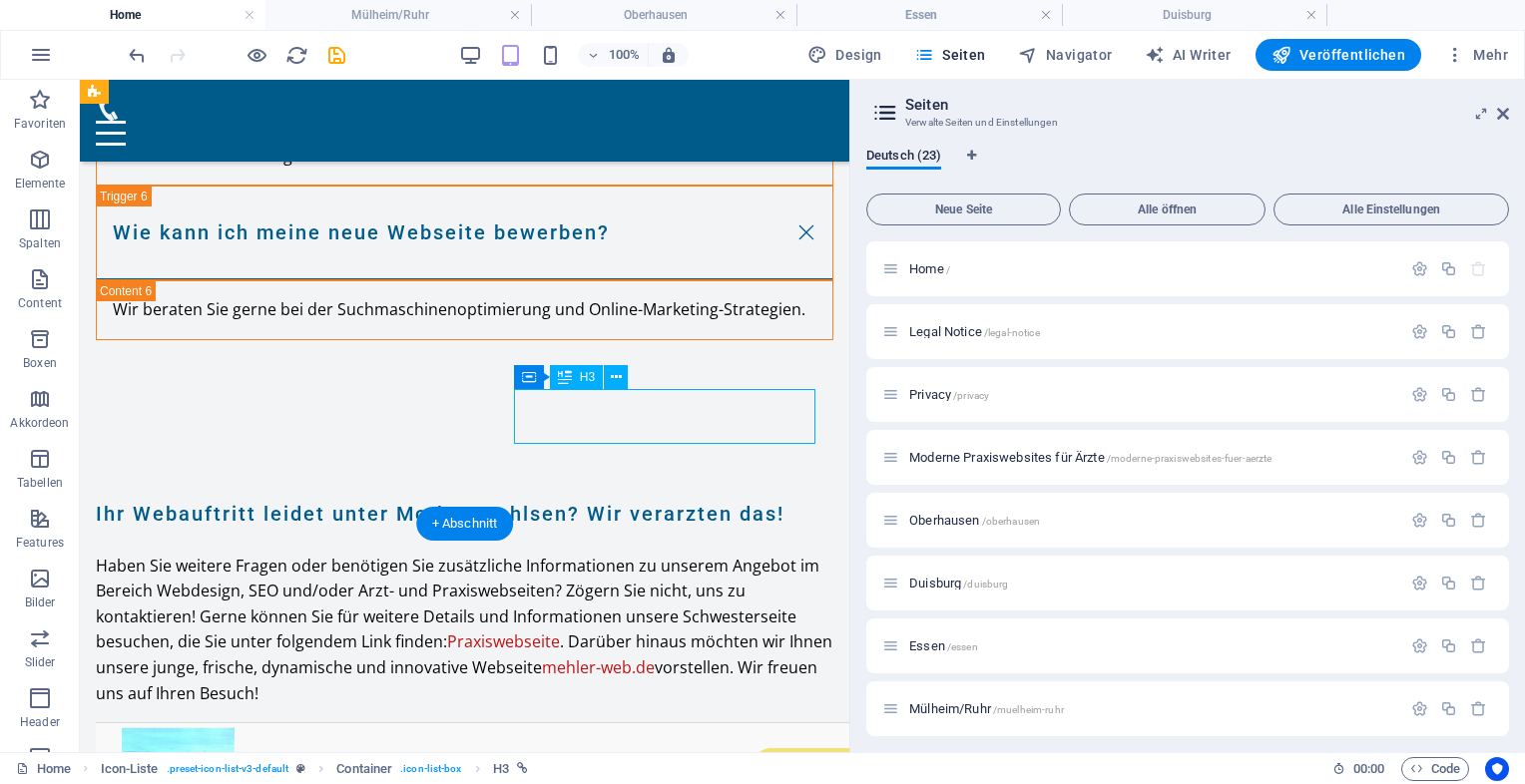 click on "Mülheim Ruhr" at bounding box center (252, 5430) 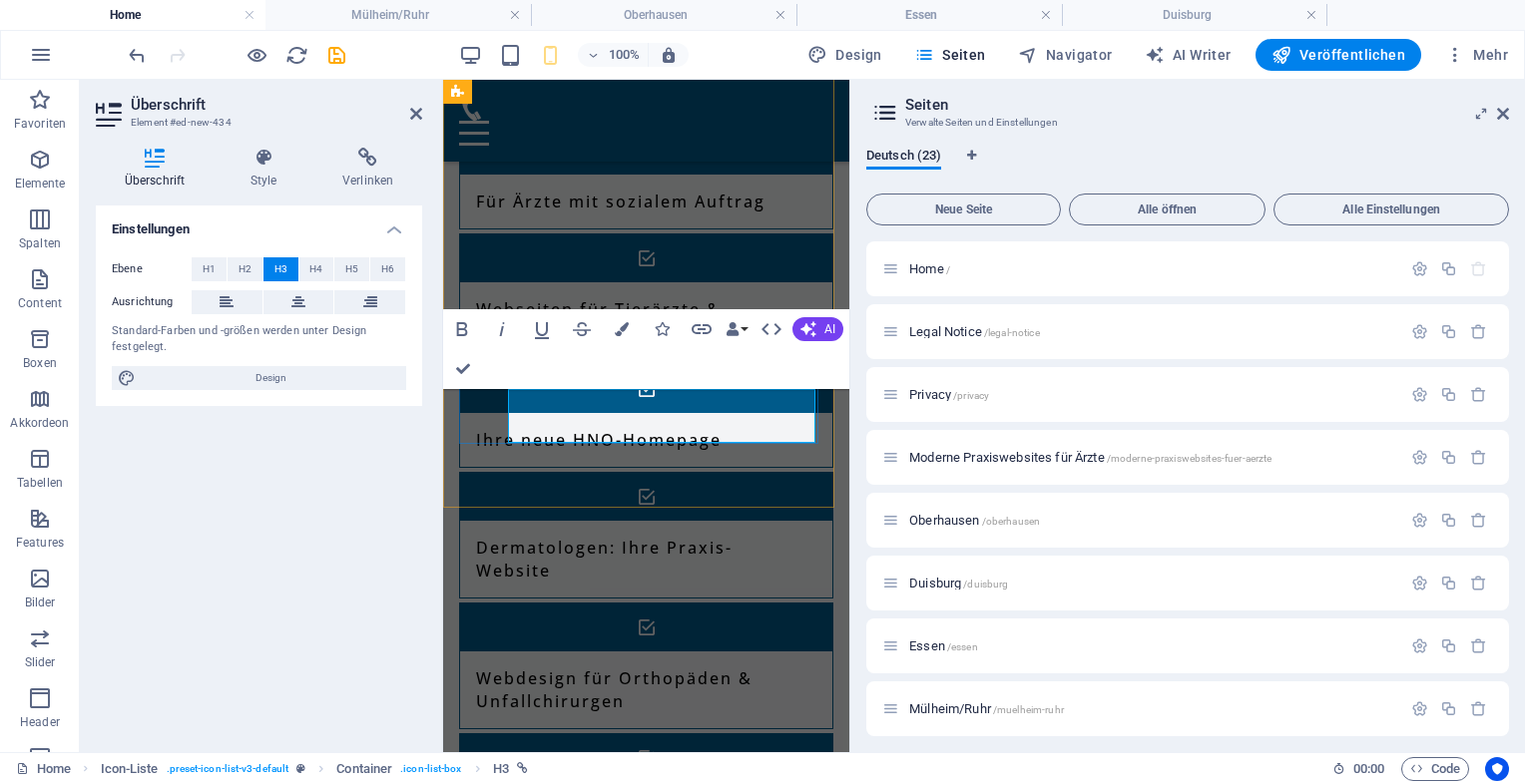 type 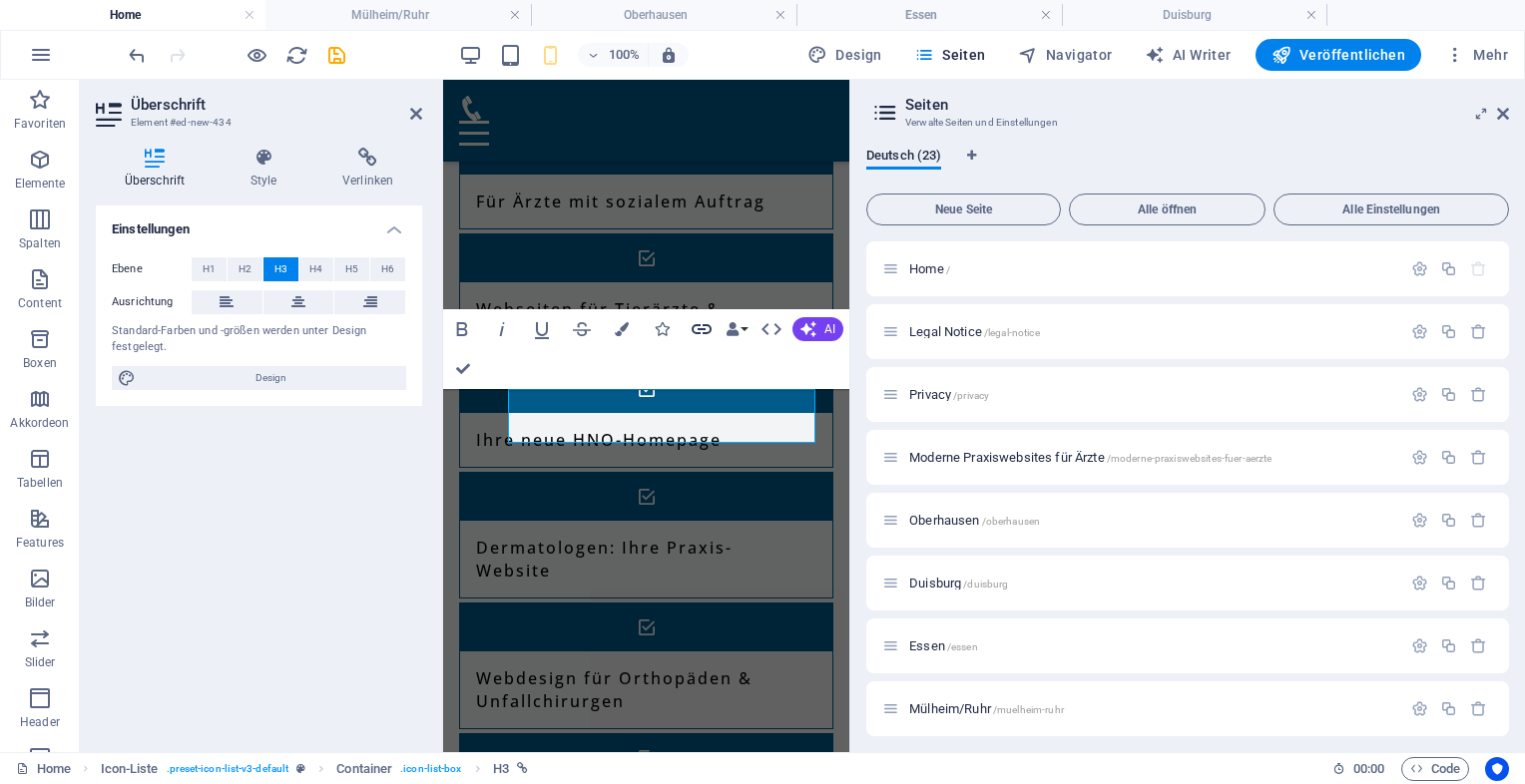 click 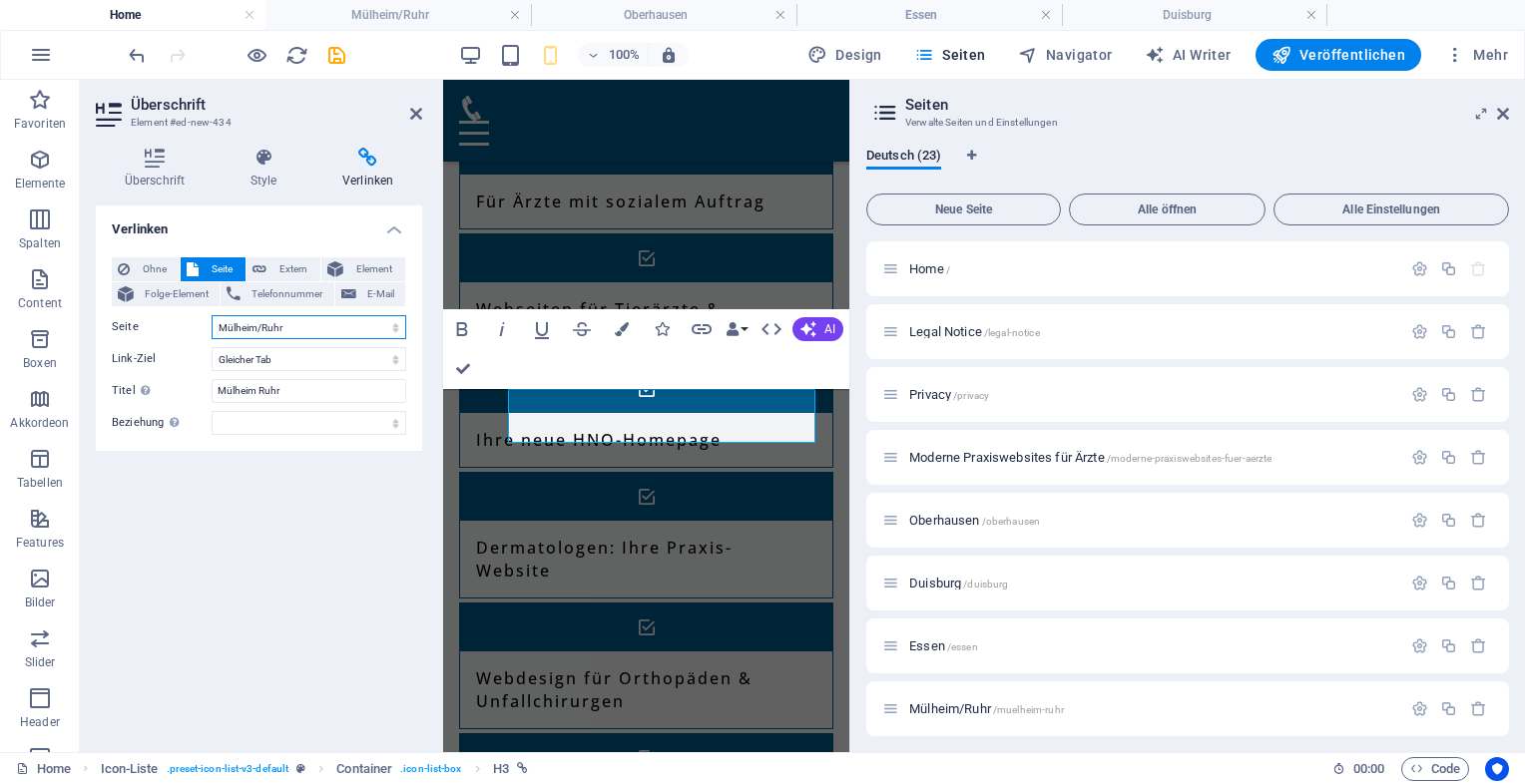 click on "Home Legal Notice Privacy Moderne Praxiswebsites für Ärzte [CITY] [CITY] [CITY]/[CITY] Privatklinik für Ästhetische Chirurgie Ärzte mit Anspruch Für Zahnärzte in Luxuslagen – Patienten, die zahlen können Für Ärzte mit sozialem Auftrag Webseiten für Tierärzte &amp; Tierkliniken Ihre neue HNO-Homepage Ihre Hautarztpraxis Webdesign für Orthopäden &amp; Unfallchirurgen  Webdesign für Gynäkologen Webdesign &amp; SEO für Kardiologen Endokrinologe / Diabetologe  Augenarzt  Urologe Psychiater Gastroenterologen" at bounding box center (308, 327) 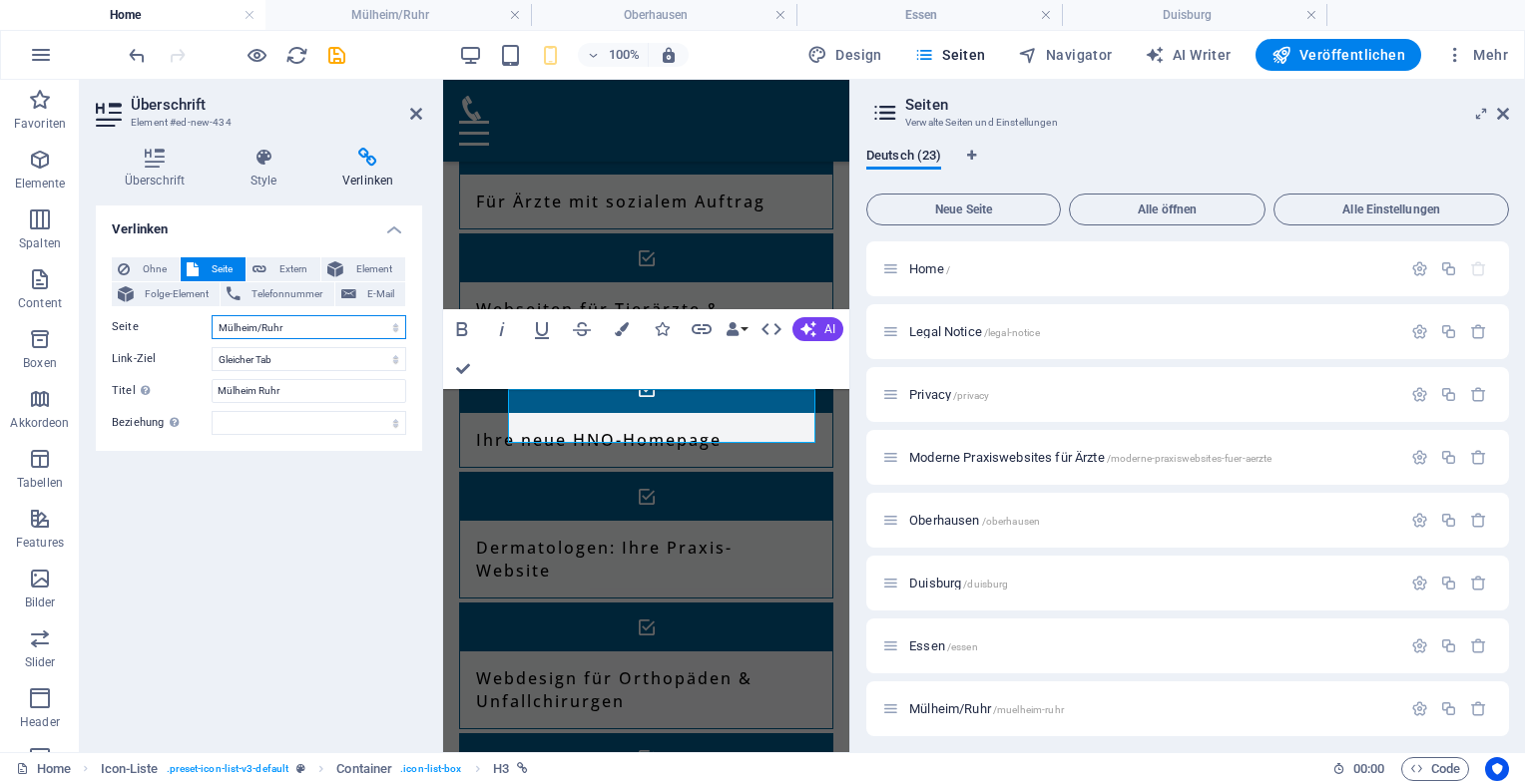 select on "4" 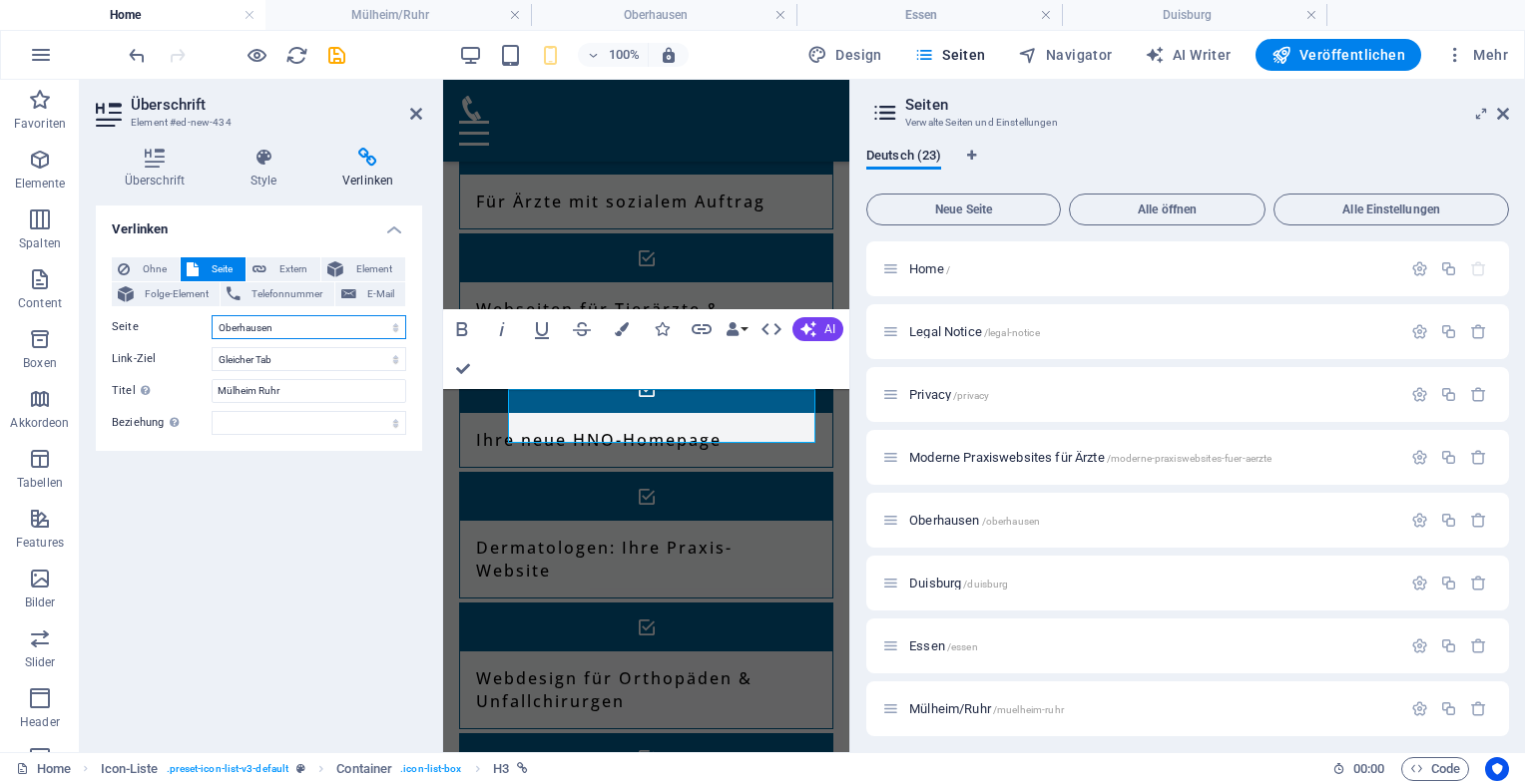 click on "Home Legal Notice Privacy Moderne Praxiswebsites für Ärzte [CITY] [CITY] [CITY]/[CITY] Privatklinik für Ästhetische Chirurgie Ärzte mit Anspruch Für Zahnärzte in Luxuslagen – Patienten, die zahlen können Für Ärzte mit sozialem Auftrag Webseiten für Tierärzte &amp; Tierkliniken Ihre neue HNO-Homepage Ihre Hautarztpraxis Webdesign für Orthopäden &amp; Unfallchirurgen  Webdesign für Gynäkologen Webdesign &amp; SEO für Kardiologen Endokrinologe / Diabetologe  Augenarzt  Urologe Psychiater Gastroenterologen" at bounding box center [308, 327] 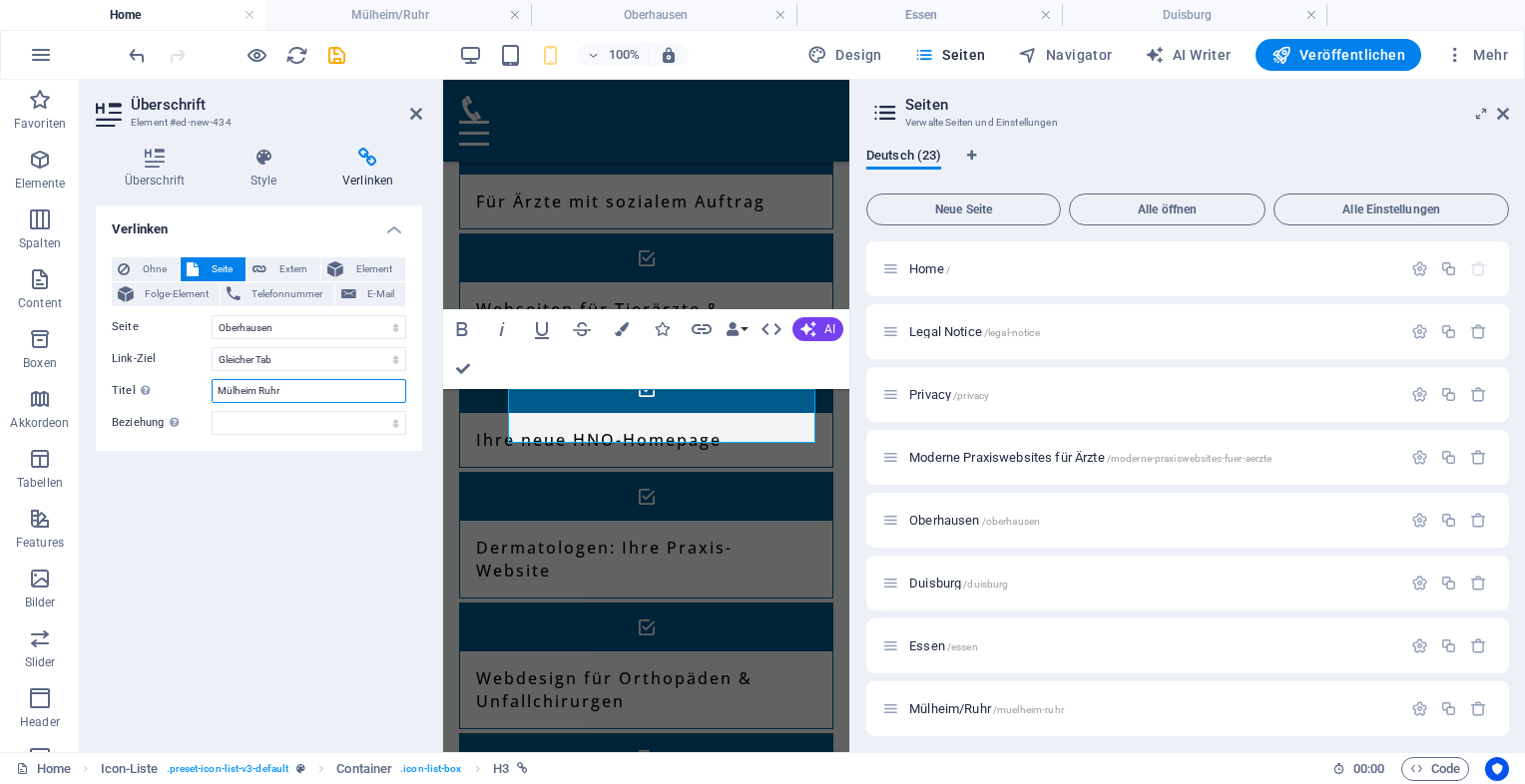 click on "Mülheim Ruhr" at bounding box center (308, 391) 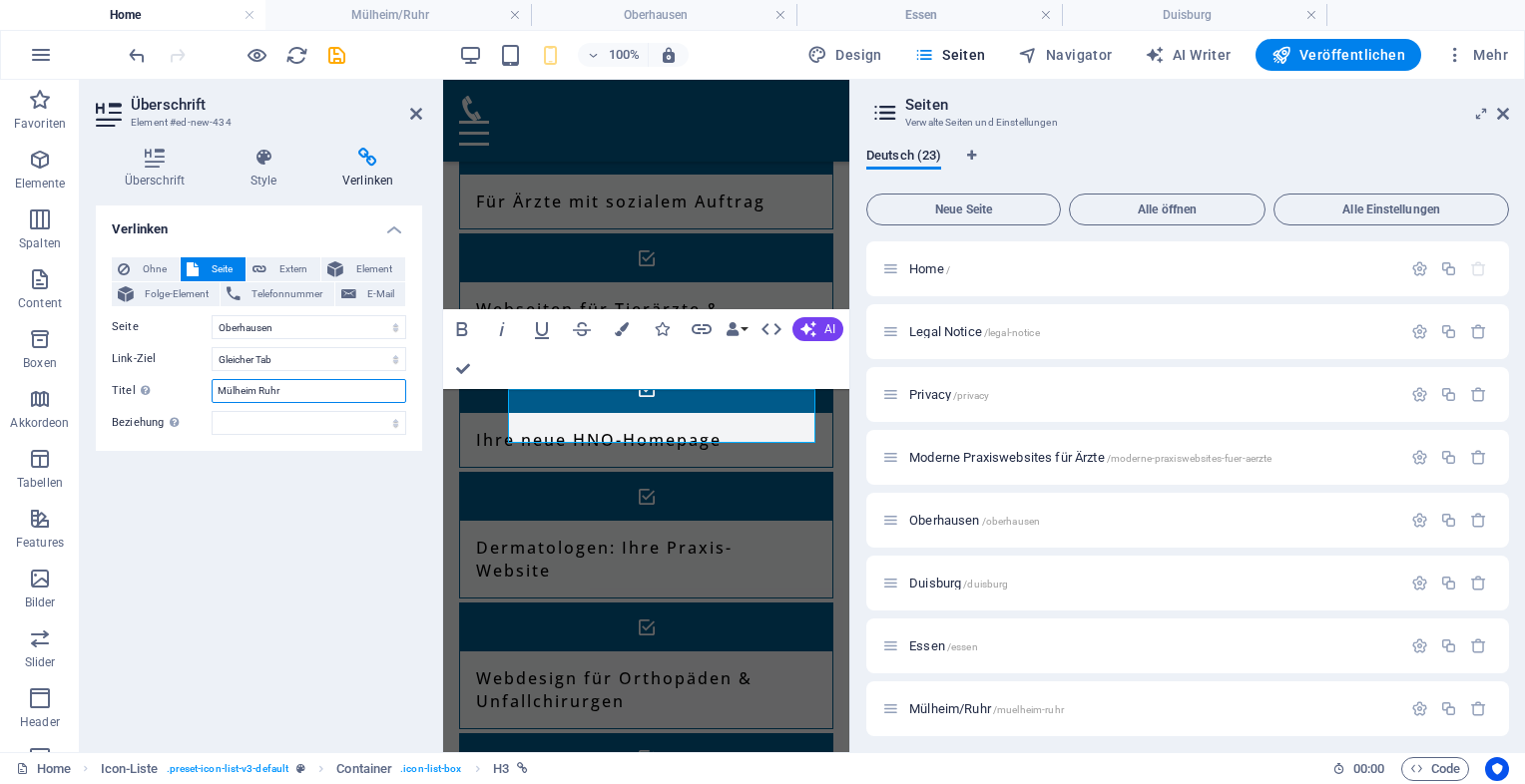 drag, startPoint x: 339, startPoint y: 395, endPoint x: 192, endPoint y: 403, distance: 147.21753 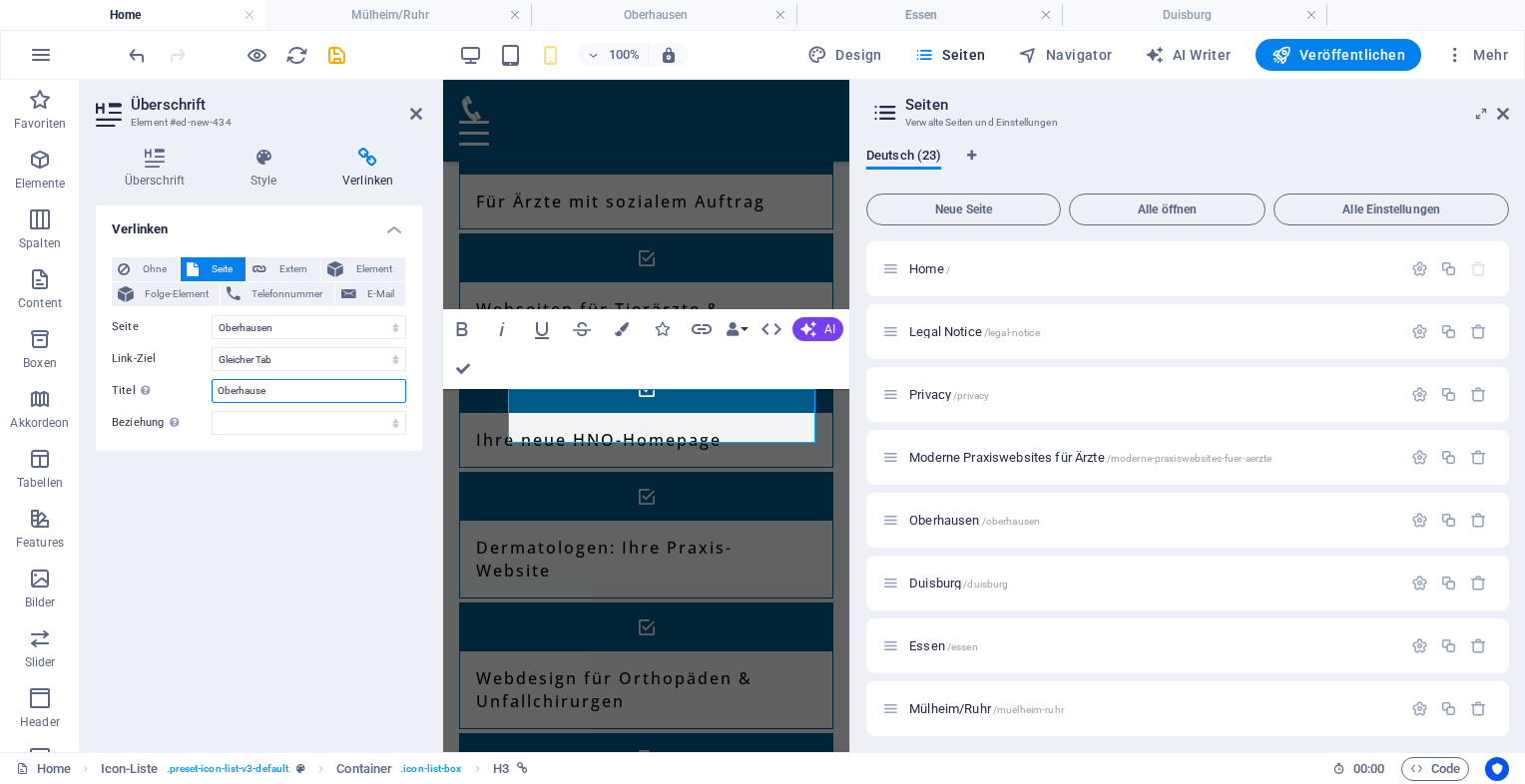type on "Oberhausen" 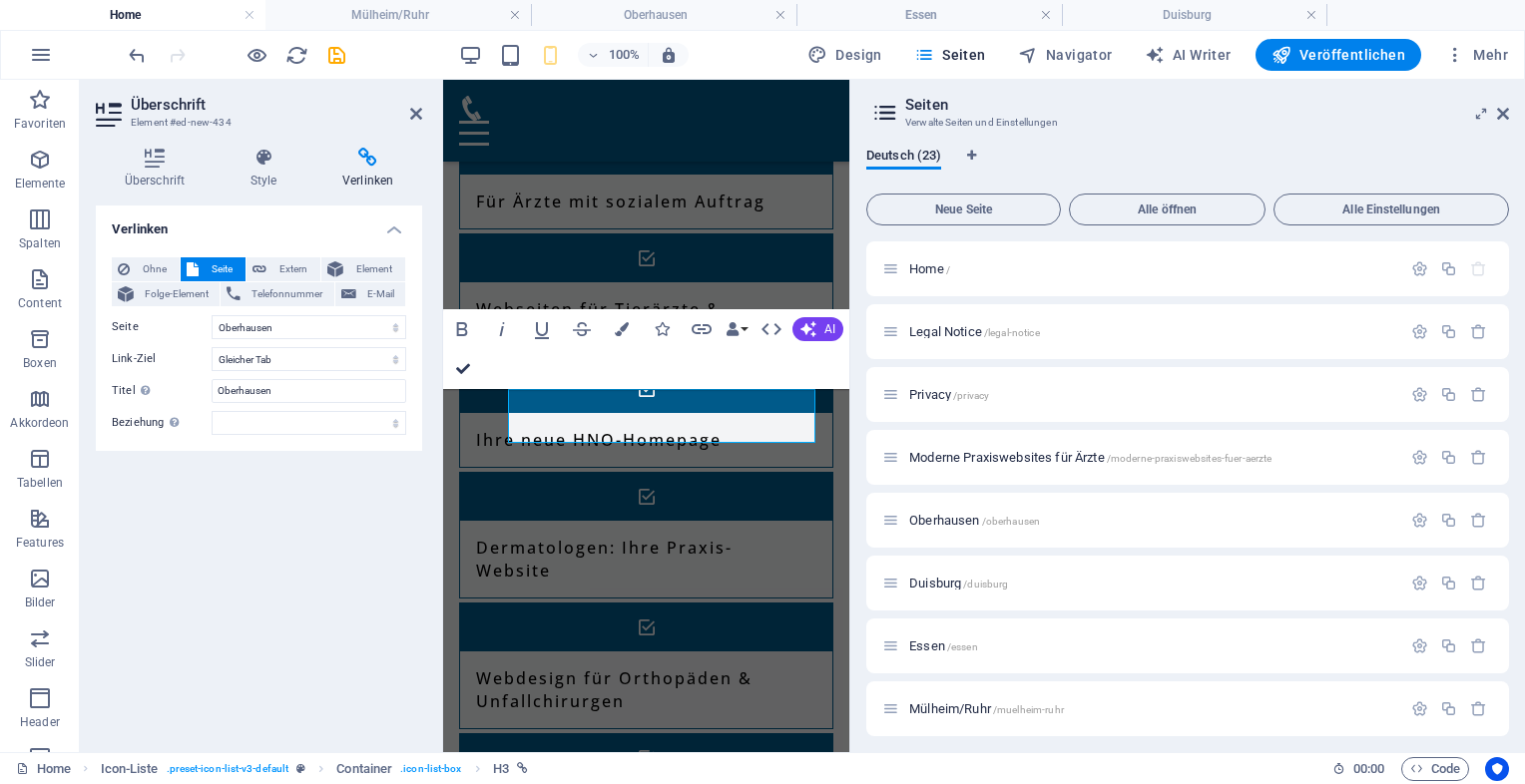scroll, scrollTop: 10260, scrollLeft: 0, axis: vertical 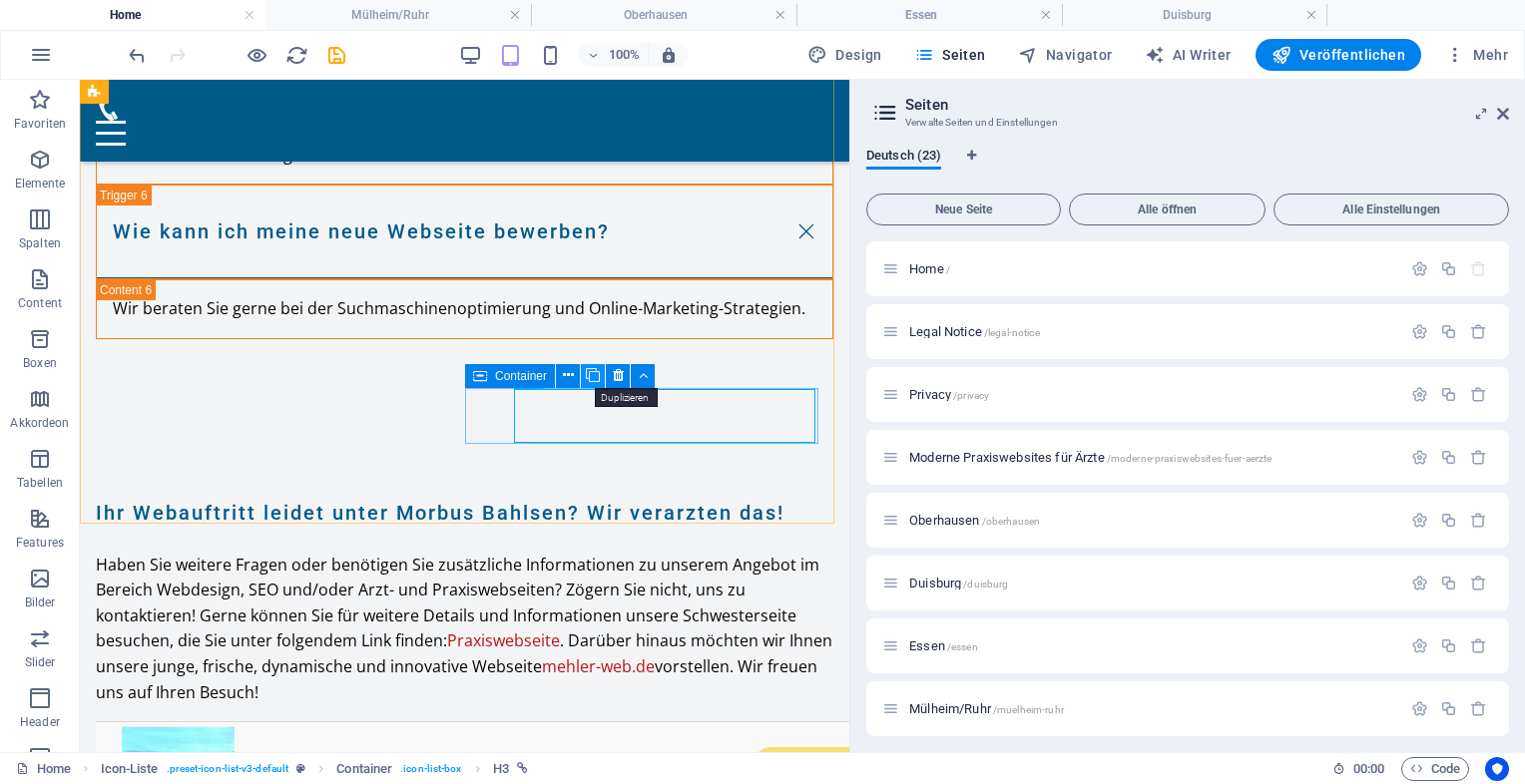 click at bounding box center (593, 375) 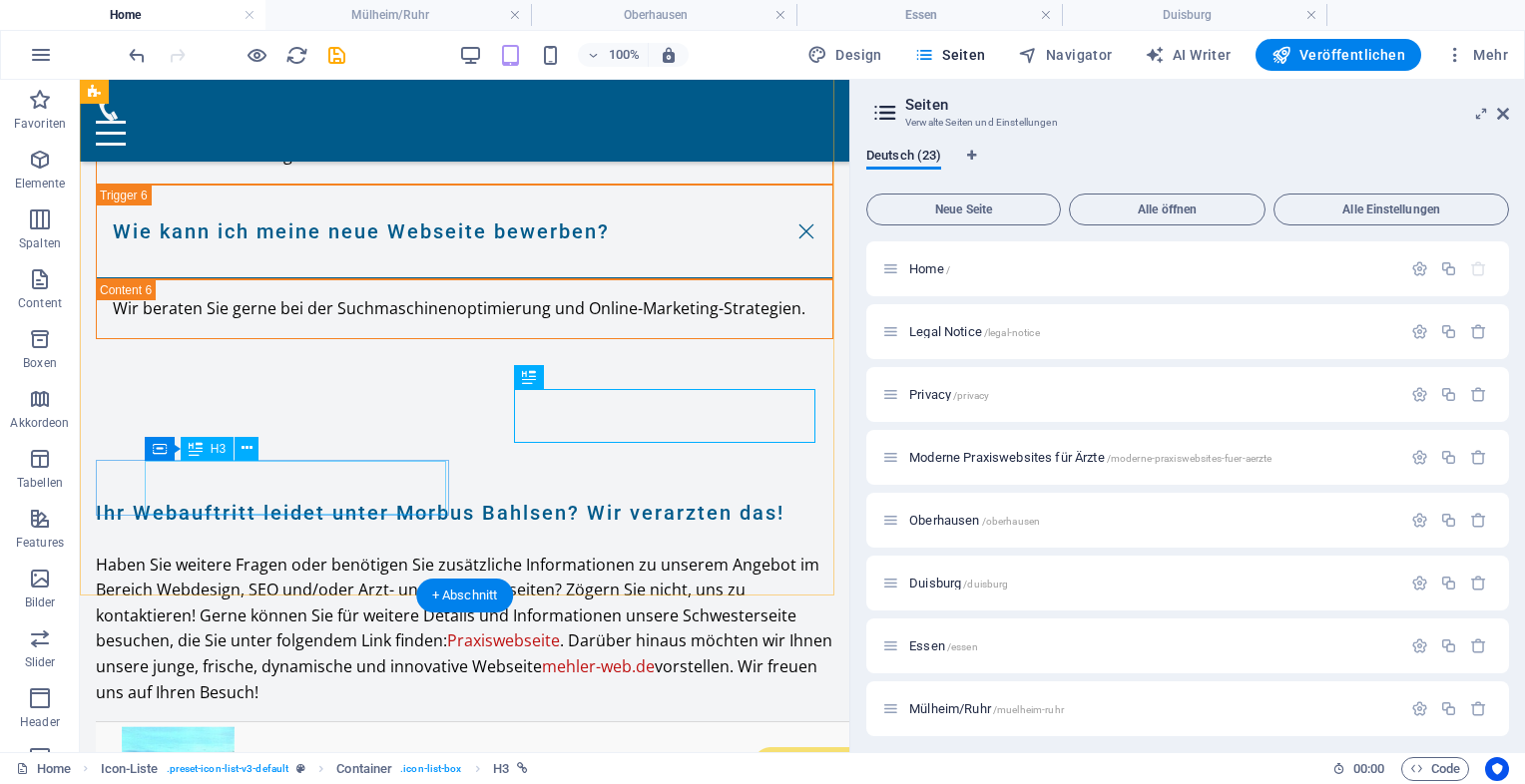 click on "Oberhausen" at bounding box center [252, 5541] 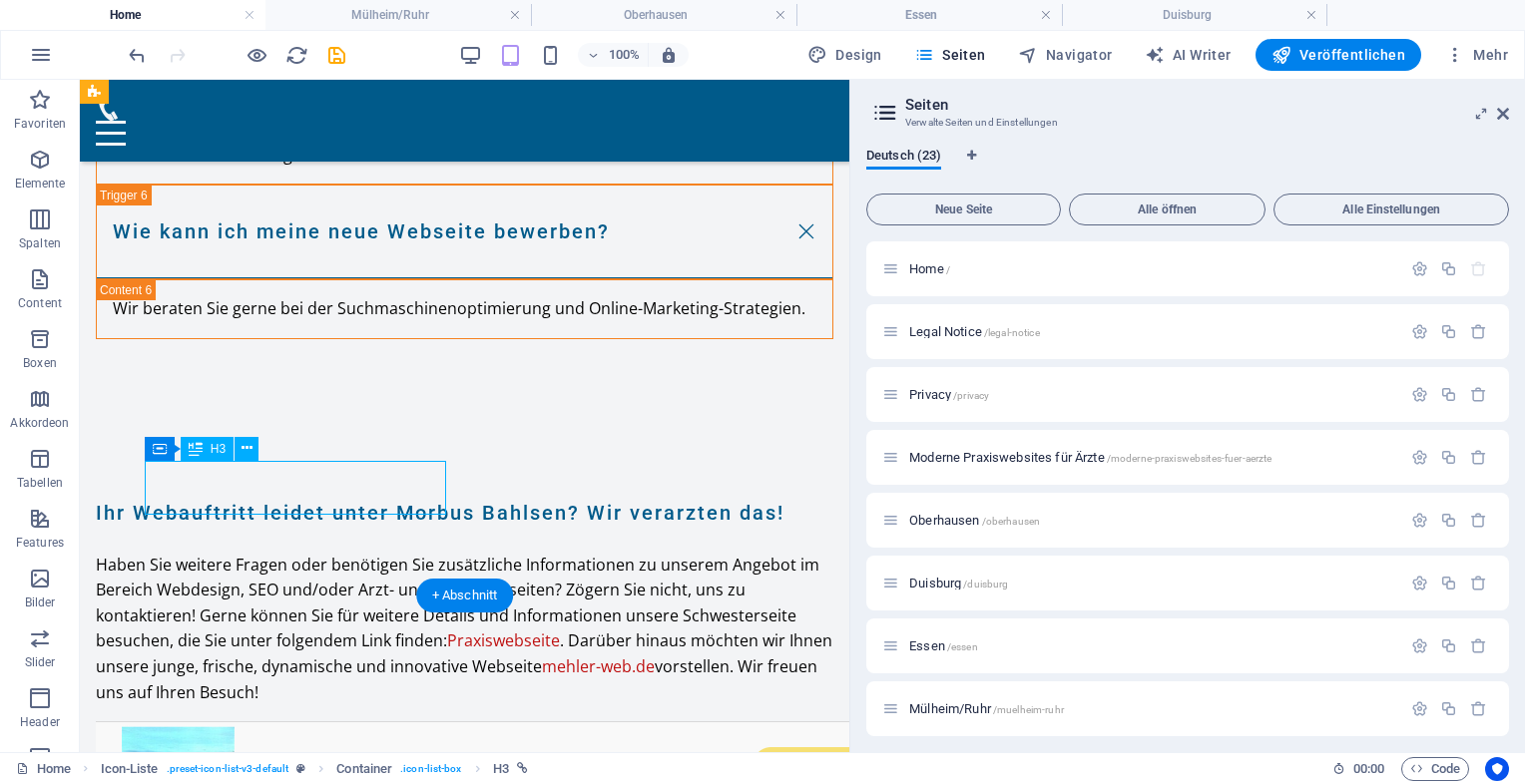 click on "Oberhausen" at bounding box center [252, 5541] 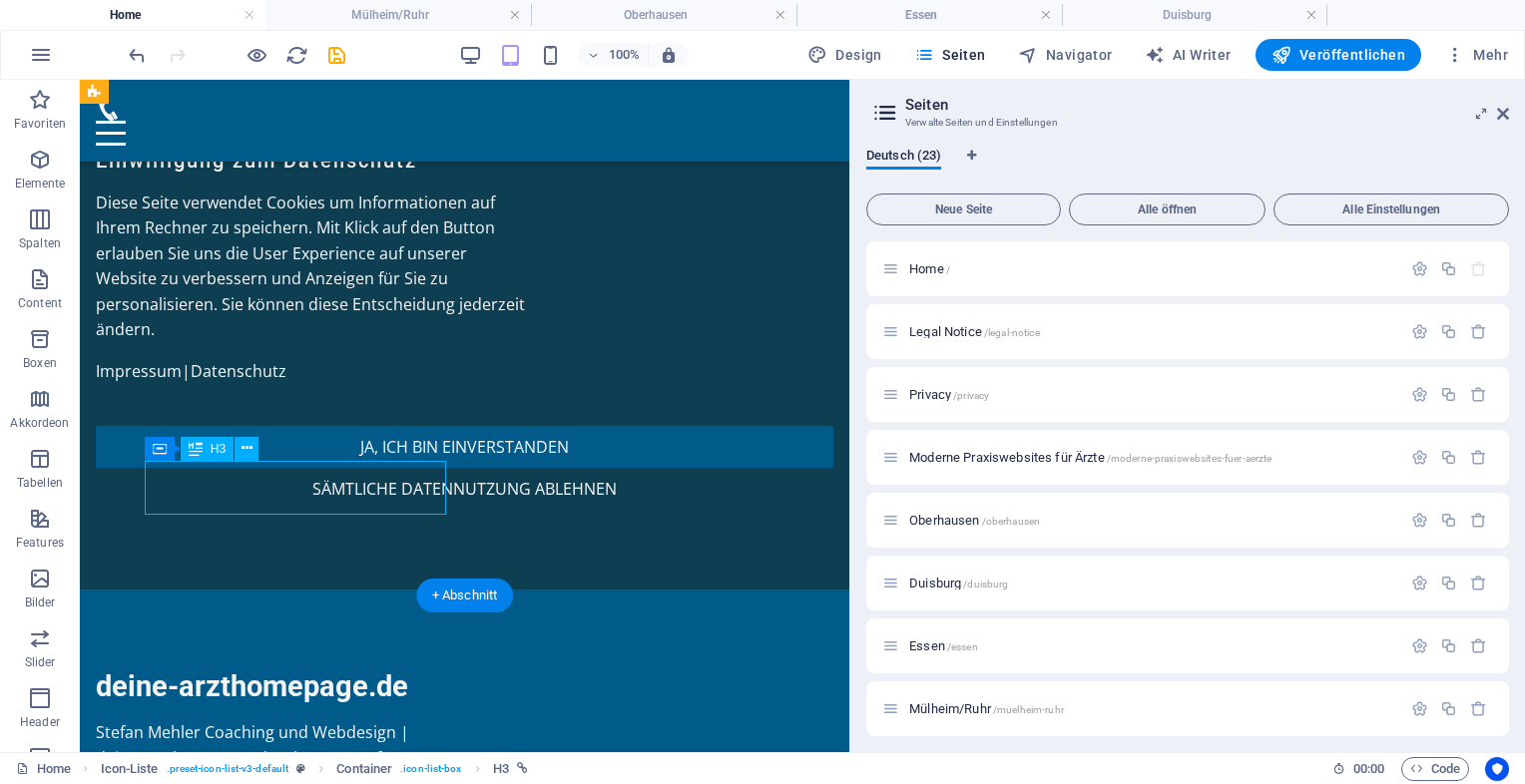 select on "4" 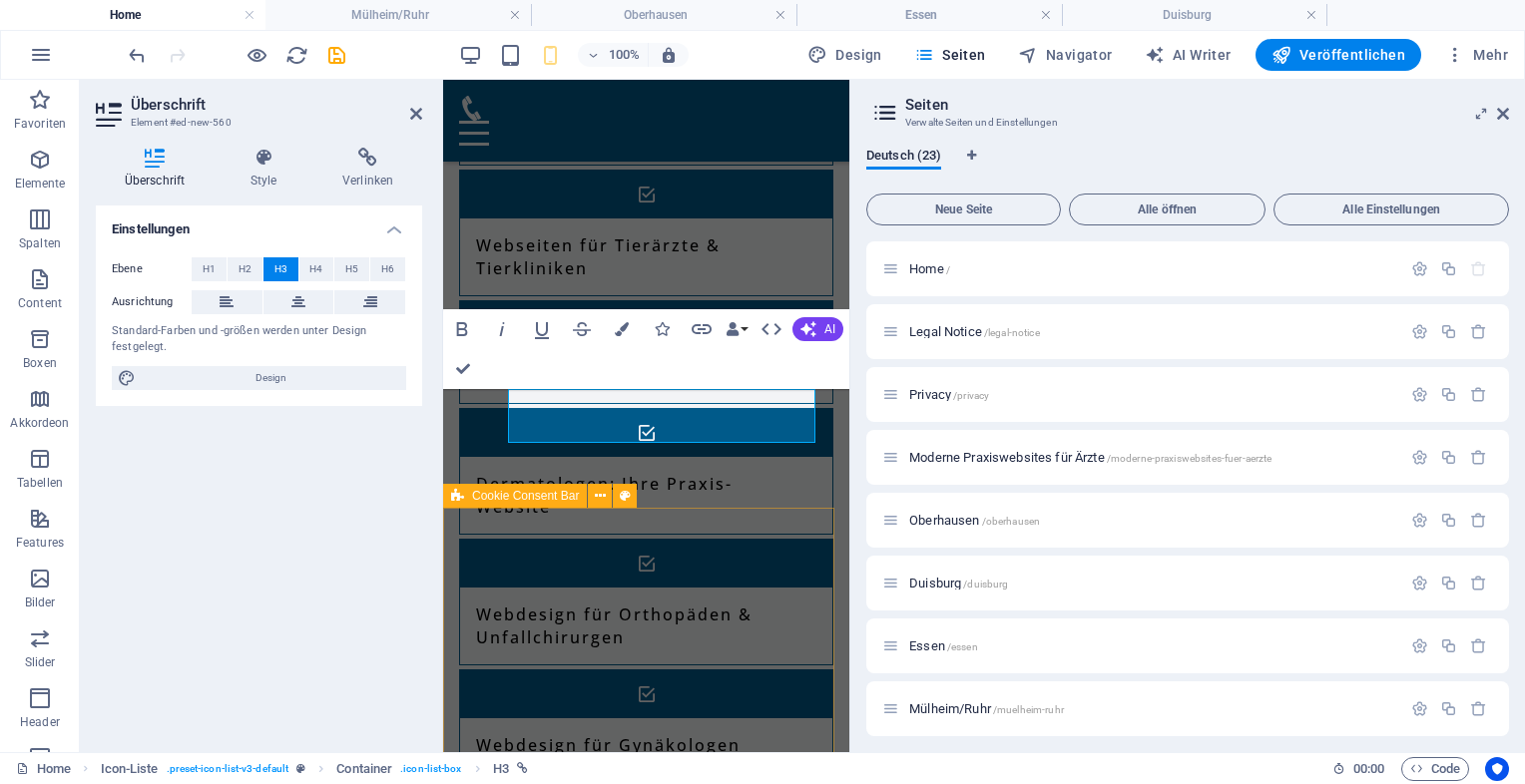 type 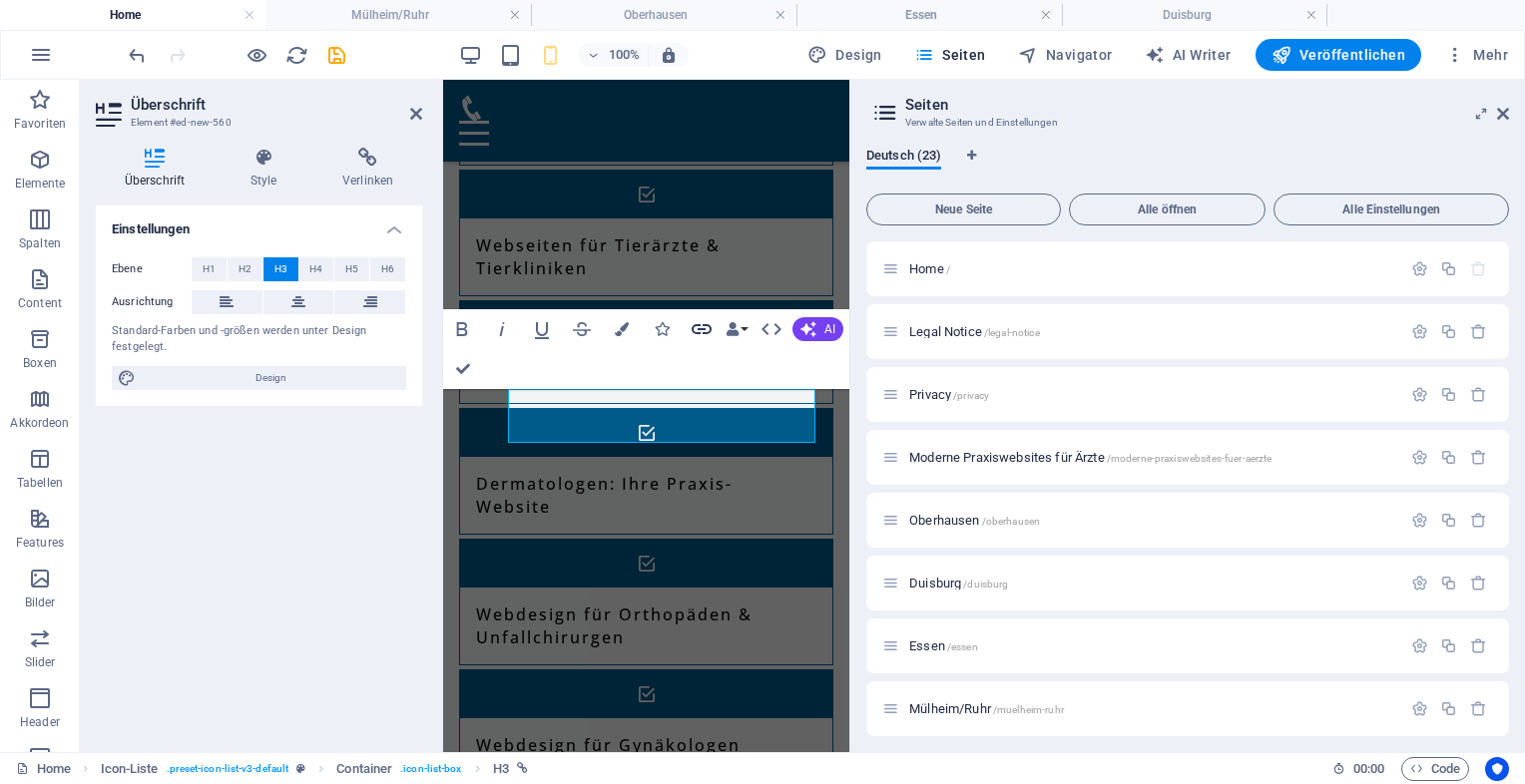 click 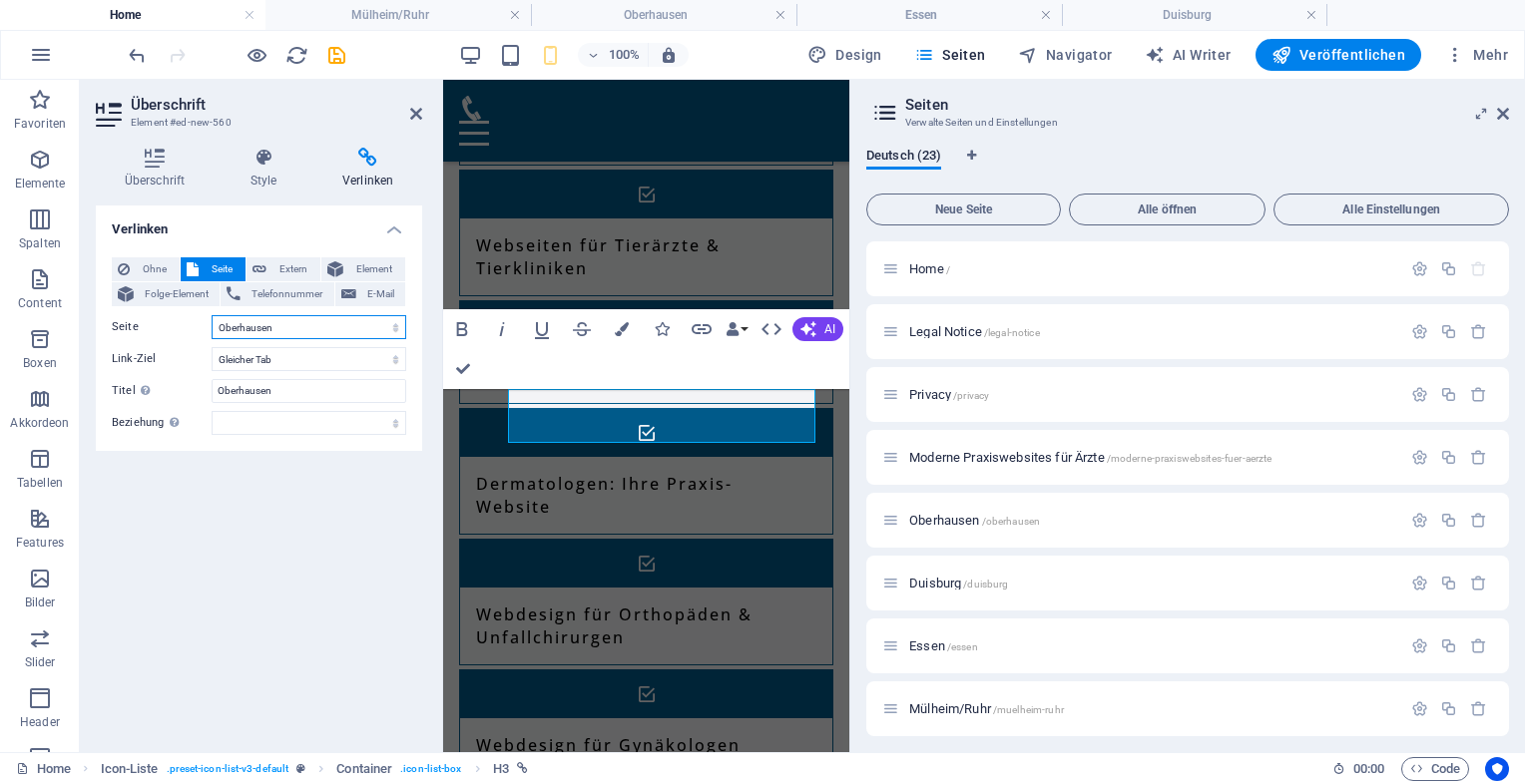click on "Home Legal Notice Privacy Moderne Praxiswebsites für Ärzte [CITY] [CITY] [CITY]/[CITY] Privatklinik für Ästhetische Chirurgie Ärzte mit Anspruch Für Zahnärzte in Luxuslagen – Patienten, die zahlen können Für Ärzte mit sozialem Auftrag Webseiten für Tierärzte &amp; Tierkliniken Ihre neue HNO-Homepage Ihre Hautarztpraxis Webdesign für Orthopäden &amp; Unfallchirurgen  Webdesign für Gynäkologen Webdesign &amp; SEO für Kardiologen Endokrinologe / Diabetologe  Augenarzt  Urologe Psychiater Gastroenterologen" at bounding box center [308, 327] 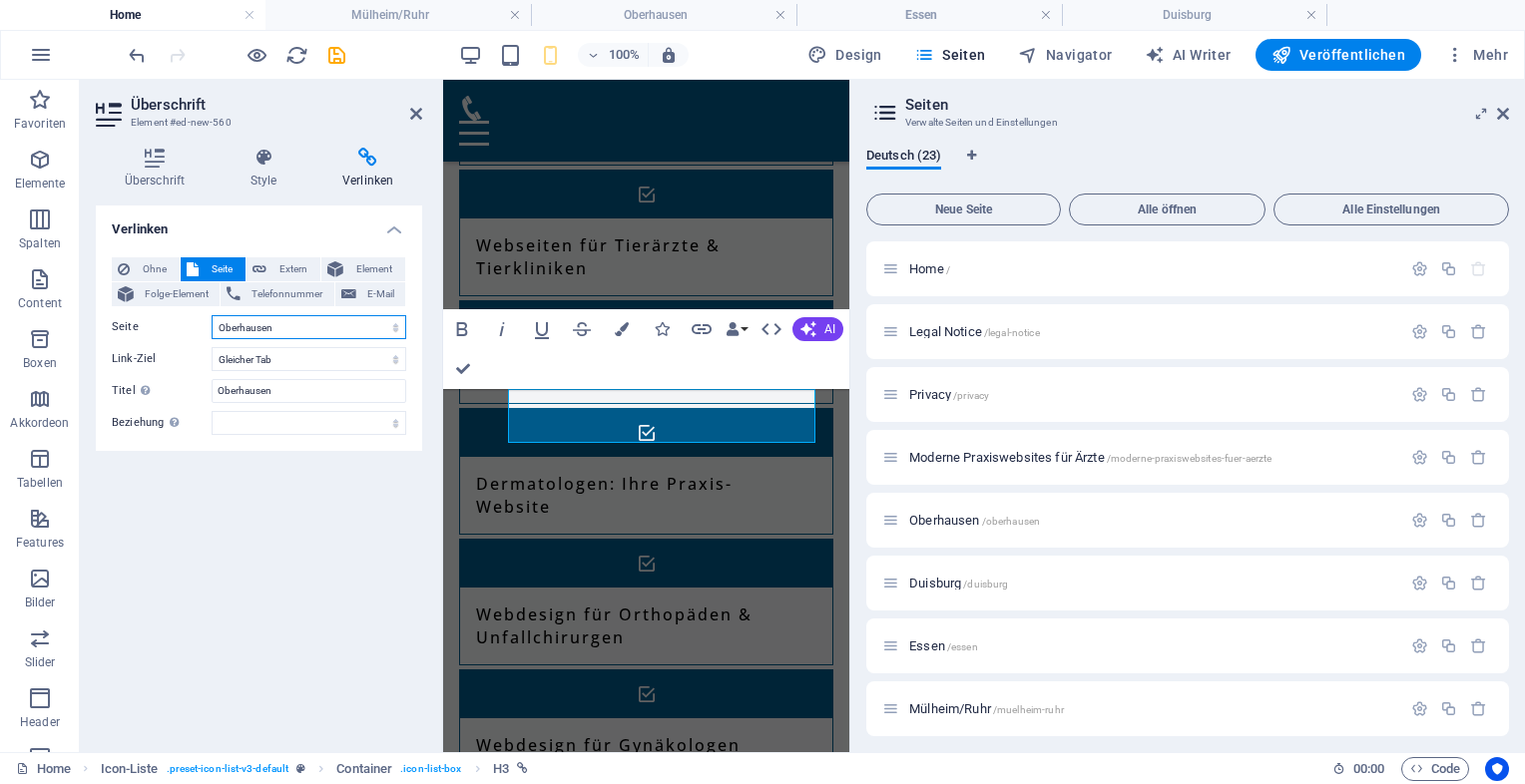 select on "6" 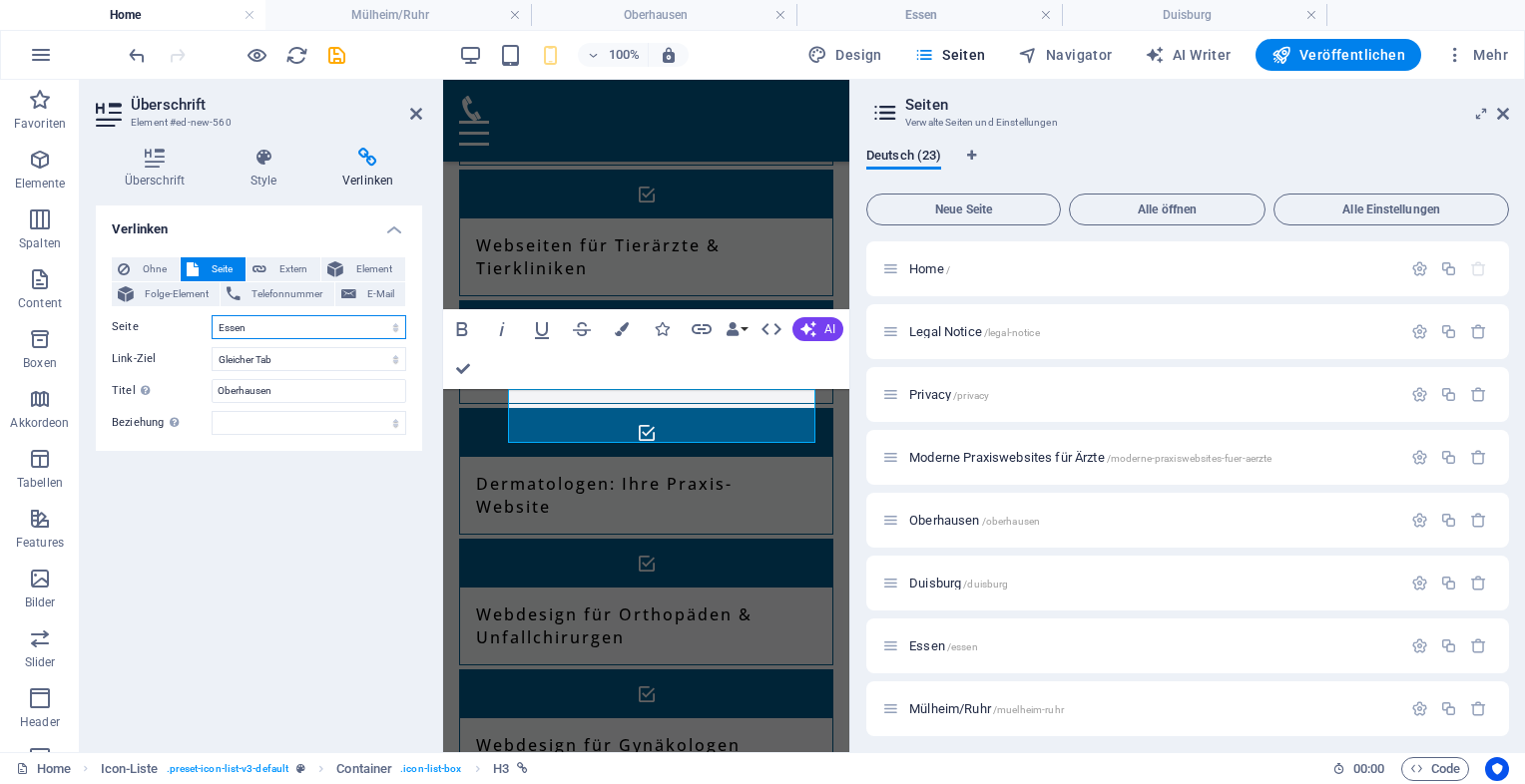 click on "Home Legal Notice Privacy Moderne Praxiswebsites für Ärzte [CITY] [CITY] [CITY]/[CITY] Privatklinik für Ästhetische Chirurgie Ärzte mit Anspruch Für Zahnärzte in Luxuslagen – Patienten, die zahlen können Für Ärzte mit sozialem Auftrag Webseiten für Tierärzte &amp; Tierkliniken Ihre neue HNO-Homepage Ihre Hautarztpraxis Webdesign für Orthopäden &amp; Unfallchirurgen  Webdesign für Gynäkologen Webdesign &amp; SEO für Kardiologen Endokrinologe / Diabetologe  Augenarzt  Urologe Psychiater Gastroenterologen" at bounding box center (308, 327) 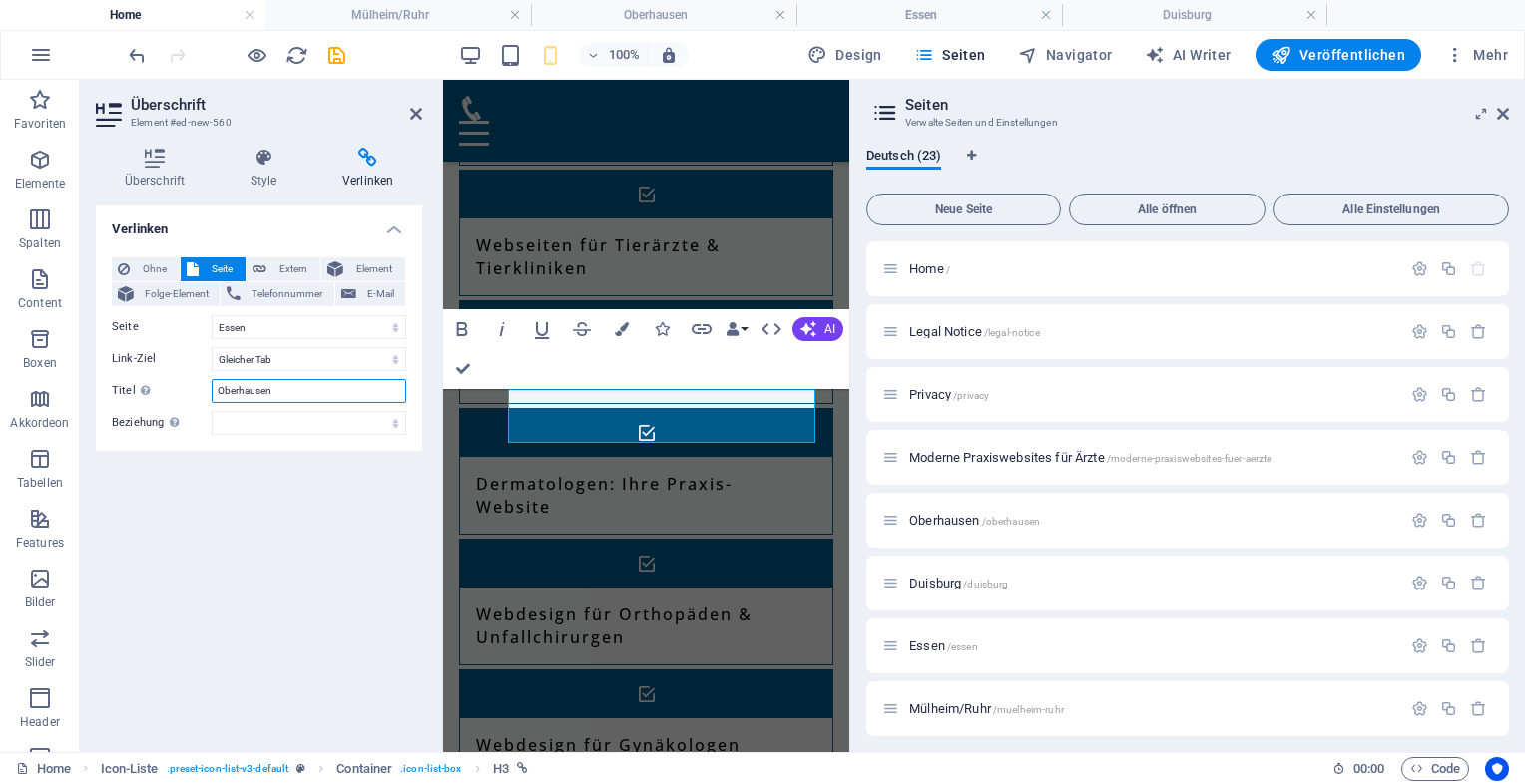 click on "Oberhausen" at bounding box center [308, 391] 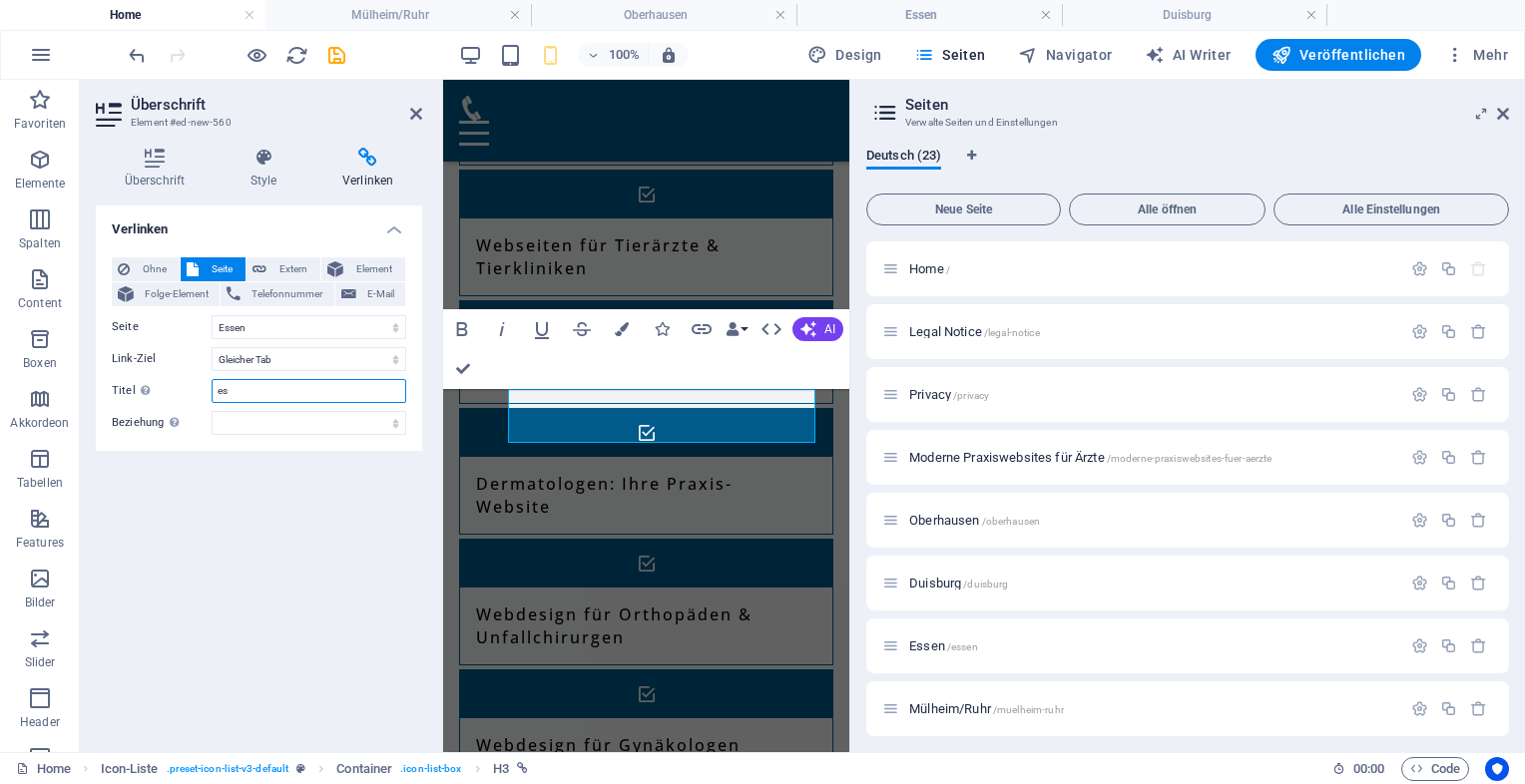 type on "e" 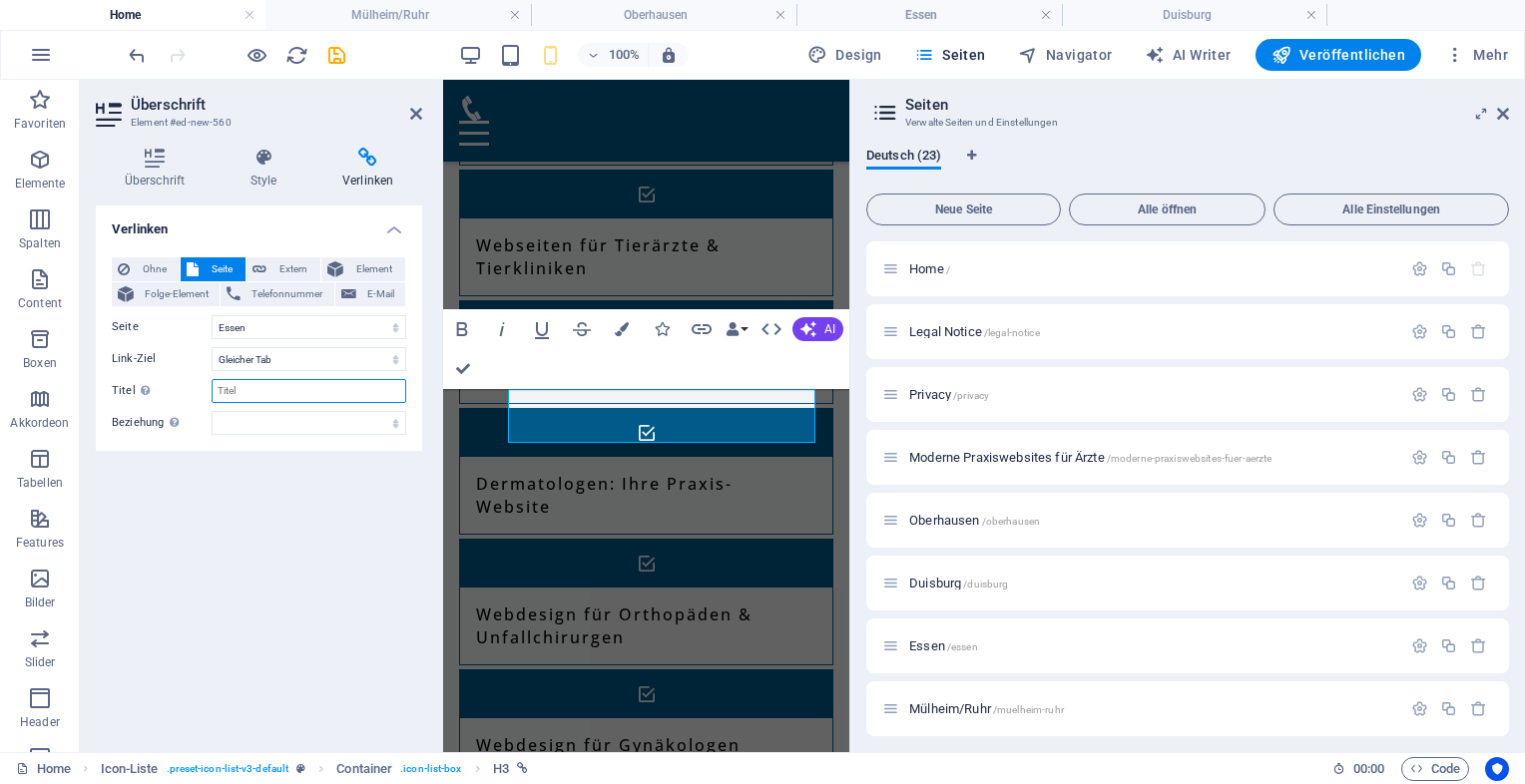 type on "S" 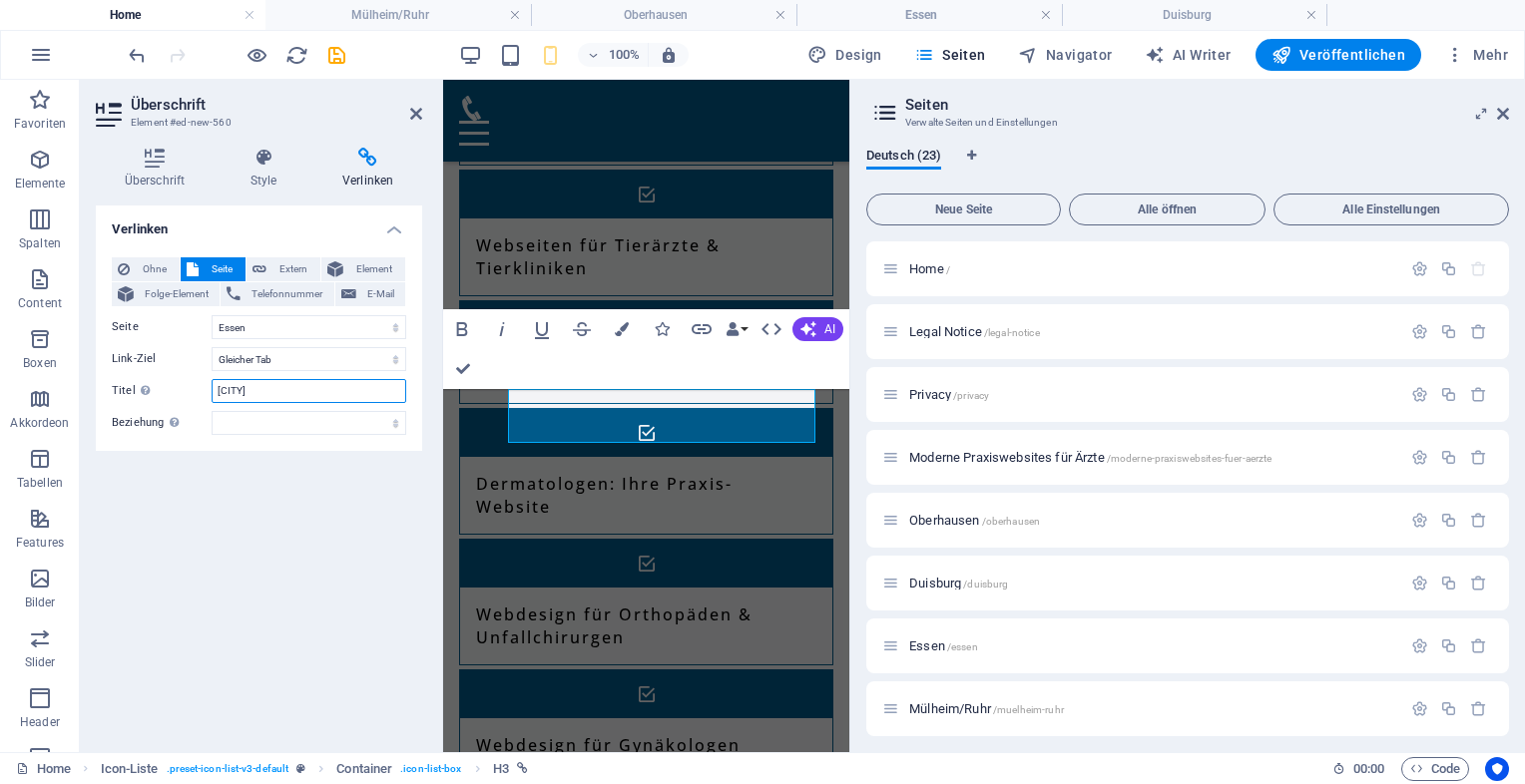type on "Essen" 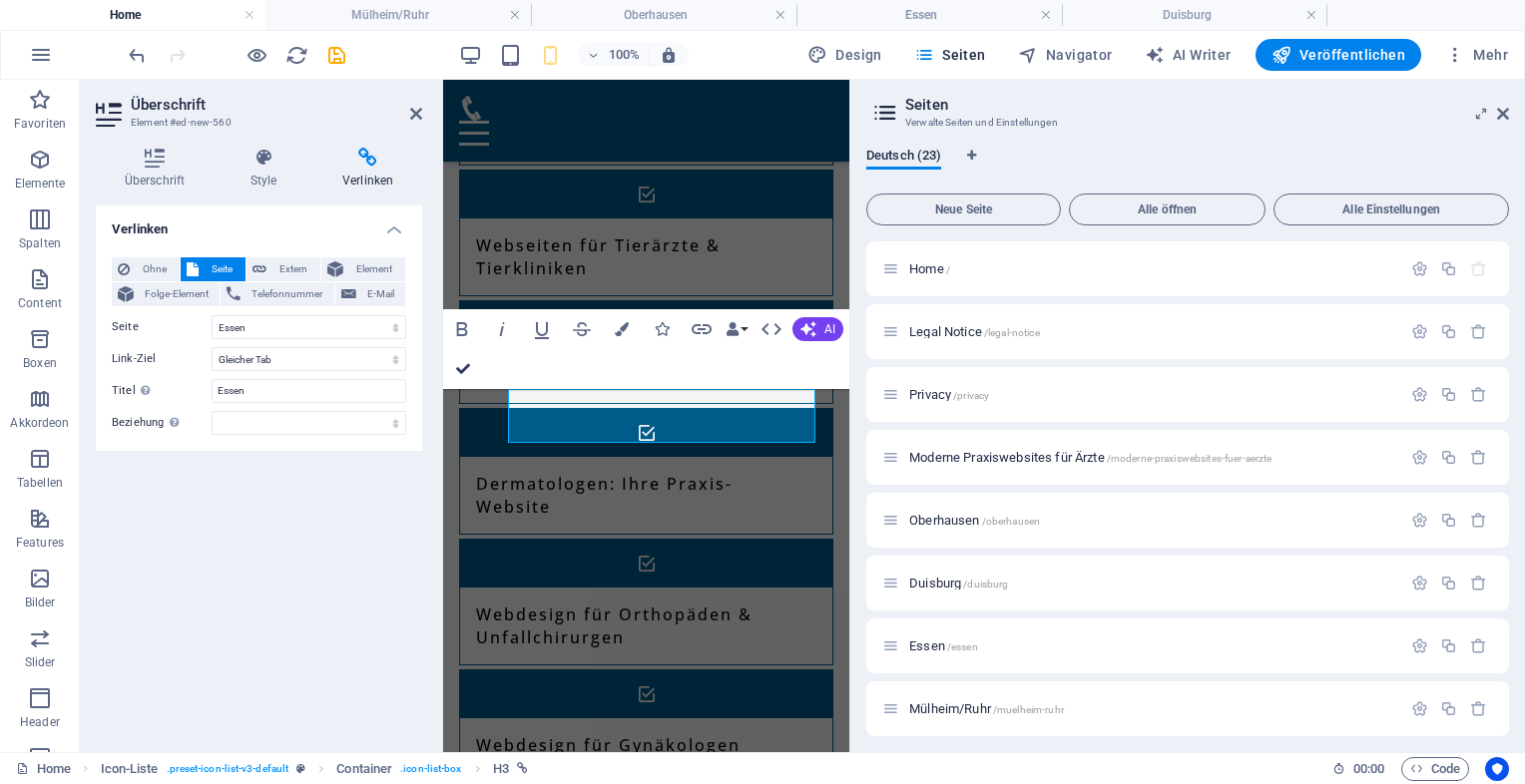 scroll, scrollTop: 10332, scrollLeft: 0, axis: vertical 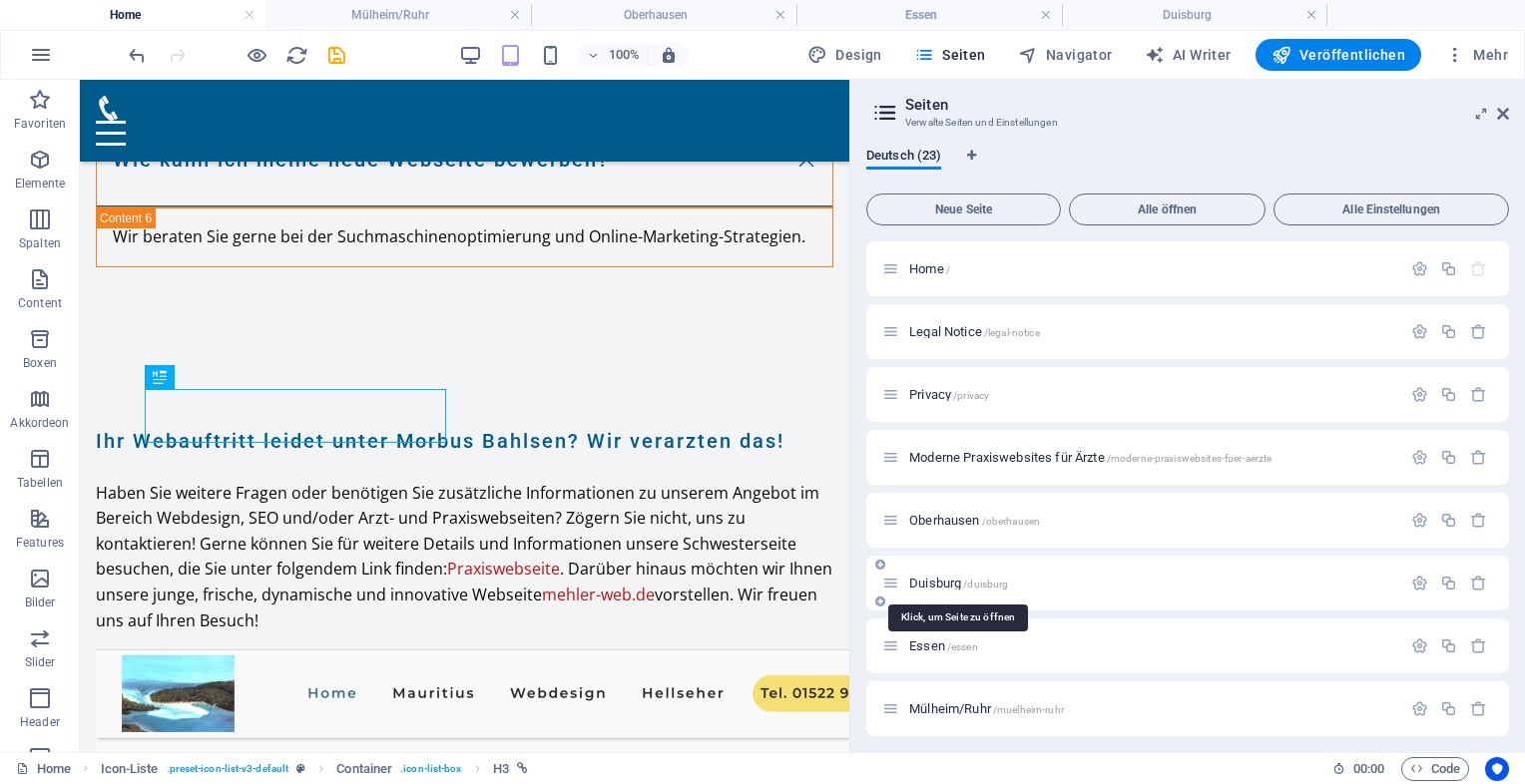 click on "[CITY] /[CITY]" at bounding box center (958, 583) 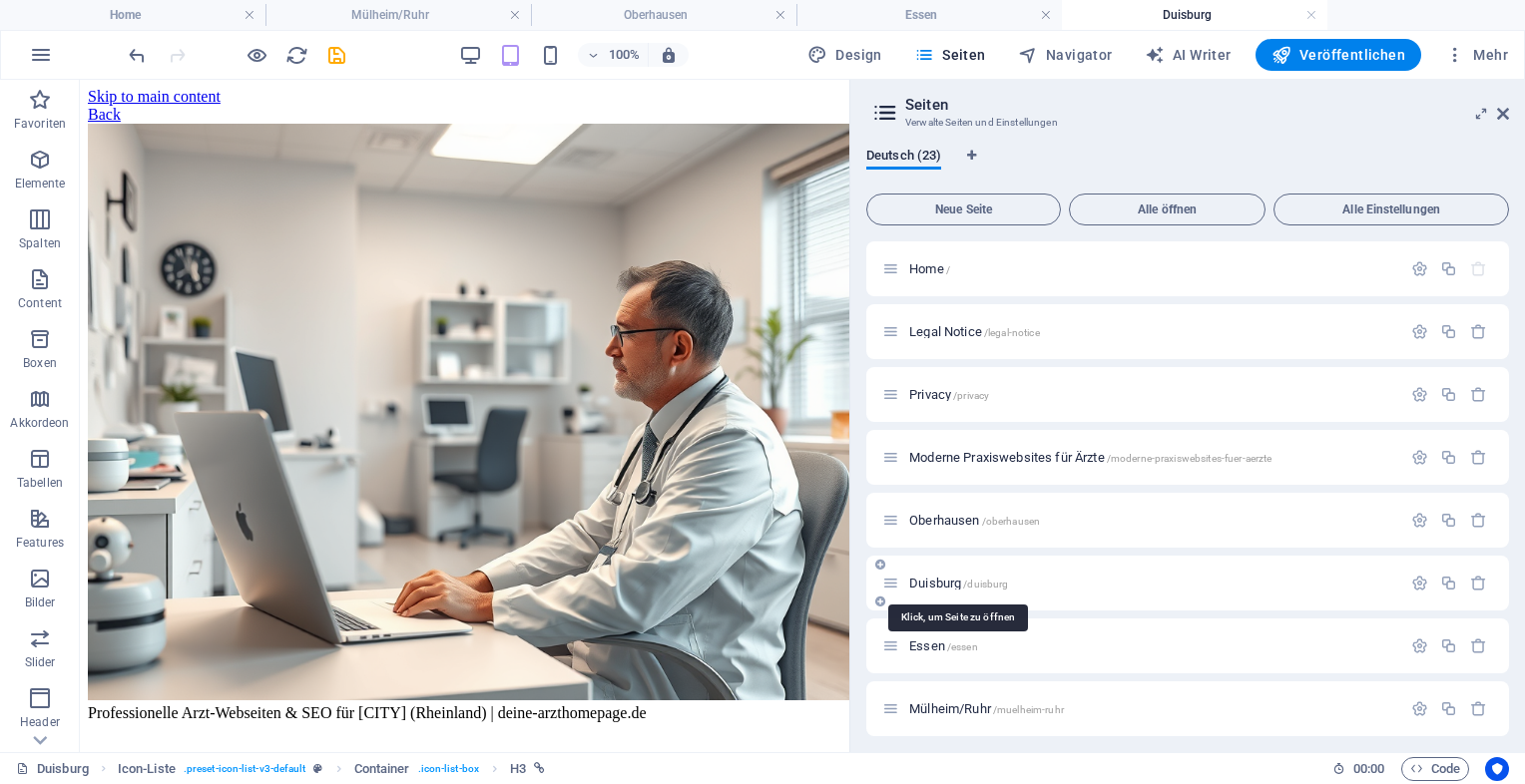 scroll, scrollTop: 1502, scrollLeft: 0, axis: vertical 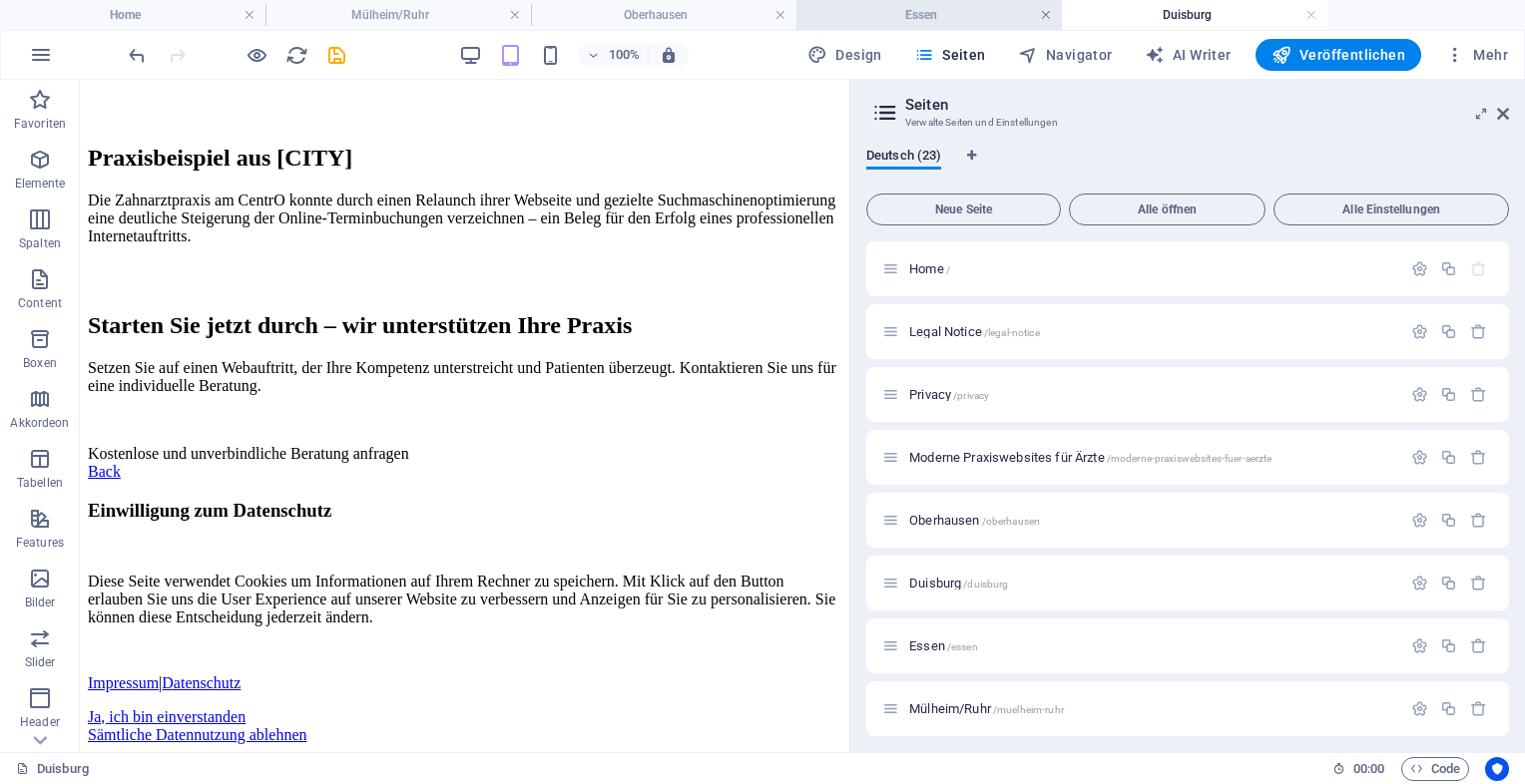 click at bounding box center [1046, 15] 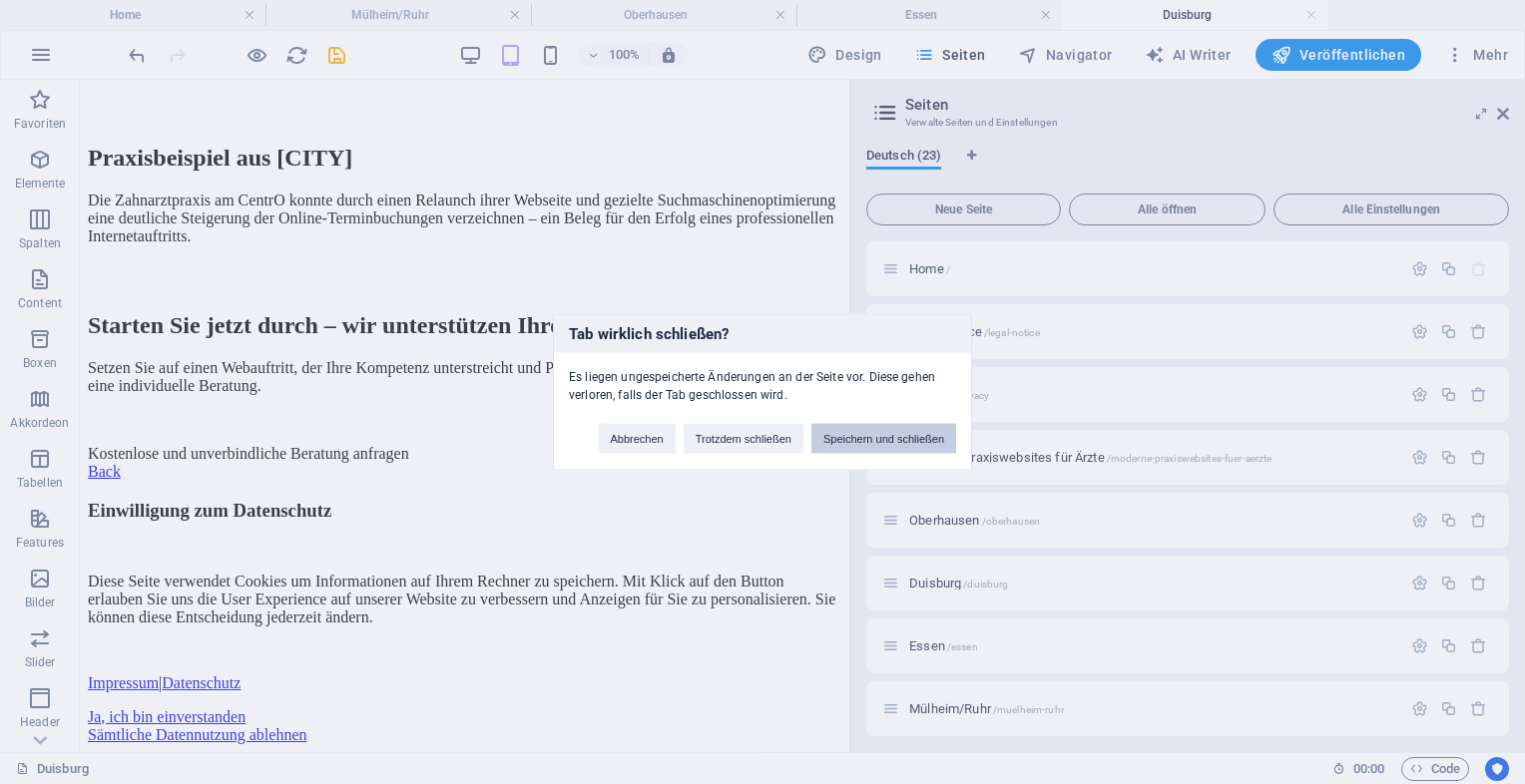 click on "Speichern und schließen" at bounding box center [883, 439] 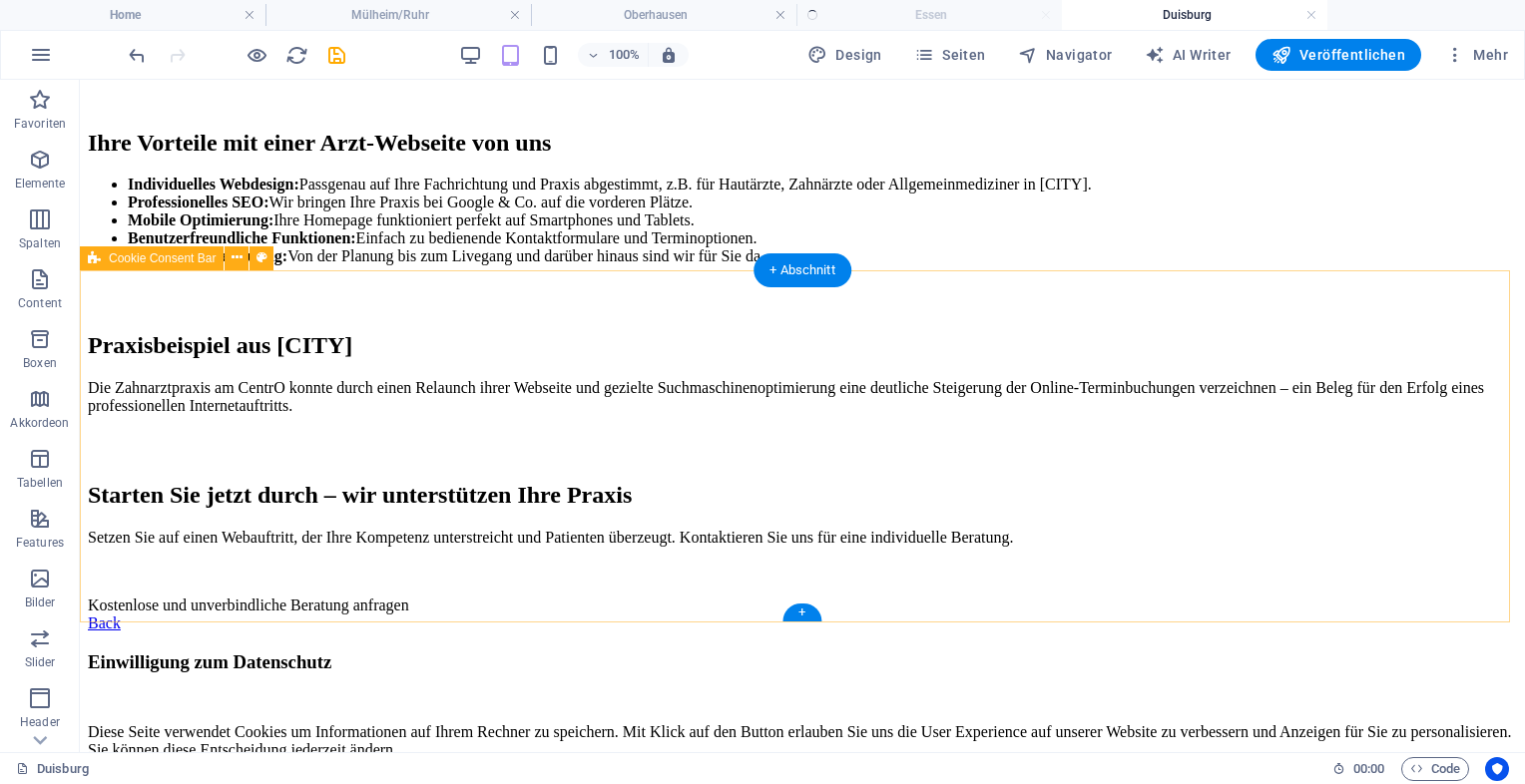 scroll, scrollTop: 1607, scrollLeft: 0, axis: vertical 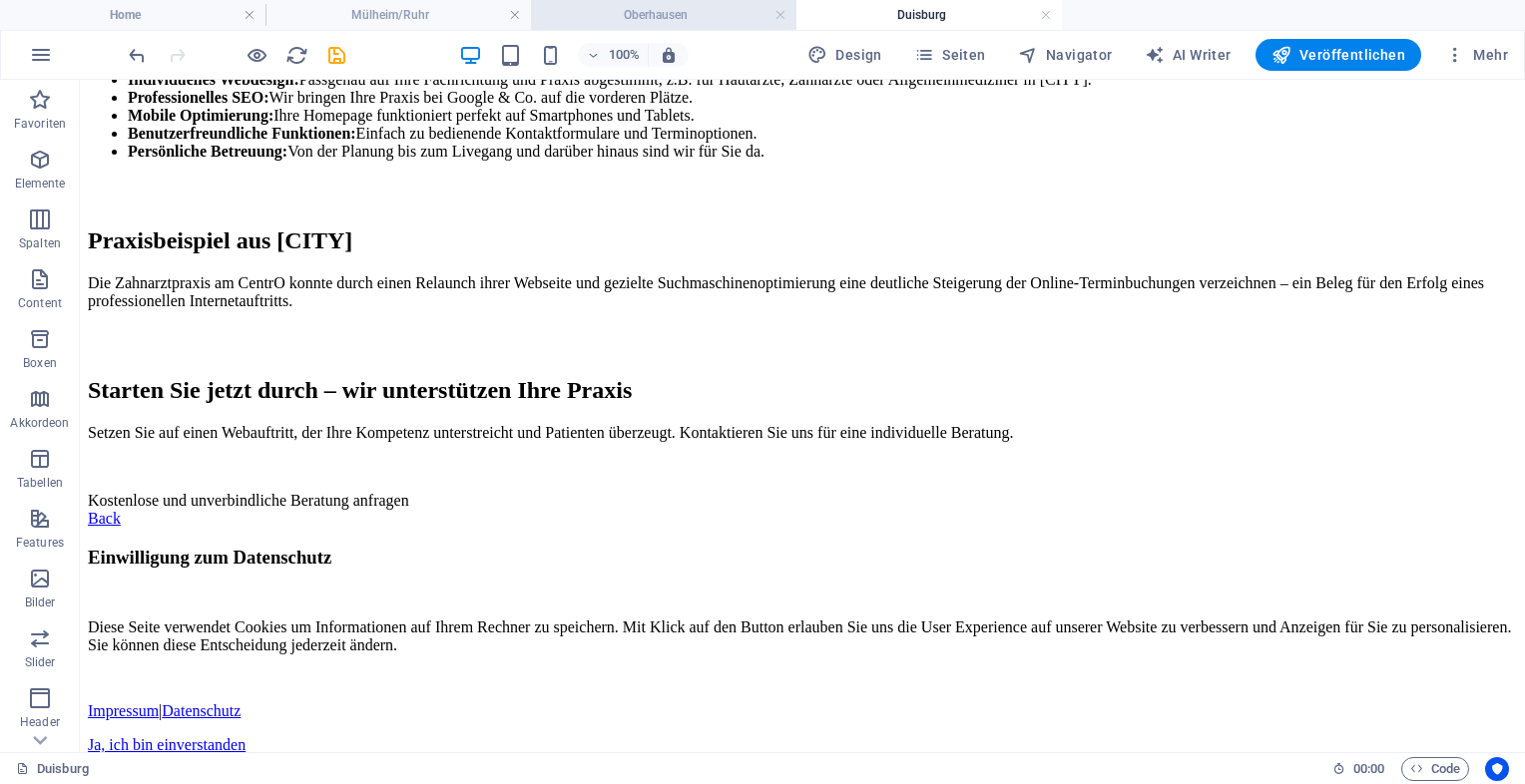 click on "Oberhausen" at bounding box center [664, 15] 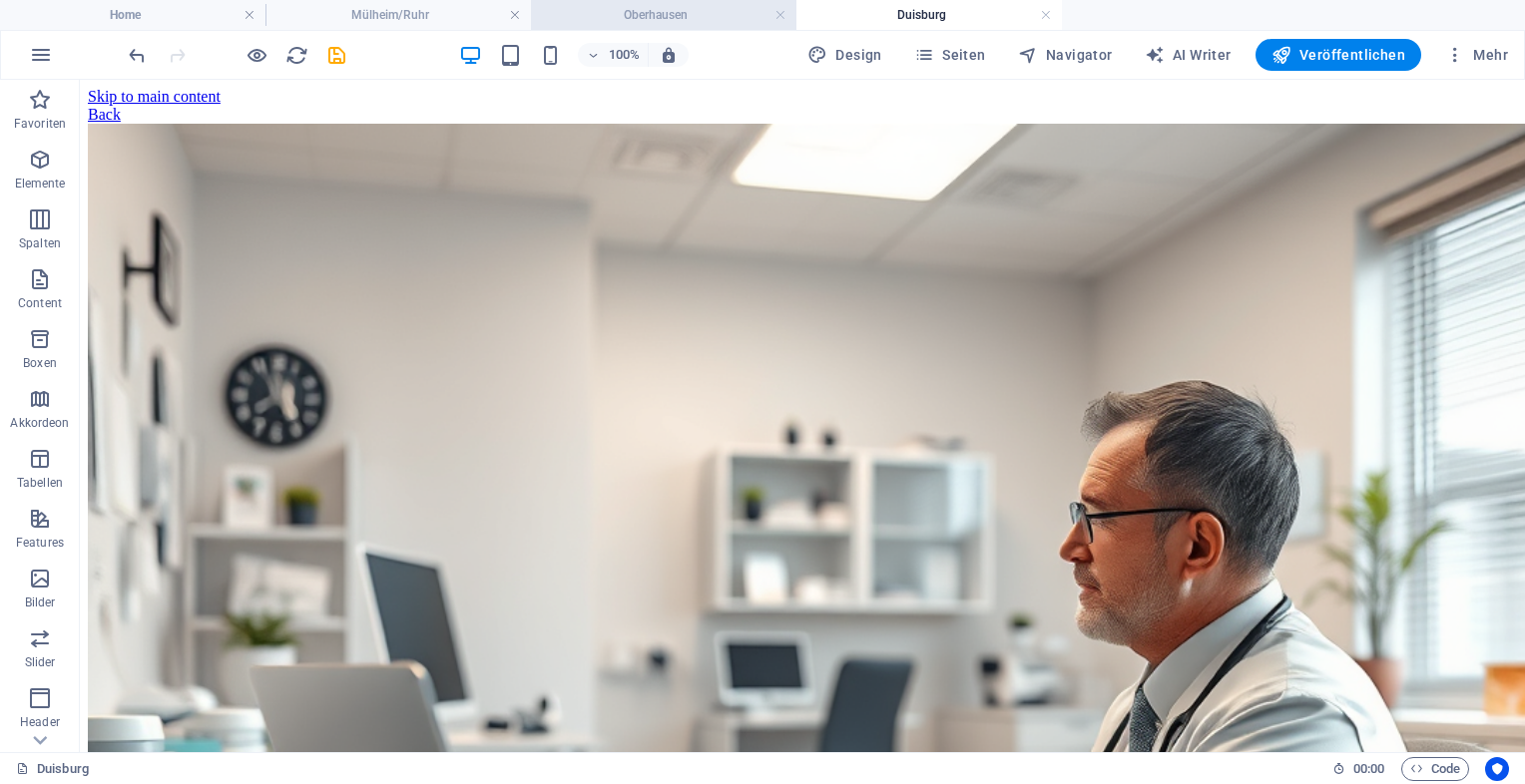 scroll, scrollTop: 1300, scrollLeft: 0, axis: vertical 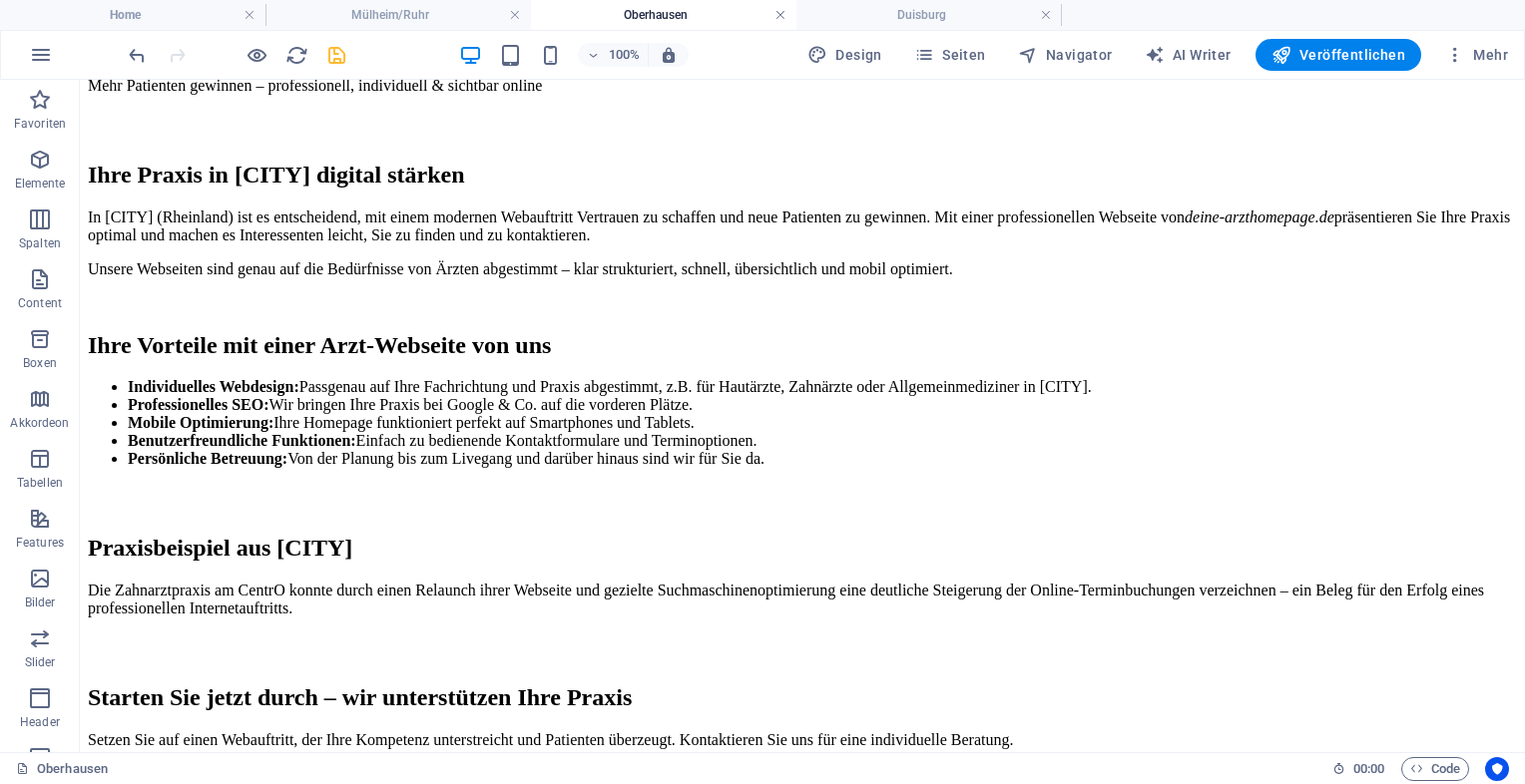 click at bounding box center [780, 15] 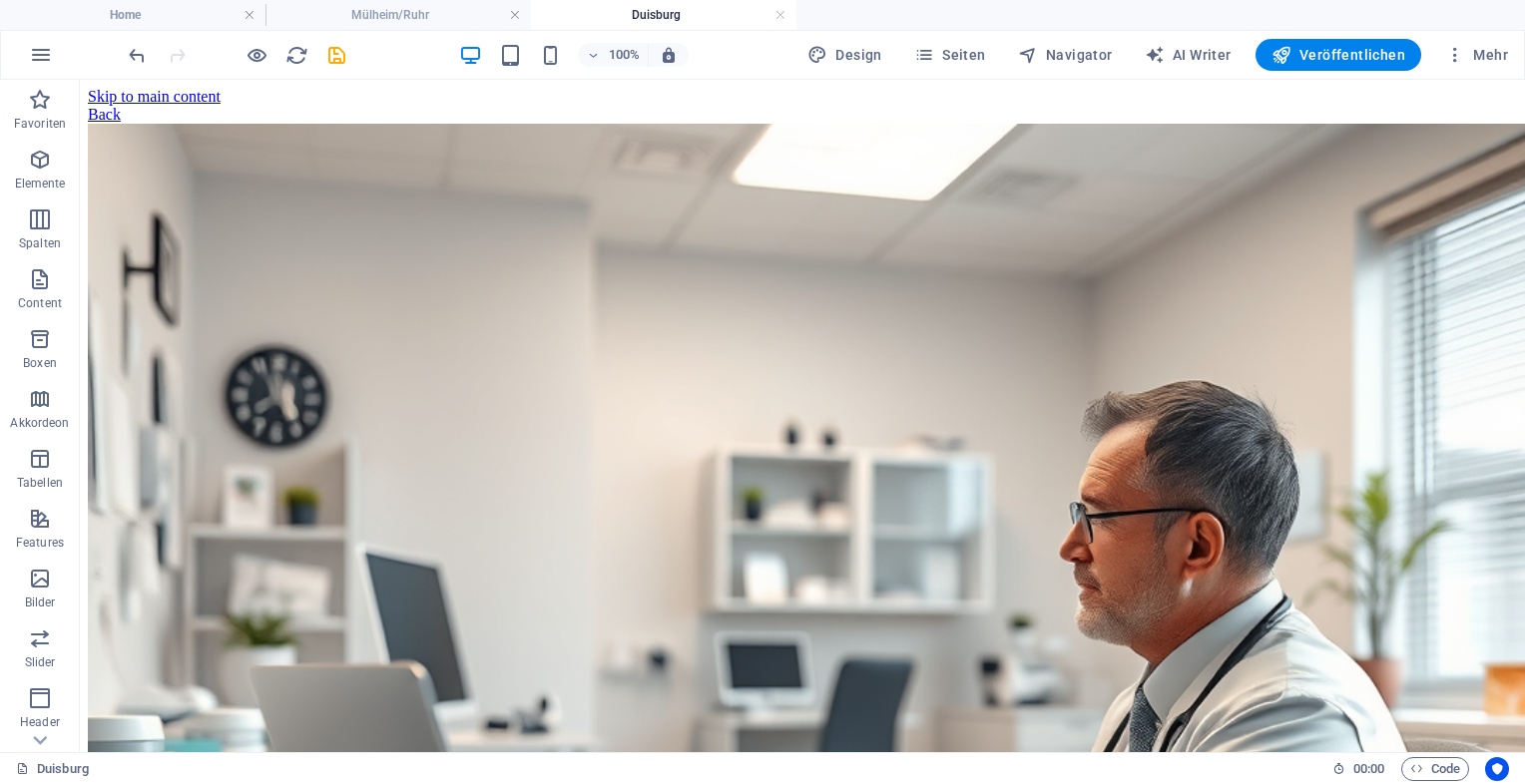 scroll, scrollTop: 1607, scrollLeft: 0, axis: vertical 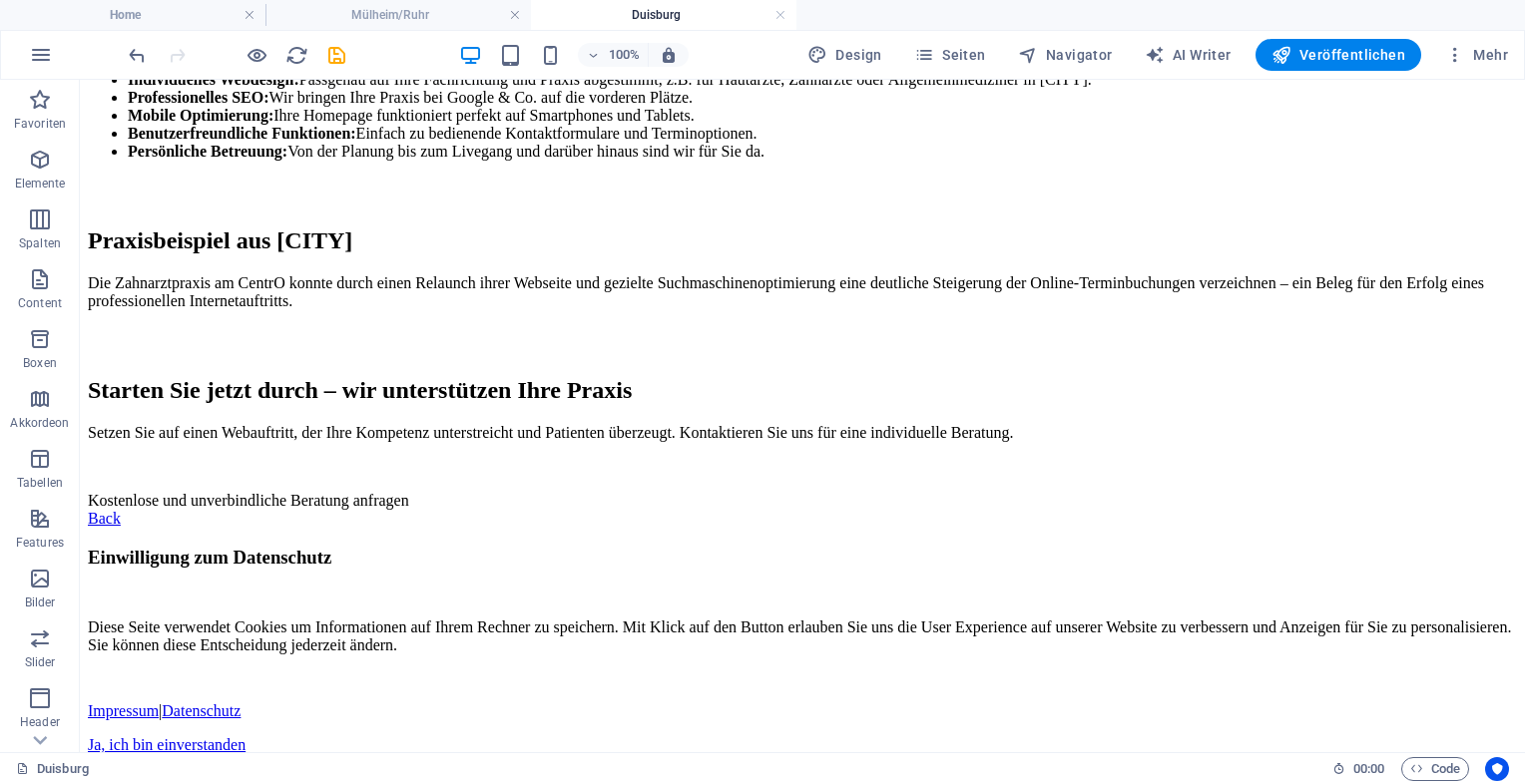 click on "Duisburg" at bounding box center (664, 15) 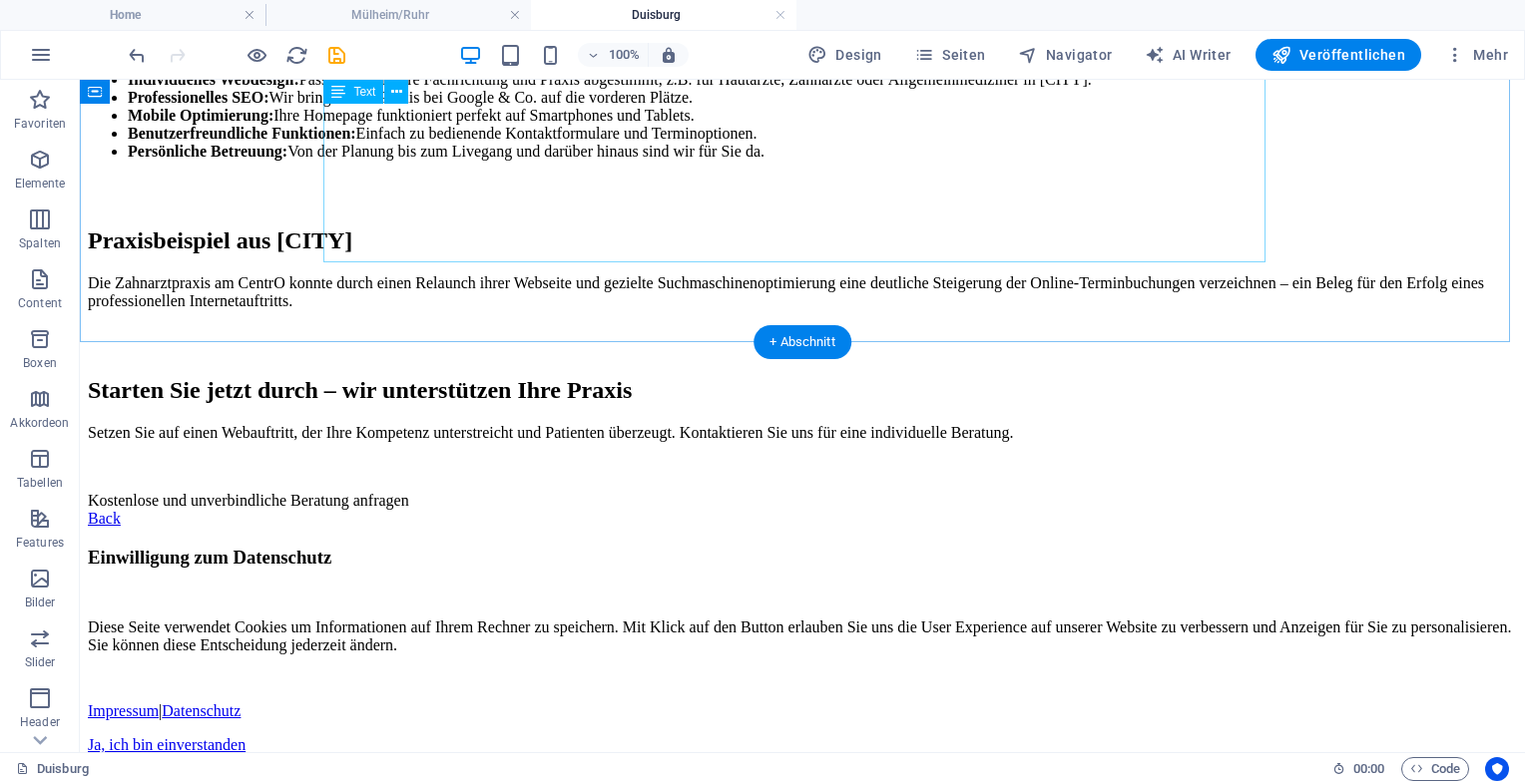 click on "Professionelle Arzt-Webseiten & SEO für [CITY] (Rheinland)
Moderne Arzt-Webseiten & SEO für Praxen in [CITY] (Rheinland)
Mehr Patienten gewinnen – professionell, individuell & sichtbar online
Ihre Praxis in [CITY] digital stärken
In [CITY] (Rheinland) ist es entscheidend, mit einem modernen Webauftritt Vertrauen zu schaffen und neue Patienten zu gewinnen. Mit einer professionellen Webseite von  deine-arzthomepage.de  präsentieren Sie Ihre Praxis optimal und machen es Interessenten leicht, Sie zu finden und zu kontaktieren.
Unsere Webseiten sind genau auf die Bedürfnisse von Ärzten abgestimmt – klar strukturiert, schnell, übersichtlich und mobil optimiert.
Ihre Vorteile mit einer Arzt-Webseite von uns
Individuelles Webdesign:  Passgenau auf Ihre Fachrichtung und Praxis abgestimmt, z.B. für Hautärzte, Zahnärzte oder Allgemeinmediziner in [CITY].
Professionelles SEO:
Mobile Optimierung:" at bounding box center (802, 57) 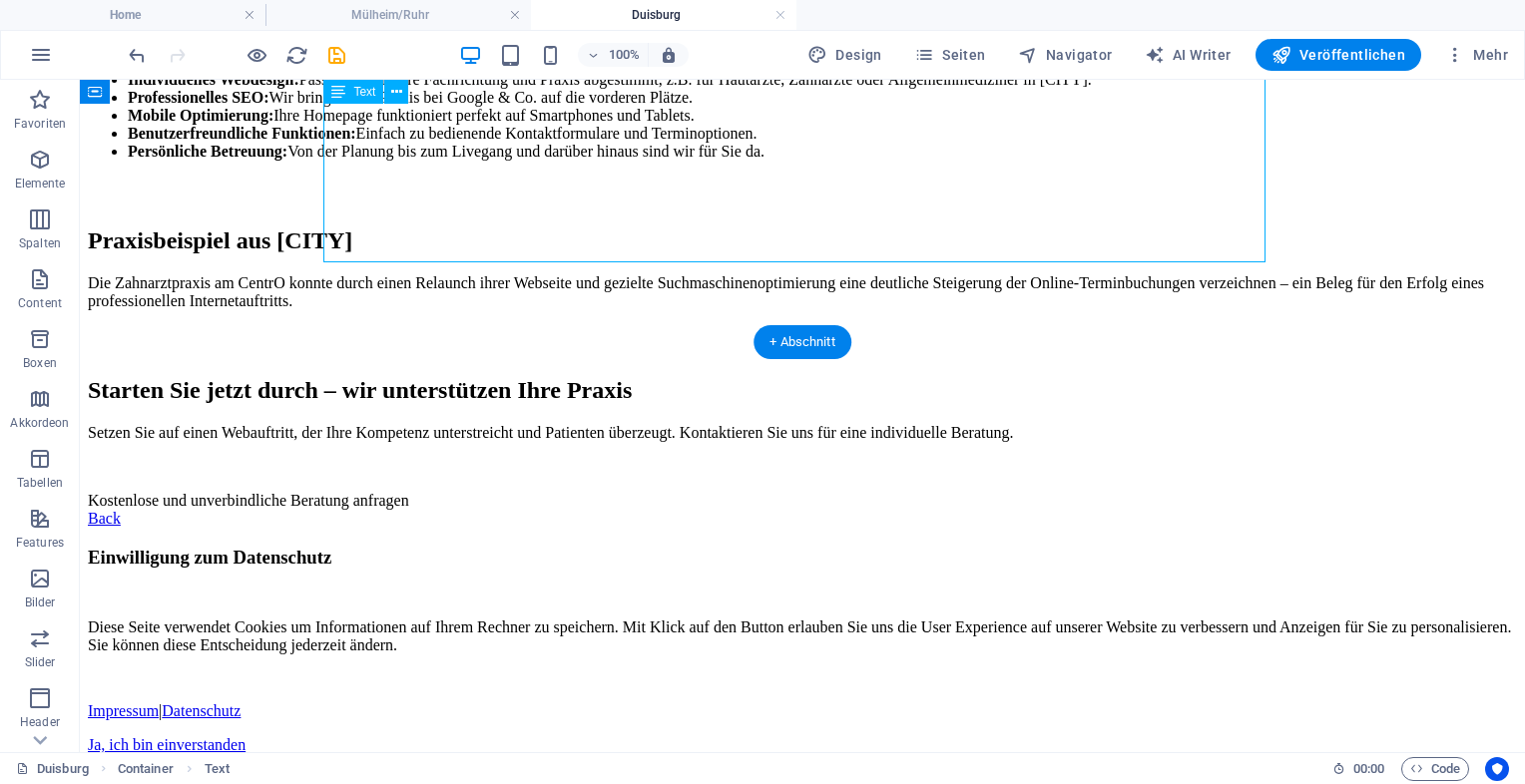 click on "Professionelle Arzt-Webseiten & SEO für [CITY] (Rheinland)
Moderne Arzt-Webseiten & SEO für Praxen in [CITY] (Rheinland)
Mehr Patienten gewinnen – professionell, individuell & sichtbar online
Ihre Praxis in [CITY] digital stärken
In [CITY] (Rheinland) ist es entscheidend, mit einem modernen Webauftritt Vertrauen zu schaffen und neue Patienten zu gewinnen. Mit einer professionellen Webseite von  deine-arzthomepage.de  präsentieren Sie Ihre Praxis optimal und machen es Interessenten leicht, Sie zu finden und zu kontaktieren.
Unsere Webseiten sind genau auf die Bedürfnisse von Ärzten abgestimmt – klar strukturiert, schnell, übersichtlich und mobil optimiert.
Ihre Vorteile mit einer Arzt-Webseite von uns
Individuelles Webdesign:  Passgenau auf Ihre Fachrichtung und Praxis abgestimmt, z.B. für Hautärzte, Zahnärzte oder Allgemeinmediziner in [CITY].
Professionelles SEO:
Mobile Optimierung:" at bounding box center [802, 57] 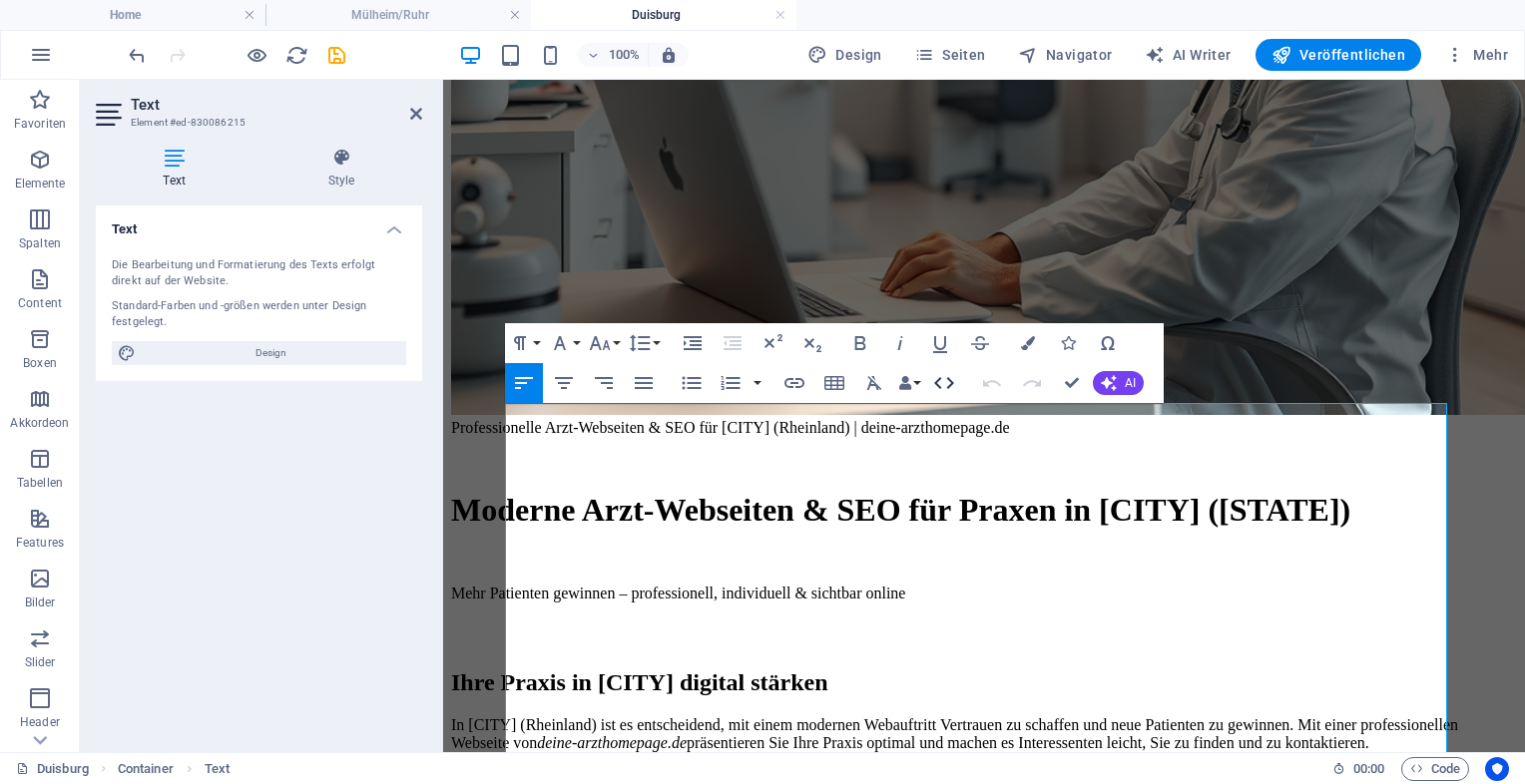 click 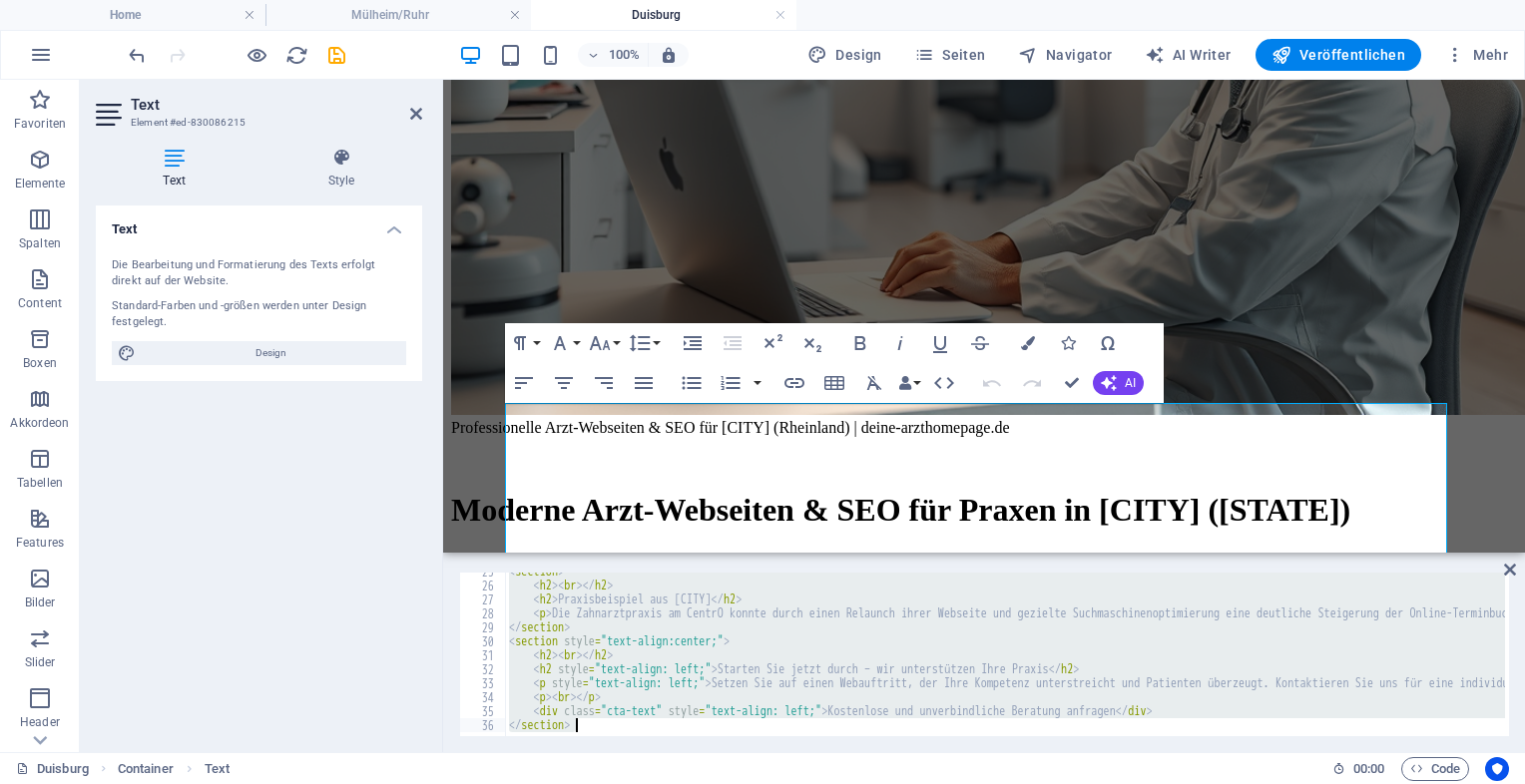 scroll, scrollTop: 343, scrollLeft: 0, axis: vertical 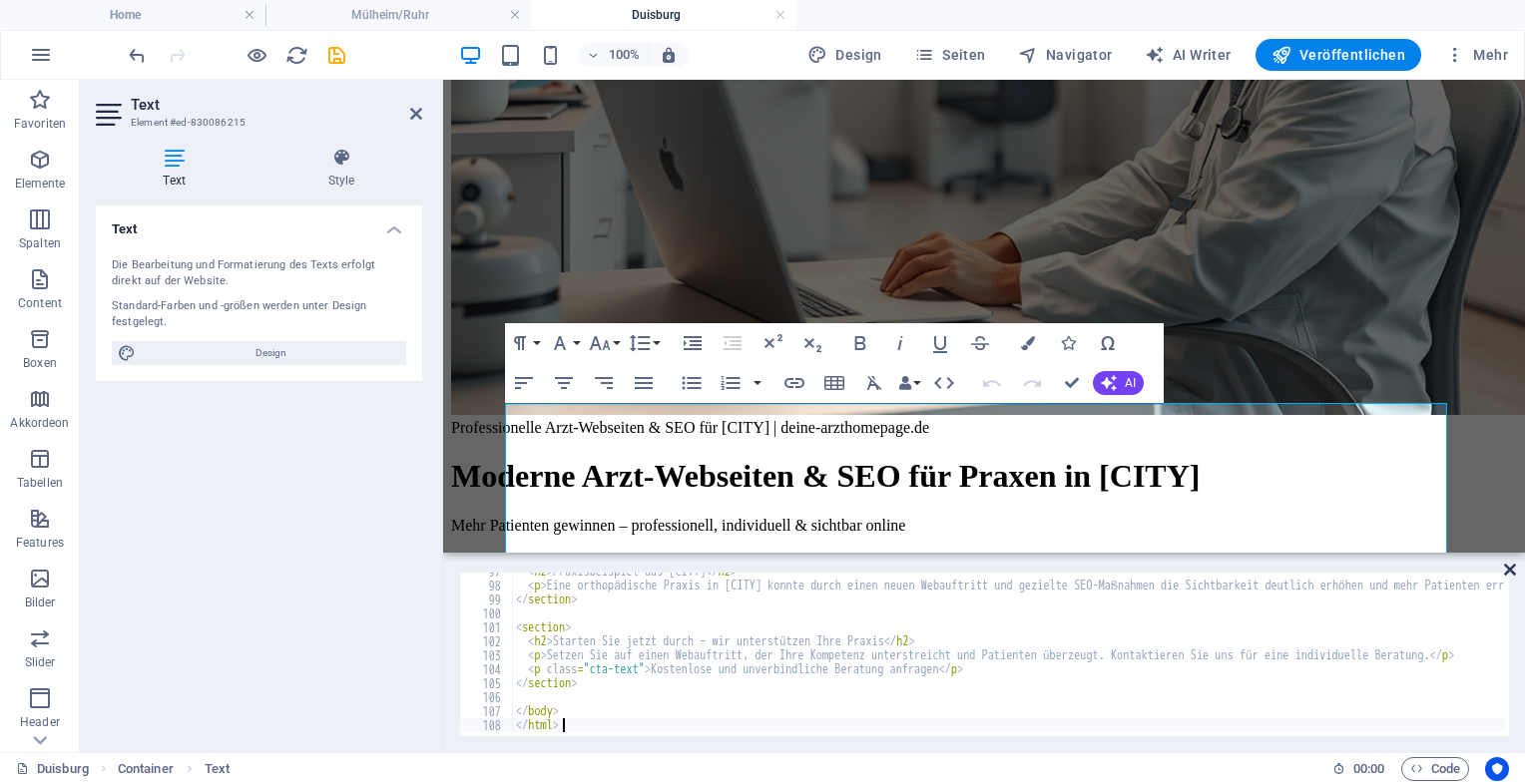 click at bounding box center [1510, 570] 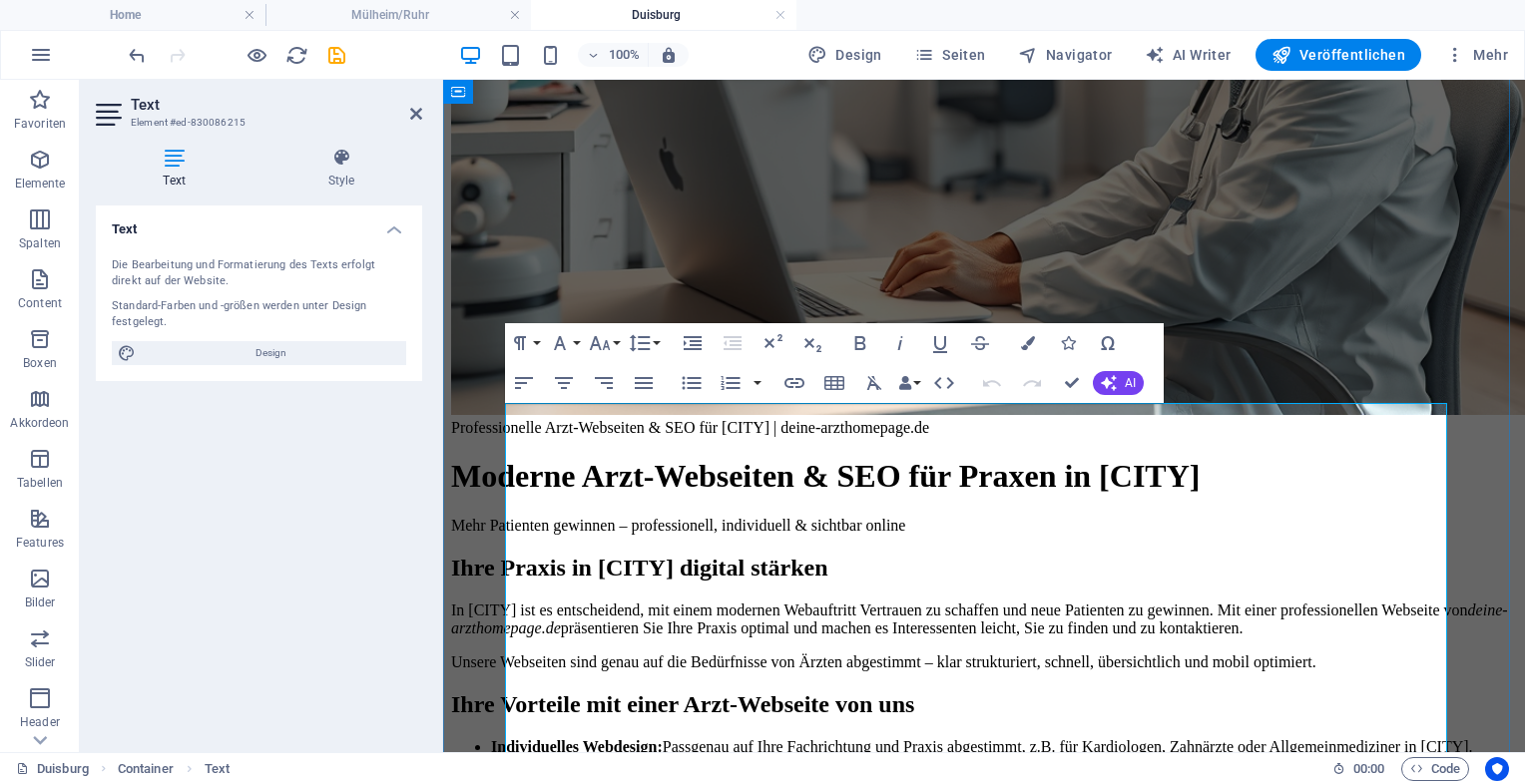 click on "Professionelle Arzt-Webseiten & SEO für [CITY] | deine-arzthomepage.de
Moderne Arzt-Webseiten & SEO für Praxen in [CITY]
Mehr Patienten gewinnen – professionell, individuell & sichtbar online
Ihre Praxis in [CITY] digital stärken
In [CITY] ist es entscheidend, mit einem modernen Webauftritt Vertrauen zu schaffen und neue Patienten zu gewinnen. Mit einer professionellen Webseite von  deine-arzthomepage.de  präsentieren Sie Ihre Praxis optimal und machen es Interessenten leicht, Sie zu finden und zu kontaktieren.
Unsere Webseiten sind genau auf die Bedürfnisse von Ärzten abgestimmt – klar strukturiert, schnell, übersichtlich und mobil optimiert.
Ihre Vorteile mit einer Arzt-Webseite von uns
Individuelles Webdesign:  Passgenau auf Ihre Fachrichtung und Praxis abgestimmt, z.B. für Kardiologen, Zahnärzte oder Allgemeinmediziner in [CITY].
Professionelles SEO:
Mobile Optimierung:" at bounding box center (984, 733) 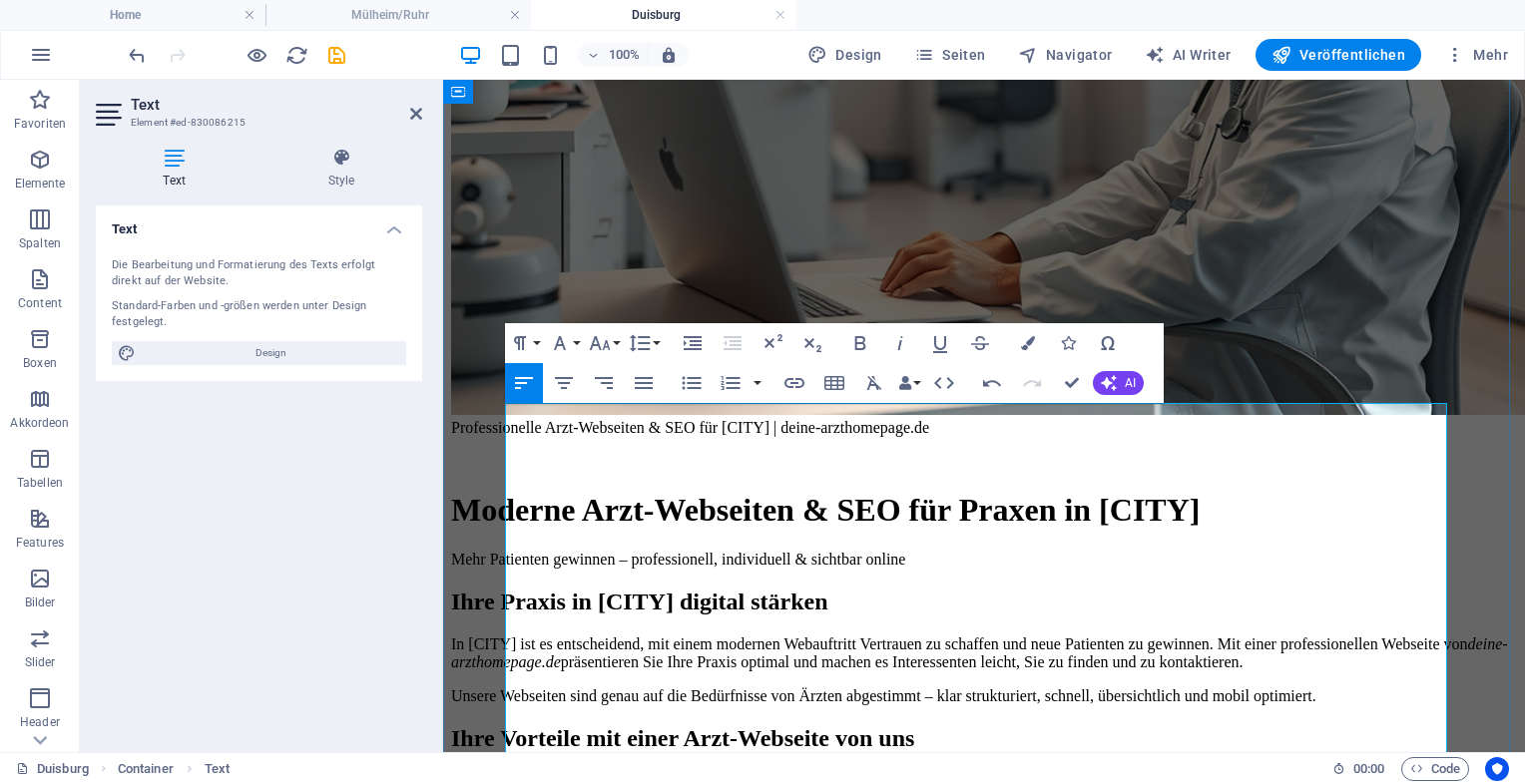 click on "Moderne Arzt-Webseiten & SEO für Praxen in [CITY]" at bounding box center (984, 510) 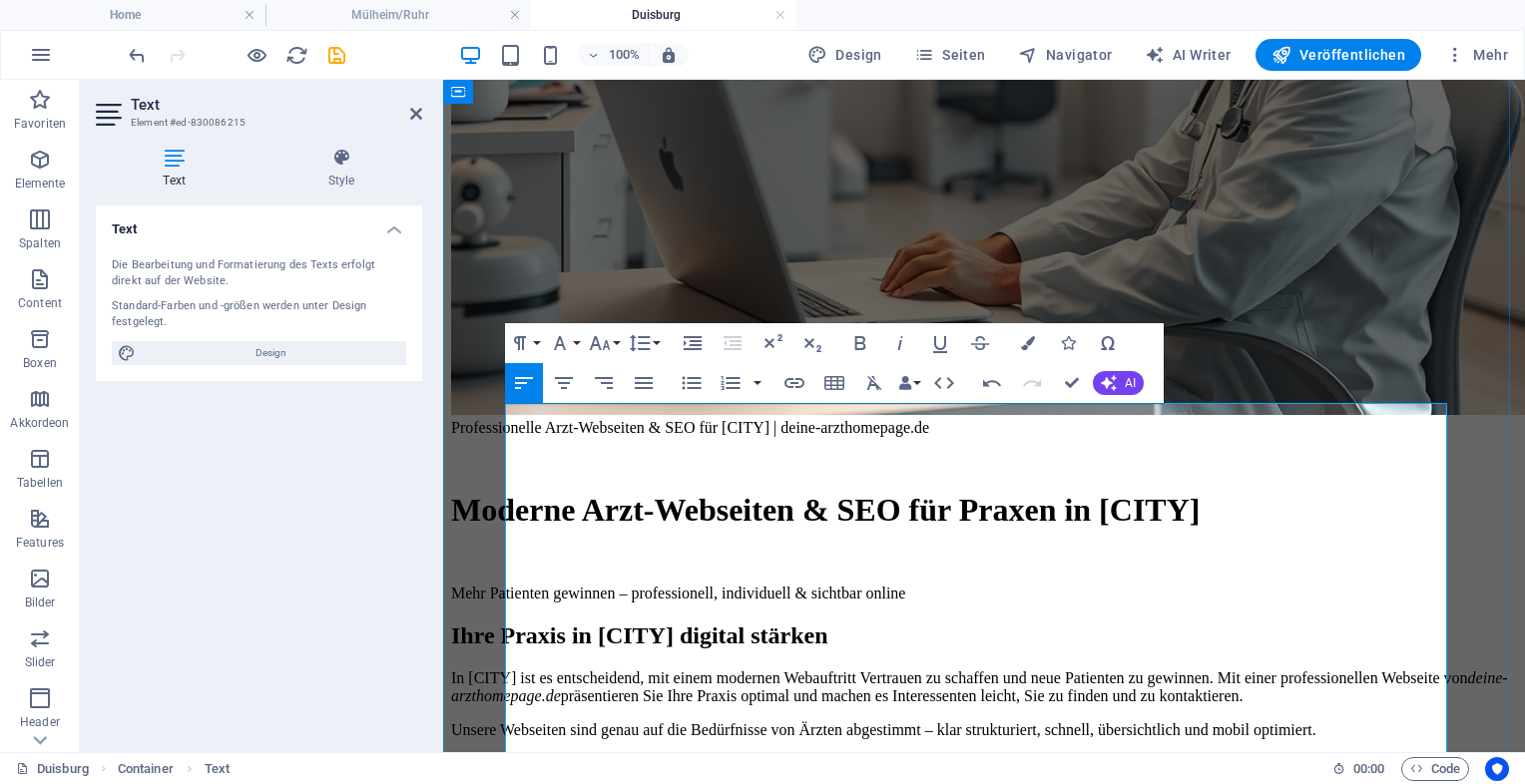click on "Mehr Patienten gewinnen – professionell, individuell & sichtbar online" at bounding box center (984, 593) 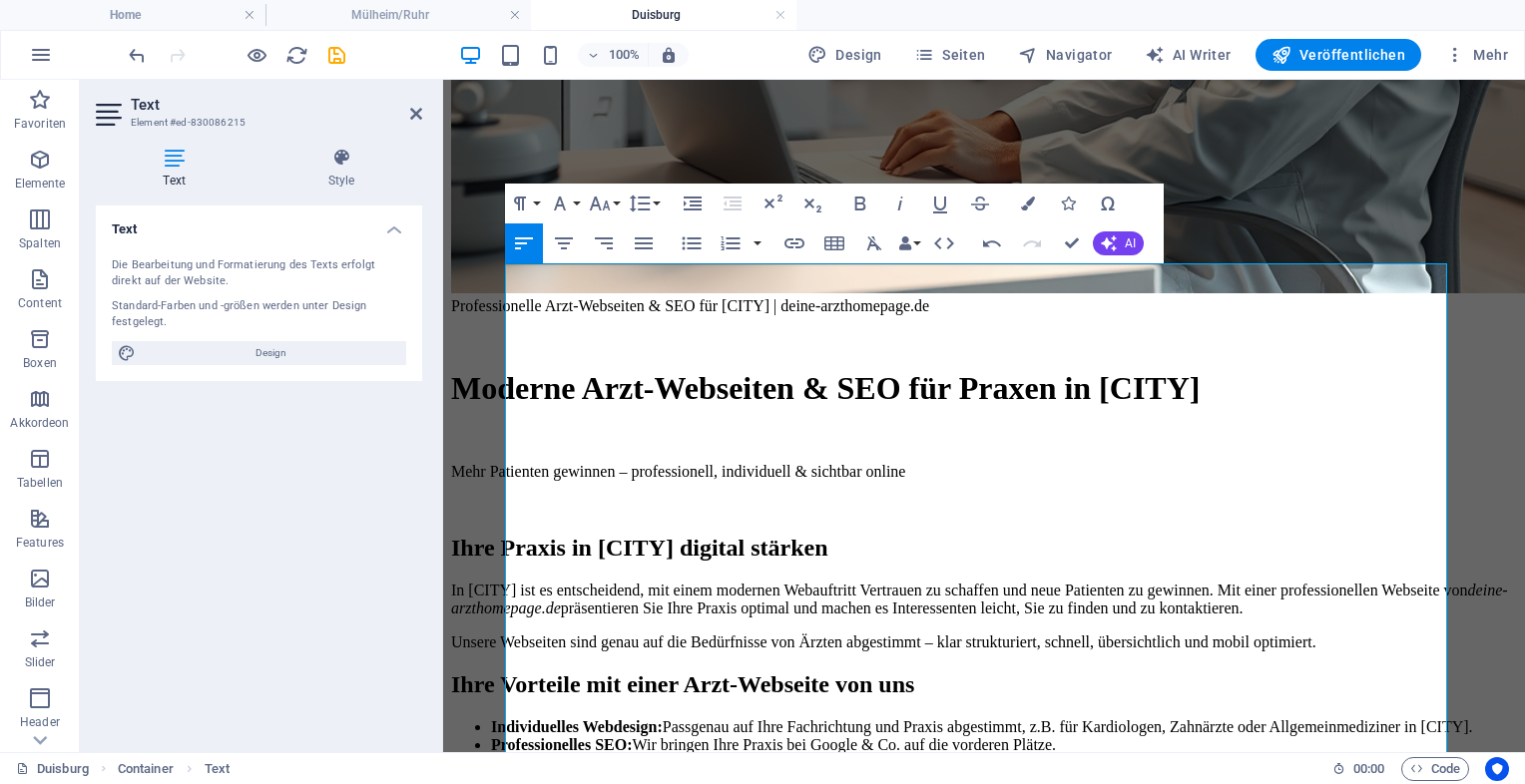 scroll, scrollTop: 659, scrollLeft: 0, axis: vertical 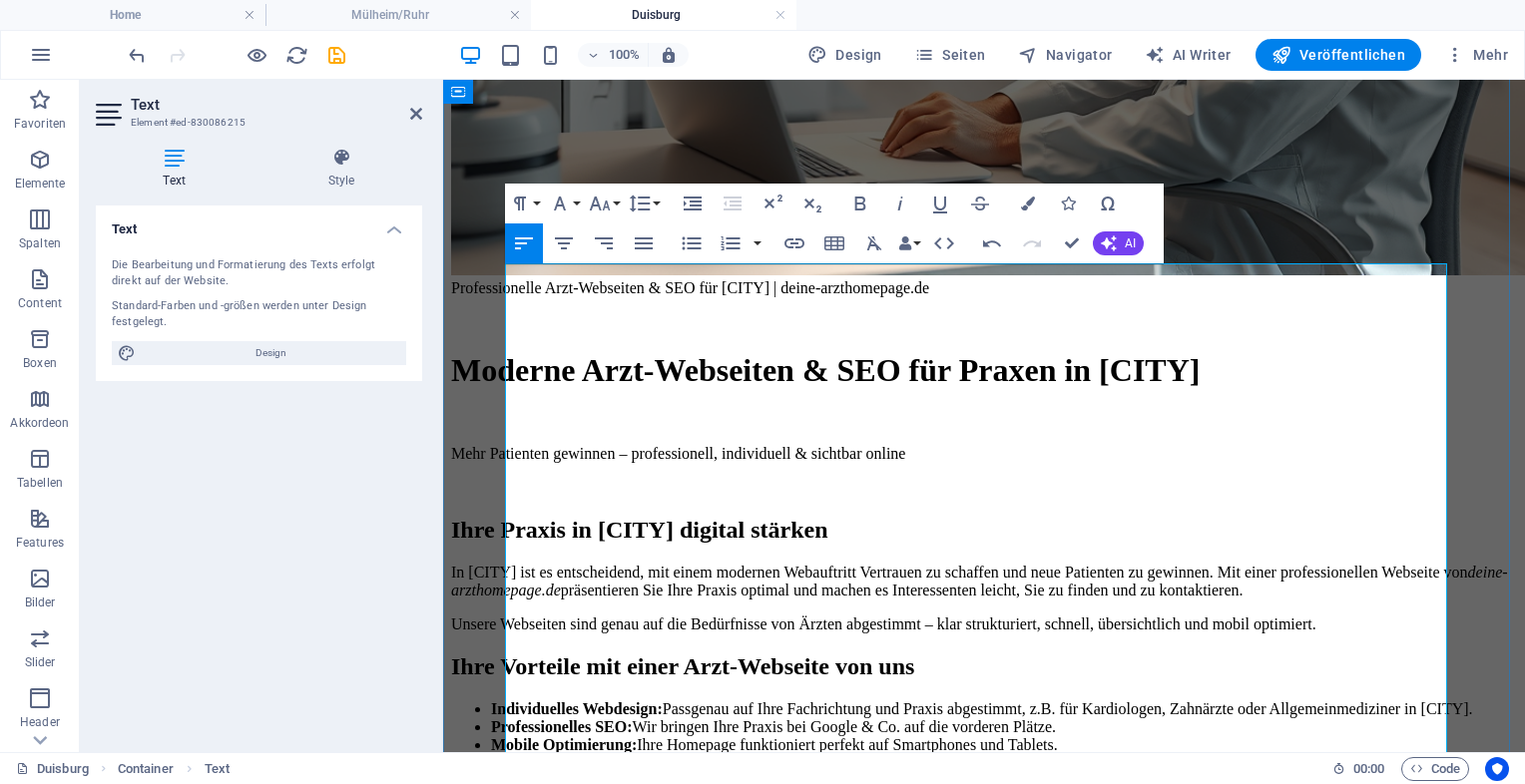 click on "Unsere Webseiten sind genau auf die Bedürfnisse von Ärzten abgestimmt – klar strukturiert, schnell, übersichtlich und mobil optimiert." at bounding box center (984, 624) 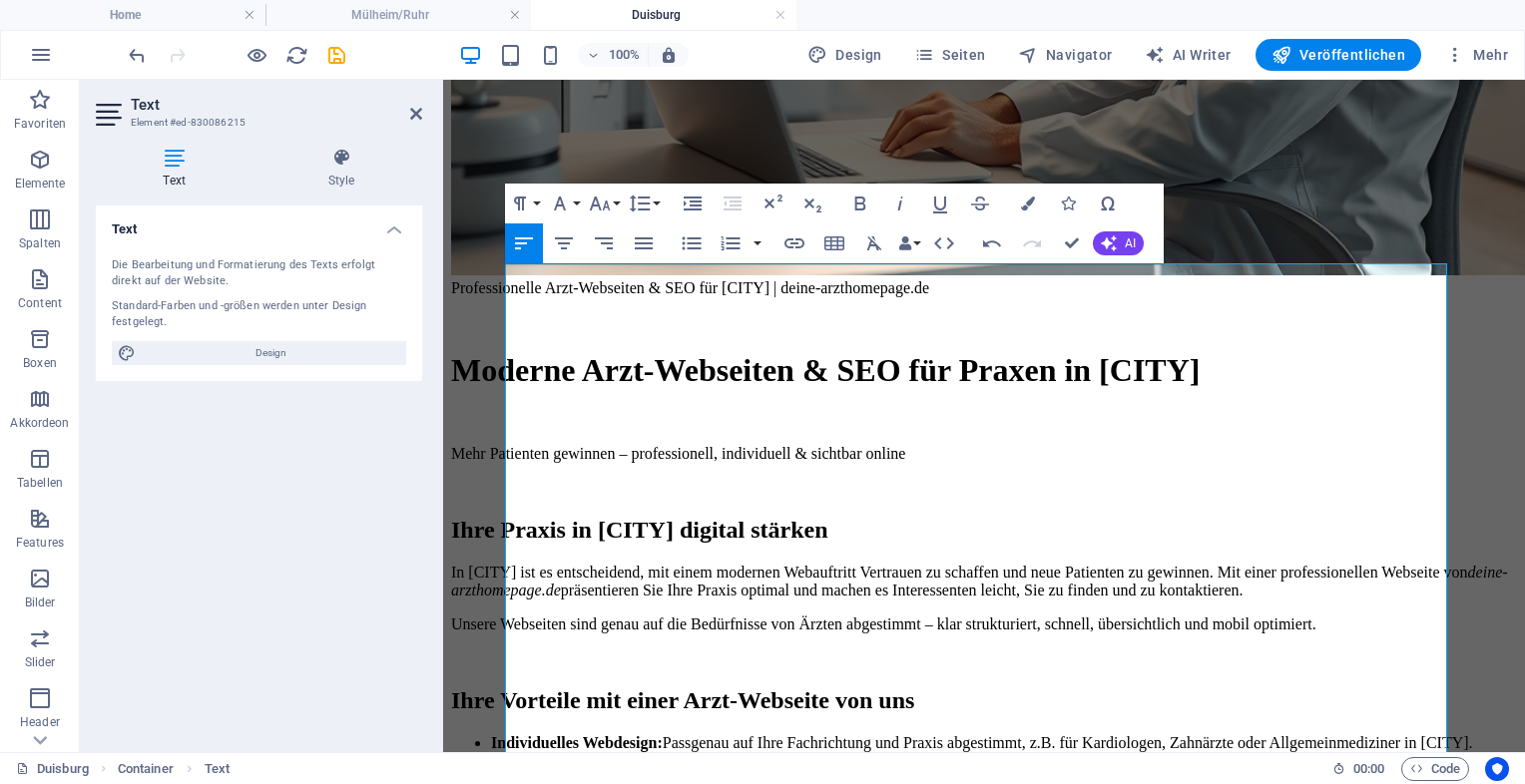 scroll, scrollTop: 917, scrollLeft: 0, axis: vertical 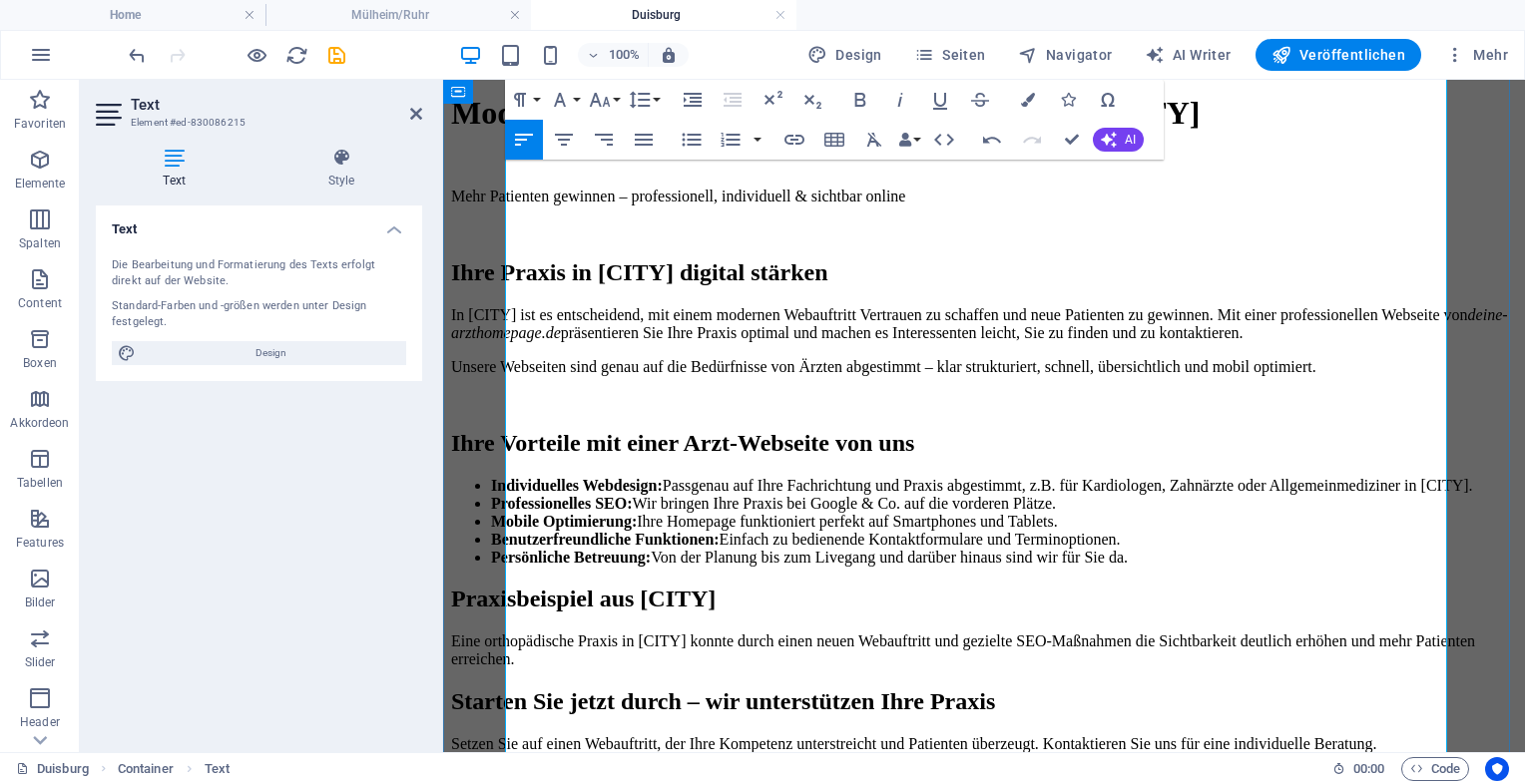 click on "Praxisbeispiel aus [CITY]" at bounding box center (984, 598) 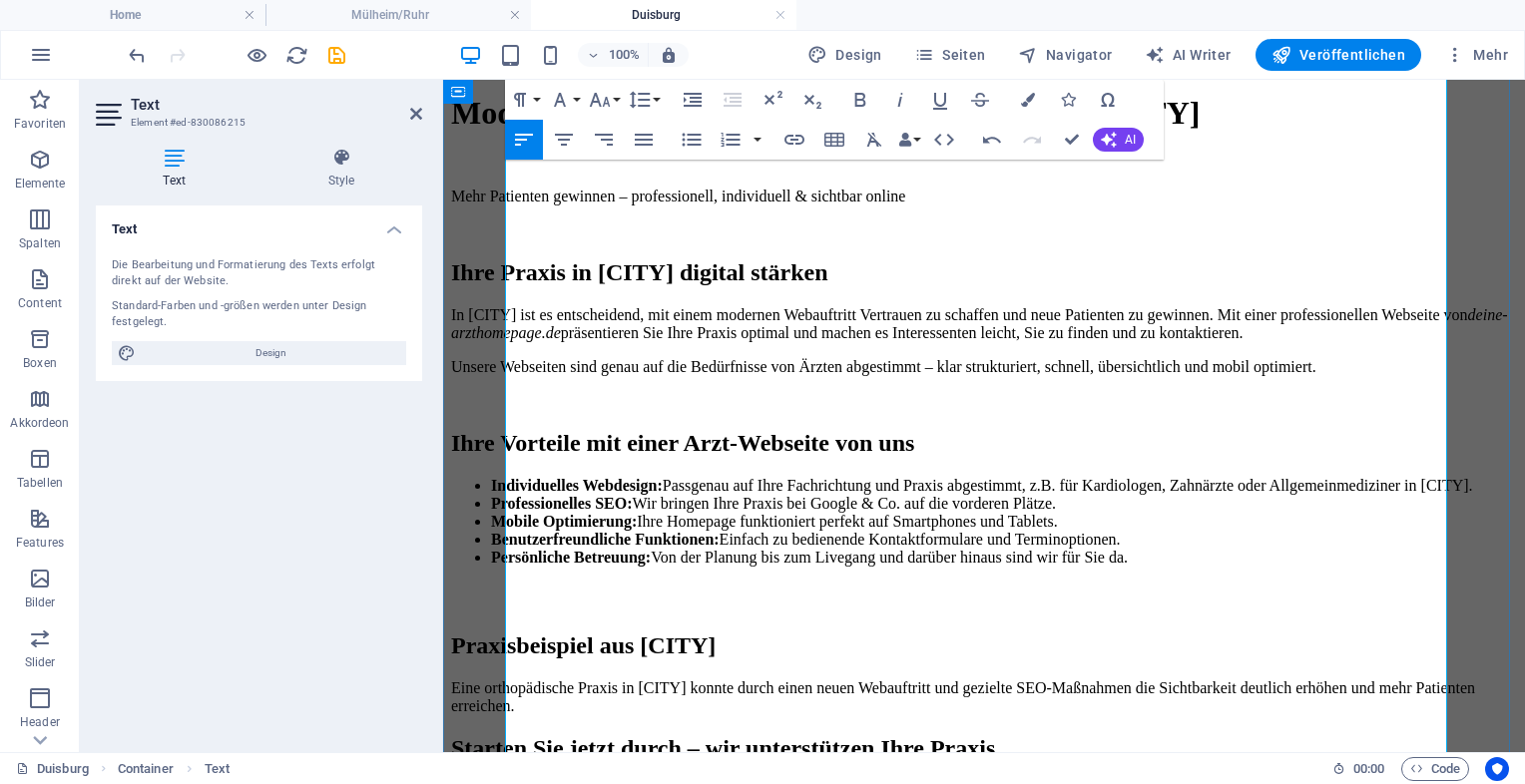 click on "Starten Sie jetzt durch – wir unterstützen Ihre Praxis" at bounding box center [984, 748] 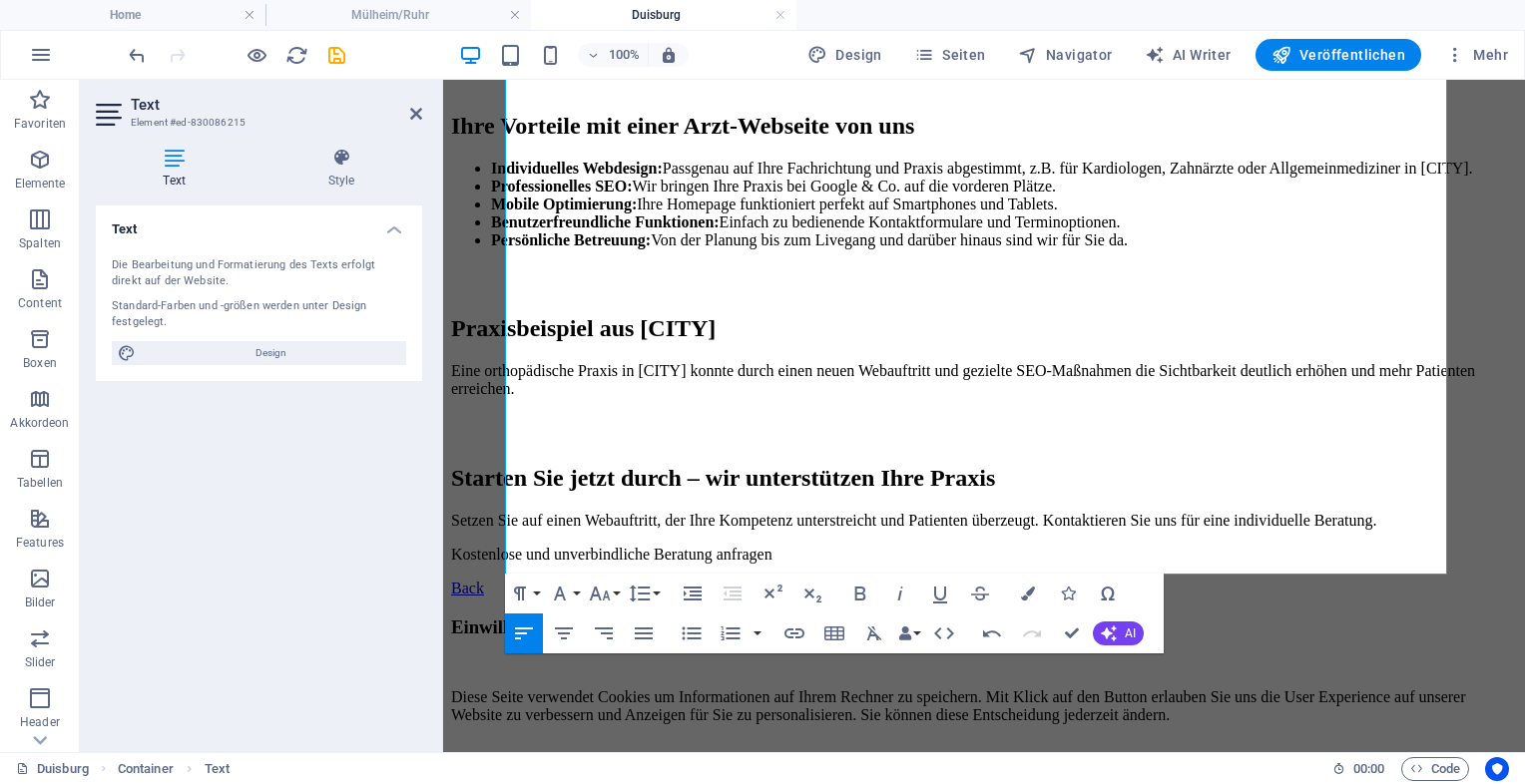 scroll, scrollTop: 1187, scrollLeft: 0, axis: vertical 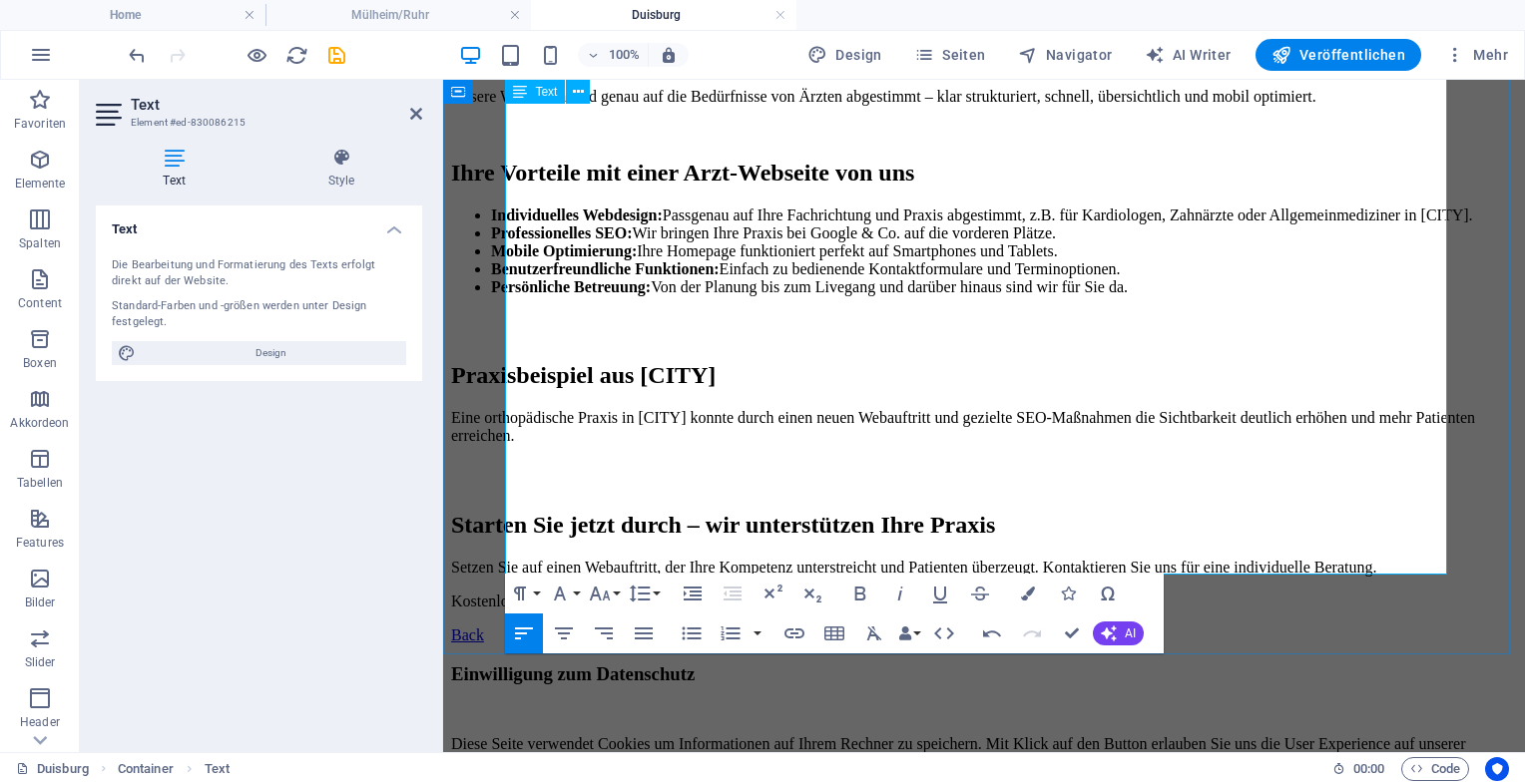 click on "Setzen Sie auf einen Webauftritt, der Ihre Kompetenz unterstreicht und Patienten überzeugt. Kontaktieren Sie uns für eine individuelle Beratung." at bounding box center [984, 568] 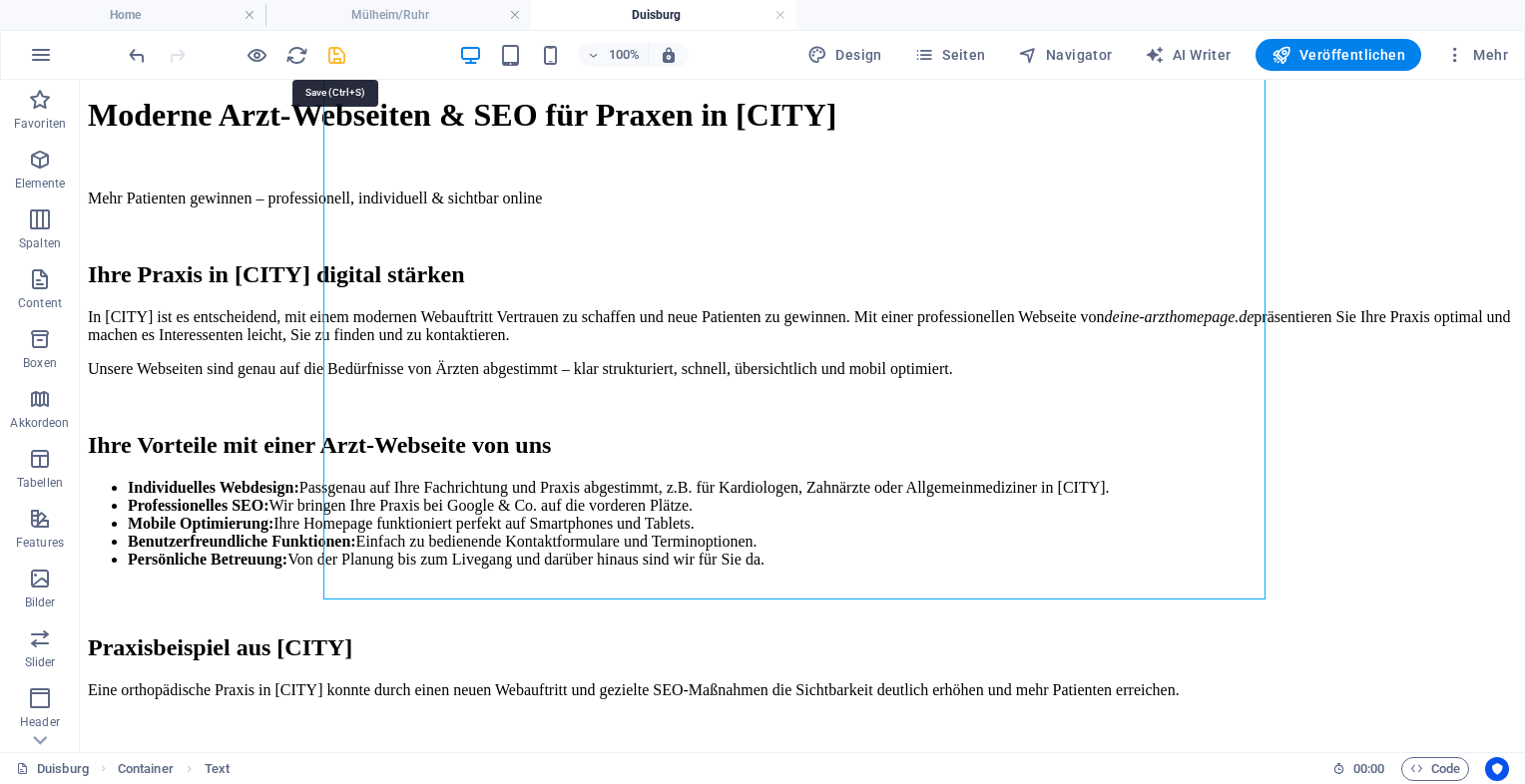 click at bounding box center (336, 55) 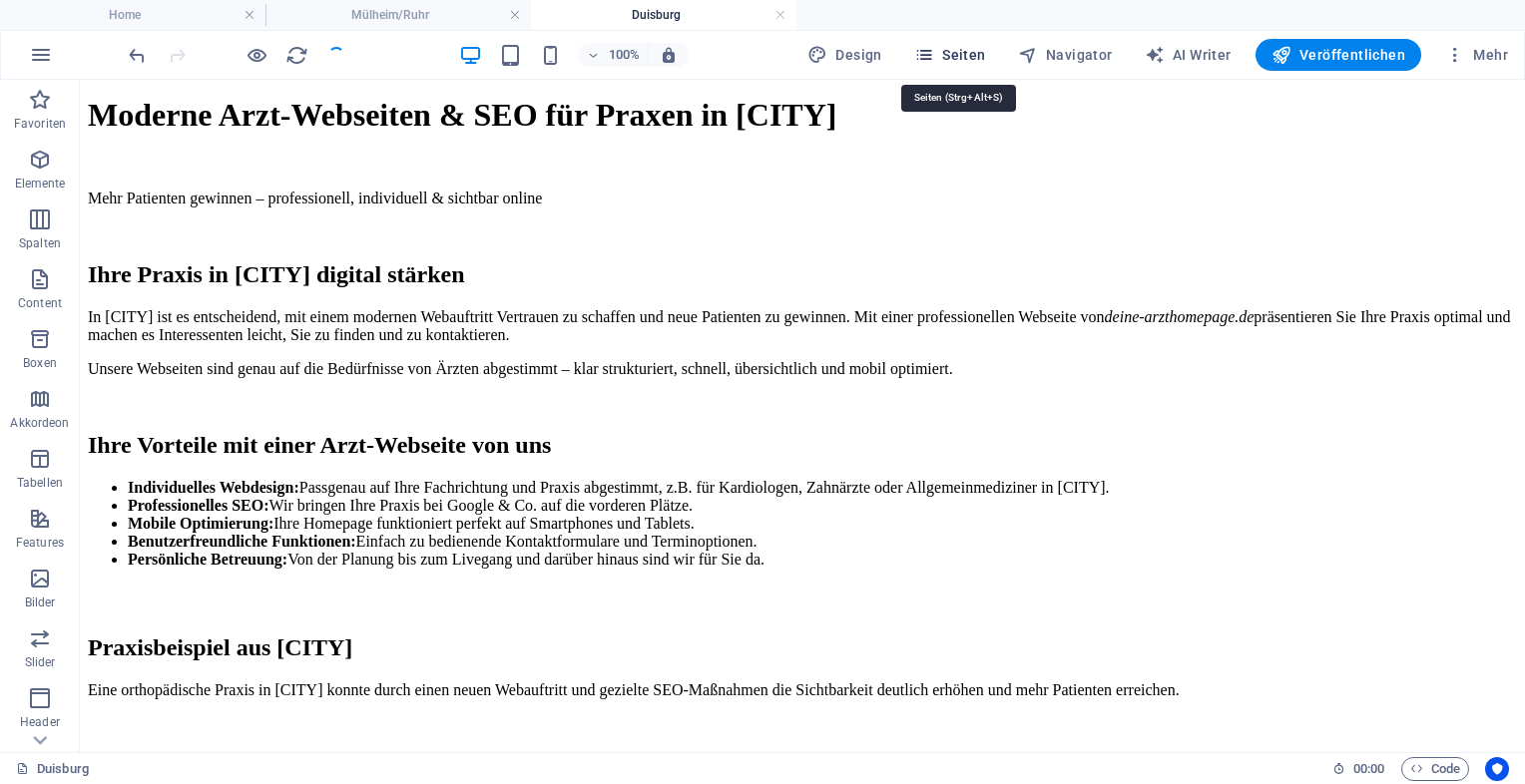 click on "Seiten" at bounding box center (950, 55) 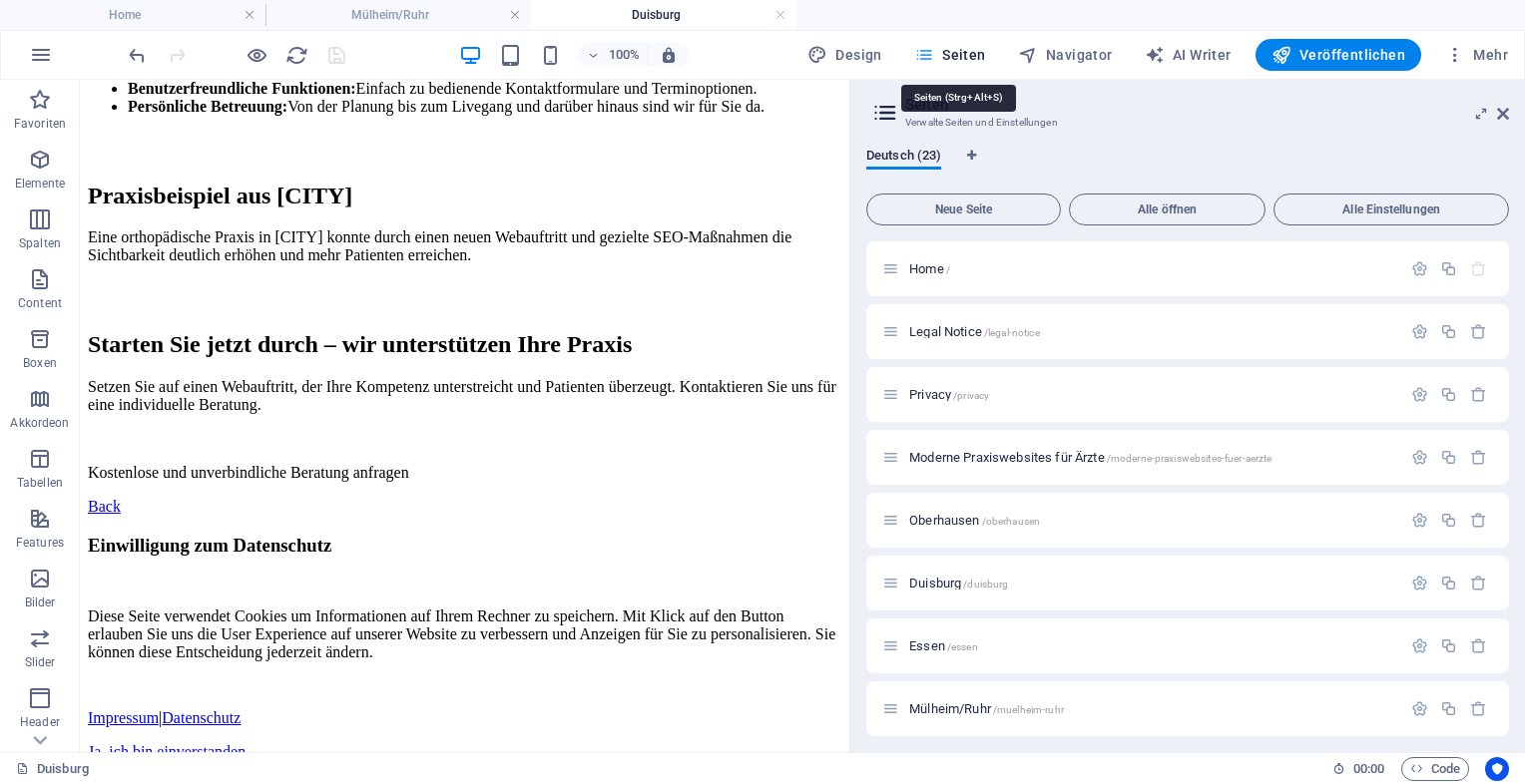 scroll, scrollTop: 1022, scrollLeft: 0, axis: vertical 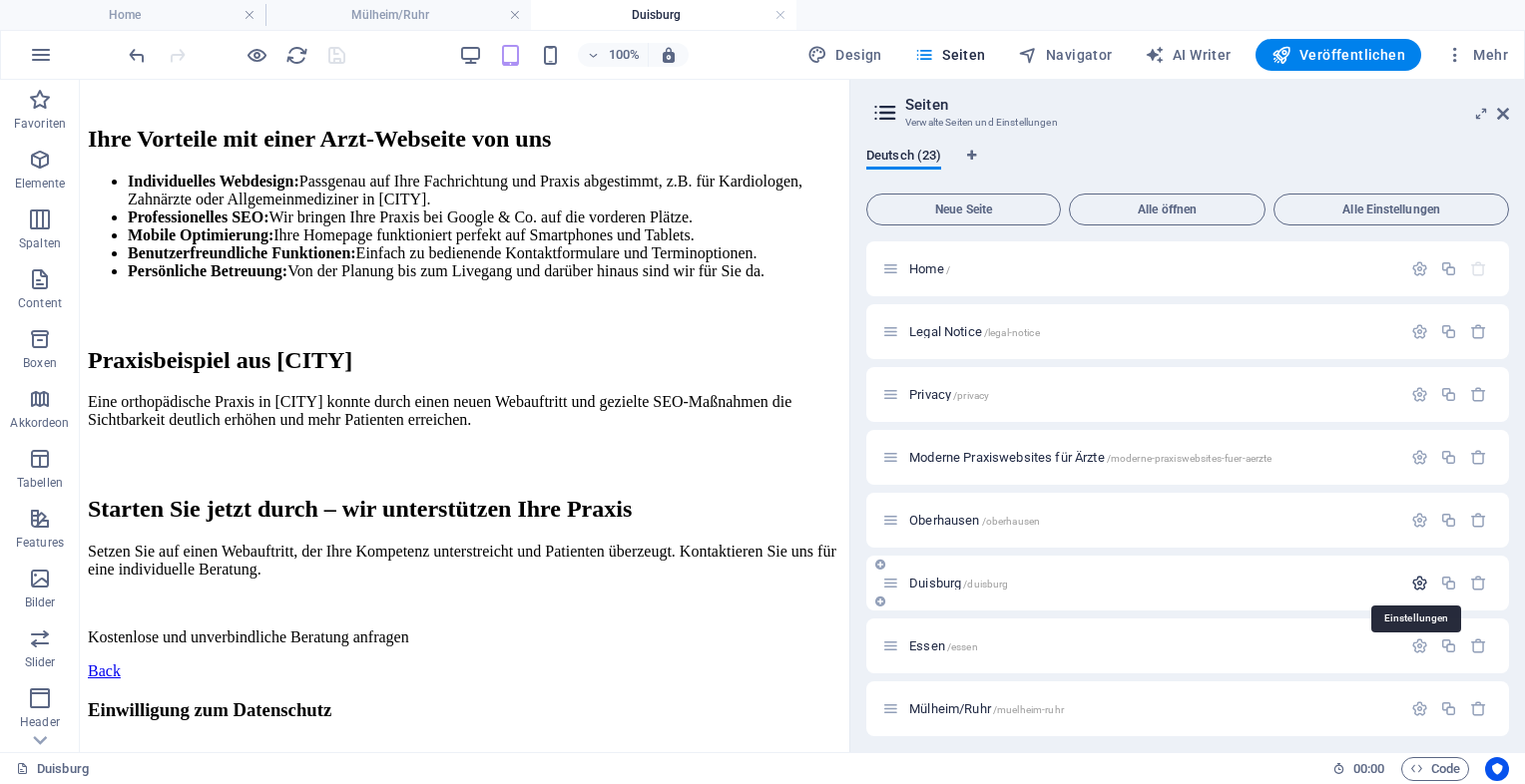 click at bounding box center (1419, 583) 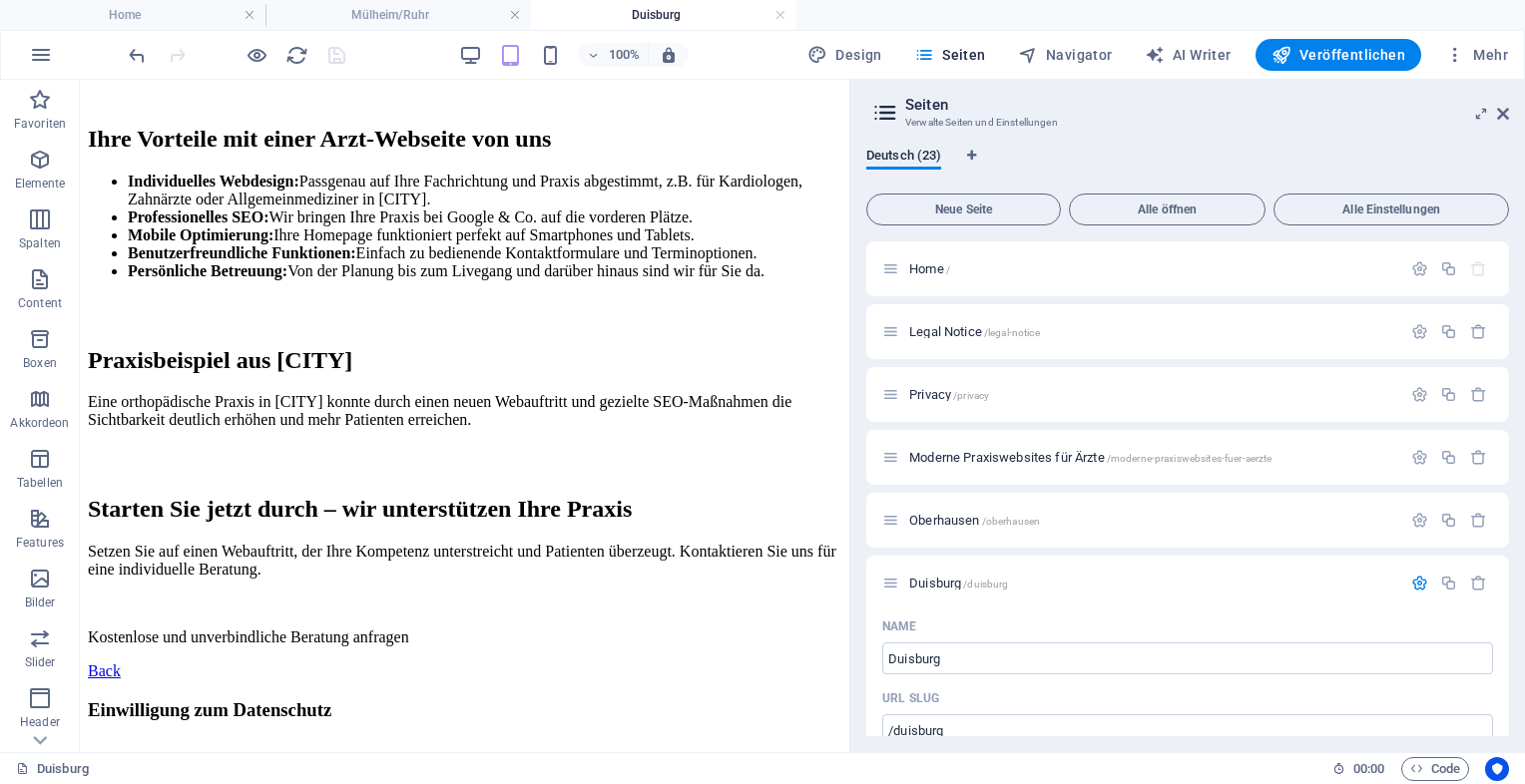 drag, startPoint x: 1509, startPoint y: 300, endPoint x: 1505, endPoint y: 392, distance: 92.086915 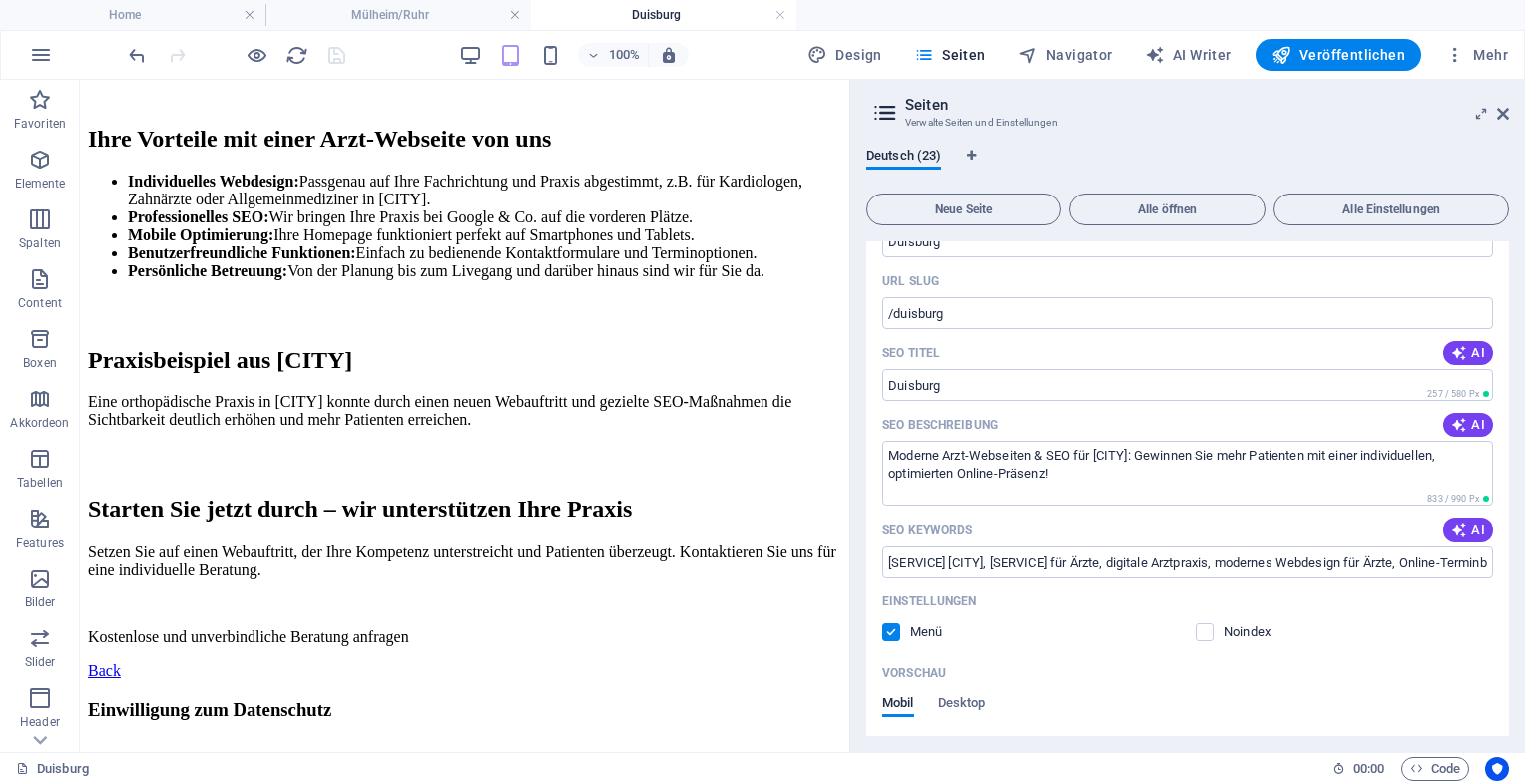 scroll, scrollTop: 410, scrollLeft: 0, axis: vertical 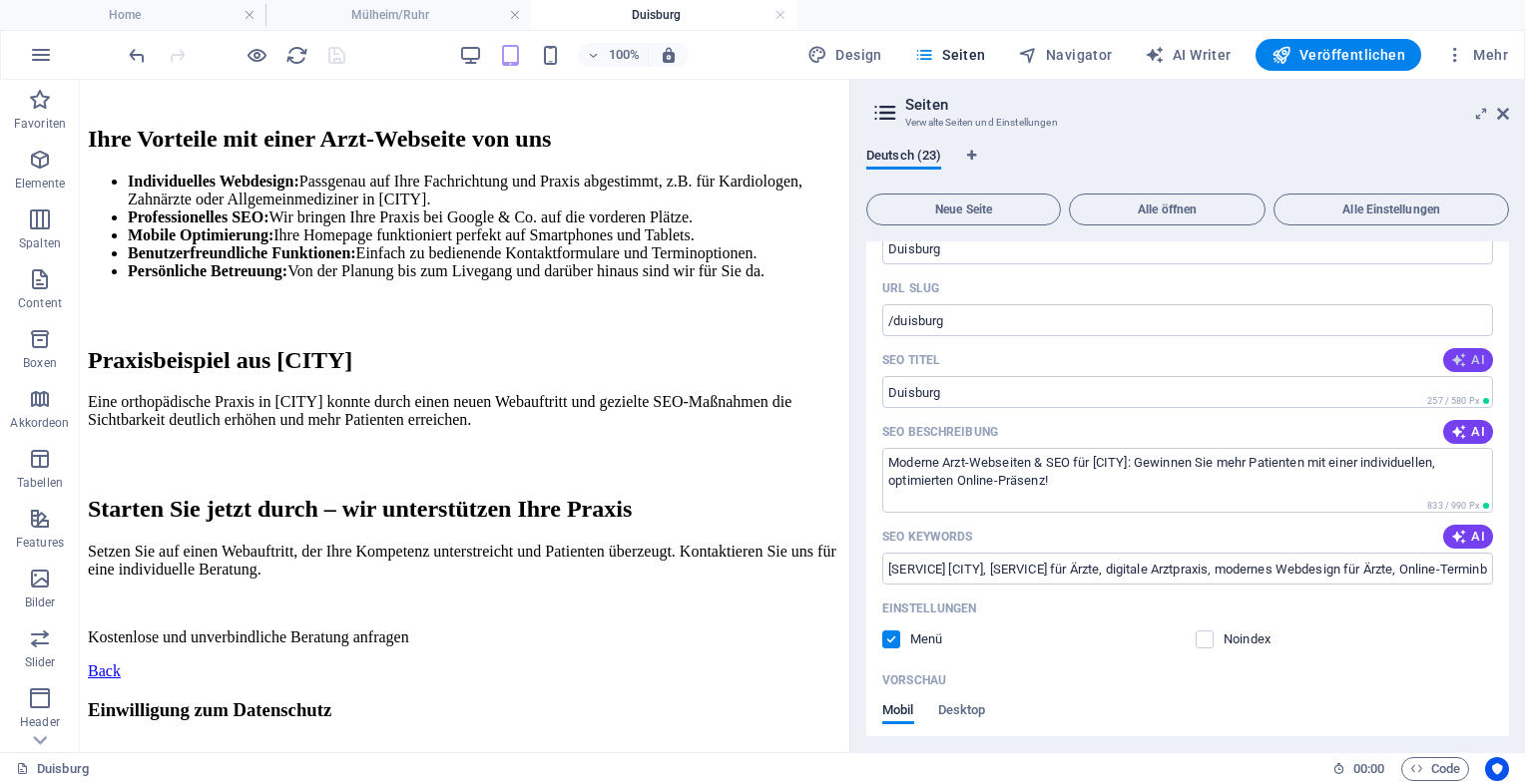 click at bounding box center (1459, 360) 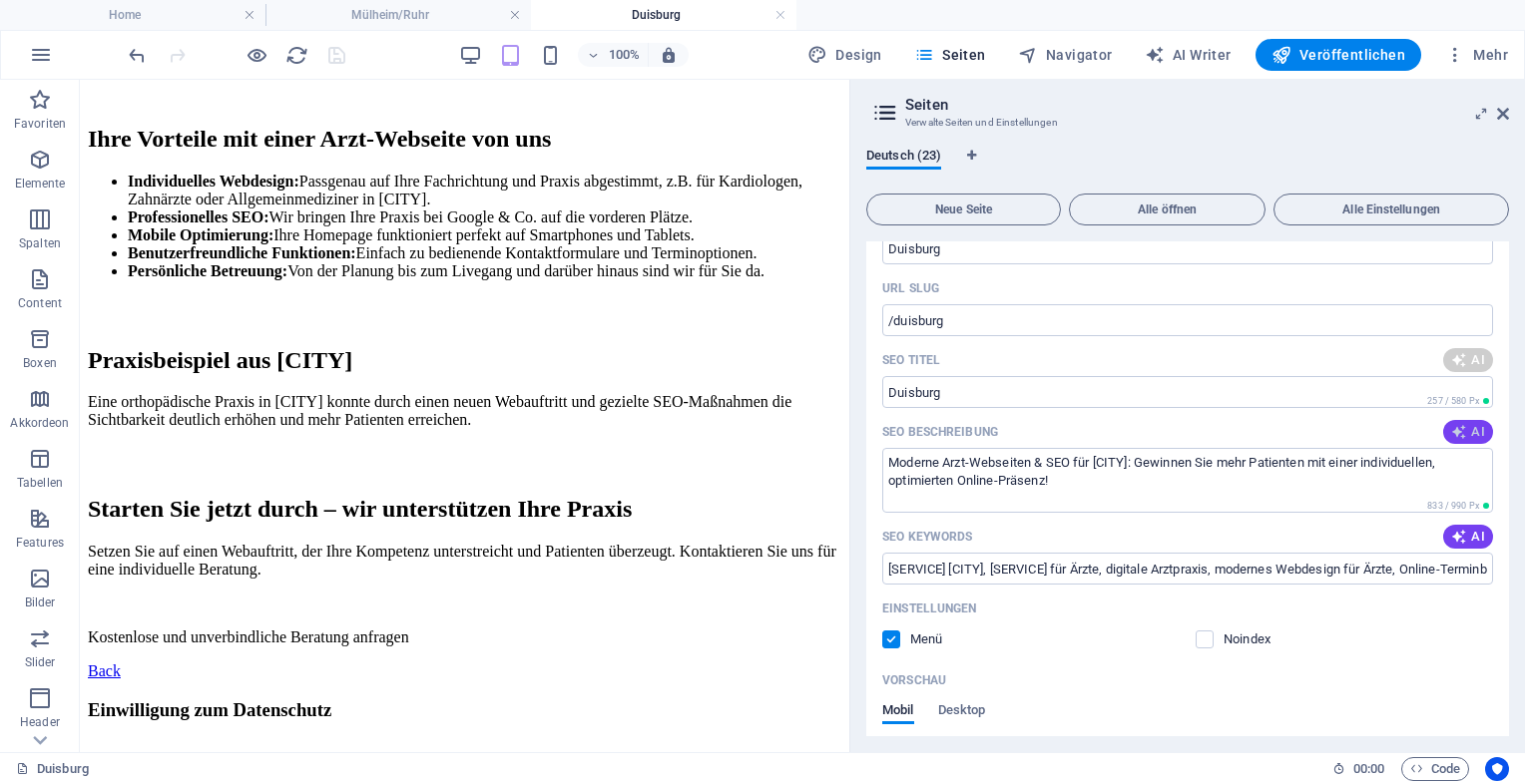 click at bounding box center [1459, 432] 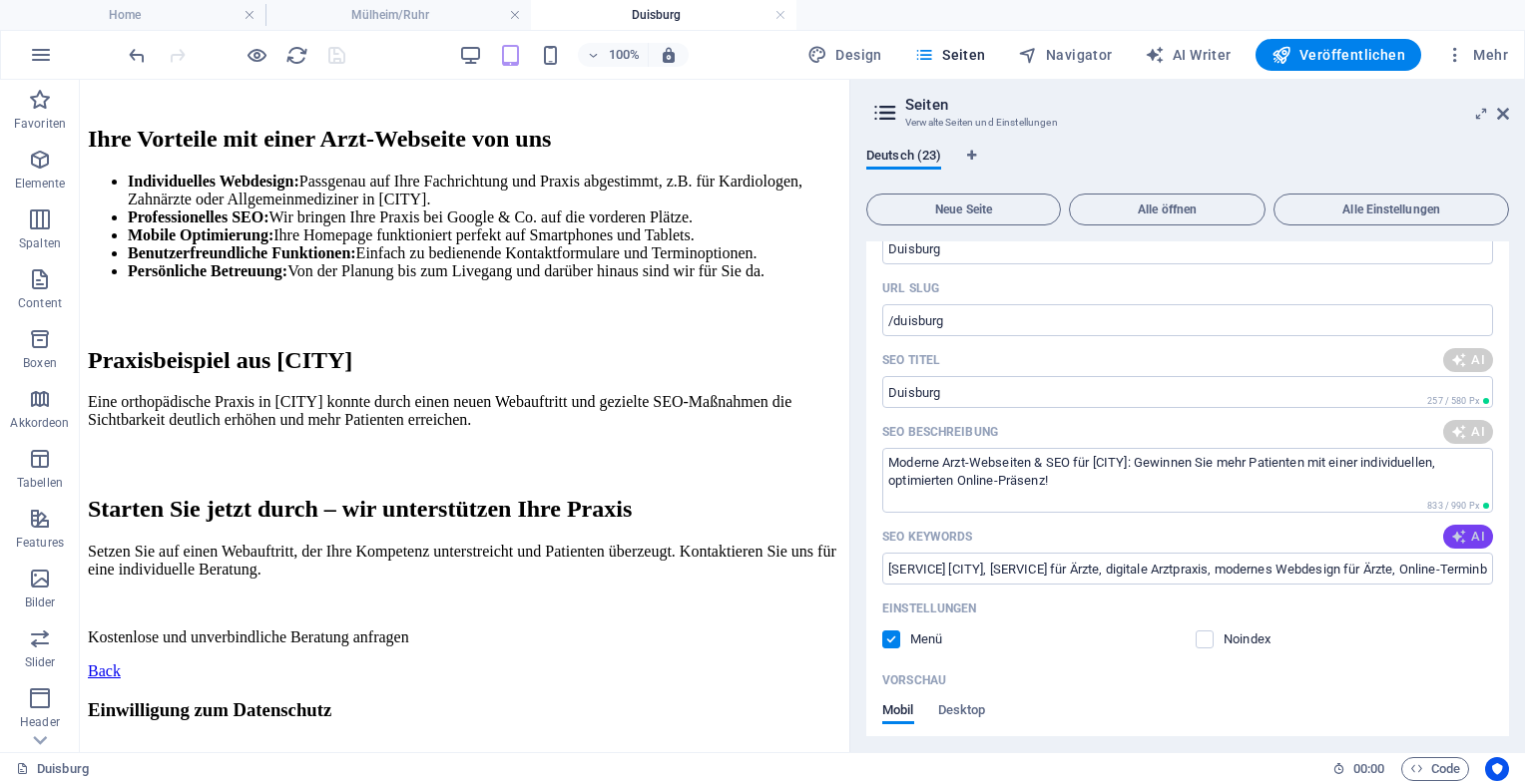 click on "AI" at bounding box center (1468, 537) 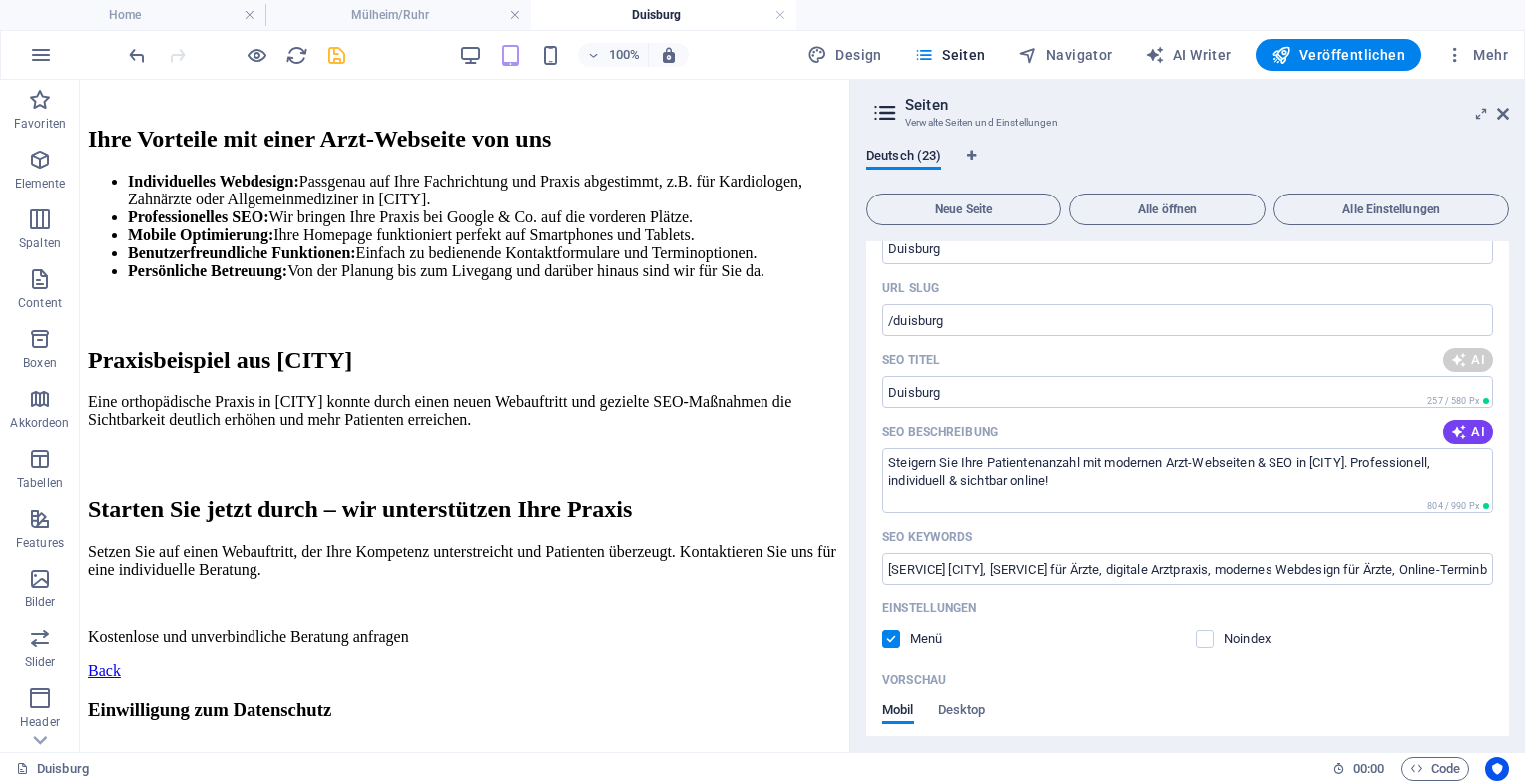 type on "Arzt-Webseiten & SEO [CITY]" 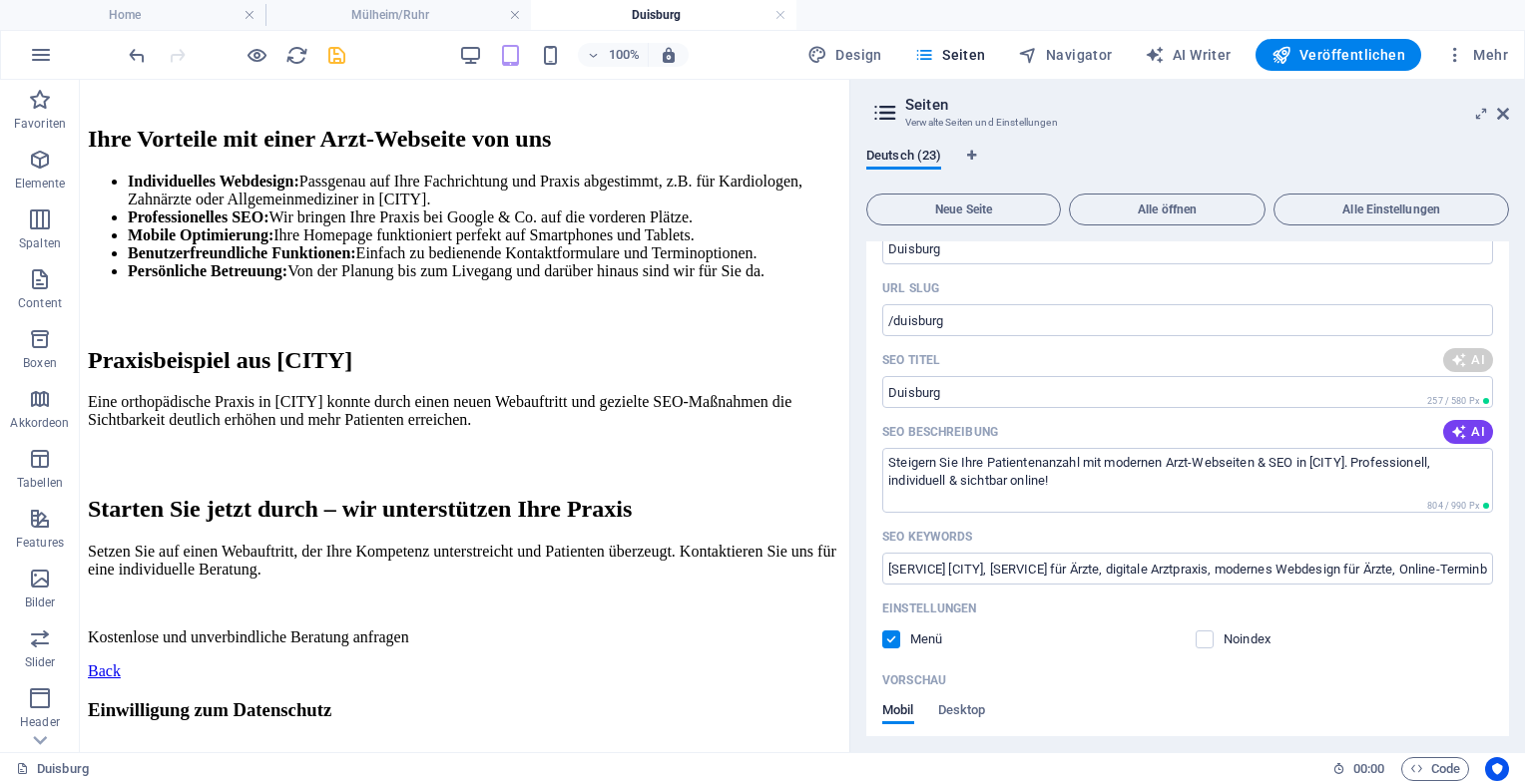 type on "Steigern Sie Ihre Patientenanzahl mit modernen Arzt-Webseiten & SEO in [CITY]. Professionell, individuell & sichtbar online!" 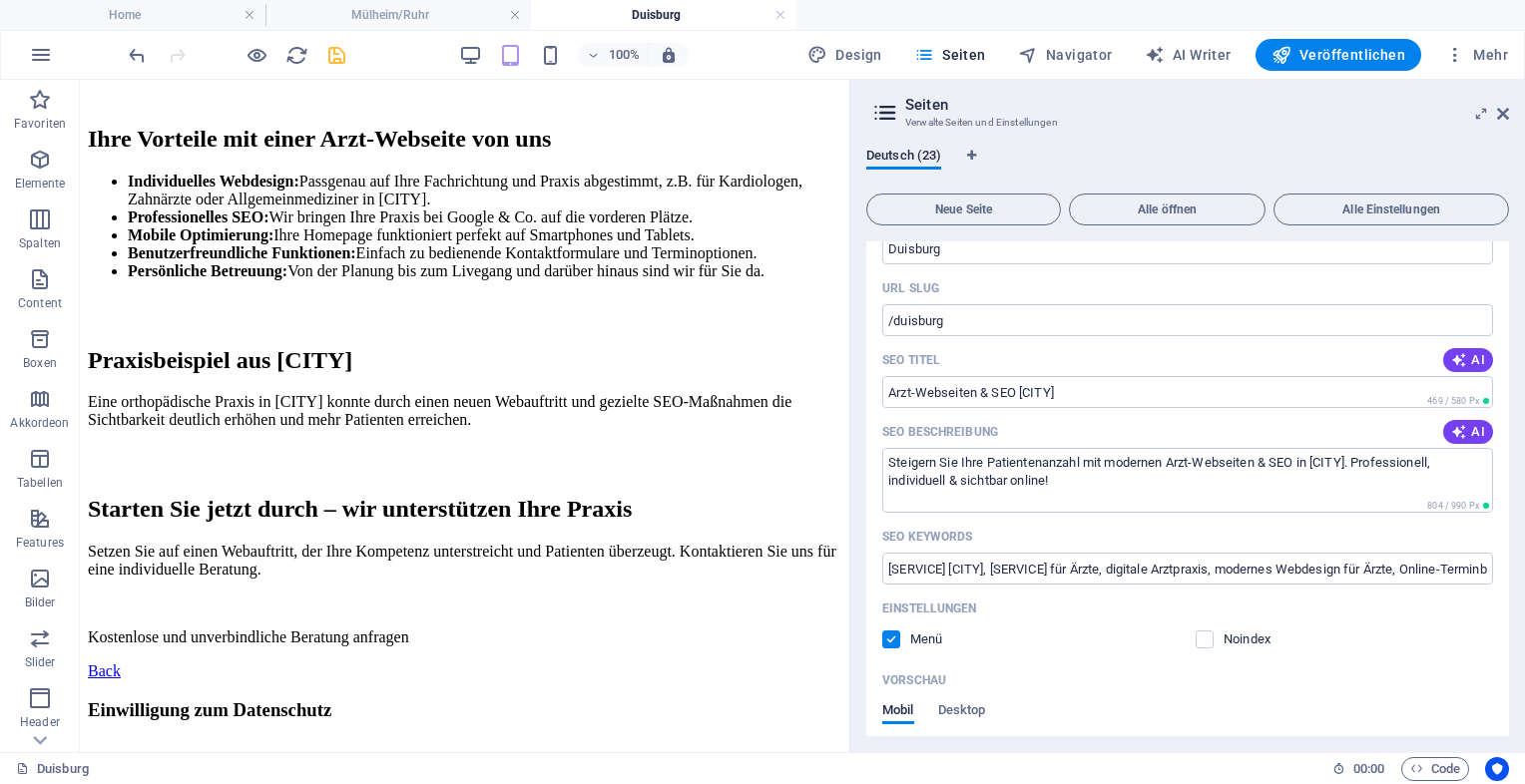type on "Arzt-Webseiten & SEO [CITY]" 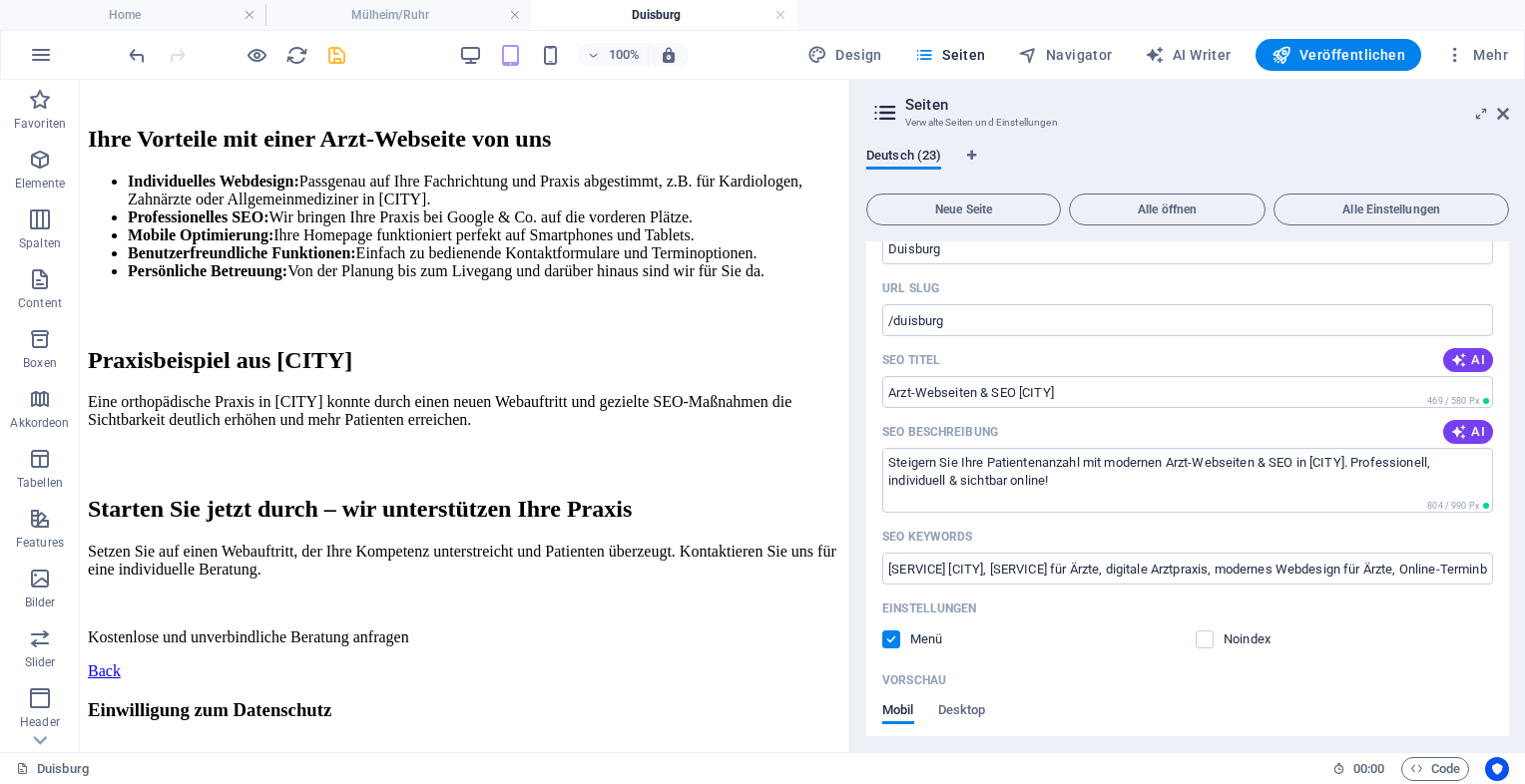 type on "Arzt-Webseiten [CITY], SEO für Ärzte [CITY], moderne Praxis-Webseiten, Patienten gewinnen [CITY], individuelles Webdesign Arzt, mobile Optimierung Arztseite" 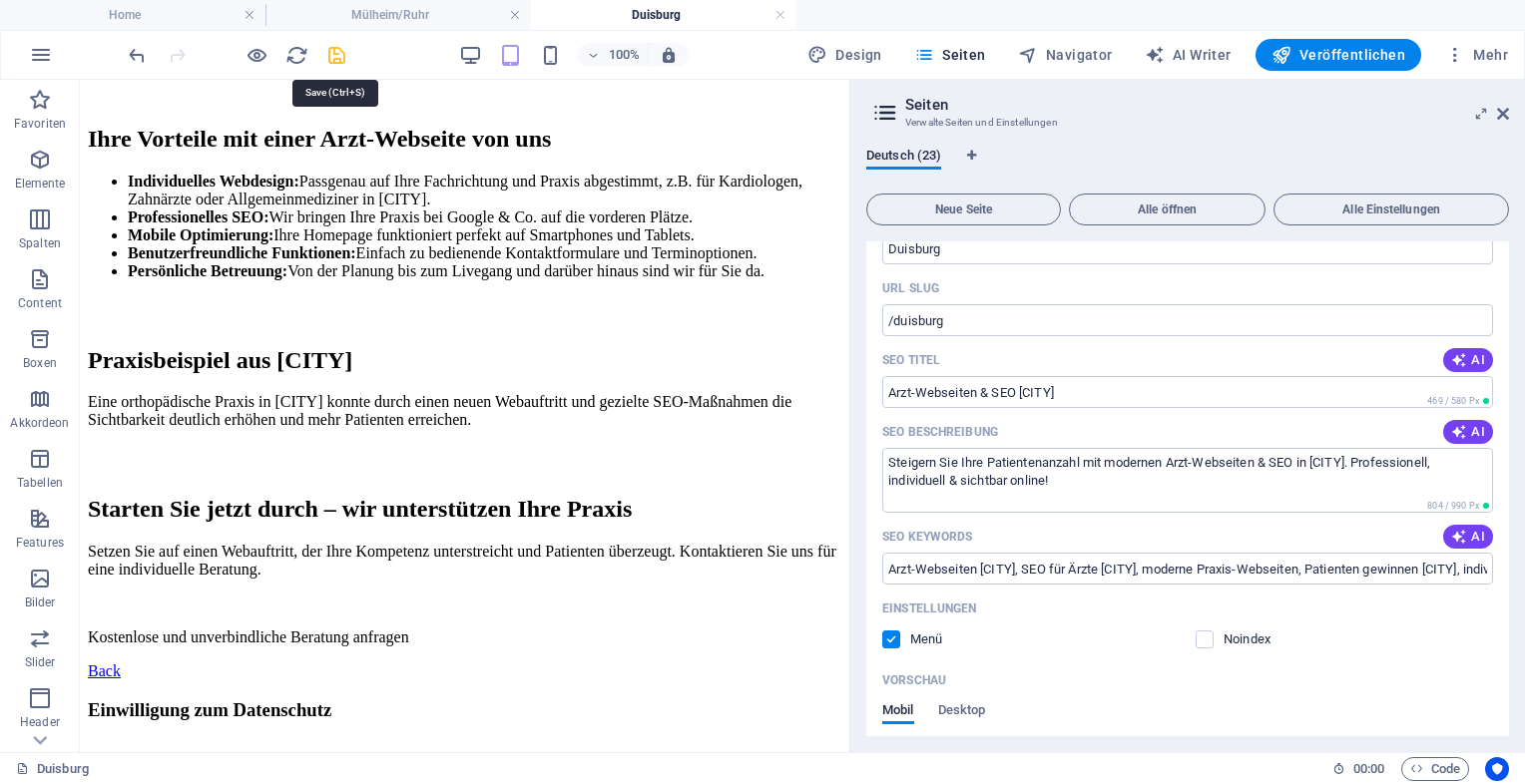 click at bounding box center (336, 55) 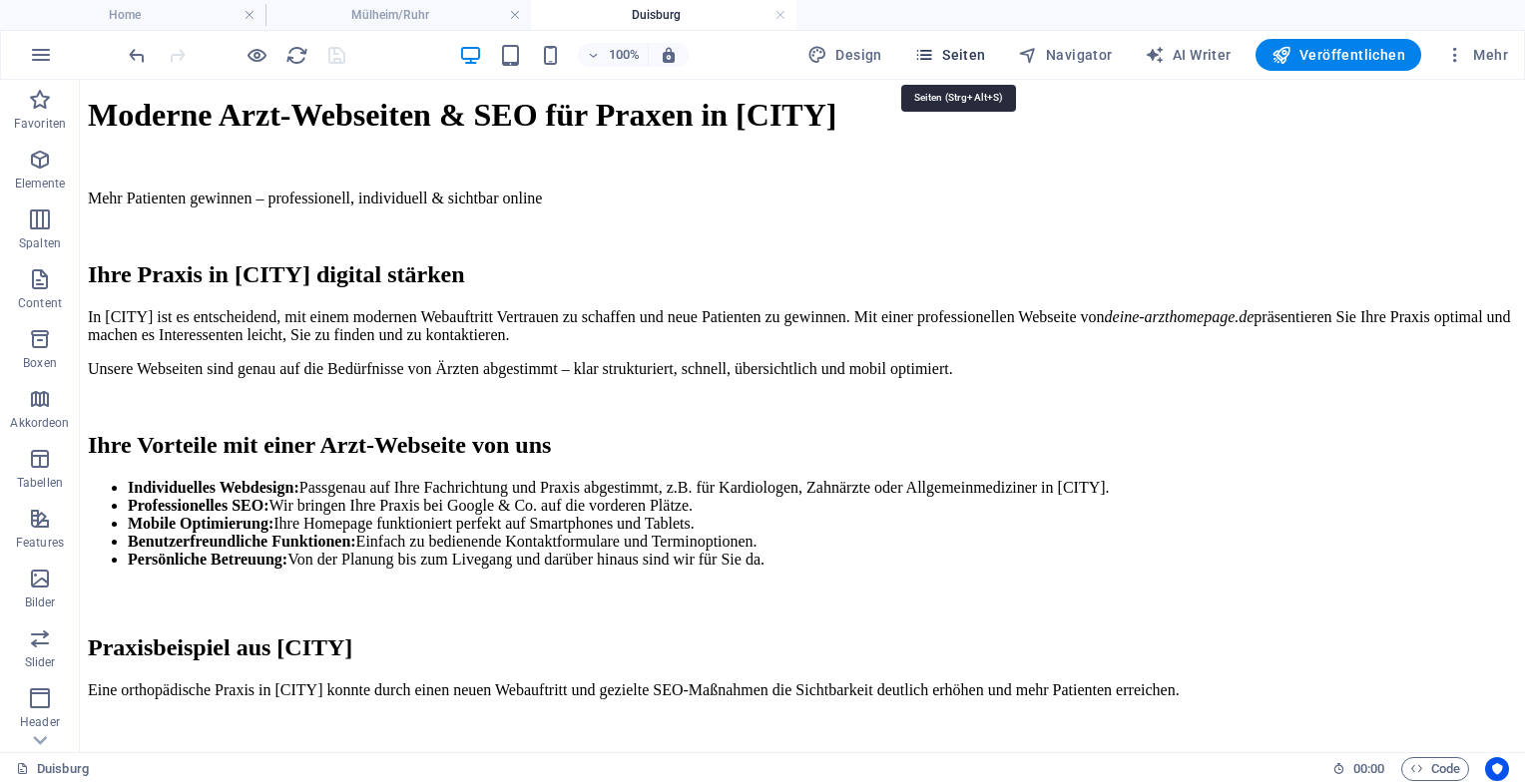 click on "Seiten" at bounding box center [950, 55] 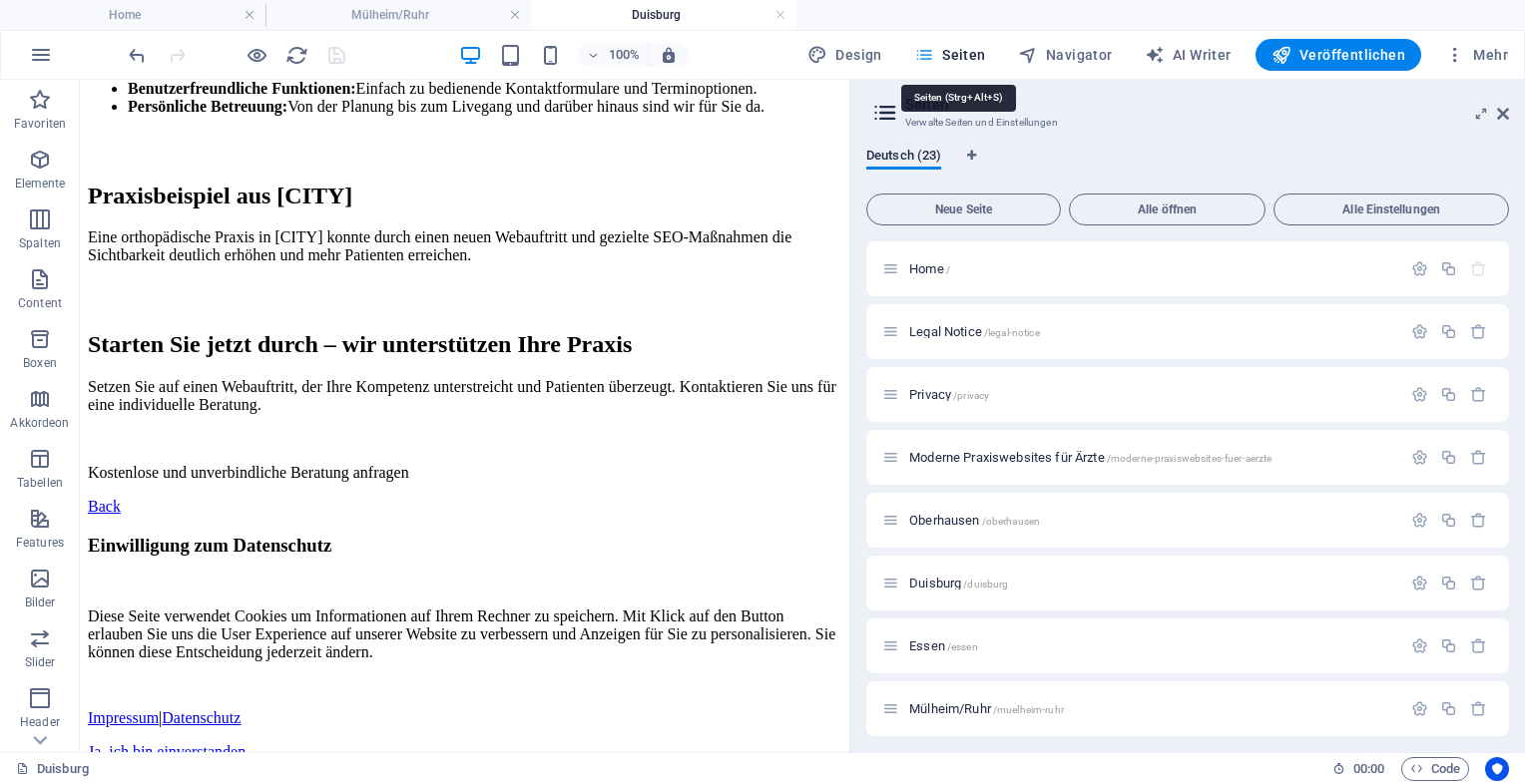 scroll, scrollTop: 1022, scrollLeft: 0, axis: vertical 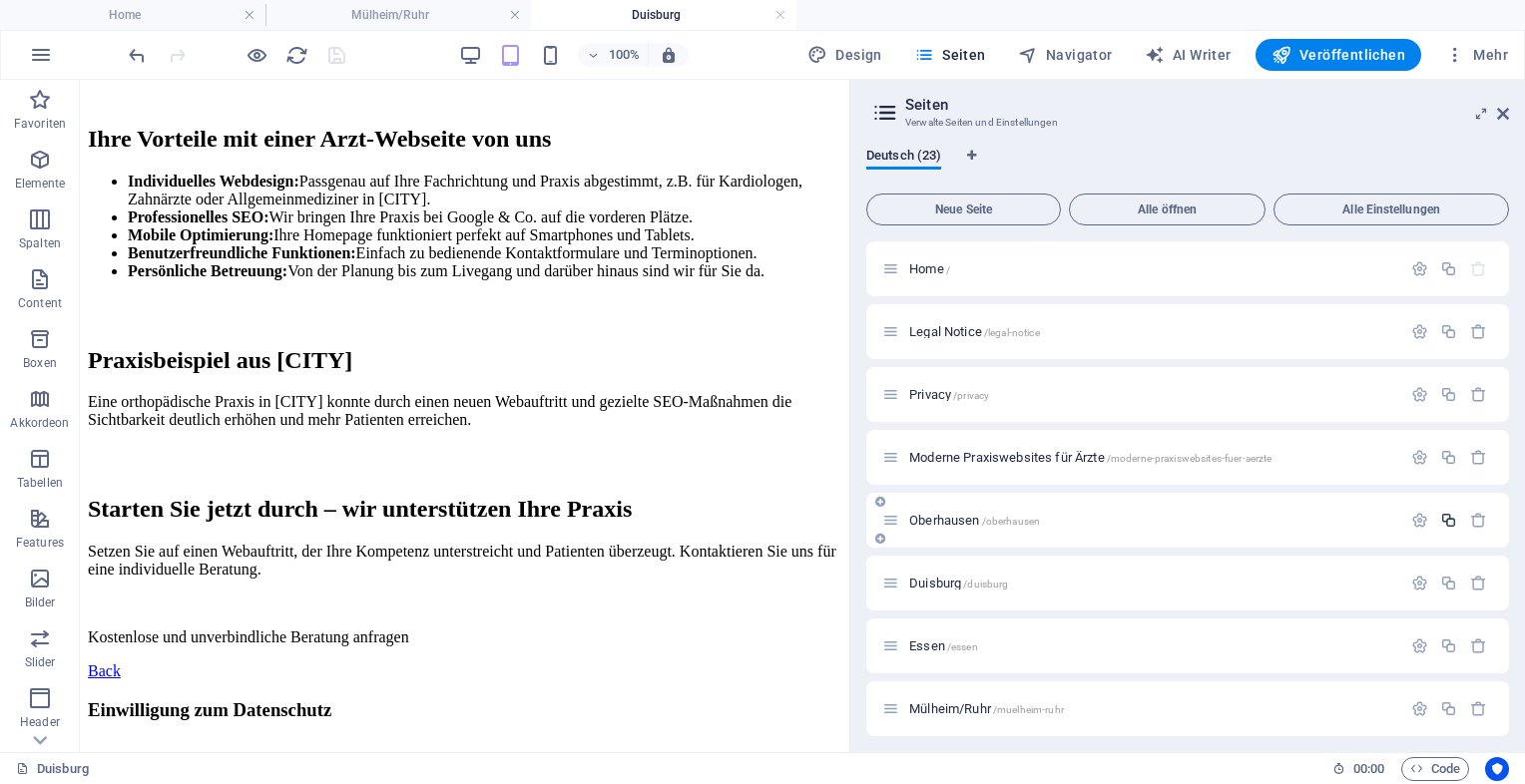 click at bounding box center [1448, 520] 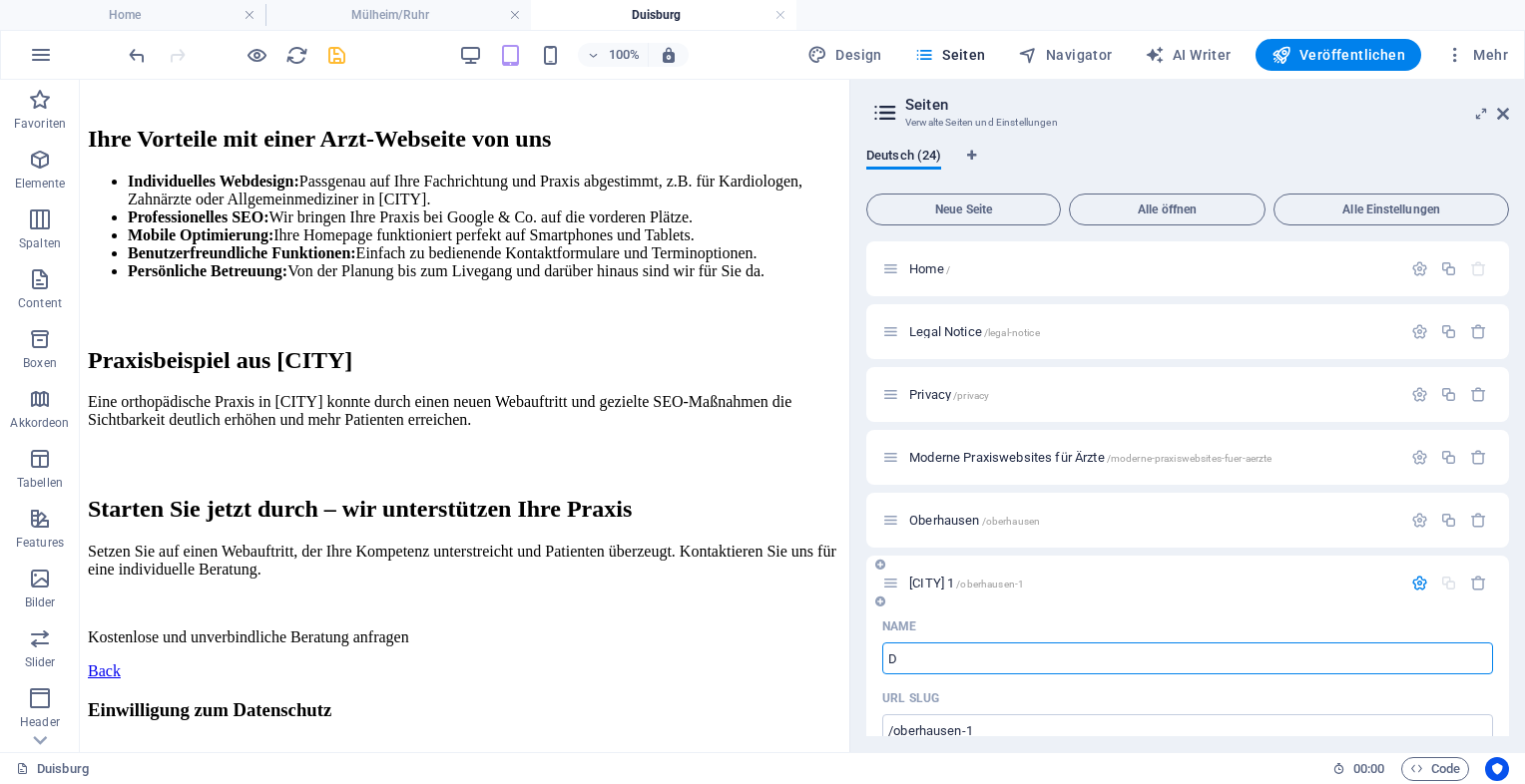 type on "Dü" 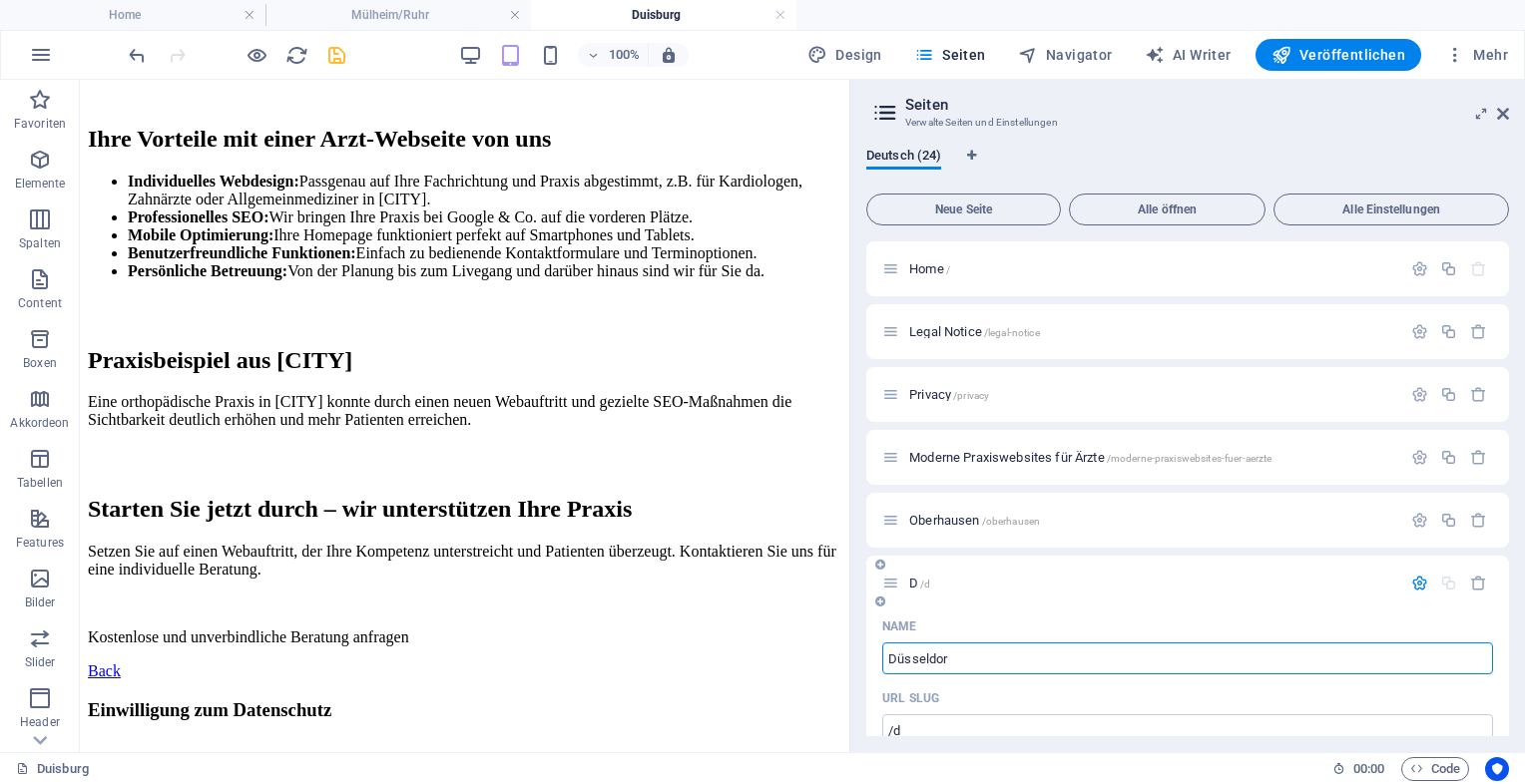 type on "Düsseldorf" 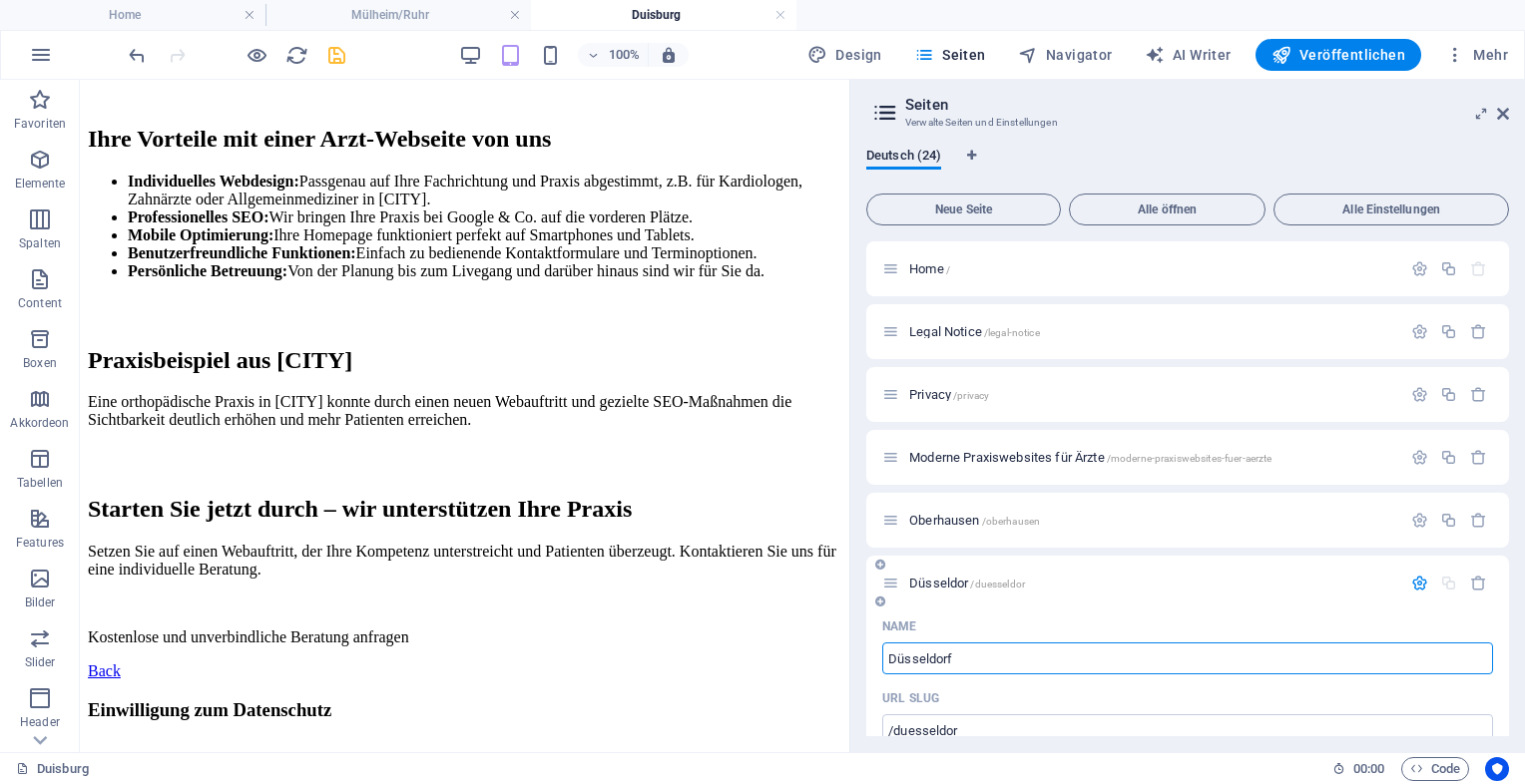 type on "Düsseldorf" 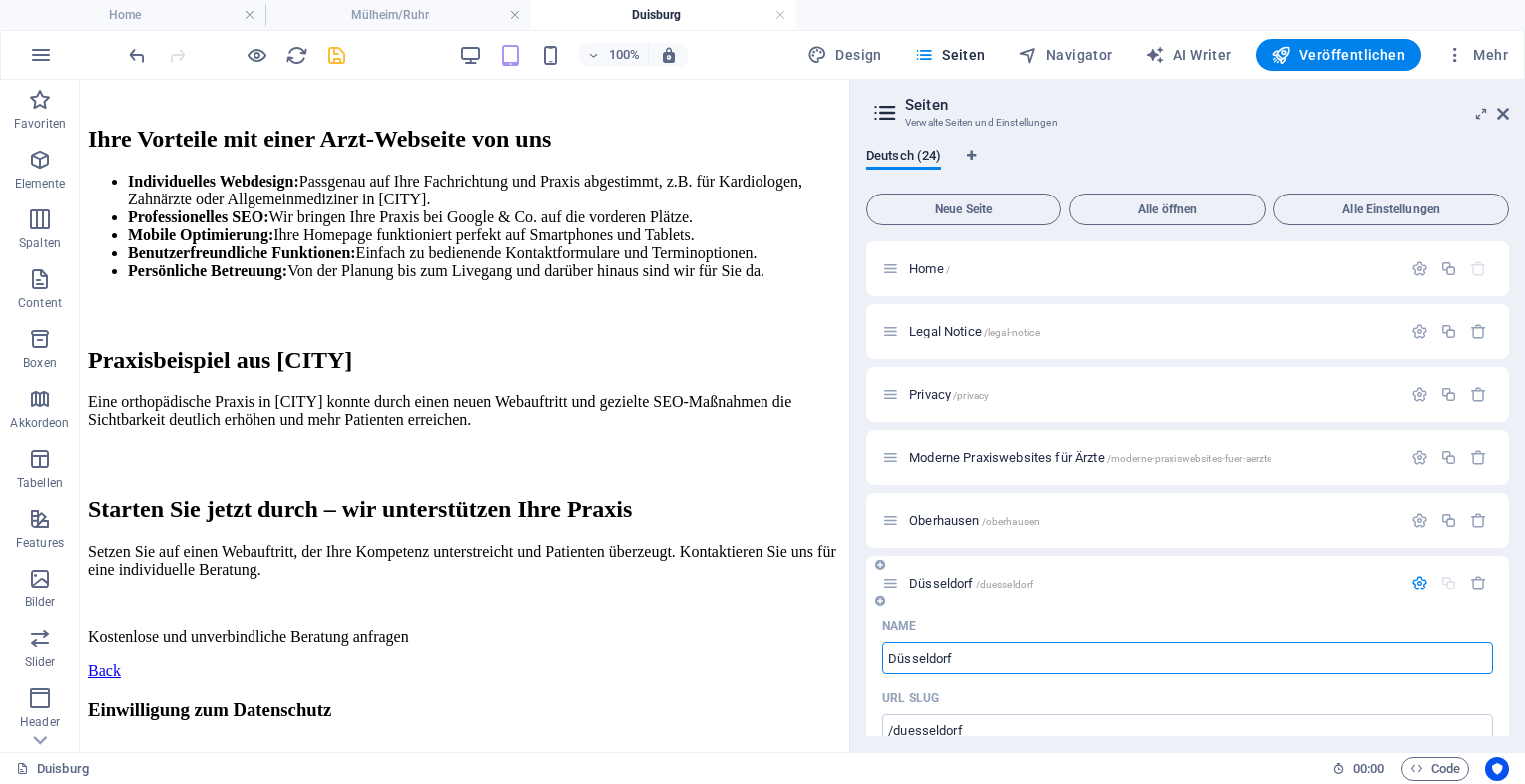type on "Düsseldorf" 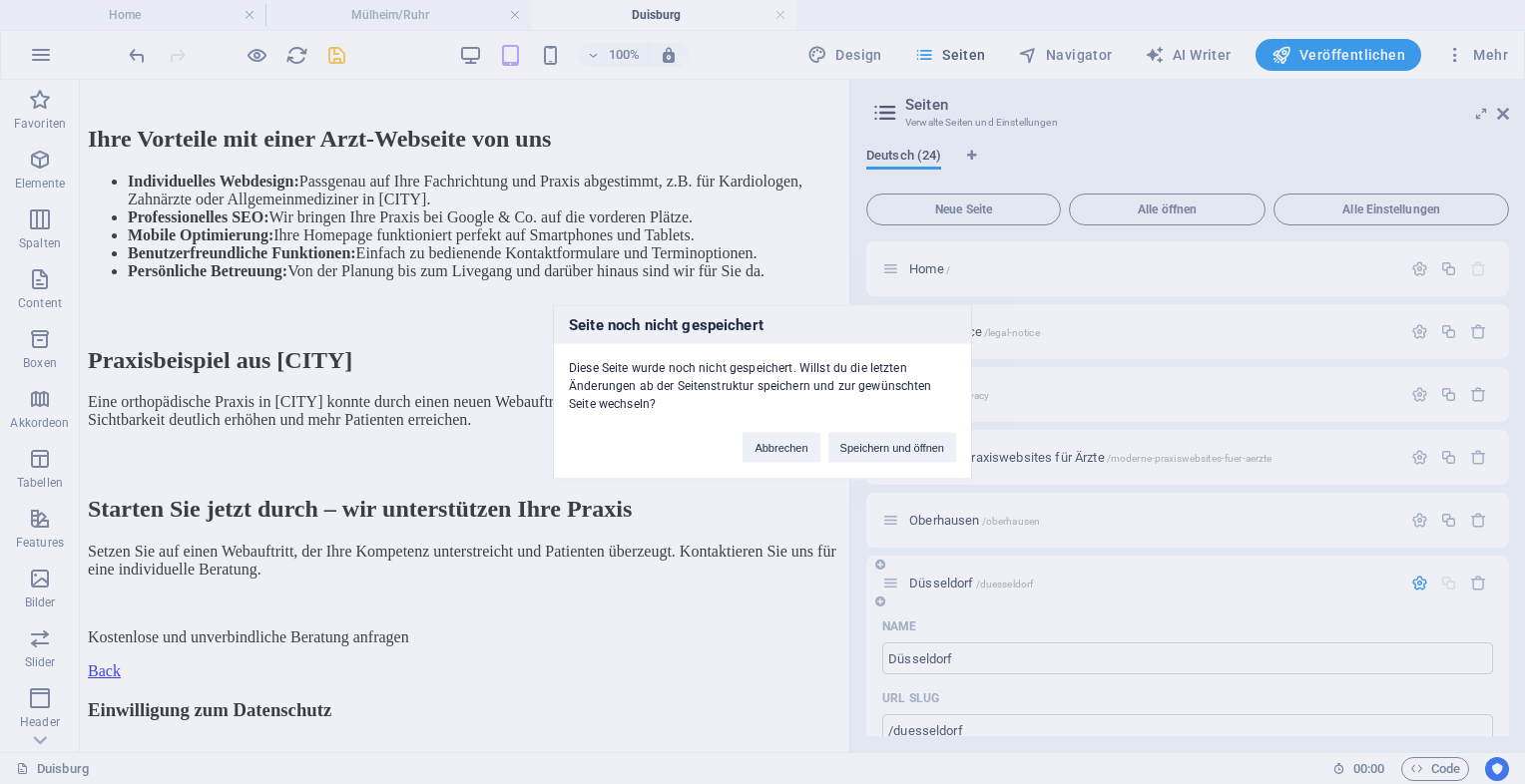 click on "Seite noch nicht gespeichert Diese Seite wurde noch nicht gespeichert. Willst du die letzten Änderungen ab der Seitenstruktur speichern und zur gewünschten Seite wechseln? Abbrechen Speichern und öffnen" at bounding box center (762, 392) 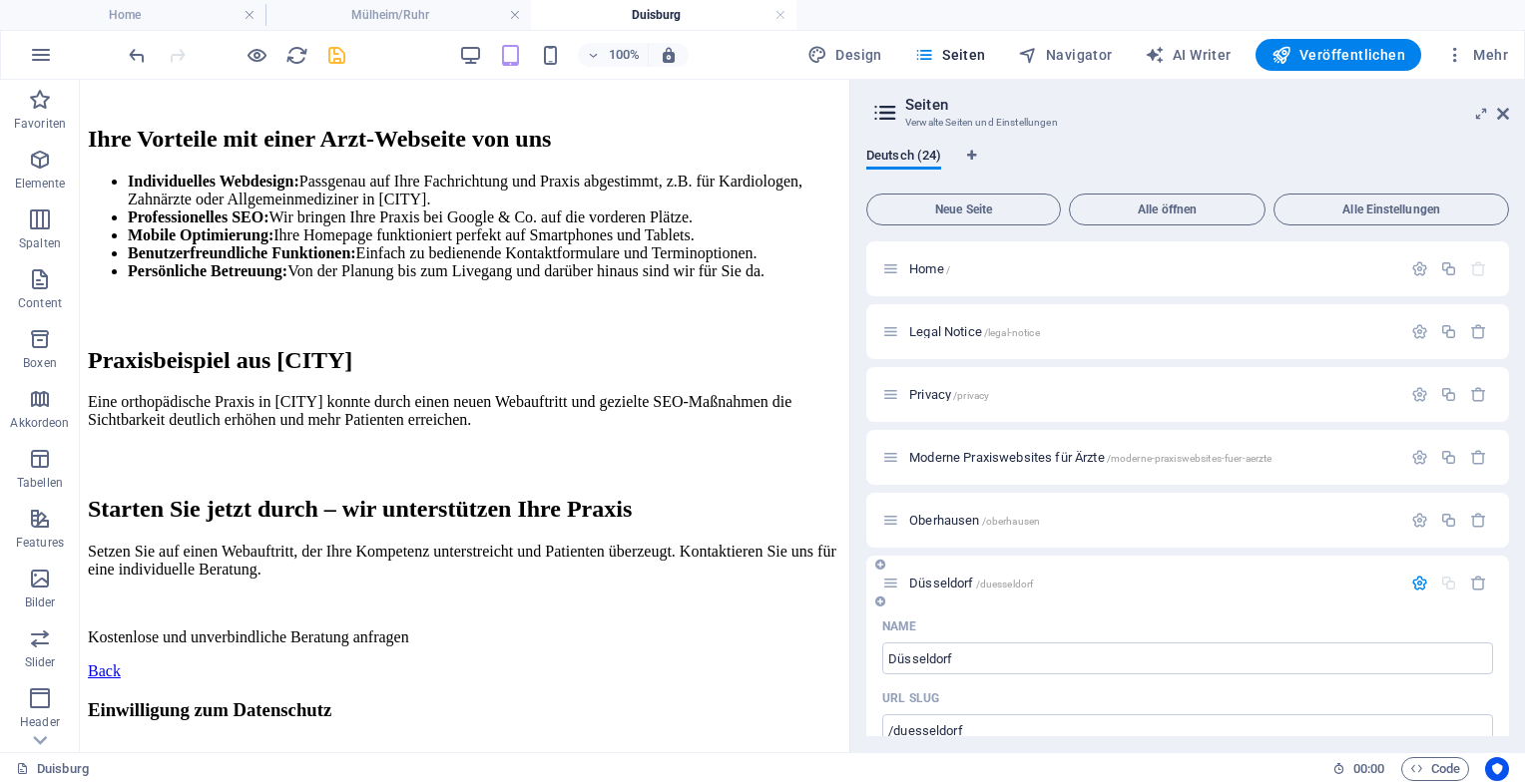 click on "Düsseldorf /duesseldorf" at bounding box center (971, 583) 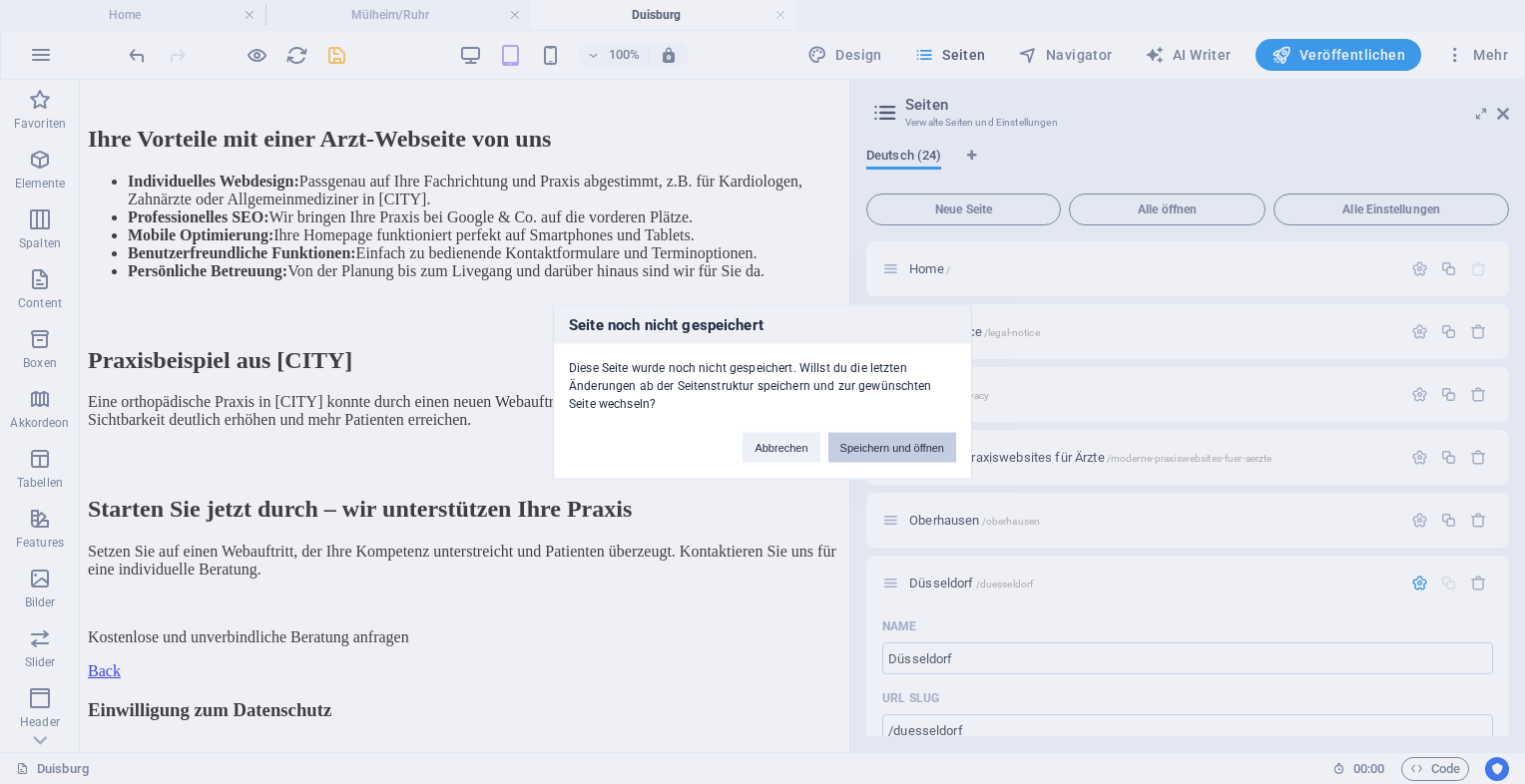 click on "Speichern und öffnen" at bounding box center [892, 448] 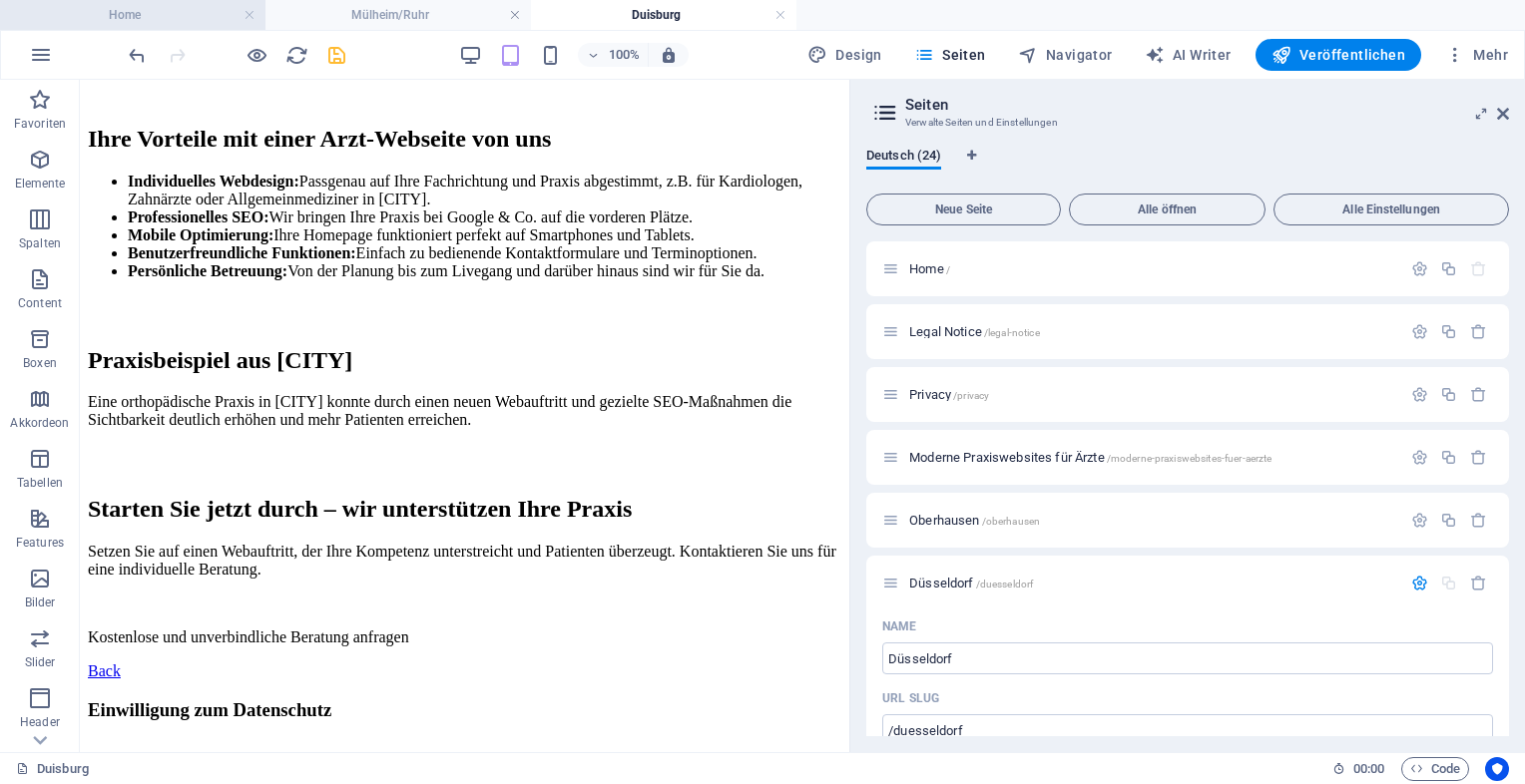 click on "Home" at bounding box center [133, 15] 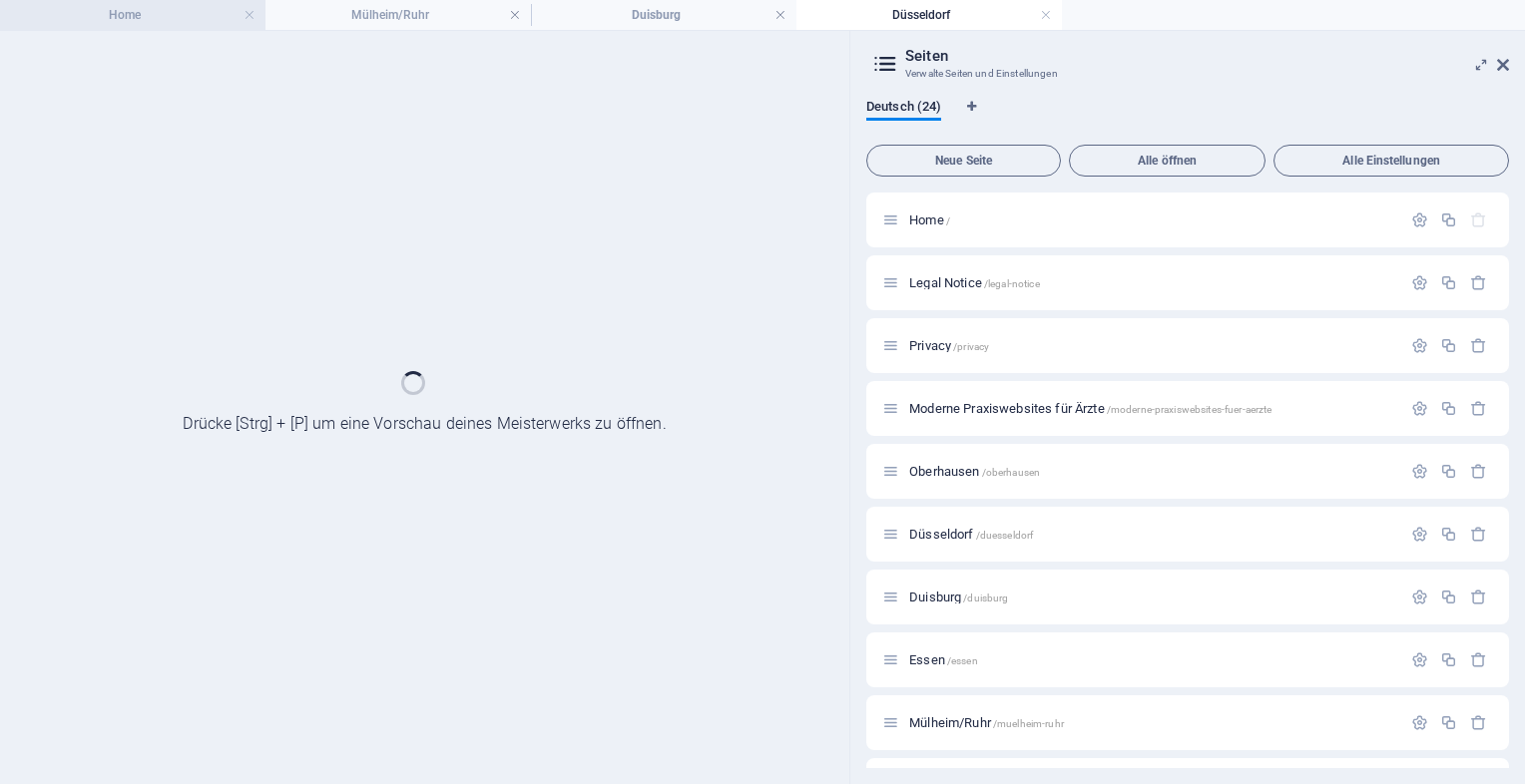 scroll, scrollTop: 0, scrollLeft: 0, axis: both 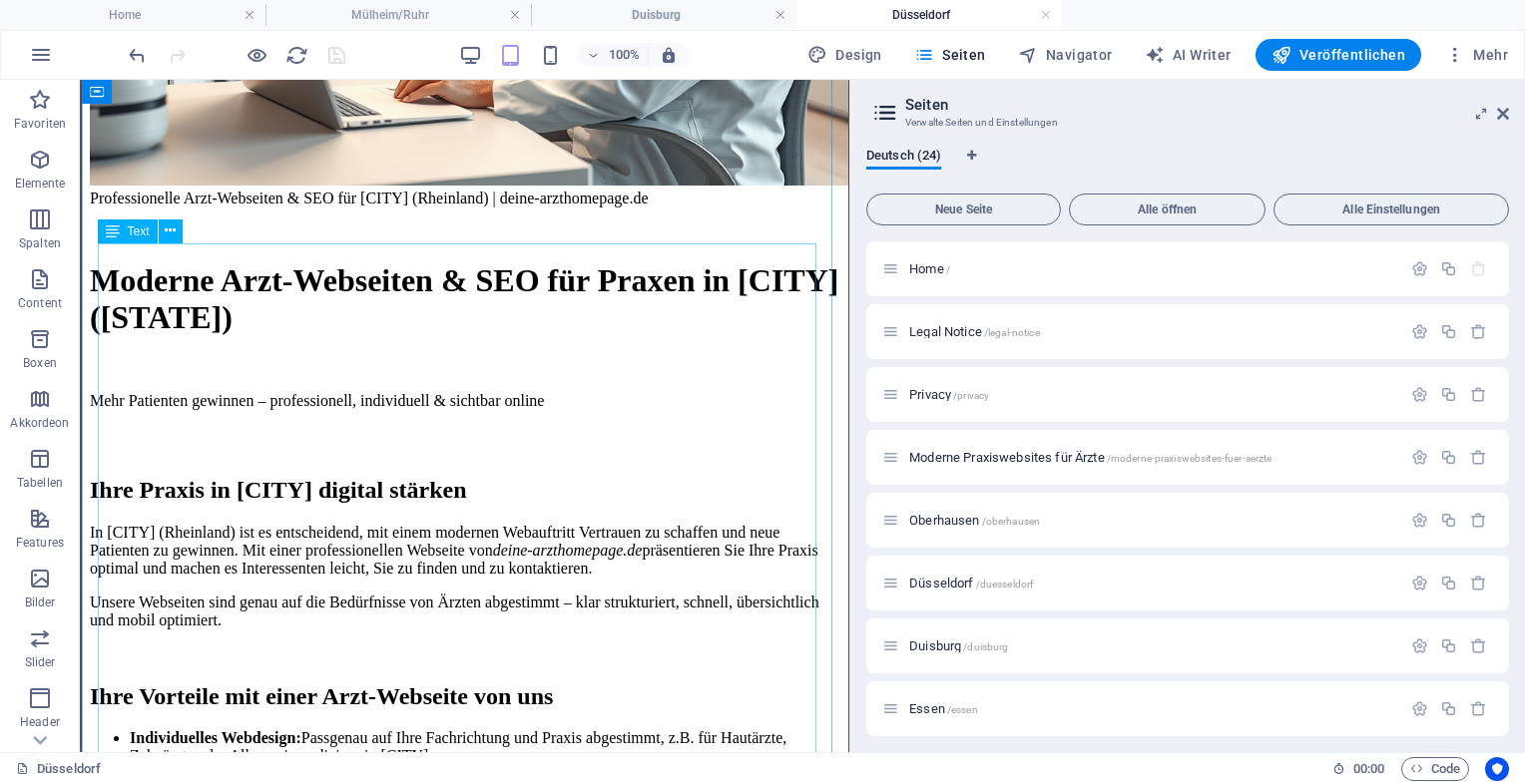 click on "Professionelle Arzt-Webseiten & SEO für [CITY] (Rheinland)
Moderne Arzt-Webseiten & SEO für Praxen in [CITY] (Rheinland)
Mehr Patienten gewinnen – professionell, individuell & sichtbar online
Ihre Praxis in [CITY] digital stärken
In [CITY] (Rheinland) ist es entscheidend, mit einem modernen Webauftritt Vertrauen zu schaffen und neue Patienten zu gewinnen. Mit einer professionellen Webseite von  deine-arzthomepage.de  präsentieren Sie Ihre Praxis optimal und machen es Interessenten leicht, Sie zu finden und zu kontaktieren.
Unsere Webseiten sind genau auf die Bedürfnisse von Ärzten abgestimmt – klar strukturiert, schnell, übersichtlich und mobil optimiert.
Ihre Vorteile mit einer Arzt-Webseite von uns
Individuelles Webdesign:  Passgenau auf Ihre Fachrichtung und Praxis abgestimmt, z.B. für Hautärzte, Zahnärzte oder Allgemeinmediziner in [CITY].
Professionelles SEO:
Mobile Optimierung:" at bounding box center (464, 705) 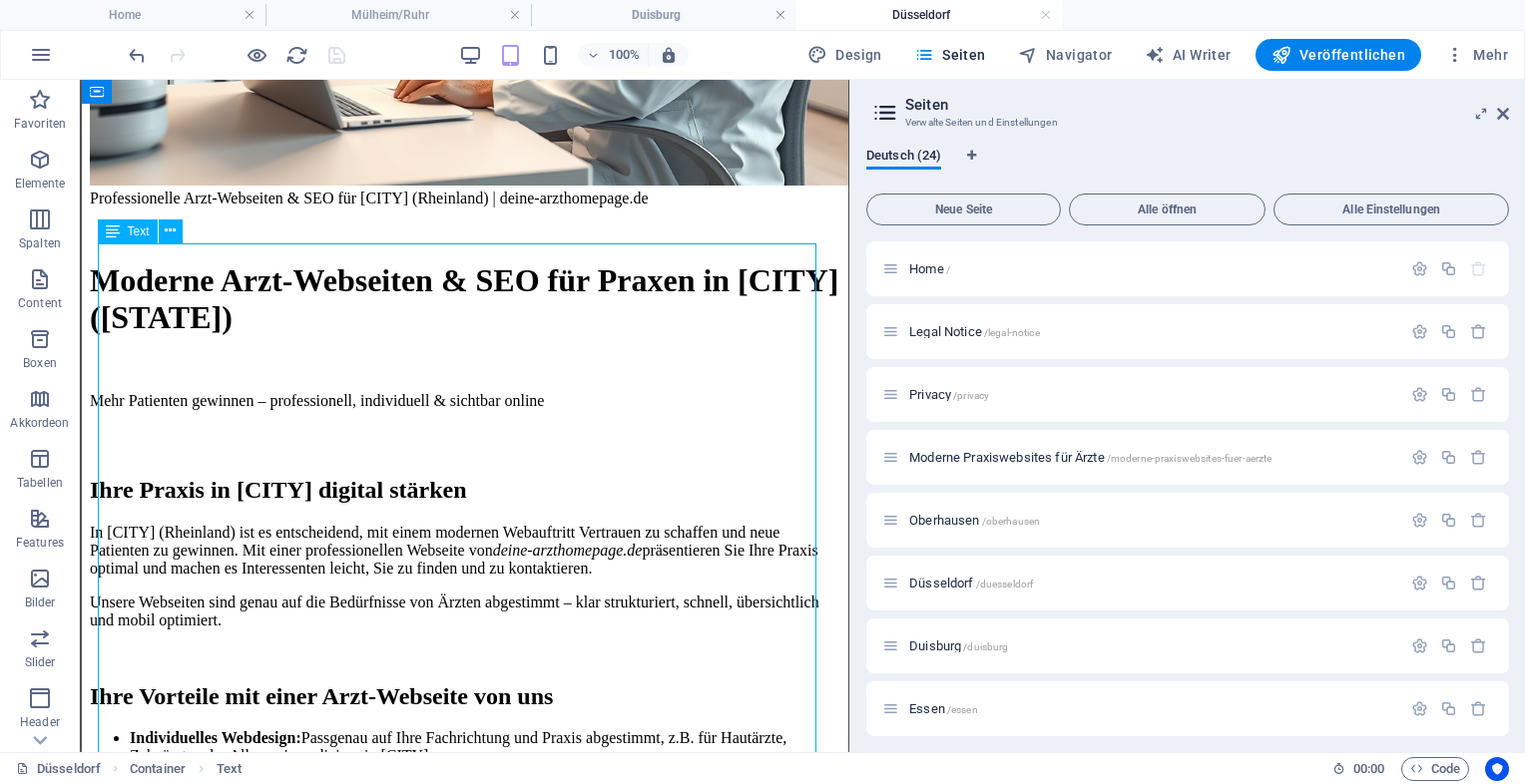 click on "Professionelle Arzt-Webseiten & SEO für [CITY] (Rheinland)
Moderne Arzt-Webseiten & SEO für Praxen in [CITY] (Rheinland)
Mehr Patienten gewinnen – professionell, individuell & sichtbar online
Ihre Praxis in [CITY] digital stärken
In [CITY] (Rheinland) ist es entscheidend, mit einem modernen Webauftritt Vertrauen zu schaffen und neue Patienten zu gewinnen. Mit einer professionellen Webseite von  deine-arzthomepage.de  präsentieren Sie Ihre Praxis optimal und machen es Interessenten leicht, Sie zu finden und zu kontaktieren.
Unsere Webseiten sind genau auf die Bedürfnisse von Ärzten abgestimmt – klar strukturiert, schnell, übersichtlich und mobil optimiert.
Ihre Vorteile mit einer Arzt-Webseite von uns
Individuelles Webdesign:  Passgenau auf Ihre Fachrichtung und Praxis abgestimmt, z.B. für Hautärzte, Zahnärzte oder Allgemeinmediziner in [CITY].
Professionelles SEO:
Mobile Optimierung:" at bounding box center [464, 705] 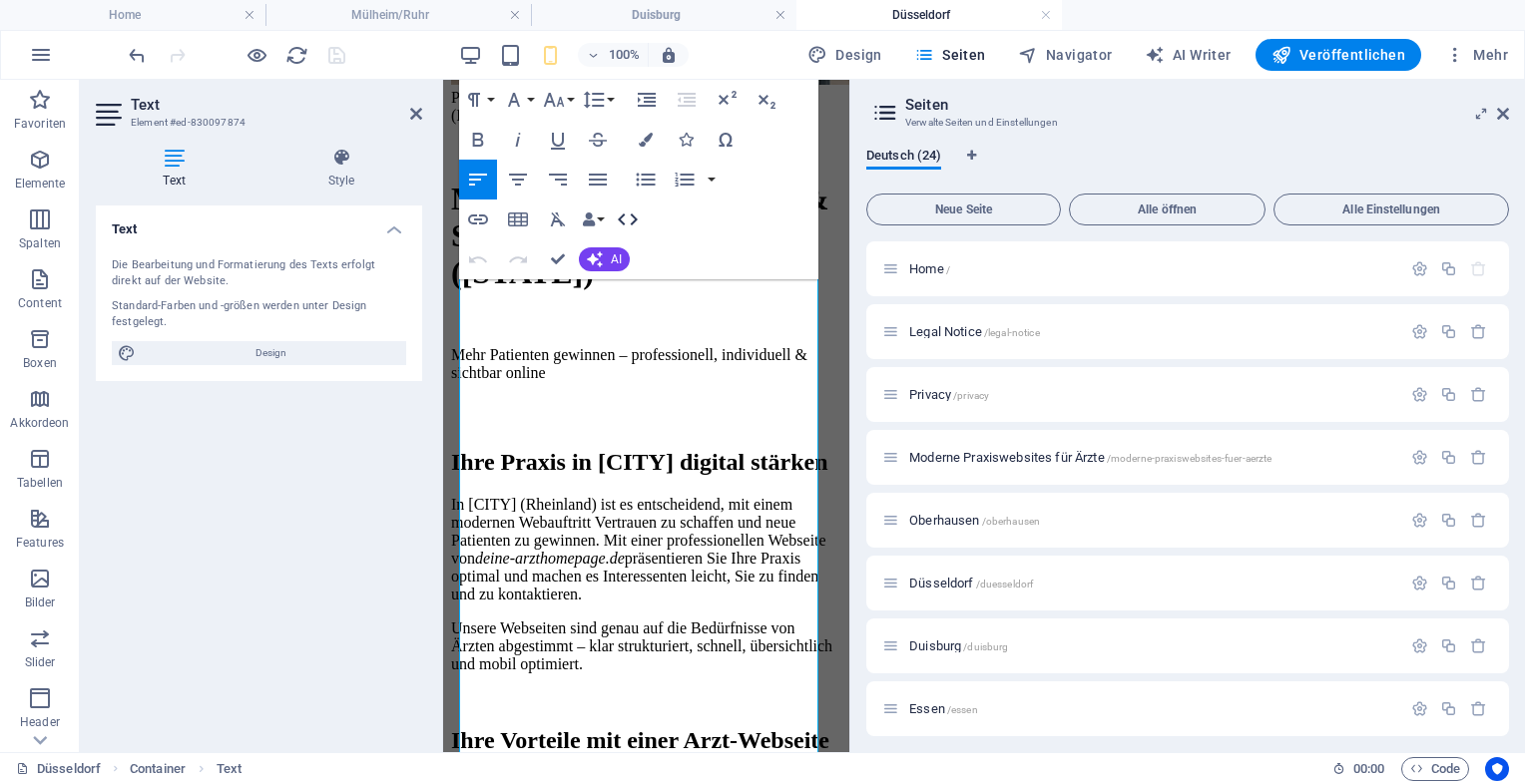 click 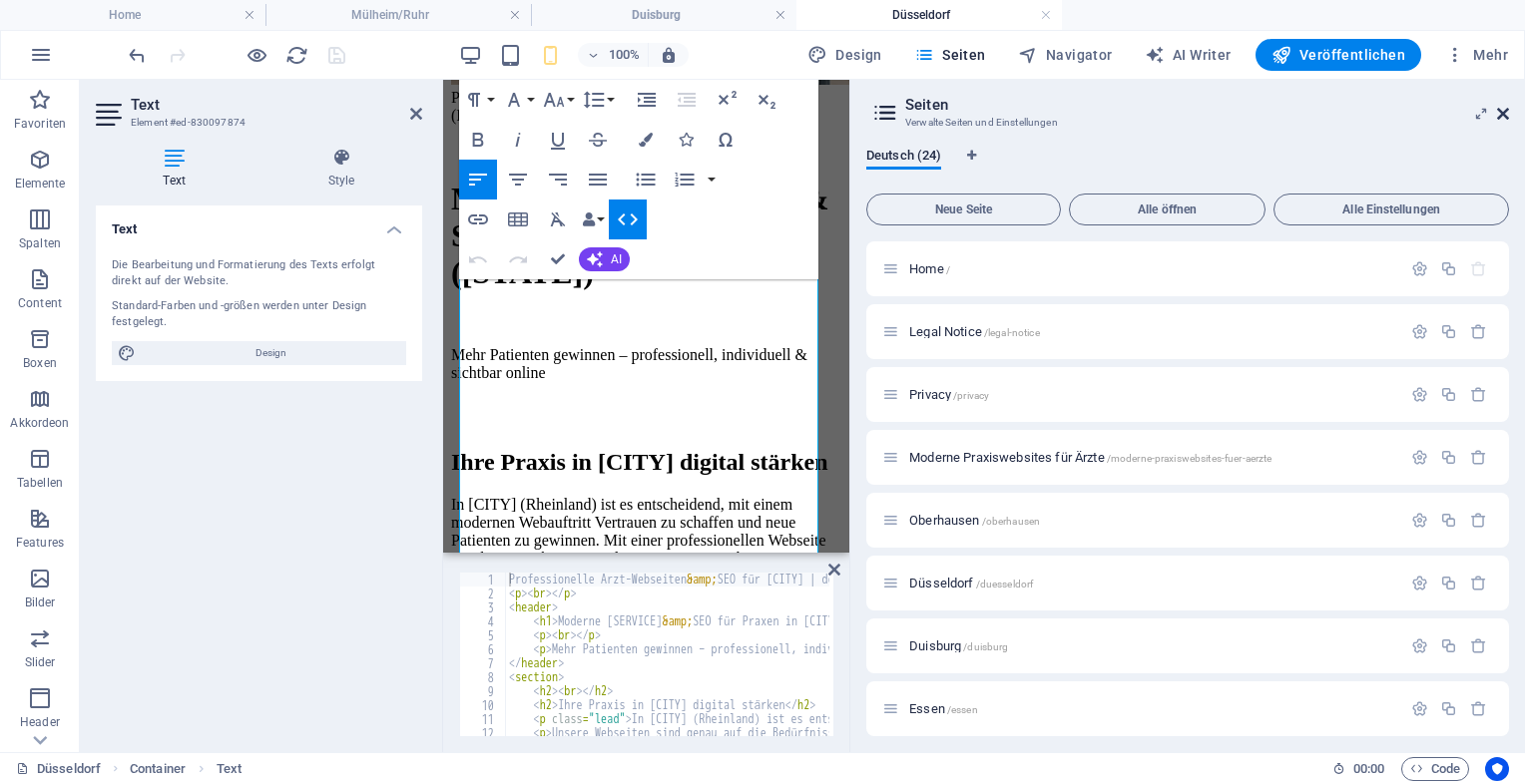 click at bounding box center [1503, 114] 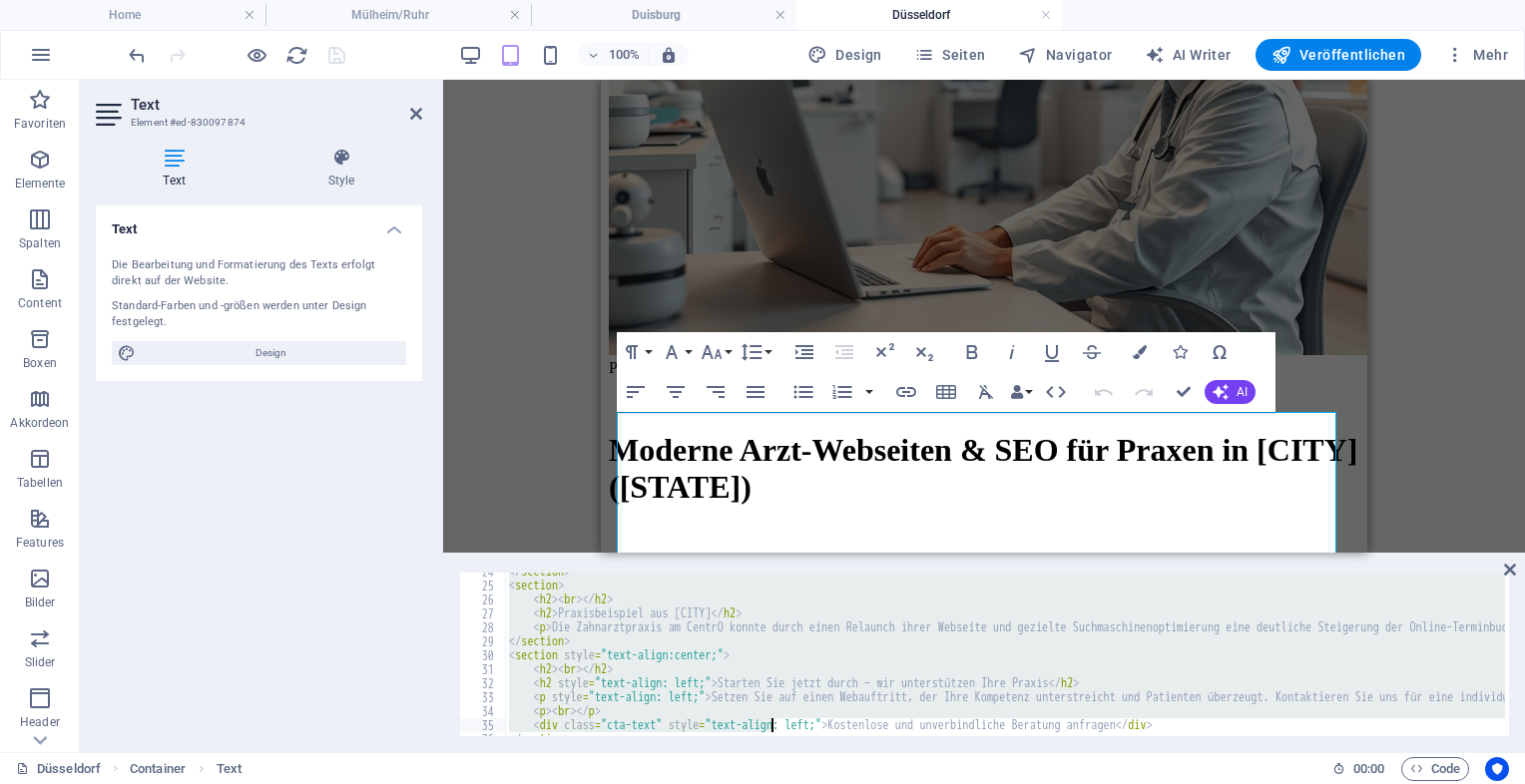 scroll, scrollTop: 343, scrollLeft: 0, axis: vertical 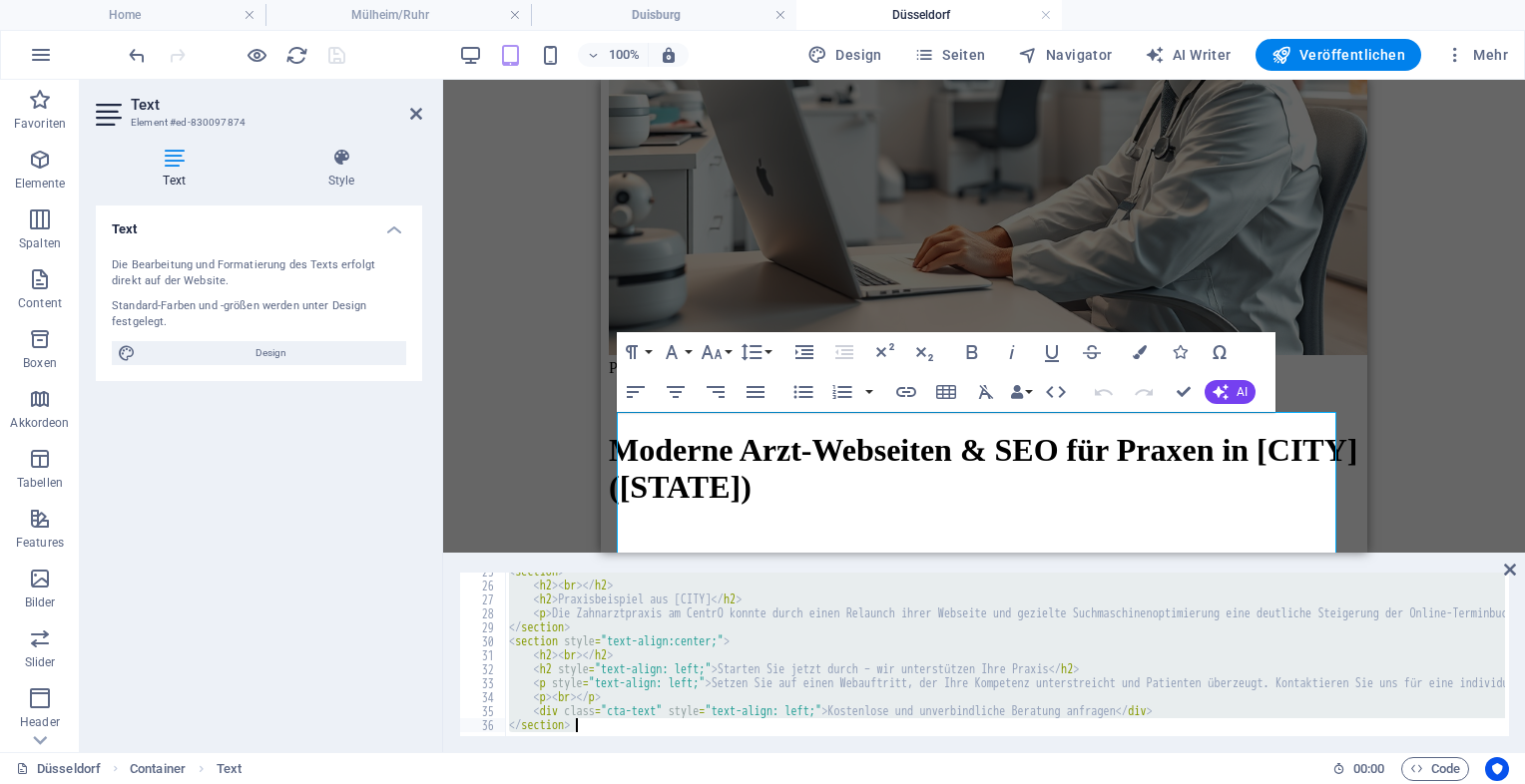drag, startPoint x: 511, startPoint y: 578, endPoint x: 1094, endPoint y: 787, distance: 619.3303 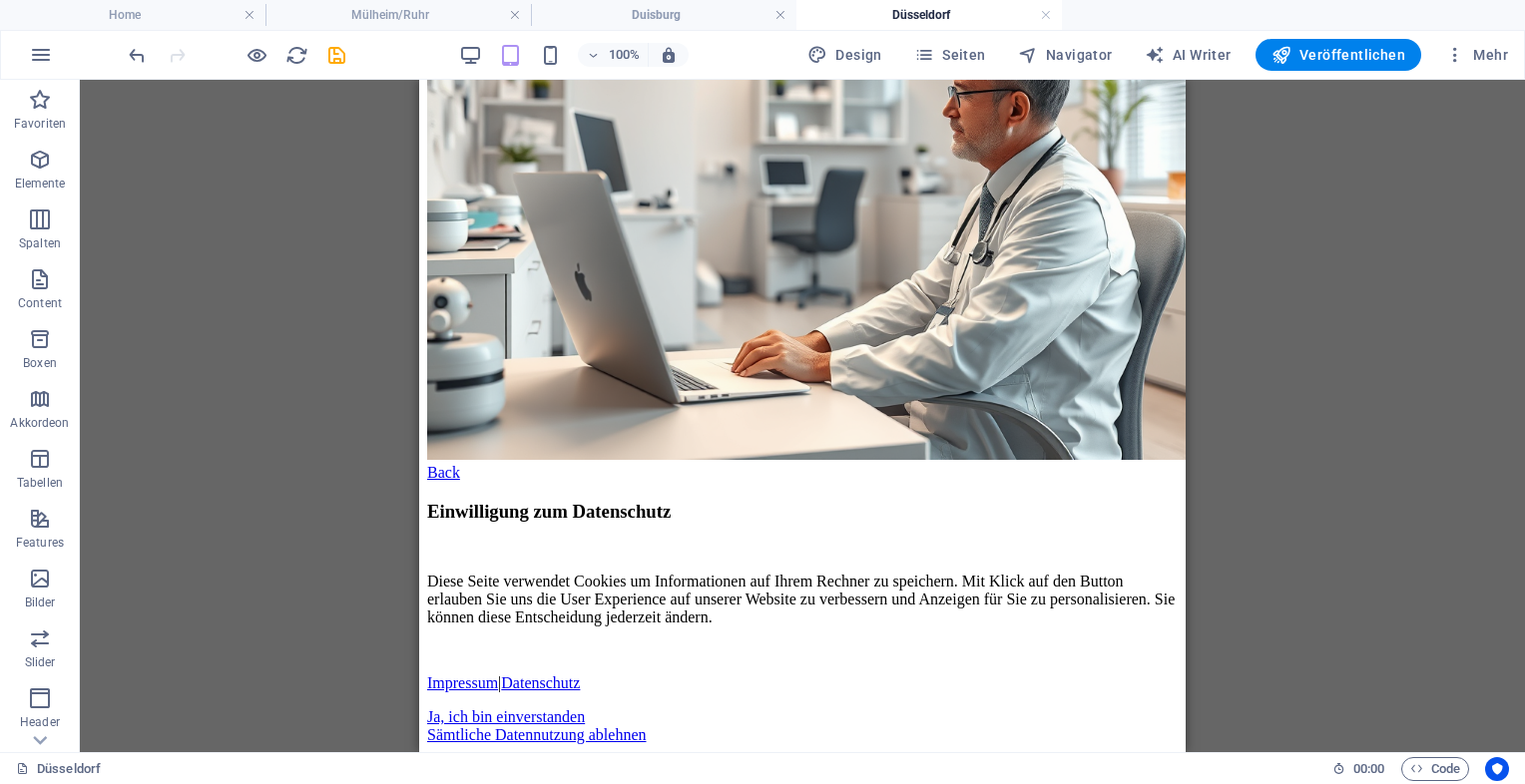 scroll, scrollTop: 116, scrollLeft: 0, axis: vertical 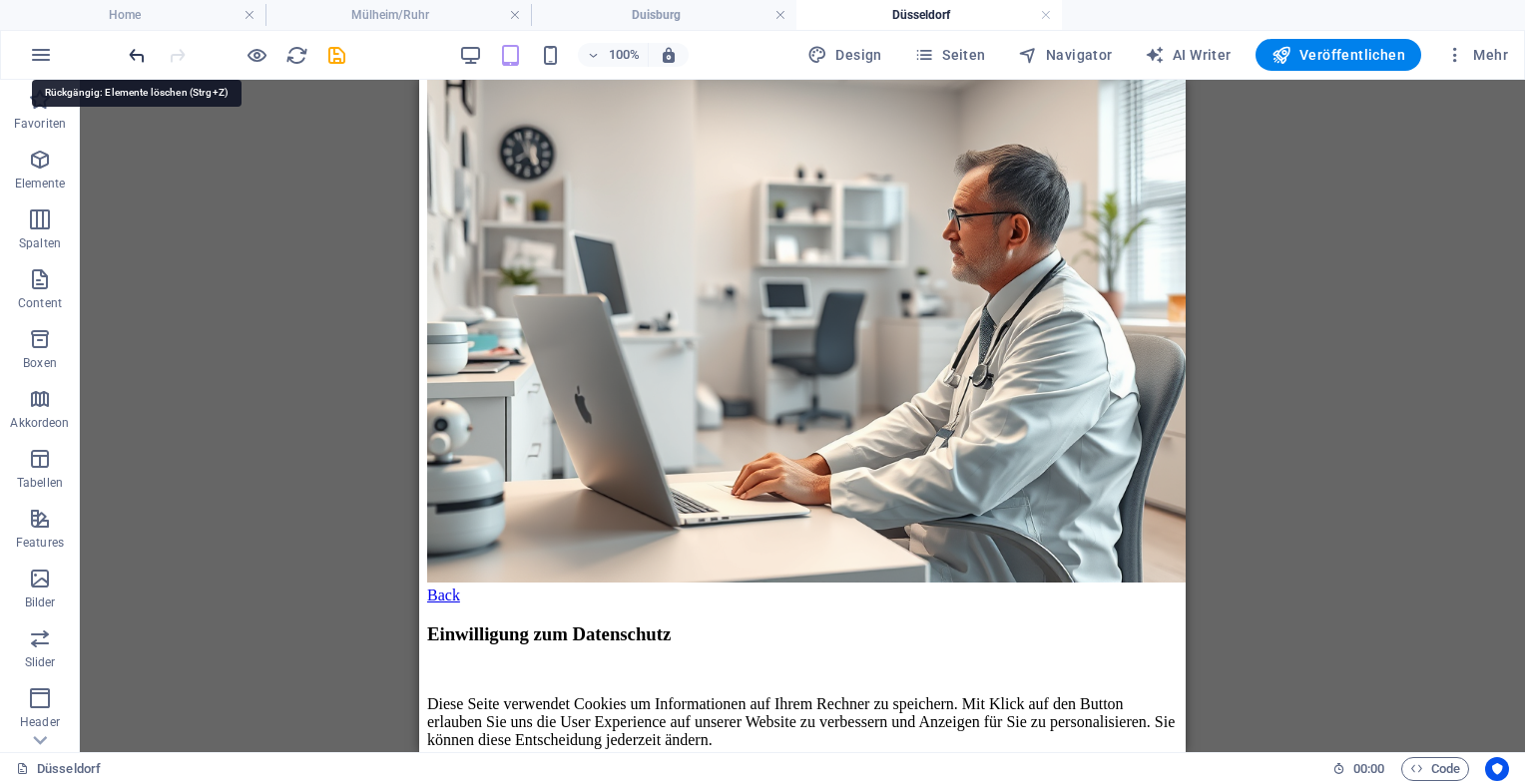 click at bounding box center [137, 55] 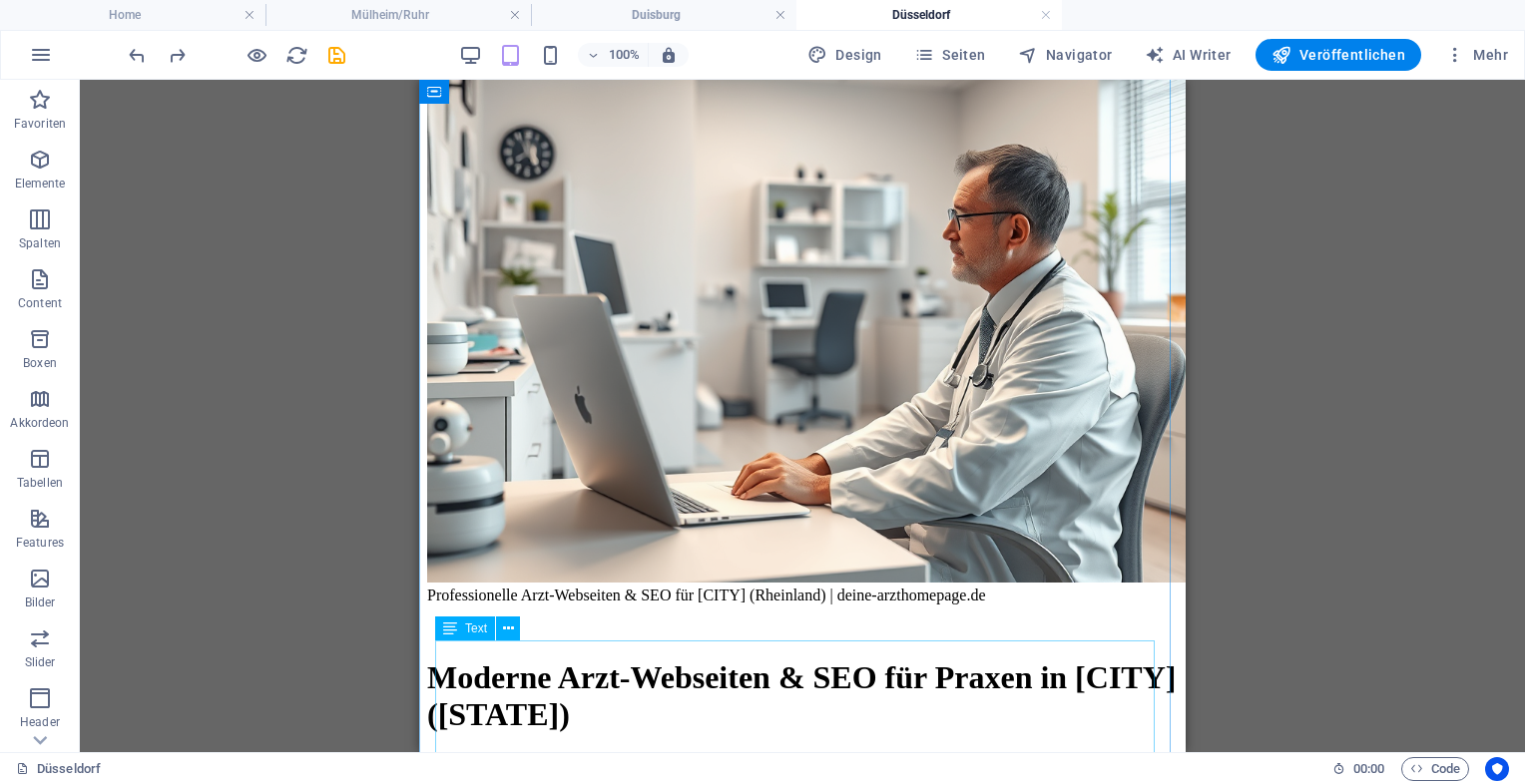 click on "Professionelle Arzt-Webseiten & SEO für [CITY] (Rheinland)
Moderne Arzt-Webseiten & SEO für Praxen in [CITY] (Rheinland)
Mehr Patienten gewinnen – professionell, individuell & sichtbar online
Ihre Praxis in [CITY] digital stärken
In [CITY] (Rheinland) ist es entscheidend, mit einem modernen Webauftritt Vertrauen zu schaffen und neue Patienten zu gewinnen. Mit einer professionellen Webseite von  deine-arzthomepage.de  präsentieren Sie Ihre Praxis optimal und machen es Interessenten leicht, Sie zu finden und zu kontaktieren.
Unsere Webseiten sind genau auf die Bedürfnisse von Ärzten abgestimmt – klar strukturiert, schnell, übersichtlich und mobil optimiert.
Ihre Vorteile mit einer Arzt-Webseite von uns
Individuelles Webdesign:  Passgenau auf Ihre Fachrichtung und Praxis abgestimmt, z.B. für Hautärzte, Zahnärzte oder Allgemeinmediziner in [CITY].
Professionelles SEO:
Mobile Optimierung:" at bounding box center [802, 1102] 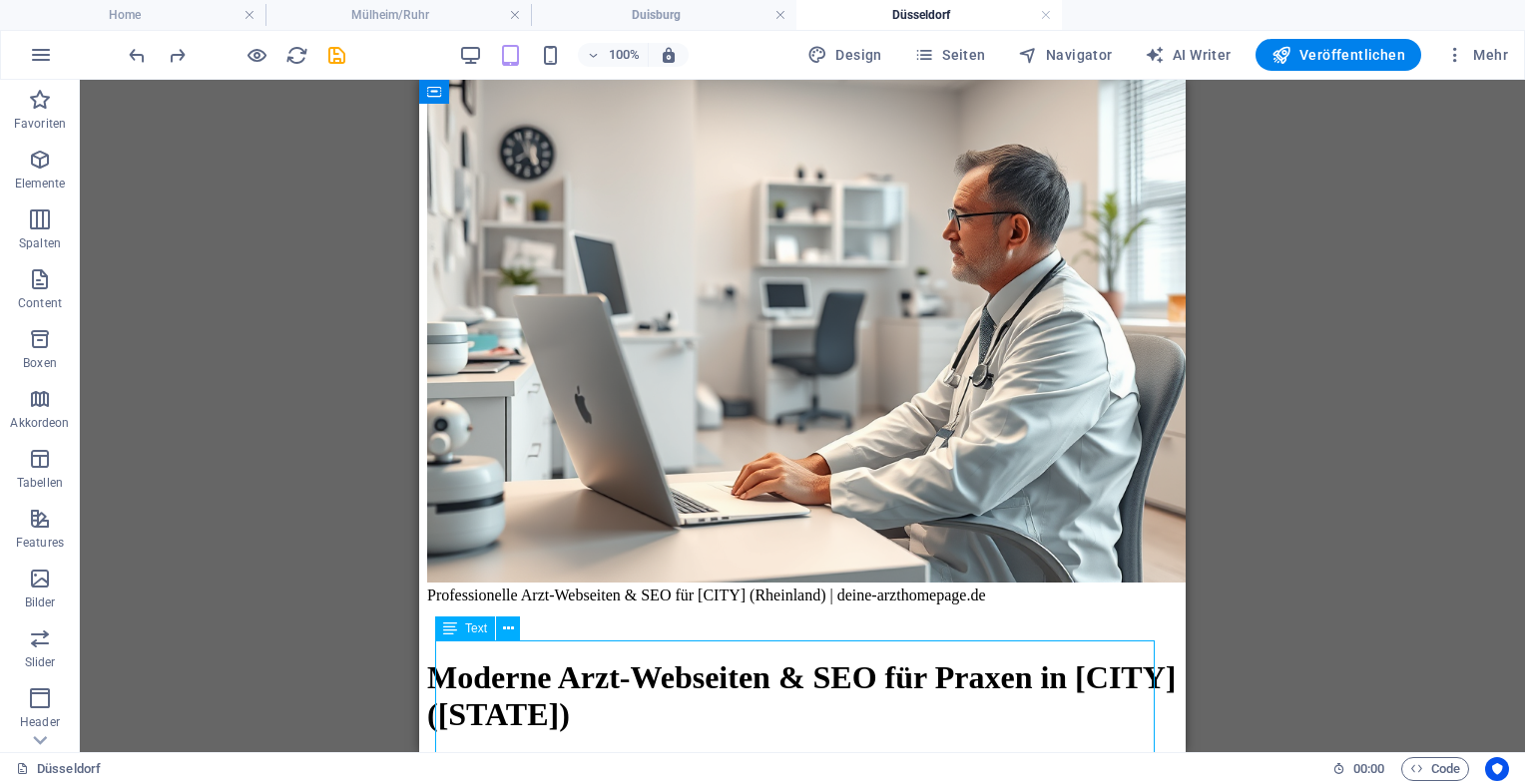click on "Professionelle Arzt-Webseiten & SEO für [CITY] (Rheinland)
Moderne Arzt-Webseiten & SEO für Praxen in [CITY] (Rheinland)
Mehr Patienten gewinnen – professionell, individuell & sichtbar online
Ihre Praxis in [CITY] digital stärken
In [CITY] (Rheinland) ist es entscheidend, mit einem modernen Webauftritt Vertrauen zu schaffen und neue Patienten zu gewinnen. Mit einer professionellen Webseite von  deine-arzthomepage.de  präsentieren Sie Ihre Praxis optimal und machen es Interessenten leicht, Sie zu finden und zu kontaktieren.
Unsere Webseiten sind genau auf die Bedürfnisse von Ärzten abgestimmt – klar strukturiert, schnell, übersichtlich und mobil optimiert.
Ihre Vorteile mit einer Arzt-Webseite von uns
Individuelles Webdesign:  Passgenau auf Ihre Fachrichtung und Praxis abgestimmt, z.B. für Hautärzte, Zahnärzte oder Allgemeinmediziner in [CITY].
Professionelles SEO:
Mobile Optimierung:" at bounding box center [802, 1102] 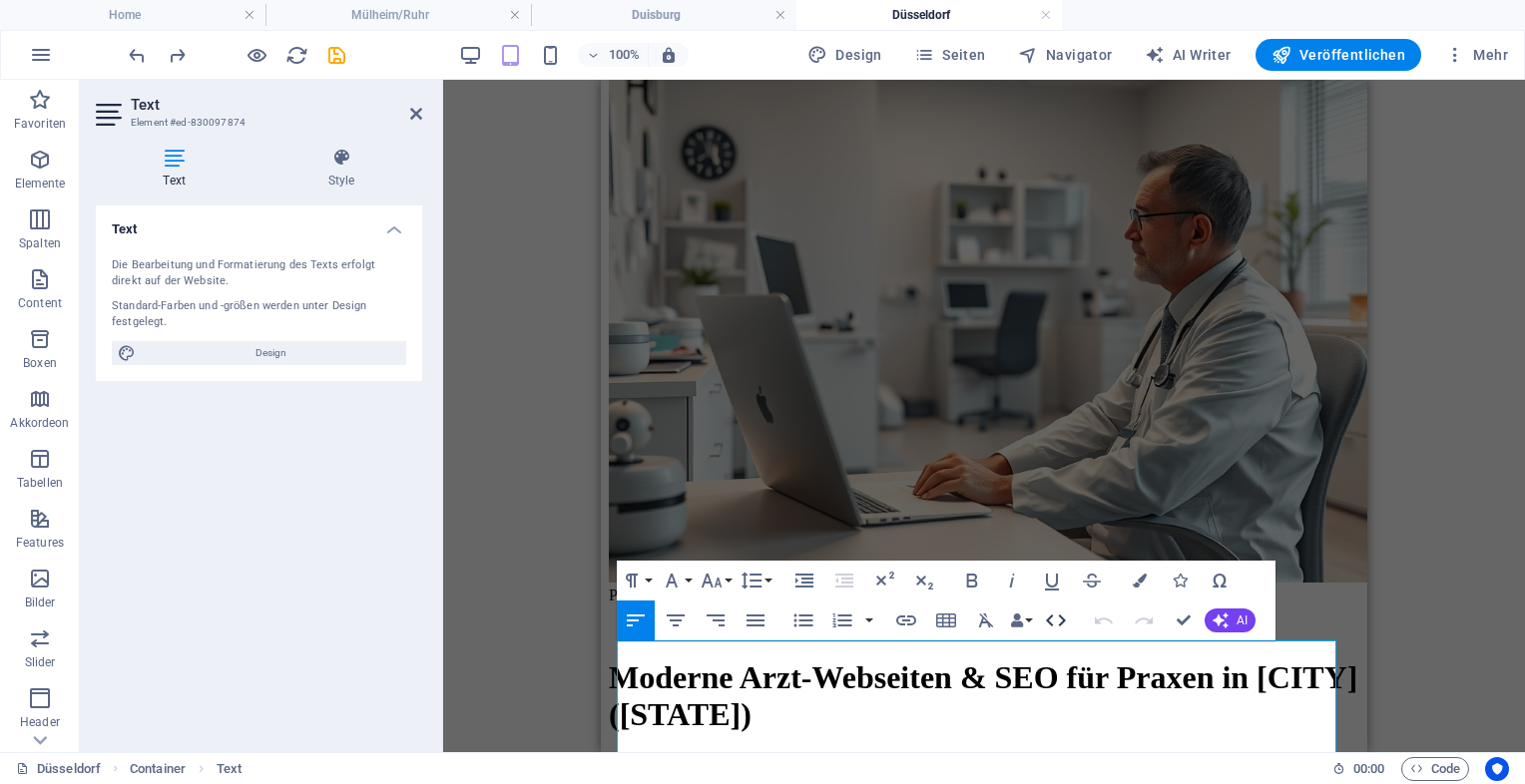 click 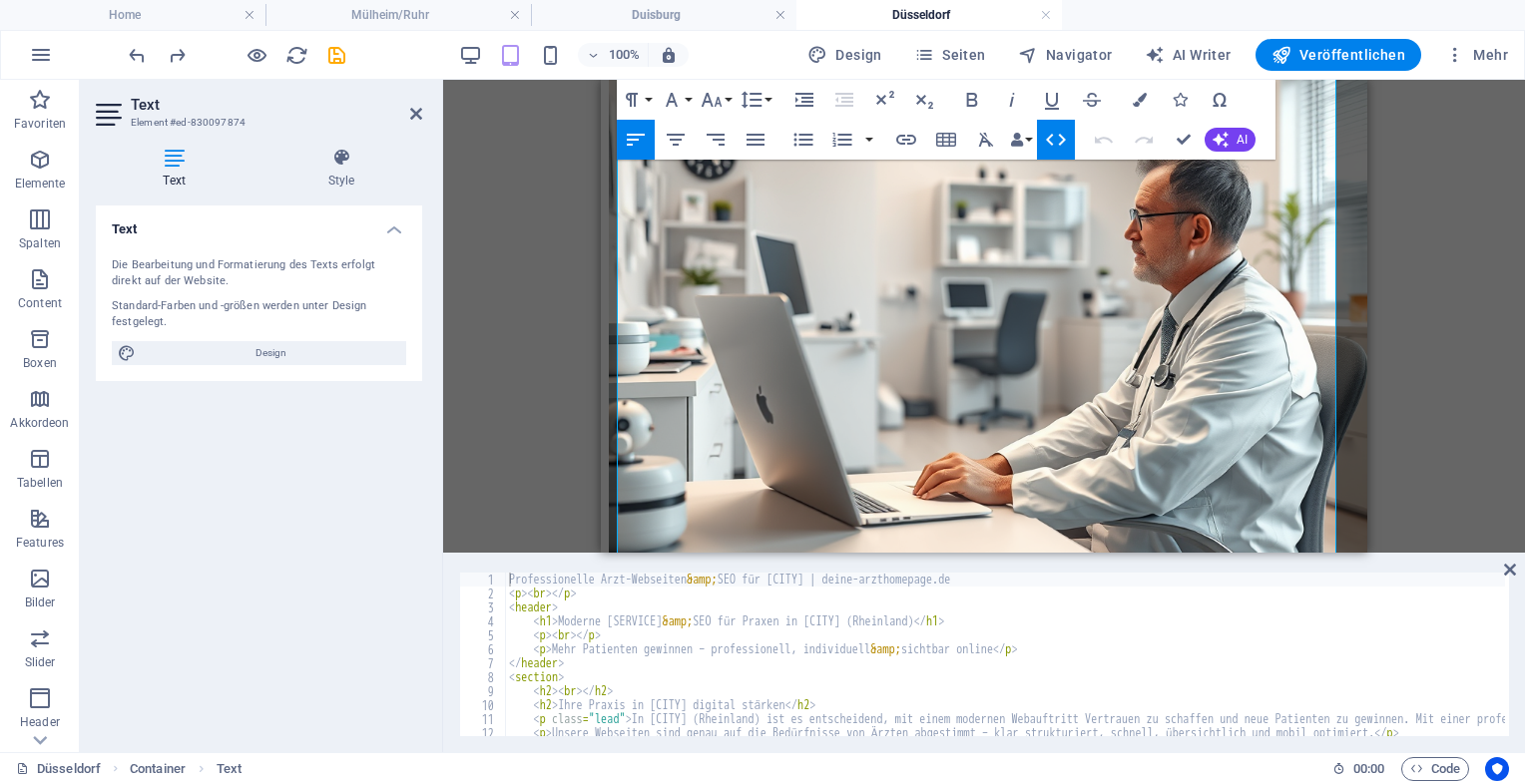 scroll, scrollTop: 920, scrollLeft: 0, axis: vertical 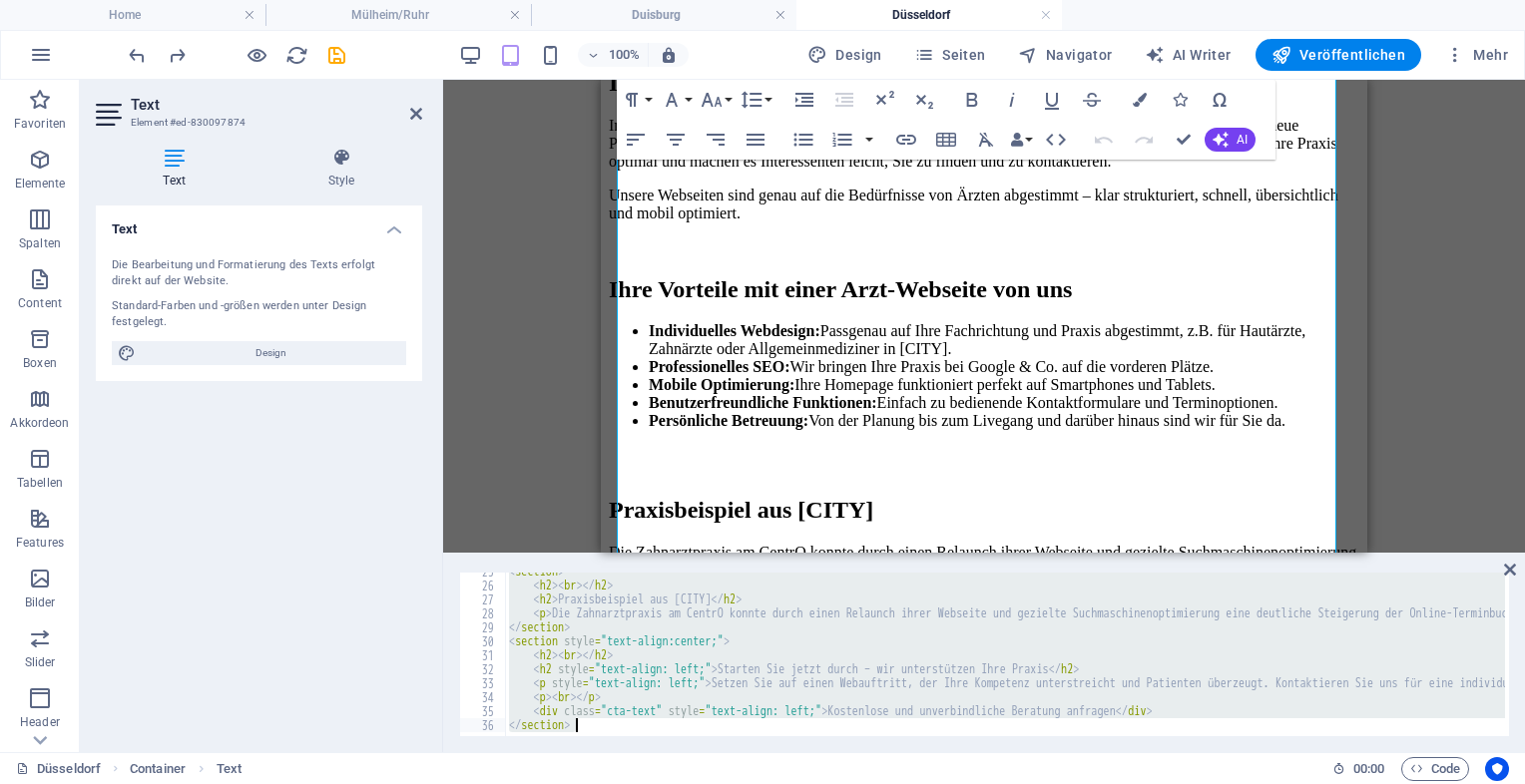 drag, startPoint x: 508, startPoint y: 578, endPoint x: 1078, endPoint y: 787, distance: 607.10872 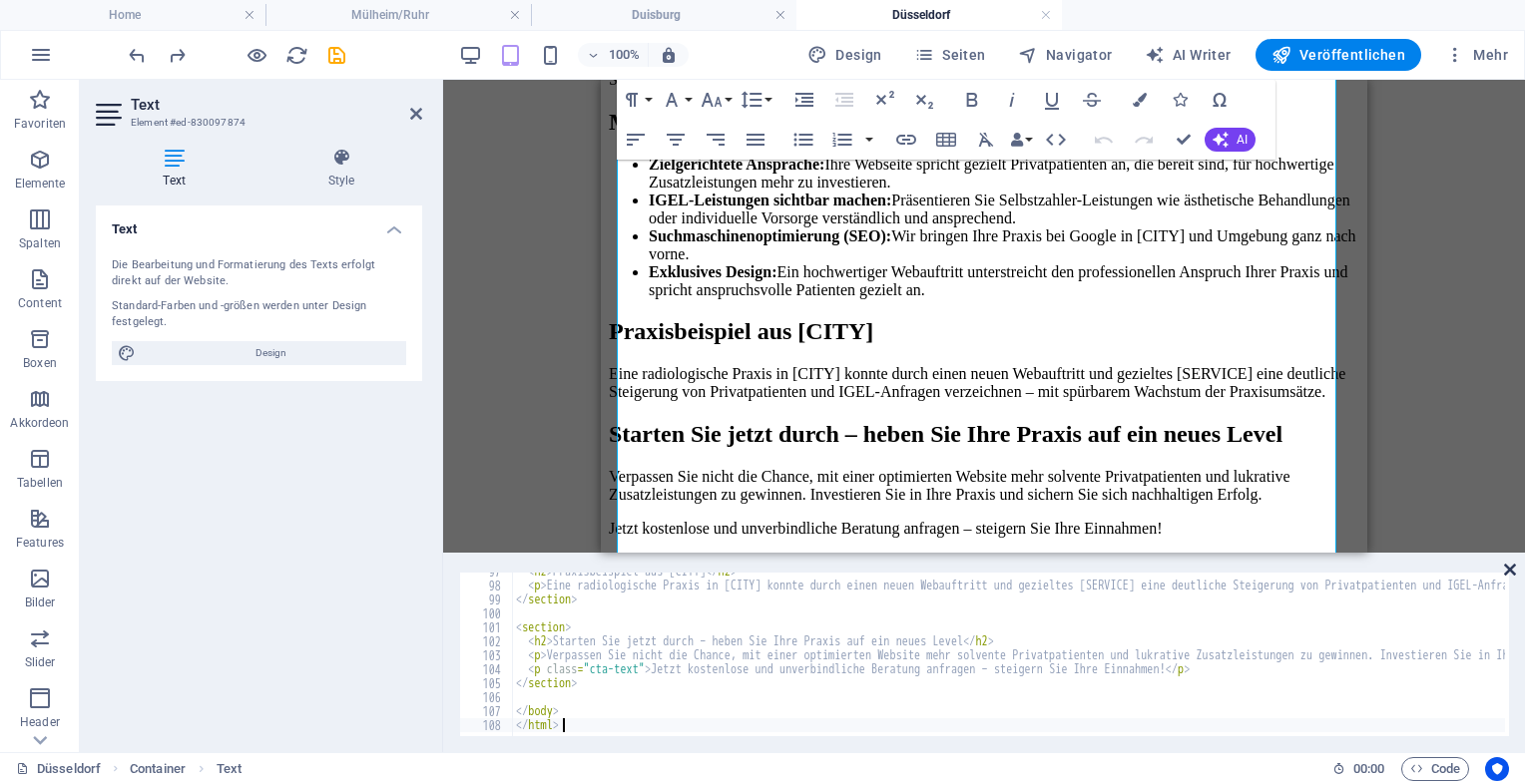 click at bounding box center [1510, 570] 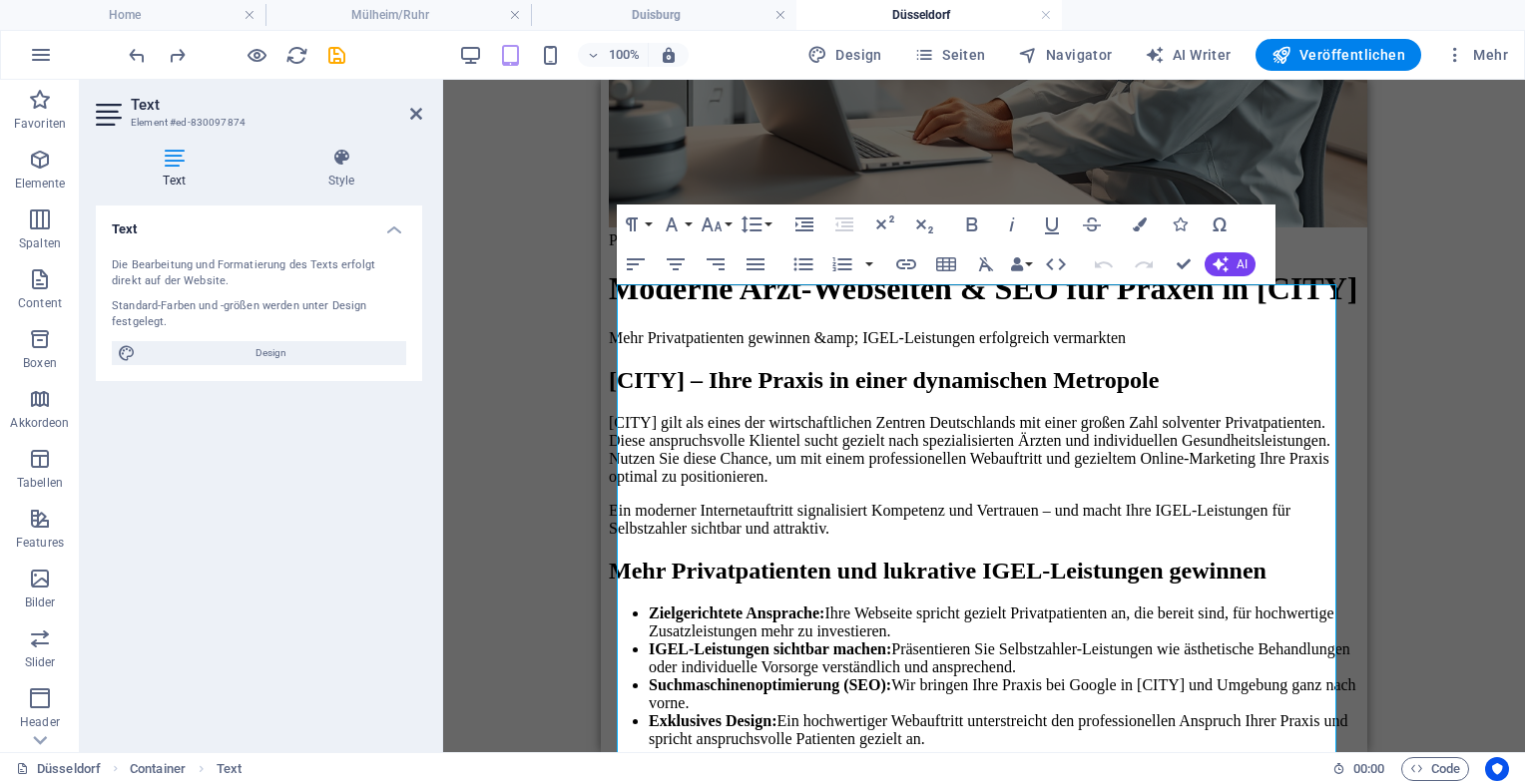 scroll, scrollTop: 468, scrollLeft: 0, axis: vertical 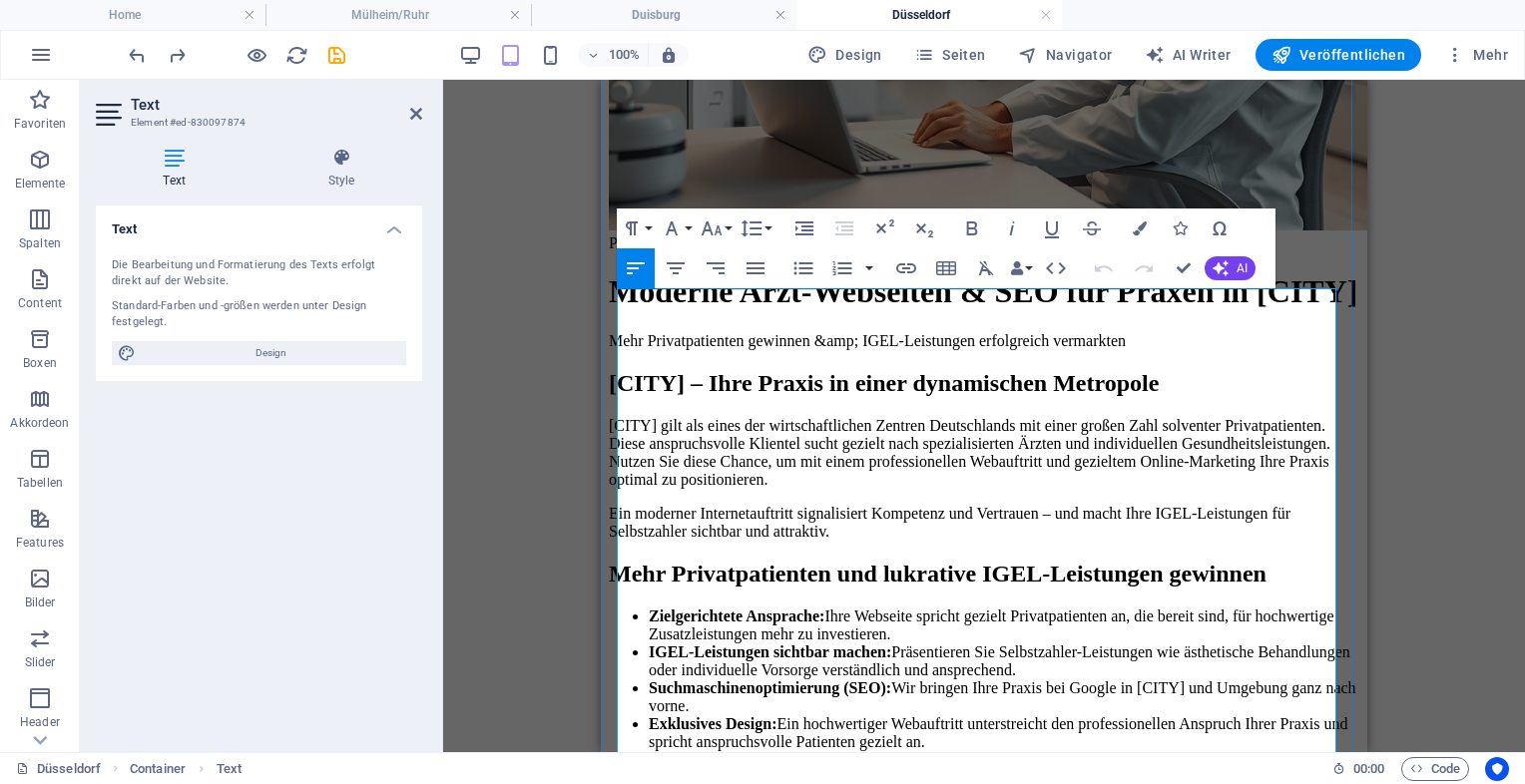 click on "Professionelle Arzt-Webseiten &amp; SEO für [CITY] | deine-arzthomepage.de Mehr Privatpatienten gewinnen &amp; IGEL-Leistungen erfolgreich vermarkten [CITY] – Ihre Praxis in einer dynamischen Metropole [CITY] gilt als eines der wirtschaftlichen Zentren Deutschlands mit einer großen Zahl solventer Privatpatienten. Diese anspruchsvolle Klientel sucht gezielt nach spezialisierten Ärzten und individuellen Gesundheitsleistungen. Nutzen Sie diese Chance, um mit einem professionellen Webauftritt und gezieltem Online-Marketing Ihre Praxis optimal zu positionieren. Ein moderner Internetauftritt signalisiert Kompetenz und Vertrauen – und macht Ihre IGEL-Leistungen für Selbstzahler sichtbar und attraktiv. Mehr Privatpatienten und lukrative IGEL-Leistungen gewinnen Zielgerichtete Ansprache: IGEL-Leistungen sichtbar machen: Suchmaschinenoptimierung (SEO):" at bounding box center [984, 611] 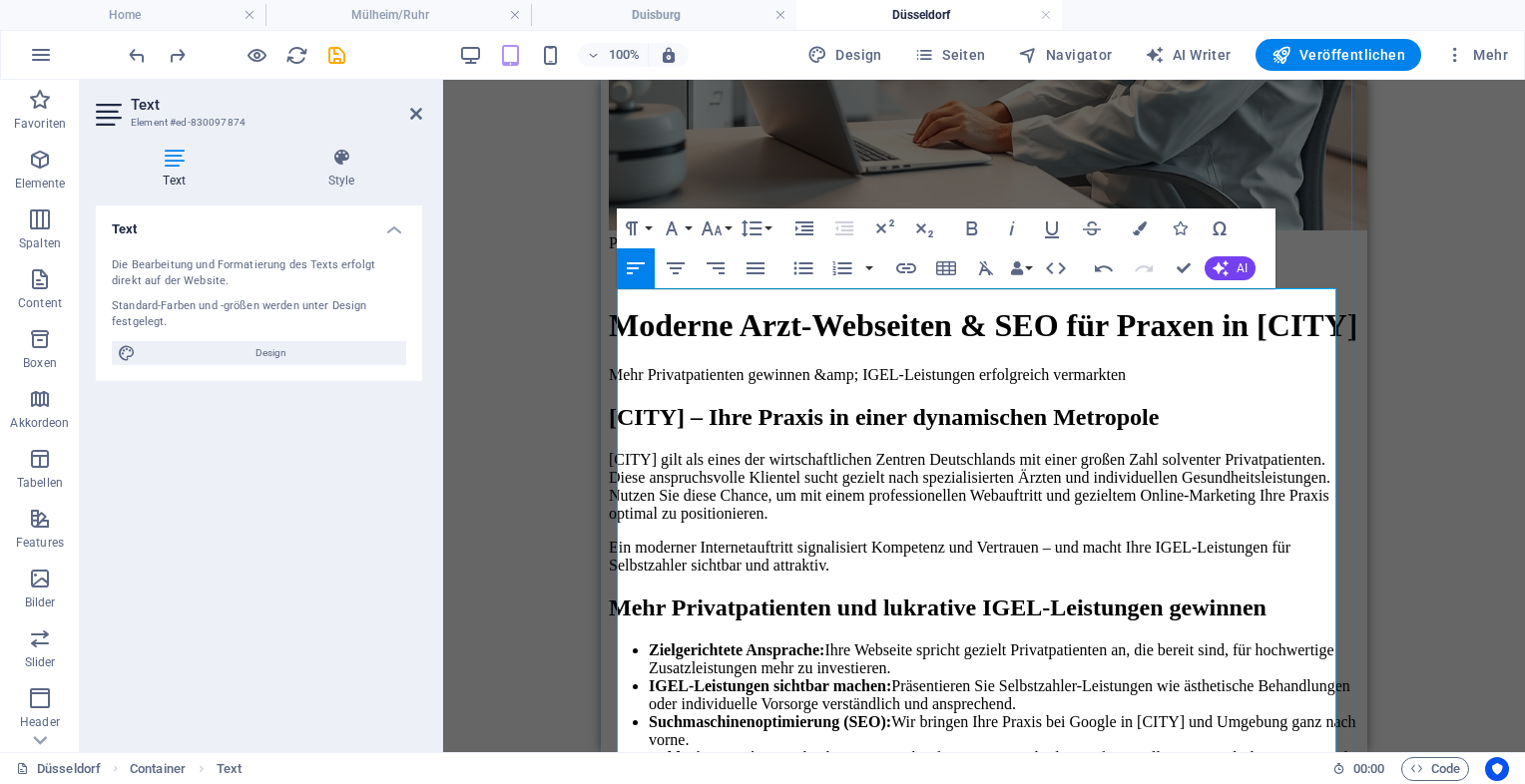 click on "Moderne Arzt-Webseiten & SEO für Praxen in [CITY]" at bounding box center (984, 325) 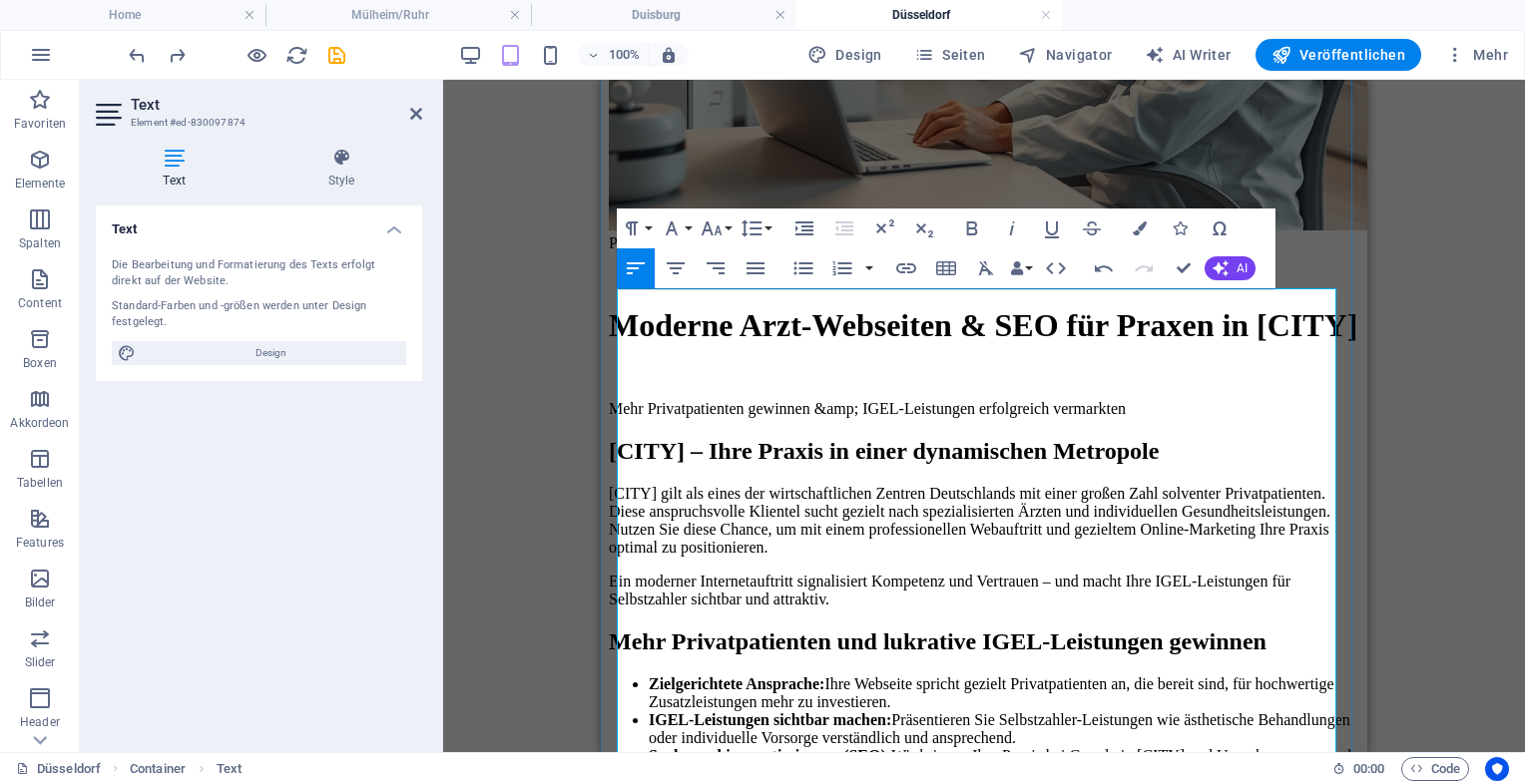 click on "Mehr Privatpatienten gewinnen &amp; IGEL-Leistungen erfolgreich vermarkten" at bounding box center (984, 409) 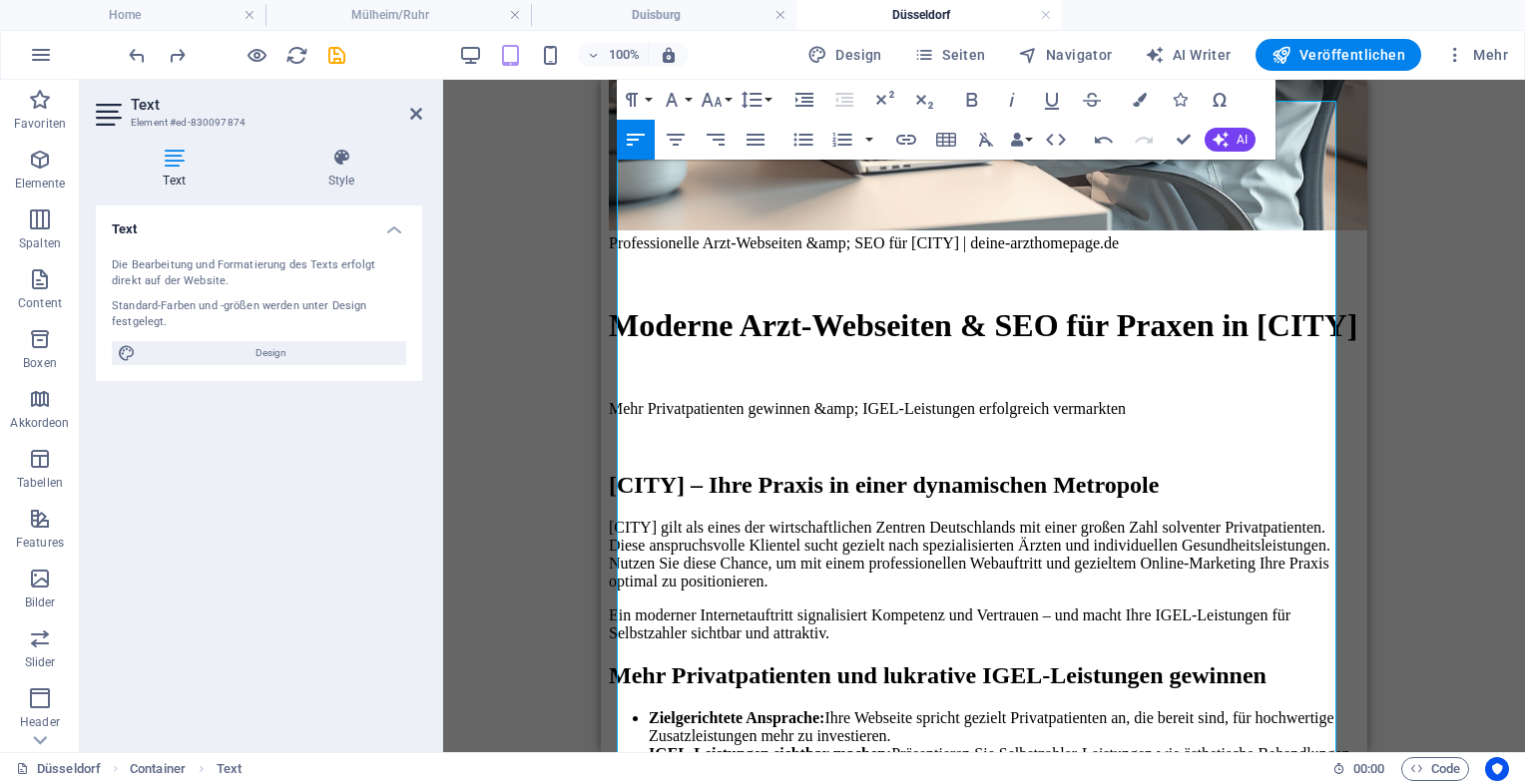 scroll, scrollTop: 655, scrollLeft: 0, axis: vertical 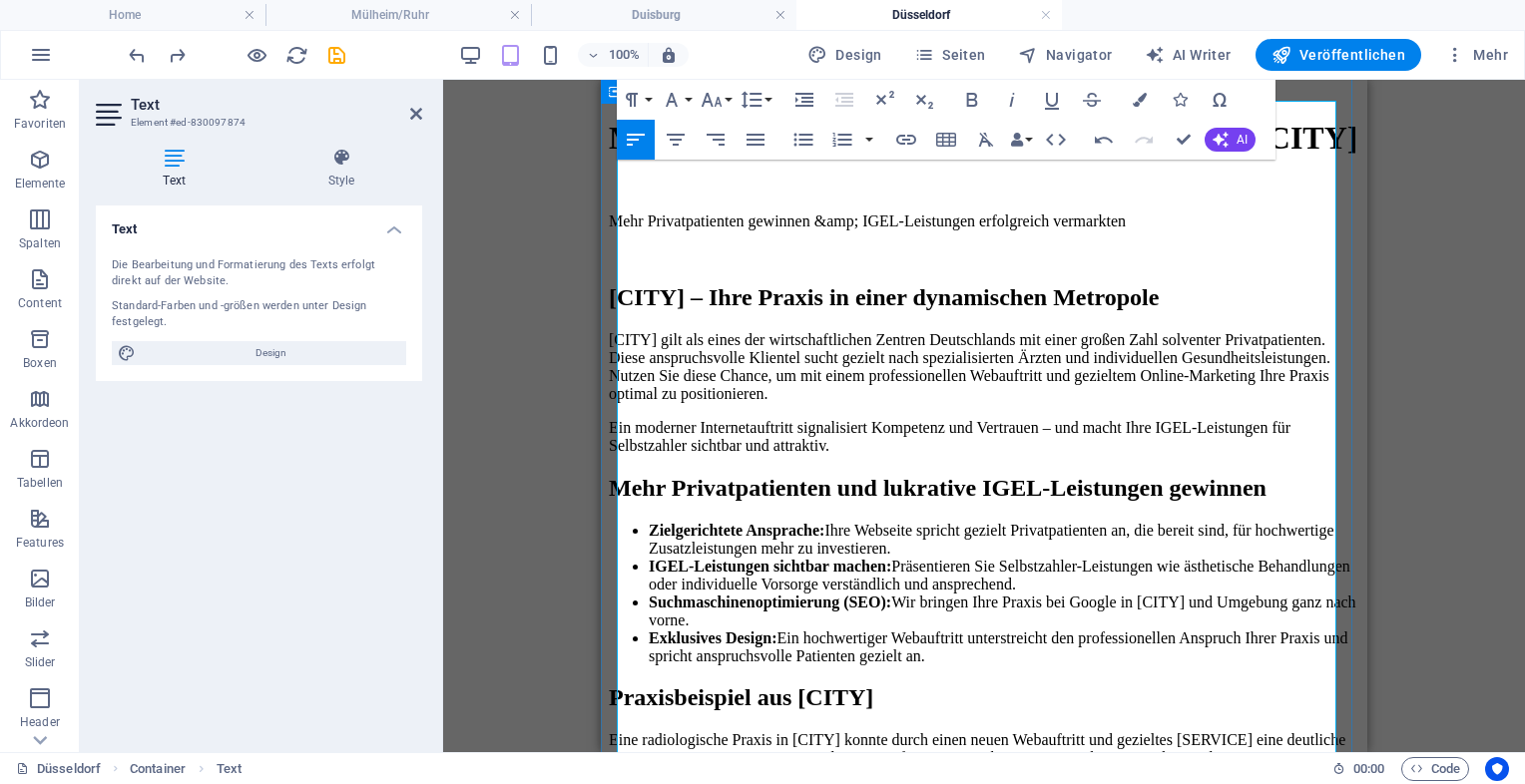 click on "Mehr Privatpatienten und lukrative IGEL-Leistungen gewinnen" at bounding box center [984, 488] 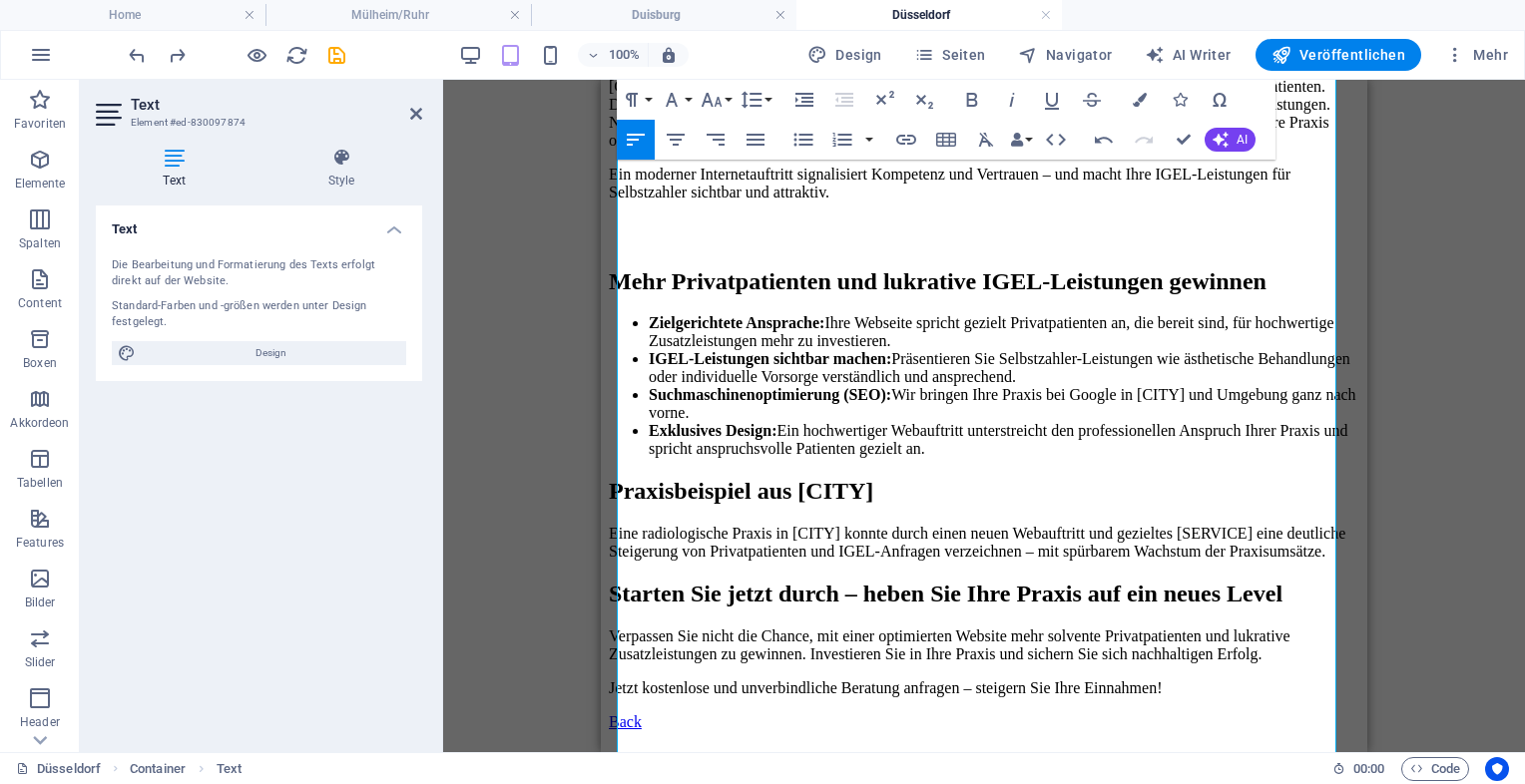 scroll, scrollTop: 898, scrollLeft: 0, axis: vertical 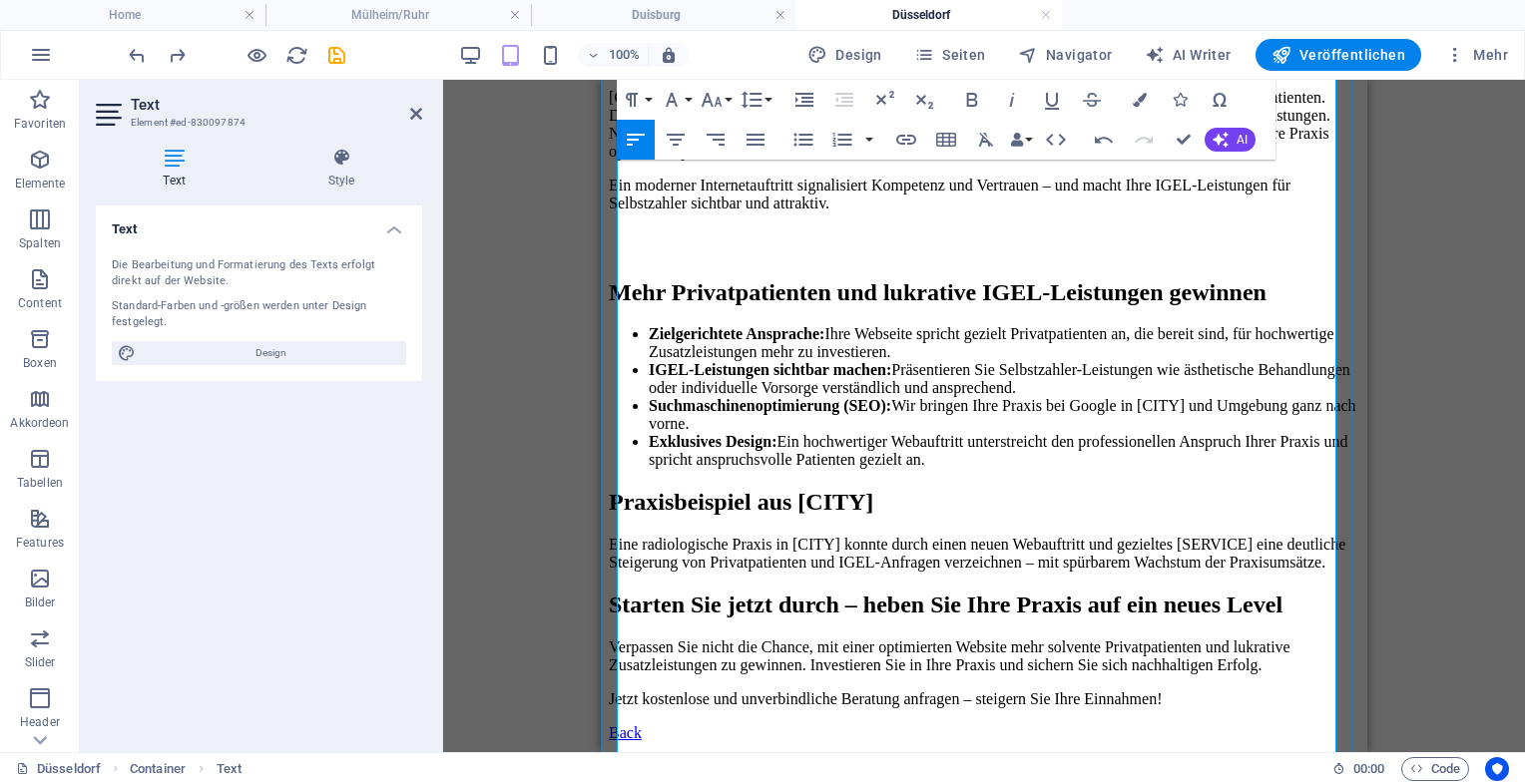 click on "Praxisbeispiel aus [CITY]" at bounding box center (984, 502) 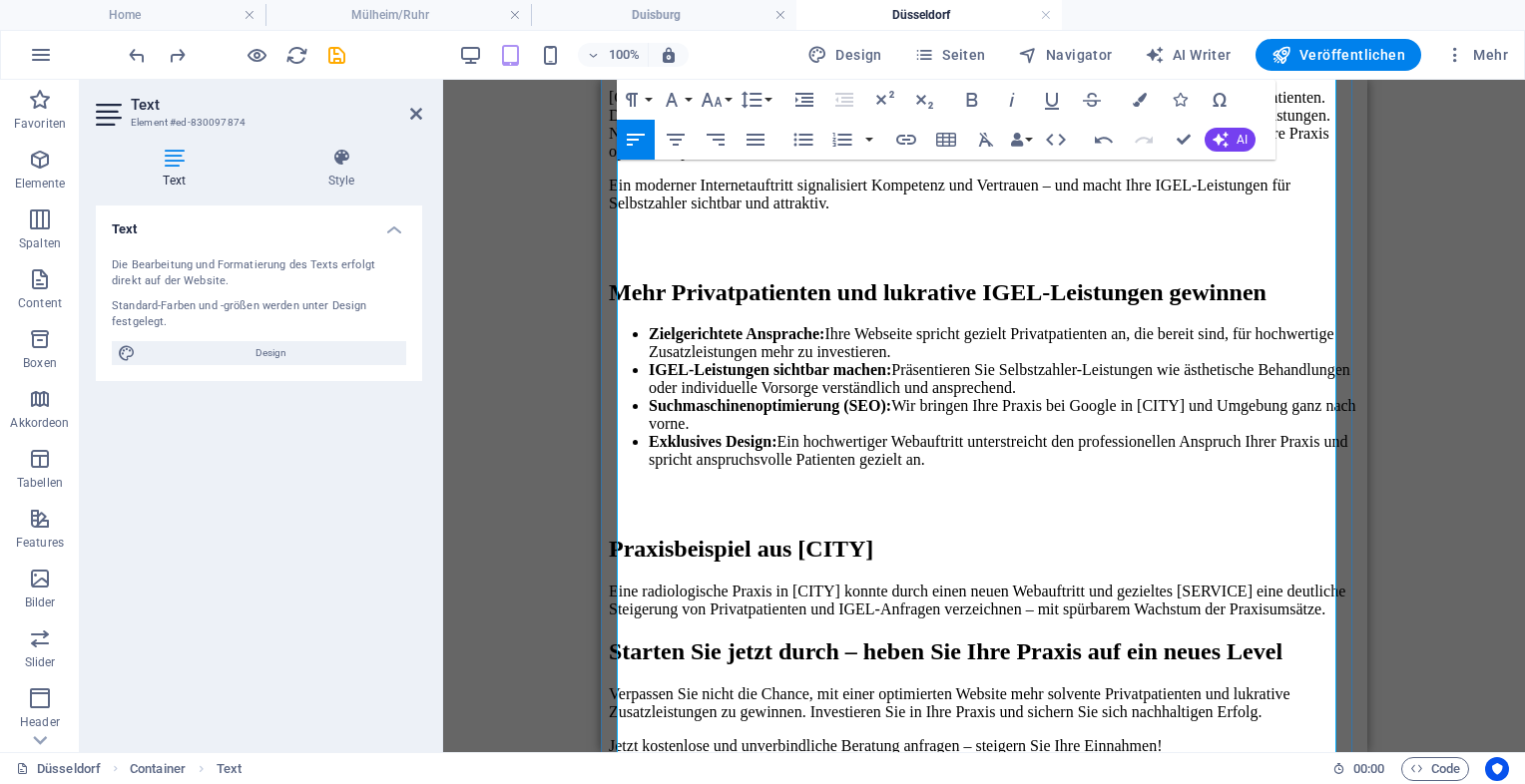 click on "Eine radiologische Praxis in [CITY] konnte durch einen neuen Webauftritt und gezieltes [SERVICE] eine deutliche Steigerung von Privatpatienten und IGEL-Anfragen verzeichnen – mit spürbarem Wachstum der Praxisumsätze." at bounding box center [984, 600] 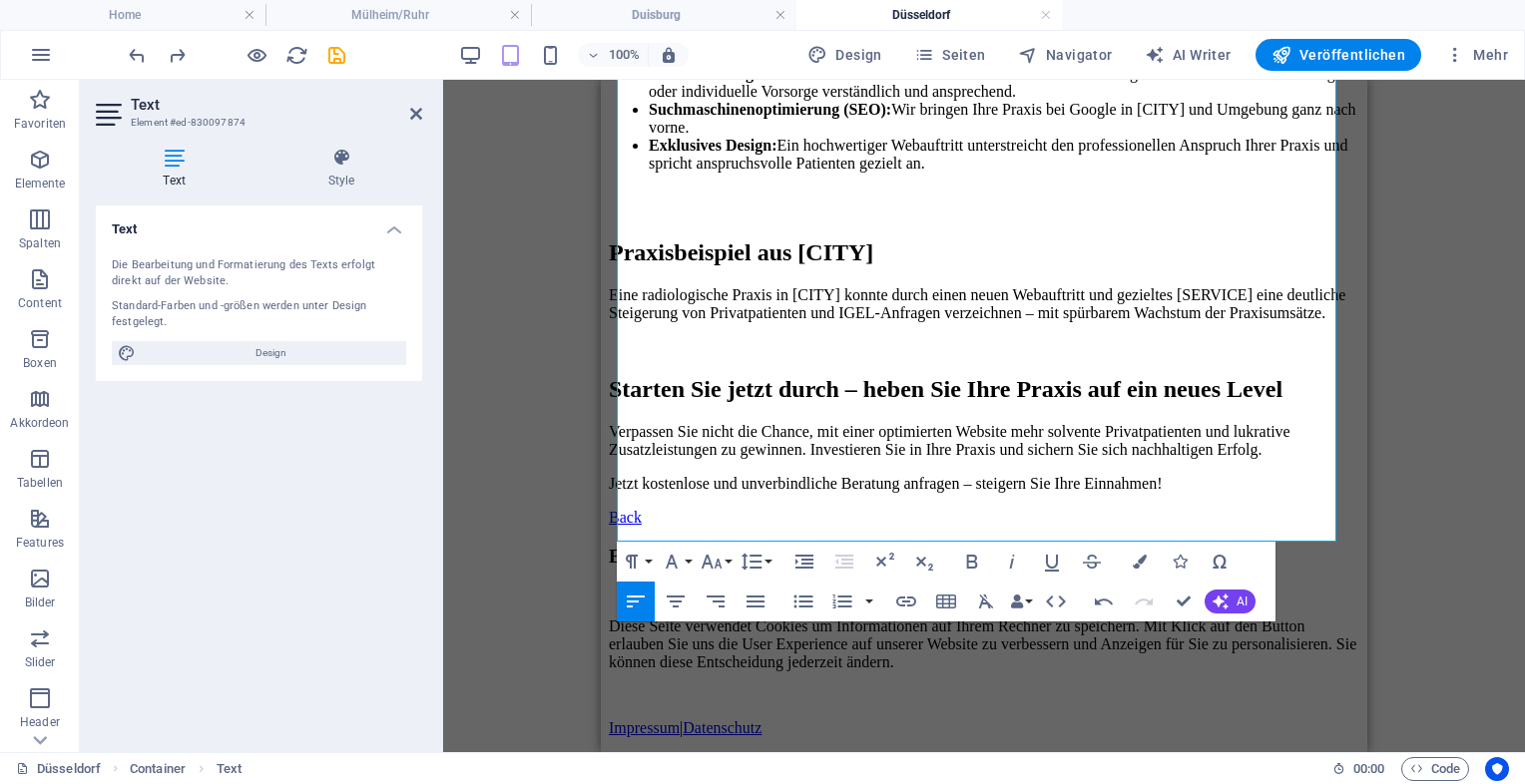 scroll, scrollTop: 1203, scrollLeft: 0, axis: vertical 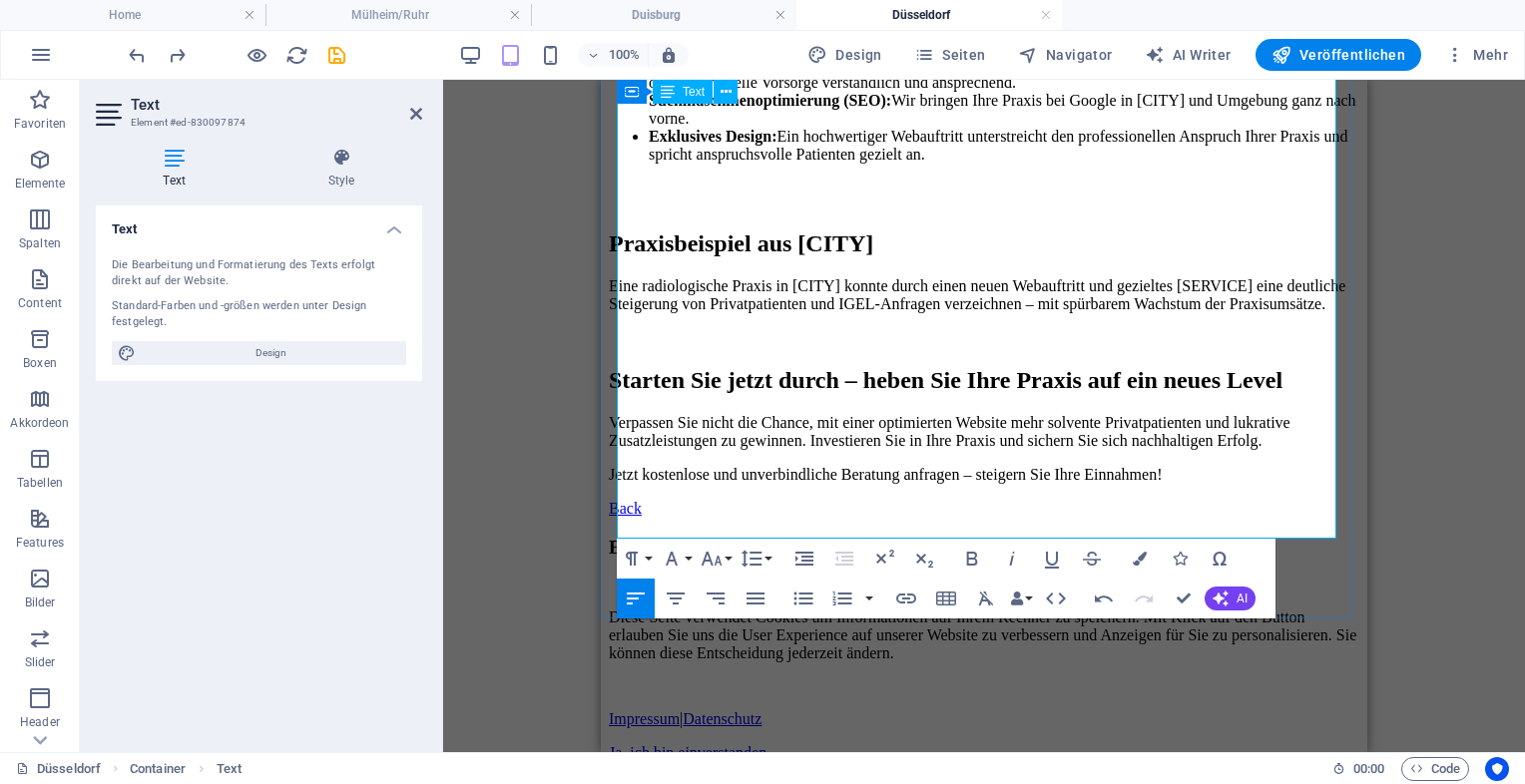 click on "Verpassen Sie nicht die Chance, mit einer optimierten Website mehr solvente Privatpatienten und lukrative Zusatzleistungen zu gewinnen. Investieren Sie in Ihre Praxis und sichern Sie sich nachhaltigen Erfolg." at bounding box center (984, 432) 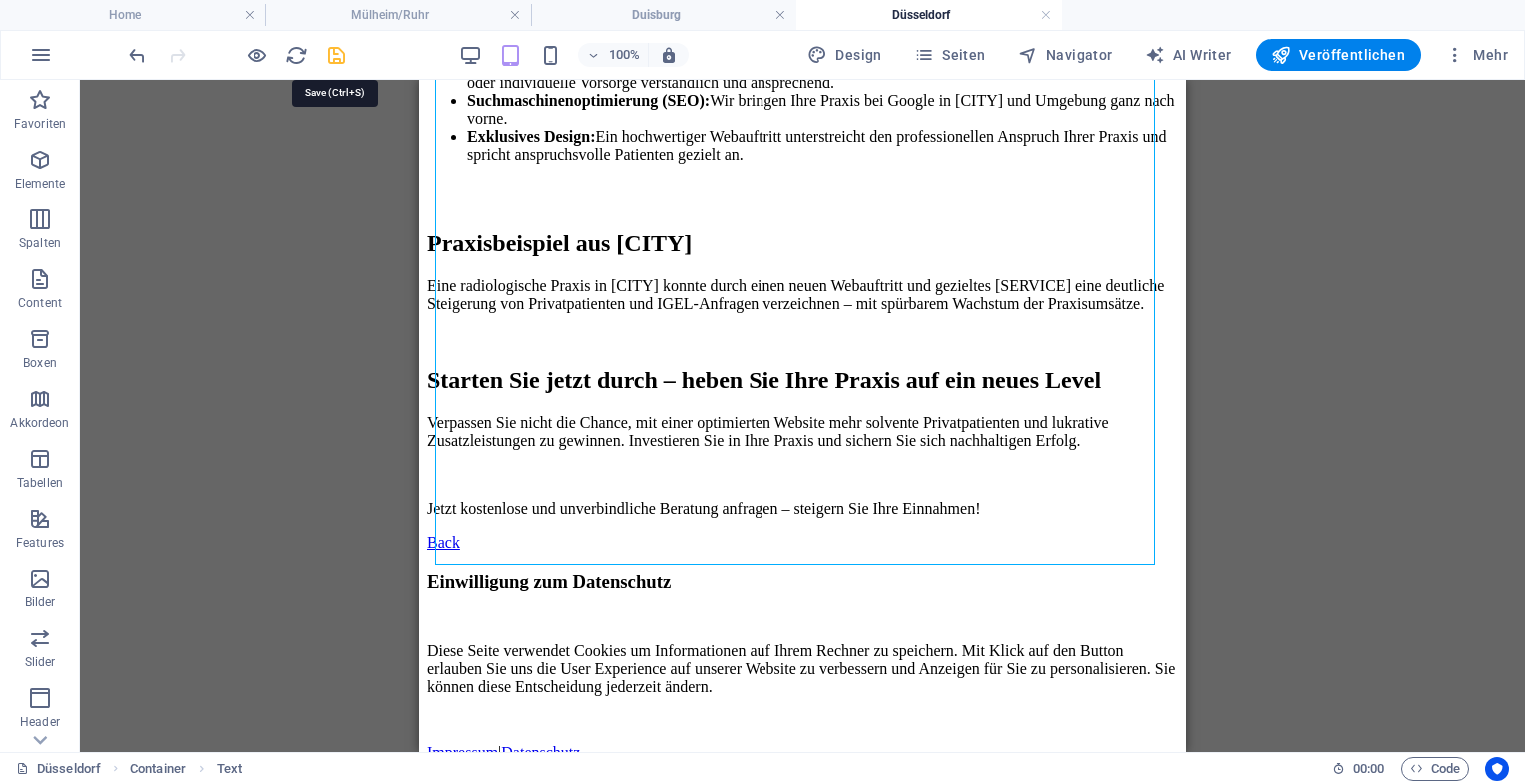 click at bounding box center (336, 55) 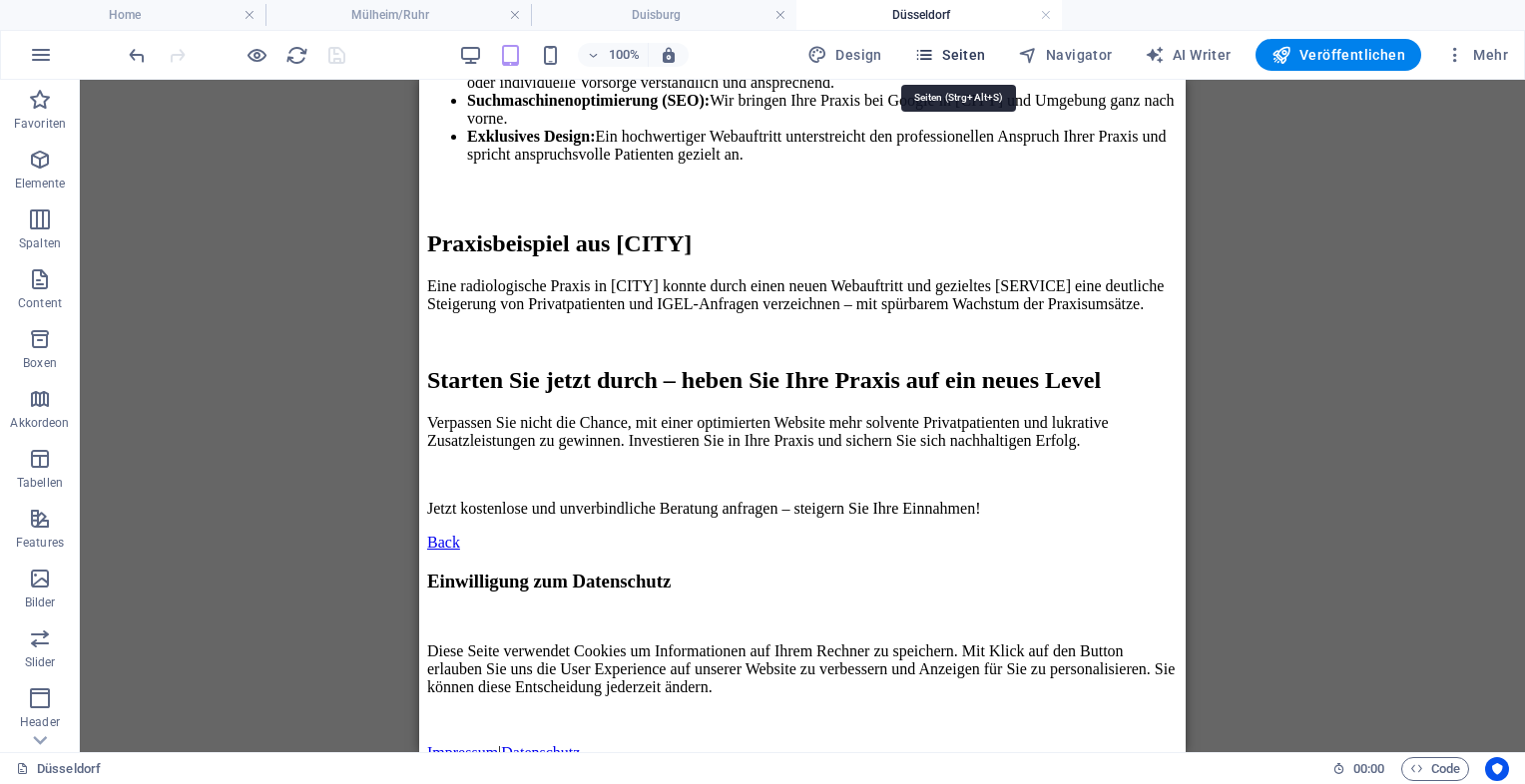 click on "Seiten" at bounding box center (950, 55) 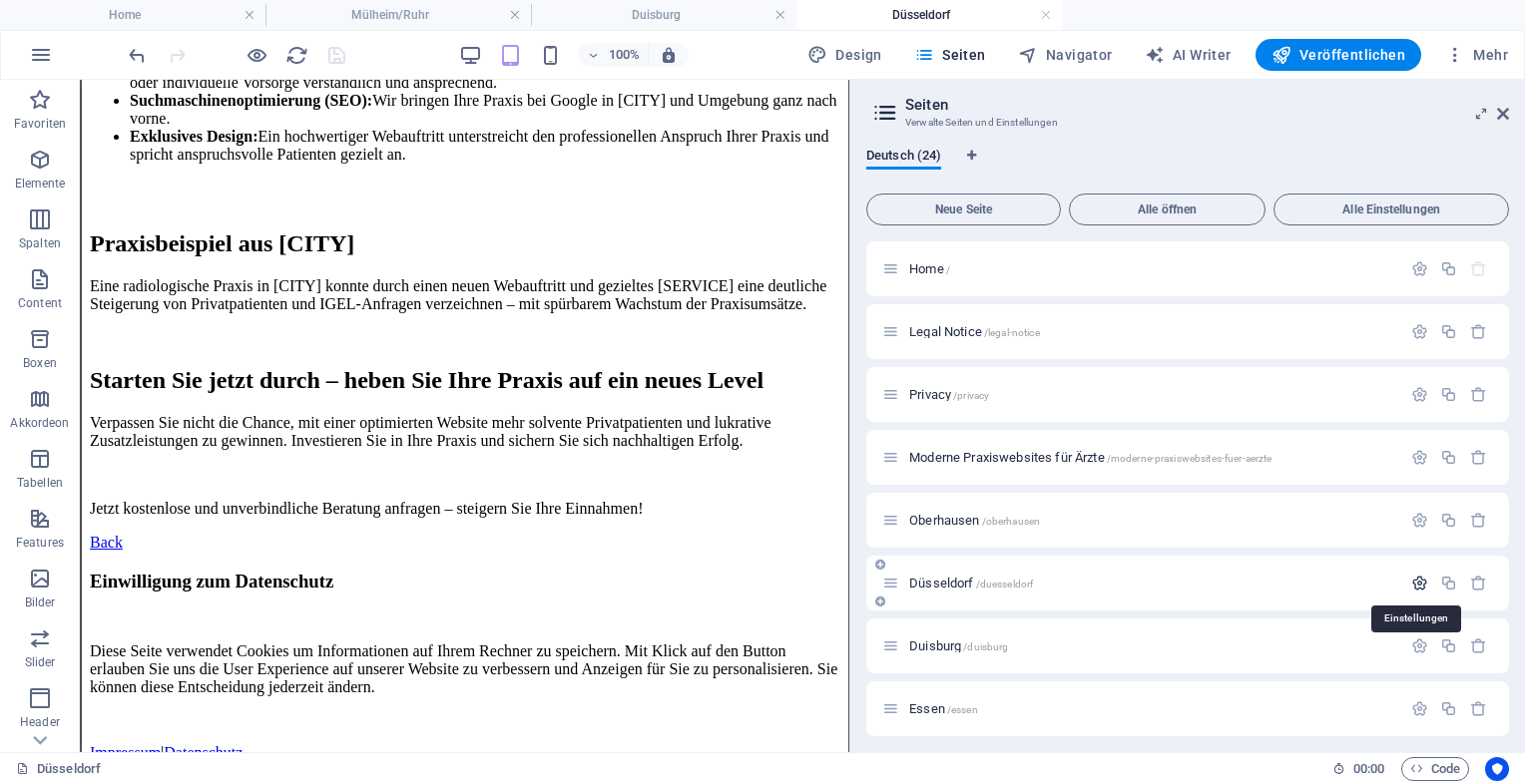click at bounding box center [1419, 583] 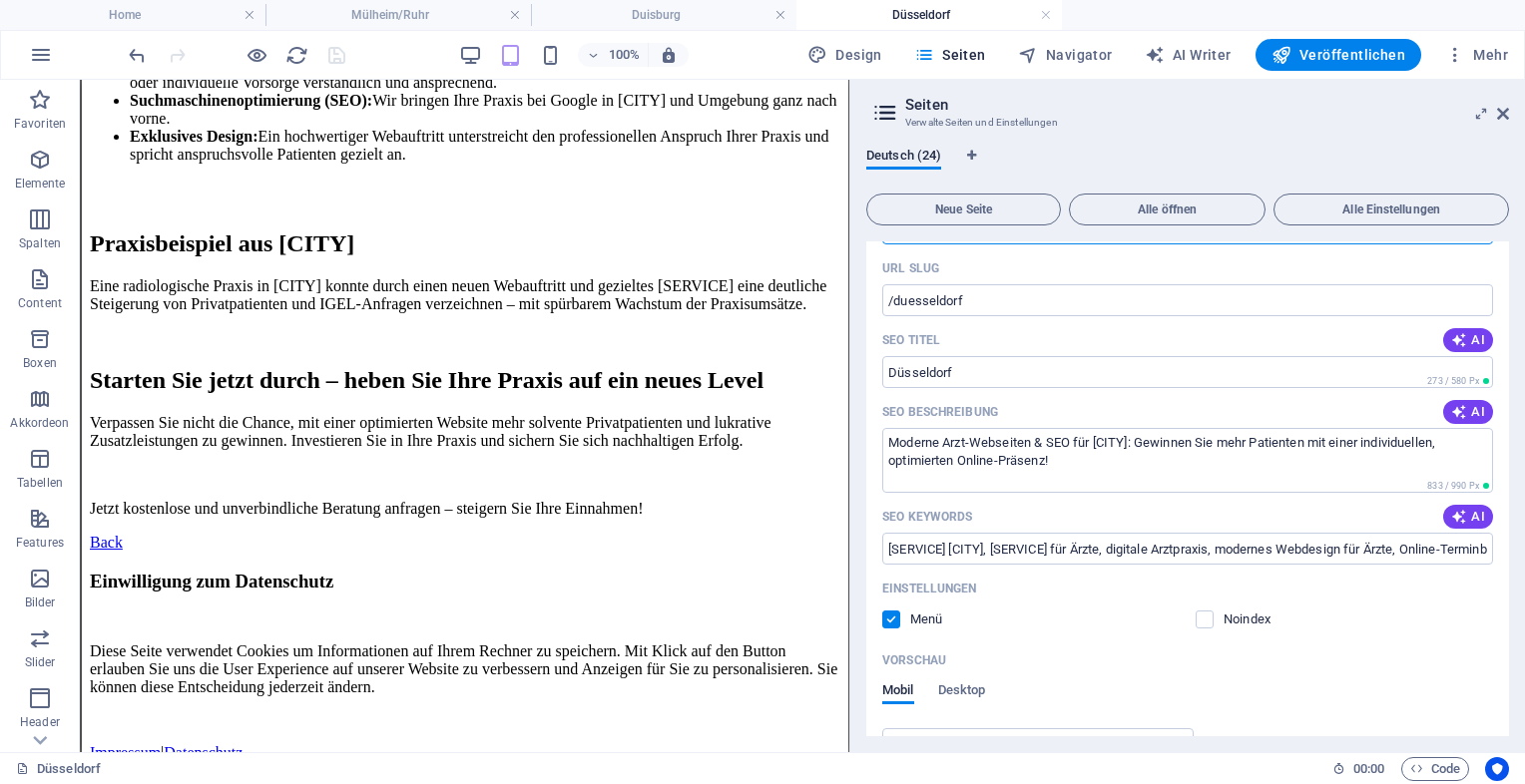 scroll, scrollTop: 433, scrollLeft: 0, axis: vertical 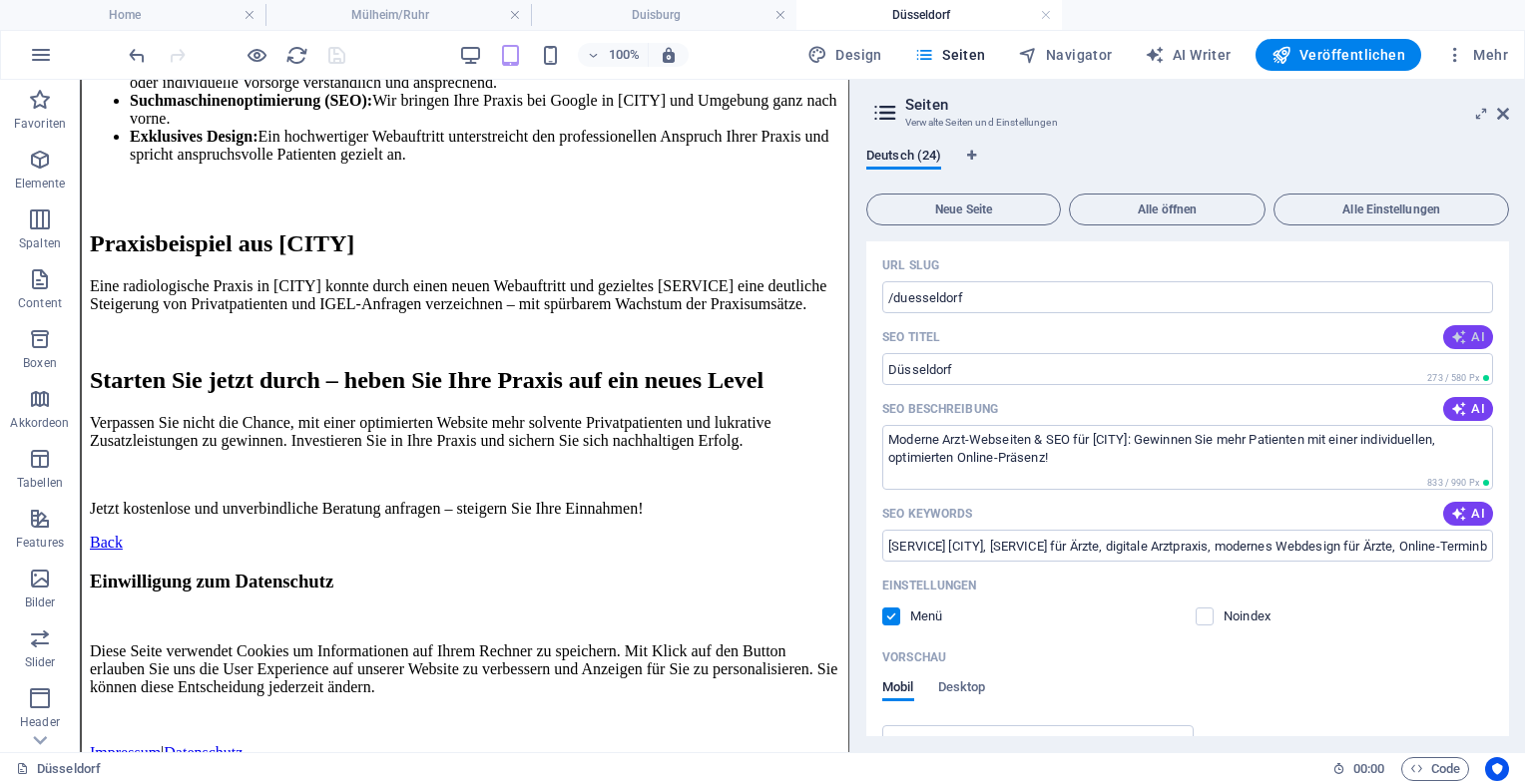 click at bounding box center (1459, 337) 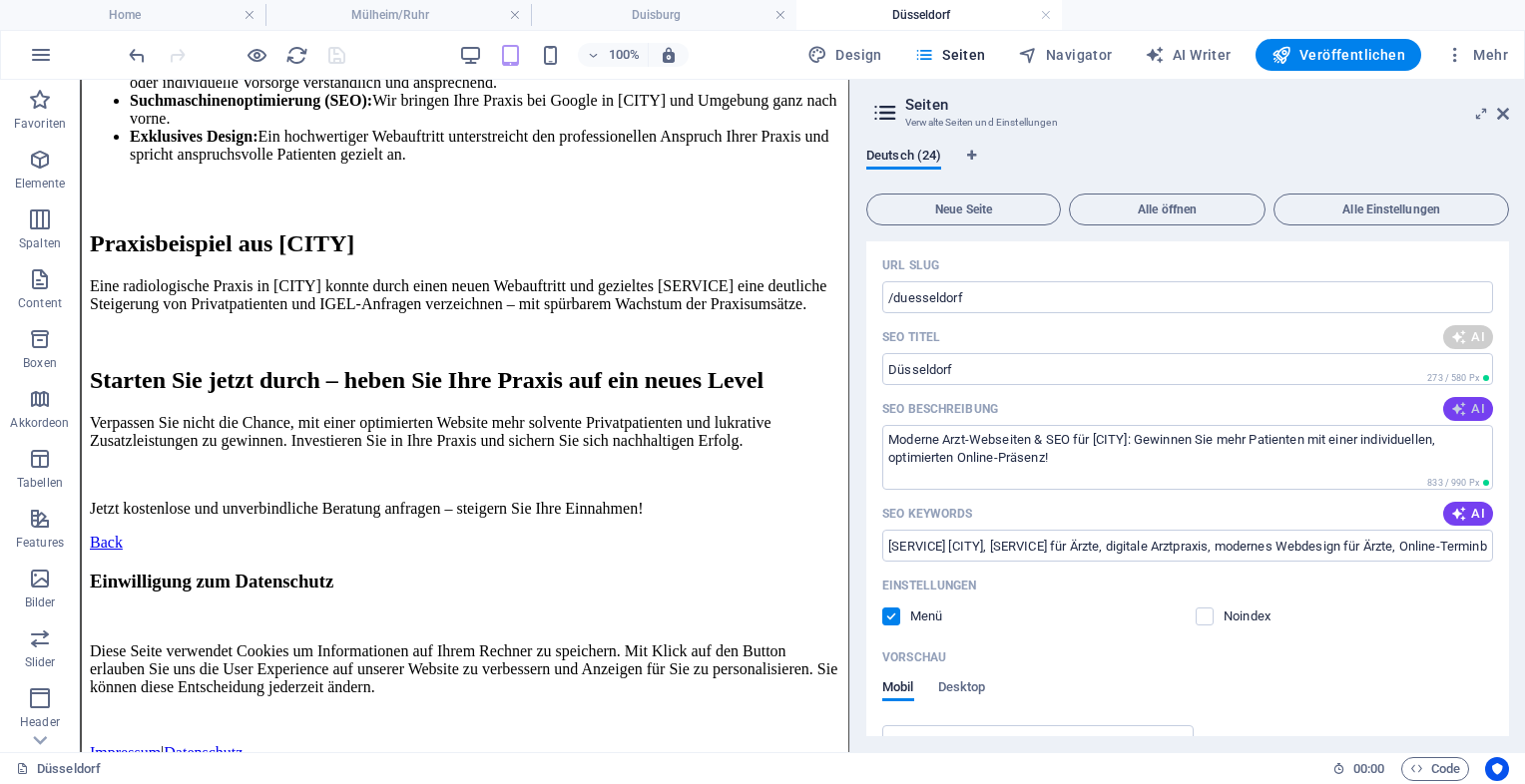 click at bounding box center [1459, 409] 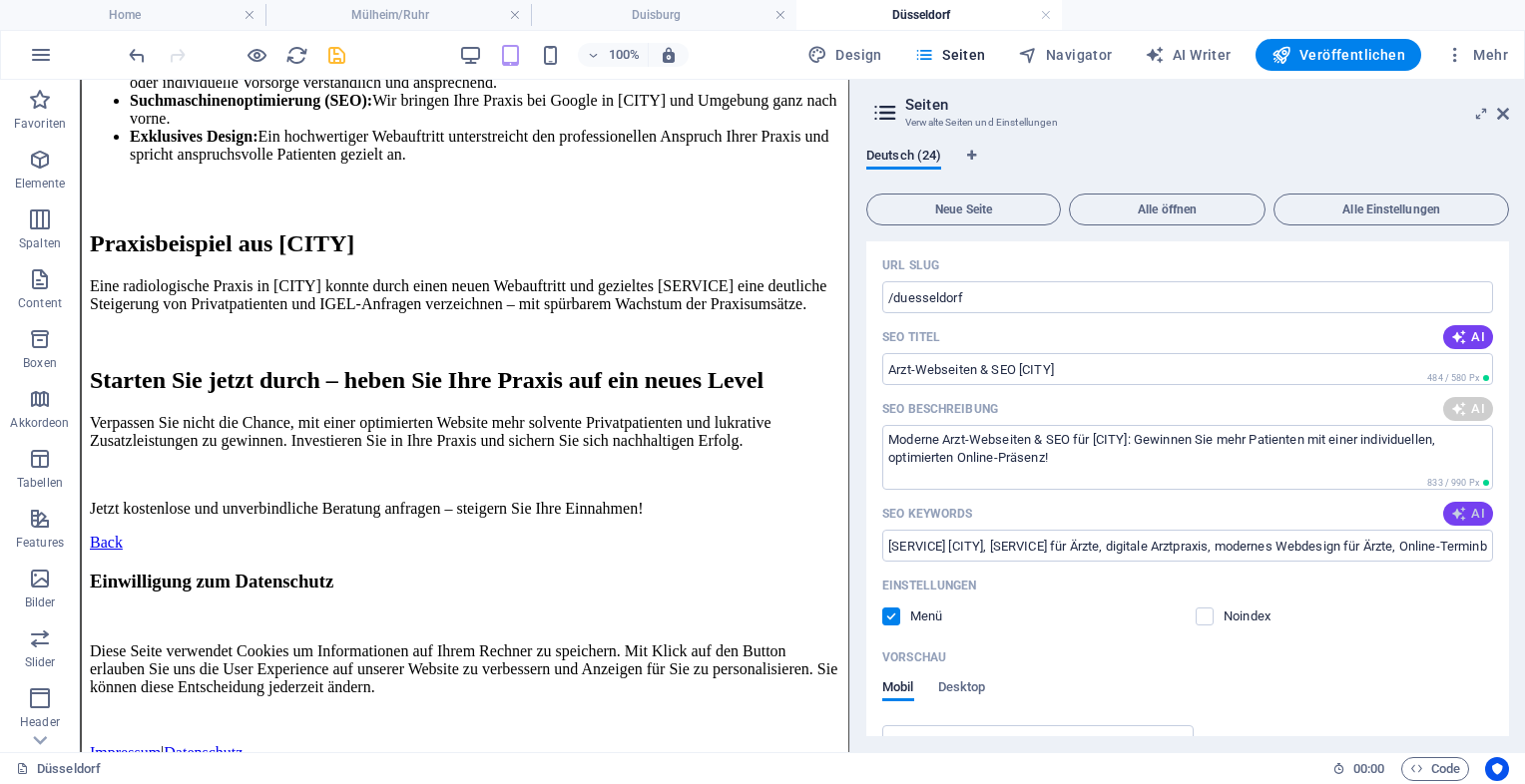 click at bounding box center [1459, 514] 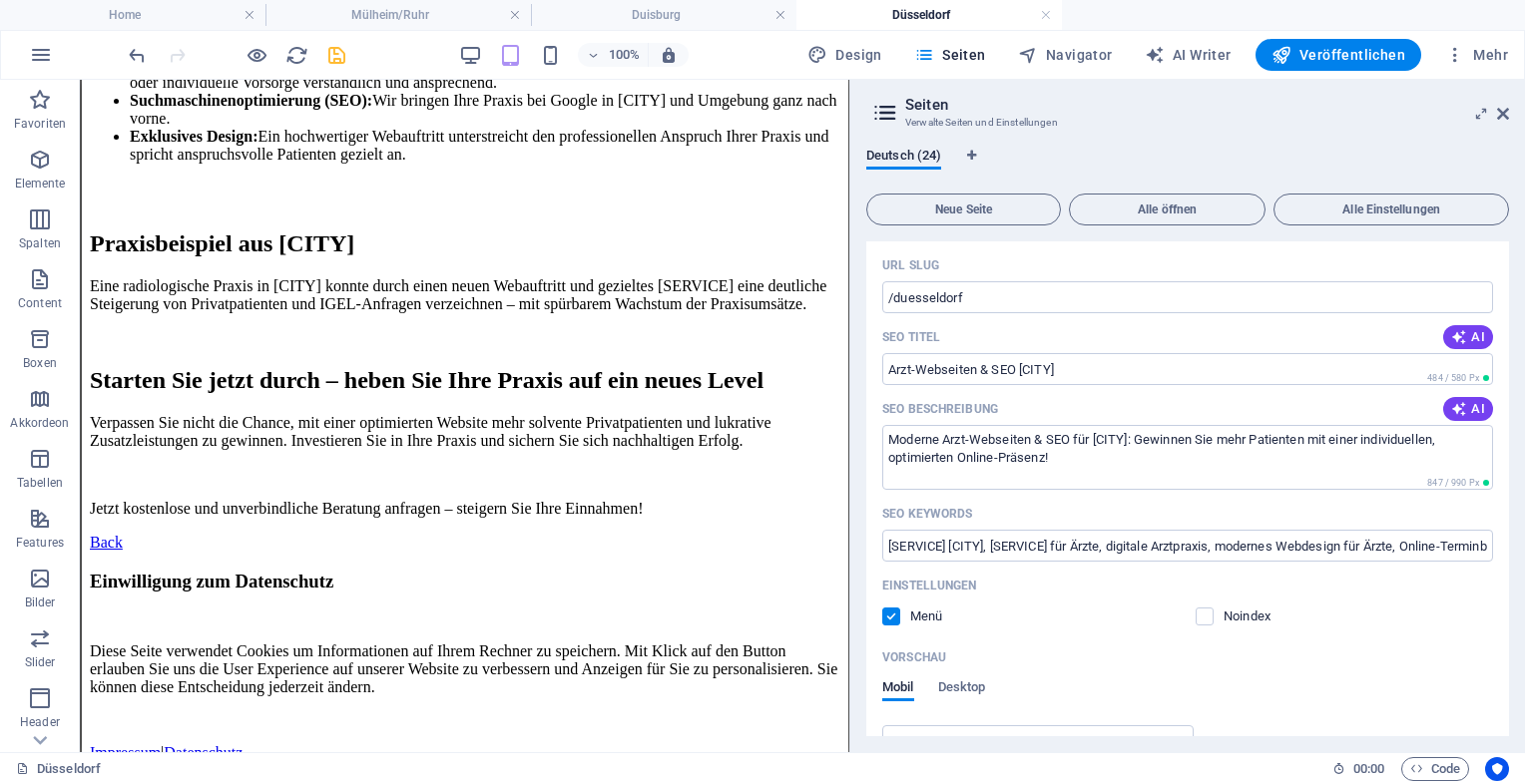 type on "Arzt-Webseiten & SEO [CITY]" 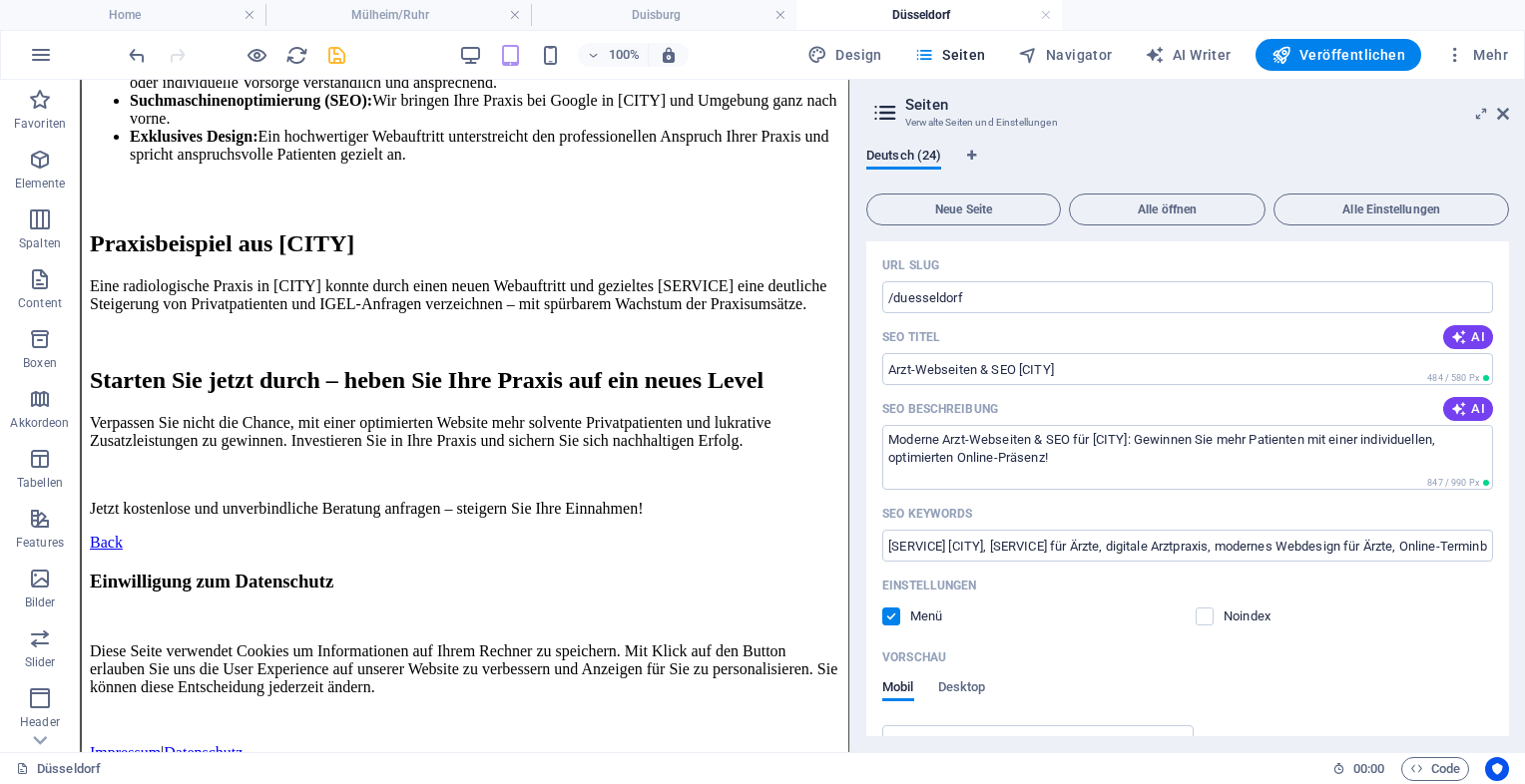type on "Steigern Sie Ihre Arztpraxis in [CITY] mit modernen Webseiten & [SERVICE]! Gewinnen Sie mehr Privatpatienten und IGEL-Leistungen." 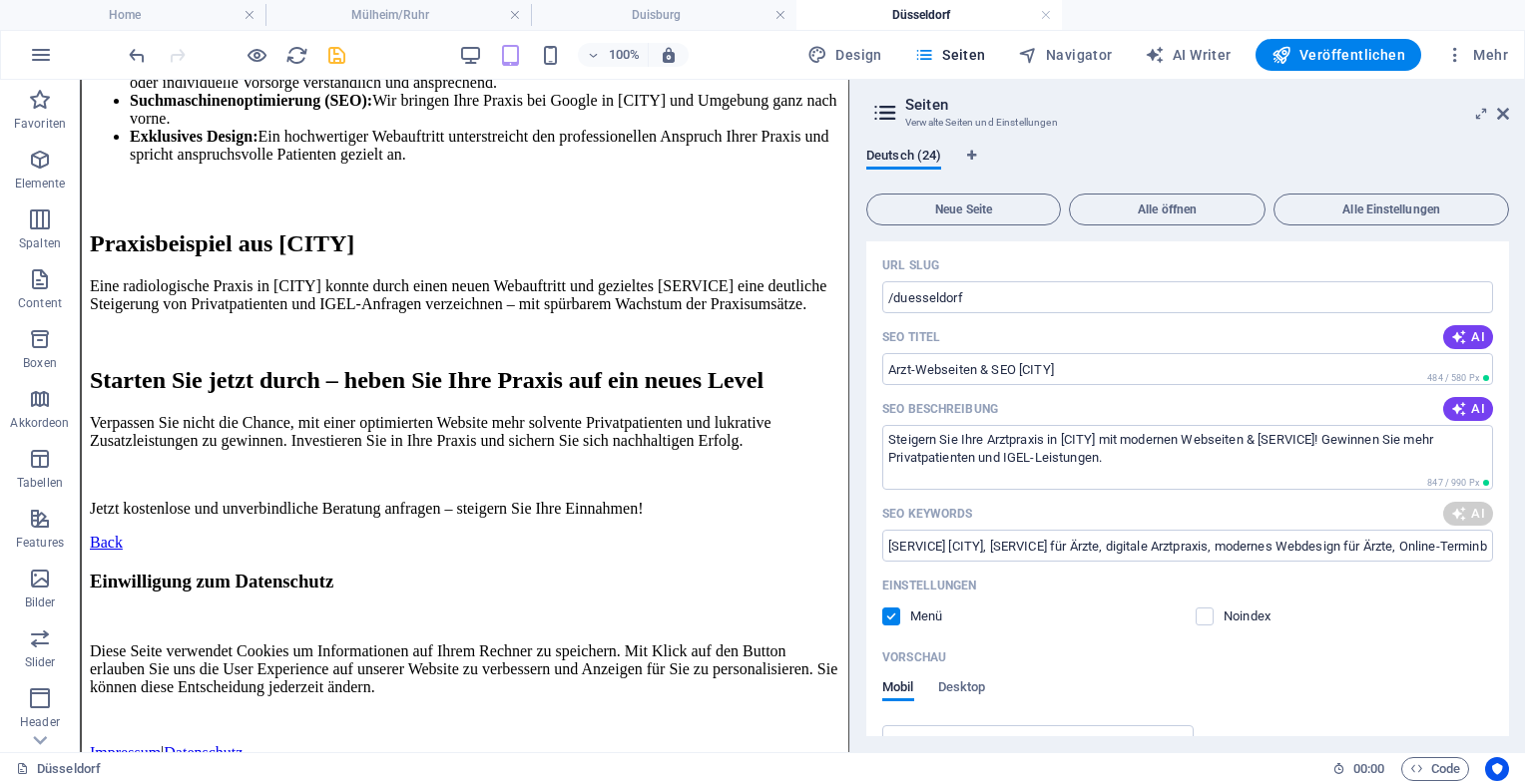 type on "Arzt-Webseiten [CITY], SEO für Praxen, Privatpatienten gewinnen, IGEL-Leistungen vermarkten, Online-Marketing Ärzte, moderne Gesundheitswebsite" 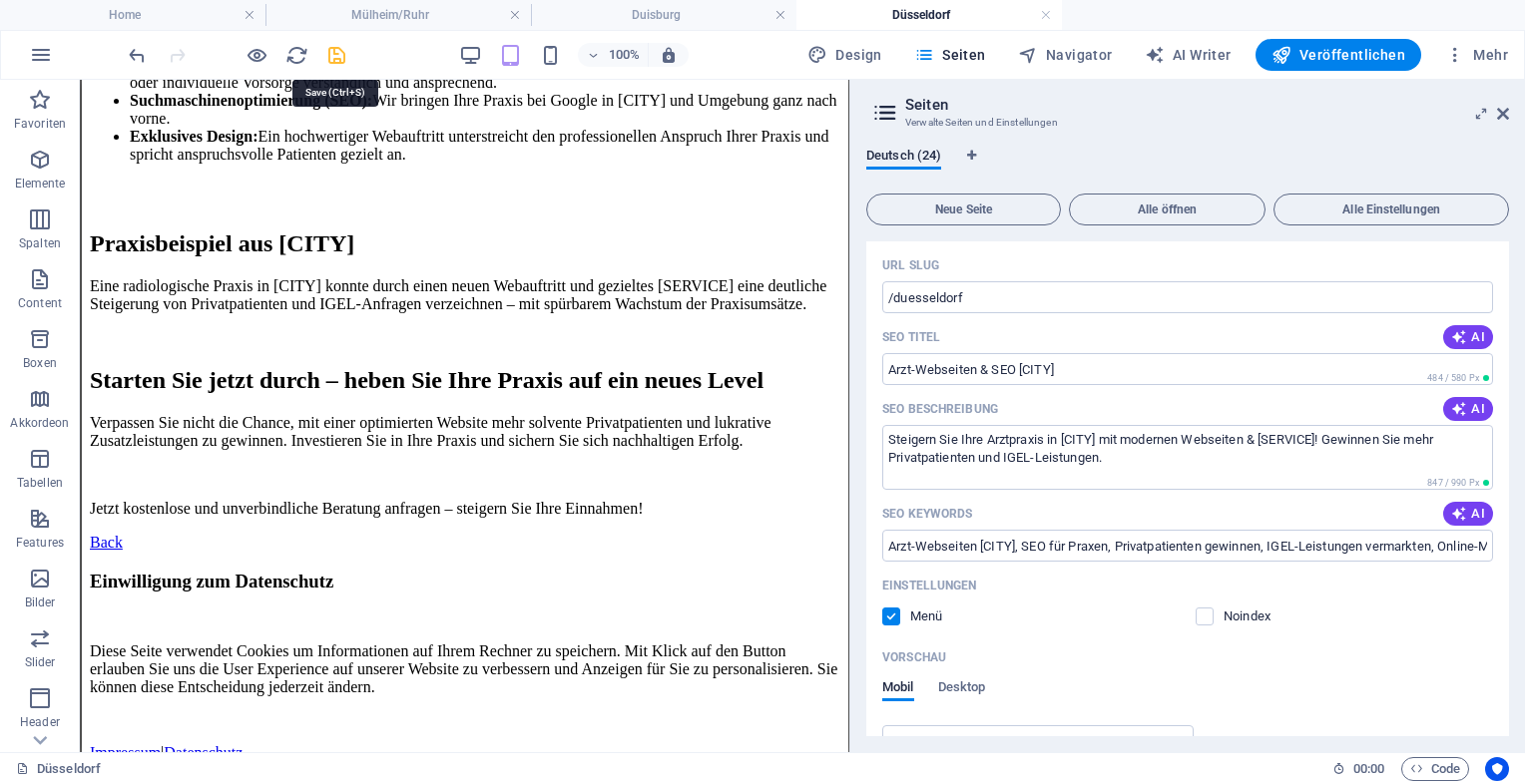 click at bounding box center (336, 55) 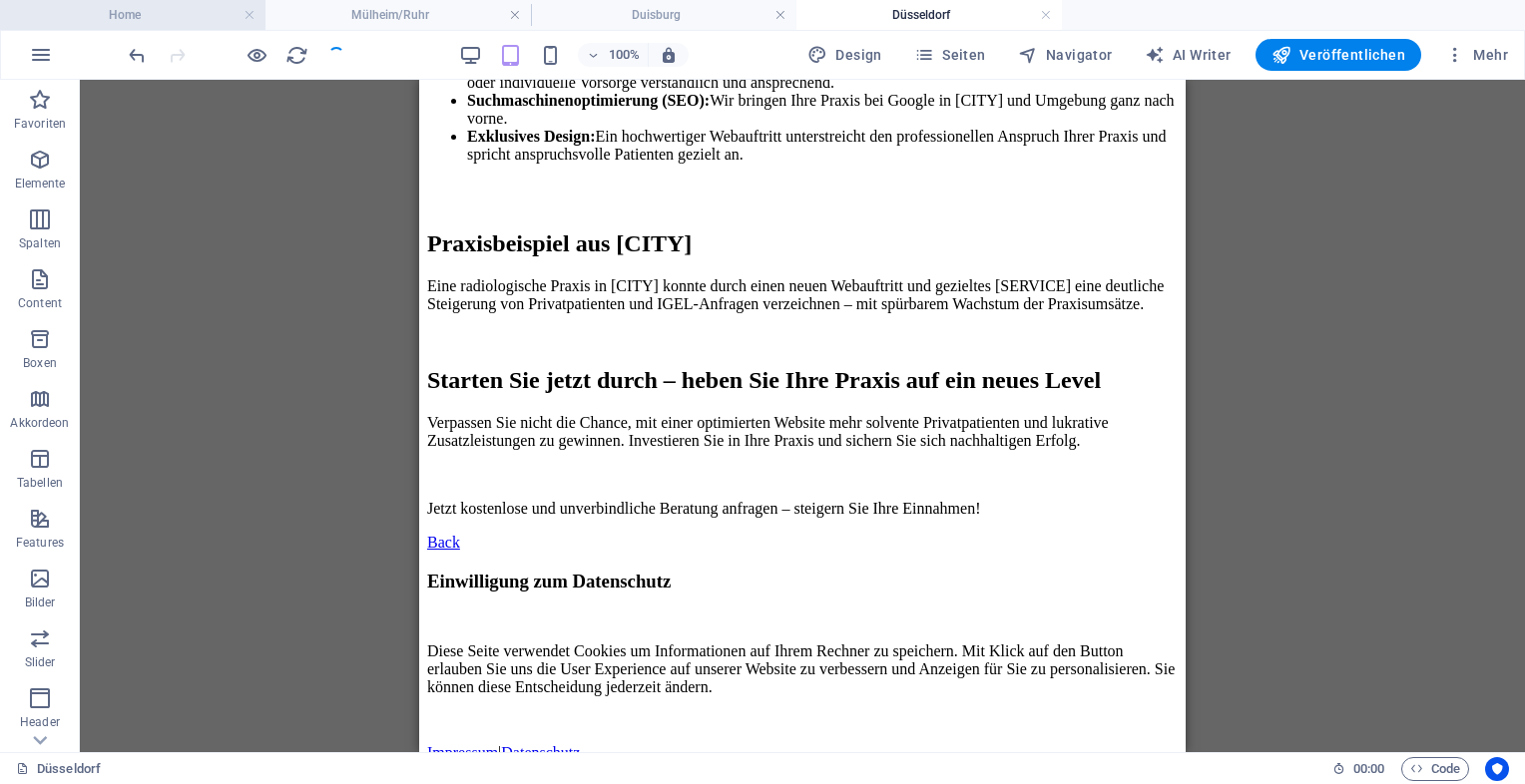 click on "Home" at bounding box center [133, 15] 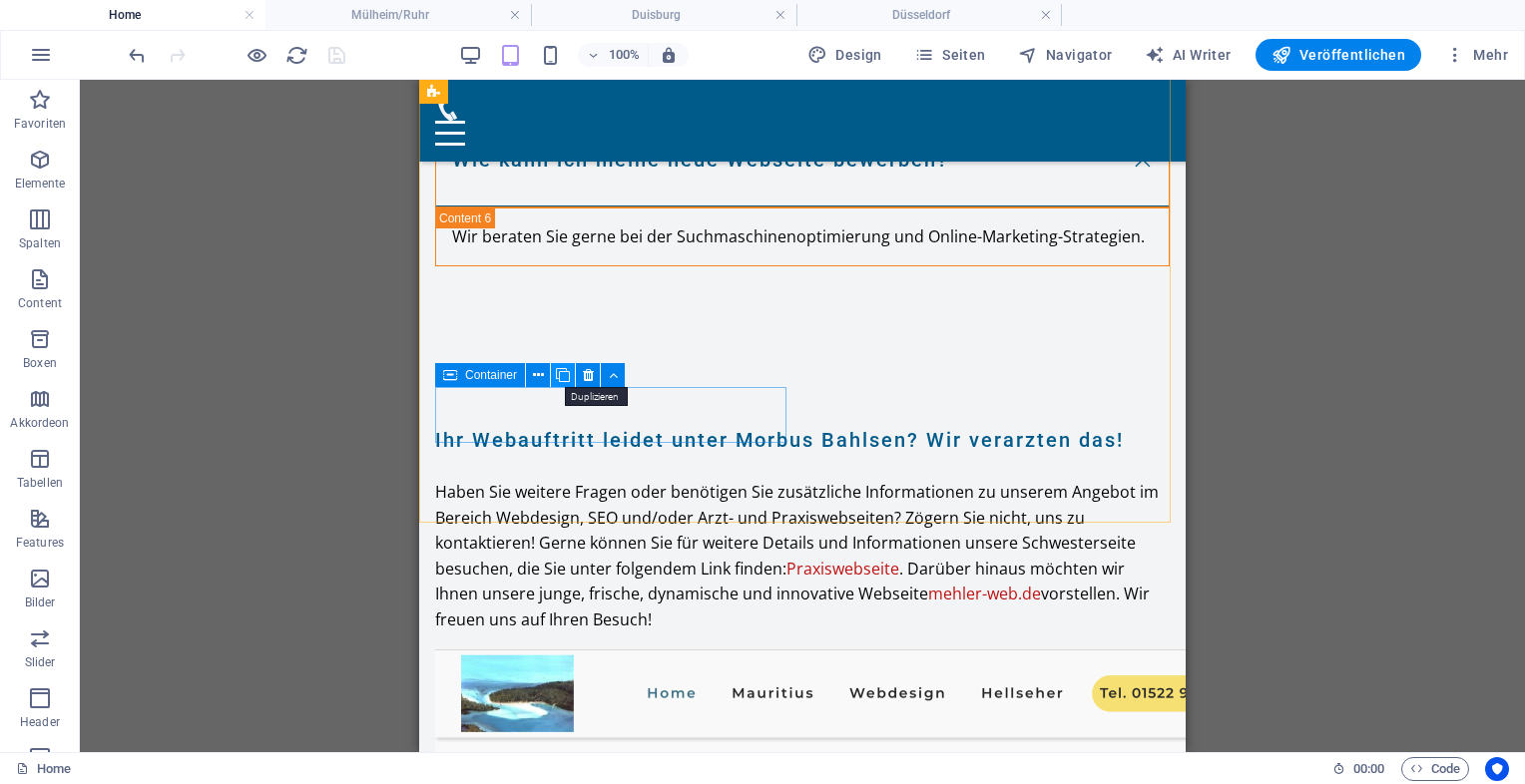 click at bounding box center [563, 375] 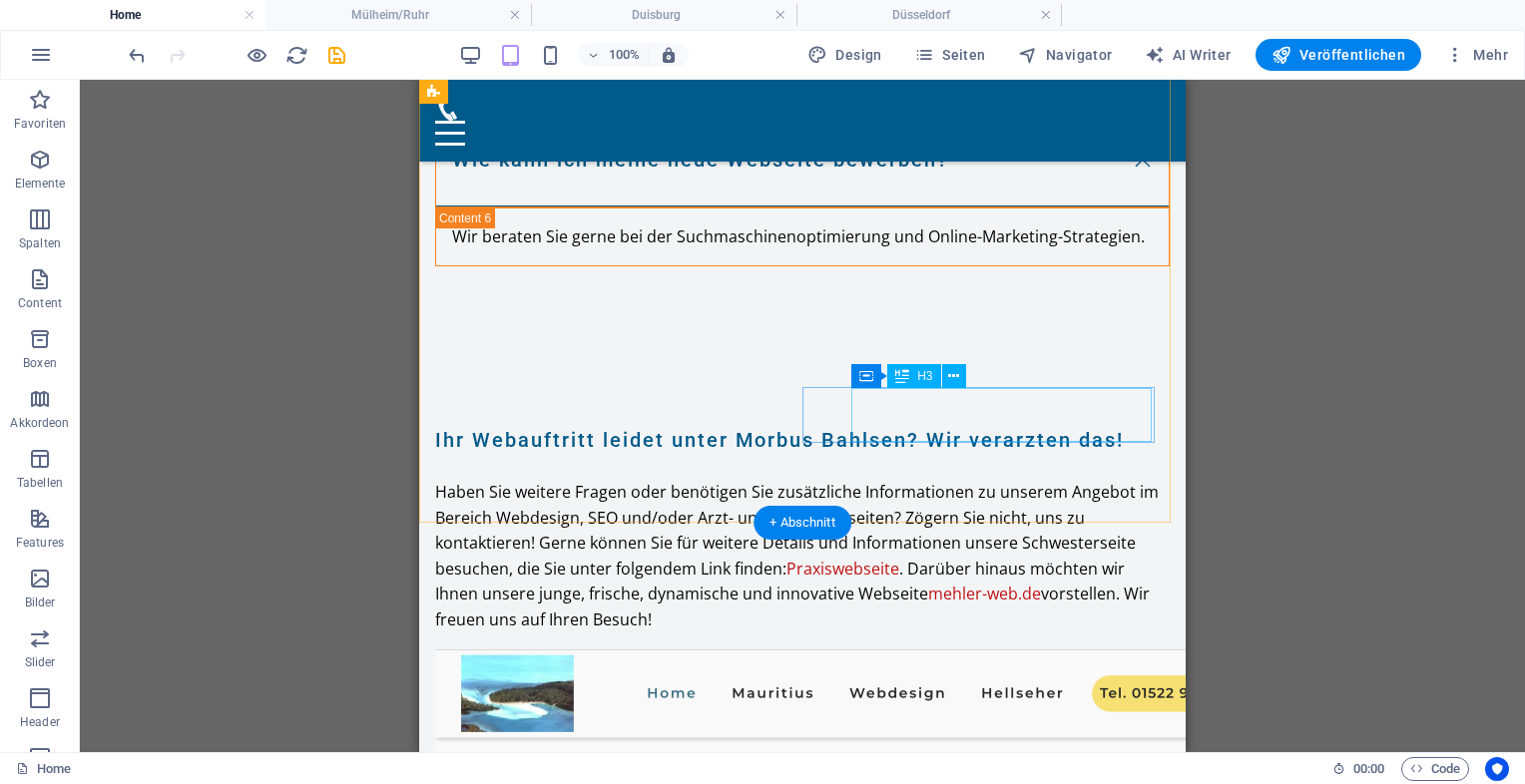 click on "Essen" at bounding box center [590, 5581] 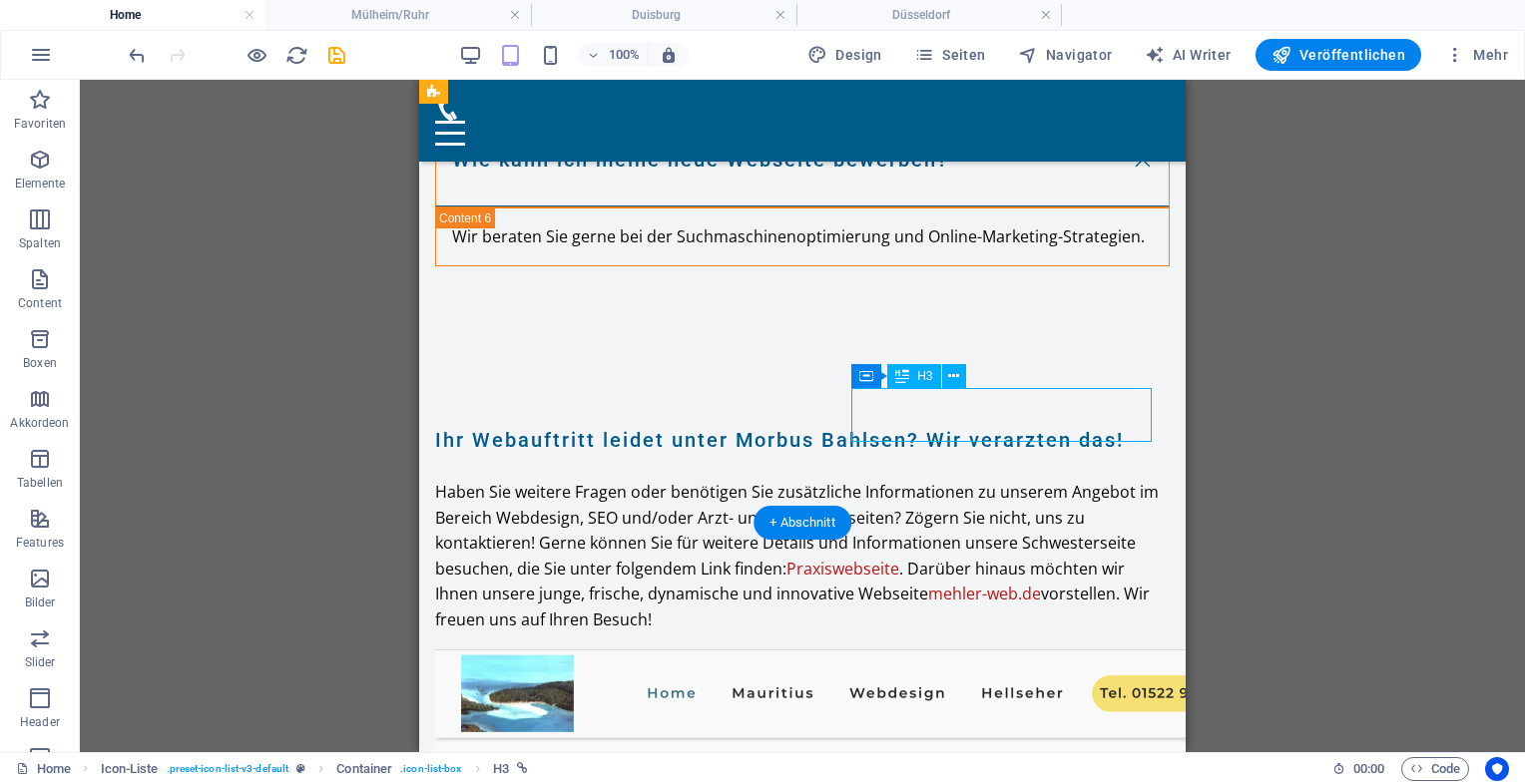 click on "Essen" at bounding box center (590, 5581) 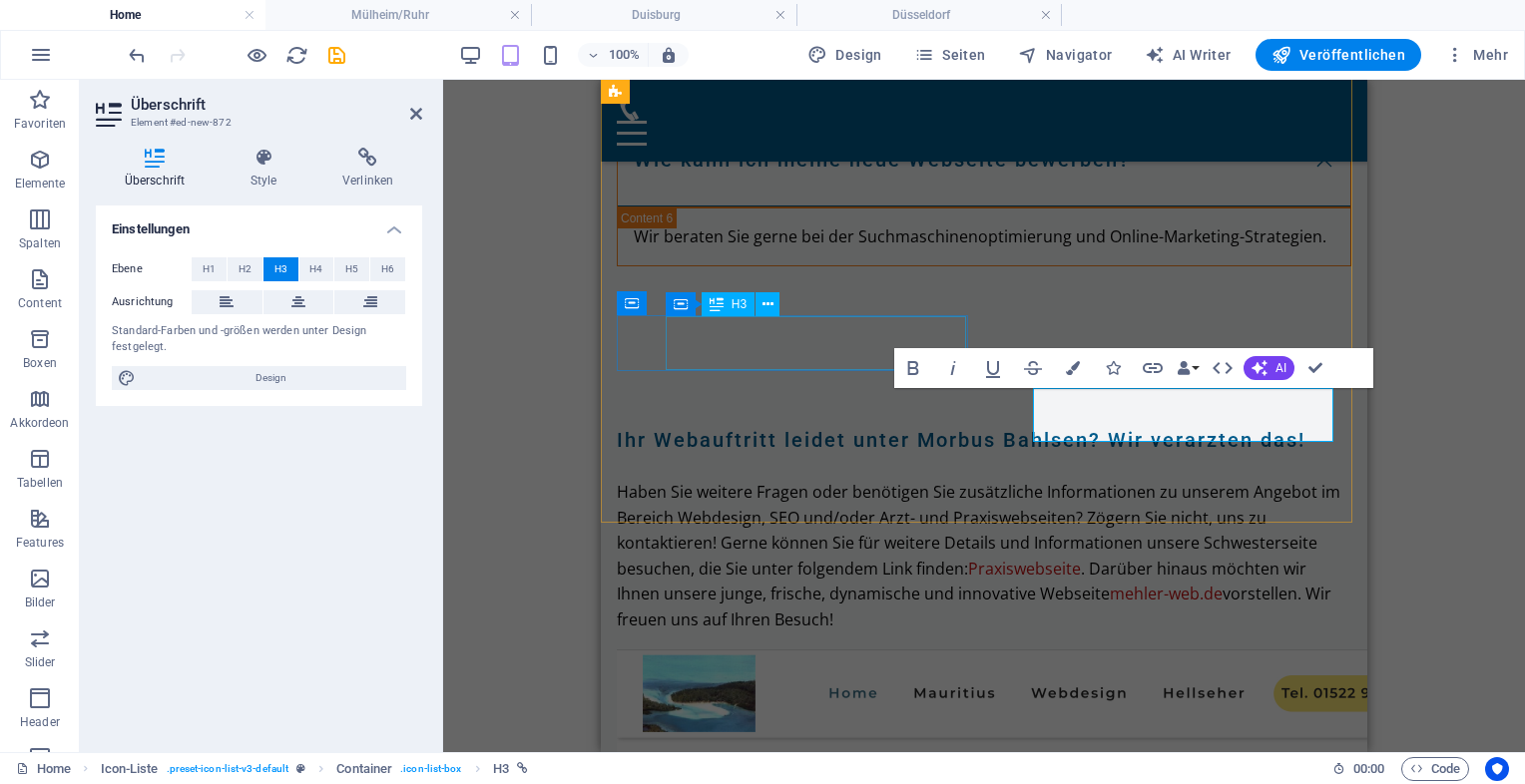 type 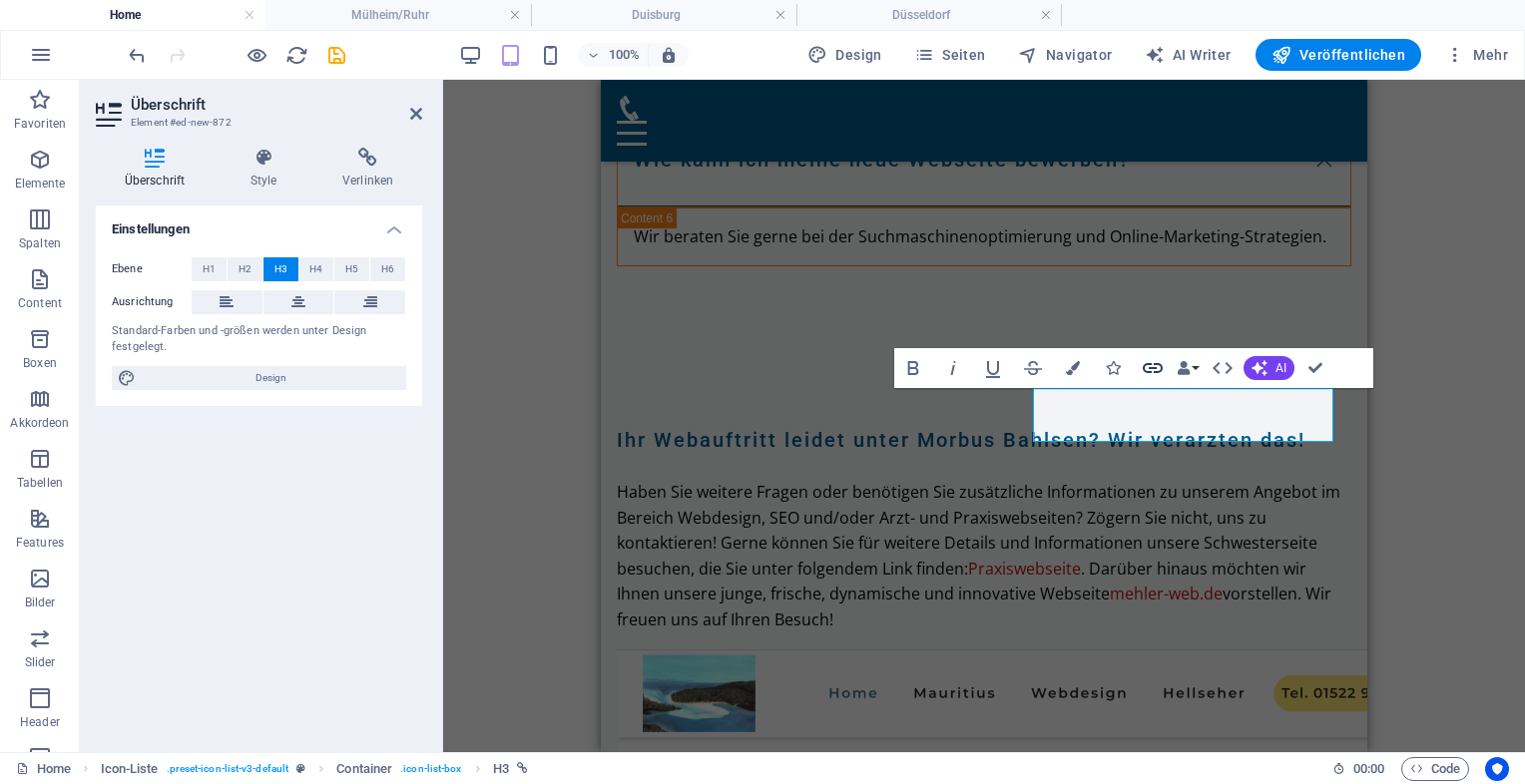 click 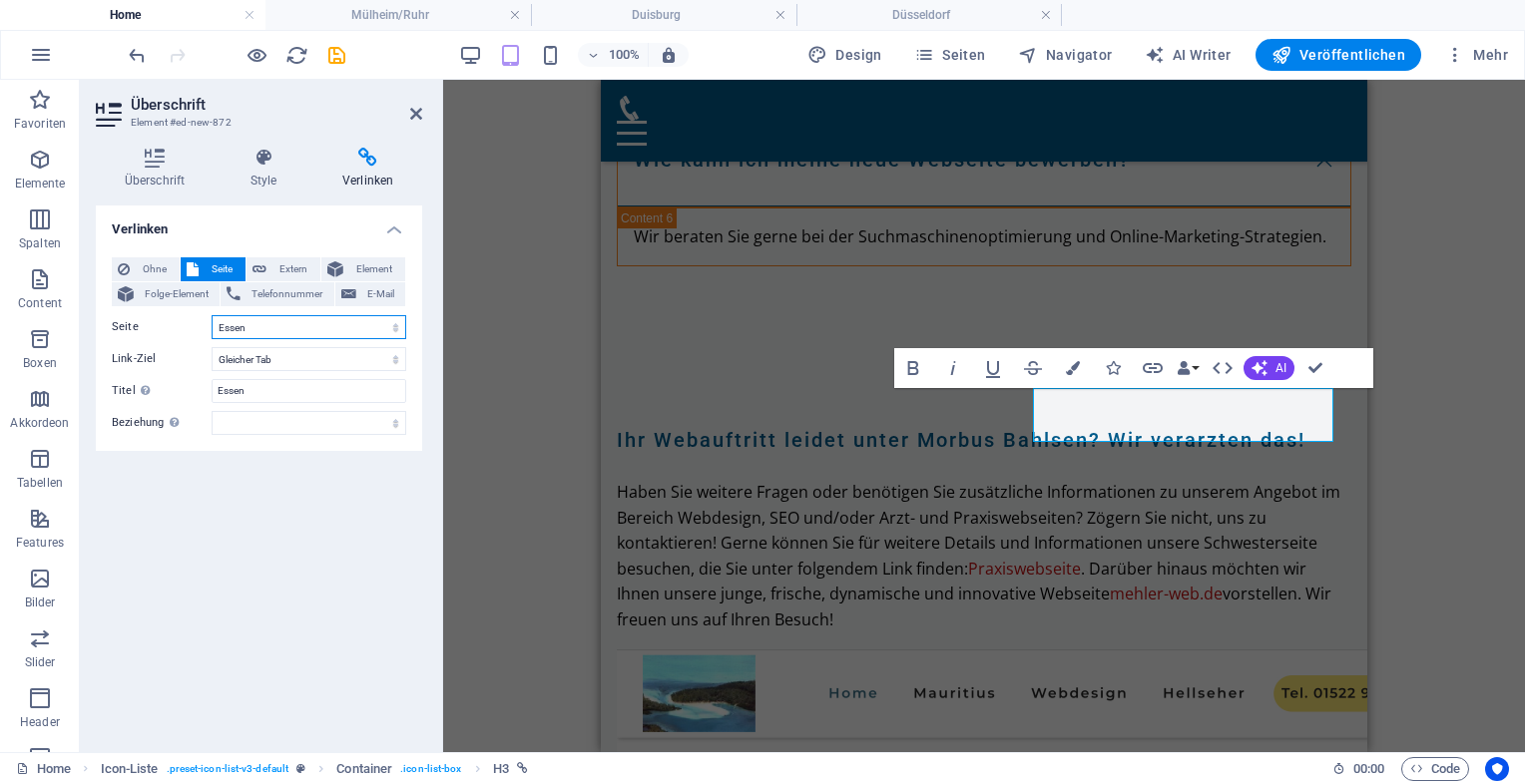 click on "Home Legal Notice Privacy Moderne Praxiswebsites für Ärzte [CITY] [CITY] Name [CITY] ​ URL SLUG /[CITY] ​ SEO Titel AI Arzt-Webseiten & SEO [CITY] ​ 499 / 580 Px SEO Beschreibung AI Professionelle Arzt-Webseiten & SEO in [CITY]: Gewinnen Sie mehr Patienten mit individuellem Webdesign und optimaler Sichtbarkeit! ​ 892 / 990 Px SEO Keywords AI Arzt-Webseiten [CITY], SEO für Arztpraxen, moderne Arzt-Webseiten, digitale Praxis präsenz, professionelle Webseite Ärzte, Patienten gewinnen online ​ Einstellungen Menü Noindex Vorschau Mobil Desktop www.example.com [CITY] Arzt-Webseiten & SEO [CITY] - Ärzte Homepage  Professionelle Arzt-Webseiten & SEO in [CITY]: Gewinnen Sie mehr Patienten mit individuellem Webdesign und optimaler Sichtbarkeit! Metatags ​ Vorschaubild (Open Graph) Dateien hierher ziehen, klicken um Dateien auszuwählen oder wähle aus deinen Dateien oder Stockfotos & -Videos Mehr Einstellungen [CITY]" at bounding box center (308, 327) 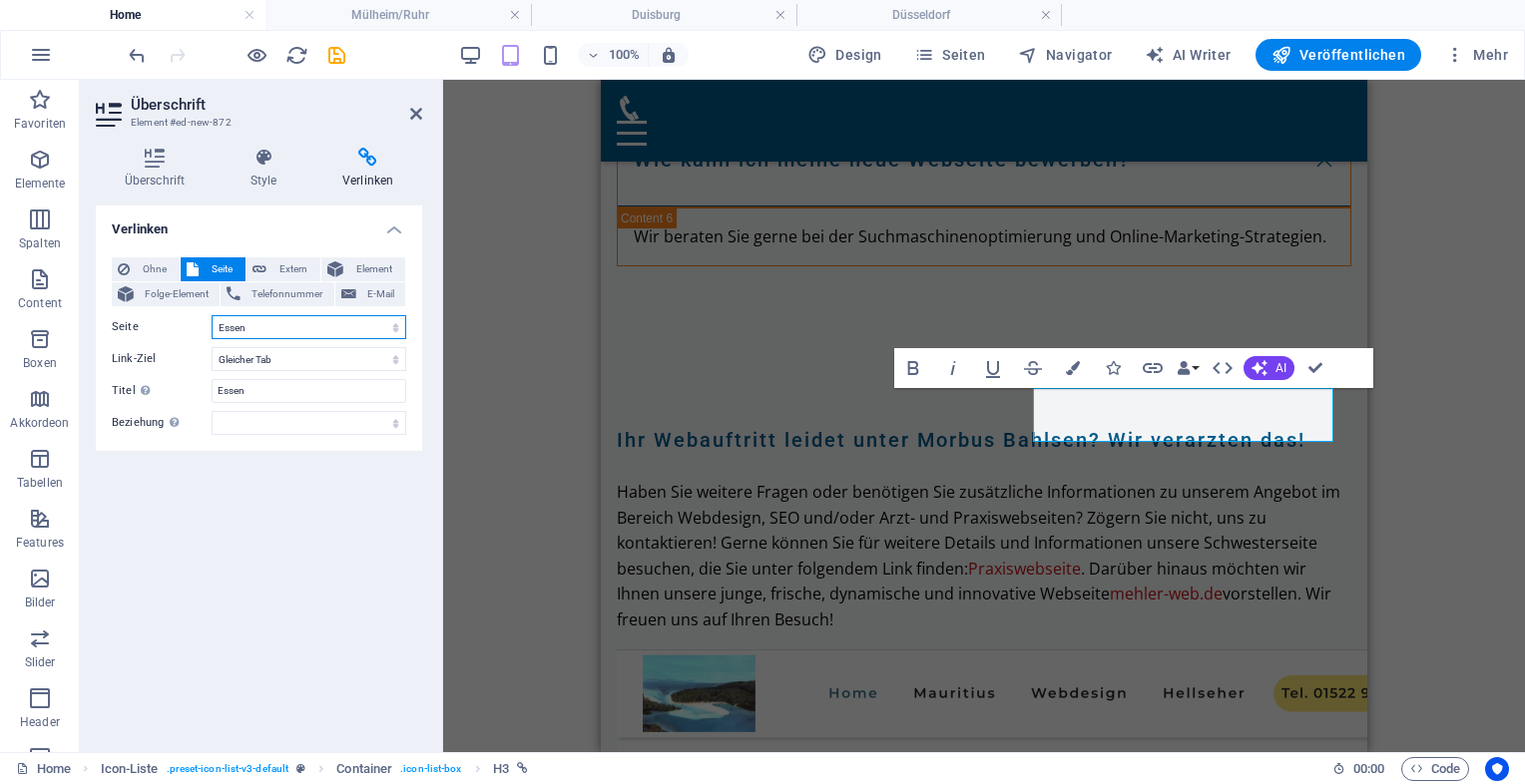 select on "6" 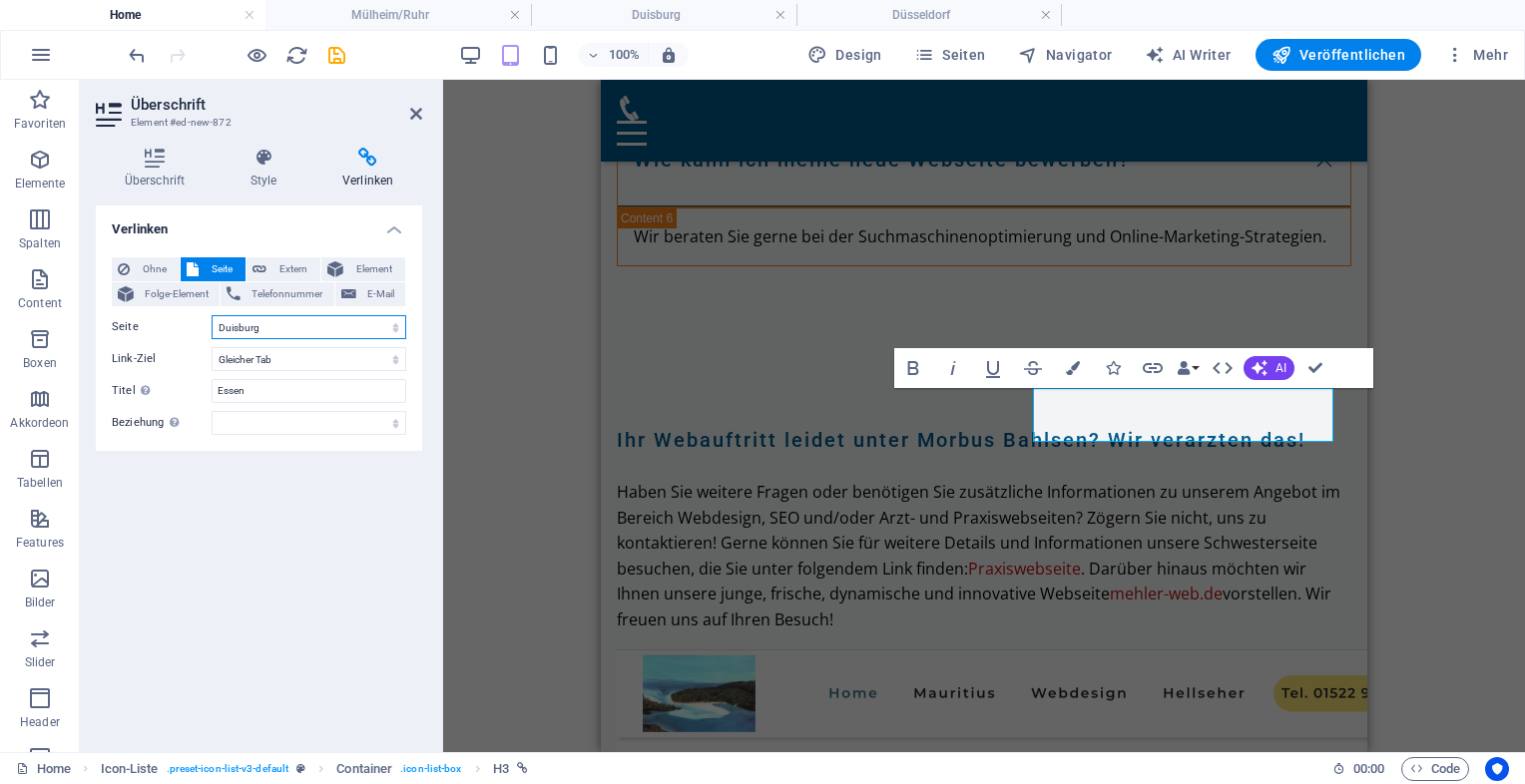 click on "Home Legal Notice Privacy Moderne Praxiswebsites für Ärzte [CITY] [CITY] Name [CITY] ​ URL SLUG /[CITY] ​ SEO Titel AI Arzt-Webseiten & SEO [CITY] ​ 499 / 580 Px SEO Beschreibung AI Professionelle Arzt-Webseiten & SEO in [CITY]: Gewinnen Sie mehr Patienten mit individuellem Webdesign und optimaler Sichtbarkeit! ​ 892 / 990 Px SEO Keywords AI Arzt-Webseiten [CITY], SEO für Arztpraxen, moderne Arzt-Webseiten, digitale Praxis präsenz, professionelle Webseite Ärzte, Patienten gewinnen online ​ Einstellungen Menü Noindex Vorschau Mobil Desktop www.example.com [CITY] Arzt-Webseiten & SEO [CITY] - Ärzte Homepage  Professionelle Arzt-Webseiten & SEO in [CITY]: Gewinnen Sie mehr Patienten mit individuellem Webdesign und optimaler Sichtbarkeit! Metatags ​ Vorschaubild (Open Graph) Dateien hierher ziehen, klicken um Dateien auszuwählen oder wähle aus deinen Dateien oder Stockfotos & -Videos Mehr Einstellungen [CITY]" at bounding box center (308, 327) 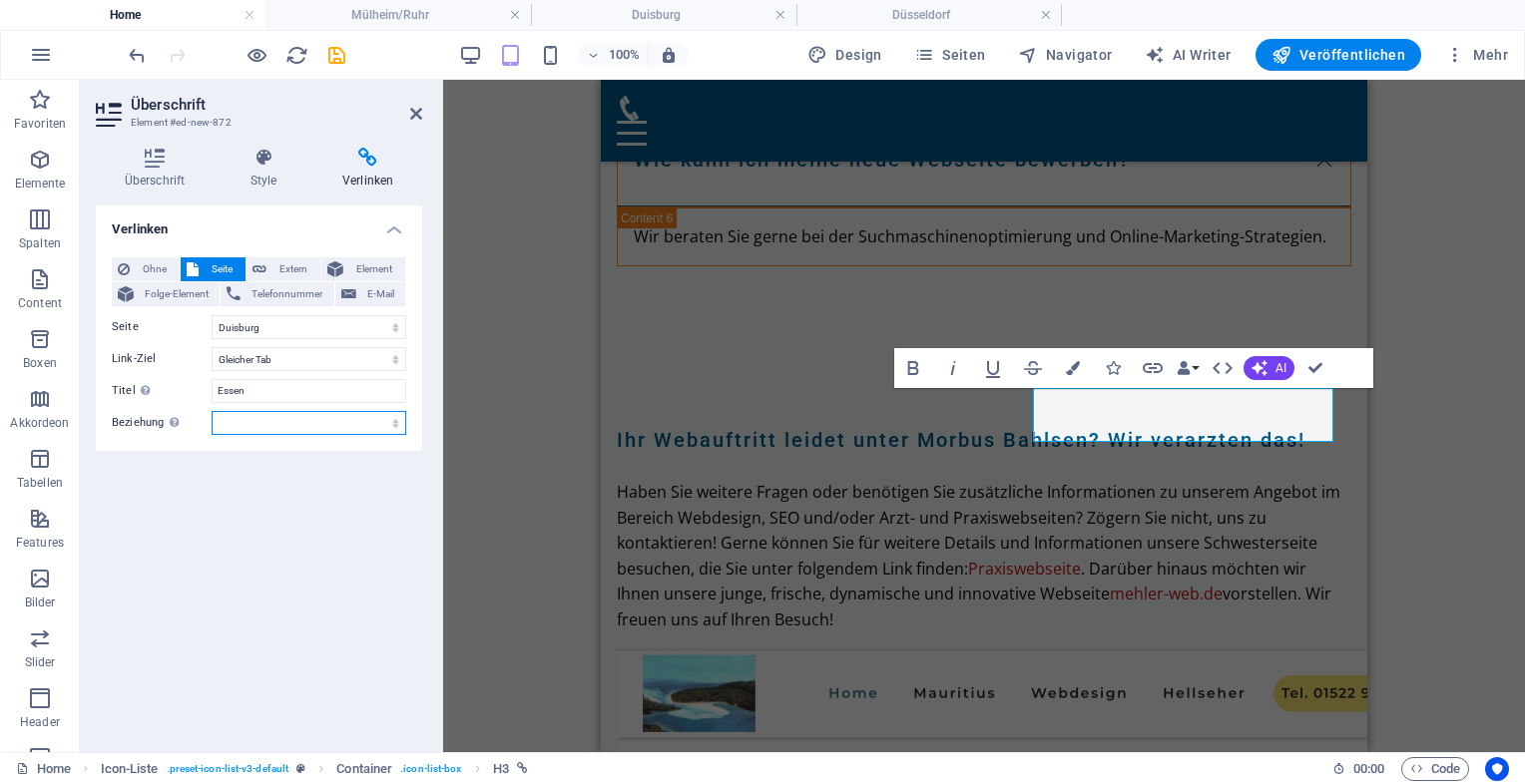click on "alternate author bookmark external help license next nofollow noreferrer noopener prev search tag" at bounding box center (308, 423) 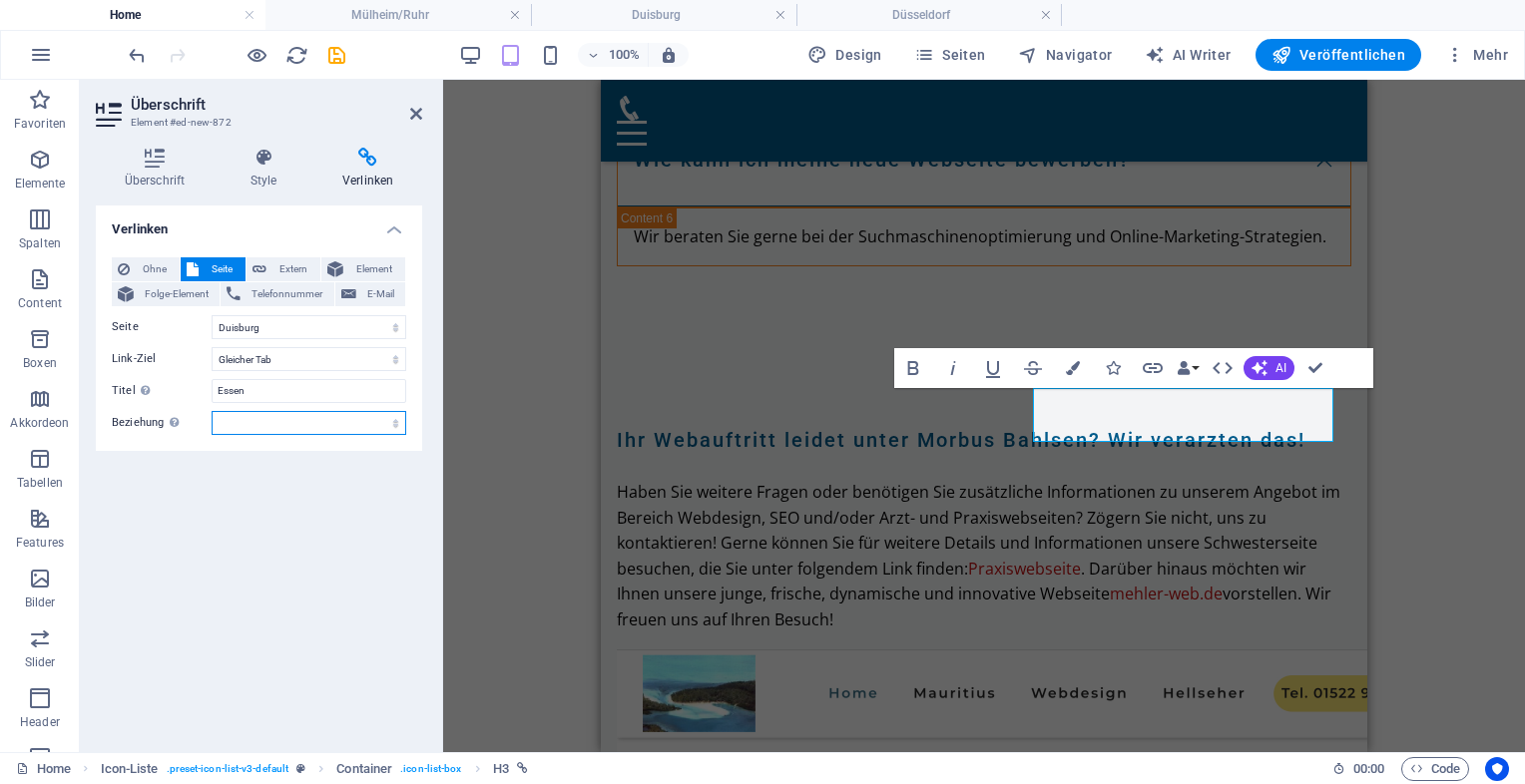click on "alternate author bookmark external help license next nofollow noreferrer noopener prev search tag" at bounding box center (308, 423) 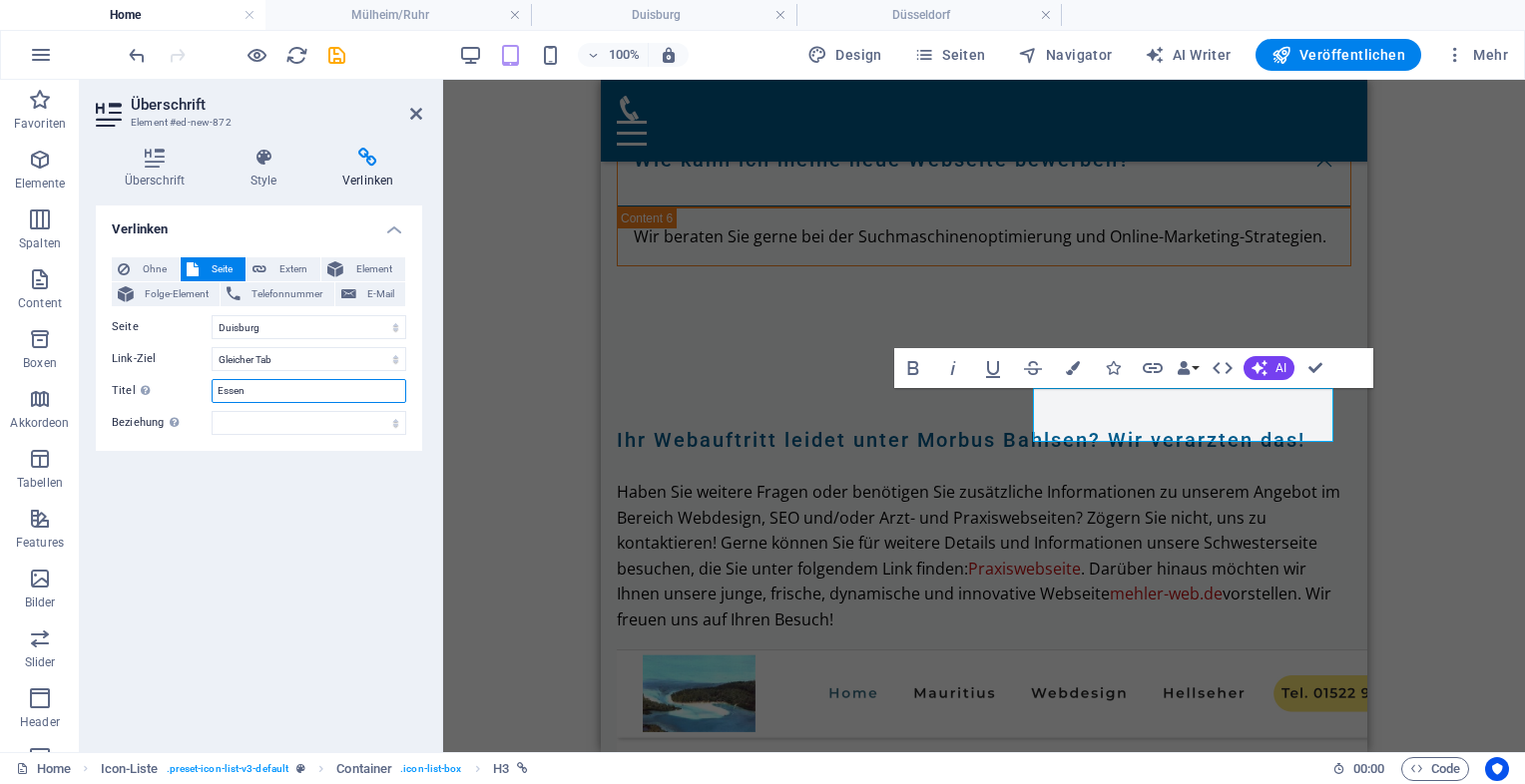 click on "Essen" at bounding box center (308, 391) 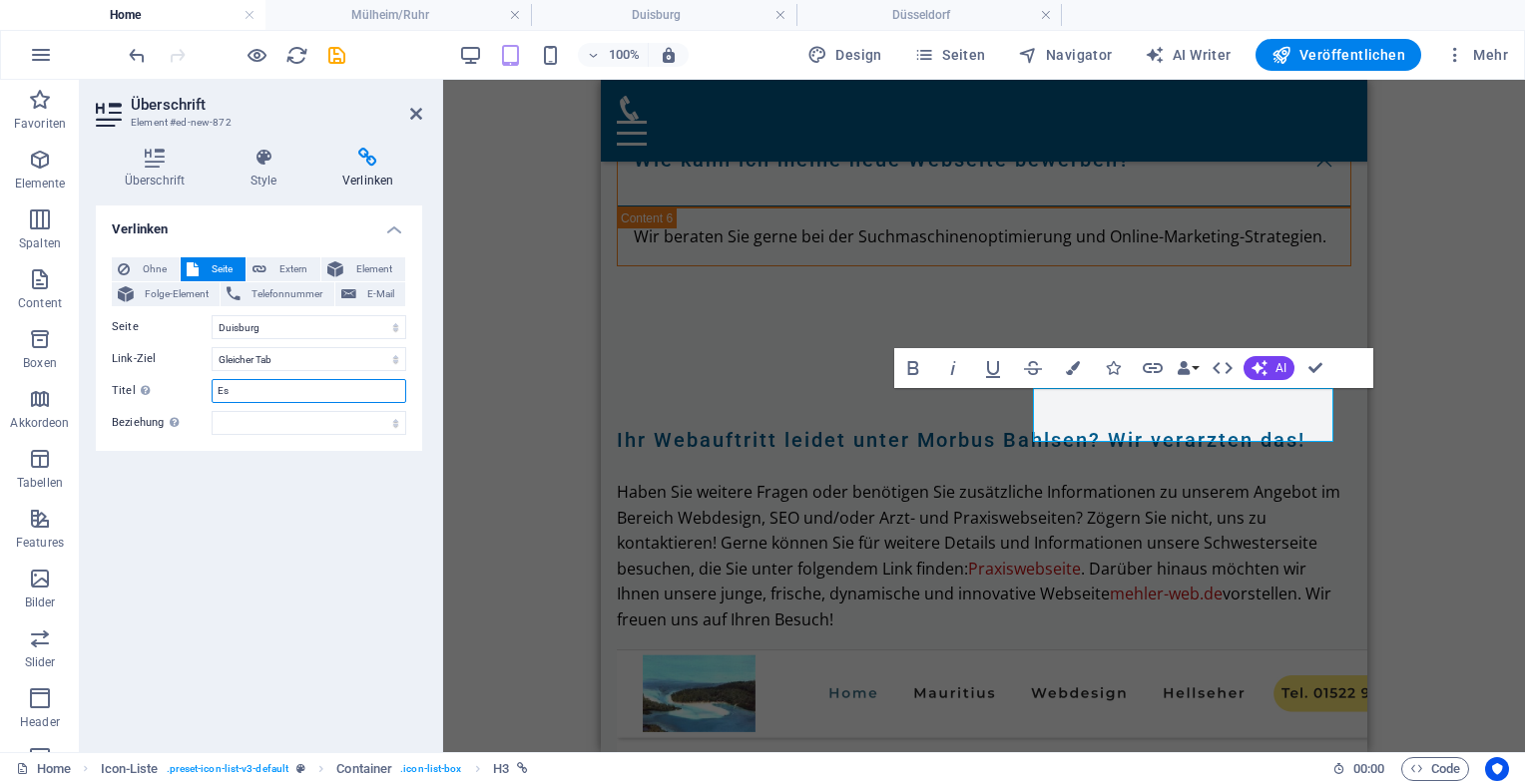 type on "E" 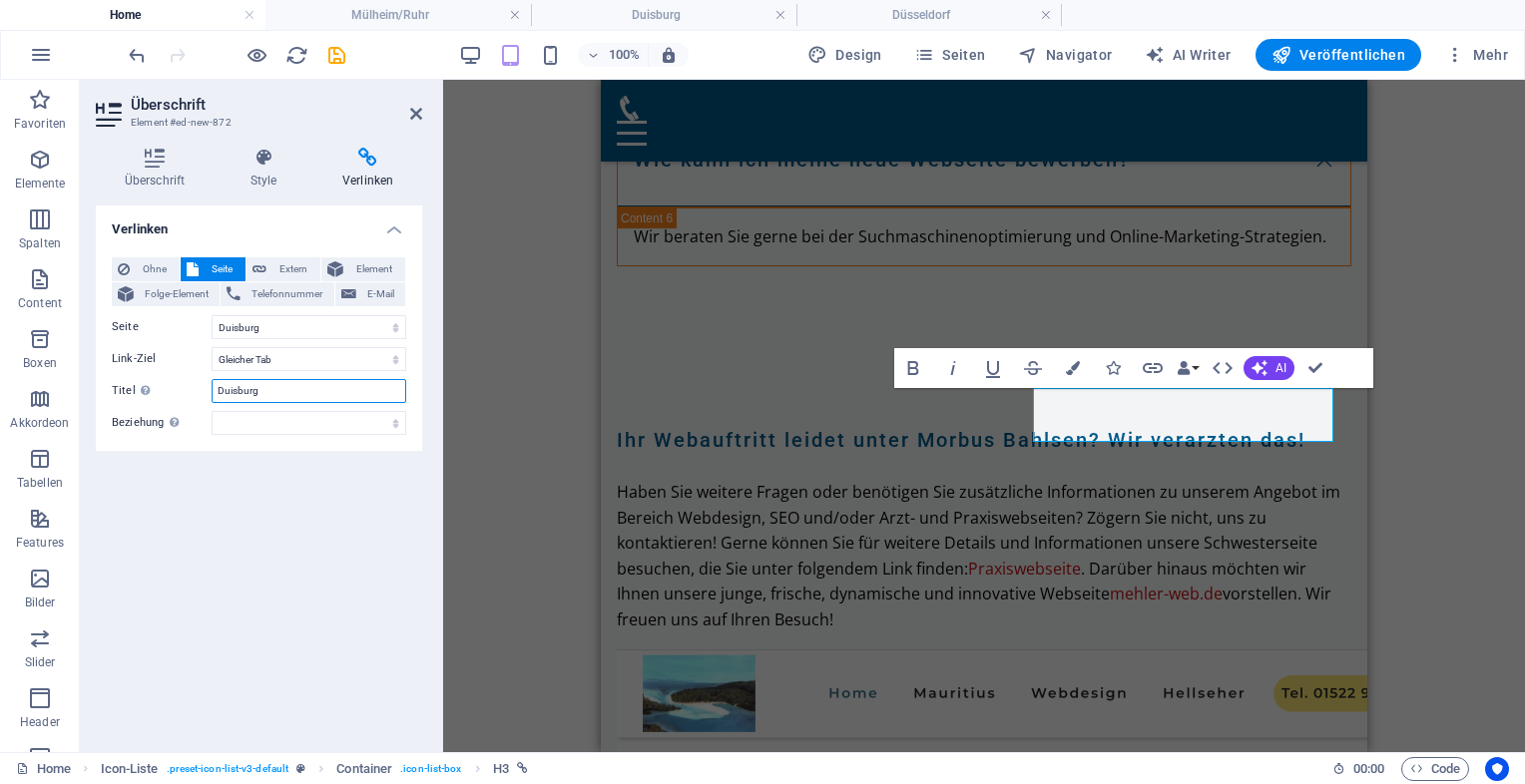 type on "Duisburg" 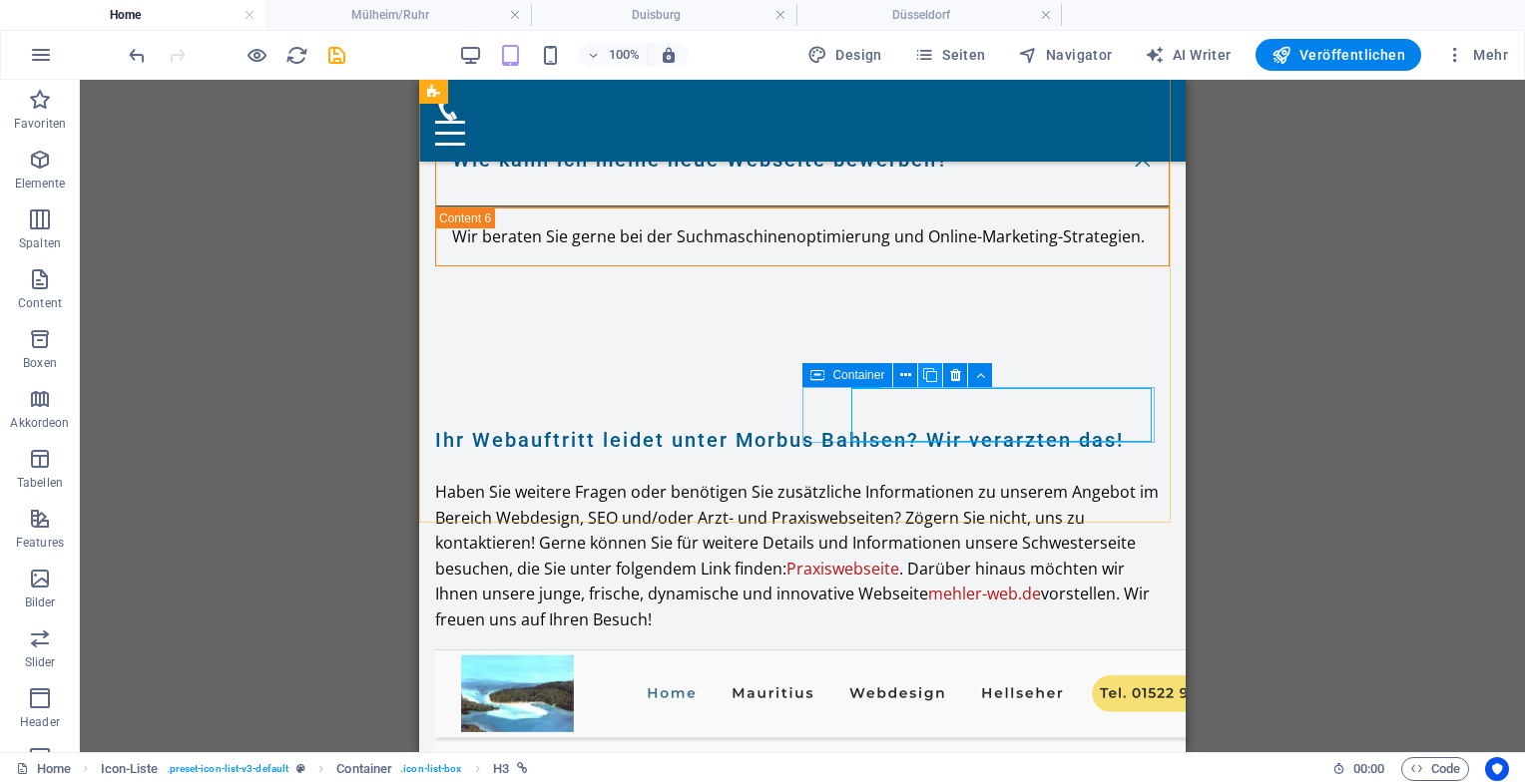 click at bounding box center [930, 375] 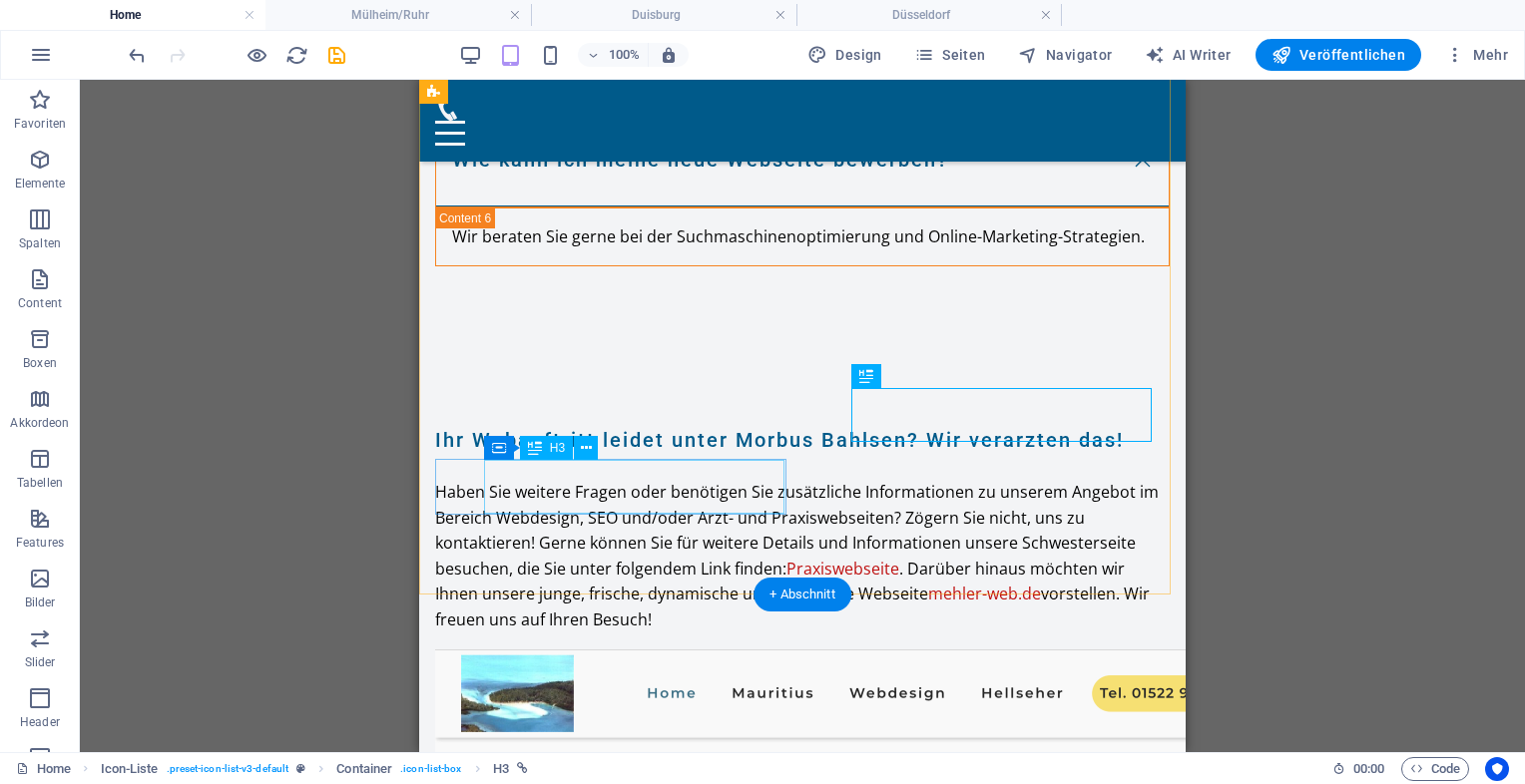 click on "Duisburg" at bounding box center [590, 5692] 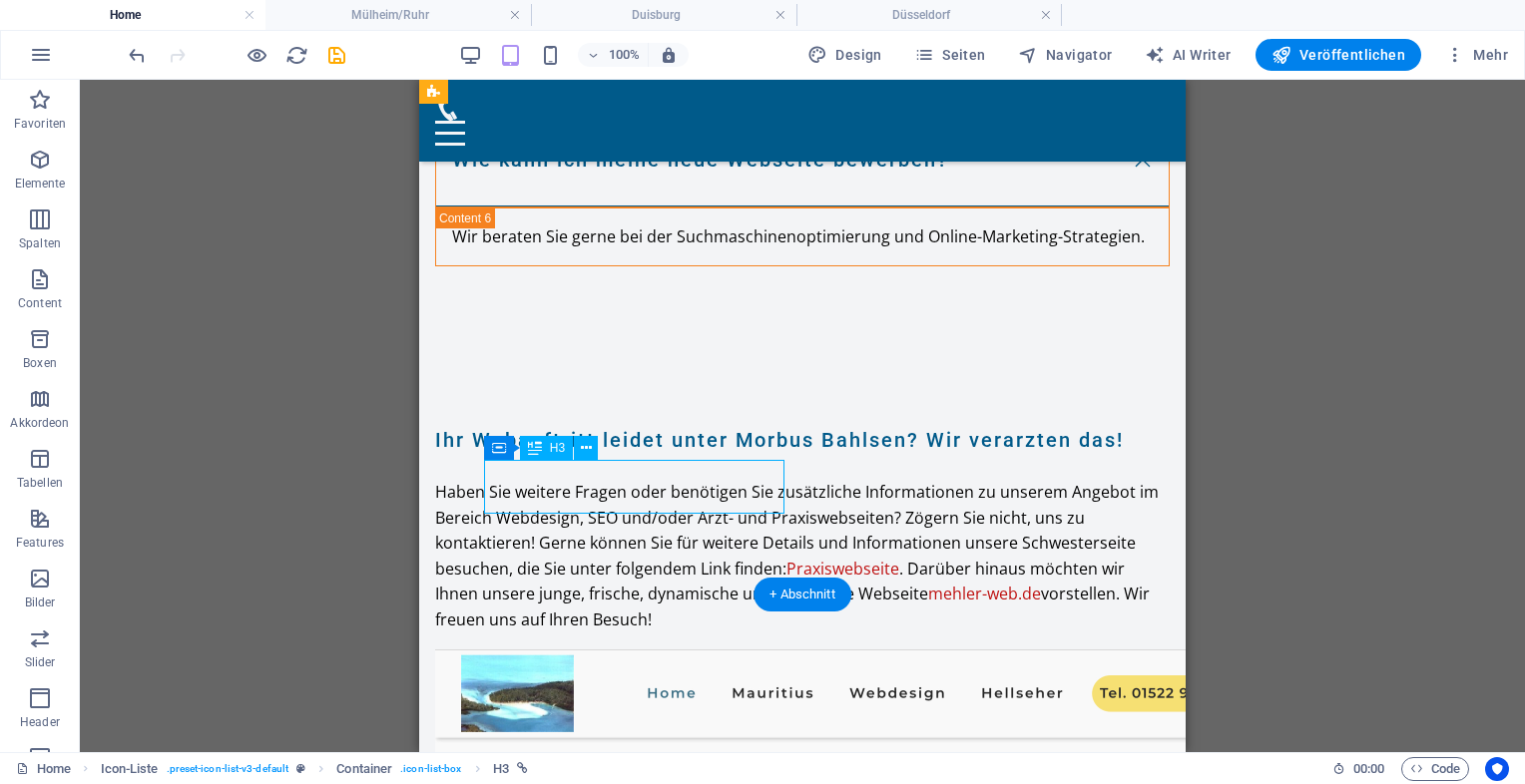 click on "Duisburg" at bounding box center [590, 5692] 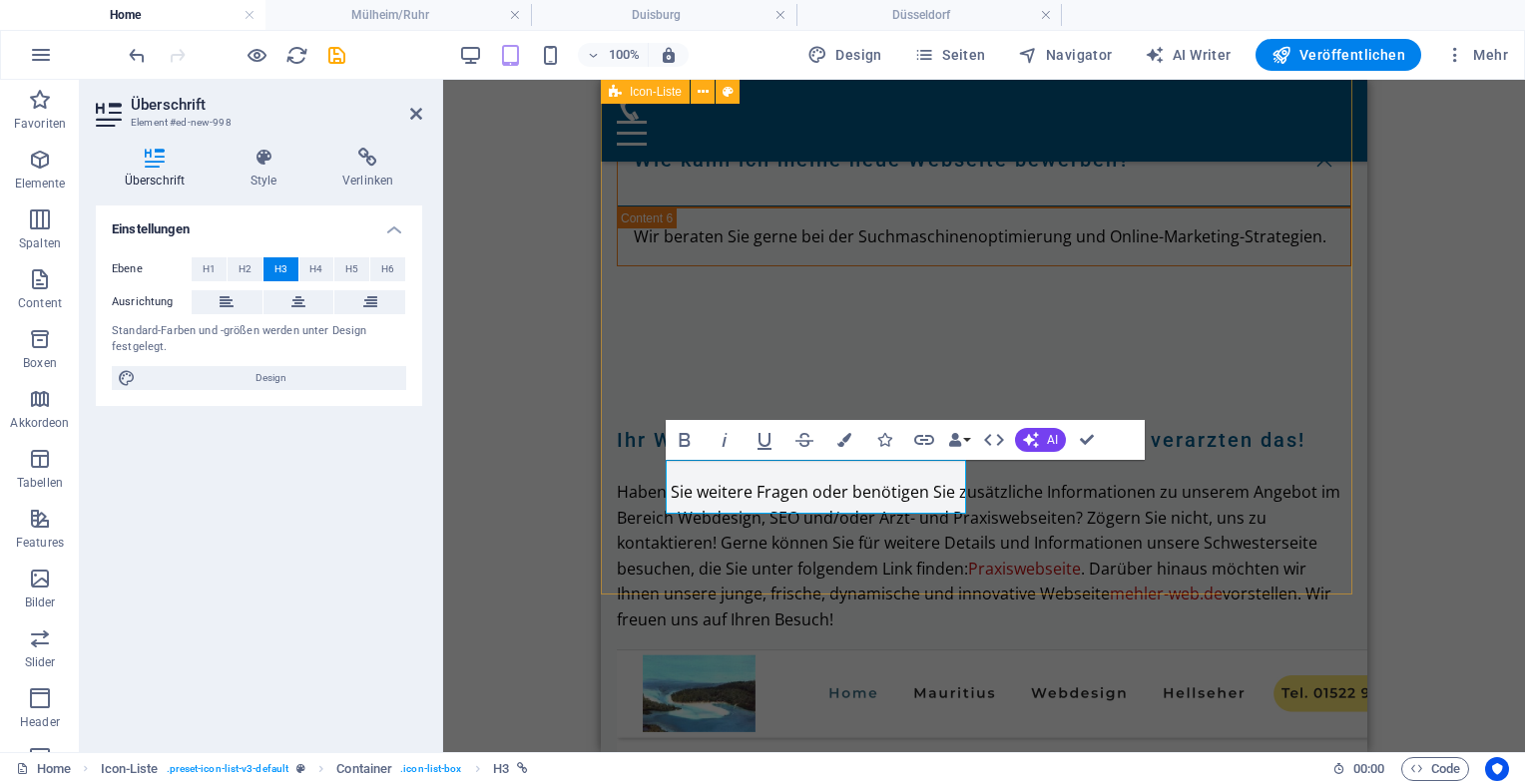 type 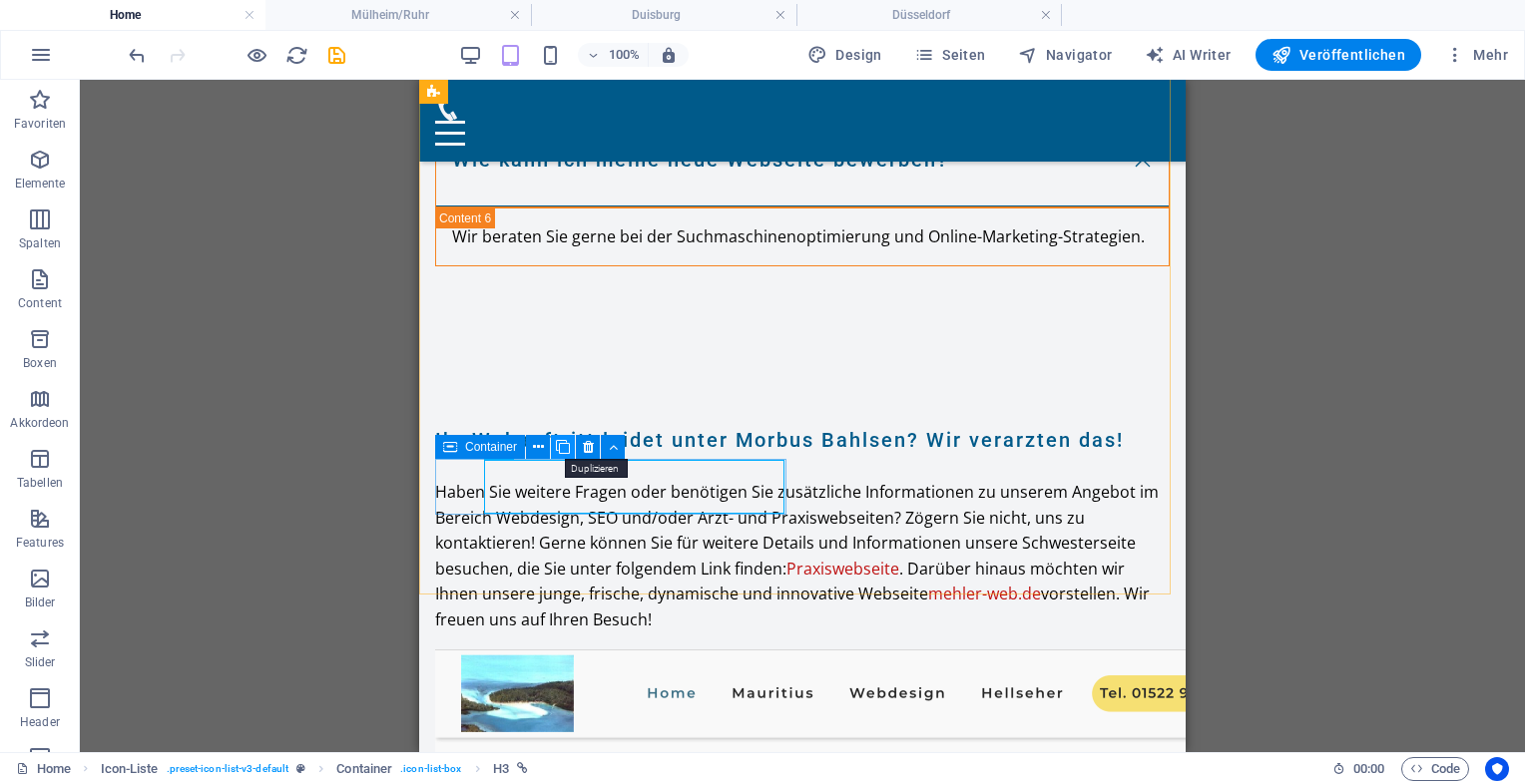 click at bounding box center [563, 447] 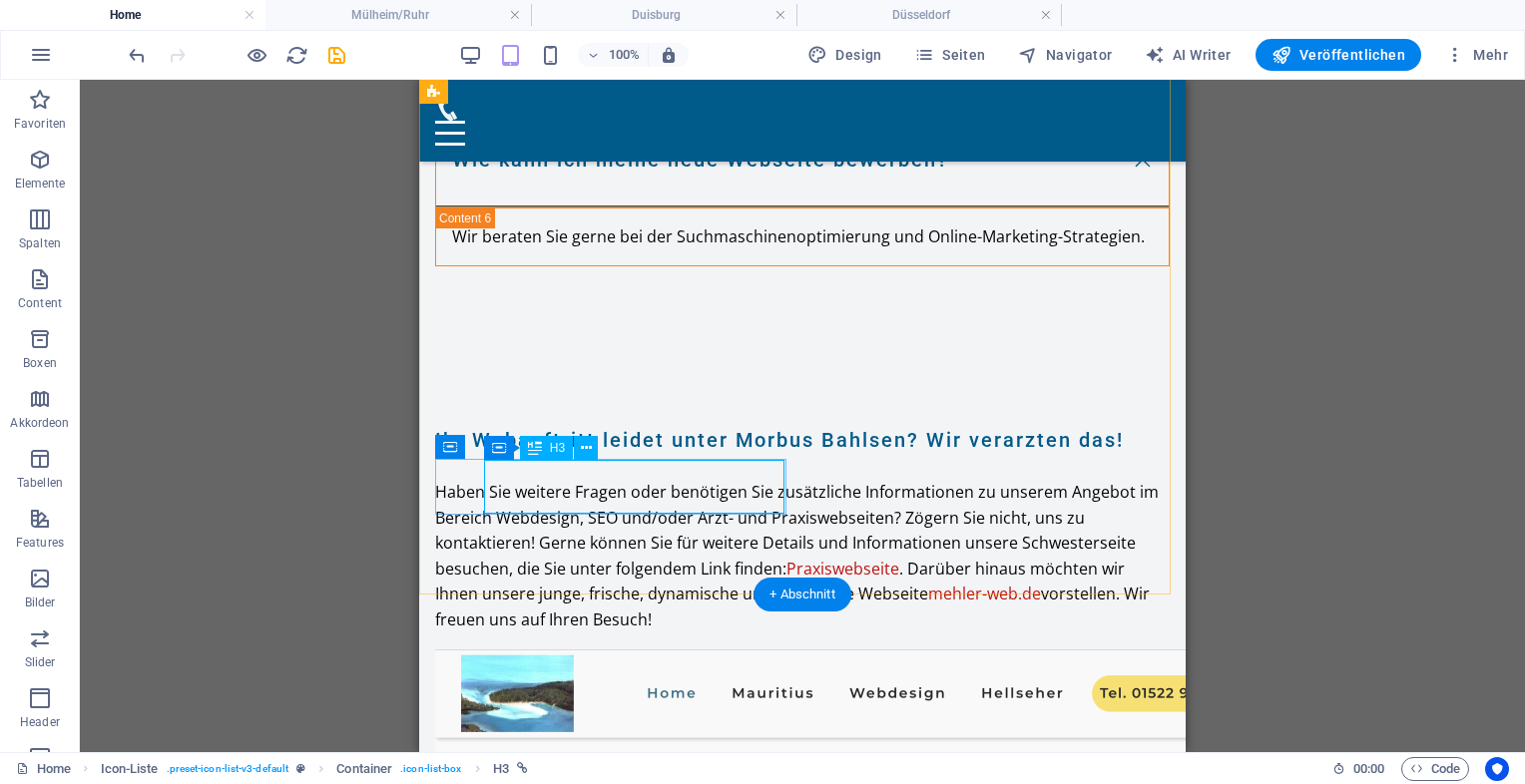 click on "Düsseldorf" at bounding box center (590, 5692) 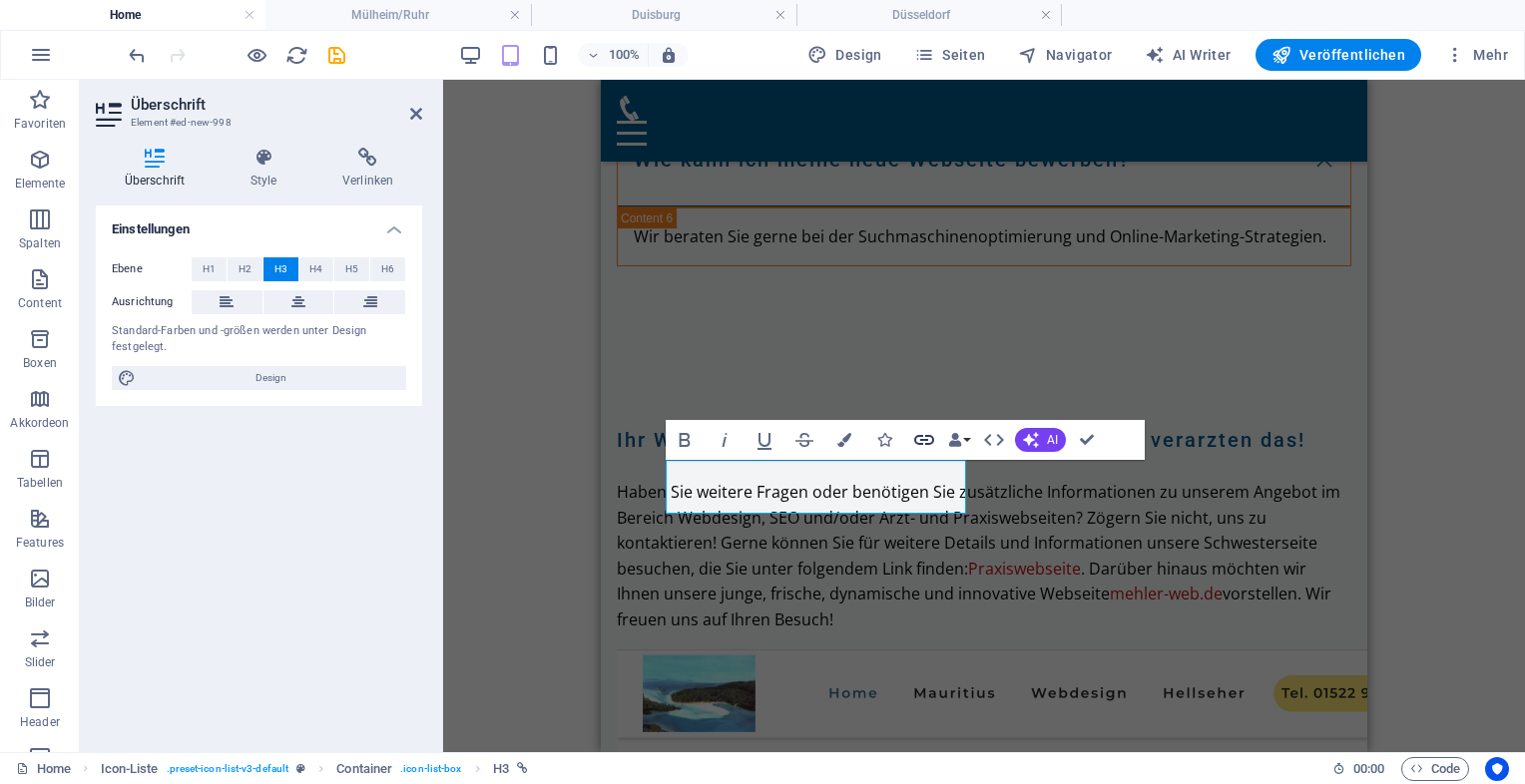 click 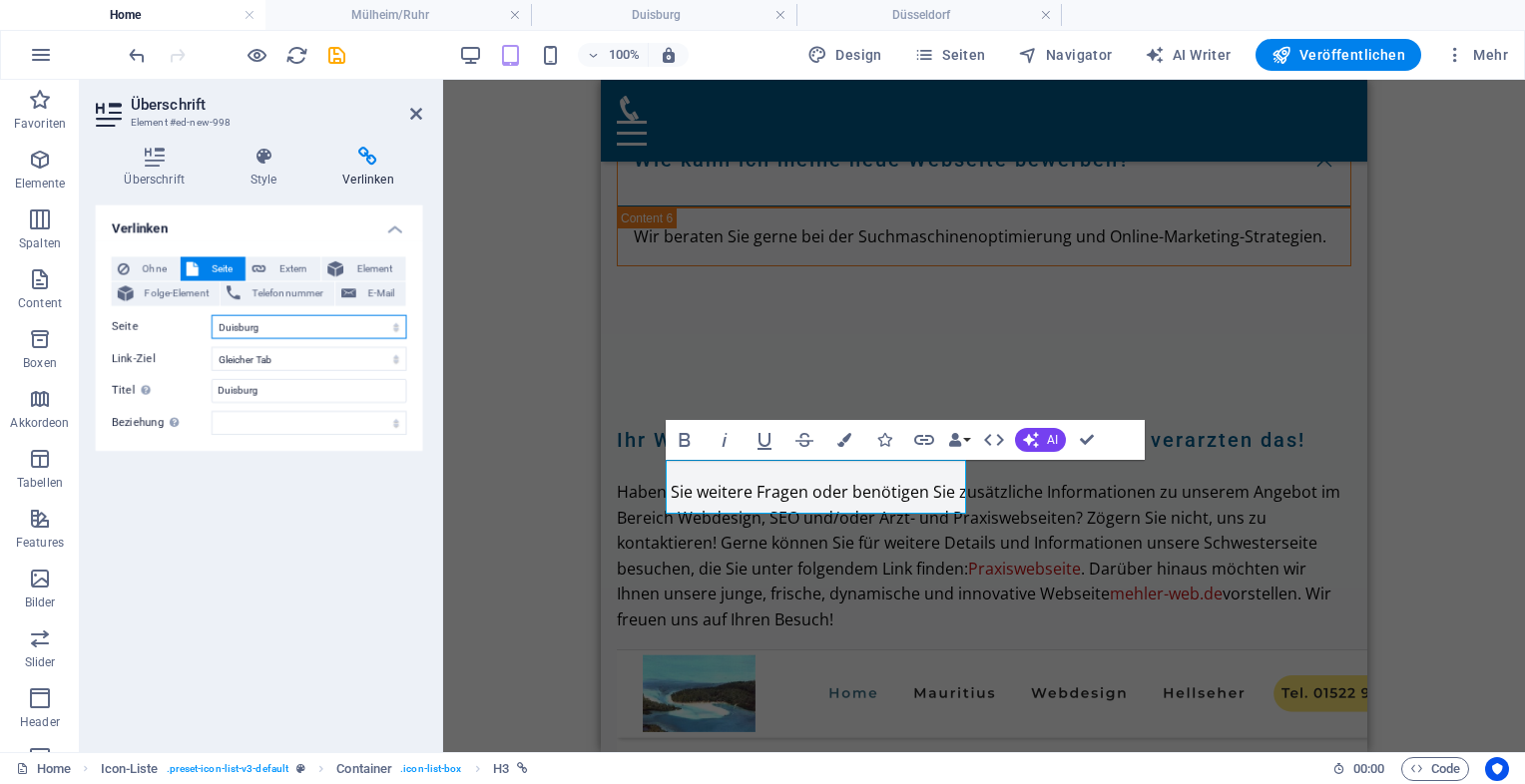 click on "Home Legal Notice Privacy Moderne Praxiswebsites für Ärzte [CITY] [CITY] Name [CITY] ​ URL SLUG /[CITY] ​ SEO Titel AI Arzt-Webseiten & SEO [CITY] ​ 499 / 580 Px SEO Beschreibung AI Professionelle Arzt-Webseiten & SEO in [CITY]: Gewinnen Sie mehr Patienten mit individuellem Webdesign und optimaler Sichtbarkeit! ​ 892 / 990 Px SEO Keywords AI Arzt-Webseiten [CITY], SEO für Arztpraxen, moderne Arzt-Webseiten, digitale Praxis präsenz, professionelle Webseite Ärzte, Patienten gewinnen online ​ Einstellungen Menü Noindex Vorschau Mobil Desktop www.example.com [CITY] Arzt-Webseiten & SEO [CITY] - Ärzte Homepage  Professionelle Arzt-Webseiten & SEO in [CITY]: Gewinnen Sie mehr Patienten mit individuellem Webdesign und optimaler Sichtbarkeit! Metatags ​ Vorschaubild (Open Graph) Dateien hierher ziehen, klicken um Dateien auszuwählen oder wähle aus deinen Dateien oder Stockfotos & -Videos Mehr Einstellungen [CITY]" at bounding box center (308, 327) 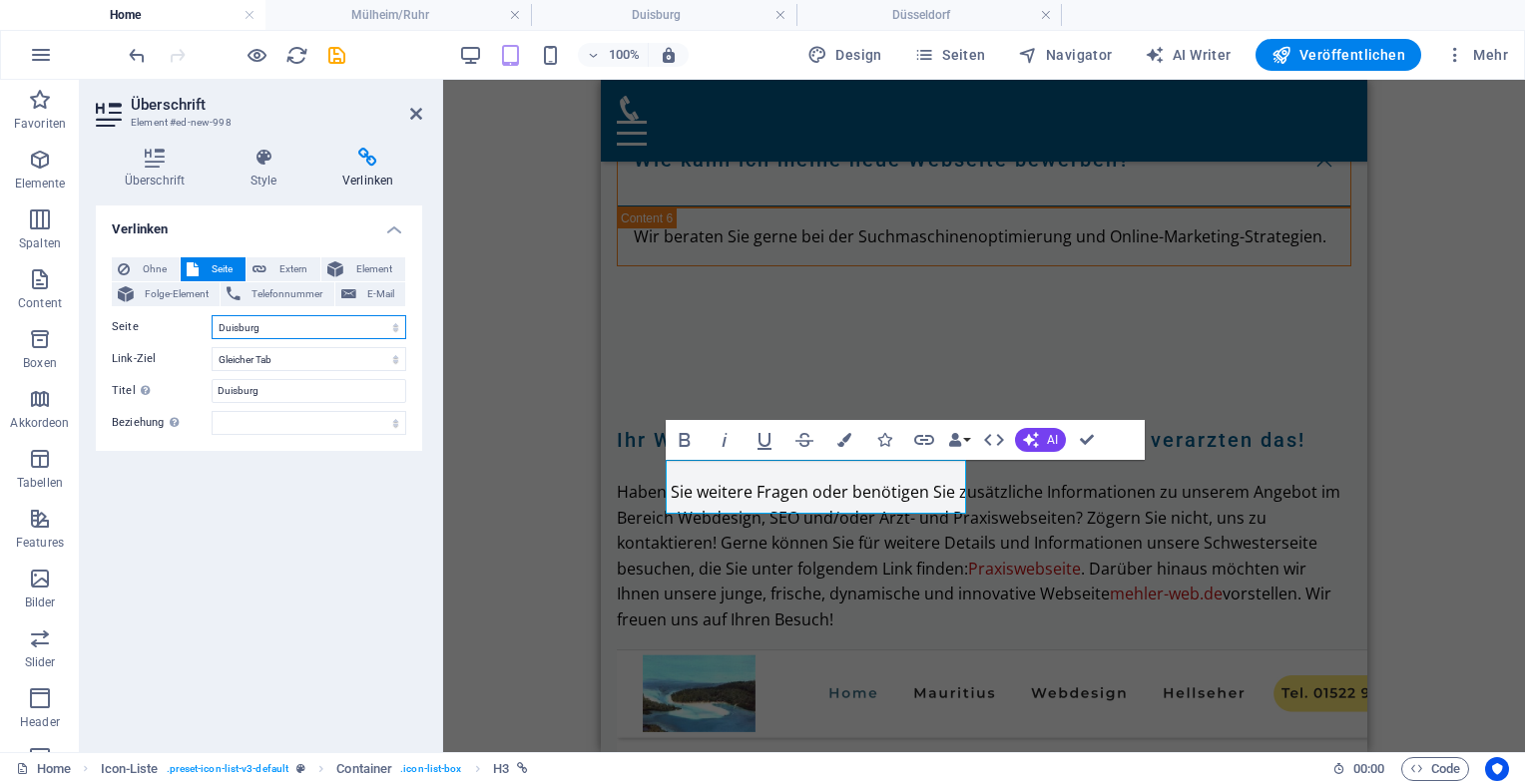 select on "5" 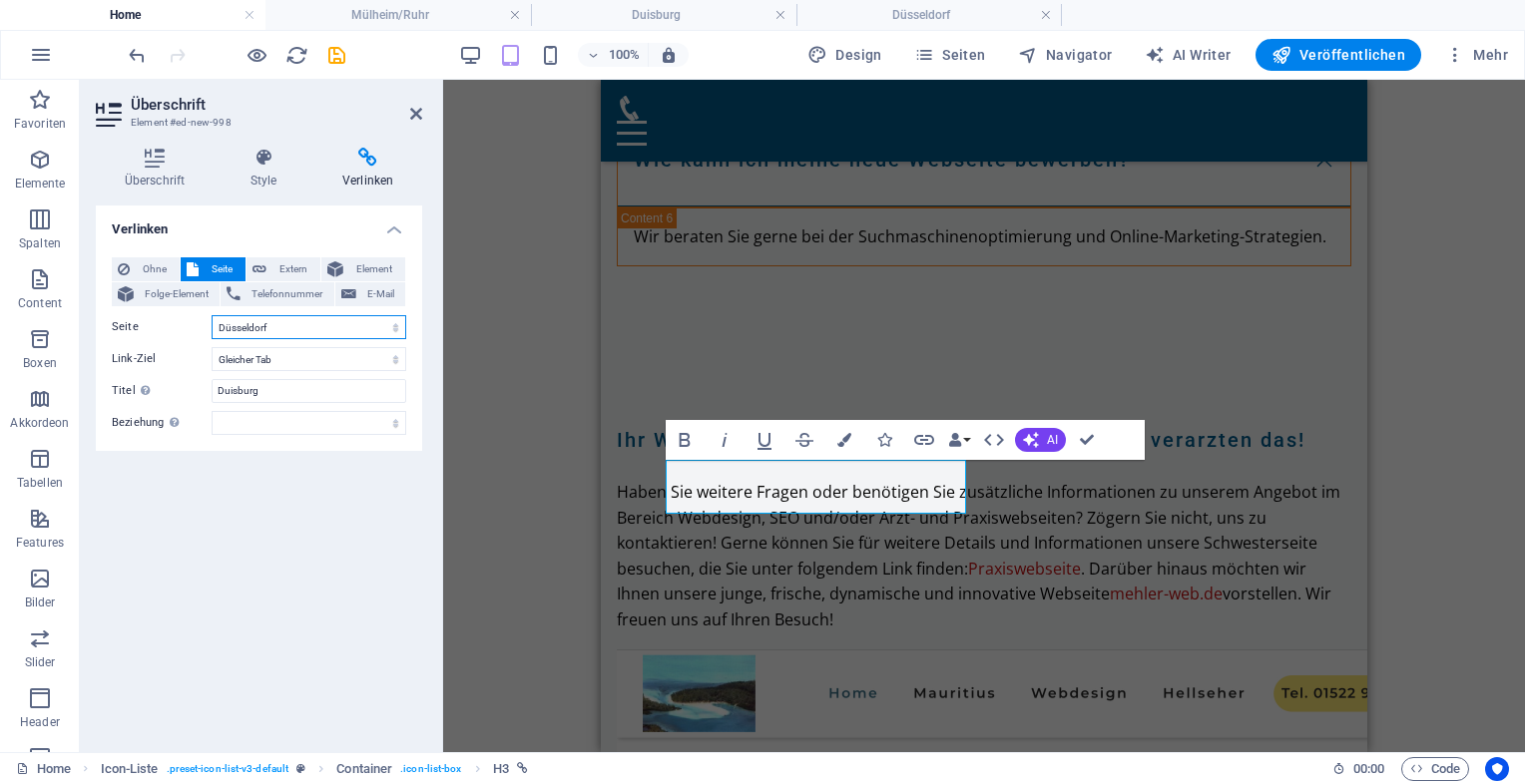 click on "Home Legal Notice Privacy Moderne Praxiswebsites für Ärzte [CITY] [CITY] Name [CITY] ​ URL SLUG /[CITY] ​ SEO Titel AI Arzt-Webseiten & SEO [CITY] ​ 499 / 580 Px SEO Beschreibung AI Professionelle Arzt-Webseiten & SEO in [CITY]: Gewinnen Sie mehr Patienten mit individuellem Webdesign und optimaler Sichtbarkeit! ​ 892 / 990 Px SEO Keywords AI Arzt-Webseiten [CITY], SEO für Arztpraxen, moderne Arzt-Webseiten, digitale Praxis präsenz, professionelle Webseite Ärzte, Patienten gewinnen online ​ Einstellungen Menü Noindex Vorschau Mobil Desktop www.example.com [CITY] Arzt-Webseiten & SEO [CITY] - Ärzte Homepage  Professionelle Arzt-Webseiten & SEO in [CITY]: Gewinnen Sie mehr Patienten mit individuellem Webdesign und optimaler Sichtbarkeit! Metatags ​ Vorschaubild (Open Graph) Dateien hierher ziehen, klicken um Dateien auszuwählen oder wähle aus deinen Dateien oder Stockfotos & -Videos Mehr Einstellungen [CITY]" at bounding box center [308, 327] 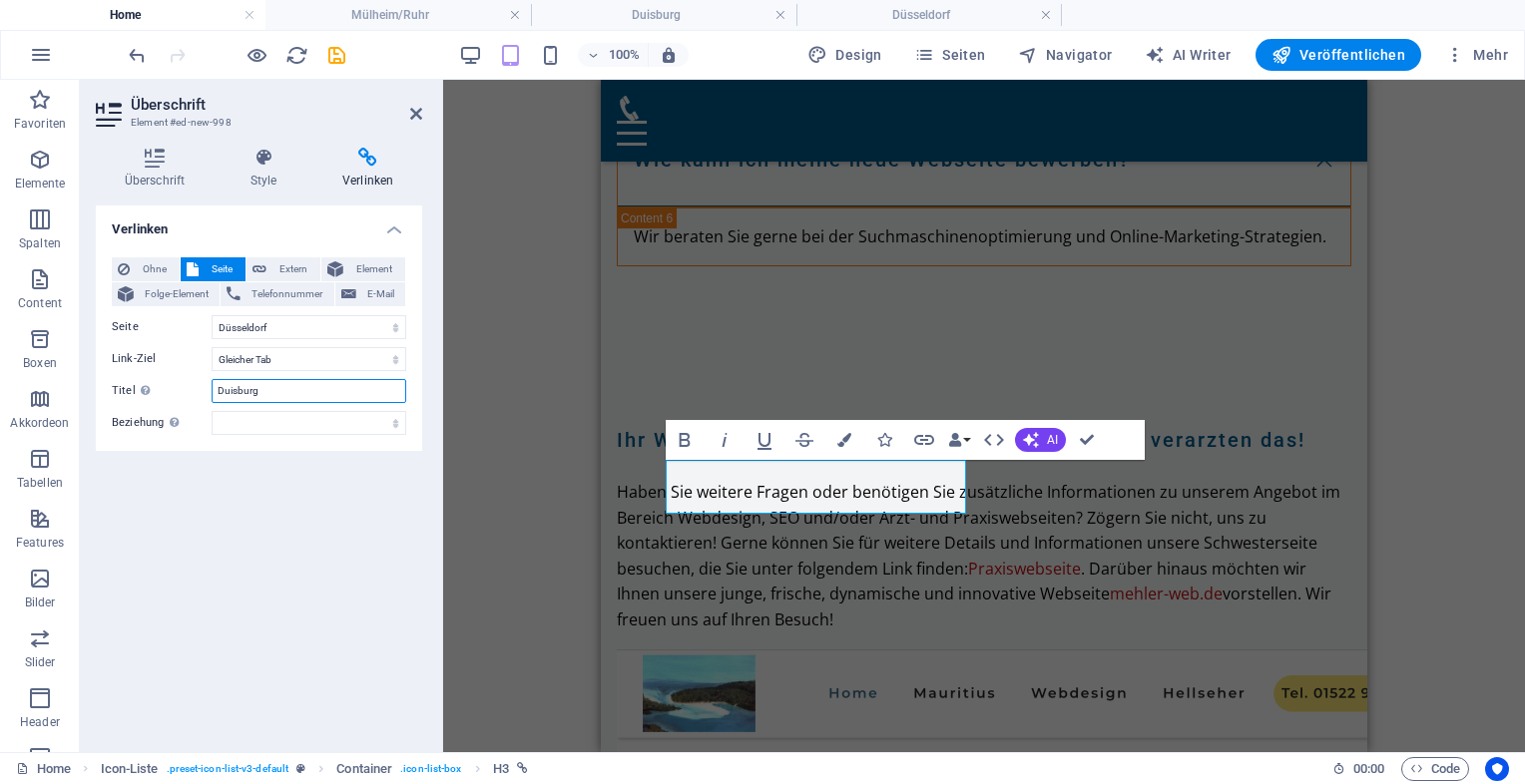 click on "Duisburg" at bounding box center [308, 391] 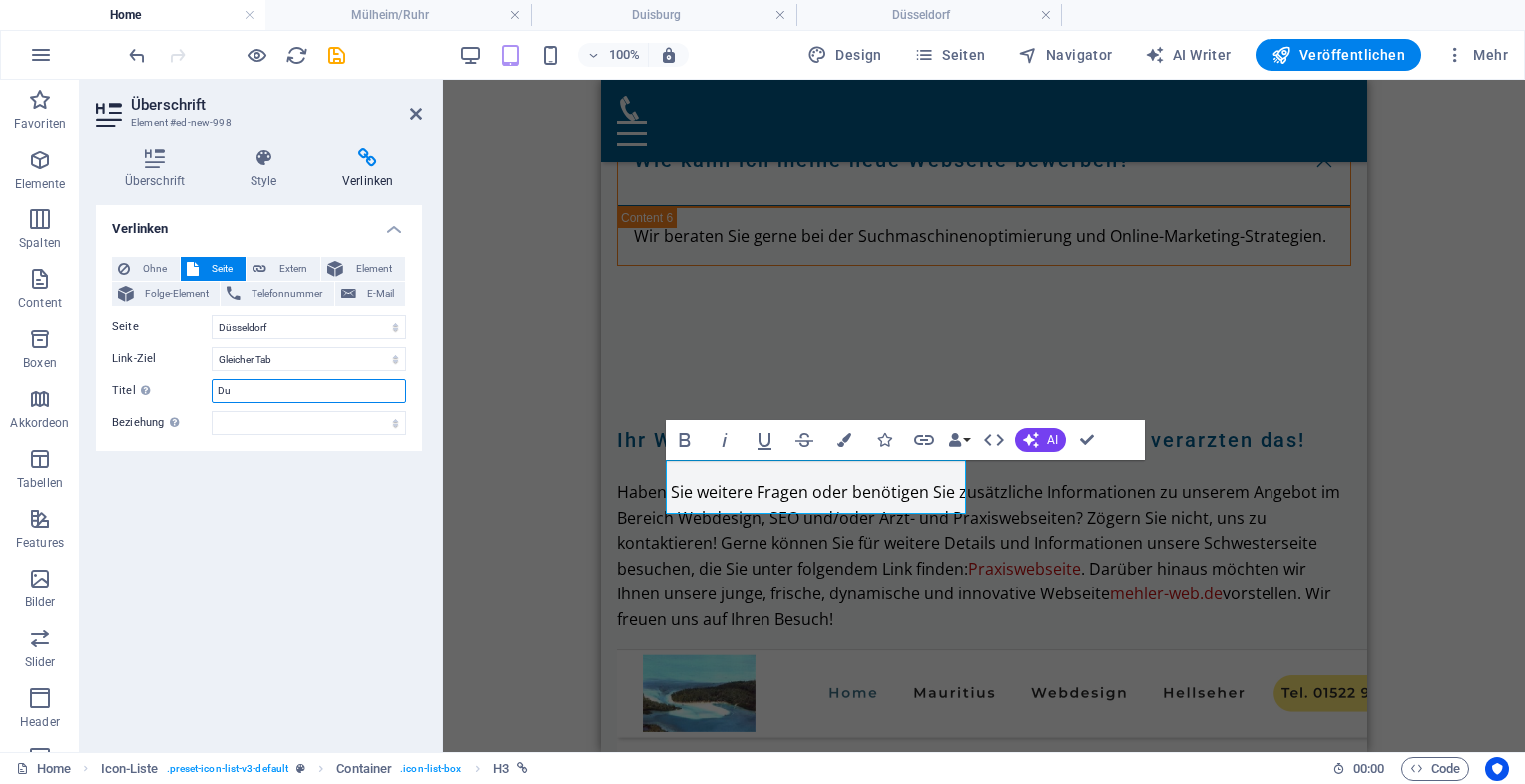 type on "D" 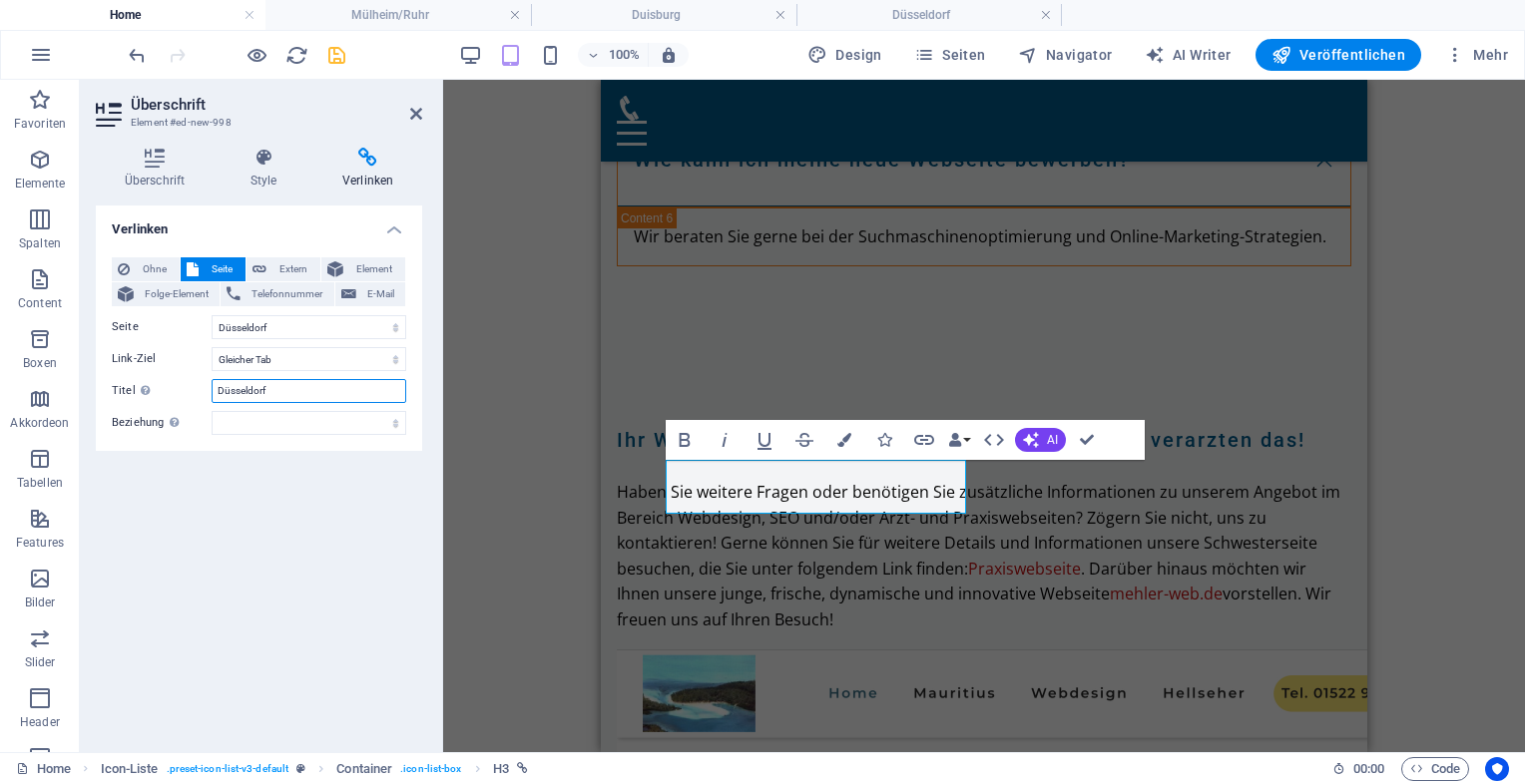 type on "Düsseldorf" 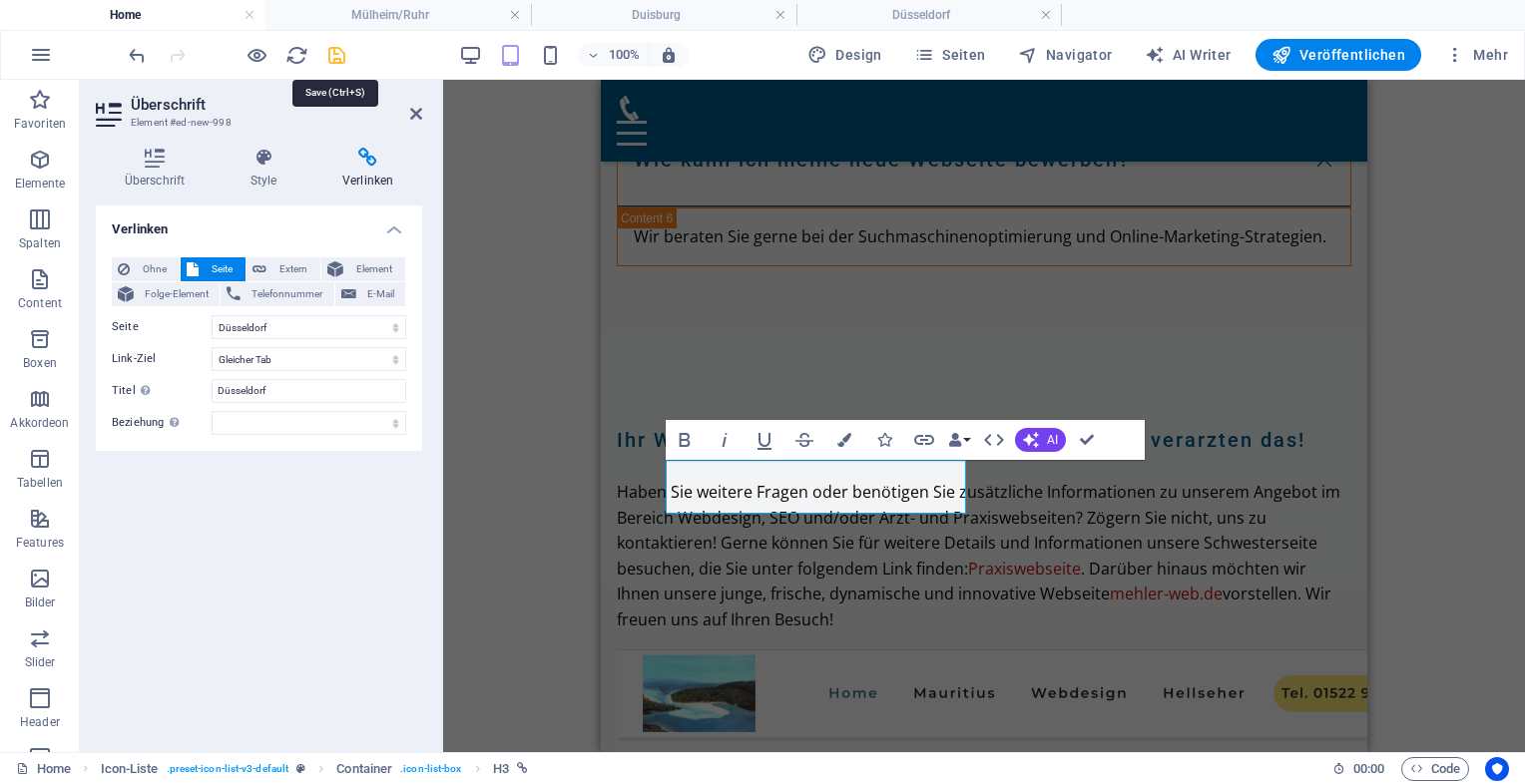 click at bounding box center (336, 55) 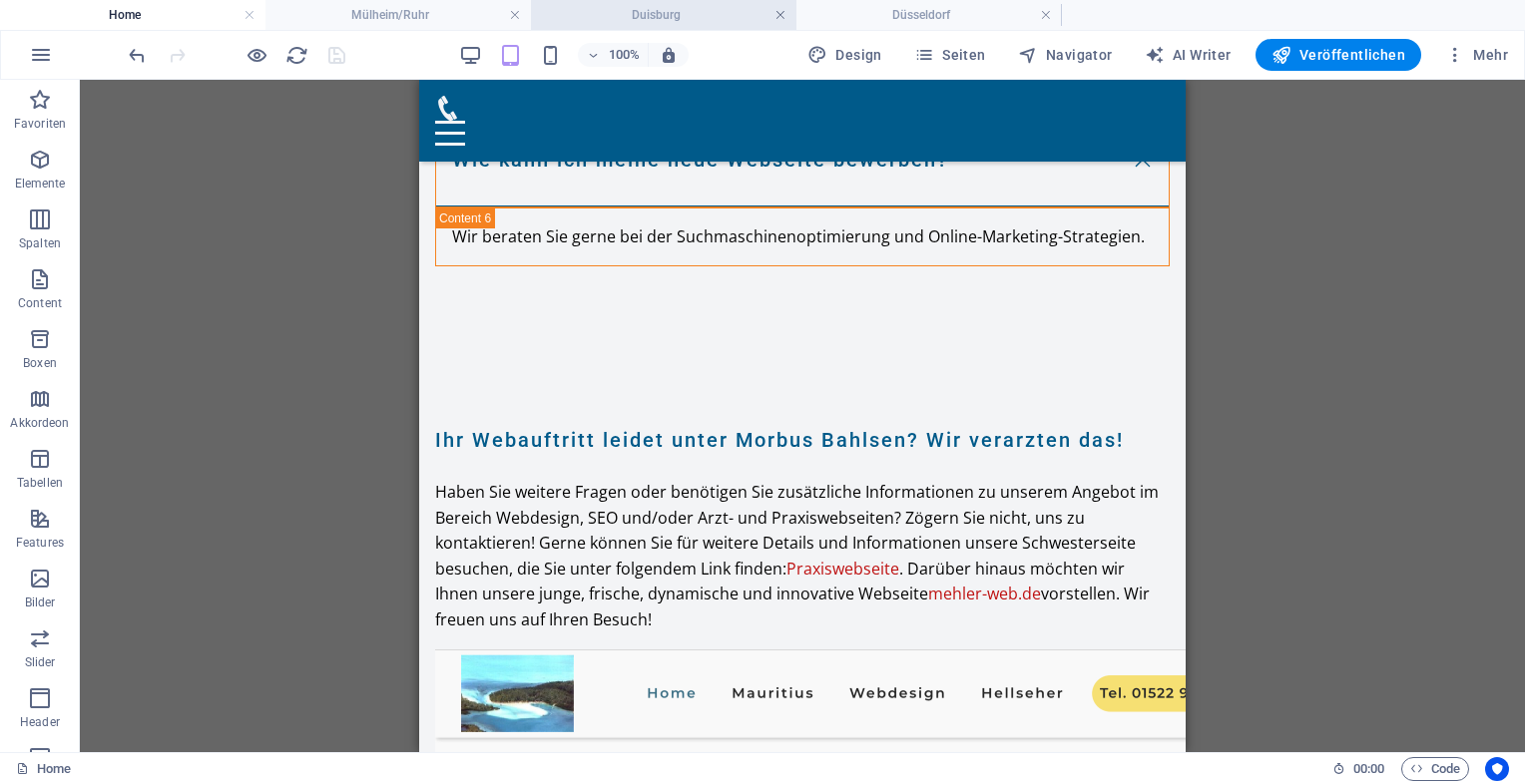 click at bounding box center (780, 15) 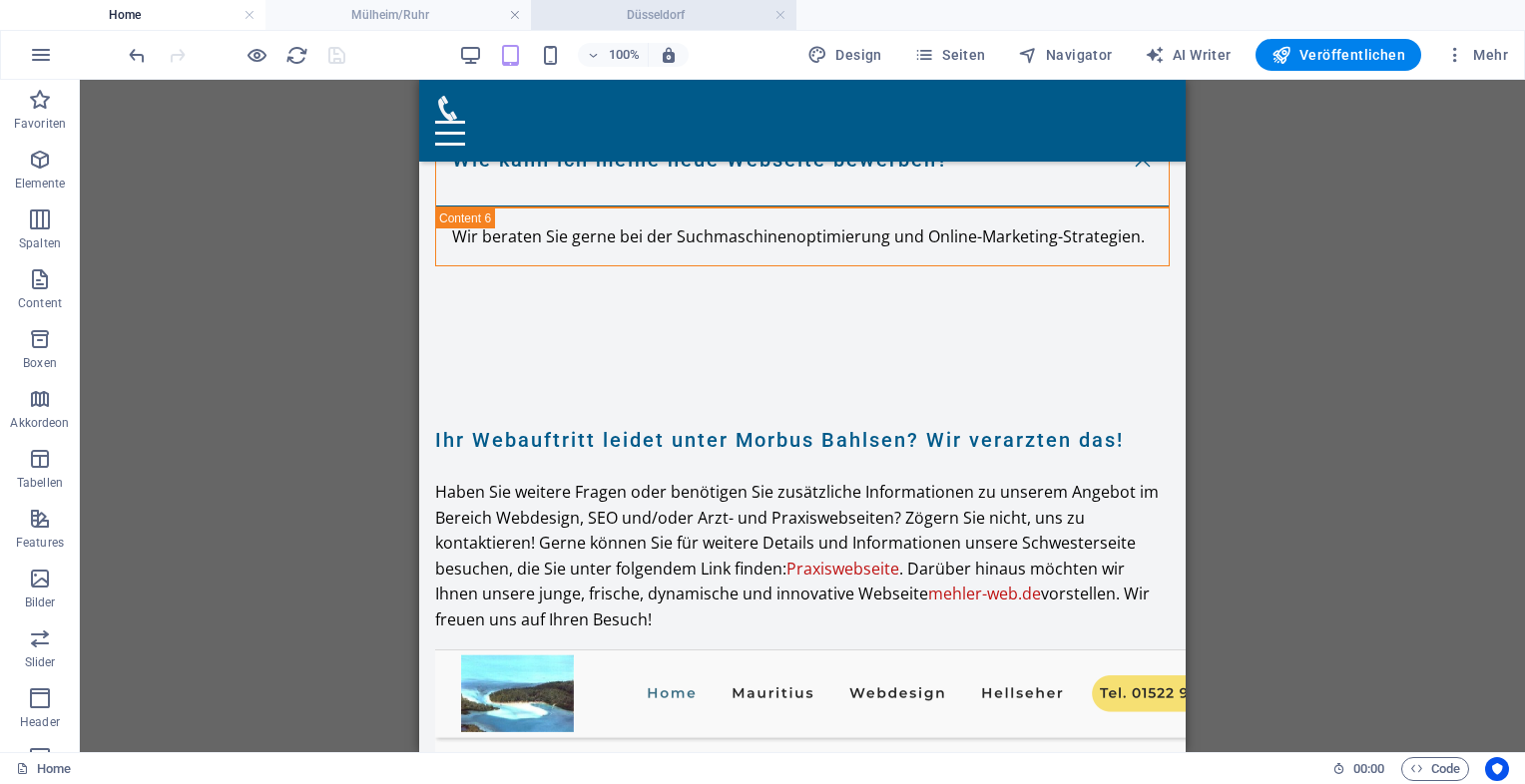 click on "Düsseldorf" at bounding box center (664, 15) 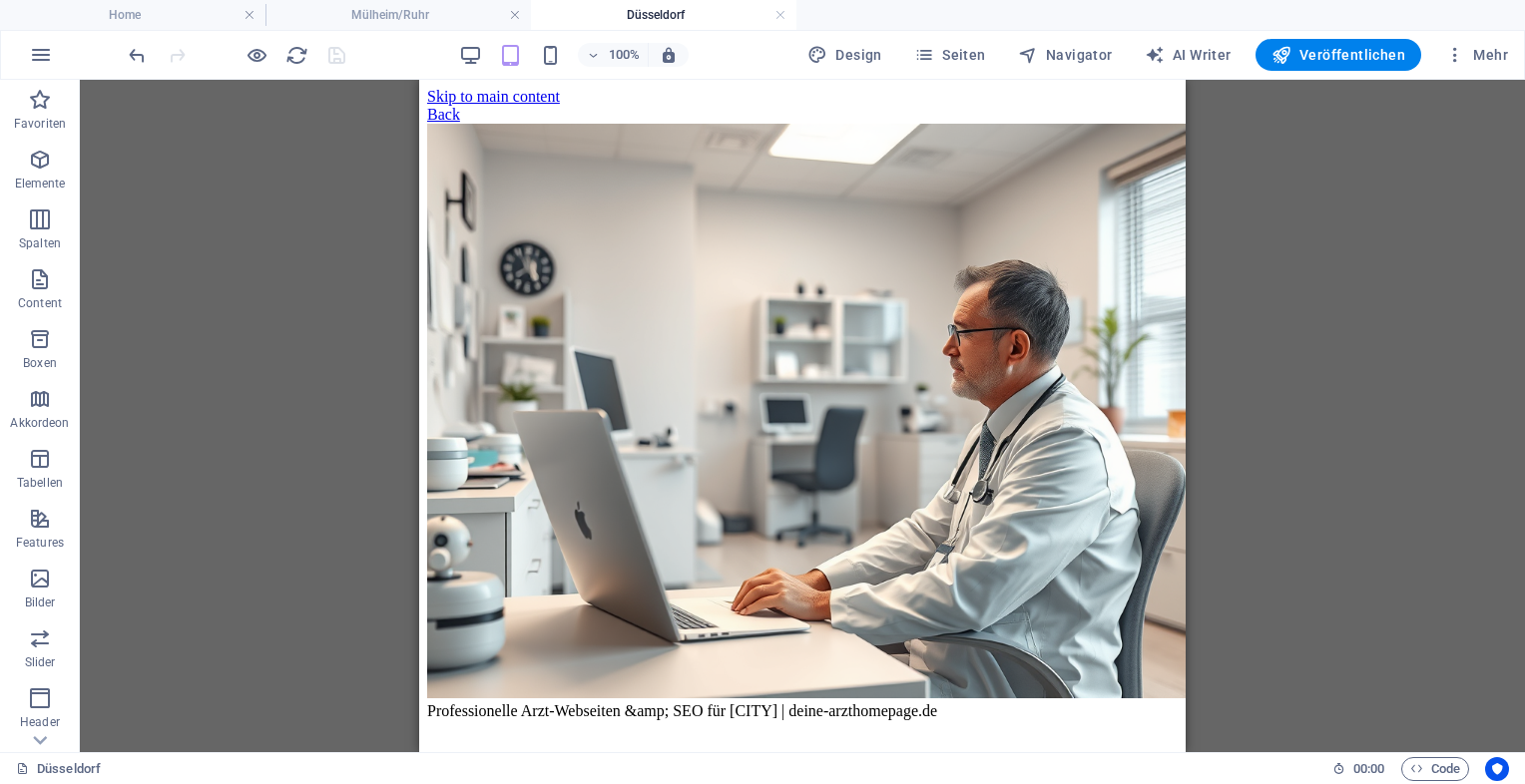 scroll, scrollTop: 1203, scrollLeft: 0, axis: vertical 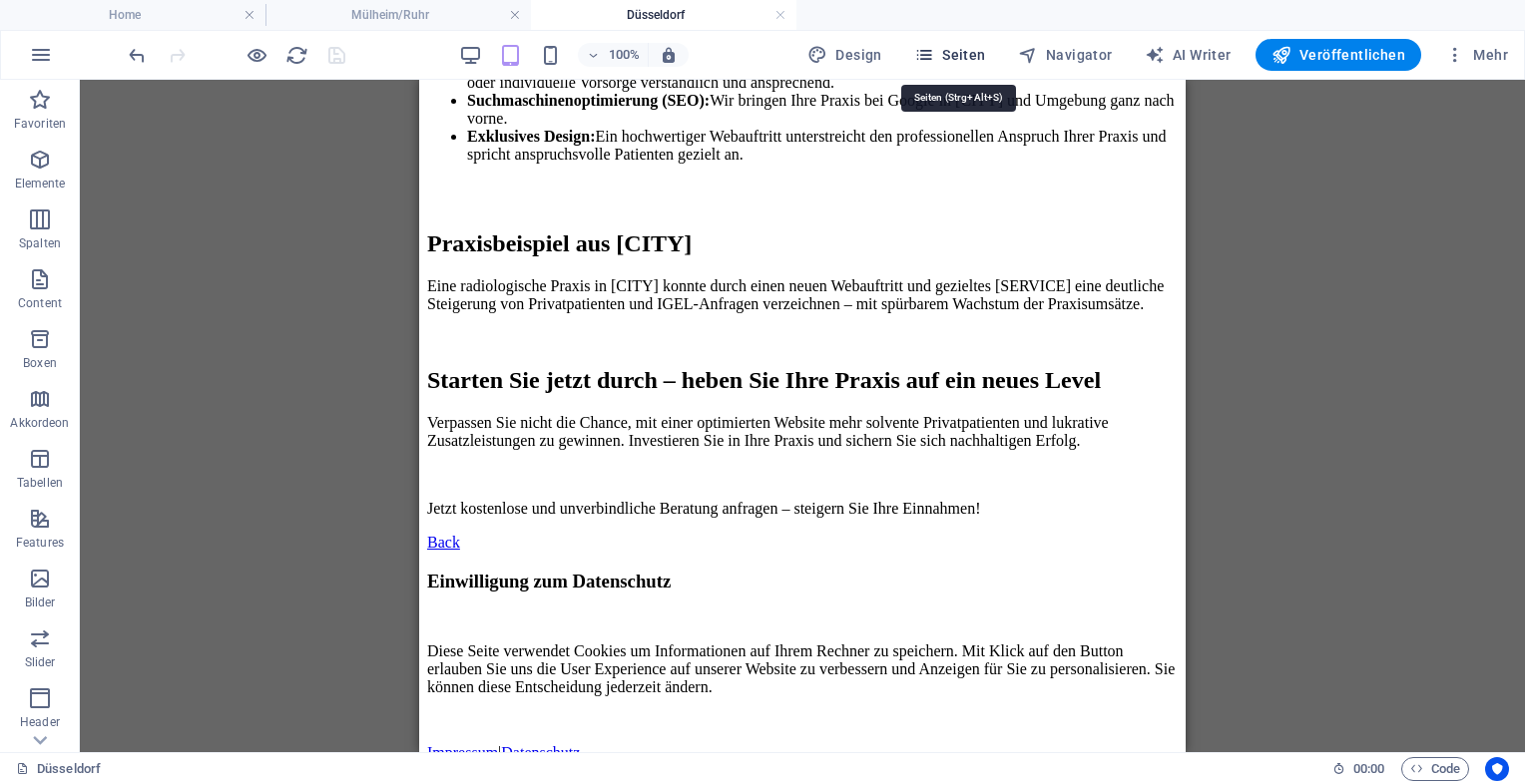 click on "Seiten" at bounding box center (950, 55) 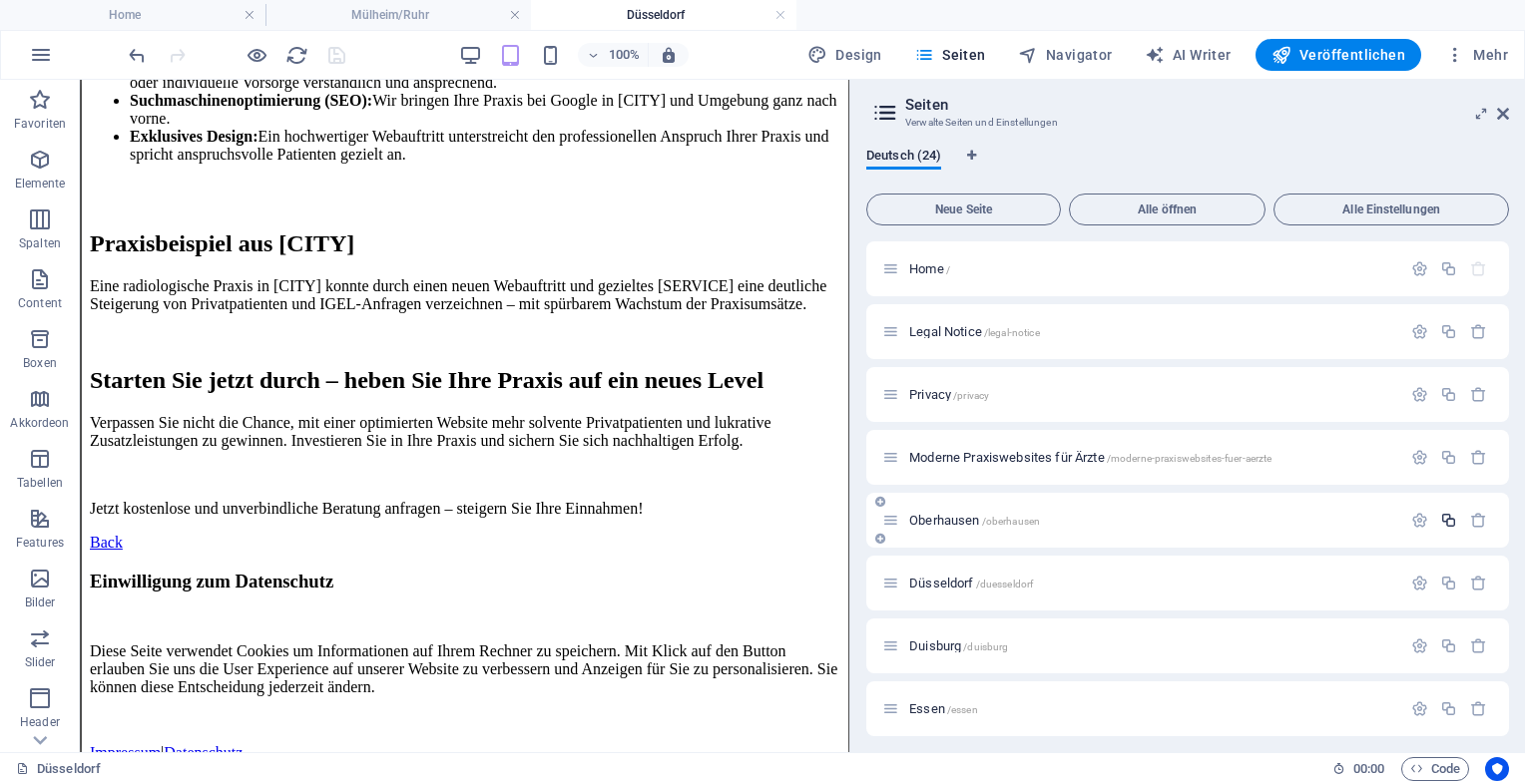 click at bounding box center (1448, 520) 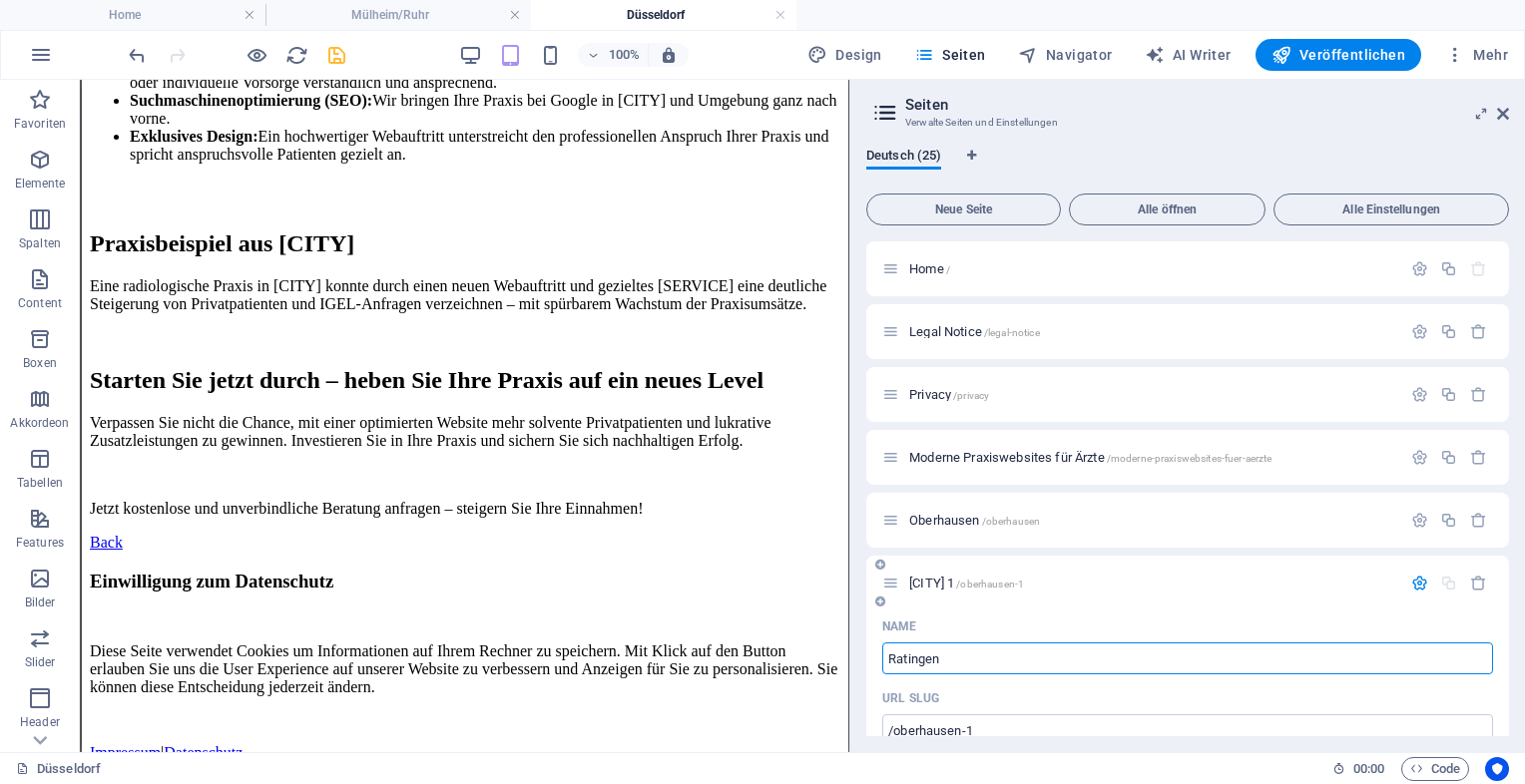 type on "Ratingen" 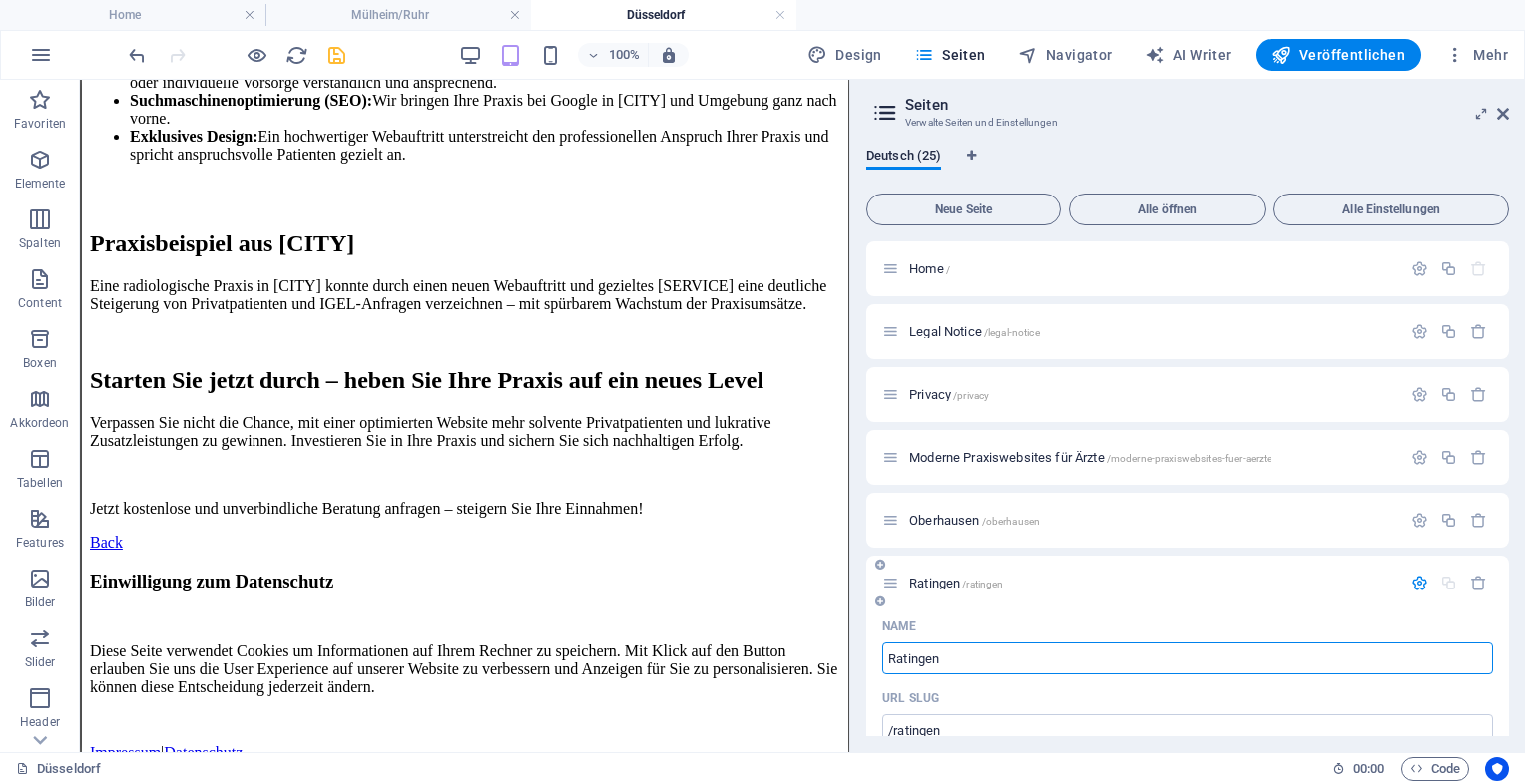 type on "Ratingen" 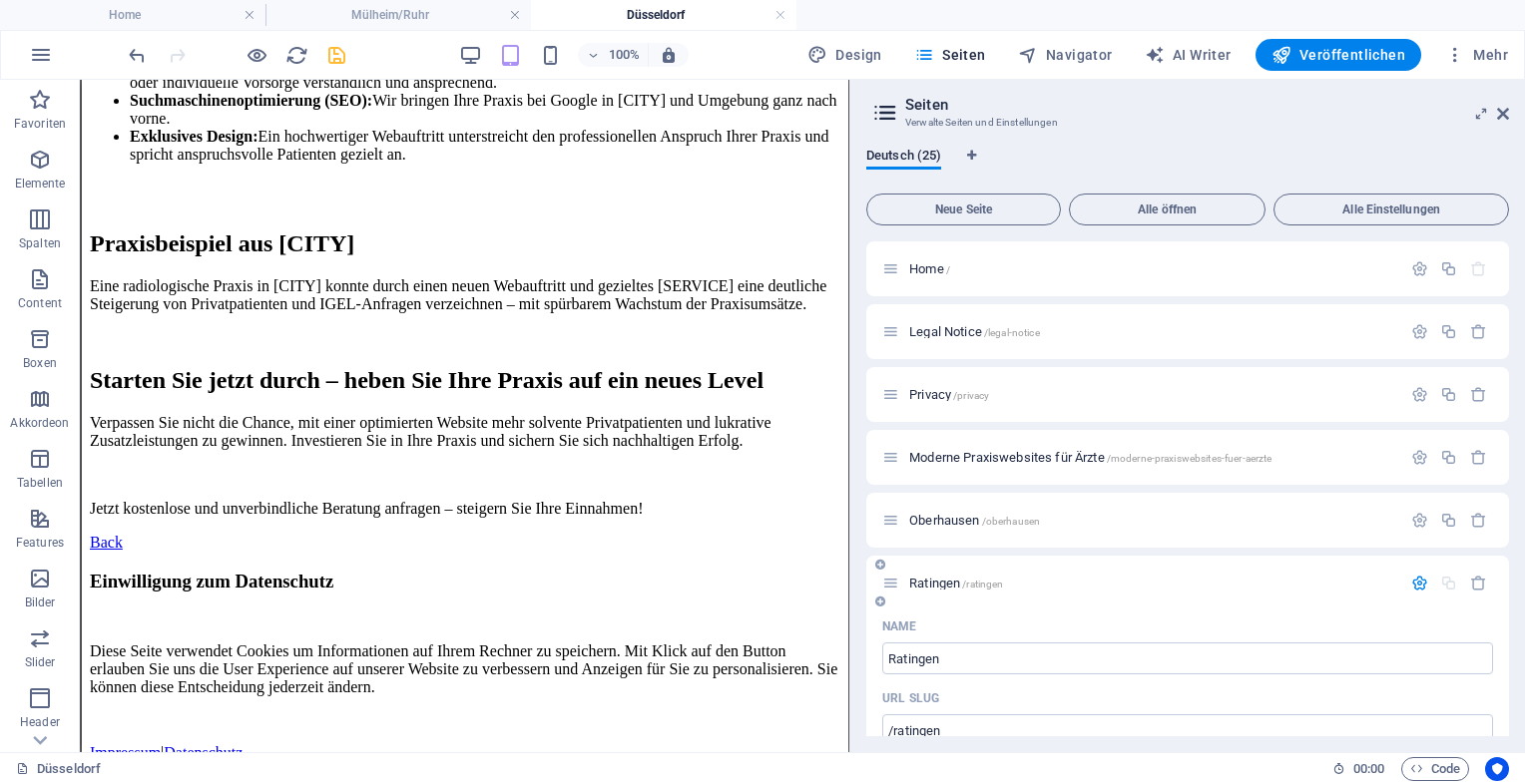 click on "[CITY] /[CITY]" at bounding box center (956, 583) 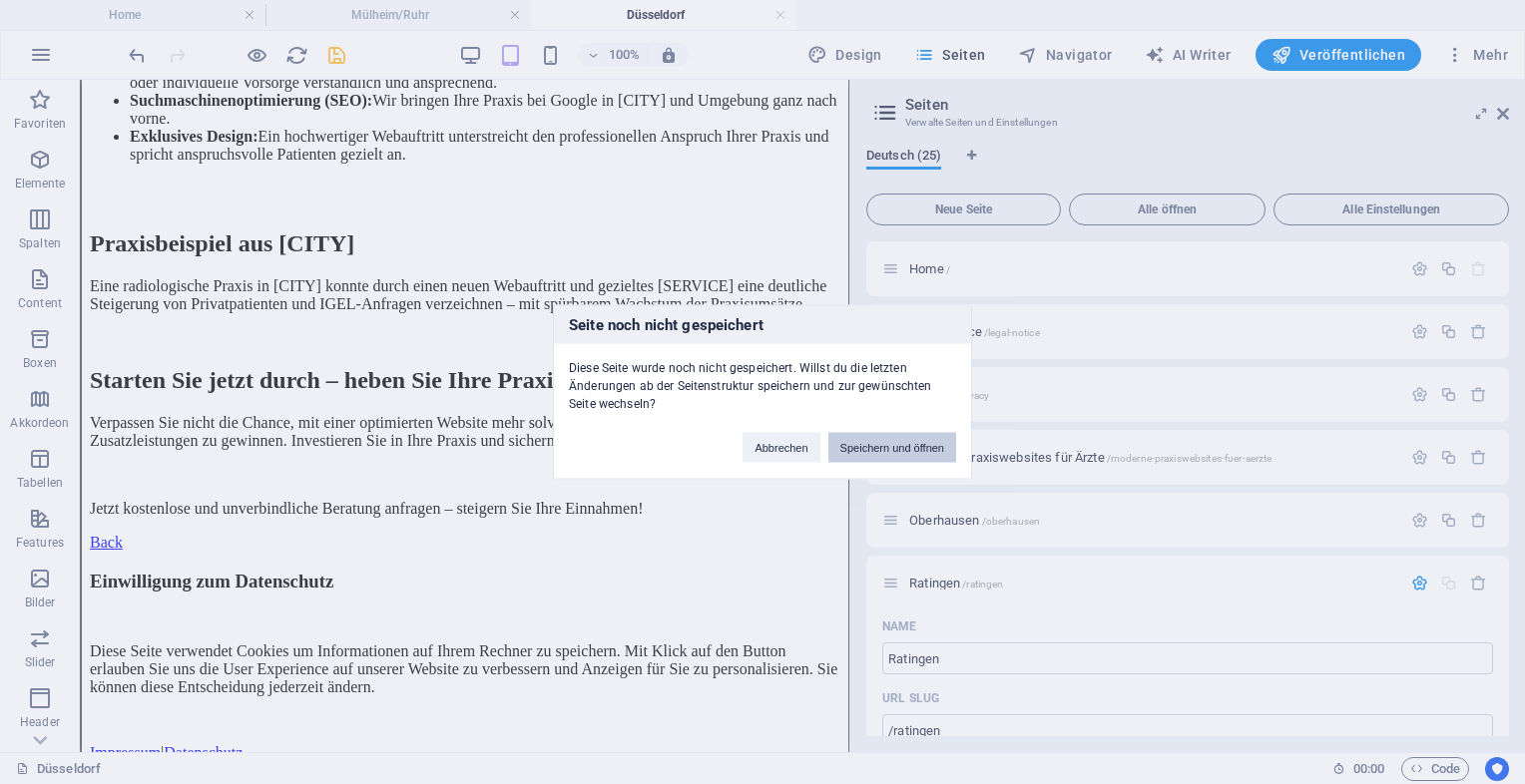 click on "Speichern und öffnen" at bounding box center (892, 448) 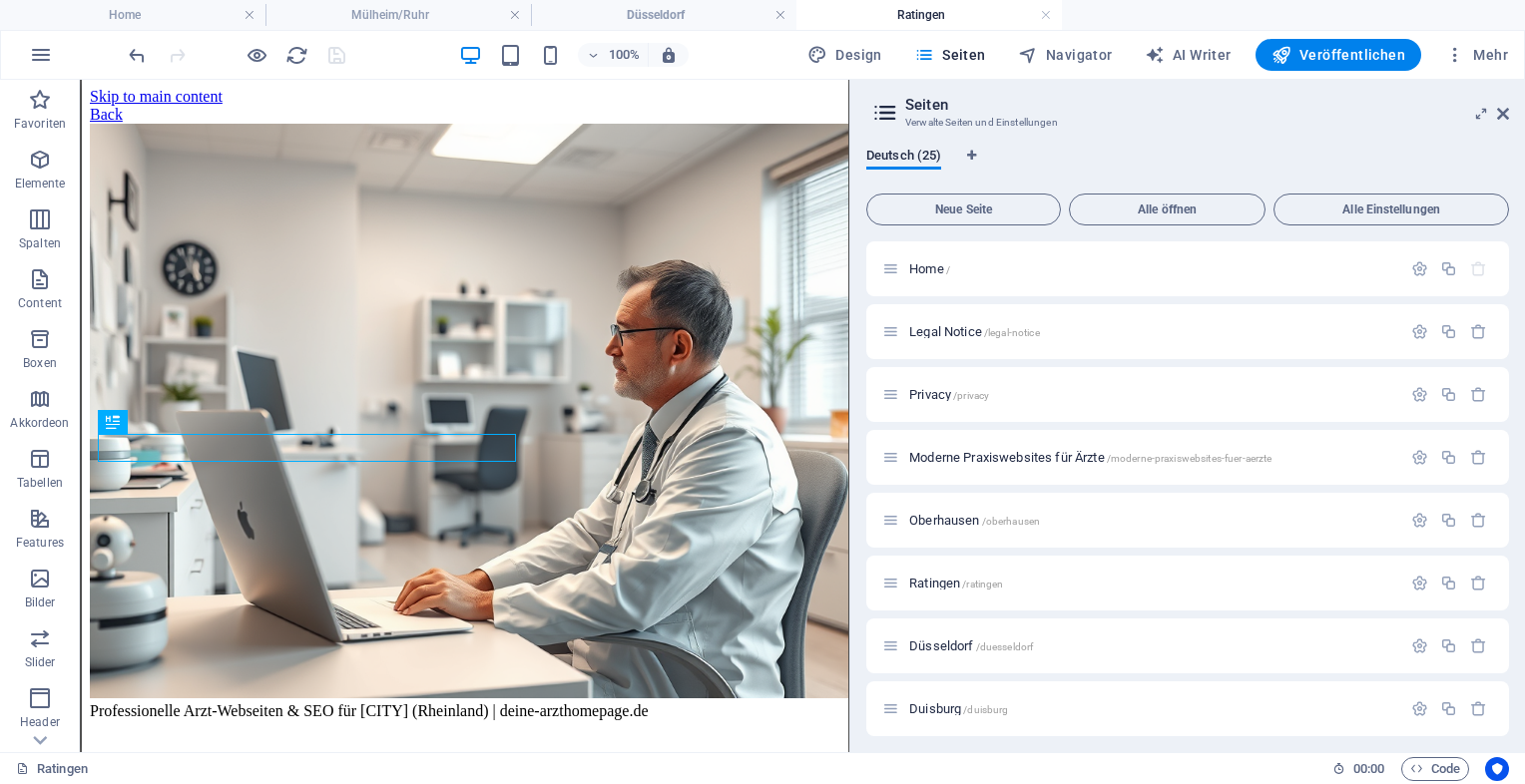 scroll, scrollTop: 1500, scrollLeft: 0, axis: vertical 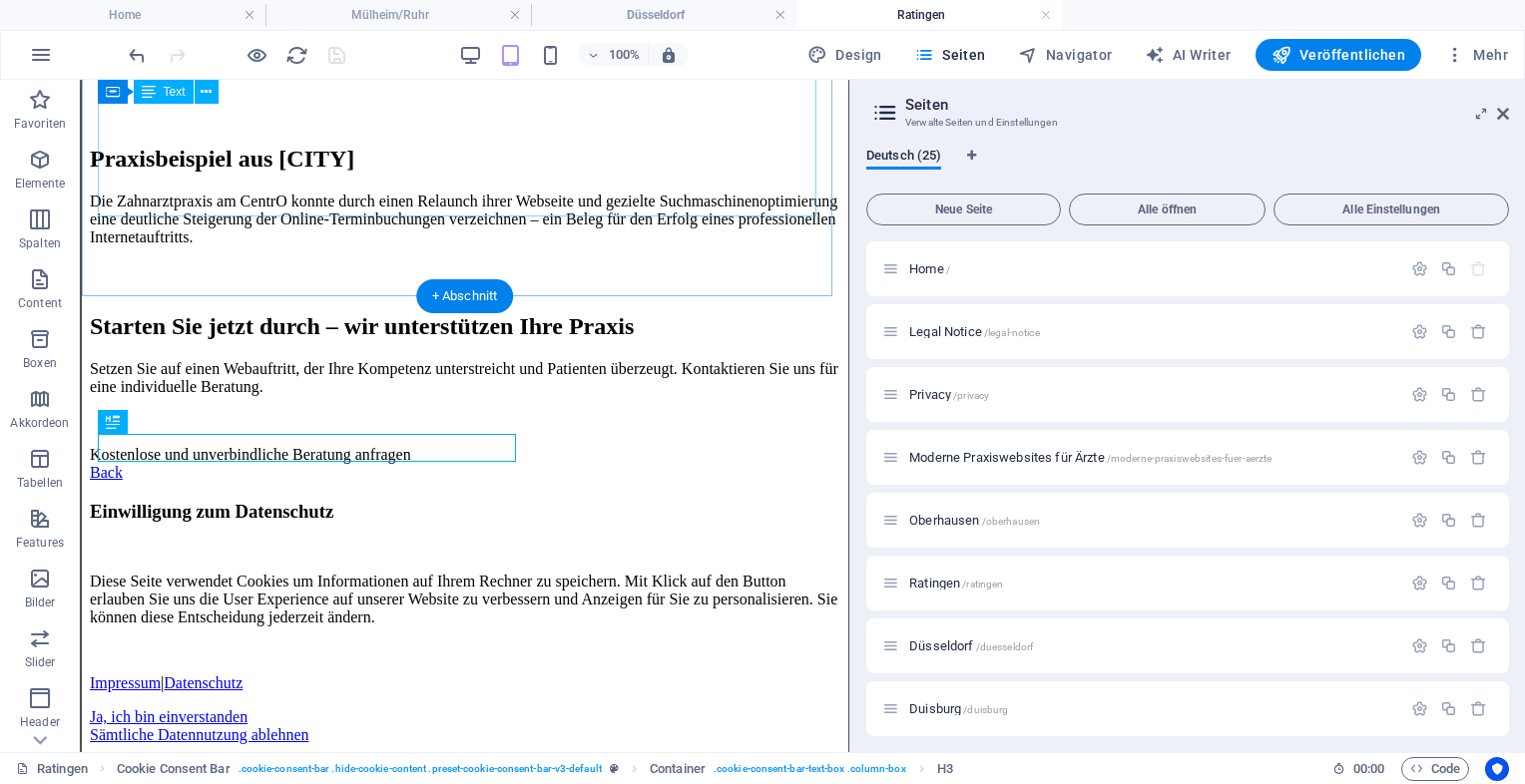 click on "Professionelle Arzt-Webseiten & SEO für [CITY] (Rheinland)
Moderne Arzt-Webseiten & SEO für Praxen in [CITY] (Rheinland)
Mehr Patienten gewinnen – professionell, individuell & sichtbar online
Ihre Praxis in [CITY] digital stärken
In [CITY] (Rheinland) ist es entscheidend, mit einem modernen Webauftritt Vertrauen zu schaffen und neue Patienten zu gewinnen. Mit einer professionellen Webseite von  deine-arzthomepage.de  präsentieren Sie Ihre Praxis optimal und machen es Interessenten leicht, Sie zu finden und zu kontaktieren.
Unsere Webseiten sind genau auf die Bedürfnisse von Ärzten abgestimmt – klar strukturiert, schnell, übersichtlich und mobil optimiert.
Ihre Vorteile mit einer Arzt-Webseite von uns
Individuelles Webdesign:  Passgenau auf Ihre Fachrichtung und Praxis abgestimmt, z.B. für Hautärzte, Zahnärzte oder Allgemeinmediziner in [CITY].
Professionelles SEO:
Mobile Optimierung:" at bounding box center [464, -53] 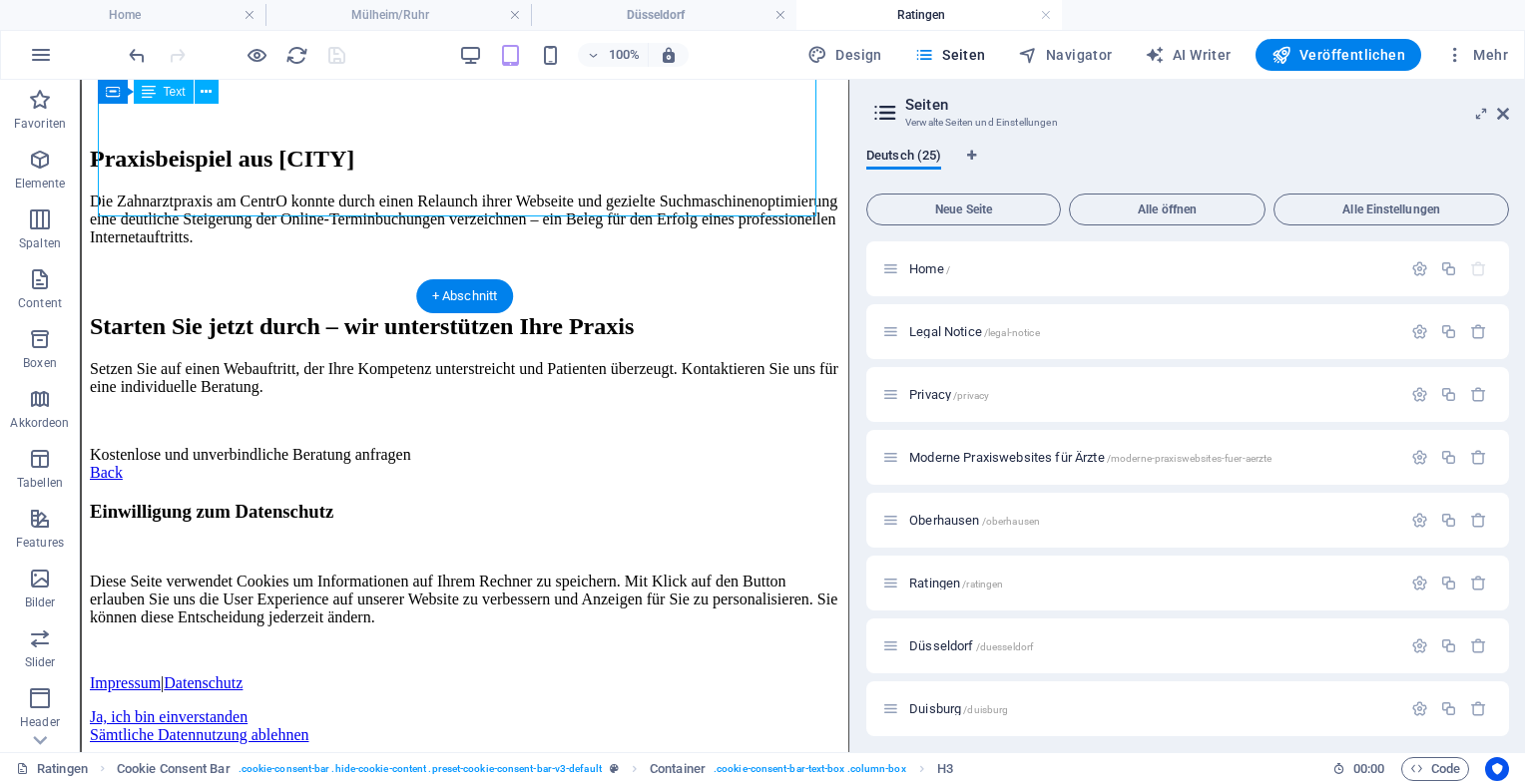 click on "Professionelle Arzt-Webseiten & SEO für [CITY] (Rheinland)
Moderne Arzt-Webseiten & SEO für Praxen in [CITY] (Rheinland)
Mehr Patienten gewinnen – professionell, individuell & sichtbar online
Ihre Praxis in [CITY] digital stärken
In [CITY] (Rheinland) ist es entscheidend, mit einem modernen Webauftritt Vertrauen zu schaffen und neue Patienten zu gewinnen. Mit einer professionellen Webseite von  deine-arzthomepage.de  präsentieren Sie Ihre Praxis optimal und machen es Interessenten leicht, Sie zu finden und zu kontaktieren.
Unsere Webseiten sind genau auf die Bedürfnisse von Ärzten abgestimmt – klar strukturiert, schnell, übersichtlich und mobil optimiert.
Ihre Vorteile mit einer Arzt-Webseite von uns
Individuelles Webdesign:  Passgenau auf Ihre Fachrichtung und Praxis abgestimmt, z.B. für Hautärzte, Zahnärzte oder Allgemeinmediziner in [CITY].
Professionelles SEO:
Mobile Optimierung:" at bounding box center (464, -53) 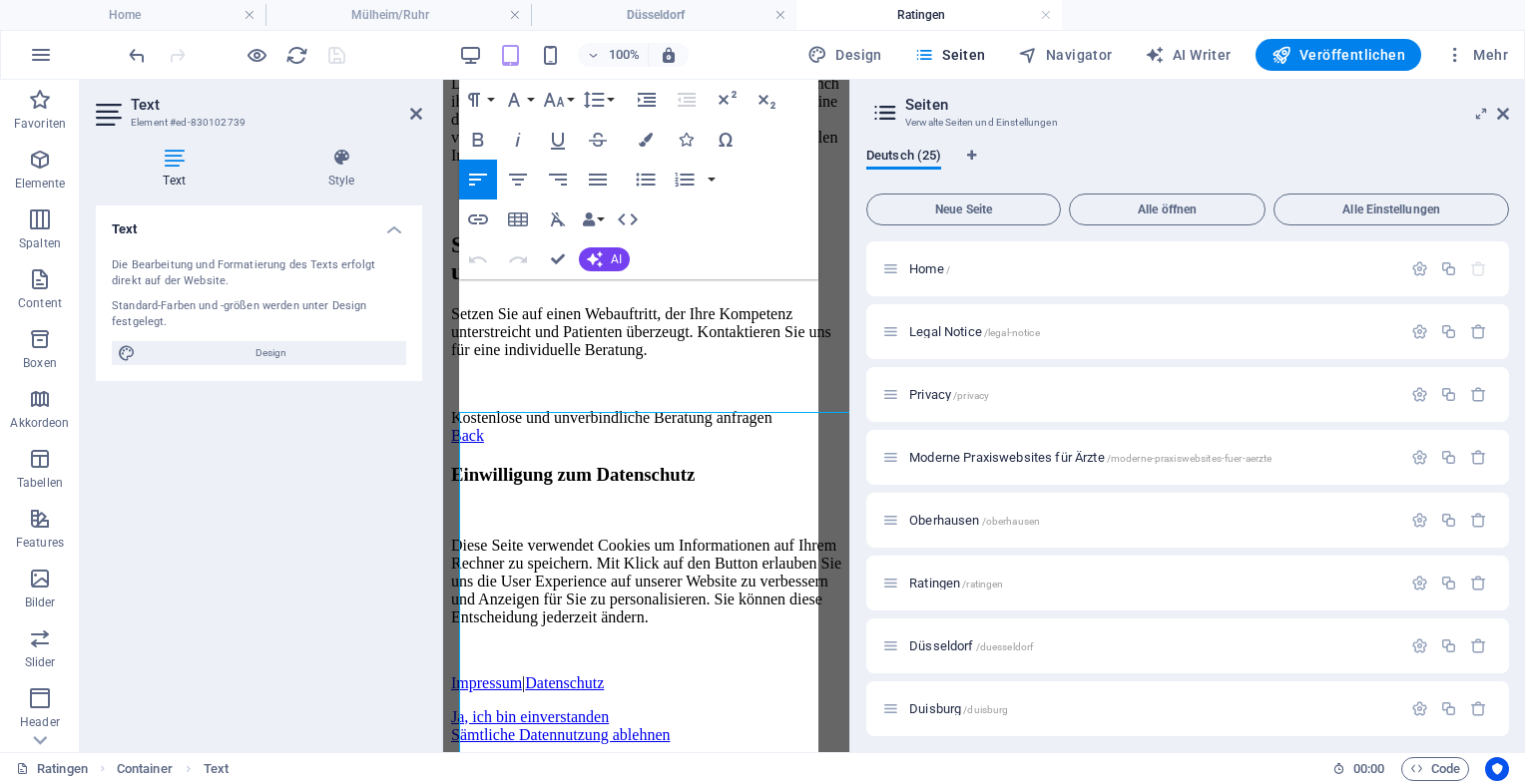 scroll, scrollTop: 343, scrollLeft: 0, axis: vertical 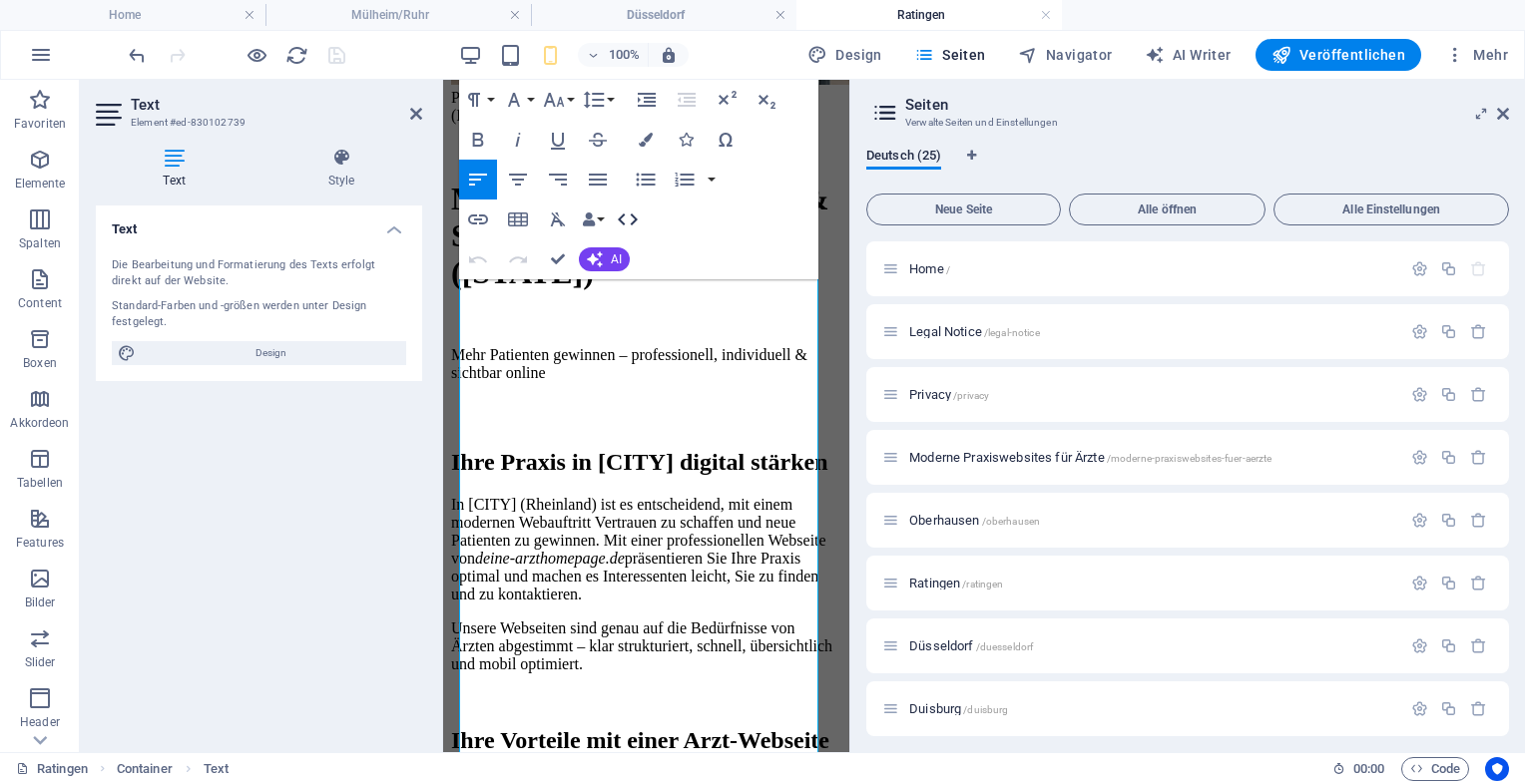 click 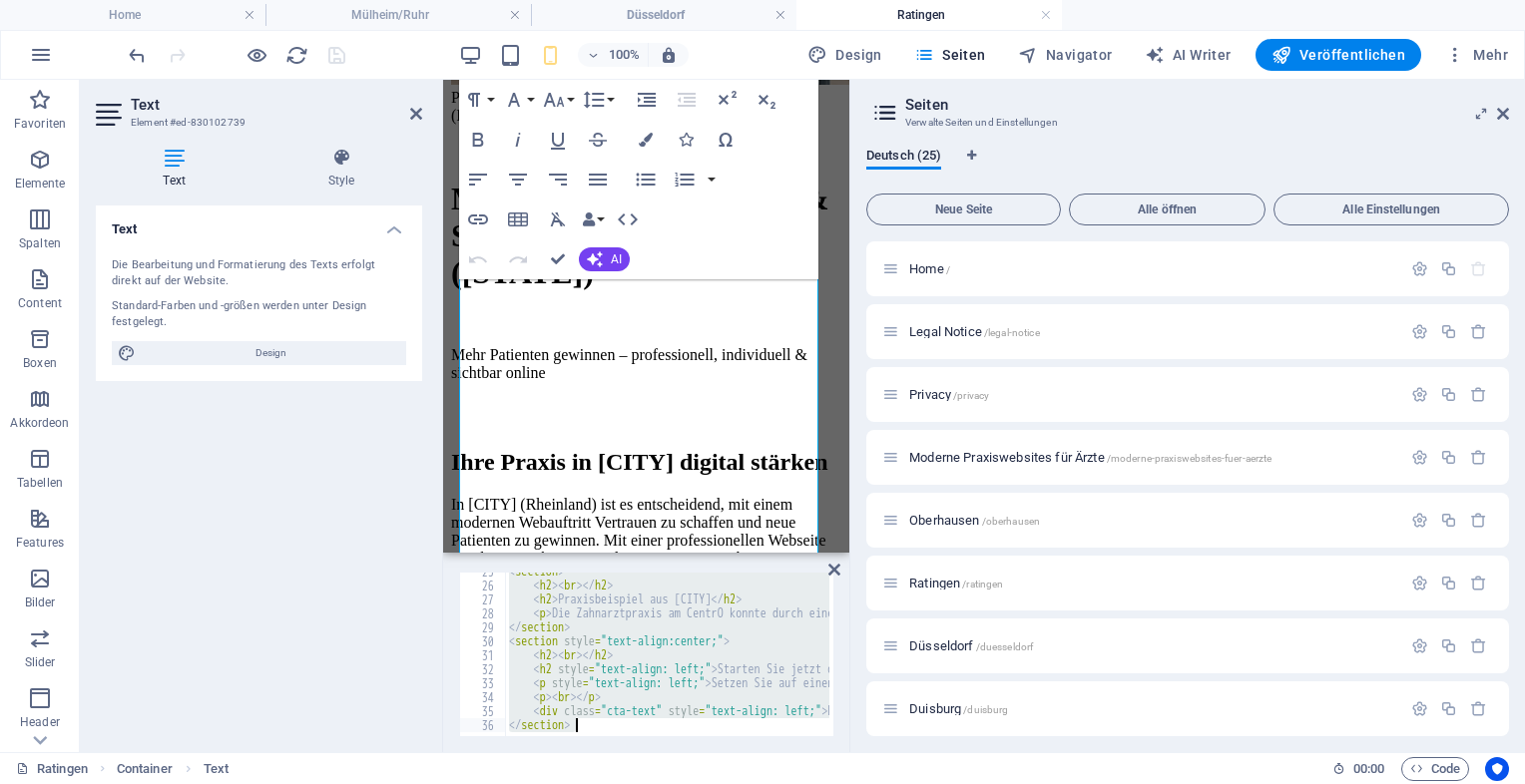 scroll, scrollTop: 343, scrollLeft: 0, axis: vertical 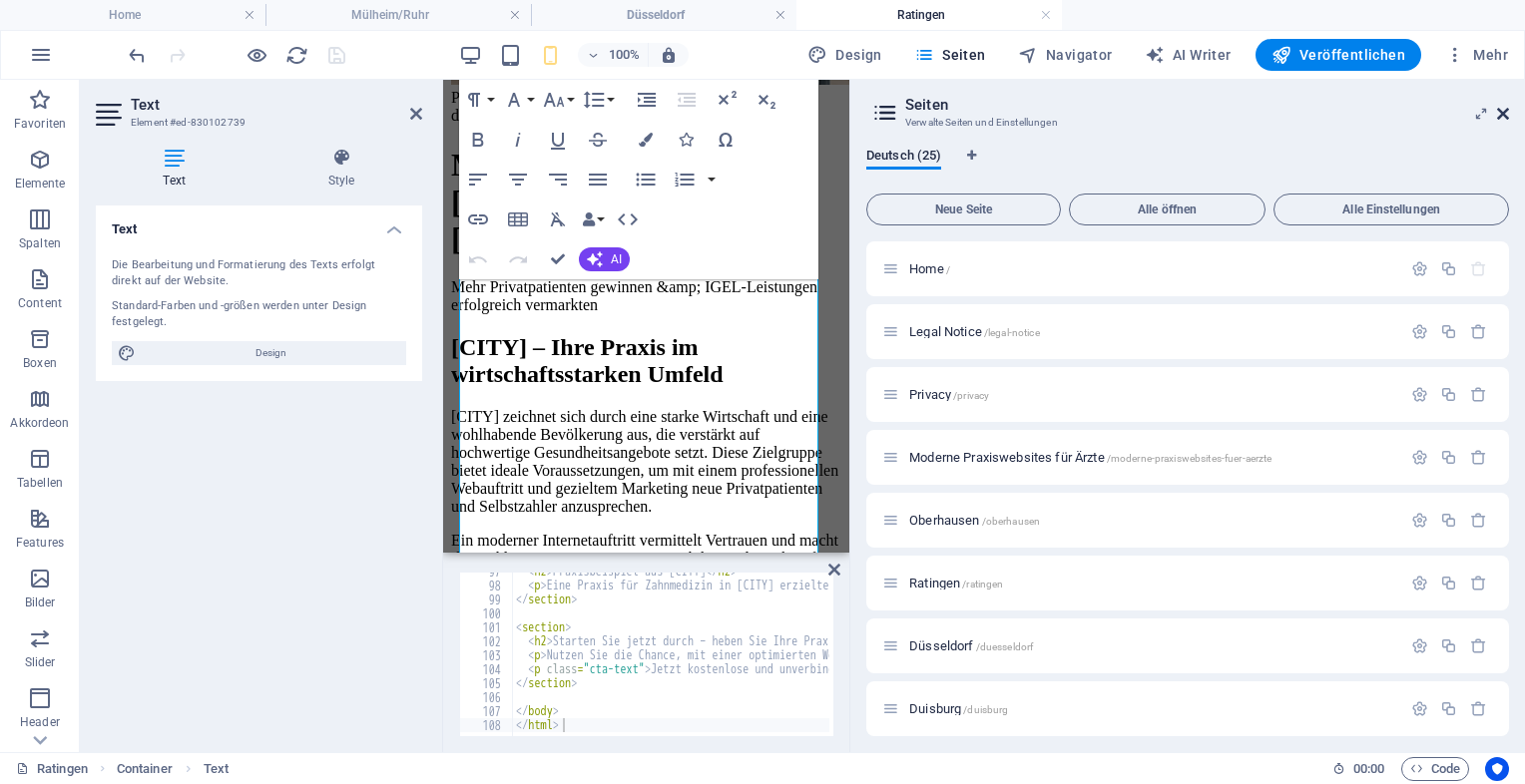 click at bounding box center (1503, 114) 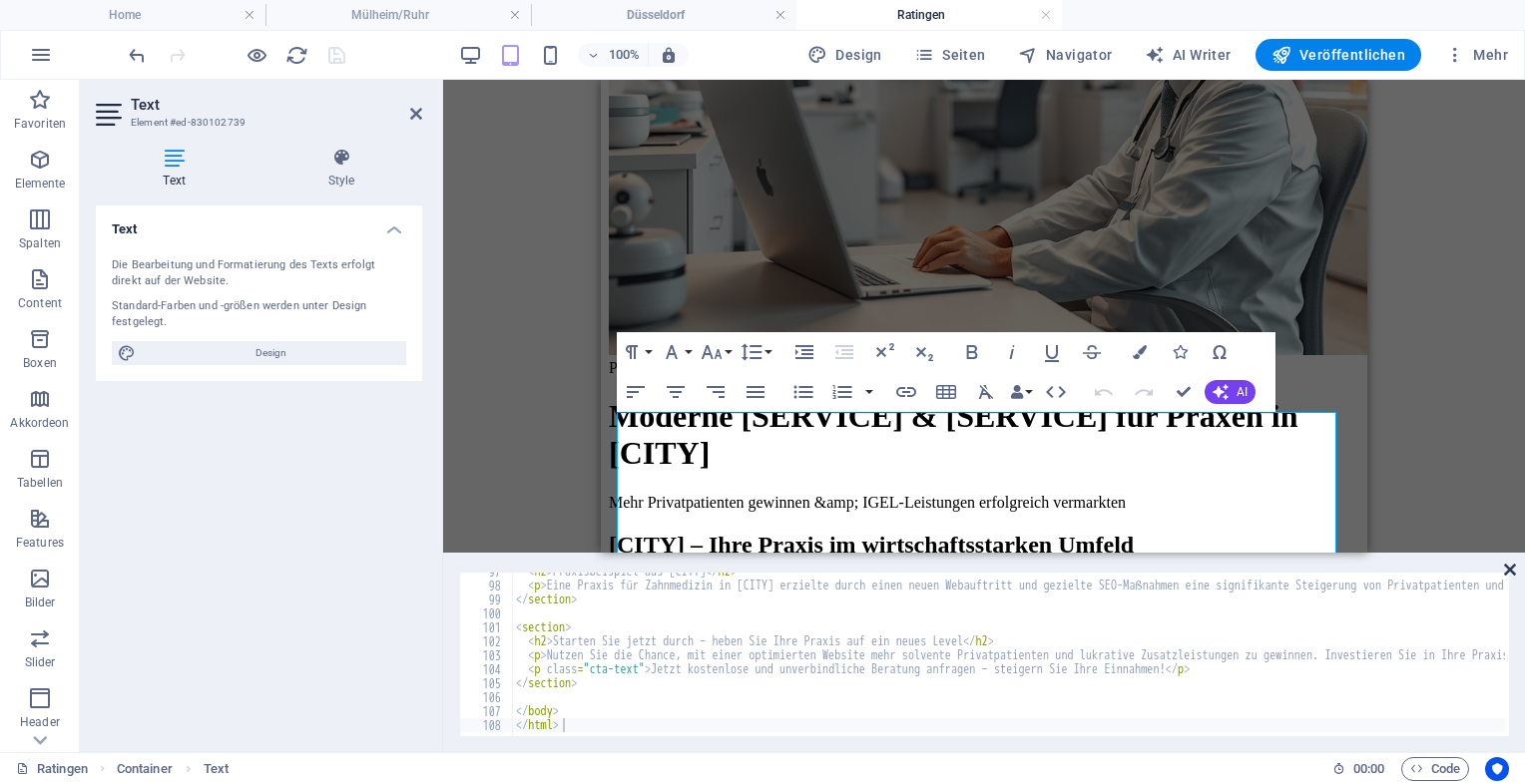 click at bounding box center [1510, 570] 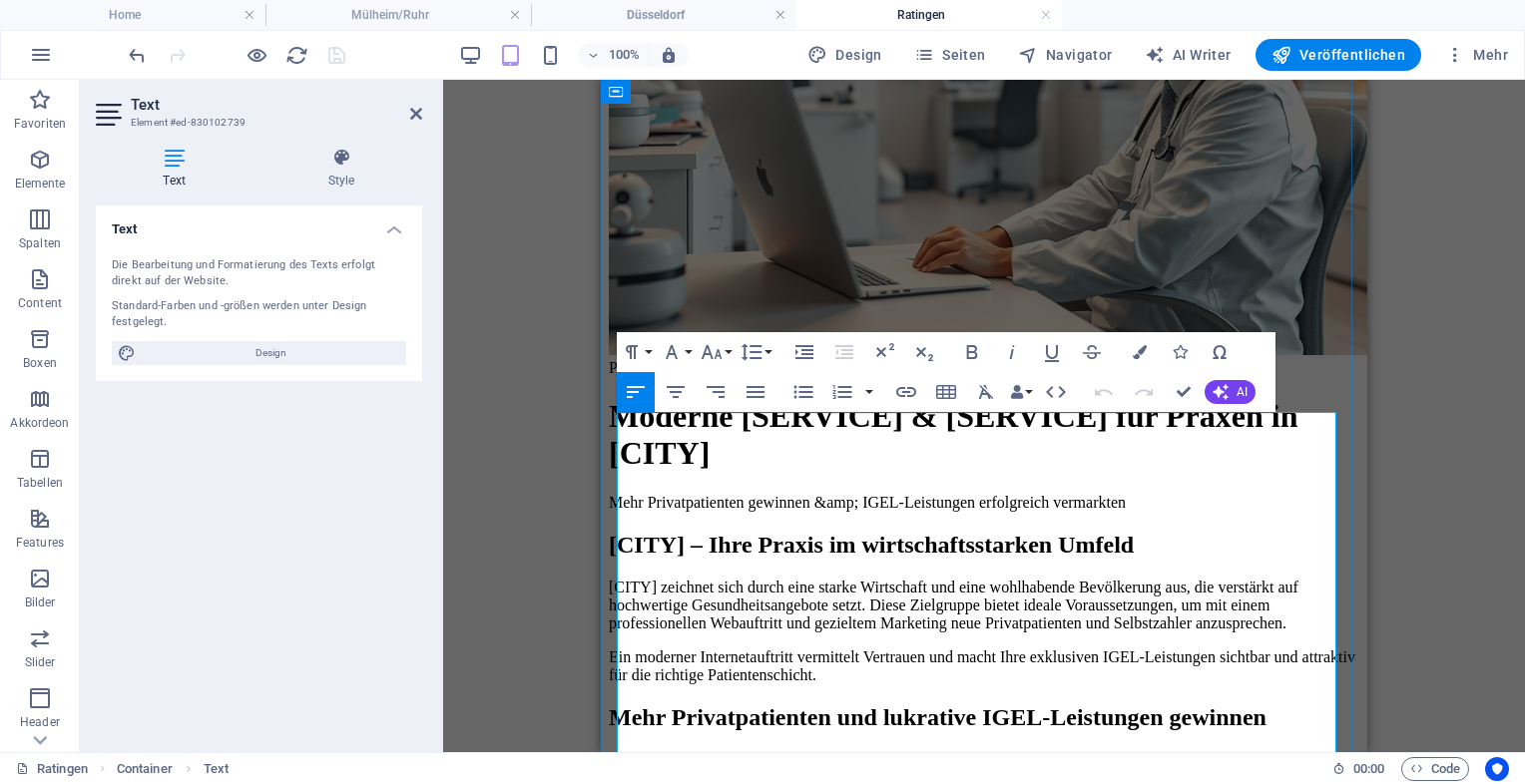 click on "Professionelle Arzt-Webseiten & SEO für [CITY] | deine-arzthomepage.de
Moderne Arzt-Webseiten & SEO für Praxen in [CITY]
Mehr Privatpatienten gewinnen & IGEL-Leistungen erfolgreich vermarkten
[CITY] – Ihre Praxis im wirtschaftsstarken Umfeld
[CITY] zeichnet sich durch eine starke Wirtschaft und eine wohlhabende Bevölkerung aus, die verstärkt auf hochwertige Gesundheitsangebote setzt. Diese Zielgruppe bietet ideale Voraussetzungen, um mit einem professionellen Webauftritt und gezieltem Marketing neue Privatpatienten und Selbstzahler anzusprechen.
Ein moderner Internetauftritt vermittelt Vertrauen und macht Ihre exklusiven IGEL-Leistungen sichtbar und attraktiv für die richtige Patientenschicht.
Mehr Privatpatienten und lukrative IGEL-Leistungen gewinnen
Zielgerichtete Ansprache:  Ihre Webseite spricht gezielt Privatpatienten an, die bereit sind, für hochwertige Zusatzleistungen mehr zu investieren." at bounding box center [984, 746] 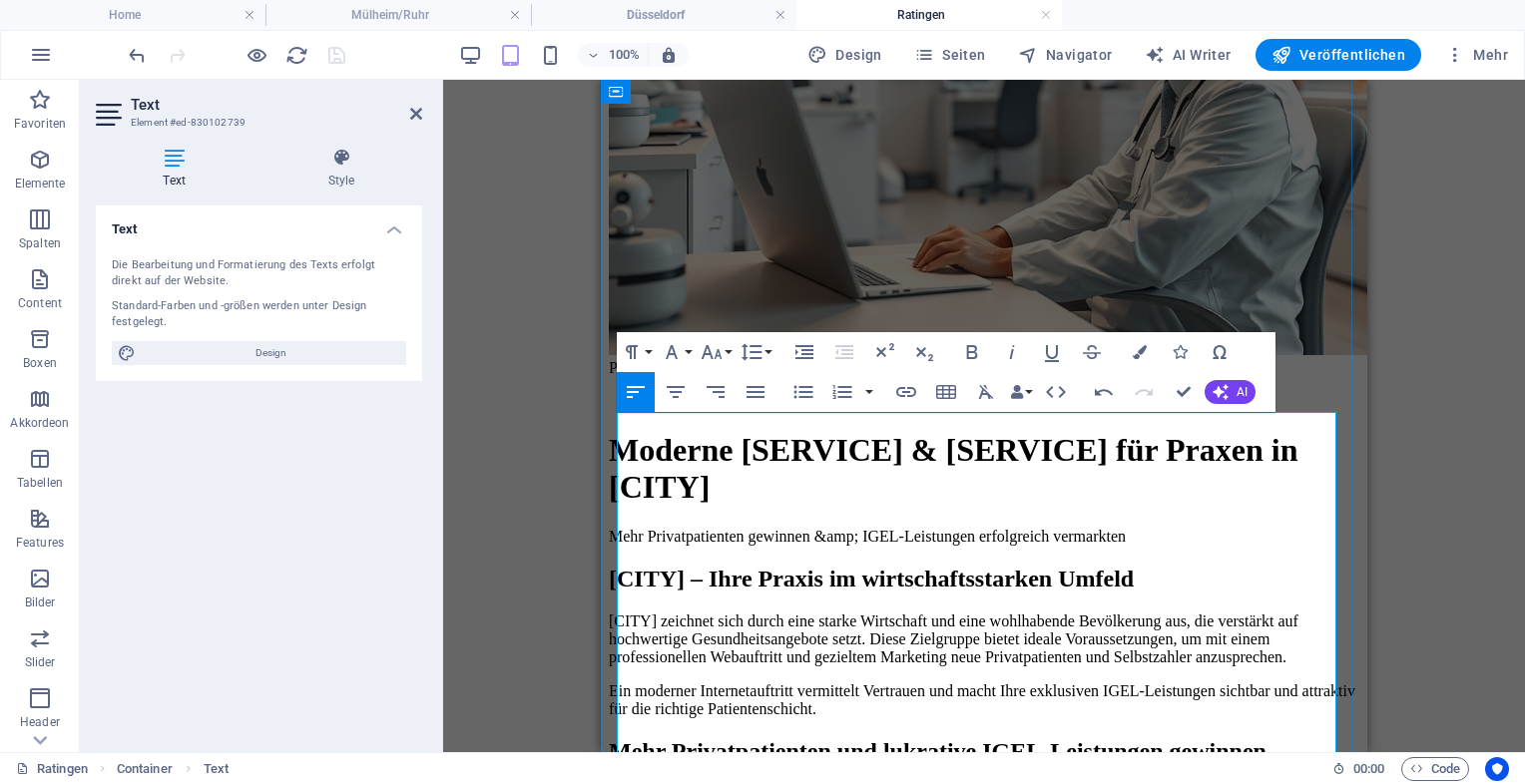 click on "Moderne [SERVICE] & [SERVICE] für Praxen in [CITY]" at bounding box center [984, 469] 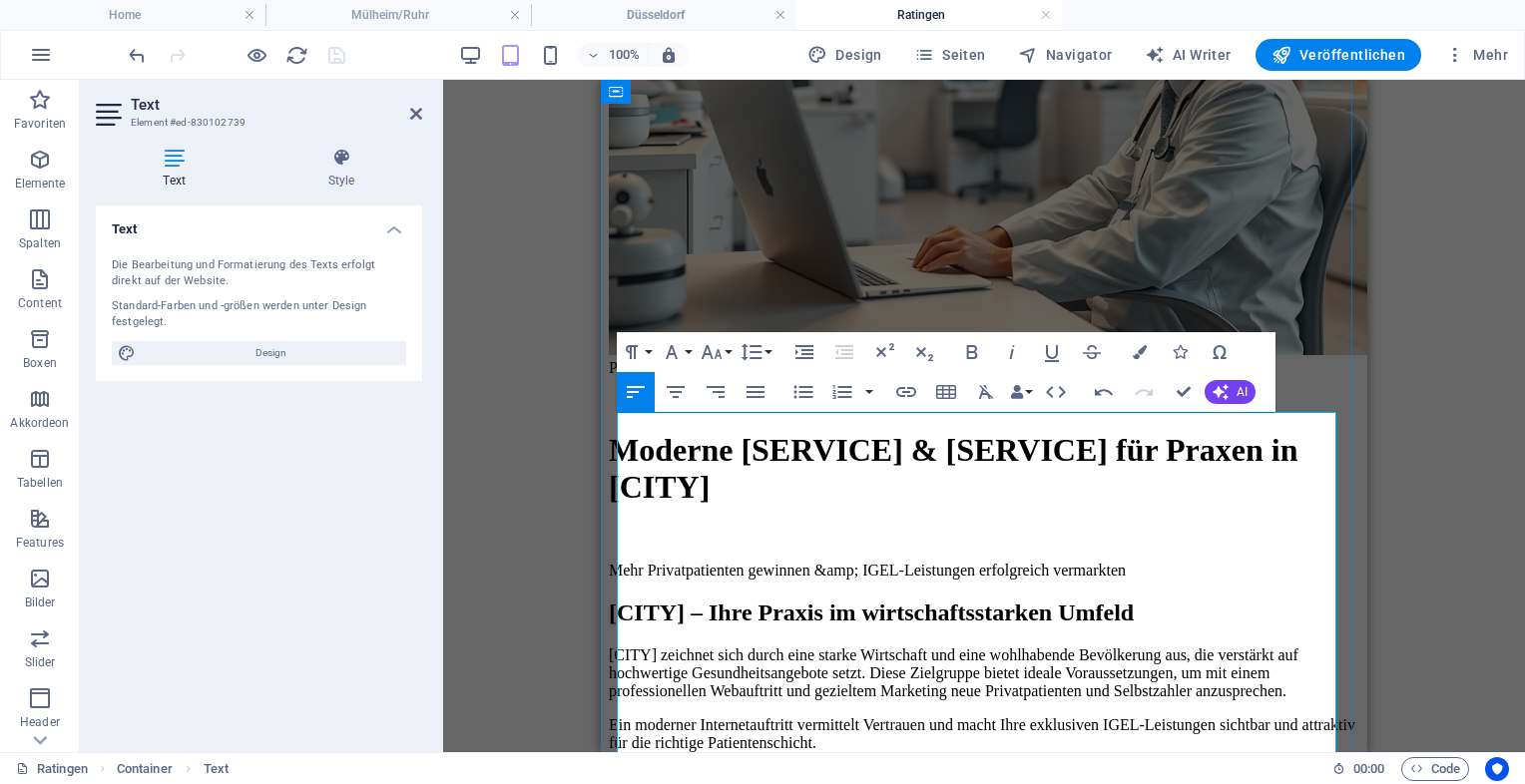 click on "Mehr Privatpatienten gewinnen &amp; IGEL-Leistungen erfolgreich vermarkten" at bounding box center [984, 571] 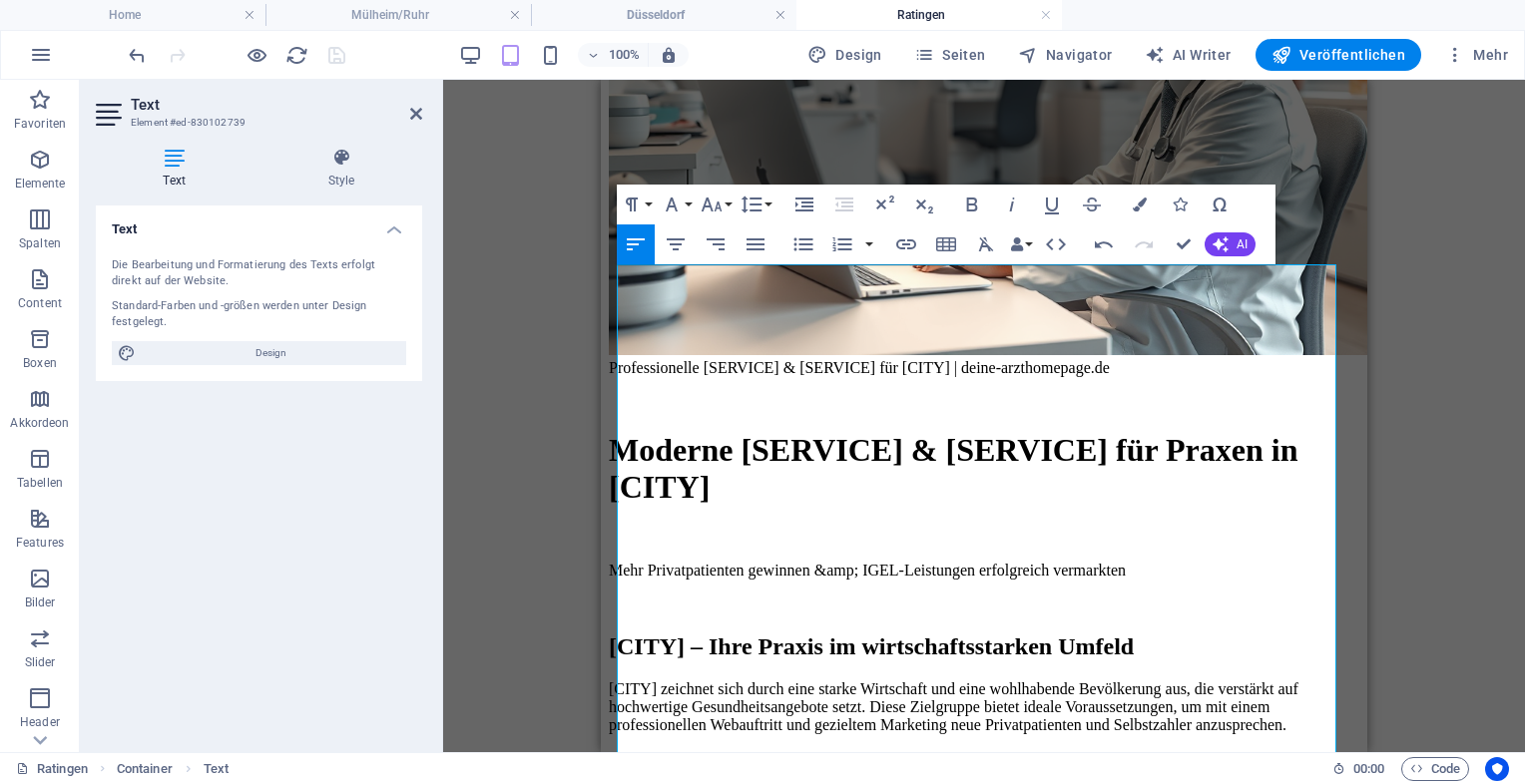 scroll, scrollTop: 515, scrollLeft: 0, axis: vertical 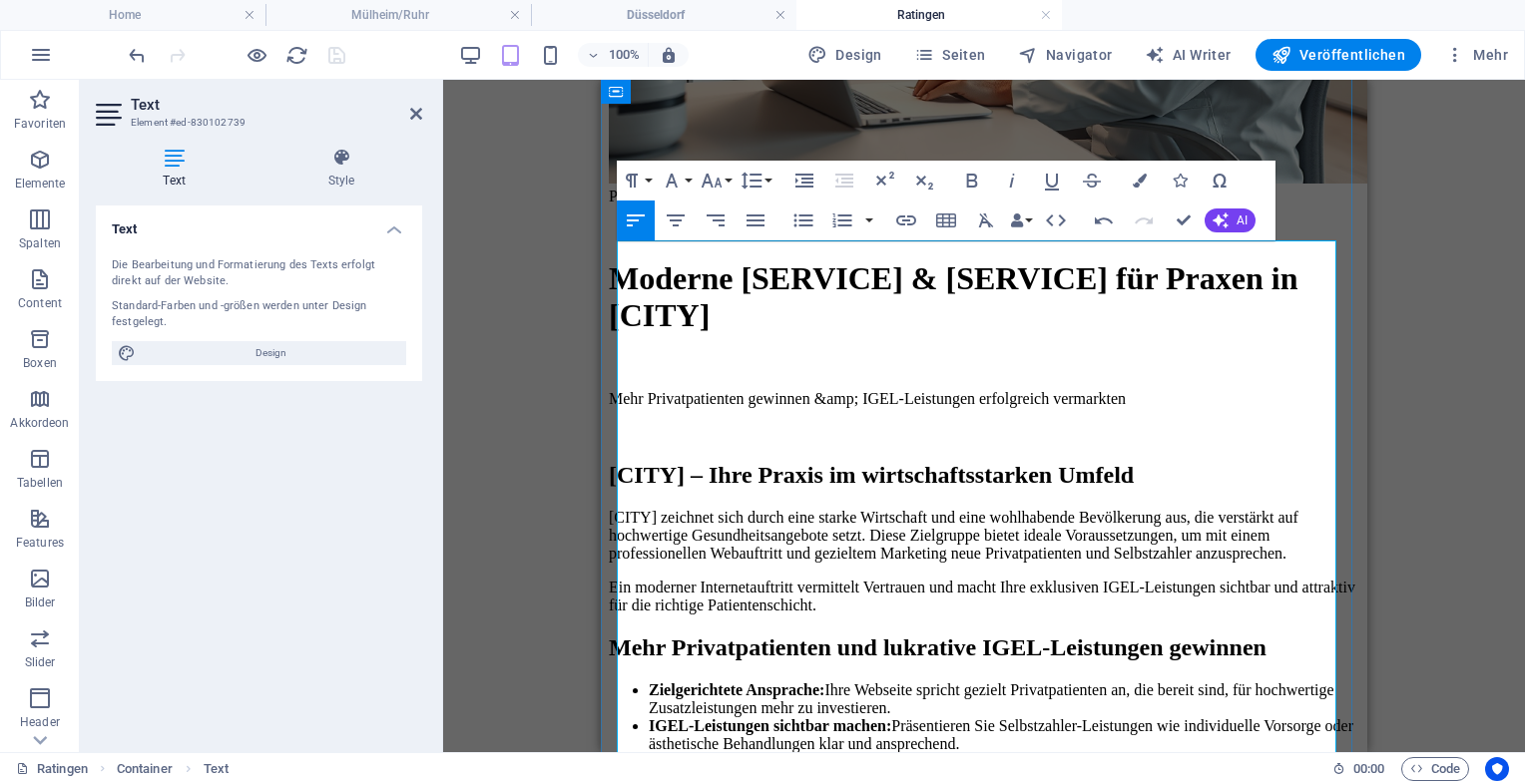 click on "Ein moderner Internetauftritt vermittelt Vertrauen und macht Ihre exklusiven IGEL-Leistungen sichtbar und attraktiv für die richtige Patientenschicht." at bounding box center (984, 596) 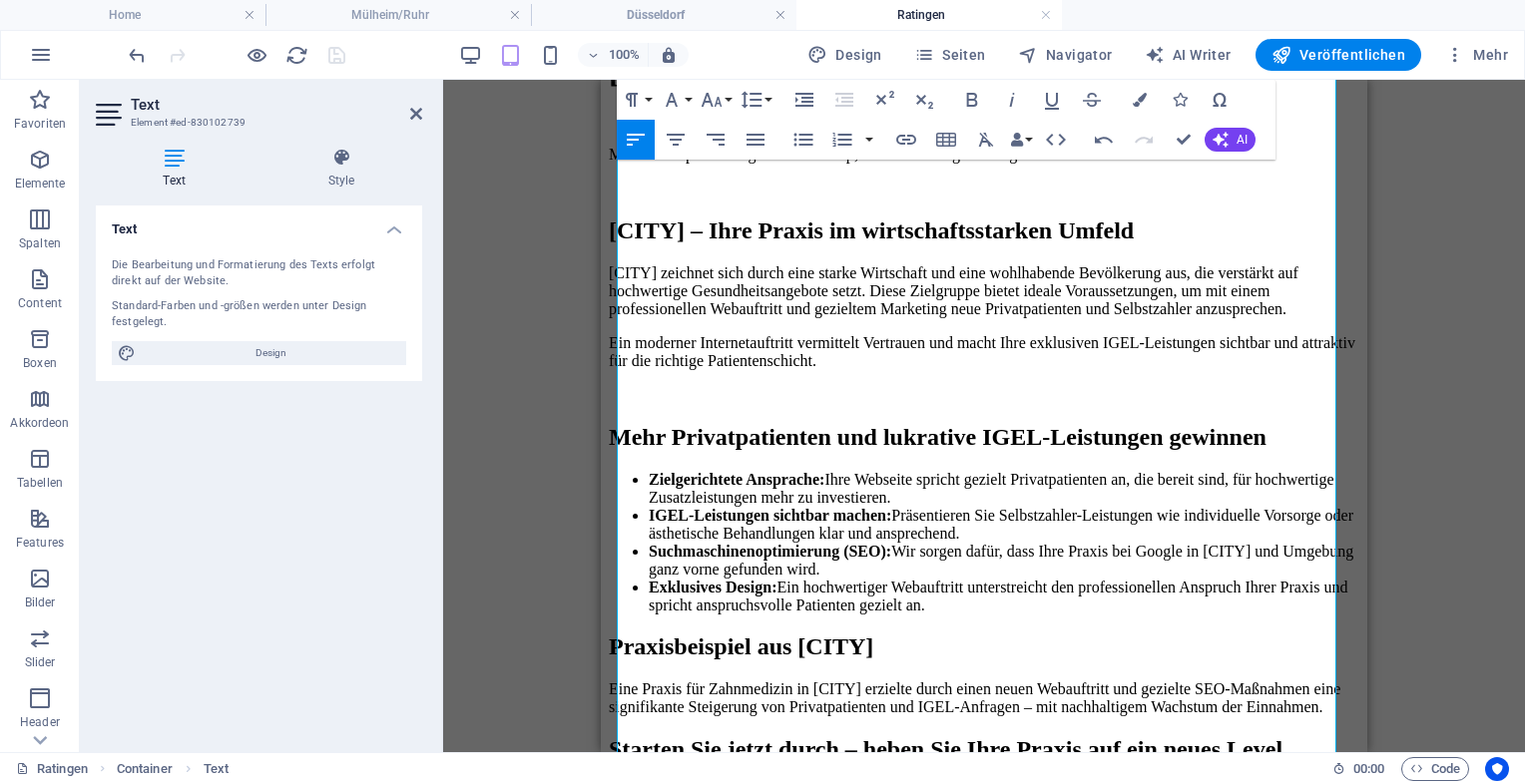 scroll, scrollTop: 770, scrollLeft: 0, axis: vertical 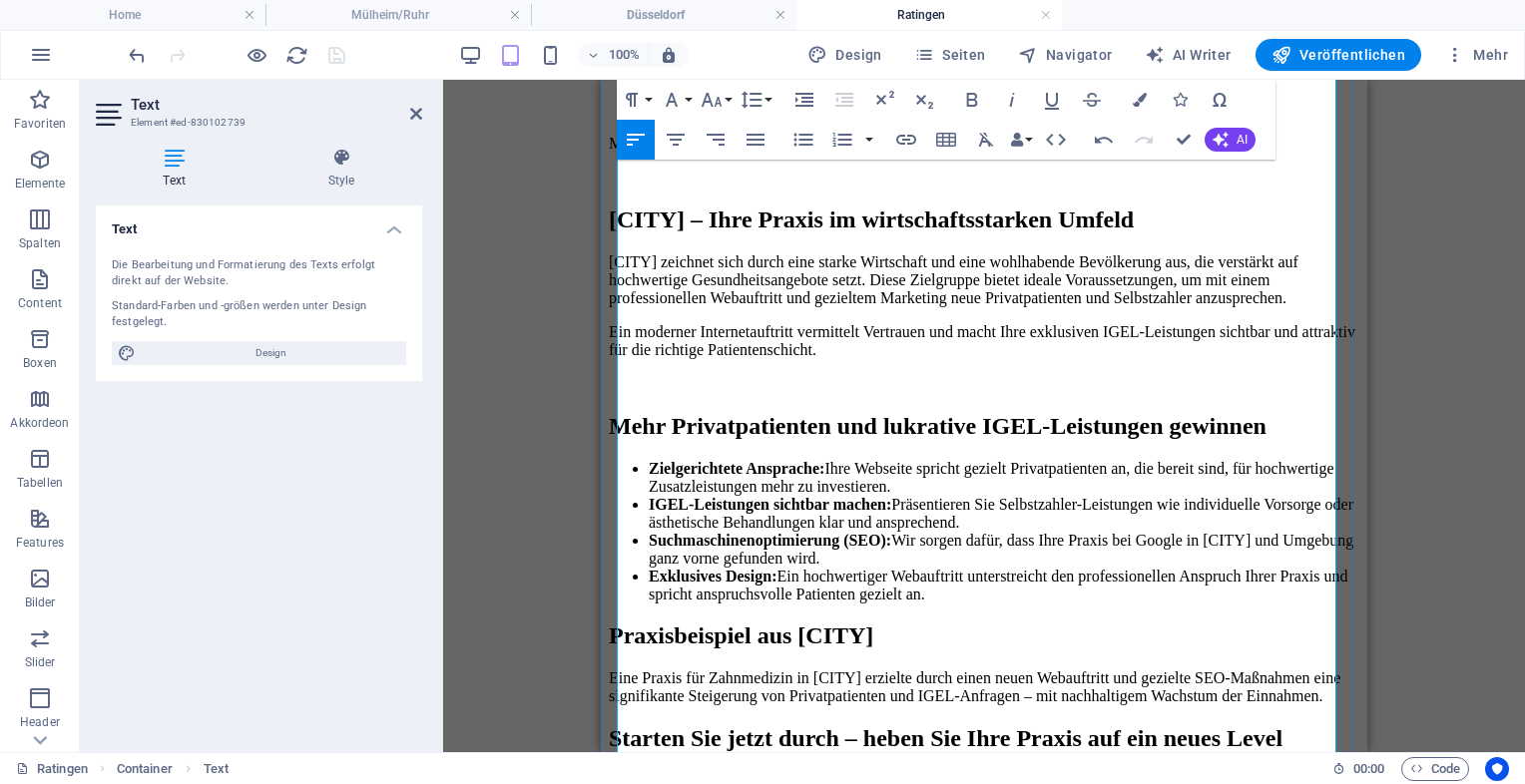 click on "Praxisbeispiel aus [CITY]" at bounding box center [984, 635] 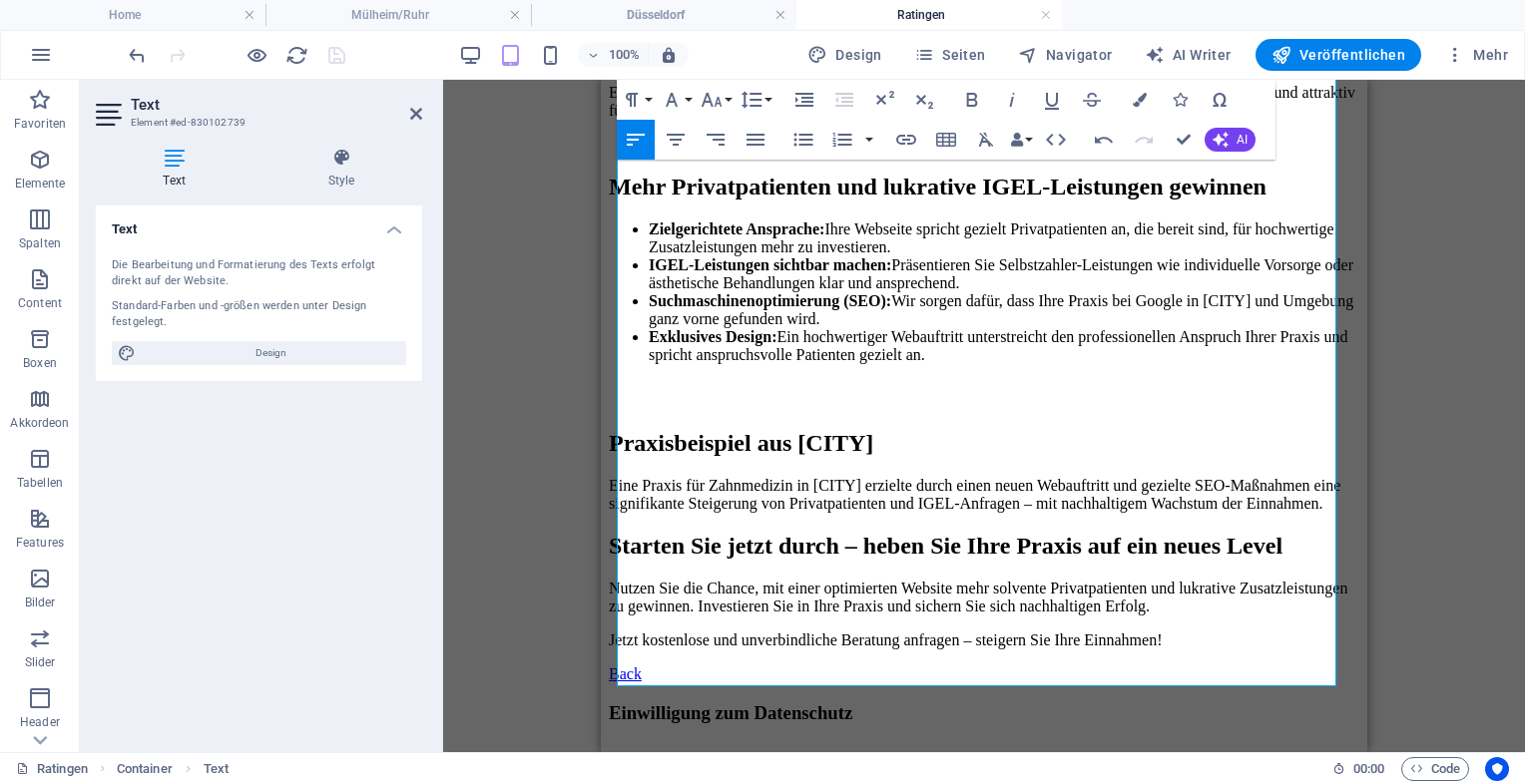 scroll, scrollTop: 988, scrollLeft: 0, axis: vertical 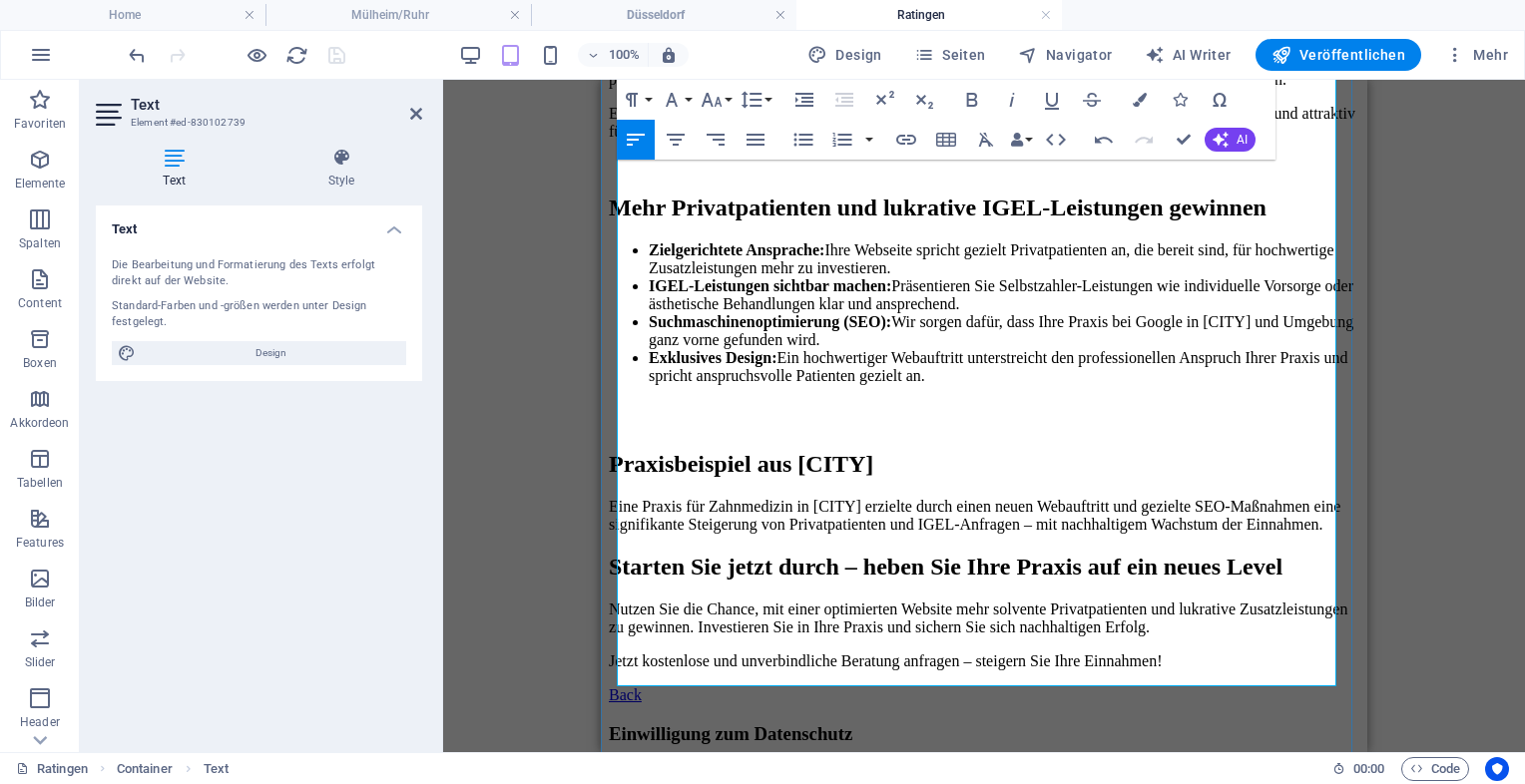 click on "Eine Praxis für Zahnmedizin in [CITY] erzielte durch einen neuen Webauftritt und gezielte SEO-Maßnahmen eine signifikante Steigerung von Privatpatienten und IGEL-Anfragen – mit nachhaltigem Wachstum der Einnahmen." at bounding box center (984, 516) 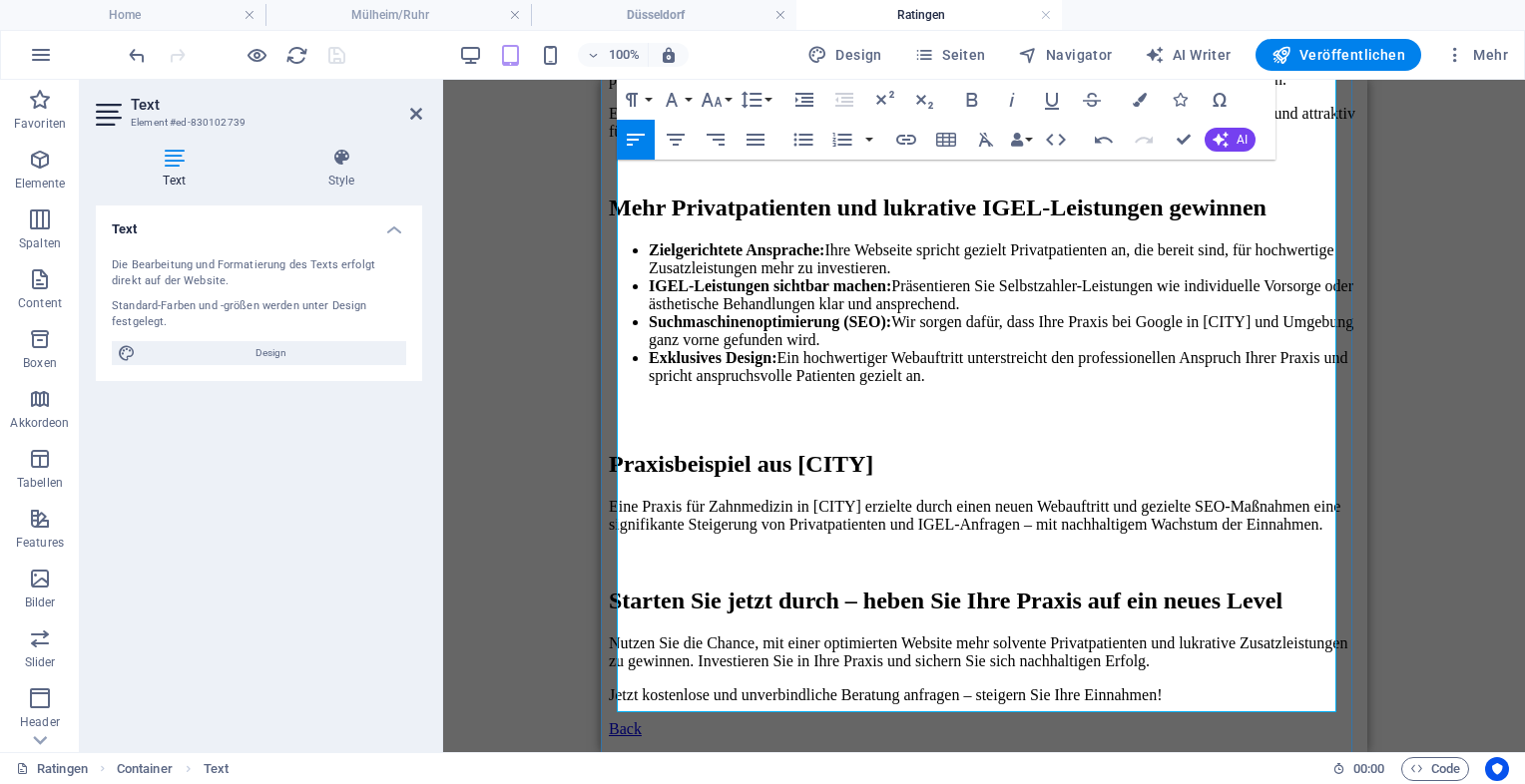 click on "Nutzen Sie die Chance, mit einer optimierten Website mehr solvente Privatpatienten und lukrative Zusatzleistungen zu gewinnen. Investieren Sie in Ihre Praxis und sichern Sie sich nachhaltigen Erfolg." at bounding box center [984, 652] 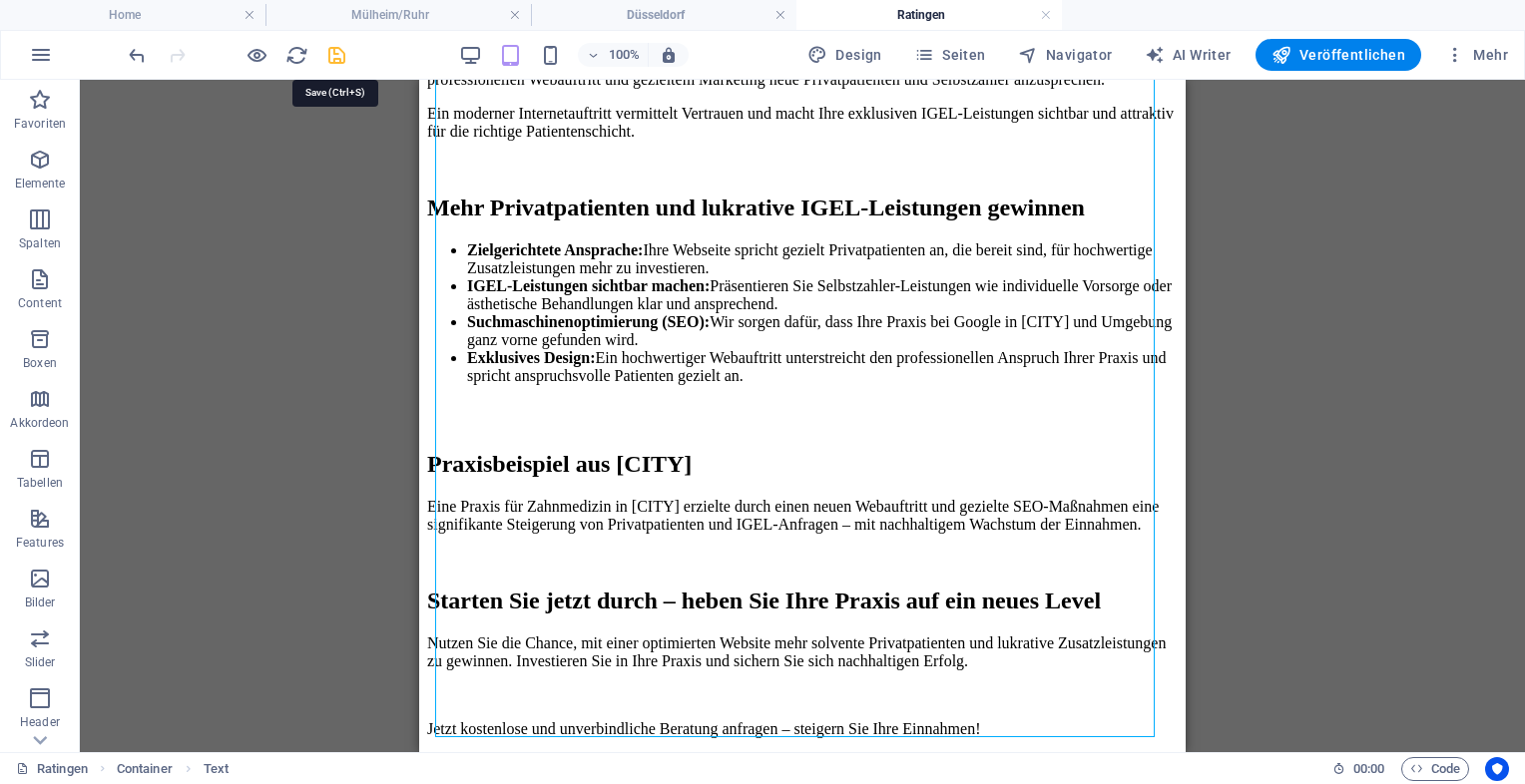 click at bounding box center [336, 55] 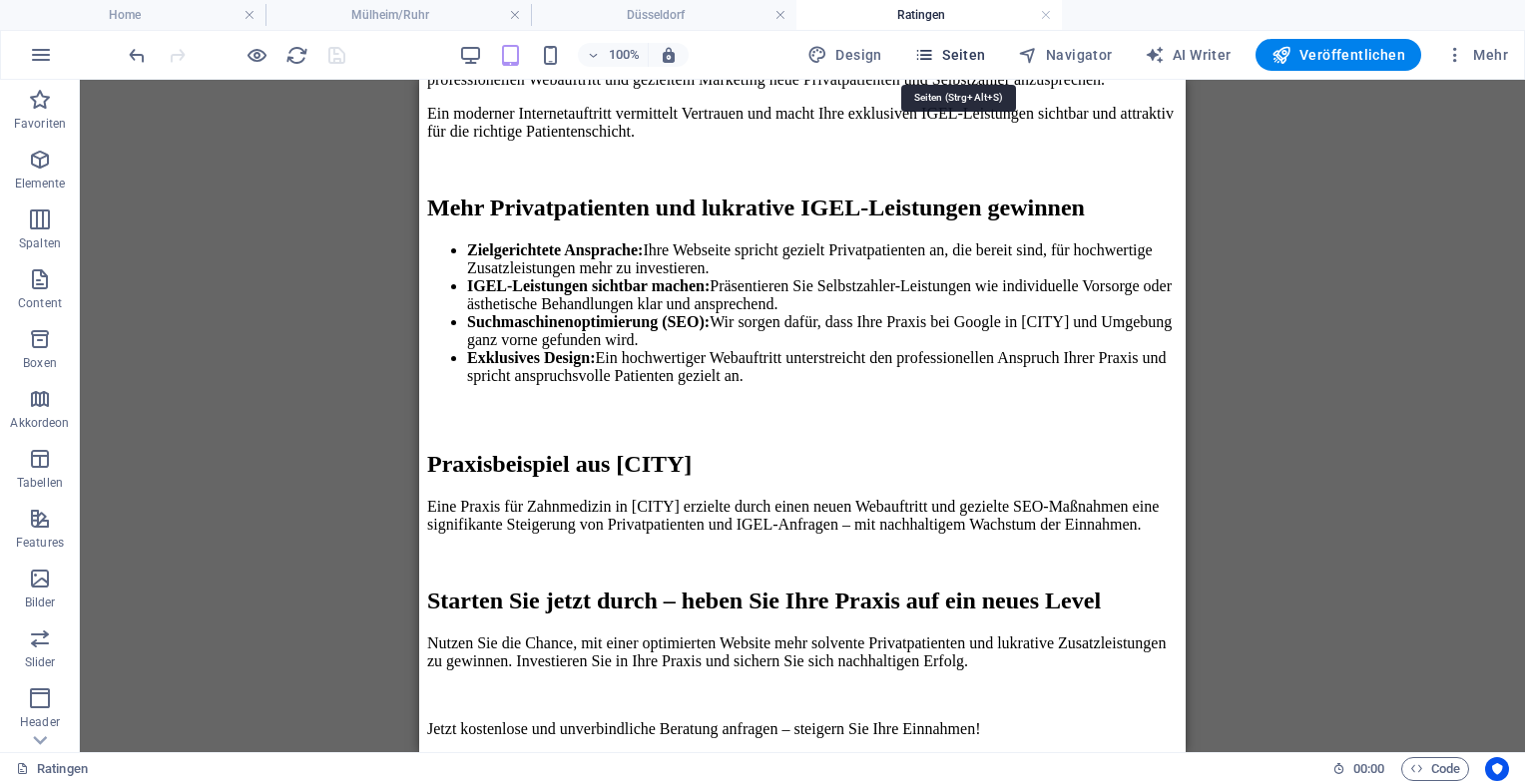 click at bounding box center (924, 55) 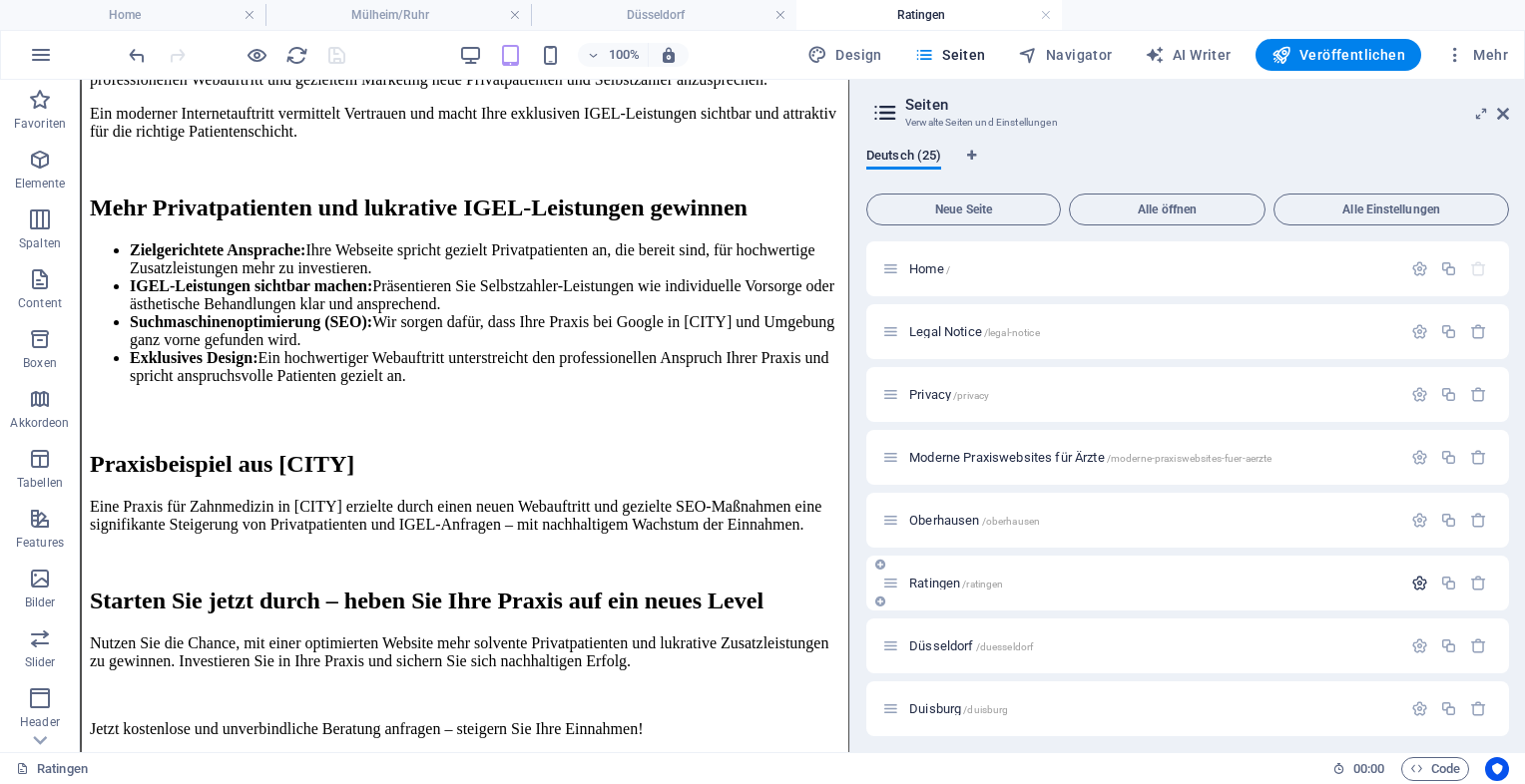 click at bounding box center [1419, 583] 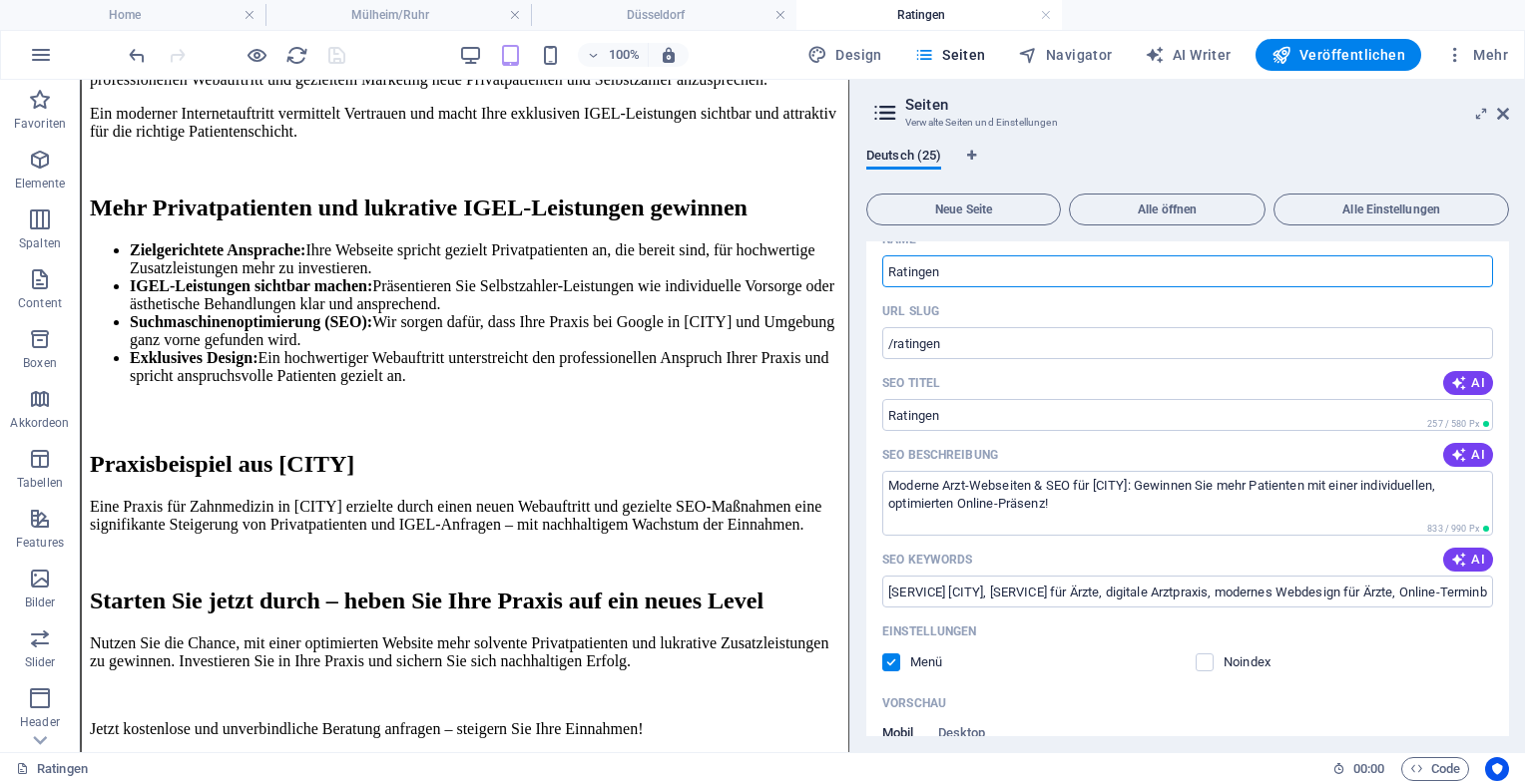 scroll, scrollTop: 406, scrollLeft: 0, axis: vertical 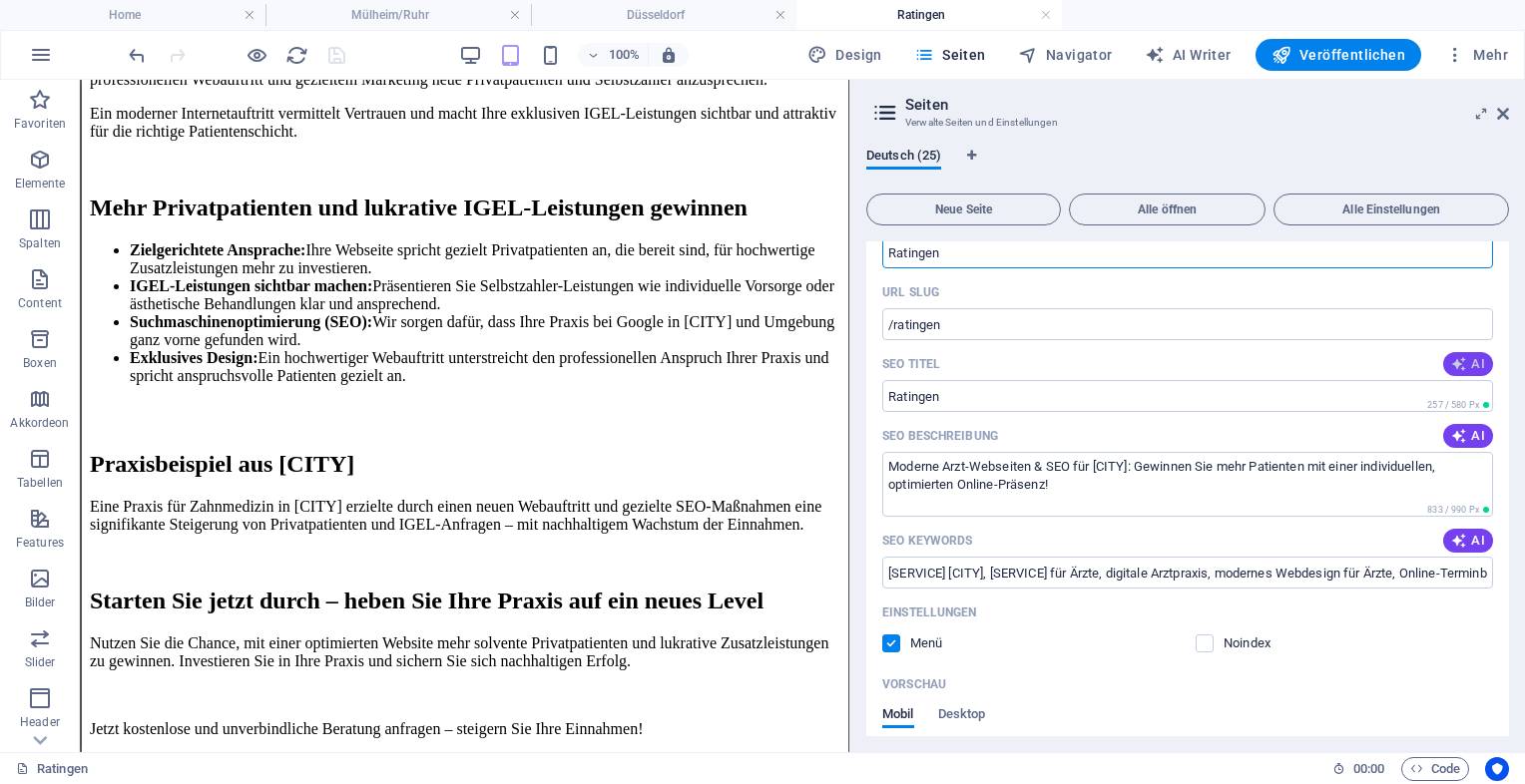 click on "AI" at bounding box center (1468, 364) 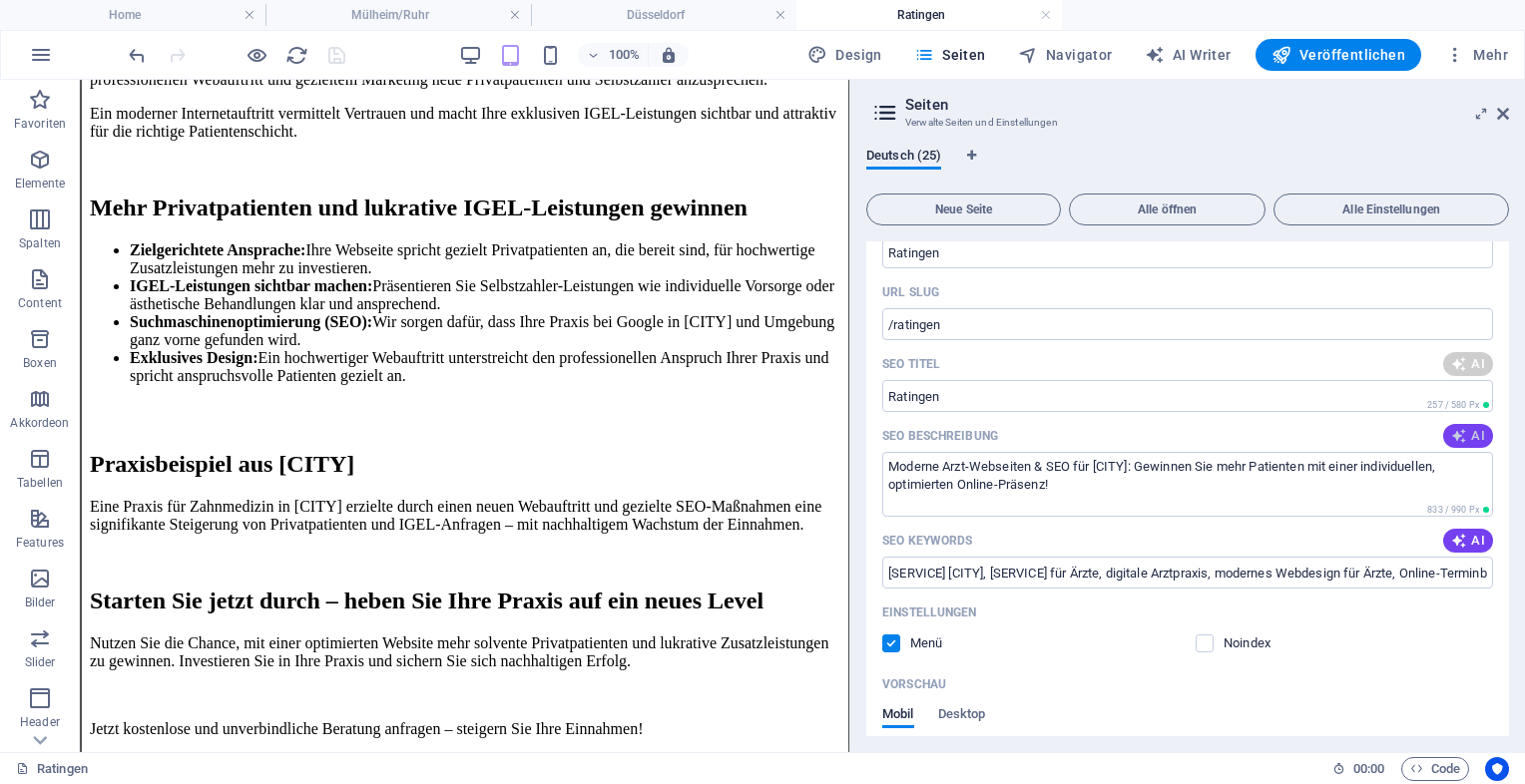 click at bounding box center (1459, 436) 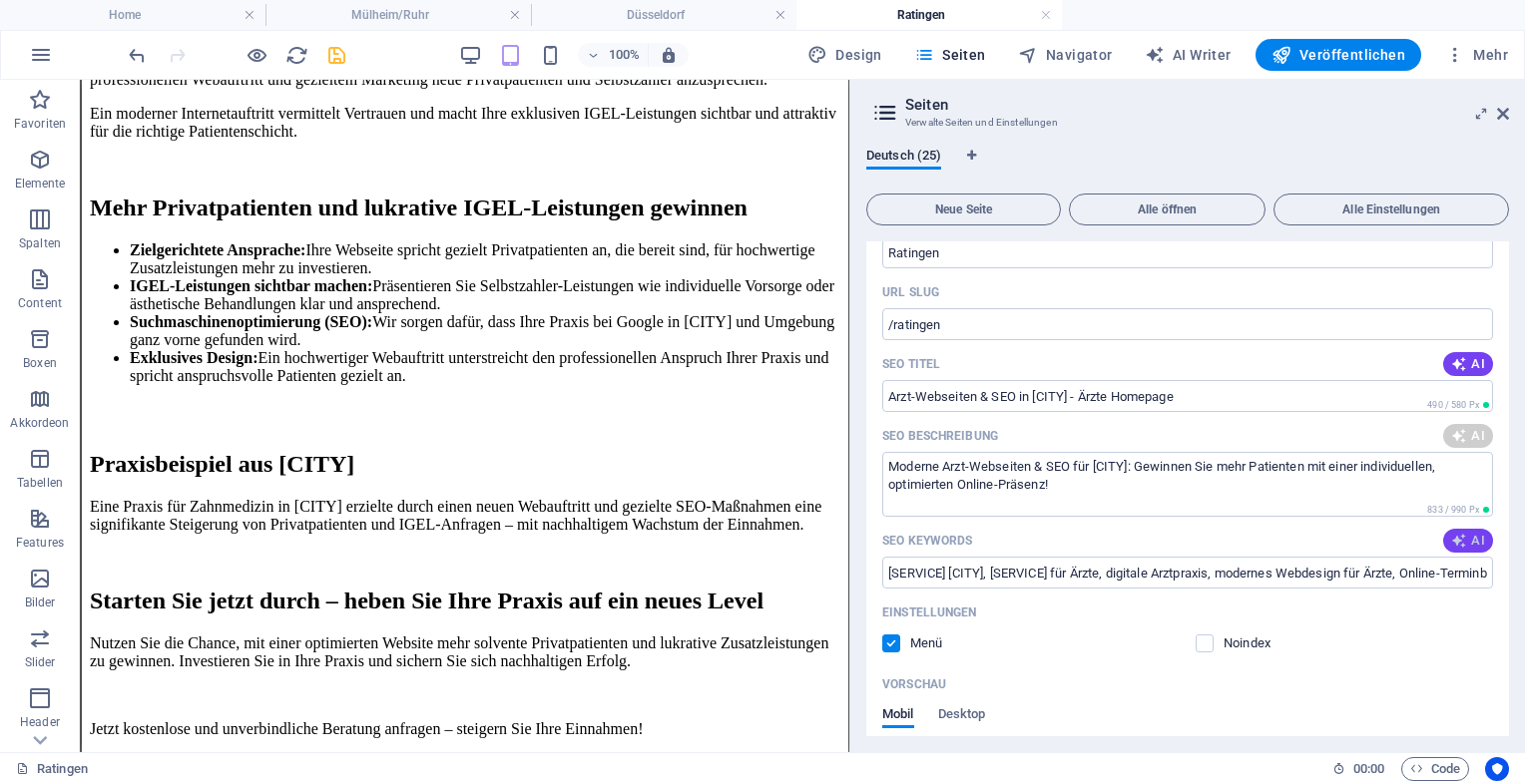 click at bounding box center [1459, 541] 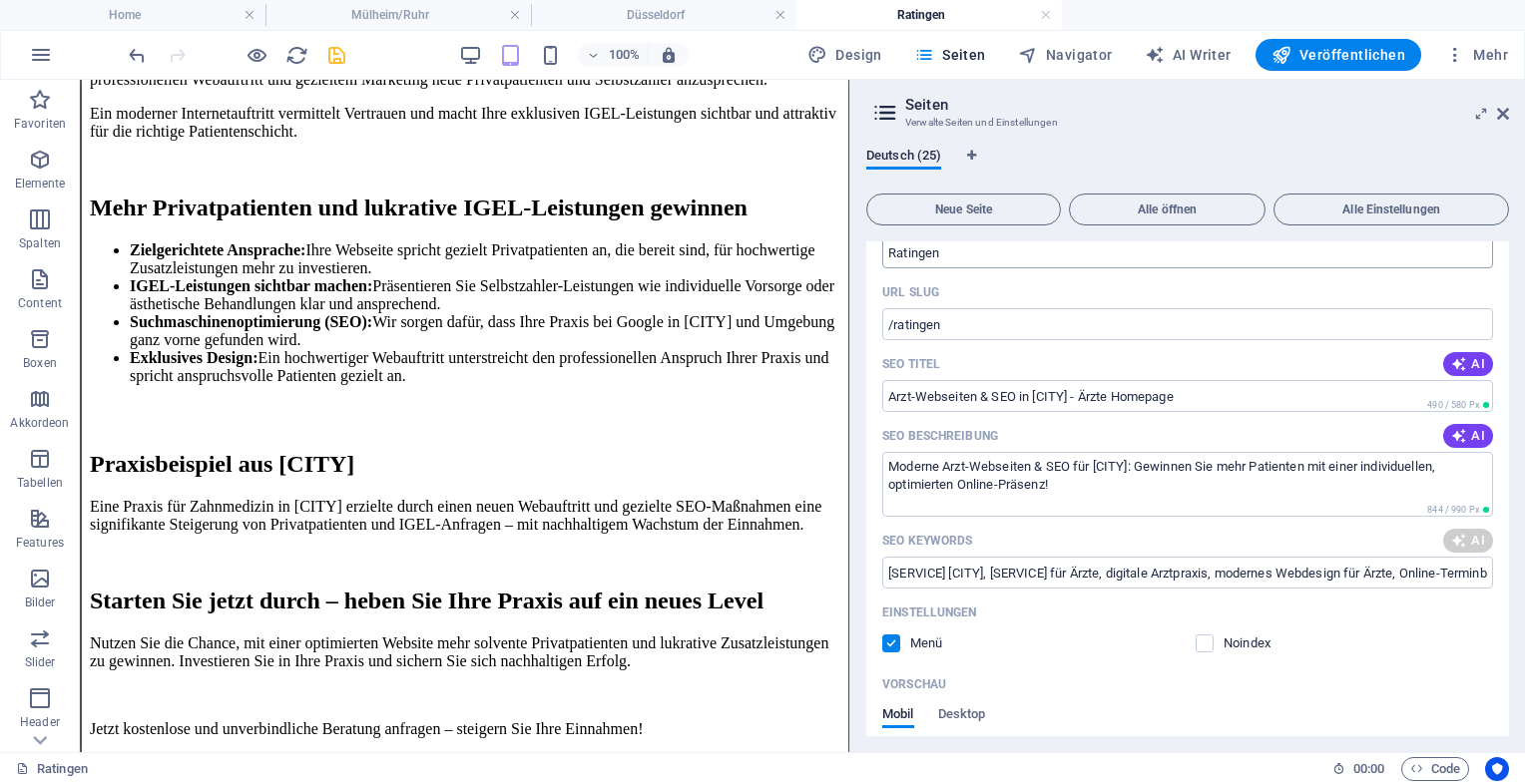 type on "Arzt-Webseiten & SEO in [CITY] - Ärzte Homepage" 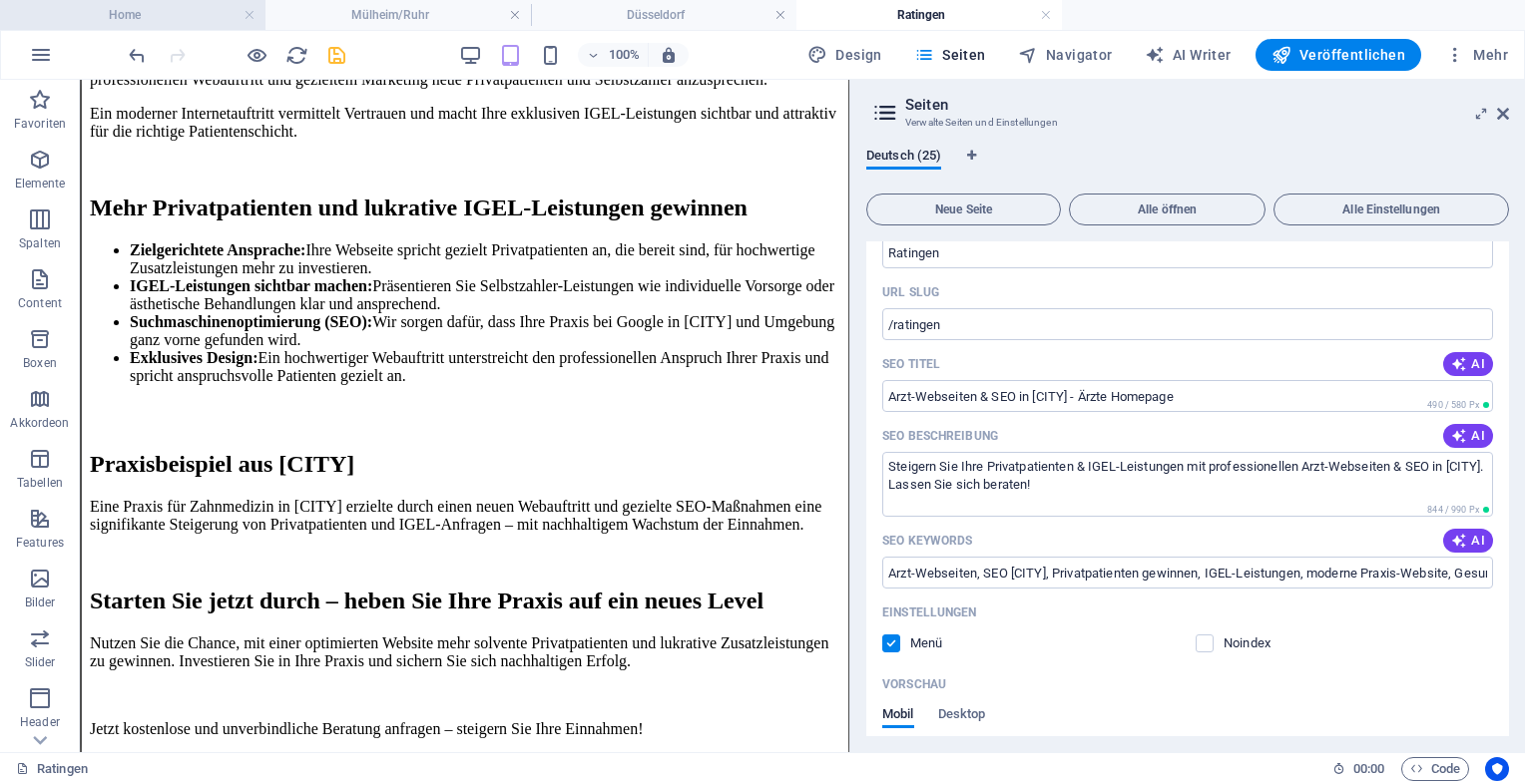 type on "Steigern Sie Ihre Privatpatienten & IGEL-Leistungen mit professionellen Arzt-Webseiten & SEO in [CITY]. Lassen Sie sich beraten!" 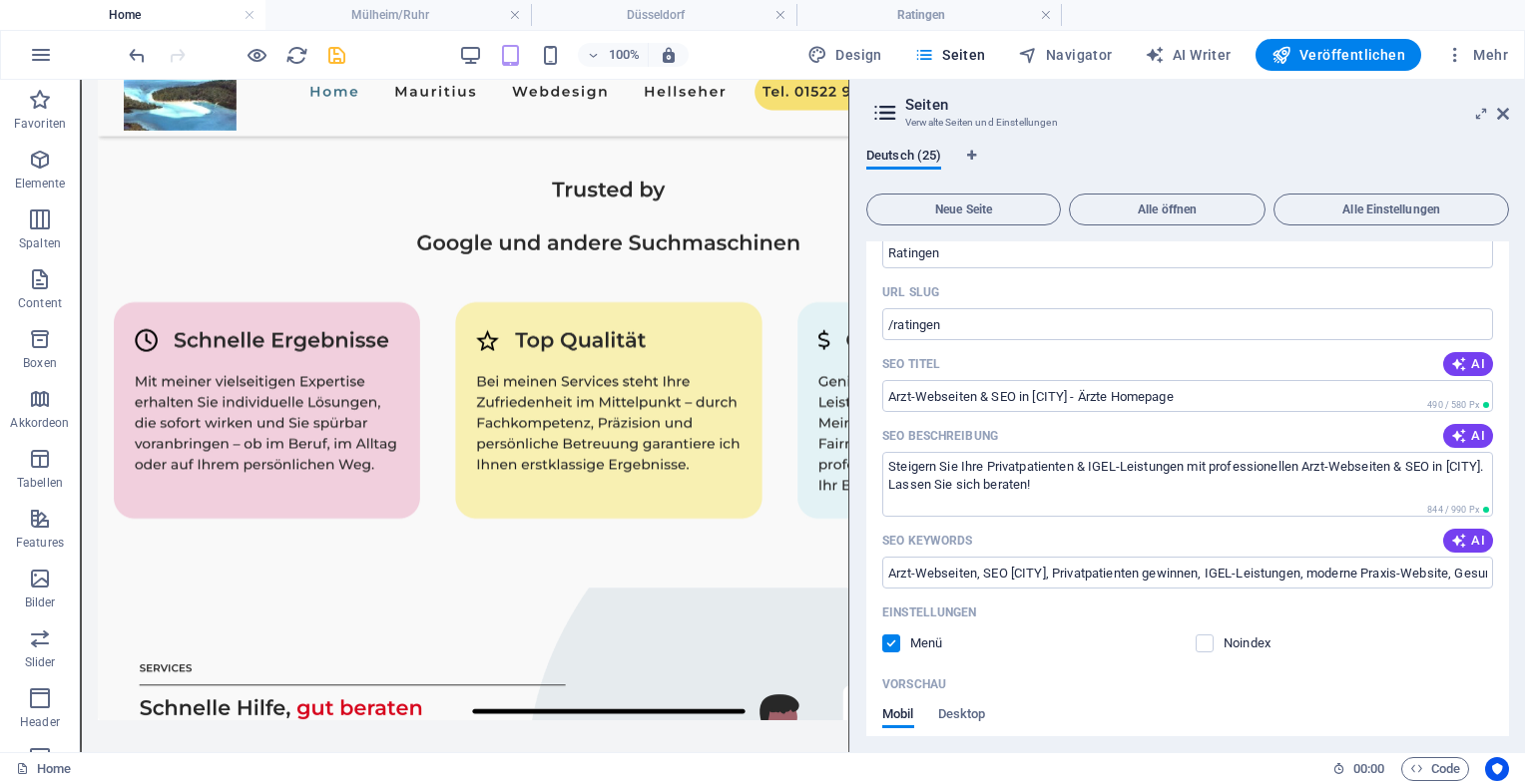 scroll, scrollTop: 0, scrollLeft: 0, axis: both 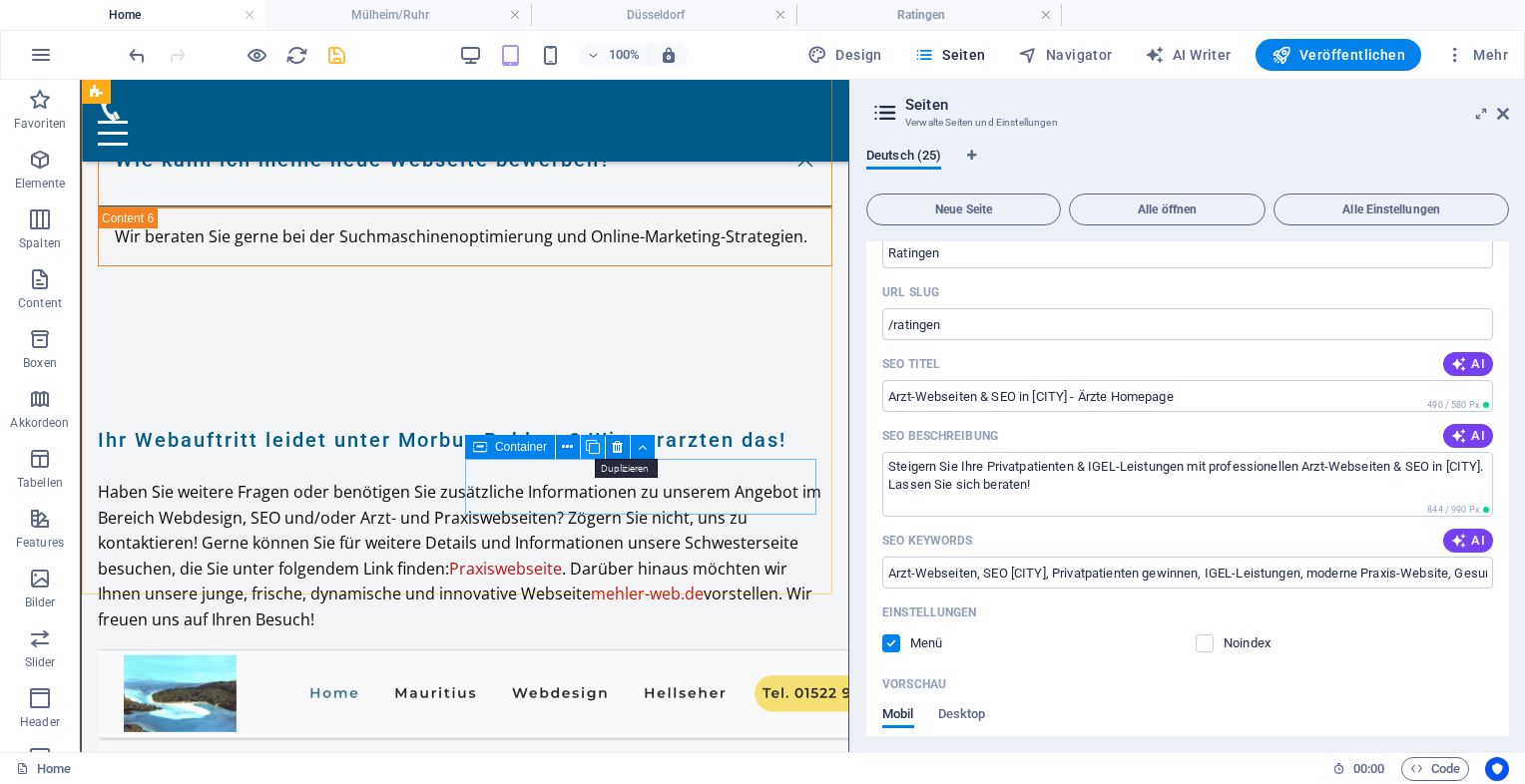 click at bounding box center (593, 447) 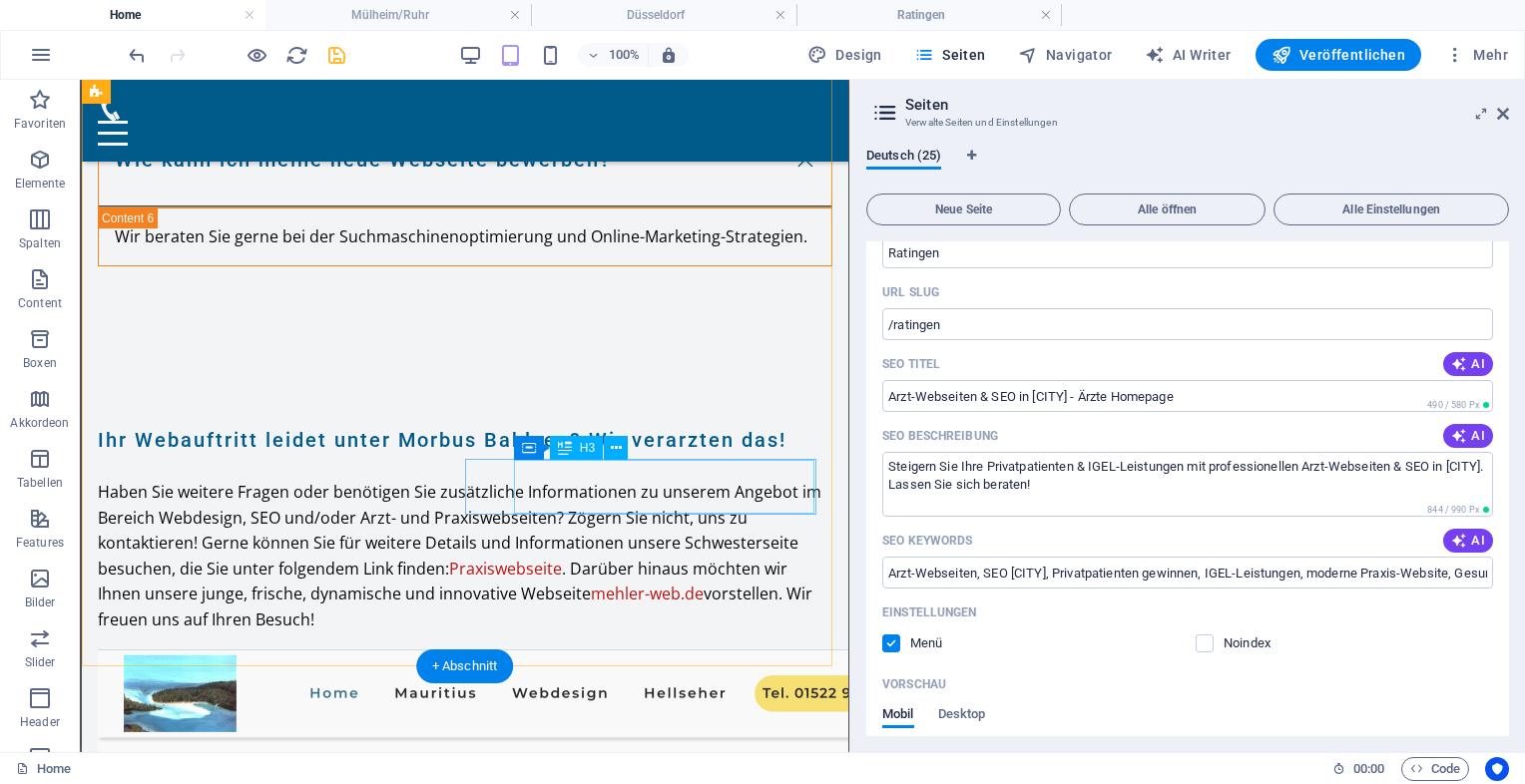 click on "Düsseldorf" at bounding box center (252, 5805) 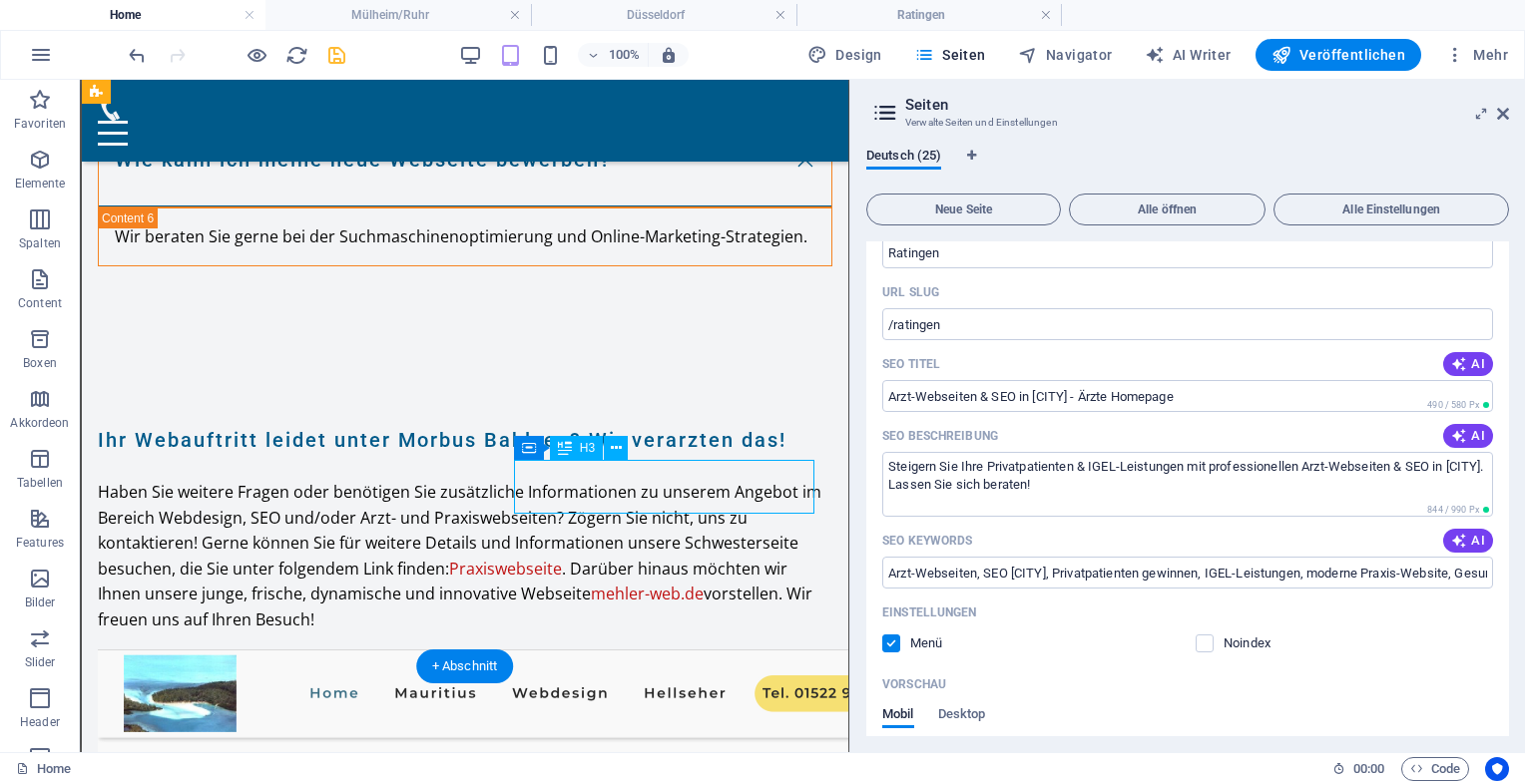 click on "Düsseldorf" at bounding box center (252, 5805) 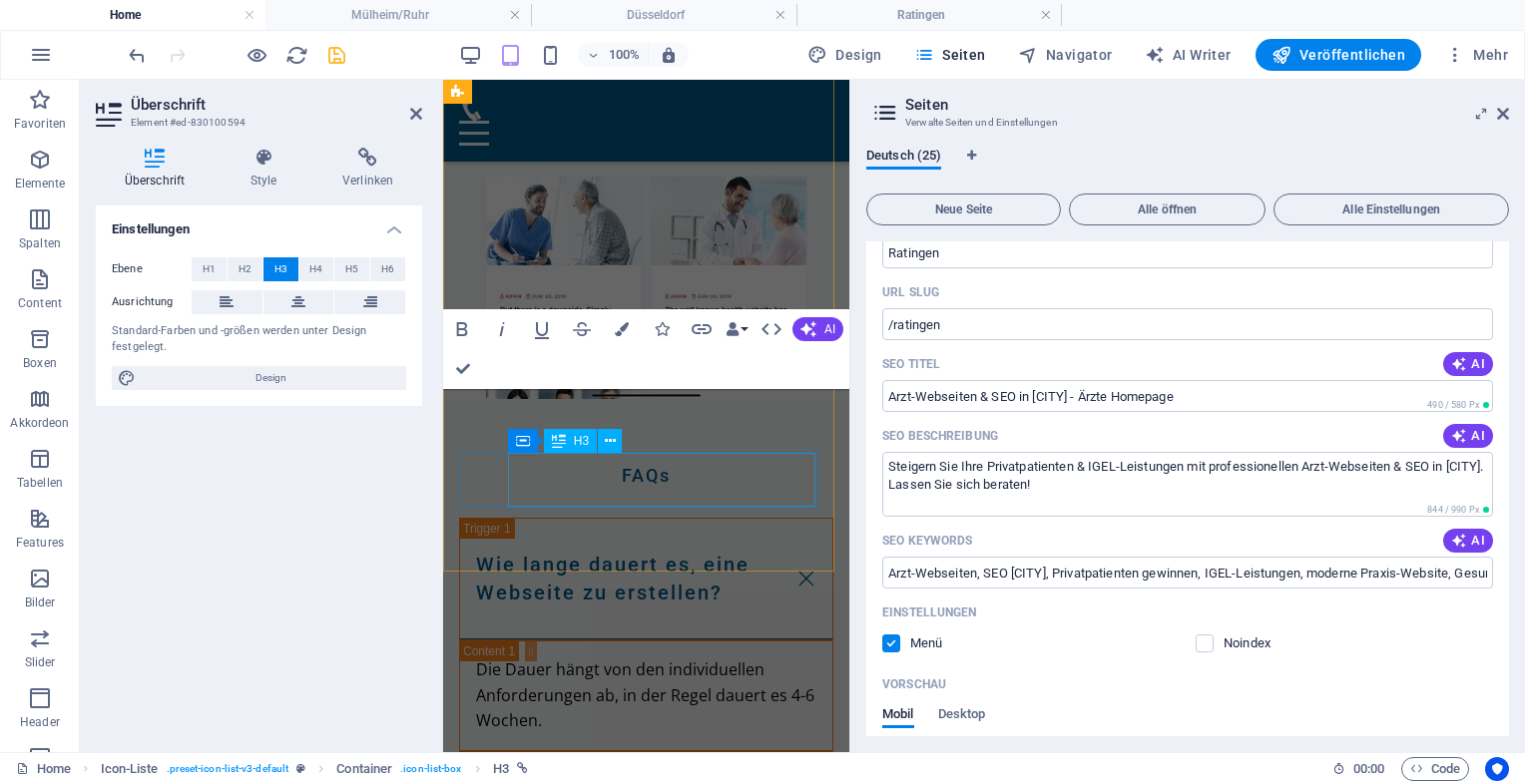 scroll, scrollTop: 15884, scrollLeft: 0, axis: vertical 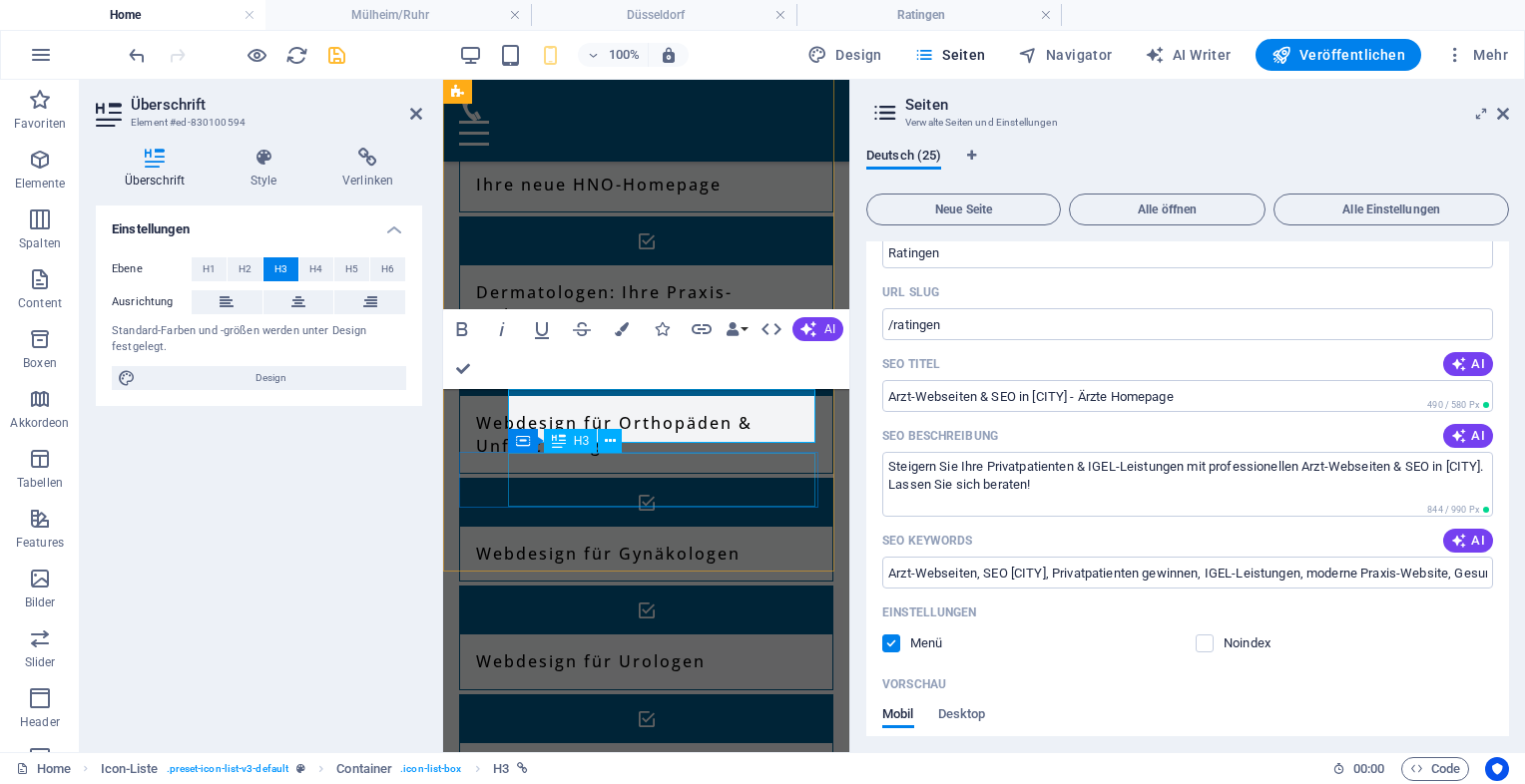 type 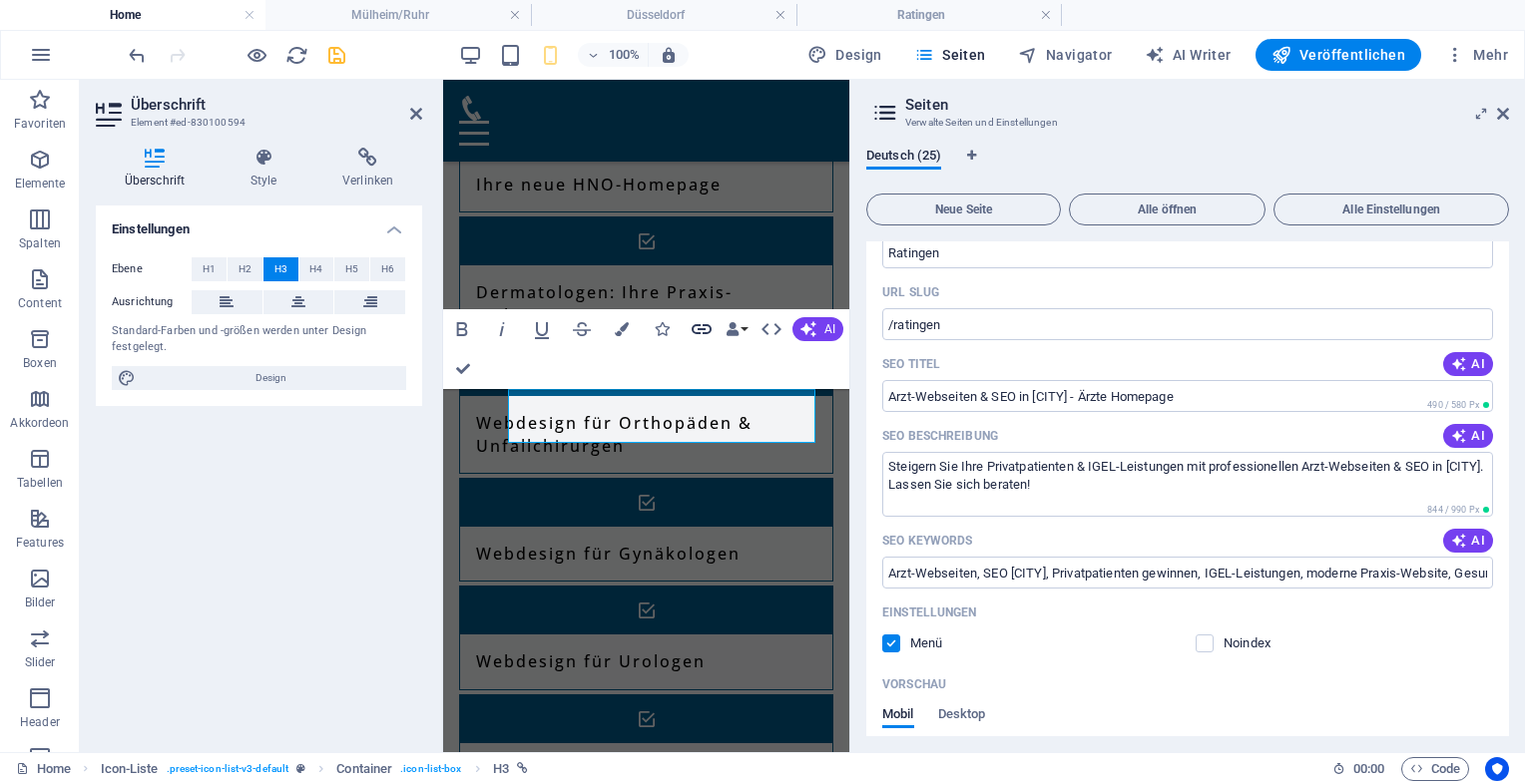 click 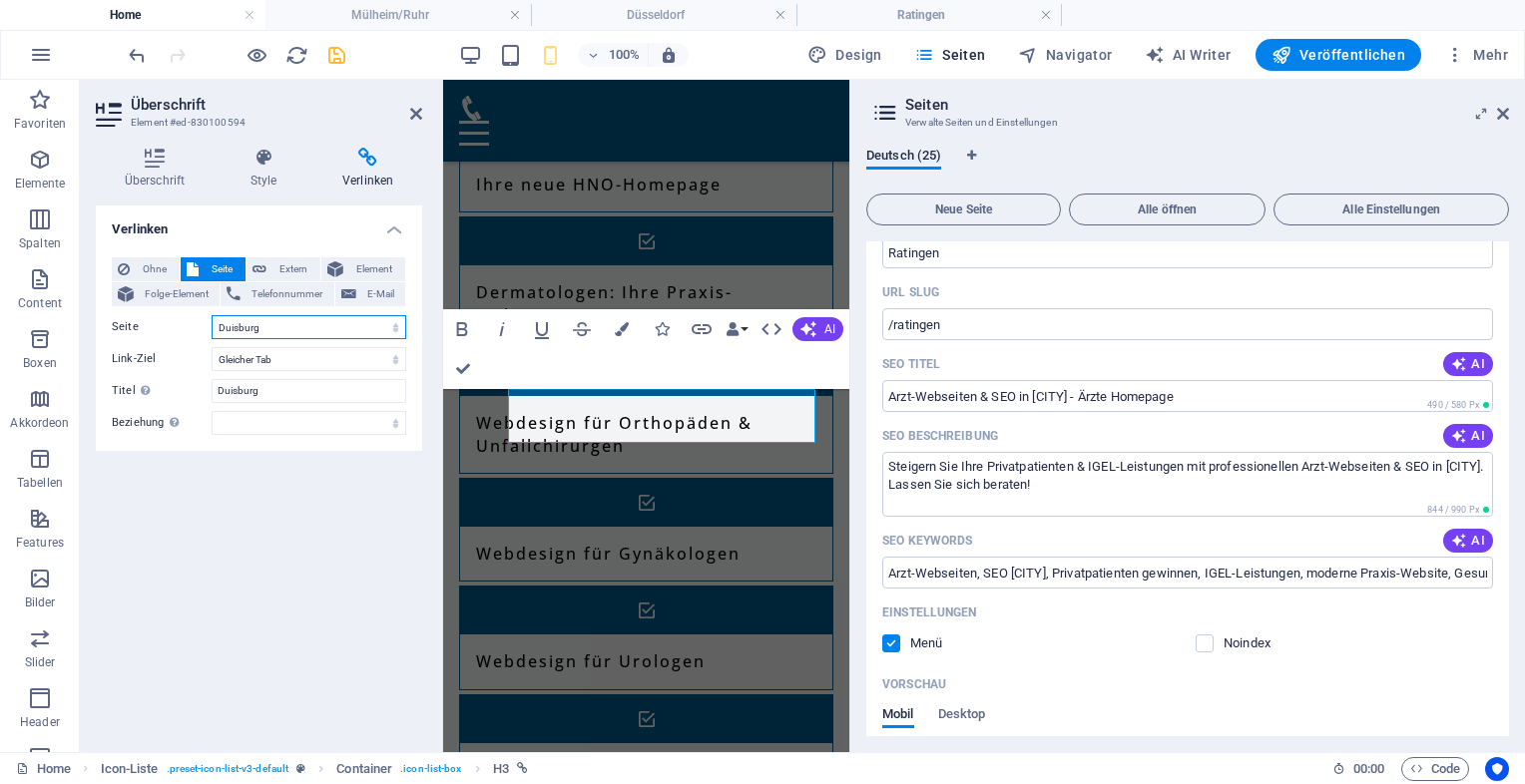click on "Home Legal Notice Privacy Moderne Praxiswebsites für Ärzte [CITY] [CITY] [CITY] [CITY] [CITY] [CITY] [CITY] Privatklinik für Ästhetische Chirurgie Ärzte mit Anspruch Für Zahnärzte in Luxuslagen – Patienten, die zahlen können Für Ärzte mit sozialem Auftrag Webseiten für Tierärzte &amp; Tierkliniken Ihre neue HNO-Homepage Ihre Hautarztpraxis Webdesign für Orthopäden &amp; Unfallchirurgen  Webdesign für Gynäkologen Webdesign & [SERVICE] für Kardiologen Endokrinologe / Diabetologe  Augenarzt  Urologe Psychiater Gastroenterologen" at bounding box center (308, 327) 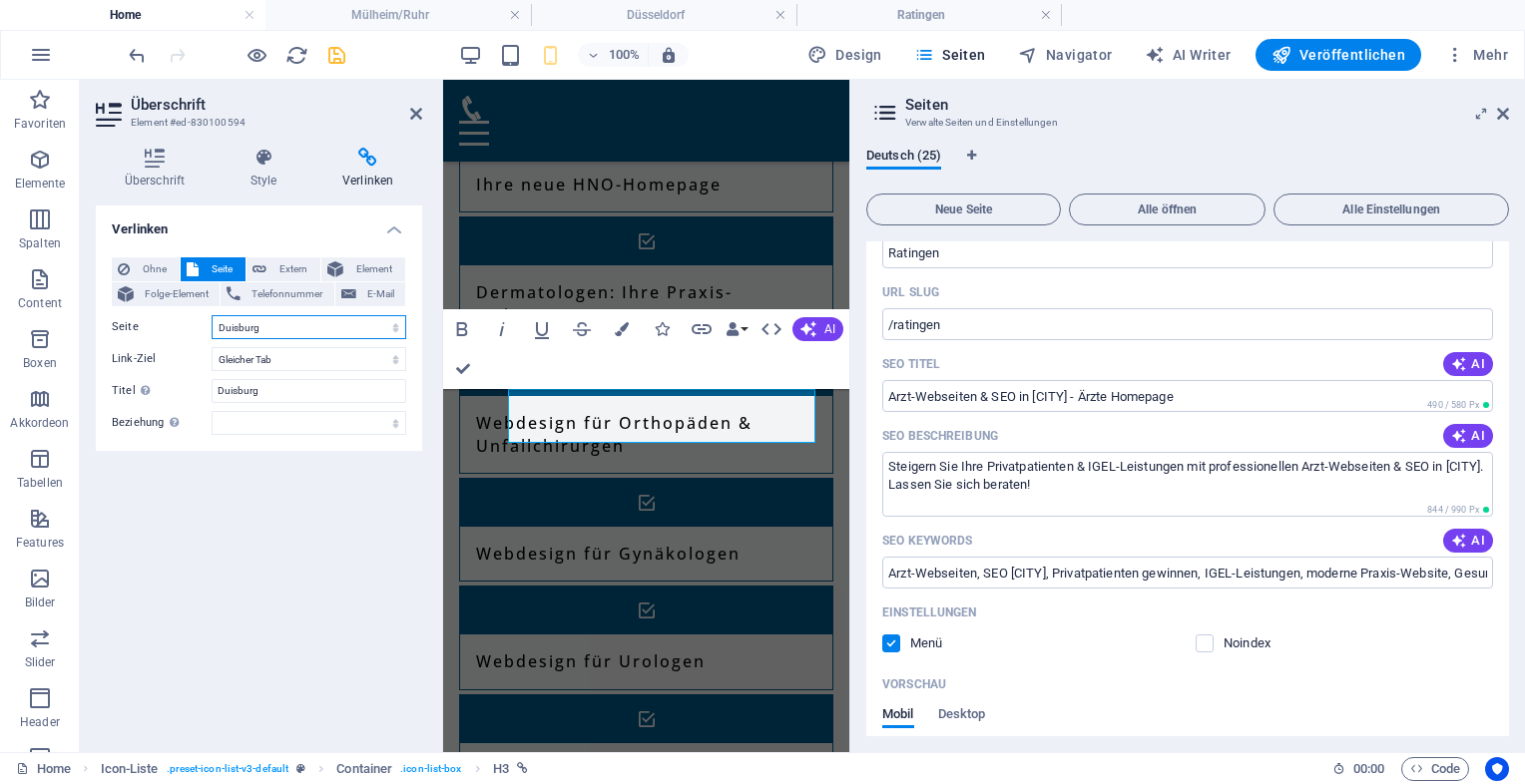select on "5" 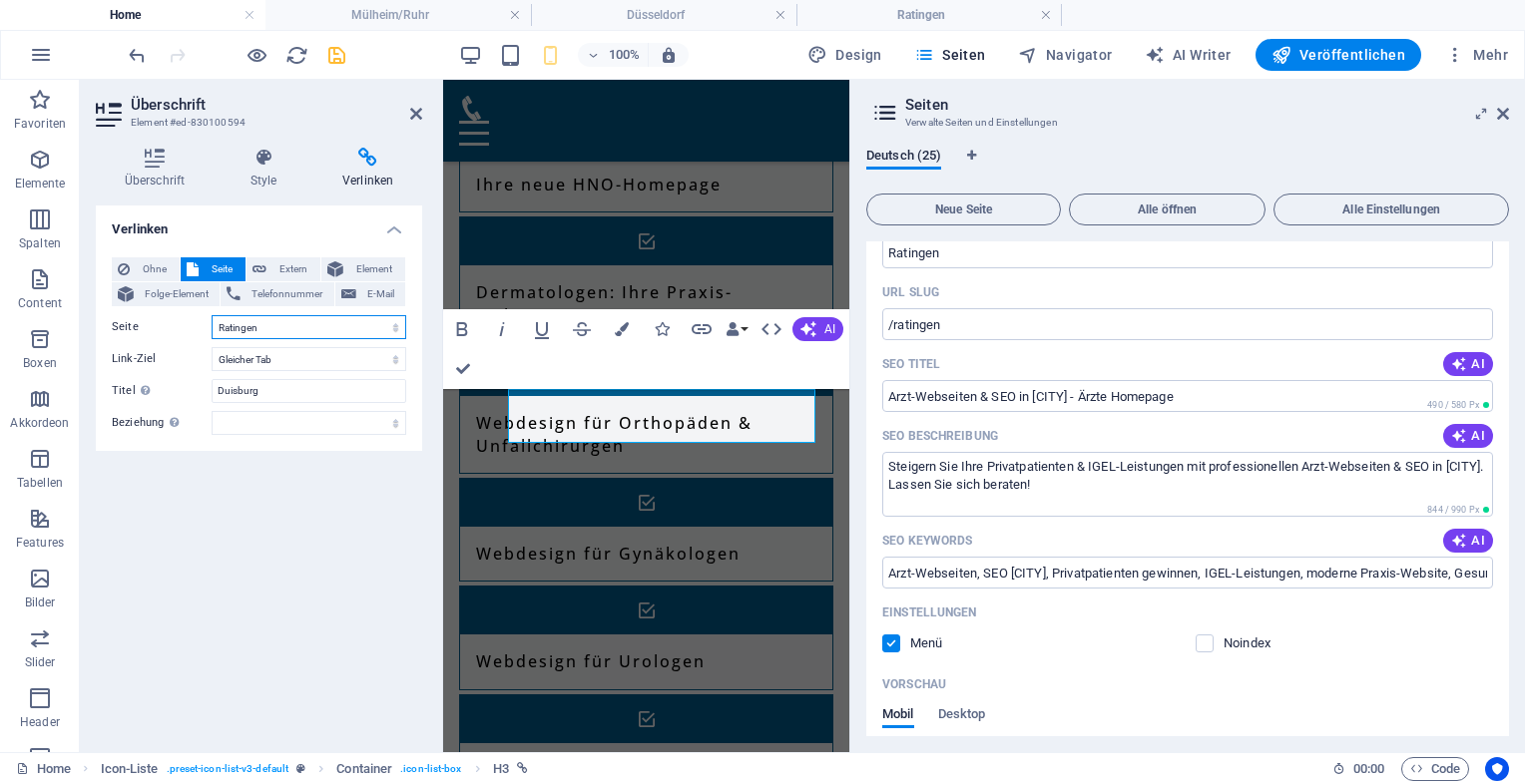 click on "Home Legal Notice Privacy Moderne Praxiswebsites für Ärzte [CITY] [CITY] [CITY] [CITY] [CITY] [CITY] [CITY] Privatklinik für Ästhetische Chirurgie Ärzte mit Anspruch Für Zahnärzte in Luxuslagen – Patienten, die zahlen können Für Ärzte mit sozialem Auftrag Webseiten für Tierärzte &amp; Tierkliniken Ihre neue HNO-Homepage Ihre Hautarztpraxis Webdesign für Orthopäden &amp; Unfallchirurgen  Webdesign für Gynäkologen Webdesign & [SERVICE] für Kardiologen Endokrinologe / Diabetologe  Augenarzt  Urologe Psychiater Gastroenterologen" at bounding box center [308, 327] 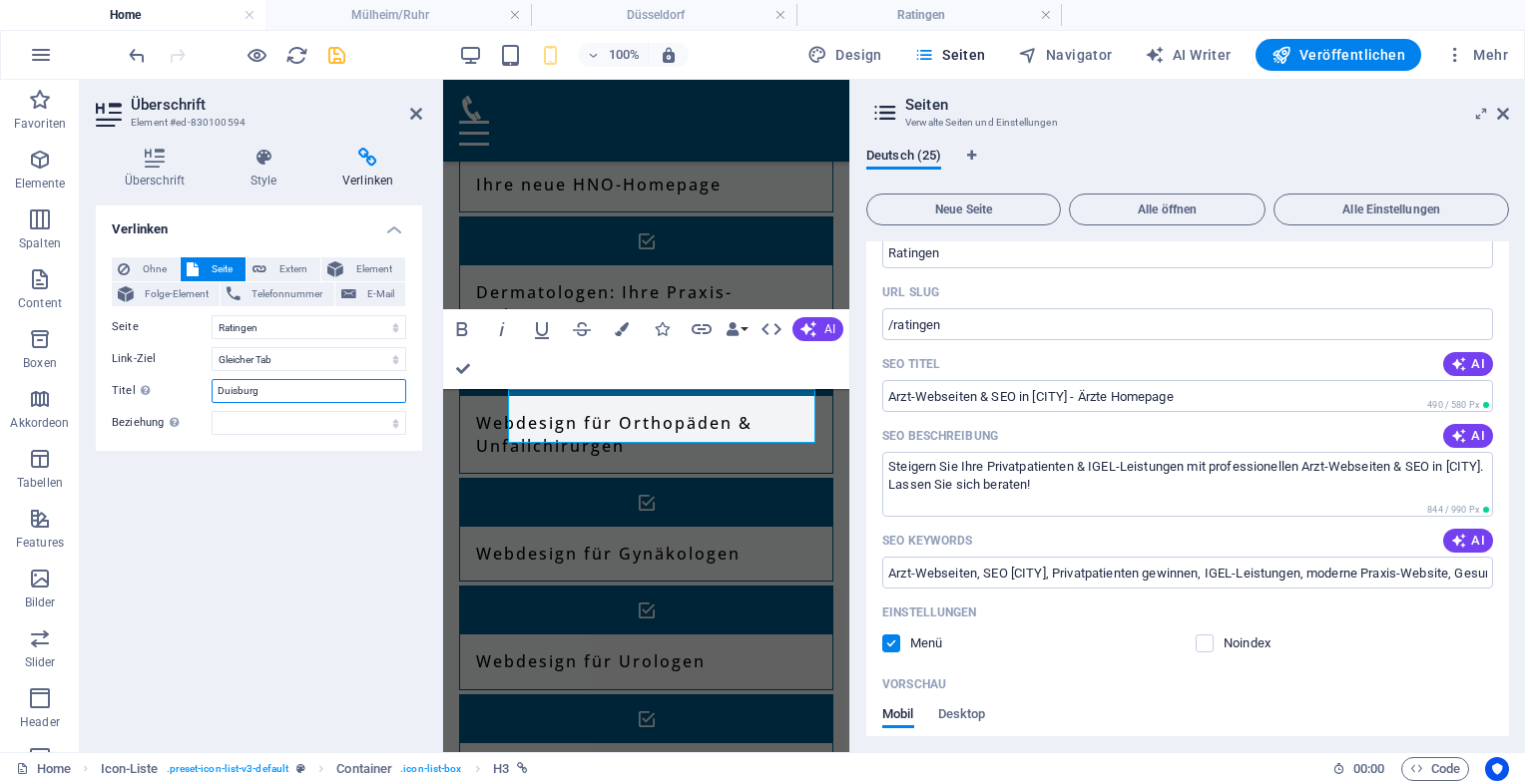 click on "Duisburg" at bounding box center (308, 391) 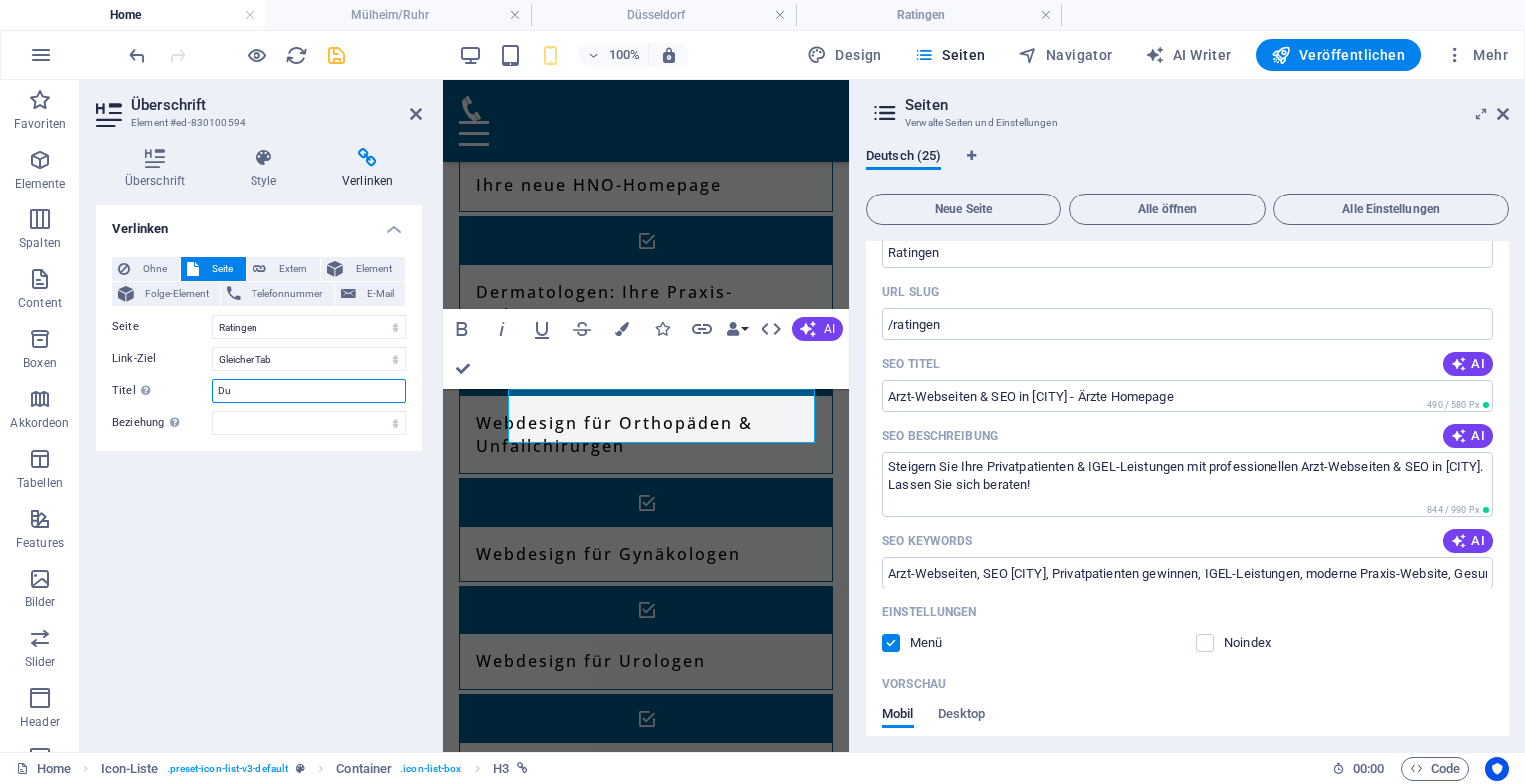 type on "D" 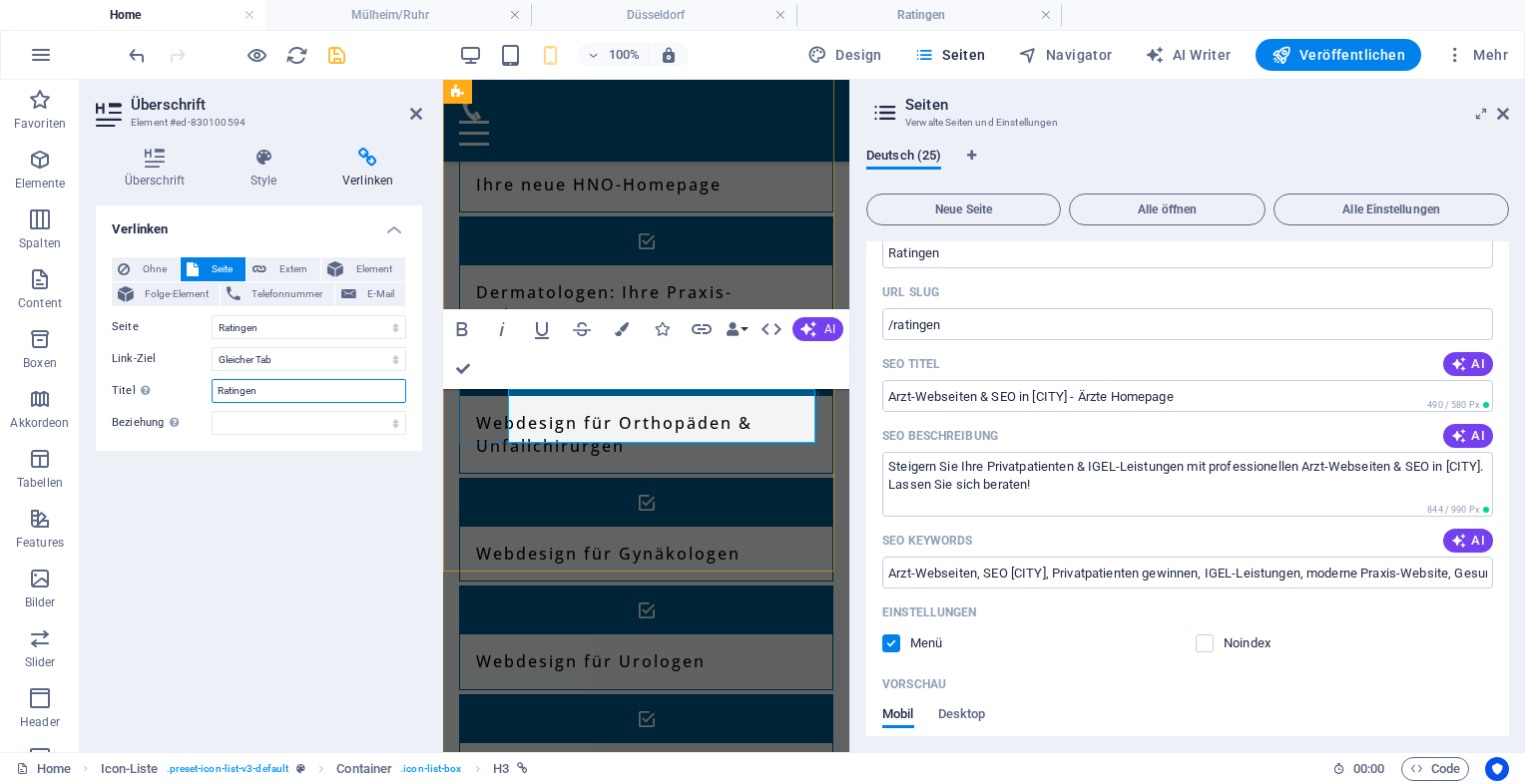type on "Ratingen" 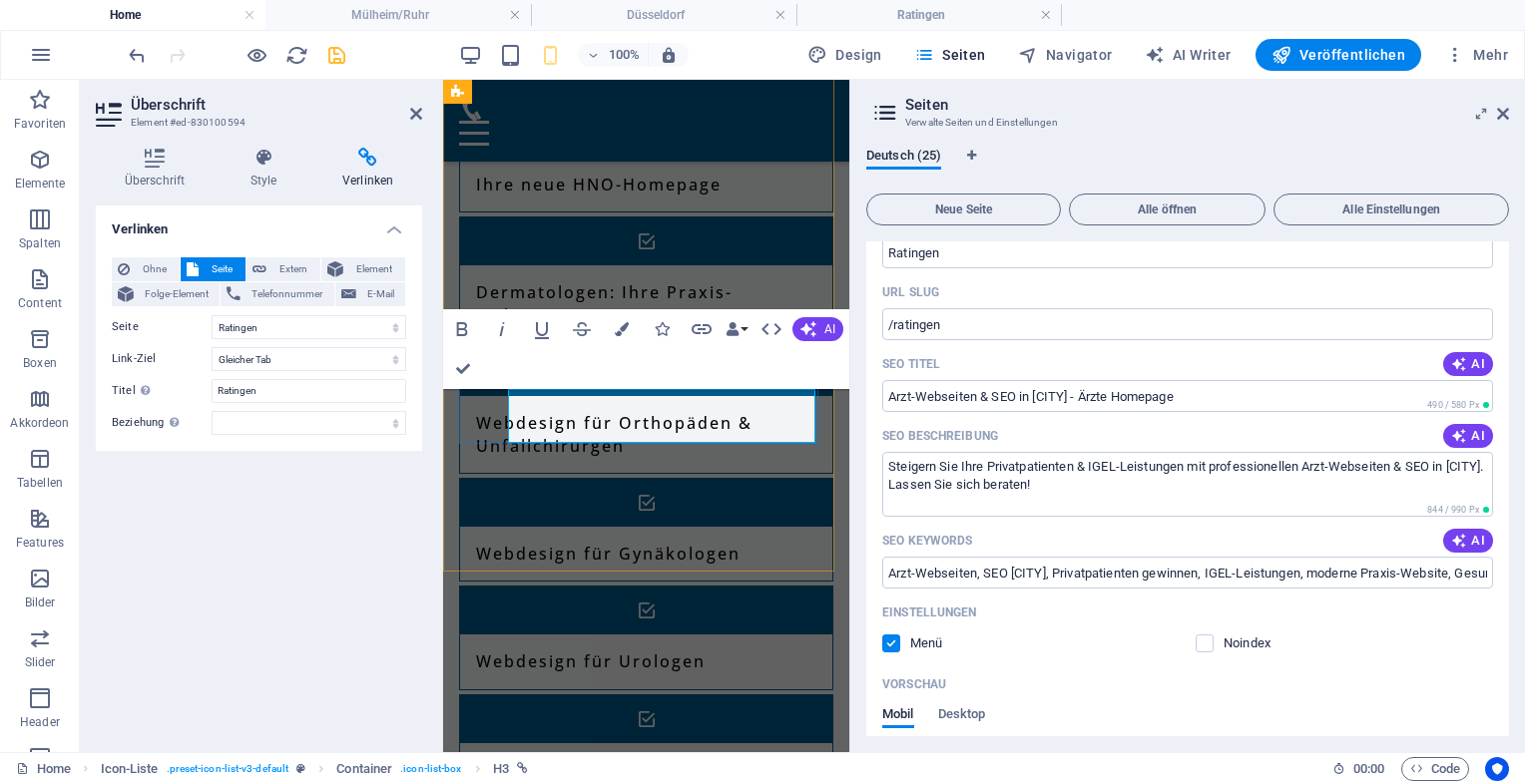 click on "Ratingen" at bounding box center (621, 1940) 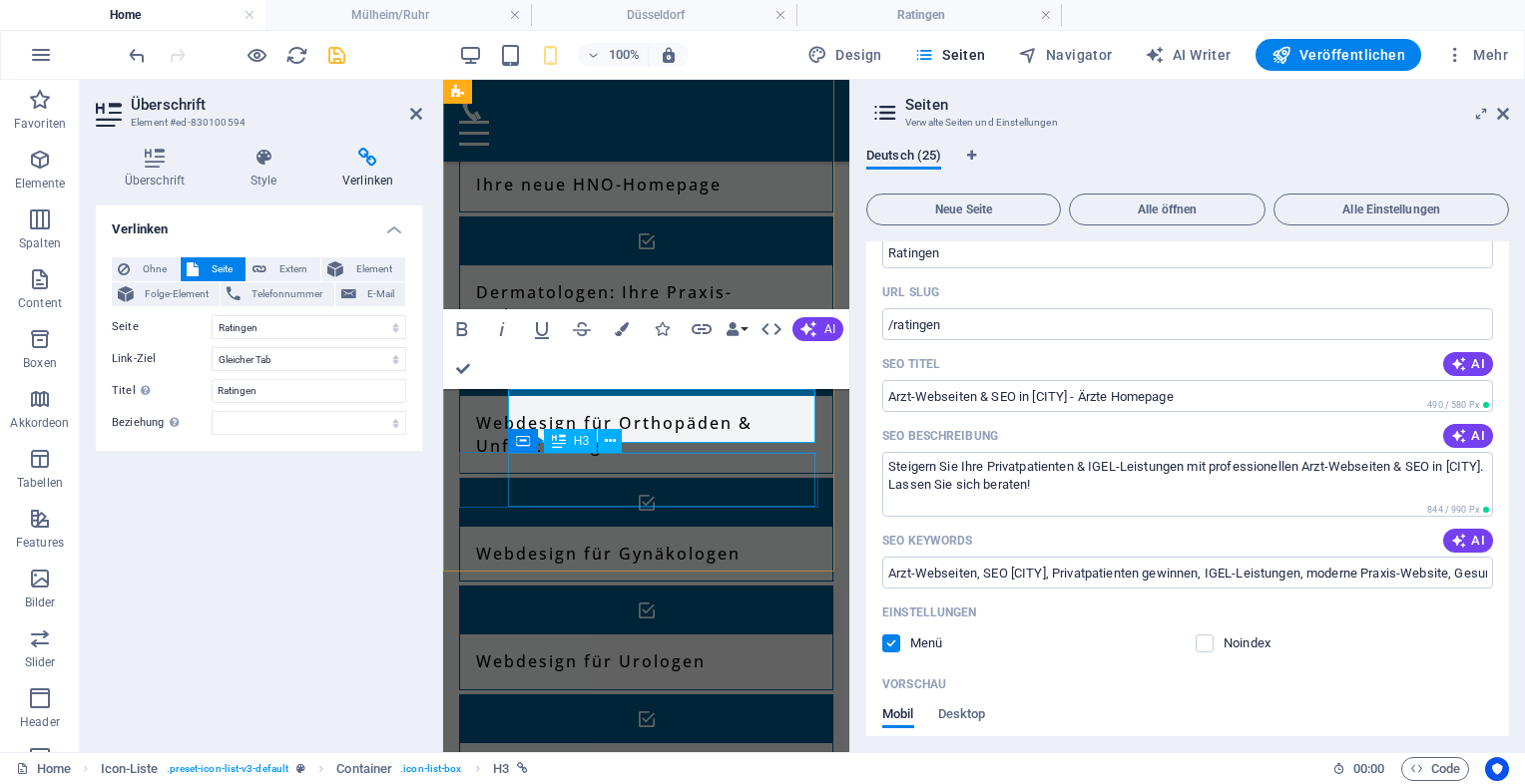 click on "Düsseldorf" at bounding box center (621, 2049) 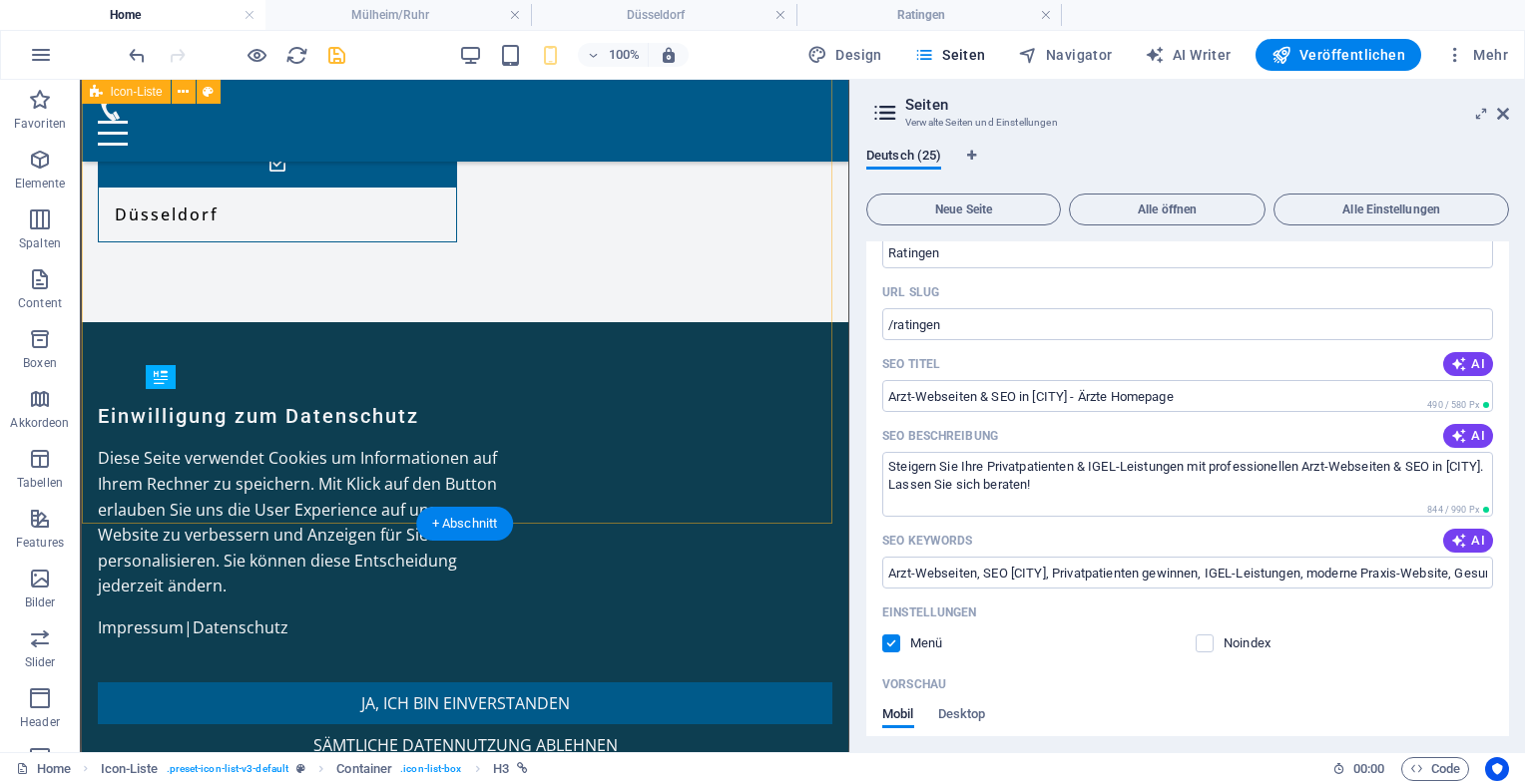 scroll, scrollTop: 10474, scrollLeft: 0, axis: vertical 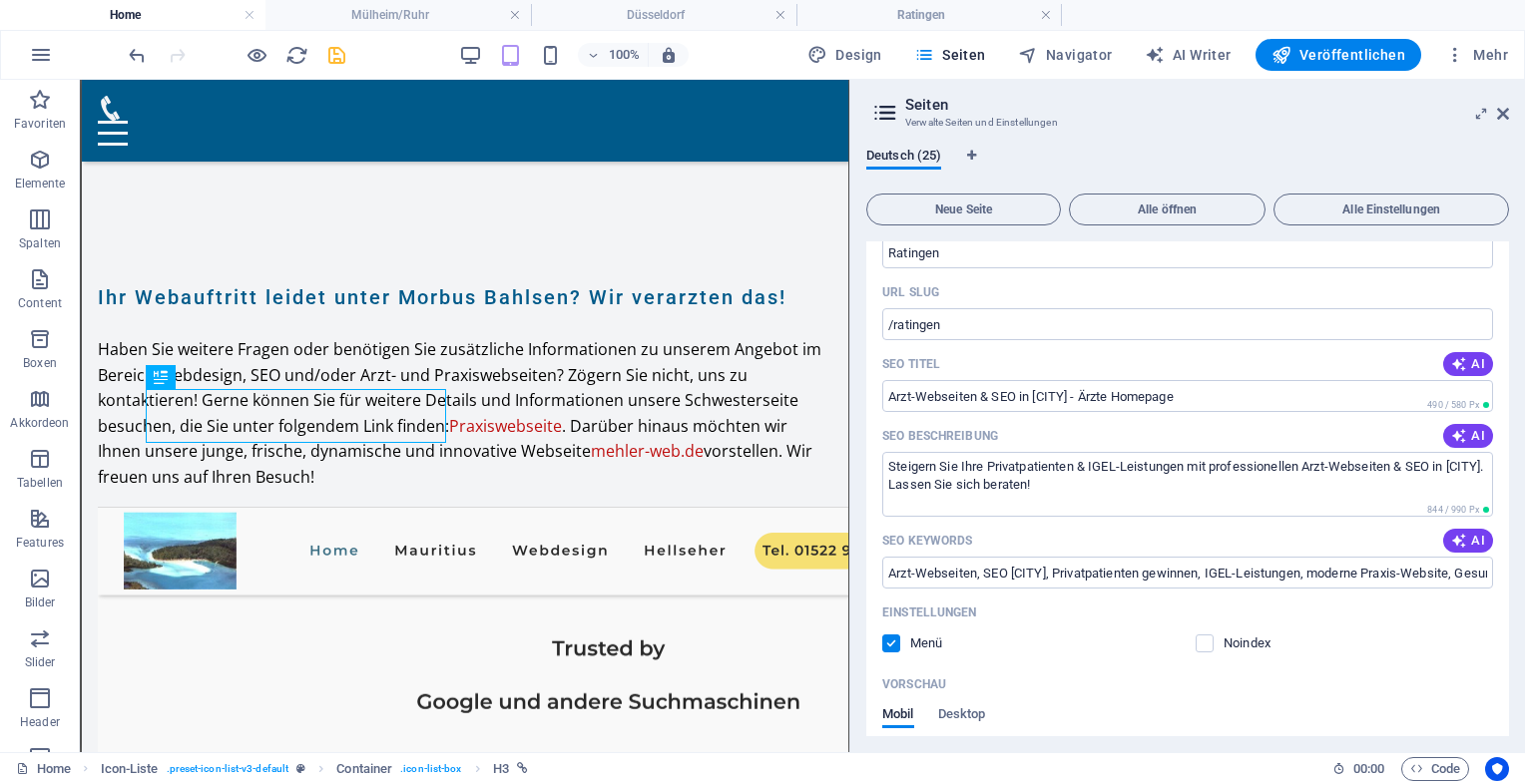 click at bounding box center [336, 55] 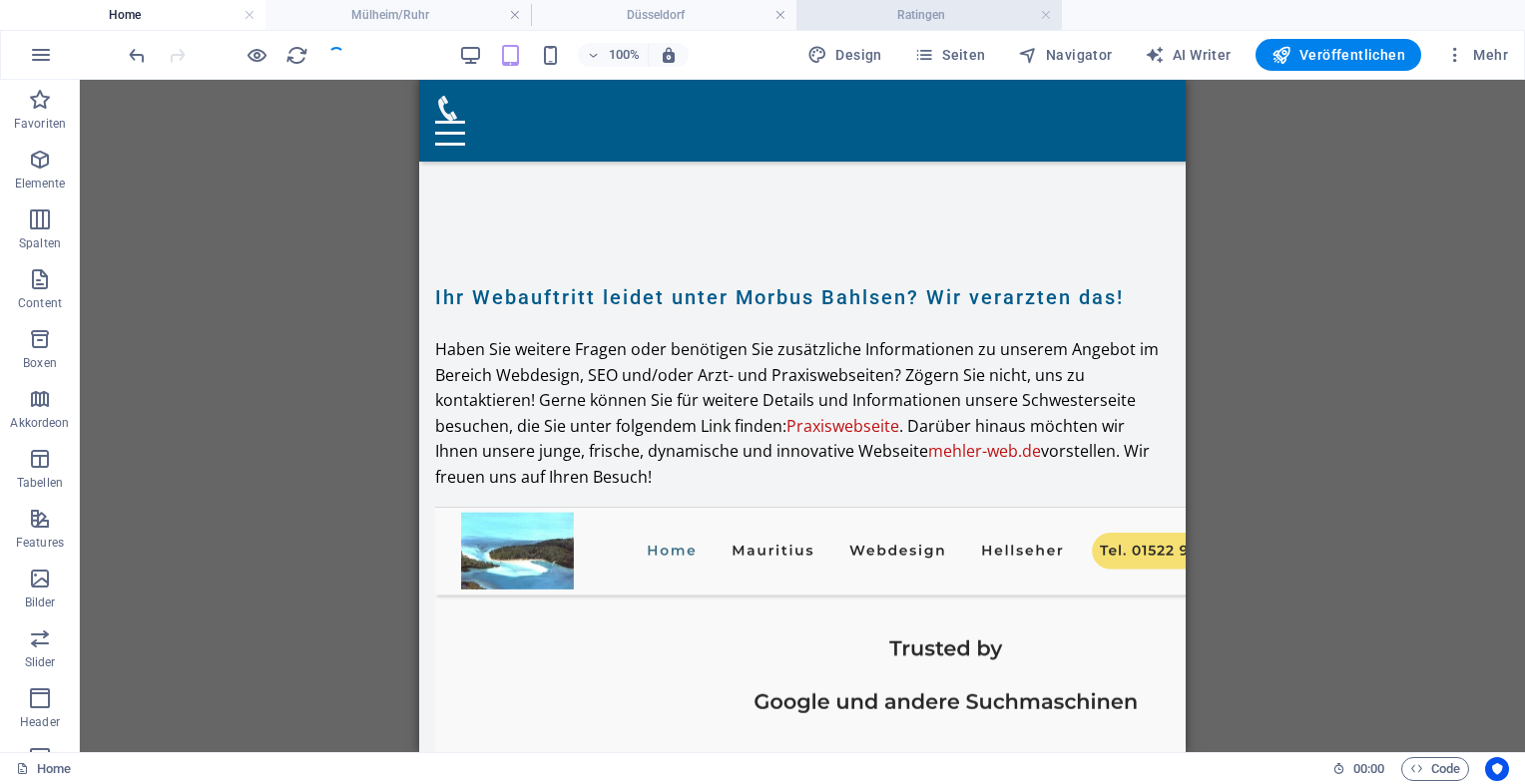click on "Ratingen" at bounding box center [929, 15] 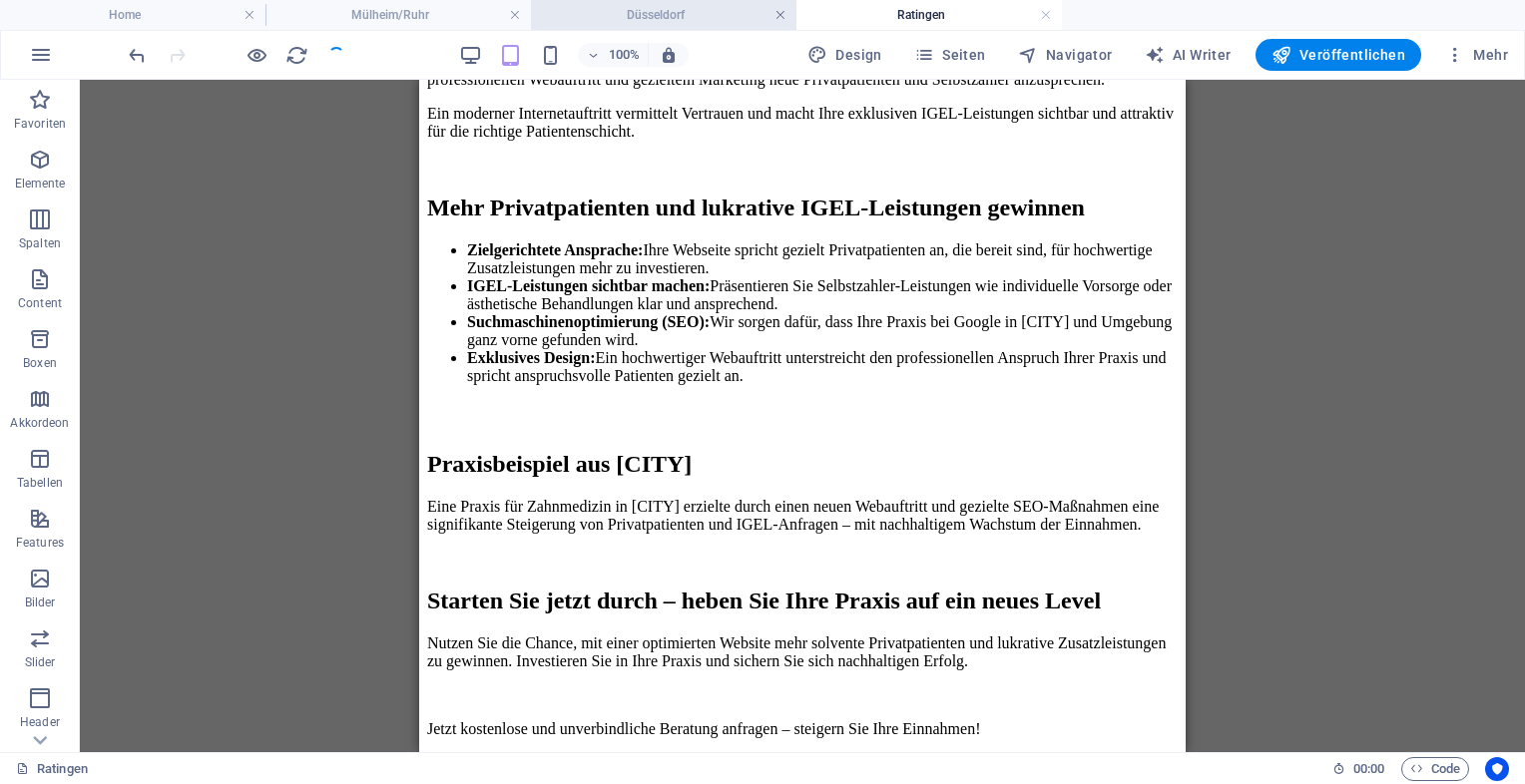 click at bounding box center (780, 15) 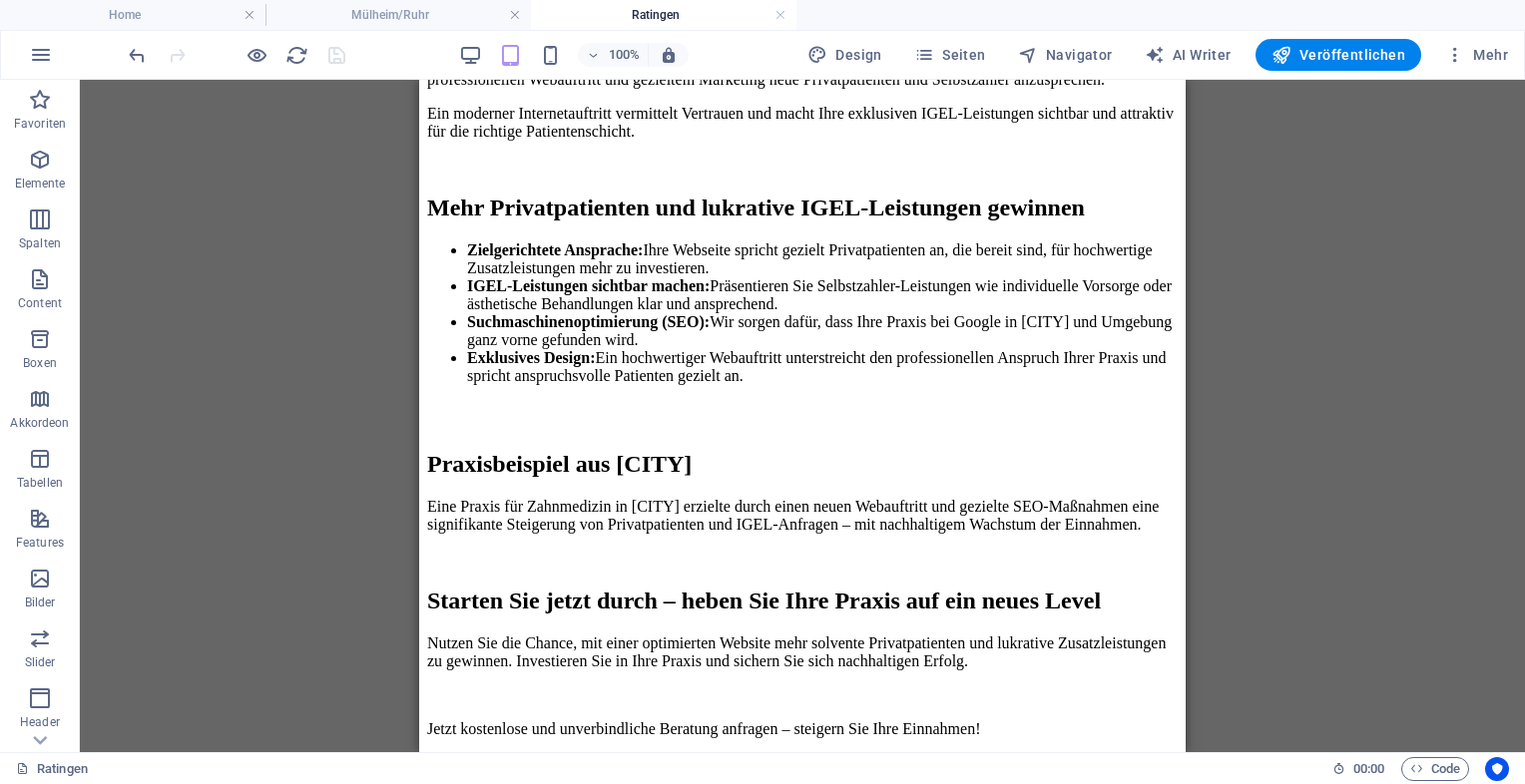 click on "Ratingen" at bounding box center (664, 15) 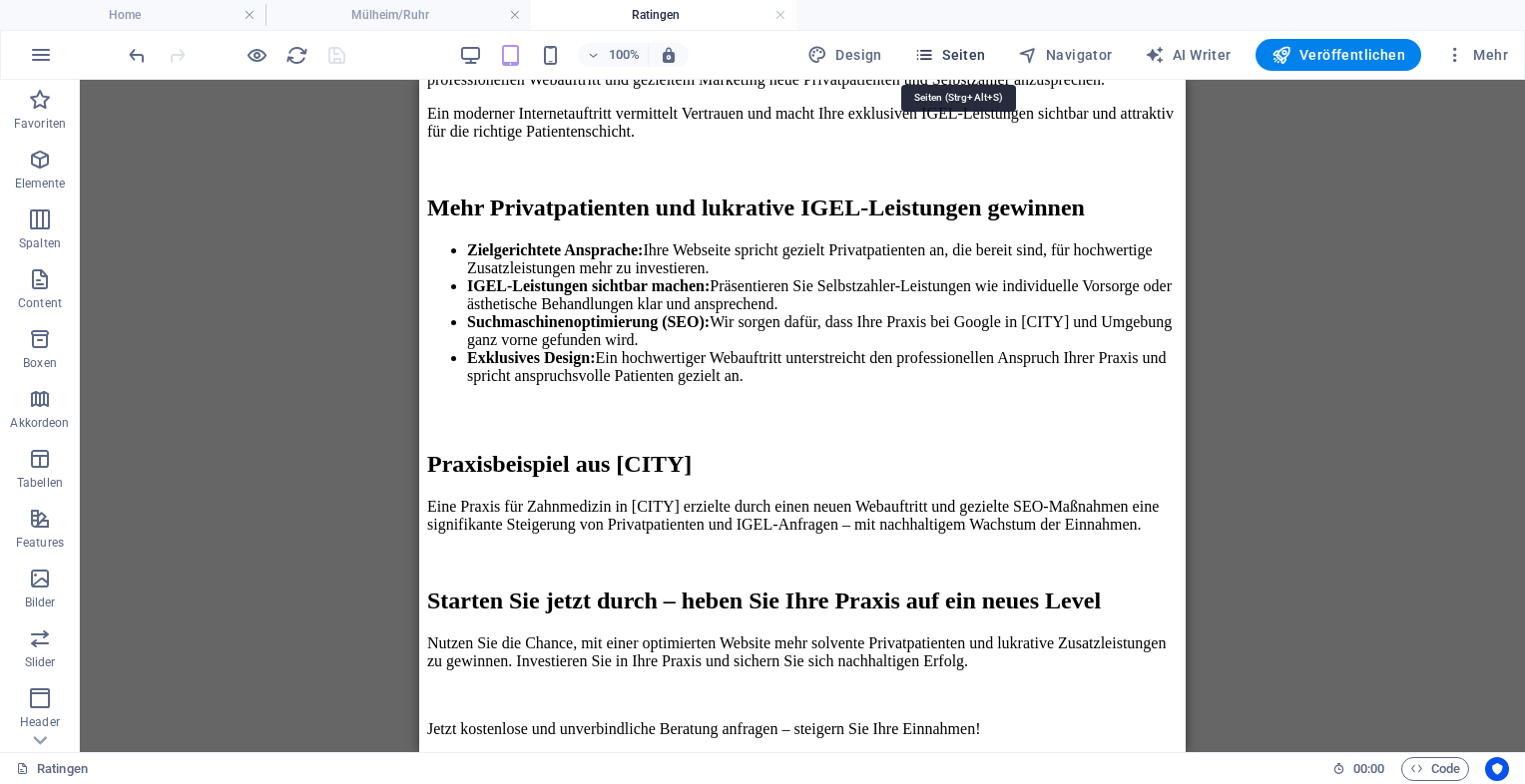 click on "Seiten" at bounding box center [950, 55] 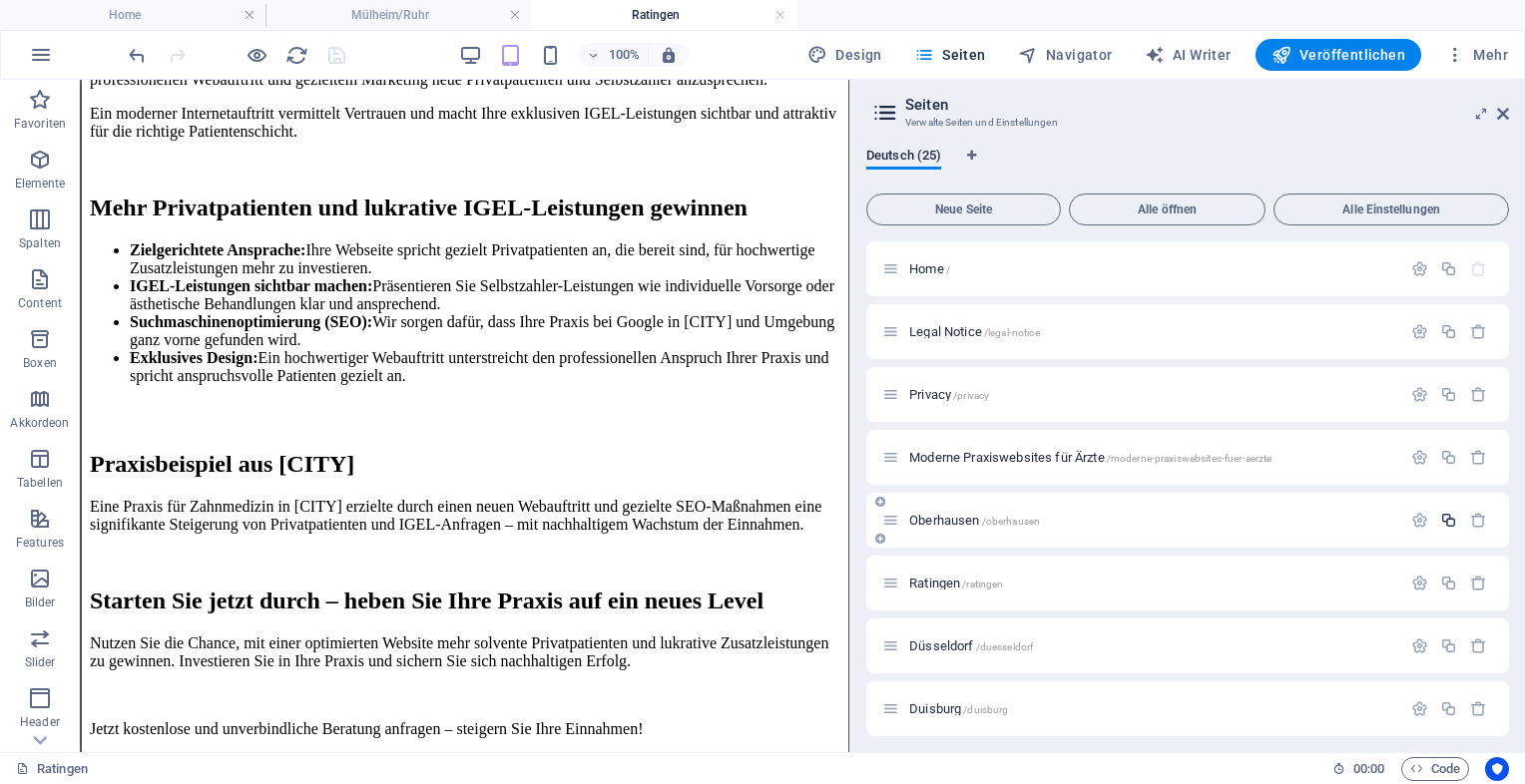 click at bounding box center (1448, 520) 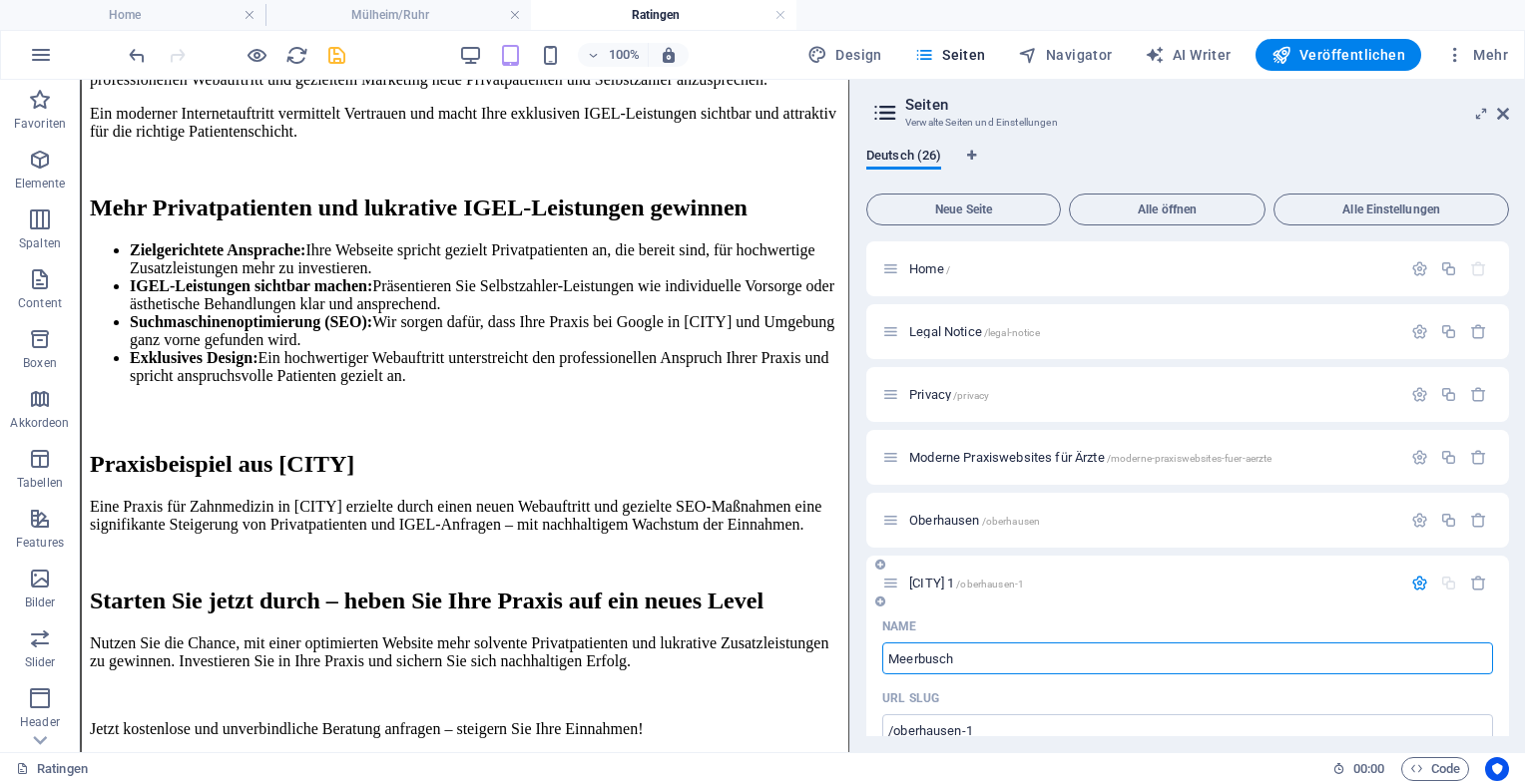 type on "Meerbusch" 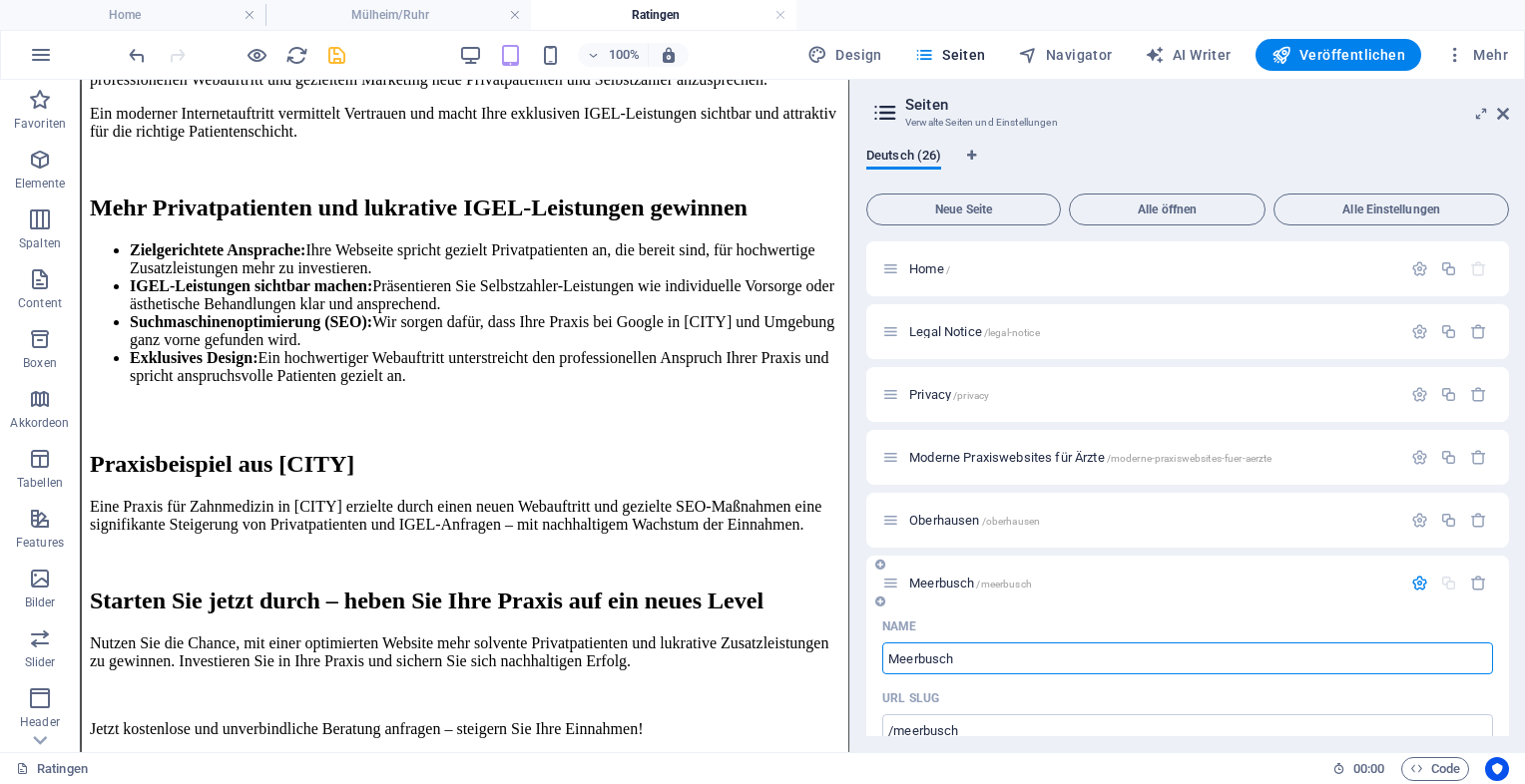 type on "Meerbusch" 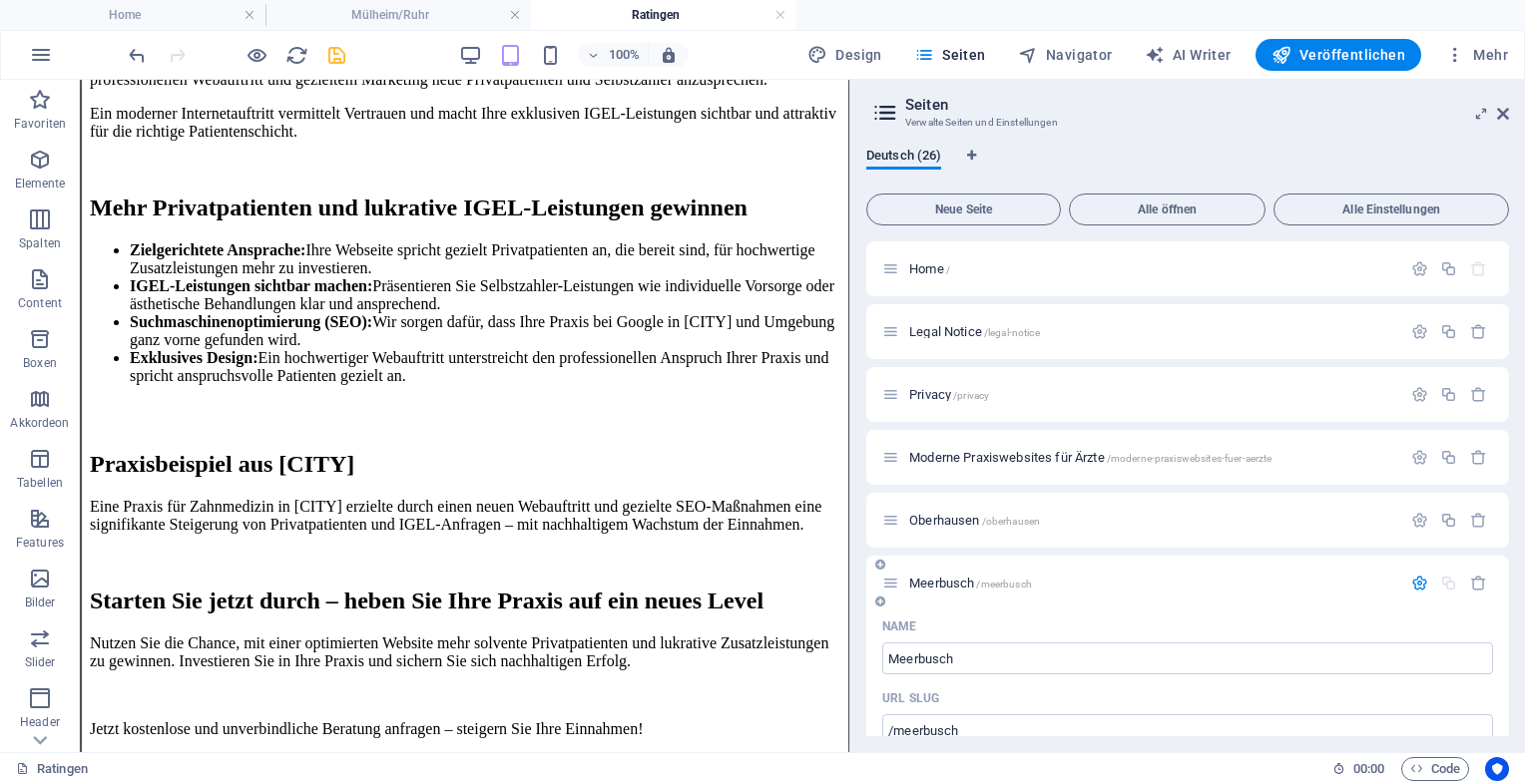 click on "[CITY] /[CITY]" at bounding box center [970, 583] 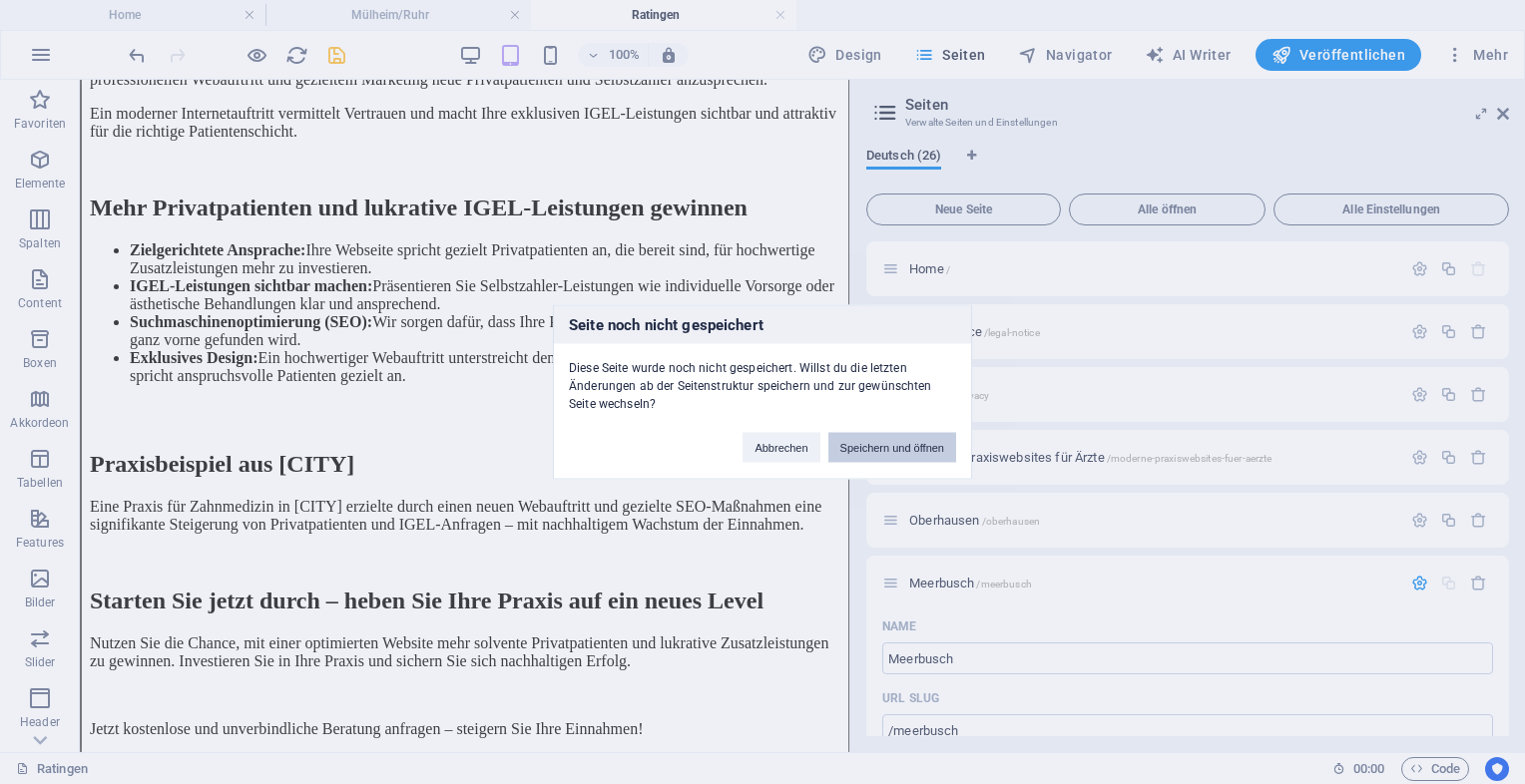 click on "Speichern und öffnen" at bounding box center [892, 448] 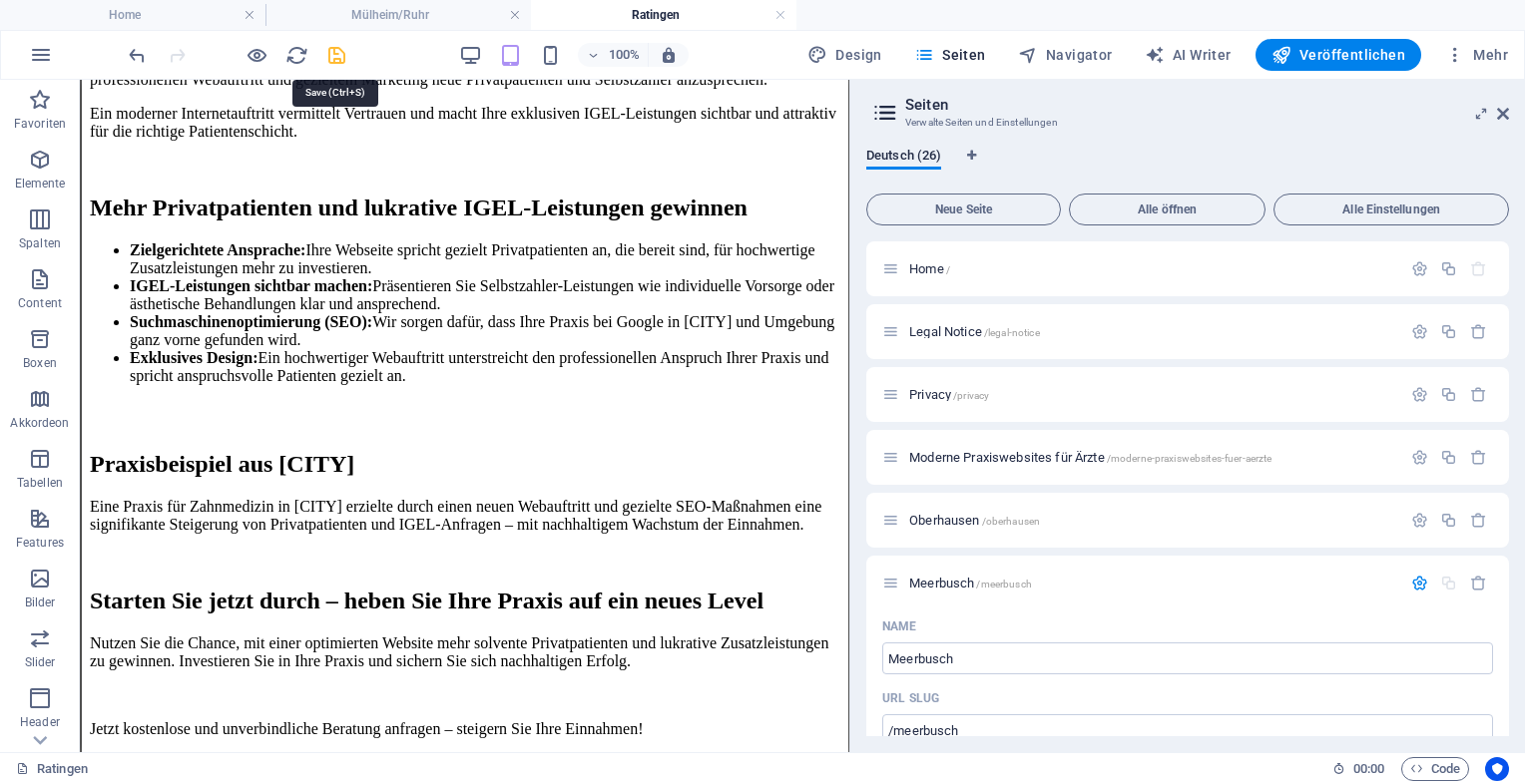 click at bounding box center (336, 55) 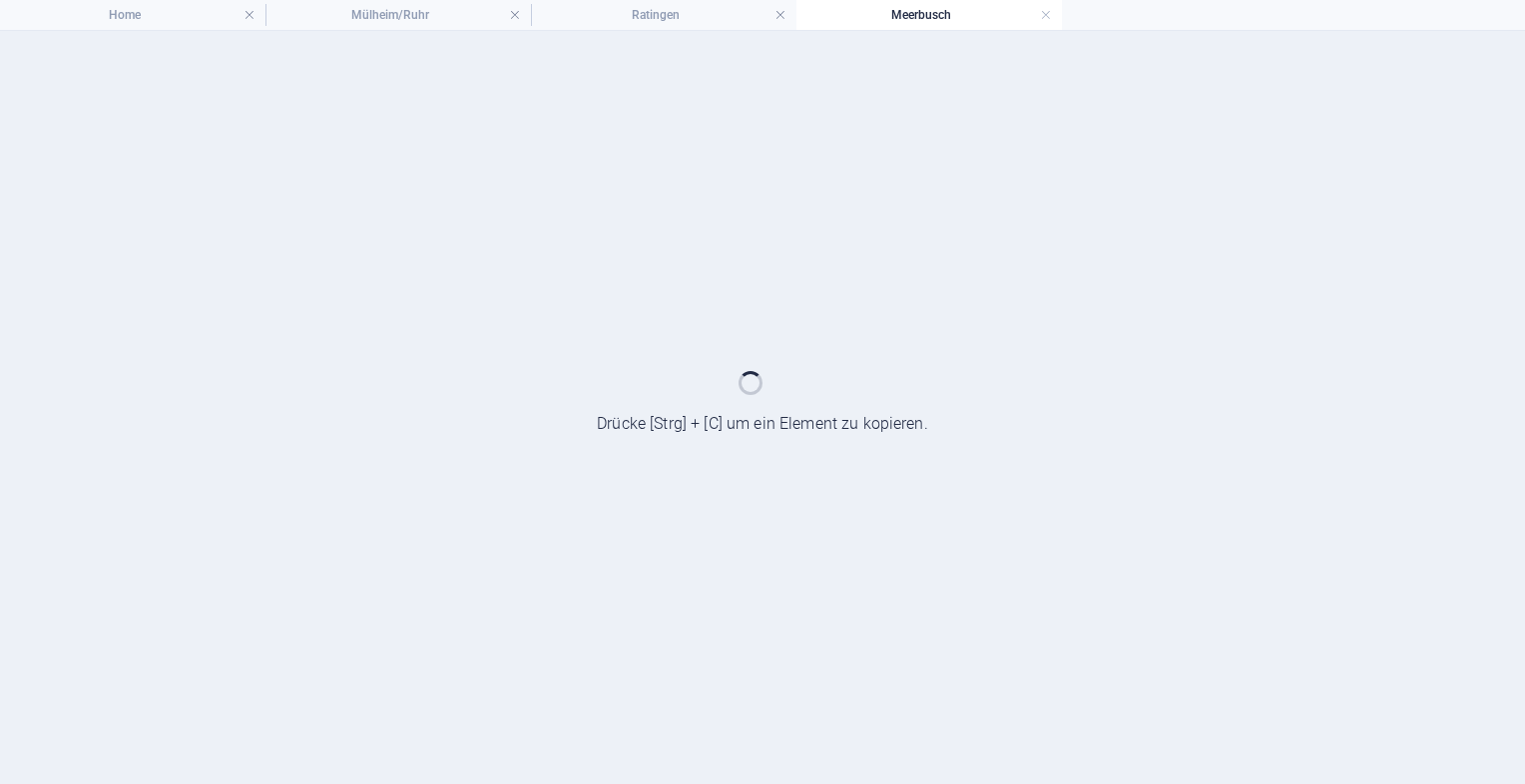 scroll, scrollTop: 0, scrollLeft: 0, axis: both 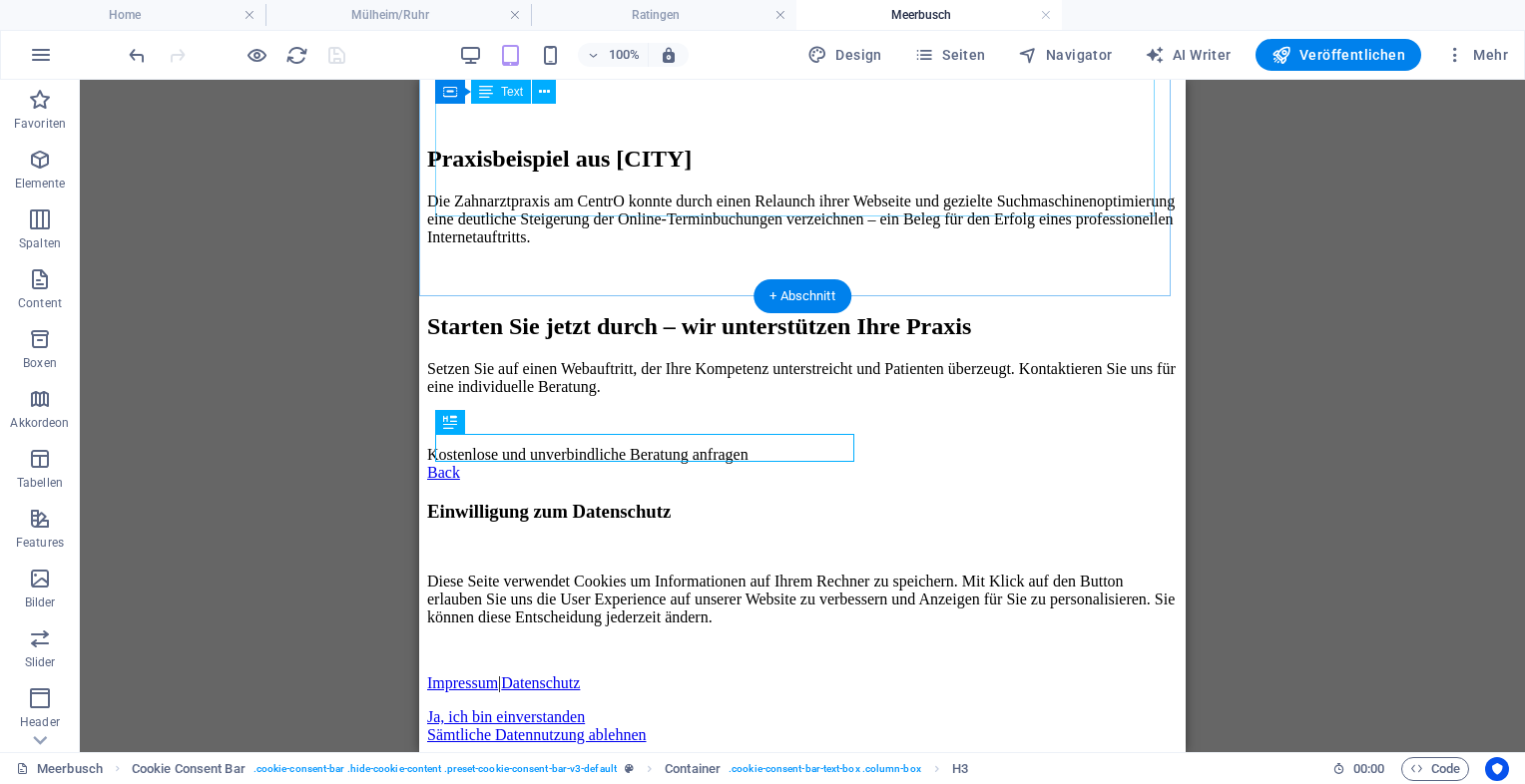 click on "Professionelle Arzt-Webseiten & SEO für [CITY] (Rheinland)
Moderne Arzt-Webseiten & SEO für Praxen in [CITY] (Rheinland)
Mehr Patienten gewinnen – professionell, individuell & sichtbar online
Ihre Praxis in [CITY] digital stärken
In [CITY] (Rheinland) ist es entscheidend, mit einem modernen Webauftritt Vertrauen zu schaffen und neue Patienten zu gewinnen. Mit einer professionellen Webseite von  deine-arzthomepage.de  präsentieren Sie Ihre Praxis optimal und machen es Interessenten leicht, Sie zu finden und zu kontaktieren.
Unsere Webseiten sind genau auf die Bedürfnisse von Ärzten abgestimmt – klar strukturiert, schnell, übersichtlich und mobil optimiert.
Ihre Vorteile mit einer Arzt-Webseite von uns
Individuelles Webdesign:  Passgenau auf Ihre Fachrichtung und Praxis abgestimmt, z.B. für Hautärzte, Zahnärzte oder Allgemeinmediziner in [CITY].
Professionelles SEO:
Mobile Optimierung:" at bounding box center (802, -53) 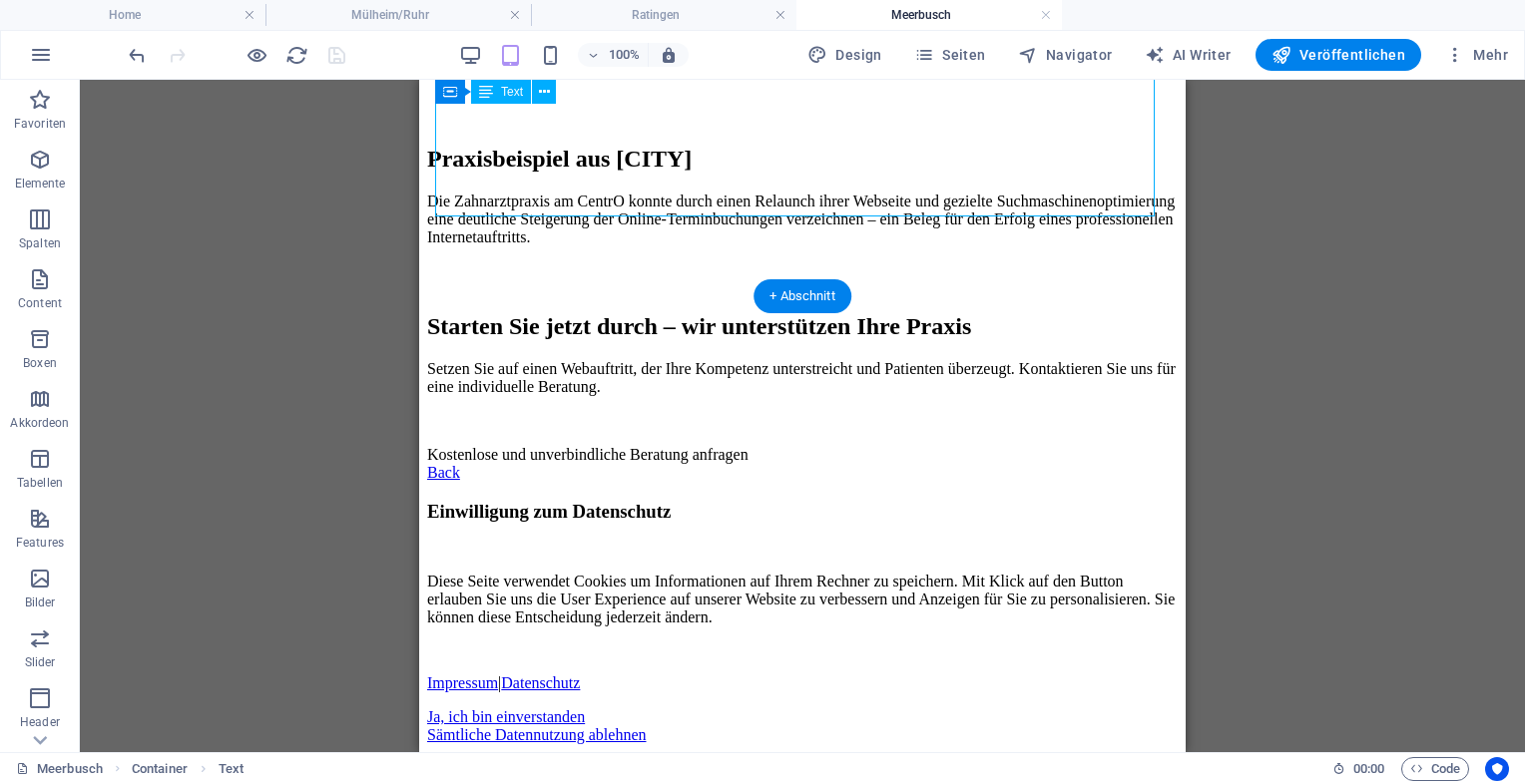 click on "Professionelle Arzt-Webseiten & SEO für [CITY] (Rheinland)
Moderne Arzt-Webseiten & SEO für Praxen in [CITY] (Rheinland)
Mehr Patienten gewinnen – professionell, individuell & sichtbar online
Ihre Praxis in [CITY] digital stärken
In [CITY] (Rheinland) ist es entscheidend, mit einem modernen Webauftritt Vertrauen zu schaffen und neue Patienten zu gewinnen. Mit einer professionellen Webseite von  deine-arzthomepage.de  präsentieren Sie Ihre Praxis optimal und machen es Interessenten leicht, Sie zu finden und zu kontaktieren.
Unsere Webseiten sind genau auf die Bedürfnisse von Ärzten abgestimmt – klar strukturiert, schnell, übersichtlich und mobil optimiert.
Ihre Vorteile mit einer Arzt-Webseite von uns
Individuelles Webdesign:  Passgenau auf Ihre Fachrichtung und Praxis abgestimmt, z.B. für Hautärzte, Zahnärzte oder Allgemeinmediziner in [CITY].
Professionelles SEO:
Mobile Optimierung:" at bounding box center (802, -53) 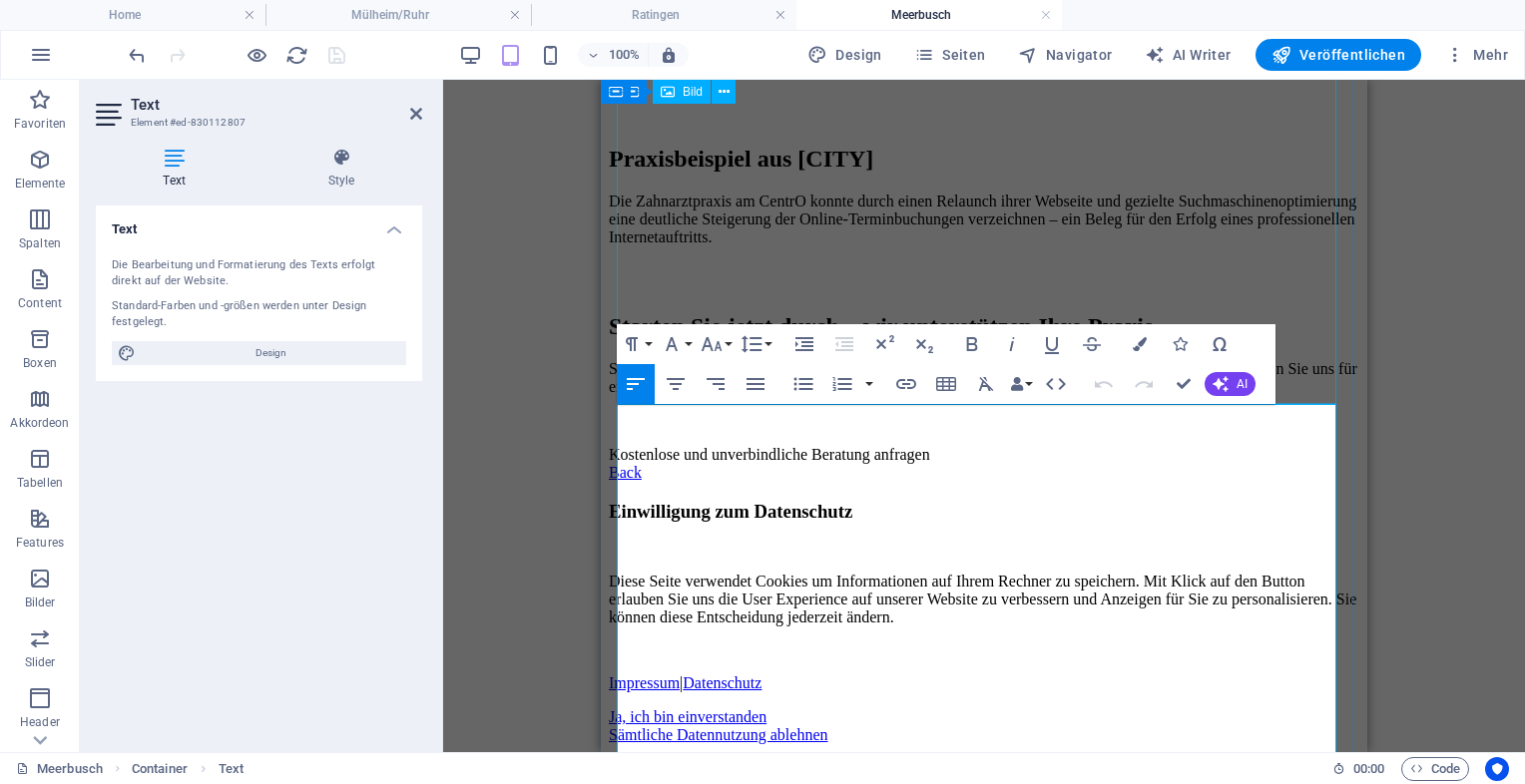 scroll, scrollTop: 352, scrollLeft: 0, axis: vertical 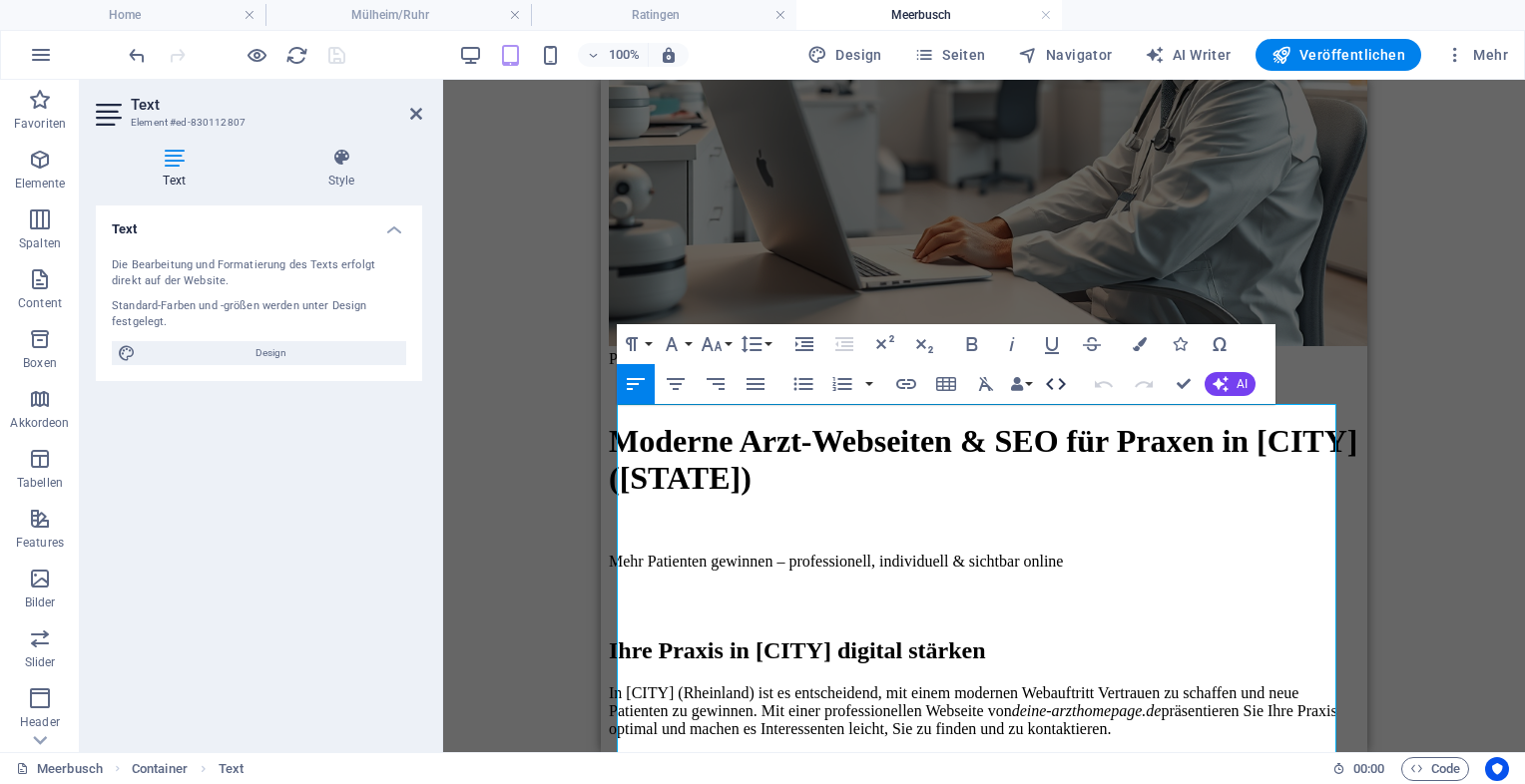 click 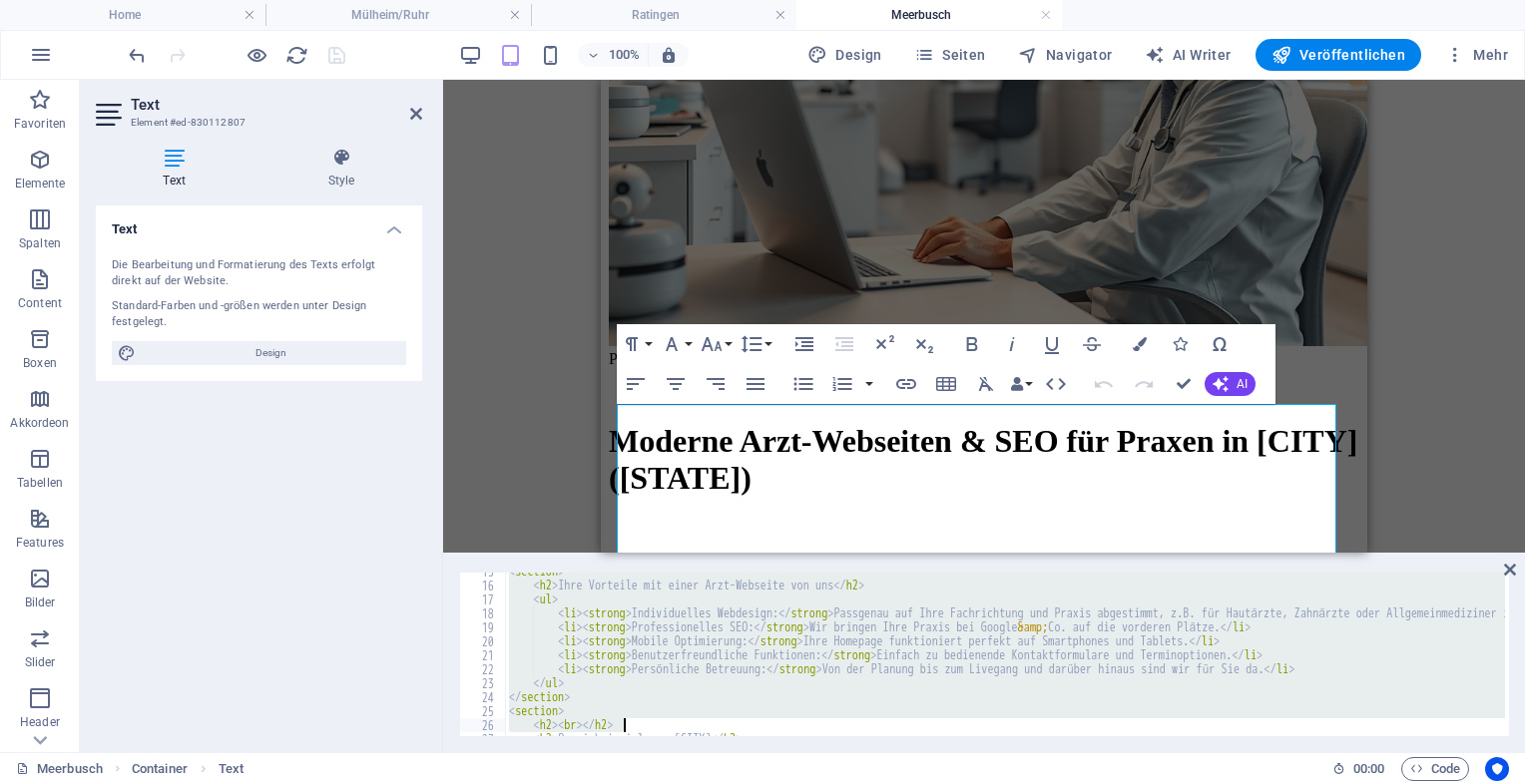 scroll, scrollTop: 343, scrollLeft: 0, axis: vertical 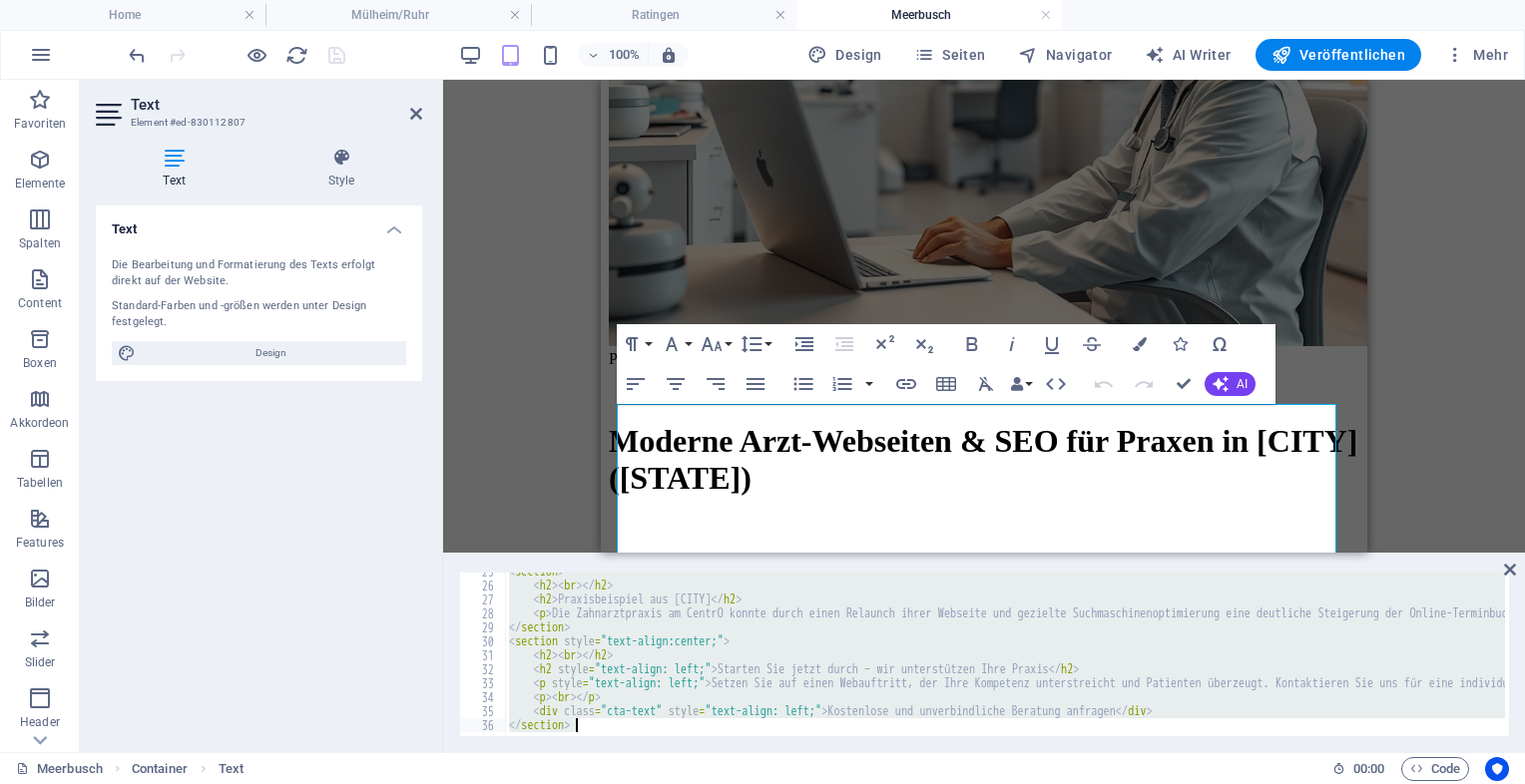drag, startPoint x: 511, startPoint y: 577, endPoint x: 1197, endPoint y: 787, distance: 717.42317 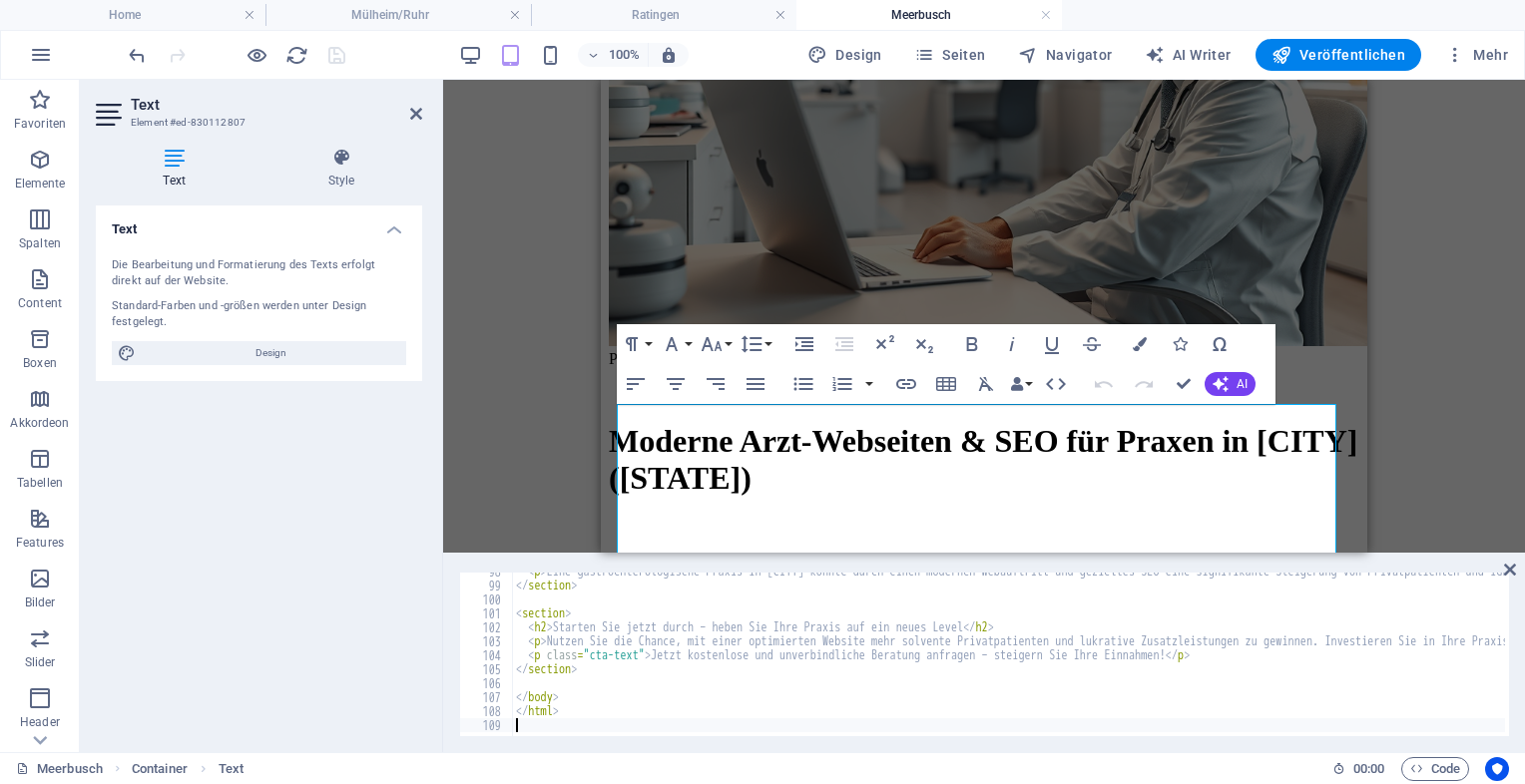 scroll, scrollTop: 1363, scrollLeft: 0, axis: vertical 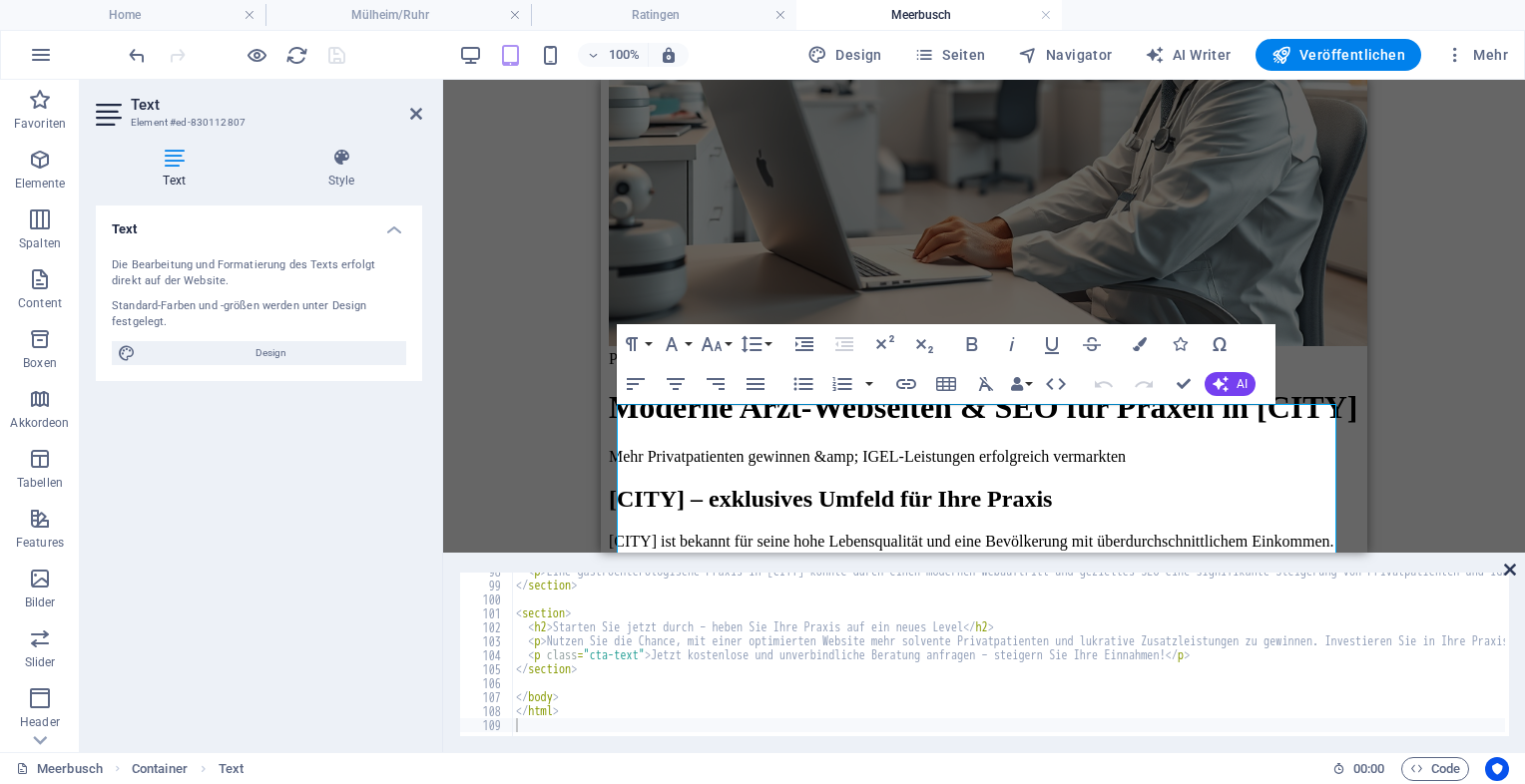 click at bounding box center [1510, 570] 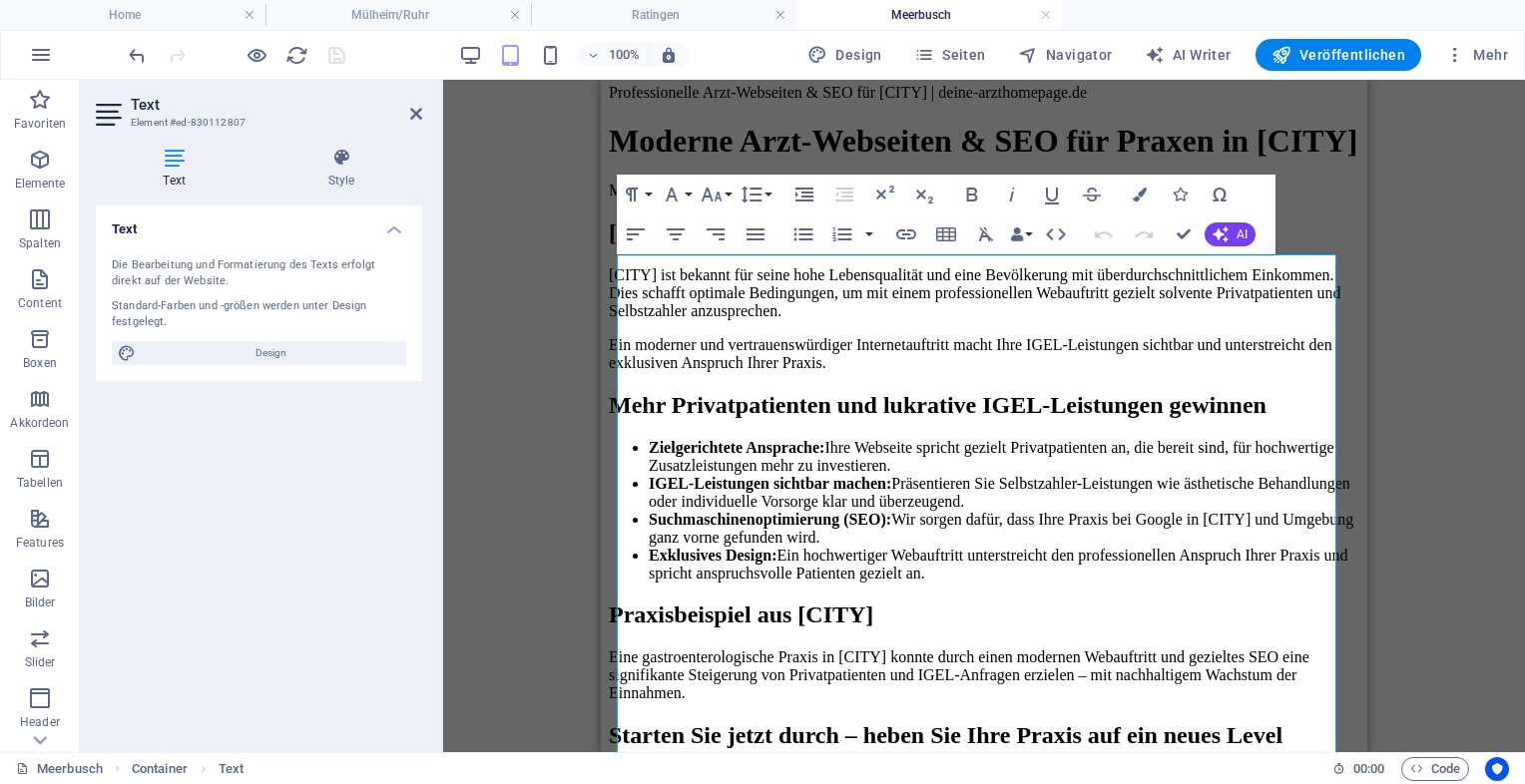 scroll, scrollTop: 502, scrollLeft: 0, axis: vertical 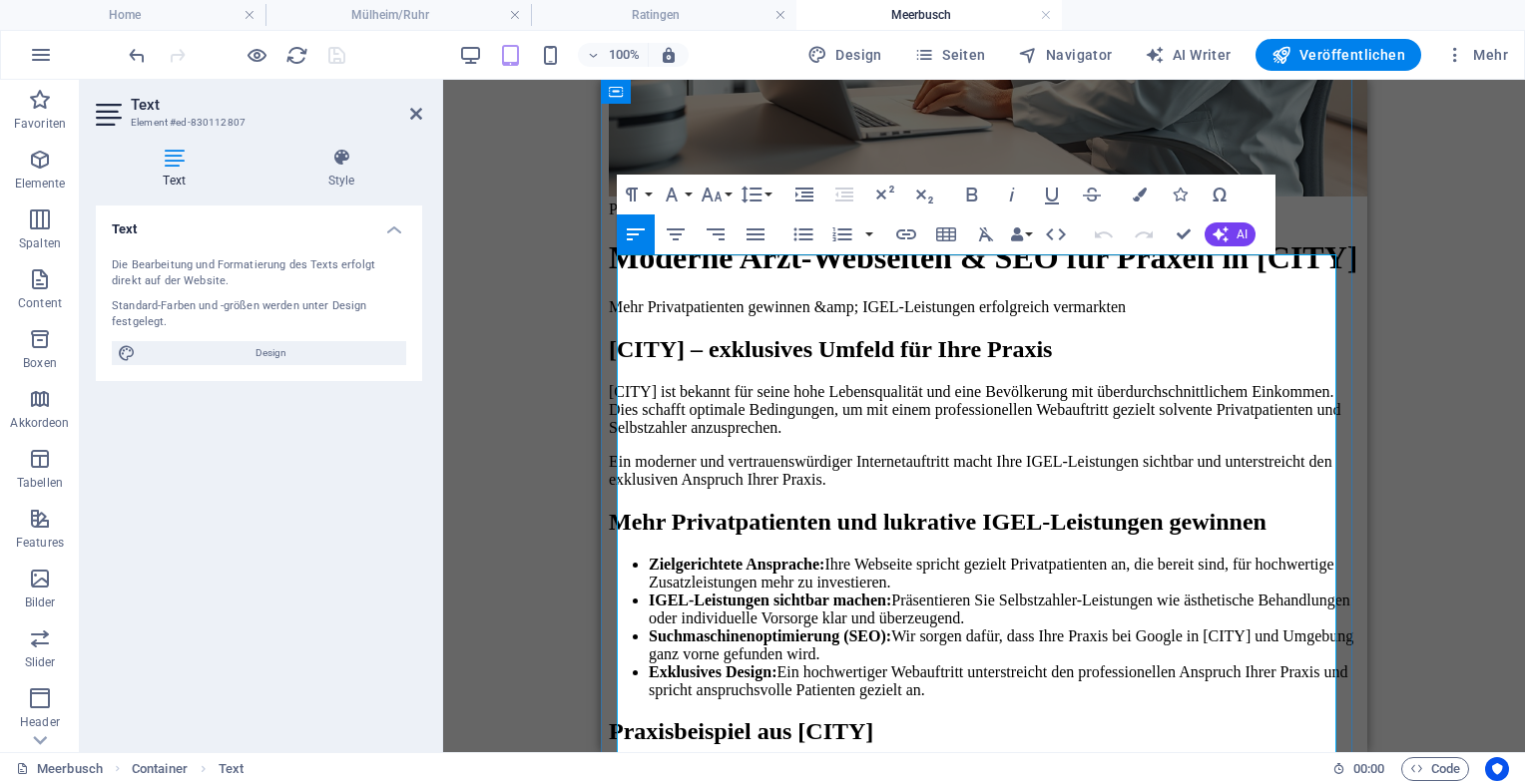 click on "Professionelle Arzt-Webseiten & SEO für [CITY] | deine-arzthomepage.de
Moderne Arzt-Webseiten & SEO für Praxen in [CITY]
Mehr Privatpatienten gewinnen & IGEL-Leistungen erfolgreich vermarkten
[CITY] – exklusives Umfeld für Ihre Praxis
[CITY] ist bekannt für seine hohe Lebensqualität und eine Bevölkerung mit überdurchschnittlichem Einkommen. Dies schafft optimale Bedingungen, um mit einem professionellen Webauftritt gezielt solvente Privatpatienten und Selbstzahler anzusprechen.
Ein moderner und vertrauenswürdiger Internetauftritt macht Ihre IGEL-Leistungen sichtbar und unterstreicht den exklusiven Anspruch Ihrer Praxis.
Mehr Privatpatienten und lukrative IGEL-Leistungen gewinnen
Zielgerichtete Ansprache:  Ihre Webseite spricht gezielt Privatpatienten an, die bereit sind, für hochwertige Zusatzleistungen mehr zu investieren.
IGEL-Leistungen sichtbar machen:
Suchmaschinenoptimierung (SEO):" at bounding box center [984, 578] 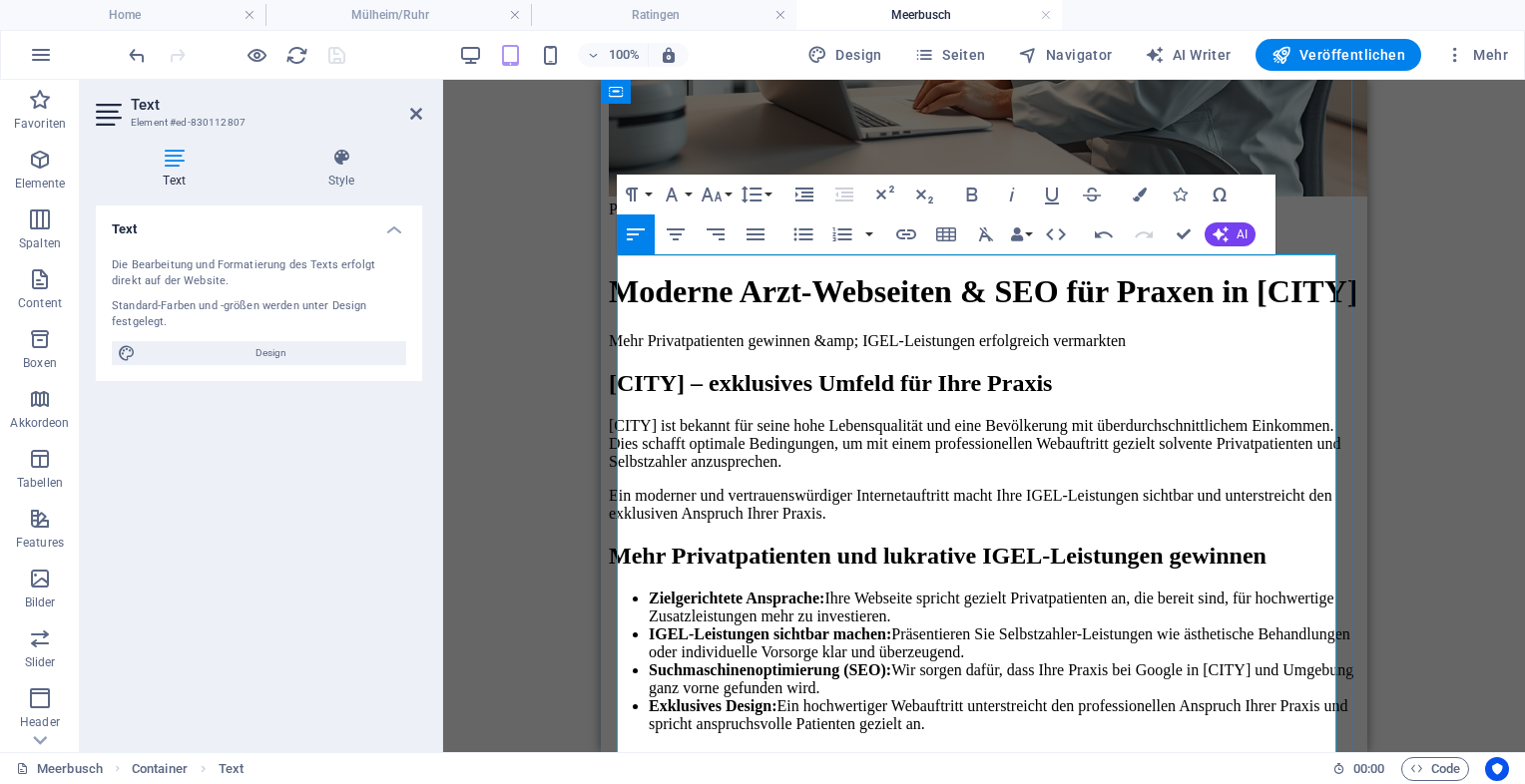 click on "Moderne Arzt-Webseiten & SEO für Praxen in [CITY]" at bounding box center (984, 291) 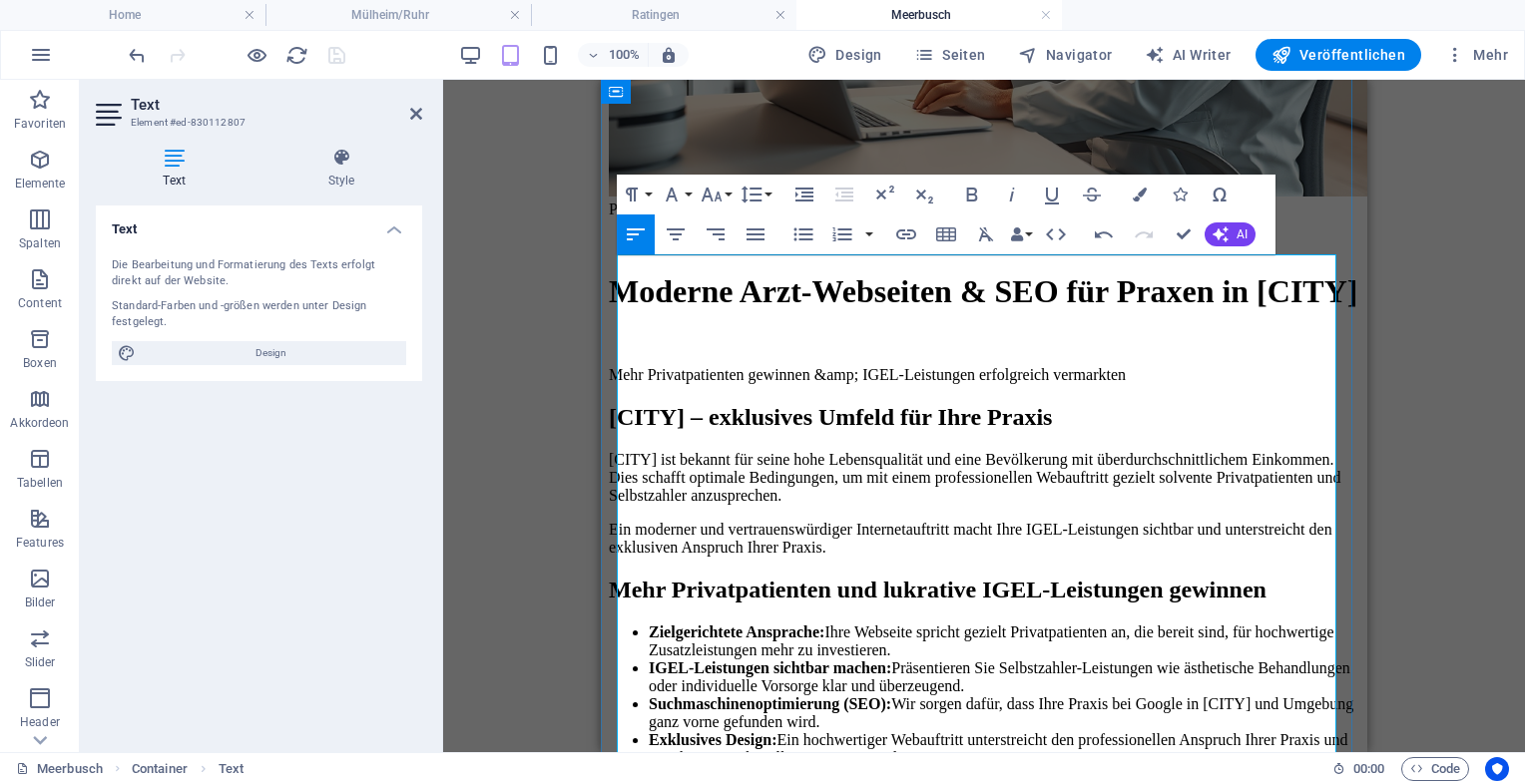 click on "Mehr Privatpatienten gewinnen &amp; IGEL-Leistungen erfolgreich vermarkten" at bounding box center (984, 375) 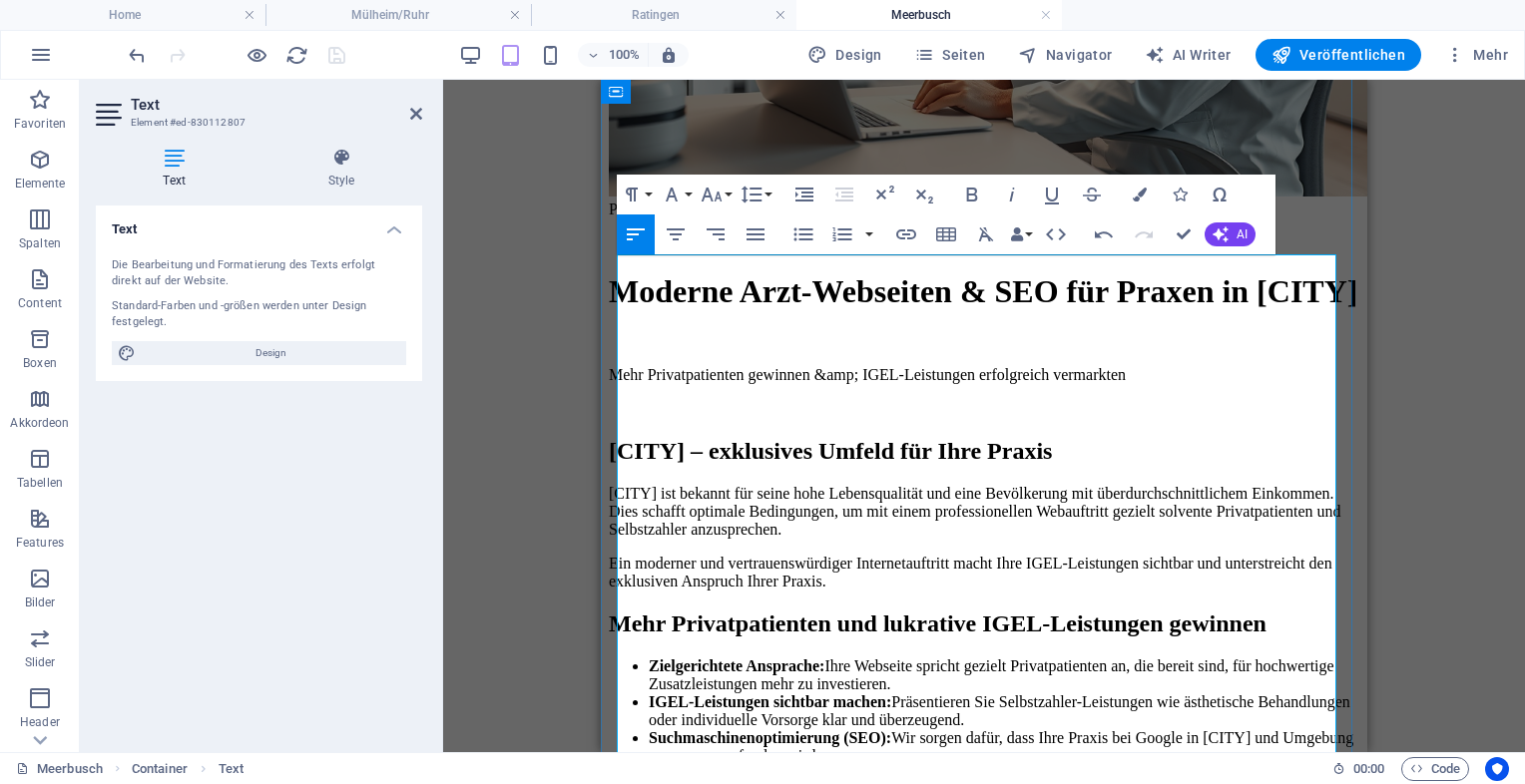 click on "Ein moderner und vertrauenswürdiger Internetauftritt macht Ihre IGEL-Leistungen sichtbar und unterstreicht den exklusiven Anspruch Ihrer Praxis." at bounding box center [984, 573] 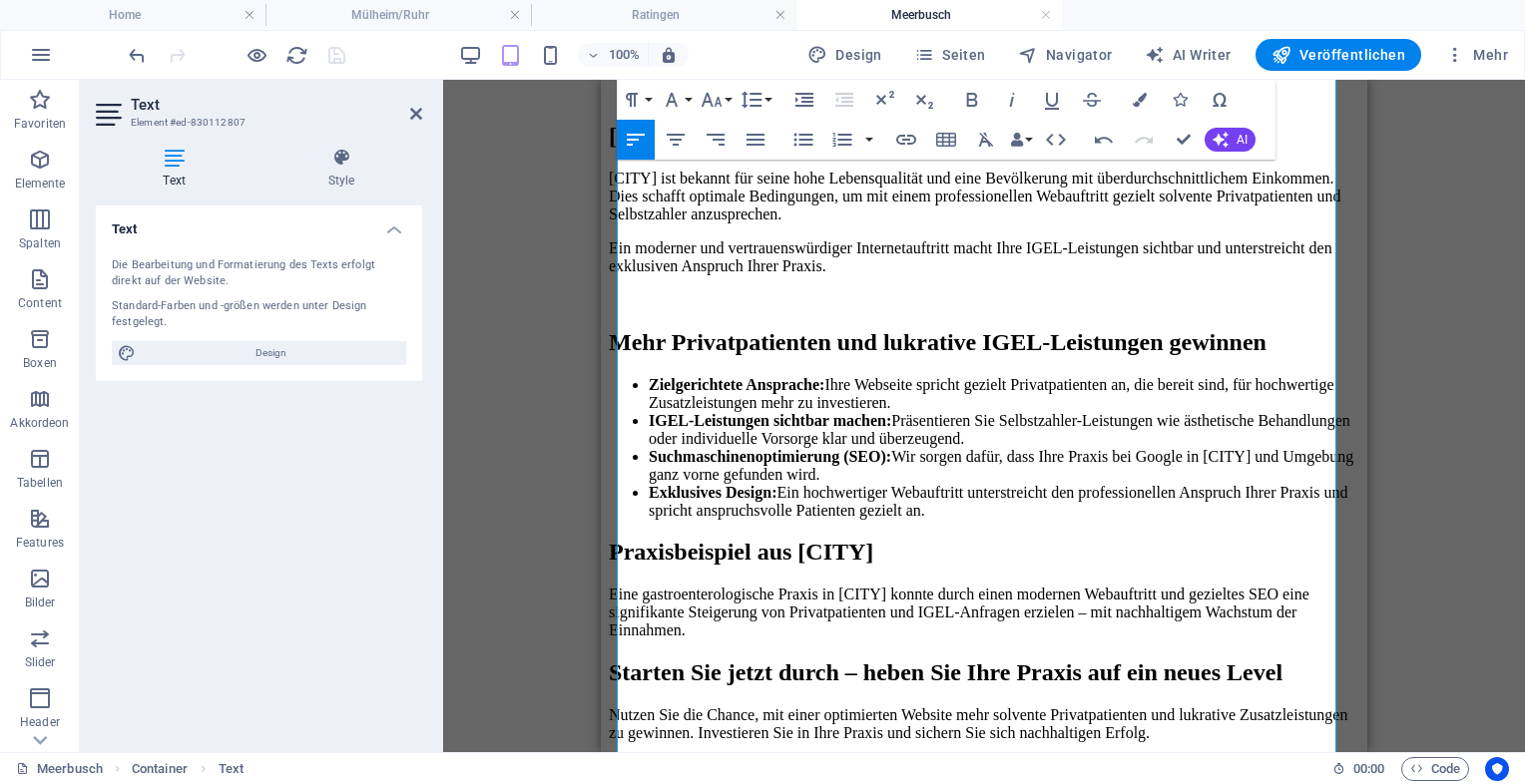 scroll, scrollTop: 830, scrollLeft: 0, axis: vertical 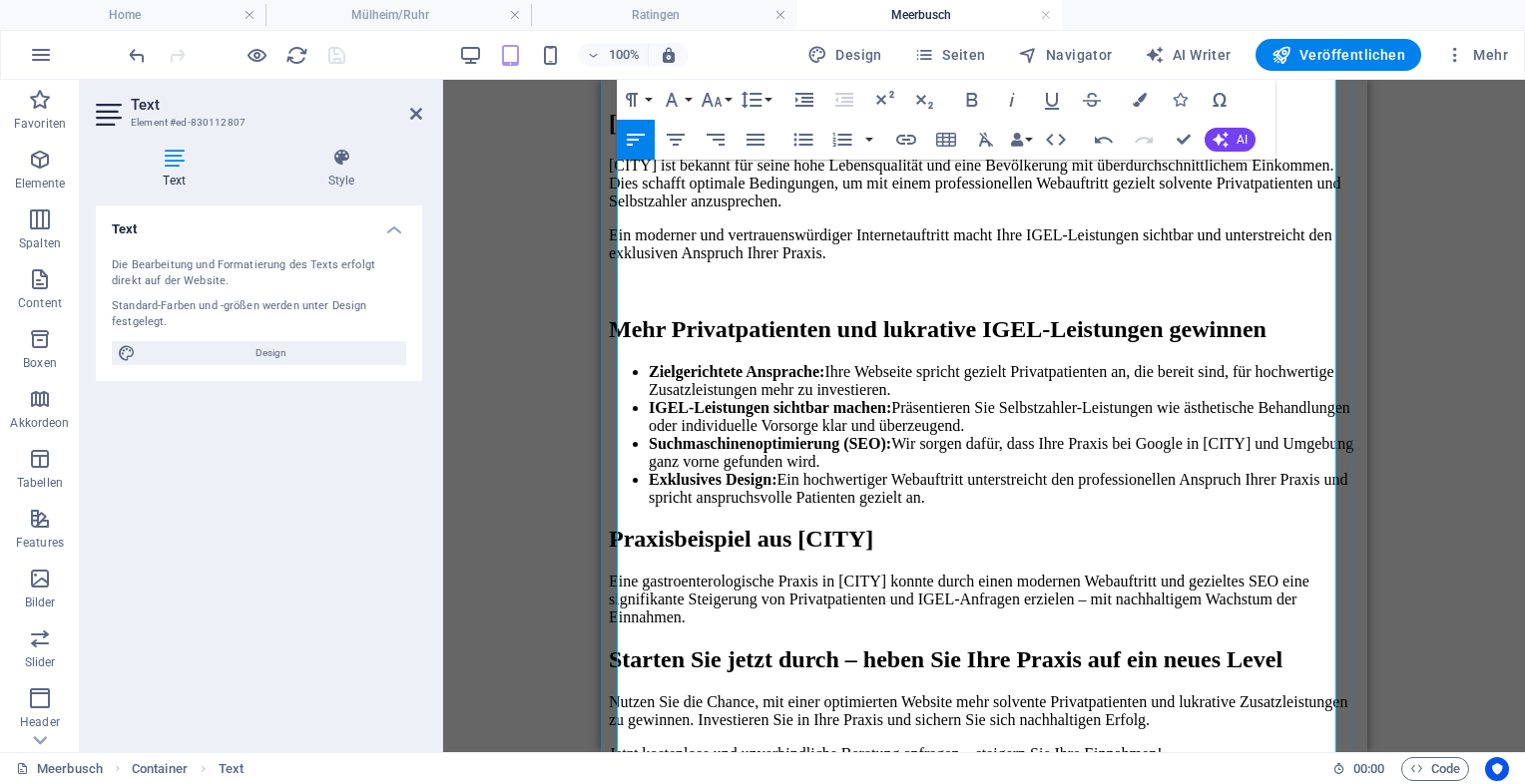 click on "Praxisbeispiel aus [CITY]" at bounding box center (984, 539) 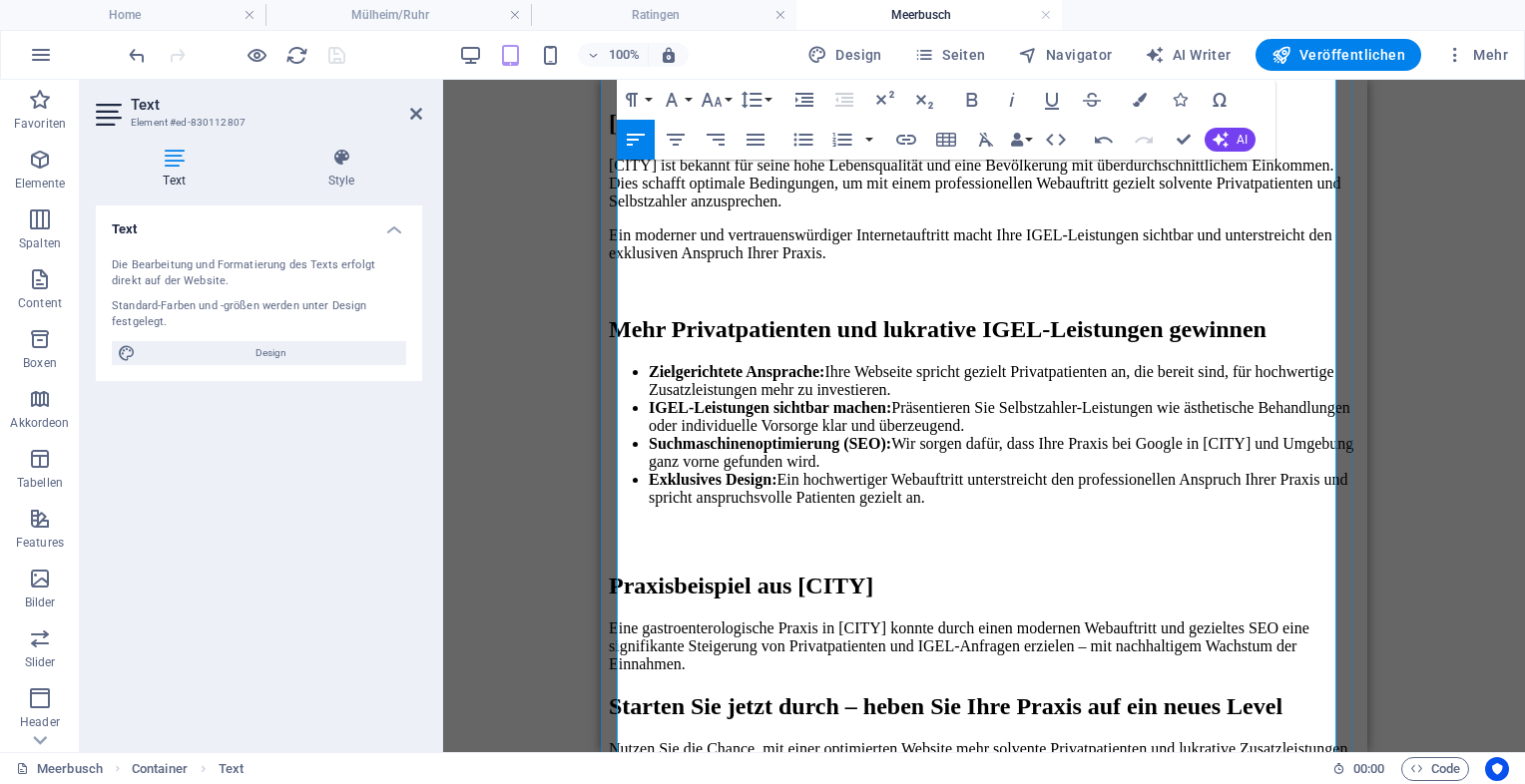 click on "Starten Sie jetzt durch – heben Sie Ihre Praxis auf ein neues Level" at bounding box center (984, 706) 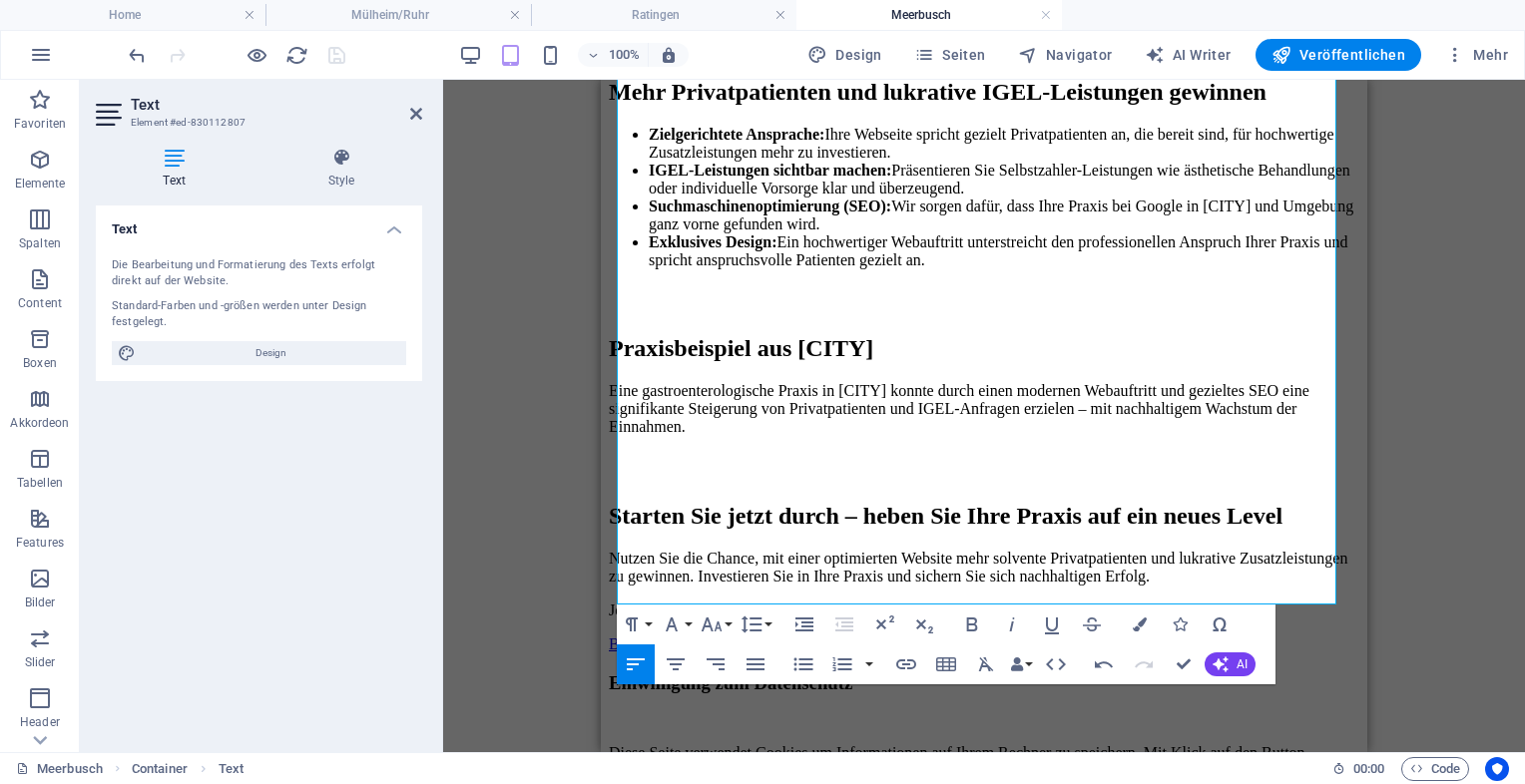 scroll, scrollTop: 1129, scrollLeft: 0, axis: vertical 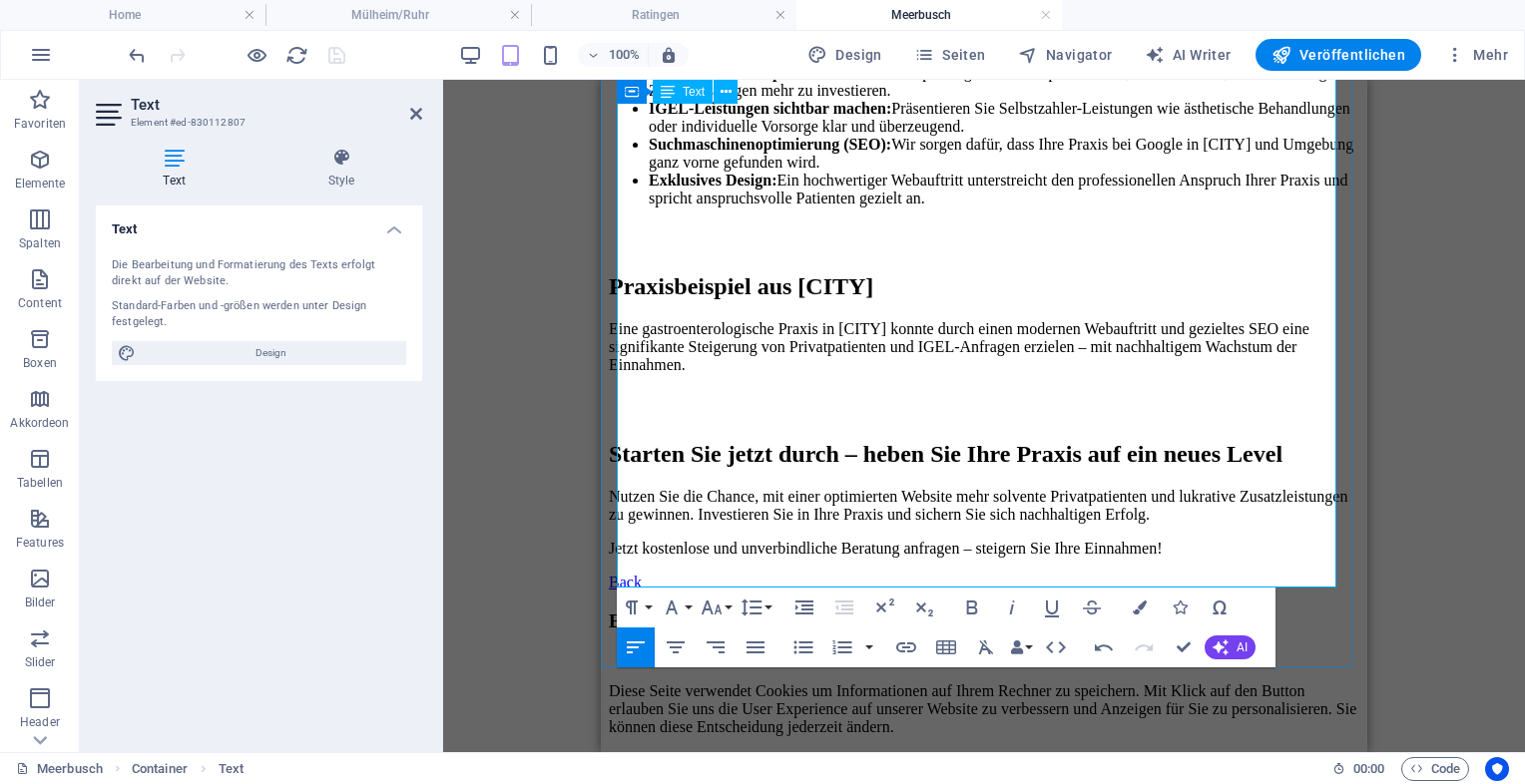 click on "Nutzen Sie die Chance, mit einer optimierten Website mehr solvente Privatpatienten und lukrative Zusatzleistungen zu gewinnen. Investieren Sie in Ihre Praxis und sichern Sie sich nachhaltigen Erfolg." at bounding box center (984, 506) 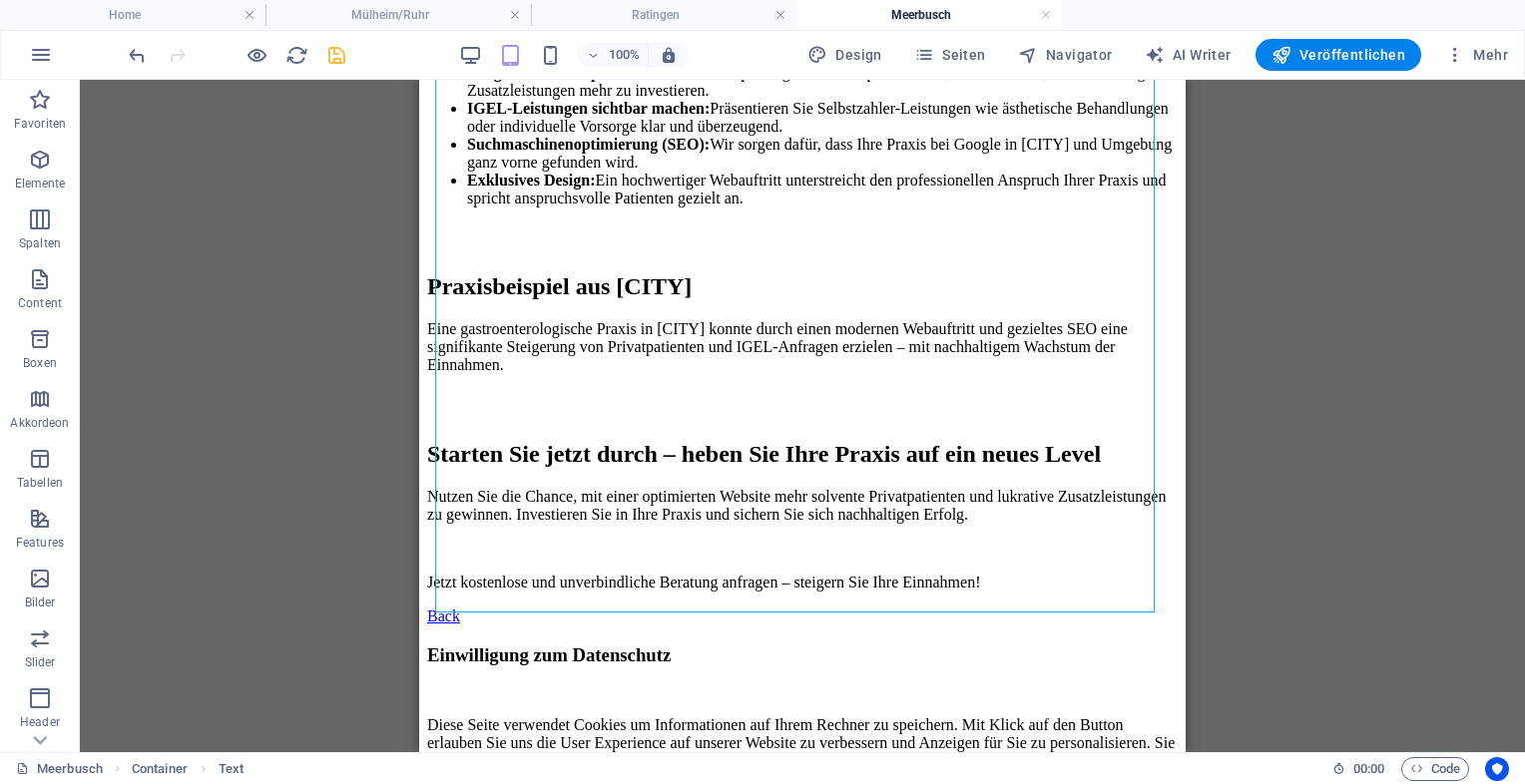 click at bounding box center (336, 55) 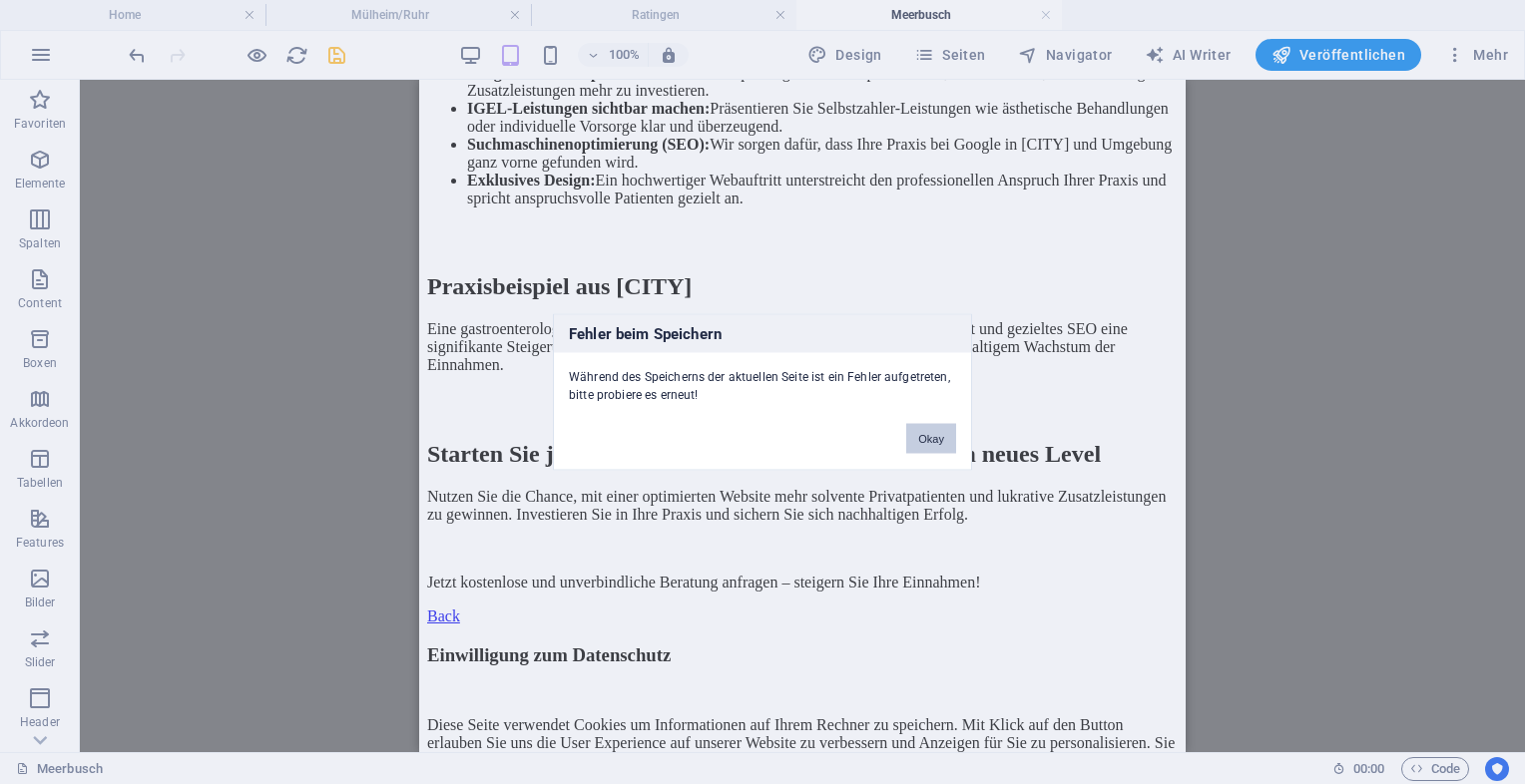 click on "Okay" at bounding box center (931, 439) 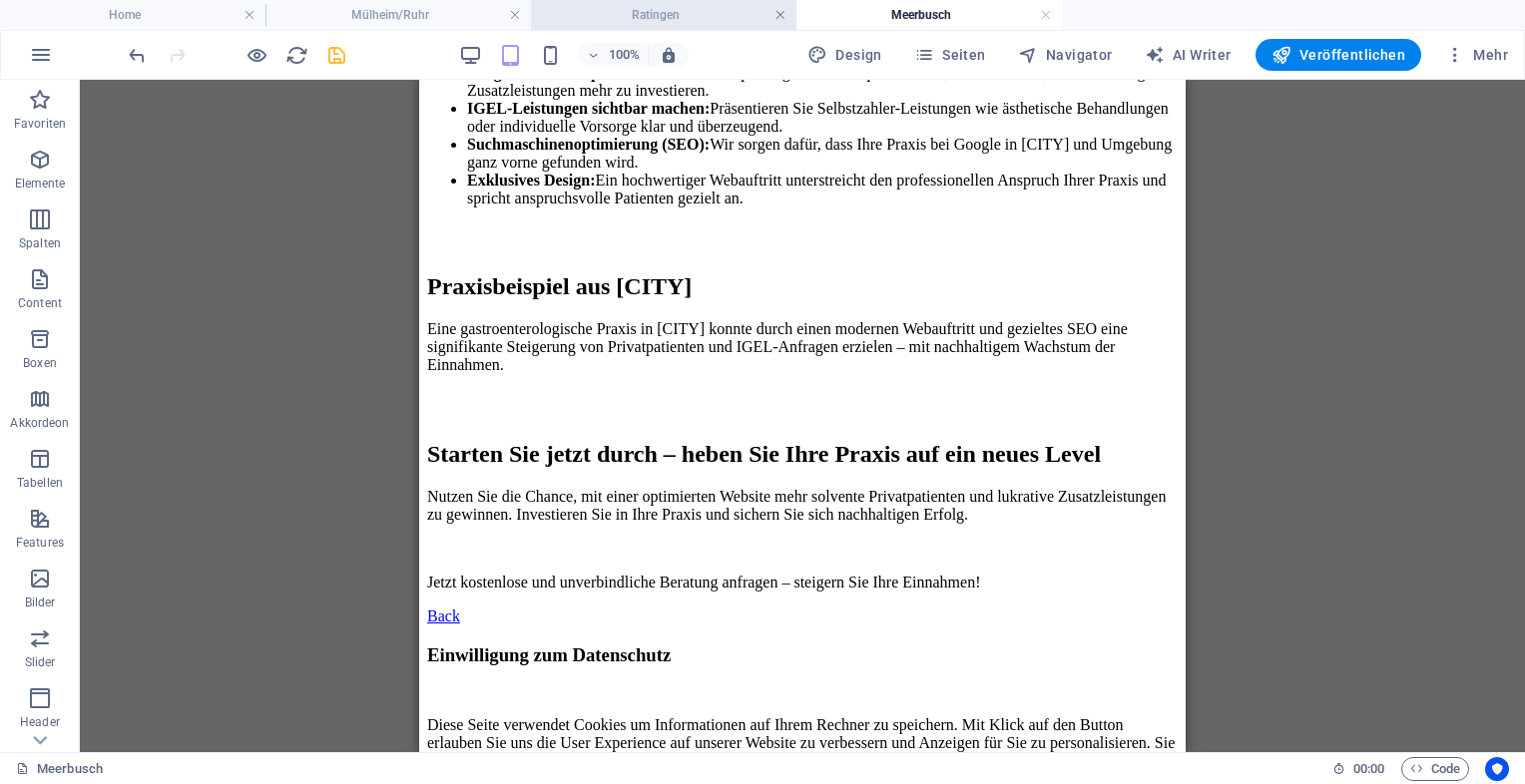 click at bounding box center [780, 15] 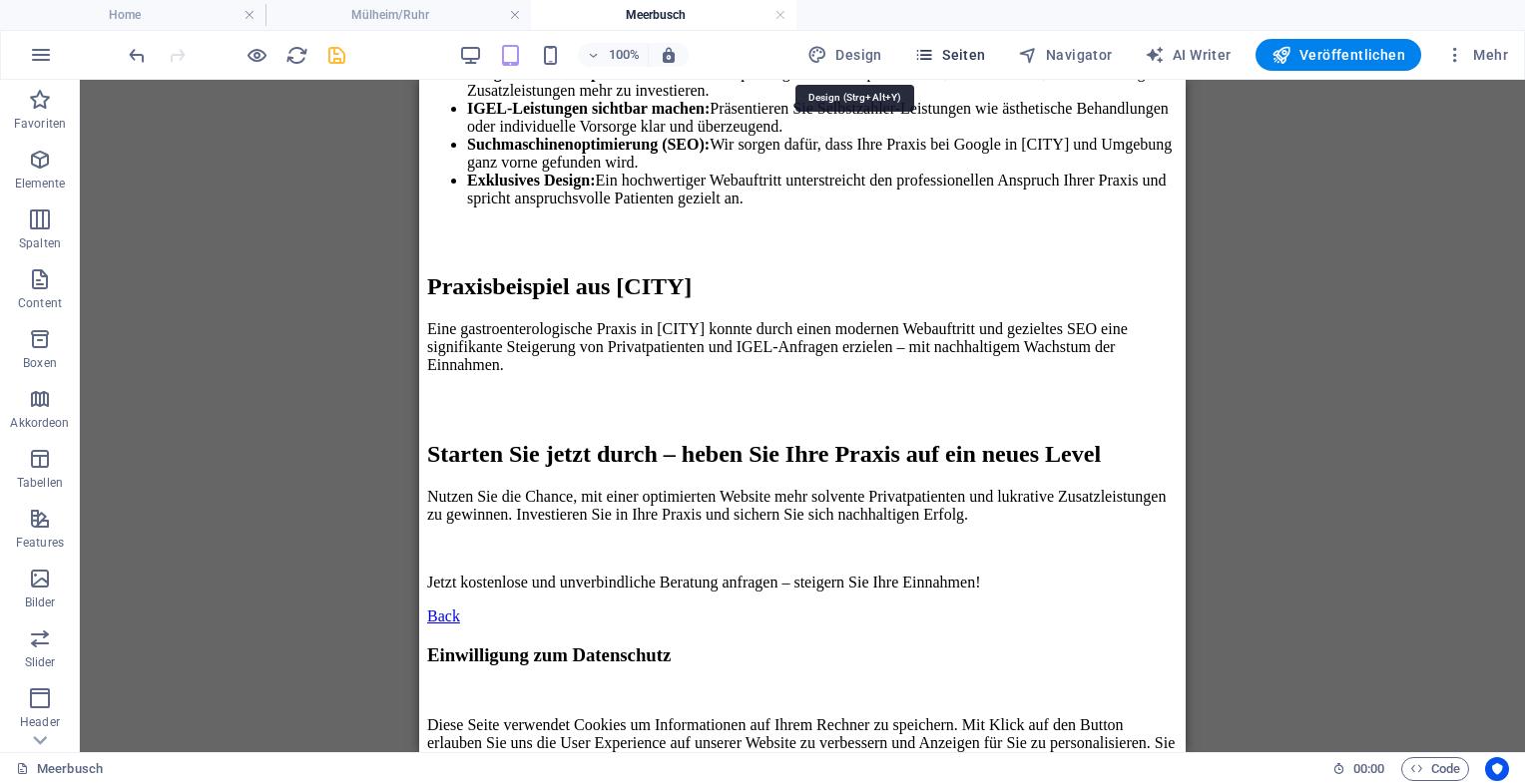 click on "Design" at bounding box center (844, 55) 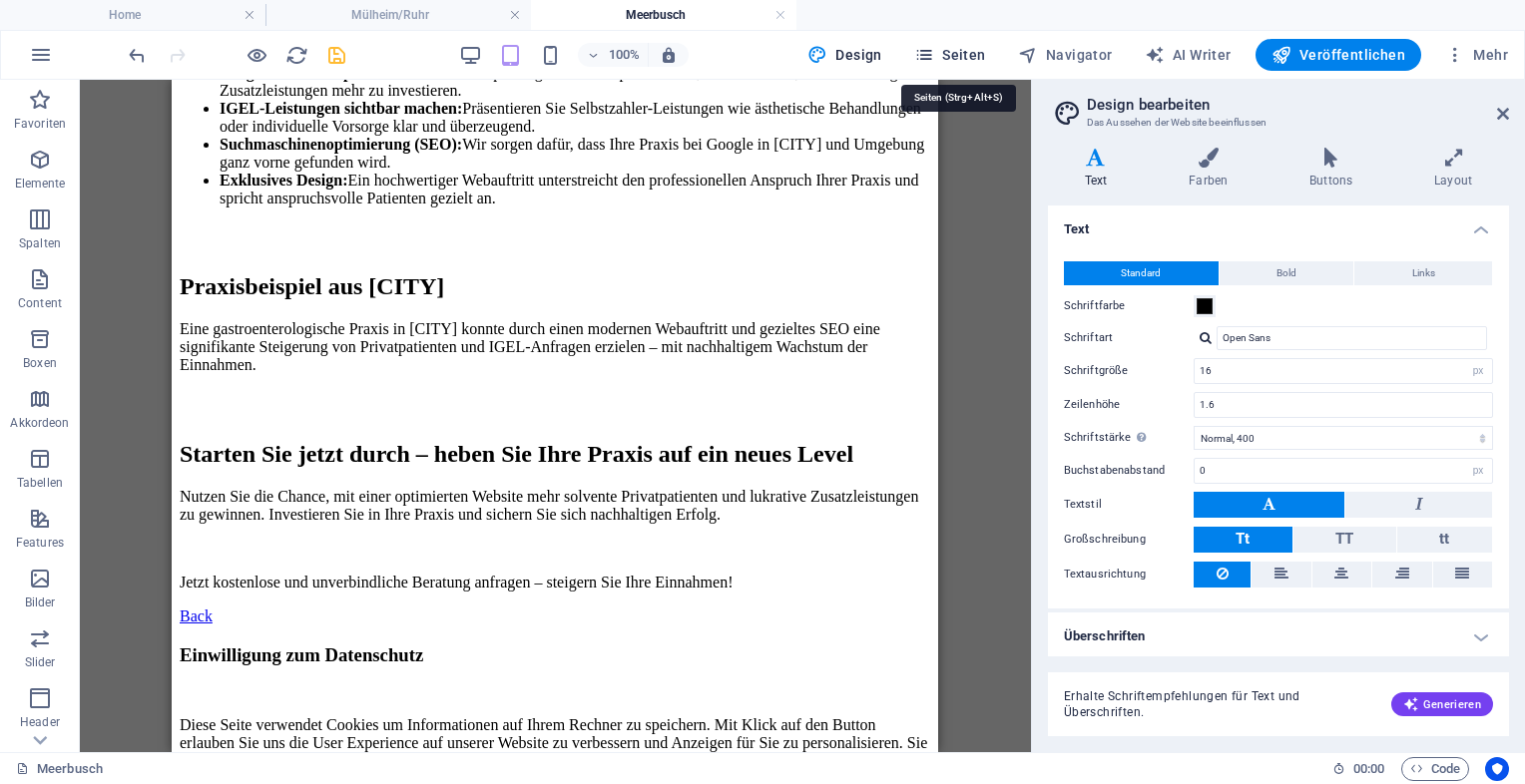 click on "Seiten" at bounding box center [950, 55] 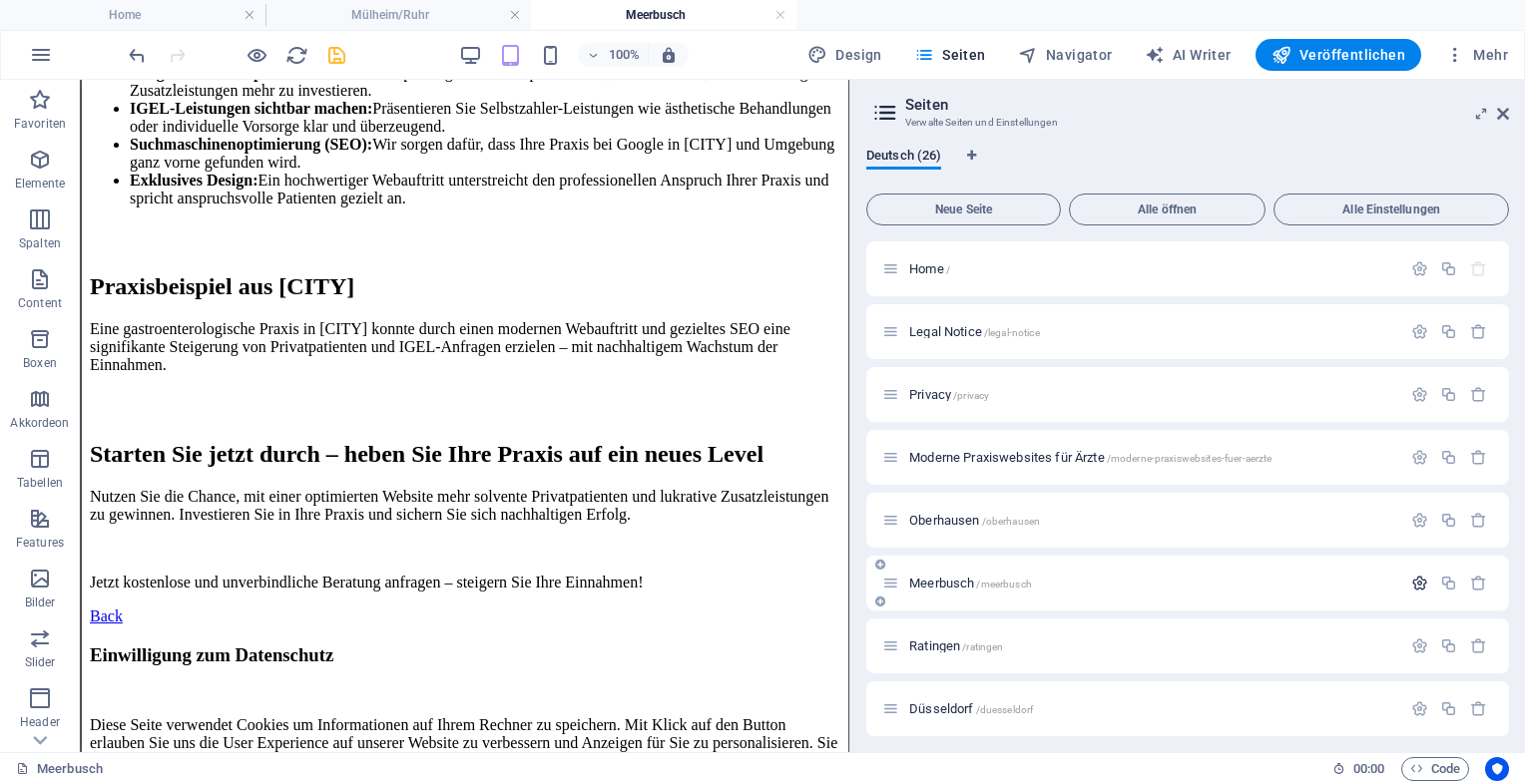 click at bounding box center (1419, 583) 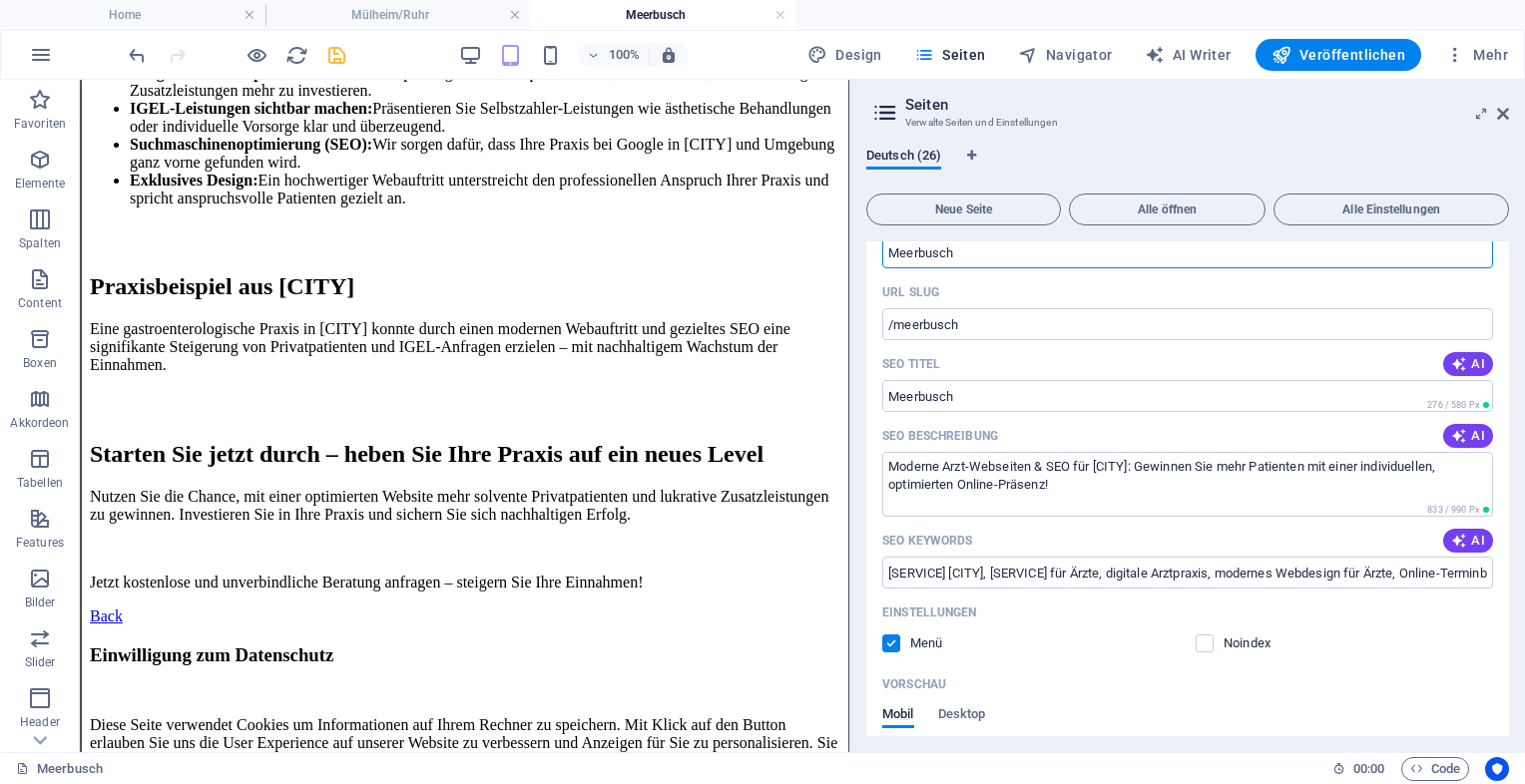 scroll, scrollTop: 393, scrollLeft: 0, axis: vertical 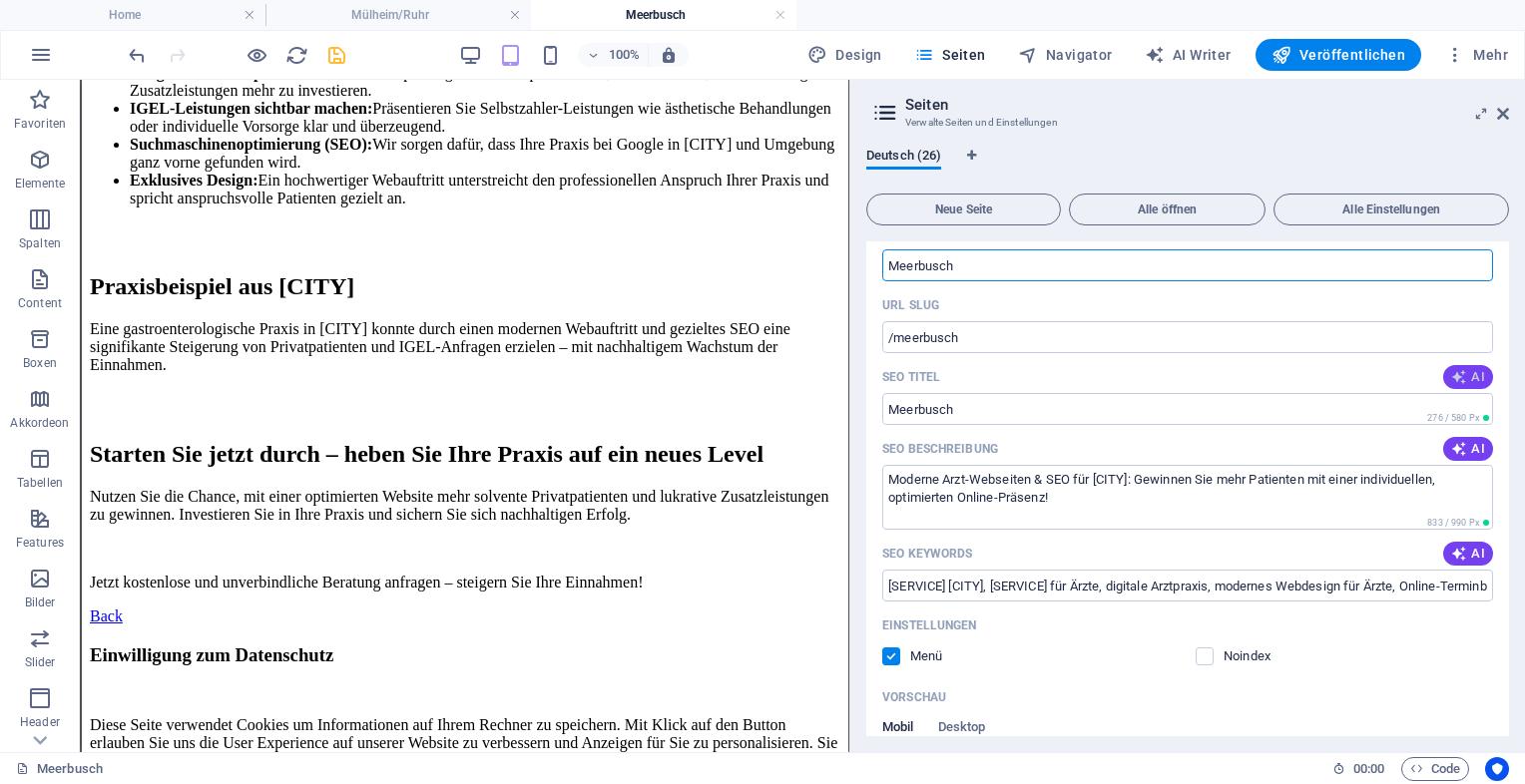 click on "AI" at bounding box center (1468, 377) 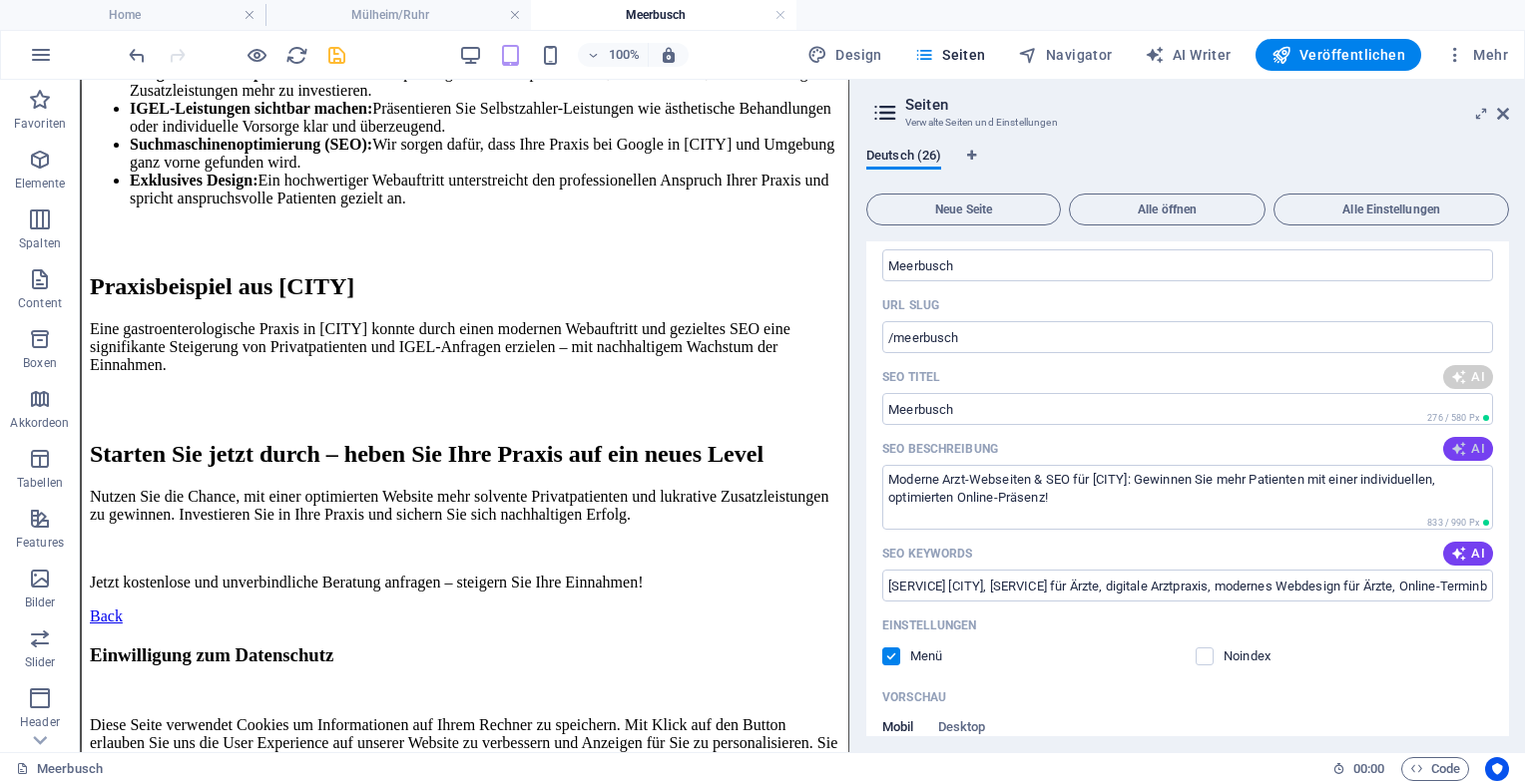 click on "AI" at bounding box center [1468, 449] 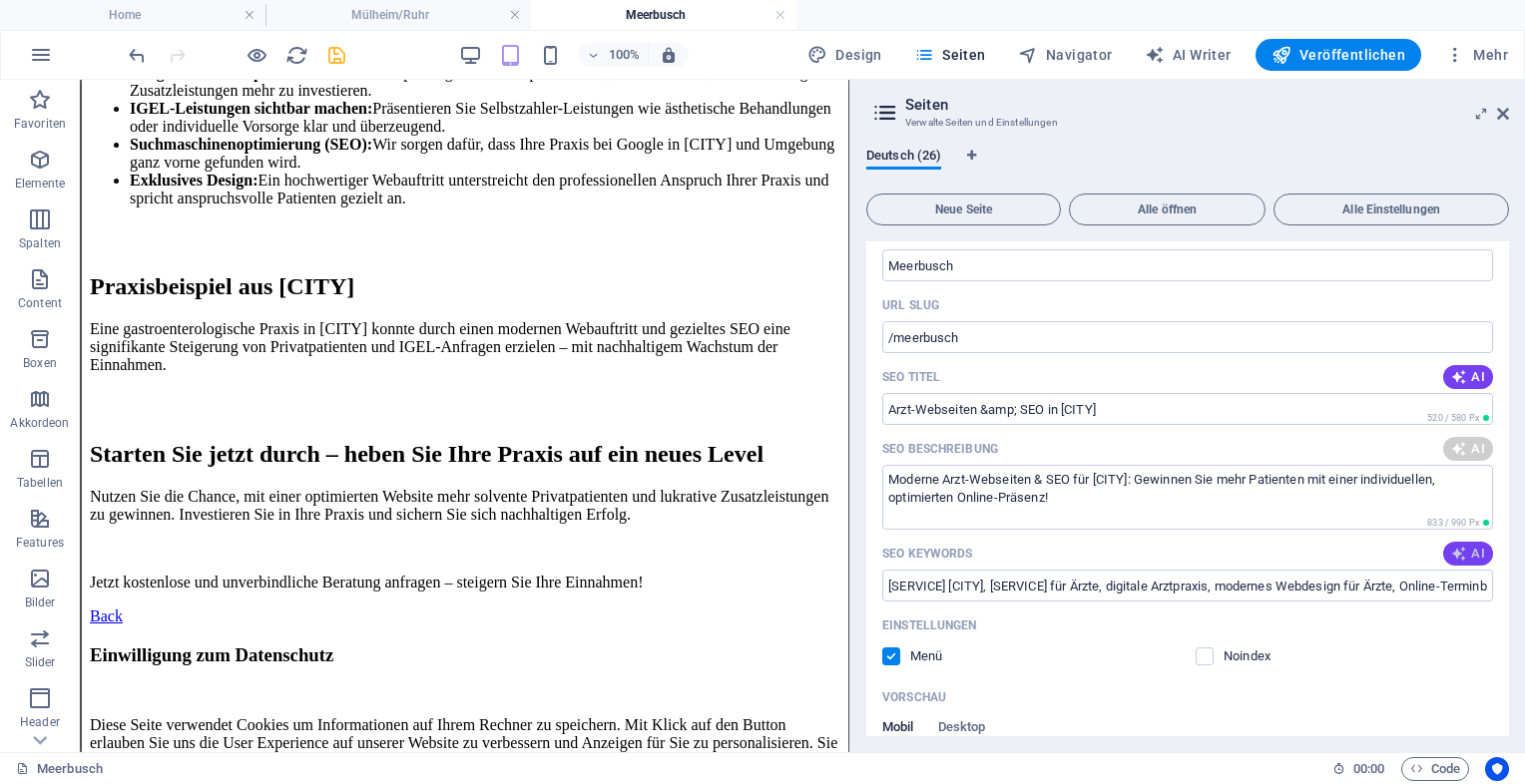 click on "AI" at bounding box center (1468, 554) 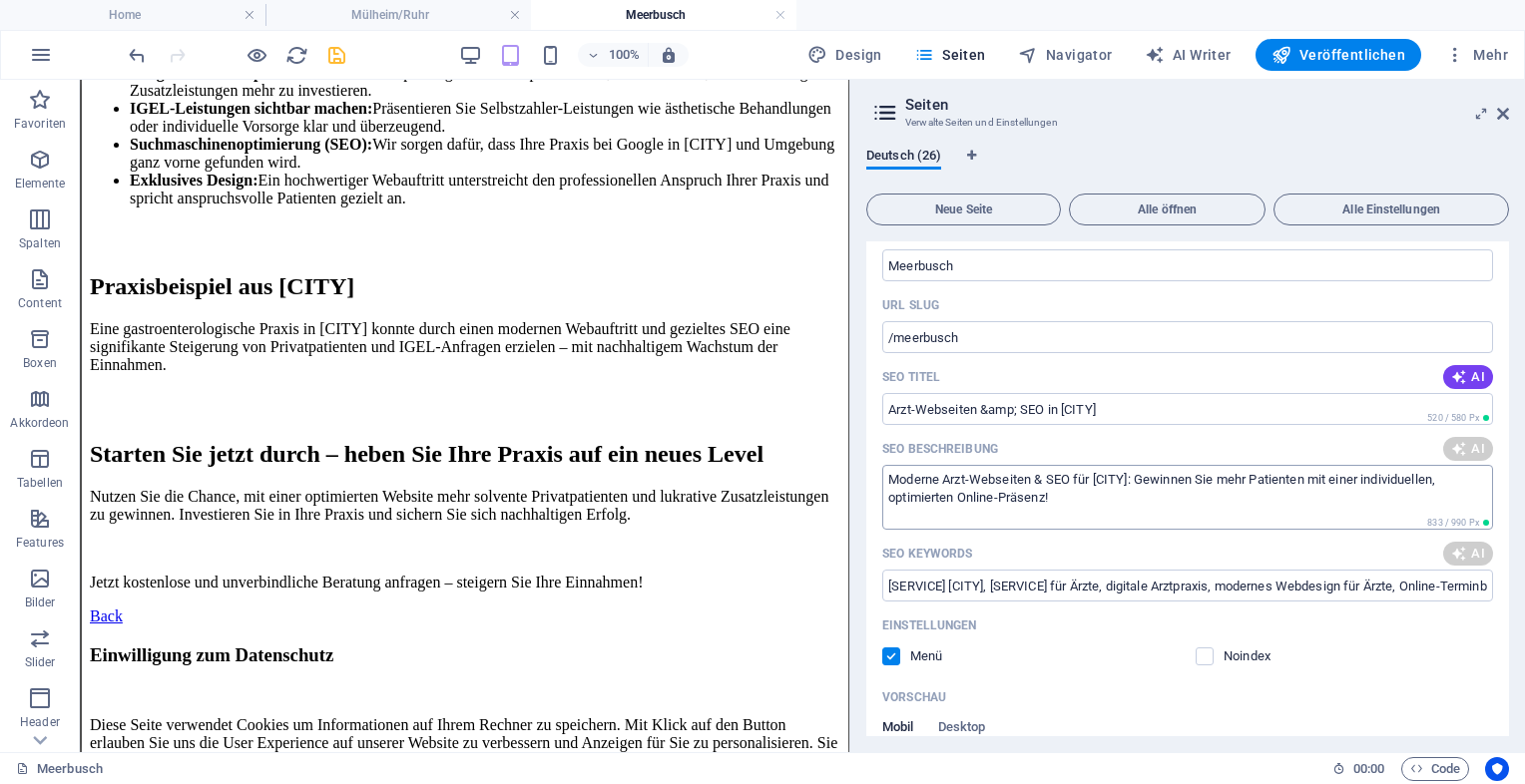 type on "Arzt-Webseiten &amp; SEO in [CITY]" 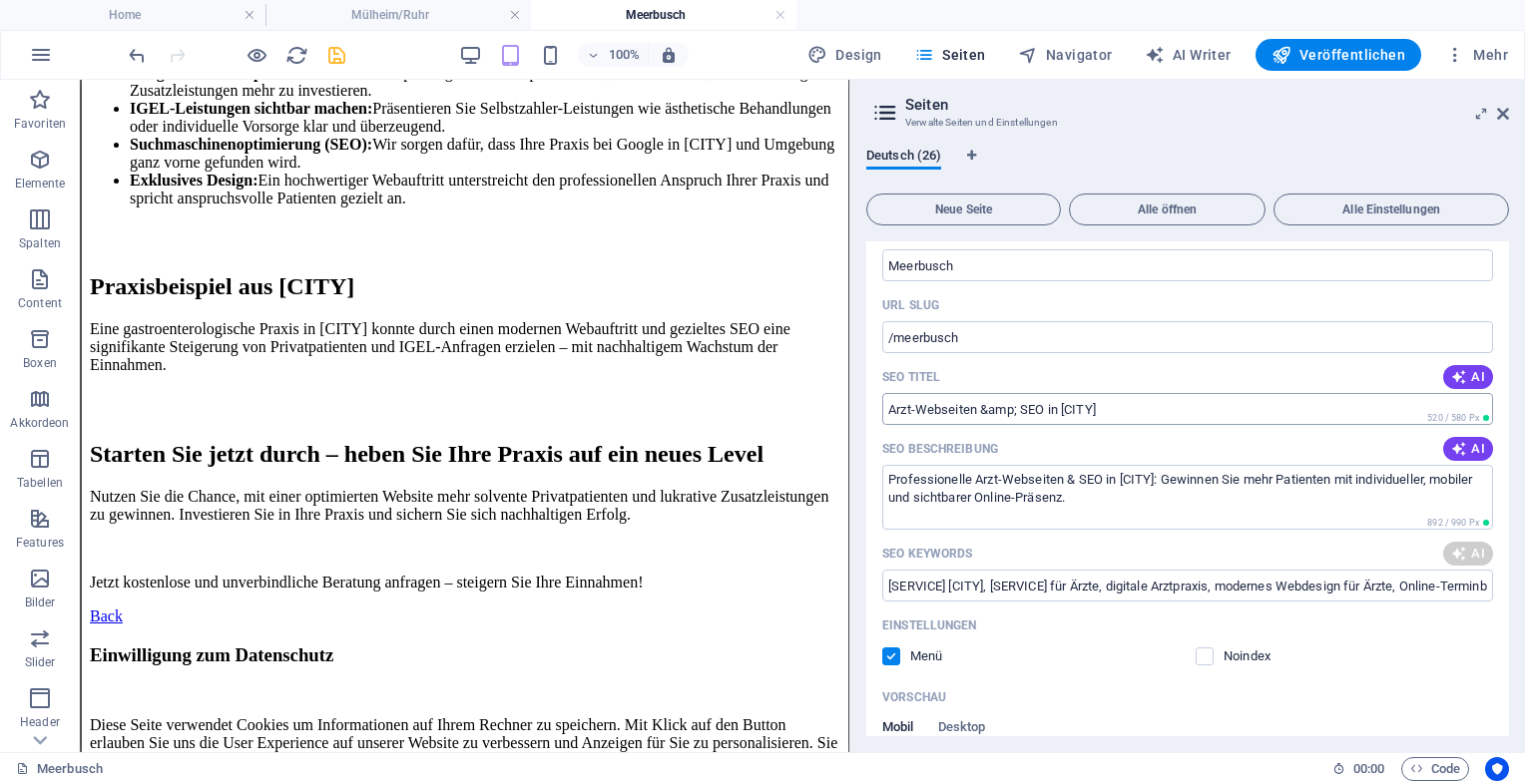 type on "Professionelle Arzt-Webseiten & SEO in [CITY]: Gewinnen Sie mehr Patienten mit individueller, mobiler und sichtbarer Online-Präsenz." 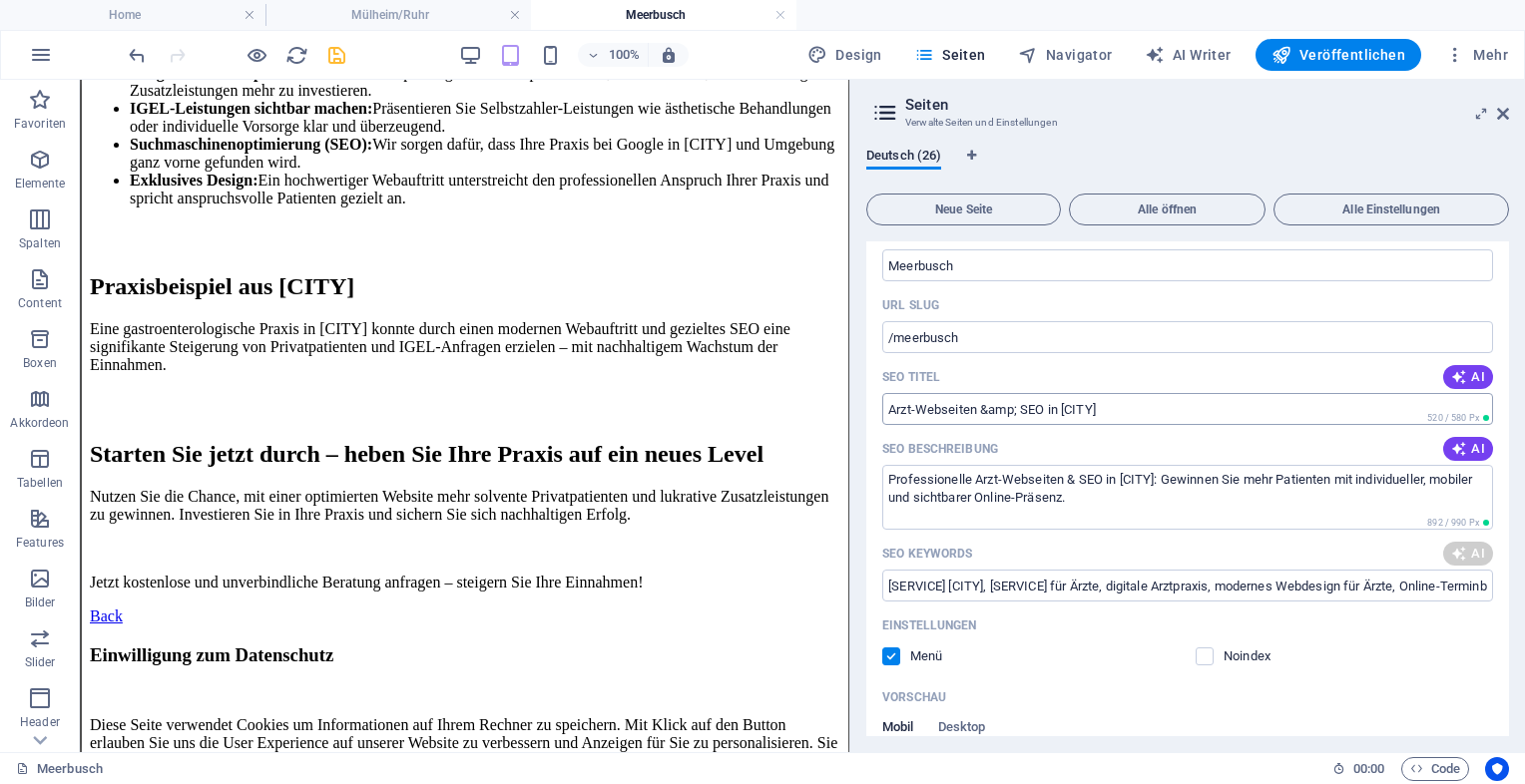 type on "Arzt-Webseiten [CITY], SEO für Ärzte, moderne Praxishomepage, Patienten gewinnen [CITY], individuelles Webdesign Arzt, mobile Optimierung Arztseite" 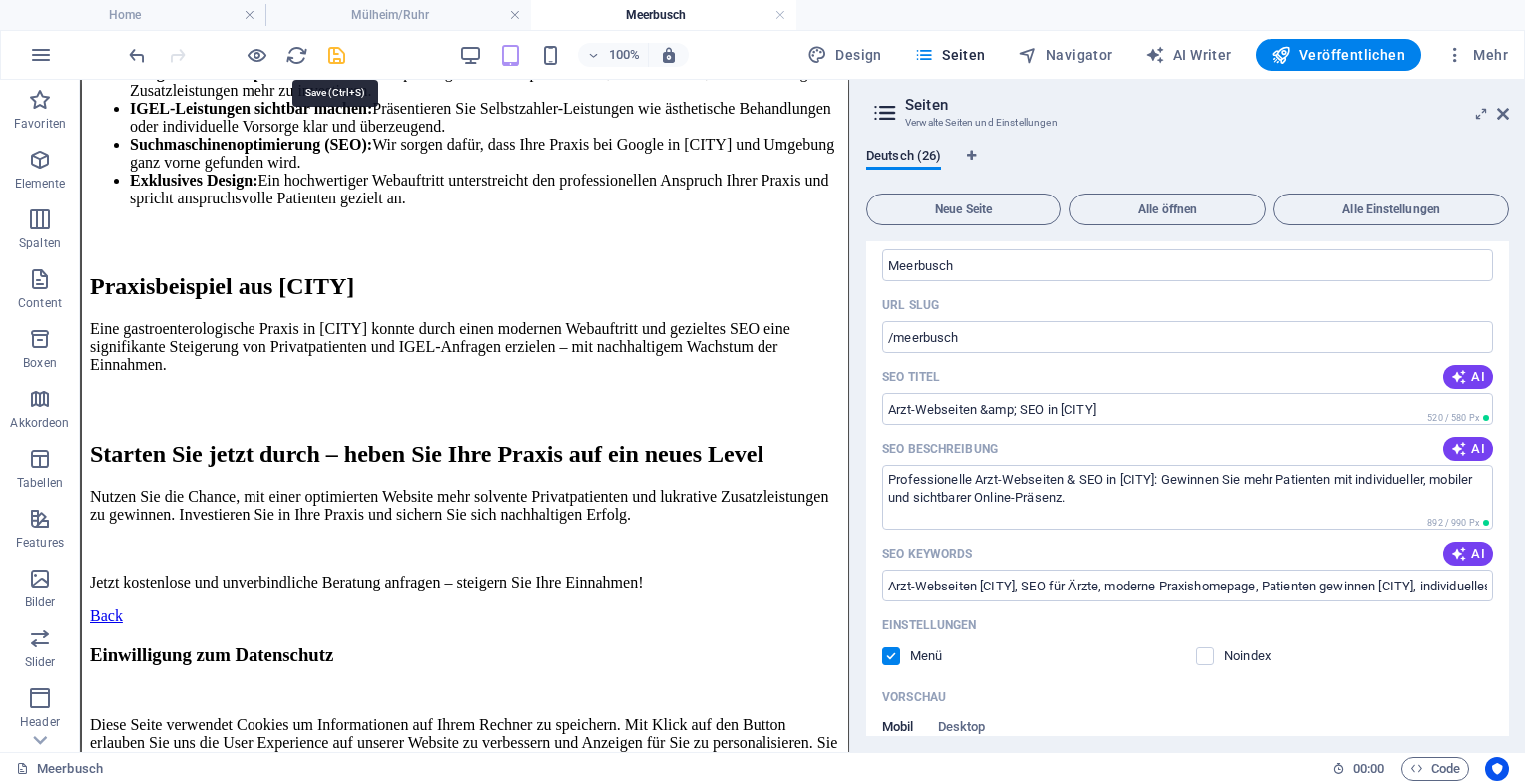 click at bounding box center [336, 55] 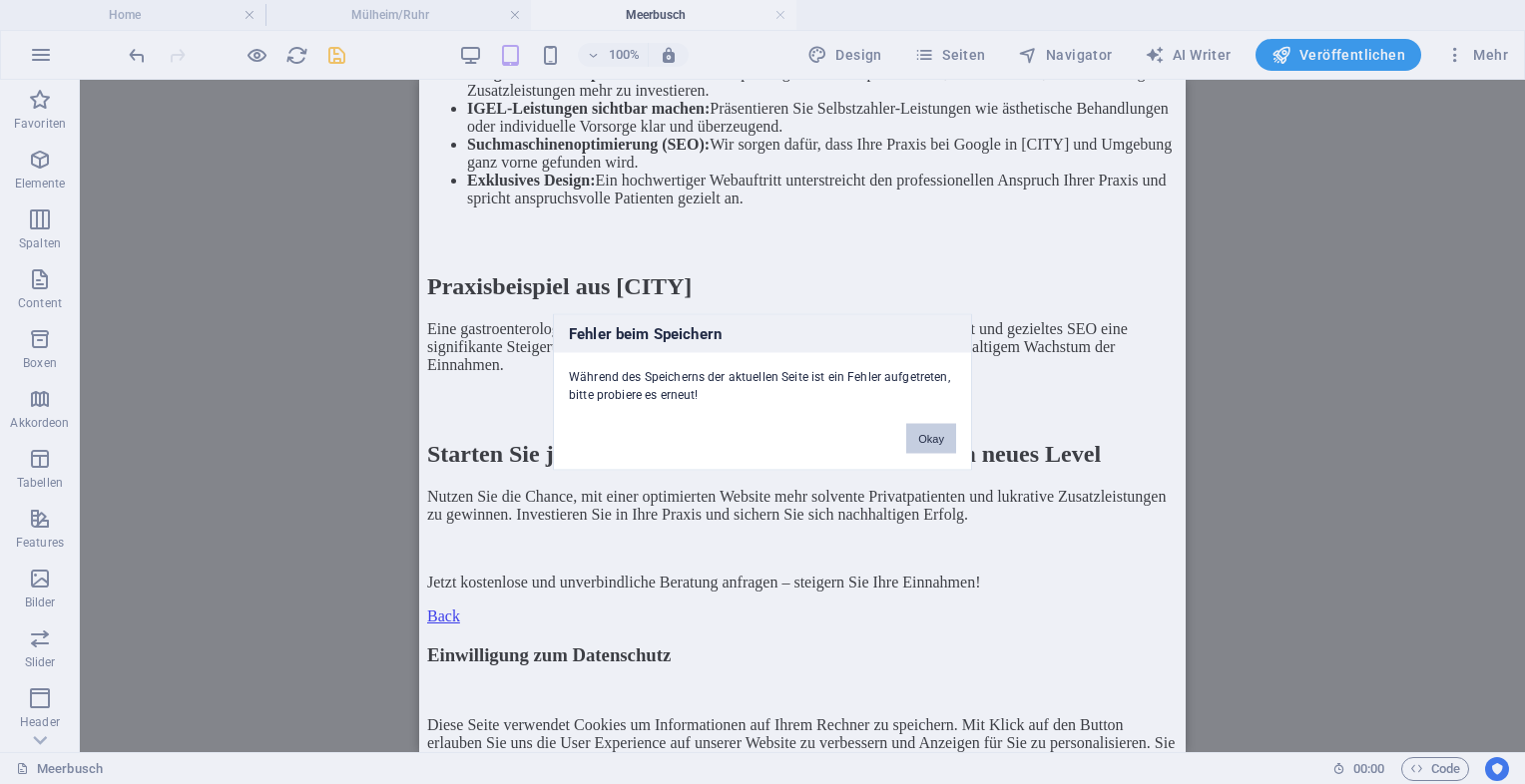 click on "Okay" at bounding box center (931, 439) 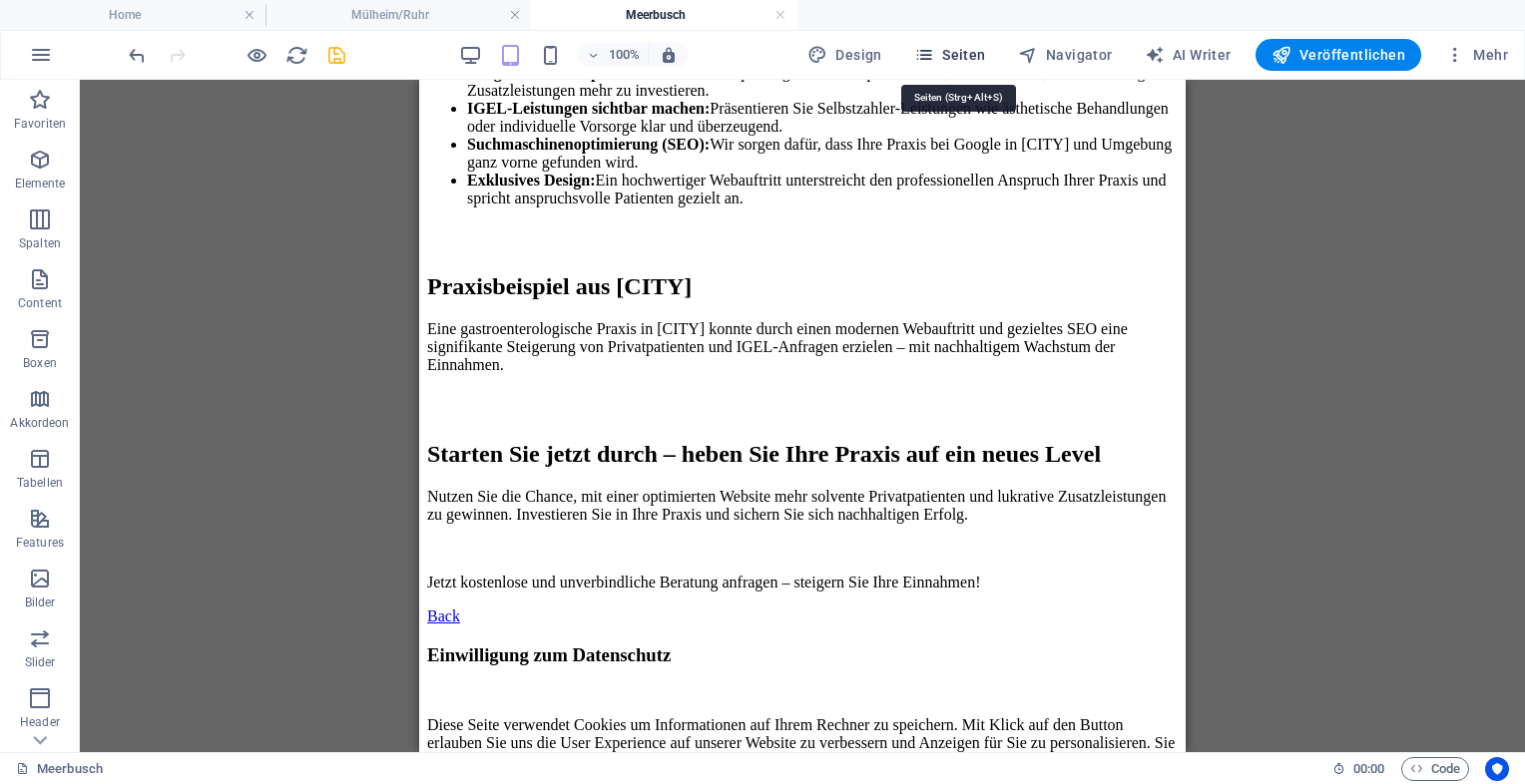 click on "Seiten" at bounding box center (950, 55) 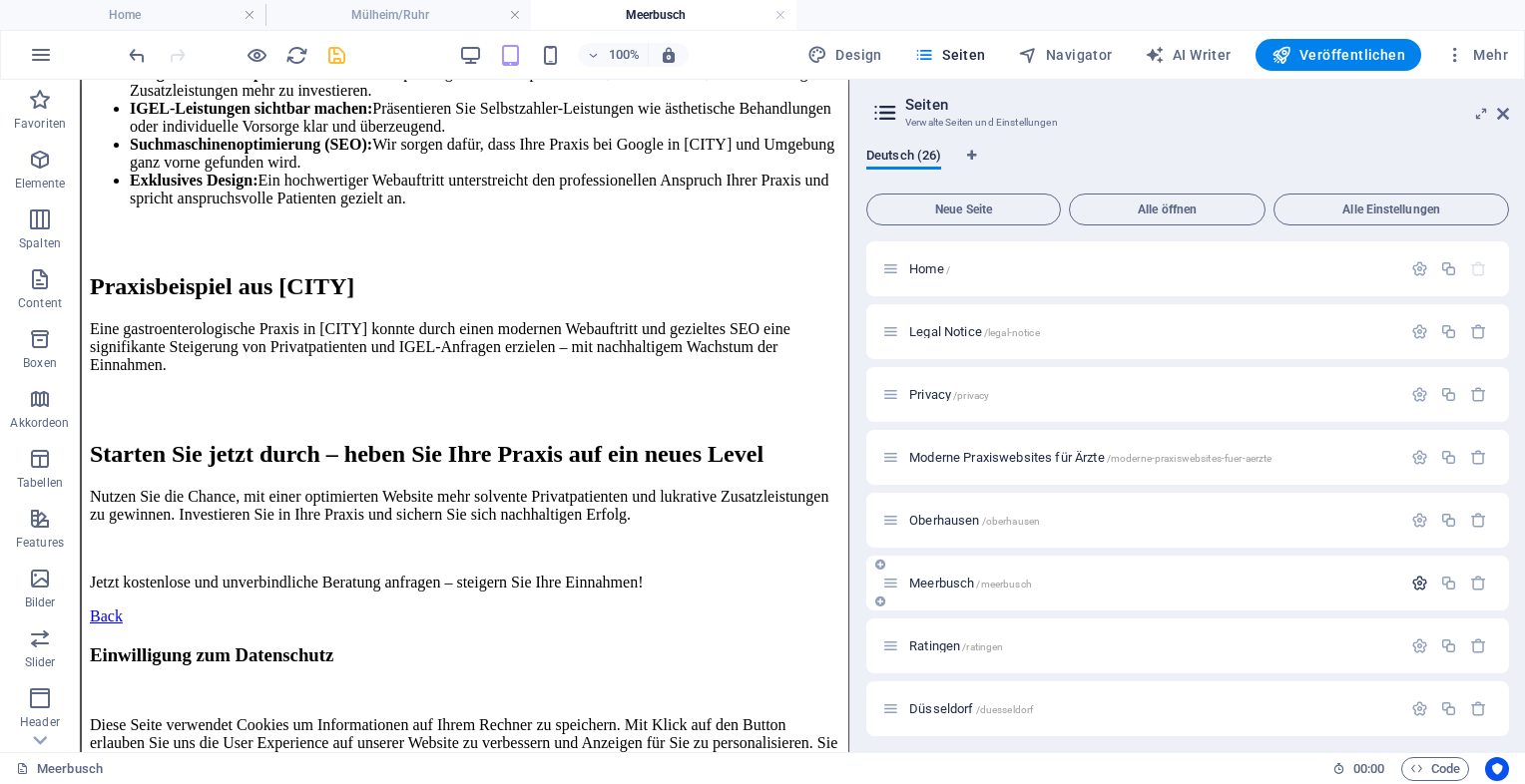 click at bounding box center (1419, 583) 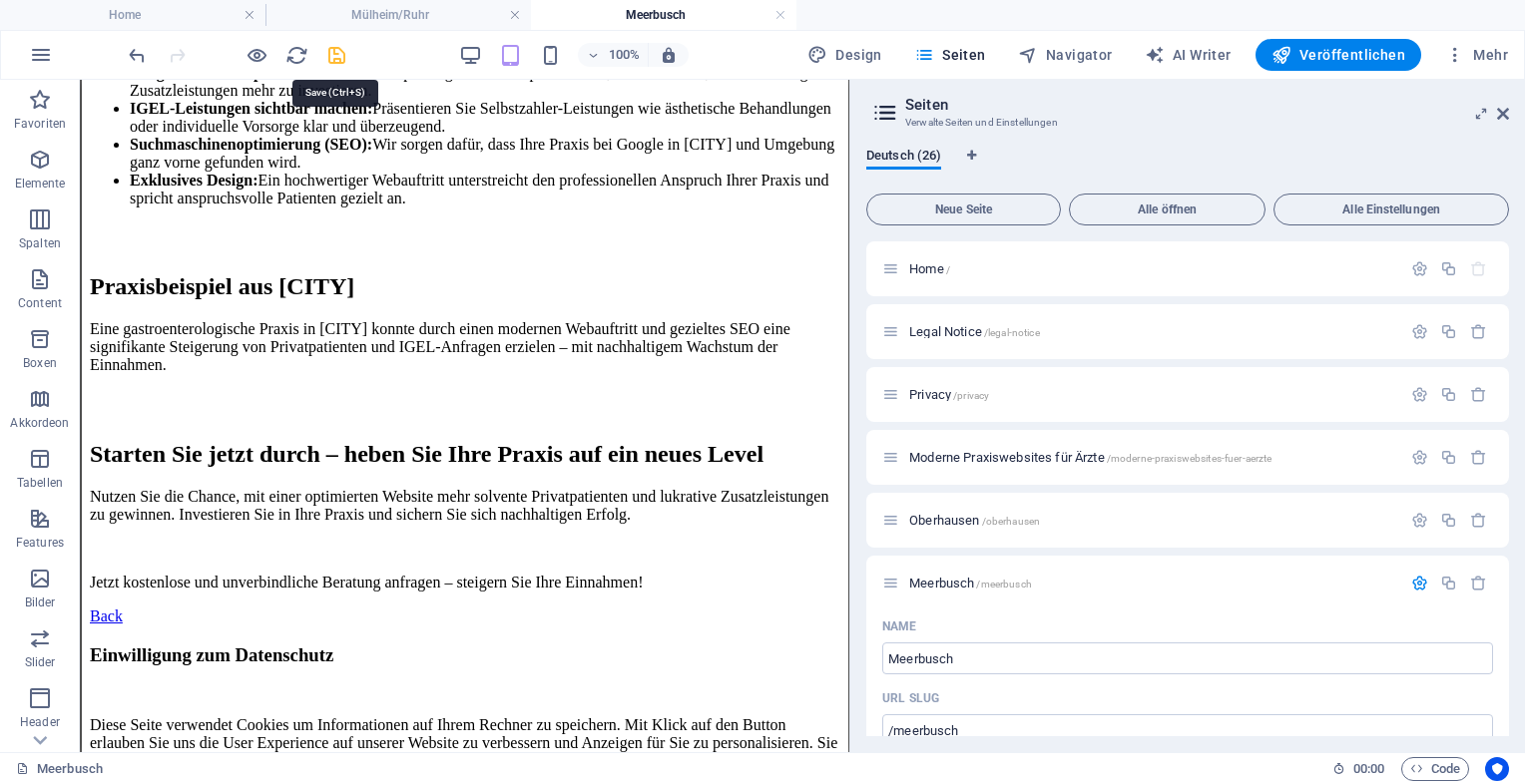 click at bounding box center [336, 55] 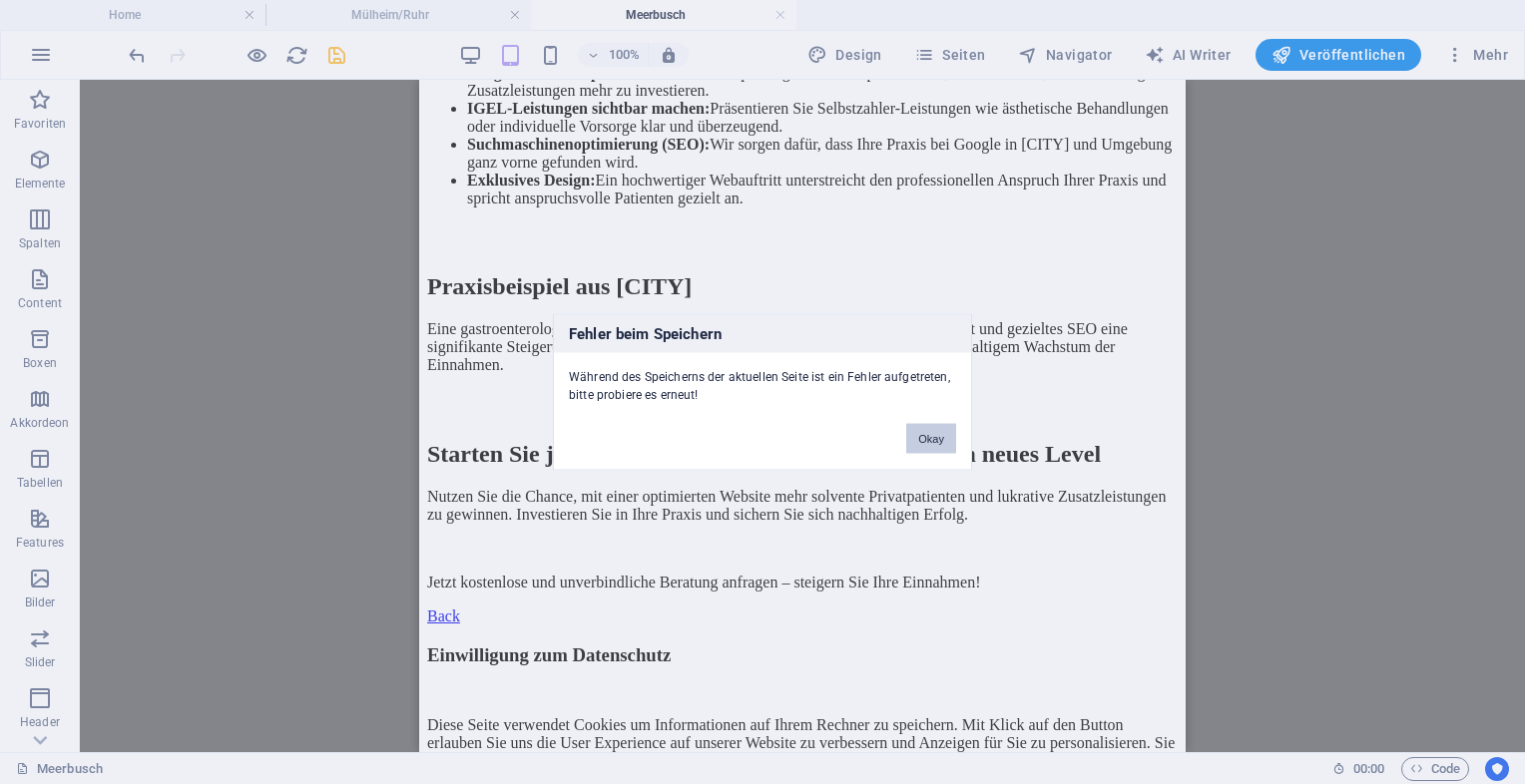 click on "Okay" at bounding box center [931, 439] 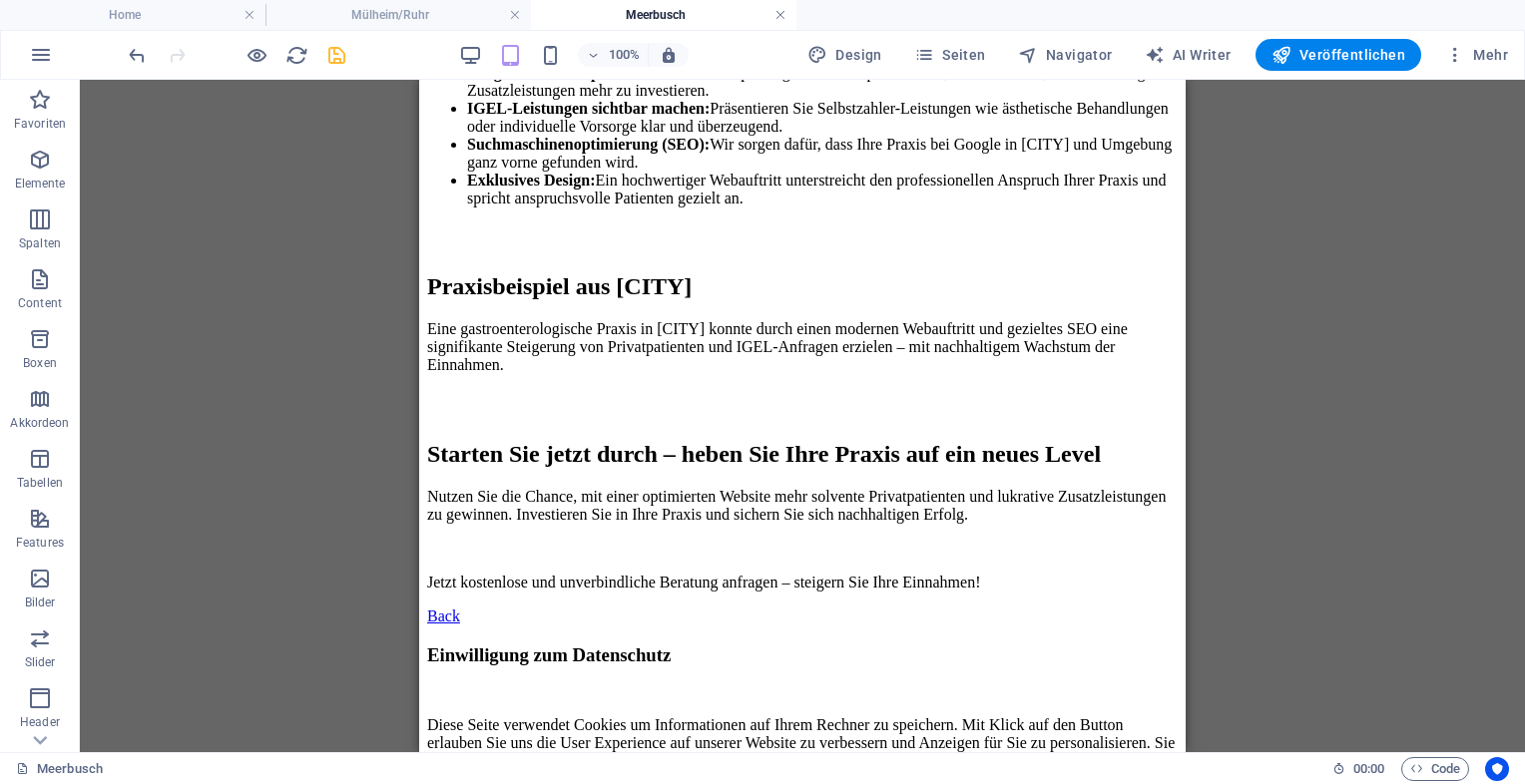 click at bounding box center [780, 15] 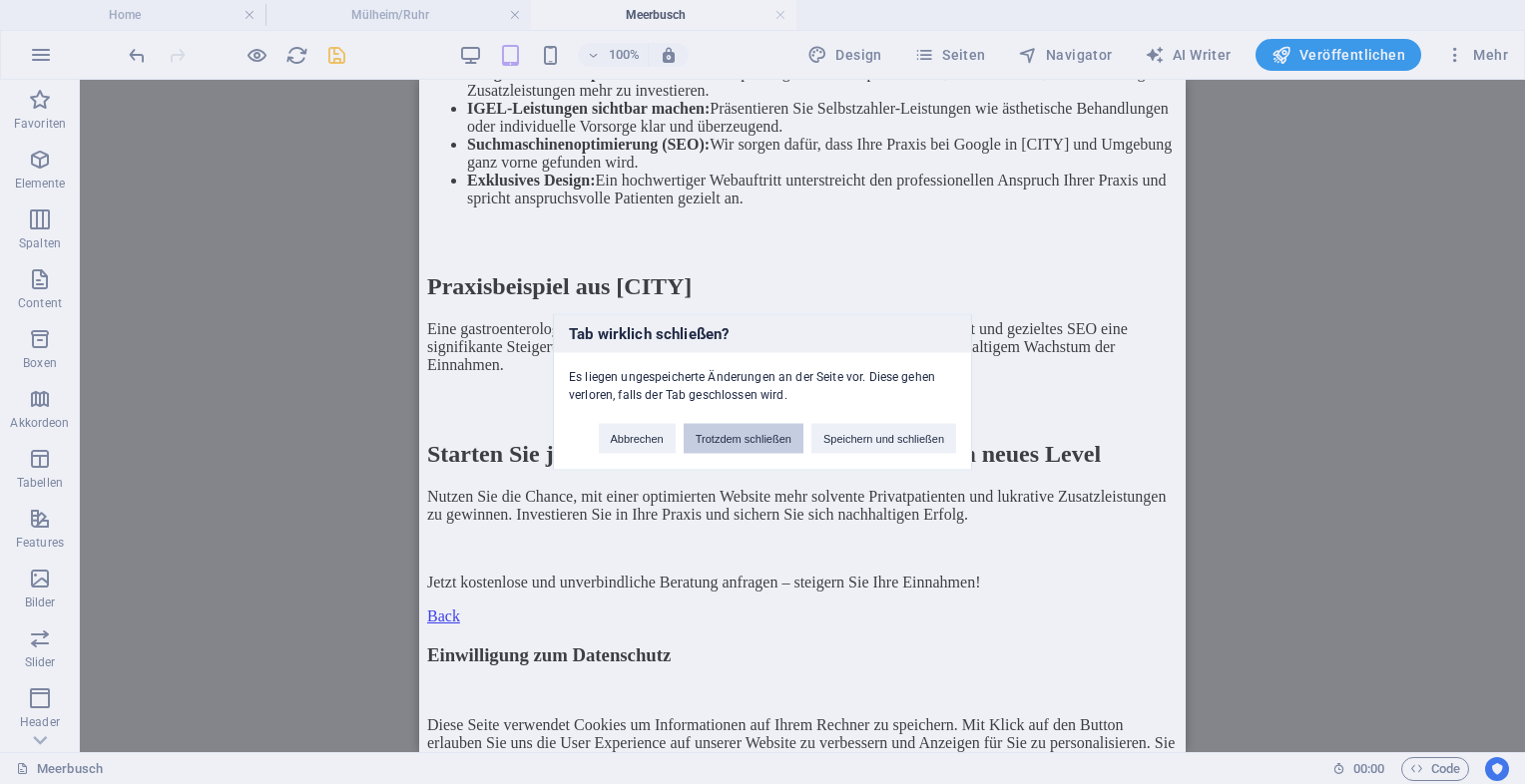 click on "Trotzdem schließen" at bounding box center (744, 439) 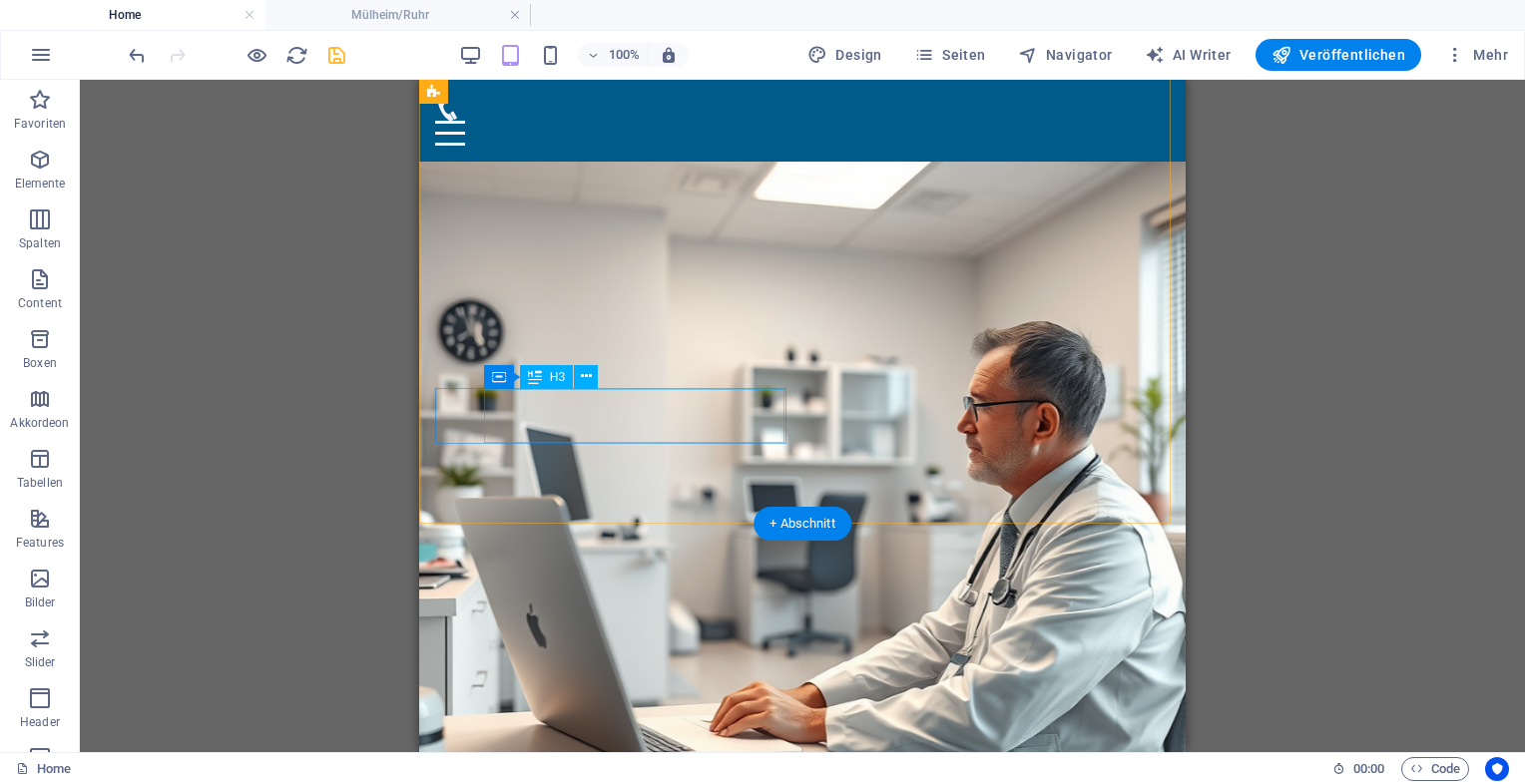 scroll, scrollTop: 10474, scrollLeft: 0, axis: vertical 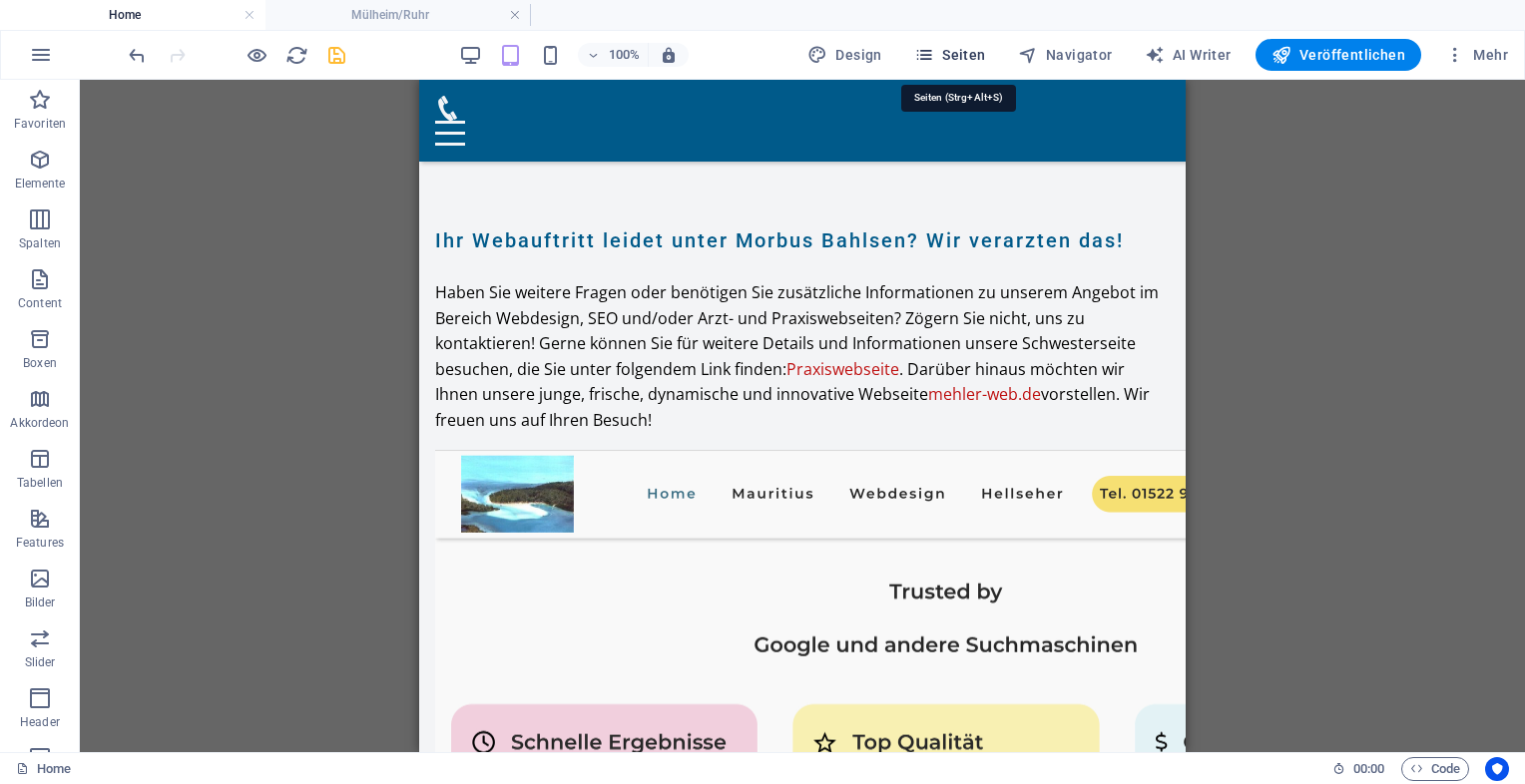 click on "Seiten" at bounding box center (950, 55) 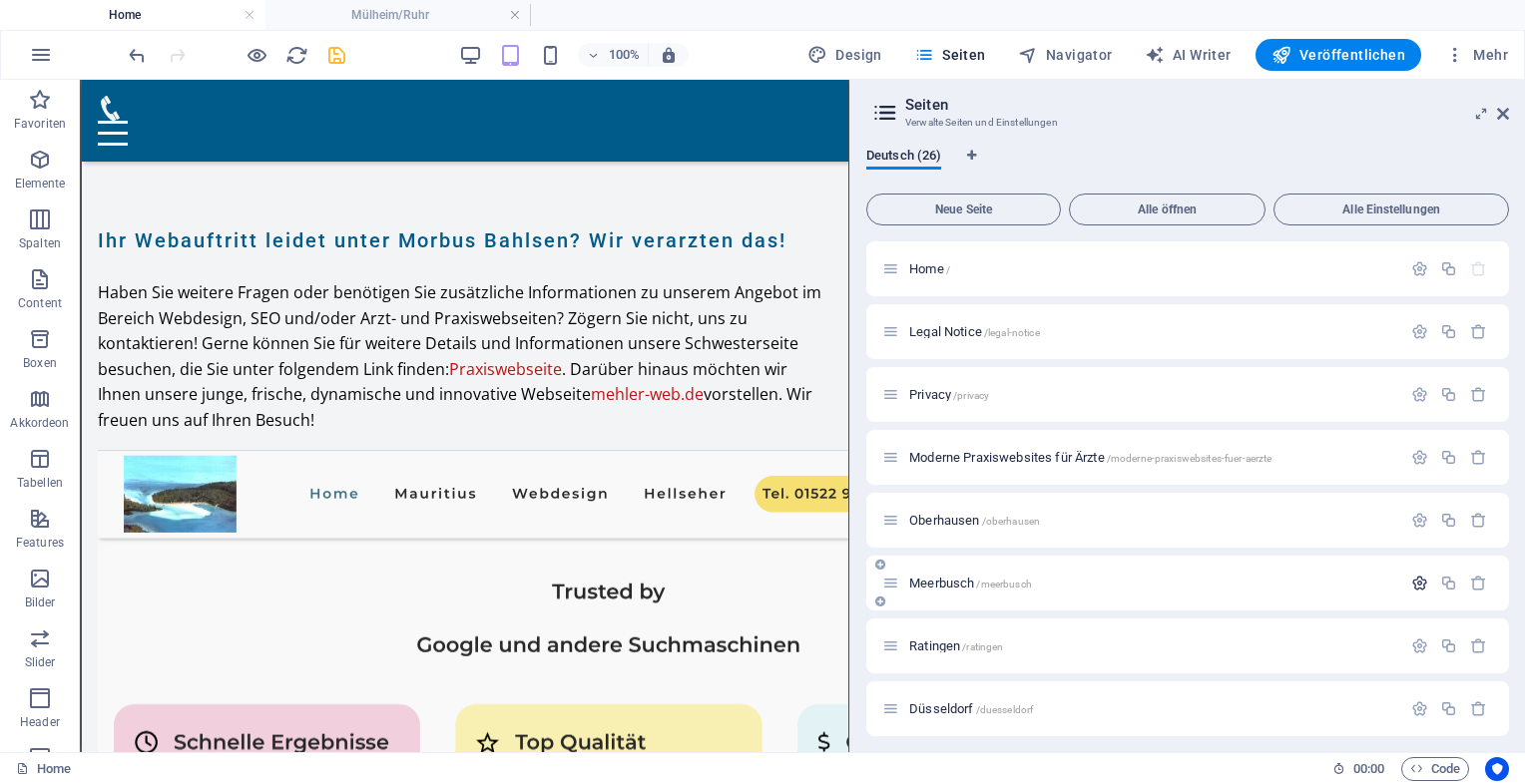 click at bounding box center [1419, 583] 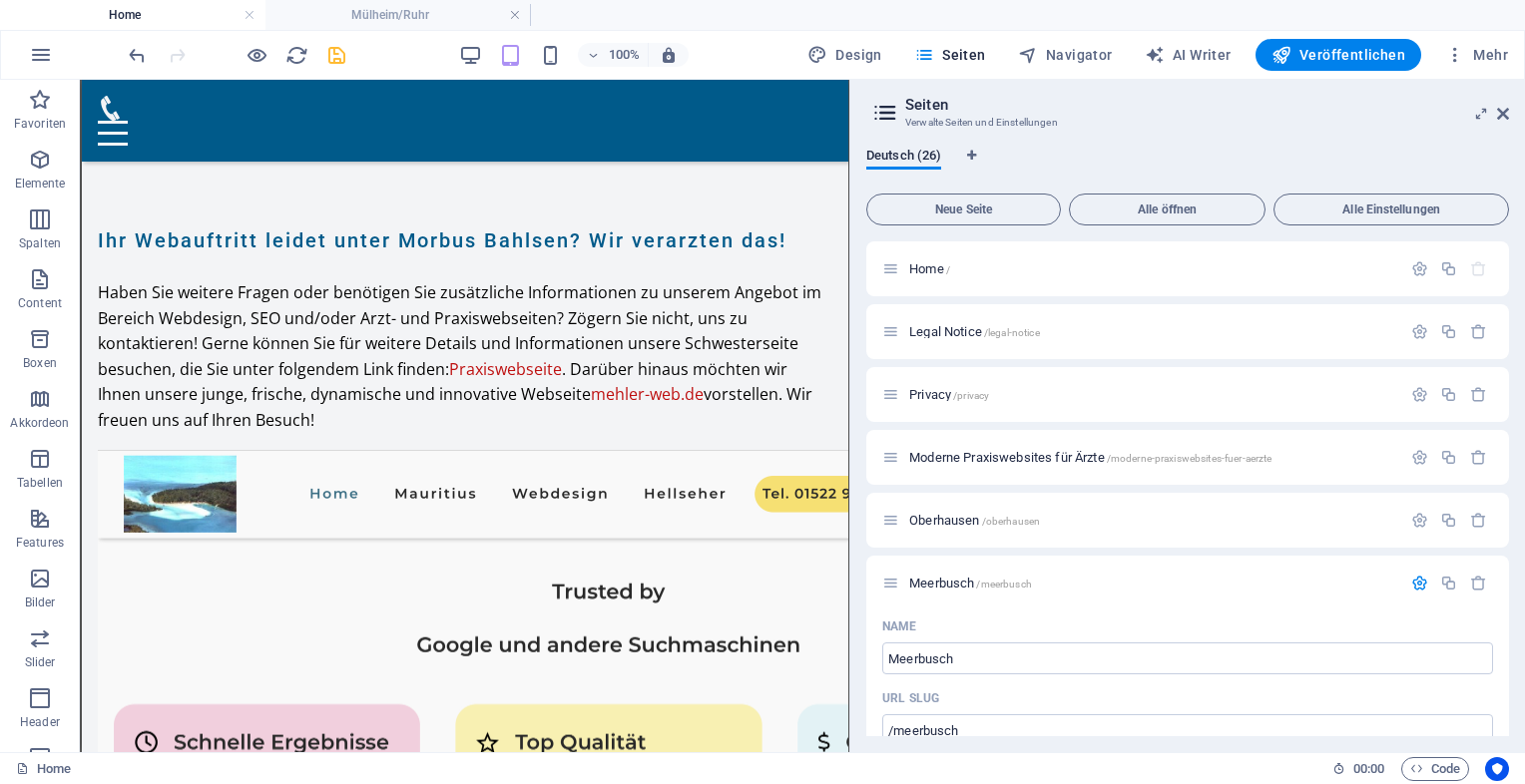 drag, startPoint x: 1504, startPoint y: 293, endPoint x: 1509, endPoint y: 335, distance: 42.296572 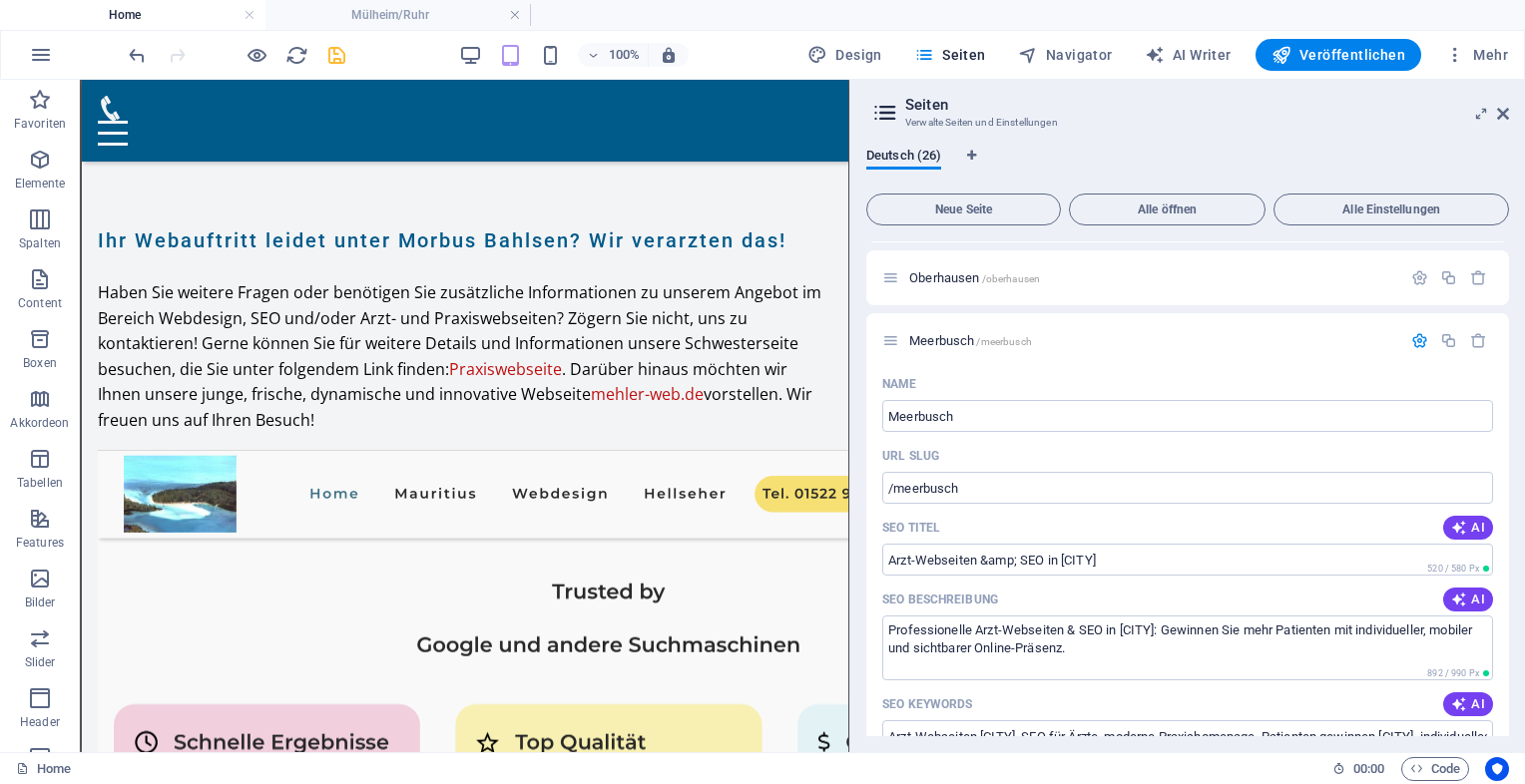scroll, scrollTop: 342, scrollLeft: 0, axis: vertical 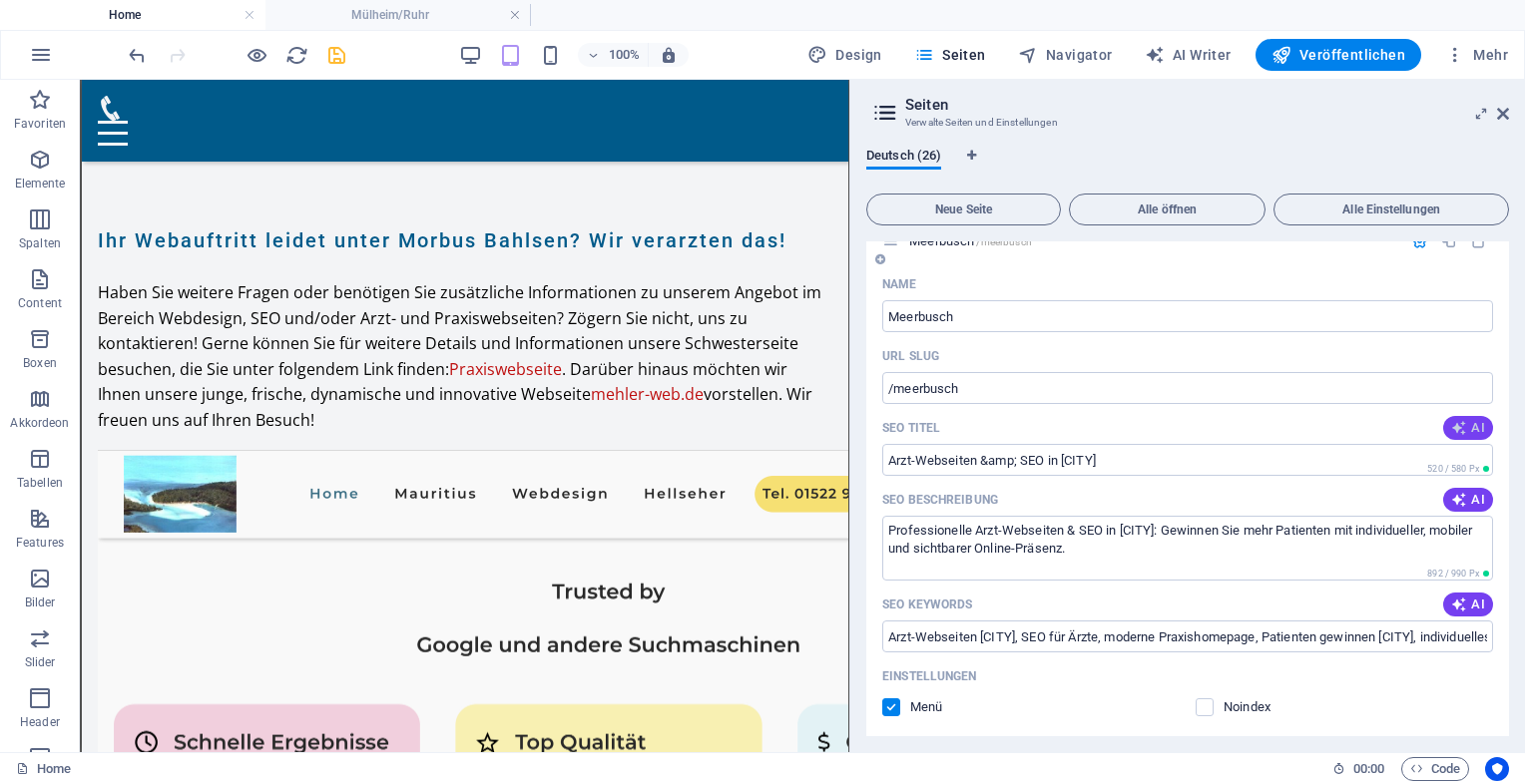 click on "AI" at bounding box center (1468, 428) 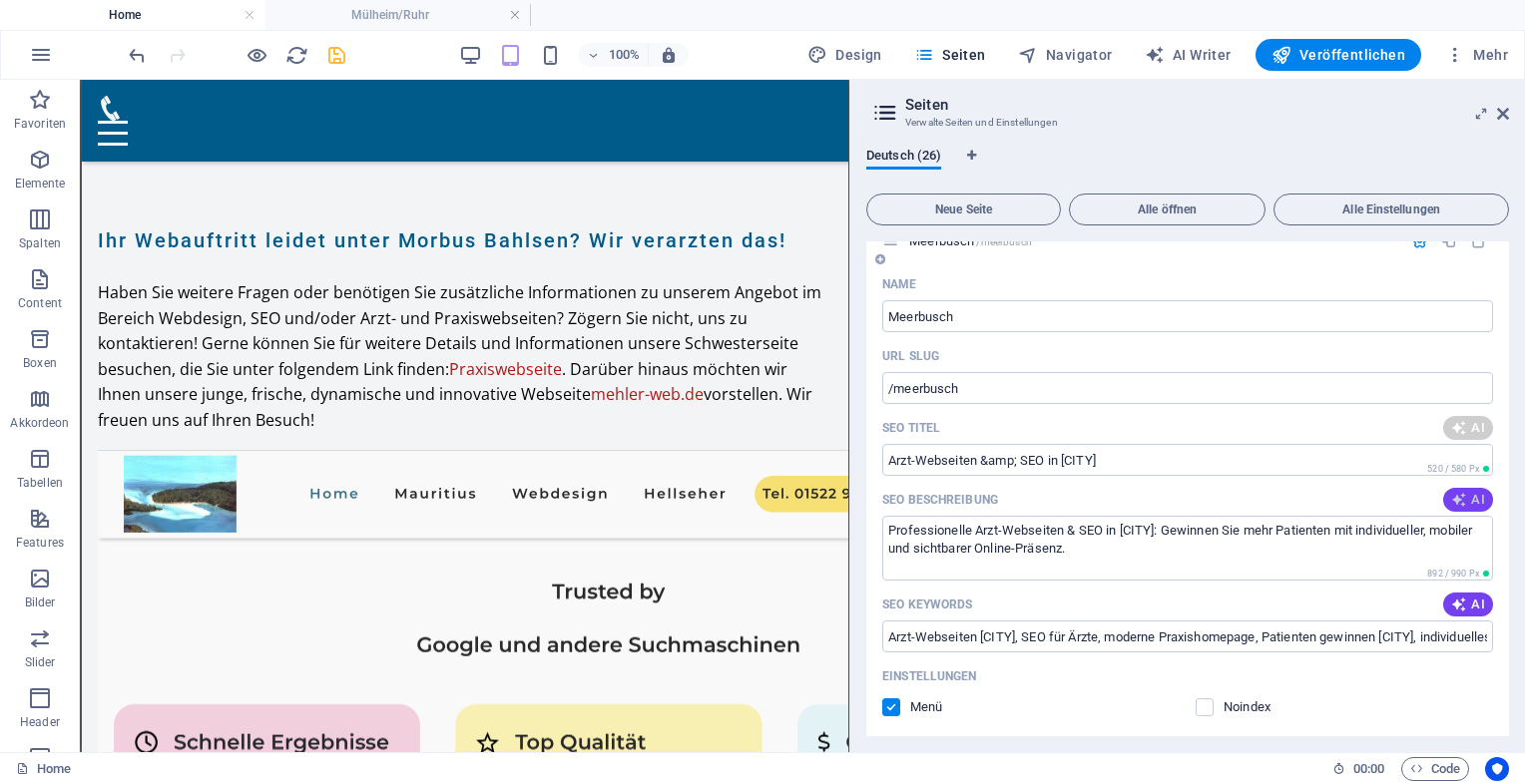 click on "AI" at bounding box center (1468, 500) 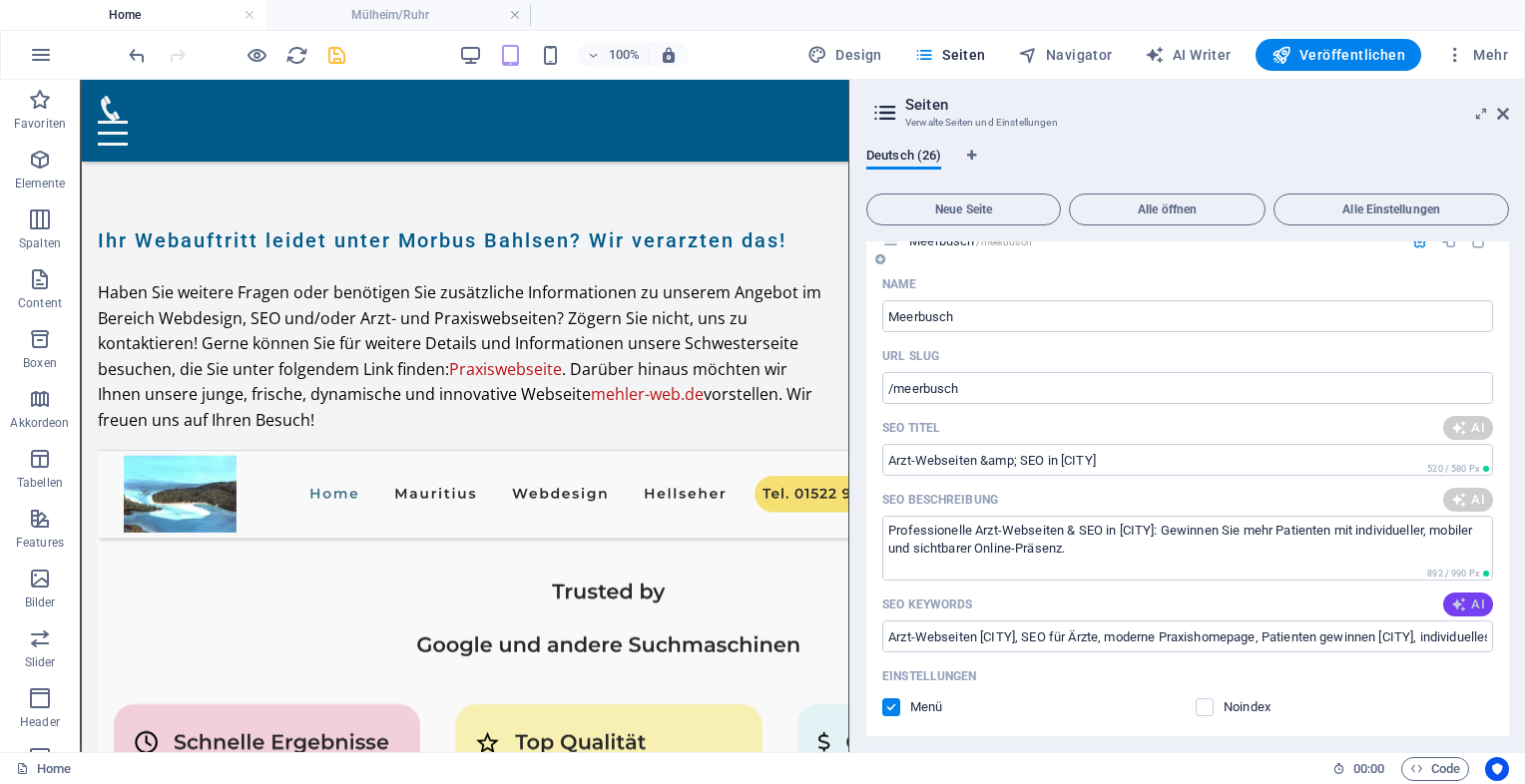 click on "AI" at bounding box center [1468, 604] 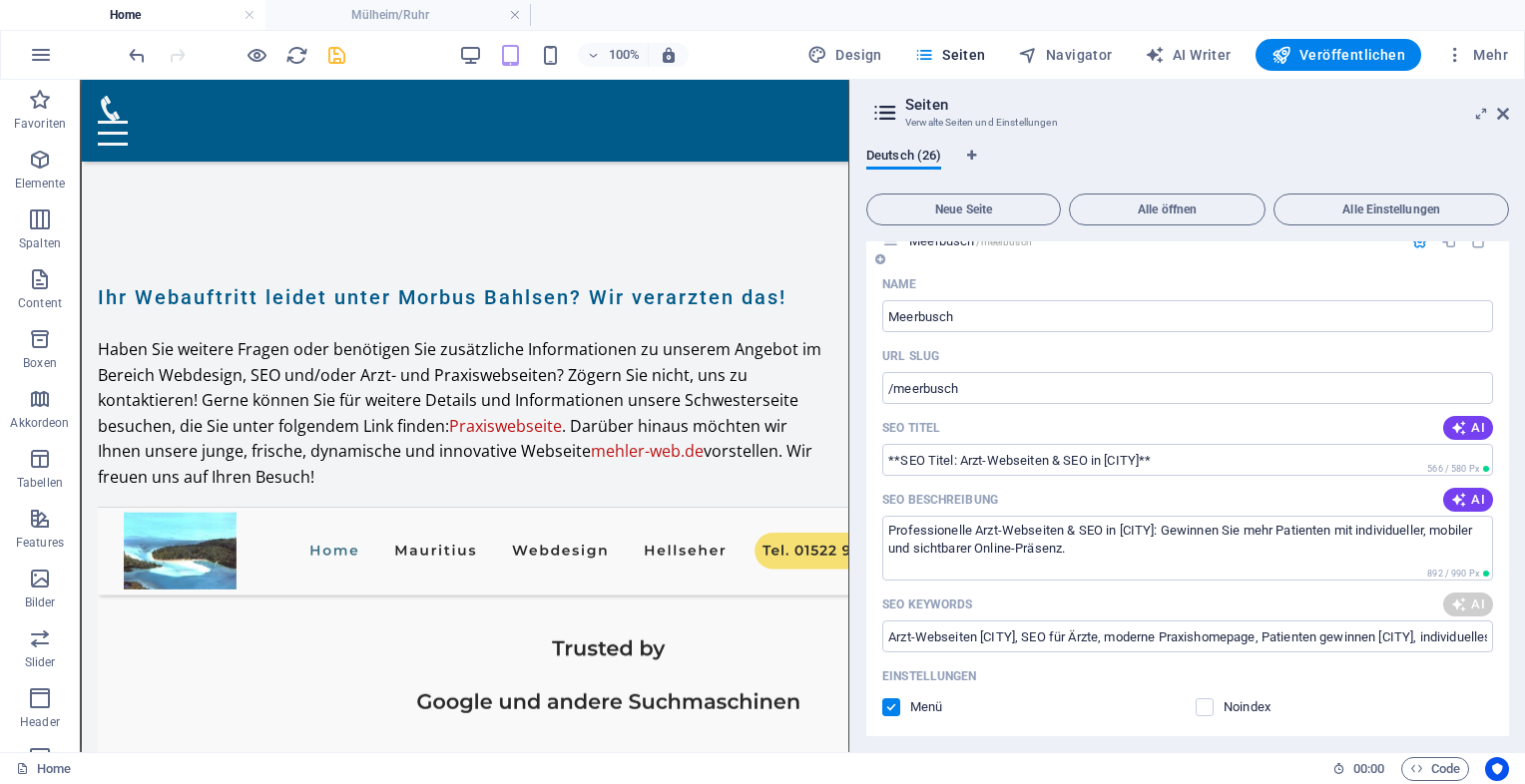 type on "**SEO Titel: Arzt-Webseiten & SEO in [CITY]**" 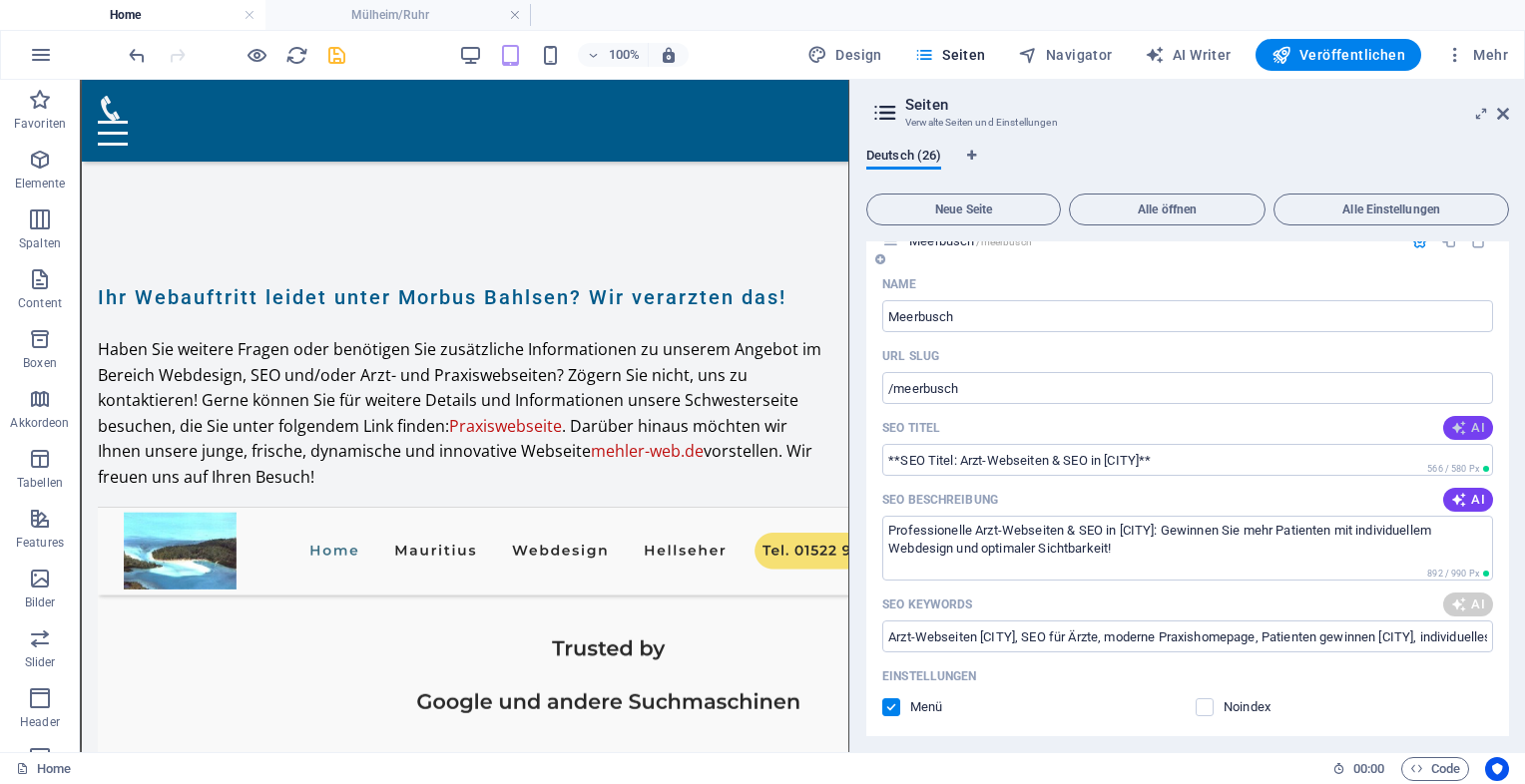 type on "Professionelle Arzt-Webseiten & SEO in [CITY]: Gewinnen Sie mehr Patienten mit individuellem Webdesign und optimaler Sichtbarkeit!" 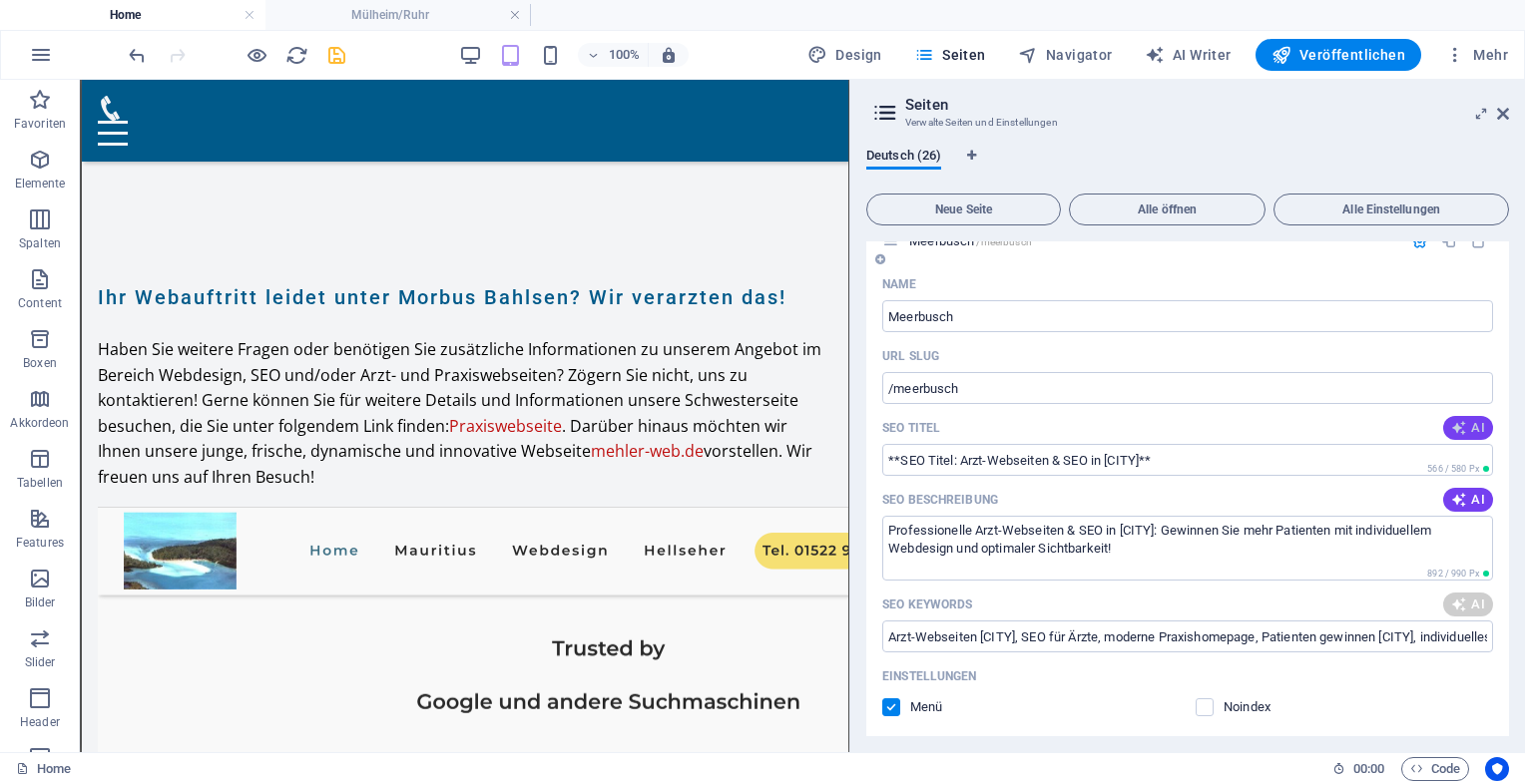 type on "Arzt-Webseiten [CITY], SEO für Arztpraxen, moderne Arzt-Webseiten, digitale Praxis präsenz, professionelle Webseite Ärzte, Patienten gewinnen online" 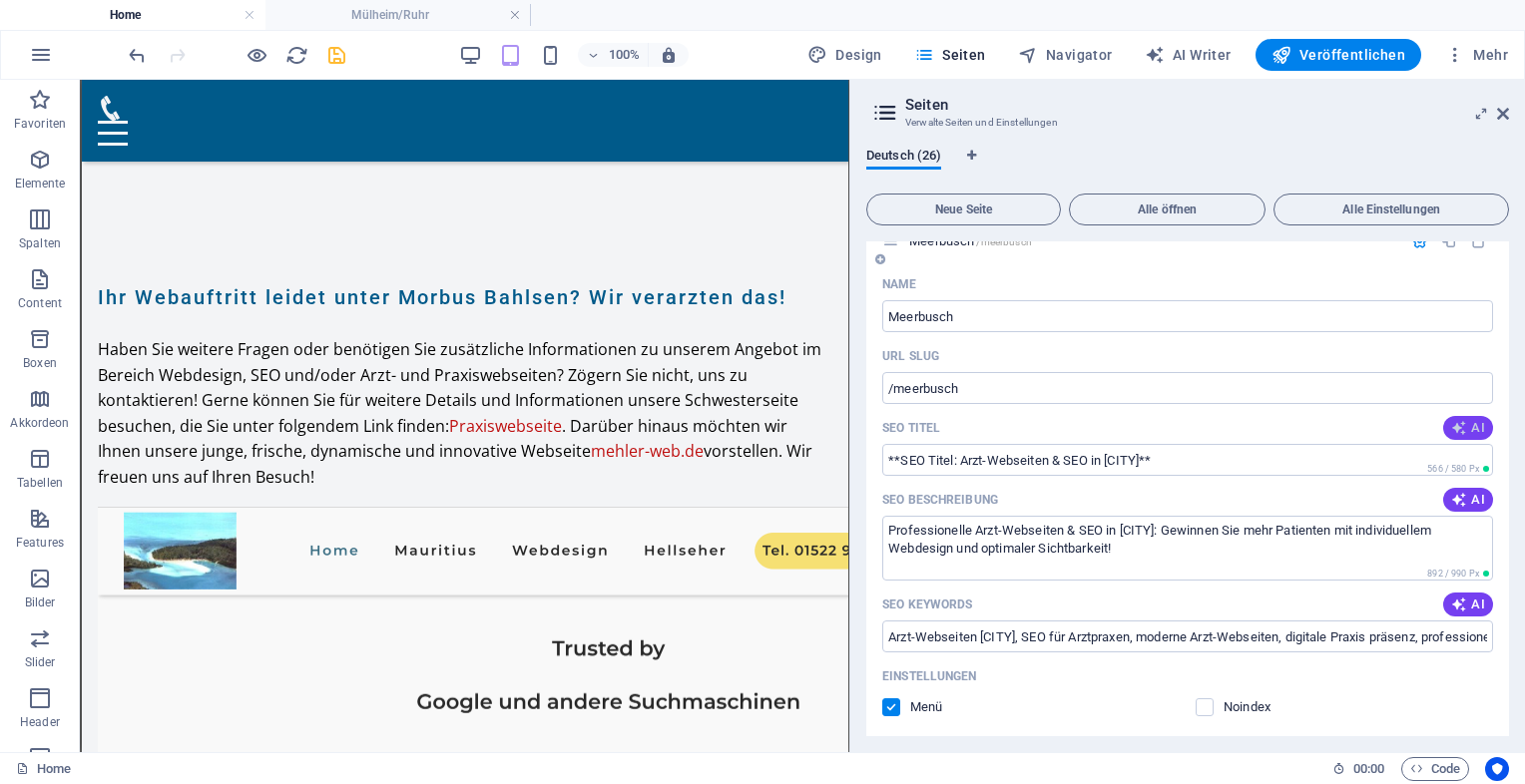 click on "AI" at bounding box center (1468, 428) 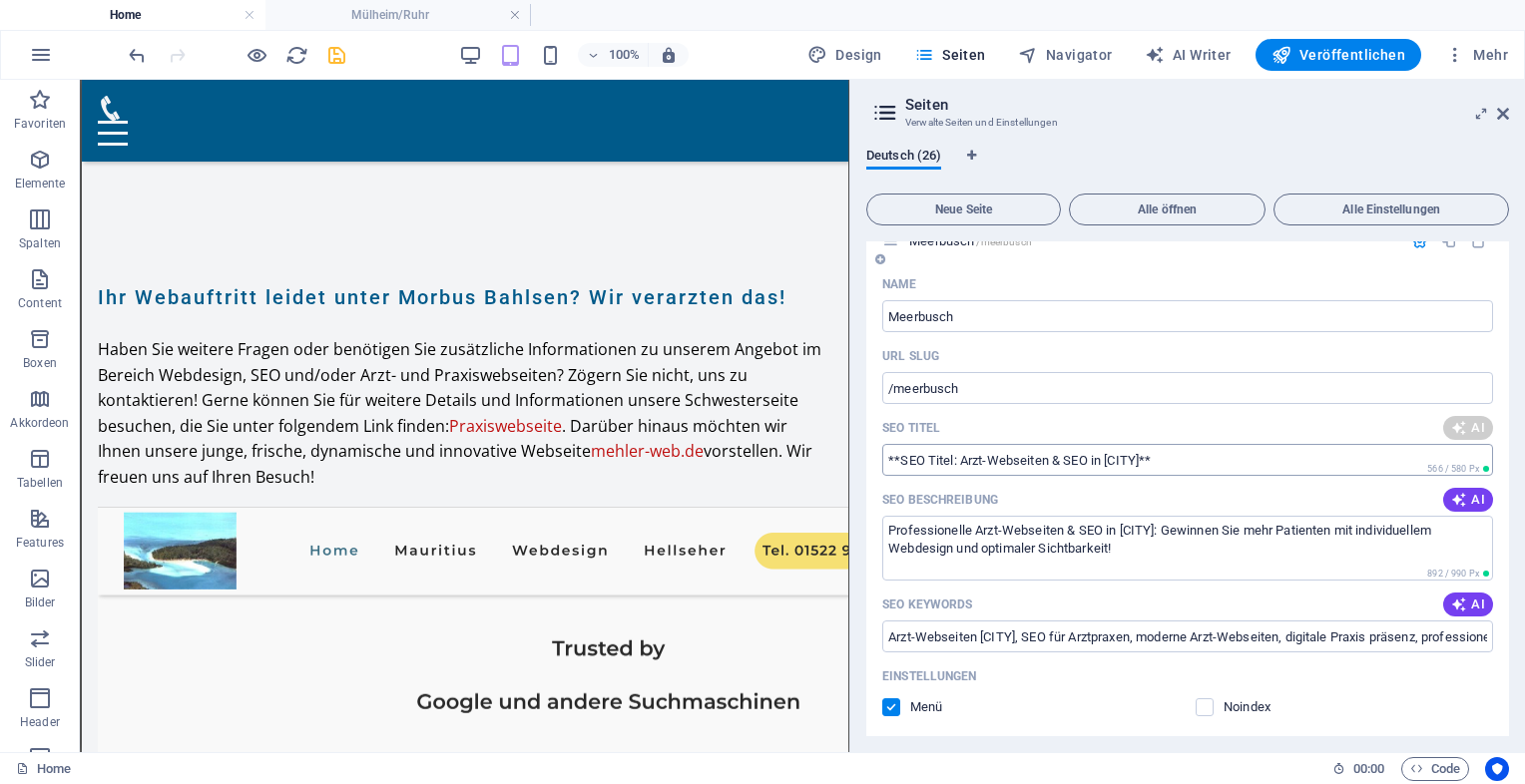 type on "Arzt-Webseiten & SEO [CITY]" 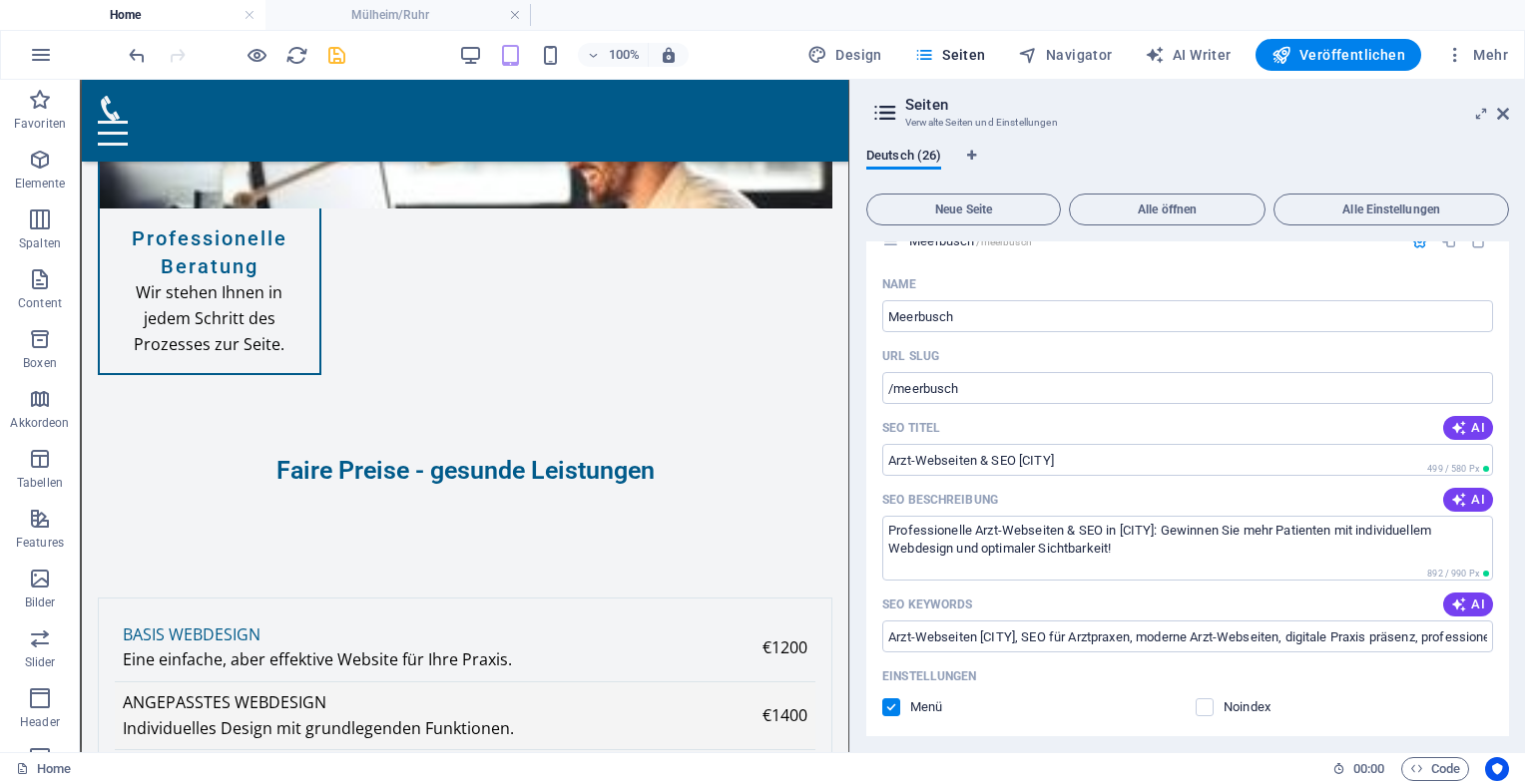 scroll, scrollTop: 6947, scrollLeft: 0, axis: vertical 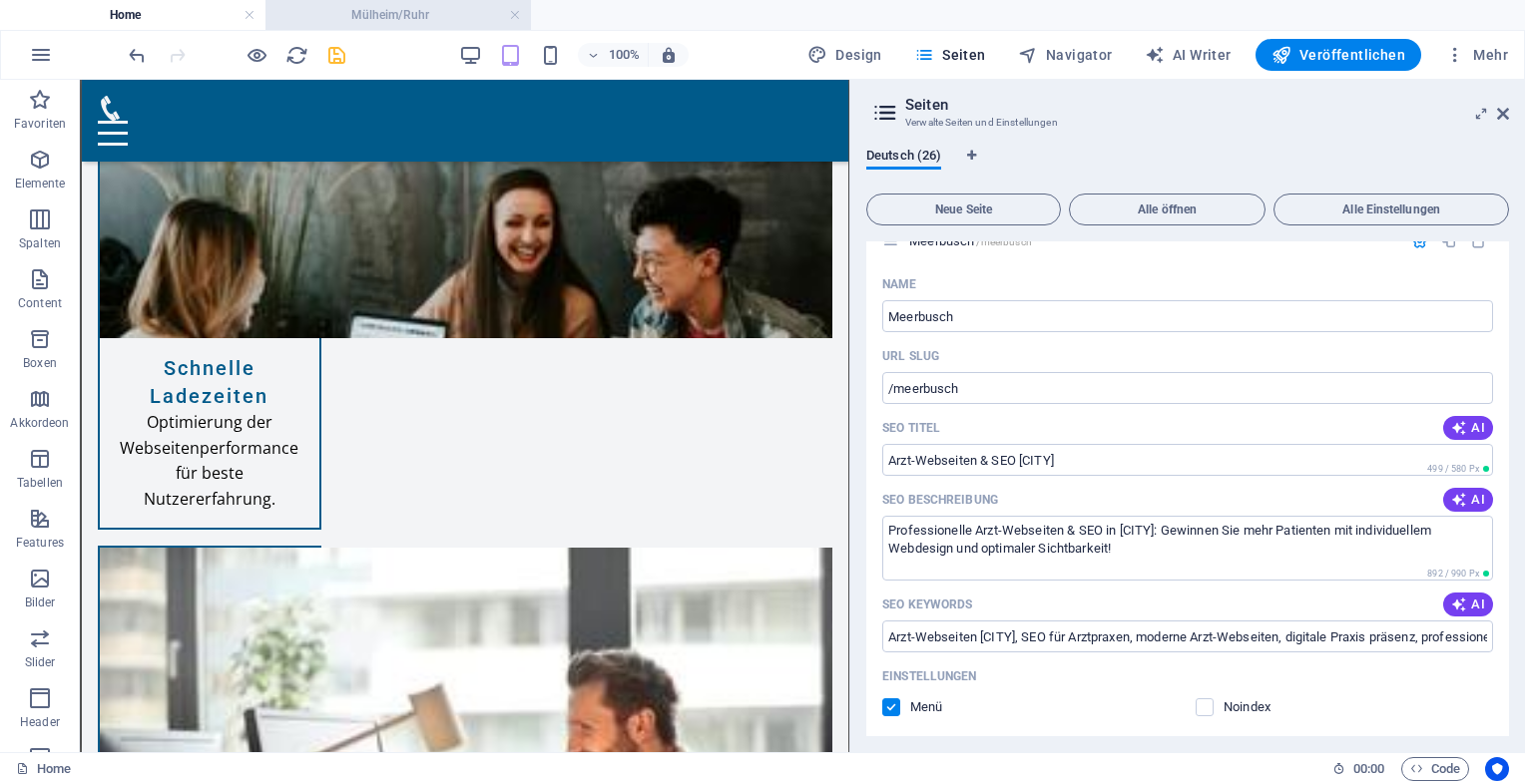 click on "Mülheim/Ruhr" at bounding box center (398, 15) 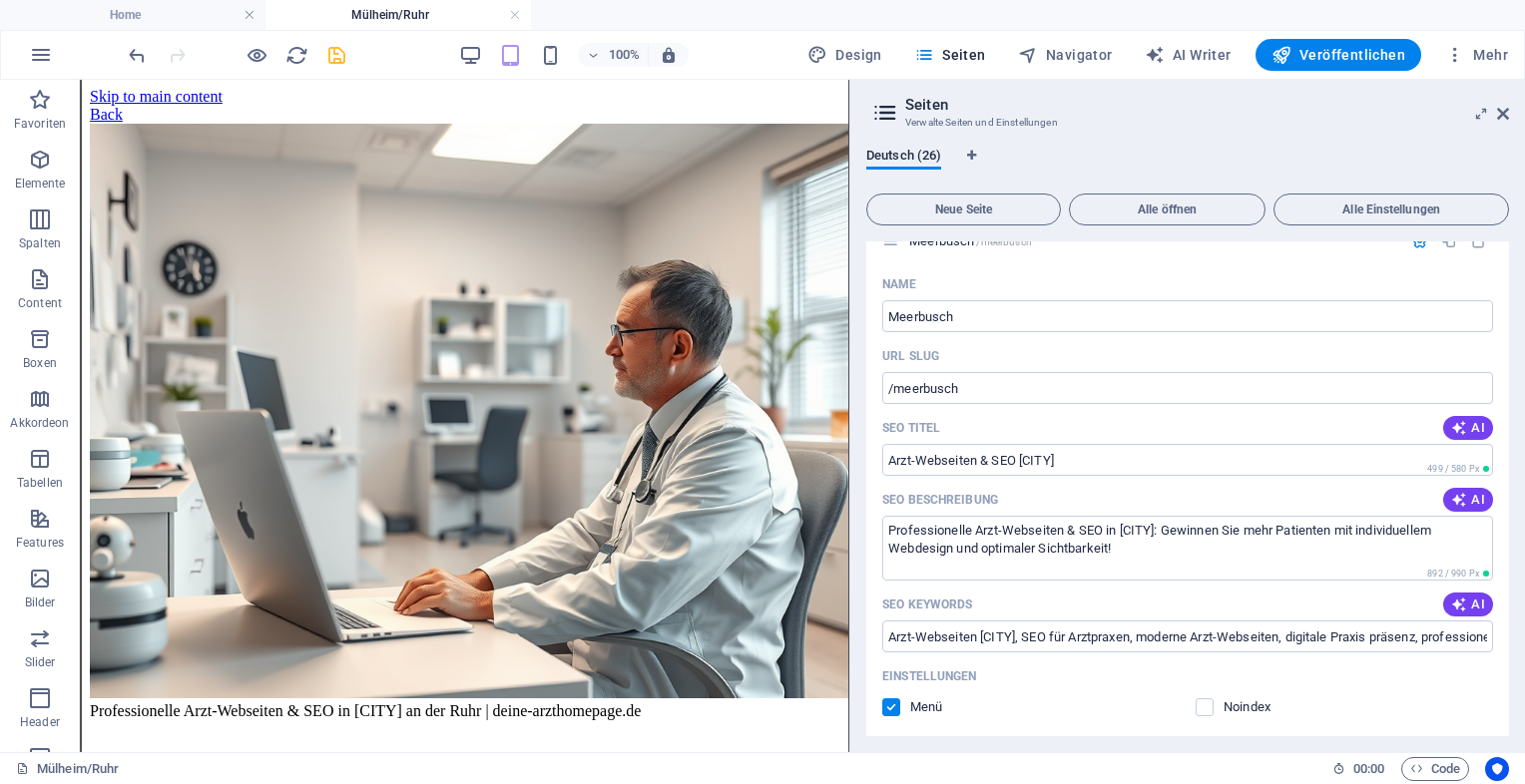 scroll, scrollTop: 1262, scrollLeft: 0, axis: vertical 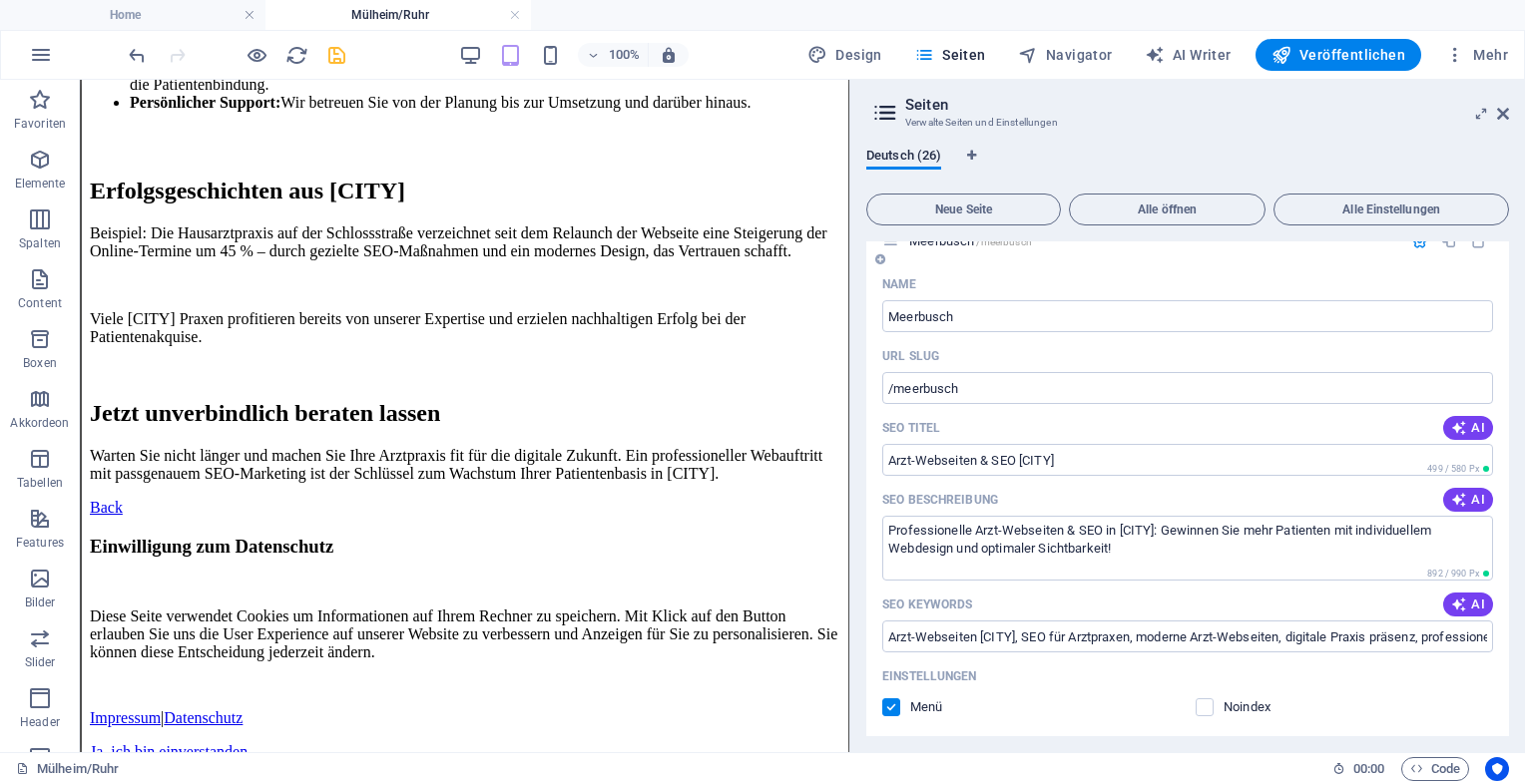 click on "Name [CITY] ​ URL SLUG /[CITY] ​ SEO Titel AI Arzt-Webseiten & SEO [CITY] ​ 499 / 580 Px SEO Beschreibung AI Professionelle Arzt-Webseiten & SEO in [CITY]: Gewinnen Sie mehr Patienten mit individuellem Webdesign und optimaler Sichtbarkeit! ​ 892 / 990 Px SEO Keywords AI Arzt-Webseiten [CITY], SEO für Arztpraxen, moderne Arzt-Webseiten, digitale Praxis präsenz, professionelle Webseite Ärzte, Patienten gewinnen online ​ Einstellungen Menü Noindex Vorschau Mobil Desktop www.example.com [CITY] Arzt-Webseiten & SEO [CITY] - Ärzte Homepage  Professionelle Arzt-Webseiten & SEO in [CITY]: Gewinnen Sie mehr Patienten mit individuellem Webdesign und optimaler Sichtbarkeit! Metatags ​ Vorschaubild (Open Graph) Dateien hierher ziehen, klicken um Dateien auszuwählen oder wähle aus deinen Dateien oder Stockfotos & -Videos Mehr Einstellungen" at bounding box center [1188, 669] 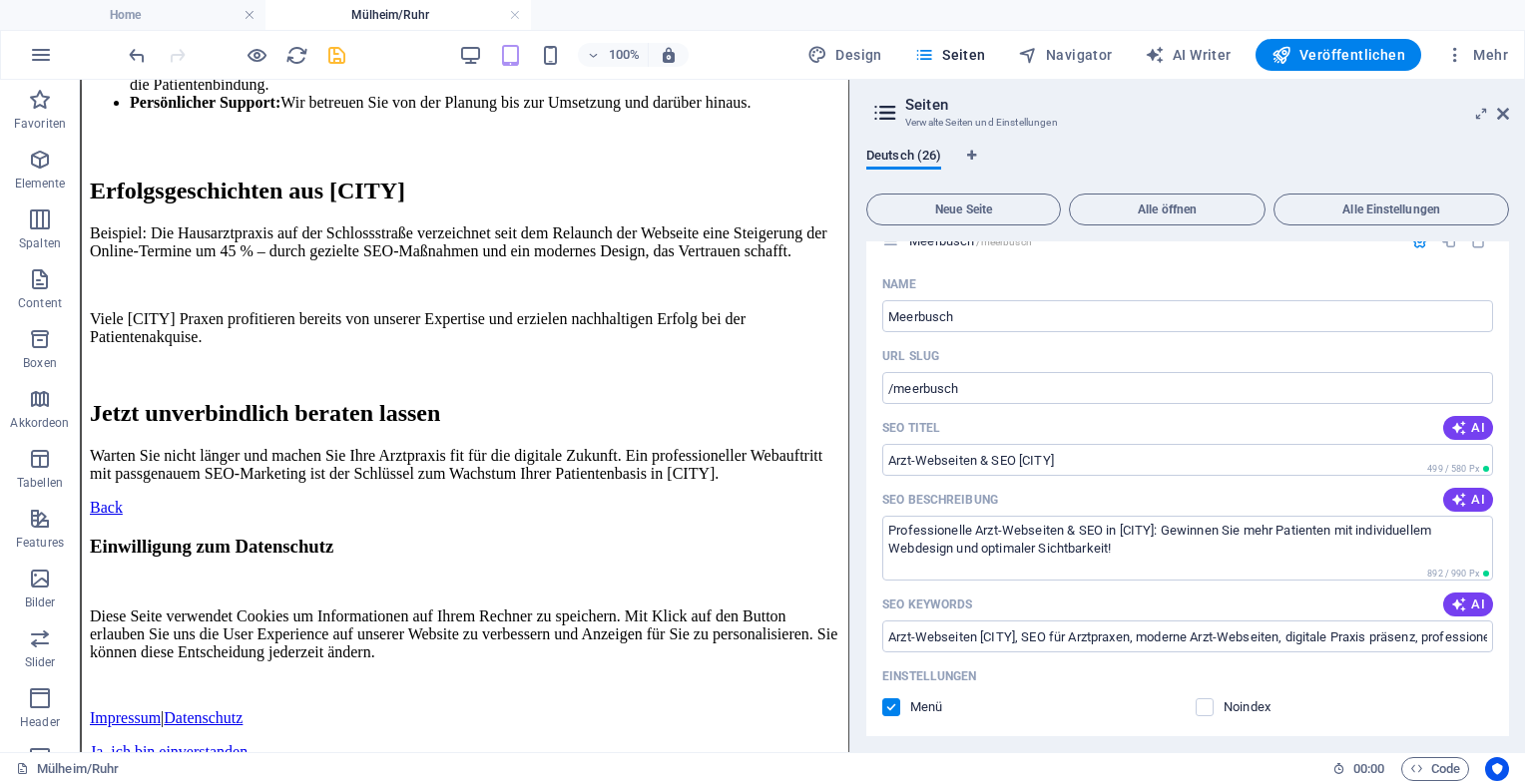 drag, startPoint x: 1510, startPoint y: 374, endPoint x: 1509, endPoint y: 318, distance: 56.008928 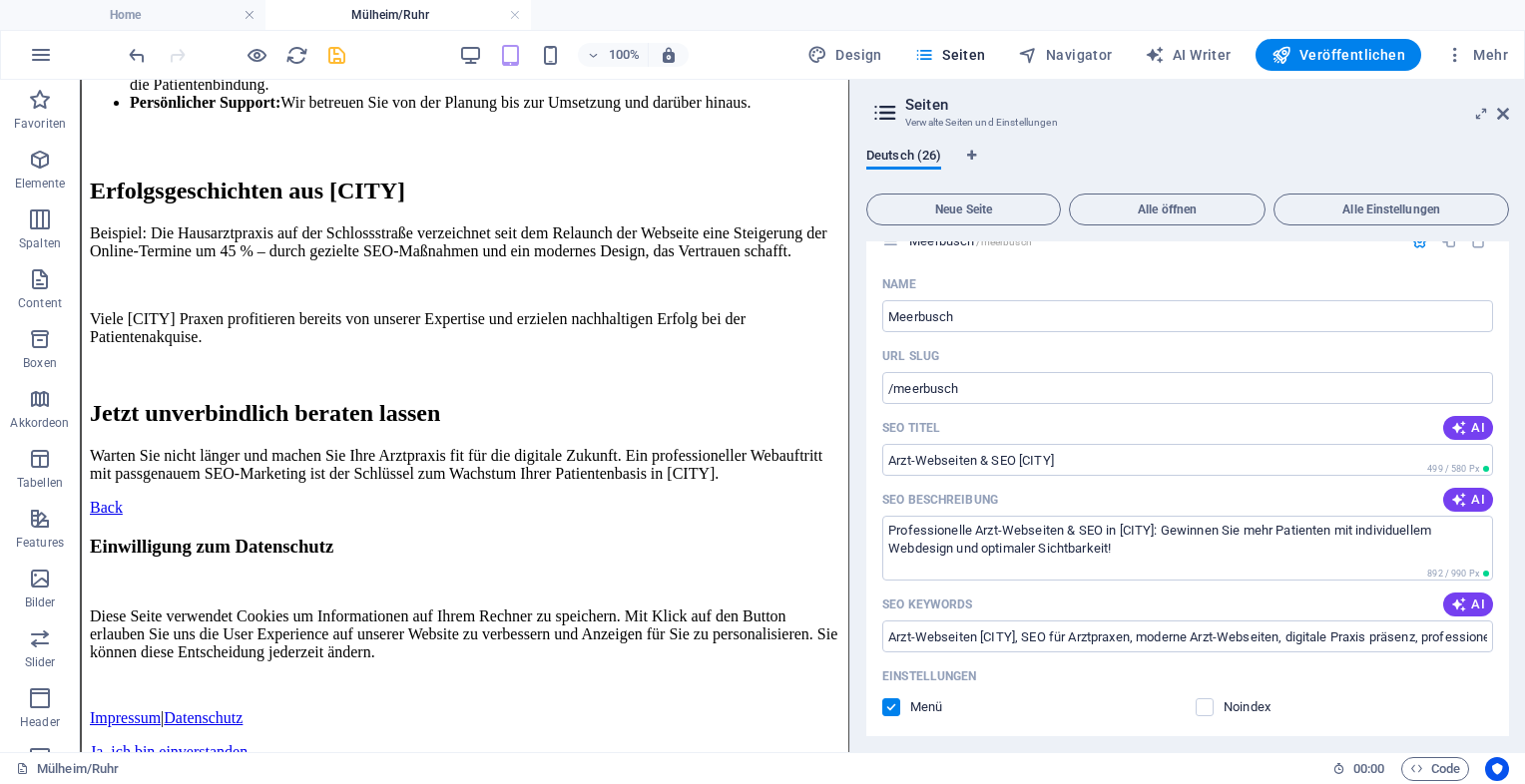 click on "Deutsch (26) Neue Seite Alle öffnen Alle Einstellungen Home / Legal Notice /legal-notice Privacy /privacy Moderne Praxiswebsites für Ärzte [CITY] [CITY] Name [CITY] ​ URL SLUG /[CITY] ​ SEO Titel AI Arzt-Webseiten & SEO [CITY] ​ 499 / 580 Px SEO Beschreibung AI Professionelle Arzt-Webseiten & SEO in [CITY]: Gewinnen Sie mehr Patienten mit individuellem Webdesign und optimaler Sichtbarkeit! ​ 892 / 990 Px SEO Keywords AI Arzt-Webseiten [CITY], SEO für Arztpraxen, moderne Arzt-Webseiten, digitale Praxis präsenz, professionelle Webseite Ärzte, Patienten gewinnen online ​ Einstellungen Menü Noindex Vorschau Mobil Desktop www.example.com [CITY] Arzt-Webseiten & SEO [CITY] - Ärzte Homepage  Professionelle Arzt-Webseiten & SEO in [CITY]: Gewinnen Sie mehr Patienten mit individuellem Webdesign und optimaler Sichtbarkeit! Metatags ​ Vorschaubild (Open Graph) Mehr Einstellungen [CITY]" at bounding box center [1188, 442] 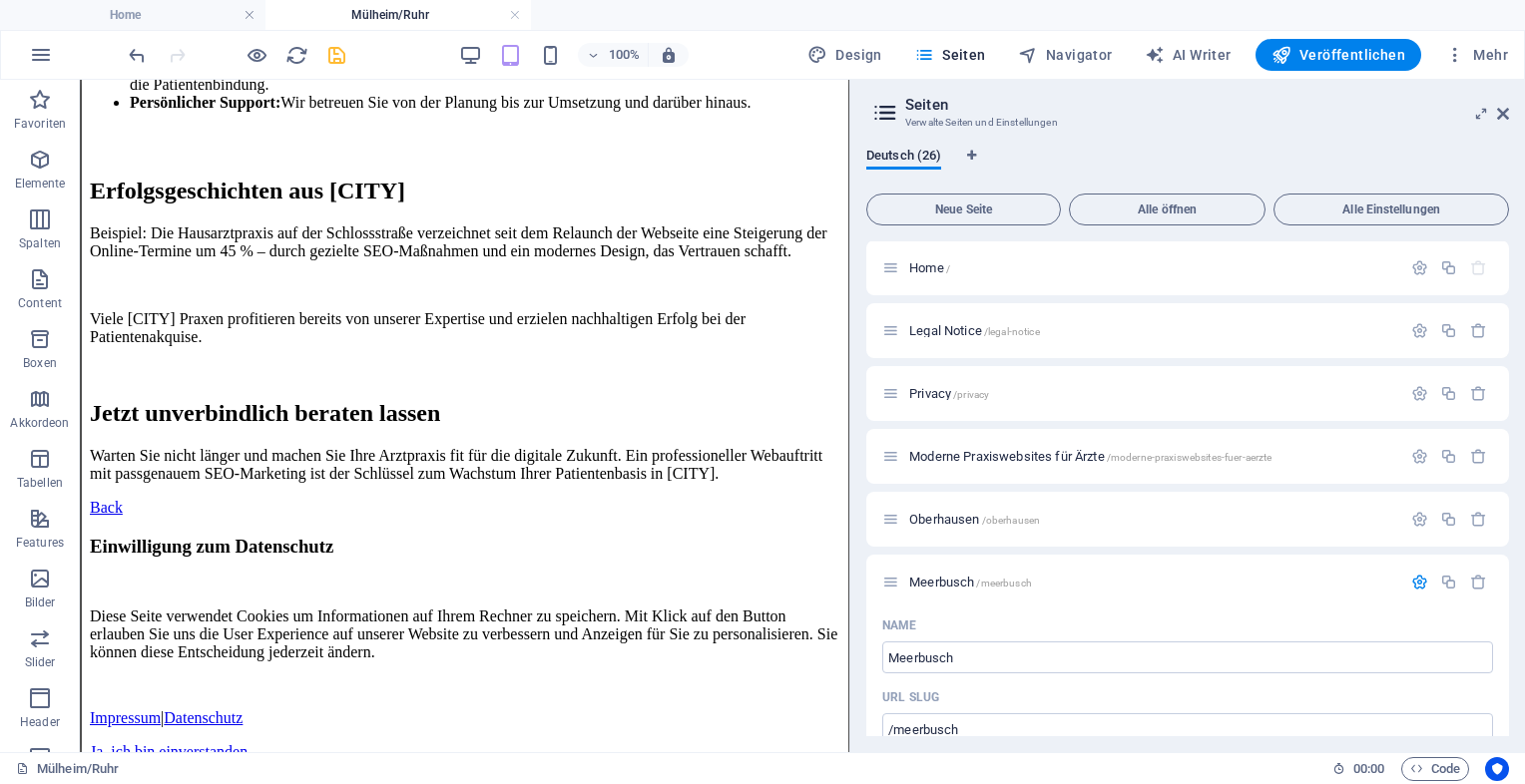 scroll, scrollTop: 0, scrollLeft: 0, axis: both 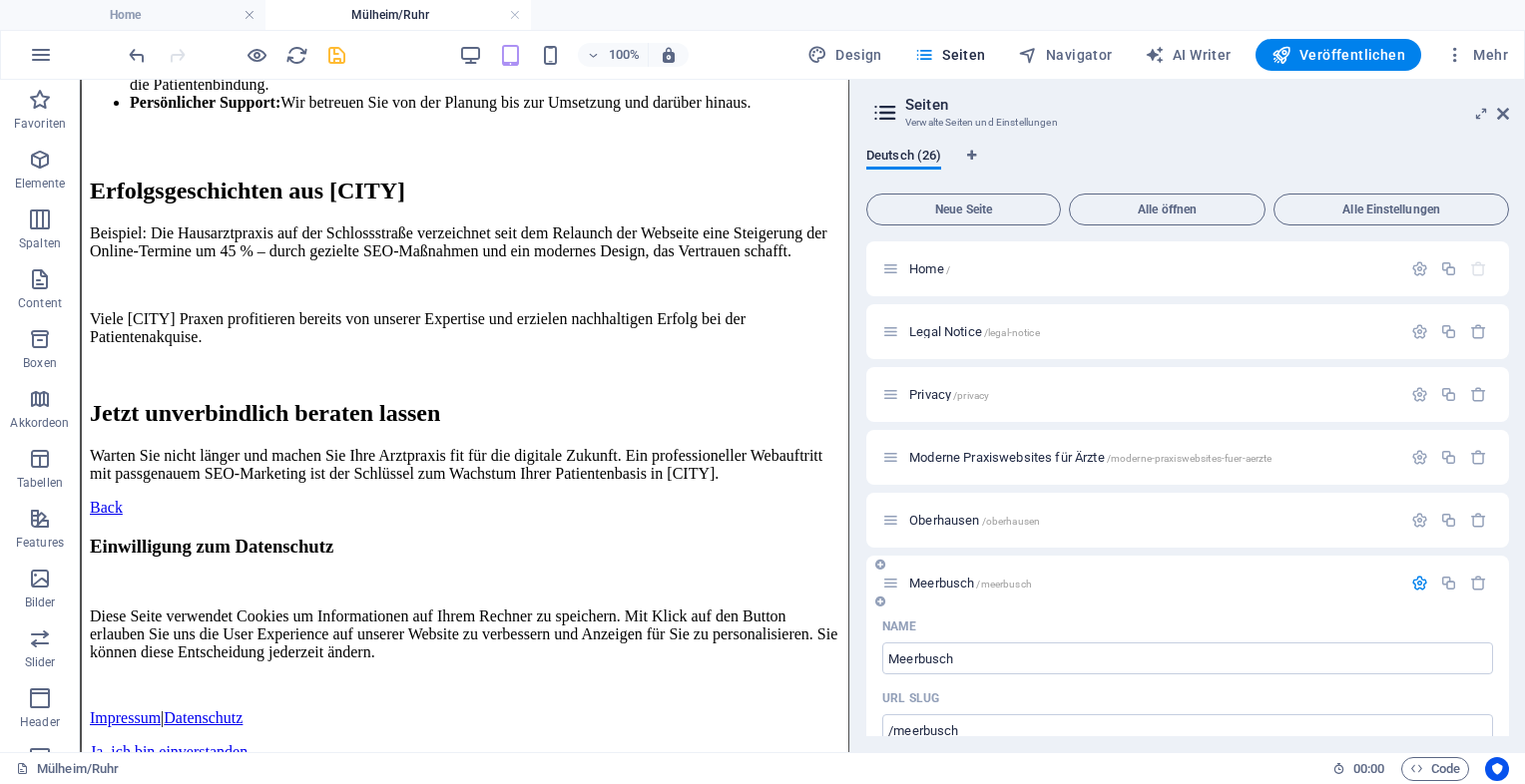 click on "[CITY] /[CITY]" at bounding box center [970, 583] 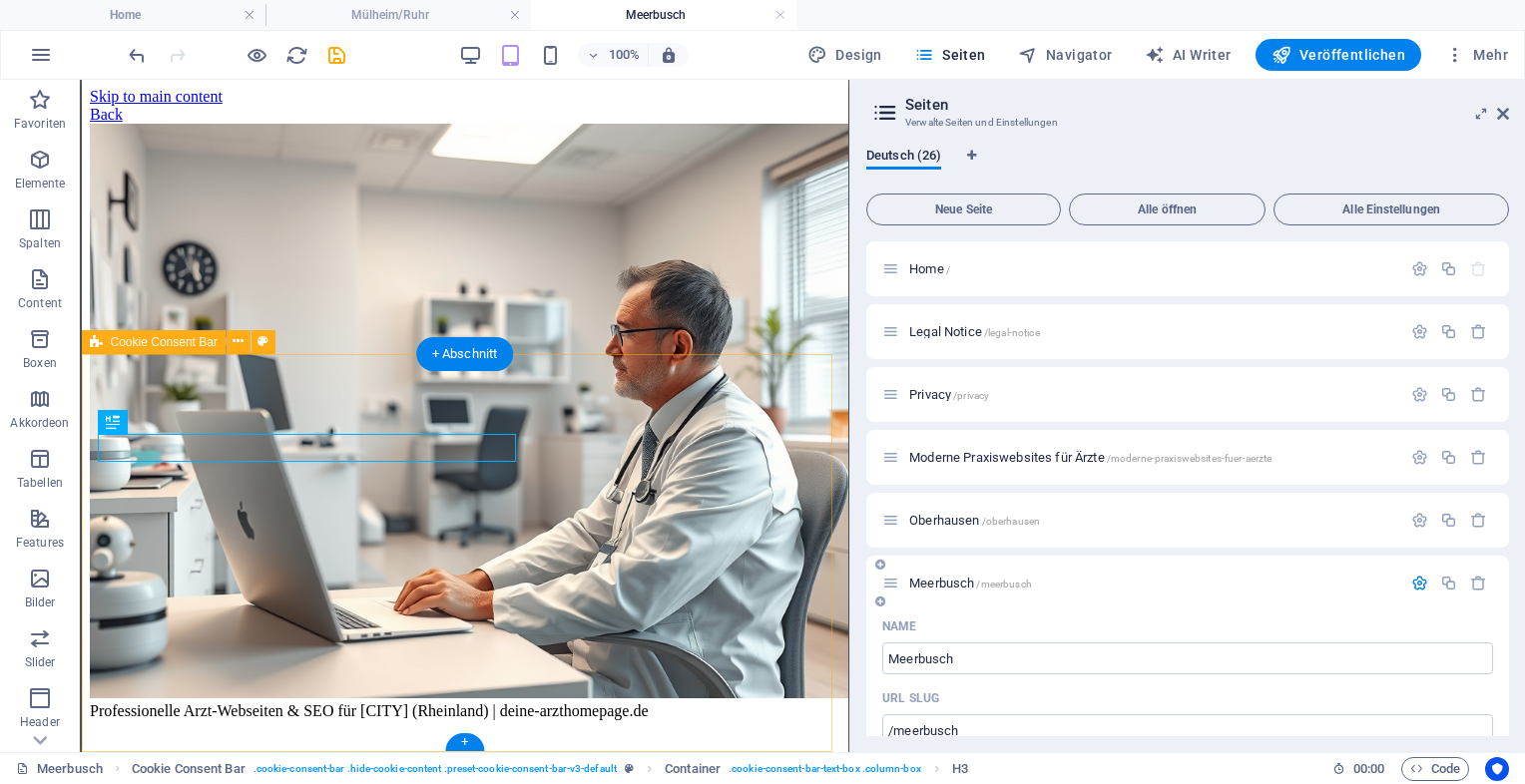 scroll, scrollTop: 1500, scrollLeft: 0, axis: vertical 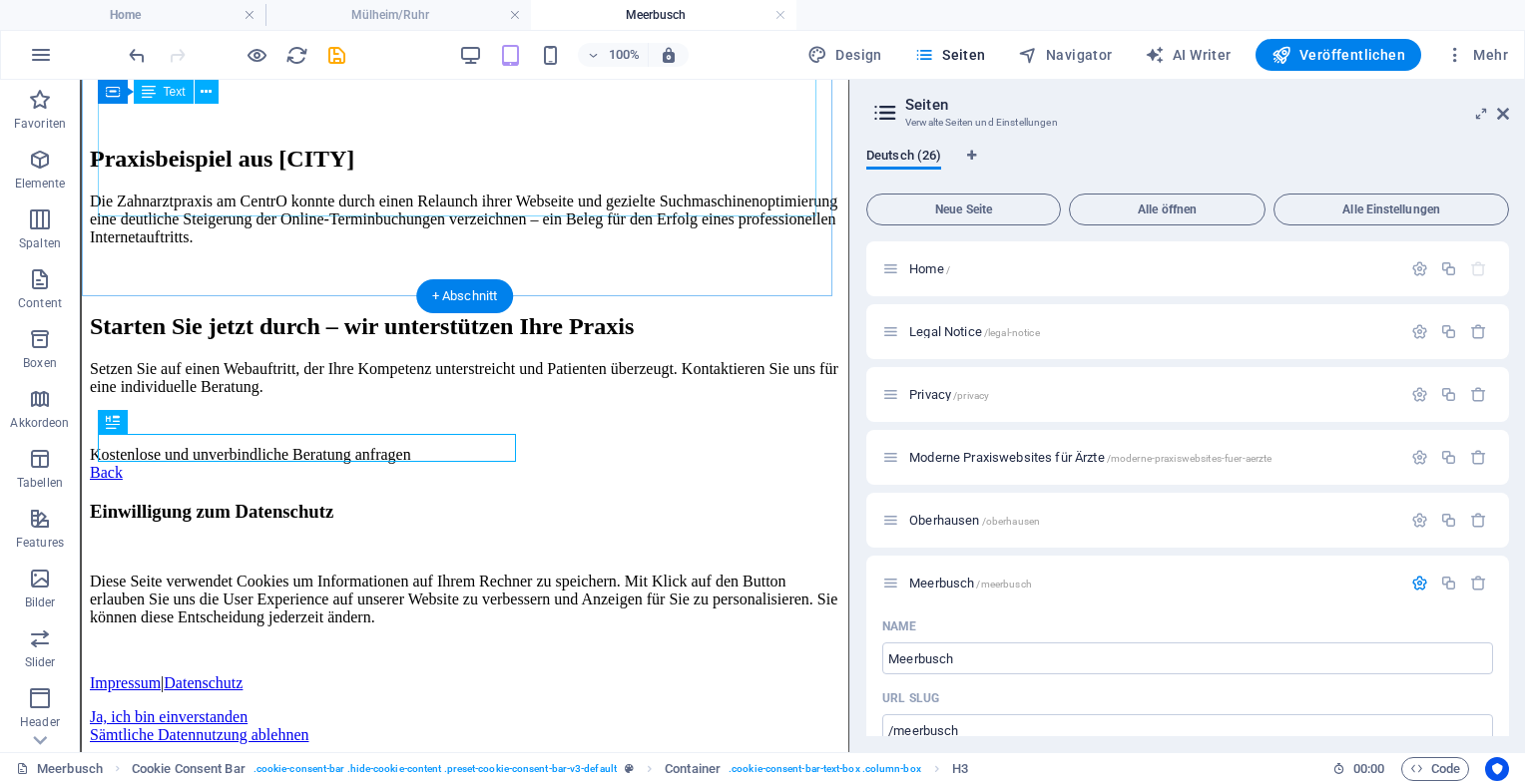click on "Professionelle Arzt-Webseiten & SEO für [CITY] (Rheinland)
Moderne Arzt-Webseiten & SEO für Praxen in [CITY] (Rheinland)
Mehr Patienten gewinnen – professionell, individuell & sichtbar online
Ihre Praxis in [CITY] digital stärken
In [CITY] (Rheinland) ist es entscheidend, mit einem modernen Webauftritt Vertrauen zu schaffen und neue Patienten zu gewinnen. Mit einer professionellen Webseite von  deine-arzthomepage.de  präsentieren Sie Ihre Praxis optimal und machen es Interessenten leicht, Sie zu finden und zu kontaktieren.
Unsere Webseiten sind genau auf die Bedürfnisse von Ärzten abgestimmt – klar strukturiert, schnell, übersichtlich und mobil optimiert.
Ihre Vorteile mit einer Arzt-Webseite von uns
Individuelles Webdesign:  Passgenau auf Ihre Fachrichtung und Praxis abgestimmt, z.B. für Hautärzte, Zahnärzte oder Allgemeinmediziner in [CITY].
Professionelles SEO:
Mobile Optimierung:" at bounding box center (464, -53) 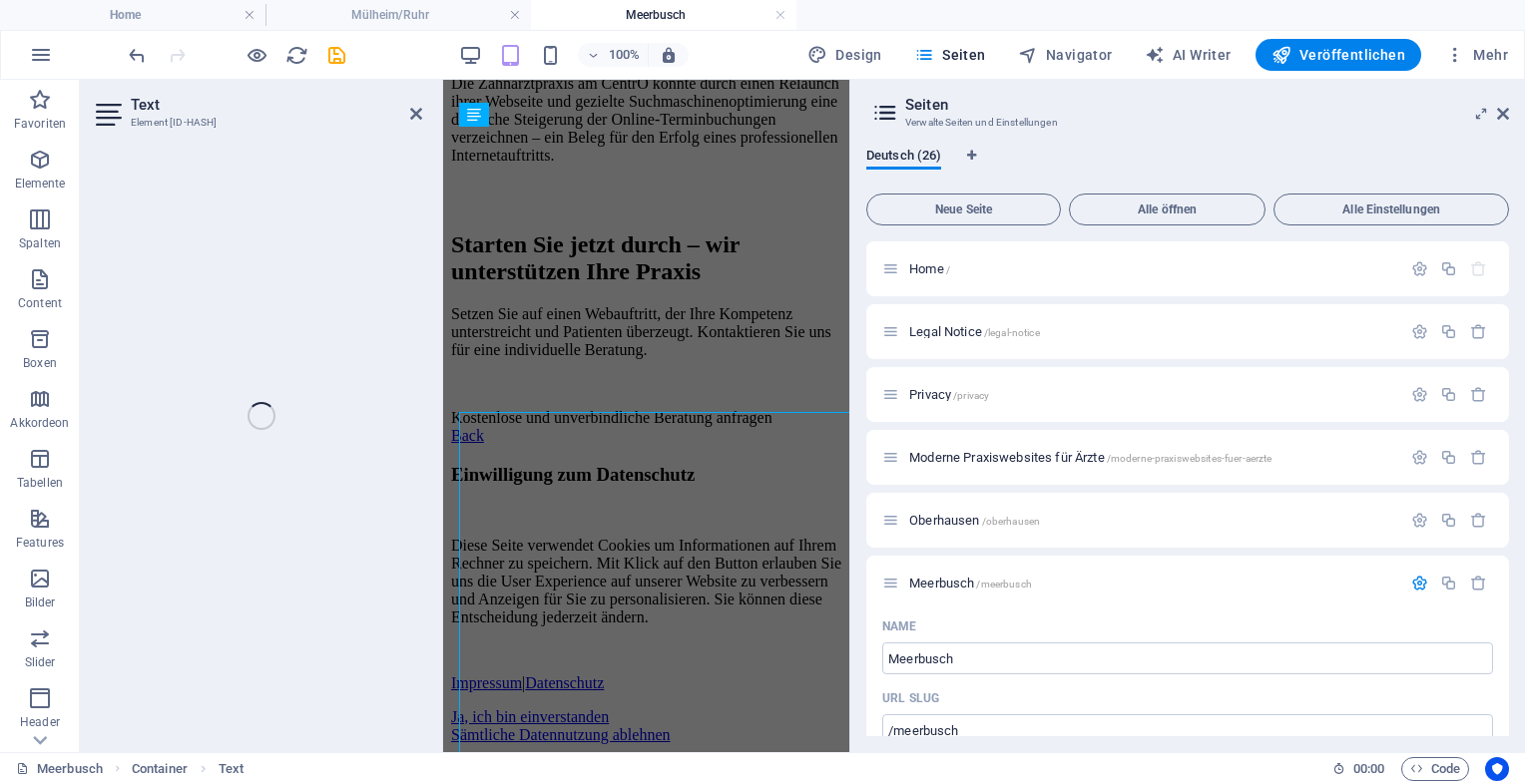 scroll, scrollTop: 343, scrollLeft: 0, axis: vertical 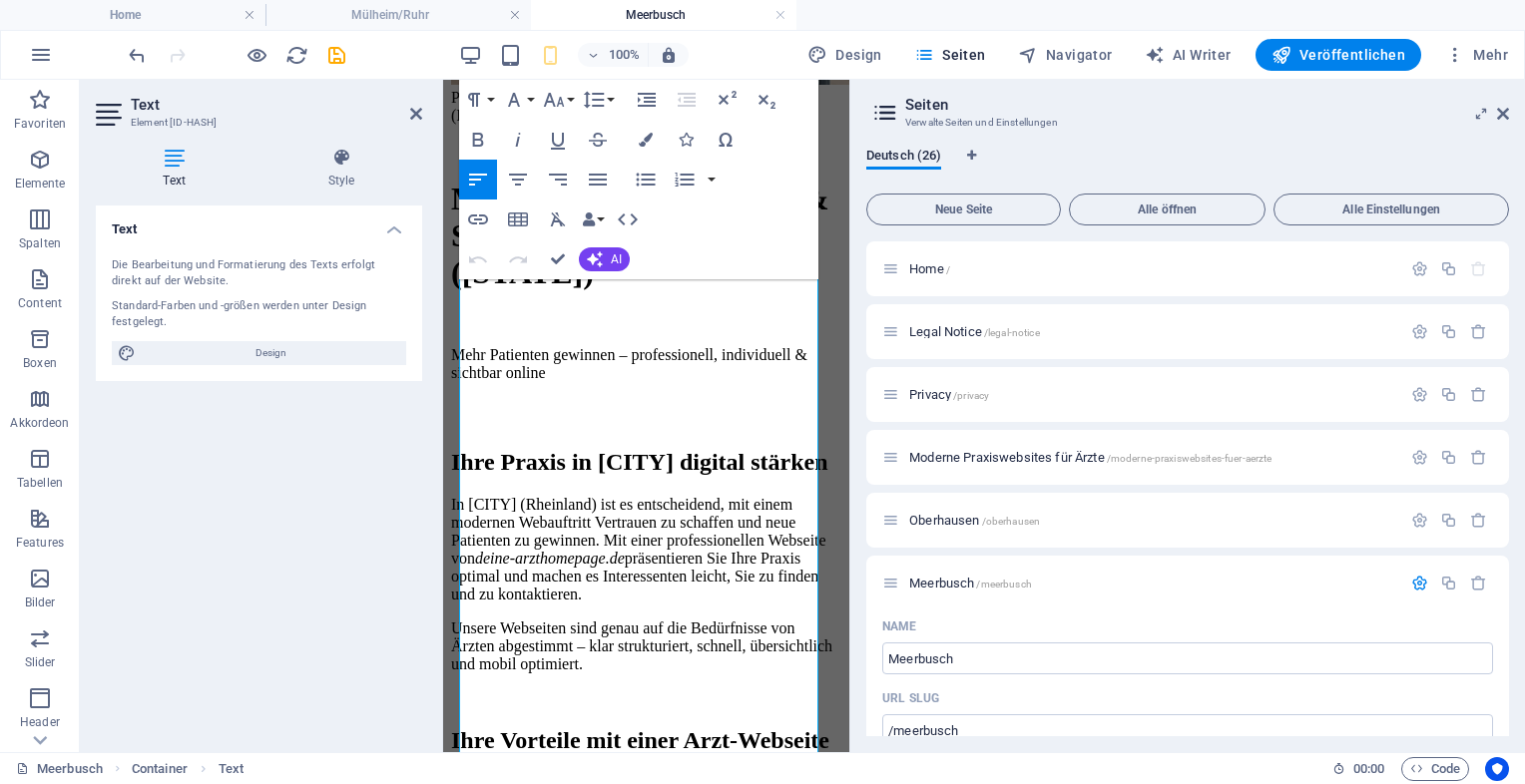 click on "Seiten Verwalte Seiten und Einstellungen Deutsch (26) Neue Seite Alle öffnen Alle Einstellungen Home / Legal Notice /legal-notice Privacy /privacy Moderne Praxiswebsites für Ärzte /moderne-praxiswebsites-fuer-aerzte [CITY] /meerbusch Name Meerbusch ​ URL SLUG /meerbusch ​ [SERVICE] Titel AI [SERVICE] [CITY] ​ 499 / 580 Px [SERVICE] Beschreibung AI Professionelle [SERVICE] [CITY]: Gewinnen Sie mehr Patienten mit individuellem Webdesign und optimaler Sichtbarkeit! ​ 892 / 990 Px [SERVICE] Keywords AI [SERVICE] [CITY], [SERVICE] für Arztpraxen, moderne [SERVICE]Webseiten, digitale Praxis präsenz, professionelle Webseite Ärzte, Patienten gewinnen online ​ Einstellungen Menü Noindex Vorschau Mobil Desktop www.example.com meerbusch [SERVICE] [CITY] - Ärzte Homepage  Professionelle [SERVICE] [CITY]: Gewinnen Sie mehr Patienten mit individuellem Webdesign und optimaler Sichtbarkeit! Metatags ​ Vorschaubild (Open Graph) Essen" at bounding box center (1187, 416) 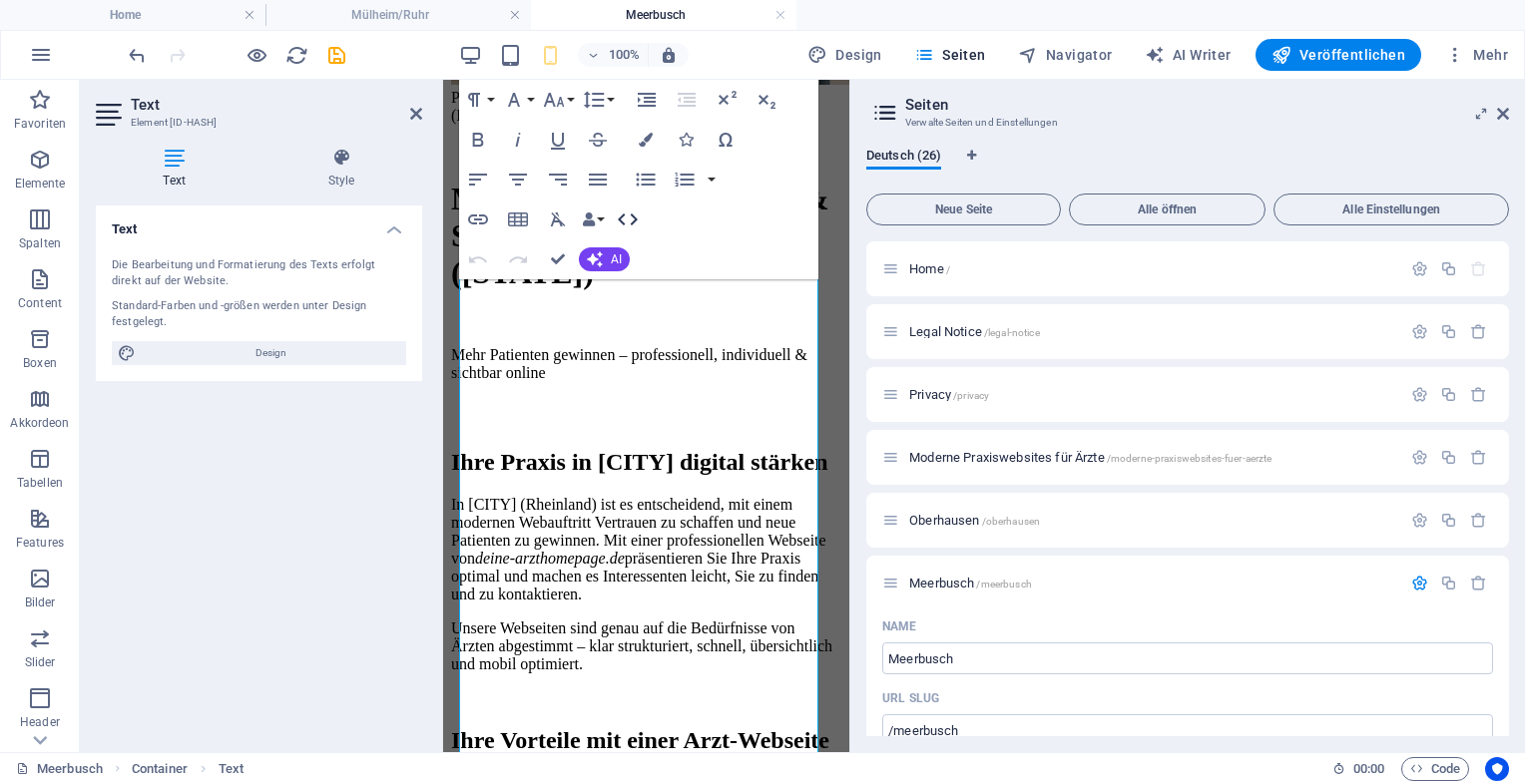 click 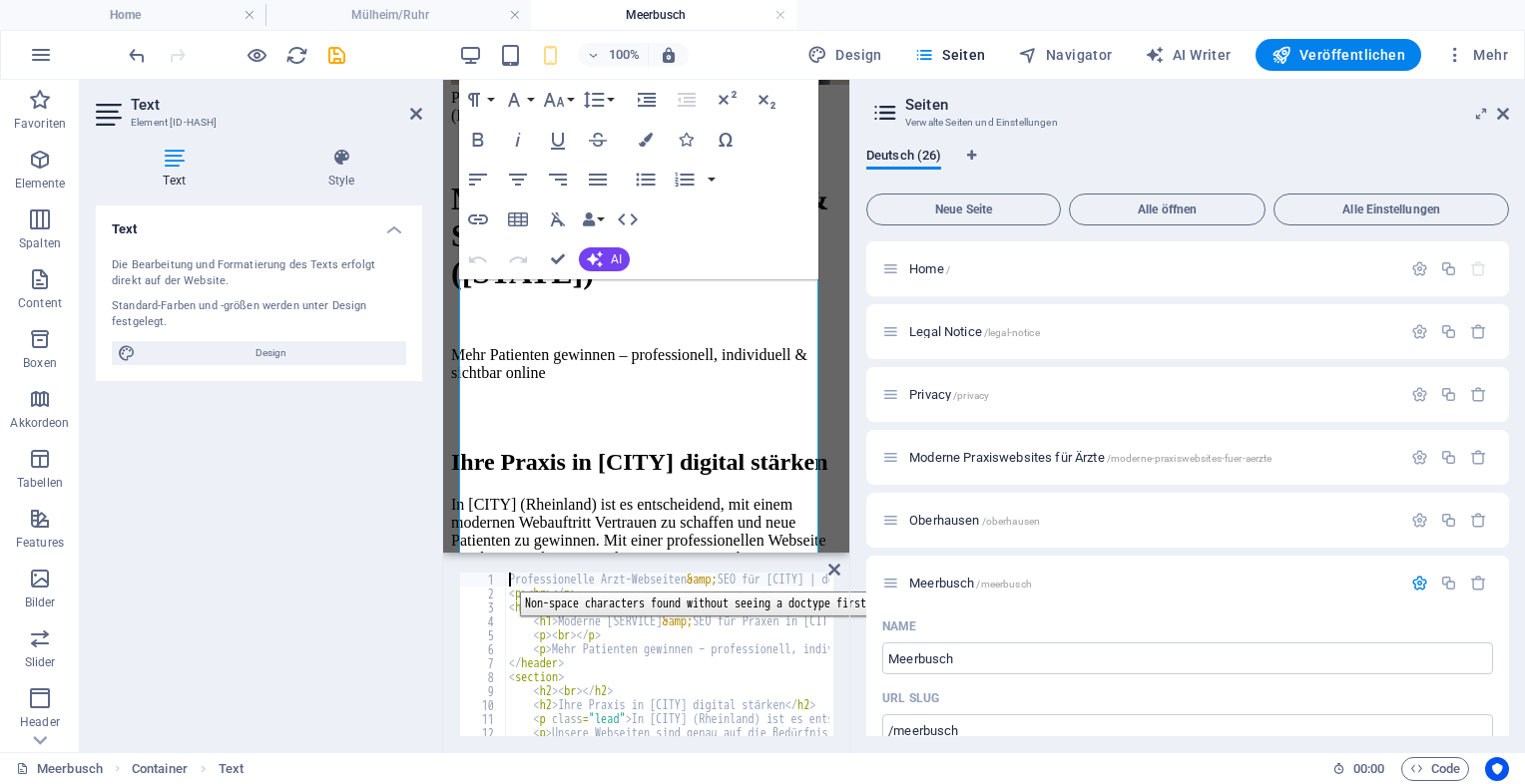 click on "1 2 3 4 5 6 7 8 9 10 11 12 13 14" at bounding box center [482, 654] 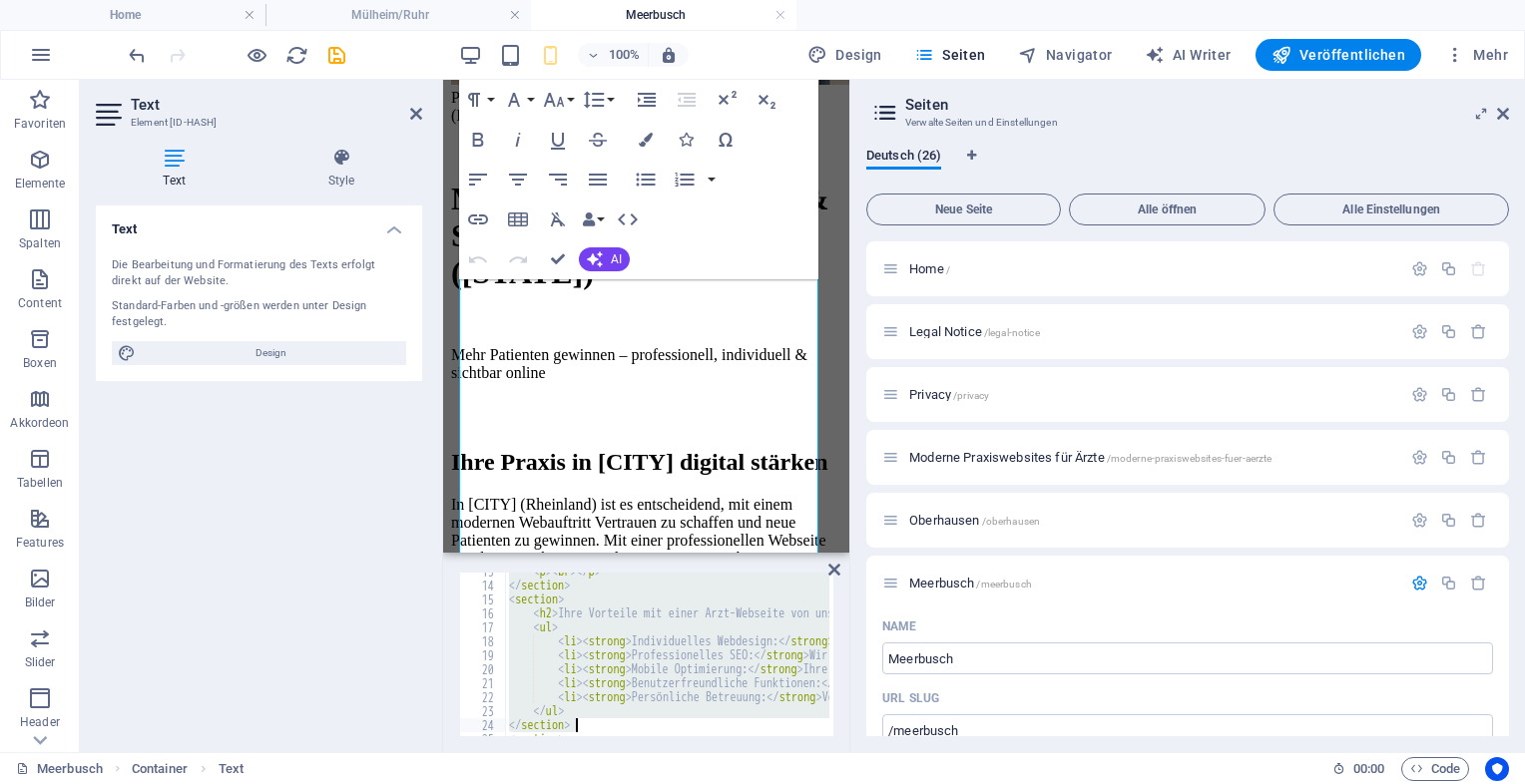 scroll, scrollTop: 343, scrollLeft: 0, axis: vertical 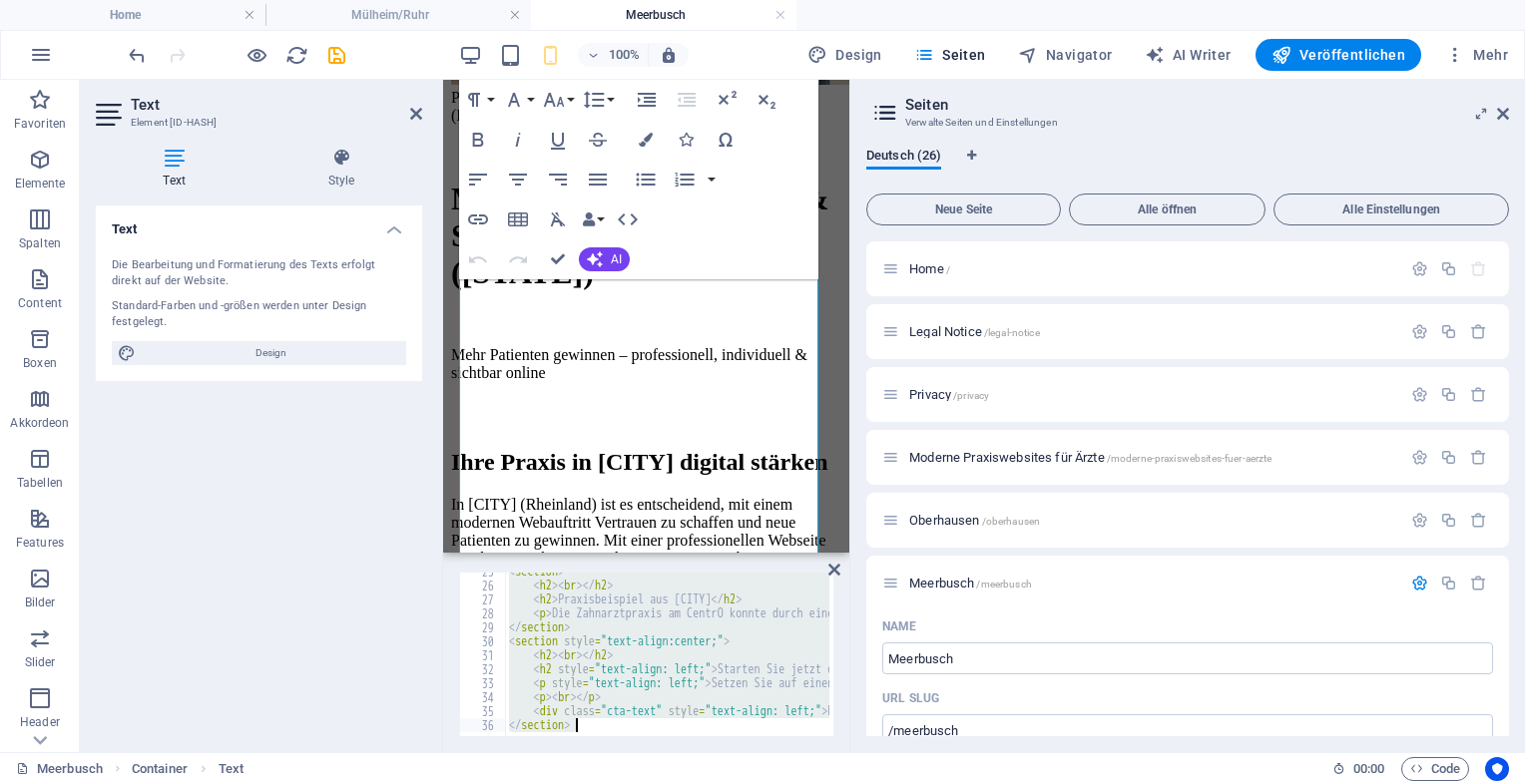 drag, startPoint x: 509, startPoint y: 577, endPoint x: 715, endPoint y: 787, distance: 294.17002 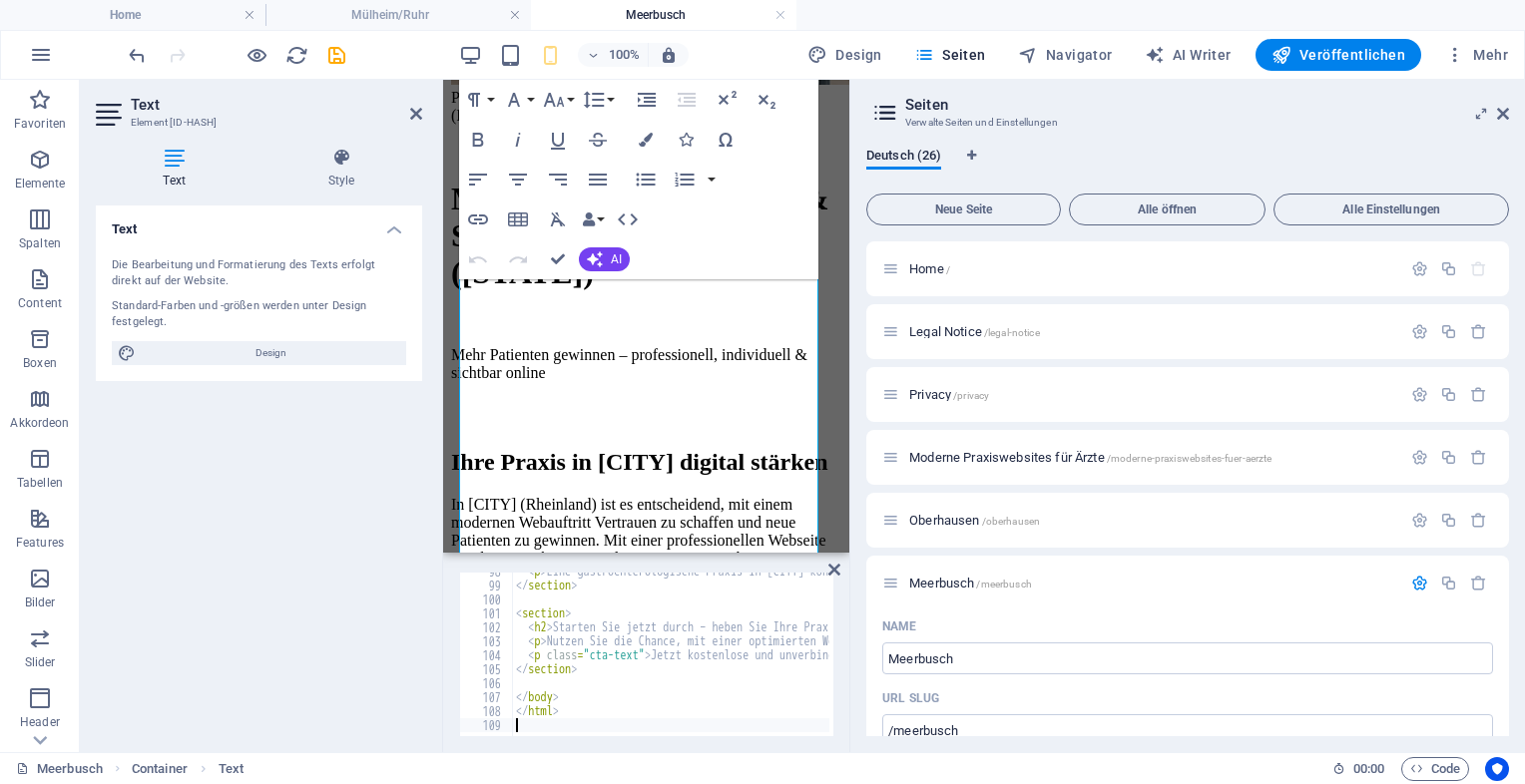 scroll, scrollTop: 1363, scrollLeft: 0, axis: vertical 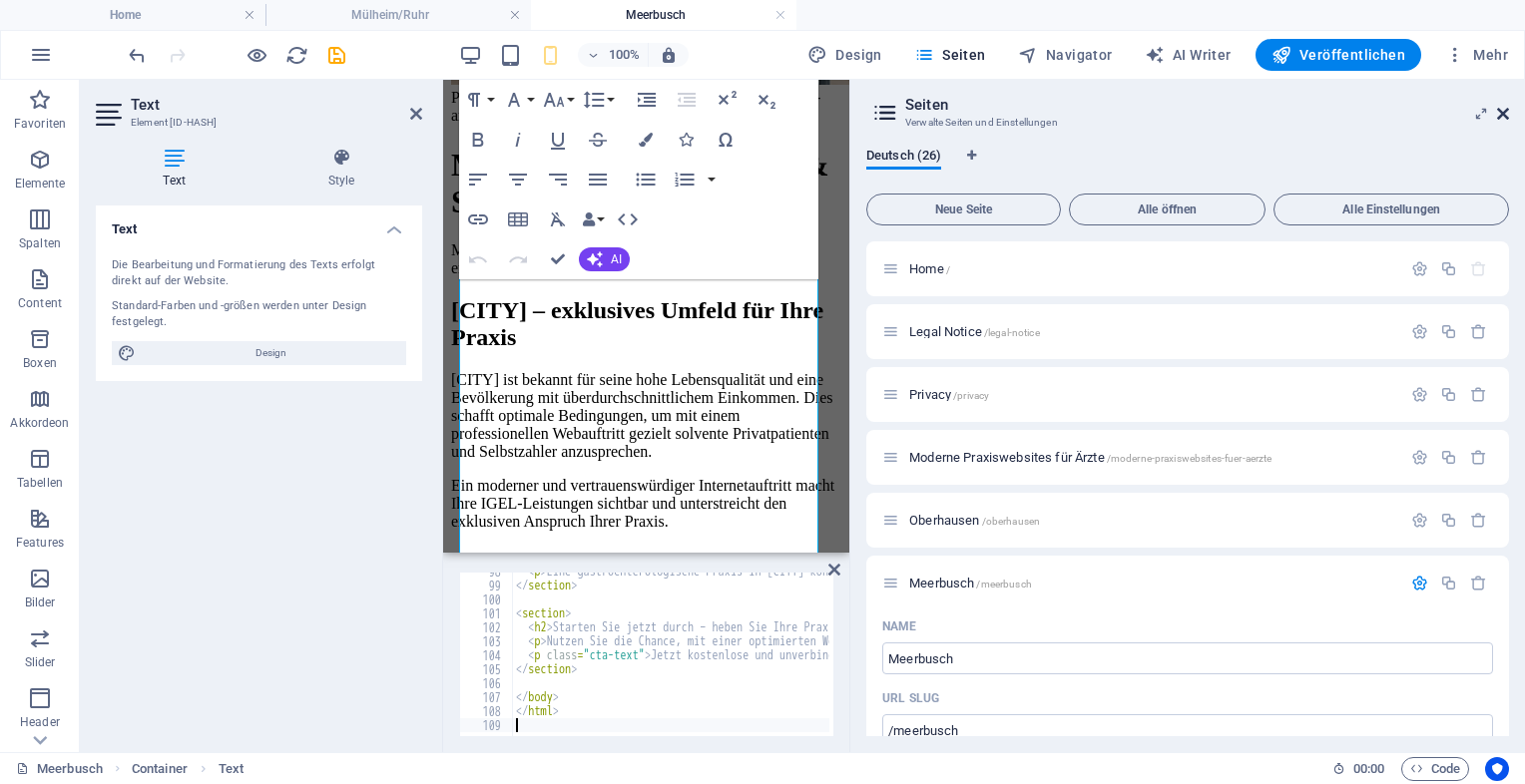 click at bounding box center [1503, 114] 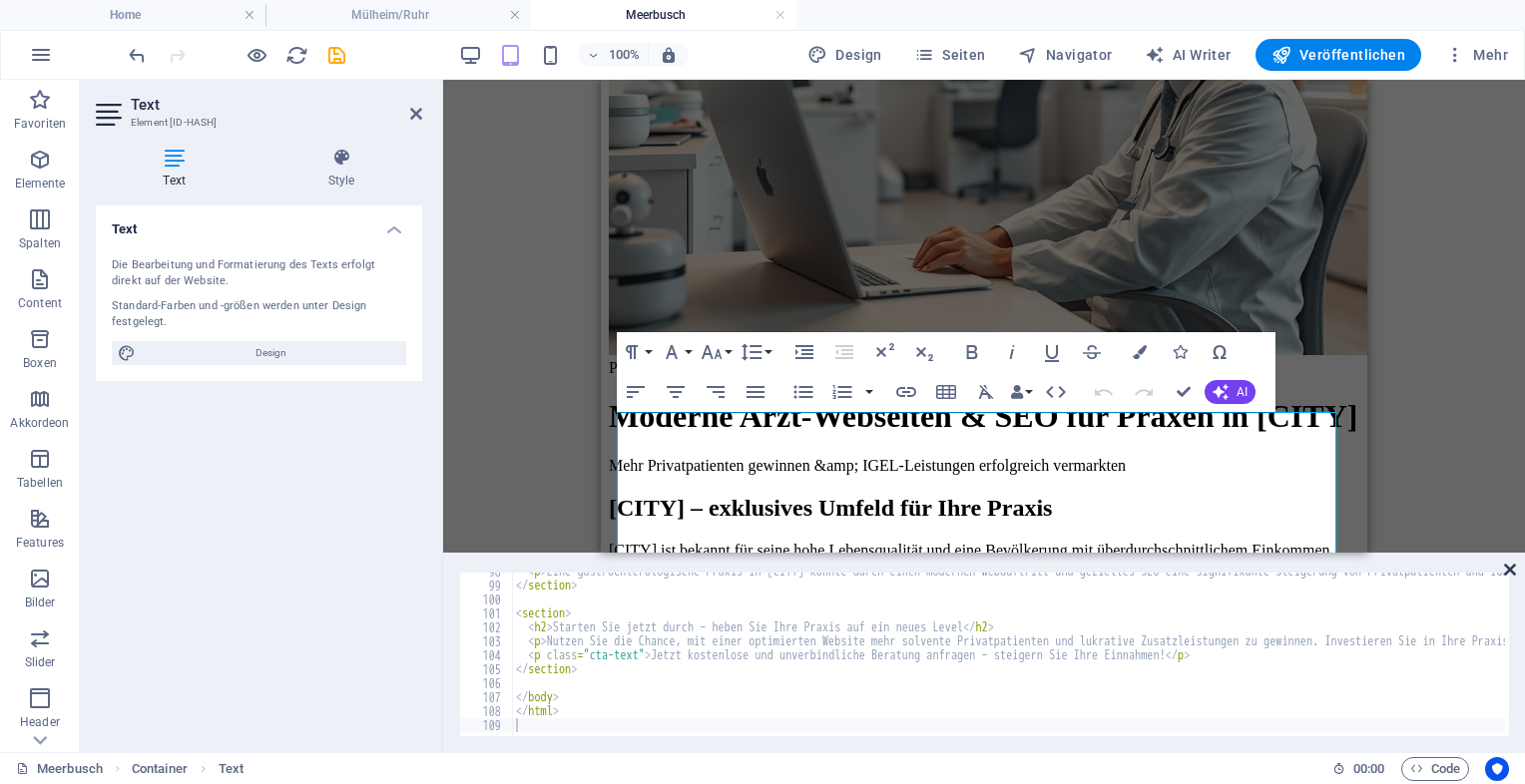 click at bounding box center (1510, 570) 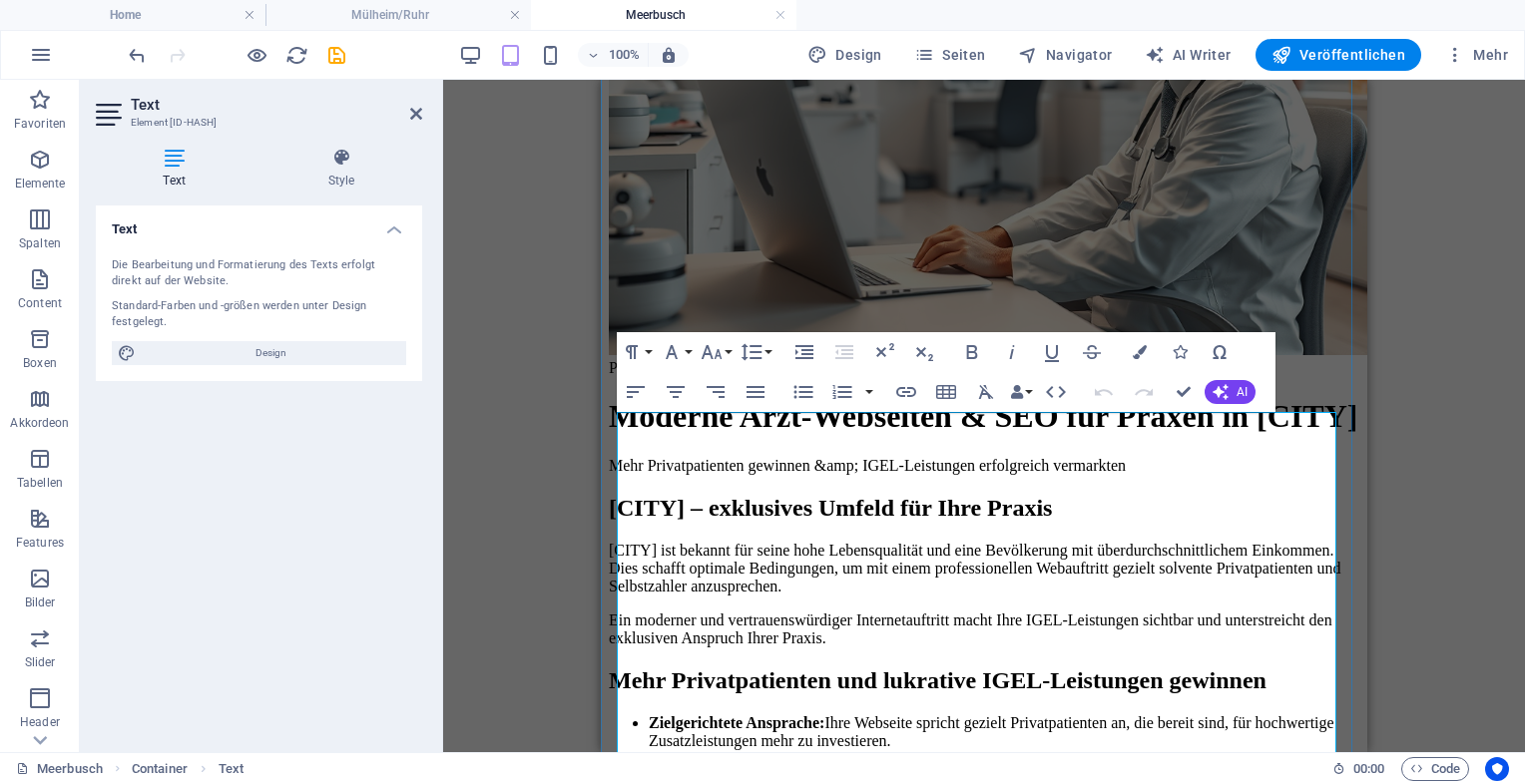 click on "Professionelle Arzt-Webseiten & SEO für [CITY] | deine-arzthomepage.de
Moderne Arzt-Webseiten & SEO für Praxen in [CITY]
Mehr Privatpatienten gewinnen & IGEL-Leistungen erfolgreich vermarkten
[CITY] – exklusives Umfeld für Ihre Praxis
[CITY] ist bekannt für seine hohe Lebensqualität und eine Bevölkerung mit überdurchschnittlichem Einkommen. Dies schafft optimale Bedingungen, um mit einem professionellen Webauftritt gezielt solvente Privatpatienten und Selbstzahler anzusprechen.
Ein moderner und vertrauenswürdiger Internetauftritt macht Ihre IGEL-Leistungen sichtbar und unterstreicht den exklusiven Anspruch Ihrer Praxis.
Mehr Privatpatienten und lukrative IGEL-Leistungen gewinnen
Zielgerichtete Ansprache:  Ihre Webseite spricht gezielt Privatpatienten an, die bereit sind, für hochwertige Zusatzleistungen mehr zu investieren.
IGEL-Leistungen sichtbar machen:
Suchmaschinenoptimierung (SEO):" at bounding box center (984, 736) 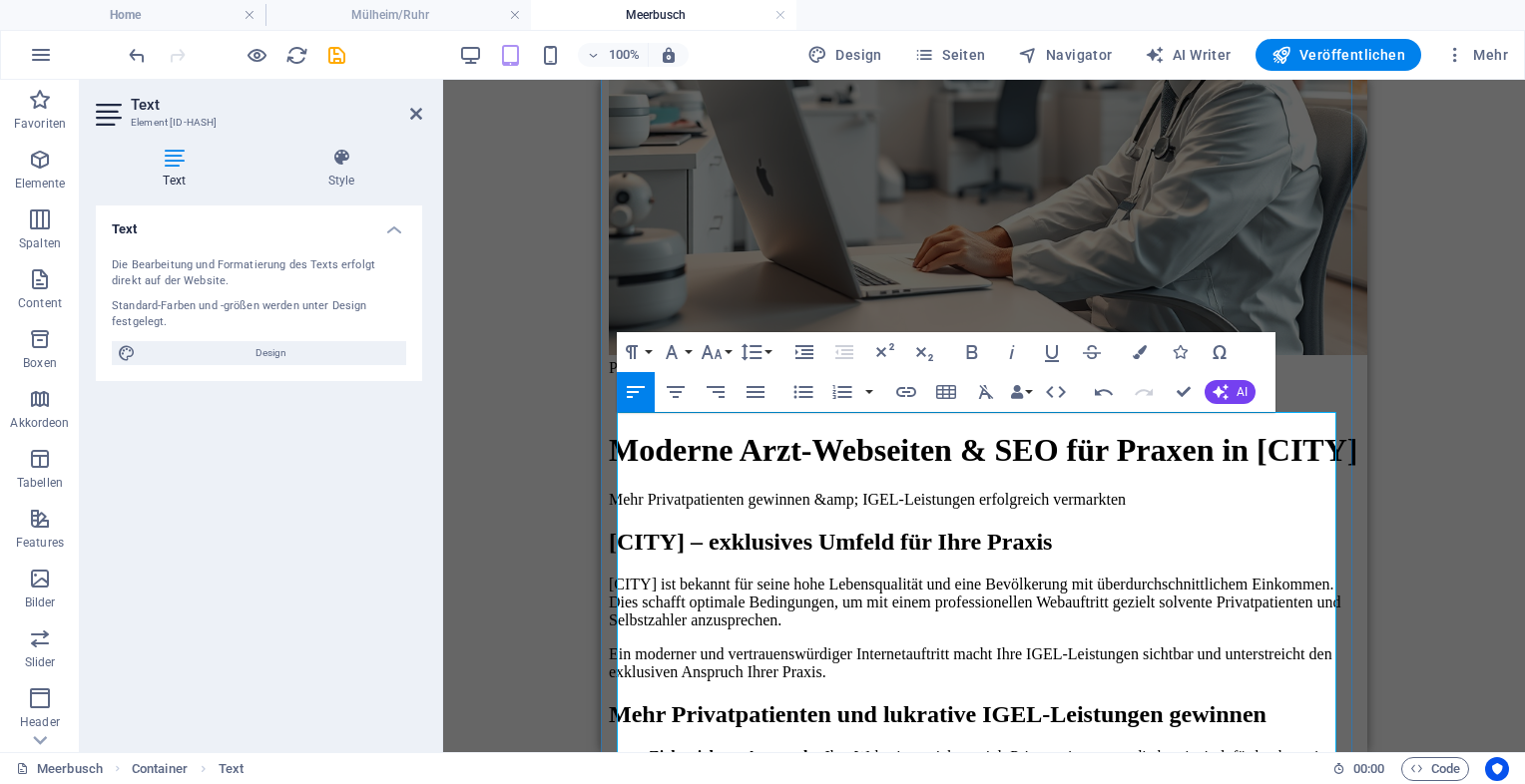 click on "Moderne Arzt-Webseiten & SEO für Praxen in [CITY]" at bounding box center (984, 450) 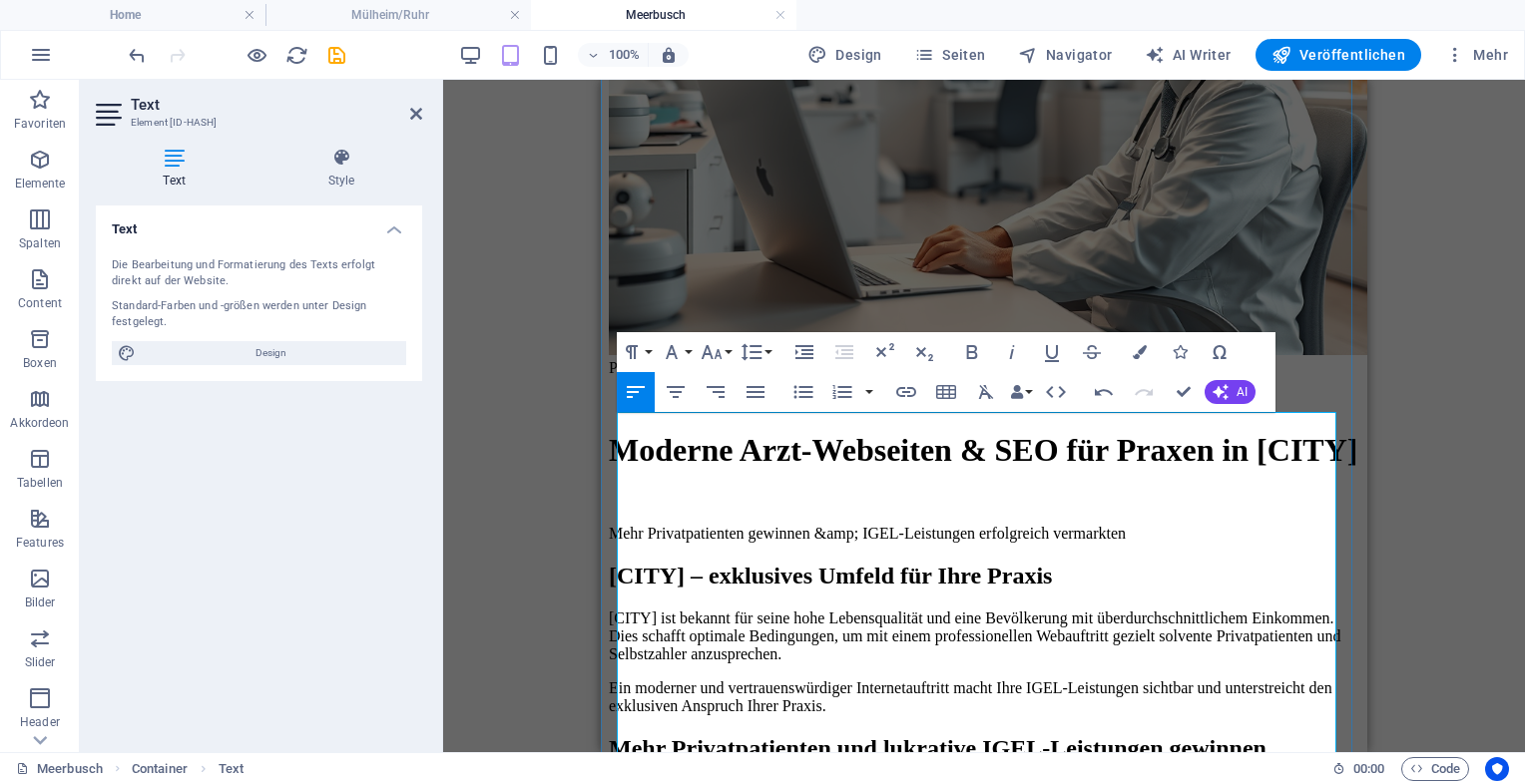 click on "Mehr Privatpatienten gewinnen &amp; IGEL-Leistungen erfolgreich vermarkten" at bounding box center (984, 534) 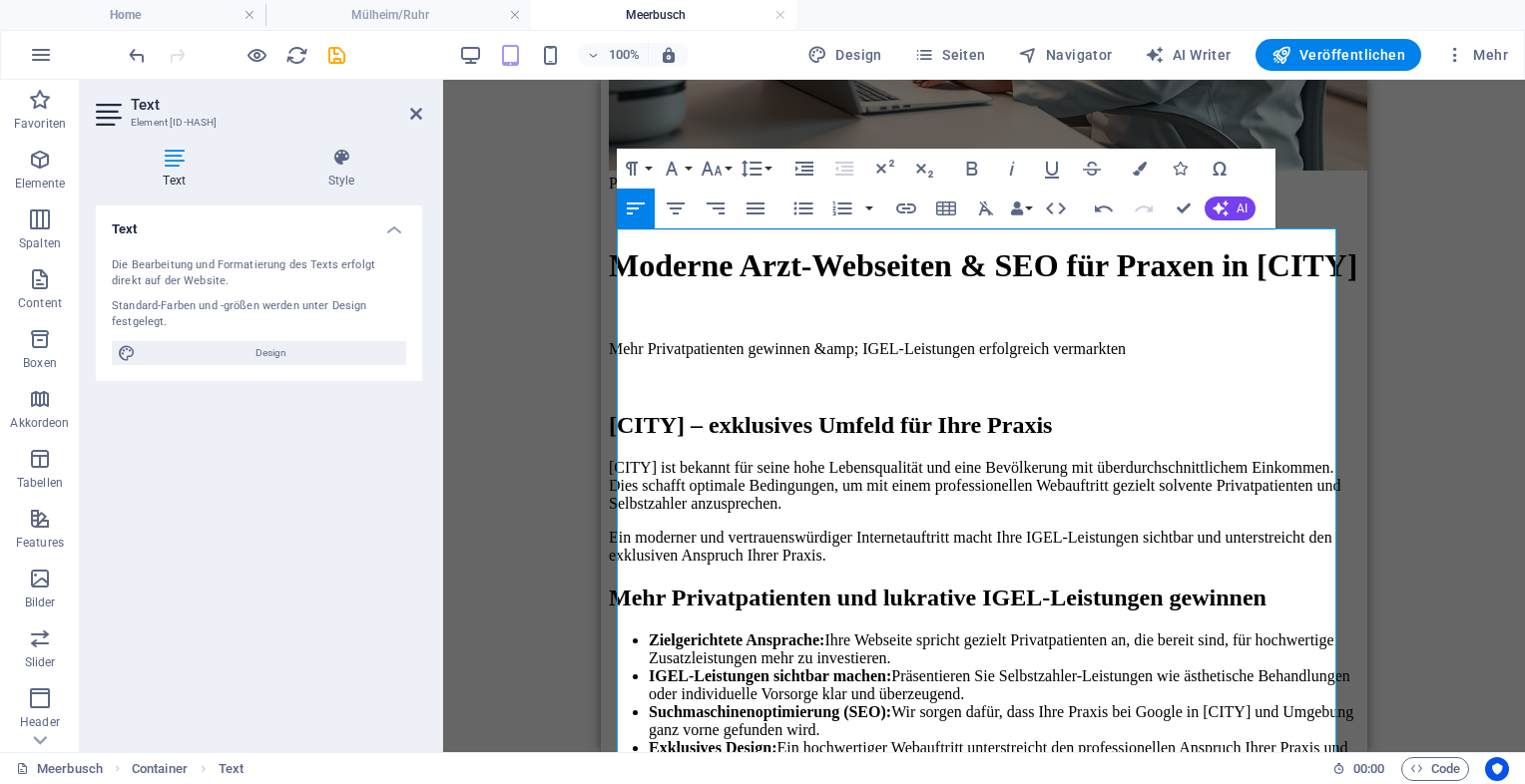 scroll, scrollTop: 655, scrollLeft: 0, axis: vertical 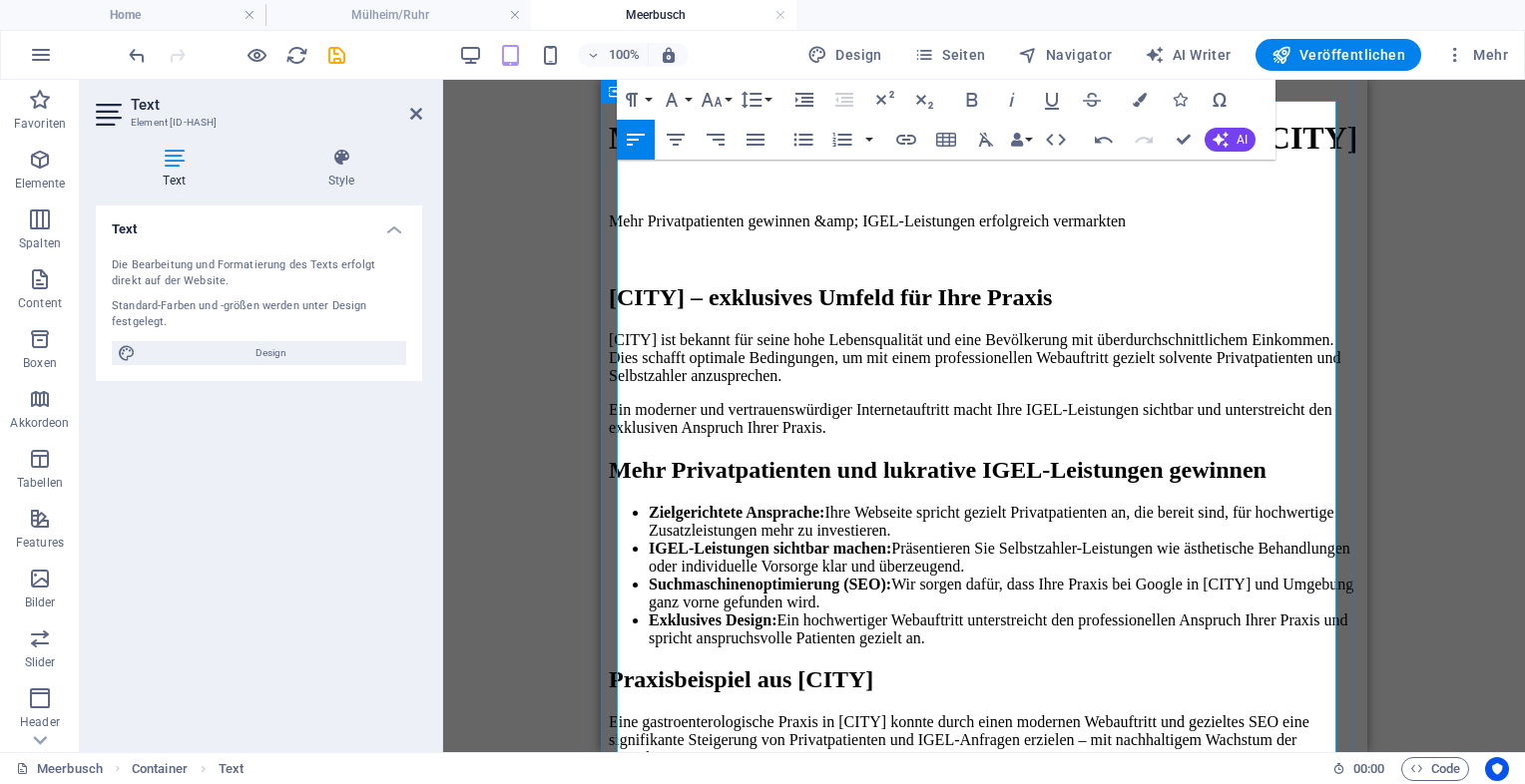click on "Mehr Privatpatienten und lukrative IGEL-Leistungen gewinnen" at bounding box center (984, 470) 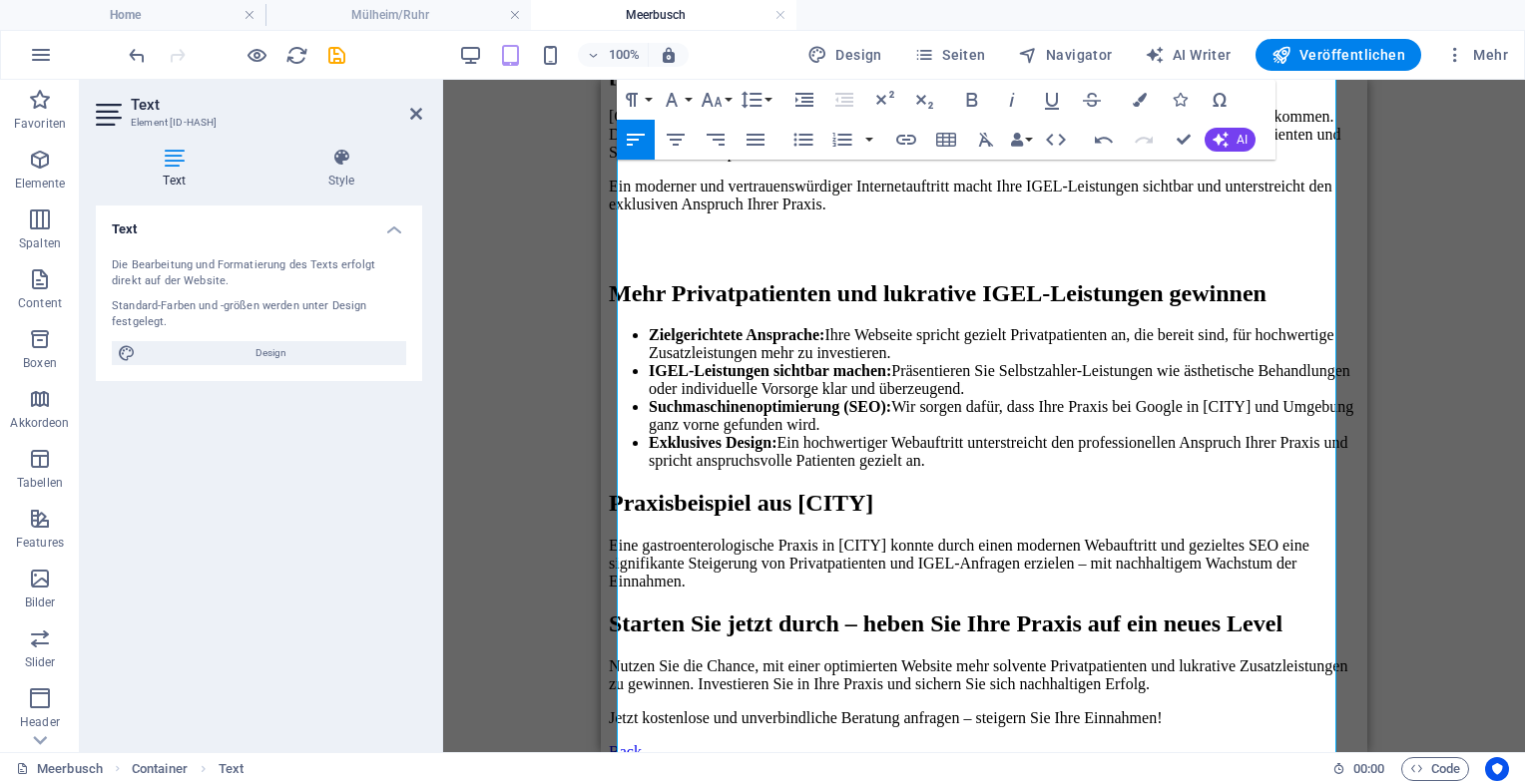 scroll, scrollTop: 893, scrollLeft: 0, axis: vertical 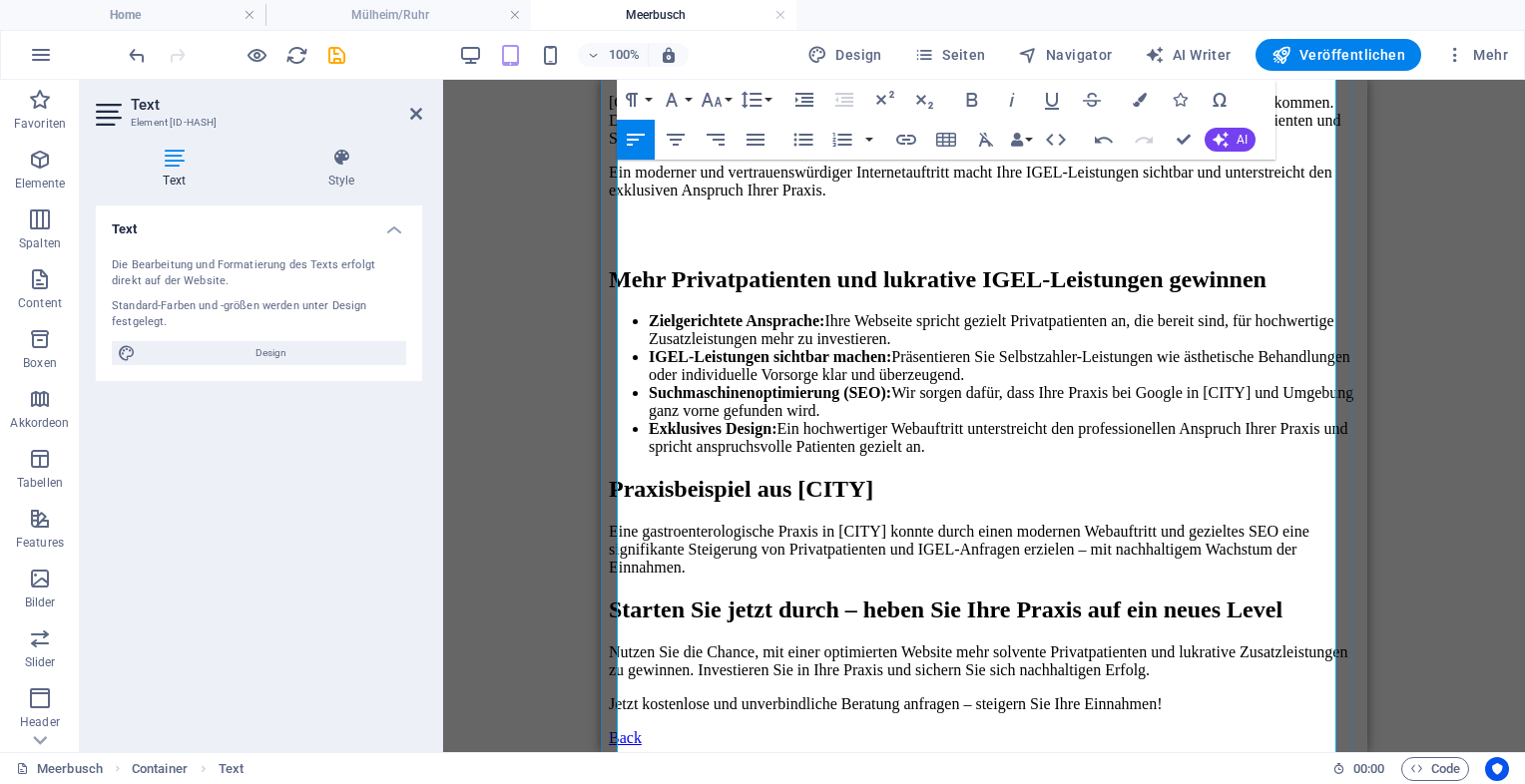 click on "Praxisbeispiel aus [CITY]" at bounding box center (984, 489) 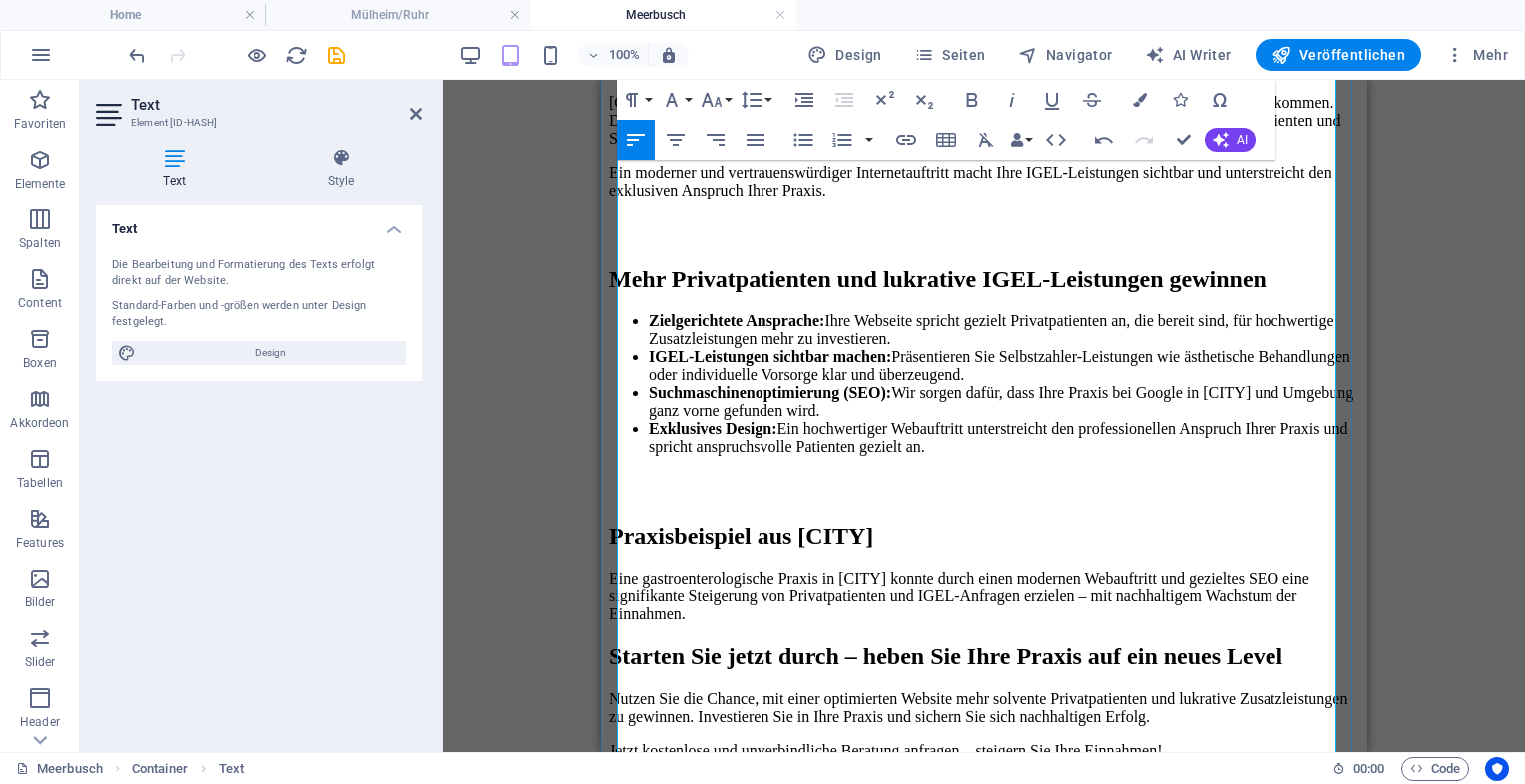 click on "Starten Sie jetzt durch – heben Sie Ihre Praxis auf ein neues Level" at bounding box center [984, 656] 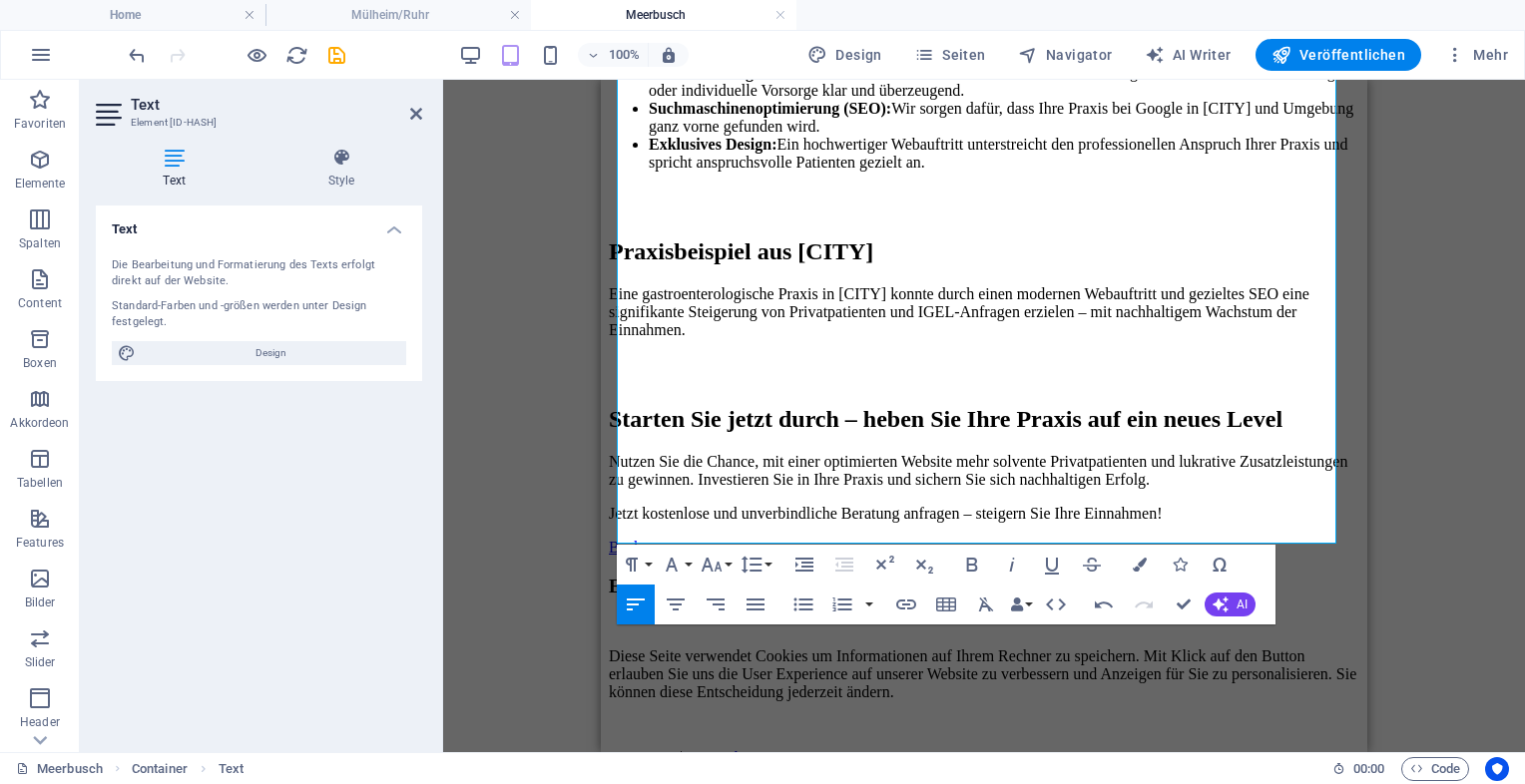 scroll, scrollTop: 1179, scrollLeft: 0, axis: vertical 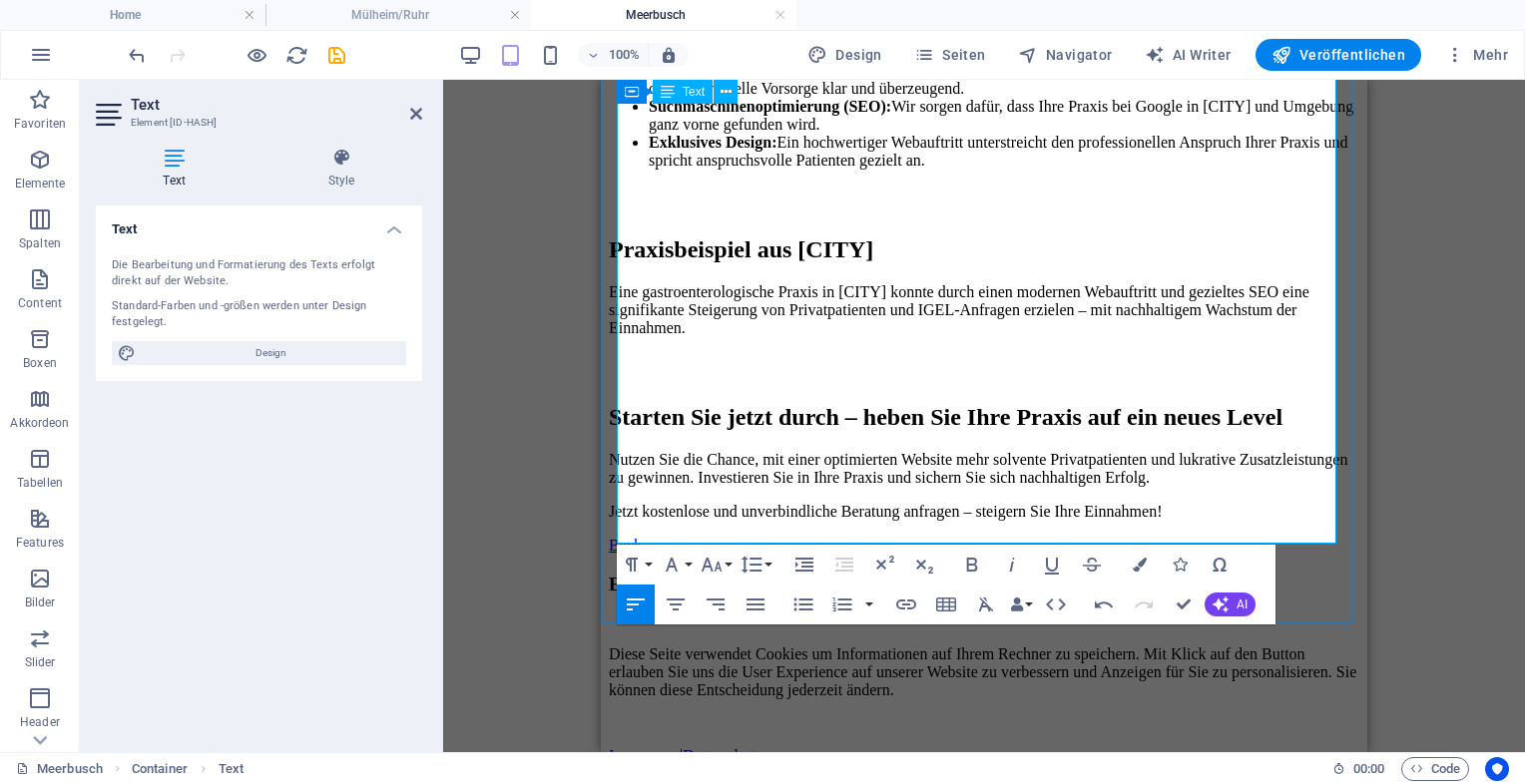 click on "Nutzen Sie die Chance, mit einer optimierten Website mehr solvente Privatpatienten und lukrative Zusatzleistungen zu gewinnen. Investieren Sie in Ihre Praxis und sichern Sie sich nachhaltigen Erfolg." at bounding box center (984, 469) 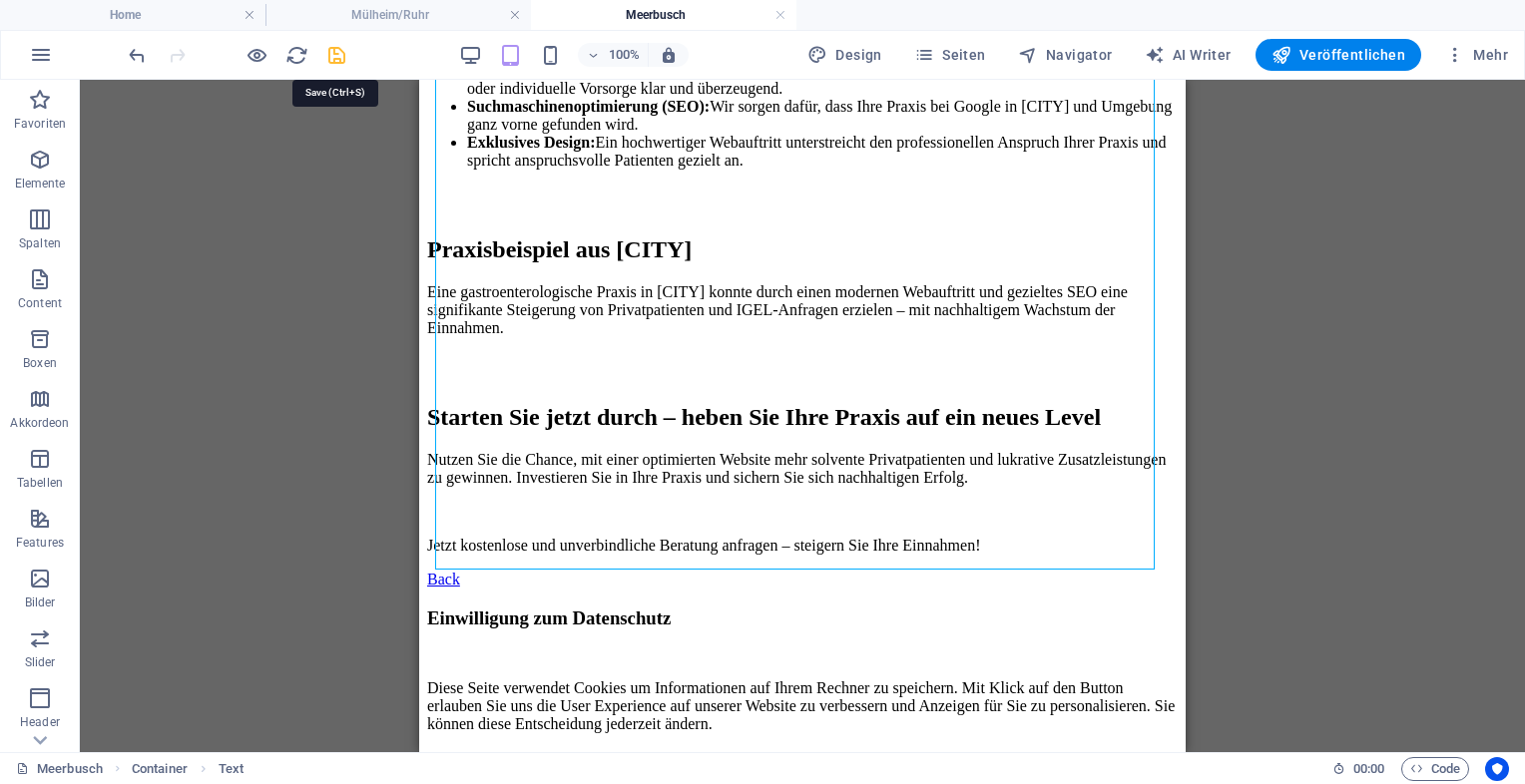 click at bounding box center (336, 55) 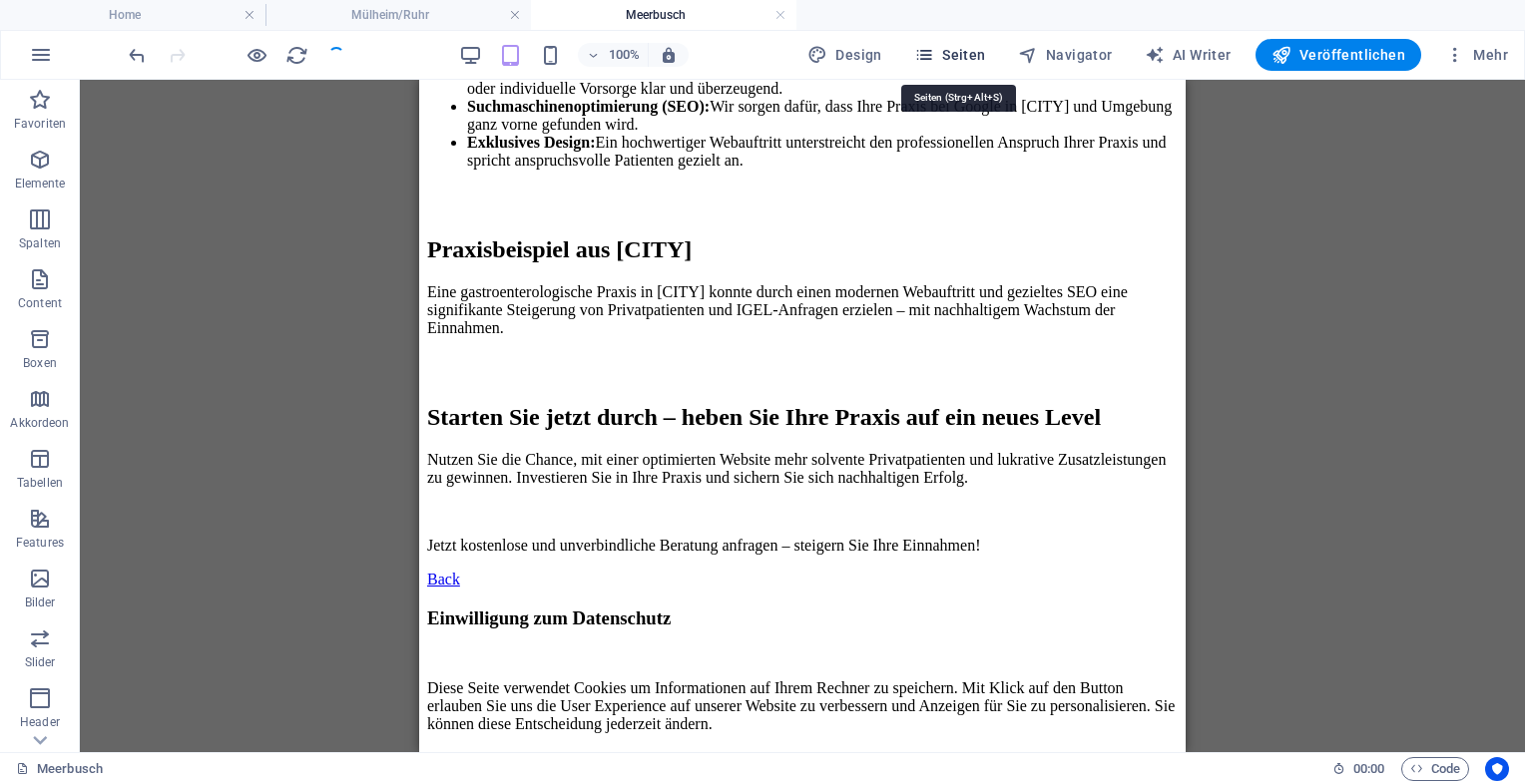 click on "Seiten" at bounding box center [950, 55] 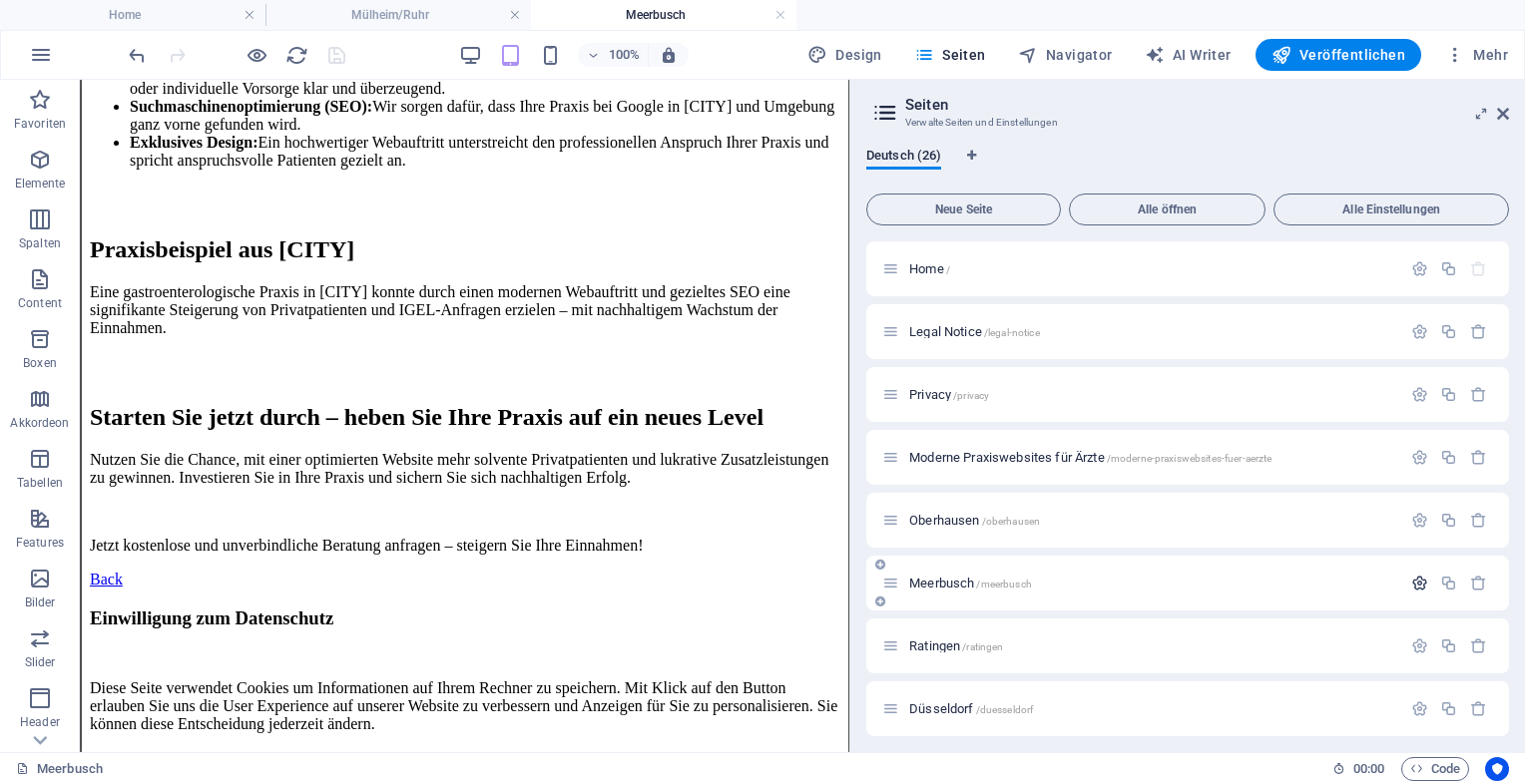 click at bounding box center [1419, 583] 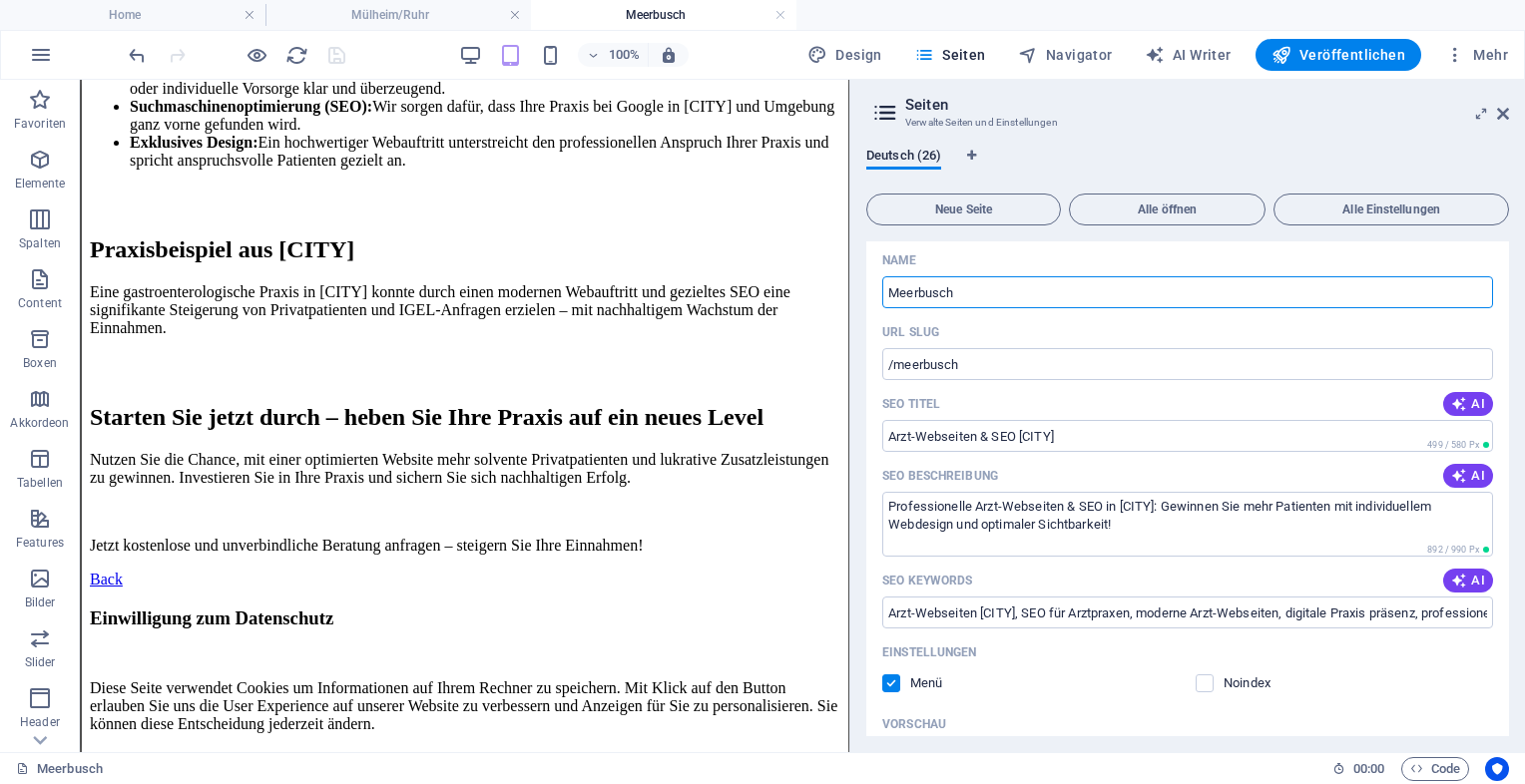 scroll, scrollTop: 330, scrollLeft: 0, axis: vertical 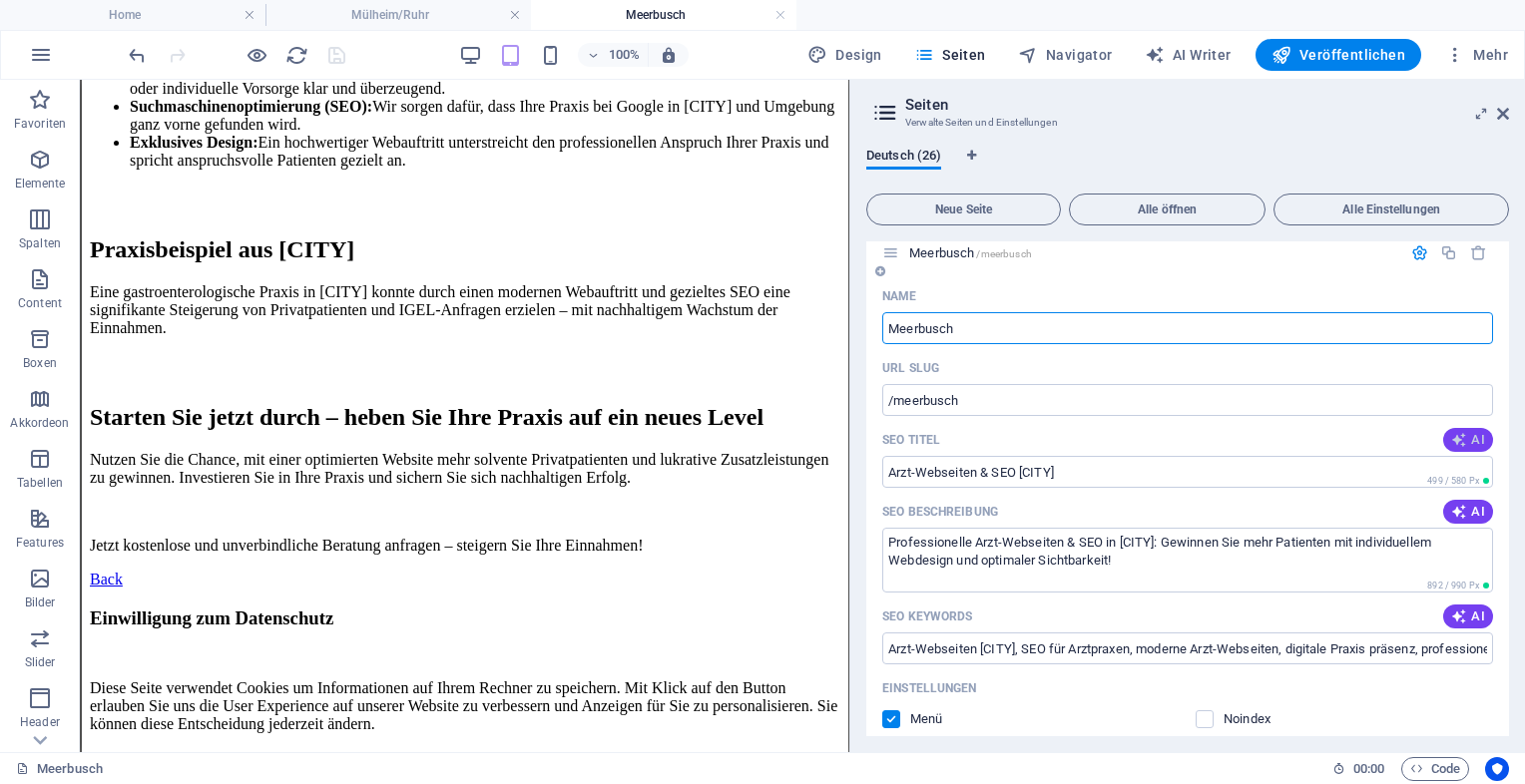 click at bounding box center (1459, 440) 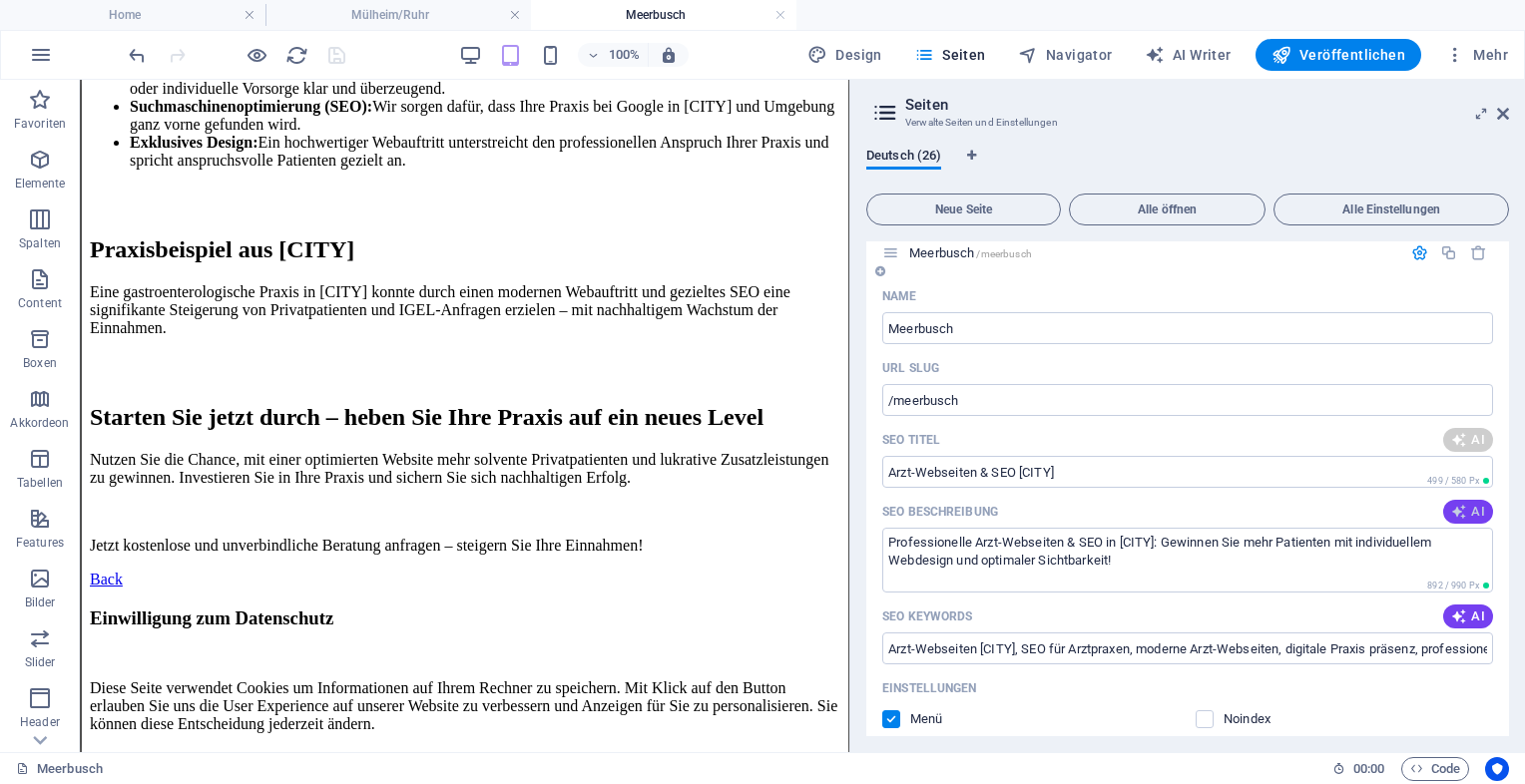 click on "AI" at bounding box center (1468, 512) 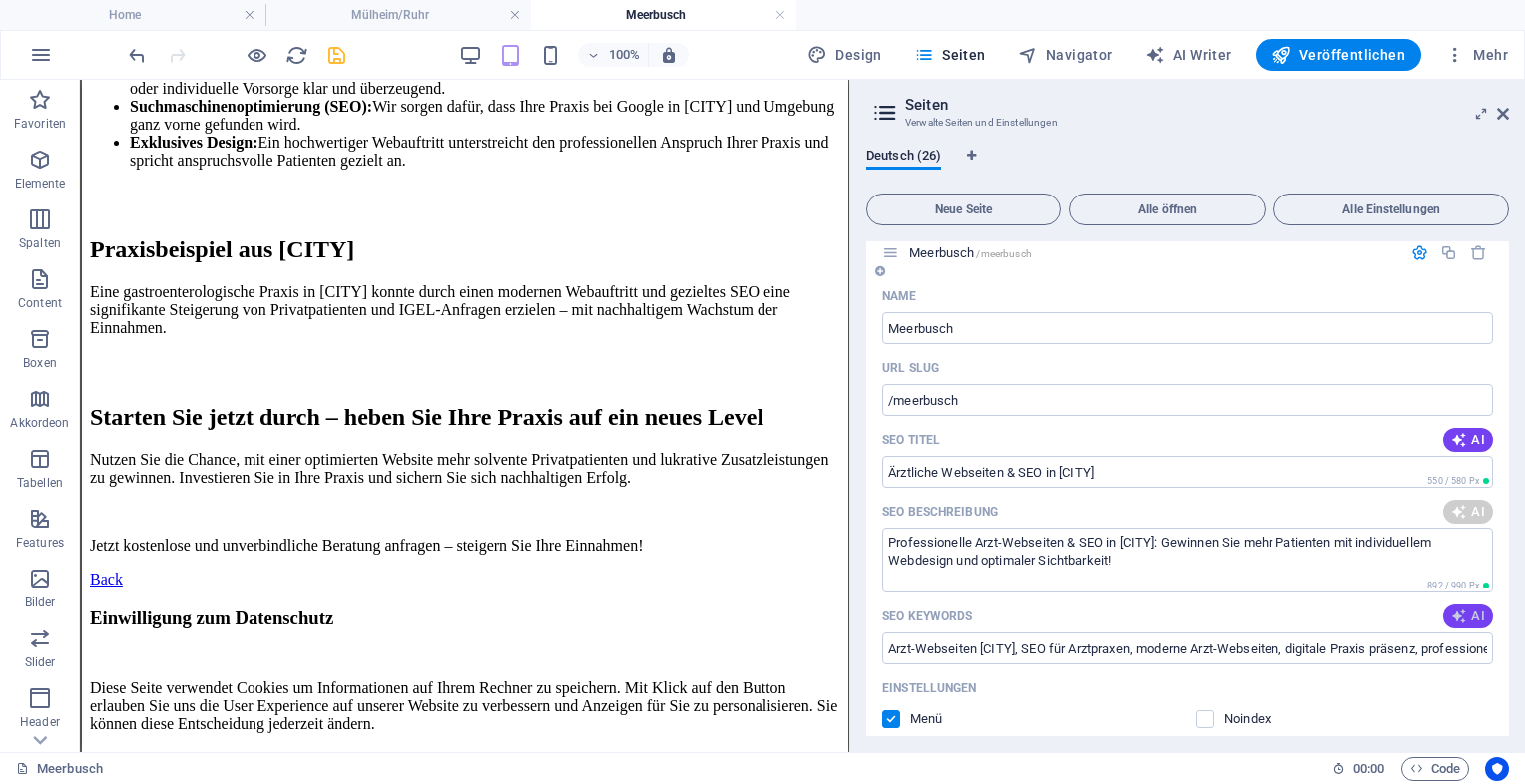 click at bounding box center [1459, 616] 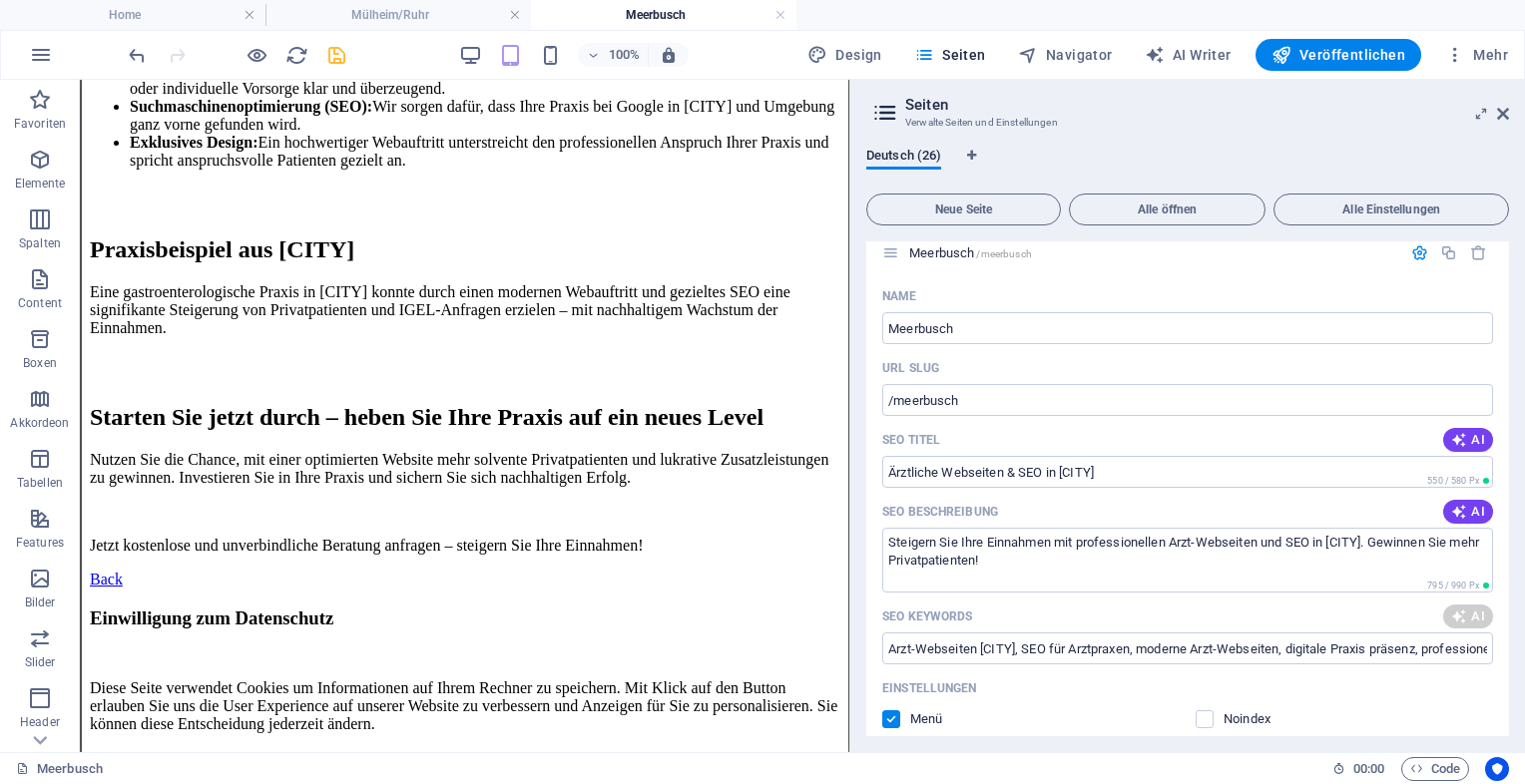 type on "Steigern Sie Ihre Einnahmen mit professionellen Arzt-Webseiten und SEO in [CITY]. Gewinnen Sie mehr Privatpatienten!" 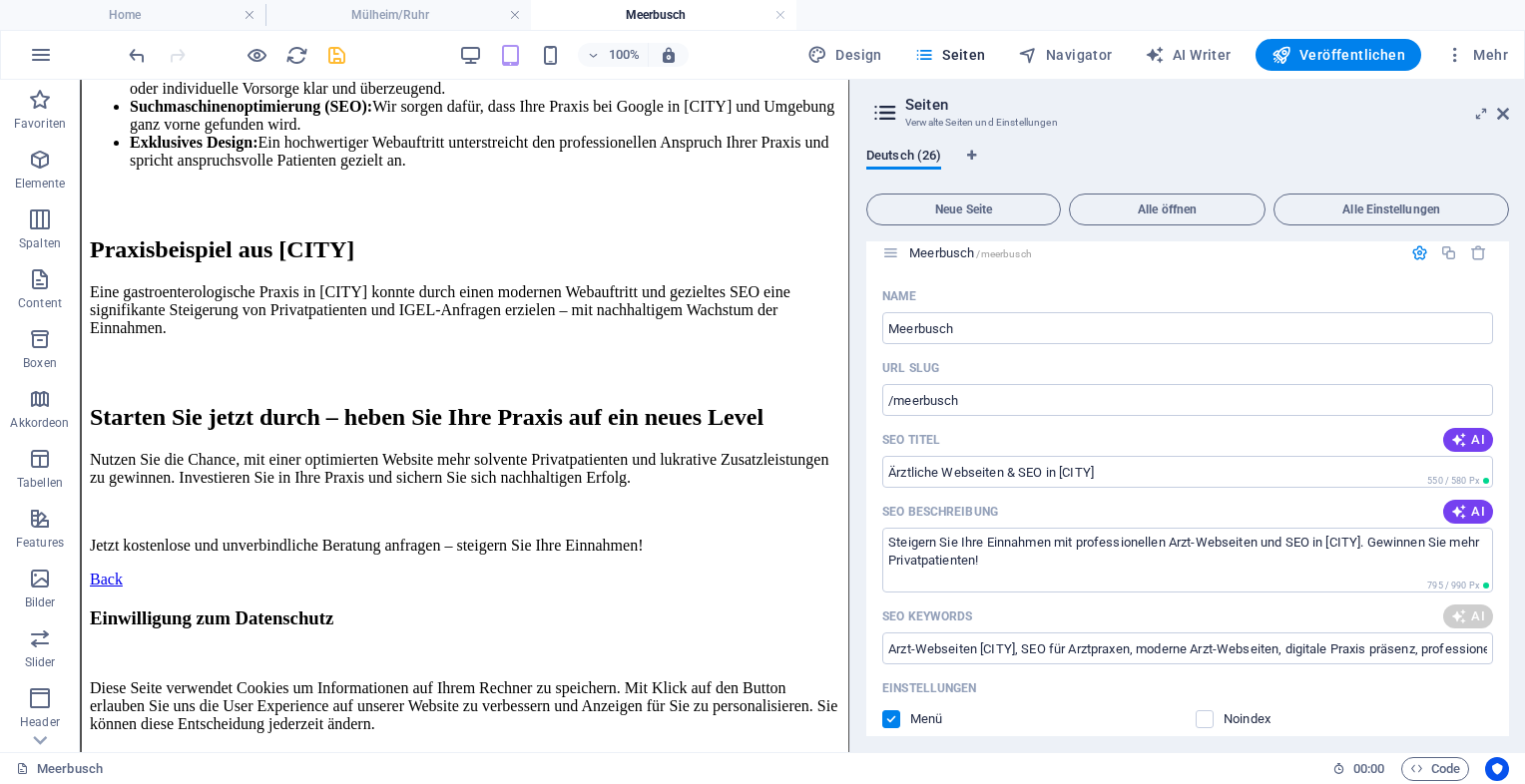 type on "[SERVICE] [CITY], [SERVICE] für Praxen, Privatpatienten gewinnen, IGEL-Leistungen vermarkten, moderne Praxis-Website, exklusive Webauftritte" 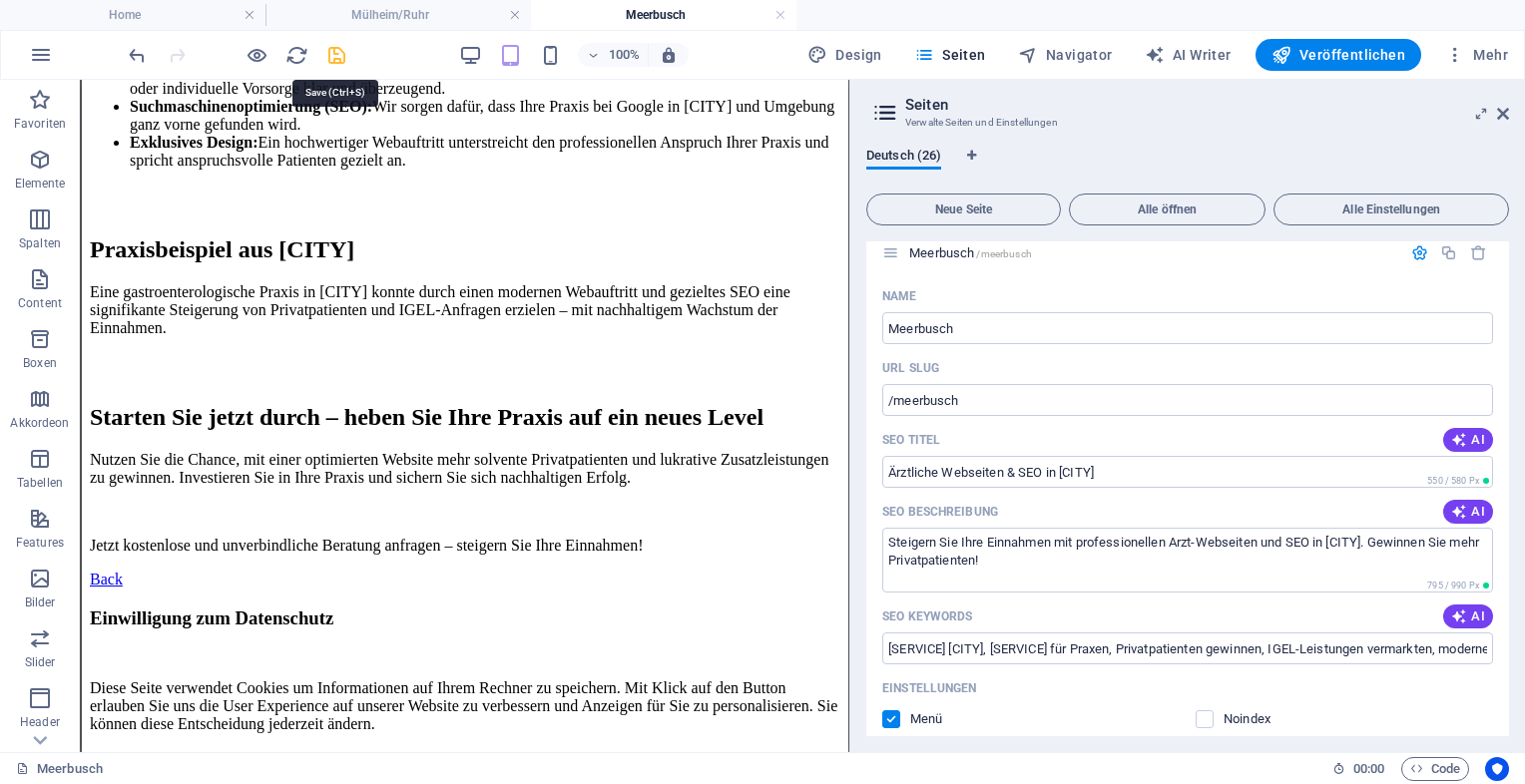 click at bounding box center (336, 55) 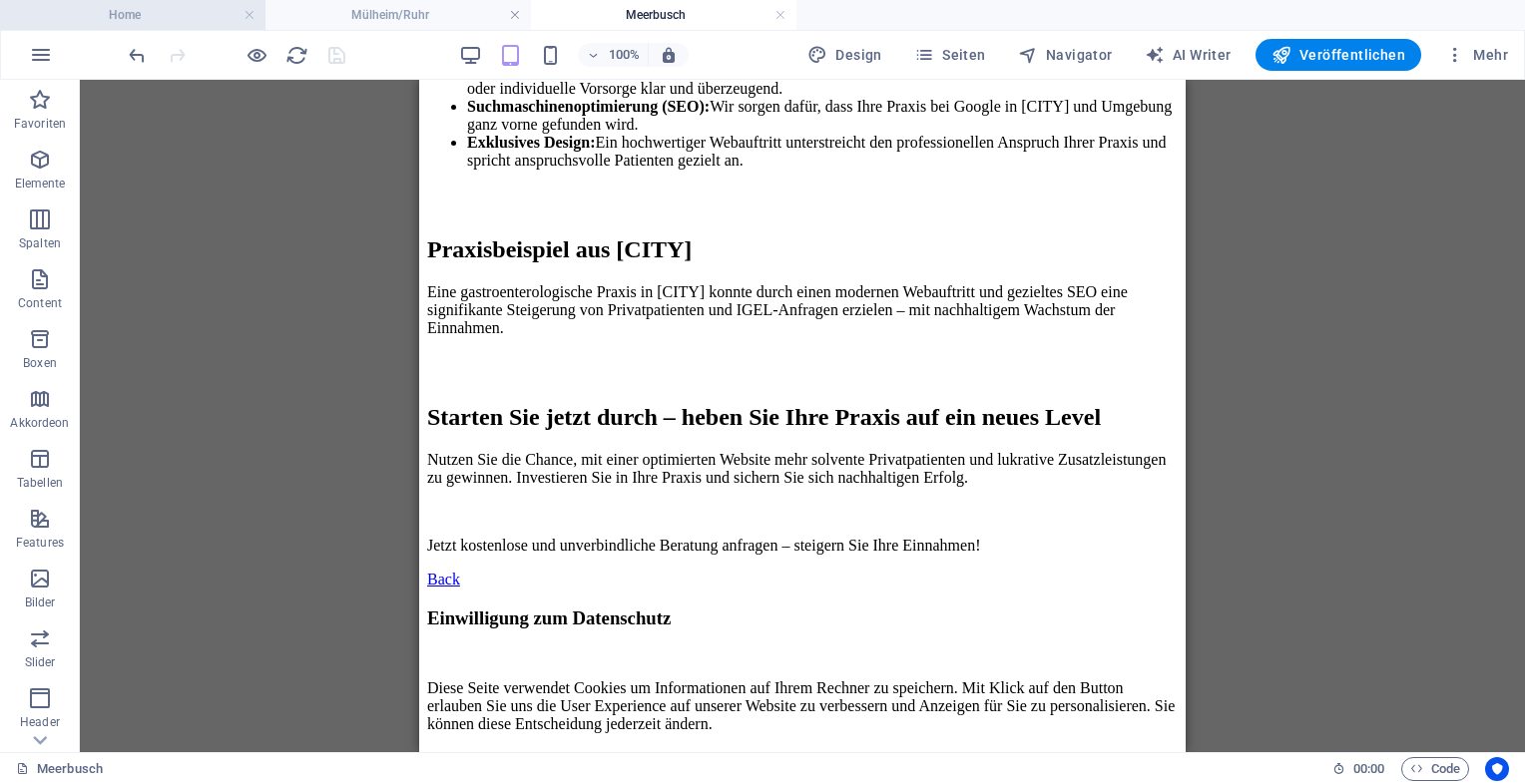 click on "Home" at bounding box center [133, 15] 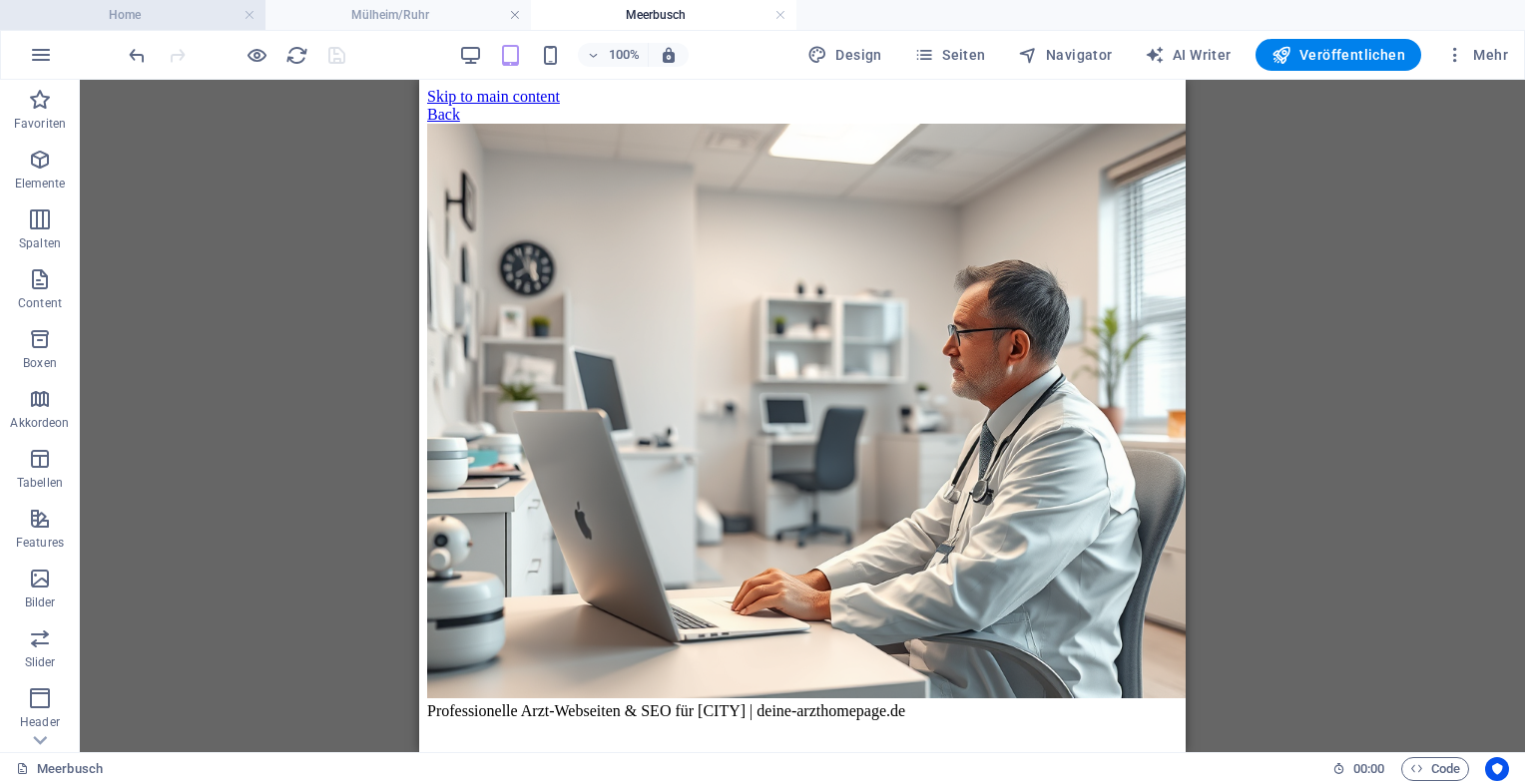 scroll, scrollTop: 6947, scrollLeft: 0, axis: vertical 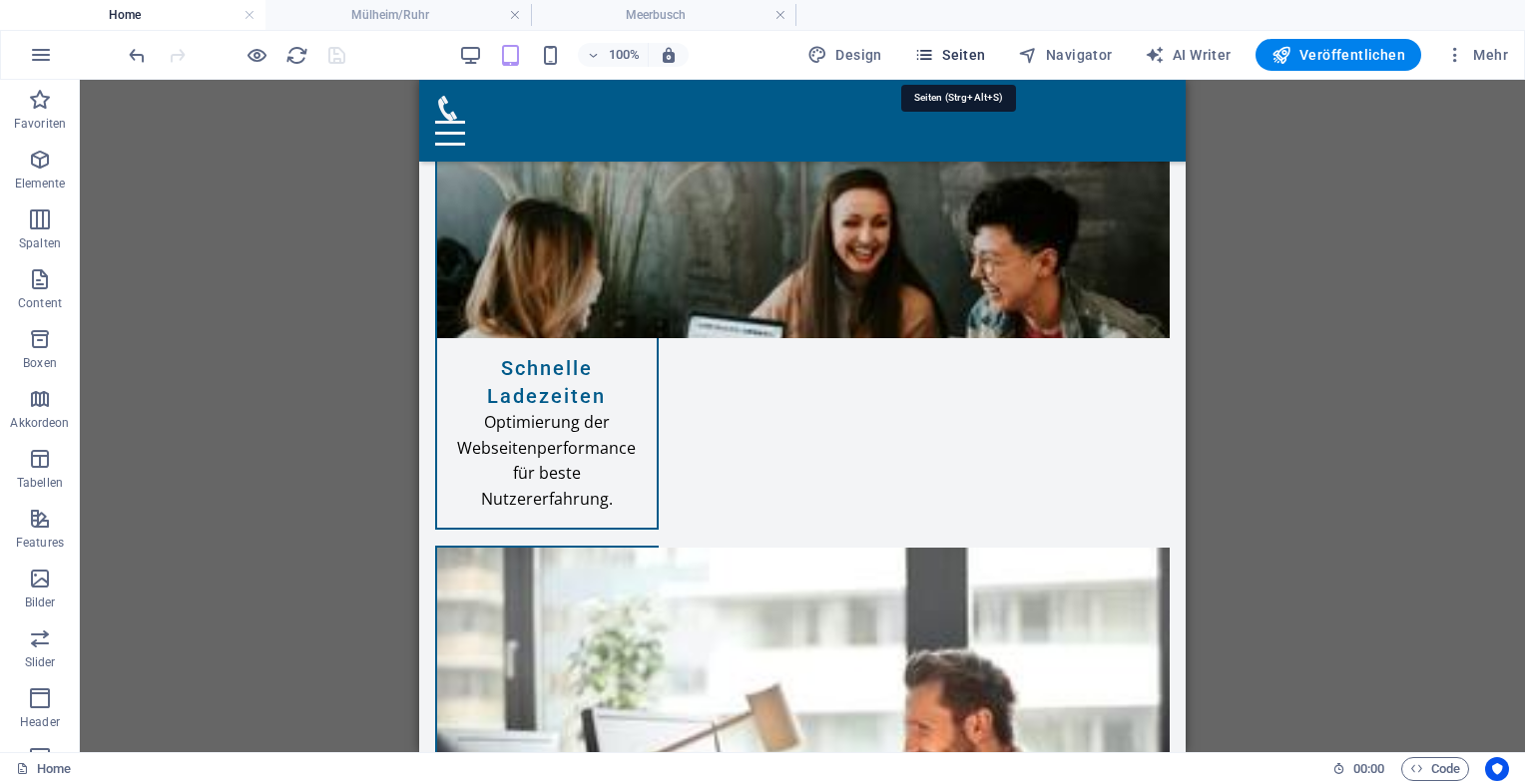 click on "Seiten" at bounding box center [950, 55] 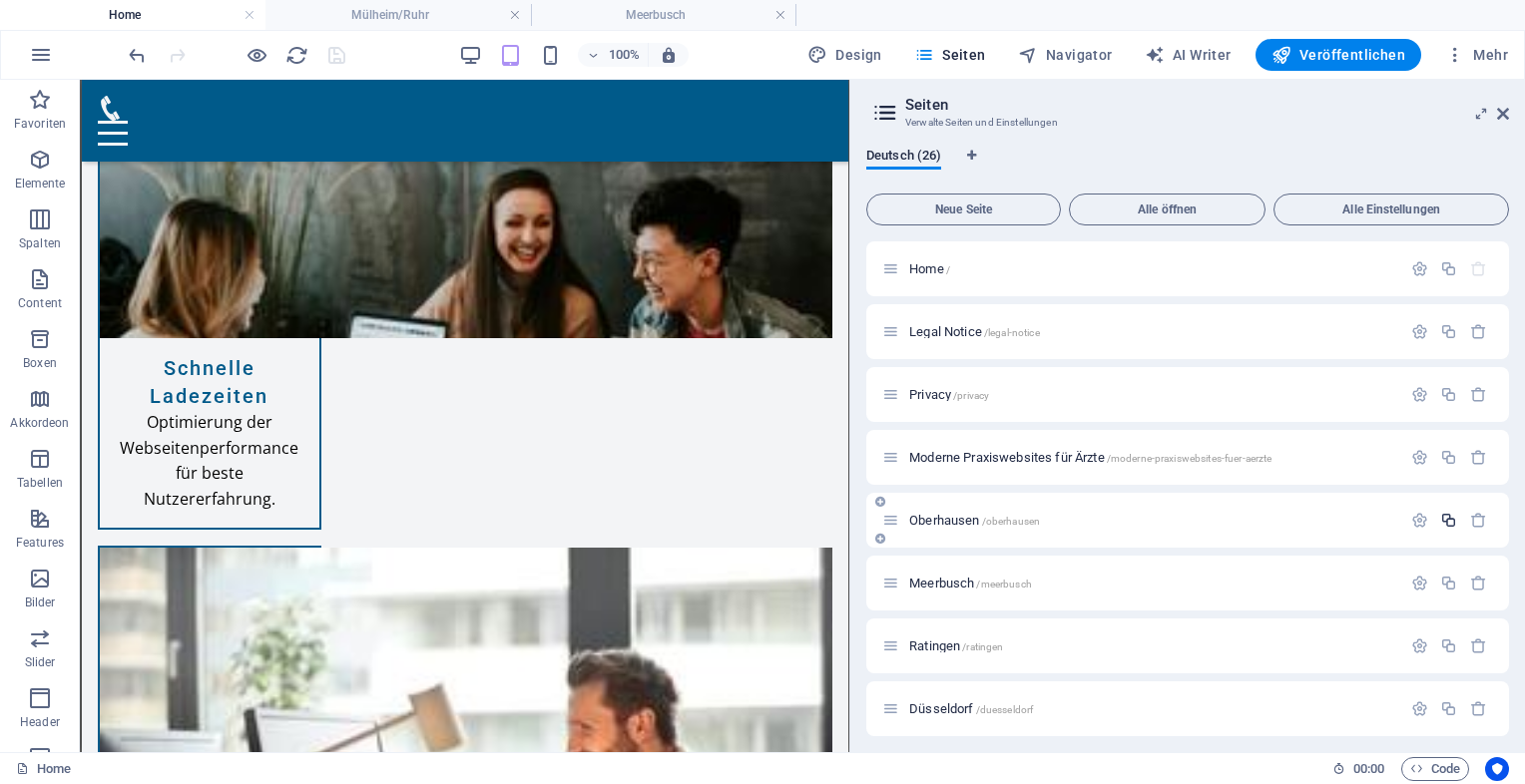 click at bounding box center (1448, 520) 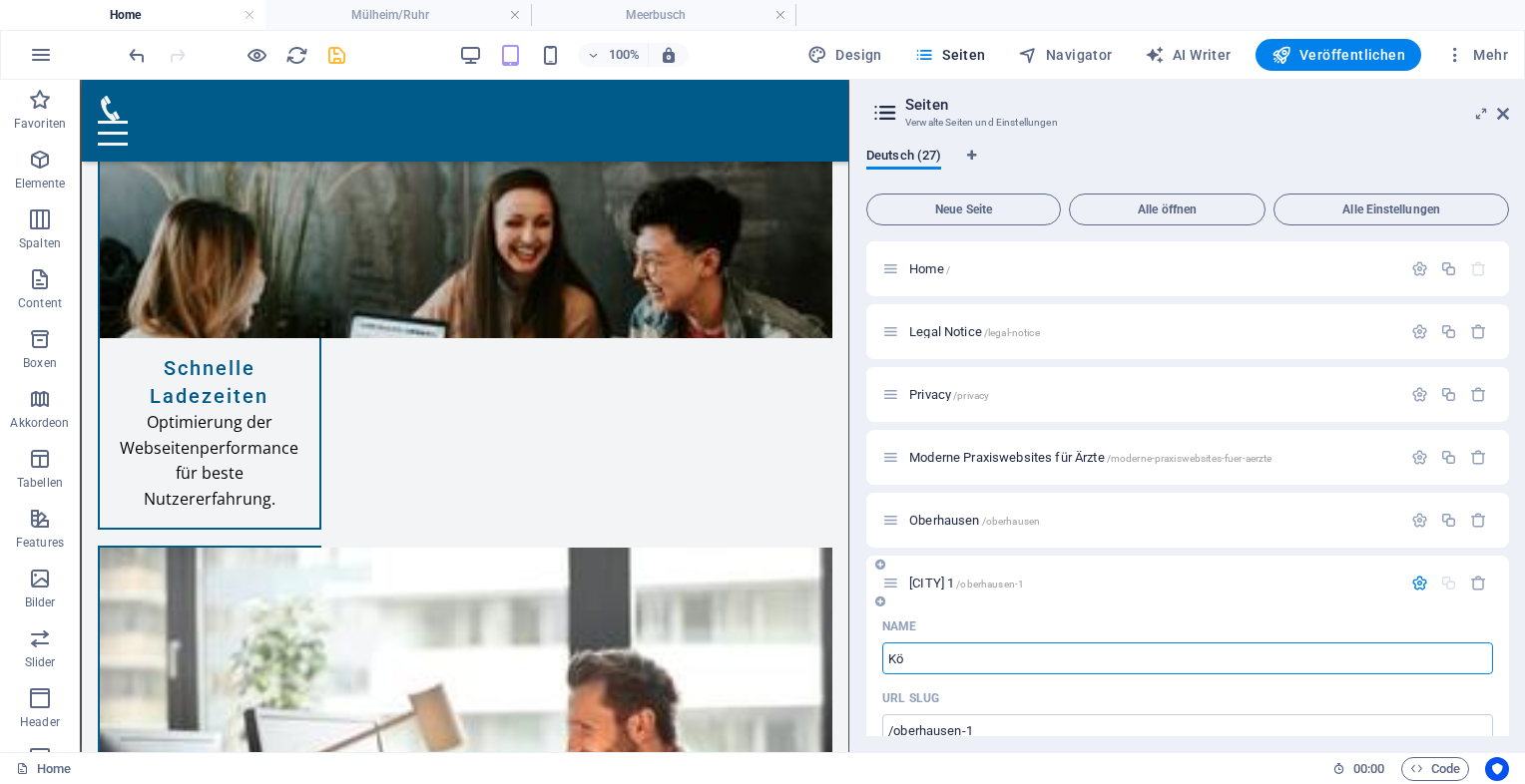 type on "Köl" 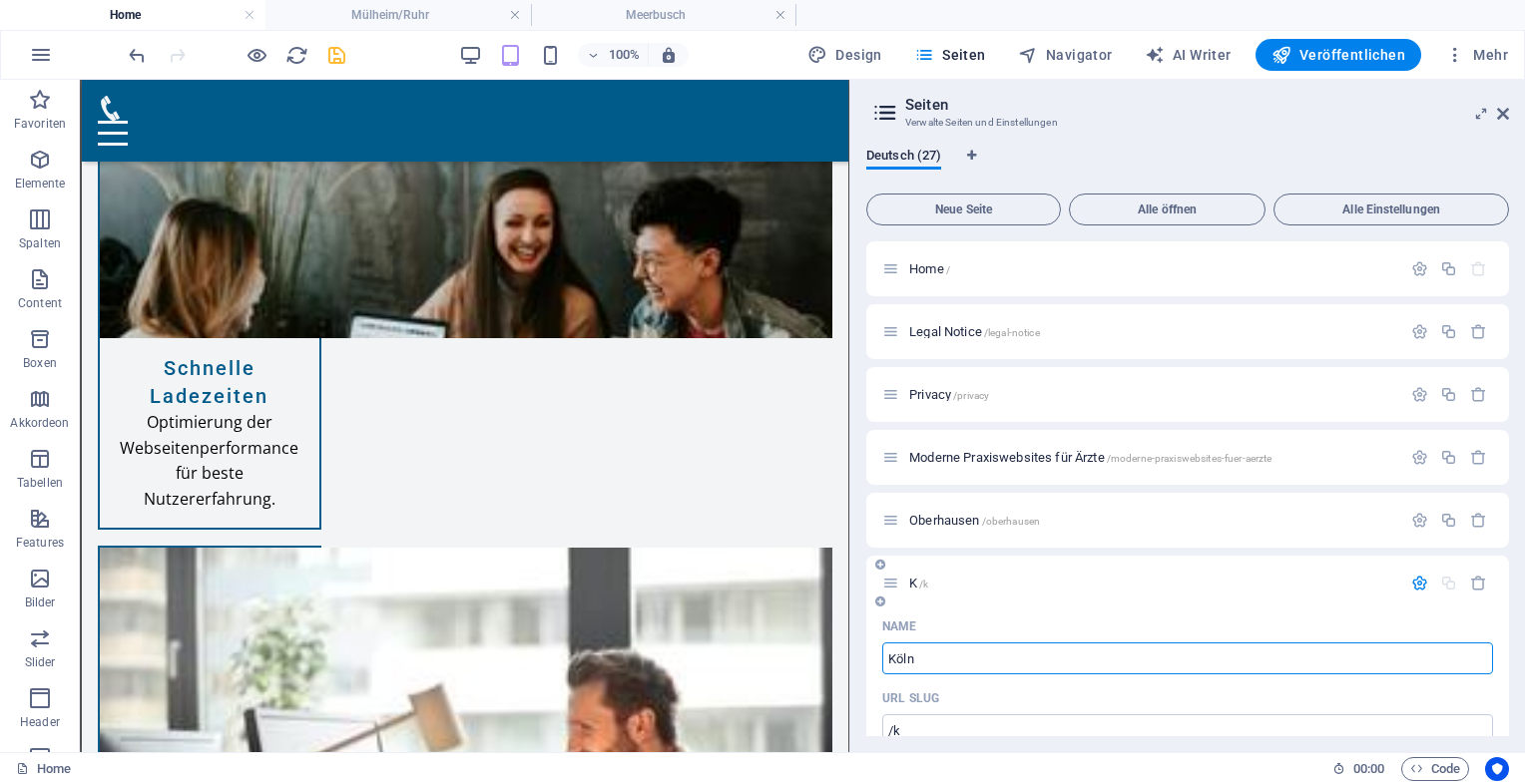type on "Köln" 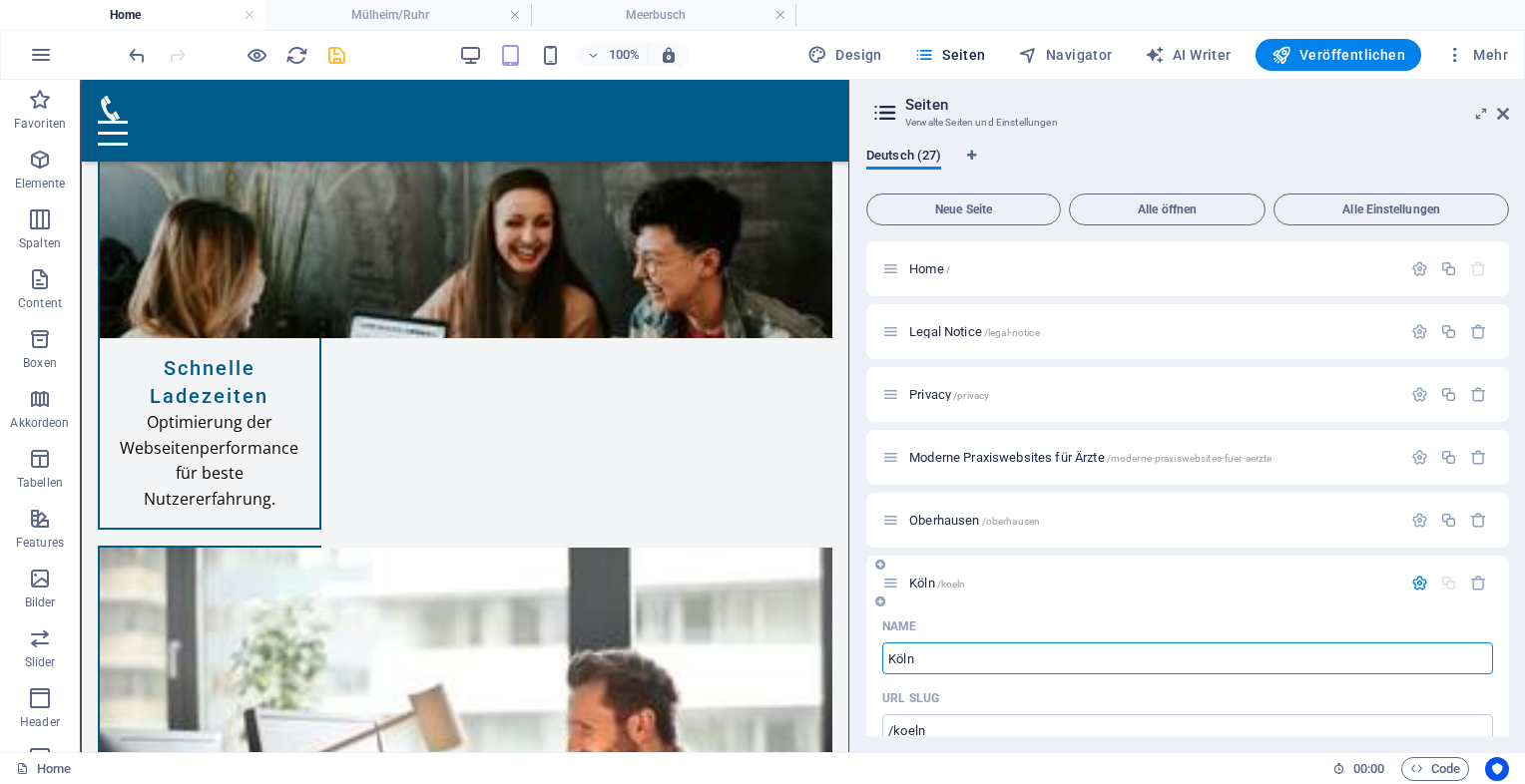 type on "Köln" 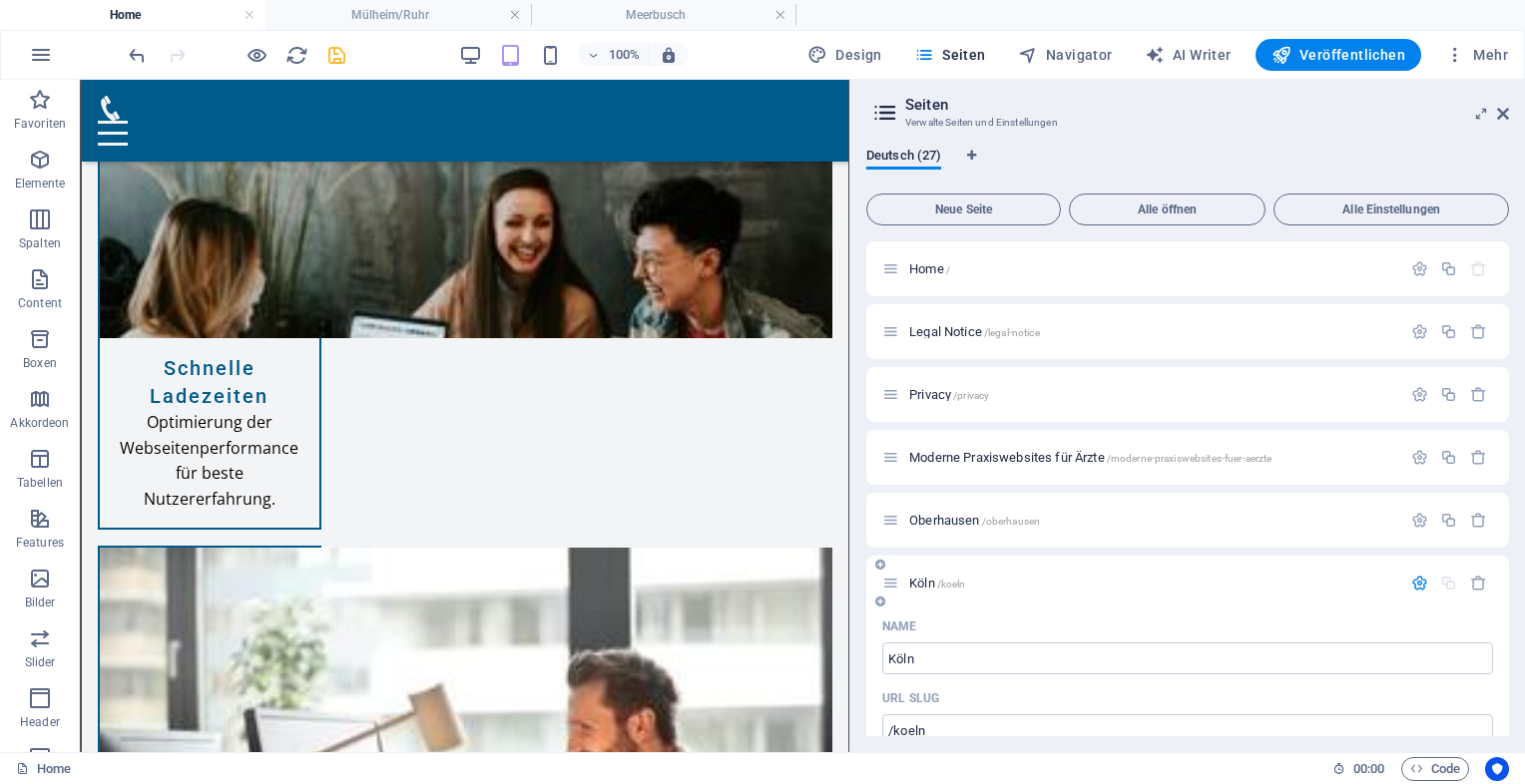 click on "[CITY] /[CITY]" at bounding box center (937, 583) 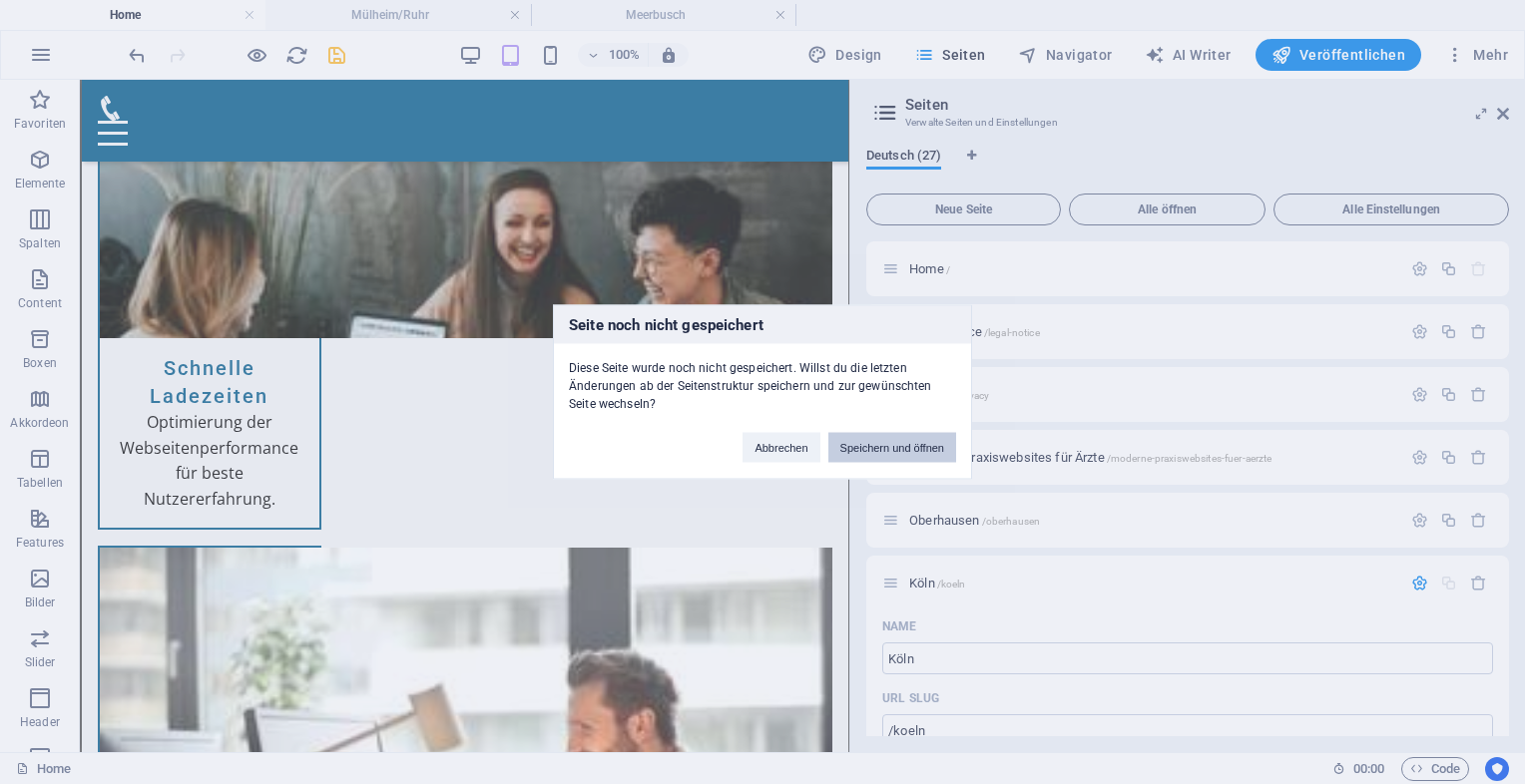 click on "Speichern und öffnen" at bounding box center (892, 448) 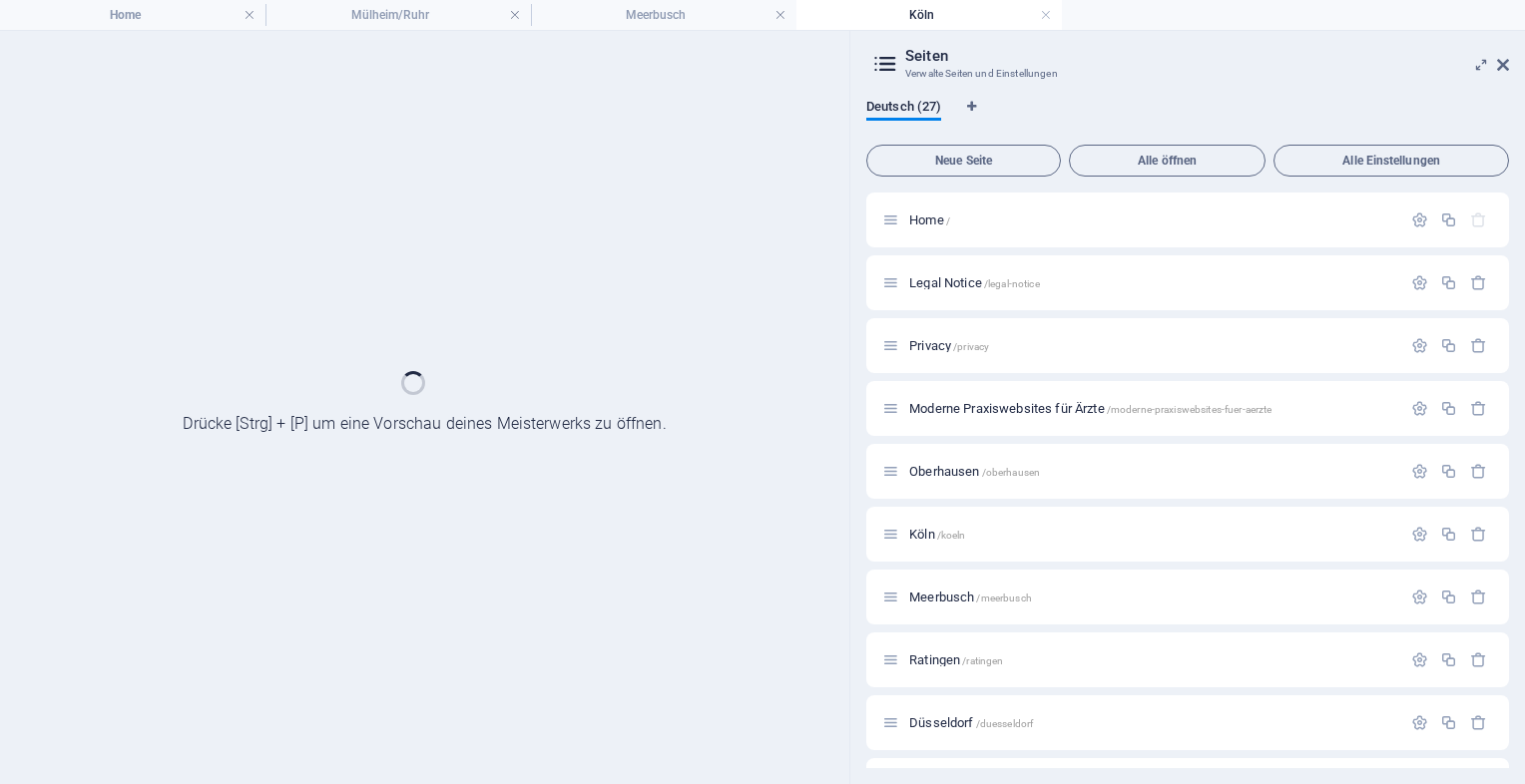 scroll, scrollTop: 0, scrollLeft: 0, axis: both 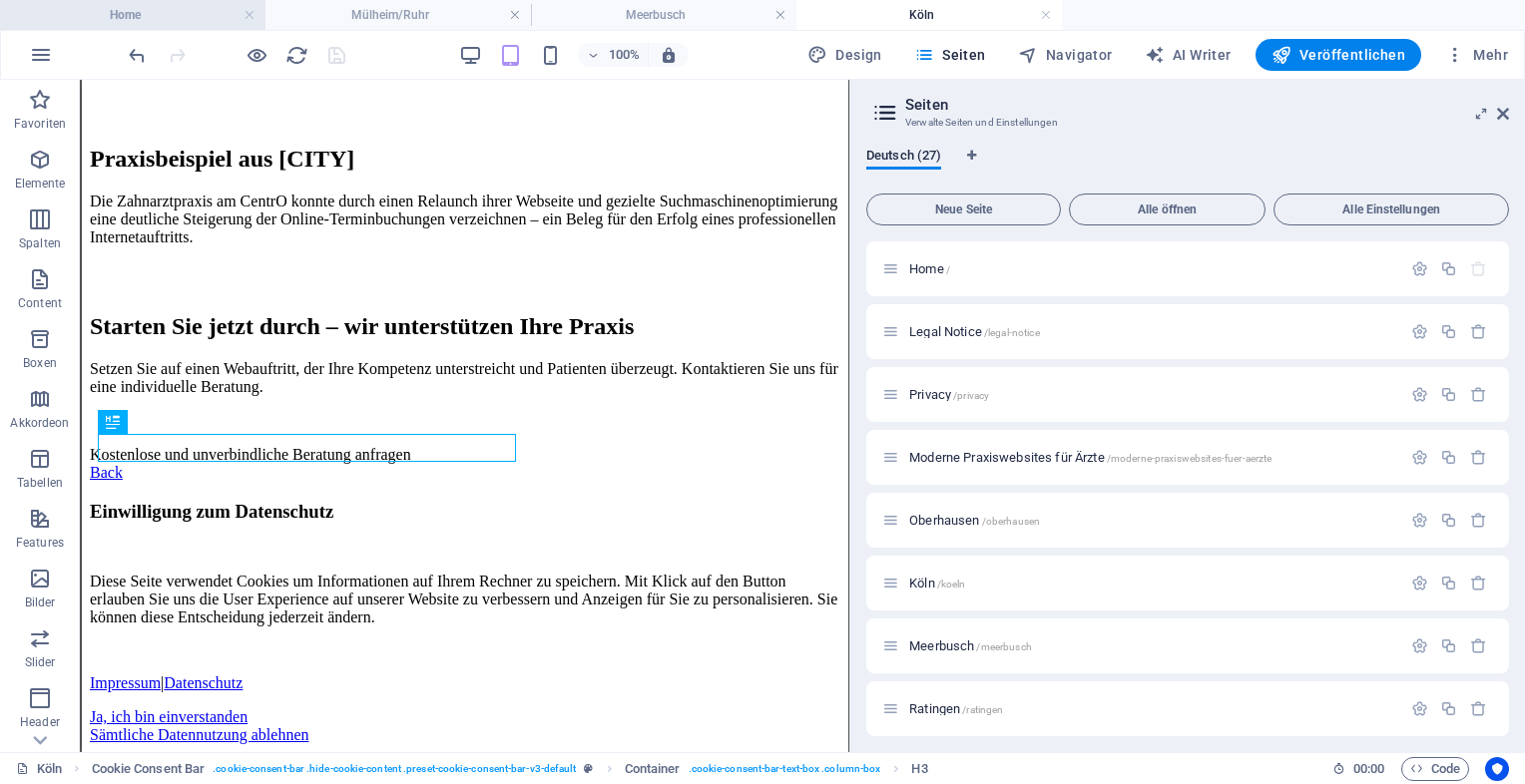 click on "Home" at bounding box center [133, 15] 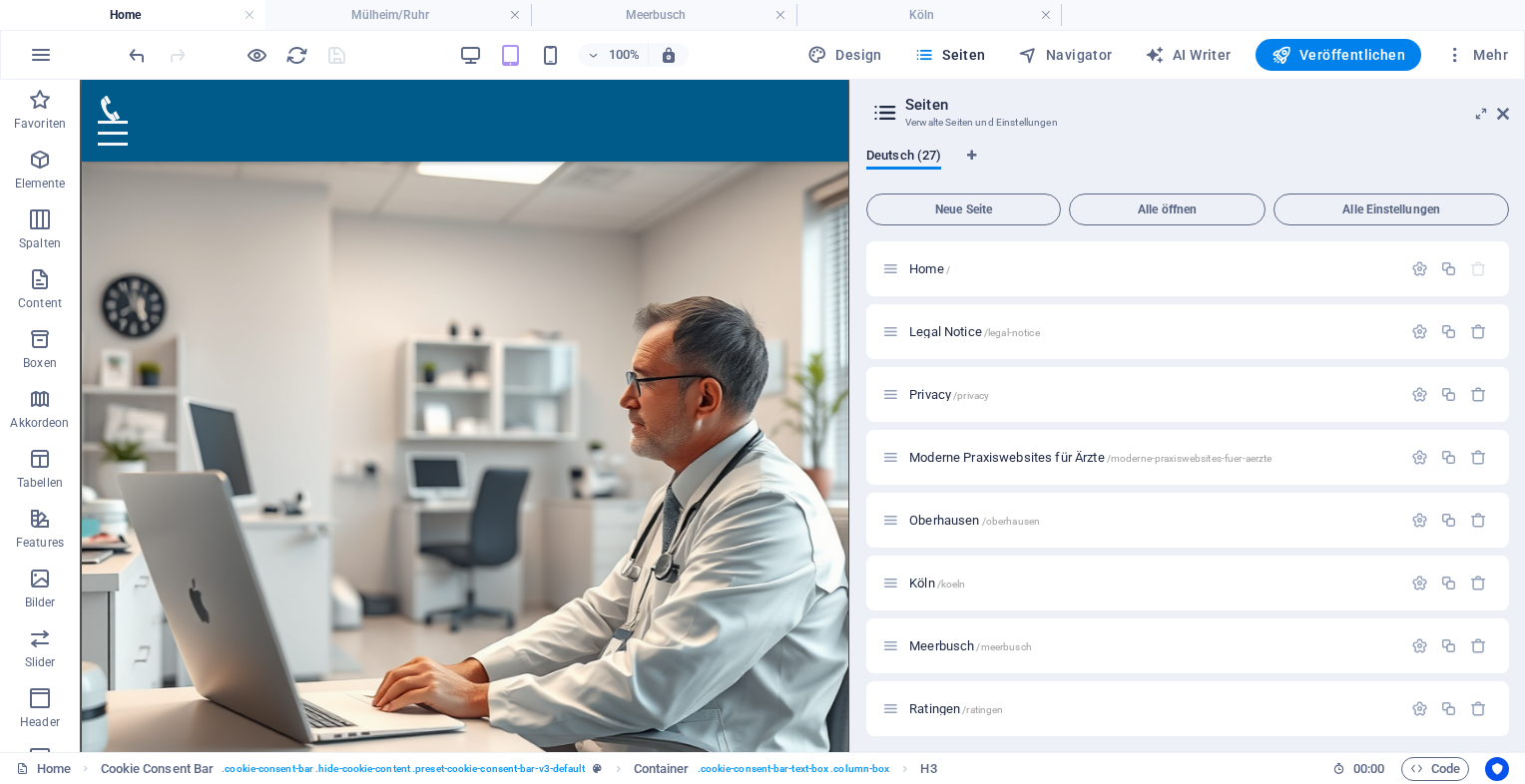 scroll, scrollTop: 0, scrollLeft: 0, axis: both 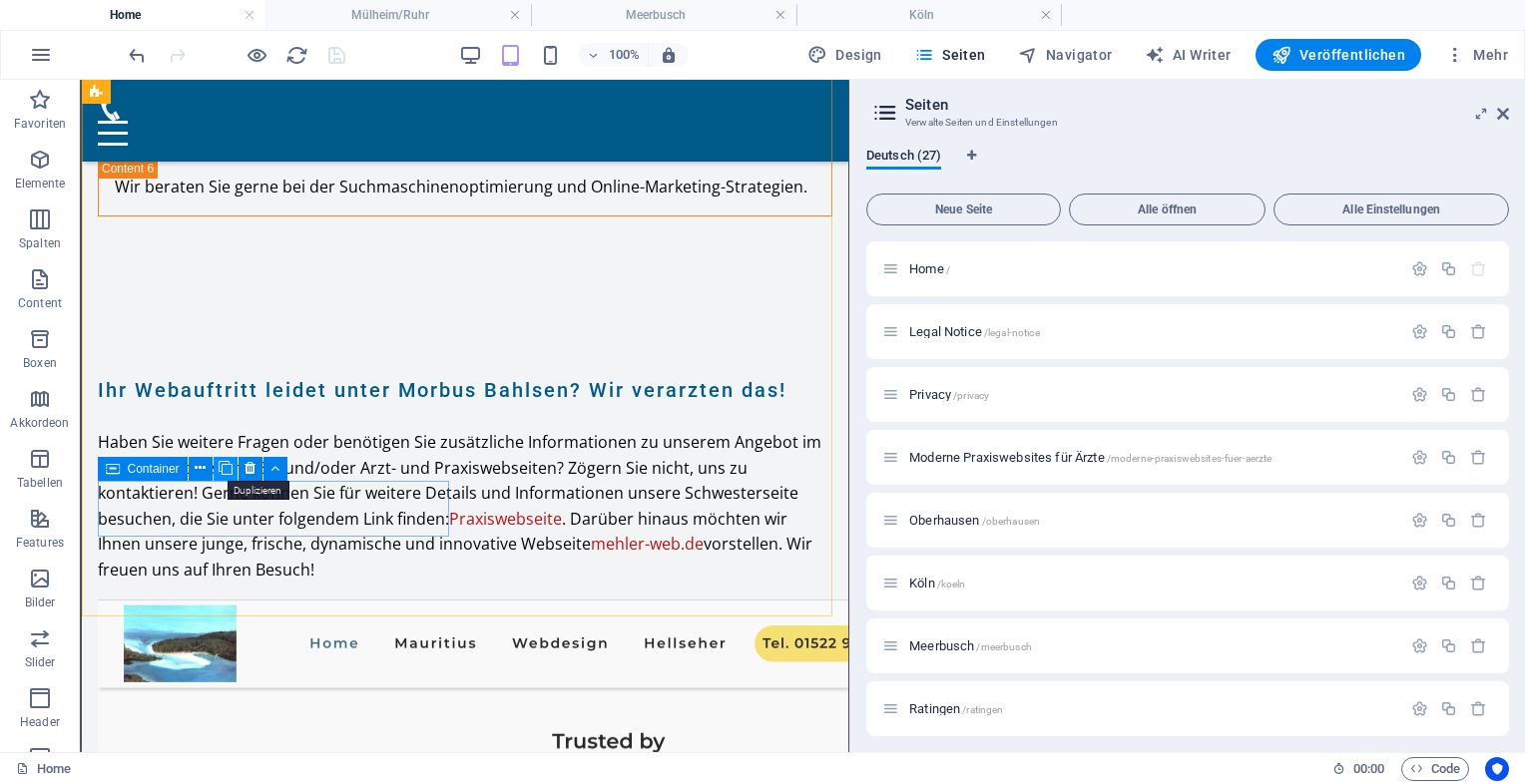 click at bounding box center [226, 468] 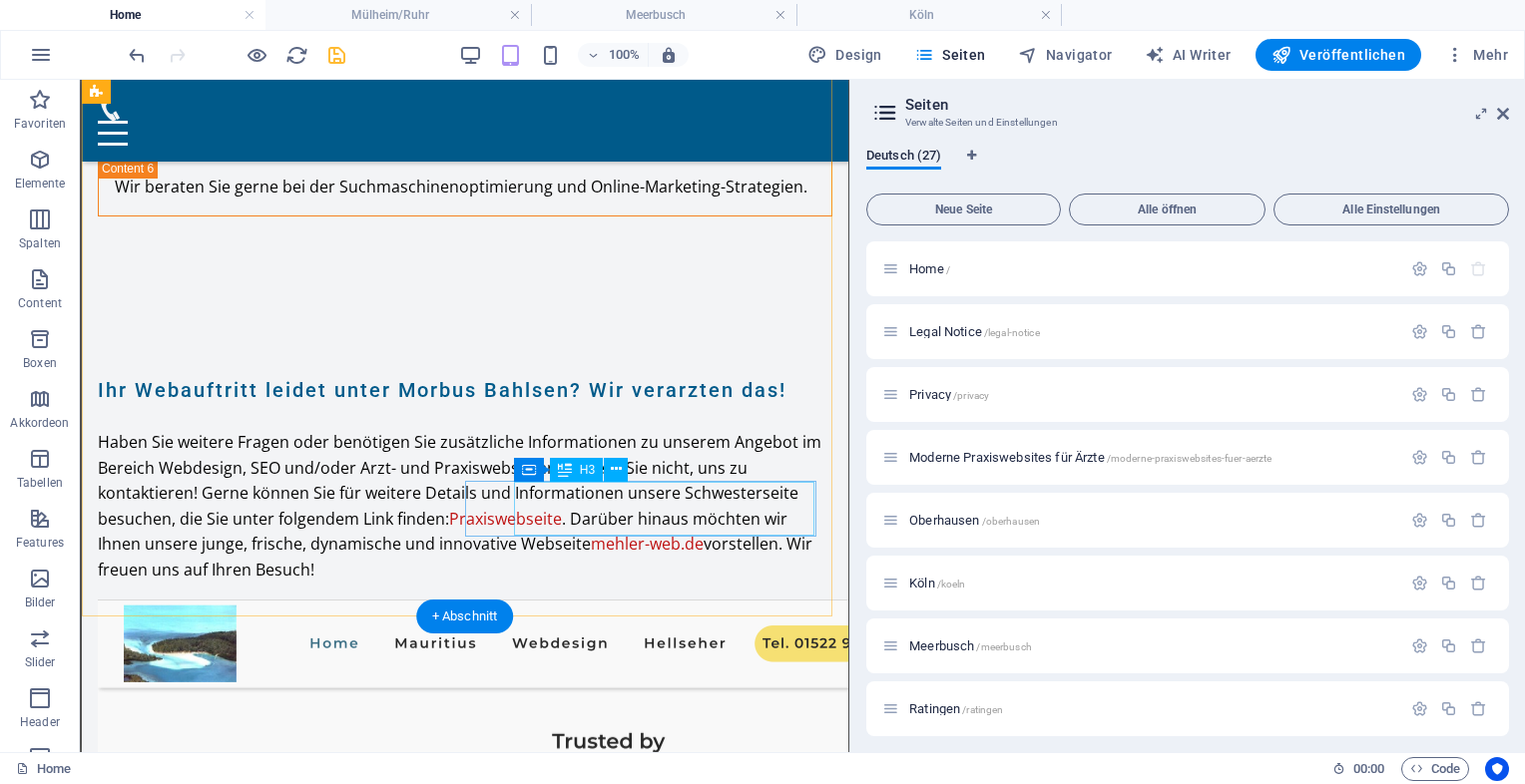 click on "Düsseldorf" at bounding box center (252, 5979) 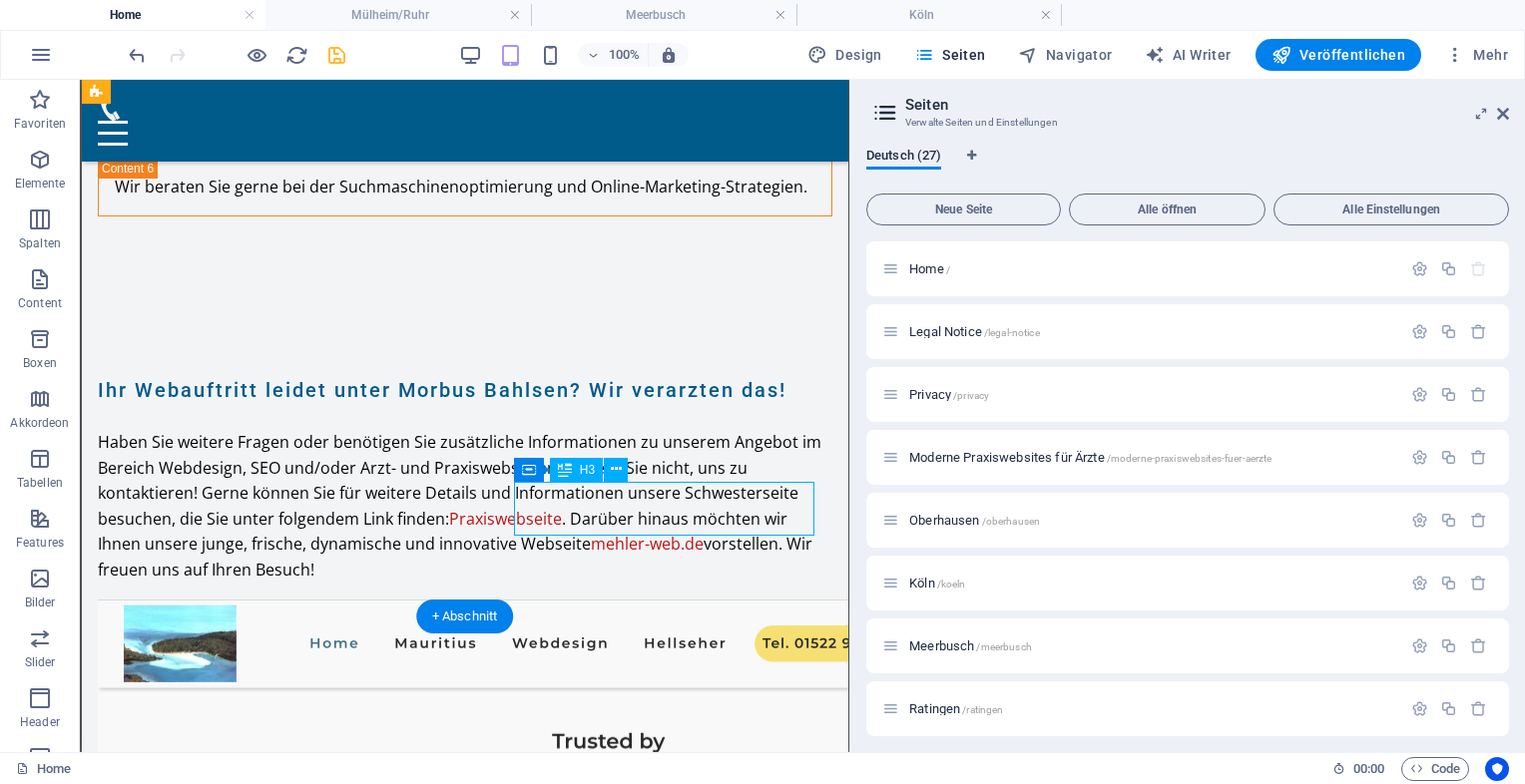 click on "Düsseldorf" at bounding box center [252, 5979] 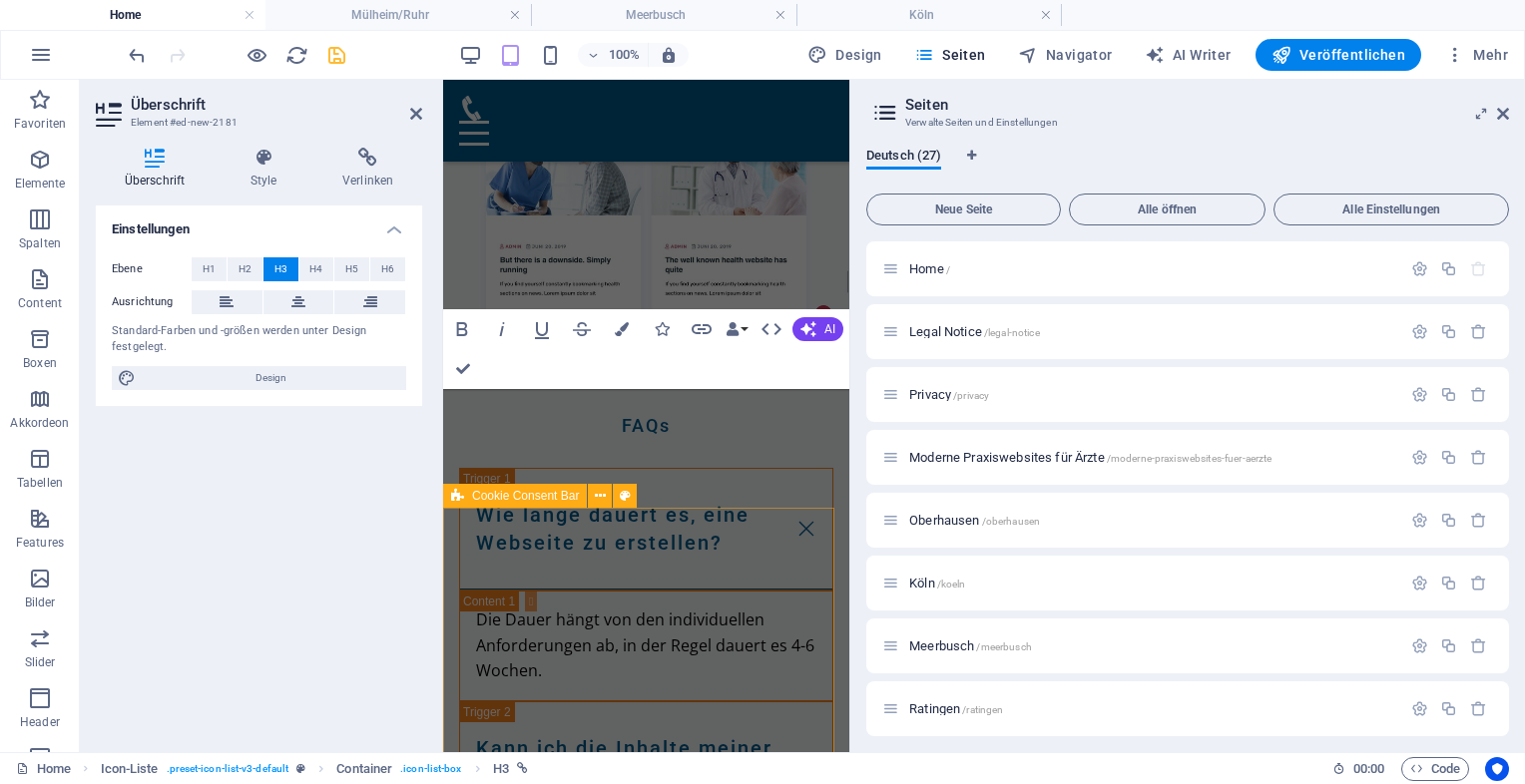 scroll, scrollTop: 16012, scrollLeft: 0, axis: vertical 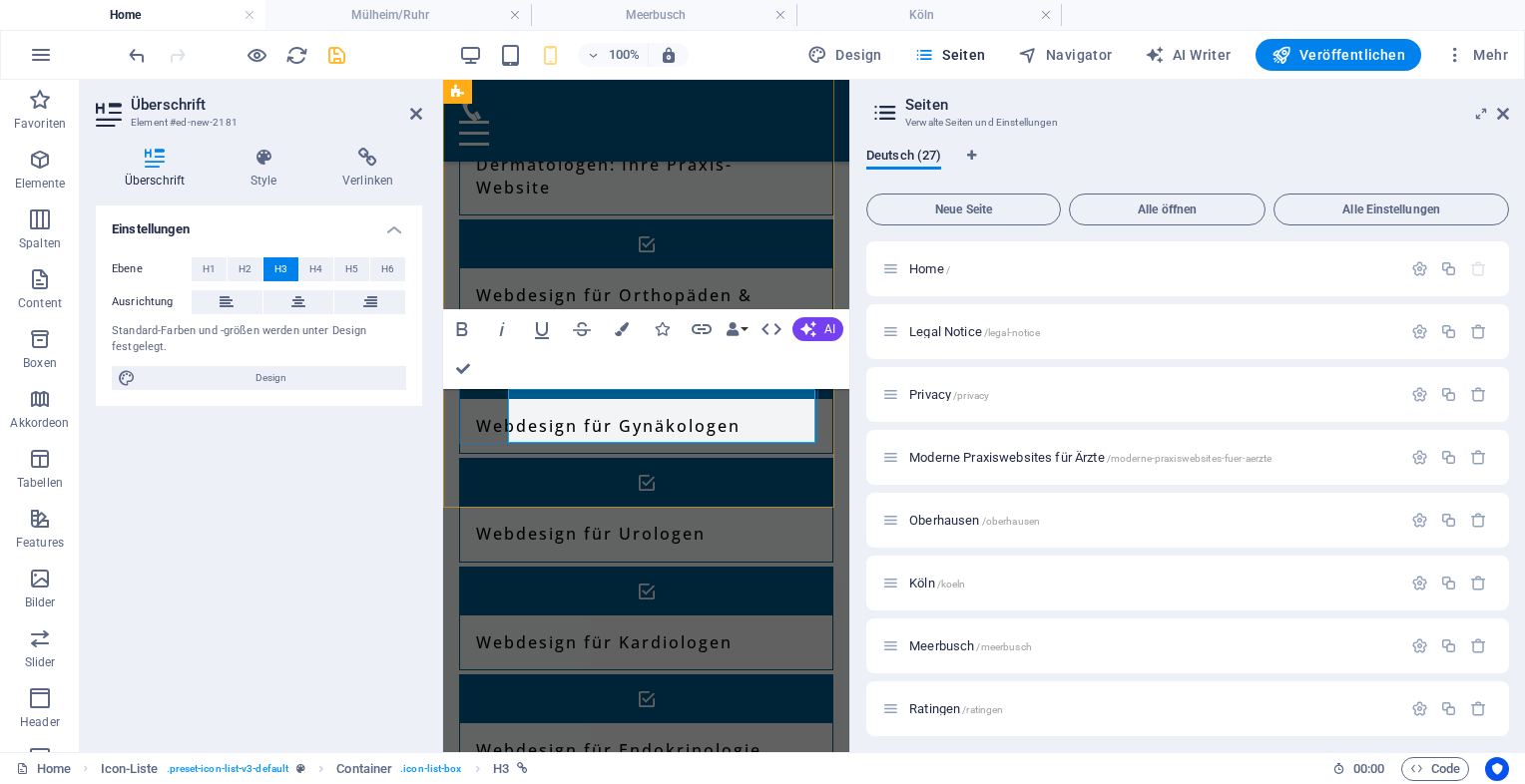 type 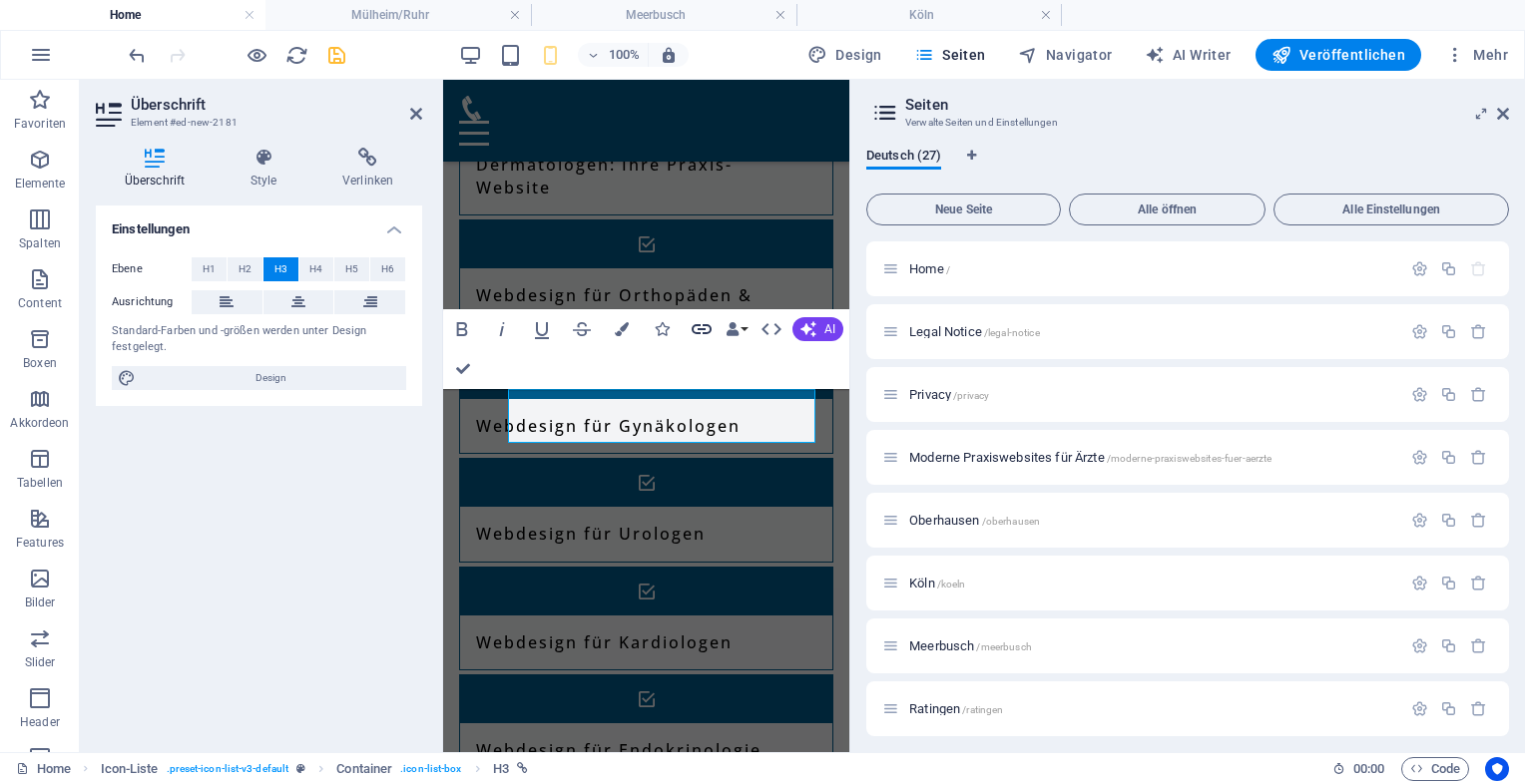 click 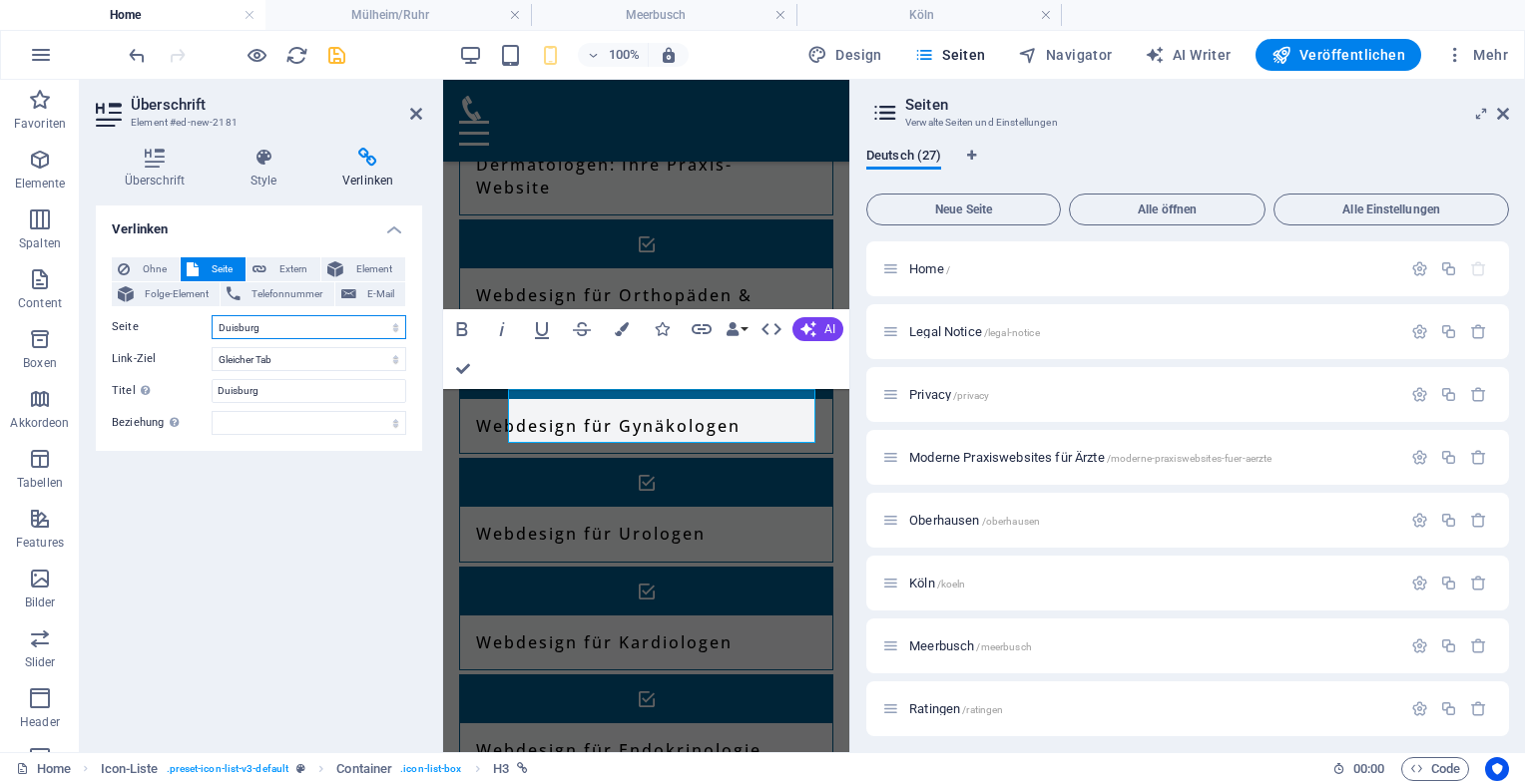 click on "Home Legal Notice Privacy Moderne Praxiswebsites für Ärzte [CITY] [CITY] [CITY] [CITY] [CITY] [CITY] [CITY] [CITY] Privatklinik für Ästhetische Chirurgie Ärzte mit Anspruch Für Zahnärzte in Luxuslagen – Patienten, die zahlen können Für Ärzte mit sozialem Auftrag Webseiten für Tierärzte &amp; Tierkliniken Ihre neue HNO-Homepage Ihre Hautarztpraxis Webdesign für Orthopäden &amp; Unfallchirurgen  Webdesign für Gynäkologen Webdesign &amp; SEO für Kardiologen Endokrinologe / Diabetologe  Augenarzt  Urologe Psychiater Gastroenterologen" at bounding box center (308, 327) 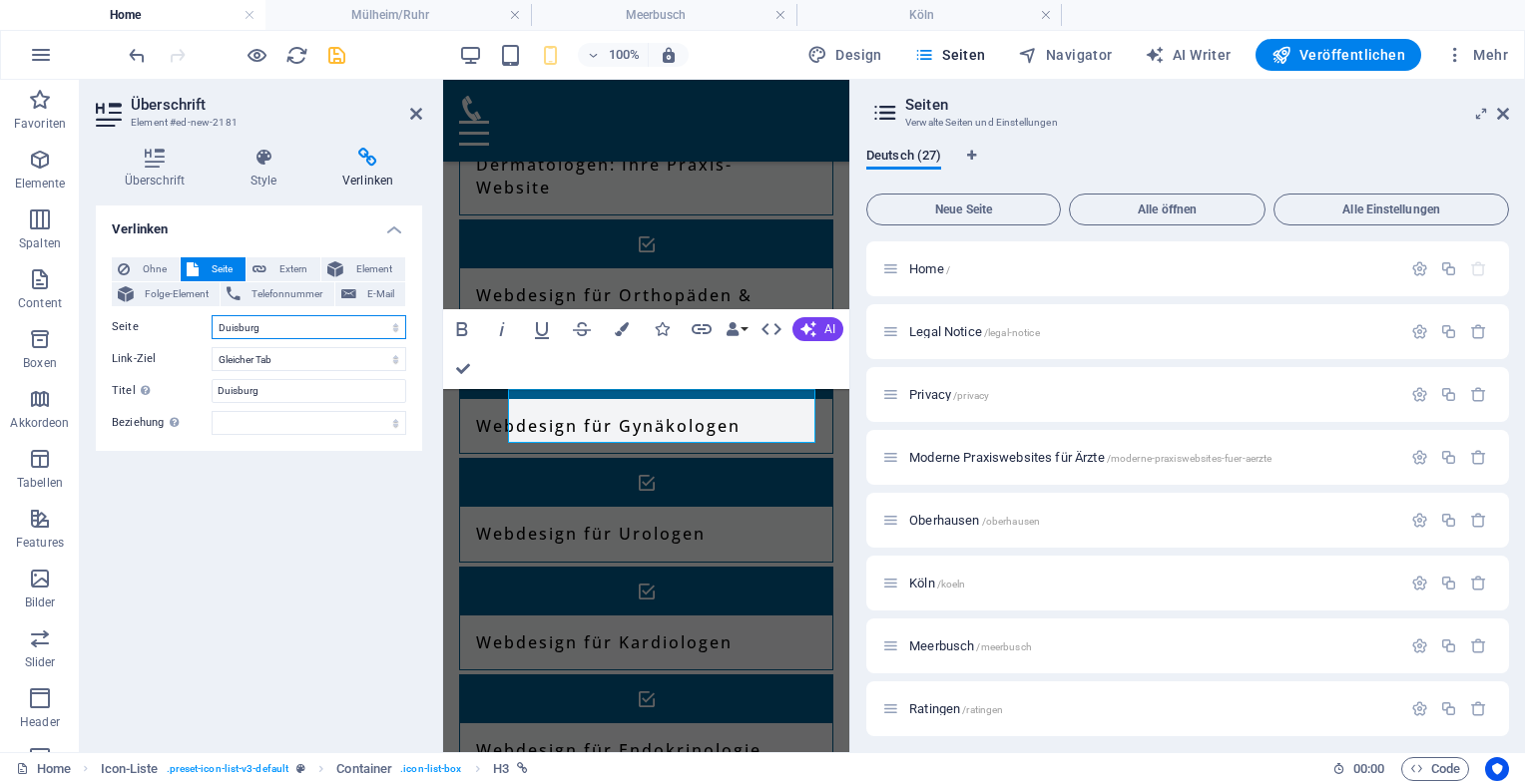 select on "6" 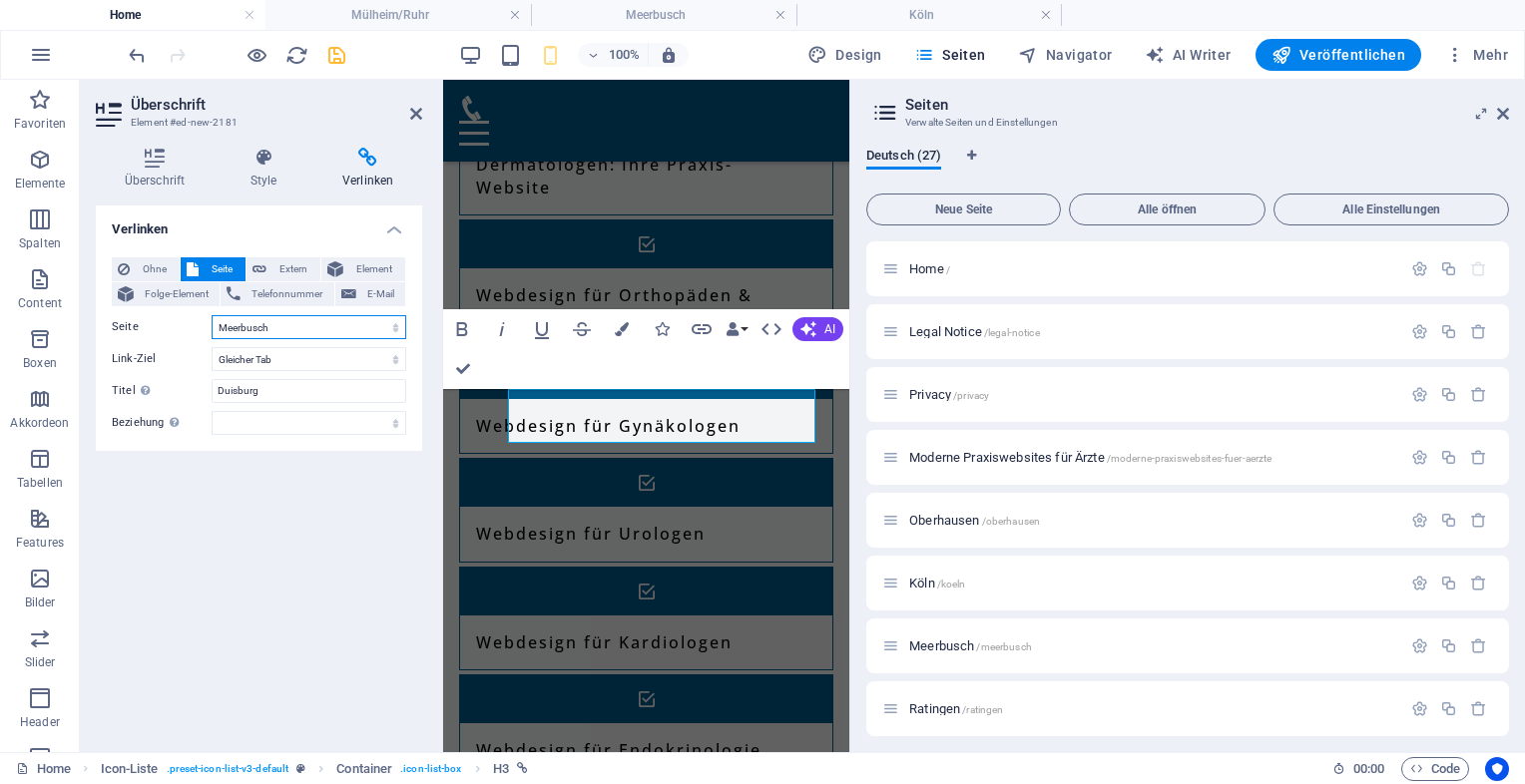 click on "Home Legal Notice Privacy Moderne Praxiswebsites für Ärzte [CITY] [CITY] [CITY] [CITY] [CITY] [CITY] [CITY] [CITY] Privatklinik für Ästhetische Chirurgie Ärzte mit Anspruch Für Zahnärzte in Luxuslagen – Patienten, die zahlen können Für Ärzte mit sozialem Auftrag Webseiten für Tierärzte &amp; Tierkliniken Ihre neue HNO-Homepage Ihre Hautarztpraxis Webdesign für Orthopäden &amp; Unfallchirurgen  Webdesign für Gynäkologen Webdesign &amp; SEO für Kardiologen Endokrinologe / Diabetologe  Augenarzt  Urologe Psychiater Gastroenterologen" at bounding box center (308, 327) 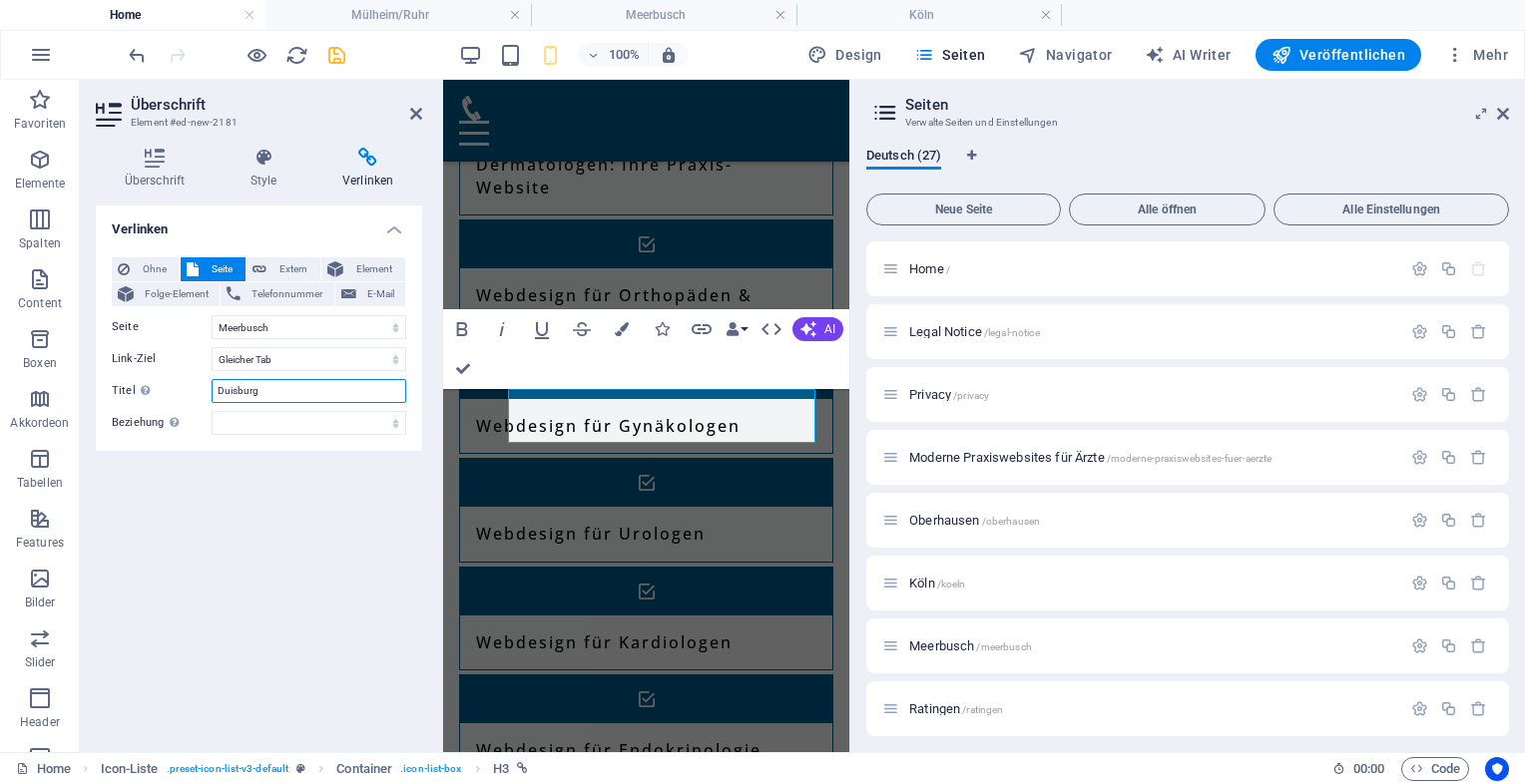 click on "Duisburg" at bounding box center [308, 391] 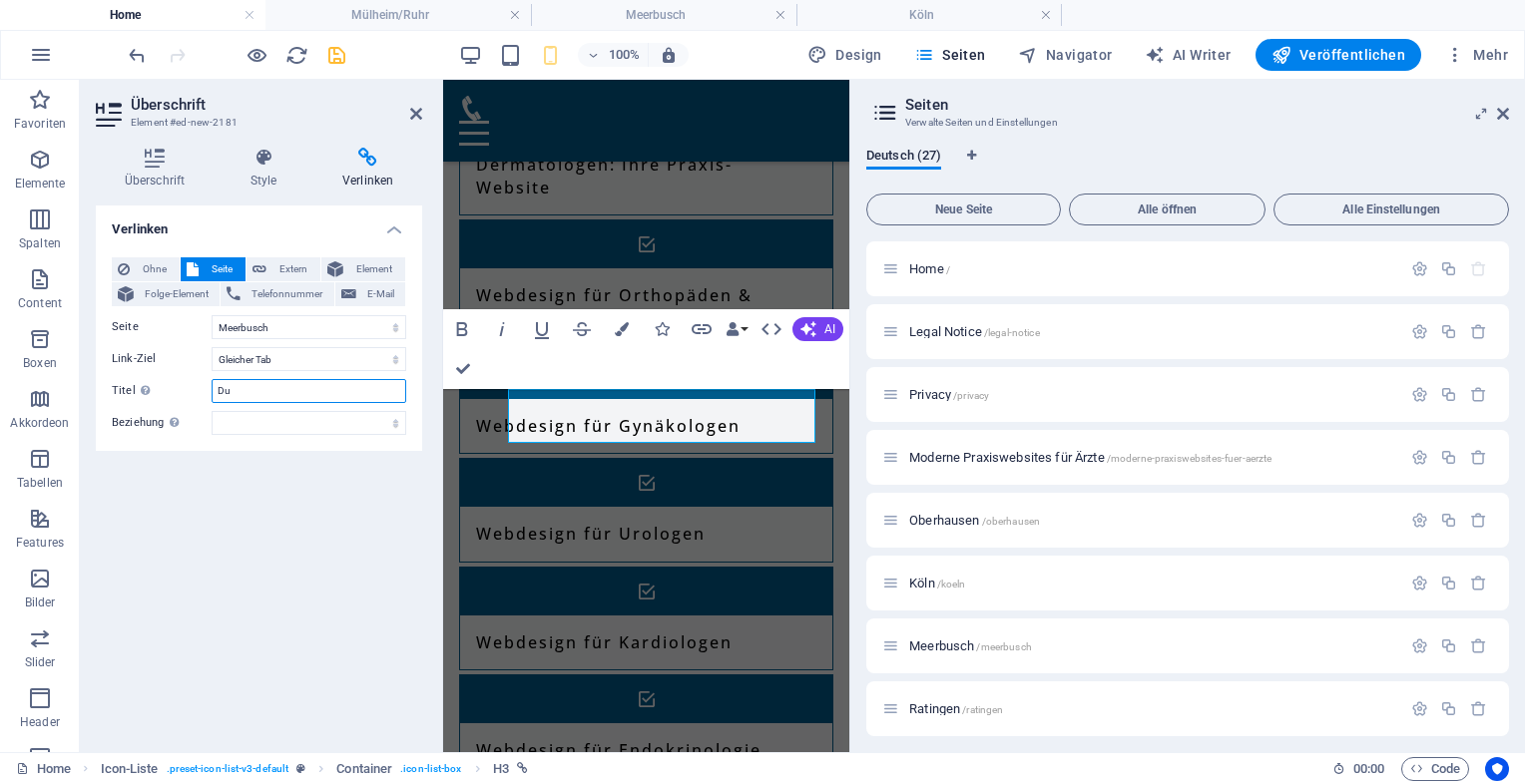 type on "D" 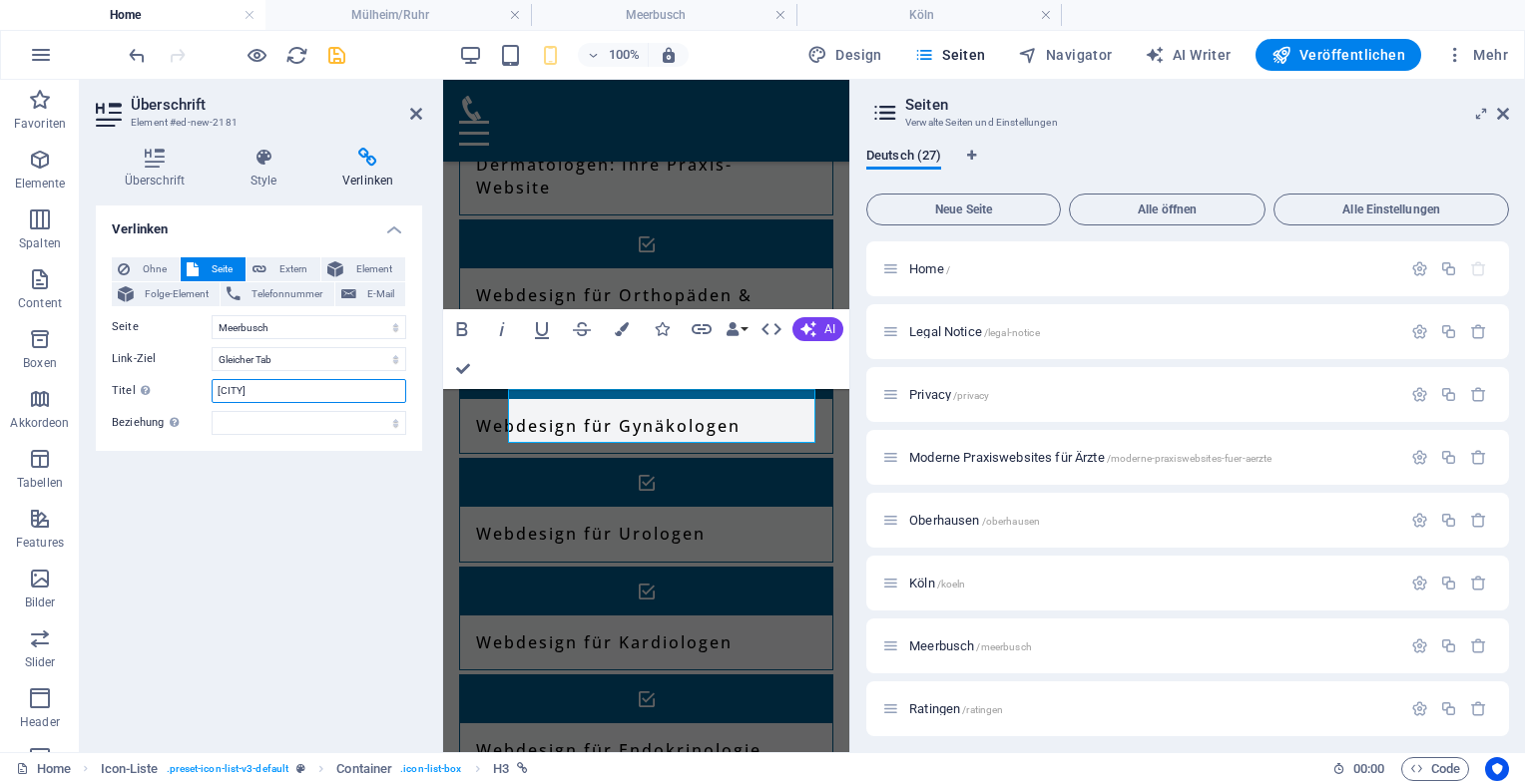 type on "Meerbusch" 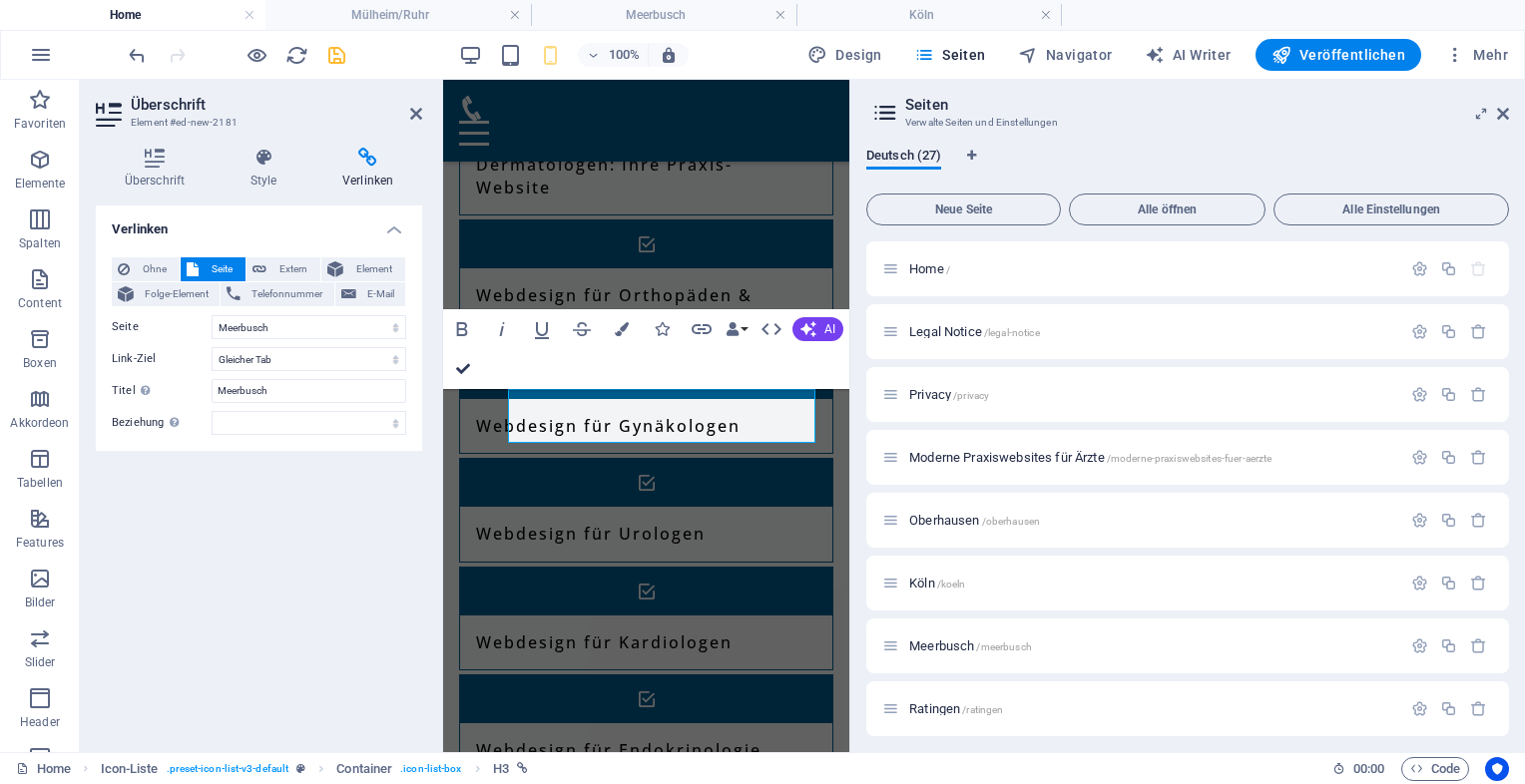 scroll, scrollTop: 10474, scrollLeft: 0, axis: vertical 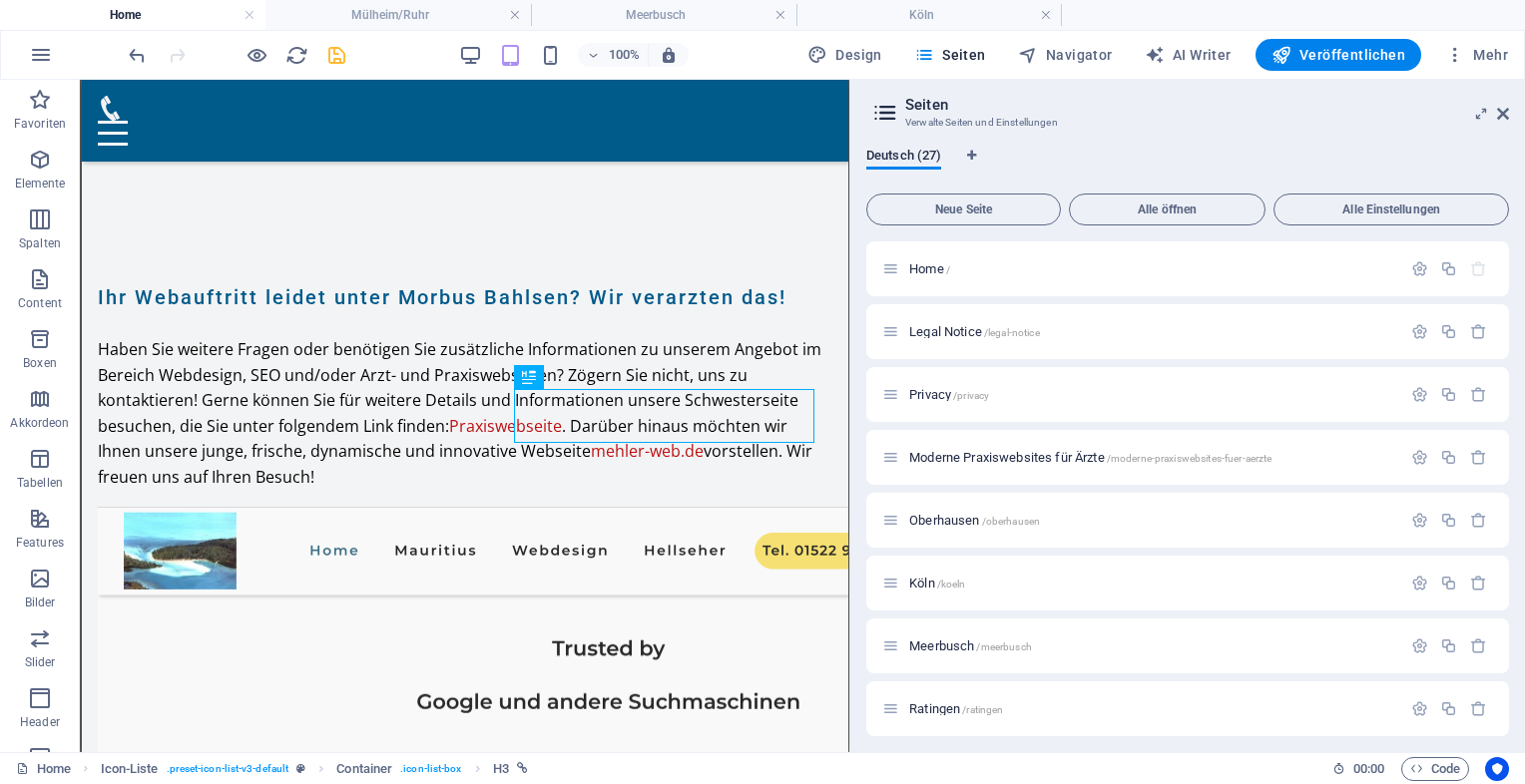 click at bounding box center (336, 55) 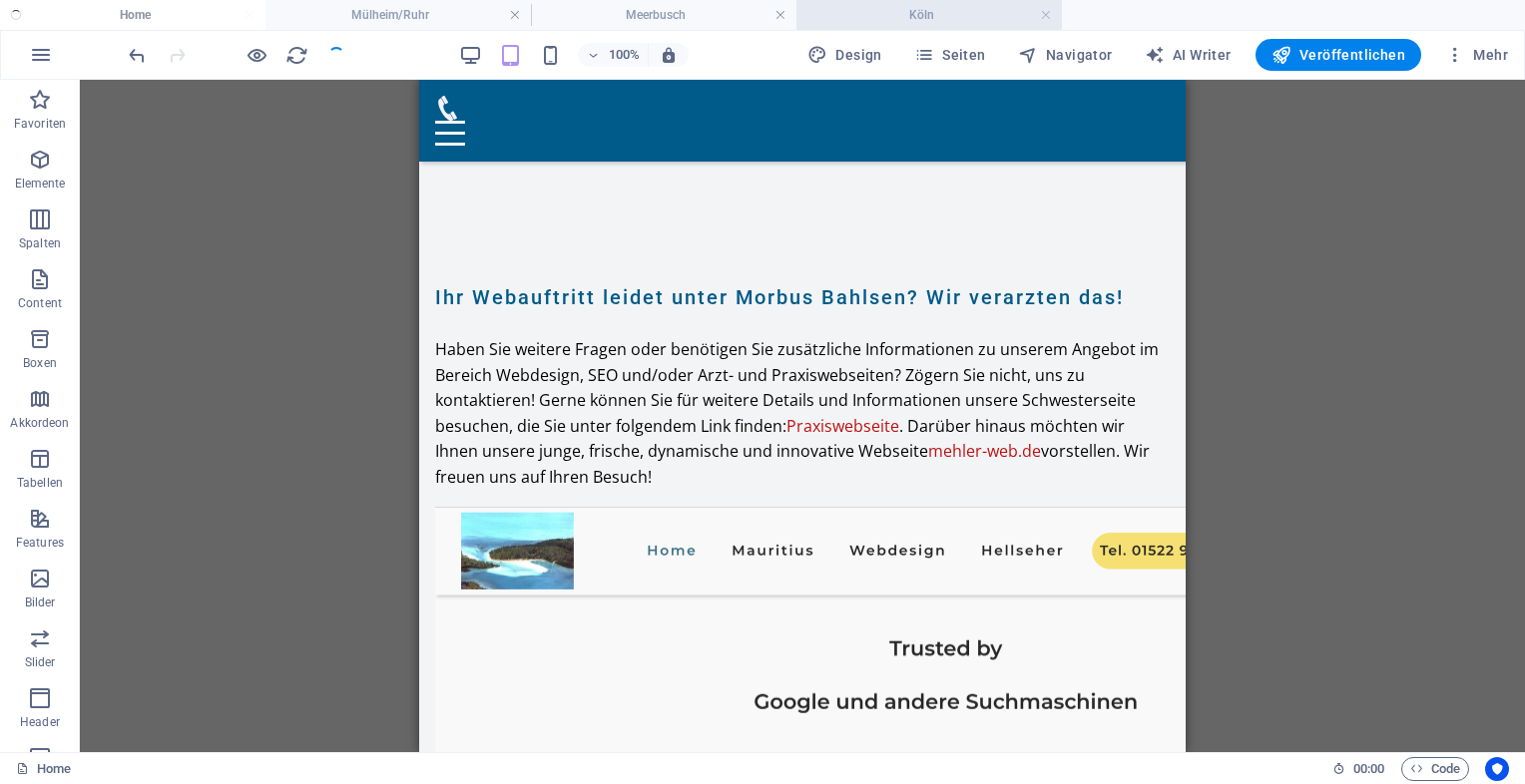 click on "Köln" at bounding box center [929, 15] 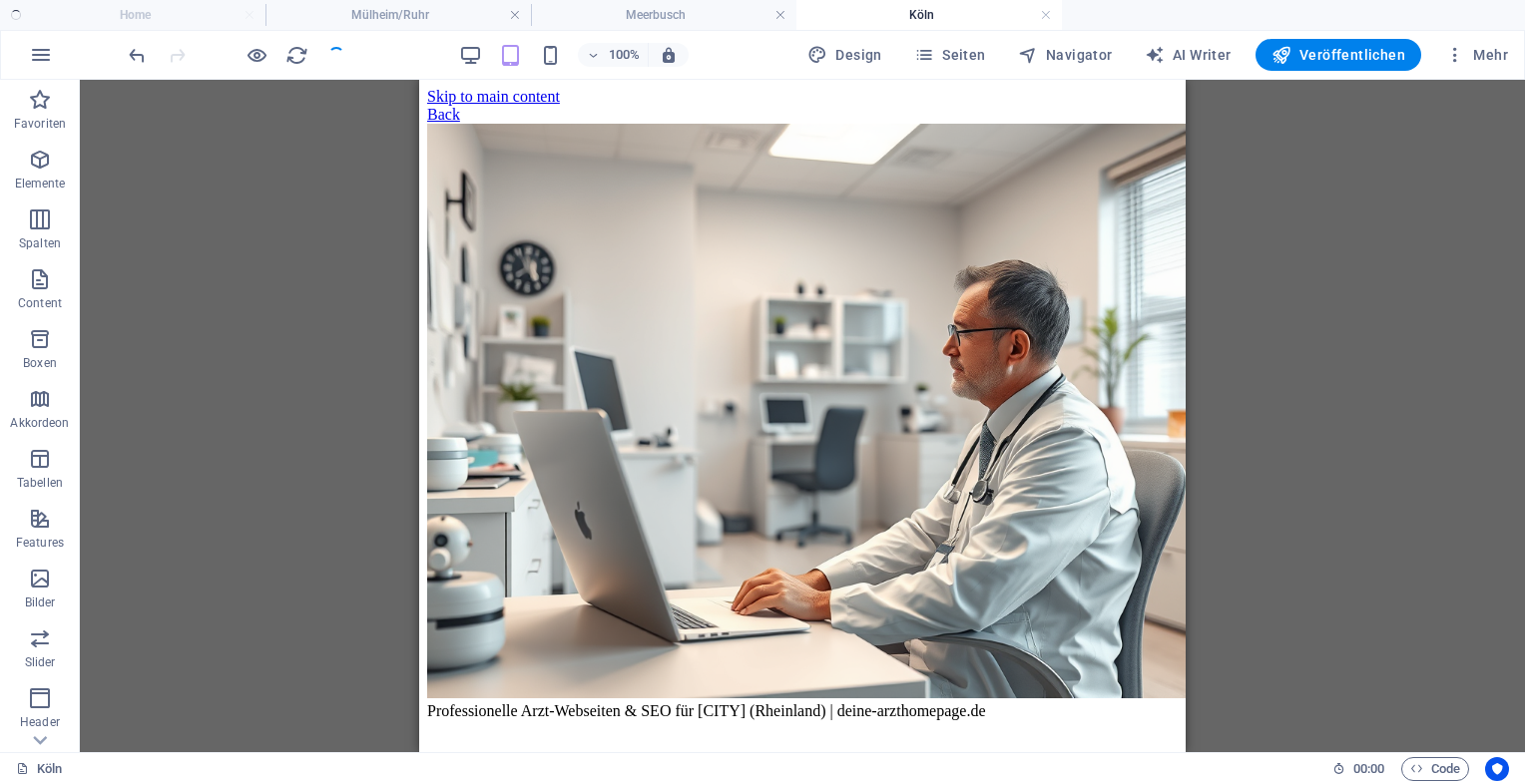 scroll, scrollTop: 1500, scrollLeft: 0, axis: vertical 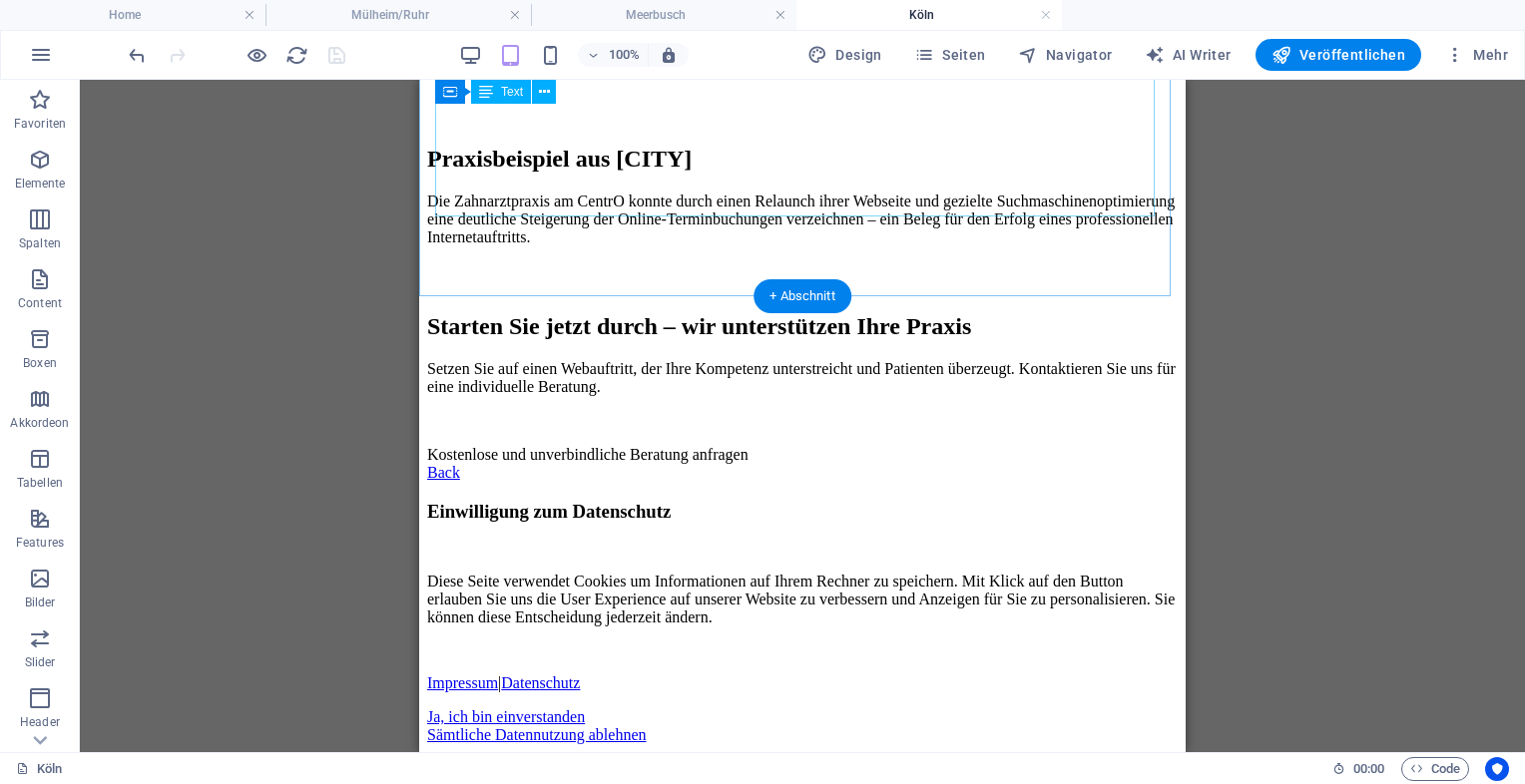 click on "Professionelle Arzt-Webseiten & SEO für [CITY] (Rheinland)
Moderne Arzt-Webseiten & SEO für Praxen in [CITY] (Rheinland)
Mehr Patienten gewinnen – professionell, individuell & sichtbar online
Ihre Praxis in [CITY] digital stärken
In [CITY] (Rheinland) ist es entscheidend, mit einem modernen Webauftritt Vertrauen zu schaffen und neue Patienten zu gewinnen. Mit einer professionellen Webseite von  deine-arzthomepage.de  präsentieren Sie Ihre Praxis optimal und machen es Interessenten leicht, Sie zu finden und zu kontaktieren.
Unsere Webseiten sind genau auf die Bedürfnisse von Ärzten abgestimmt – klar strukturiert, schnell, übersichtlich und mobil optimiert.
Ihre Vorteile mit einer Arzt-Webseite von uns
Individuelles Webdesign:  Passgenau auf Ihre Fachrichtung und Praxis abgestimmt, z.B. für Hautärzte, Zahnärzte oder Allgemeinmediziner in [CITY].
Professionelles SEO:
Mobile Optimierung:" at bounding box center [802, -53] 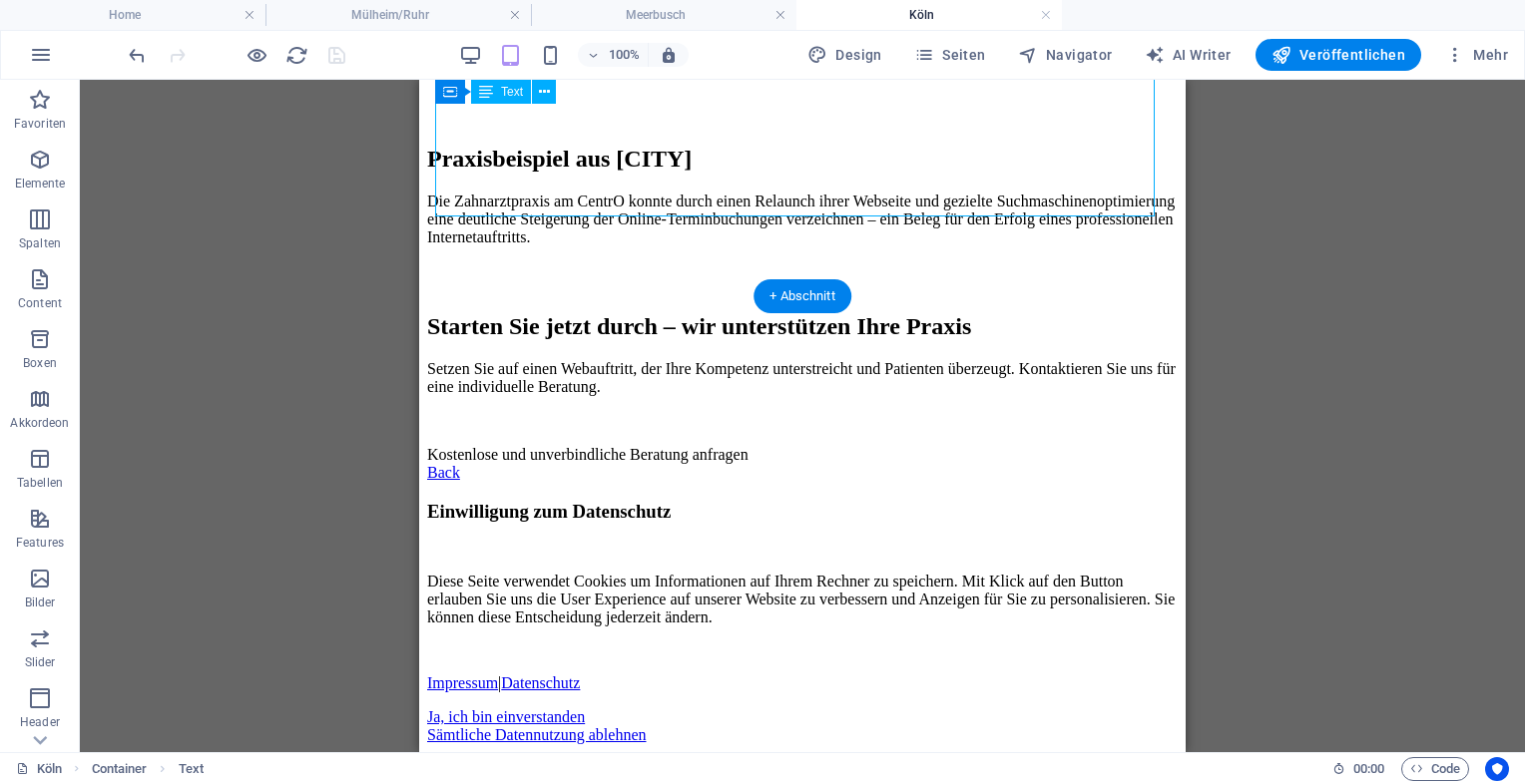 click on "Professionelle Arzt-Webseiten & SEO für [CITY] (Rheinland)
Moderne Arzt-Webseiten & SEO für Praxen in [CITY] (Rheinland)
Mehr Patienten gewinnen – professionell, individuell & sichtbar online
Ihre Praxis in [CITY] digital stärken
In [CITY] (Rheinland) ist es entscheidend, mit einem modernen Webauftritt Vertrauen zu schaffen und neue Patienten zu gewinnen. Mit einer professionellen Webseite von  deine-arzthomepage.de  präsentieren Sie Ihre Praxis optimal und machen es Interessenten leicht, Sie zu finden und zu kontaktieren.
Unsere Webseiten sind genau auf die Bedürfnisse von Ärzten abgestimmt – klar strukturiert, schnell, übersichtlich und mobil optimiert.
Ihre Vorteile mit einer Arzt-Webseite von uns
Individuelles Webdesign:  Passgenau auf Ihre Fachrichtung und Praxis abgestimmt, z.B. für Hautärzte, Zahnärzte oder Allgemeinmediziner in [CITY].
Professionelles SEO:
Mobile Optimierung:" at bounding box center [802, -53] 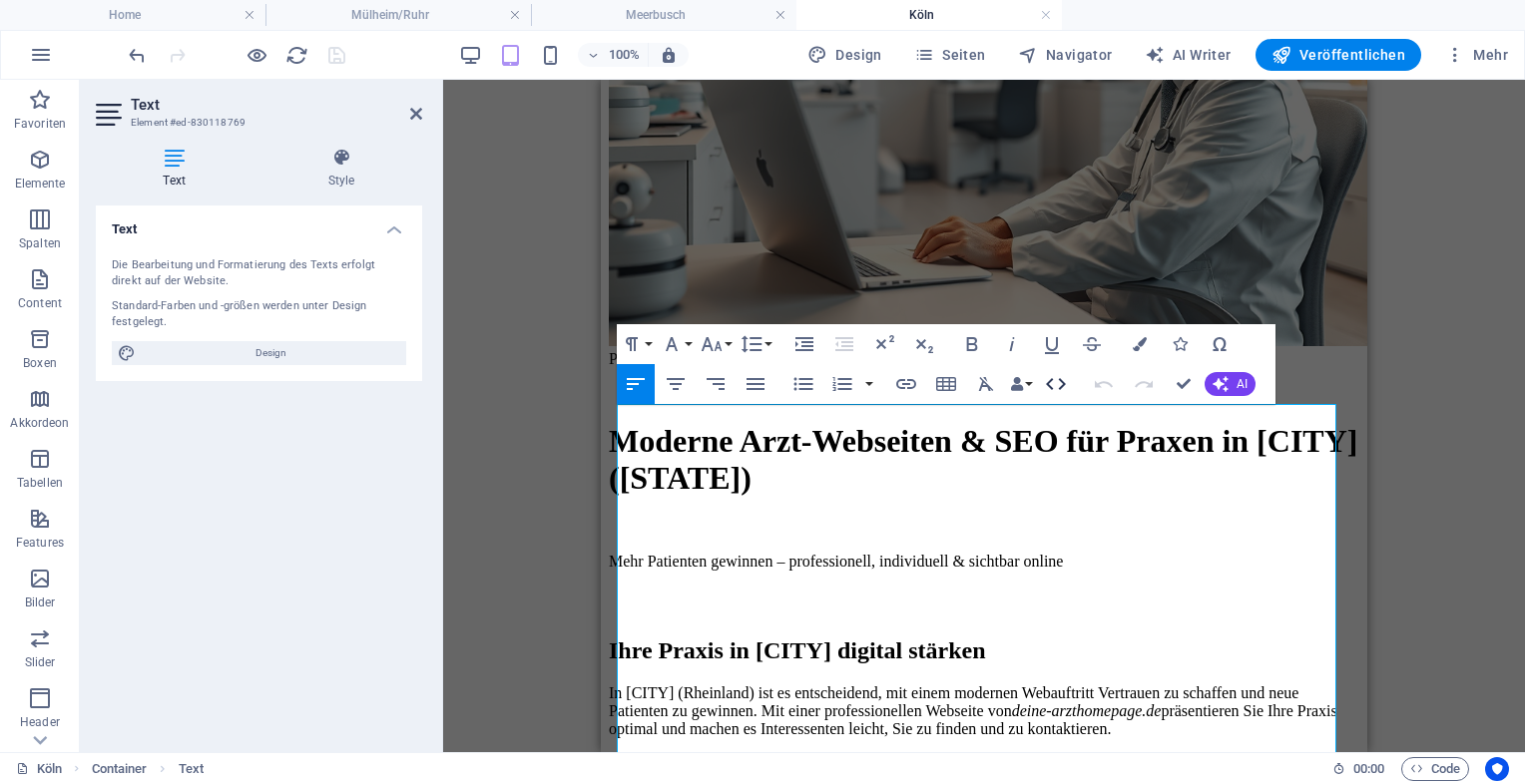 click 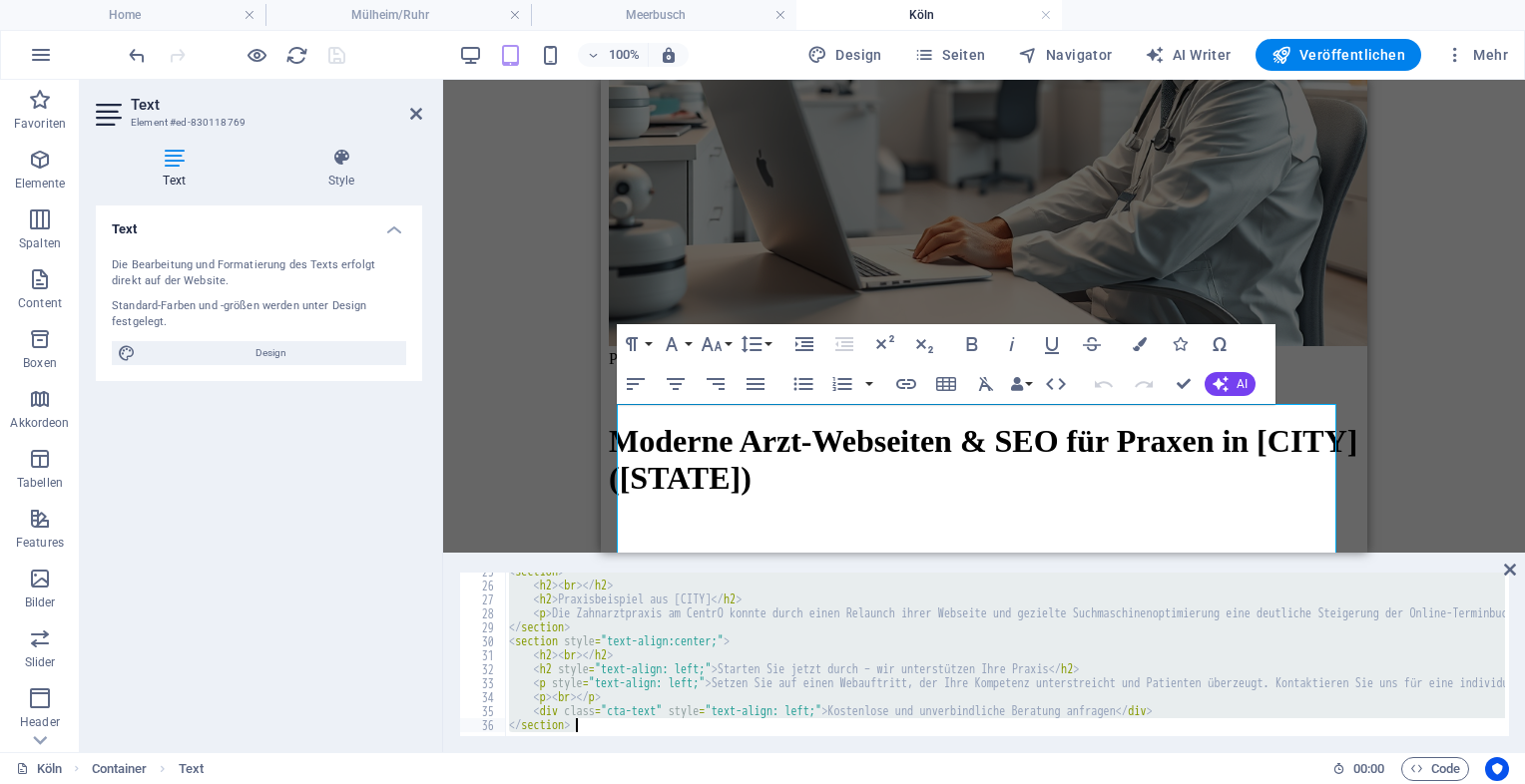 scroll, scrollTop: 343, scrollLeft: 0, axis: vertical 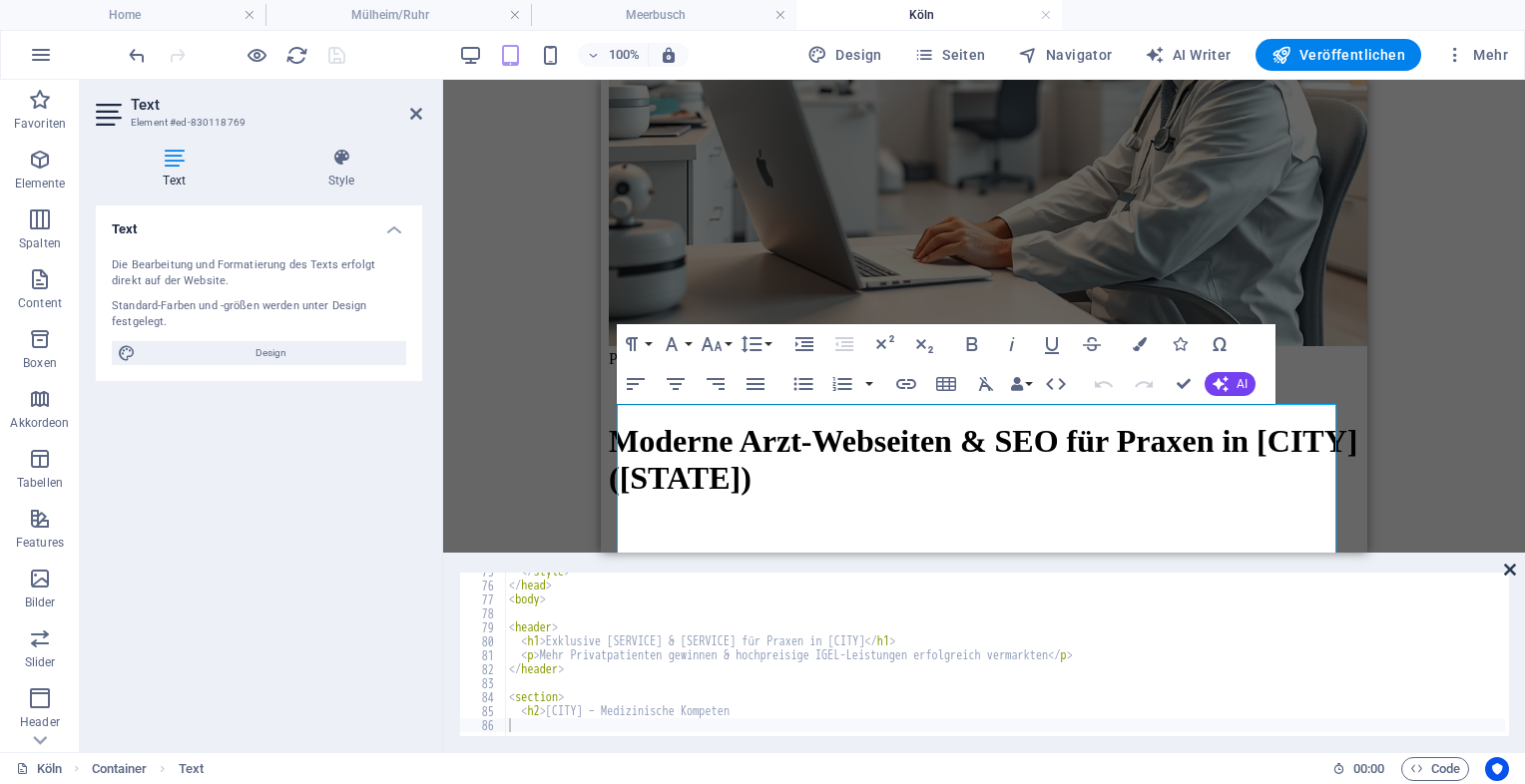 click at bounding box center (1510, 570) 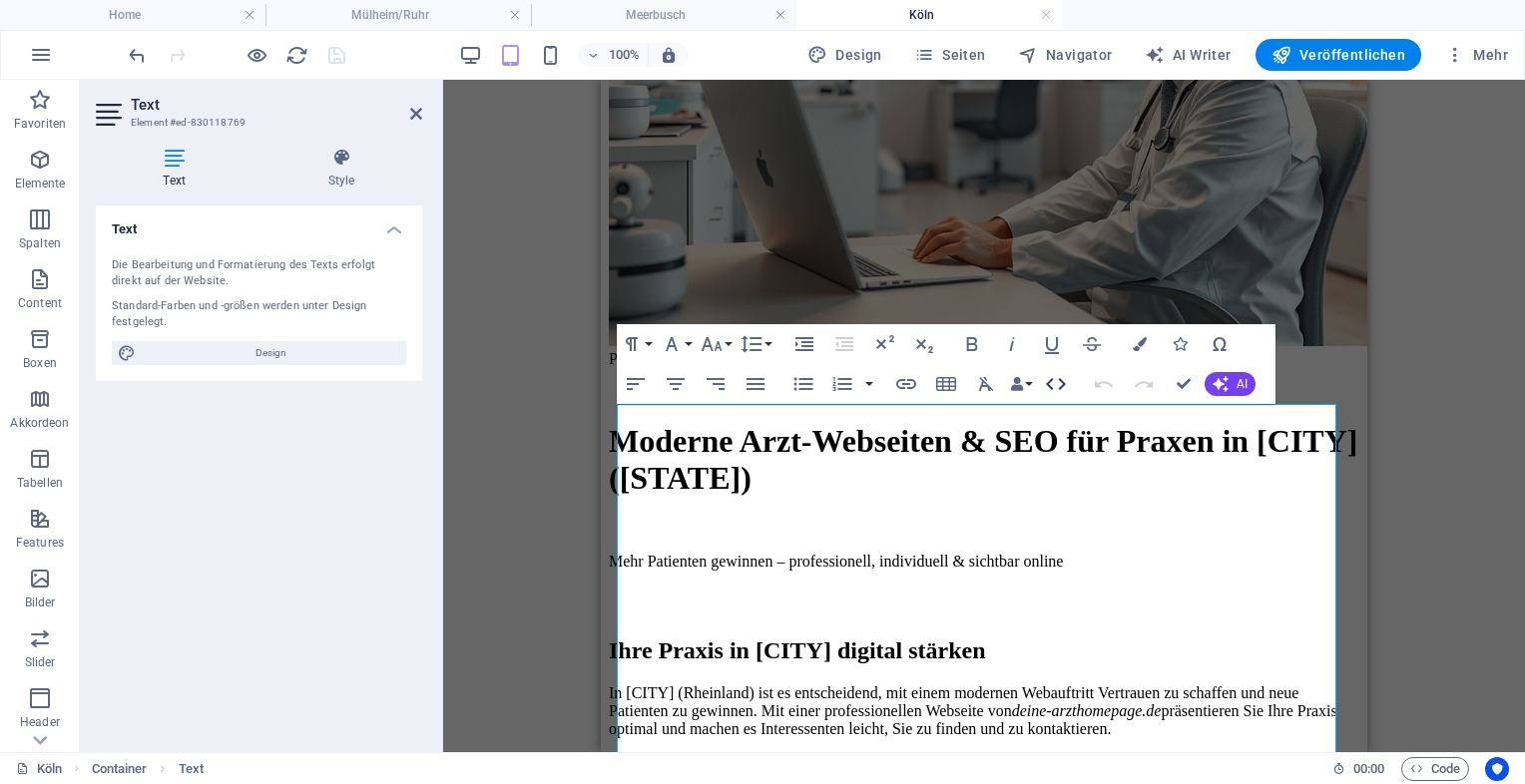 click 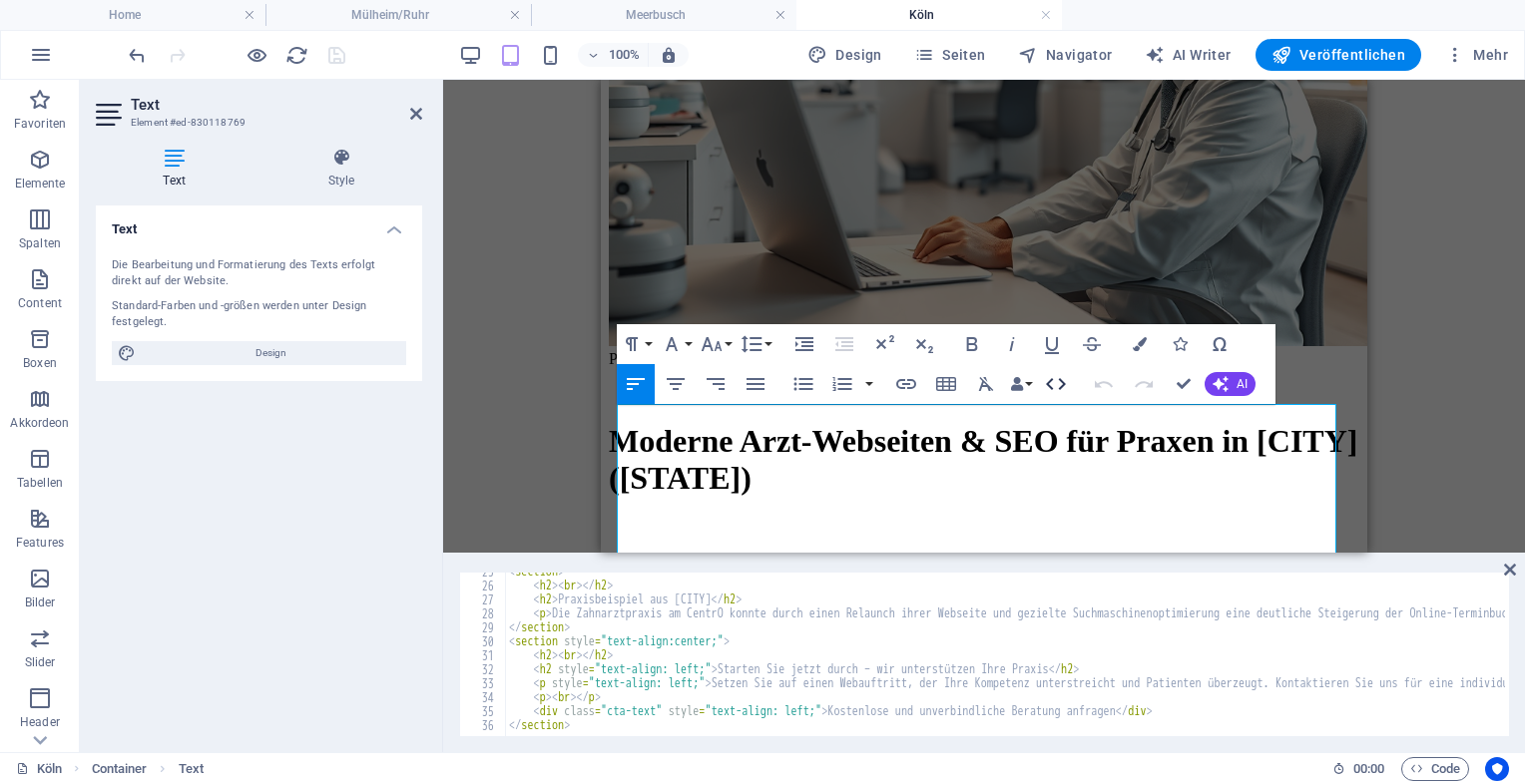 scroll, scrollTop: 343, scrollLeft: 0, axis: vertical 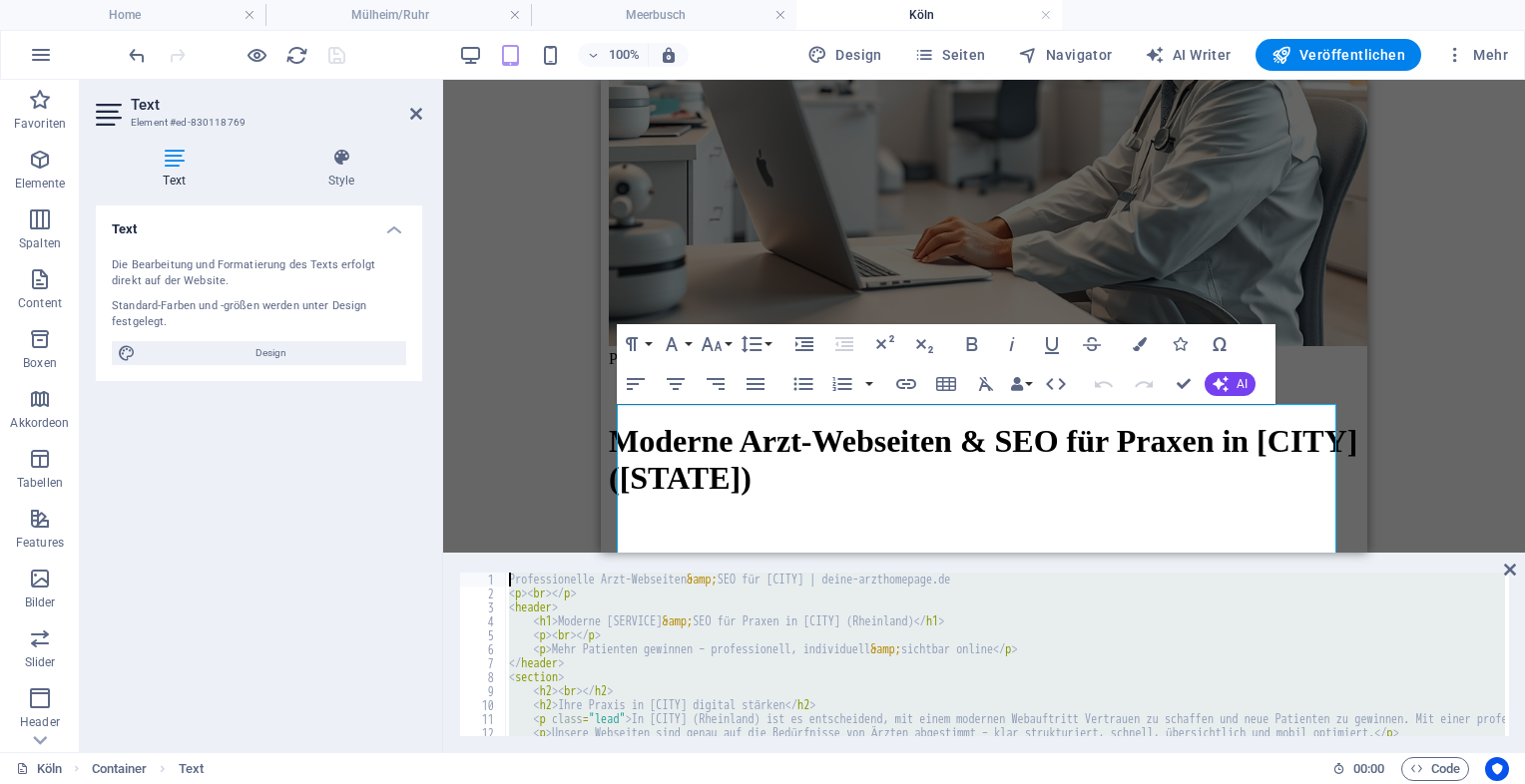 drag, startPoint x: 619, startPoint y: 724, endPoint x: 439, endPoint y: 437, distance: 338.77574 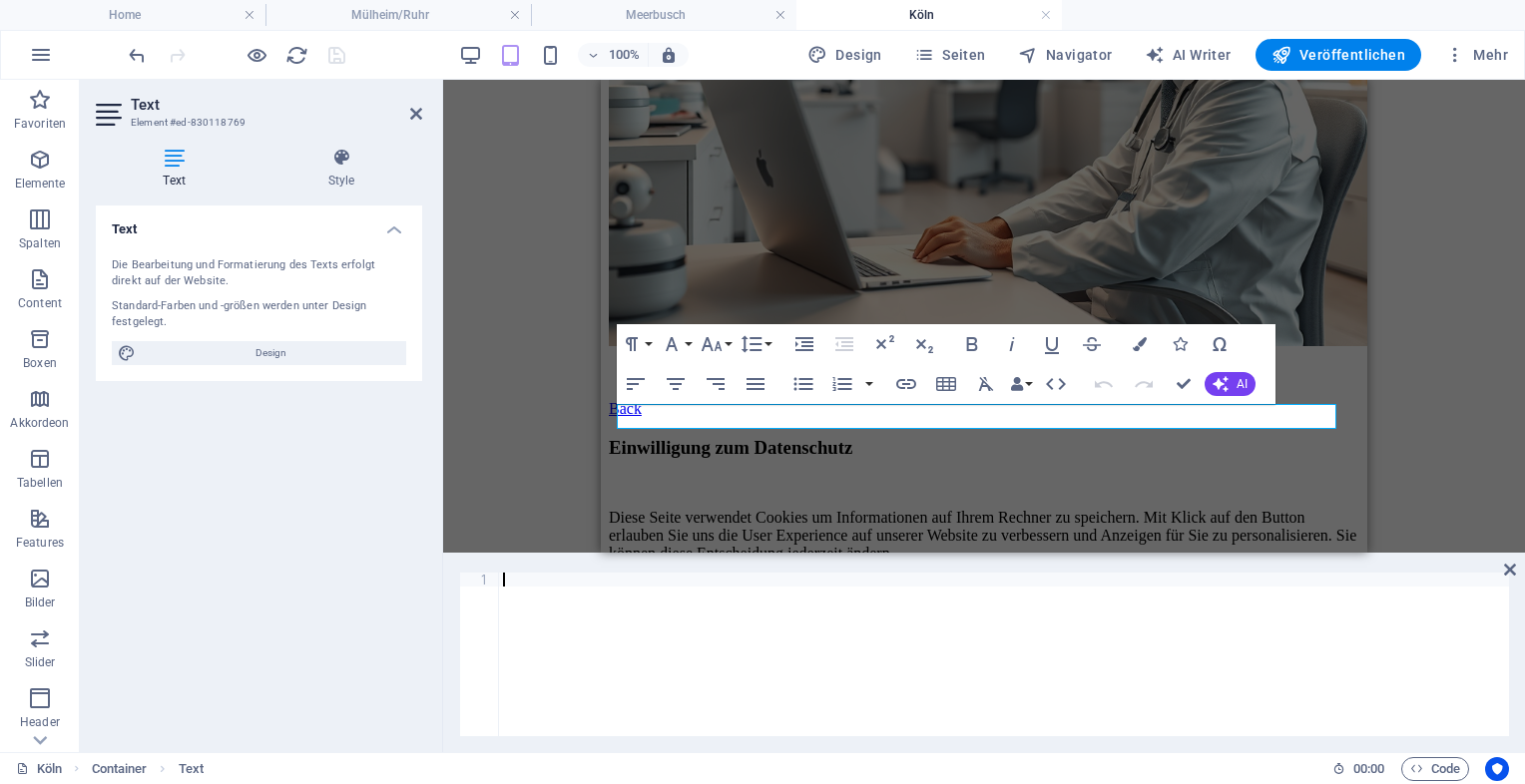 scroll, scrollTop: 1568, scrollLeft: 0, axis: vertical 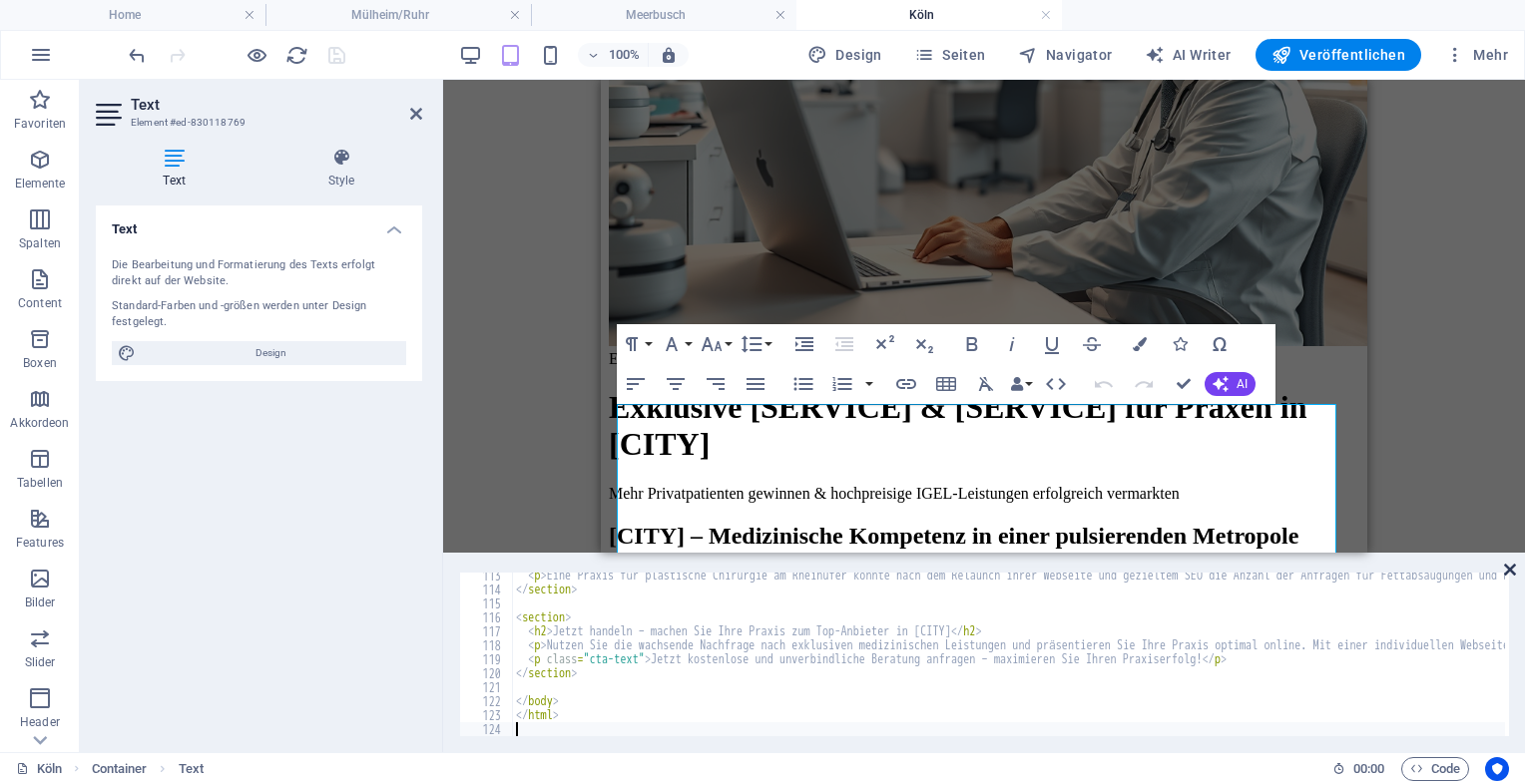 click at bounding box center (1510, 570) 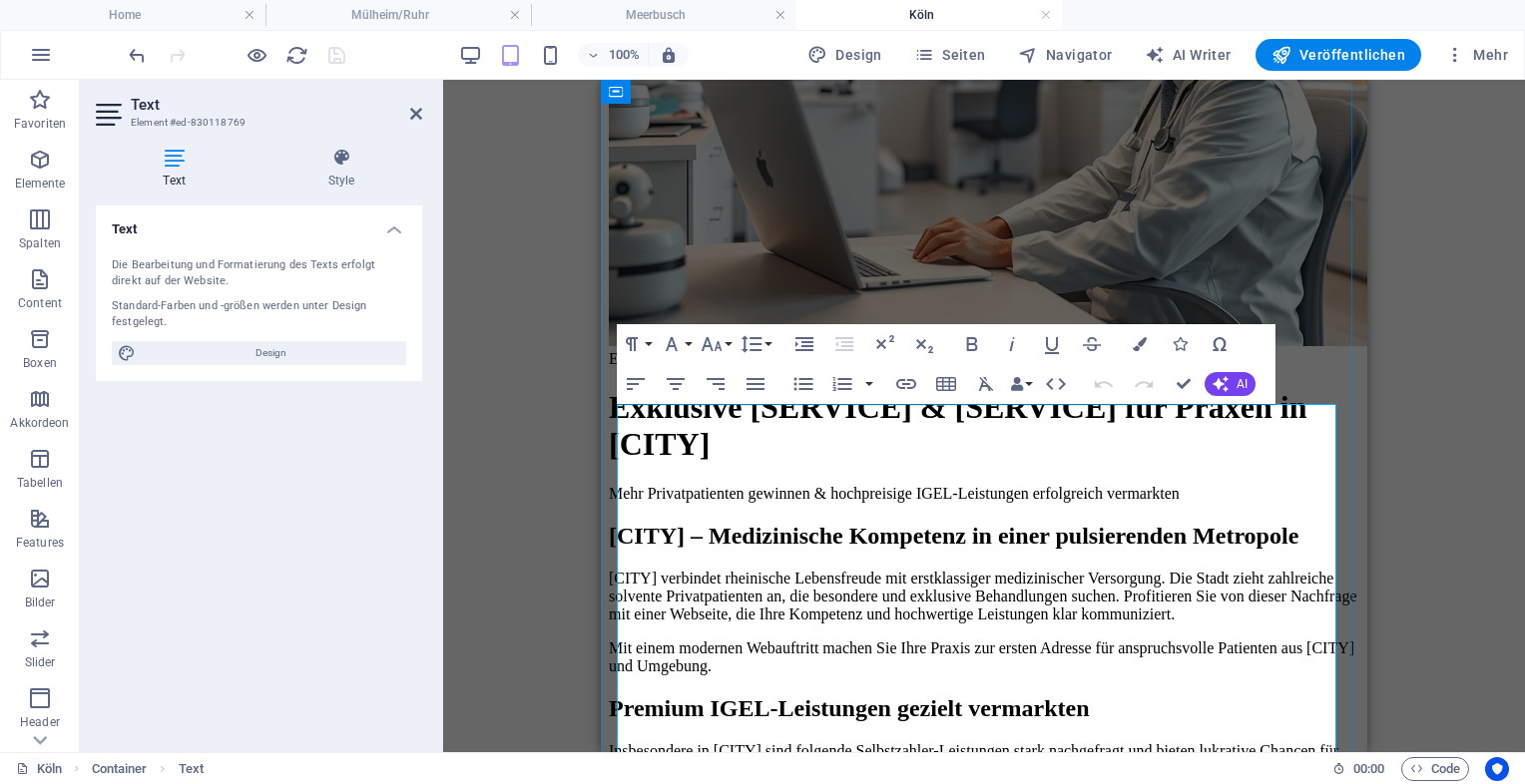 click on "Exklusive Arzt-Webseiten & SEO für [CITY] | deine-arzthomepage.de
Exklusive Arzt-Webseiten & SEO für Praxen in [CITY]
Mehr Privatpatienten gewinnen & hochpreisige IGEL-Leistungen erfolgreich vermarkten
[CITY] – Medizinische Kompetenz in einer pulsierenden Metropole
[CITY] verbindet rheinische Lebensfreude mit erstklassiger medizinischer Versorgung. Die Stadt zieht zahlreiche solvente Privatpatienten an, die besondere und exklusive Behandlungen suchen. Profitieren Sie von dieser Nachfrage mit einer Webseite, die Ihre Kompetenz und hochwertige Leistungen klar kommuniziert.
Mit einem modernen Webauftritt machen Sie Ihre Praxis zur ersten Adresse für anspruchsvolle Patienten aus [CITY] und Umgebung.
Premium IGEL-Leistungen gezielt vermarkten
Insbesondere in [CITY] sind folgende Selbstzahler-Leistungen stark nachgefragt und bieten lukrative Chancen für Ihre Praxis:
Fettabsaugung (Liposuktion):
Brustimplantate und Brustvergrößerung:" at bounding box center [984, 841] 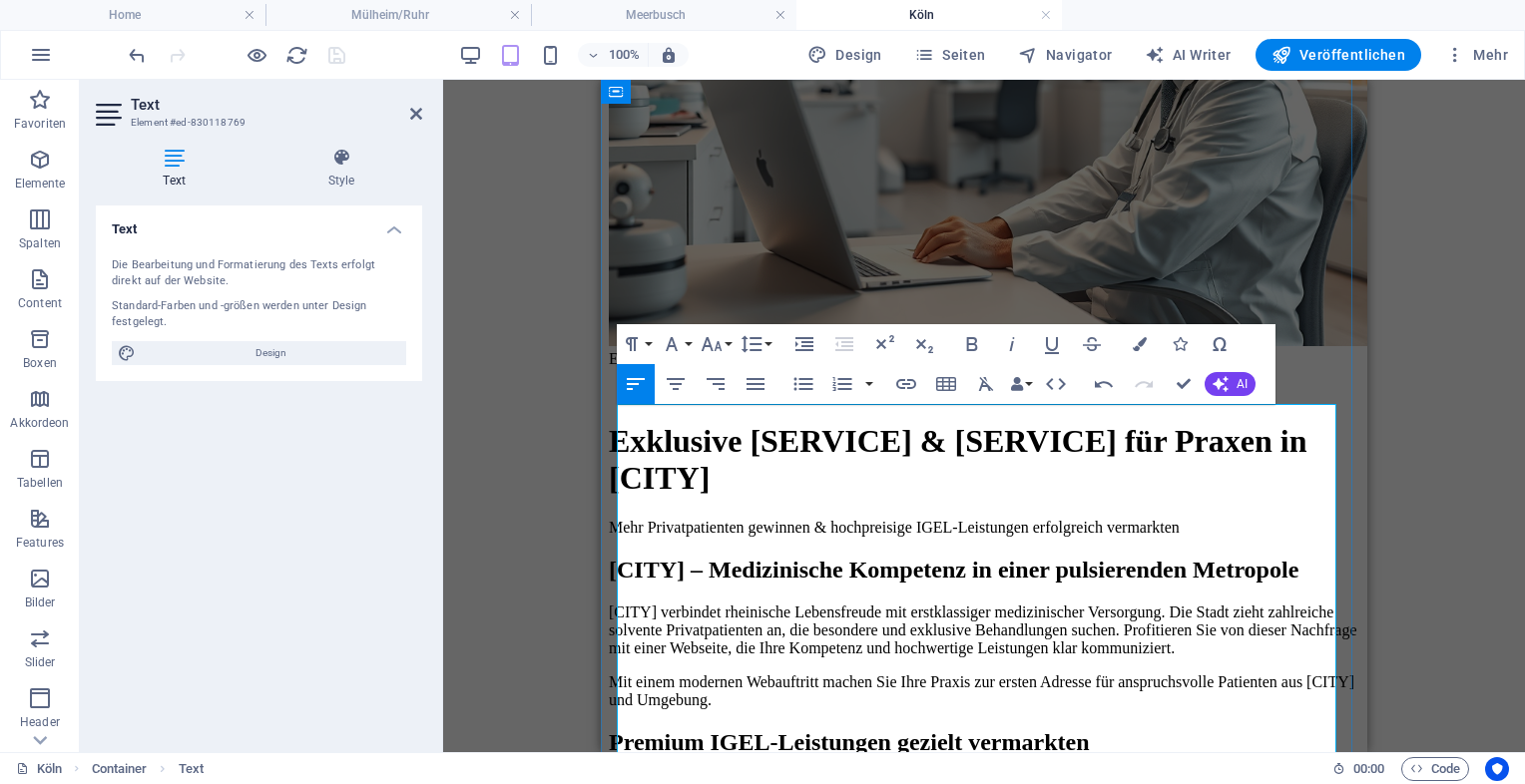 click on "Exklusive [SERVICE] & [SERVICE] für Praxen in [CITY]" at bounding box center (984, 460) 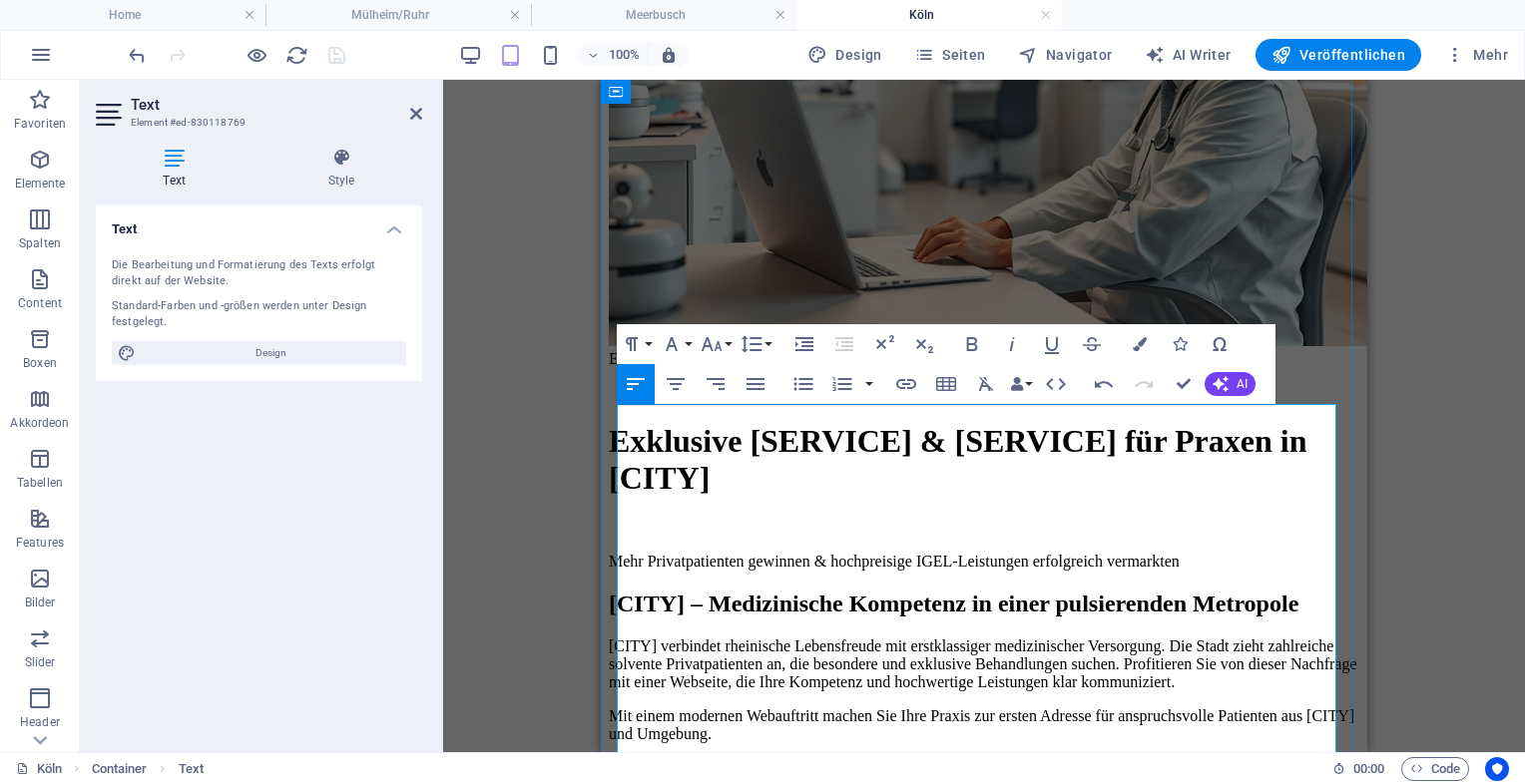click on "Mehr Privatpatienten gewinnen & hochpreisige IGEL-Leistungen erfolgreich vermarkten" at bounding box center [984, 562] 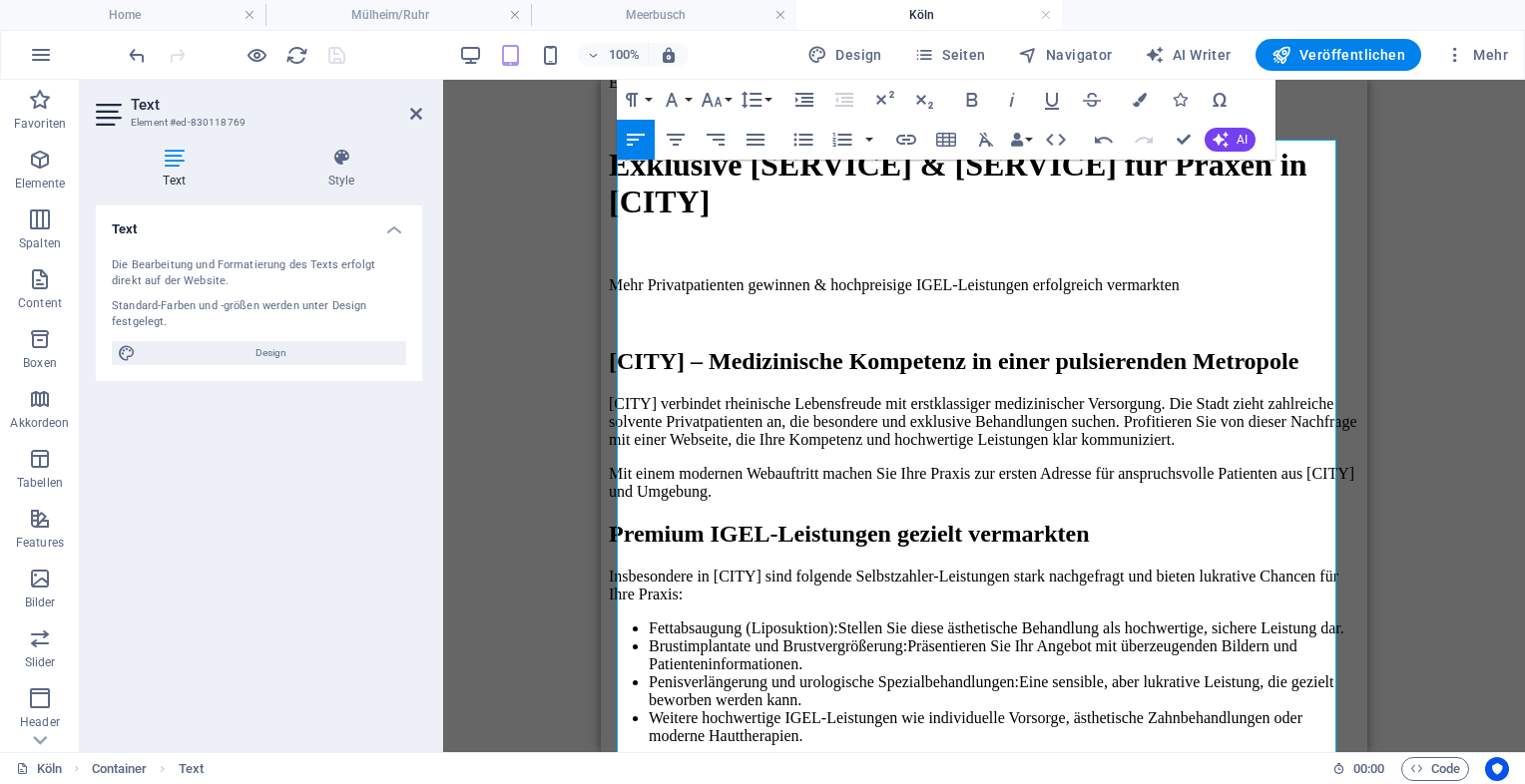 scroll, scrollTop: 616, scrollLeft: 0, axis: vertical 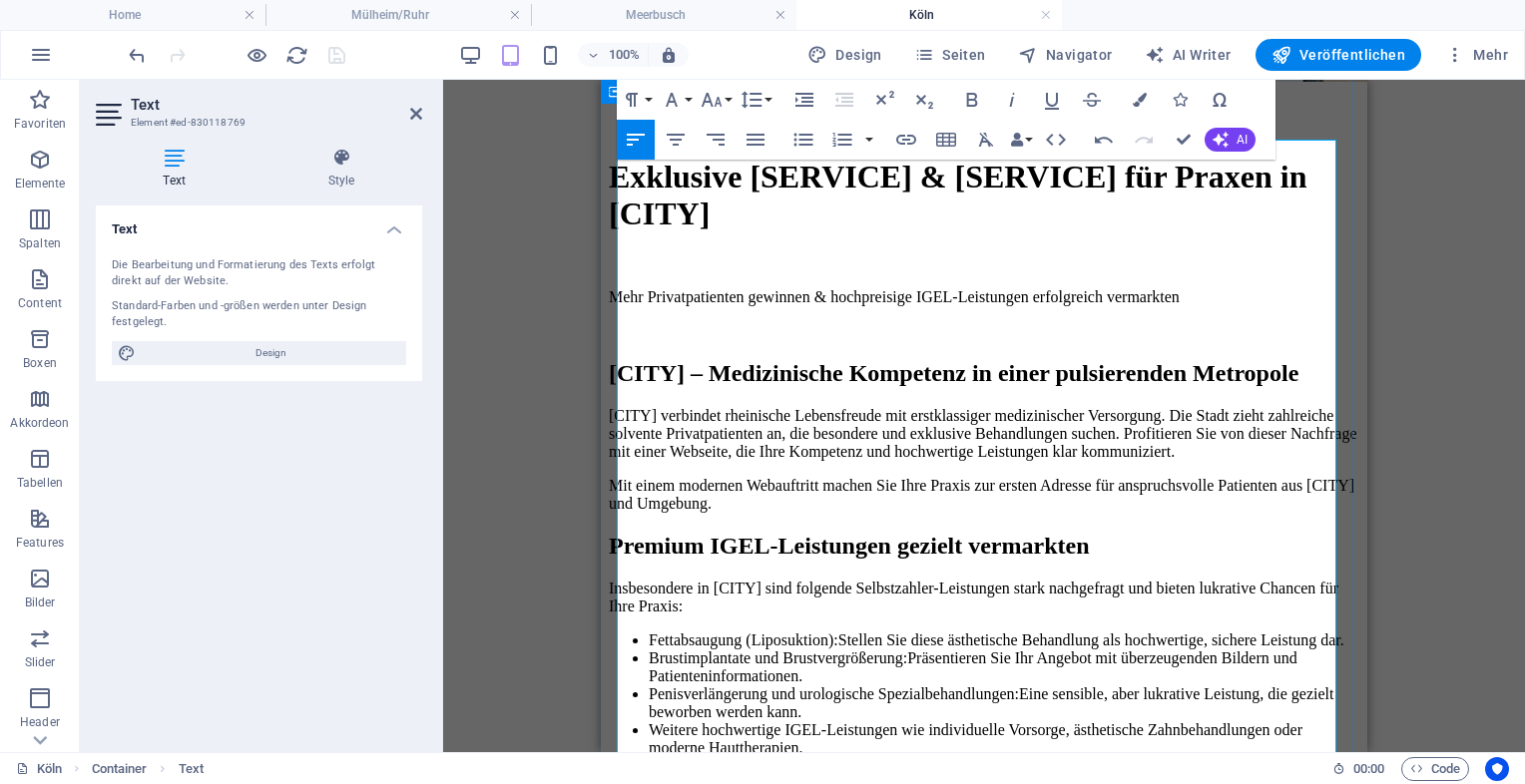 click on "Mit einem modernen Webauftritt machen Sie Ihre Praxis zur ersten Adresse für anspruchsvolle Patienten aus [CITY] und Umgebung." at bounding box center [984, 495] 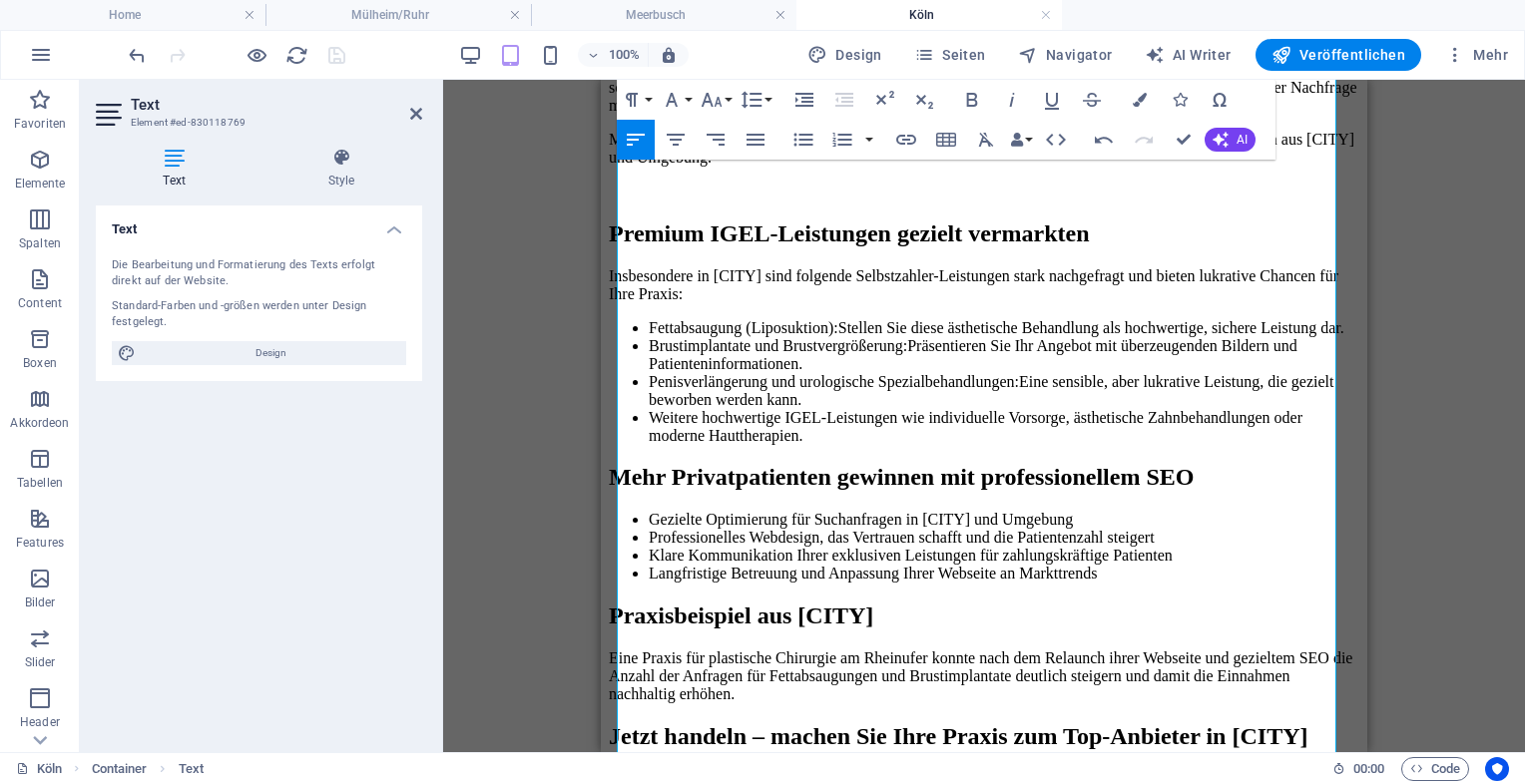 scroll, scrollTop: 962, scrollLeft: 0, axis: vertical 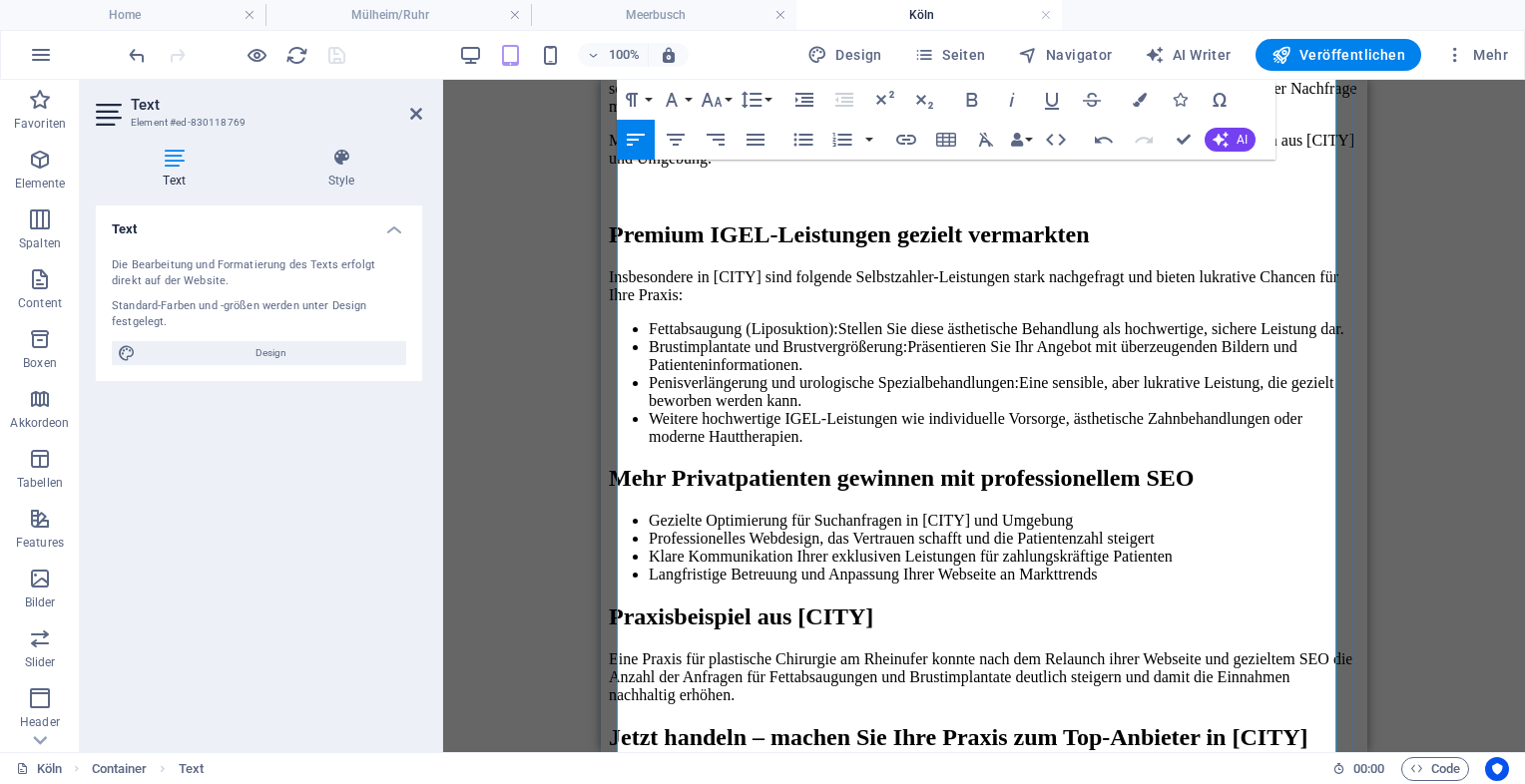 click on "Mehr Privatpatienten gewinnen mit professionellem SEO" at bounding box center [984, 478] 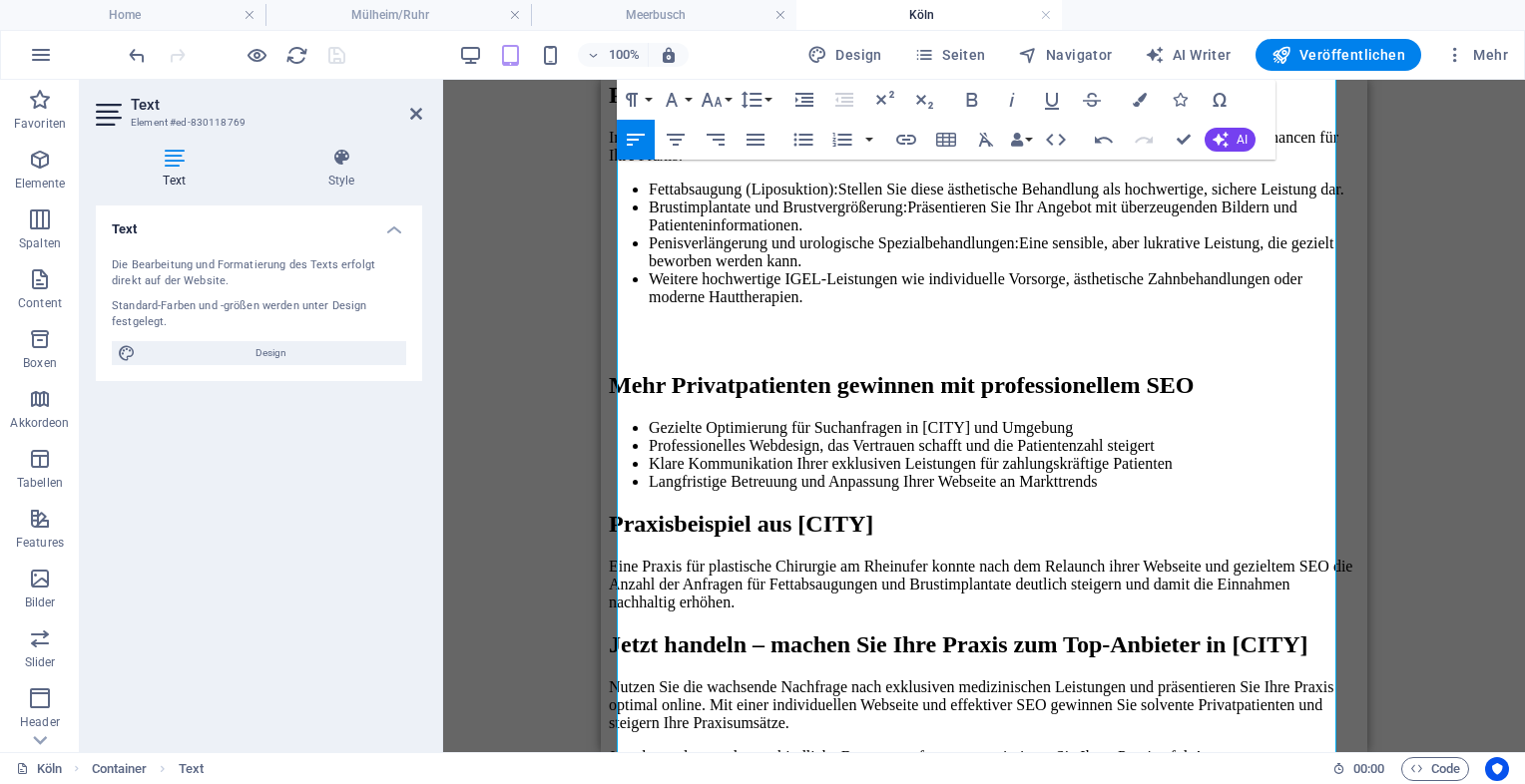 scroll, scrollTop: 1125, scrollLeft: 0, axis: vertical 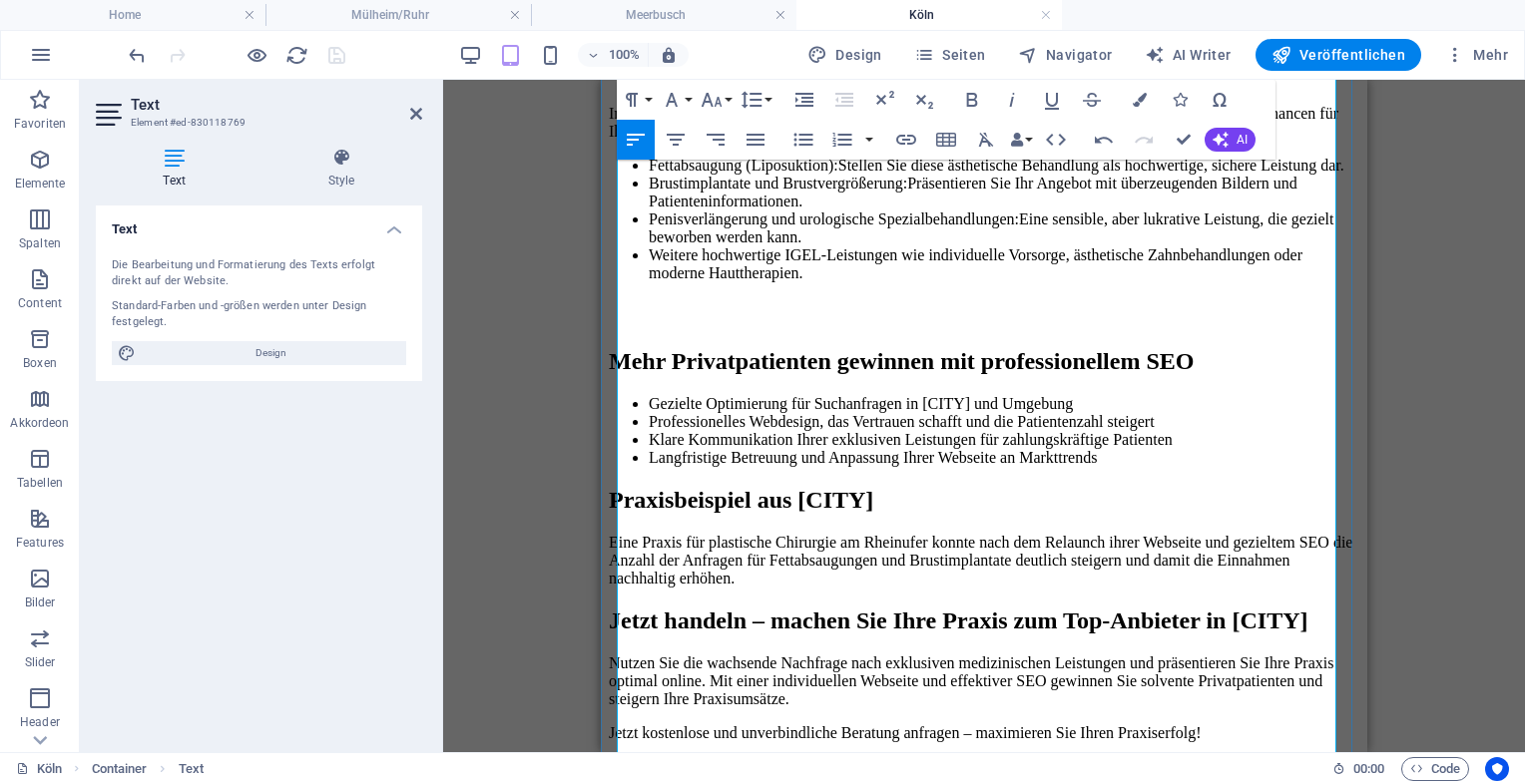 click on "Praxisbeispiel aus [CITY]" at bounding box center (984, 500) 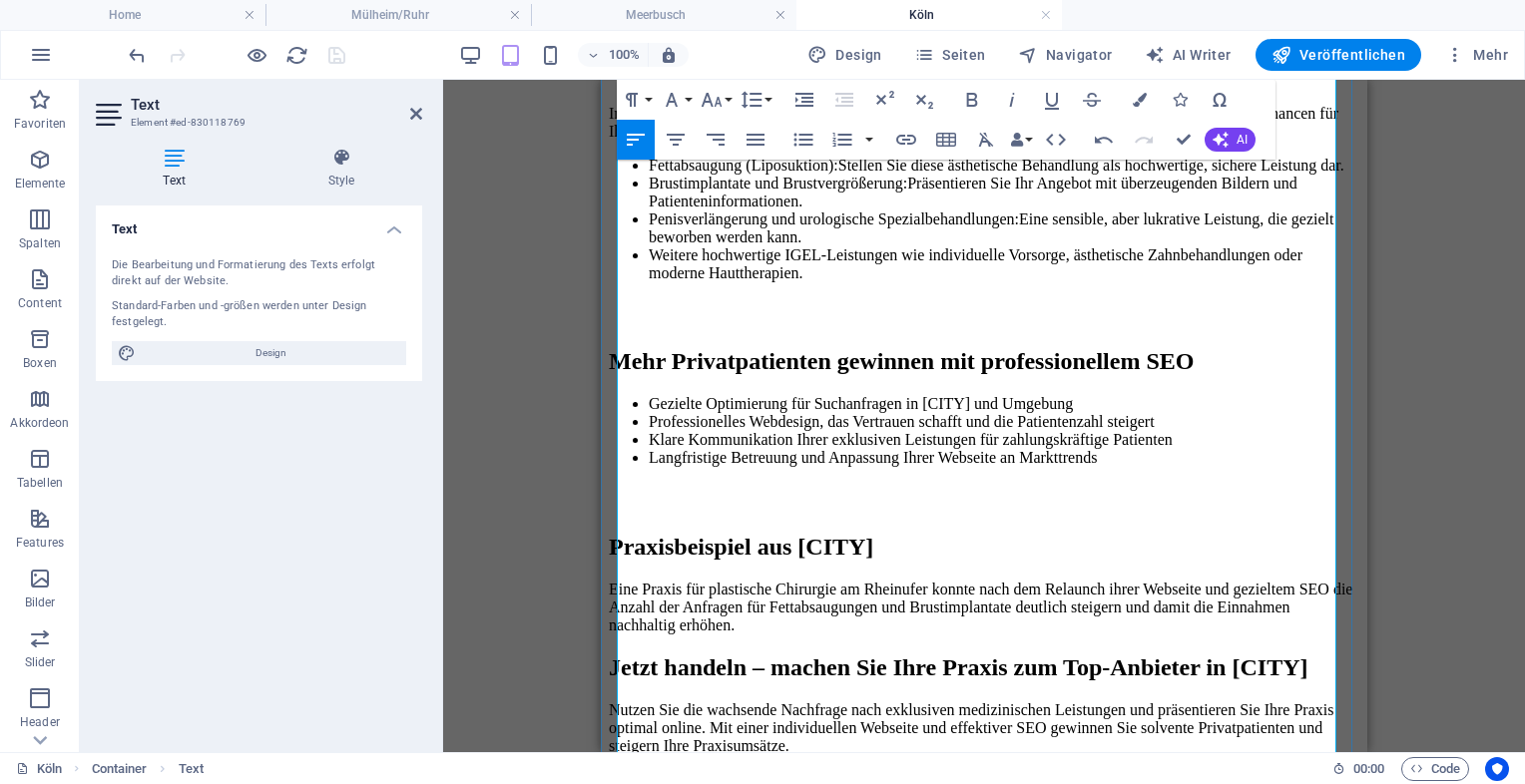 click on "Jetzt handeln – machen Sie Ihre Praxis zum Top-Anbieter in [CITY]" at bounding box center [984, 667] 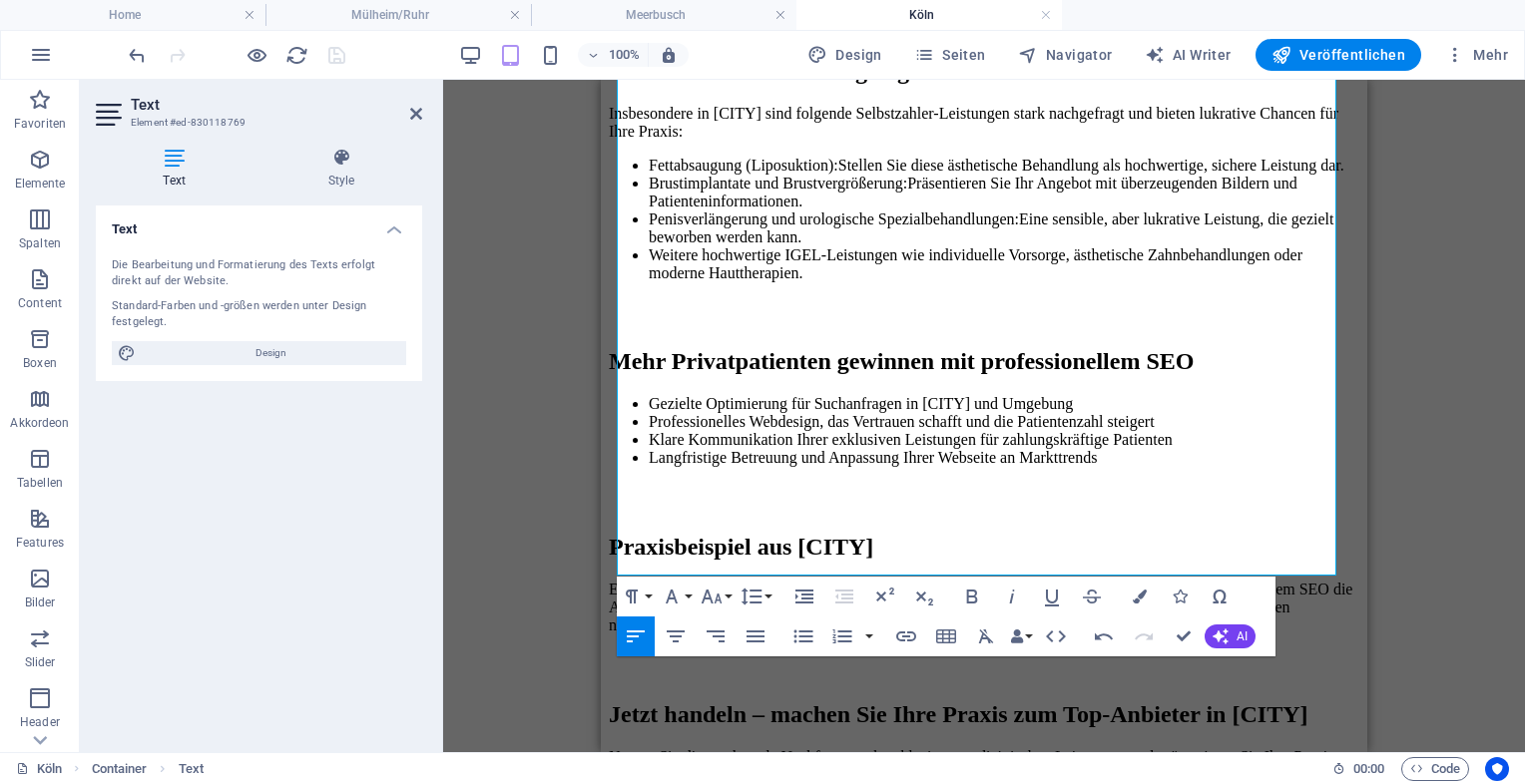 scroll, scrollTop: 1384, scrollLeft: 0, axis: vertical 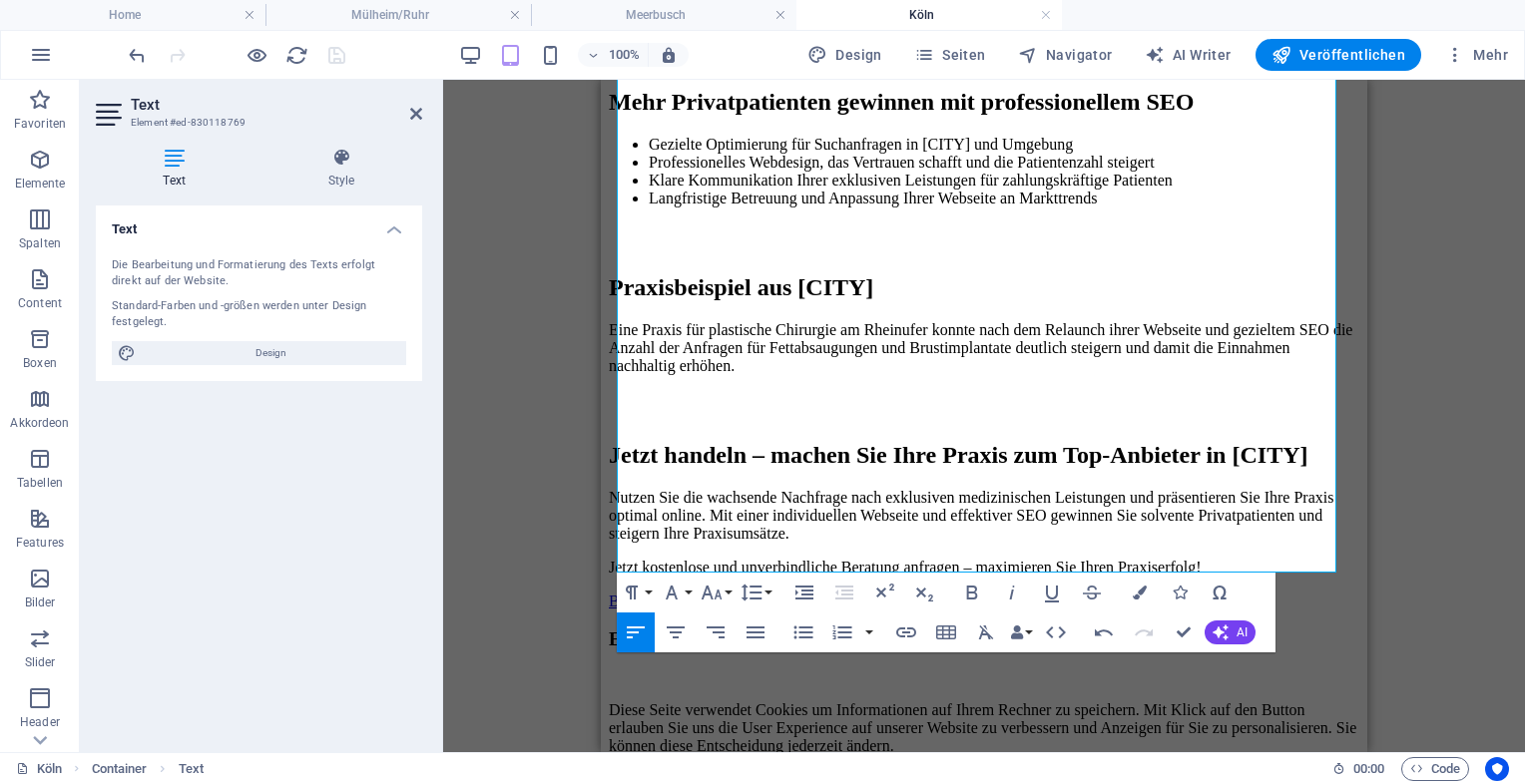 drag, startPoint x: 1362, startPoint y: 430, endPoint x: 1969, endPoint y: 578, distance: 624.78236 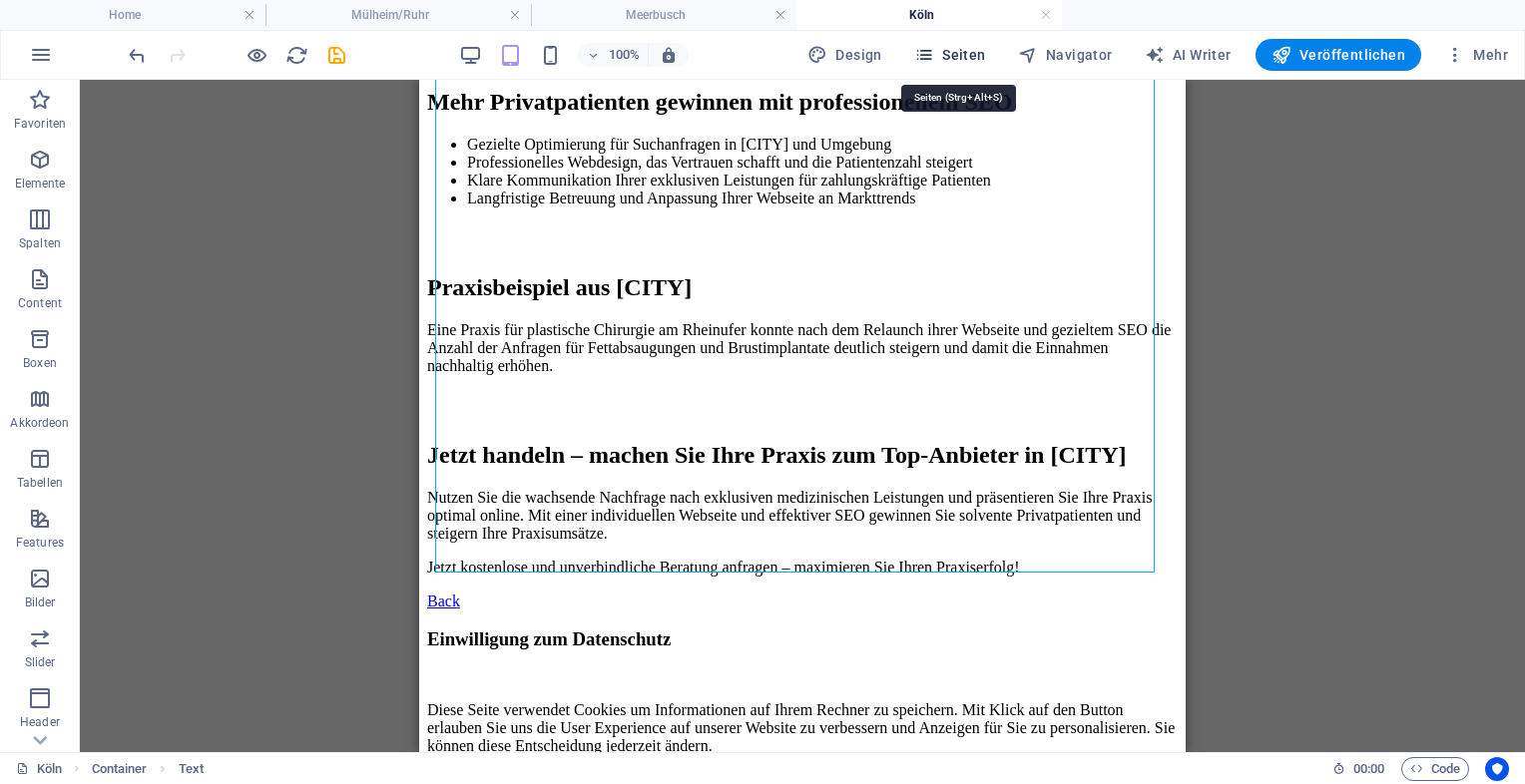 click on "Seiten" at bounding box center [950, 55] 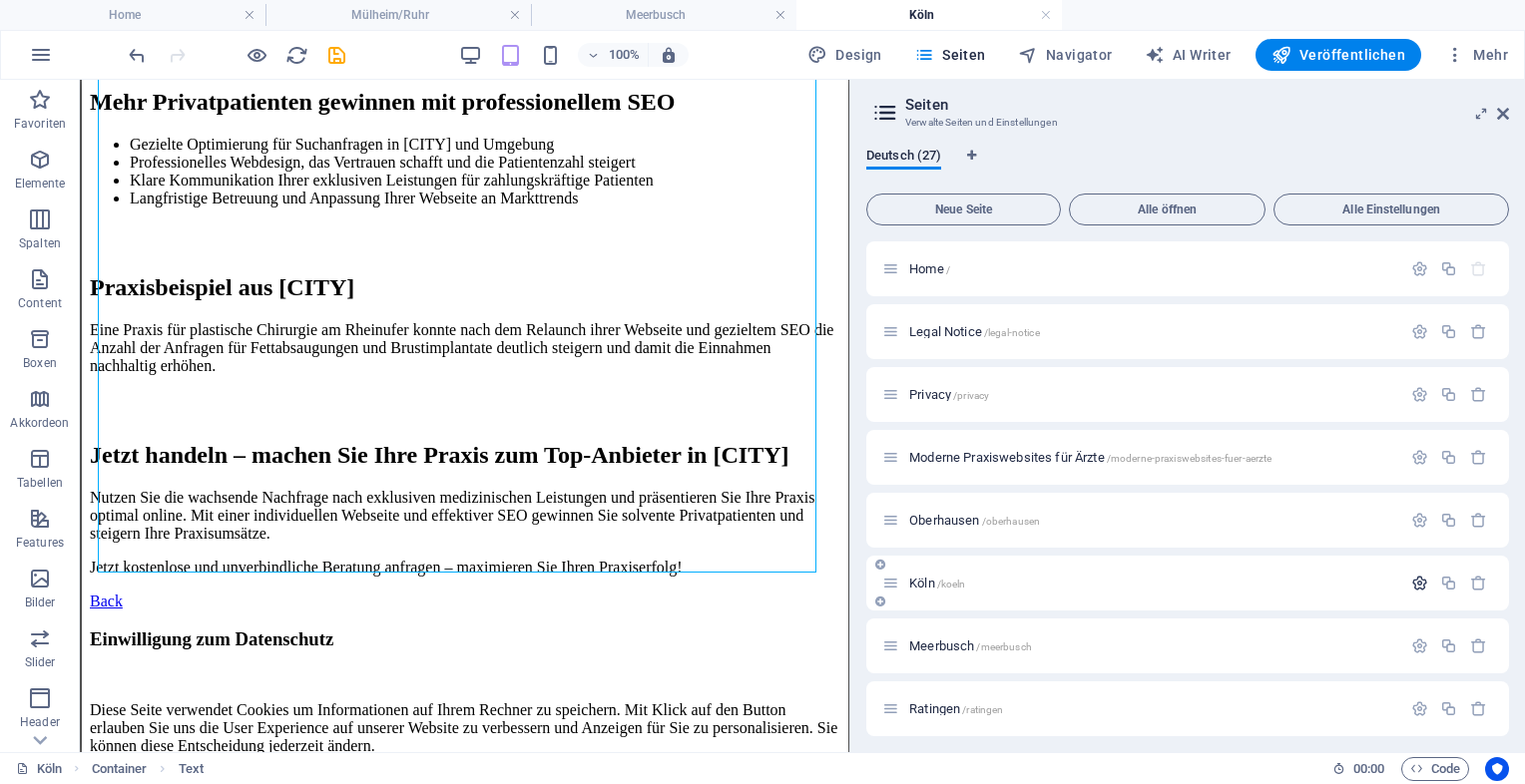 click at bounding box center [1419, 583] 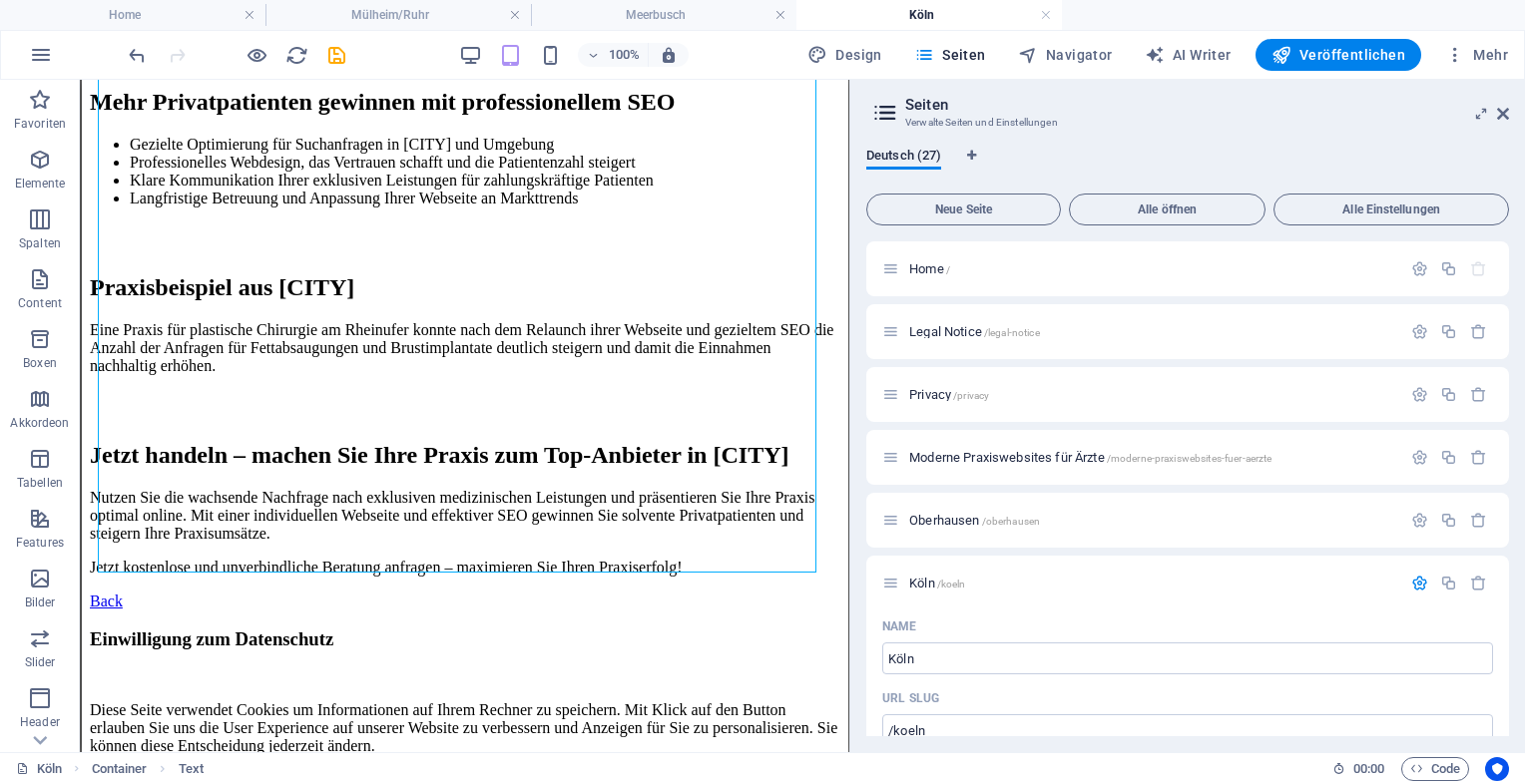 drag, startPoint x: 1509, startPoint y: 281, endPoint x: 1505, endPoint y: 320, distance: 39.20459 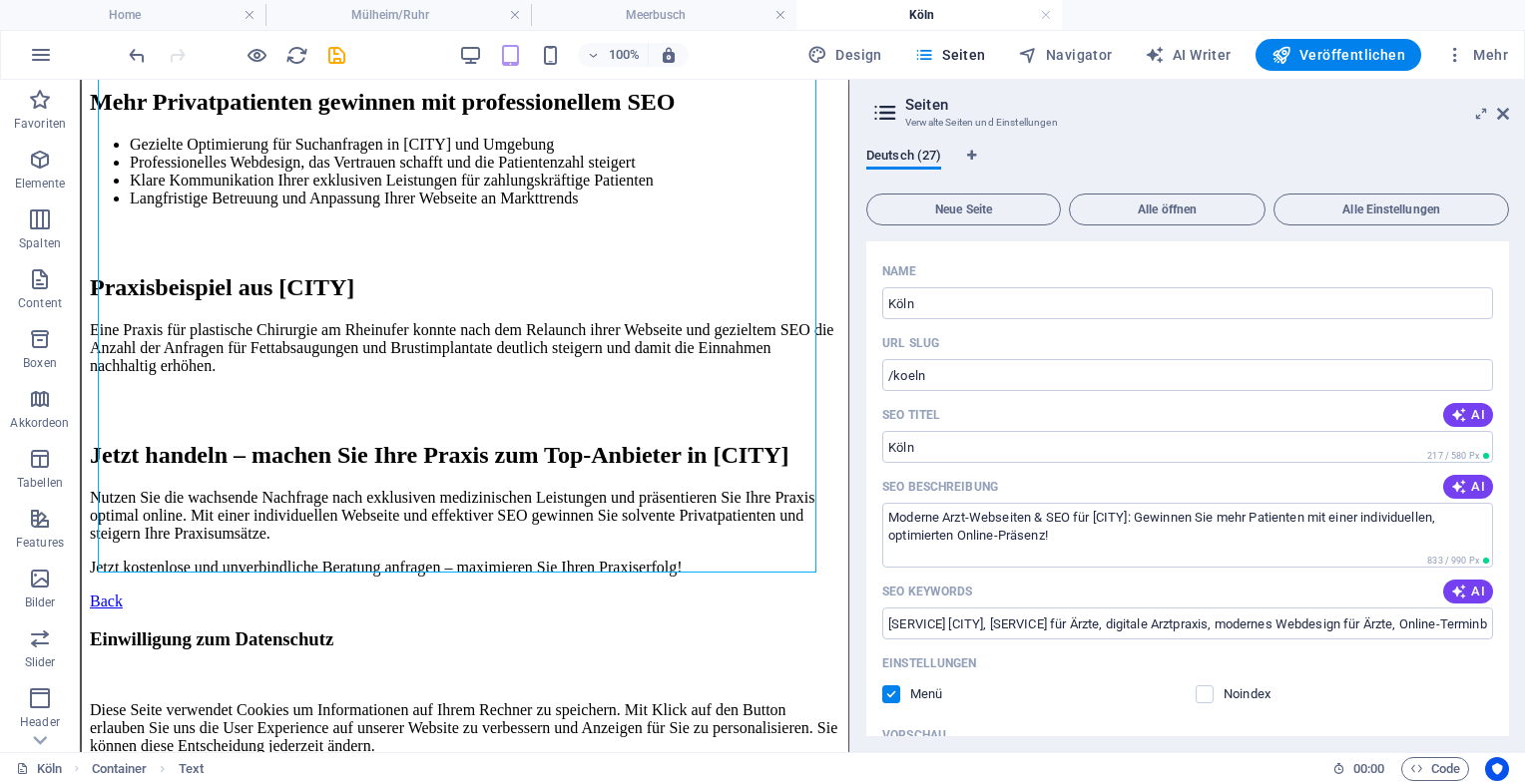 scroll, scrollTop: 351, scrollLeft: 0, axis: vertical 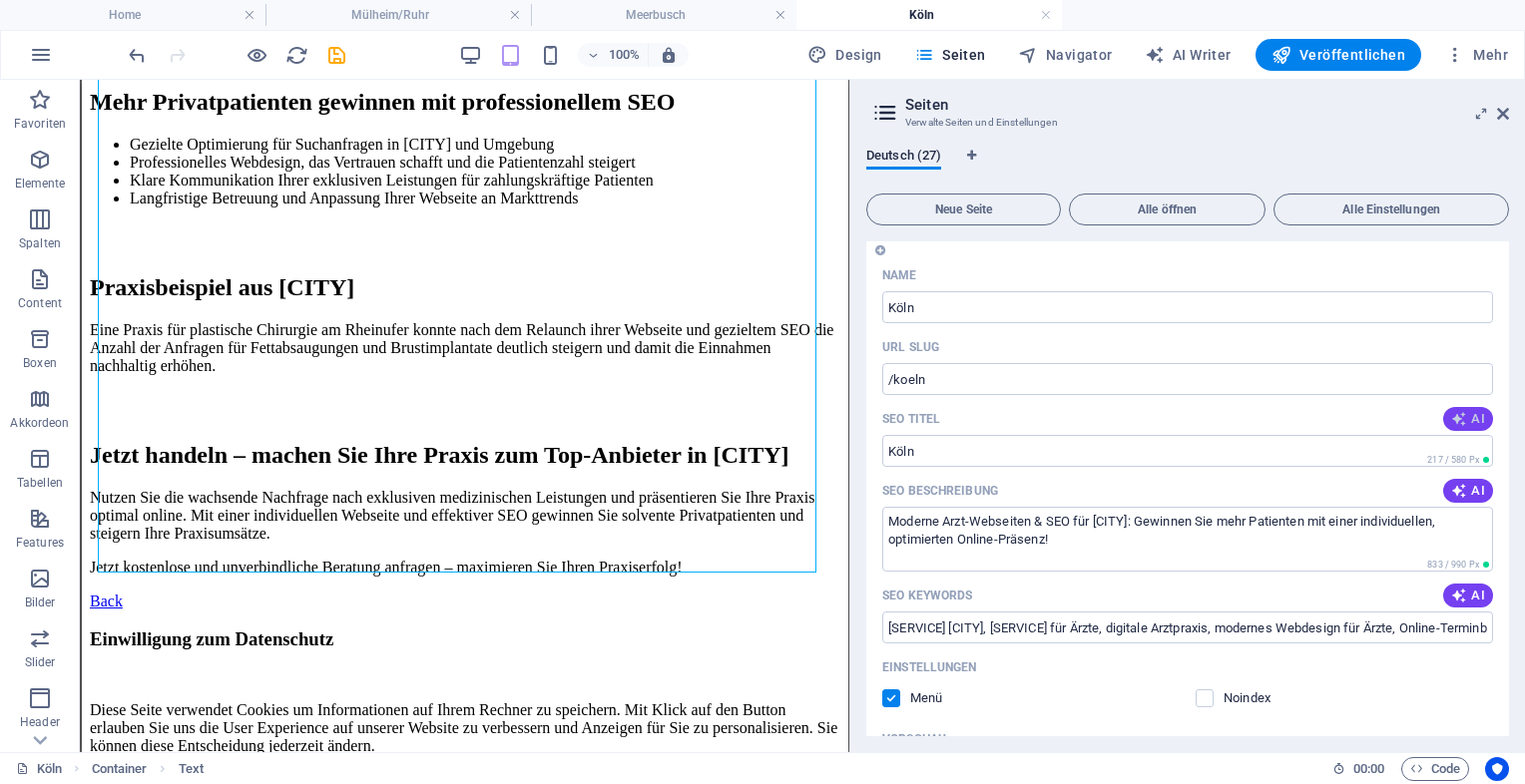 click on "AI" at bounding box center (1468, 419) 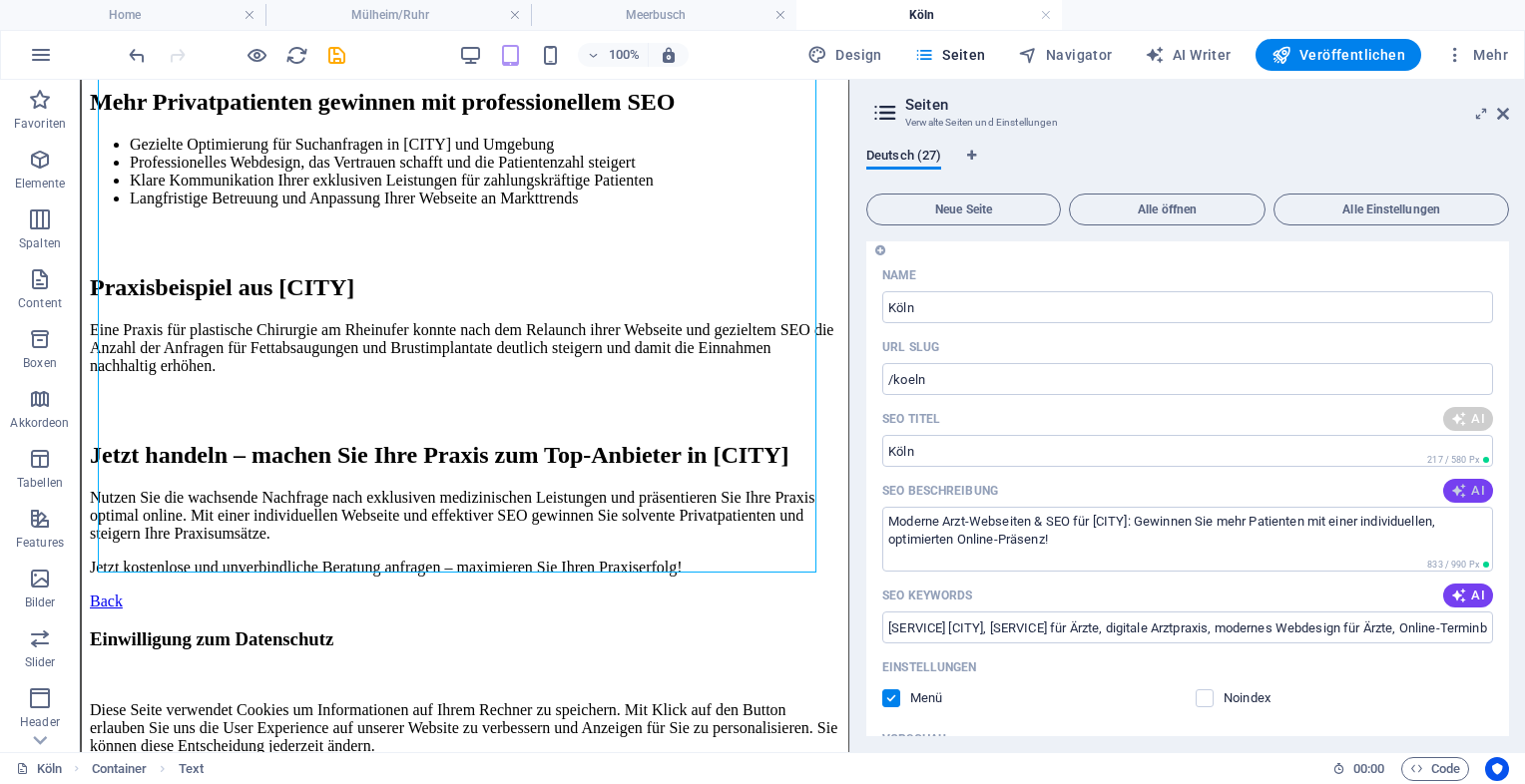 click at bounding box center [1459, 491] 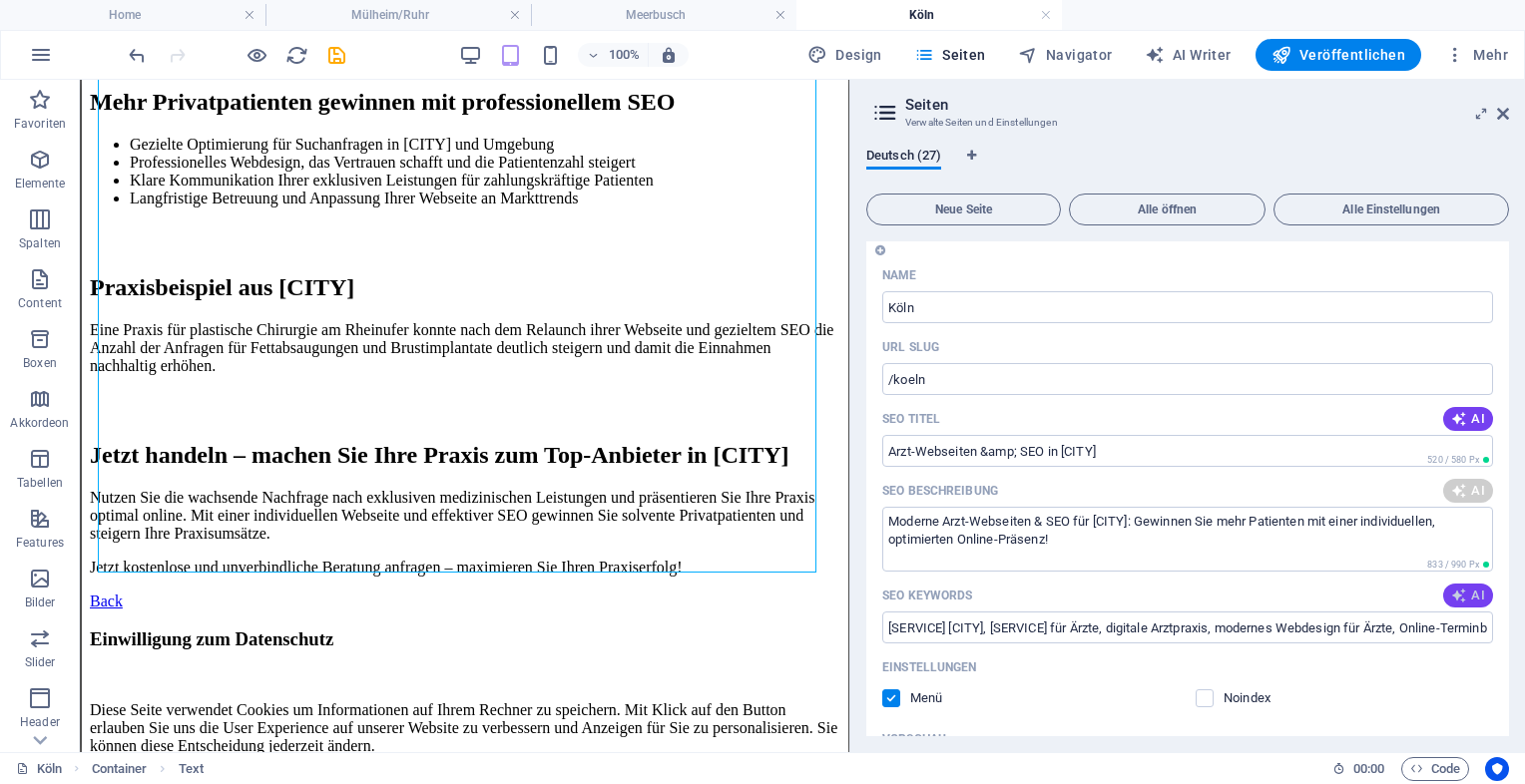 click on "AI" at bounding box center (1468, 595) 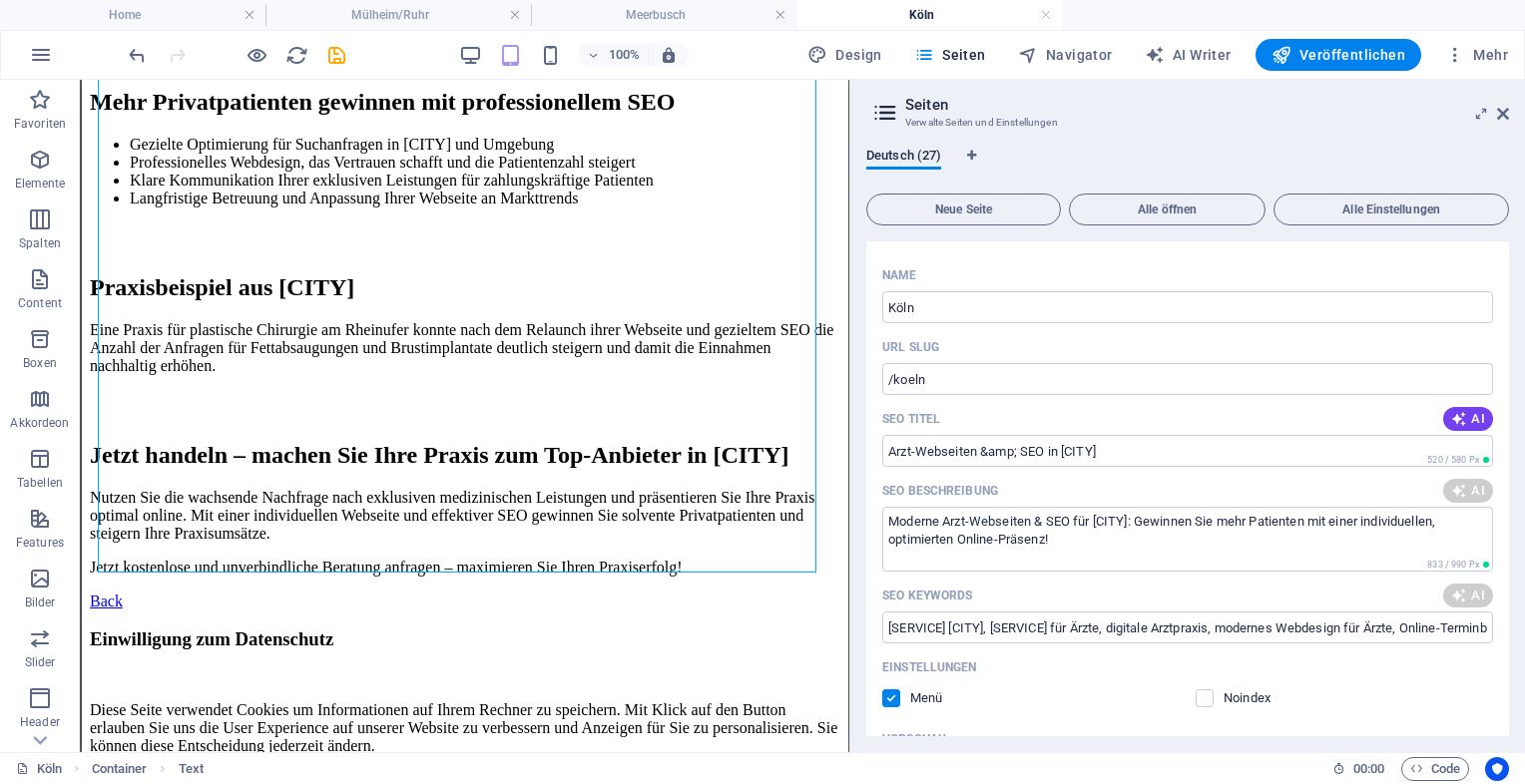 type on "Arzt-Webseiten &amp; SEO in [CITY]" 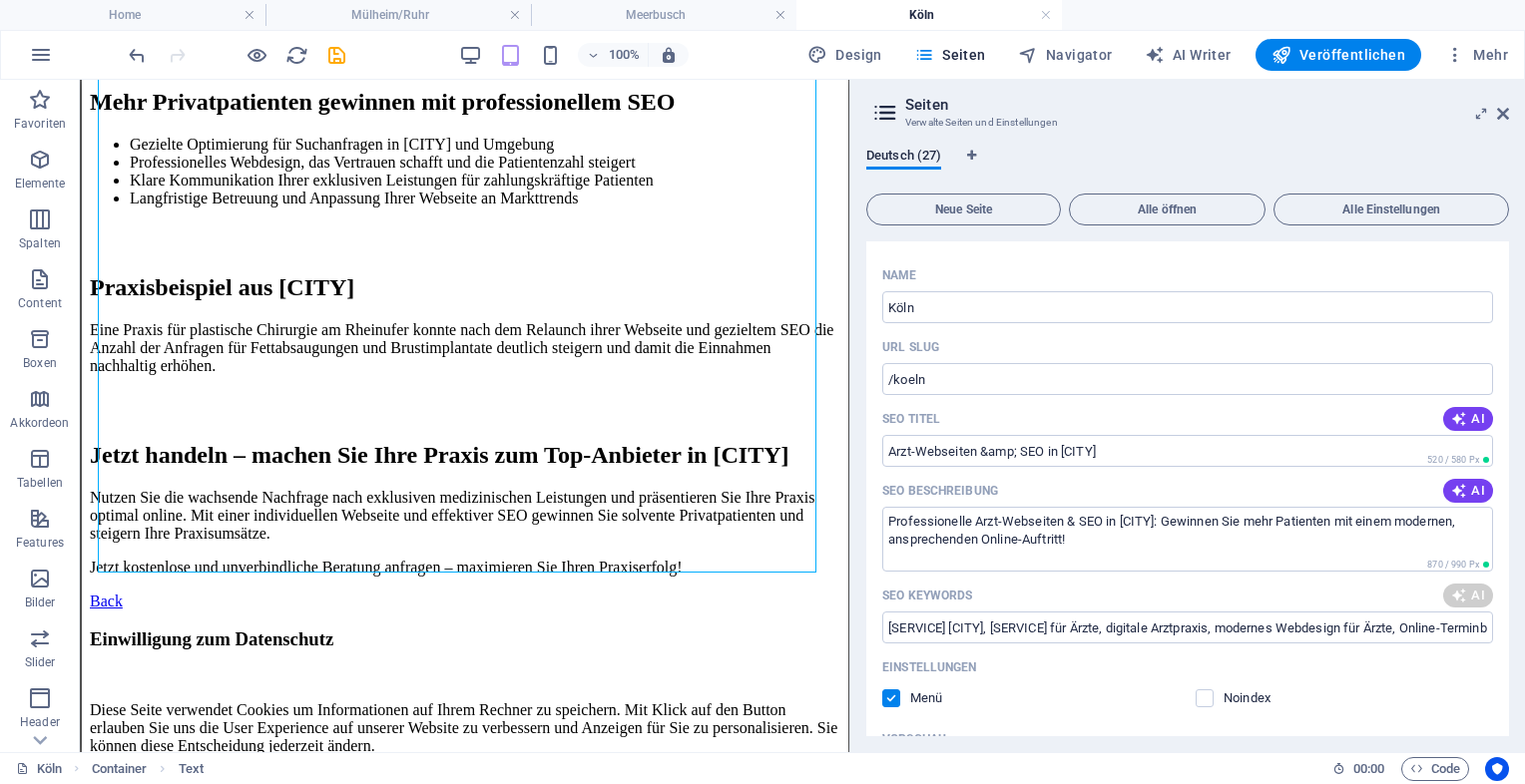 type on "Professionelle Arzt-Webseiten & SEO in [CITY]: Gewinnen Sie mehr Patienten mit einem modernen, ansprechenden Online-Auftritt!" 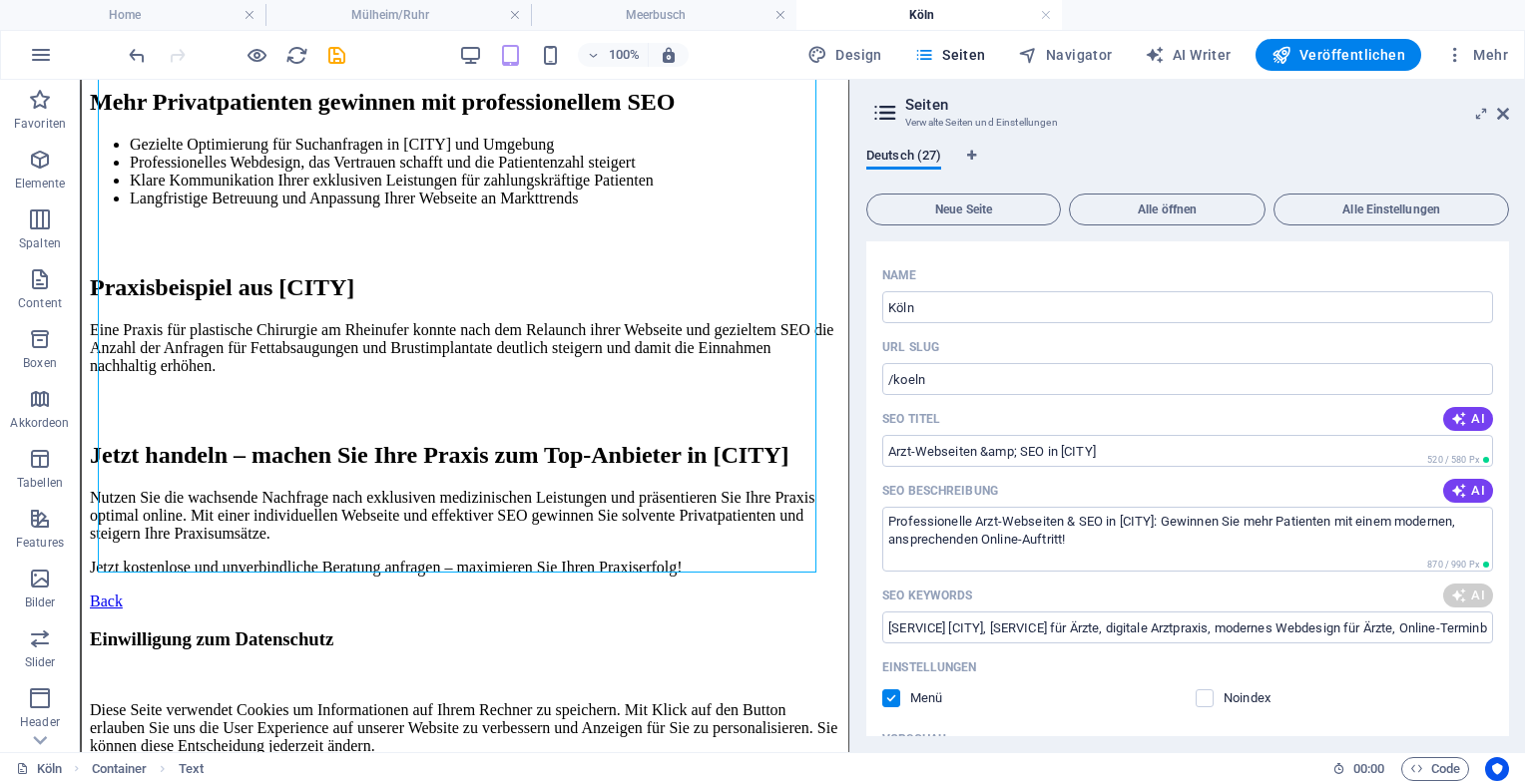 type on "ärztliche Webseiten, SEO [CITY], moderne Arzt-Webseiten, Patienten gewinnen, Webdesign für Ärzte, mobile Optimierung Arztpraxen" 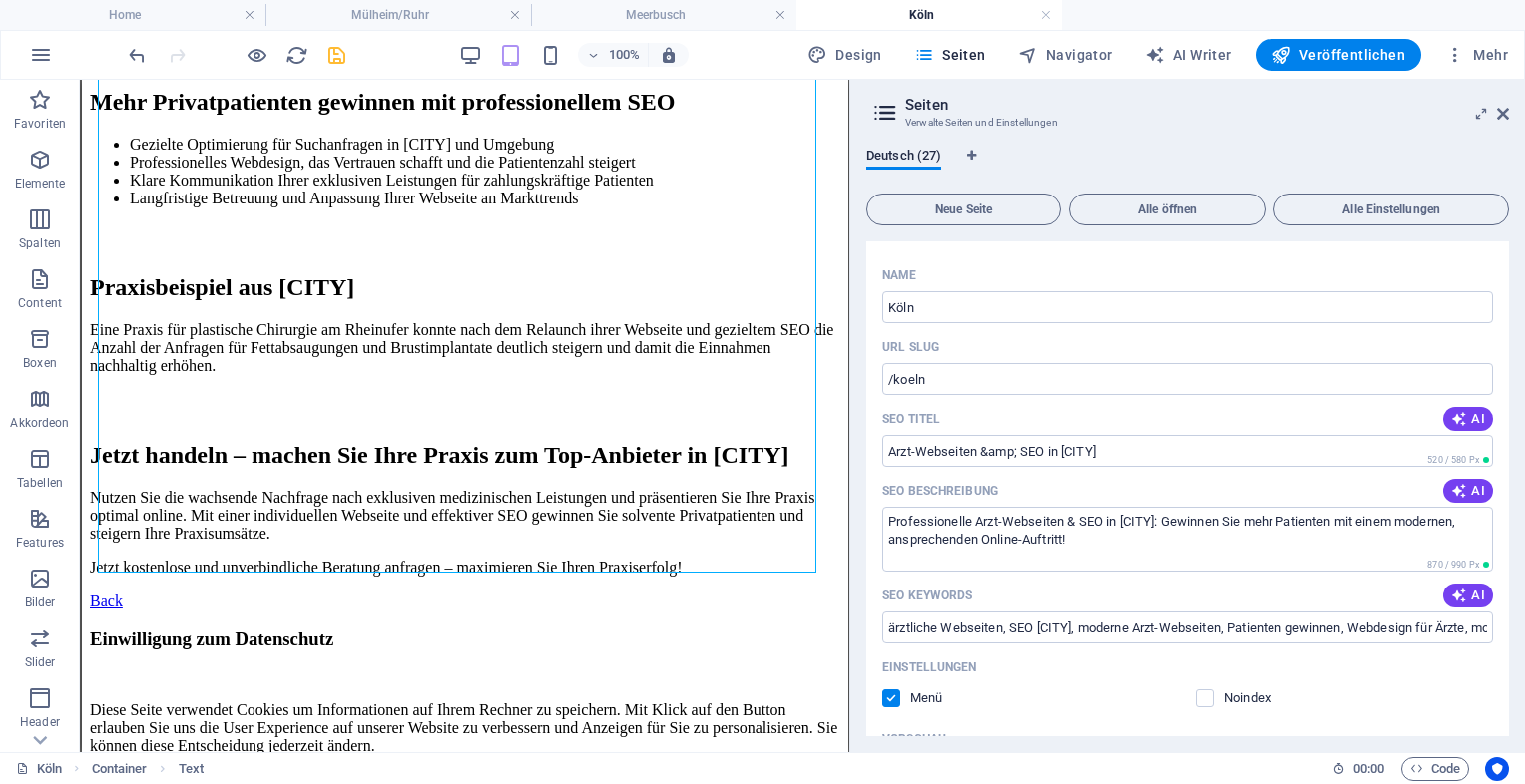 click at bounding box center [336, 55] 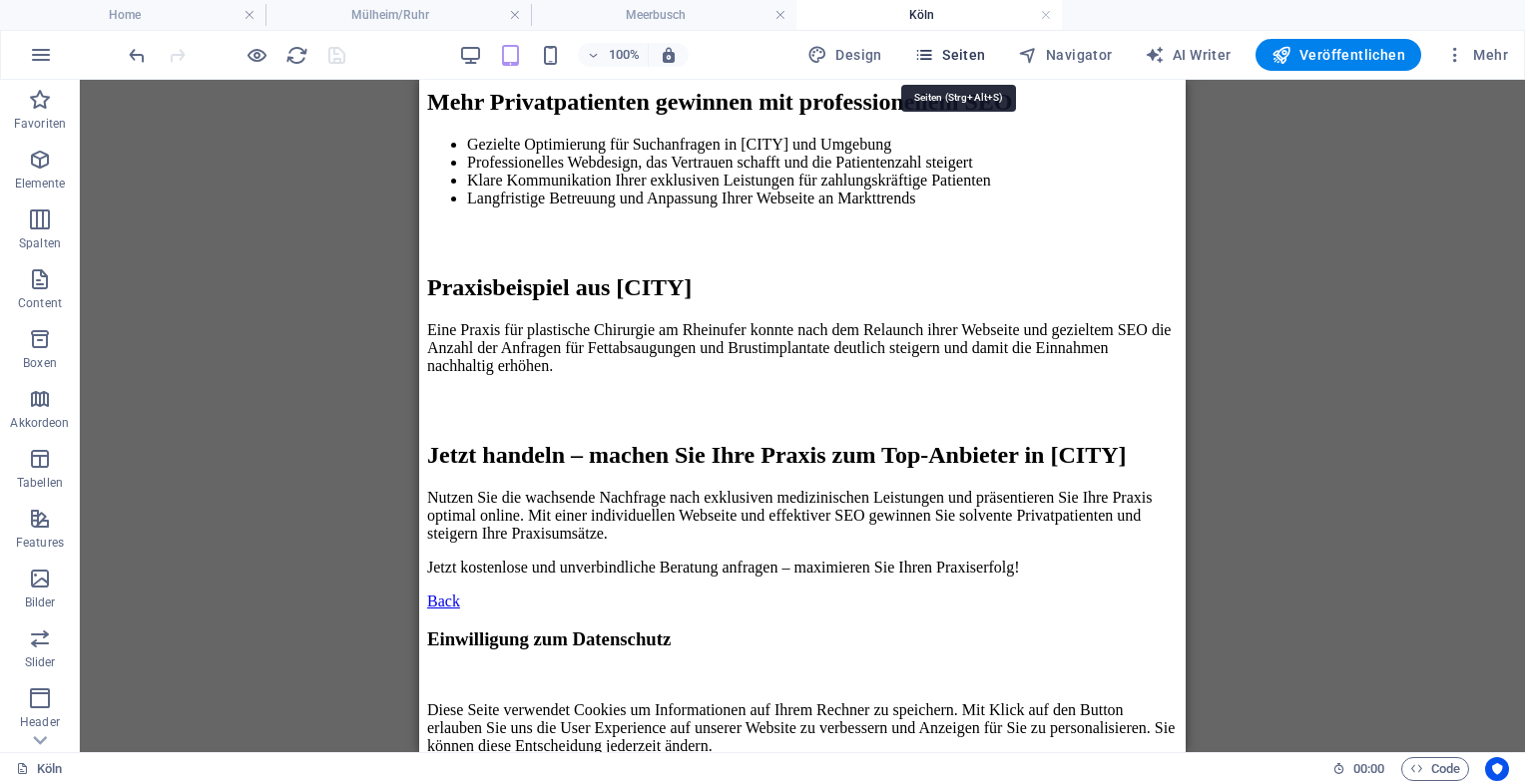 click on "Seiten" at bounding box center [950, 55] 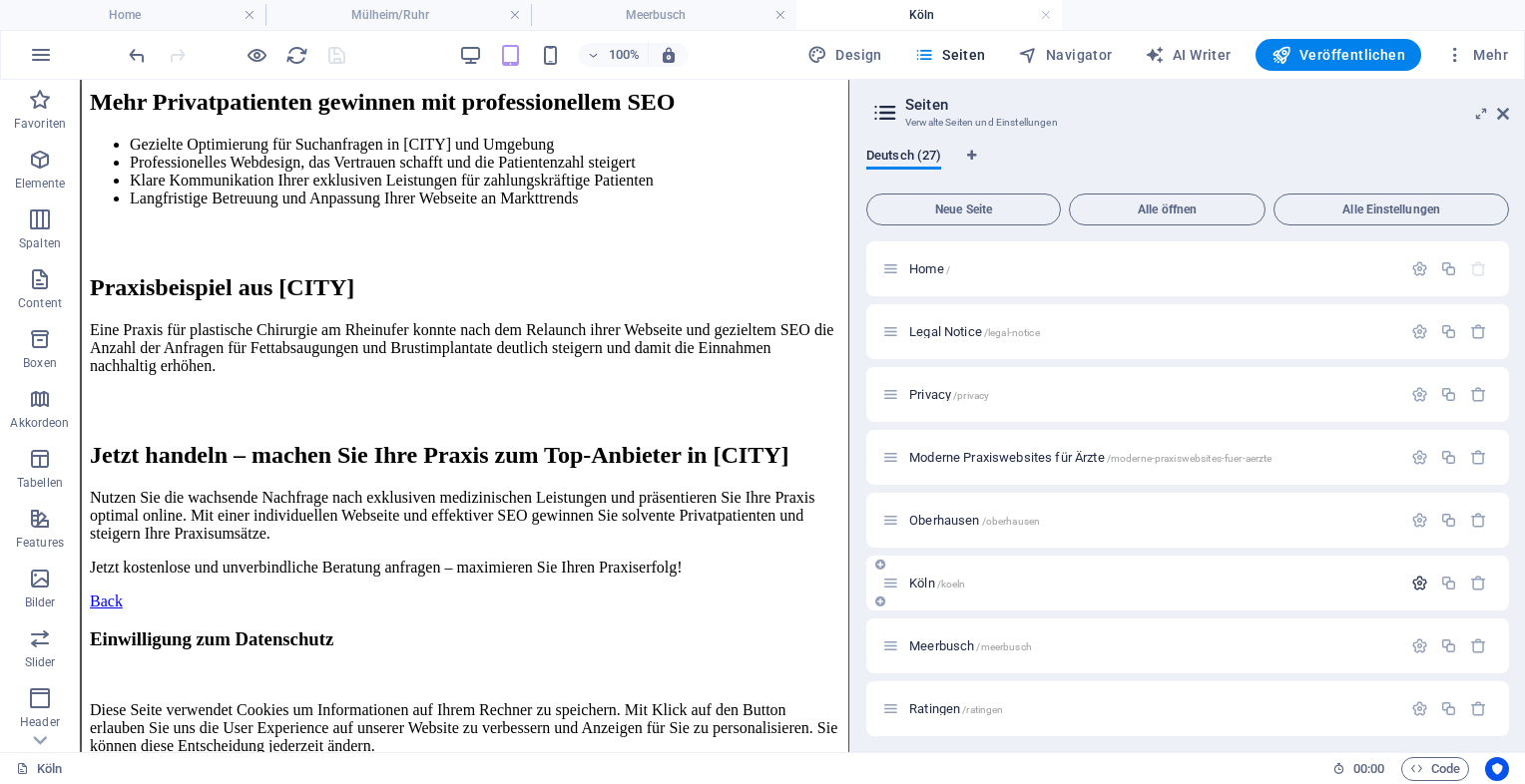 click at bounding box center (1419, 583) 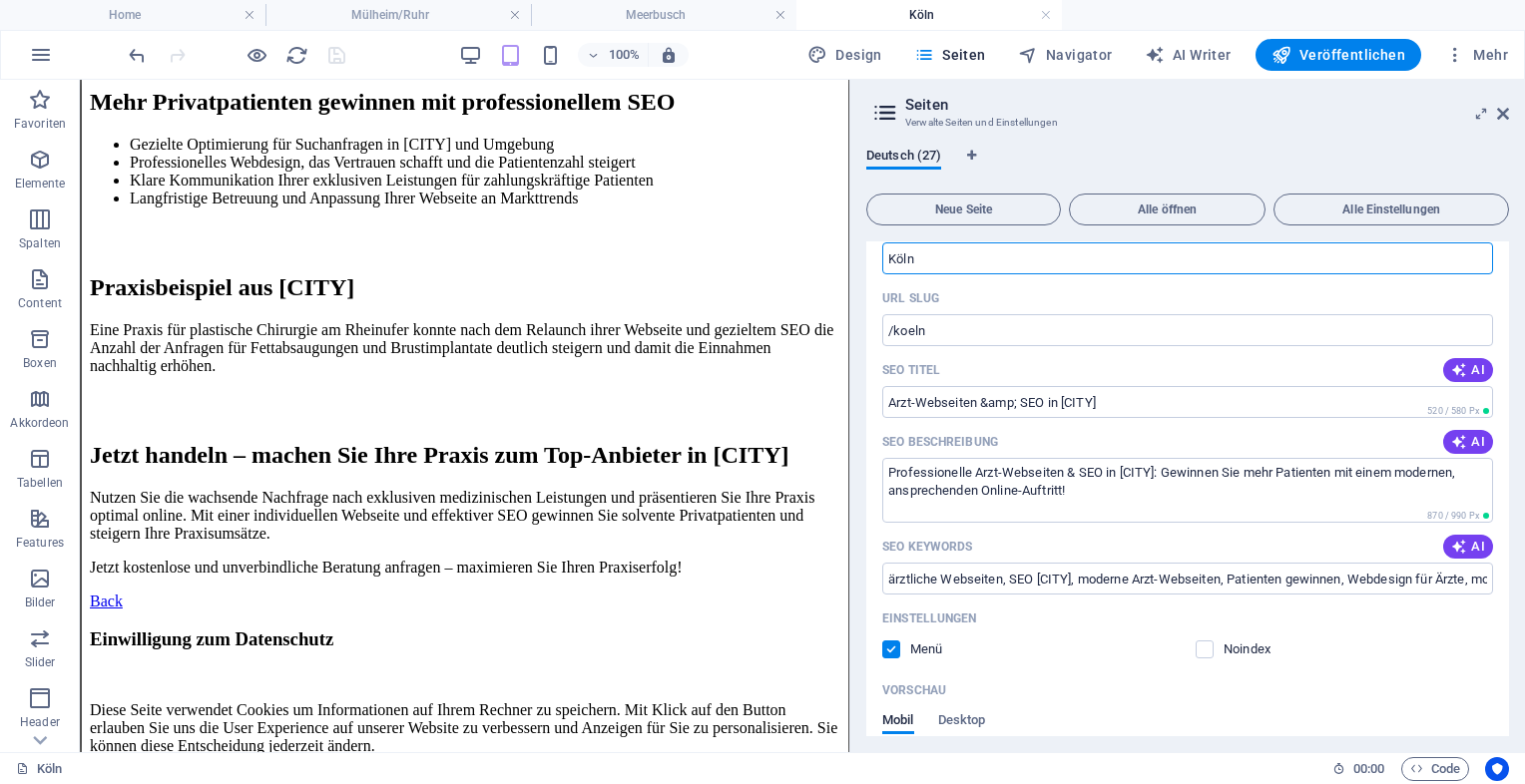 scroll, scrollTop: 387, scrollLeft: 0, axis: vertical 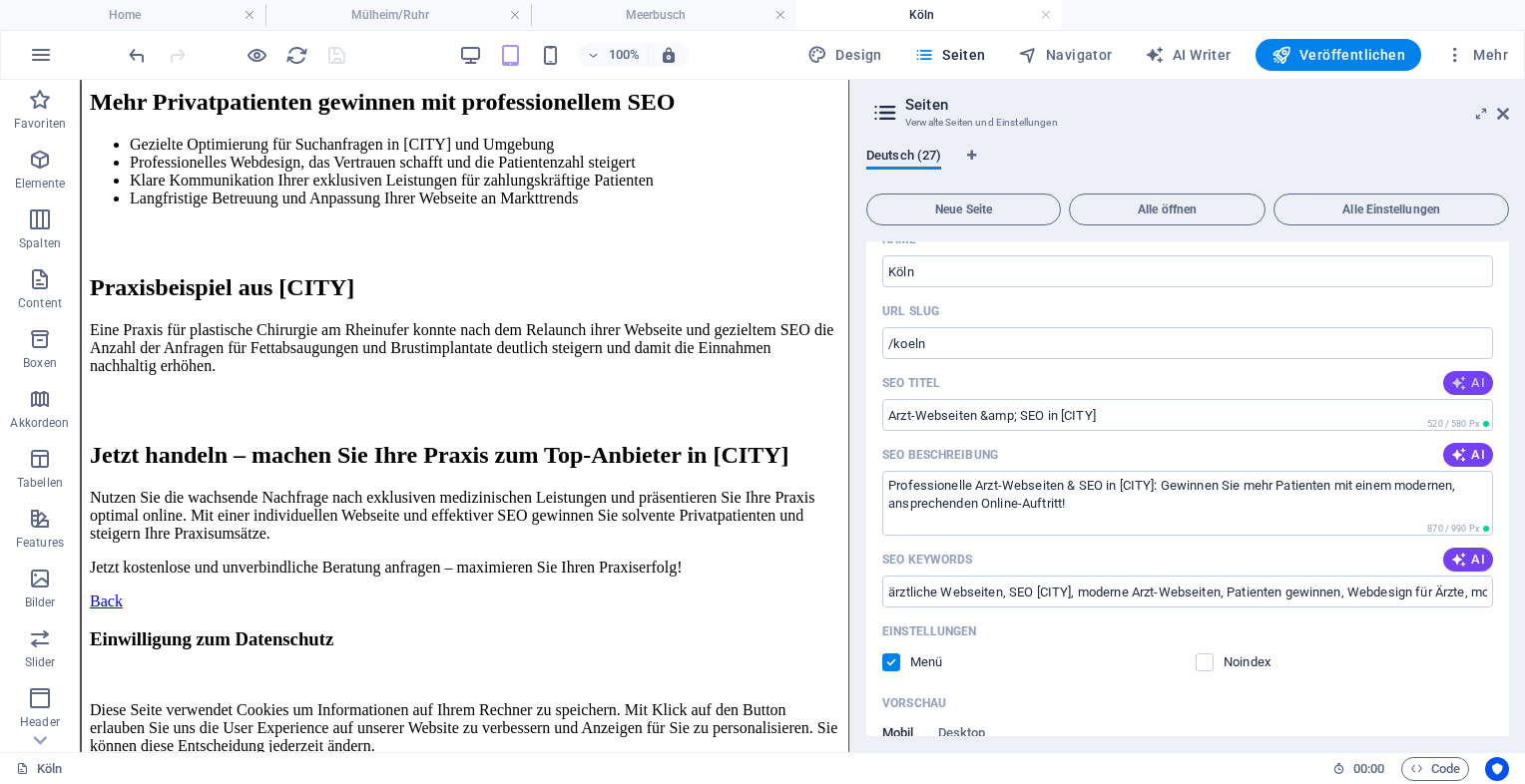 click at bounding box center (1459, 383) 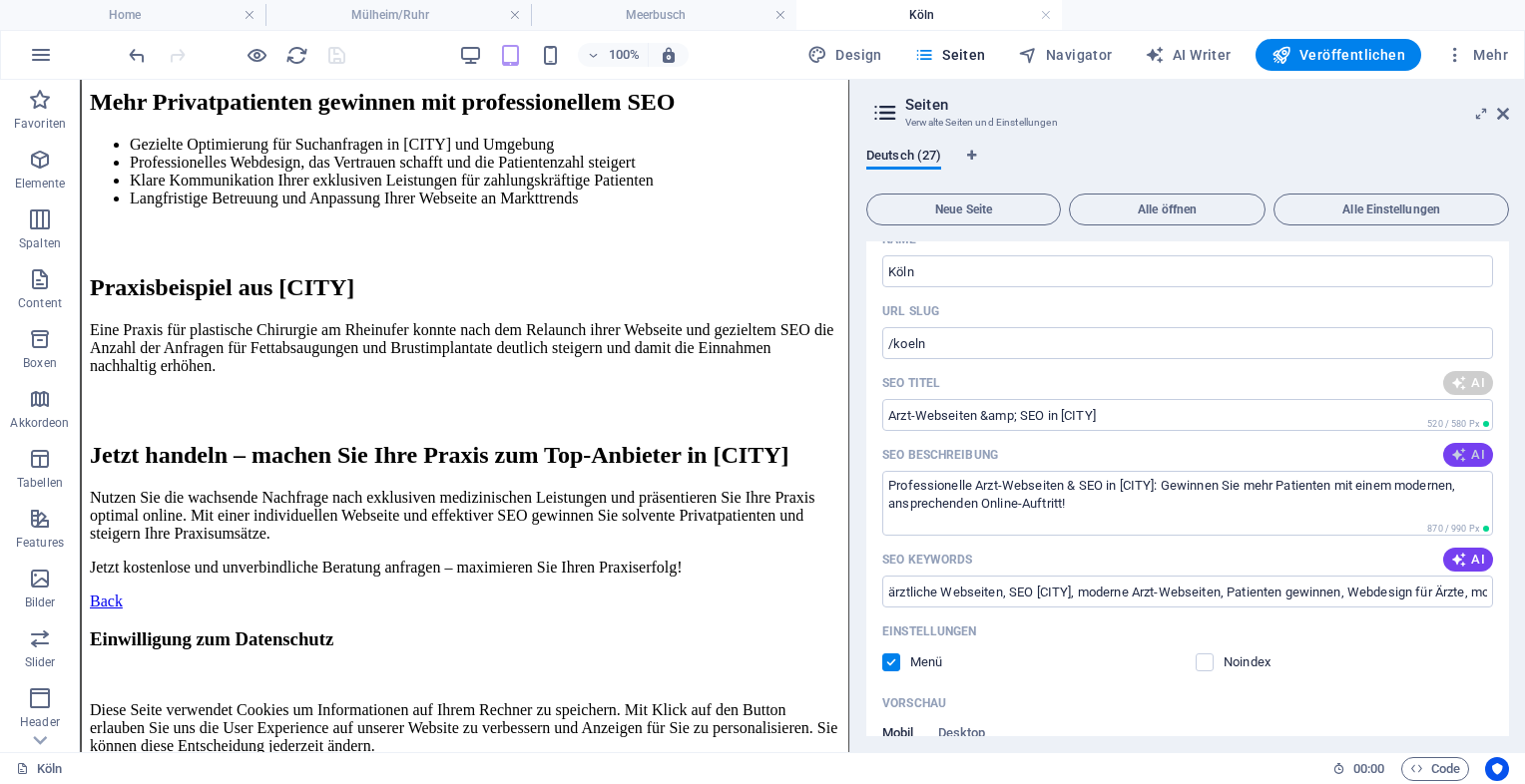 click at bounding box center [1459, 455] 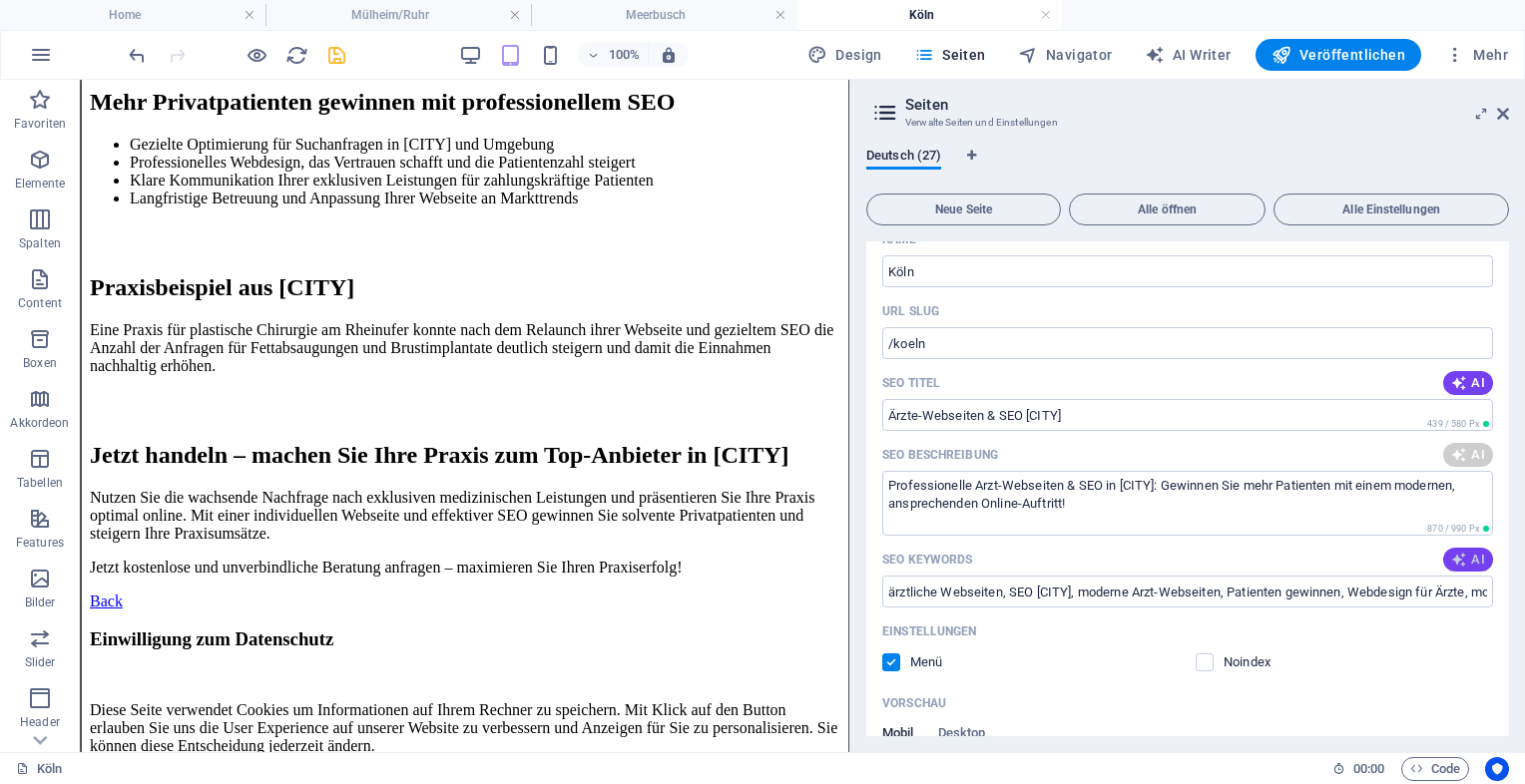 click at bounding box center (1459, 560) 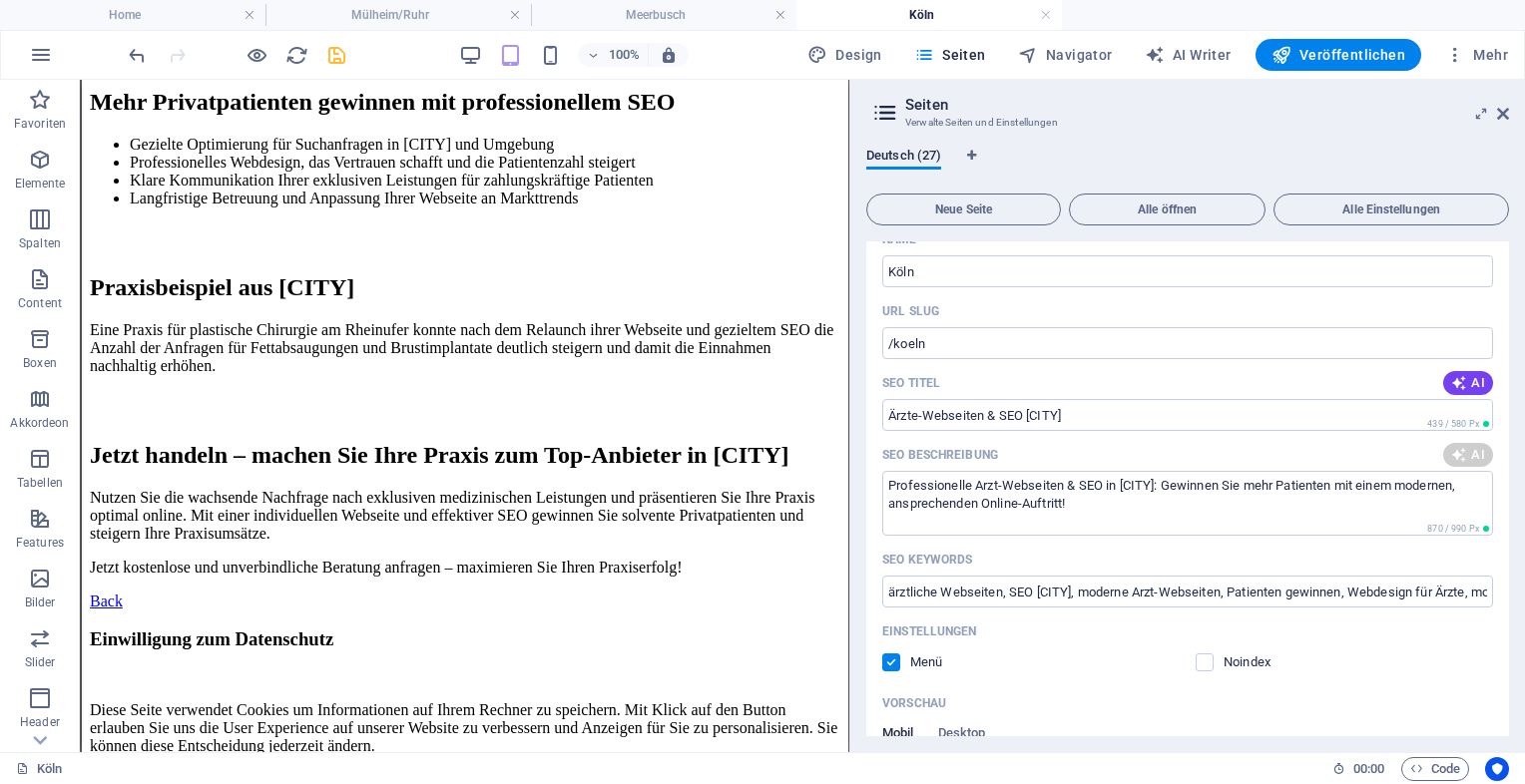 type on "Ärzte-Webseiten & SEO [CITY]" 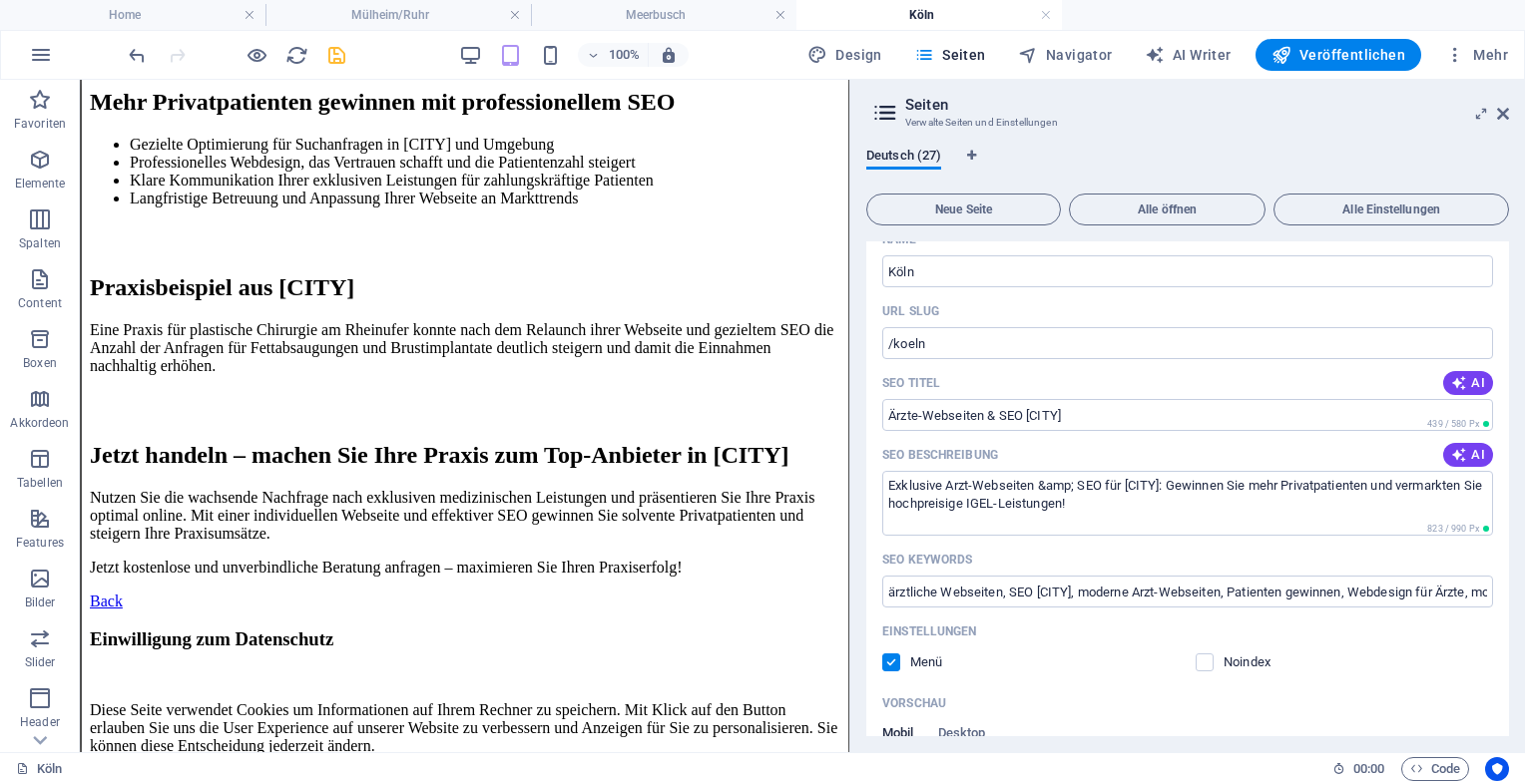 type on "Exklusive Arzt-Webseiten &amp; SEO für [CITY]: Gewinnen Sie mehr Privatpatienten und vermarkten Sie hochpreisige IGEL-Leistungen!" 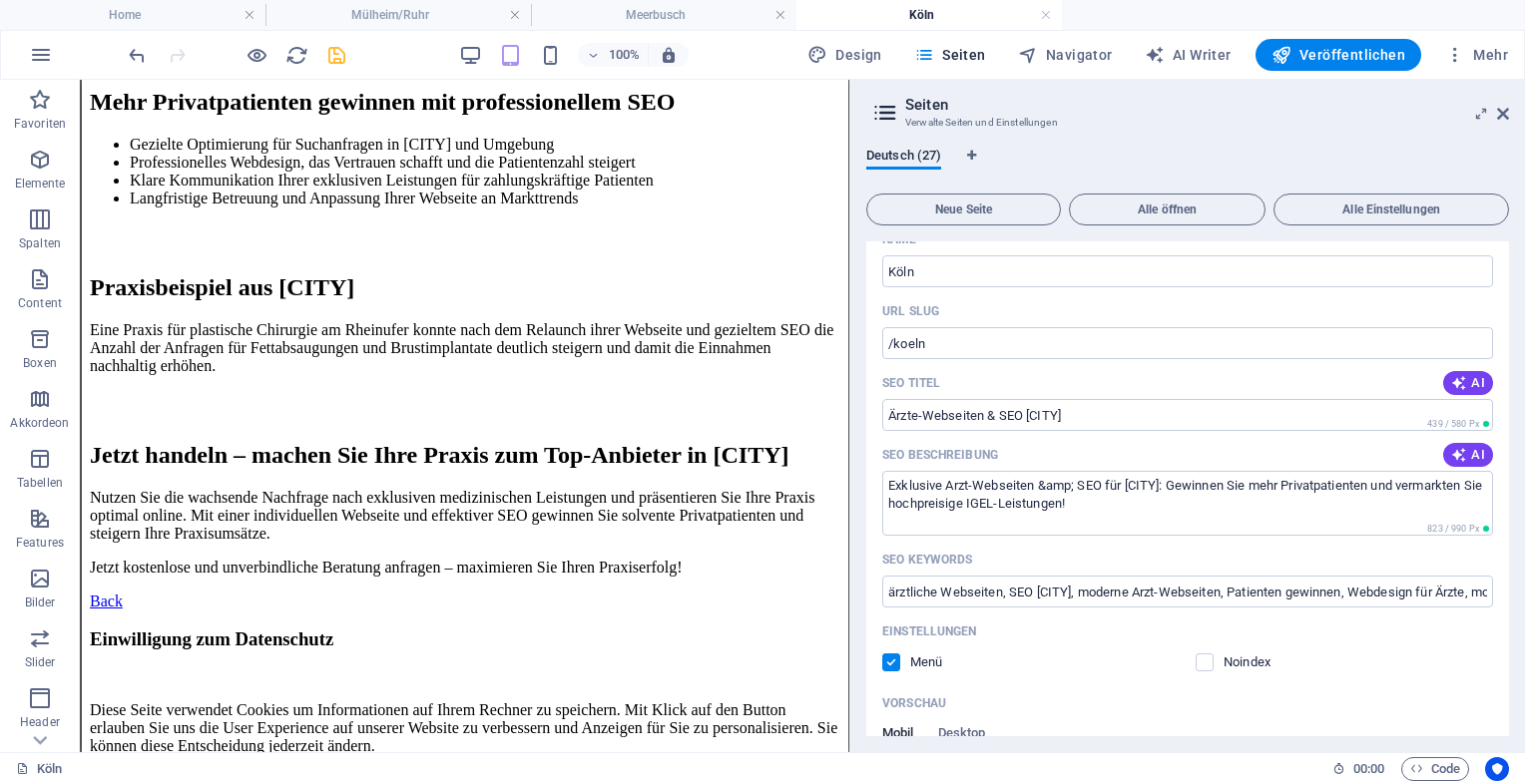 type on "Arzt-Webseiten [CITY], SEO für Praxen, Privatpatienten gewinnen, IGEL-Leistungen vermarkten, moderne Praxis-Website, exklusive medizinische Behandlungen" 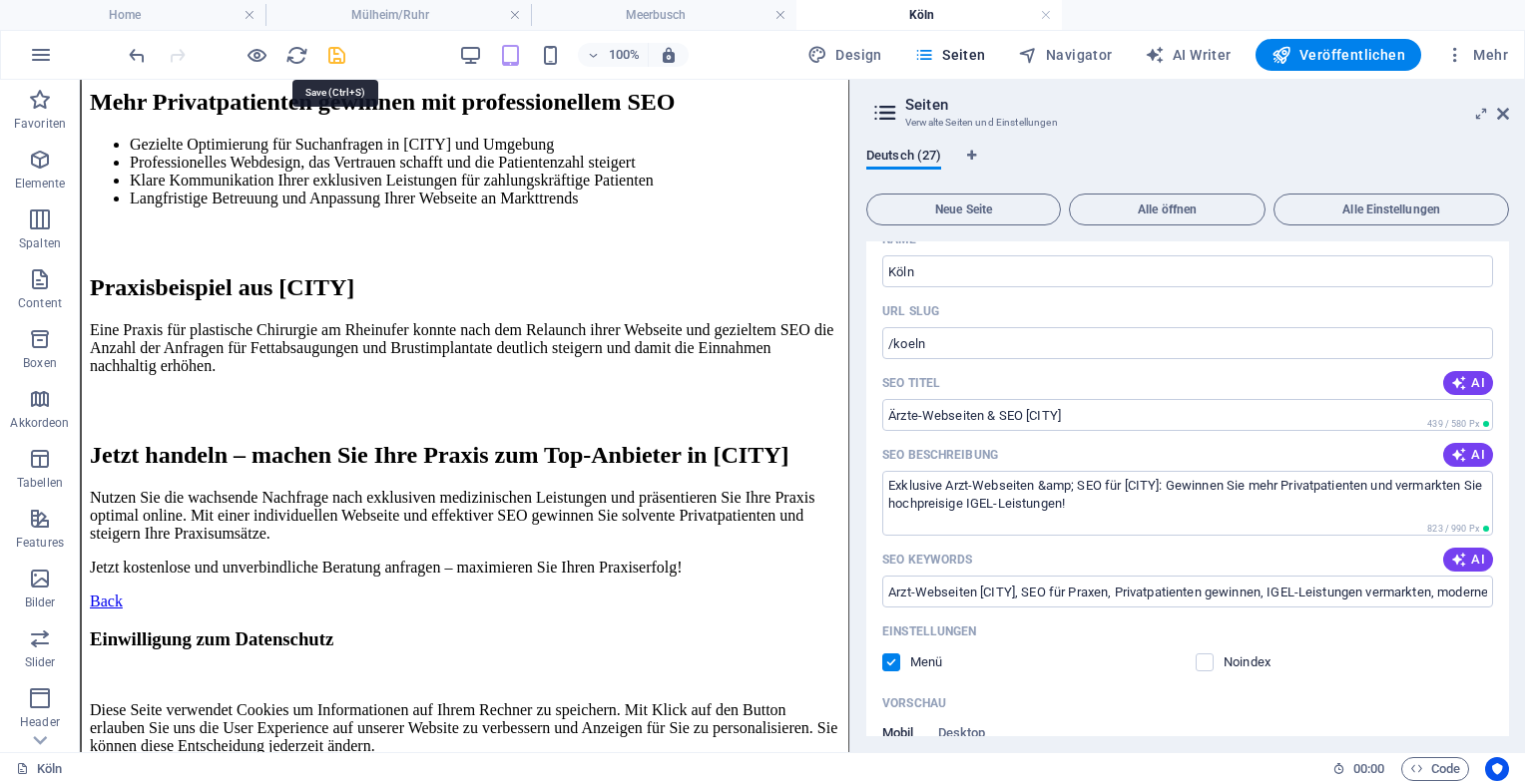click at bounding box center [336, 55] 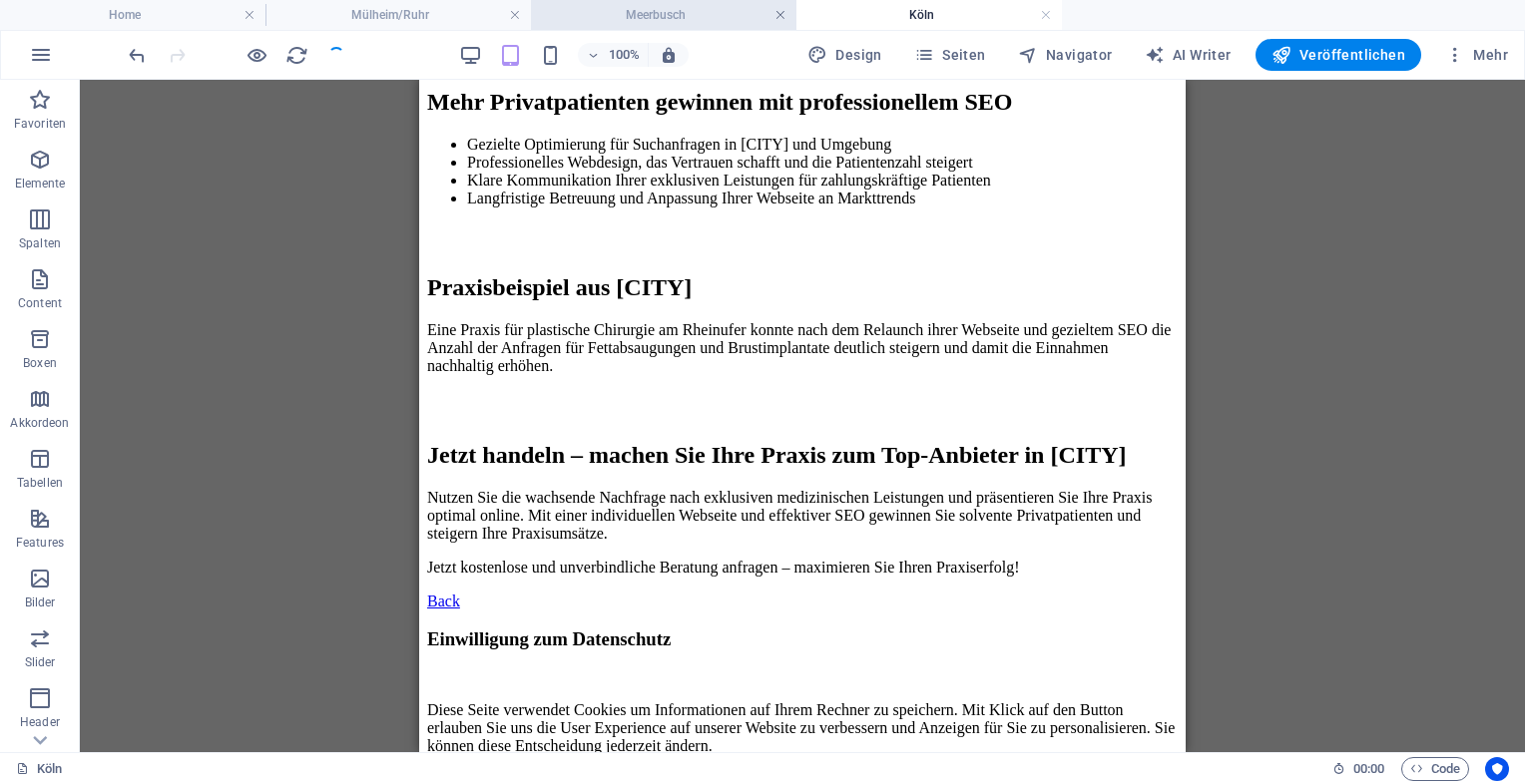 click at bounding box center [780, 15] 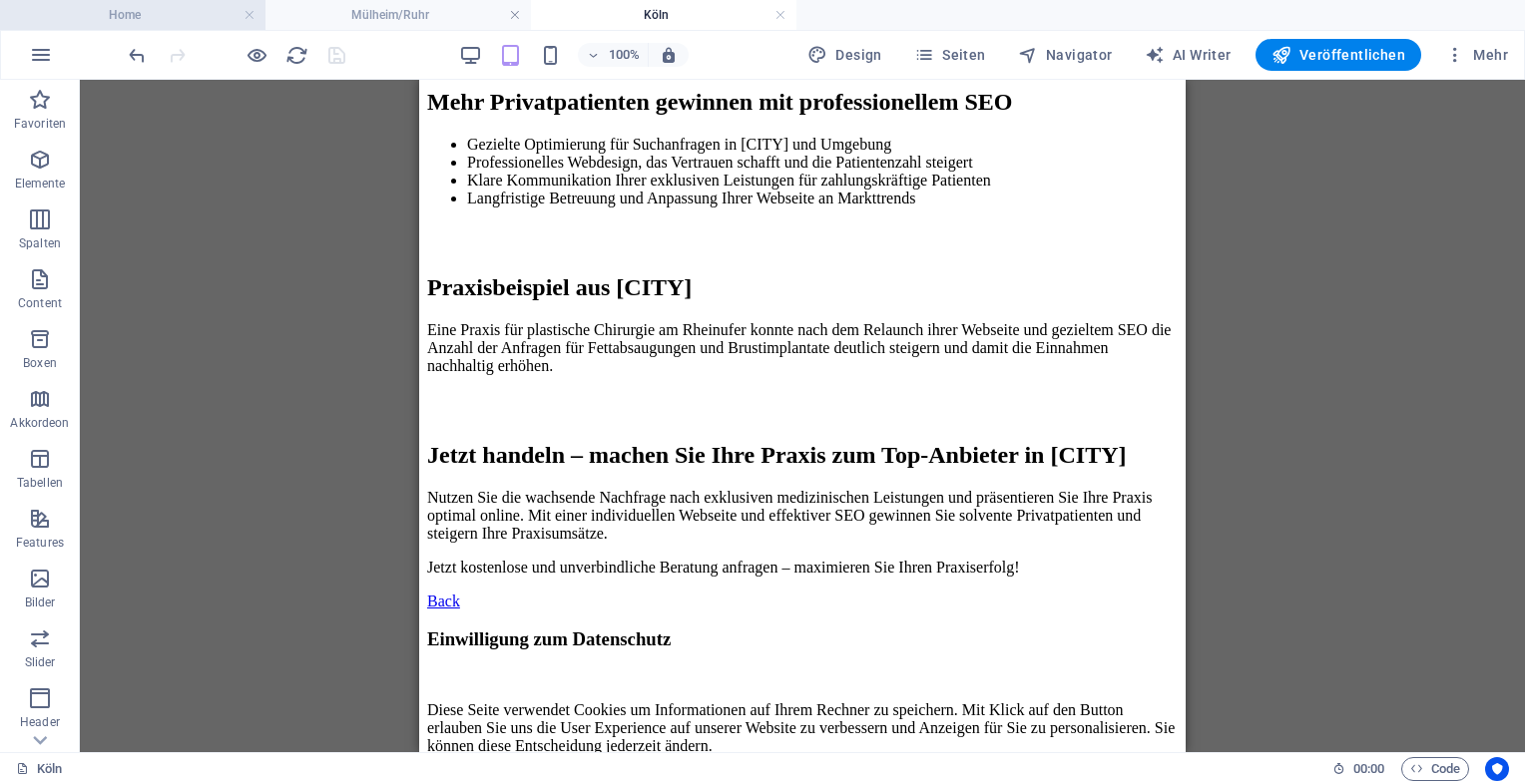 click on "Home" at bounding box center (133, 15) 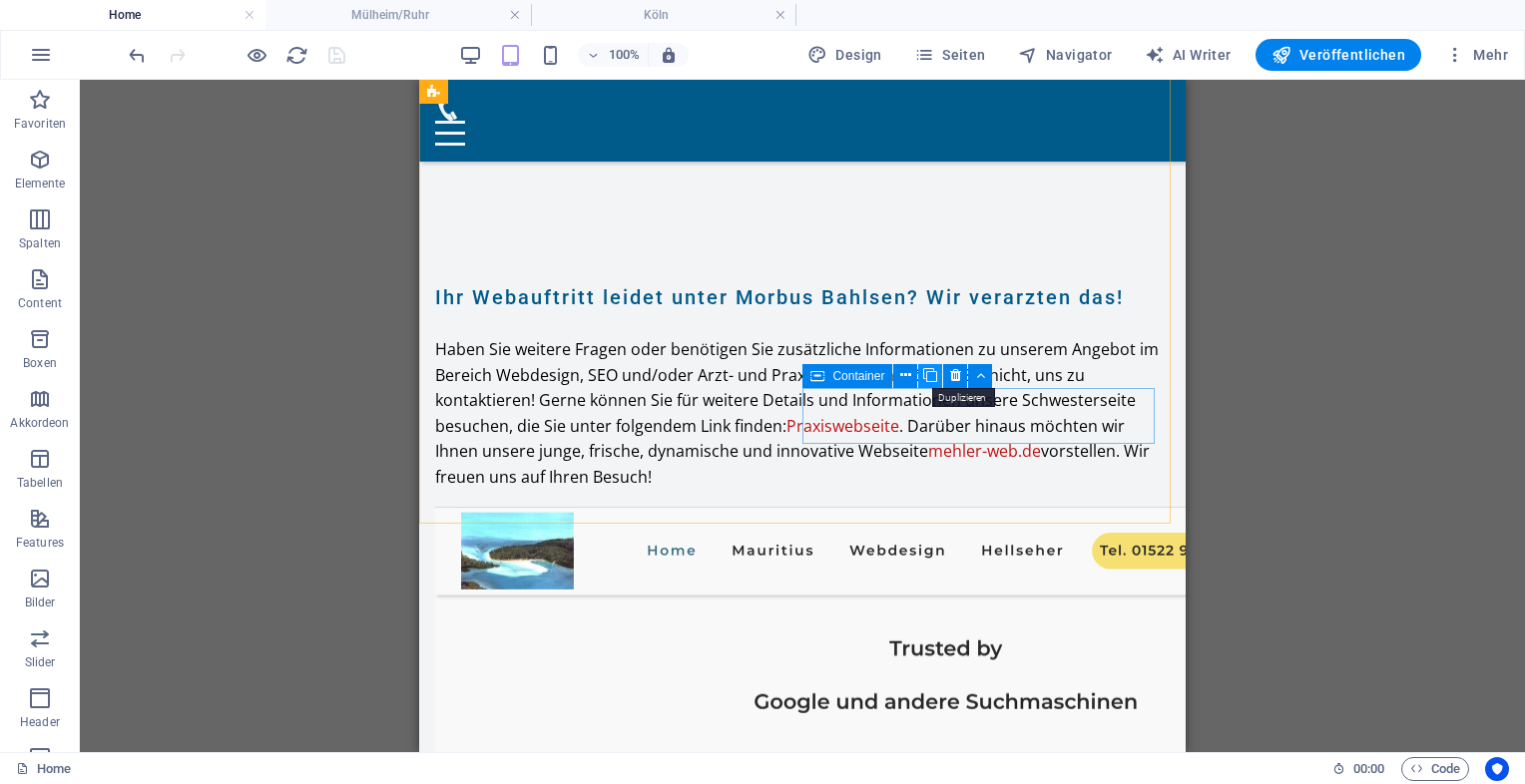 click at bounding box center [930, 375] 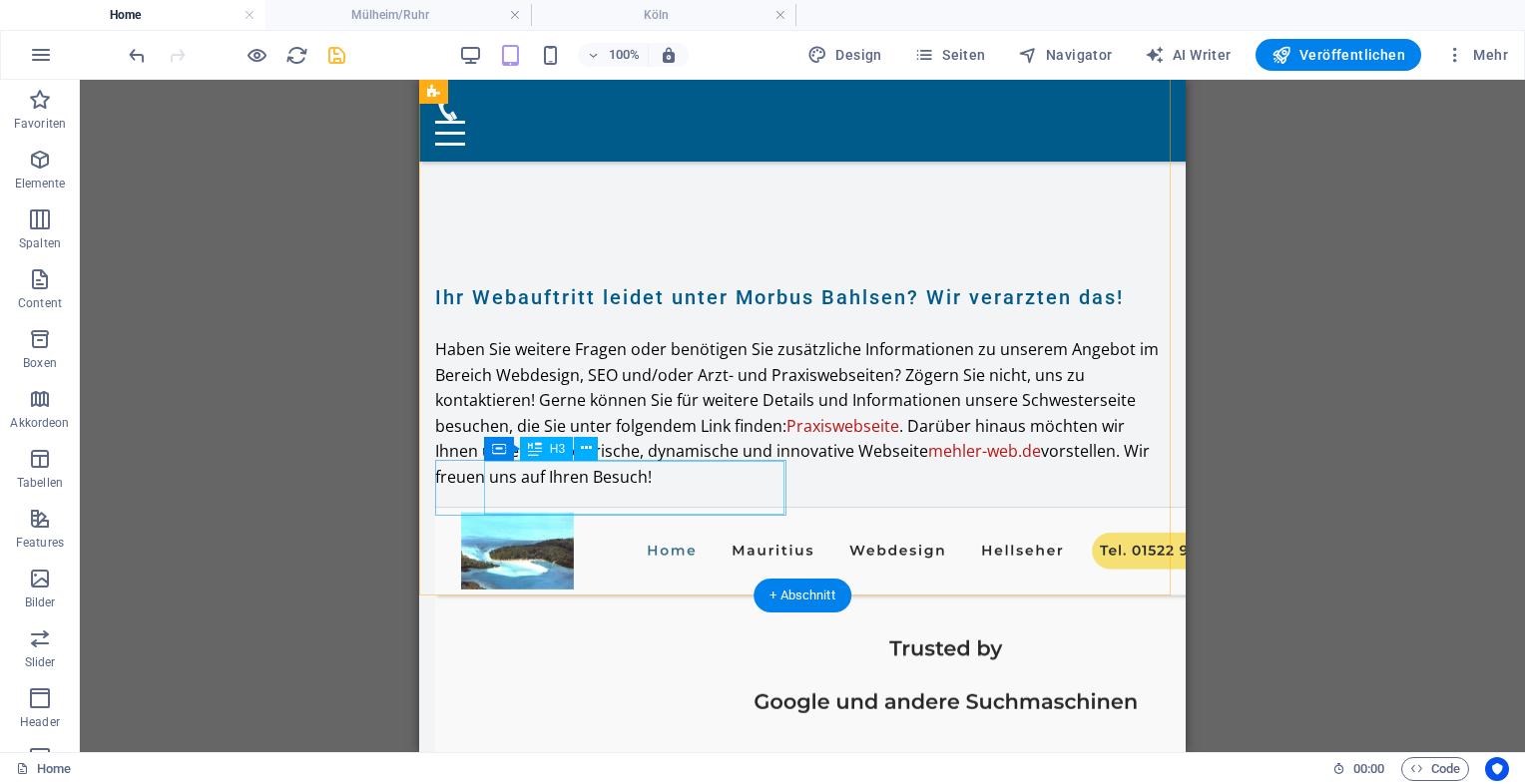 click on "Meerbusch" at bounding box center (590, 5999) 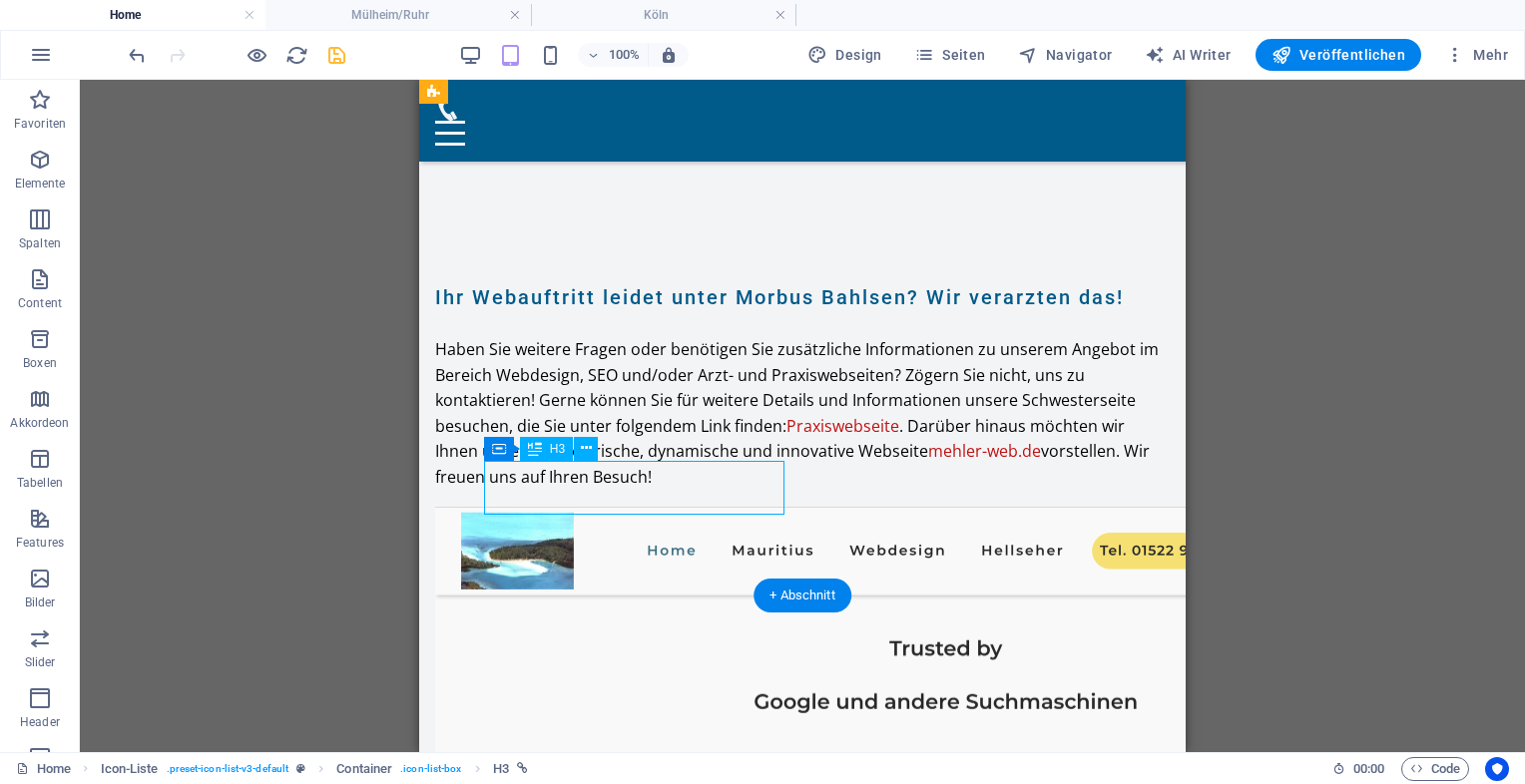 click on "Meerbusch" at bounding box center [590, 5999] 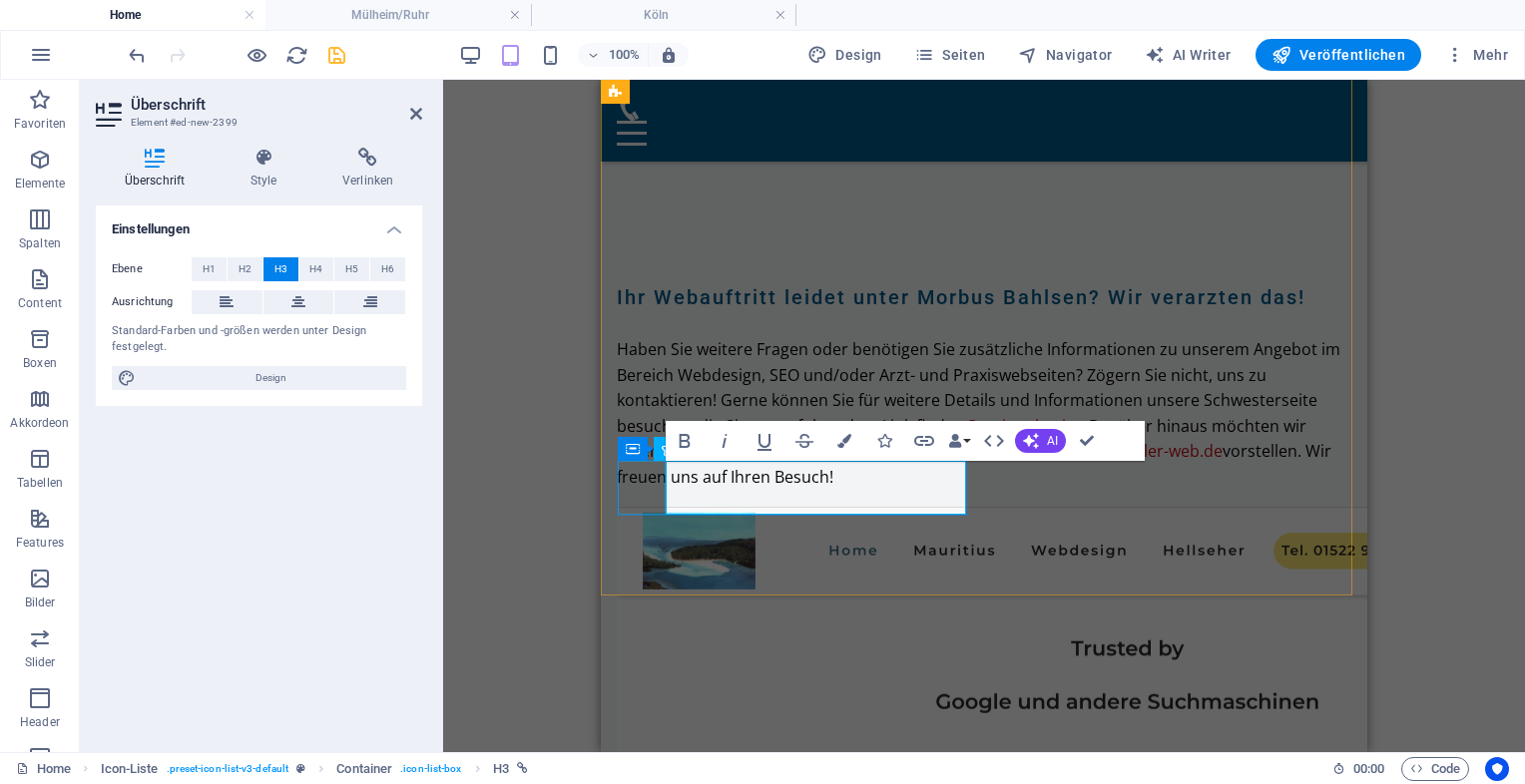 type 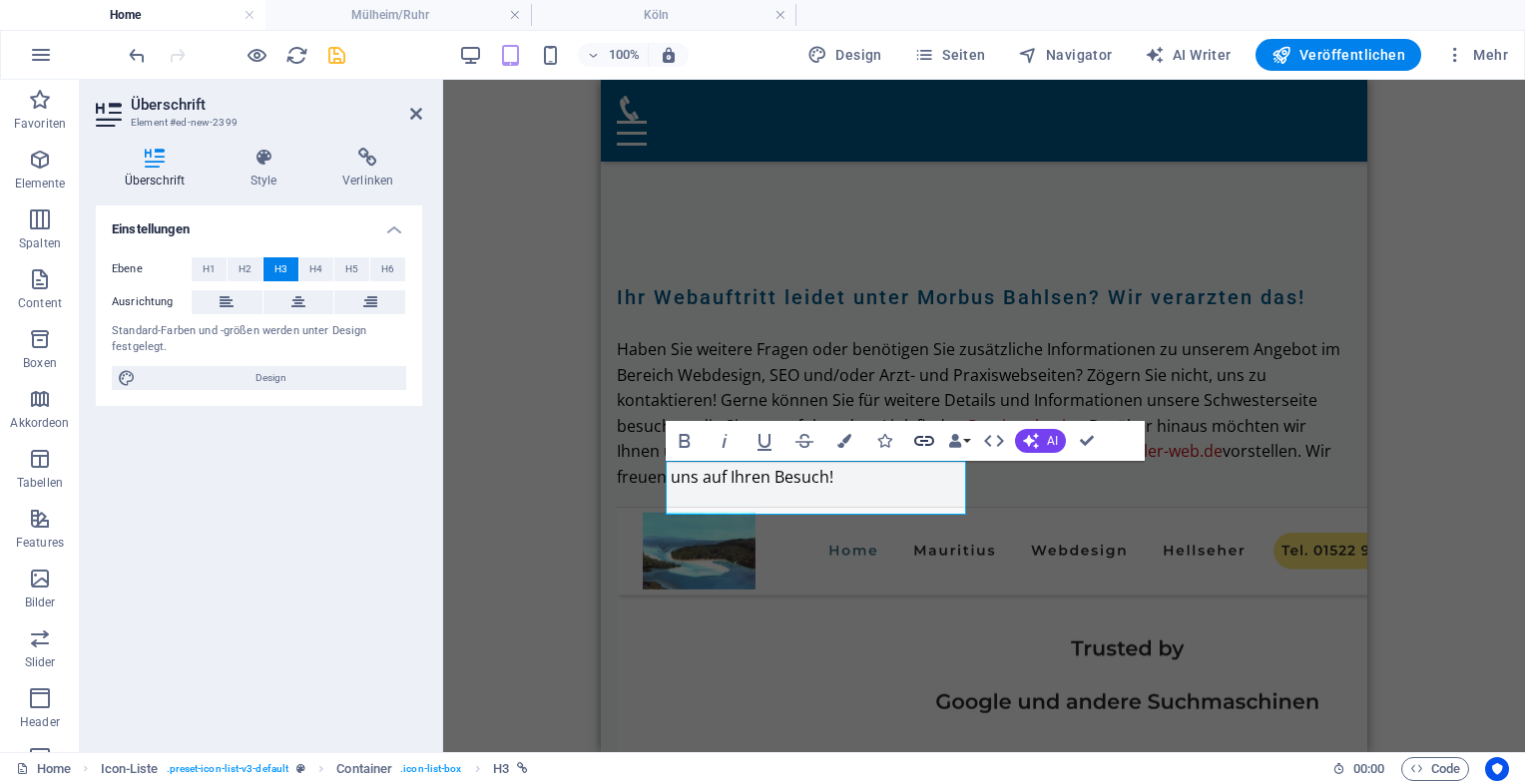 click 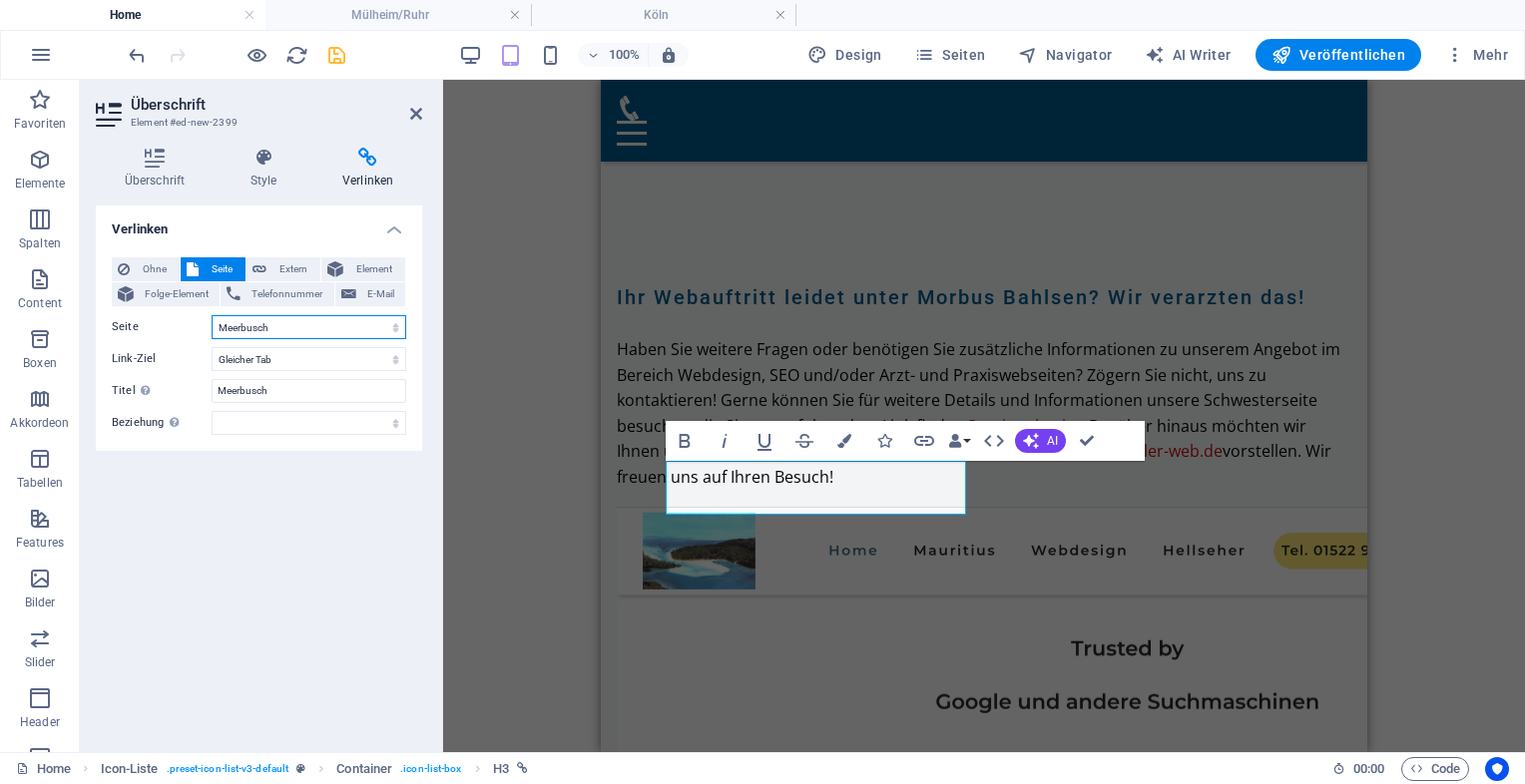 click on "Home Legal Notice Privacy Moderne Praxiswebsites für Ärzte [CITY] [CITY] [CITY] [CITY] [CITY] [CITY] [CITY] [CITY] Privatklinik für Ästhetische Chirurgie Ärzte mit Anspruch Für Zahnärzte in Luxuslagen – Patienten, die zahlen können Für Ärzte mit sozialem Auftrag Webseiten für Tierärzte &amp; Tierkliniken Ihre neue HNO-Homepage Ihre Hautarztpraxis Webdesign für Orthopäden &amp; Unfallchirurgen  Webdesign für Gynäkologen Webdesign &amp; SEO für Kardiologen Endokrinologe / Diabetologe  Augenarzt  Urologe Psychiater Gastroenterologen" at bounding box center (308, 327) 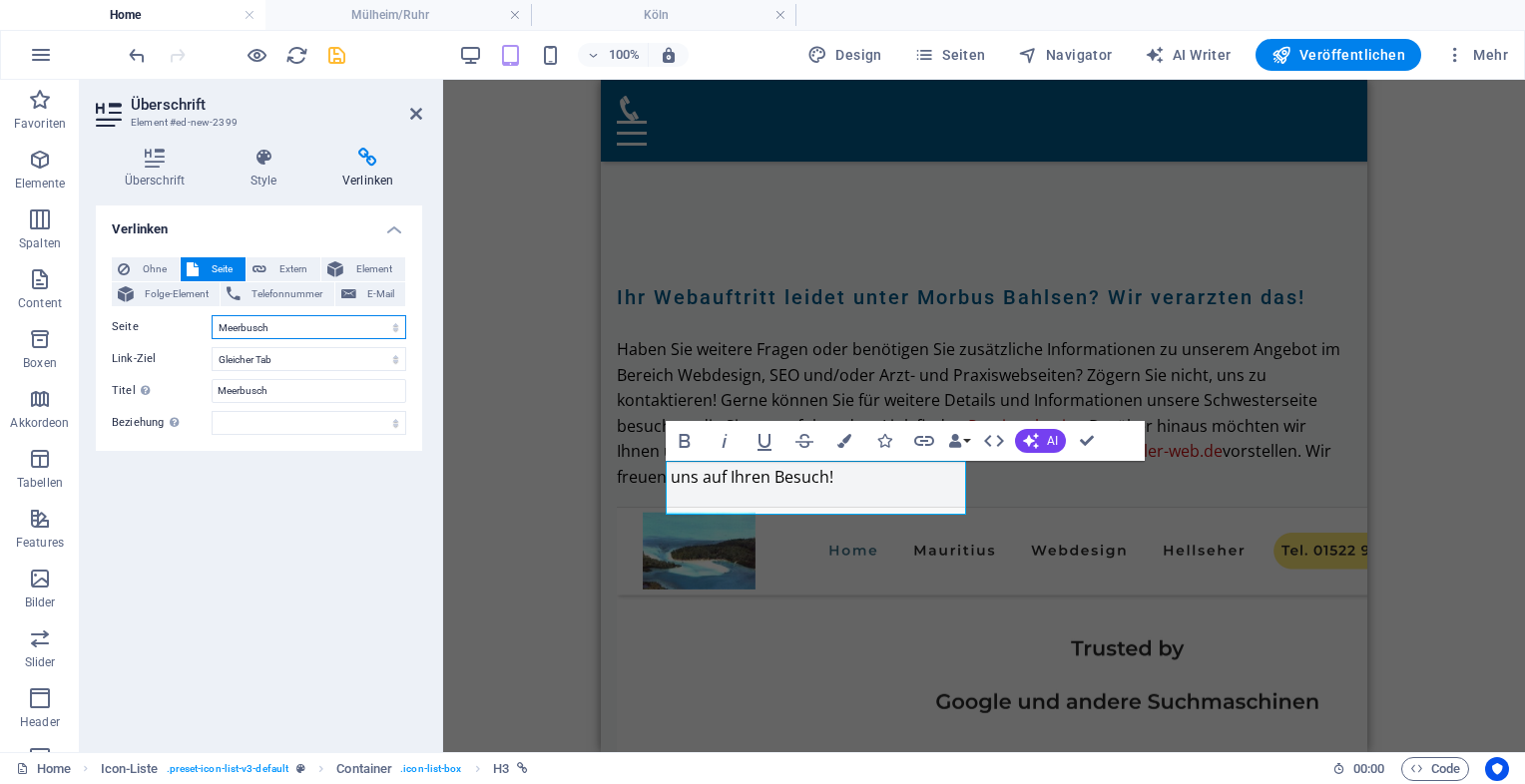 select on "5" 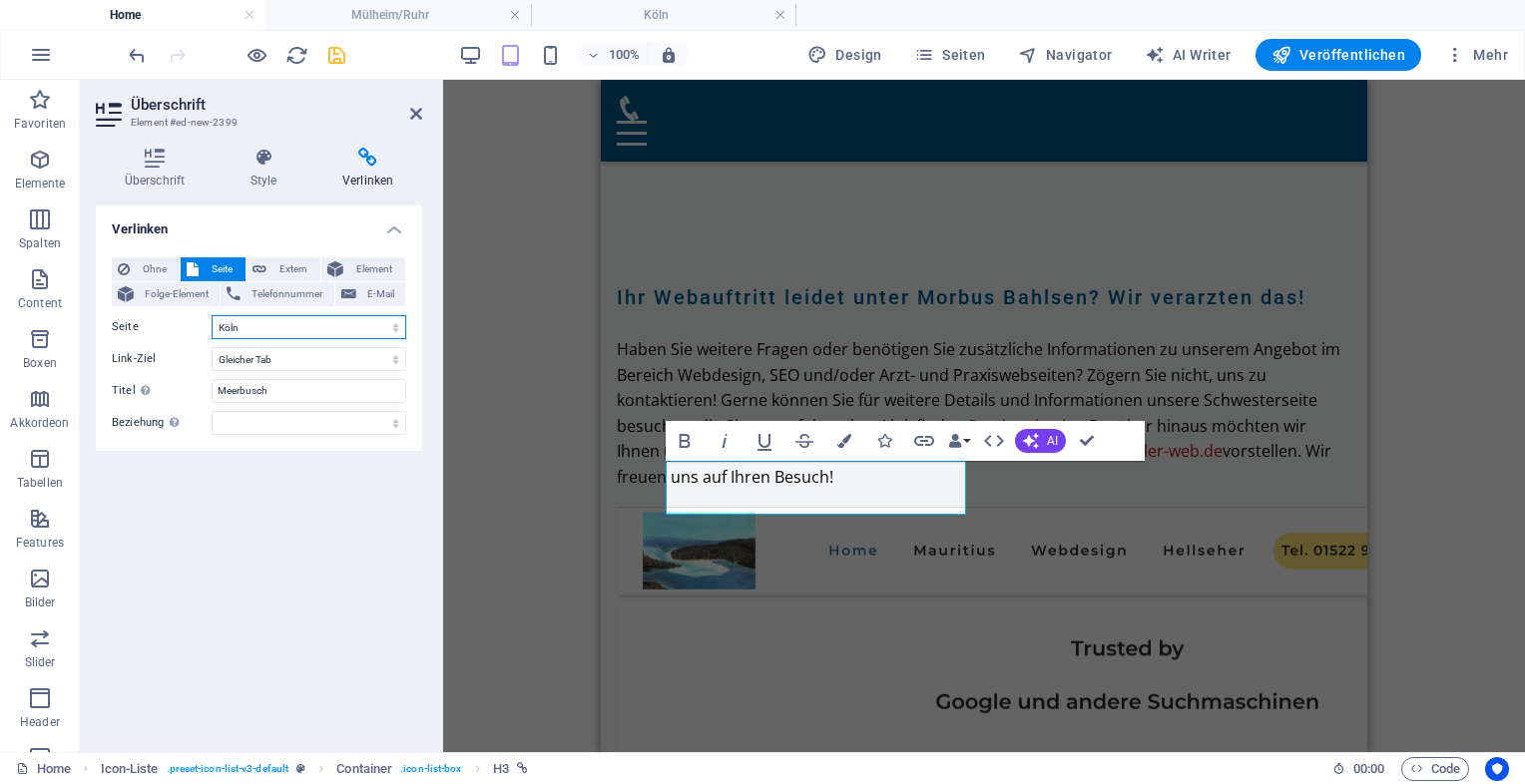 click on "Home Legal Notice Privacy Moderne Praxiswebsites für Ärzte [CITY] [CITY] [CITY] [CITY] [CITY] [CITY] [CITY] [CITY] Privatklinik für Ästhetische Chirurgie Ärzte mit Anspruch Für Zahnärzte in Luxuslagen – Patienten, die zahlen können Für Ärzte mit sozialem Auftrag Webseiten für Tierärzte &amp; Tierkliniken Ihre neue HNO-Homepage Ihre Hautarztpraxis Webdesign für Orthopäden &amp; Unfallchirurgen  Webdesign für Gynäkologen Webdesign &amp; SEO für Kardiologen Endokrinologe / Diabetologe  Augenarzt  Urologe Psychiater Gastroenterologen" at bounding box center [308, 327] 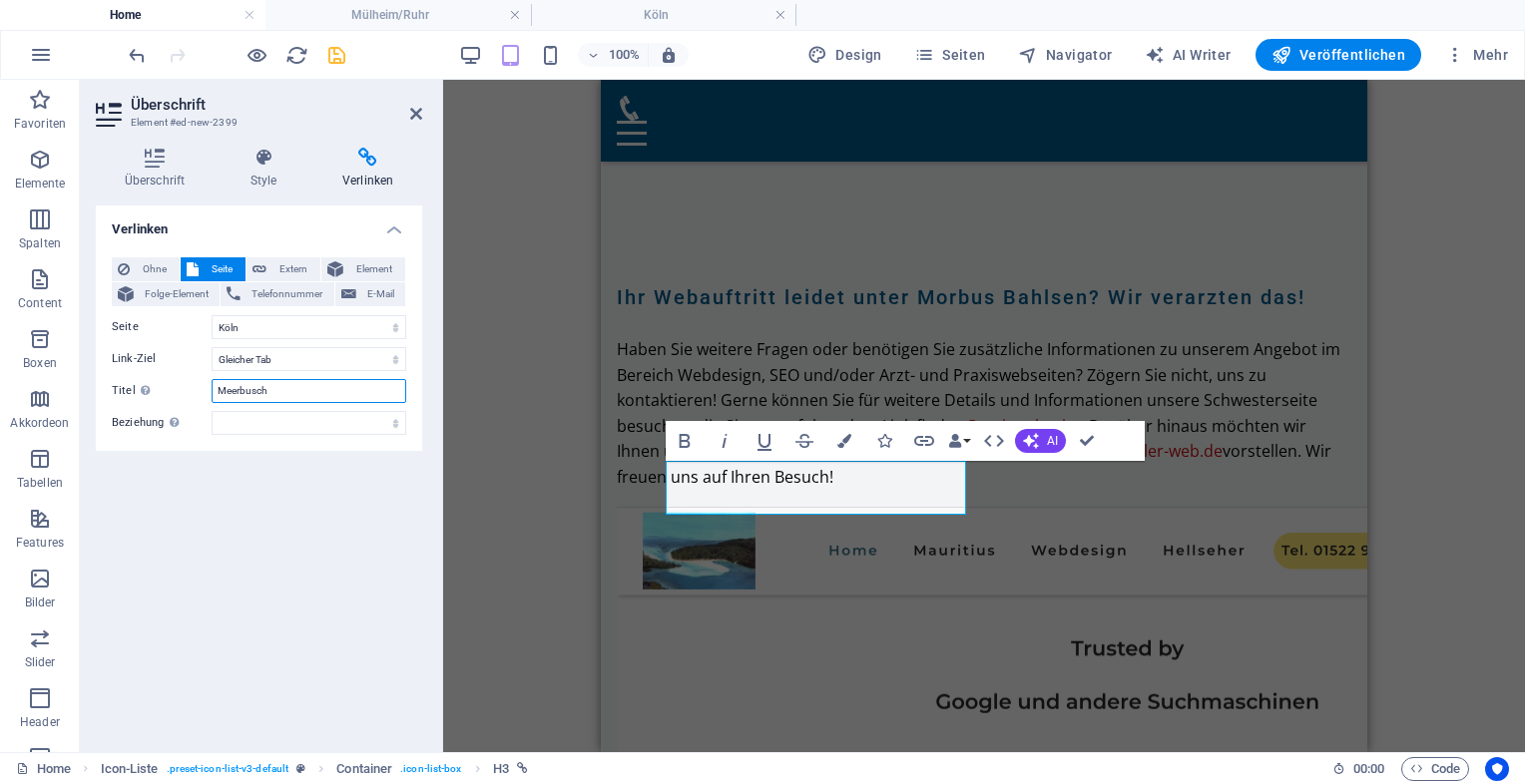 click on "Meerbusch" at bounding box center [308, 391] 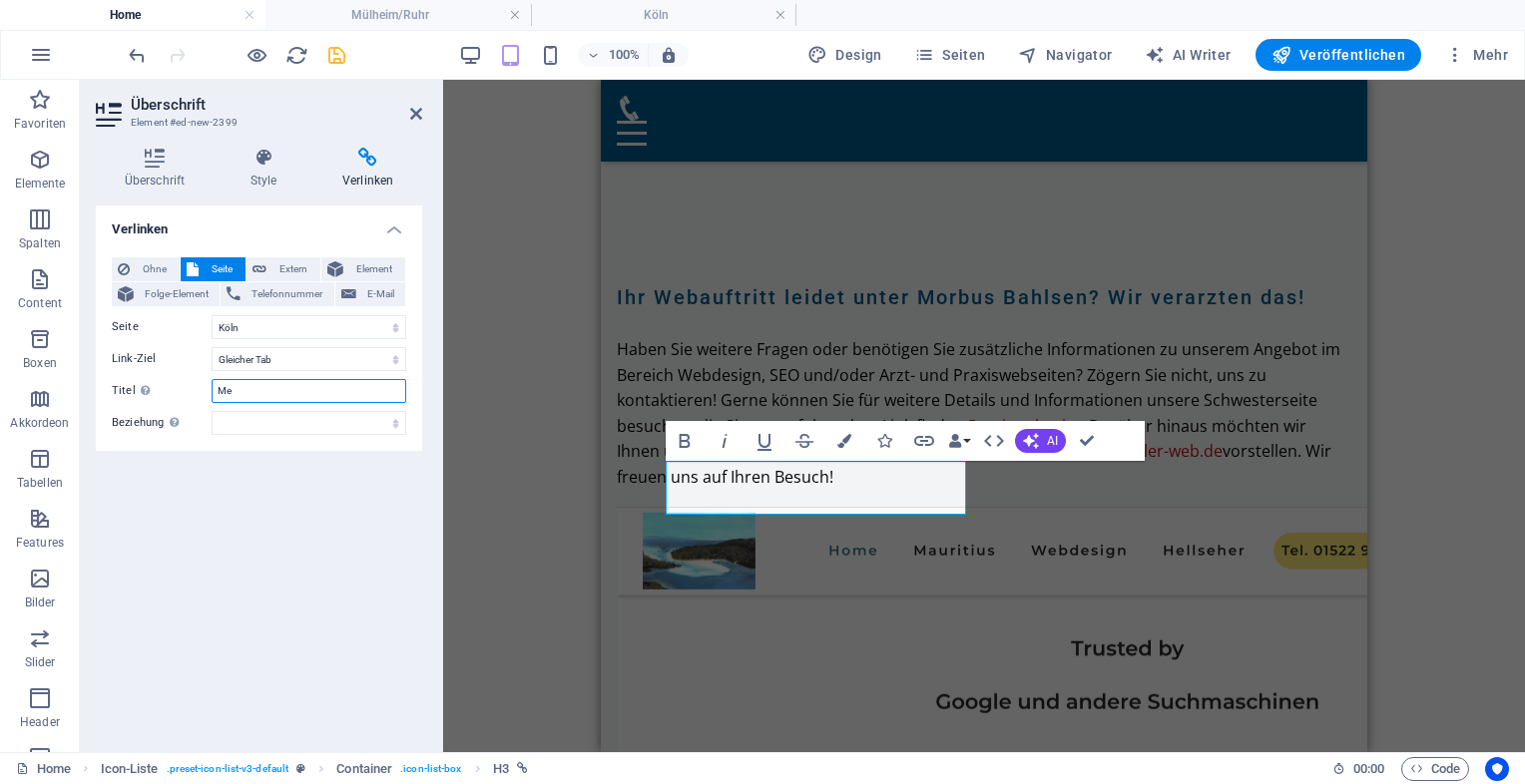 type on "M" 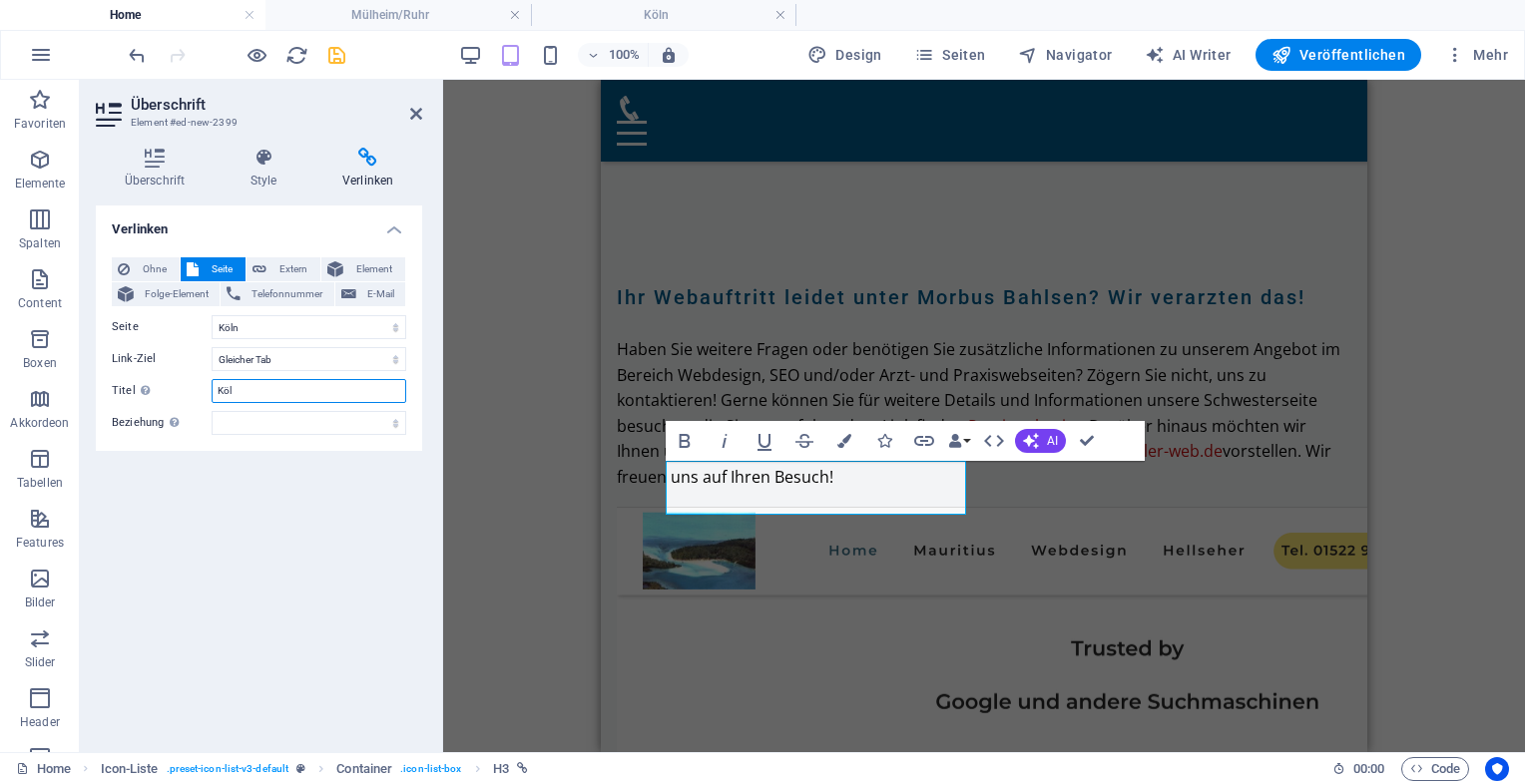 type on "Köln" 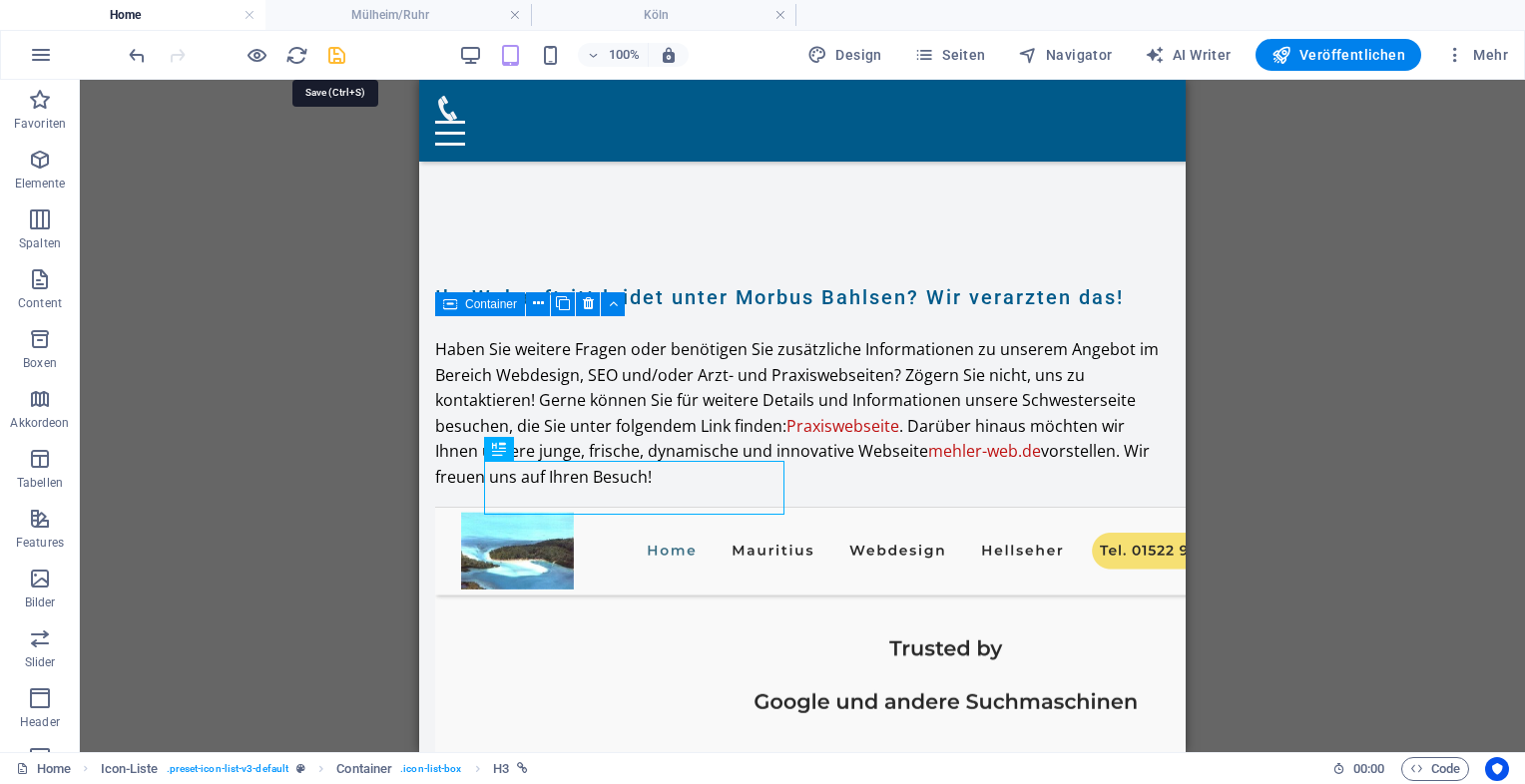 click at bounding box center [336, 55] 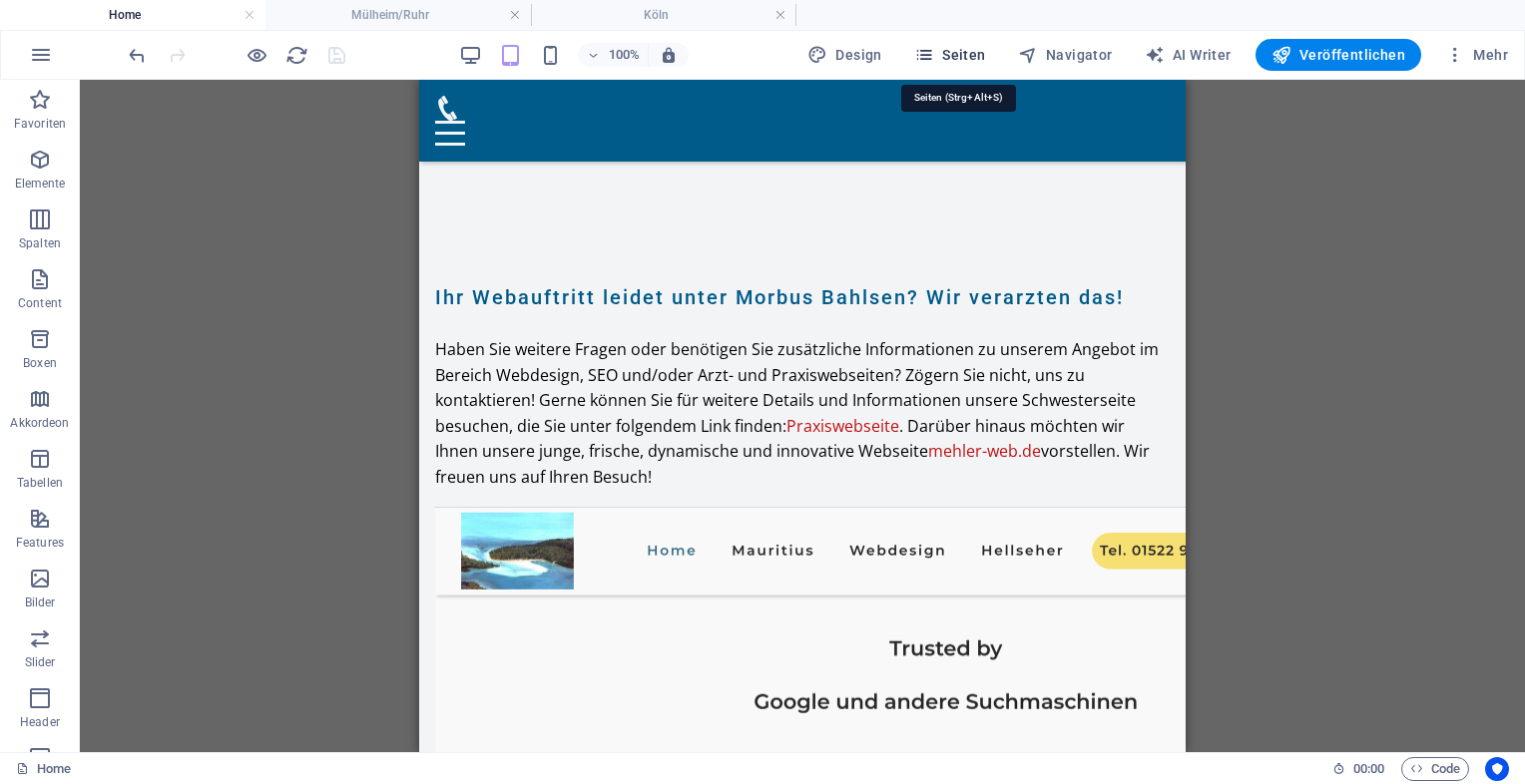click on "Seiten" at bounding box center (950, 55) 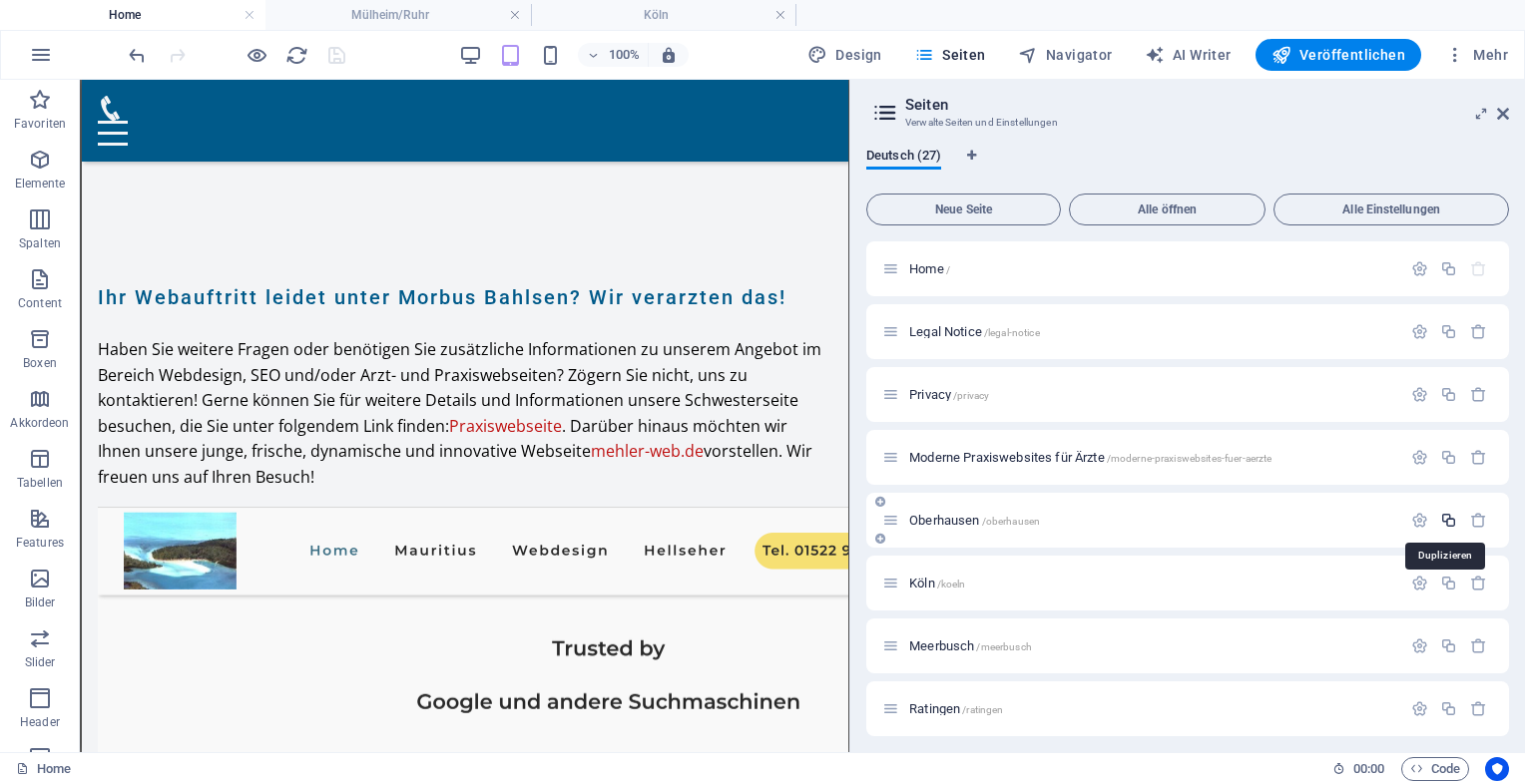 click at bounding box center [1448, 520] 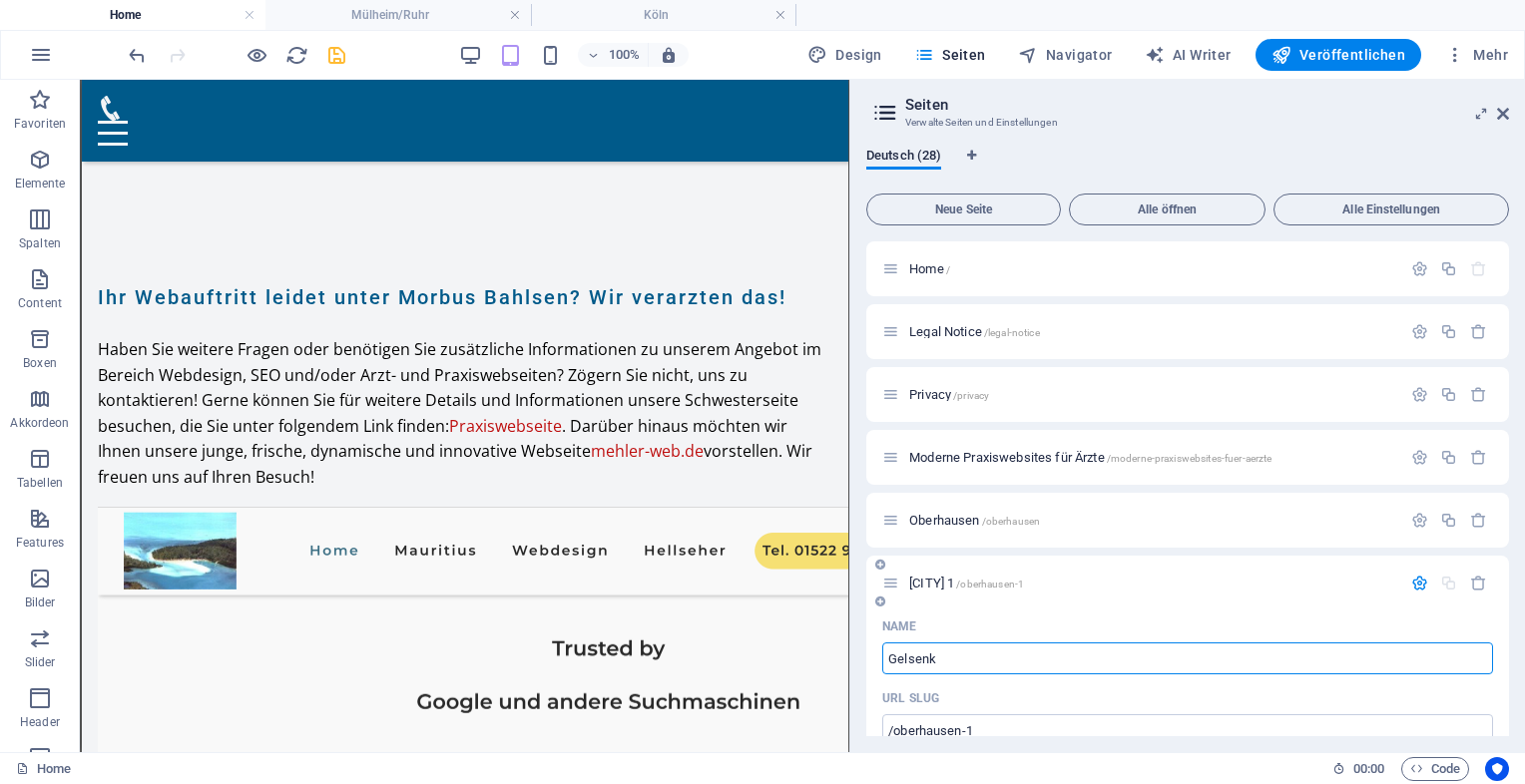 type on "Gelsenkr" 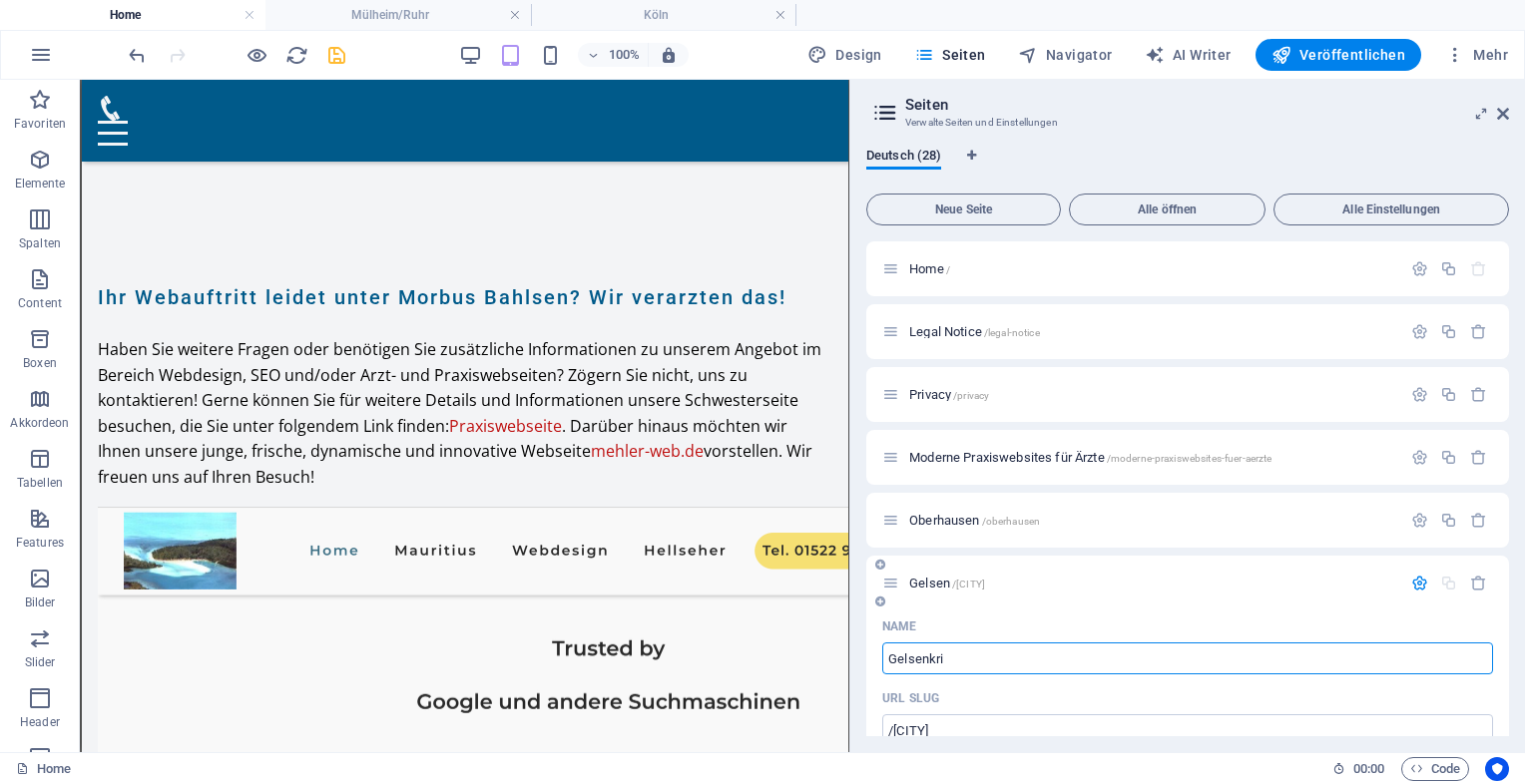 type on "Gelsenkri" 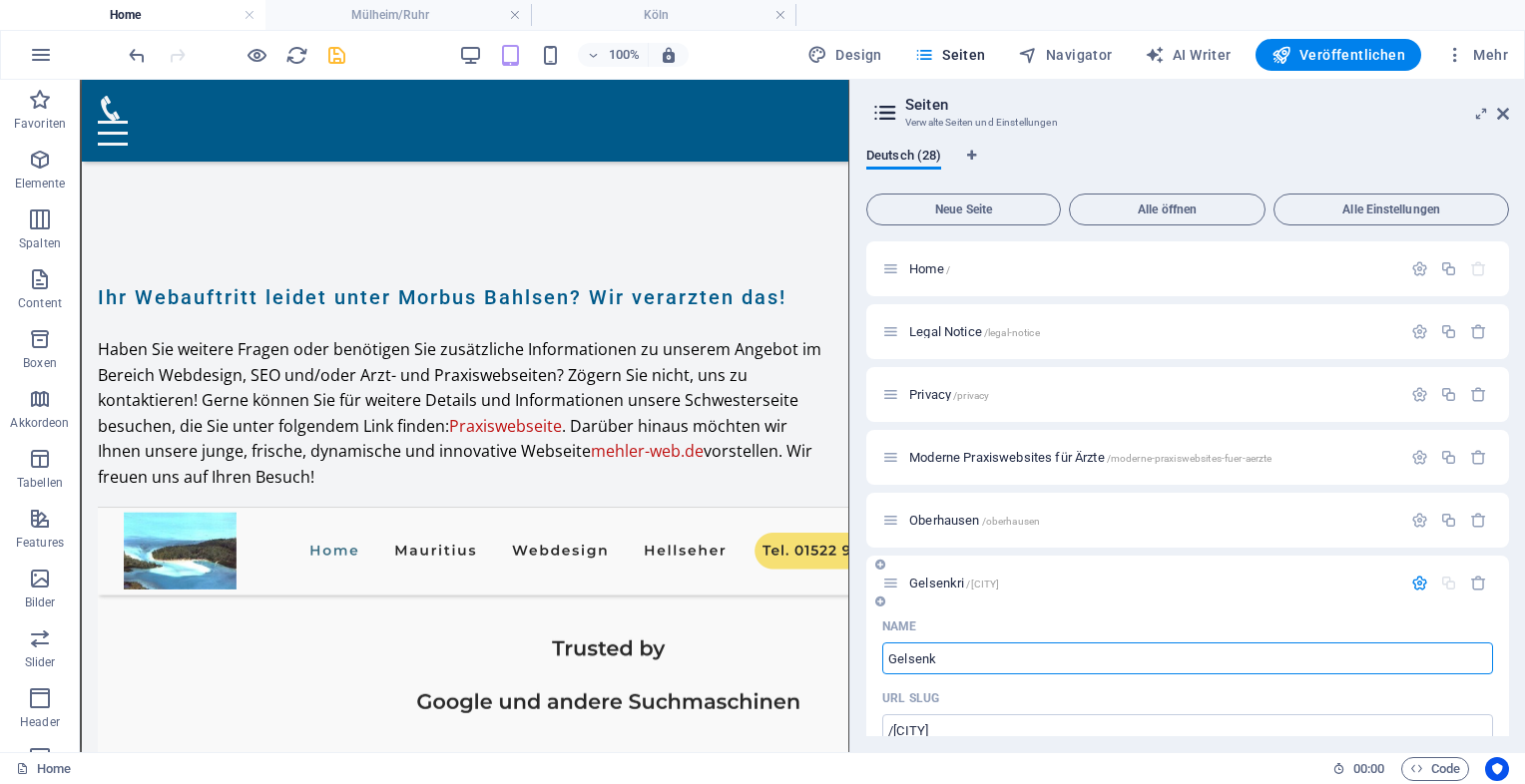 type on "Gelsenki" 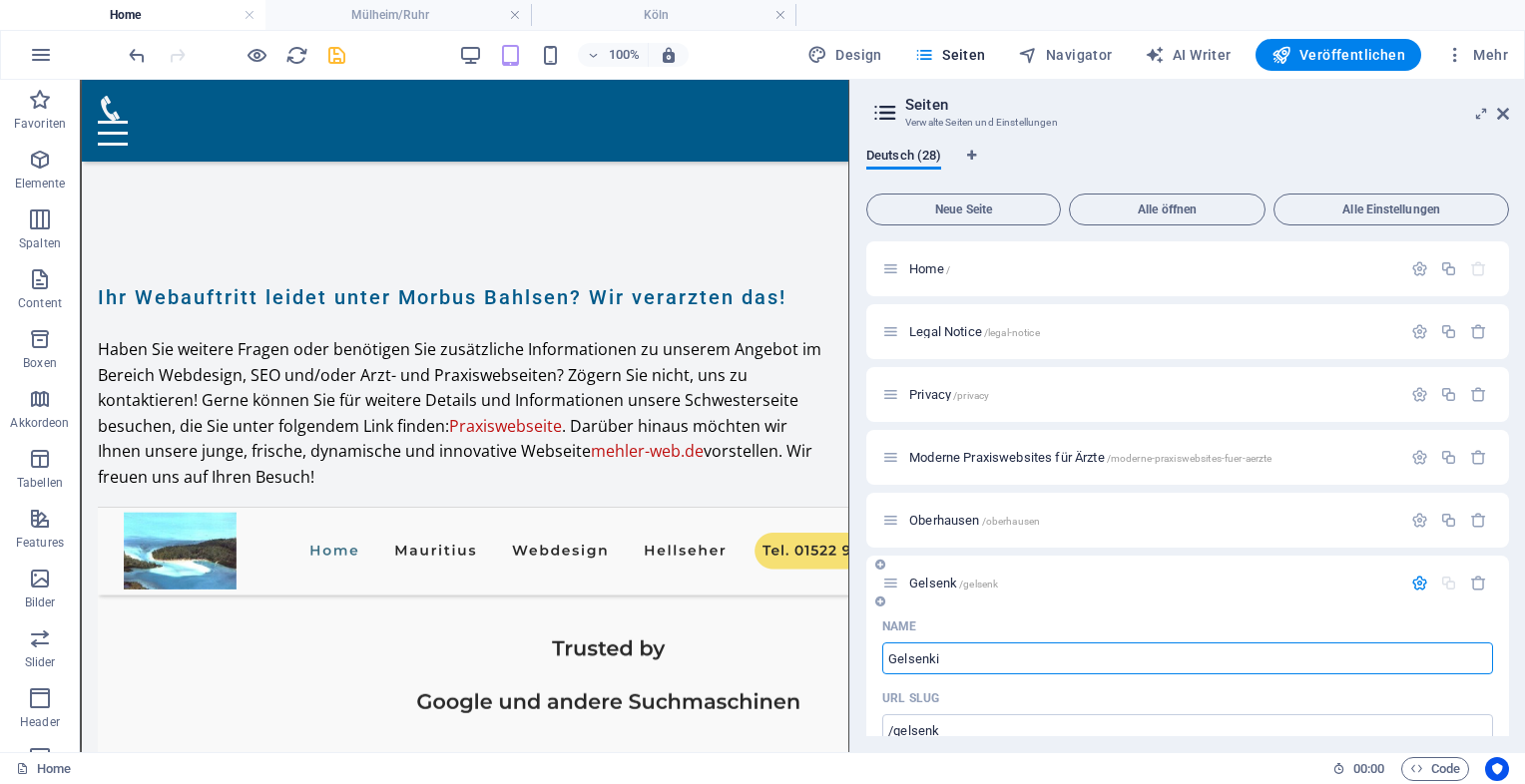 type on "Gelsenki" 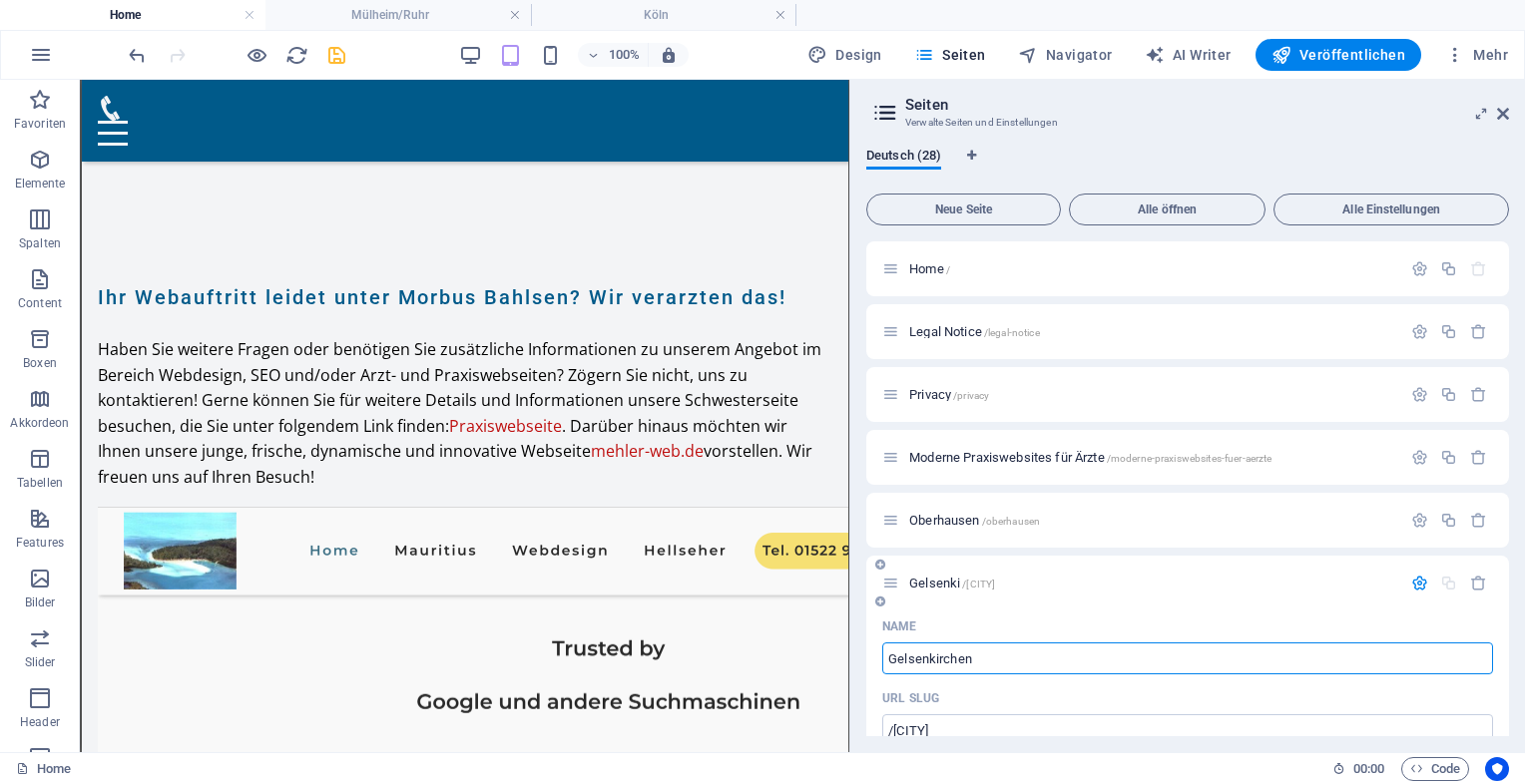 type on "Gelsenkirchen" 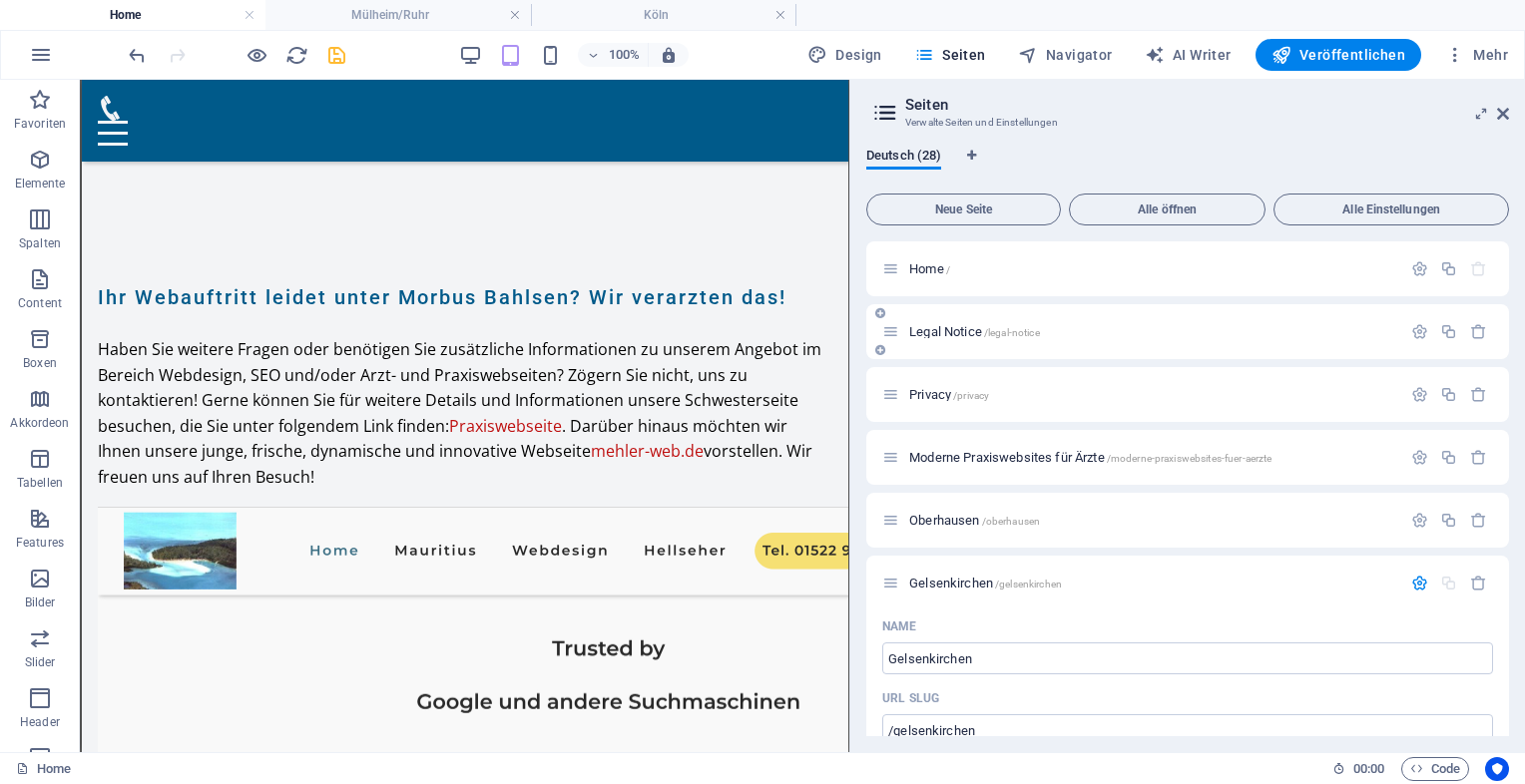 drag, startPoint x: 1504, startPoint y: 296, endPoint x: 1504, endPoint y: 329, distance: 33 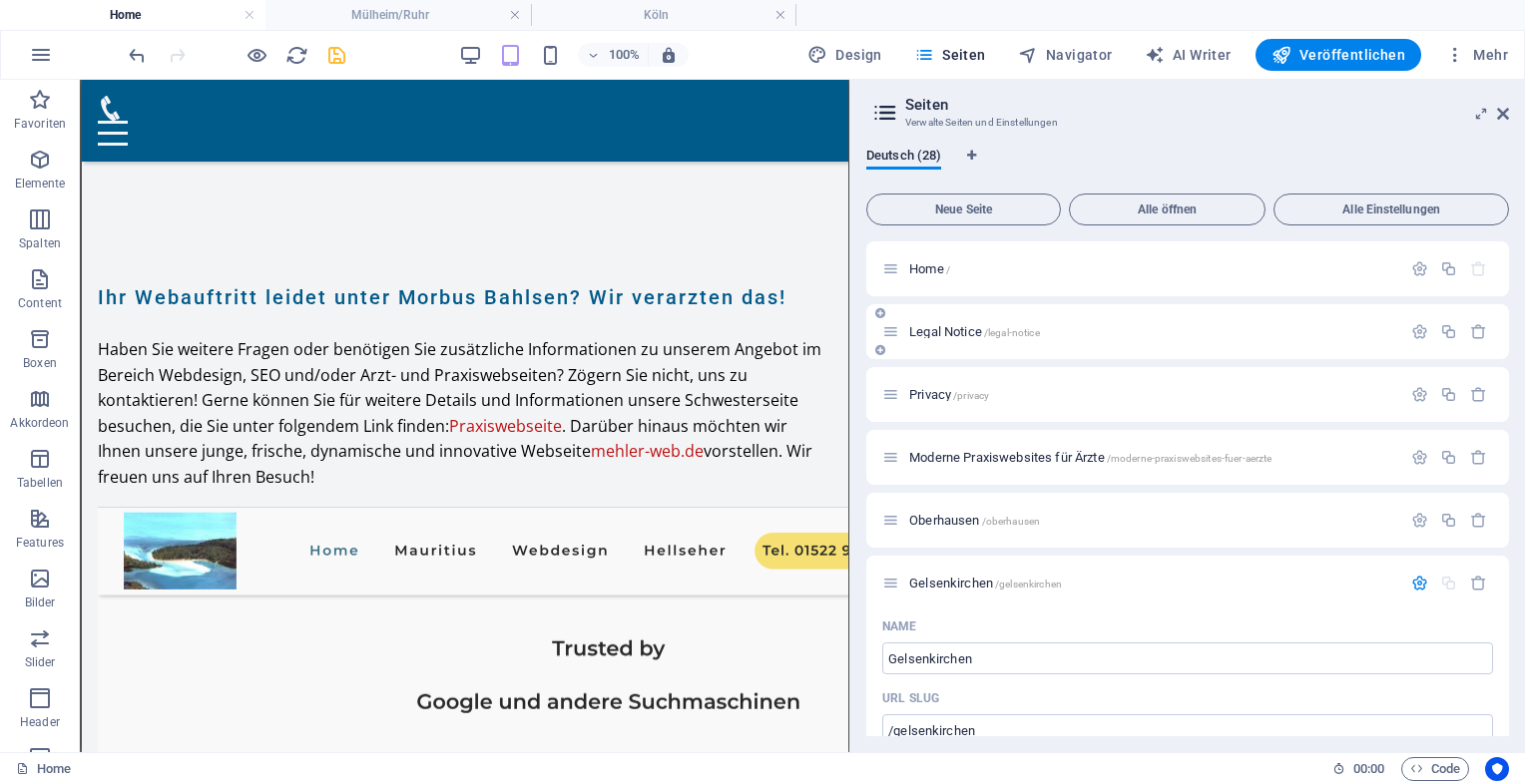 click on "Home / Legal Notice /legal-notice Privacy /privacy Moderne Praxiswebsites für Ärzte /moderne-praxiswebsites-fuer [CITY] /[CITY] Name [CITY] ​ URL SLUG /[CITY] ​ SEO Titel AI [CITY] ​ 306 / 580 Px SEO Beschreibung AI Moderne Arzt-Webseiten &amp; SEO für [CITY]: Gewinnen Sie mehr Patienten mit einer individuellen, optimierten Online-Präsenz! ​ 833 / 990 Px SEO Keywords AI Arzt-Webseiten [CITY], SEO für Ärzte, digitale Arztpraxis, modernes Webdesign für Ärzte, Online-Terminbuchungen, mobile Optimierung Praxen ​ Einstellungen Menü Noindex Vorschau Mobil Desktop www.example.com [CITY] [CITY] - Ärzte Homepage  Moderne Arzt-Webseiten &amp; SEO für [CITY]: Gewinnen Sie mehr Patienten mit einer individuellen, optimierten Online-Präsenz! Metatags ​ Vorschaubild (Open Graph) Dateien hierher ziehen, klicken um Dateien auszuwählen oder wähle aus deinen Dateien oder Stockfotos &amp; -Videos Mehr Einstellungen [CITY]" at bounding box center (1188, 1508) 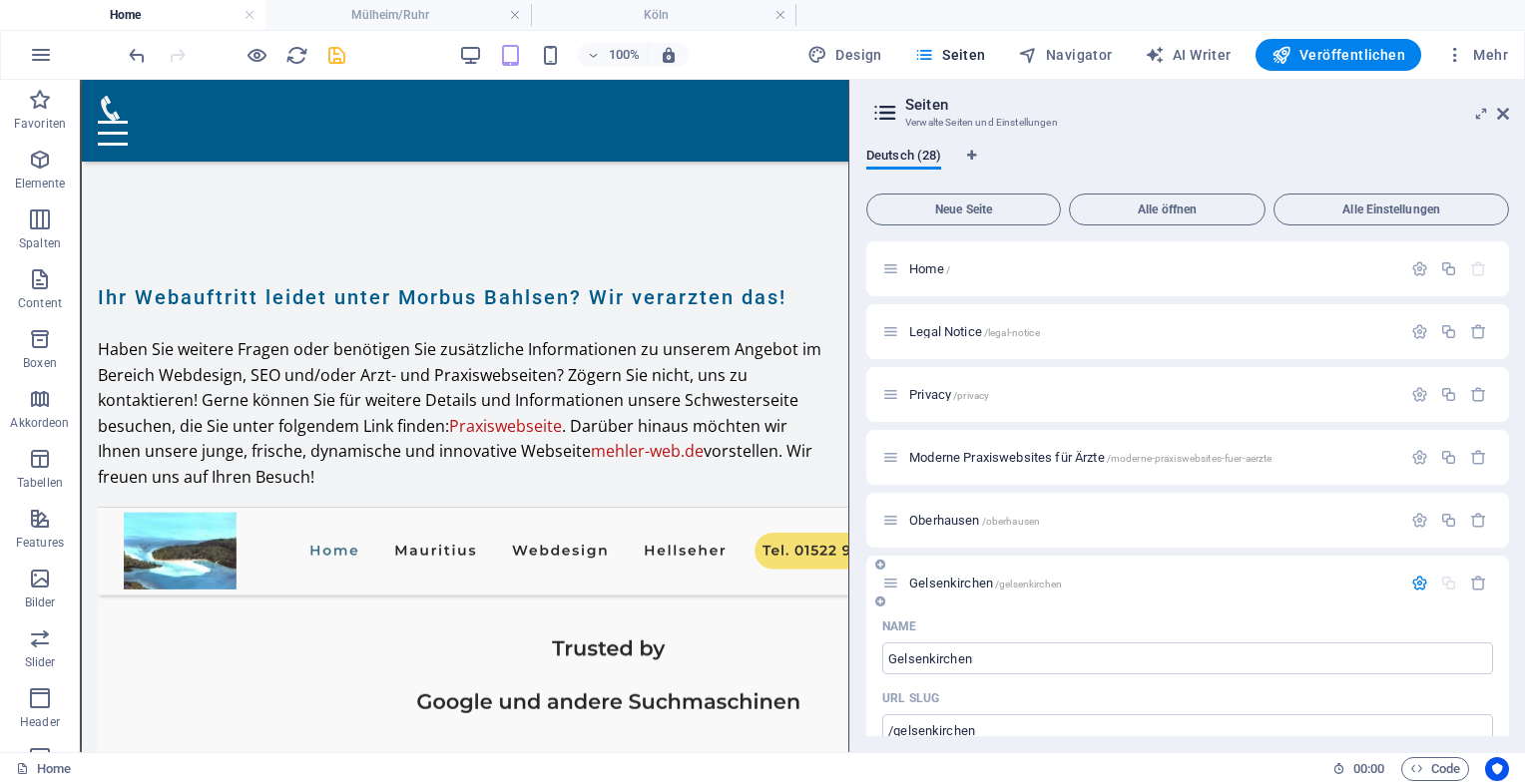 click on "[CITY] /[CITY]" at bounding box center (985, 583) 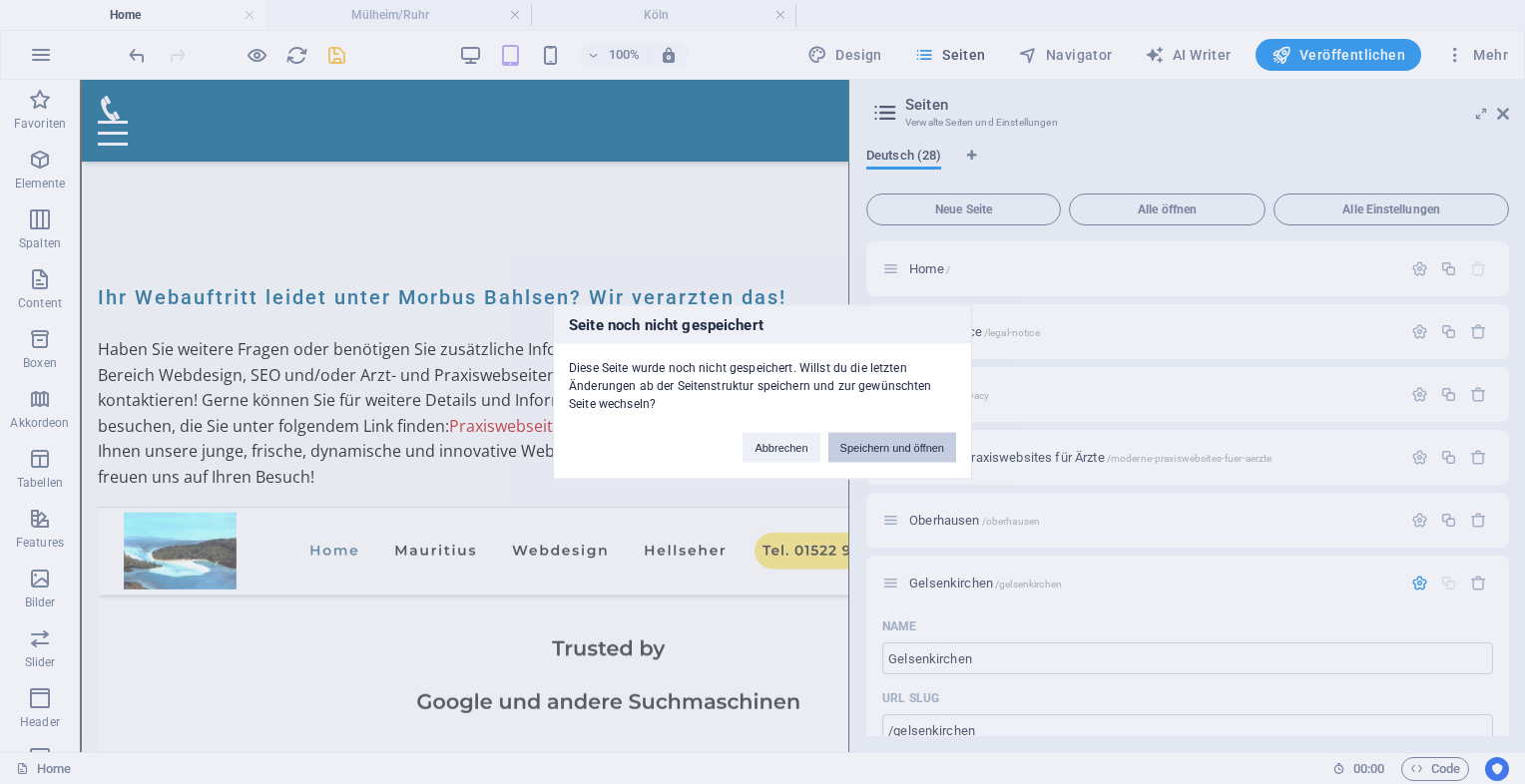 click on "Speichern und öffnen" at bounding box center [892, 448] 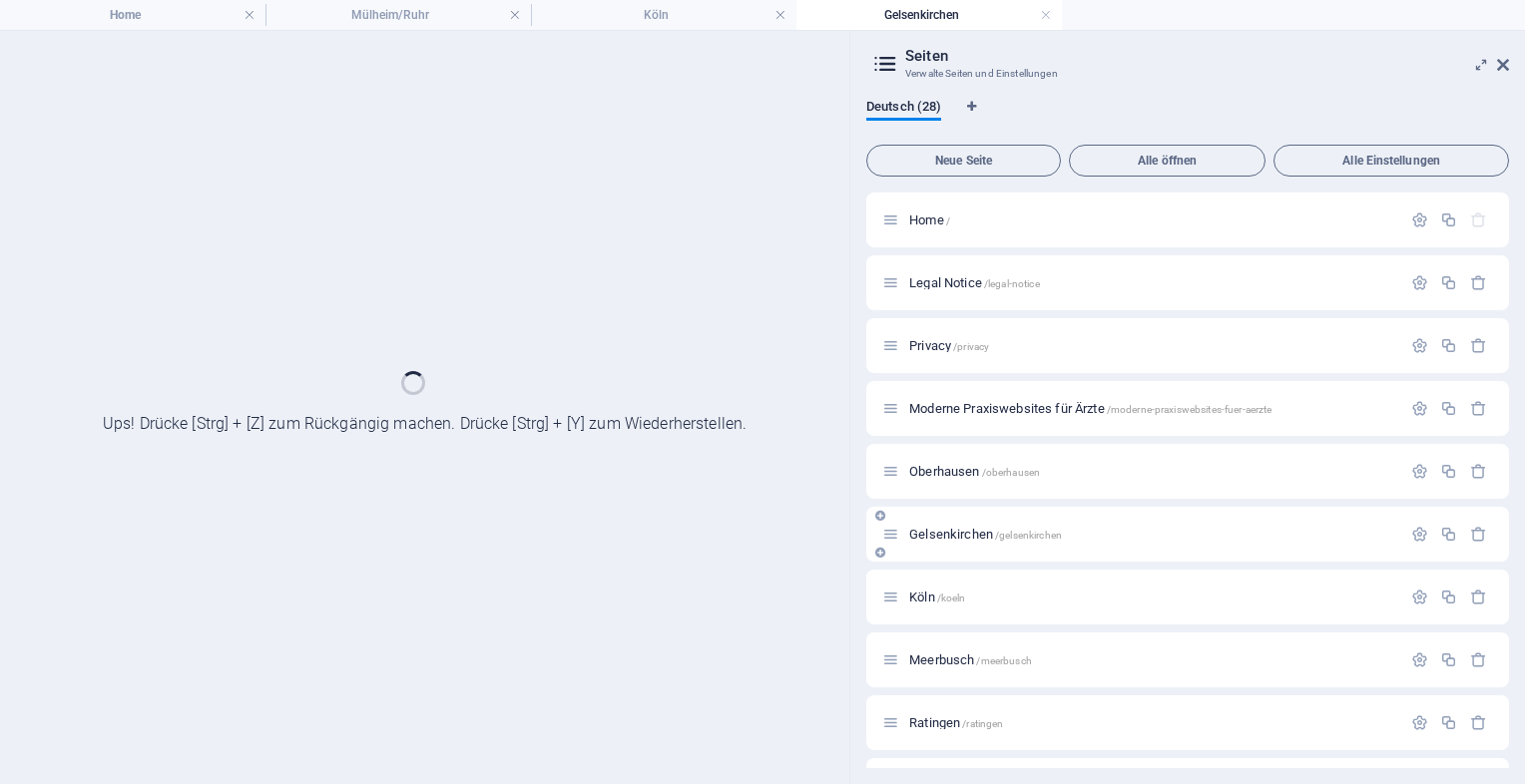 scroll, scrollTop: 0, scrollLeft: 0, axis: both 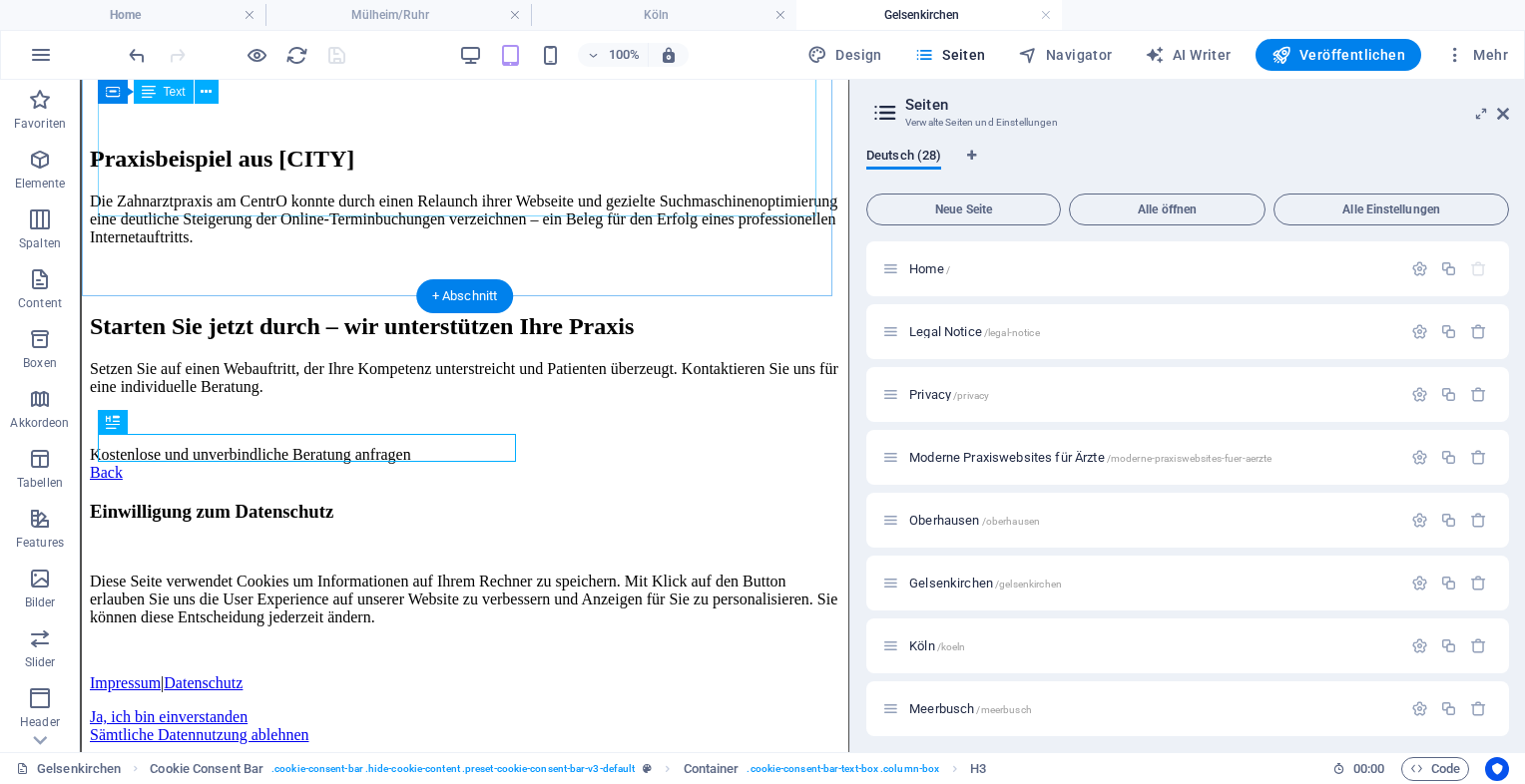 click on "Professionelle Arzt-Webseiten & SEO für [CITY] (Rheinland)
Moderne Arzt-Webseiten & SEO für Praxen in [CITY] (Rheinland)
Mehr Patienten gewinnen – professionell, individuell & sichtbar online
Ihre Praxis in [CITY] digital stärken
In [CITY] (Rheinland) ist es entscheidend, mit einem modernen Webauftritt Vertrauen zu schaffen und neue Patienten zu gewinnen. Mit einer professionellen Webseite von  deine-arzthomepage.de  präsentieren Sie Ihre Praxis optimal und machen es Interessenten leicht, Sie zu finden und zu kontaktieren.
Unsere Webseiten sind genau auf die Bedürfnisse von Ärzten abgestimmt – klar strukturiert, schnell, übersichtlich und mobil optimiert.
Ihre Vorteile mit einer Arzt-Webseite von uns
Individuelles Webdesign:  Passgenau auf Ihre Fachrichtung und Praxis abgestimmt, z.B. für Hautärzte, Zahnärzte oder Allgemeinmediziner in [CITY].
Professionelles SEO:
Mobile Optimierung:" at bounding box center [464, -53] 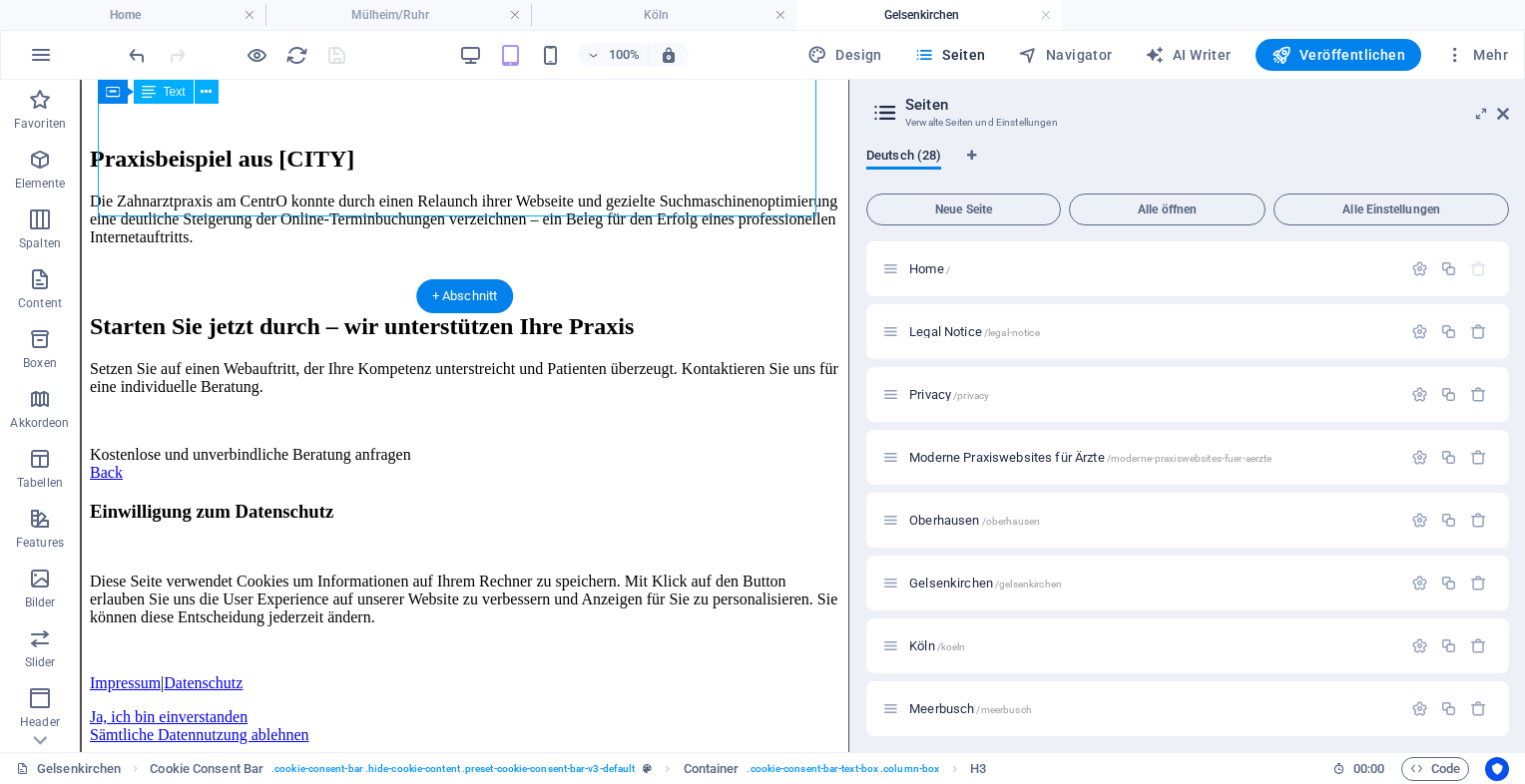 click on "Professionelle Arzt-Webseiten & SEO für [CITY] (Rheinland)
Moderne Arzt-Webseiten & SEO für Praxen in [CITY] (Rheinland)
Mehr Patienten gewinnen – professionell, individuell & sichtbar online
Ihre Praxis in [CITY] digital stärken
In [CITY] (Rheinland) ist es entscheidend, mit einem modernen Webauftritt Vertrauen zu schaffen und neue Patienten zu gewinnen. Mit einer professionellen Webseite von  deine-arzthomepage.de  präsentieren Sie Ihre Praxis optimal und machen es Interessenten leicht, Sie zu finden und zu kontaktieren.
Unsere Webseiten sind genau auf die Bedürfnisse von Ärzten abgestimmt – klar strukturiert, schnell, übersichtlich und mobil optimiert.
Ihre Vorteile mit einer Arzt-Webseite von uns
Individuelles Webdesign:  Passgenau auf Ihre Fachrichtung und Praxis abgestimmt, z.B. für Hautärzte, Zahnärzte oder Allgemeinmediziner in [CITY].
Professionelles SEO:
Mobile Optimierung:" at bounding box center [464, -53] 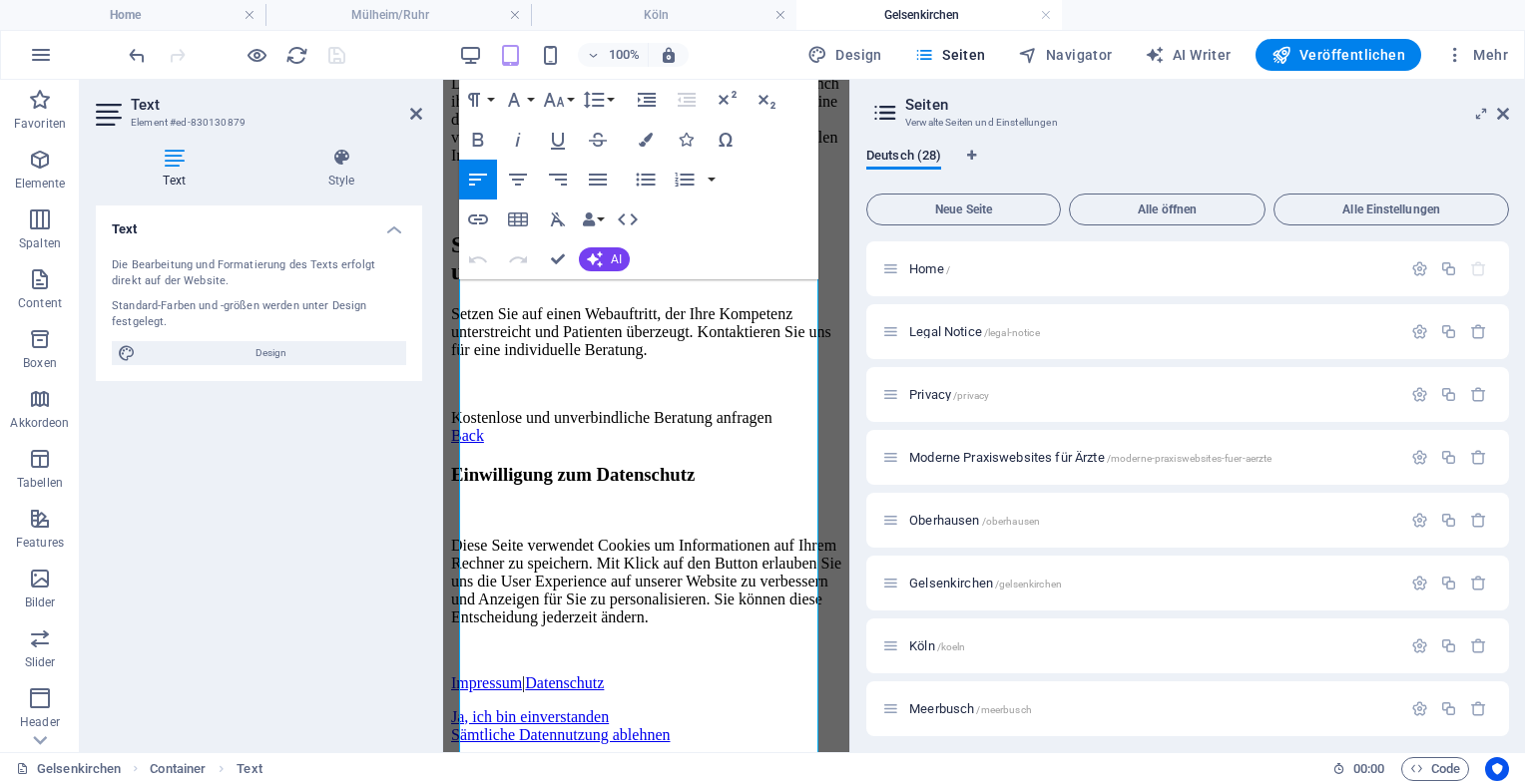 scroll, scrollTop: 343, scrollLeft: 0, axis: vertical 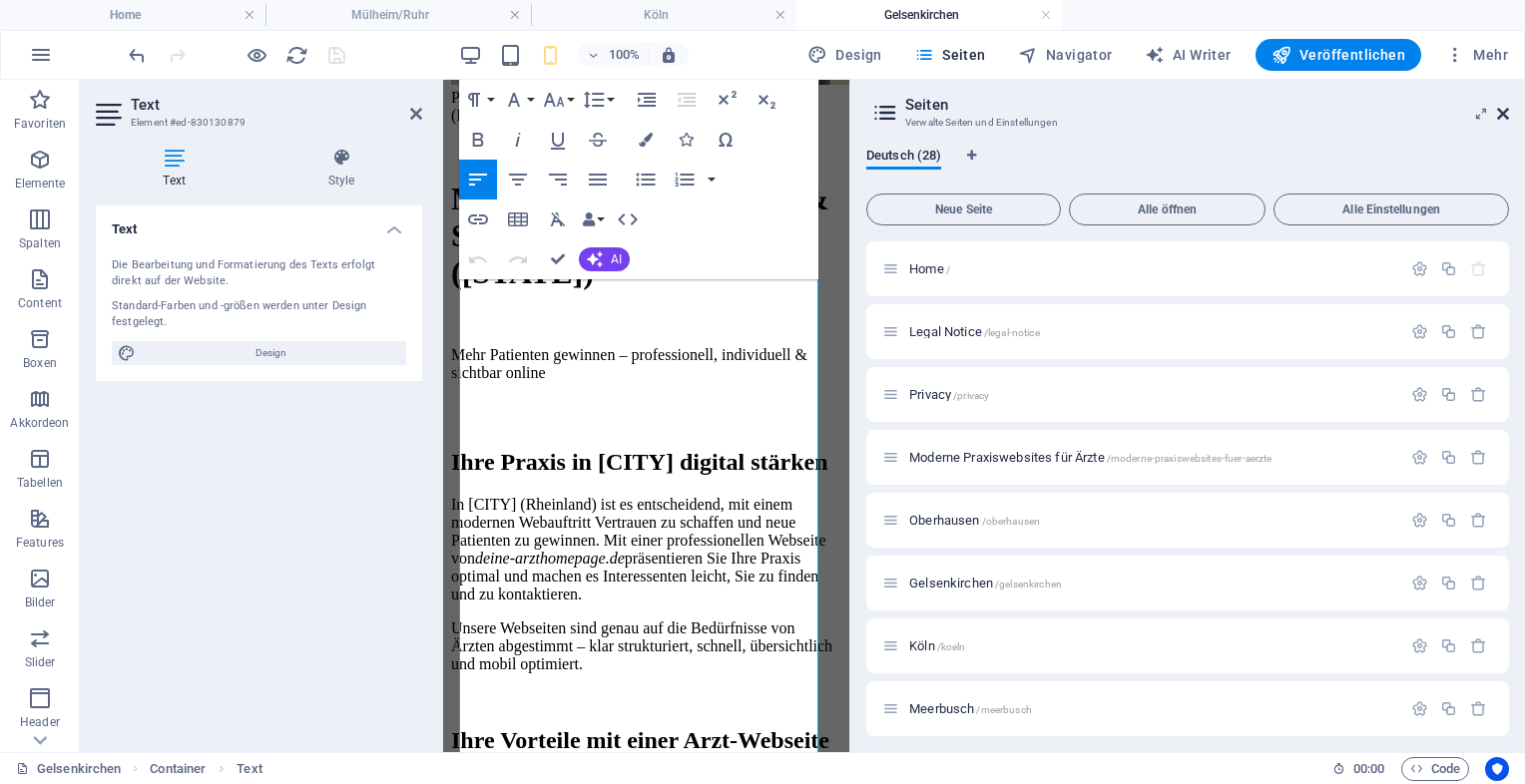 click at bounding box center [1503, 114] 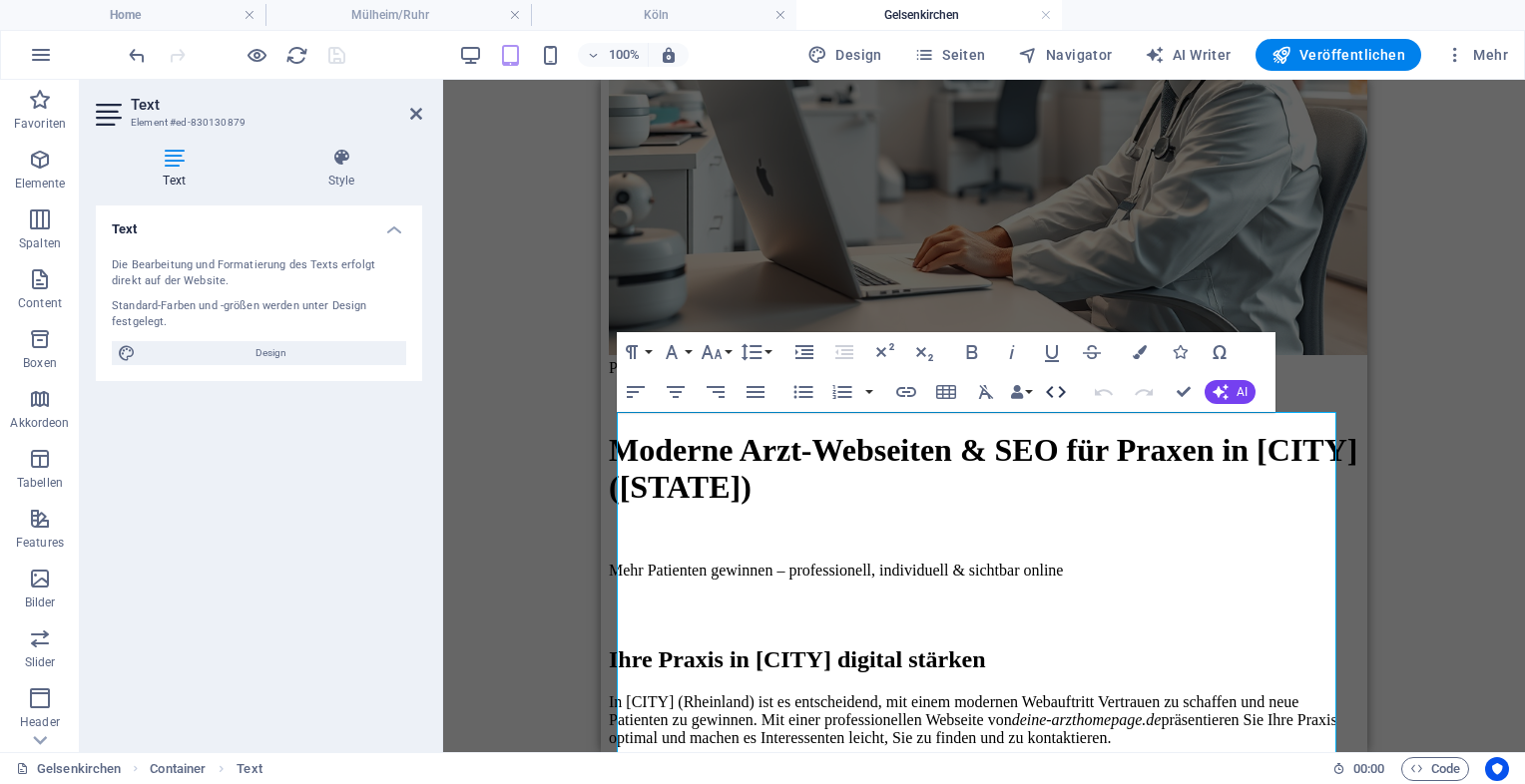 click 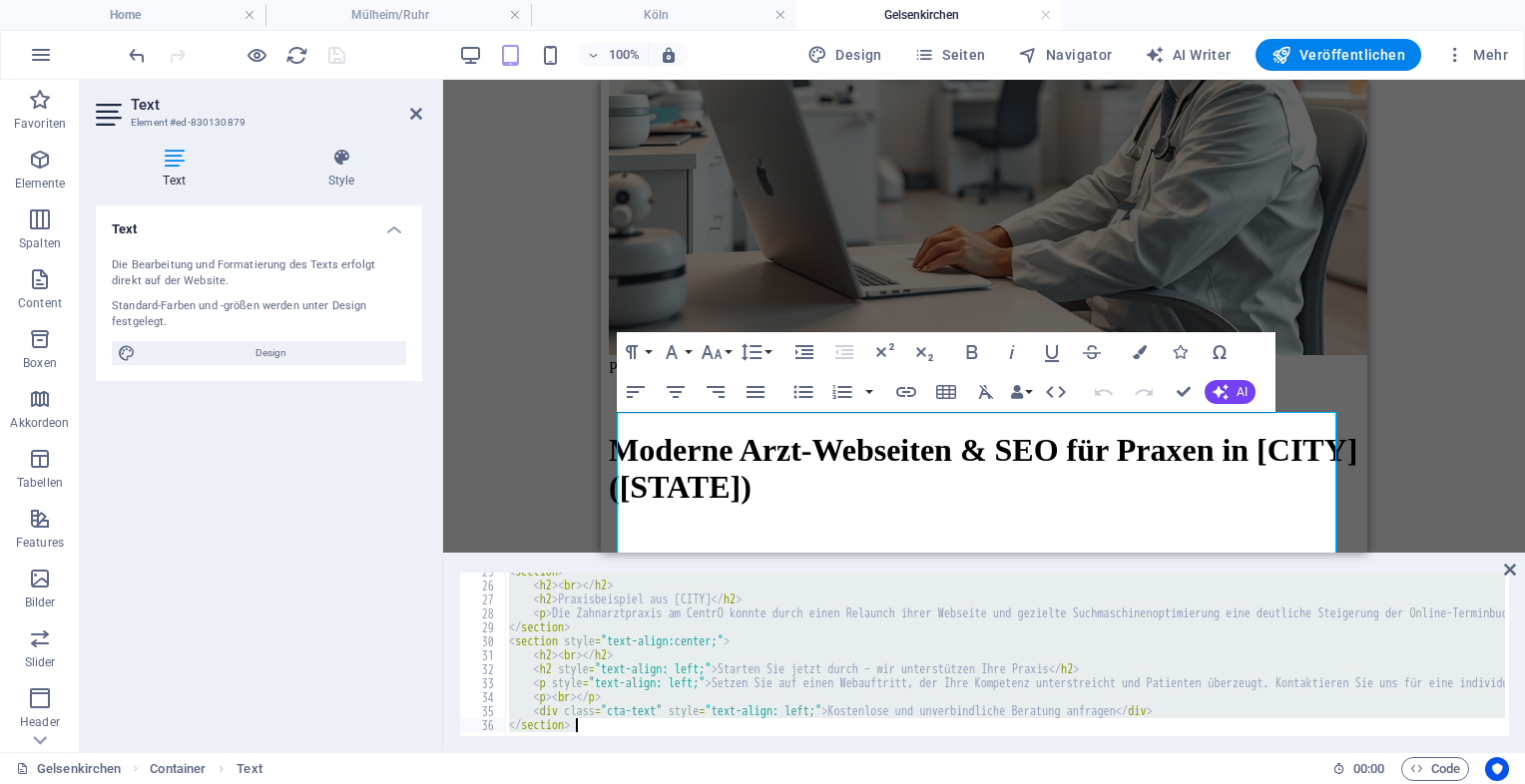 scroll, scrollTop: 343, scrollLeft: 0, axis: vertical 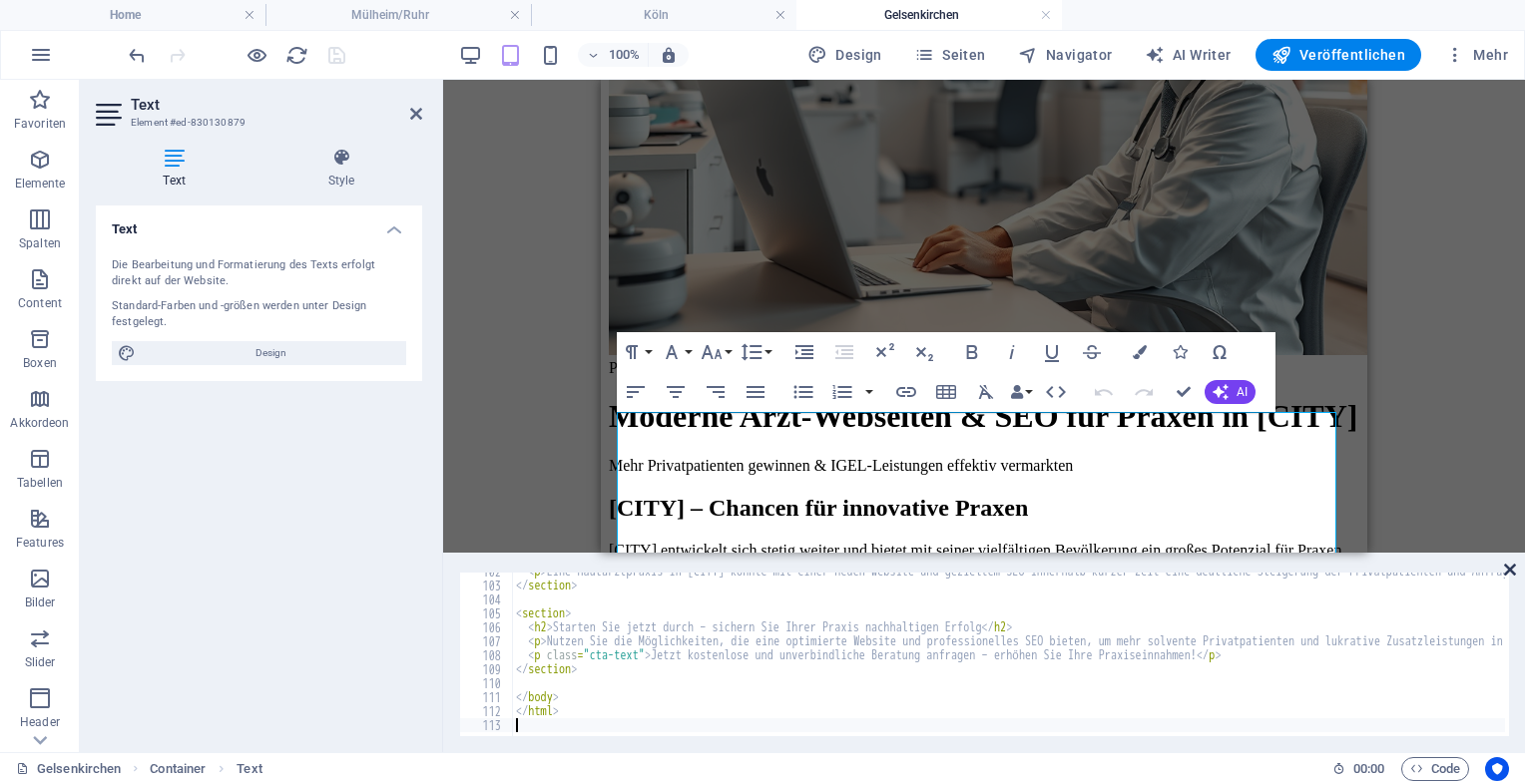 click at bounding box center (1510, 570) 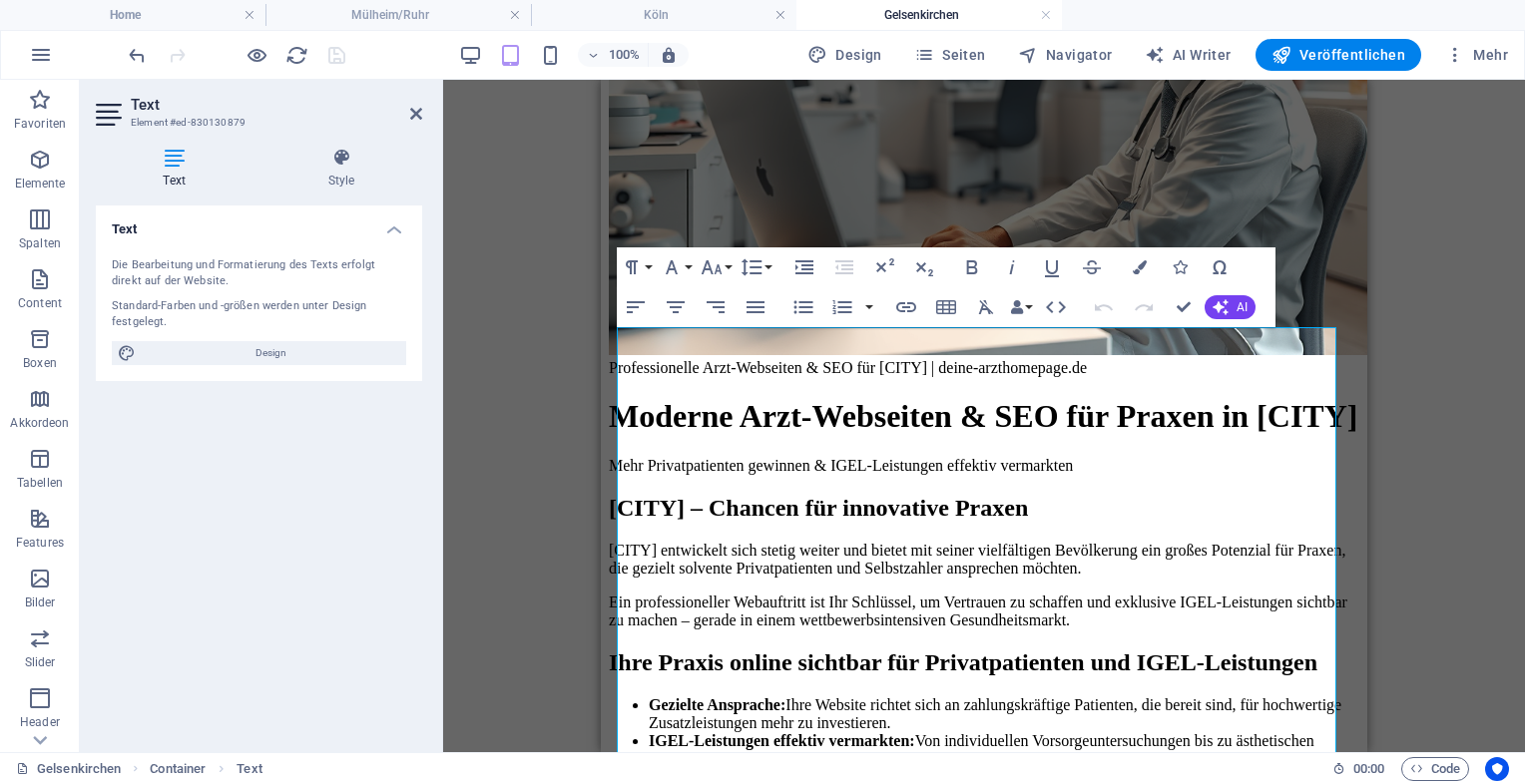 scroll, scrollTop: 429, scrollLeft: 0, axis: vertical 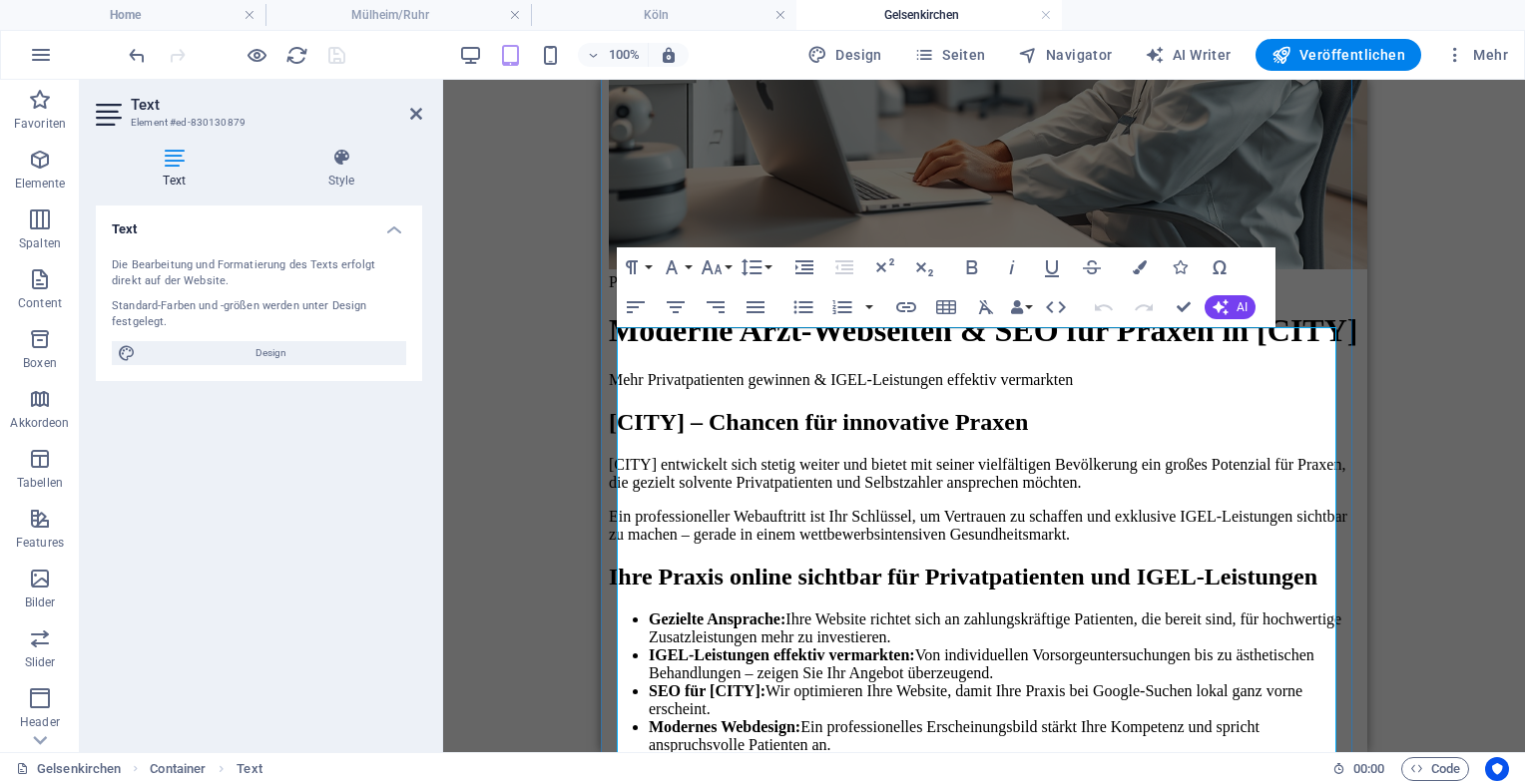 click on "Professionelle Arzt-Webseiten &amp; SEO für [CITY] | deine-arzthomepage.de Mehr Privatpatienten gewinnen &amp; IGEL-Leistungen effektiv vermarkten [CITY] – Chancen für innovative Praxen [CITY] entwickelt sich stetig weiter und bietet mit seiner vielfältigen Bevölkerung ein großes Potenzial für Praxen, die gezielt solvente Privatpatienten und Selbstzahler ansprechen möchten. Ein professioneller Webauftritt ist Ihr Schlüssel, um Vertrauen zu schaffen und exklusive IGEL-Leistungen sichtbar zu machen – gerade in einem wettbewerbsintensiven Gesundheitsmarkt. Ihre Praxis online sichtbar für Privatpatienten und IGEL-Leistungen Gezielte Ansprache: Ihre Website richtet sich an zahlungskräftige Patienten, die bereit sind, für hochwertige Zusatzleistungen mehr zu investieren. IGEL-Leistungen effektiv vermarkten: SEO für [CITY]:" at bounding box center [984, 632] 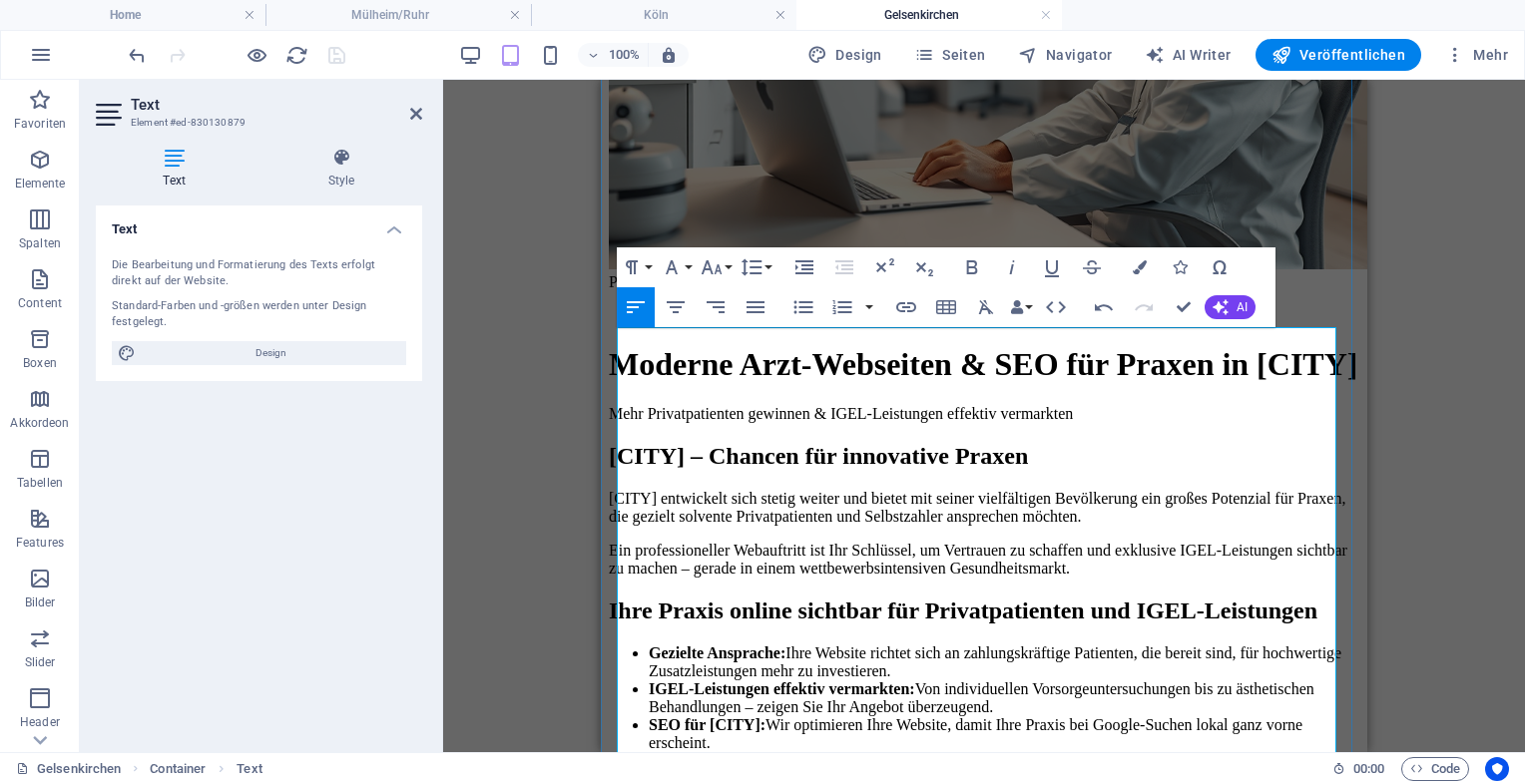 click on "Moderne Arzt-Webseiten & SEO für Praxen in [CITY]" at bounding box center (984, 364) 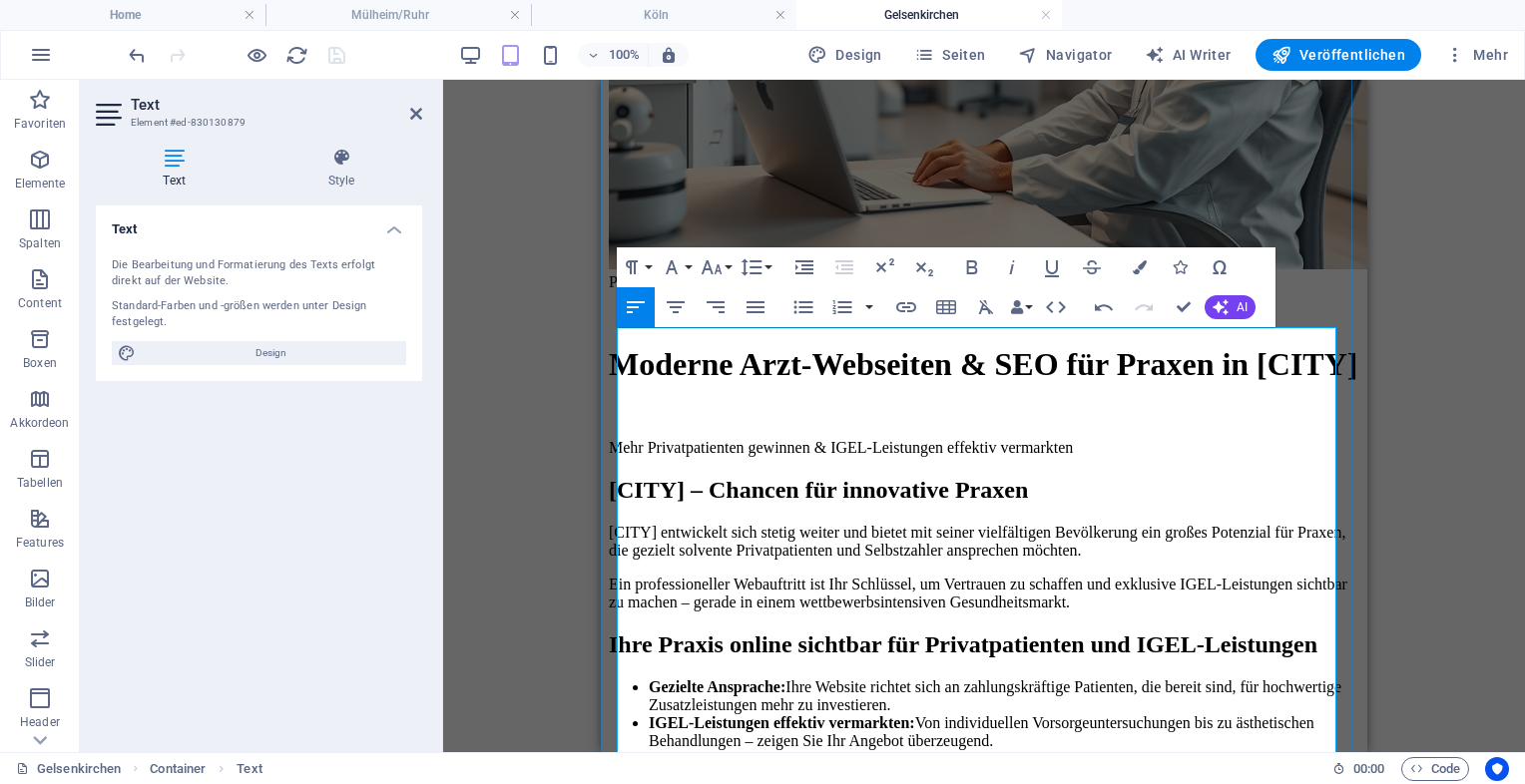 click on "Mehr Privatpatienten gewinnen & IGEL-Leistungen effektiv vermarkten" at bounding box center [984, 448] 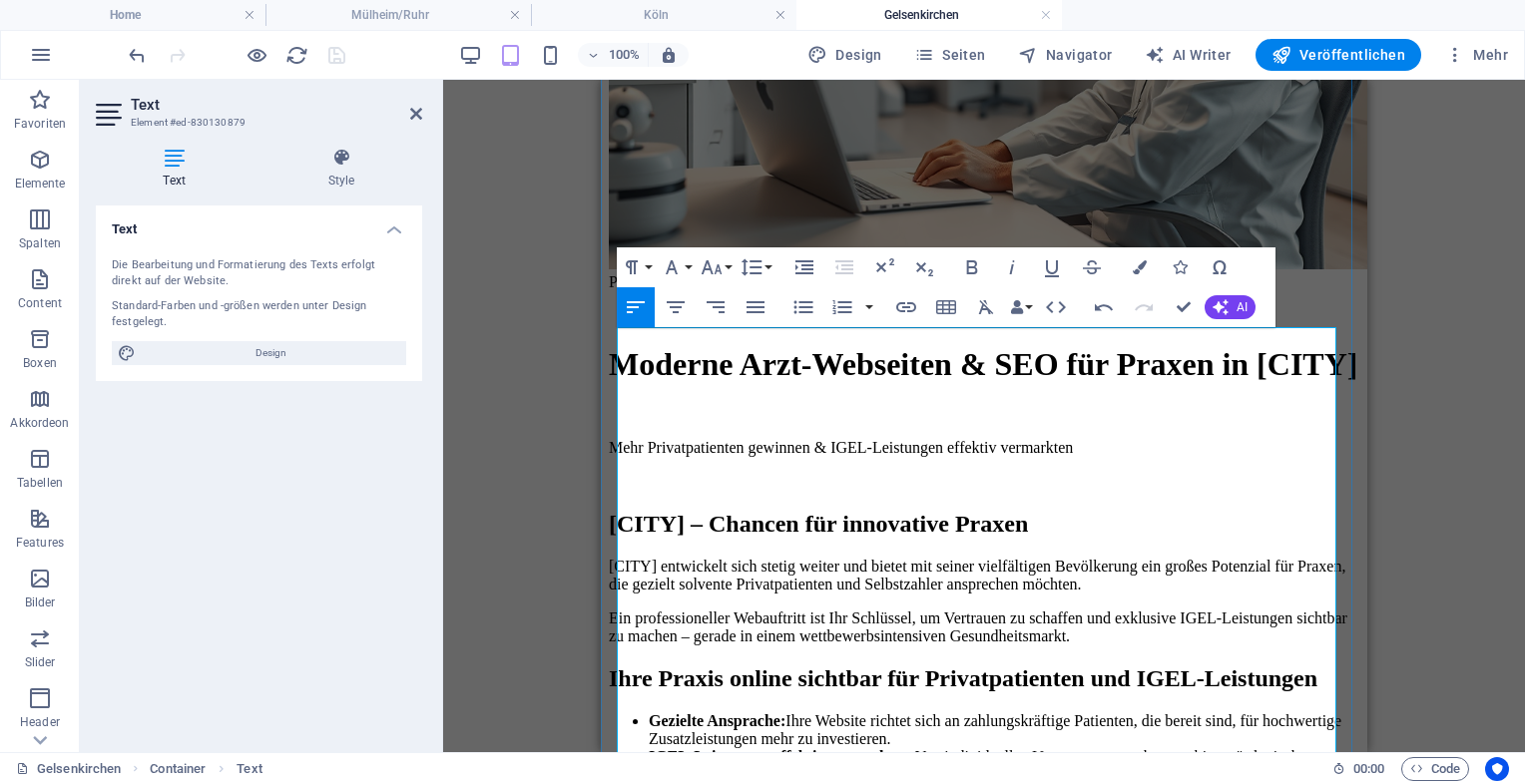 click on "[CITY] entwickelt sich stetig weiter und bietet mit seiner vielfältigen Bevölkerung ein großes Potenzial für Praxen, die gezielt solvente Privatpatienten und Selbstzahler ansprechen möchten." at bounding box center [984, 576] 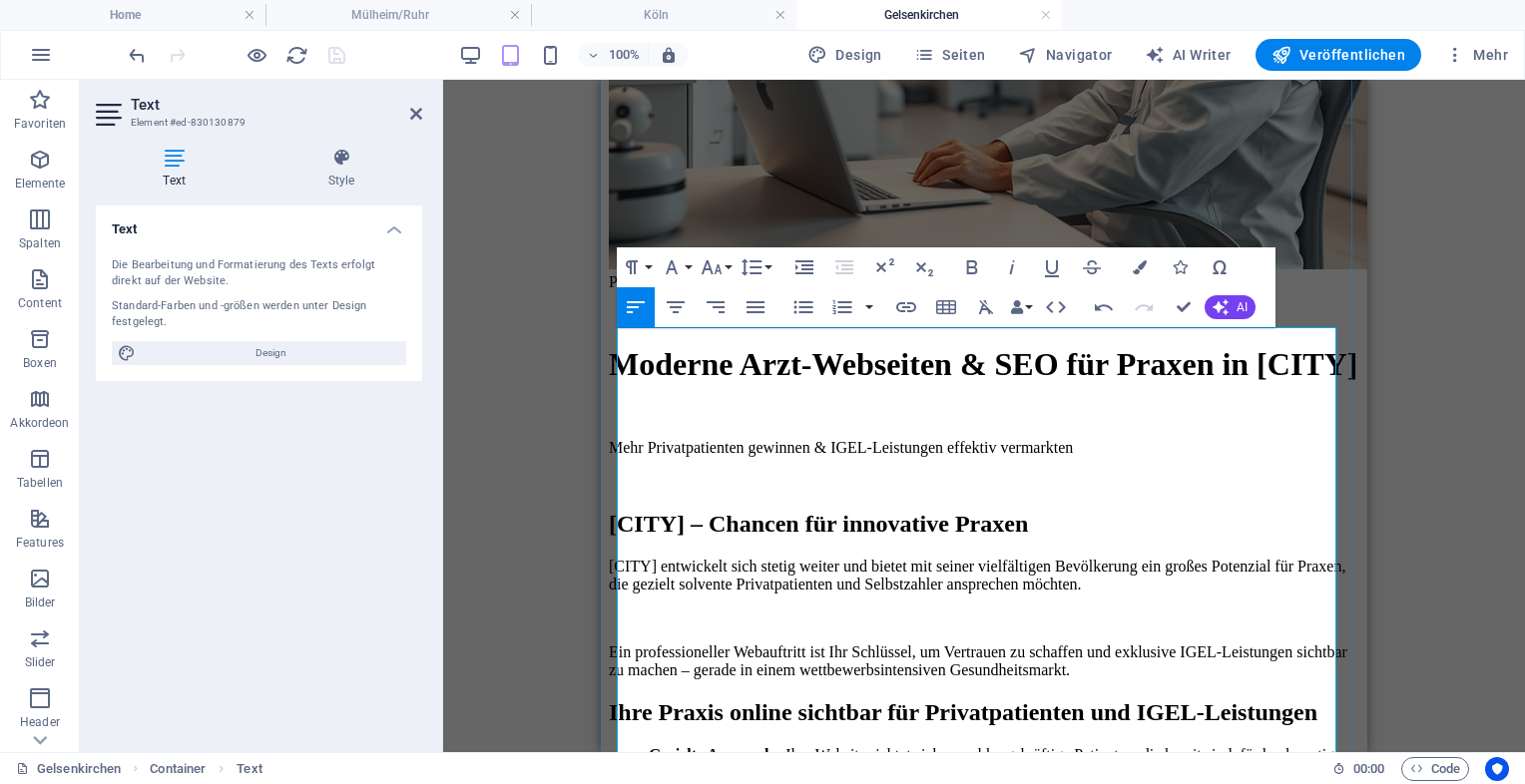 click on "Ein professioneller Webauftritt ist Ihr Schlüssel, um Vertrauen zu schaffen und exklusive IGEL-Leistungen sichtbar zu machen – gerade in einem wettbewerbsintensiven Gesundheitsmarkt." at bounding box center (984, 661) 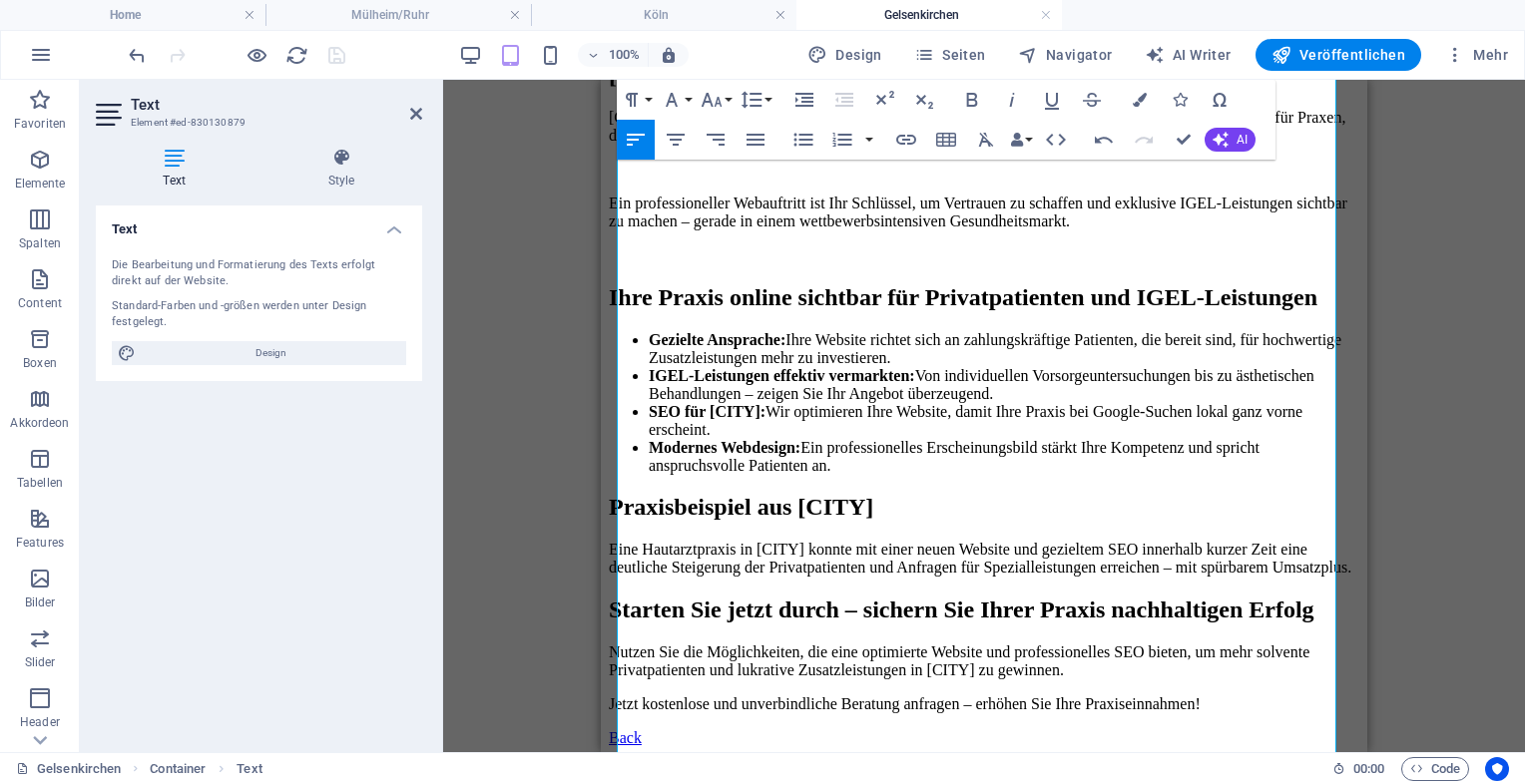 scroll, scrollTop: 909, scrollLeft: 0, axis: vertical 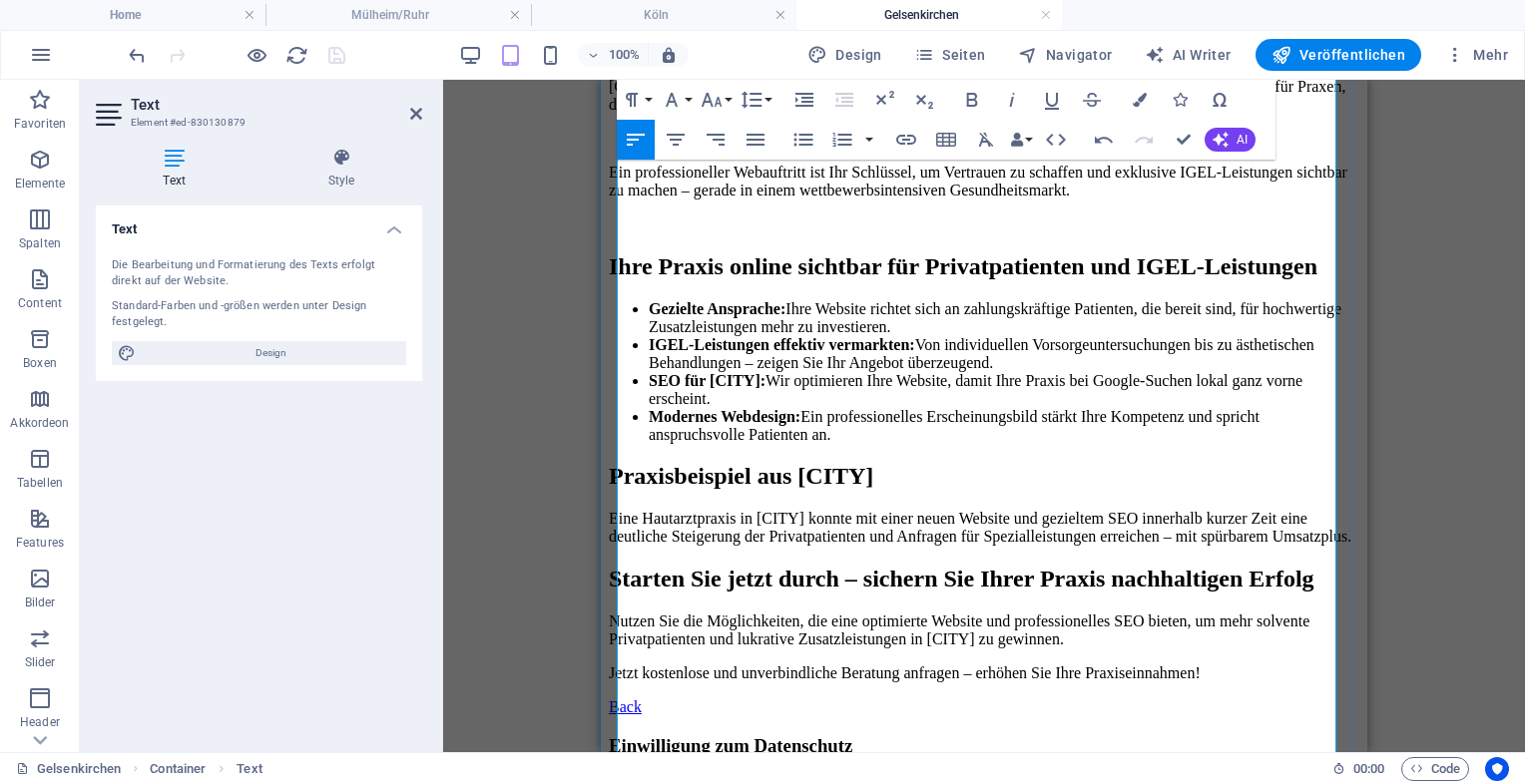 click on "Modernes Webdesign:  Ein professionelles Erscheinungsbild stärkt Ihre Kompetenz und spricht anspruchsvolle Patienten an." at bounding box center (1004, 426) 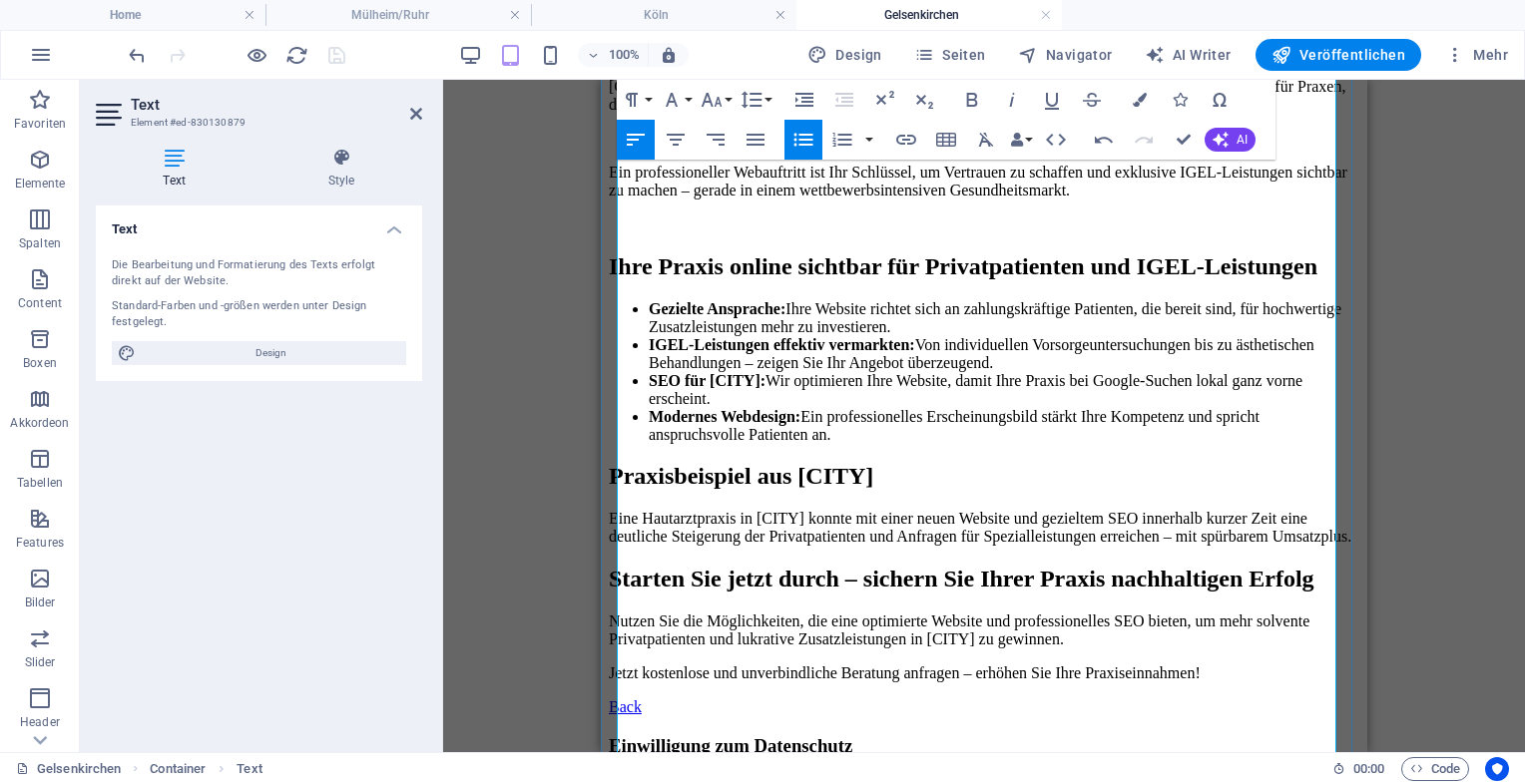 click on "Praxisbeispiel aus [CITY]" at bounding box center (984, 476) 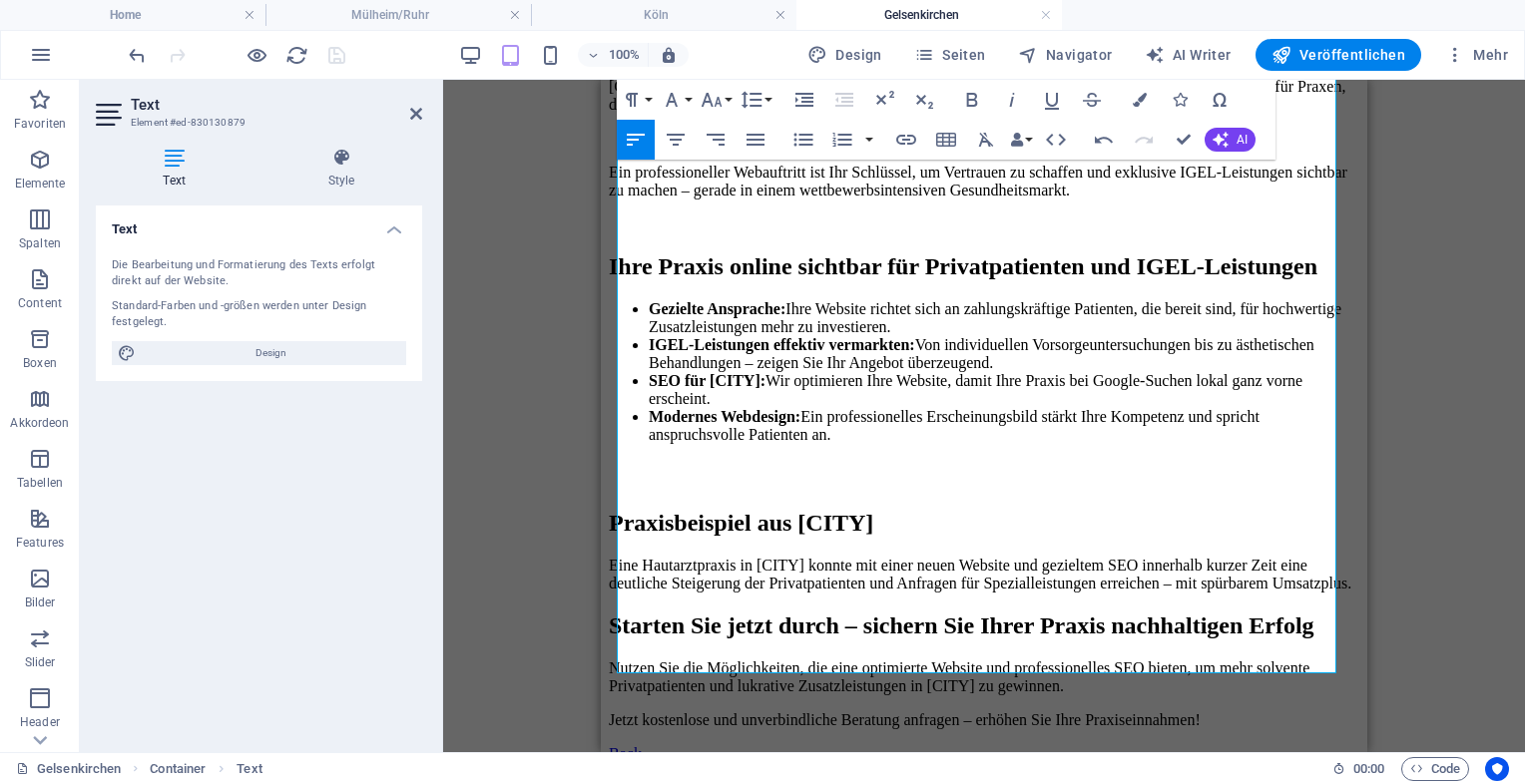 scroll, scrollTop: 1042, scrollLeft: 0, axis: vertical 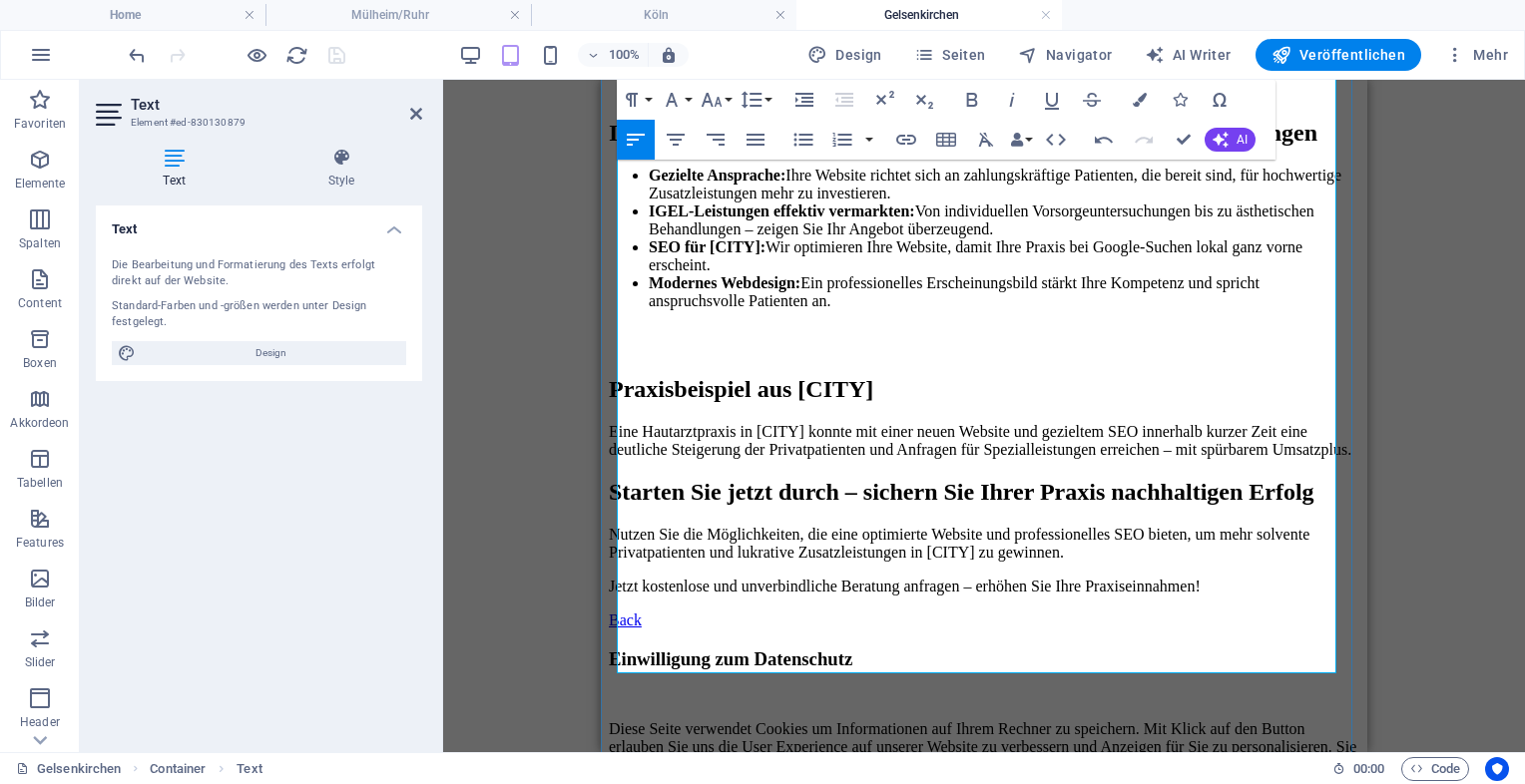 click on "Eine Hautarztpraxis in [CITY] konnte mit einer neuen Website und gezieltem SEO innerhalb kurzer Zeit eine deutliche Steigerung der Privatpatienten und Anfragen für Spezialleistungen erreichen – mit spürbarem Umsatzplus." at bounding box center [984, 441] 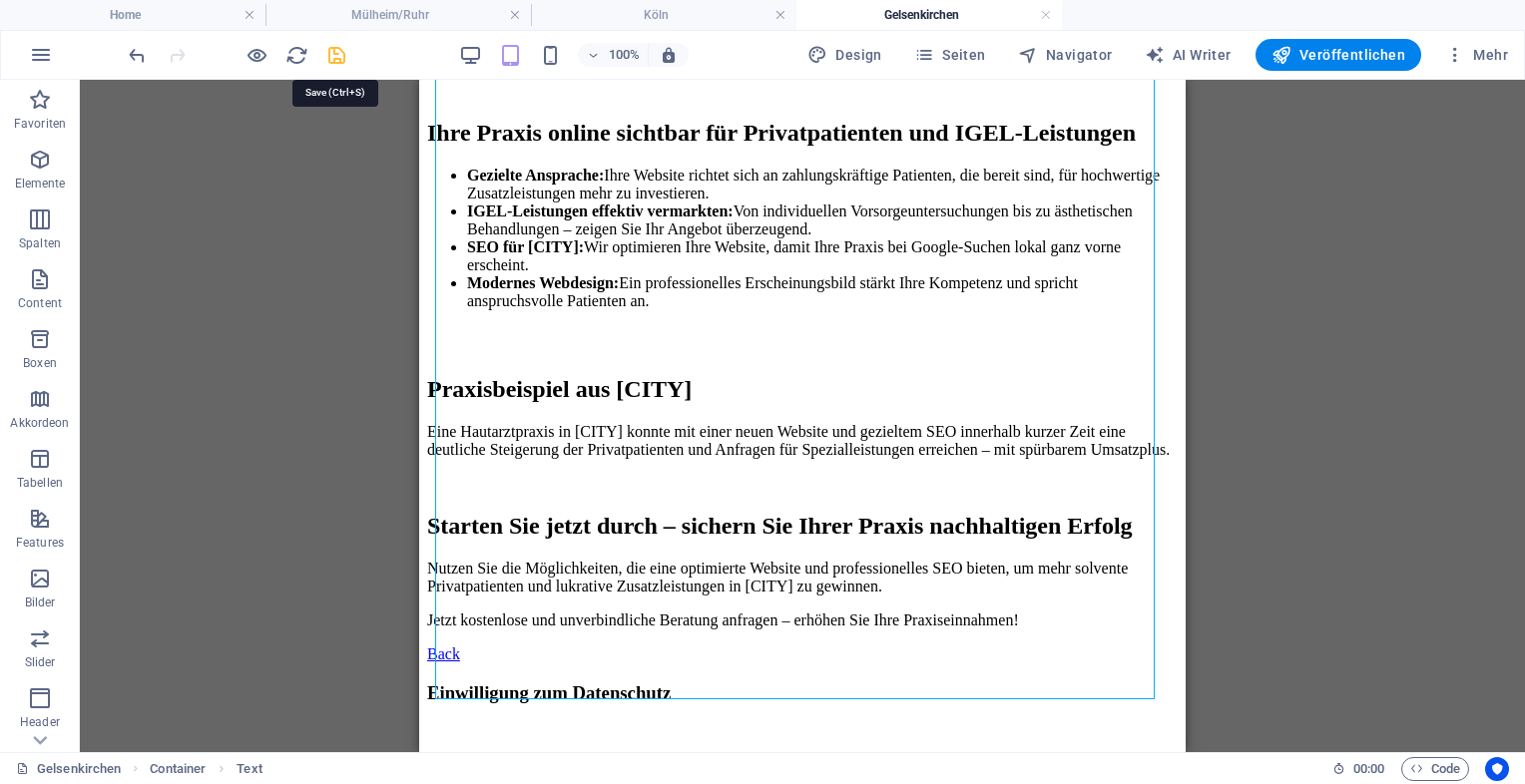 click at bounding box center (336, 55) 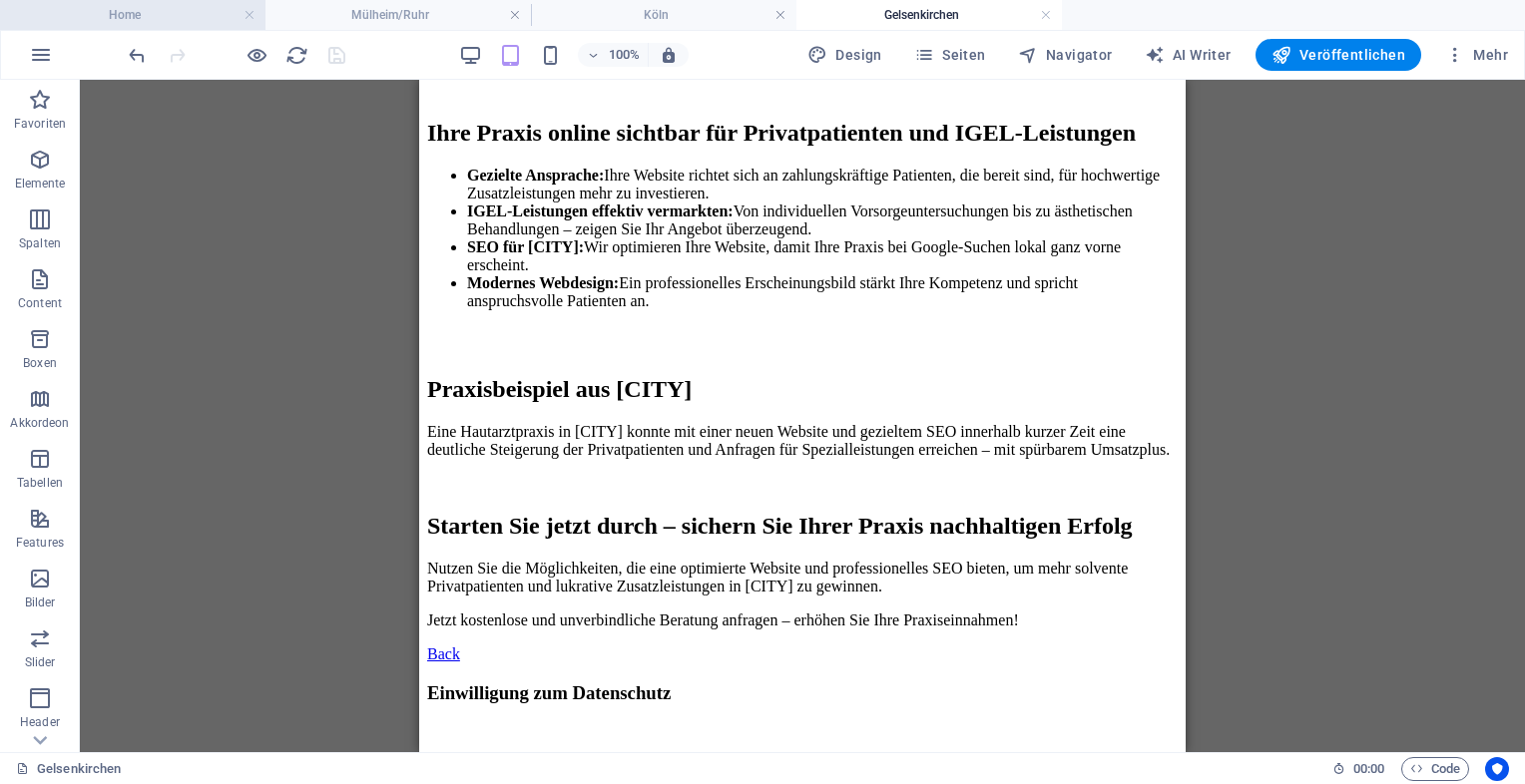 click on "Home" at bounding box center [133, 15] 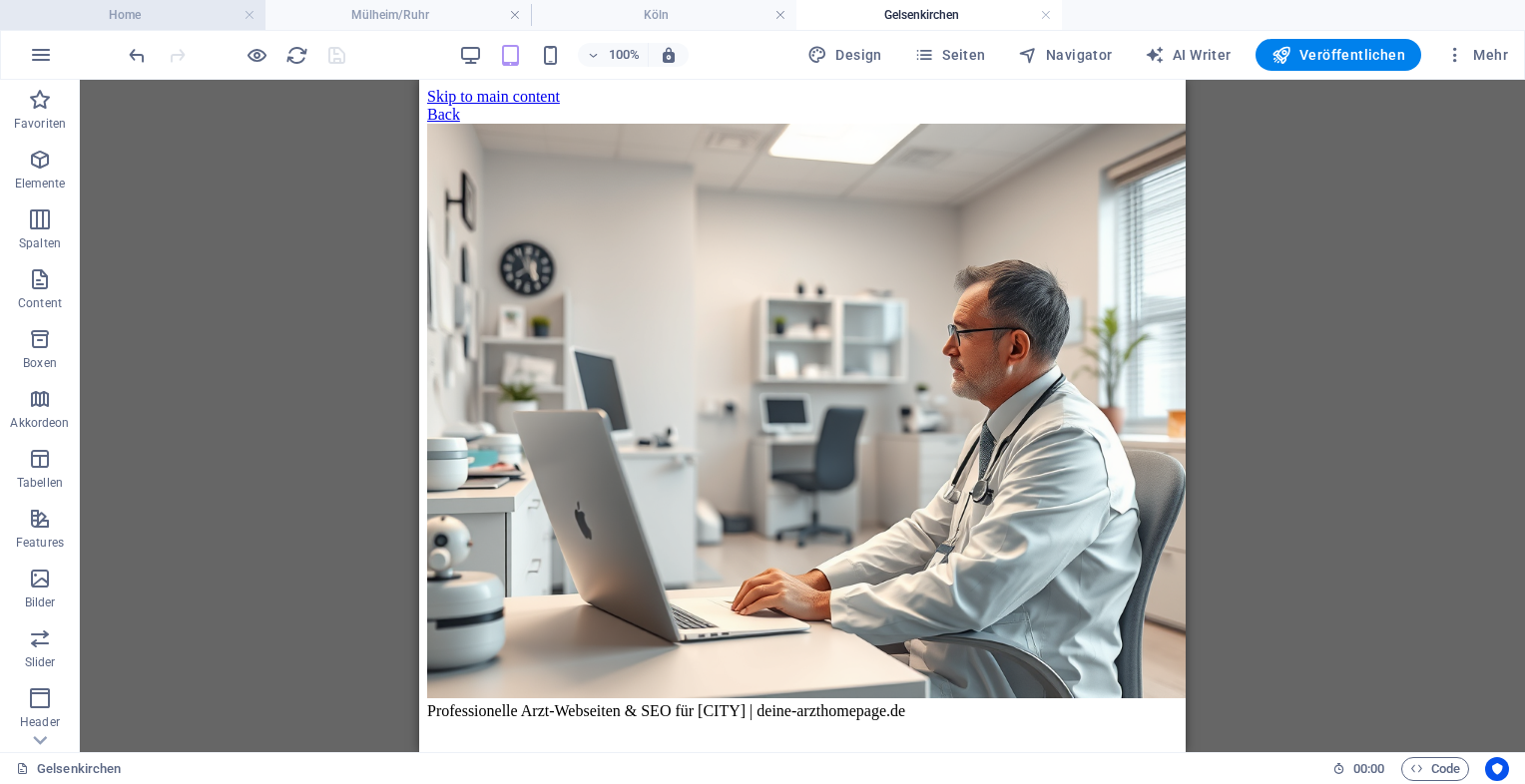 scroll, scrollTop: 10474, scrollLeft: 0, axis: vertical 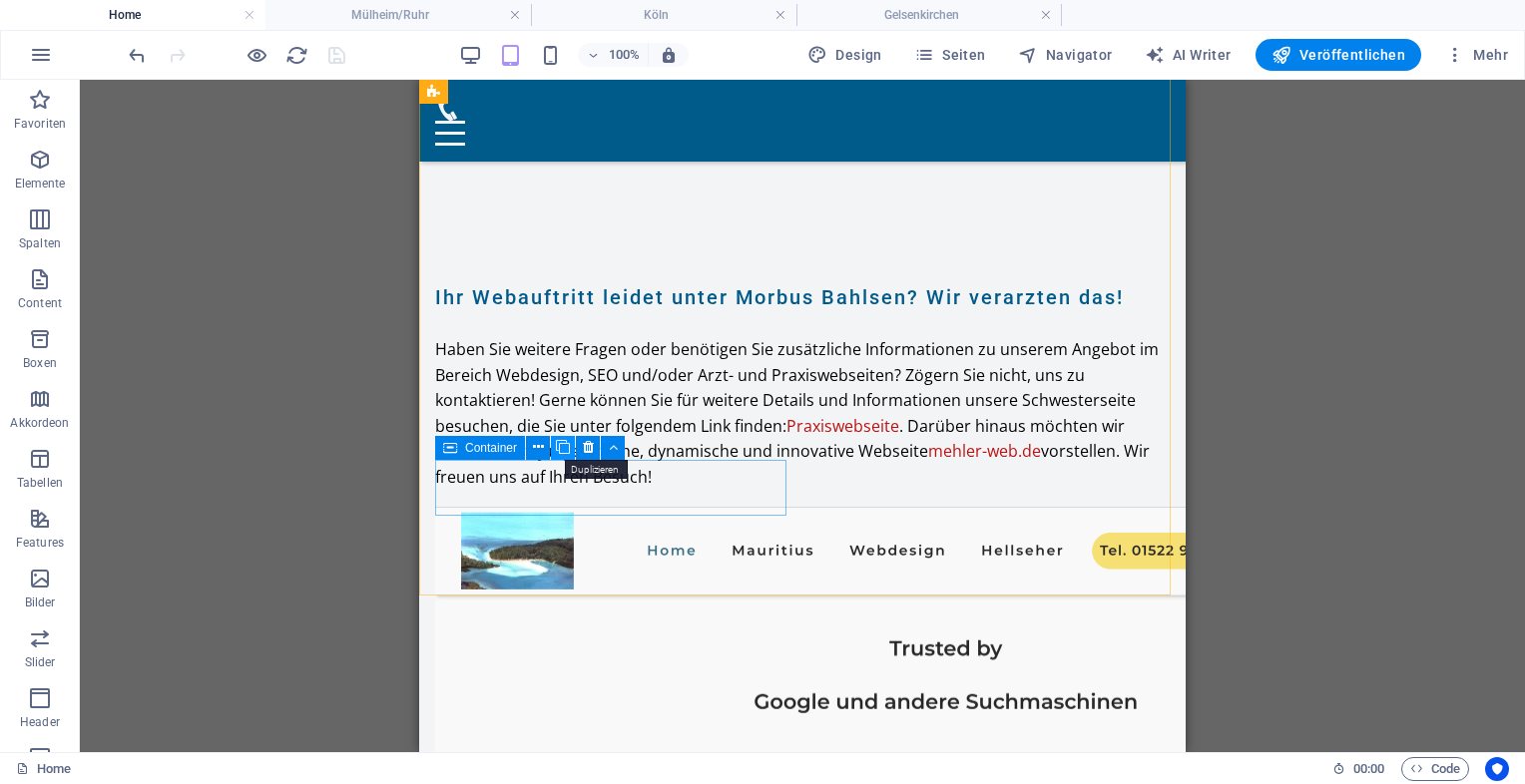 click at bounding box center [563, 447] 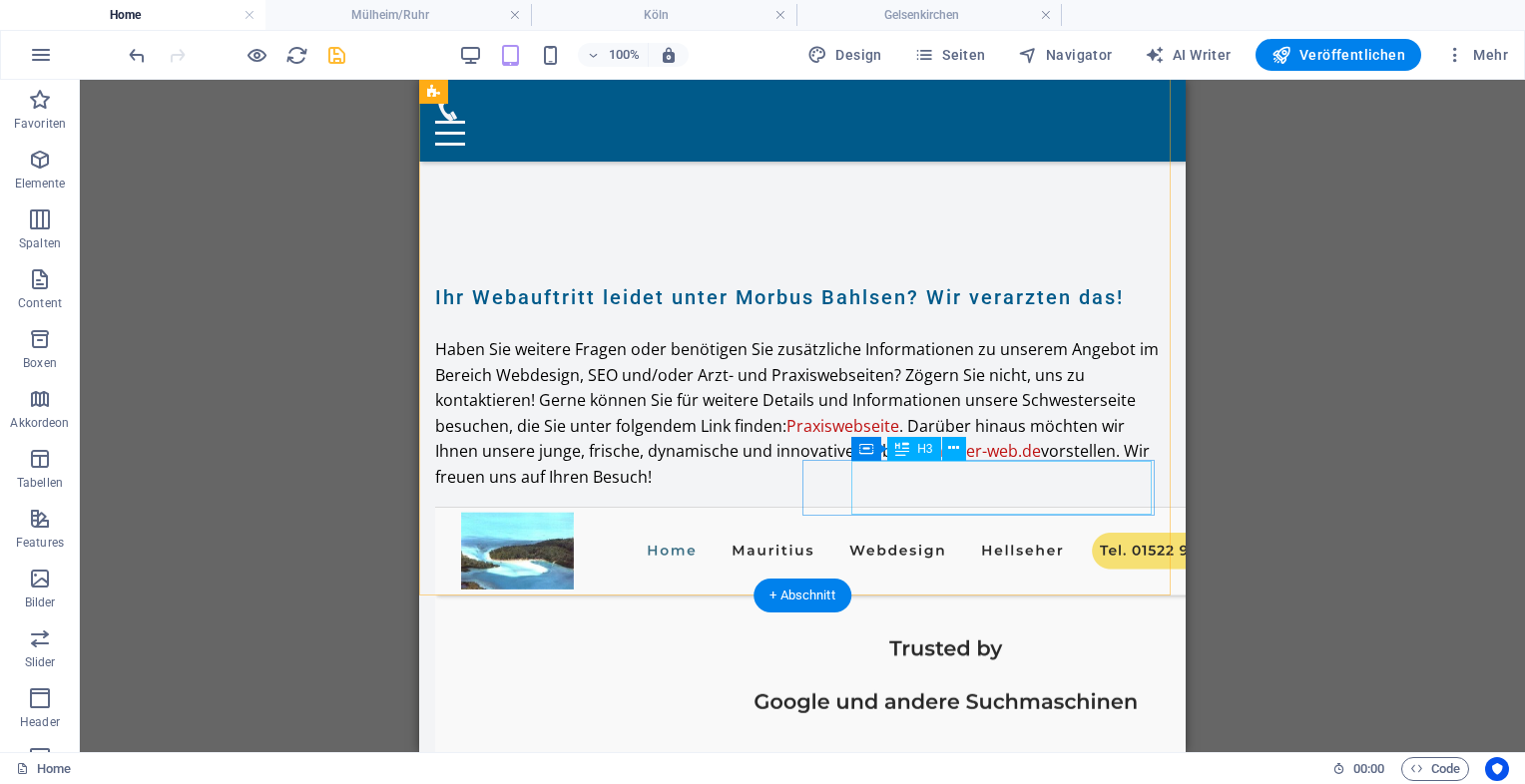 click on "Köln" at bounding box center (590, 6110) 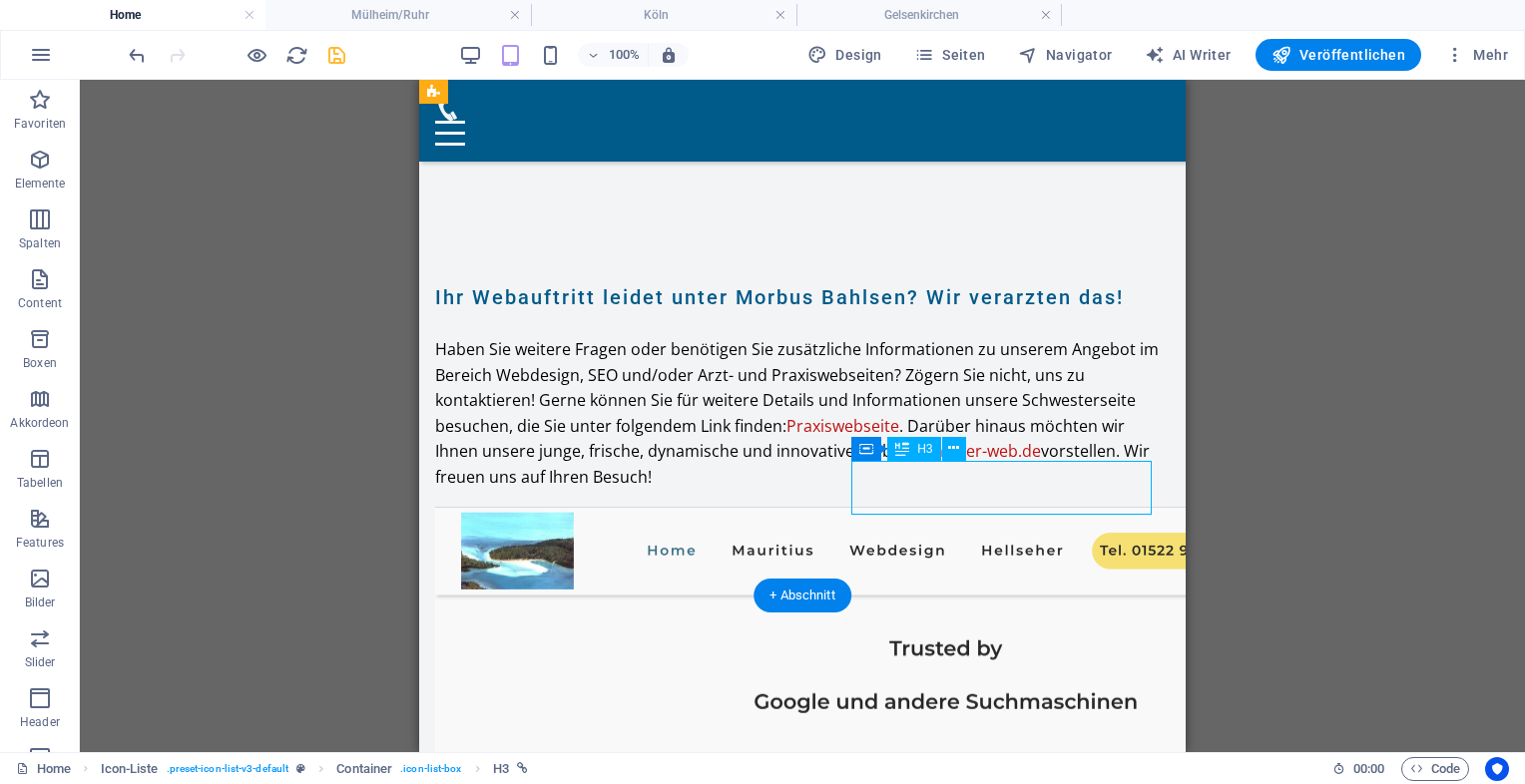 click on "Köln" at bounding box center (590, 6110) 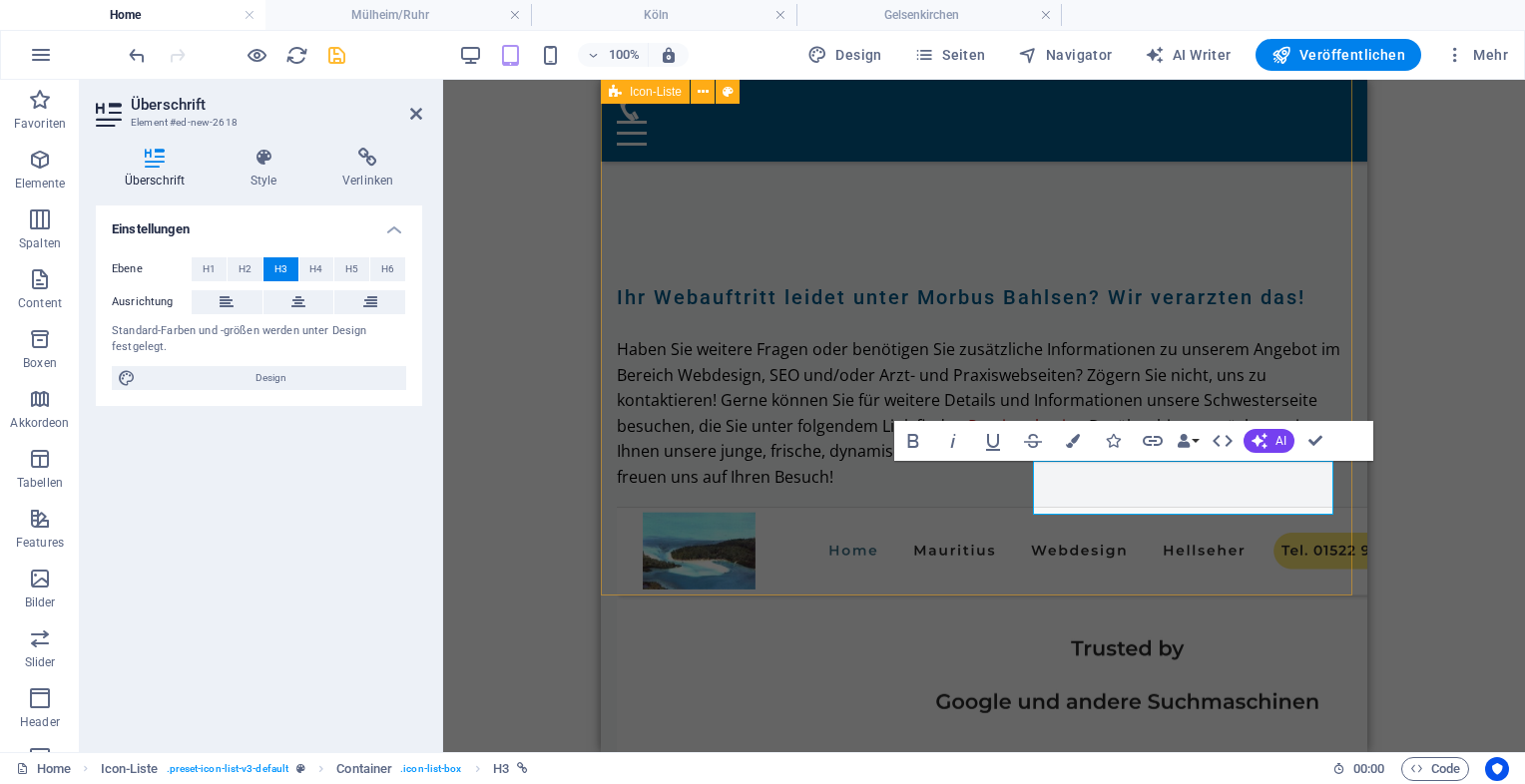 type 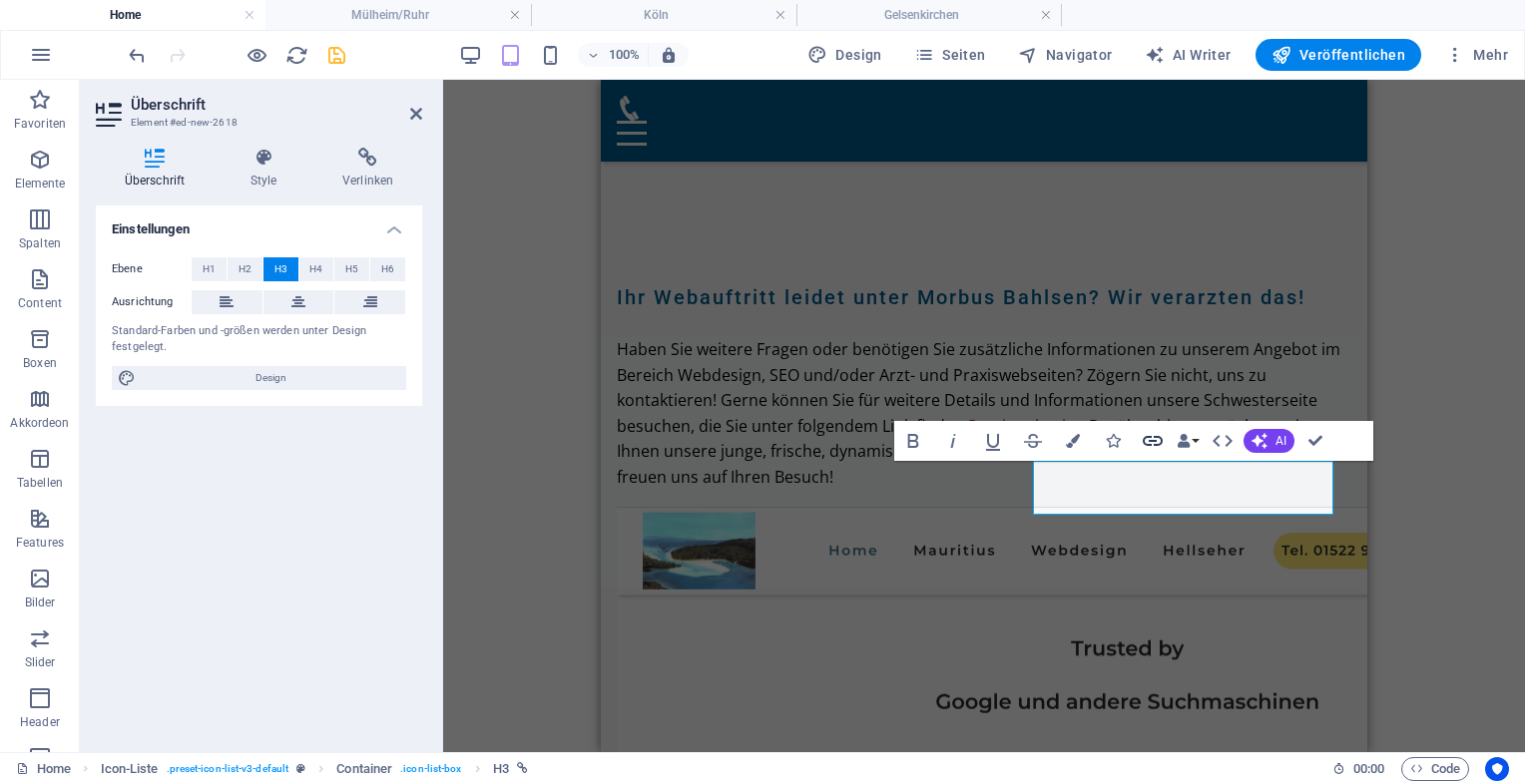click 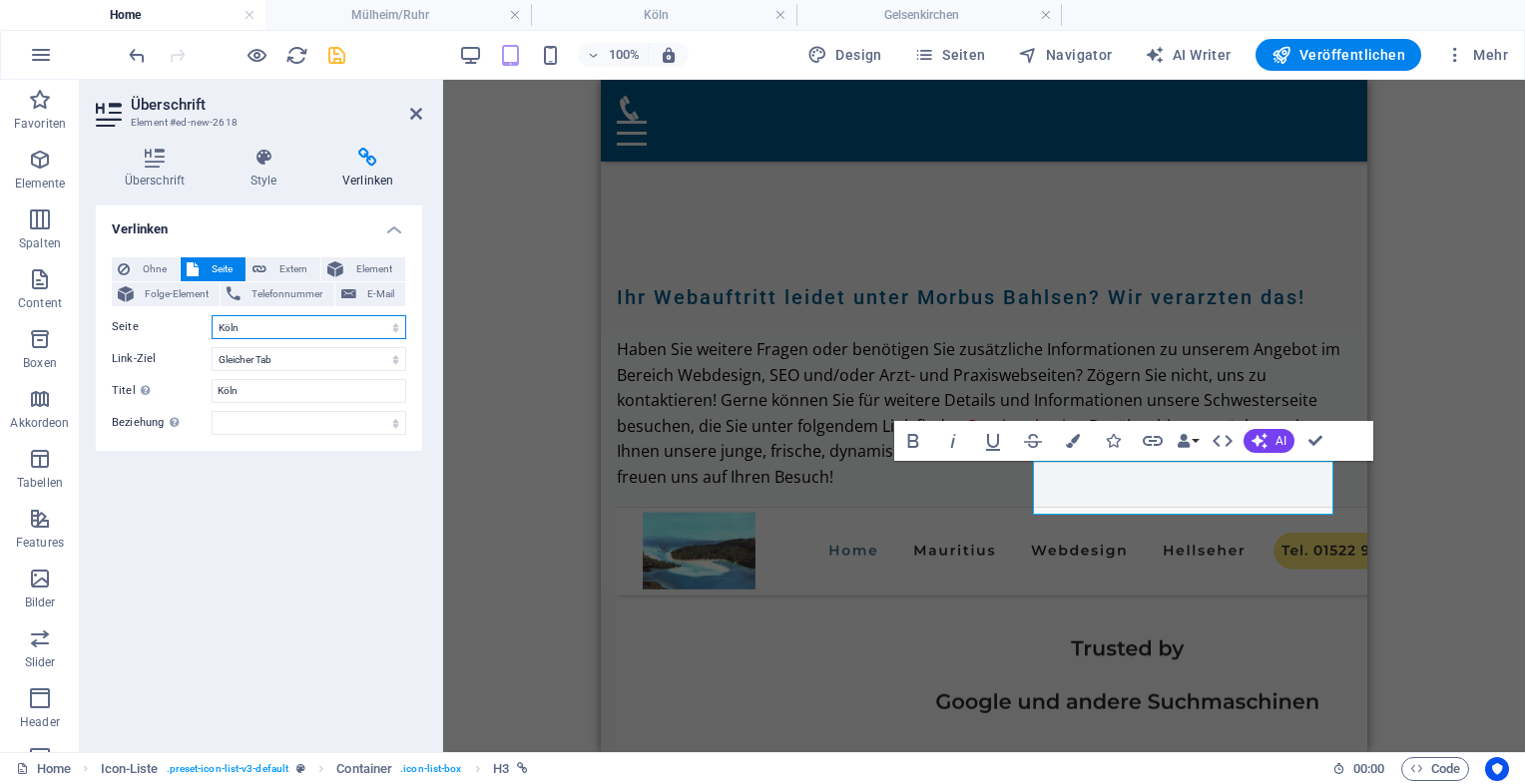 click on "Home Legal Notice Privacy Moderne Praxiswebsites für Ärzte [CITY] [CITY] [CITY] [CITY] [CITY] [CITY] [CITY] Privatklinik für Ästhetische Chirurgie Ärzte mit Anspruch Für Zahnärzte in Luxuslagen – Patienten, die zahlen können Für Ärzte mit sozialem Auftrag Webseiten für Tierärzte &amp; Tierkliniken Ihre neue HNO-Homepage Ihre Hautarztpraxis Webdesign für Orthopäden &amp; Unfallchirurgen  Webdesign für Gynäkologen Webdesign &amp; [SERVICE] für Kardiologen Endokrinologe / Diabetologe  Augenarzt  Urologe Psychiater Gastroenterologen" at bounding box center (308, 327) 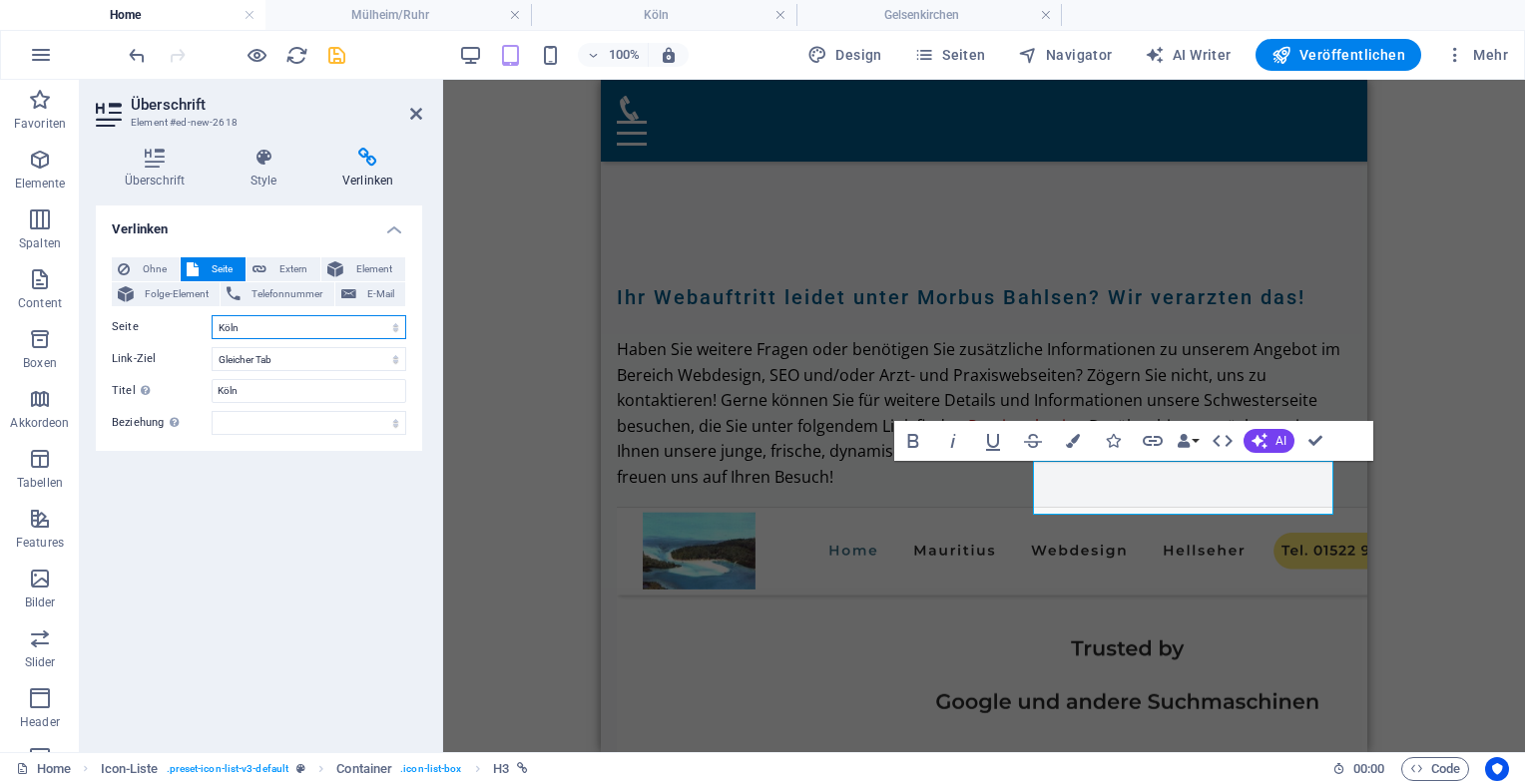 select on "5" 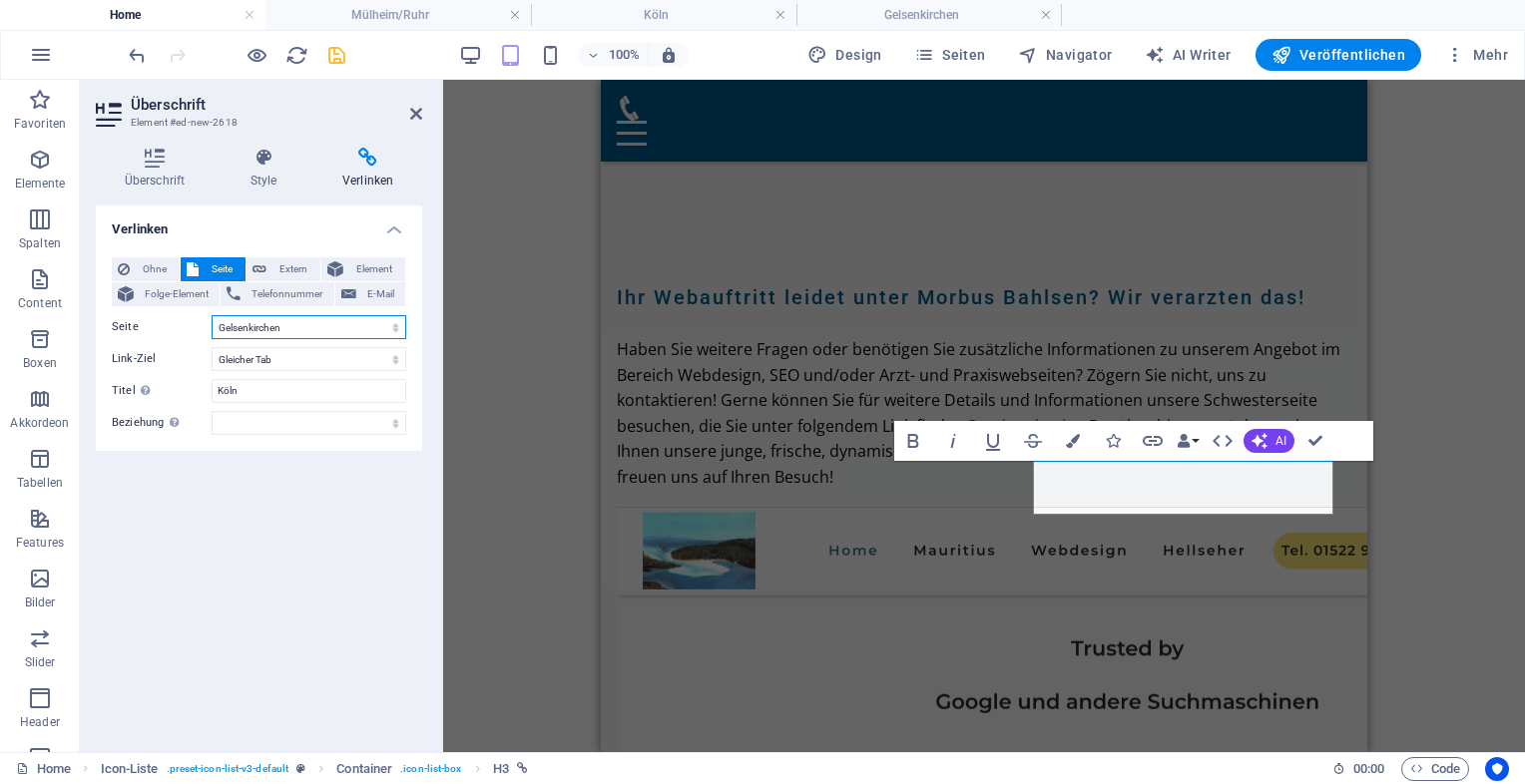click on "Home Legal Notice Privacy Moderne Praxiswebsites für Ärzte [CITY] [CITY] [CITY] [CITY] [CITY] [CITY] [CITY] Privatklinik für Ästhetische Chirurgie Ärzte mit Anspruch Für Zahnärzte in Luxuslagen – Patienten, die zahlen können Für Ärzte mit sozialem Auftrag Webseiten für Tierärzte &amp; Tierkliniken Ihre neue HNO-Homepage Ihre Hautarztpraxis Webdesign für Orthopäden &amp; Unfallchirurgen  Webdesign für Gynäkologen Webdesign &amp; [SERVICE] für Kardiologen Endokrinologe / Diabetologe  Augenarzt  Urologe Psychiater Gastroenterologen" at bounding box center [308, 327] 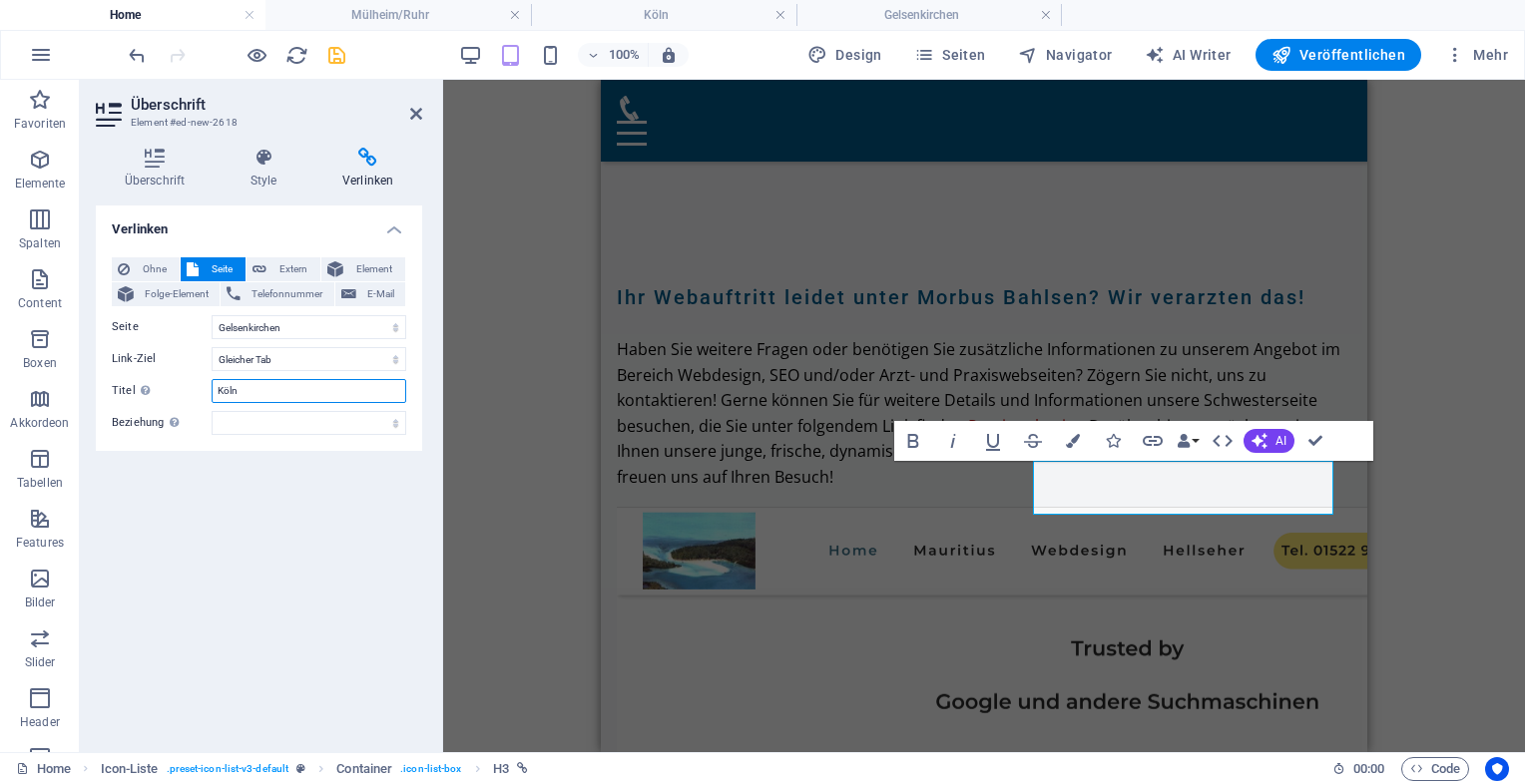 click on "Köln" at bounding box center [308, 391] 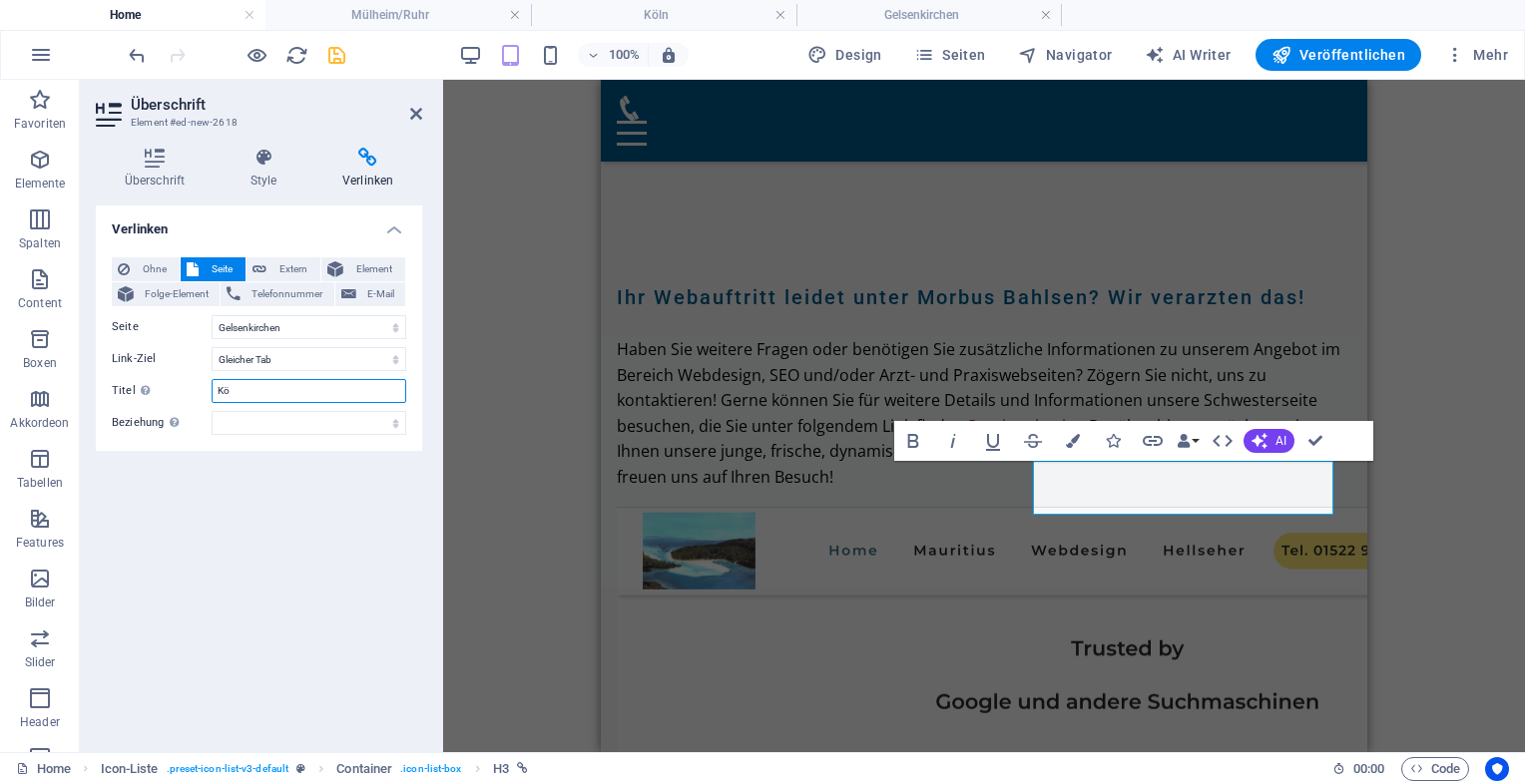 type on "K" 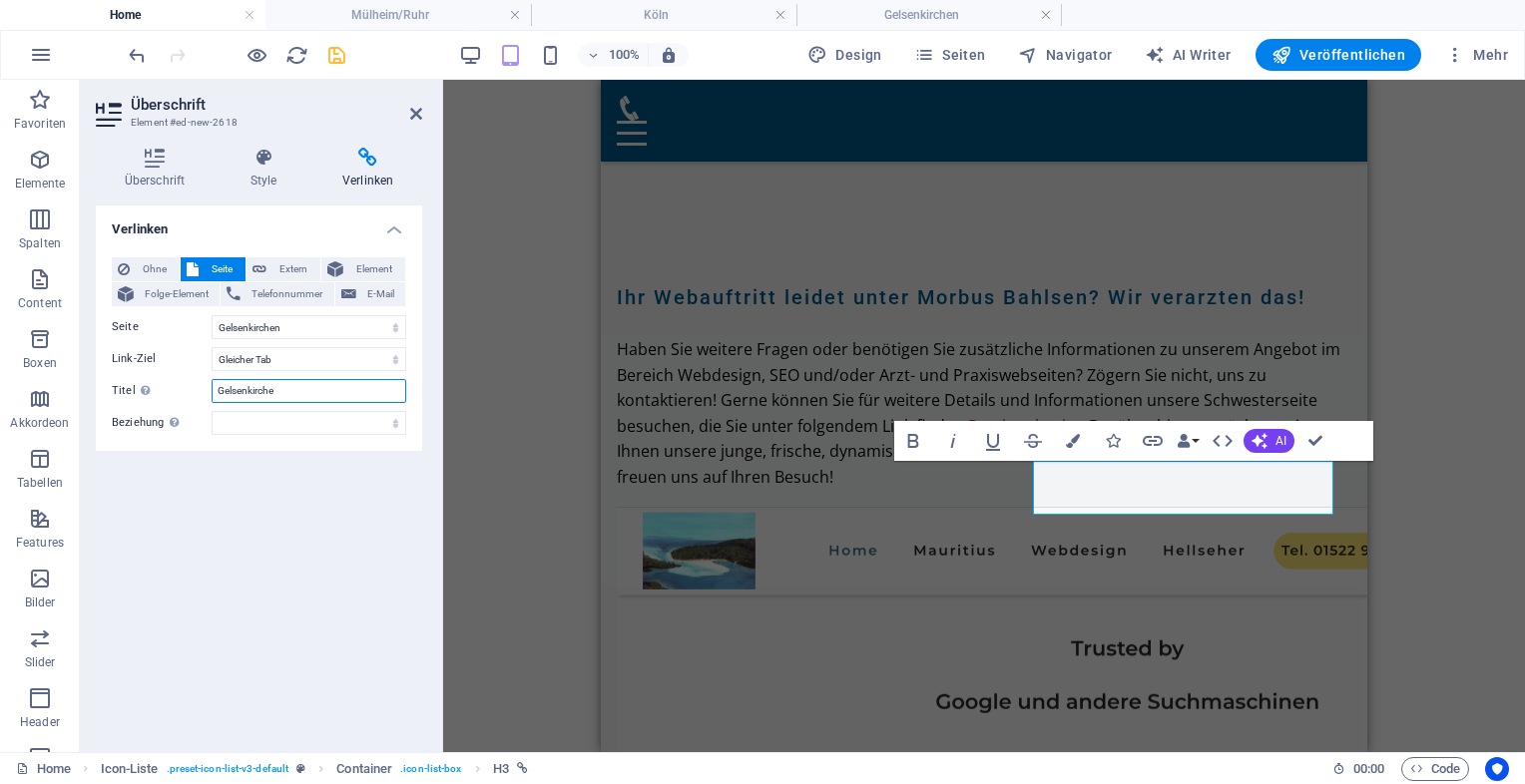 type on "Gelsenkirchen" 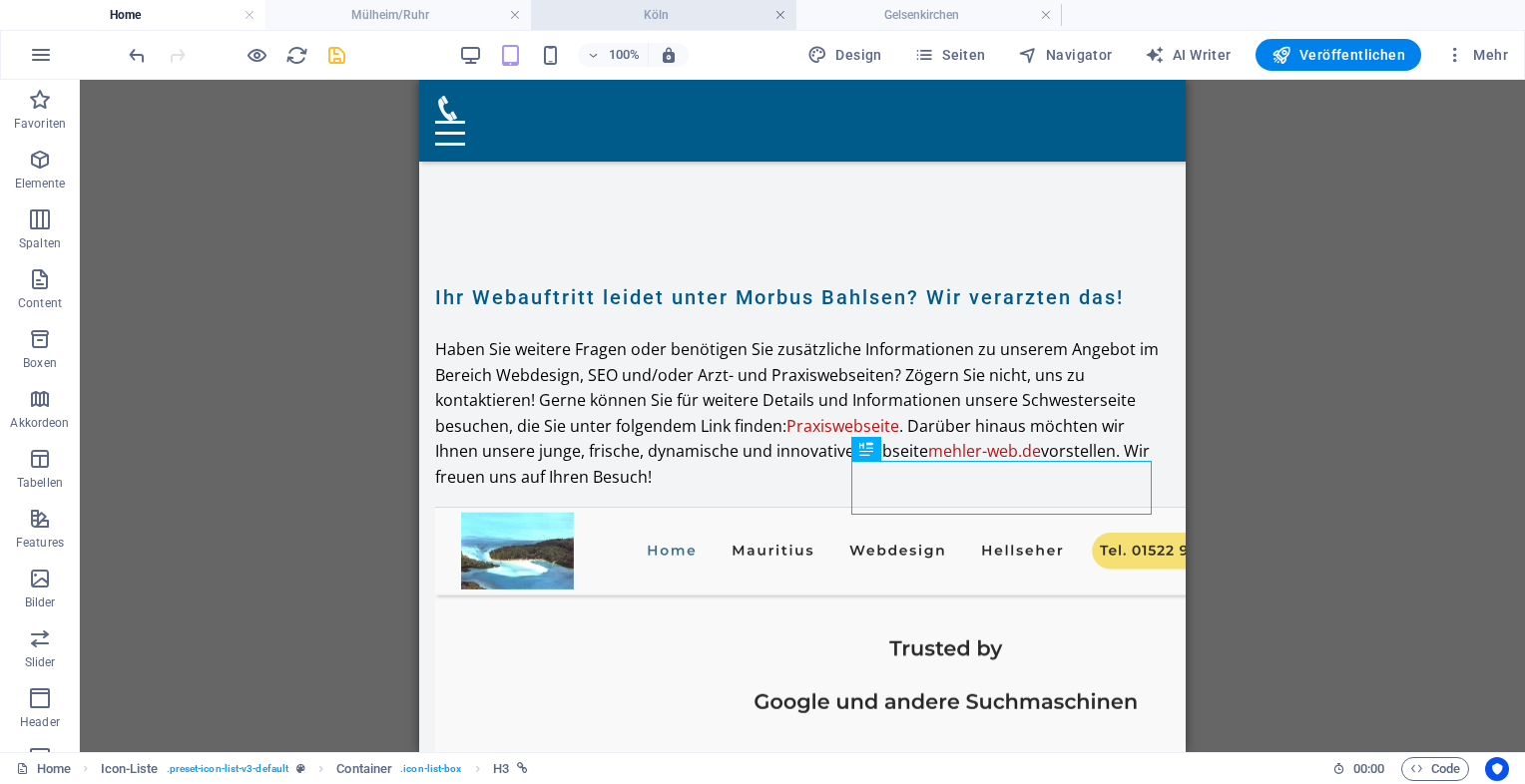 click at bounding box center [780, 15] 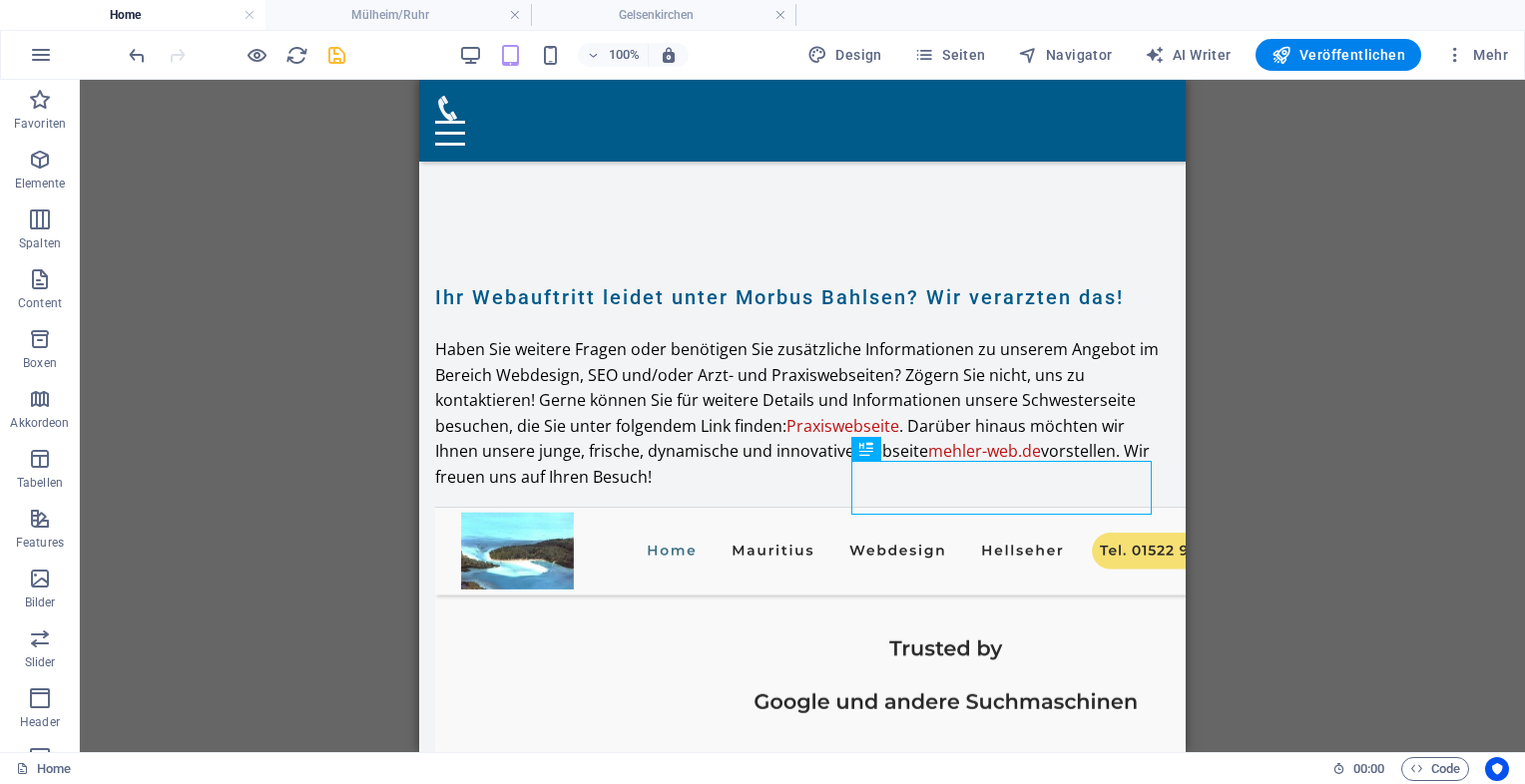 click at bounding box center (336, 55) 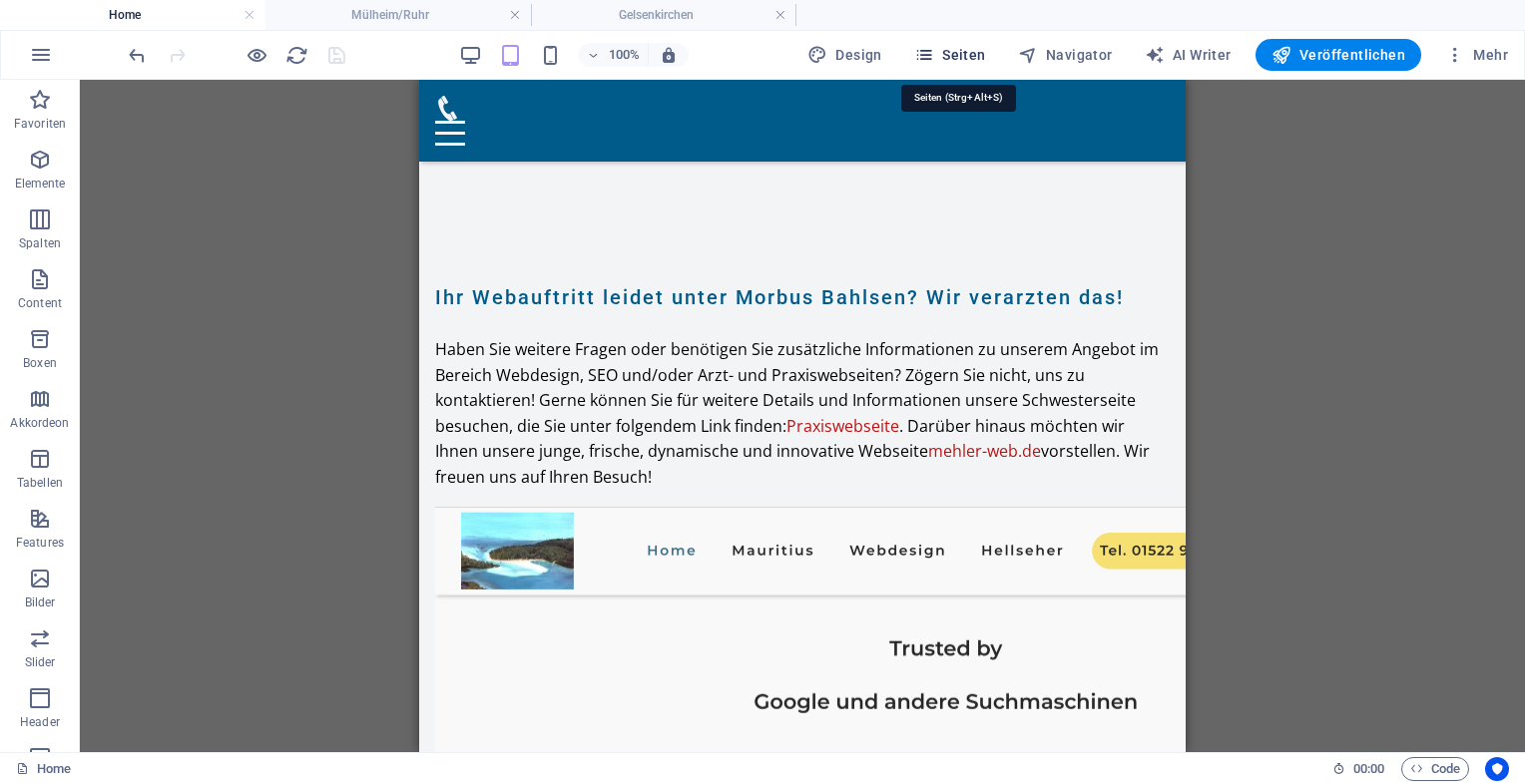 click on "Seiten" at bounding box center (950, 55) 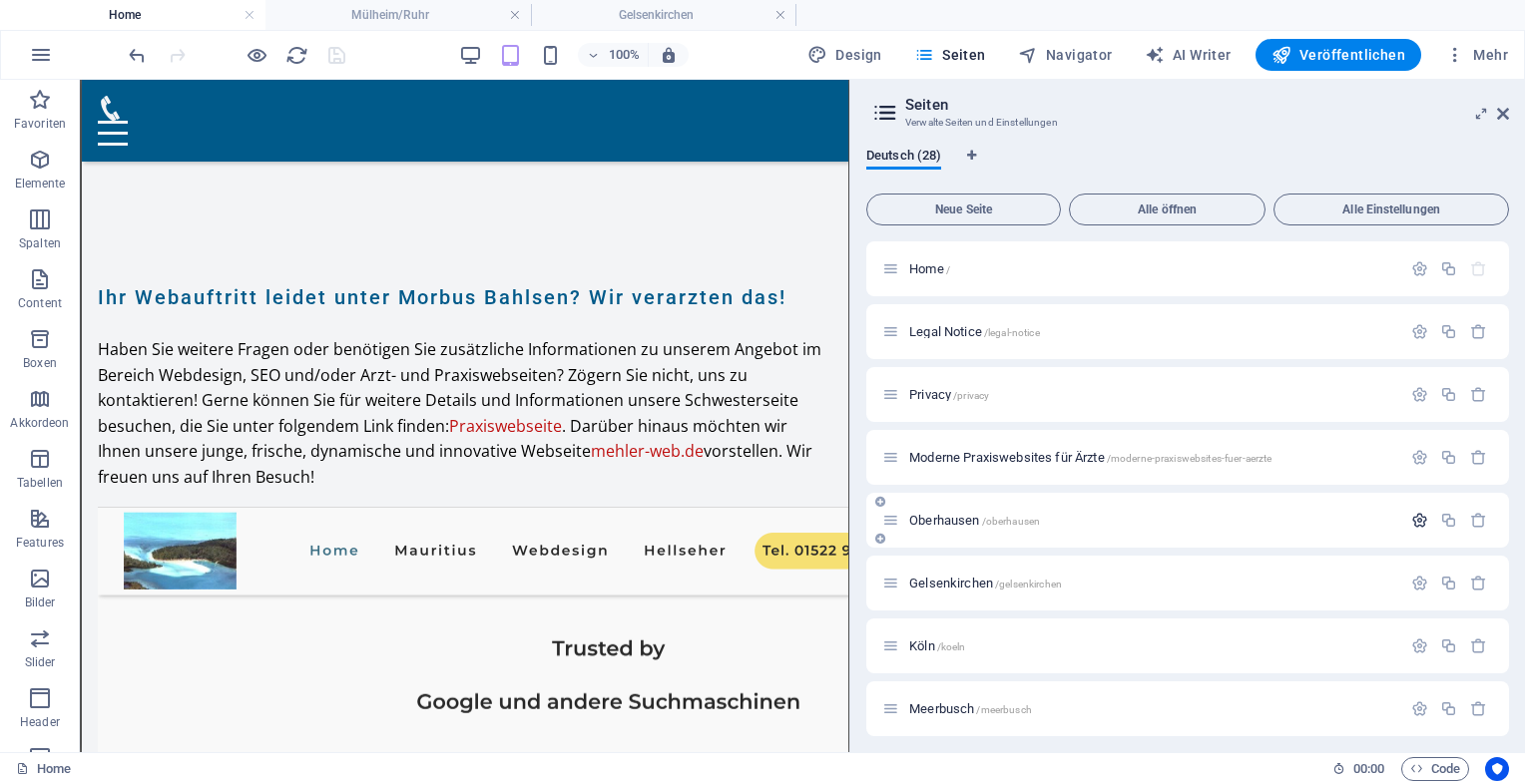click at bounding box center (1419, 520) 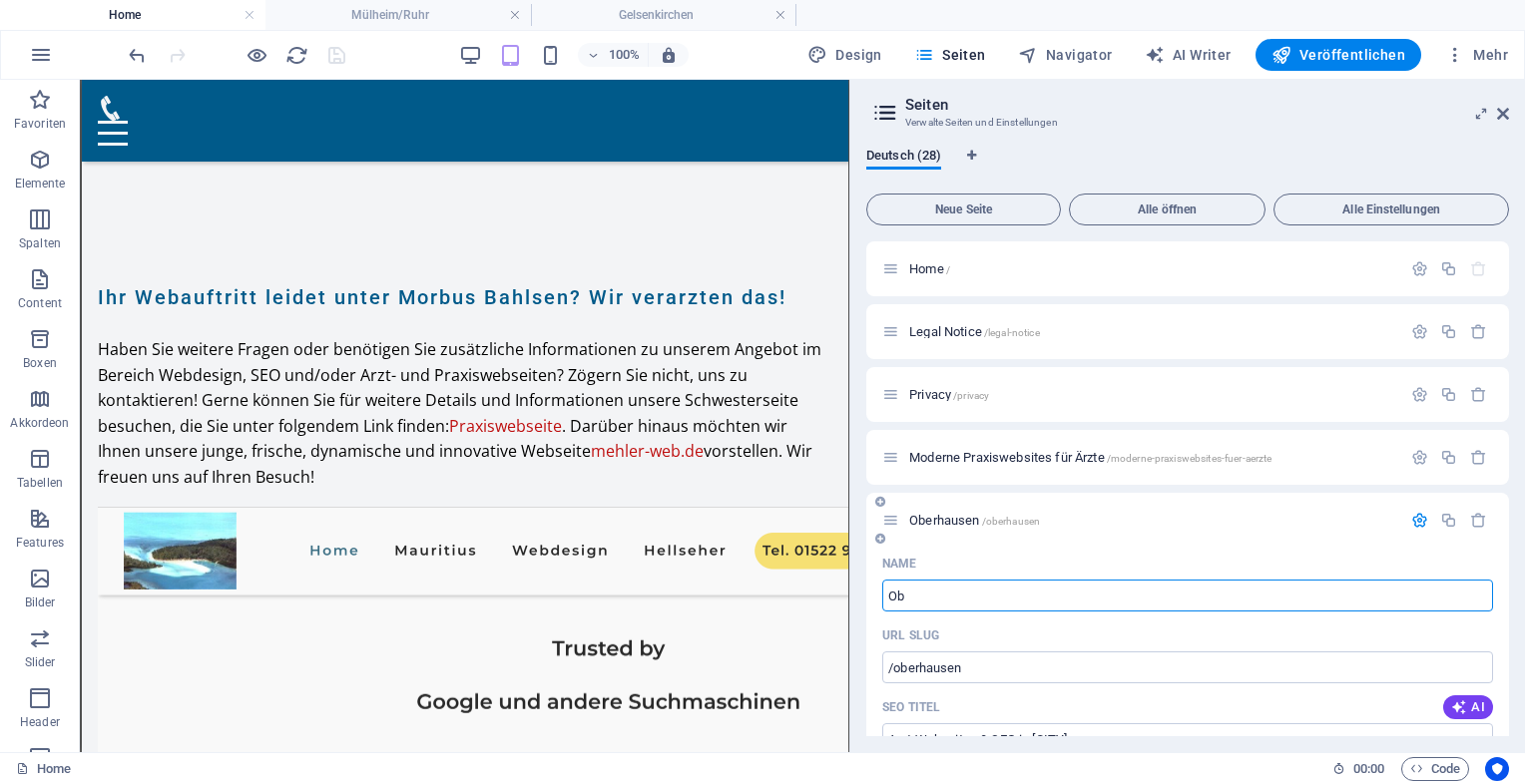 type on "O" 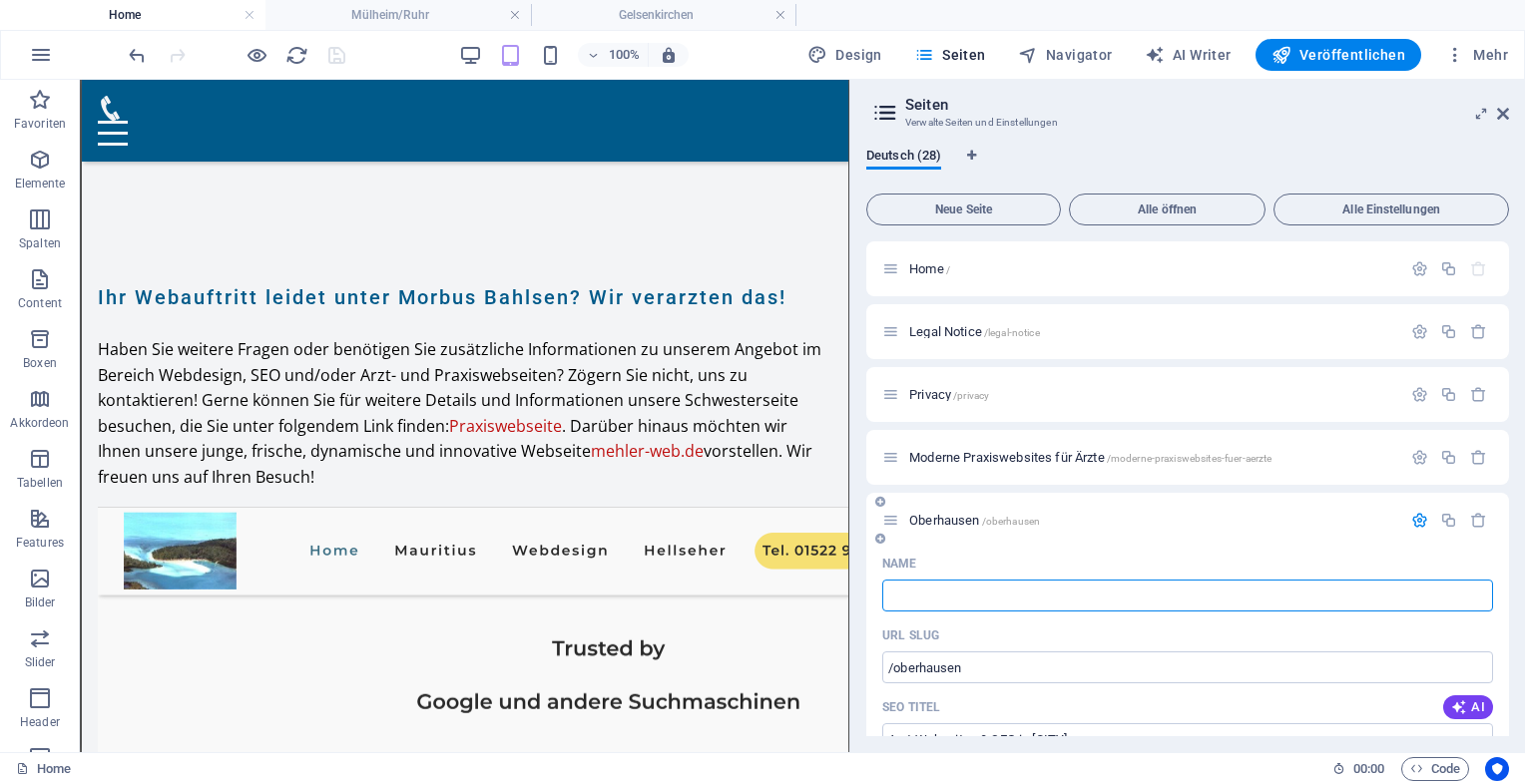 type 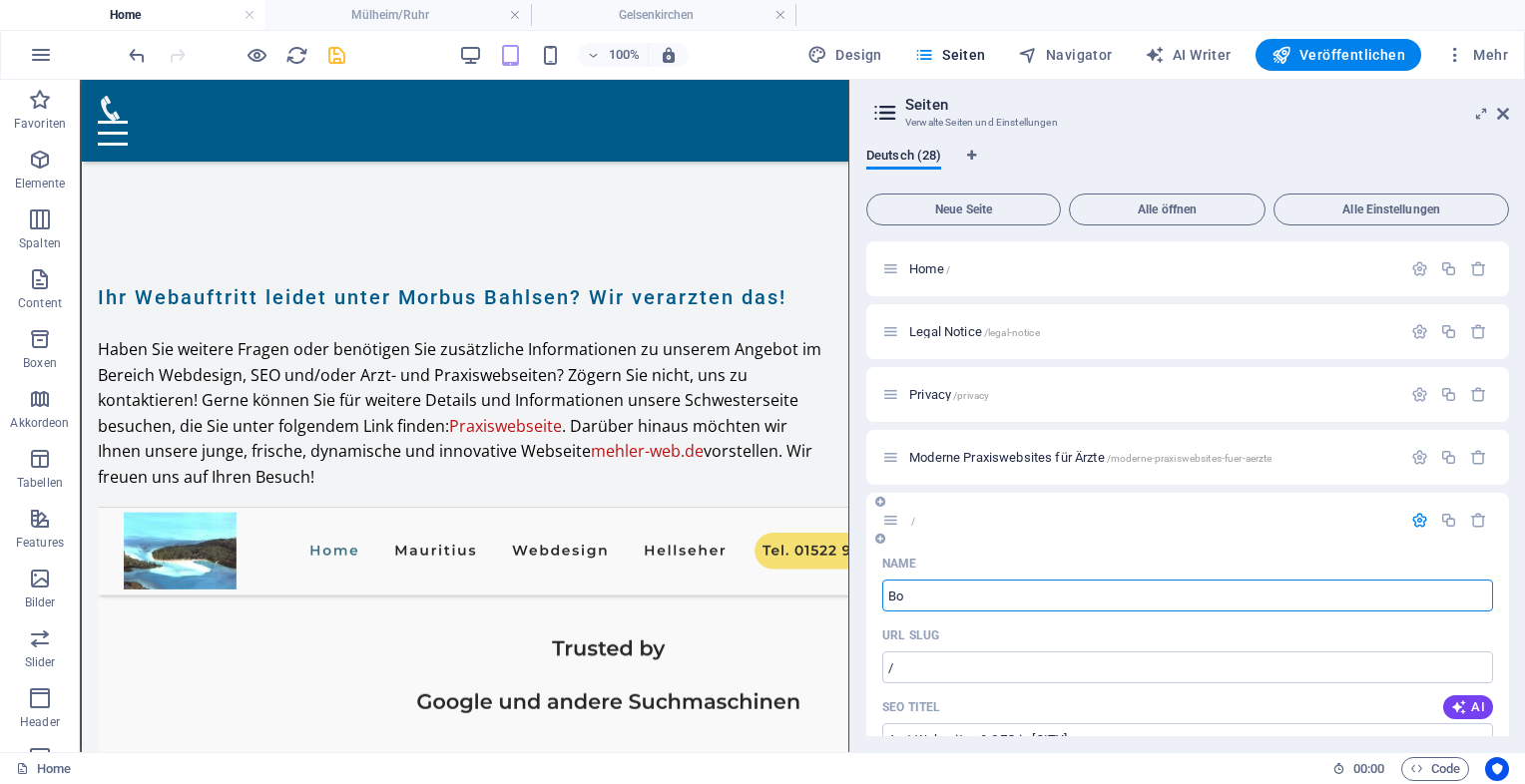 type on "[CITY]" 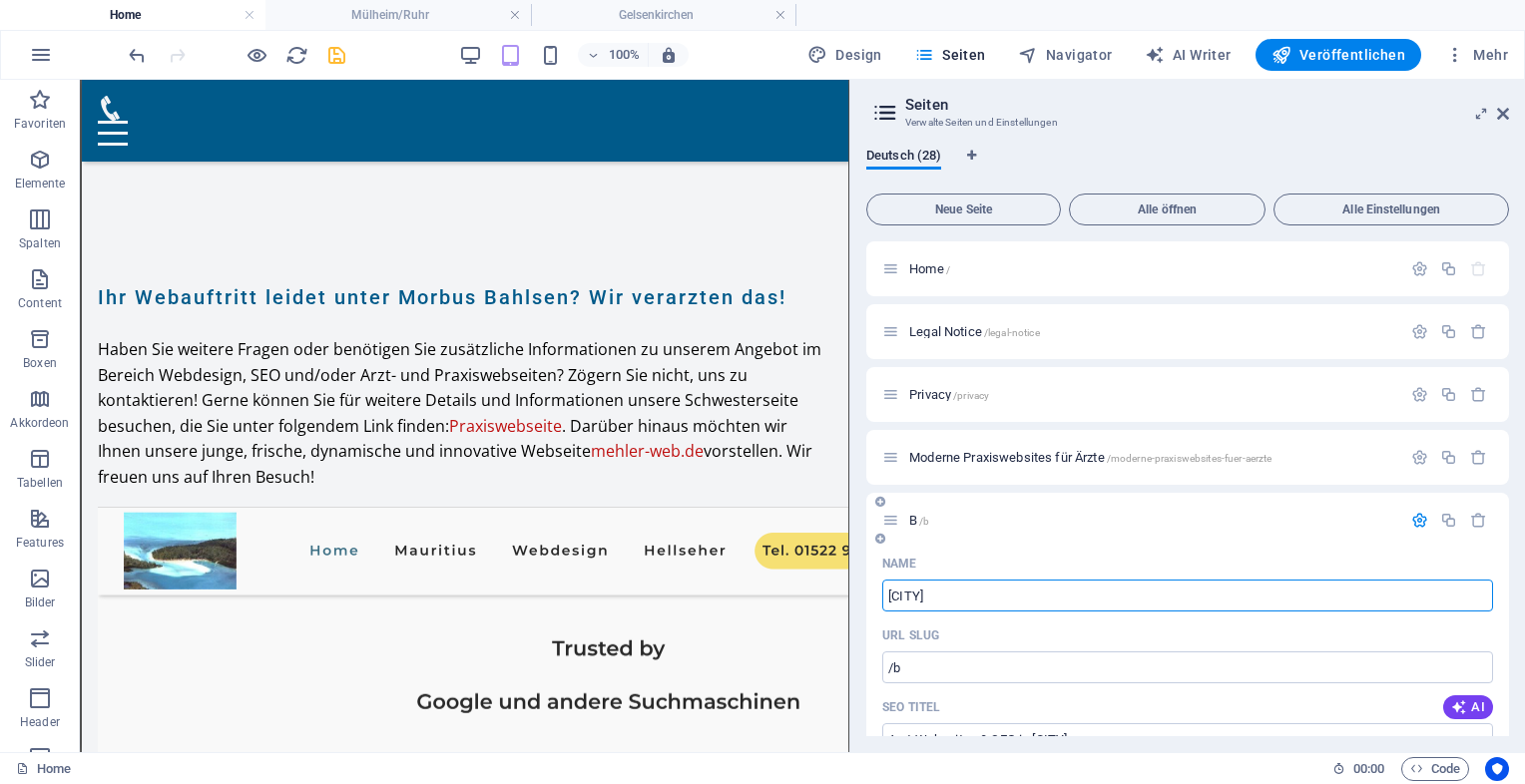 type on "[CITY]" 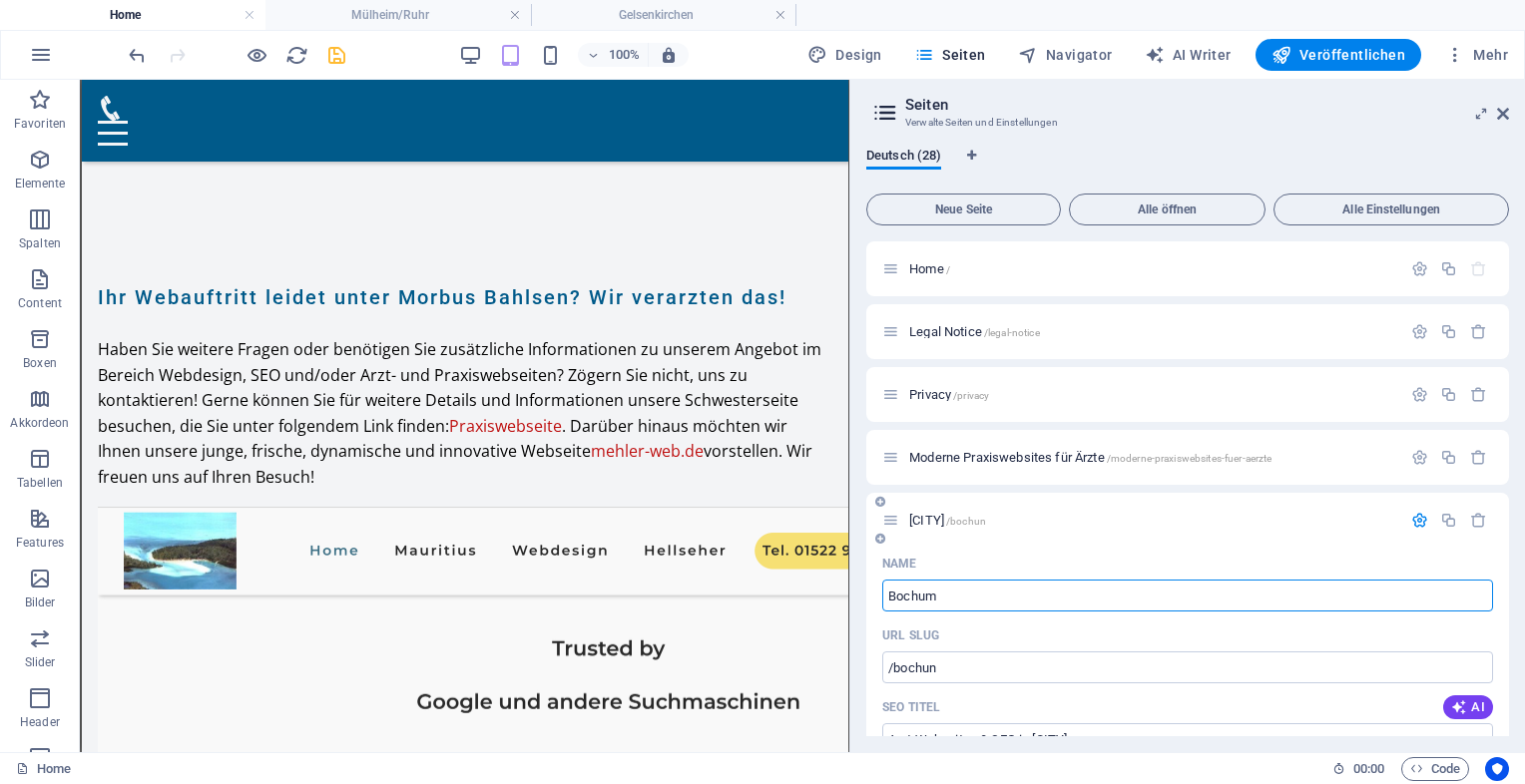 type on "Bochum" 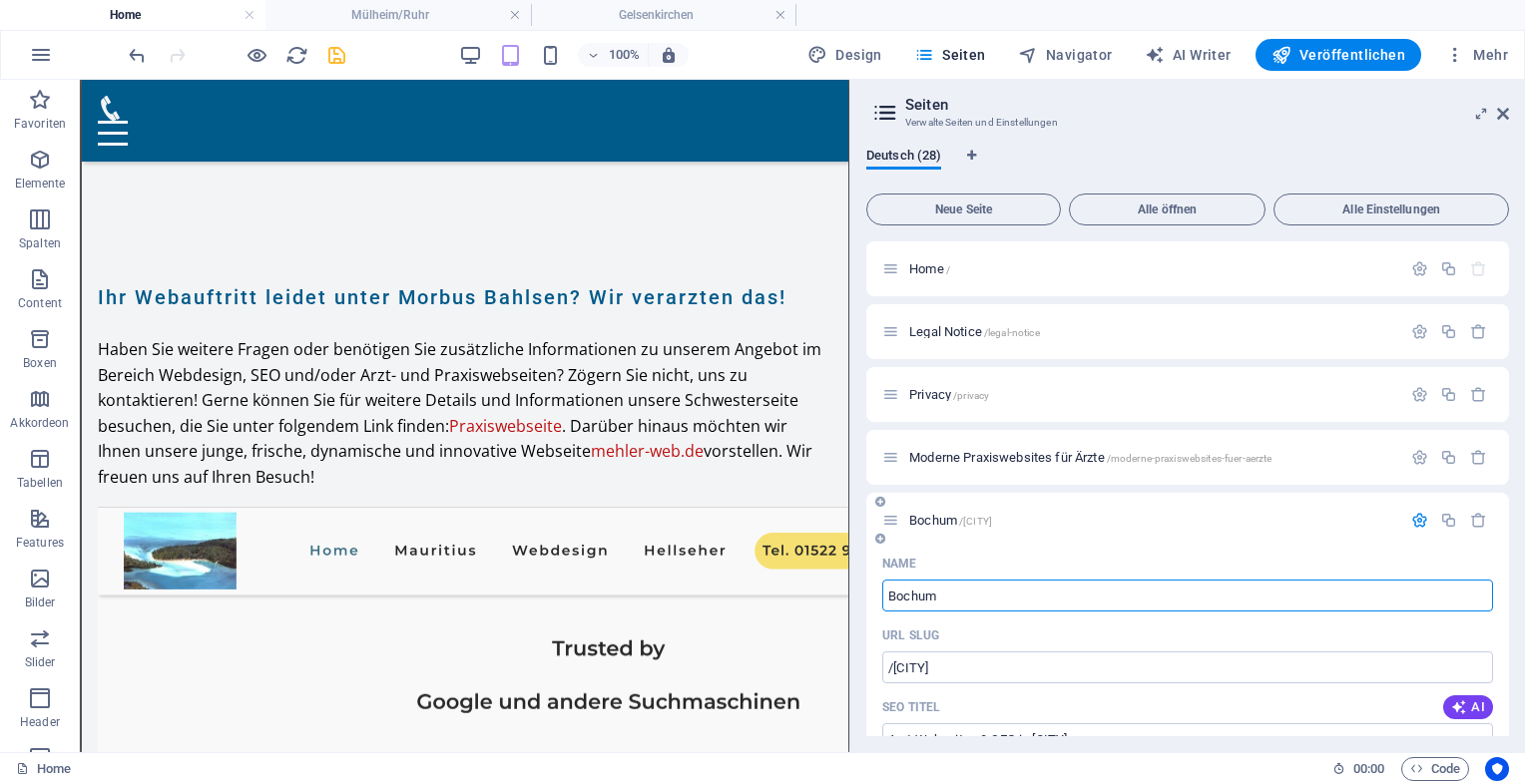 type on "Bochum" 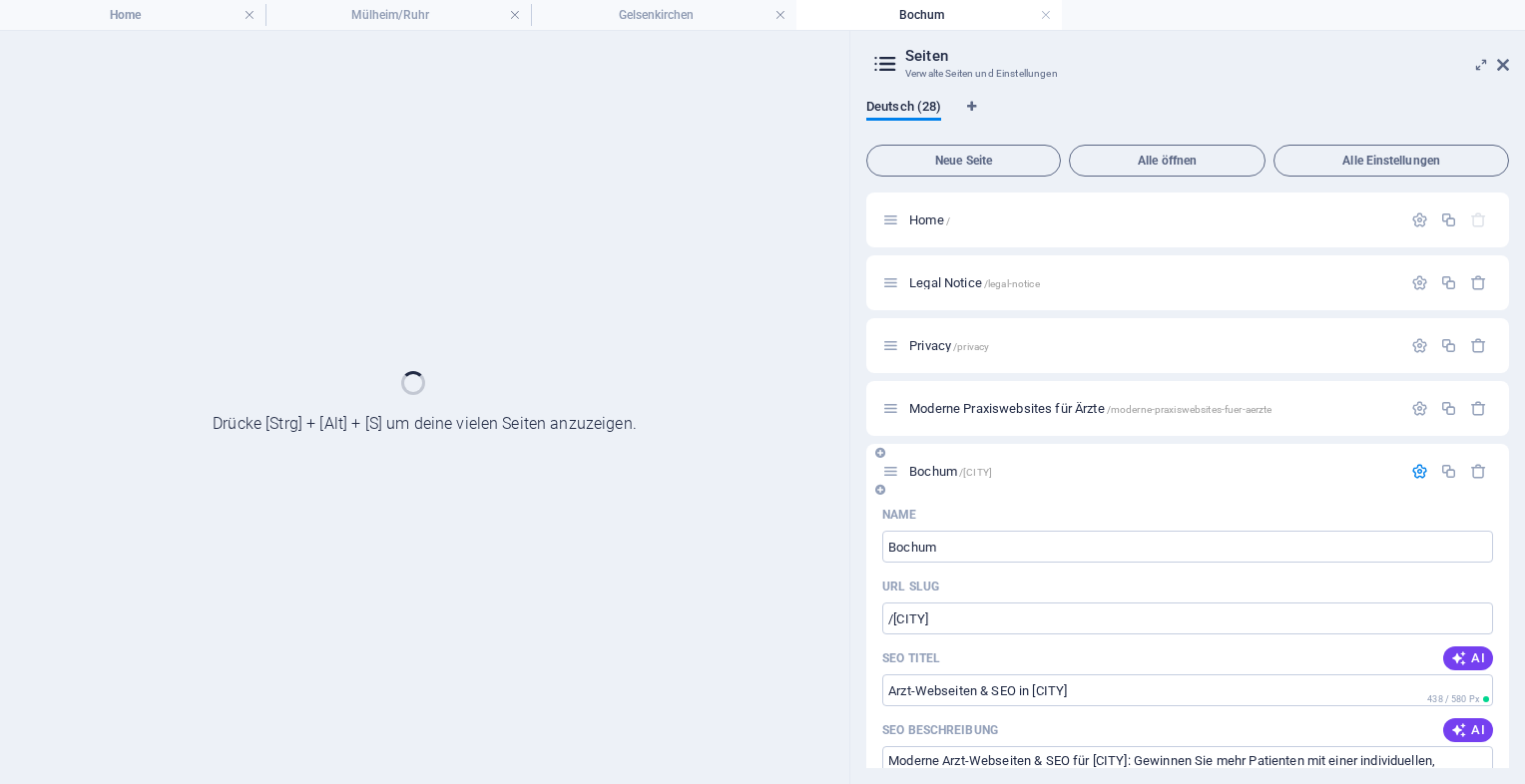 scroll, scrollTop: 0, scrollLeft: 0, axis: both 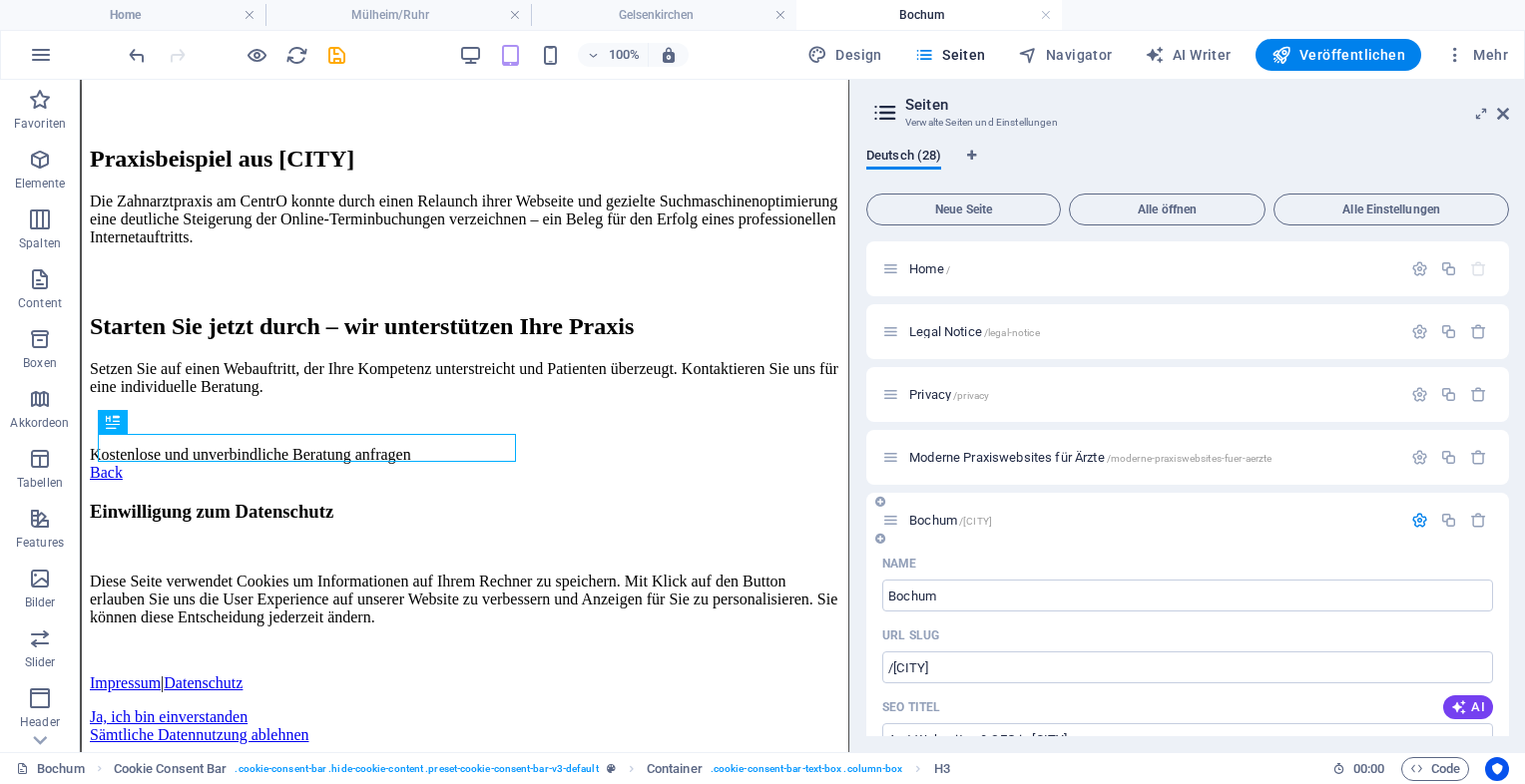 click on "[CITY] /[CITY]" at bounding box center (950, 520) 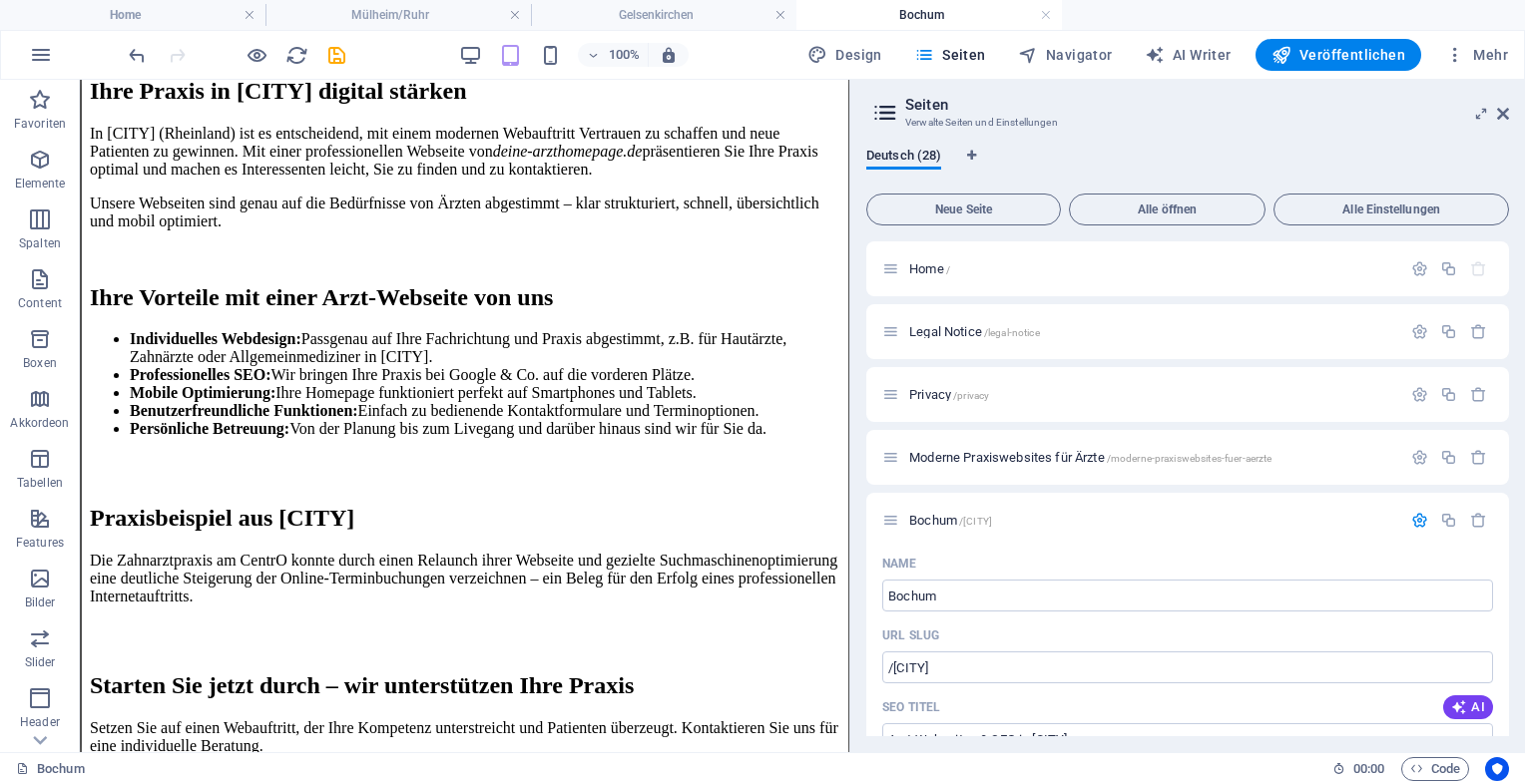 scroll, scrollTop: 324, scrollLeft: 0, axis: vertical 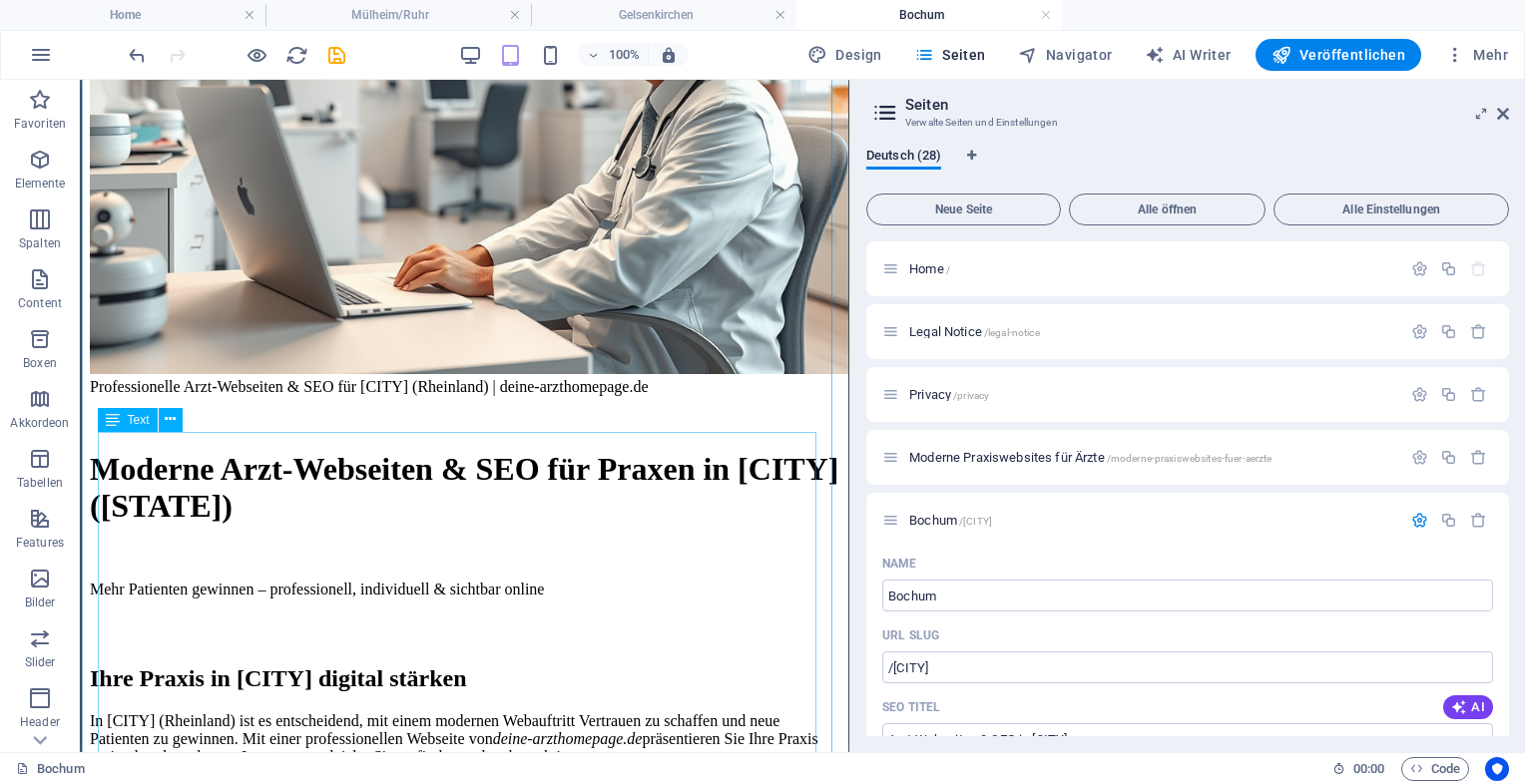 click on "Professionelle Arzt-Webseiten & SEO für [CITY] (Rheinland)
Moderne Arzt-Webseiten & SEO für Praxen in [CITY] (Rheinland)
Mehr Patienten gewinnen – professionell, individuell & sichtbar online
Ihre Praxis in [CITY] digital stärken
In [CITY] (Rheinland) ist es entscheidend, mit einem modernen Webauftritt Vertrauen zu schaffen und neue Patienten zu gewinnen. Mit einer professionellen Webseite von  deine-arzthomepage.de  präsentieren Sie Ihre Praxis optimal und machen es Interessenten leicht, Sie zu finden und zu kontaktieren.
Unsere Webseiten sind genau auf die Bedürfnisse von Ärzten abgestimmt – klar strukturiert, schnell, übersichtlich und mobil optimiert.
Ihre Vorteile mit einer Arzt-Webseite von uns
Individuelles Webdesign:  Passgenau auf Ihre Fachrichtung und Praxis abgestimmt, z.B. für Hautärzte, Zahnärzte oder Allgemeinmediziner in [CITY].
Professionelles SEO:
Mobile Optimierung:" at bounding box center [464, 894] 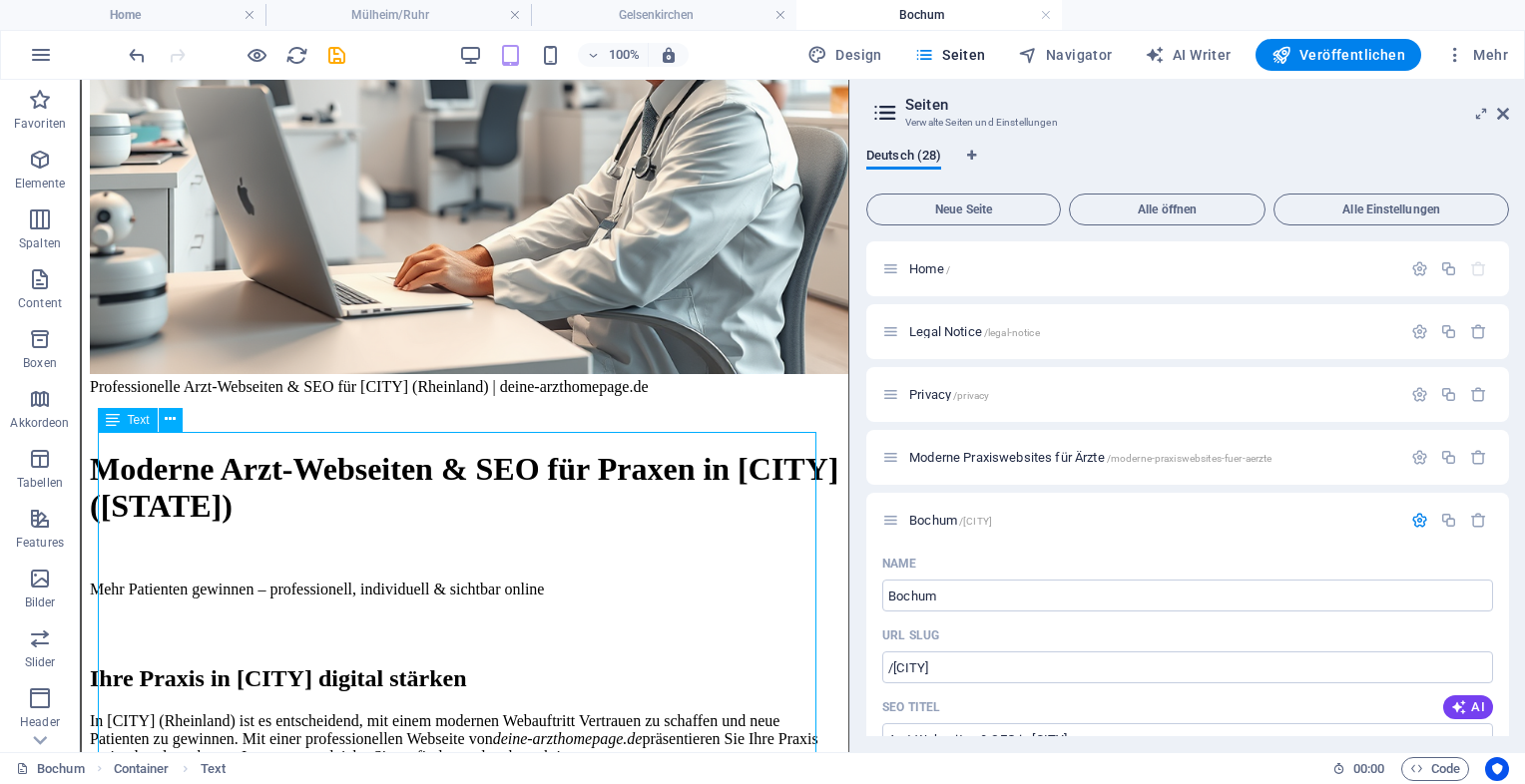 click on "Professionelle Arzt-Webseiten & SEO für [CITY] (Rheinland)
Moderne Arzt-Webseiten & SEO für Praxen in [CITY] (Rheinland)
Mehr Patienten gewinnen – professionell, individuell & sichtbar online
Ihre Praxis in [CITY] digital stärken
In [CITY] (Rheinland) ist es entscheidend, mit einem modernen Webauftritt Vertrauen zu schaffen und neue Patienten zu gewinnen. Mit einer professionellen Webseite von  deine-arzthomepage.de  präsentieren Sie Ihre Praxis optimal und machen es Interessenten leicht, Sie zu finden und zu kontaktieren.
Unsere Webseiten sind genau auf die Bedürfnisse von Ärzten abgestimmt – klar strukturiert, schnell, übersichtlich und mobil optimiert.
Ihre Vorteile mit einer Arzt-Webseite von uns
Individuelles Webdesign:  Passgenau auf Ihre Fachrichtung und Praxis abgestimmt, z.B. für Hautärzte, Zahnärzte oder Allgemeinmediziner in [CITY].
Professionelles SEO:
Mobile Optimierung:" at bounding box center [464, 894] 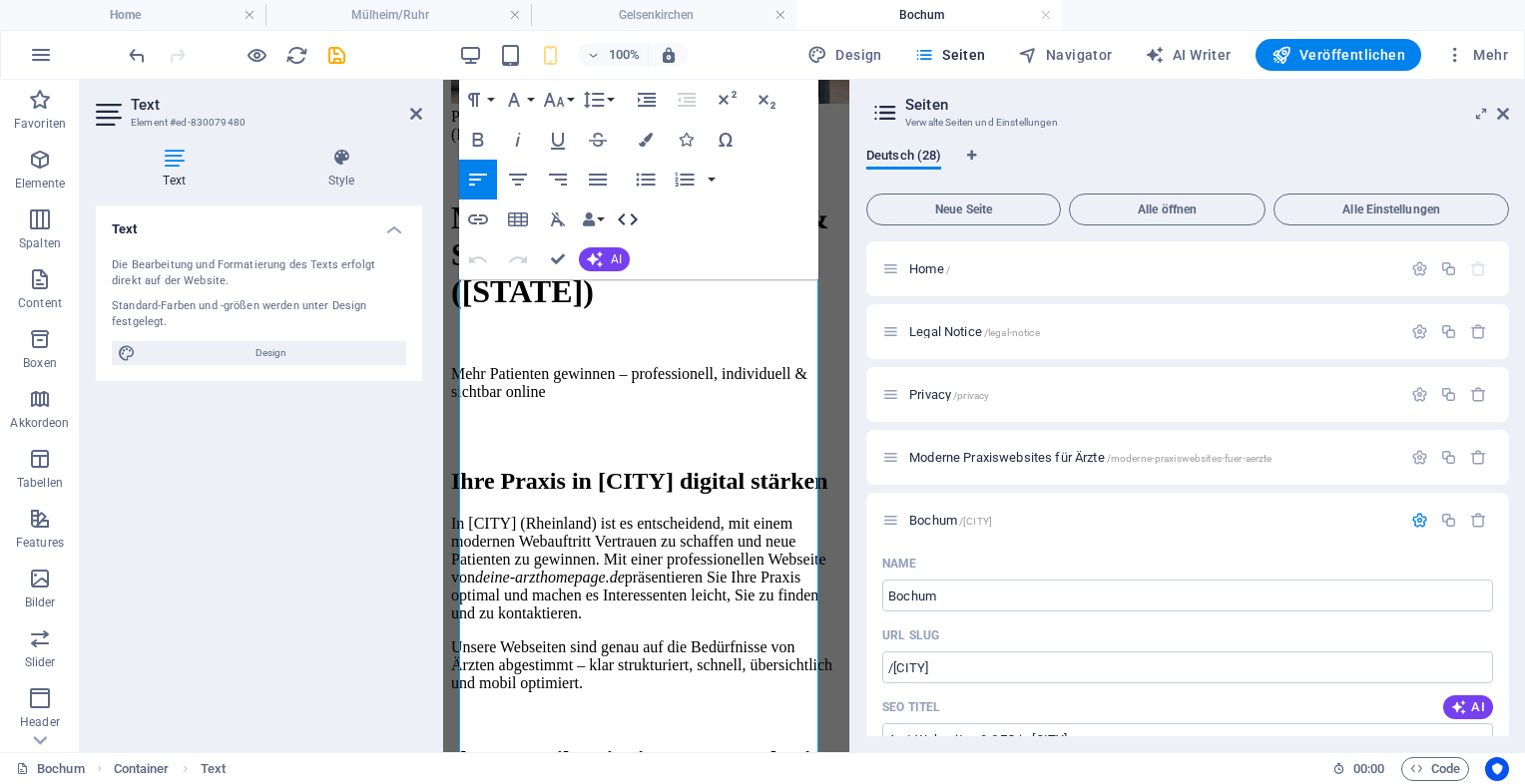 click 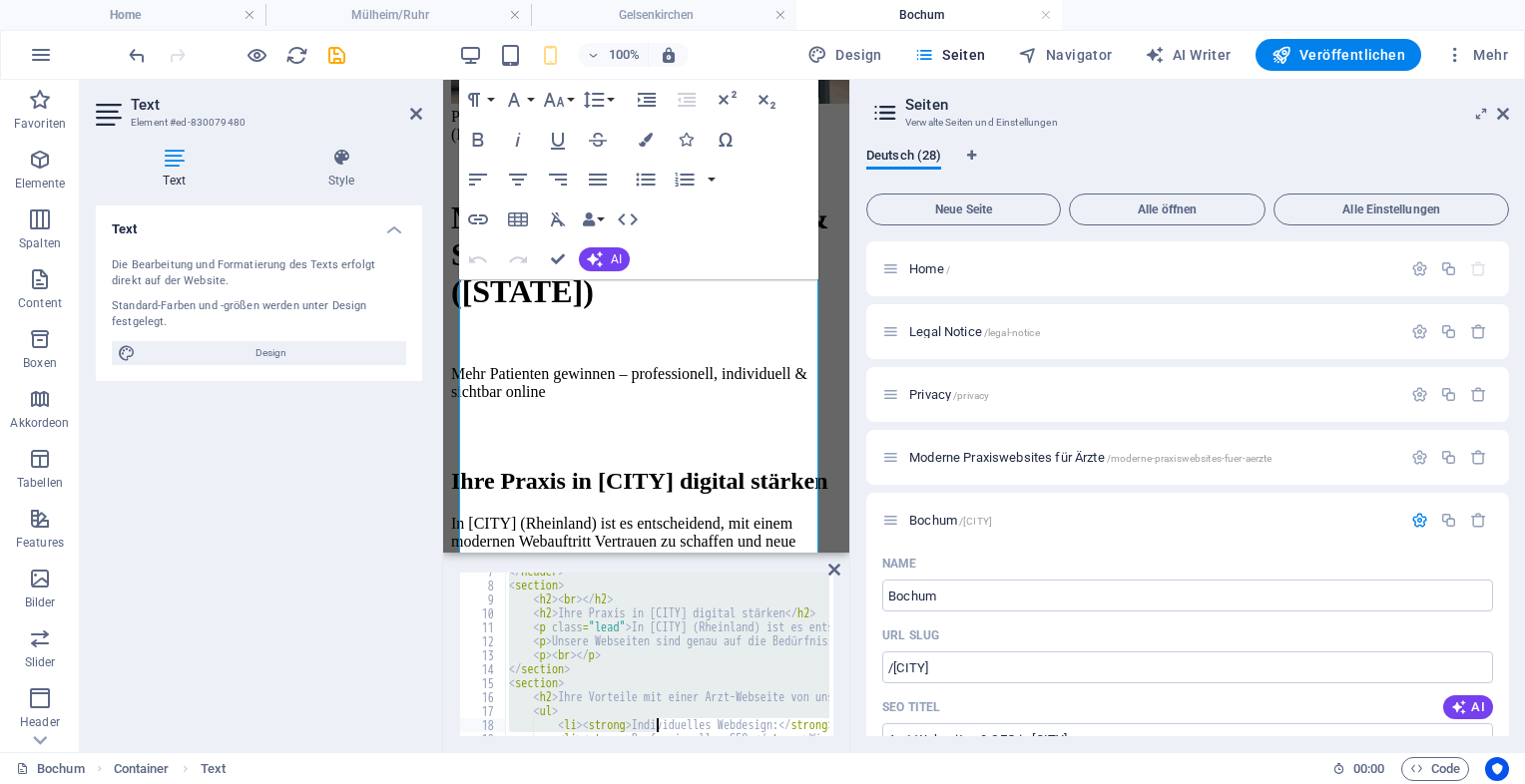 scroll, scrollTop: 343, scrollLeft: 0, axis: vertical 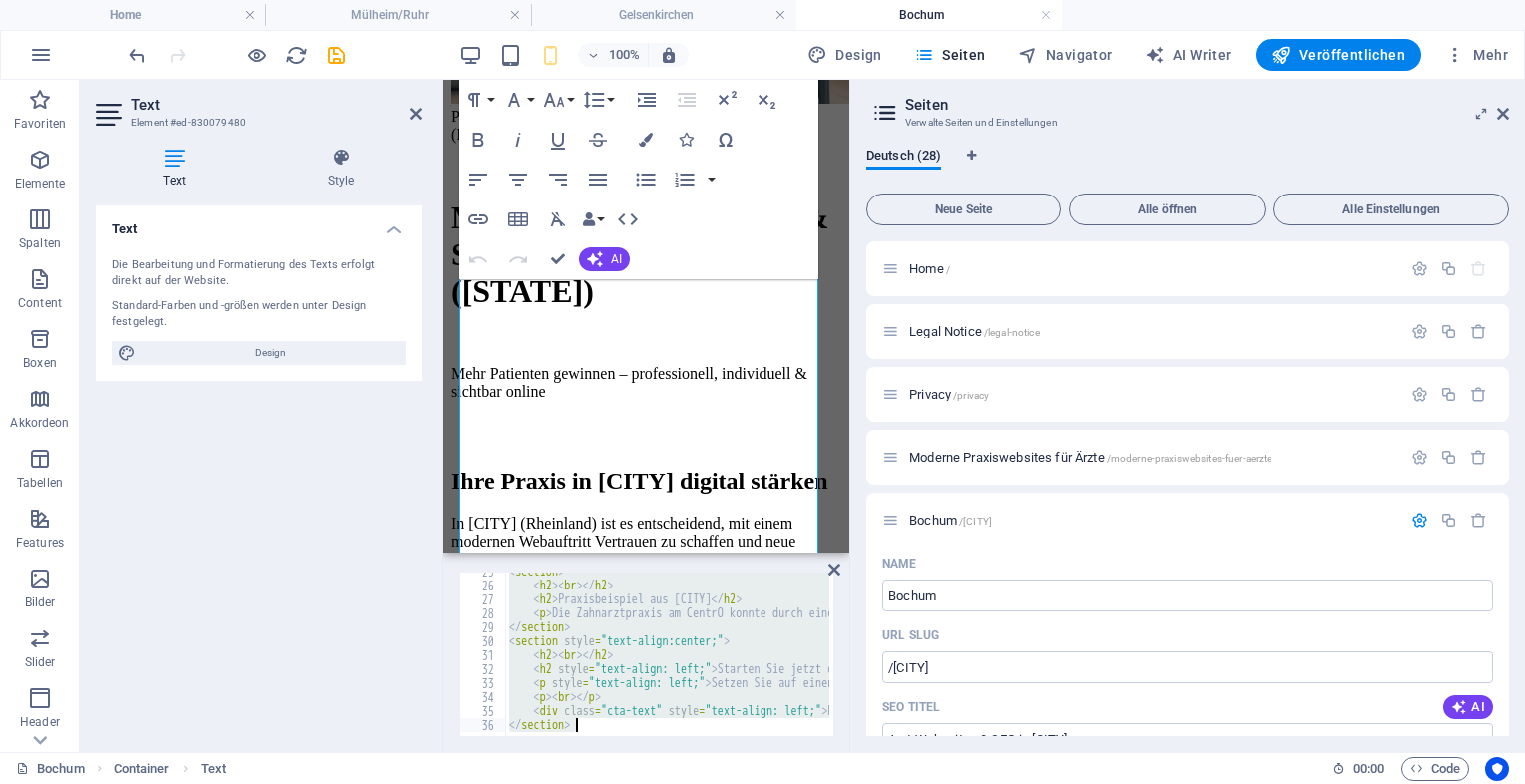 drag, startPoint x: 506, startPoint y: 582, endPoint x: 813, endPoint y: 787, distance: 369.15308 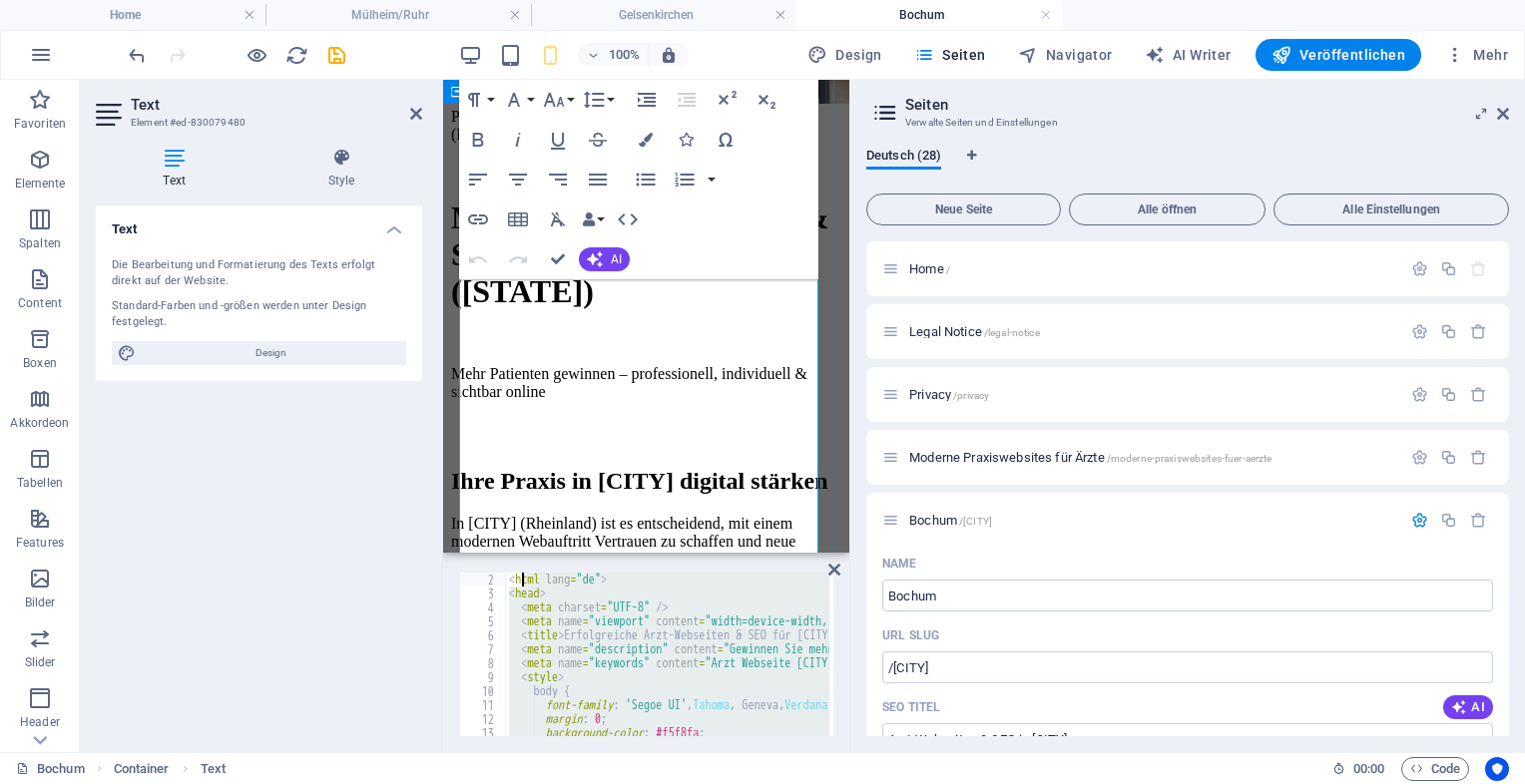 scroll, scrollTop: 0, scrollLeft: 0, axis: both 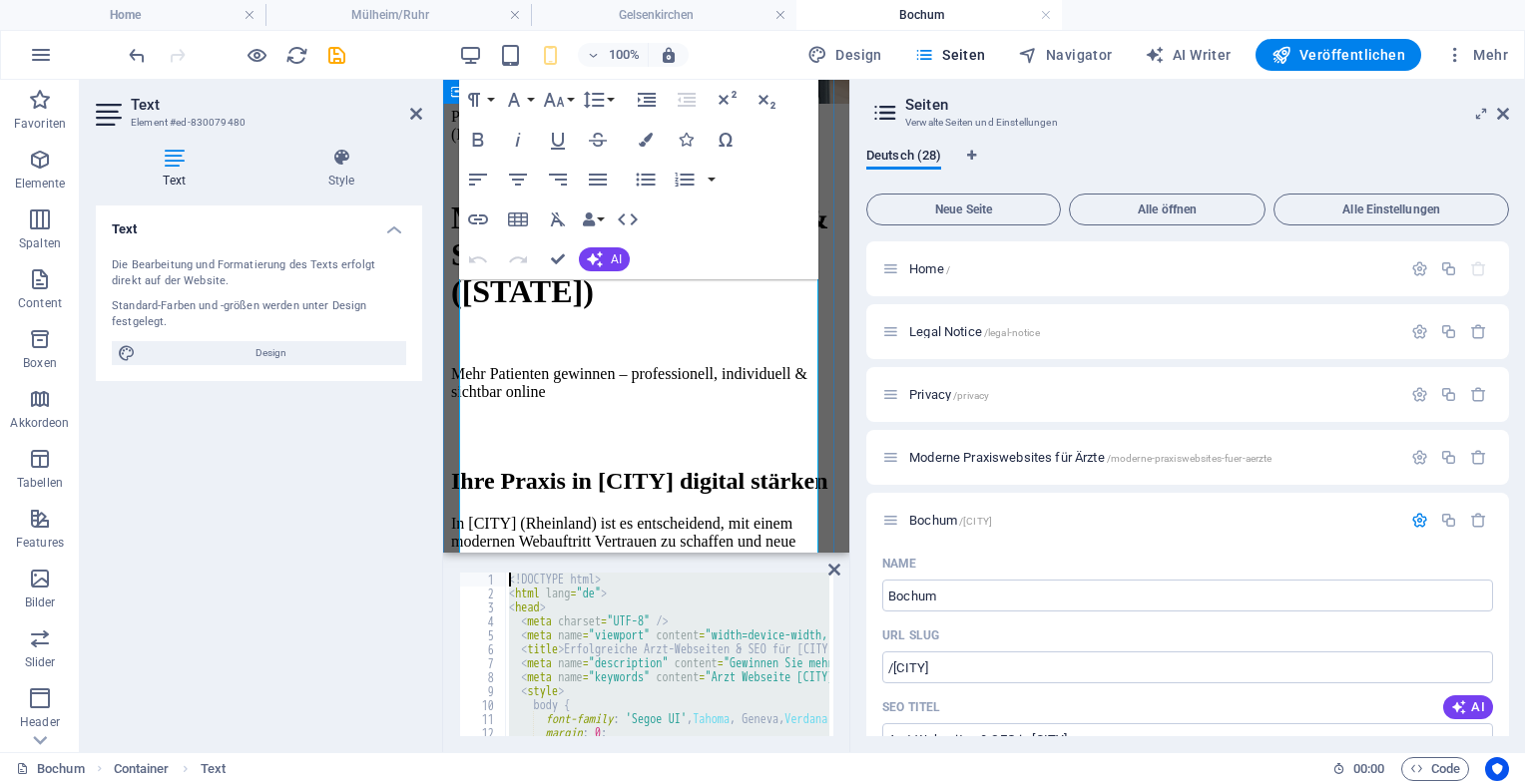 drag, startPoint x: 1050, startPoint y: 795, endPoint x: 462, endPoint y: 437, distance: 688.41 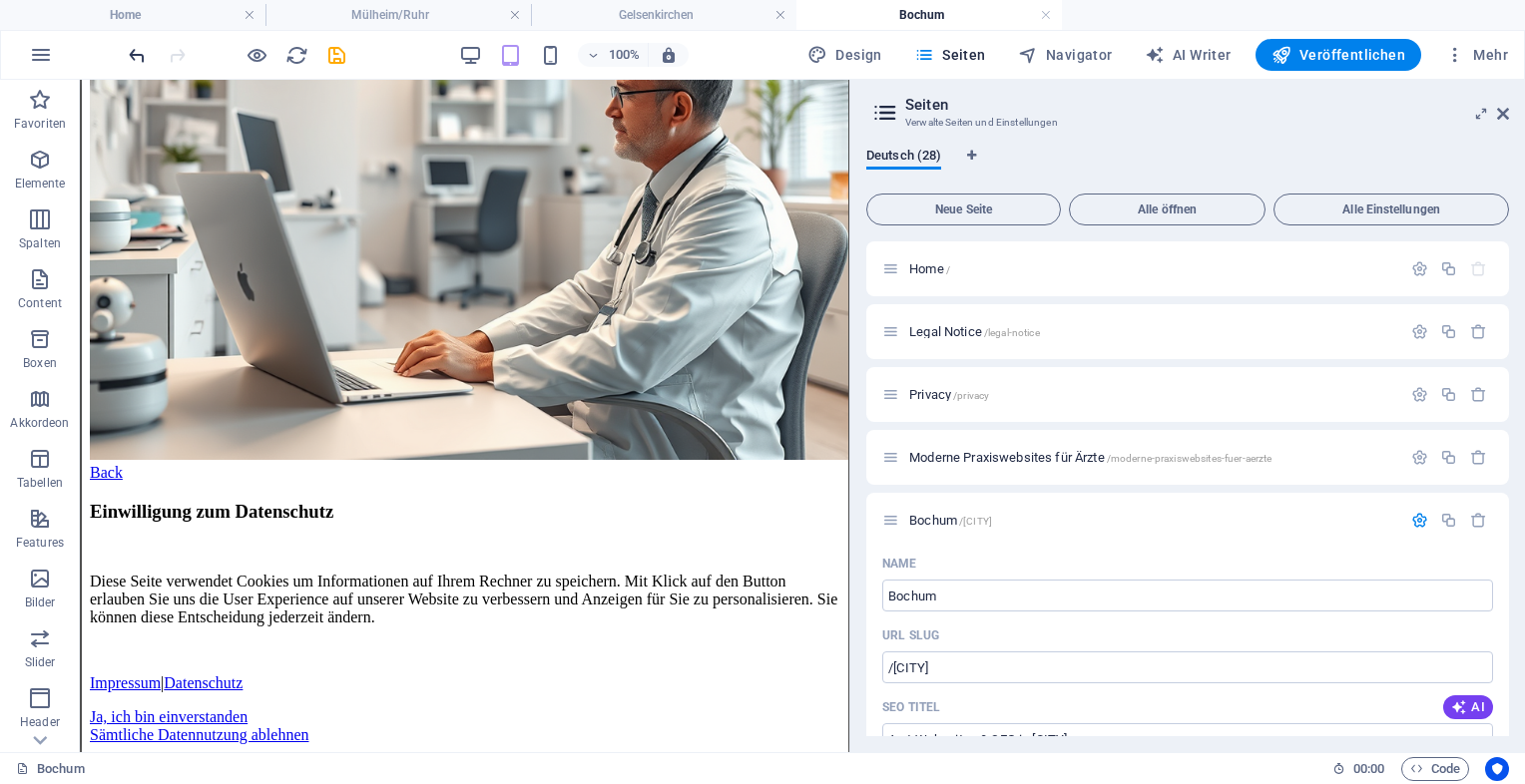 click at bounding box center [137, 55] 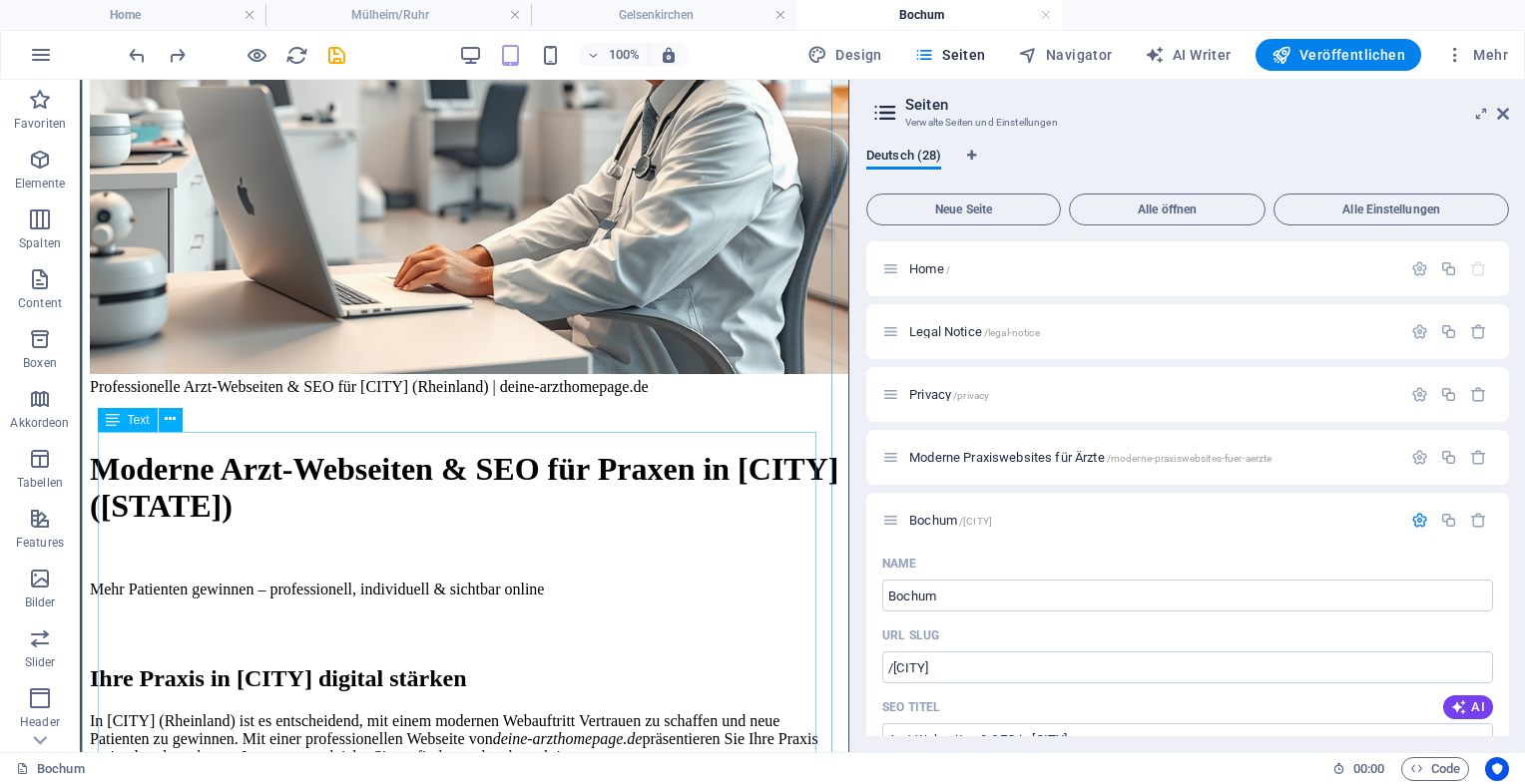 click on "Professionelle Arzt-Webseiten & SEO für [CITY] (Rheinland)
Moderne Arzt-Webseiten & SEO für Praxen in [CITY] (Rheinland)
Mehr Patienten gewinnen – professionell, individuell & sichtbar online
Ihre Praxis in [CITY] digital stärken
In [CITY] (Rheinland) ist es entscheidend, mit einem modernen Webauftritt Vertrauen zu schaffen und neue Patienten zu gewinnen. Mit einer professionellen Webseite von  deine-arzthomepage.de  präsentieren Sie Ihre Praxis optimal und machen es Interessenten leicht, Sie zu finden und zu kontaktieren.
Unsere Webseiten sind genau auf die Bedürfnisse von Ärzten abgestimmt – klar strukturiert, schnell, übersichtlich und mobil optimiert.
Ihre Vorteile mit einer Arzt-Webseite von uns
Individuelles Webdesign:  Passgenau auf Ihre Fachrichtung und Praxis abgestimmt, z.B. für Hautärzte, Zahnärzte oder Allgemeinmediziner in [CITY].
Professionelles SEO:
Mobile Optimierung:" at bounding box center [464, 894] 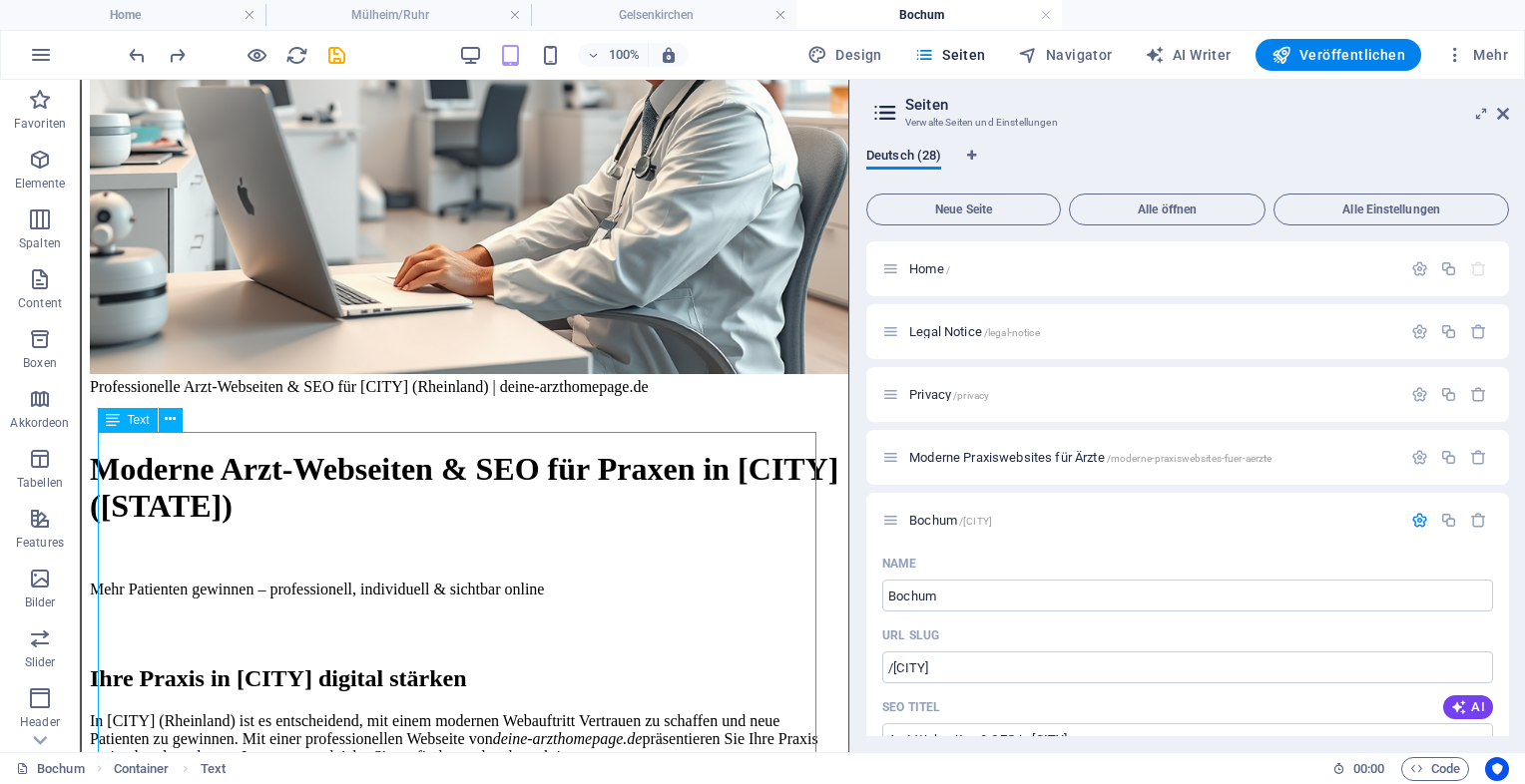 click on "Professionelle Arzt-Webseiten & SEO für [CITY] (Rheinland)
Moderne Arzt-Webseiten & SEO für Praxen in [CITY] (Rheinland)
Mehr Patienten gewinnen – professionell, individuell & sichtbar online
Ihre Praxis in [CITY] digital stärken
In [CITY] (Rheinland) ist es entscheidend, mit einem modernen Webauftritt Vertrauen zu schaffen und neue Patienten zu gewinnen. Mit einer professionellen Webseite von  deine-arzthomepage.de  präsentieren Sie Ihre Praxis optimal und machen es Interessenten leicht, Sie zu finden und zu kontaktieren.
Unsere Webseiten sind genau auf die Bedürfnisse von Ärzten abgestimmt – klar strukturiert, schnell, übersichtlich und mobil optimiert.
Ihre Vorteile mit einer Arzt-Webseite von uns
Individuelles Webdesign:  Passgenau auf Ihre Fachrichtung und Praxis abgestimmt, z.B. für Hautärzte, Zahnärzte oder Allgemeinmediziner in [CITY].
Professionelles SEO:
Mobile Optimierung:" at bounding box center [464, 894] 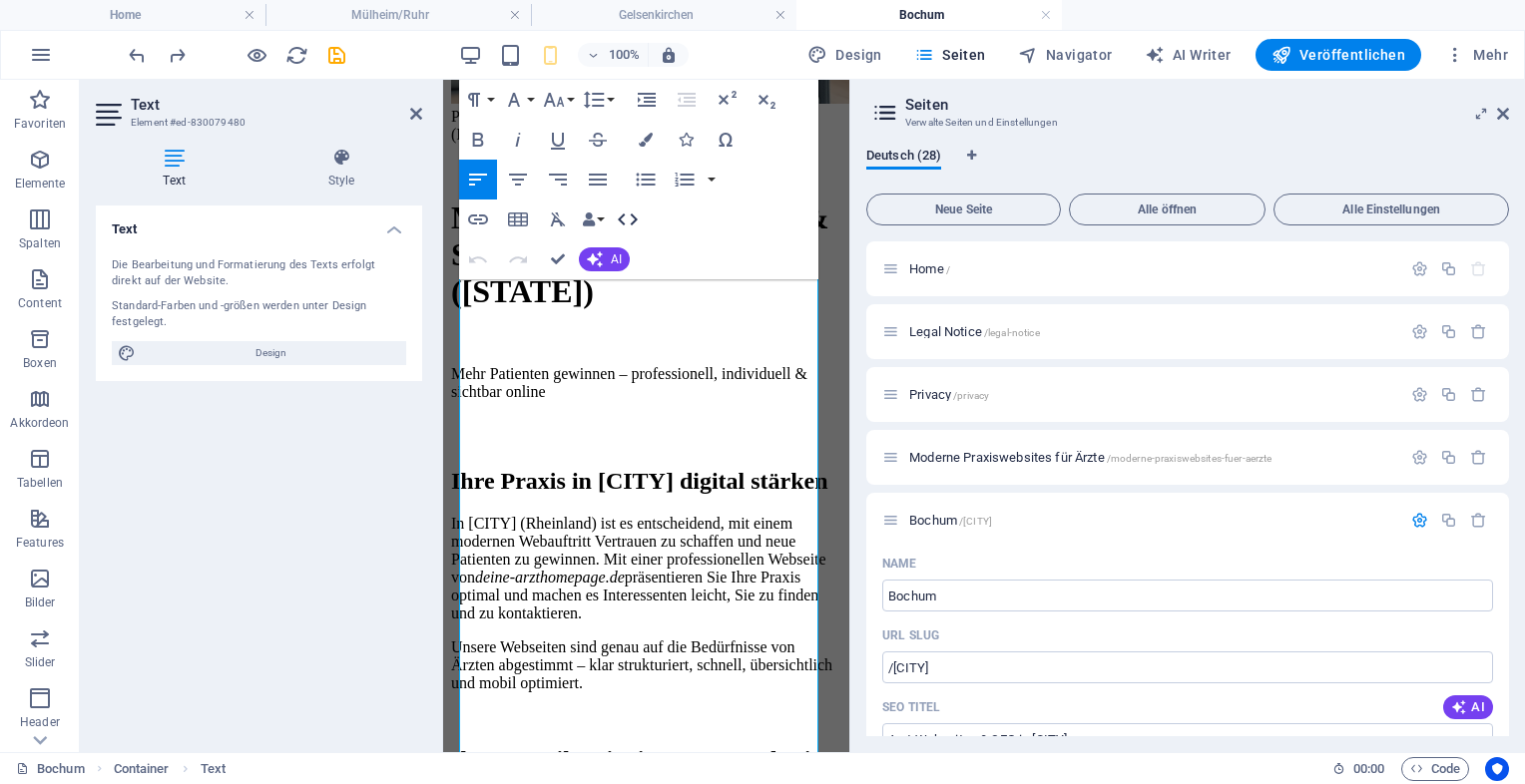 click 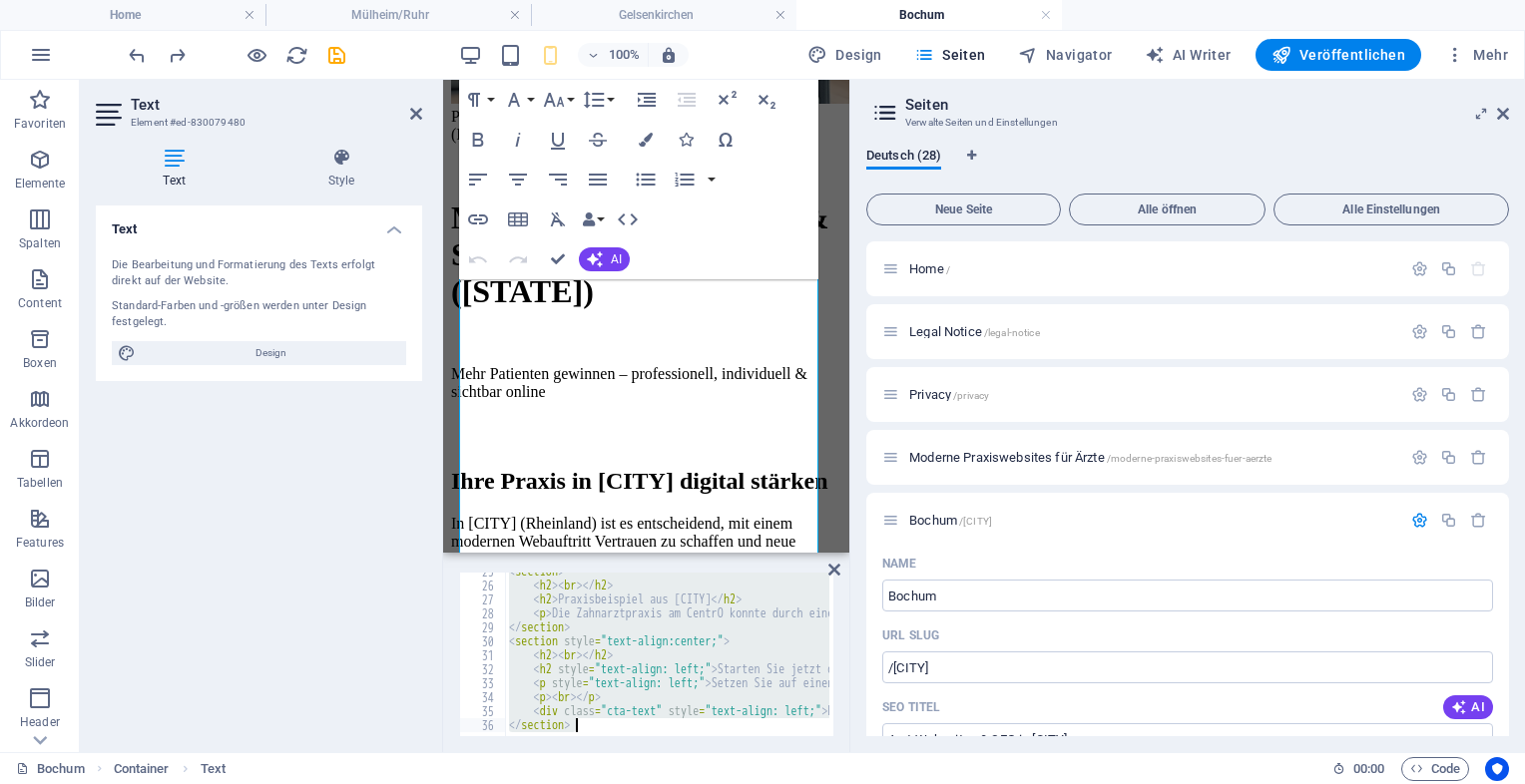 scroll, scrollTop: 343, scrollLeft: 0, axis: vertical 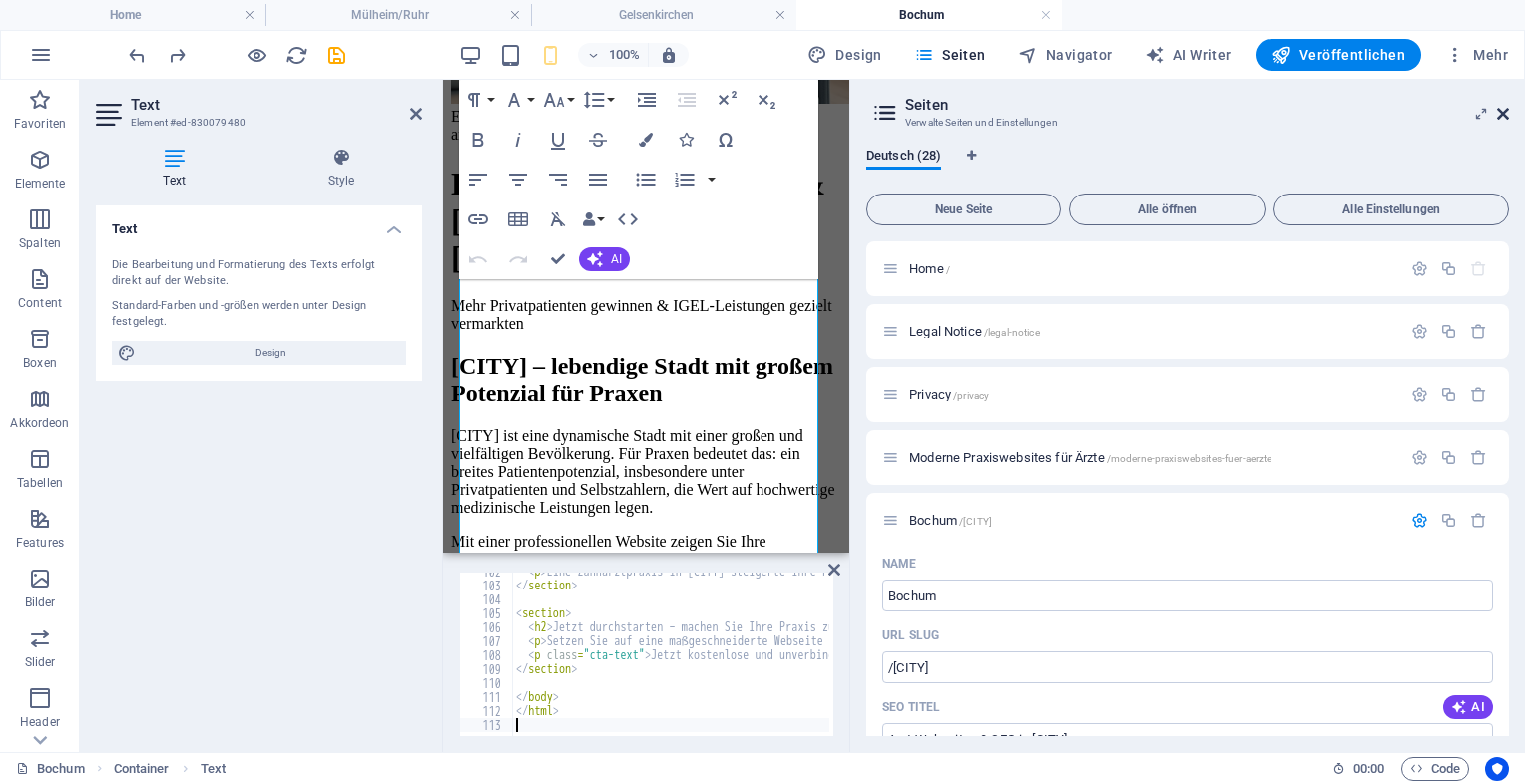 click at bounding box center [1503, 114] 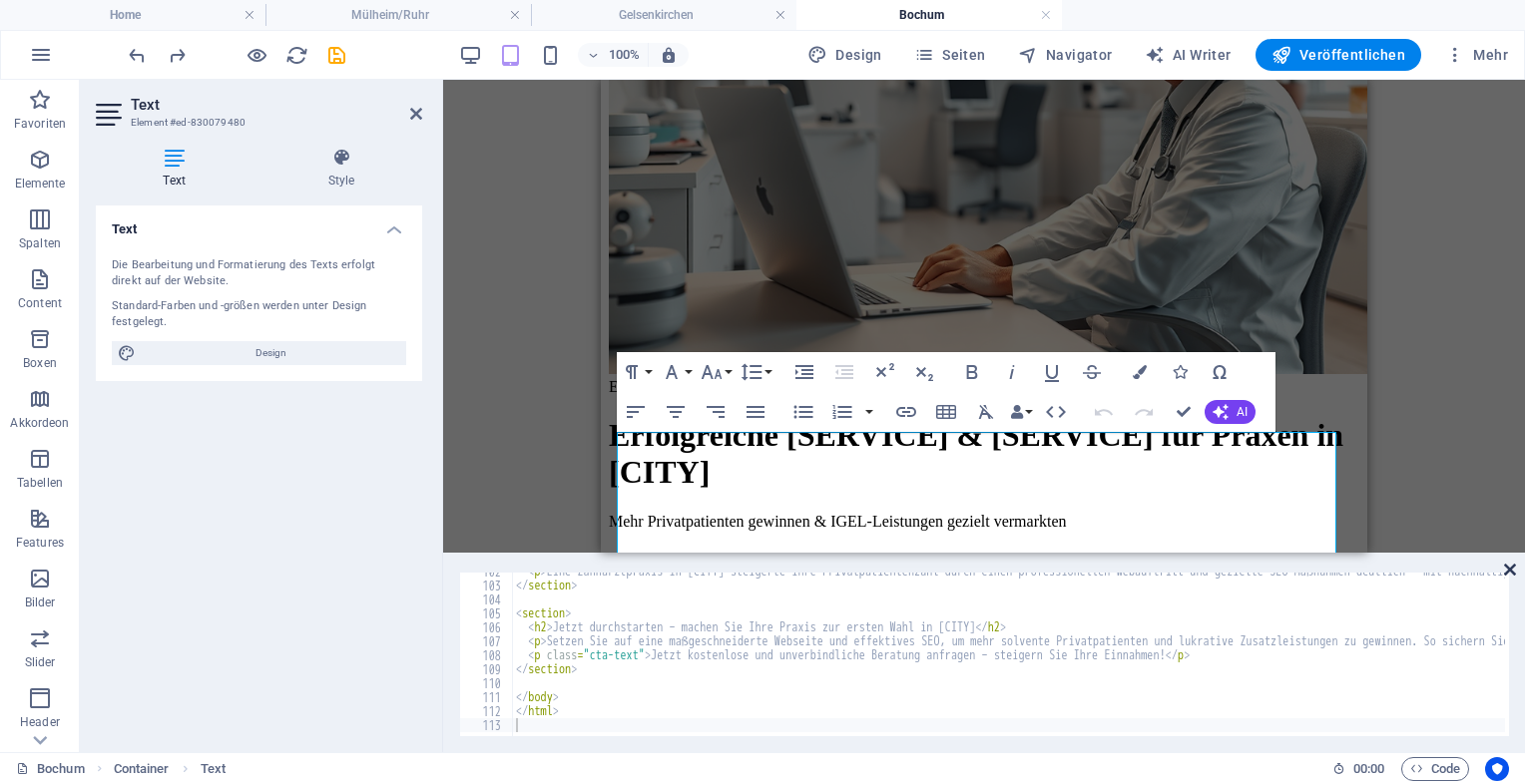 click at bounding box center [1510, 570] 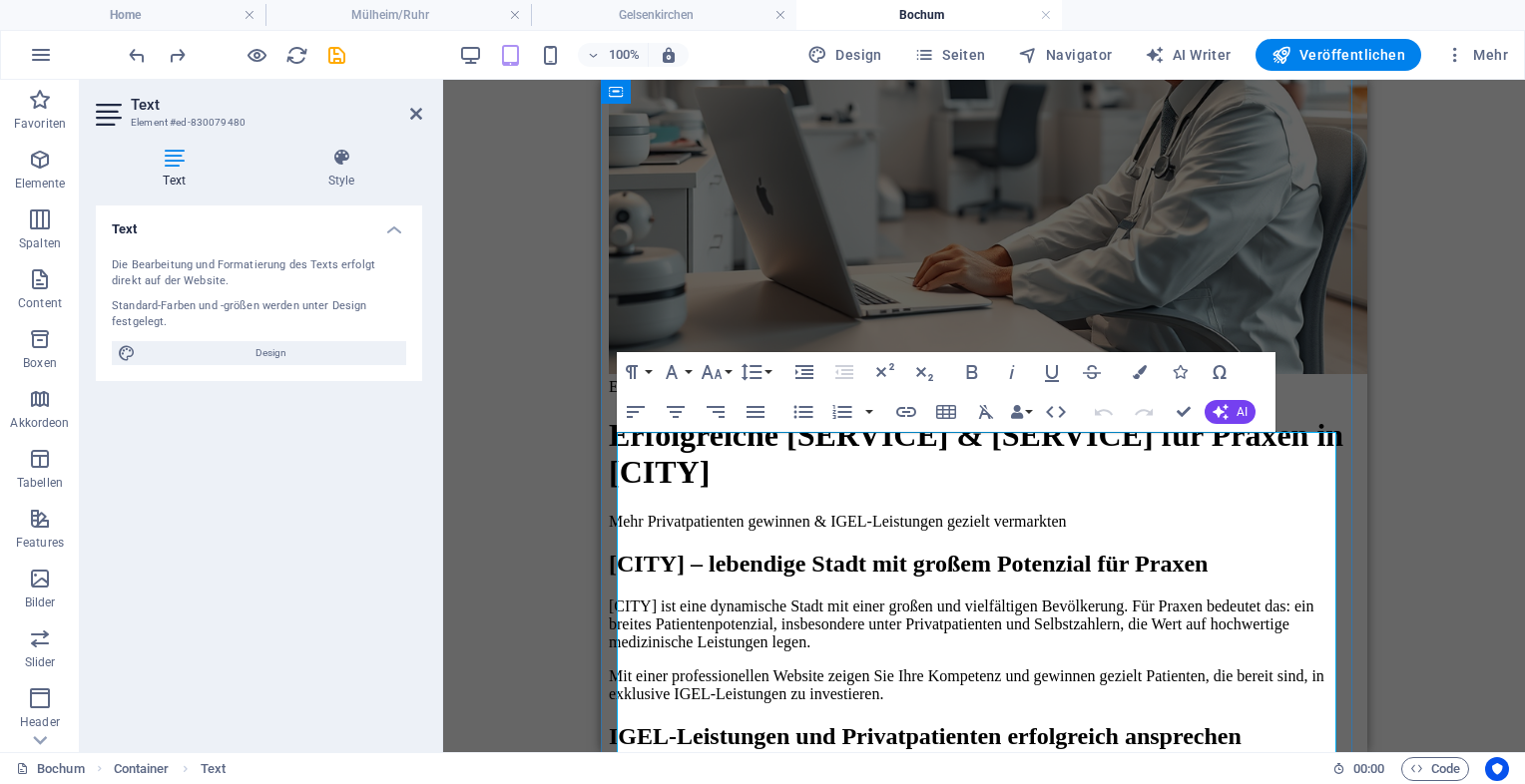 click on "Erfolgreiche Arzt-Webseiten & SEO für [CITY] | deine-arzthomepage.de
Erfolgreiche Arzt-Webseiten & SEO für Praxen in [CITY]
Mehr Privatpatienten gewinnen & IGEL-Leistungen gezielt vermarkten
[CITY] – lebendige Stadt mit großem Potenzial für Praxen
[CITY] ist eine dynamische Stadt mit einer großen und vielfältigen Bevölkerung. Für Praxen bedeutet das: ein breites Patientenpotenzial, insbesondere unter Privatpatienten und Selbstzahlern, die Wert auf hochwertige medizinische Leistungen legen.
Mit einer professionellen Website zeigen Sie Ihre Kompetenz und gewinnen gezielt Patienten, die bereit sind, in exklusive IGEL-Leistungen zu investieren.
IGEL-Leistungen und Privatpatienten erfolgreich ansprechen
Individuelle Vorsorgeuntersuchungen:  Präsentieren Sie exklusive Gesundheits-Checks für Privatpatienten.
Ästhetische Behandlungen:  Von Botox bis Hautverjüngung – zeigen Sie, welche hochwertigen Zusatzleistungen Sie bieten." at bounding box center [984, 747] 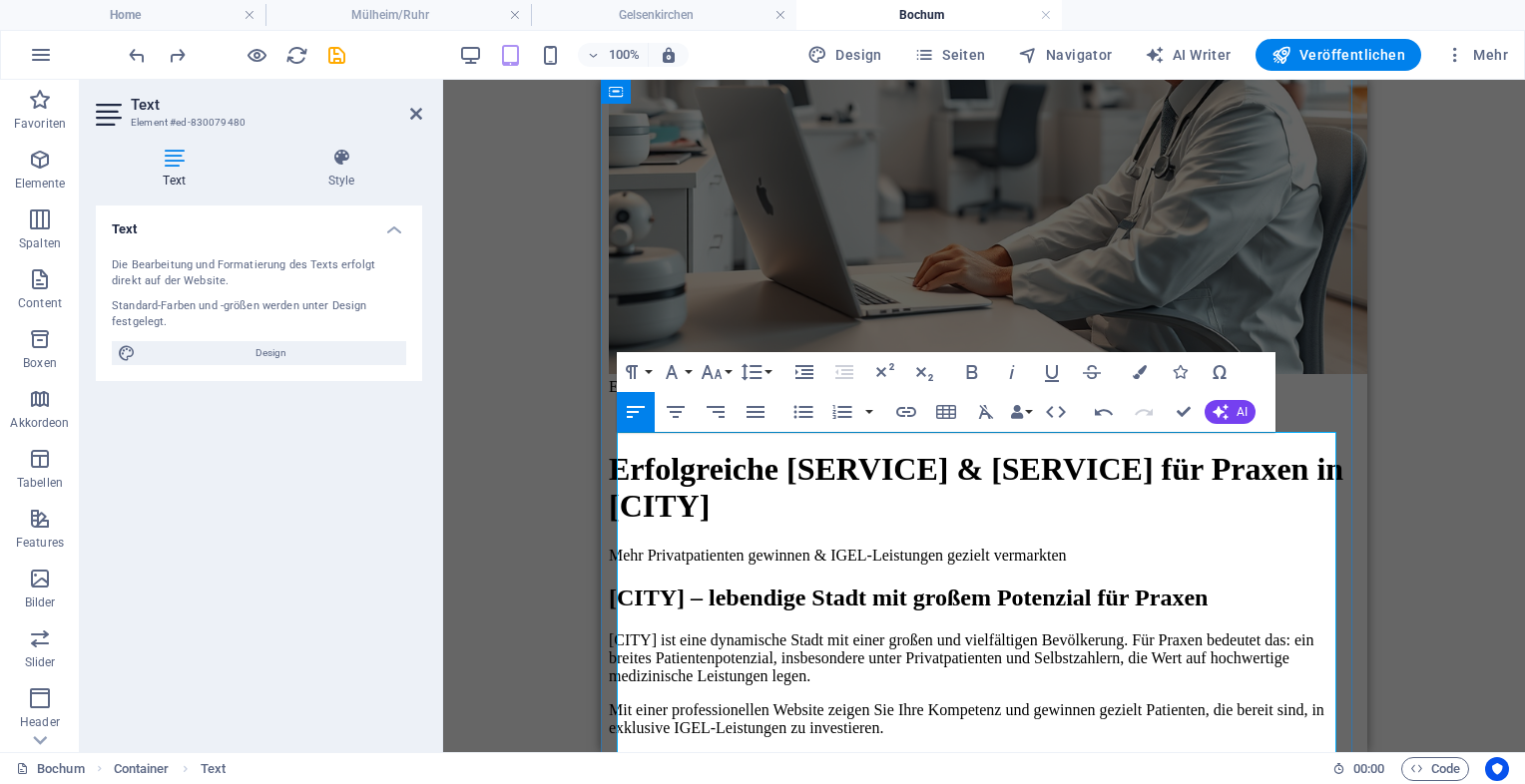 click on "Erfolgreiche [SERVICE] & [SERVICE] für Praxen in [CITY]" at bounding box center [984, 488] 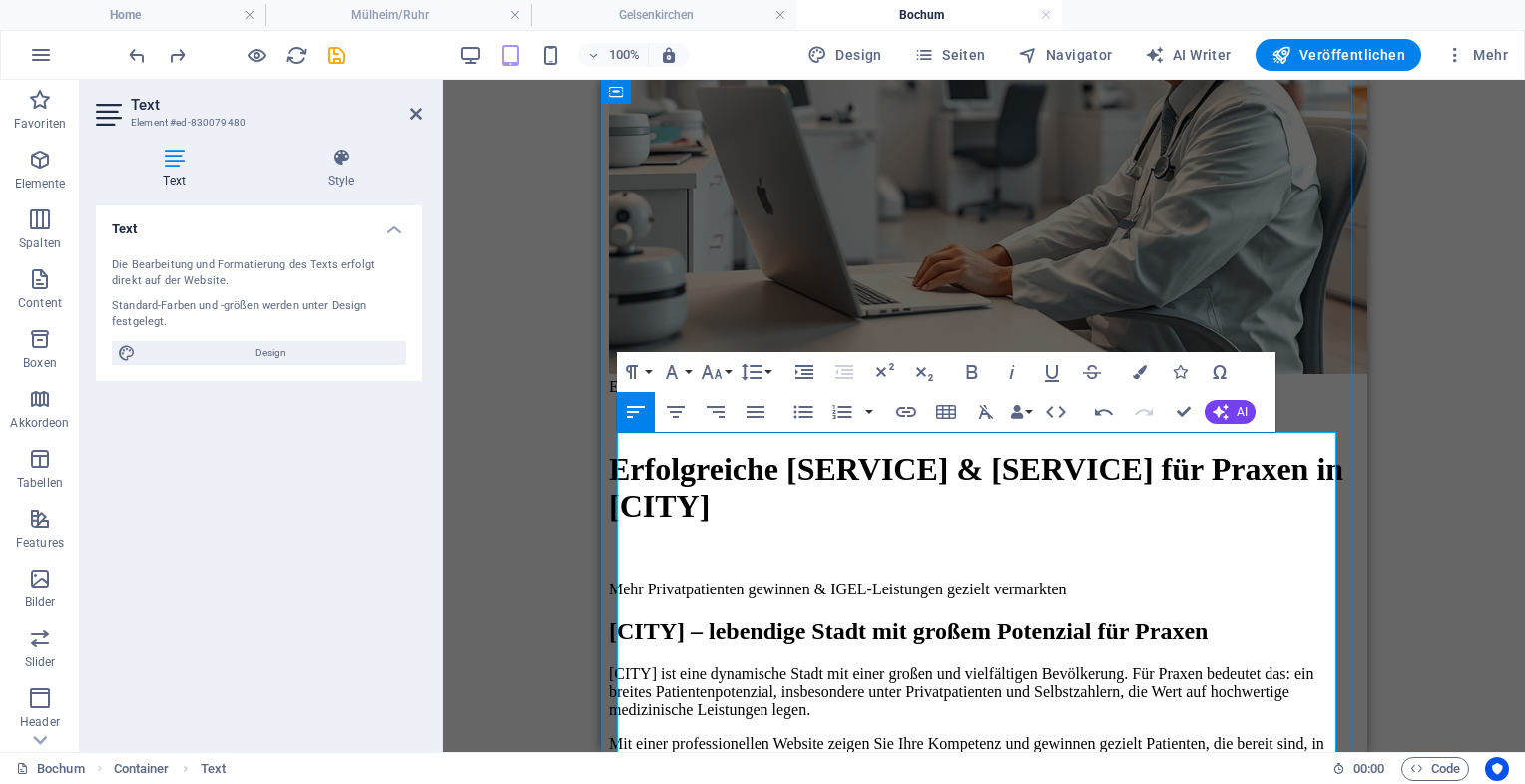click on "Mehr Privatpatienten gewinnen & IGEL-Leistungen gezielt vermarkten" at bounding box center (984, 589) 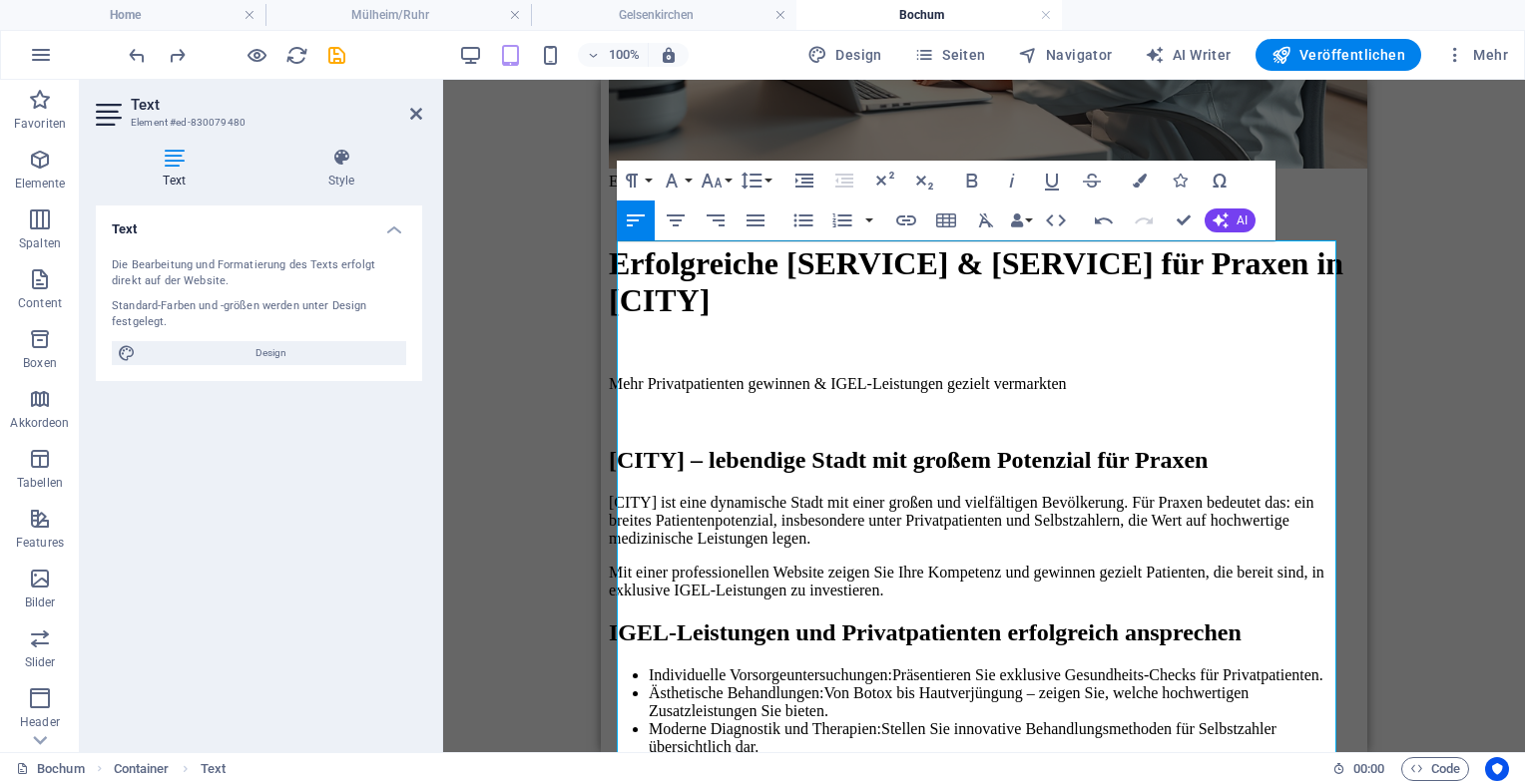 scroll, scrollTop: 516, scrollLeft: 0, axis: vertical 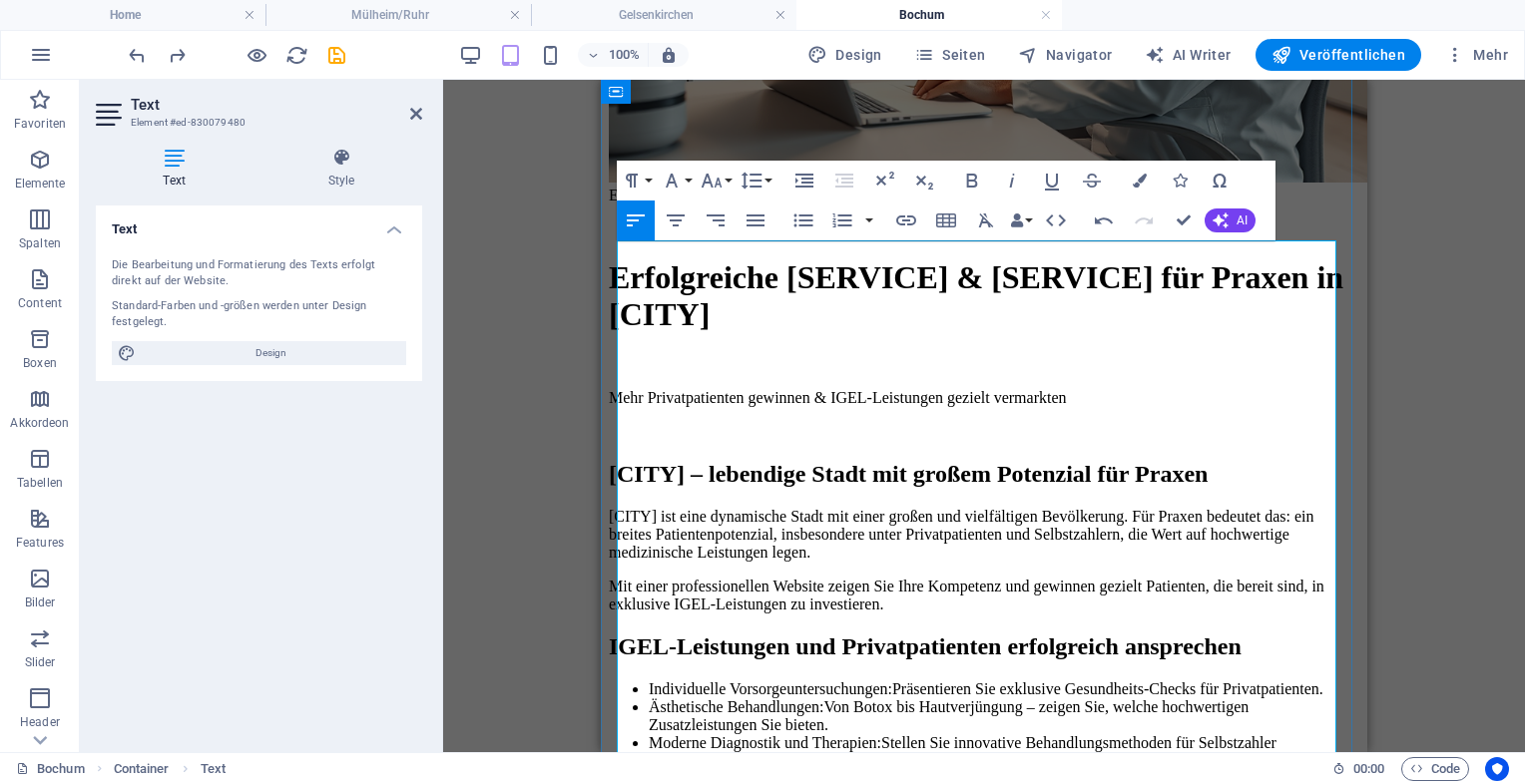 click on "Mit einer professionellen Website zeigen Sie Ihre Kompetenz und gewinnen gezielt Patienten, die bereit sind, in exklusive IGEL-Leistungen zu investieren." at bounding box center [984, 595] 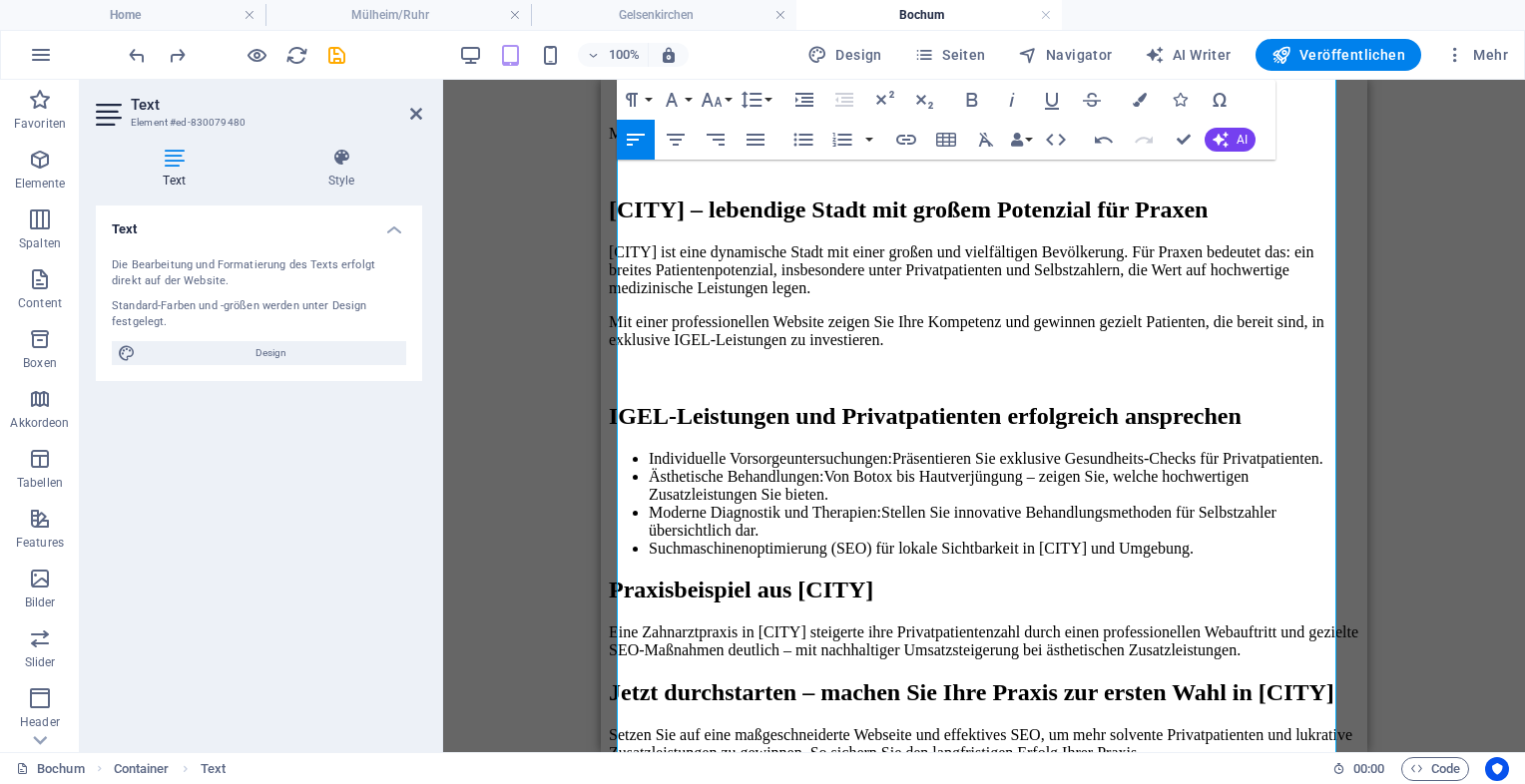 scroll, scrollTop: 783, scrollLeft: 0, axis: vertical 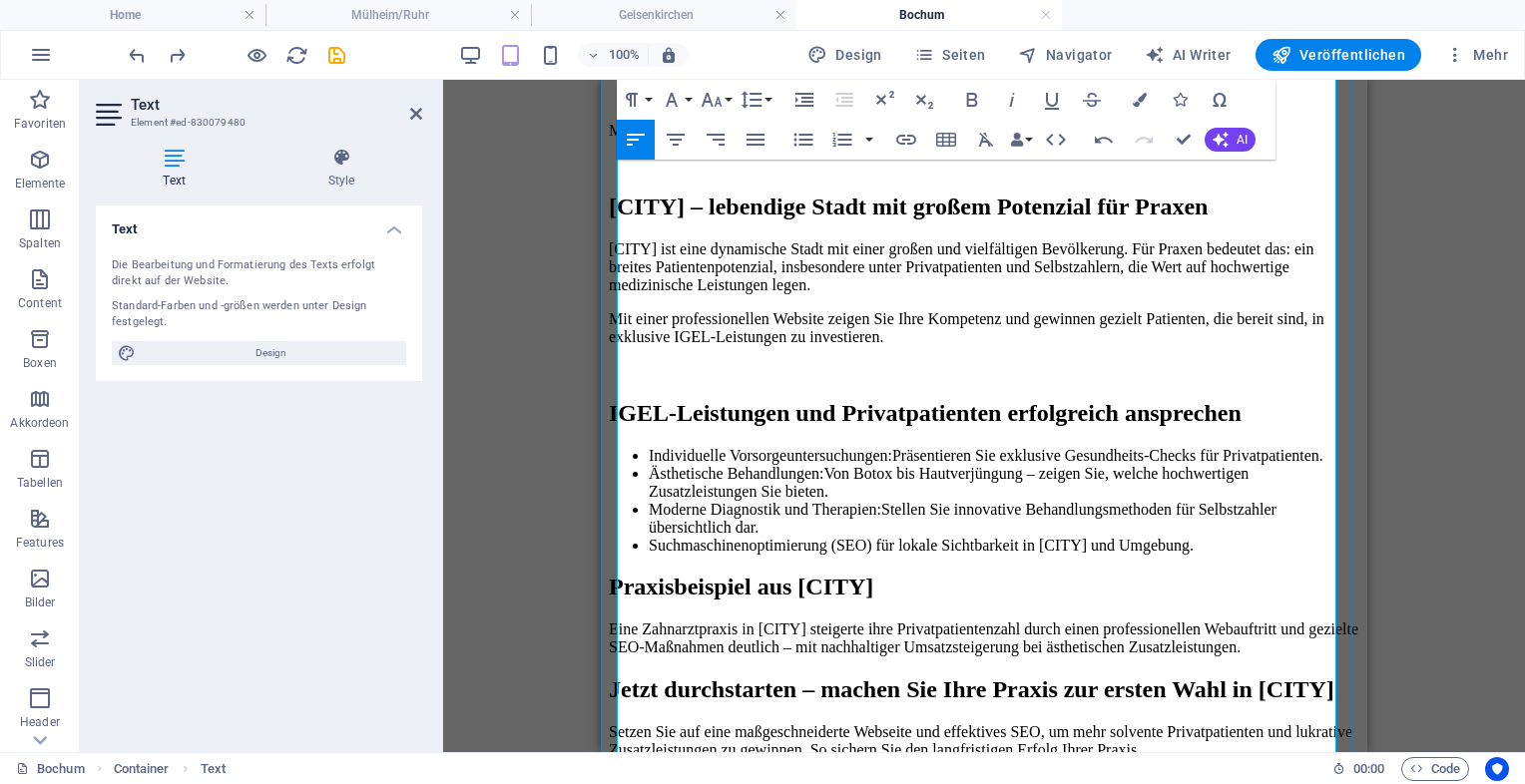 click on "Praxisbeispiel aus [CITY]" at bounding box center [984, 587] 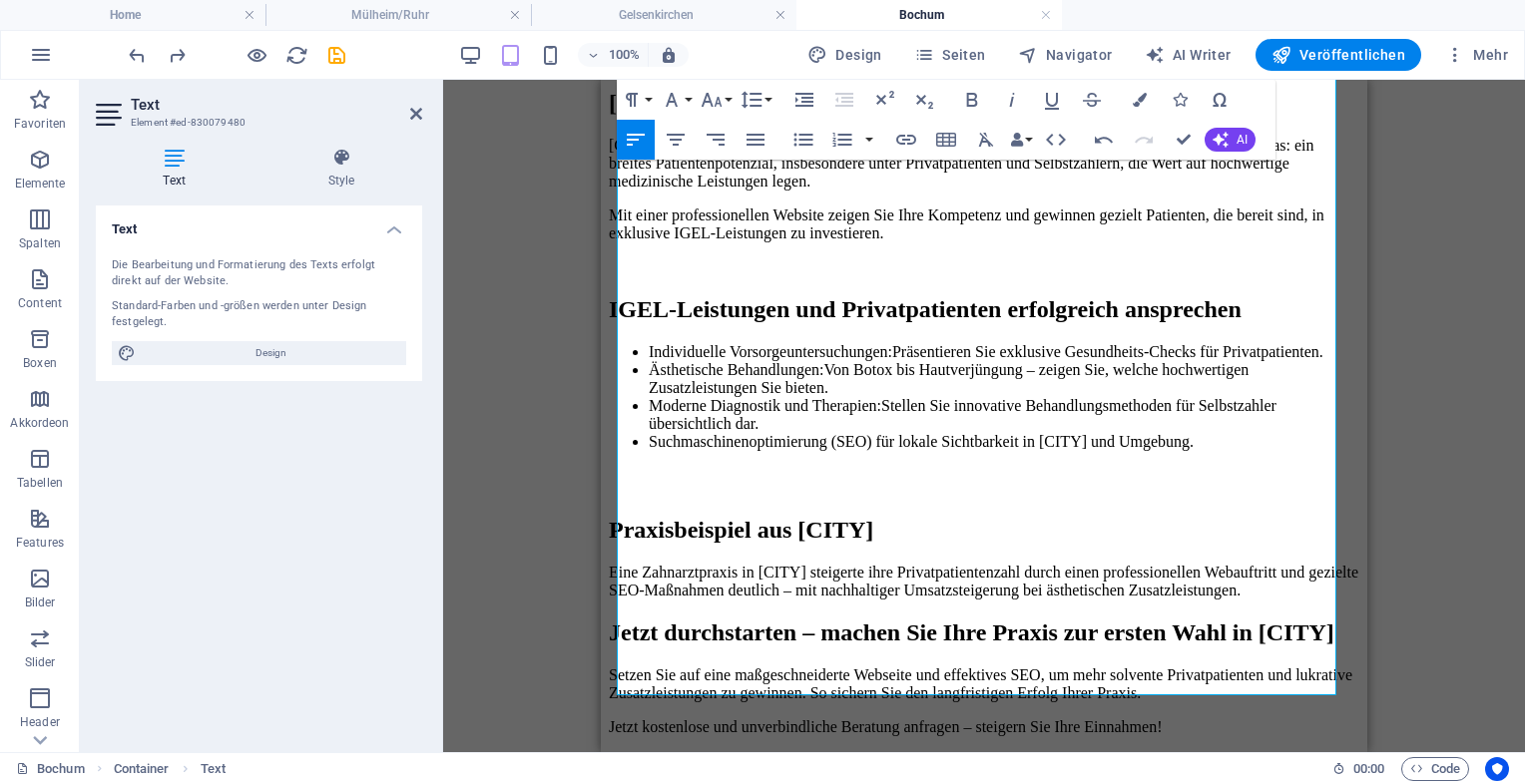scroll, scrollTop: 966, scrollLeft: 0, axis: vertical 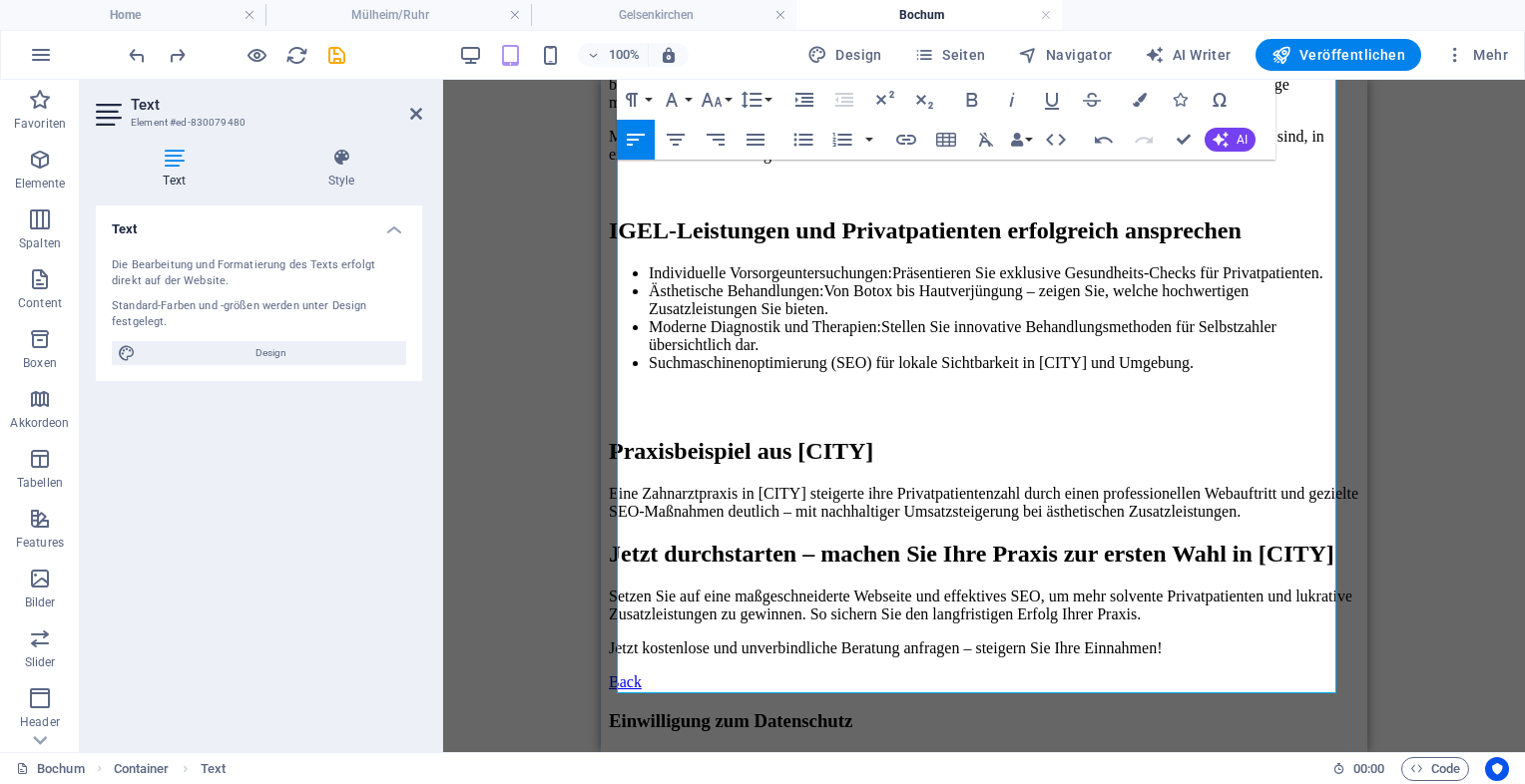 click on "Jetzt durchstarten – machen Sie Ihre Praxis zur ersten Wahl in [CITY]" at bounding box center (984, 554) 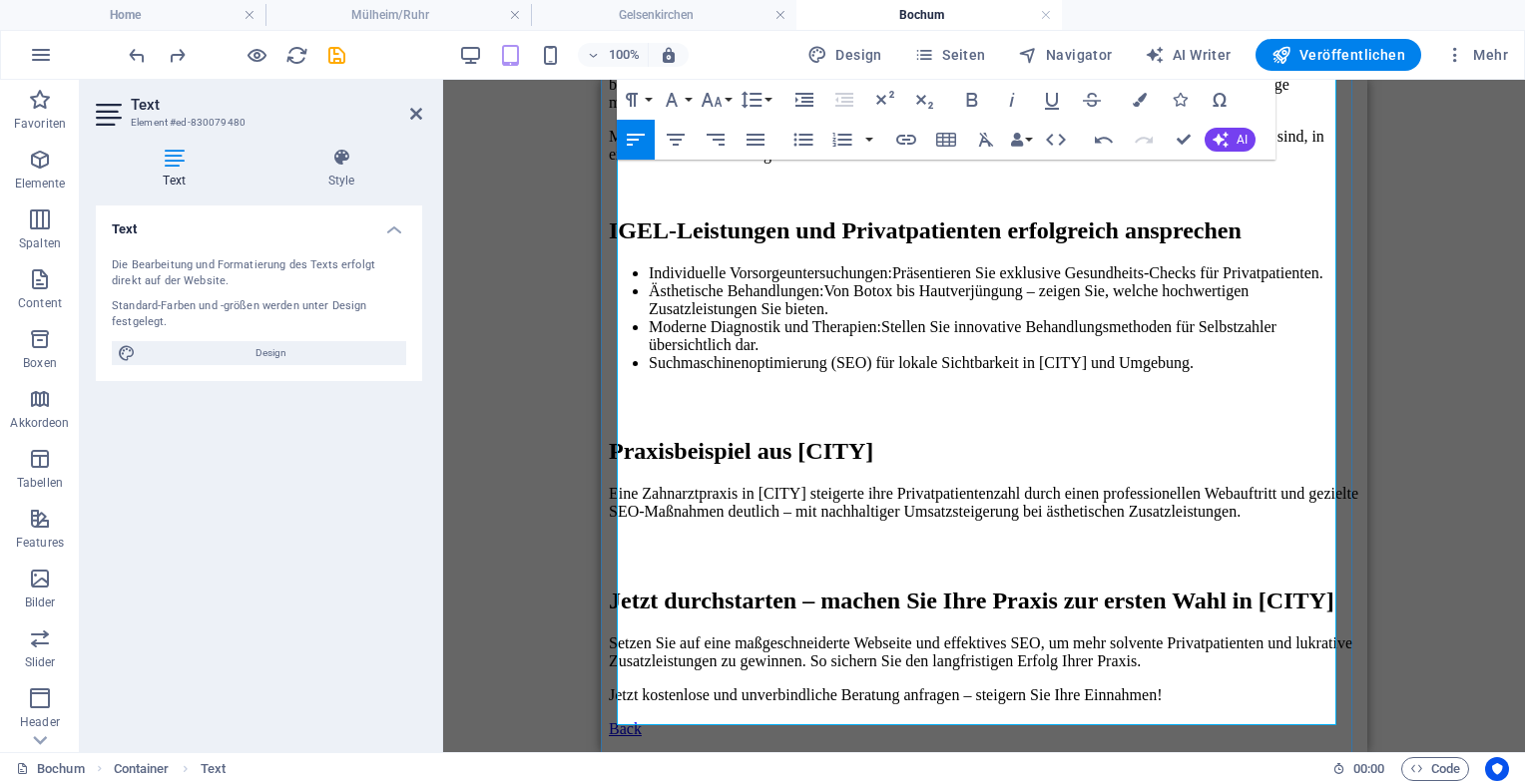 click on "Setzen Sie auf eine maßgeschneiderte Webseite und effektives SEO, um mehr solvente Privatpatienten und lukrative Zusatzleistungen zu gewinnen. So sichern Sie den langfristigen Erfolg Ihrer Praxis." at bounding box center [984, 652] 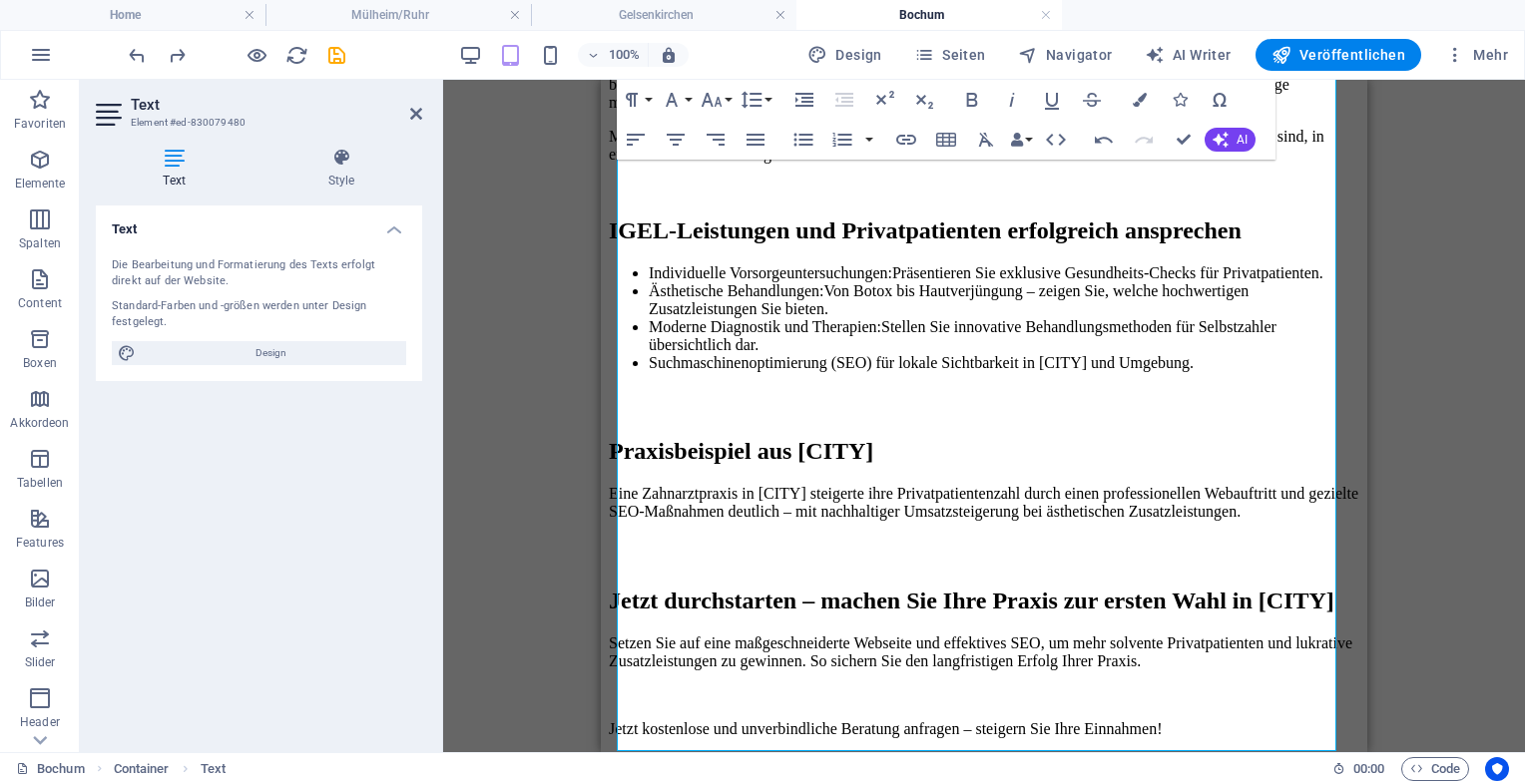 drag, startPoint x: 1968, startPoint y: 533, endPoint x: 1365, endPoint y: 487, distance: 604.75202 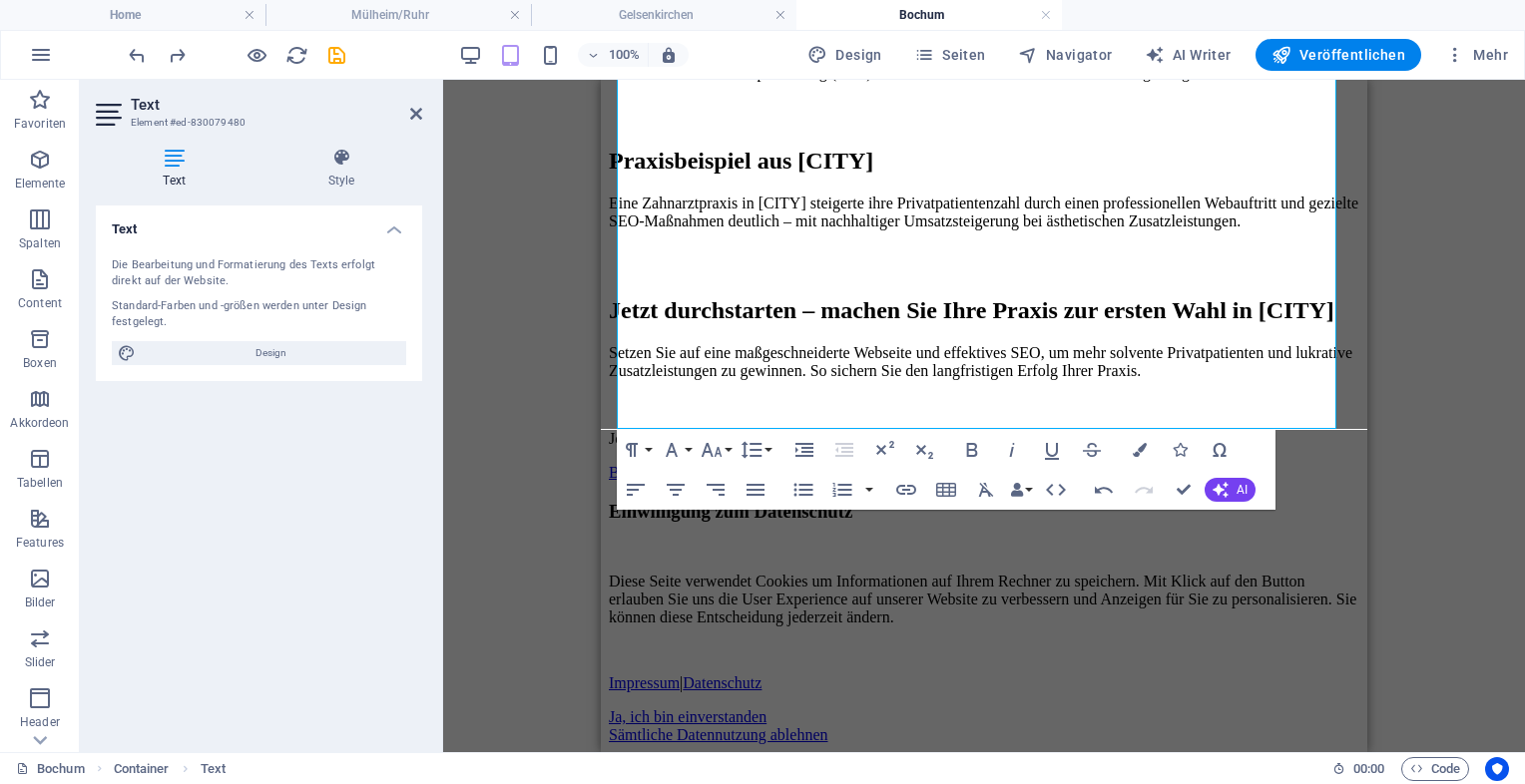 scroll, scrollTop: 1270, scrollLeft: 0, axis: vertical 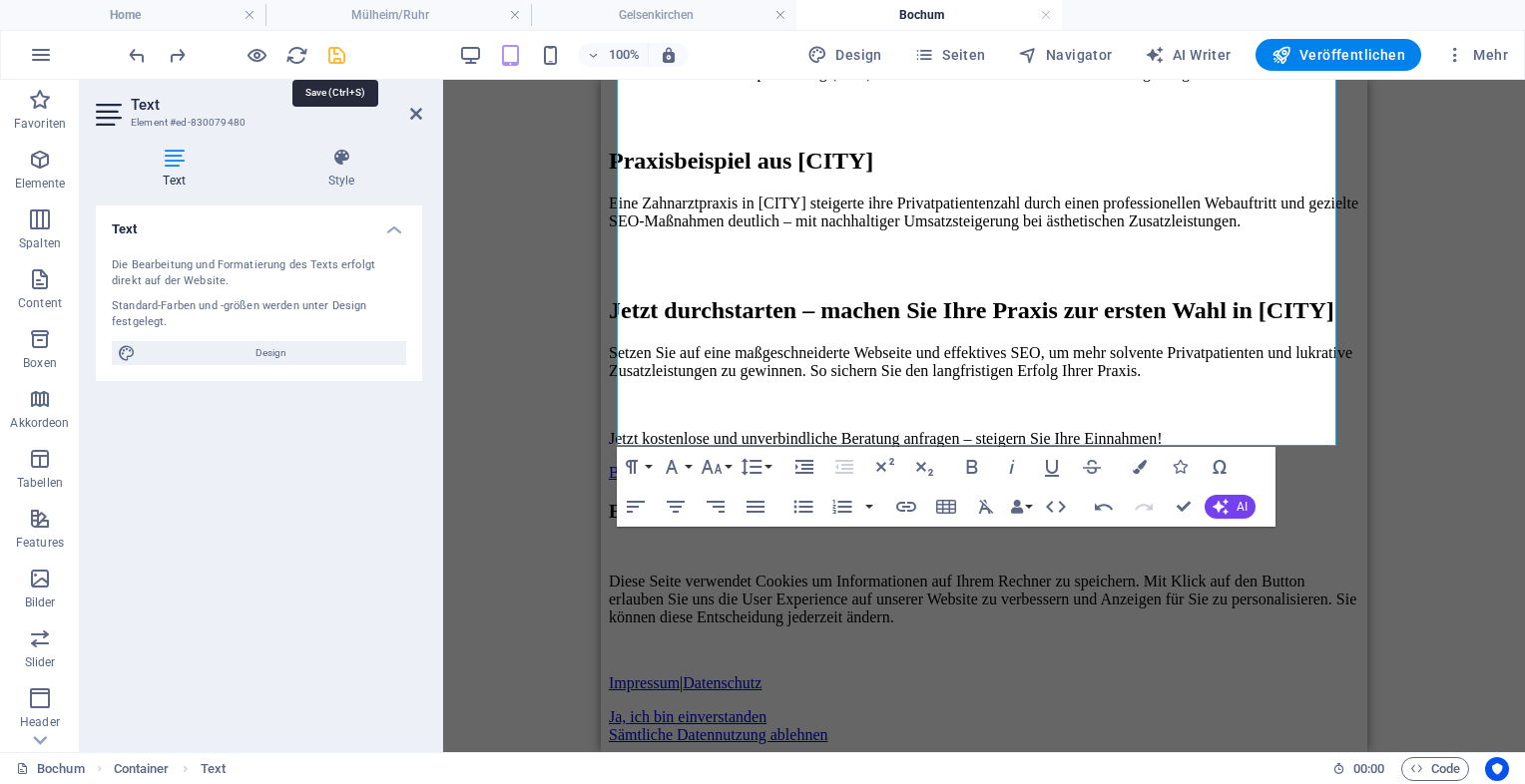 click at bounding box center [336, 55] 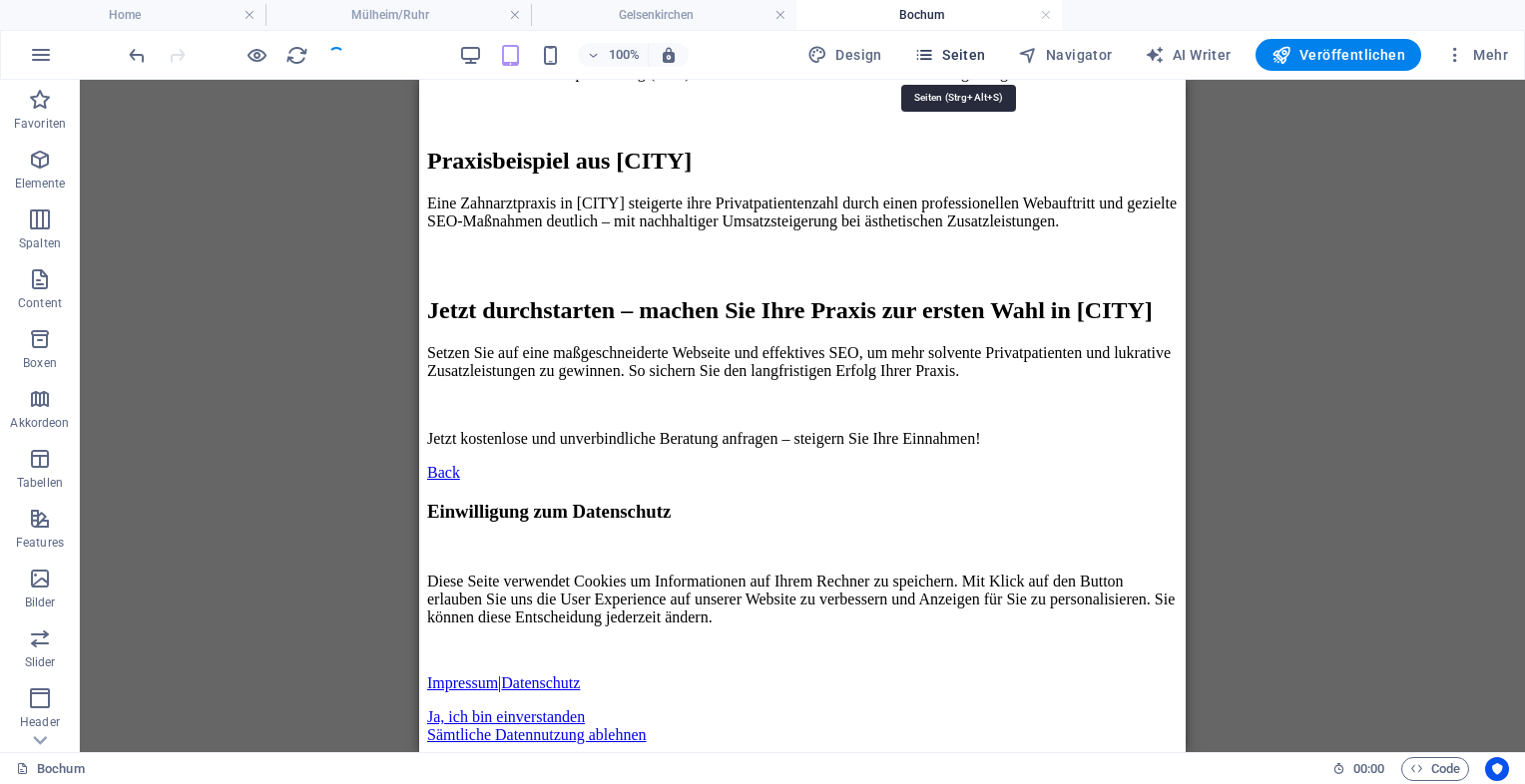 click on "Seiten" at bounding box center (950, 55) 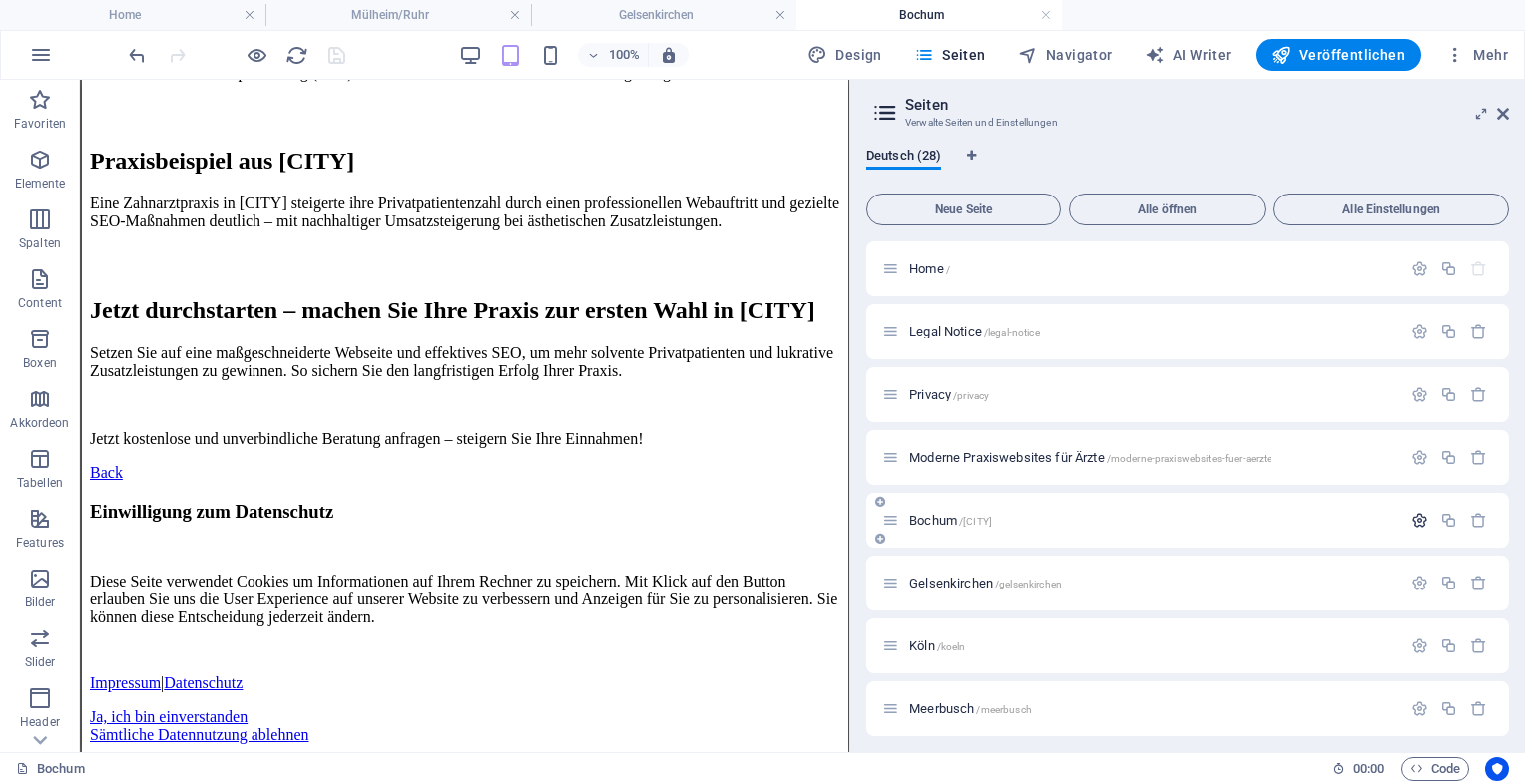 click at bounding box center (1419, 520) 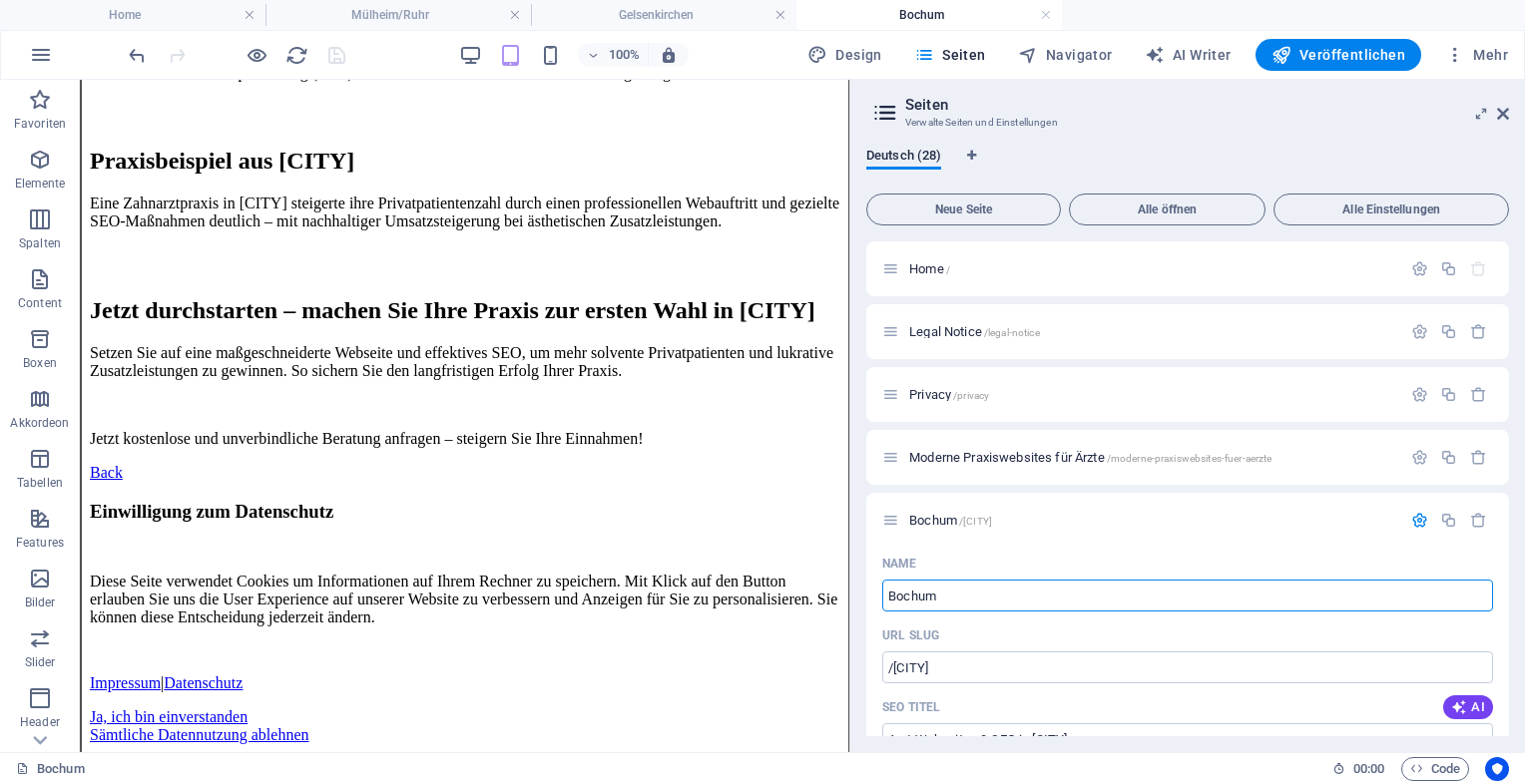 scroll, scrollTop: 267, scrollLeft: 0, axis: vertical 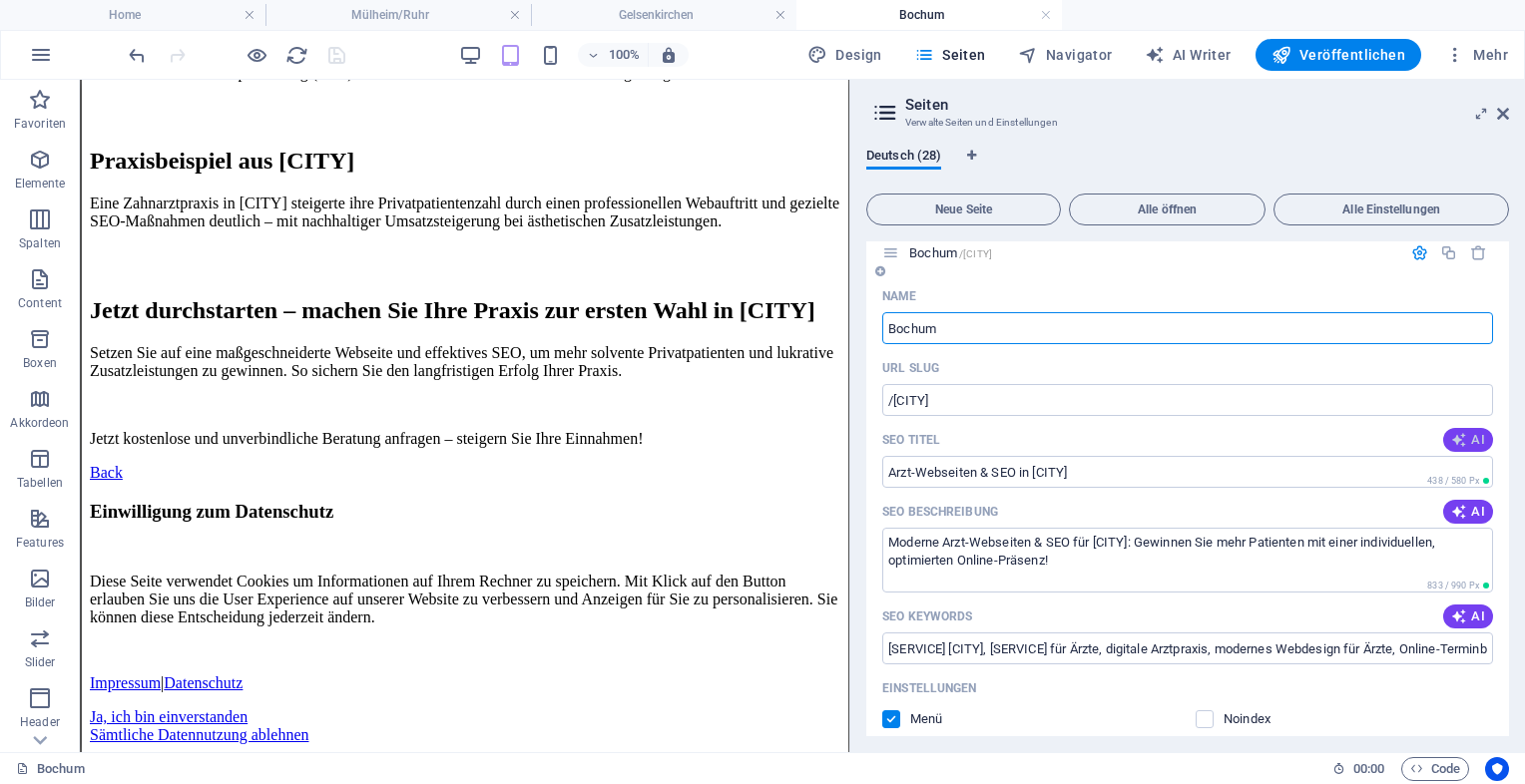click on "AI" at bounding box center (1468, 440) 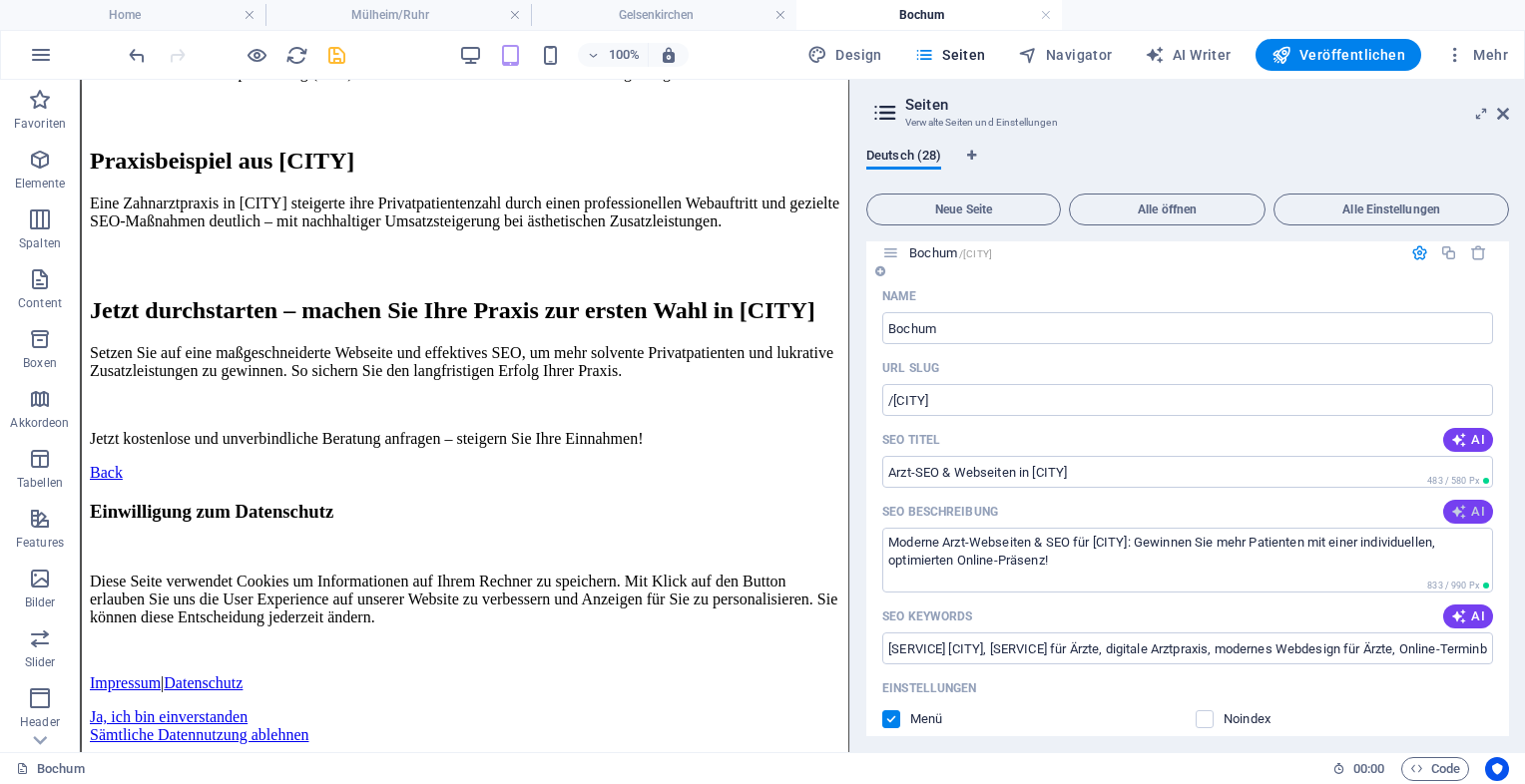 click at bounding box center [1459, 512] 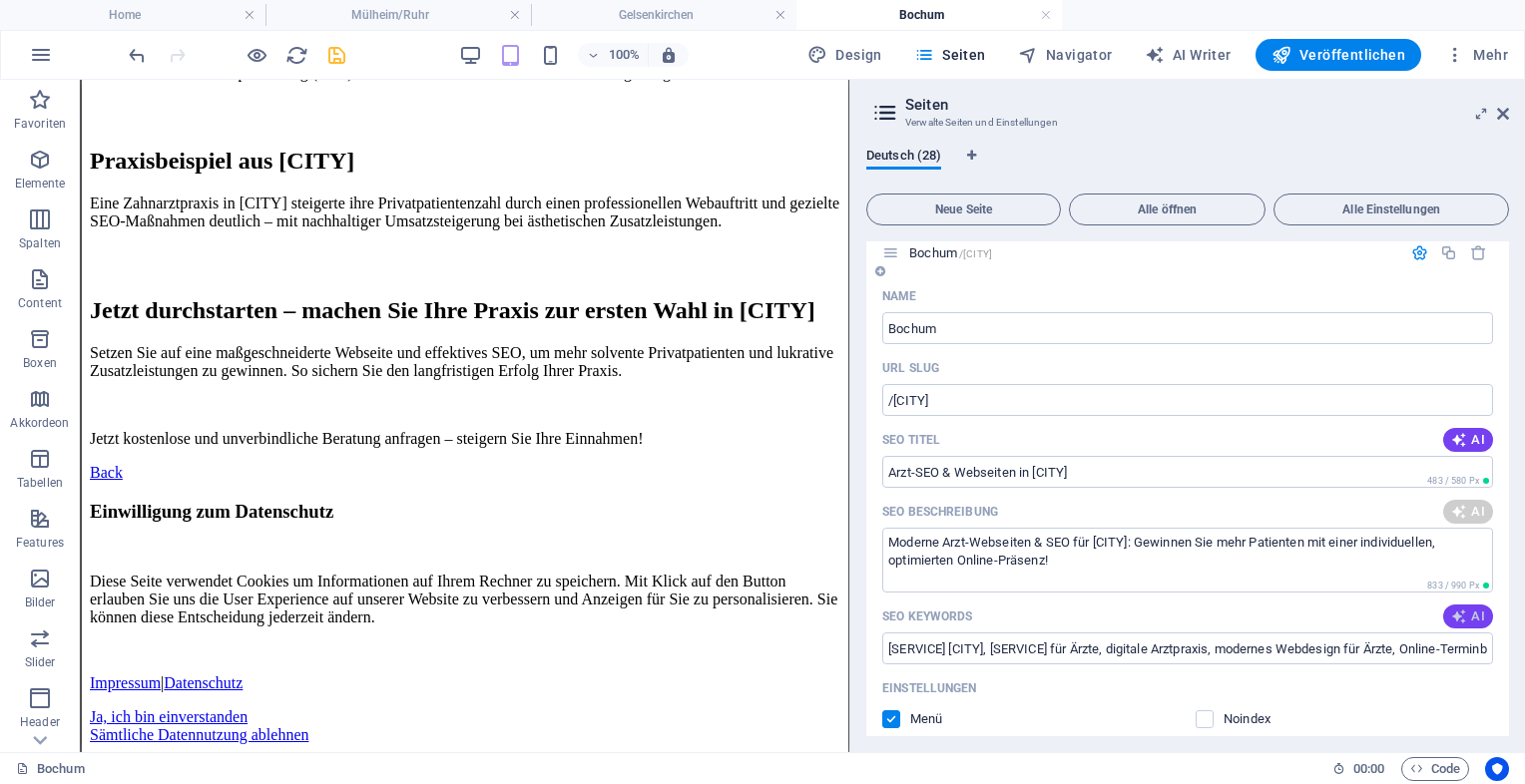 click on "AI" at bounding box center (1468, 616) 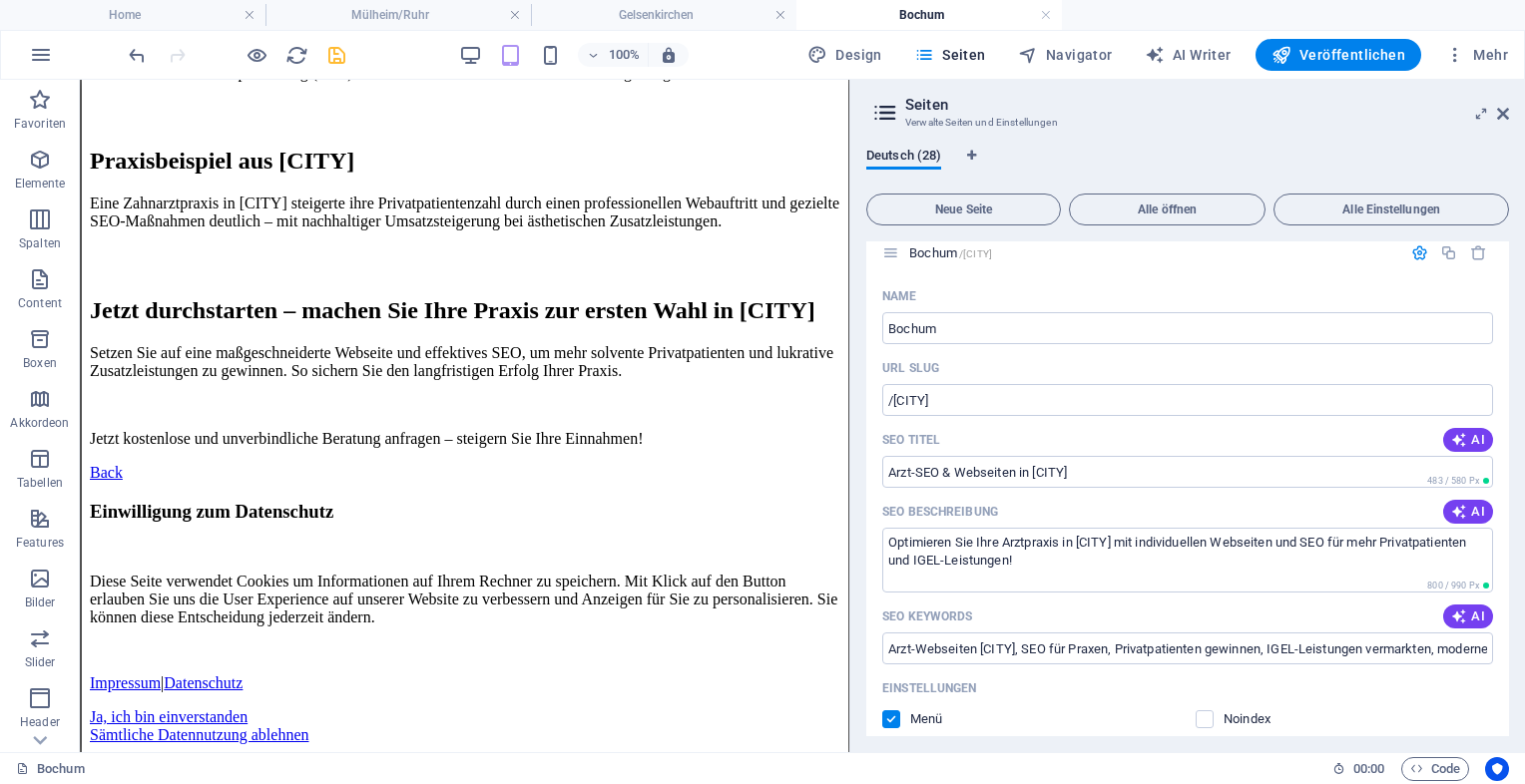 click at bounding box center (336, 55) 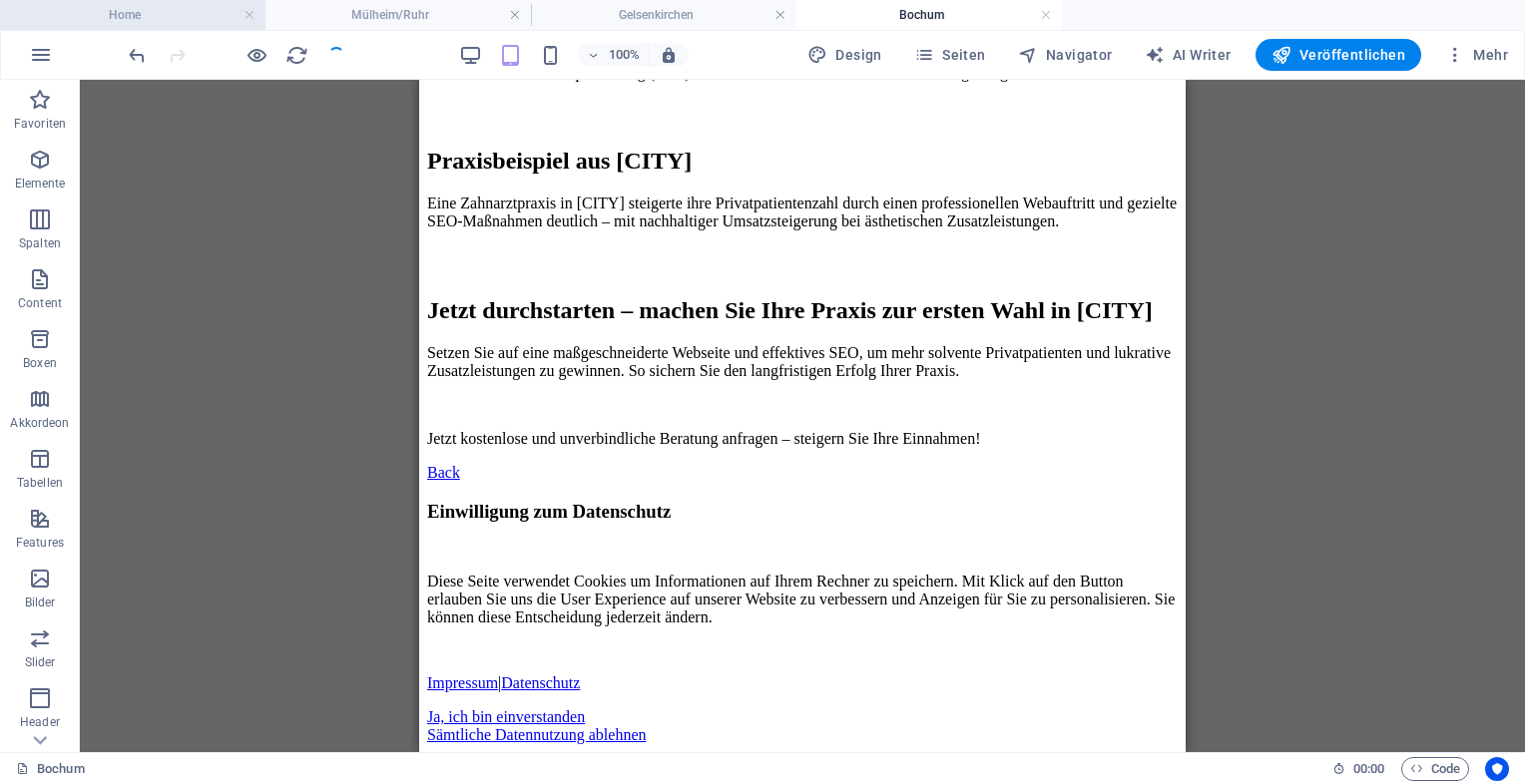 click on "Home" at bounding box center (133, 15) 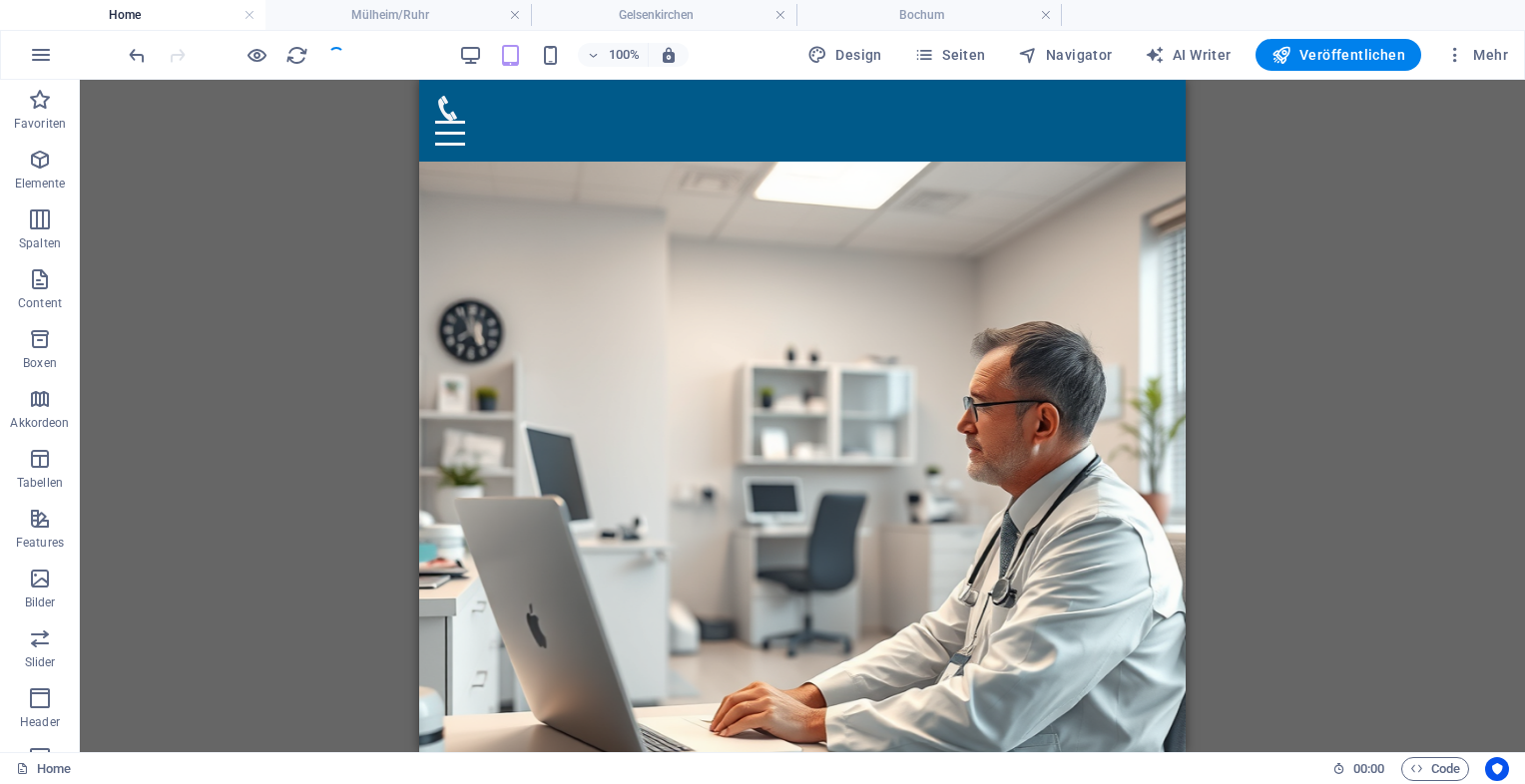 scroll, scrollTop: 0, scrollLeft: 0, axis: both 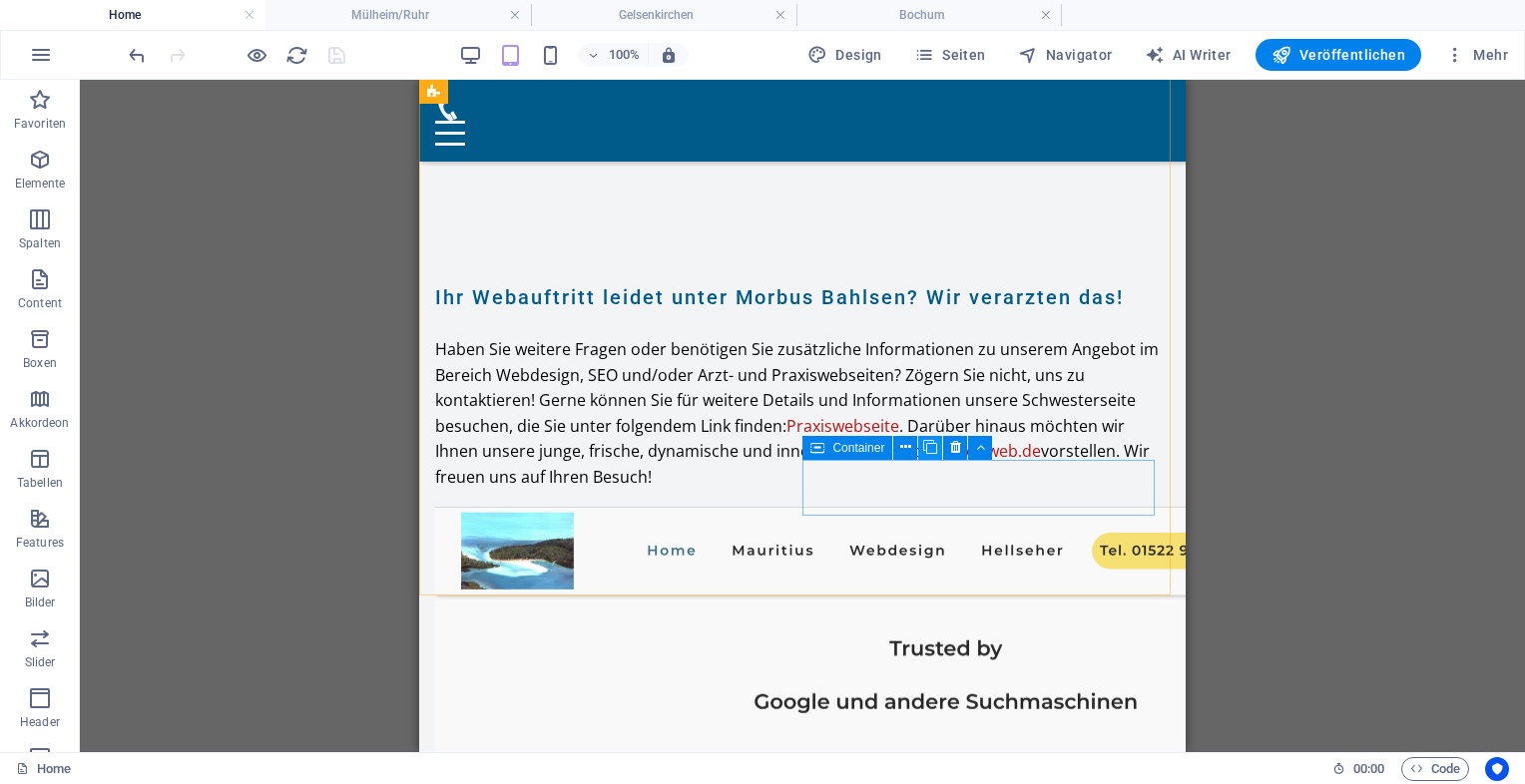 click at bounding box center [930, 447] 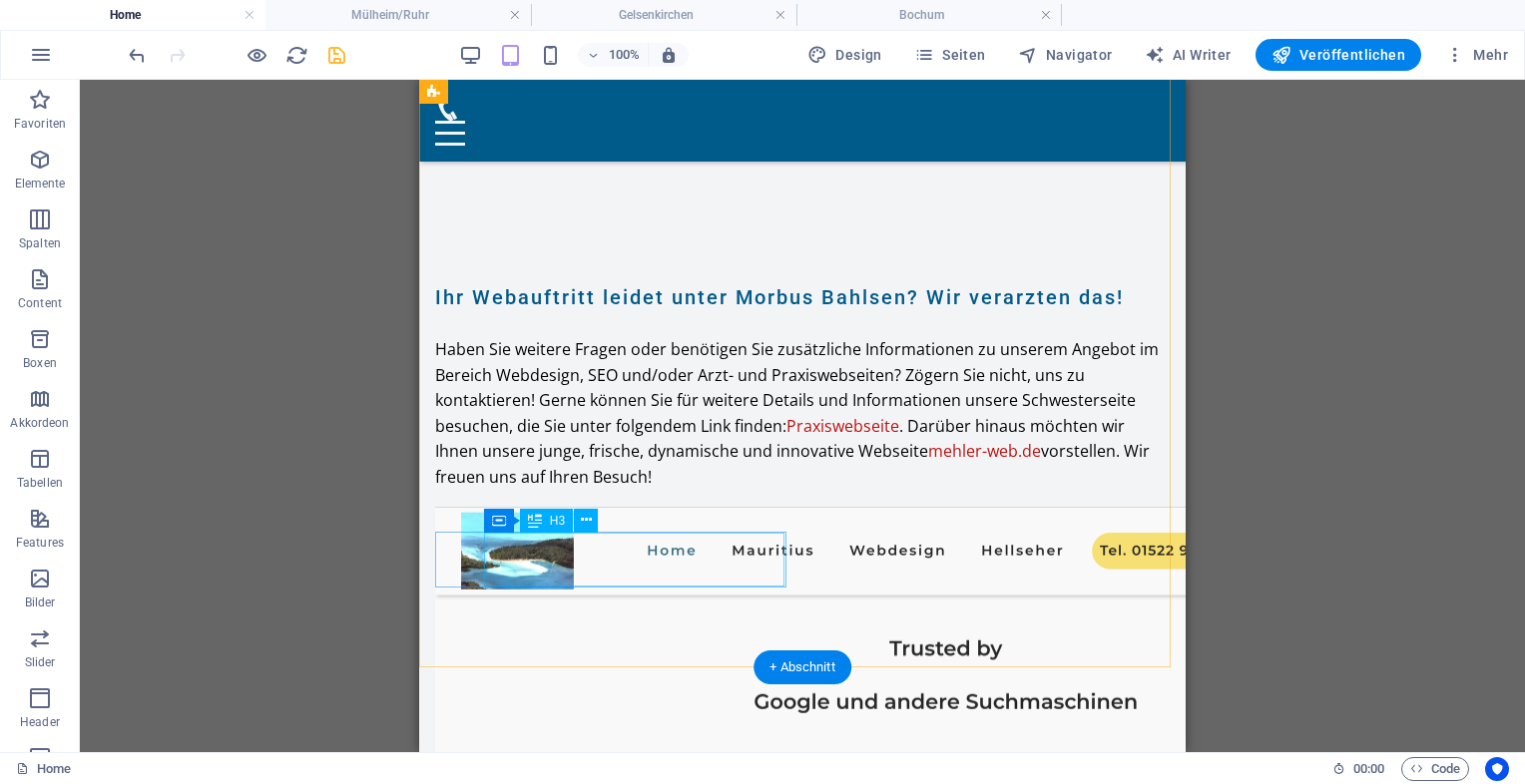 click on "Gelsenkirchen" at bounding box center [590, 6223] 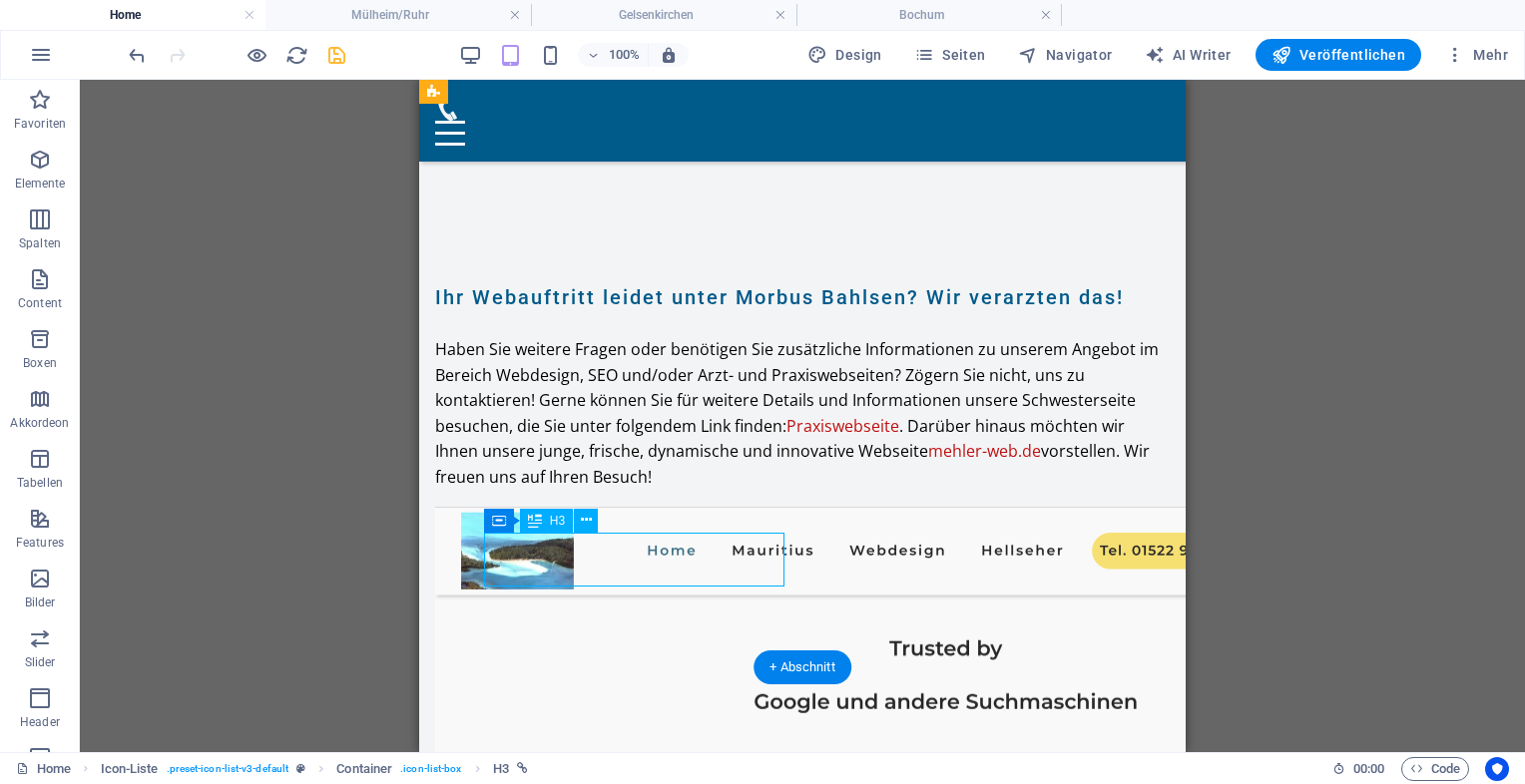 click on "Gelsenkirchen" at bounding box center (590, 6223) 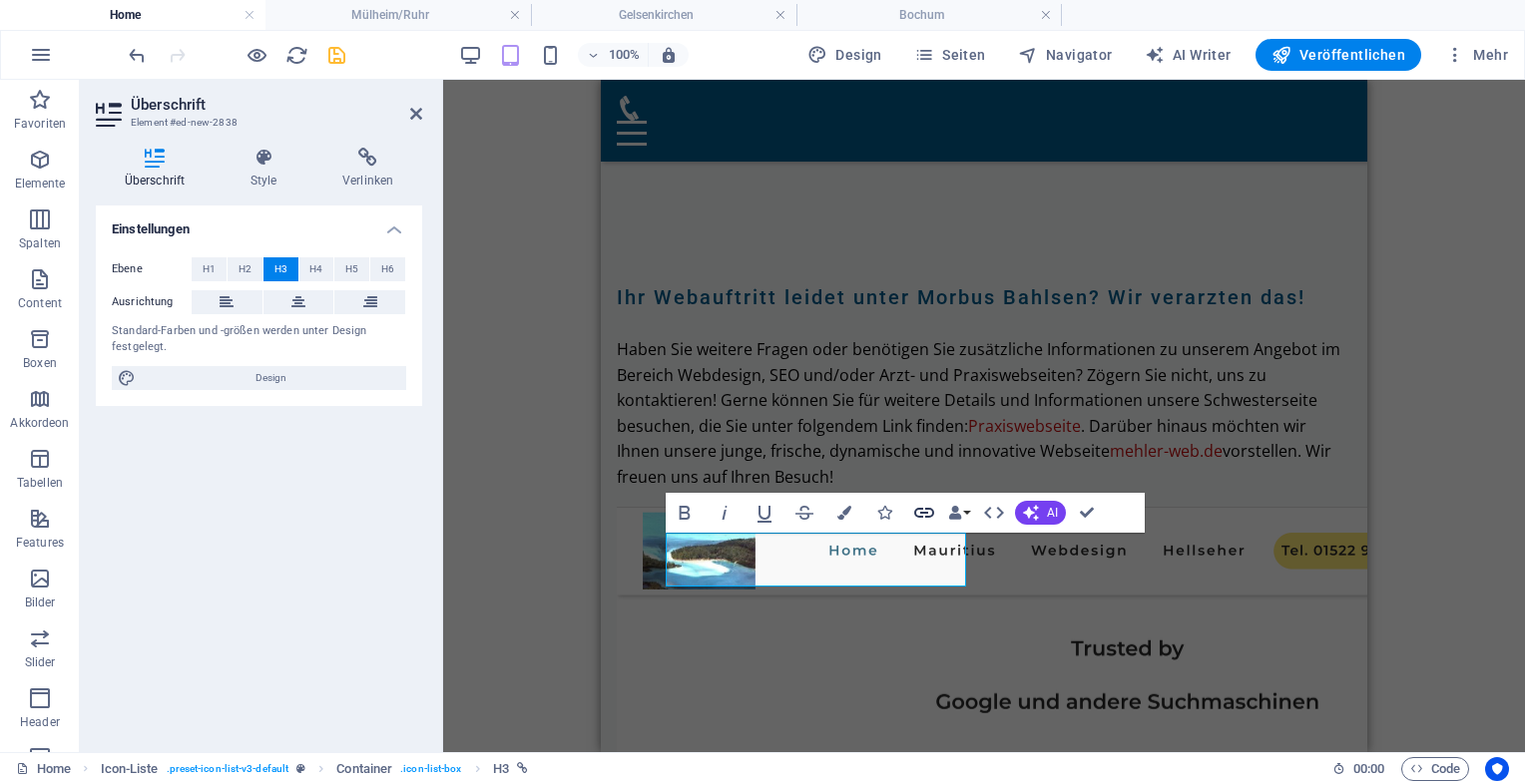 click 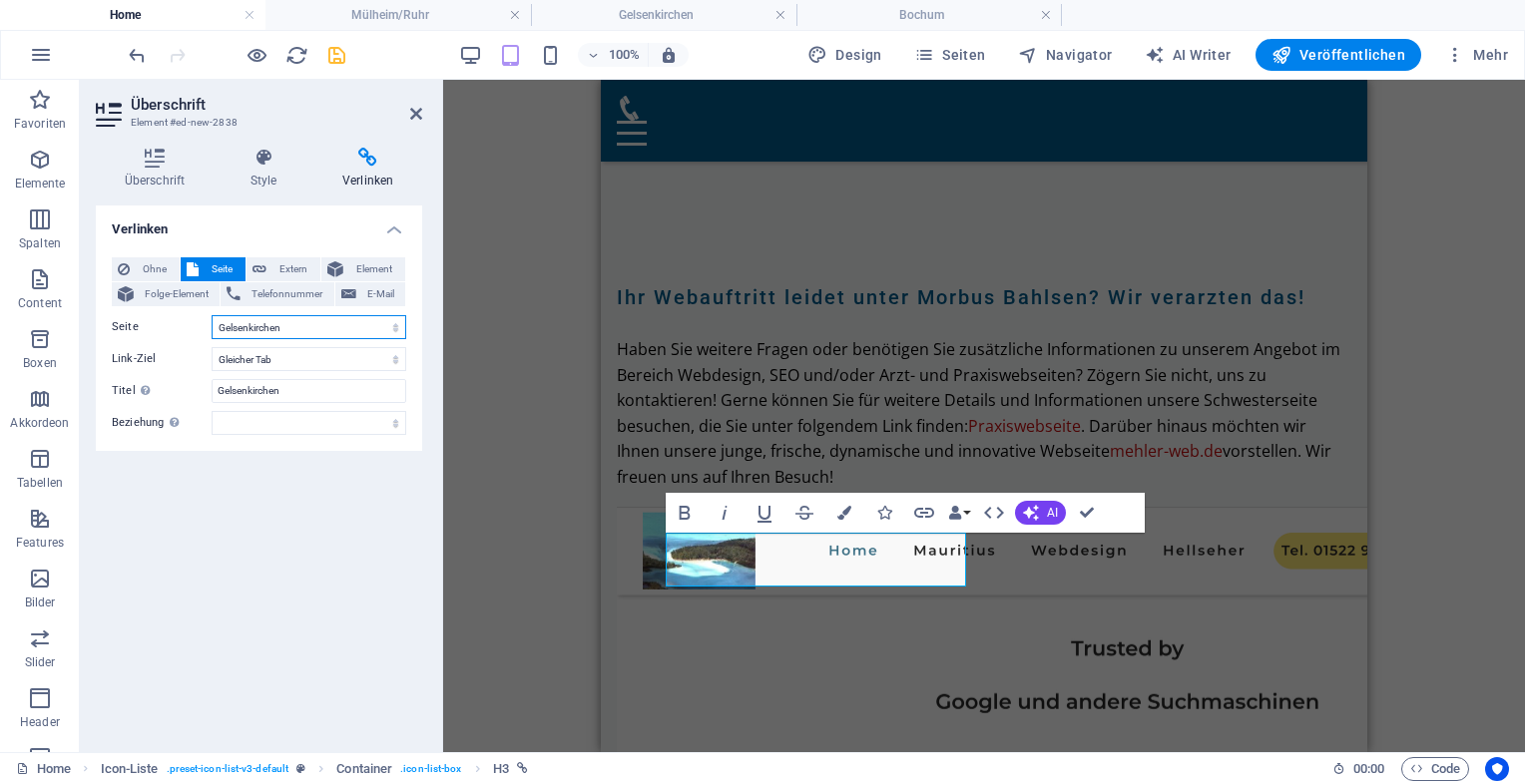 click on "Home Legal Notice Privacy Moderne Praxiswebsites für Ärzte [CITY] [CITY] [CITY] [CITY] [CITY] [CITY] [CITY] [CITY] [CITY] [CITY] Privatklinik für Ästhetische Chirurgie Ärzte mit Anspruch Für Zahnärzte in Luxuslagen – Patienten, die zahlen können Für Ärzte mit sozialem Auftrag Webseiten für Tierärzte &amp; Tierkliniken Ihre neue HNO-Homepage Ihre Hautarztpraxis Webdesign für Orthopäden &amp; Unfallchirurgen Webdesign für Gynäkologen Webdesign &amp; SEO für Kardiologen Endokrinologe / Diabetologe Augenarzt Urologe Psychiater Gastroenterologen" at bounding box center (308, 327) 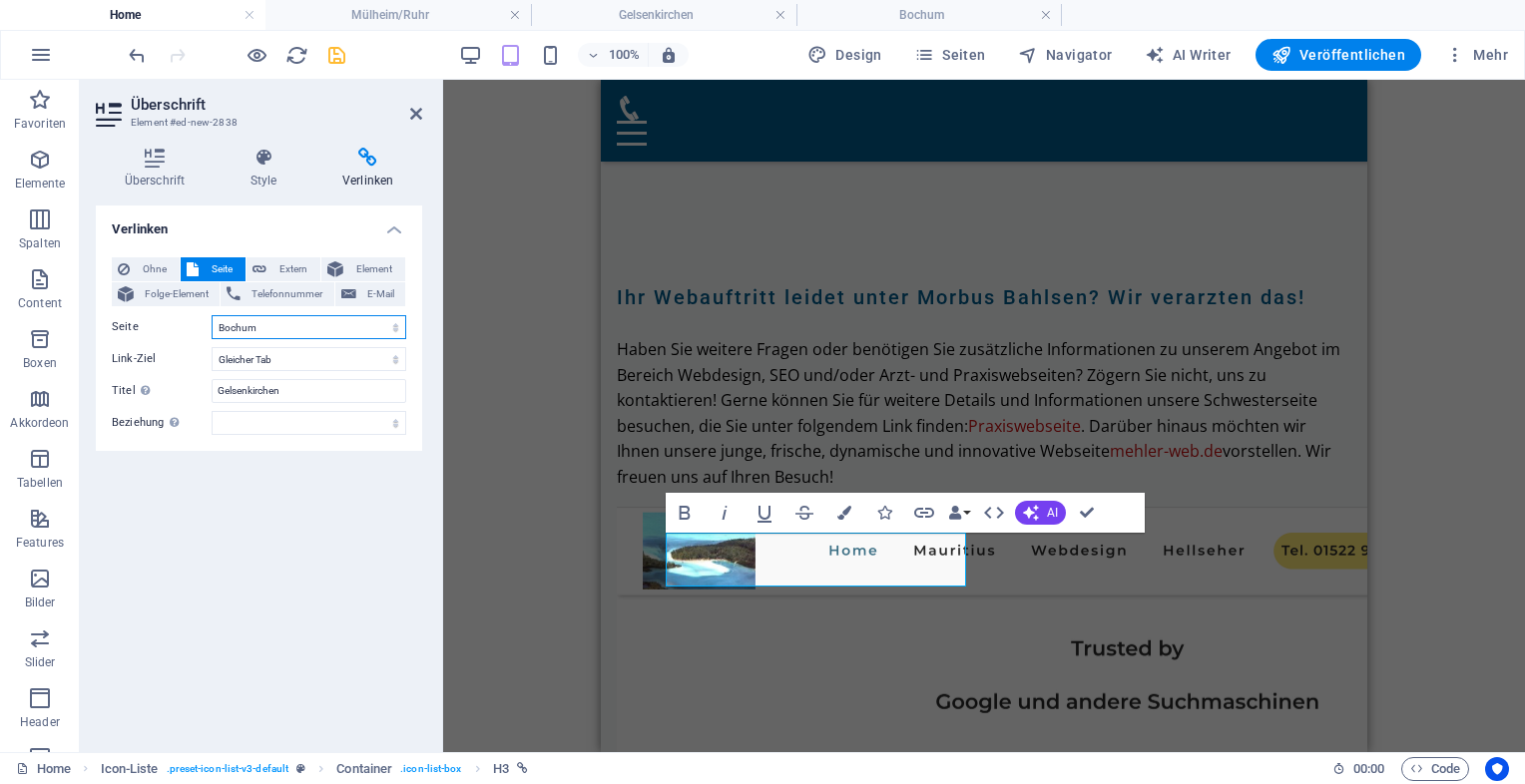 click on "Home Legal Notice Privacy Moderne Praxiswebsites für Ärzte [CITY] [CITY] [CITY] [CITY] [CITY] [CITY] [CITY] [CITY] [CITY] [CITY] Privatklinik für Ästhetische Chirurgie Ärzte mit Anspruch Für Zahnärzte in Luxuslagen – Patienten, die zahlen können Für Ärzte mit sozialem Auftrag Webseiten für Tierärzte &amp; Tierkliniken Ihre neue HNO-Homepage Ihre Hautarztpraxis Webdesign für Orthopäden &amp; Unfallchirurgen Webdesign für Gynäkologen Webdesign &amp; SEO für Kardiologen Endokrinologe / Diabetologe Augenarzt Urologe Psychiater Gastroenterologen" at bounding box center [308, 327] 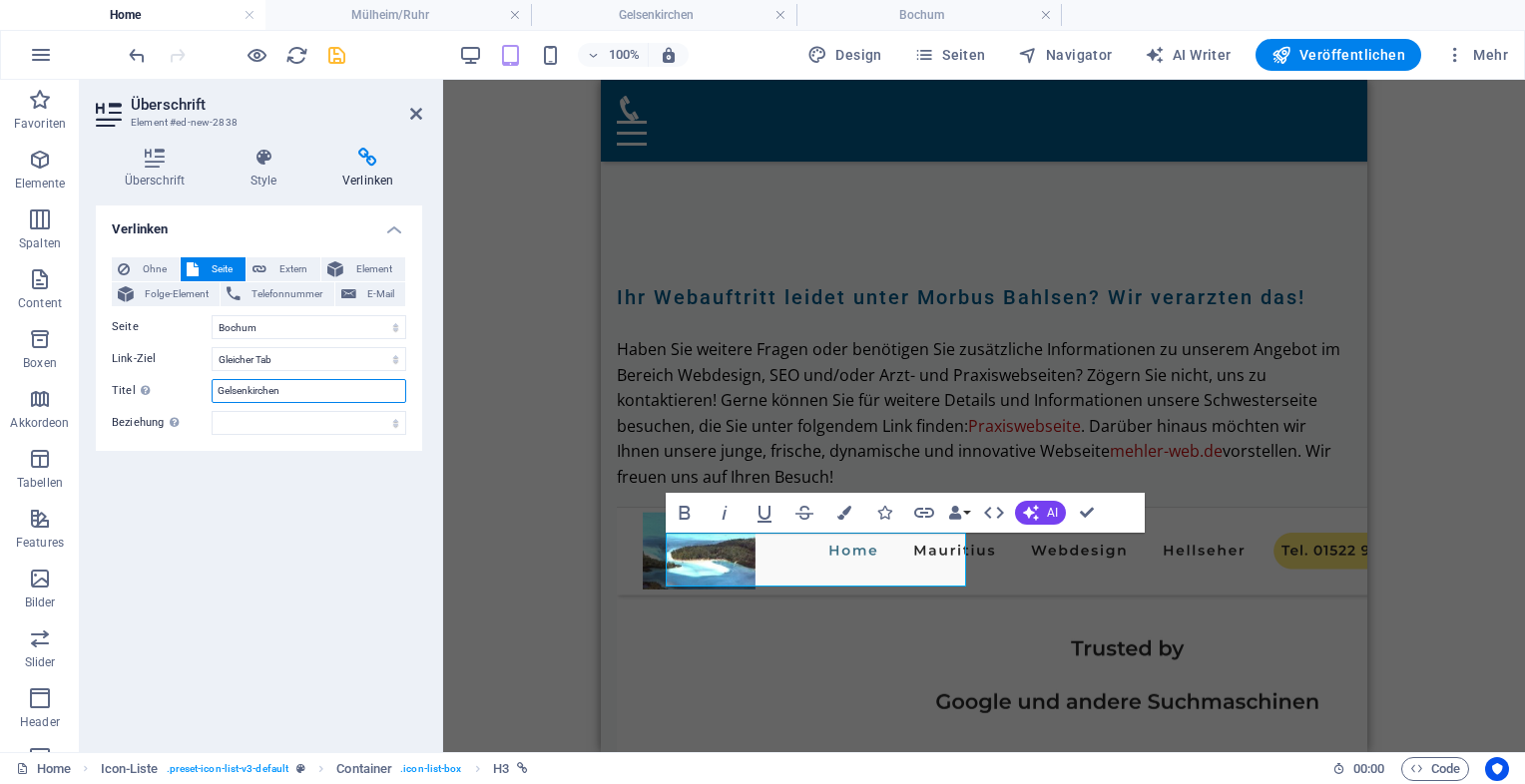 click on "Gelsenkirchen" at bounding box center (308, 391) 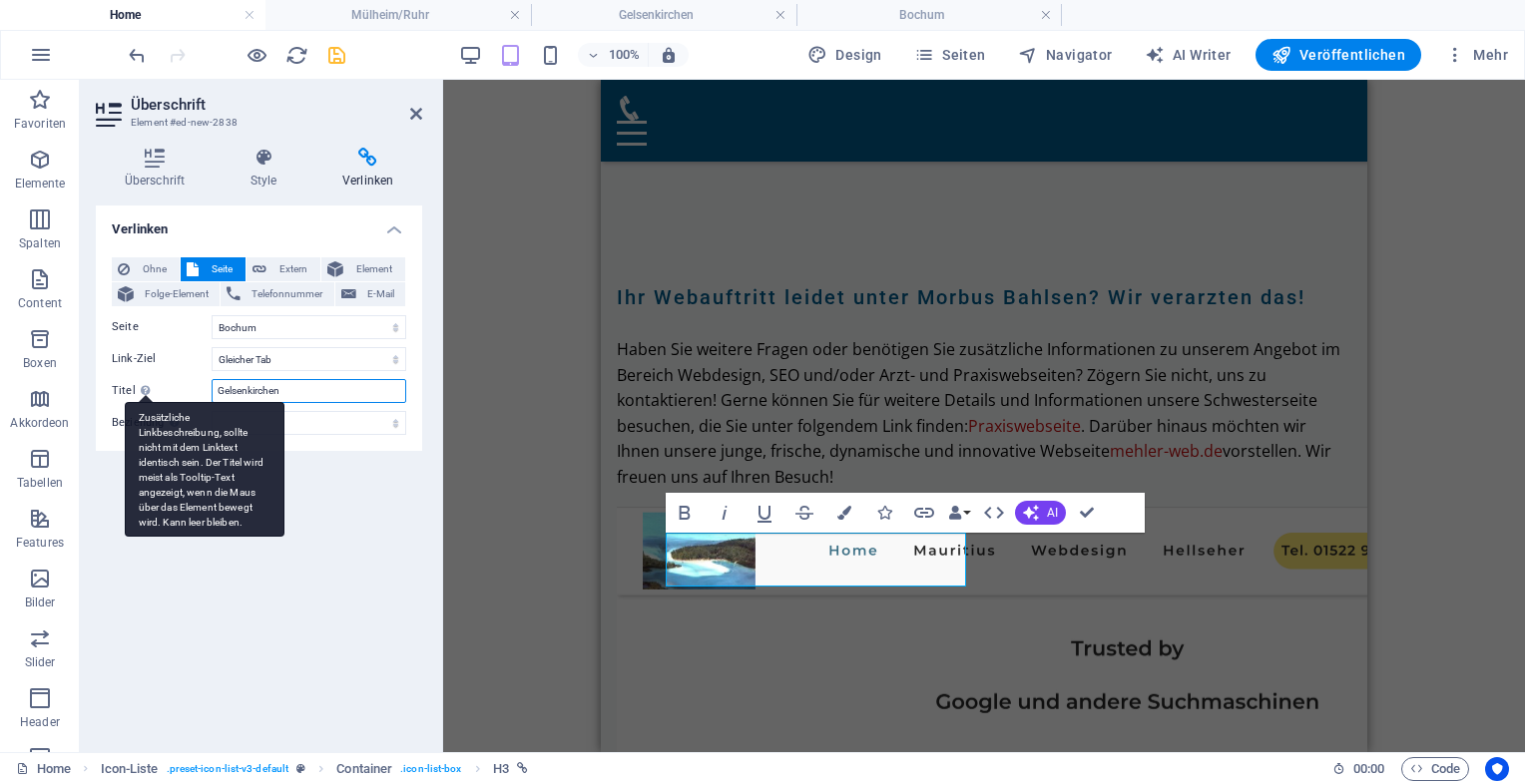 drag, startPoint x: 286, startPoint y: 393, endPoint x: 145, endPoint y: 393, distance: 141 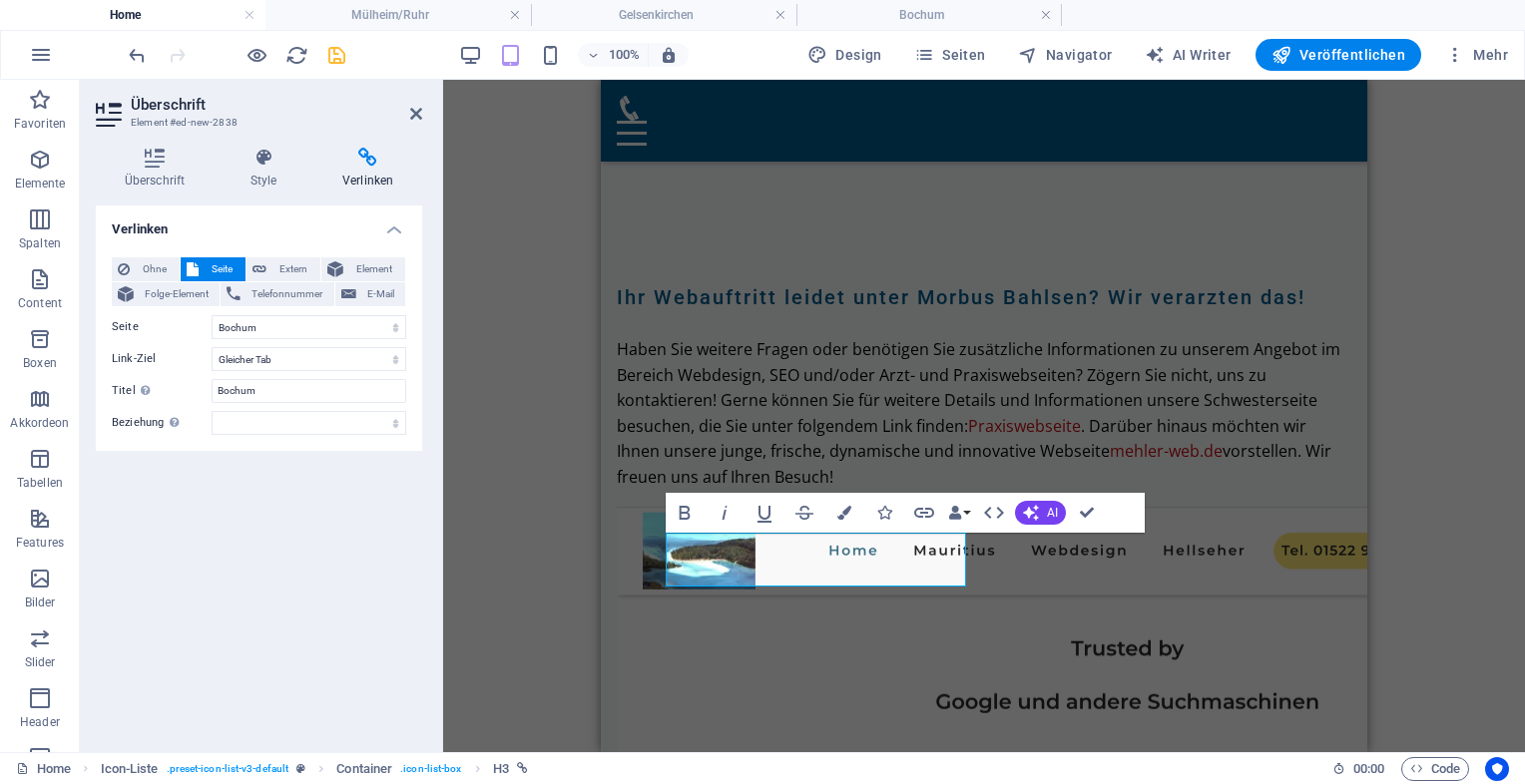 click on "Verlinken Ohne Seite Extern Element Folge-Element Telefonnummer E-Mail Seite Home Legal Notice Privacy Moderne Praxiswebsites für Ärzte [CITY] [CITY] [CITY] [CITY] [CITY]/[CITY] Privatklinik für Ästhetische Chirurgie Ärzte mit Anspruch Für Zahnärzte in Luxuslagen – Patienten, die zahlen können Für Ärzte mit sozialem Auftrag Webseiten für Tierärzte &amp; Tierkliniken Ihre neue HNO-Homepage Ihre Hautarztpraxis Webdesign für Orthopäden &amp; Unfallchirurgen  Webdesign für Gynäkologen Webdesign &amp; SEO für Kardiologen Endokrinologe / Diabetologe  Augenarzt  Urologe Psychiater Gastroenterologen Element
URL /15968586 Telefonnummer E-Mail Link-Ziel Neuer Tab Gleicher Tab Overlay Titel Zusätzliche Linkbeschreibung, sollte nicht mit dem Linktext identisch sein. Der Titel wird meist als Tooltip-Text angezeigt, wenn die Maus über das Element bewegt wird. Kann leer bleiben. [CITY] Beziehung Legt das  alternate author bookmark help" at bounding box center [258, 471] 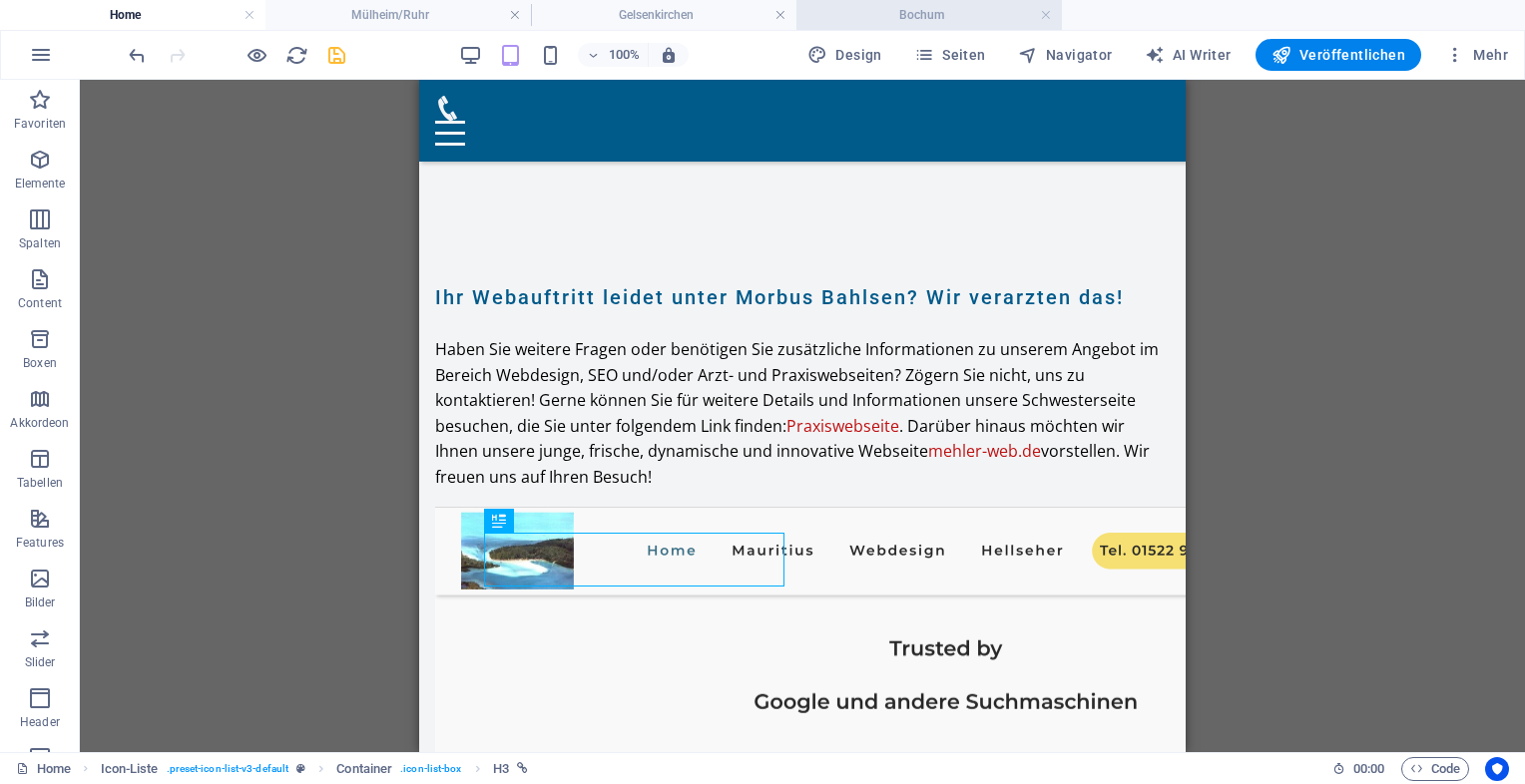 click on "Bochum" at bounding box center (929, 15) 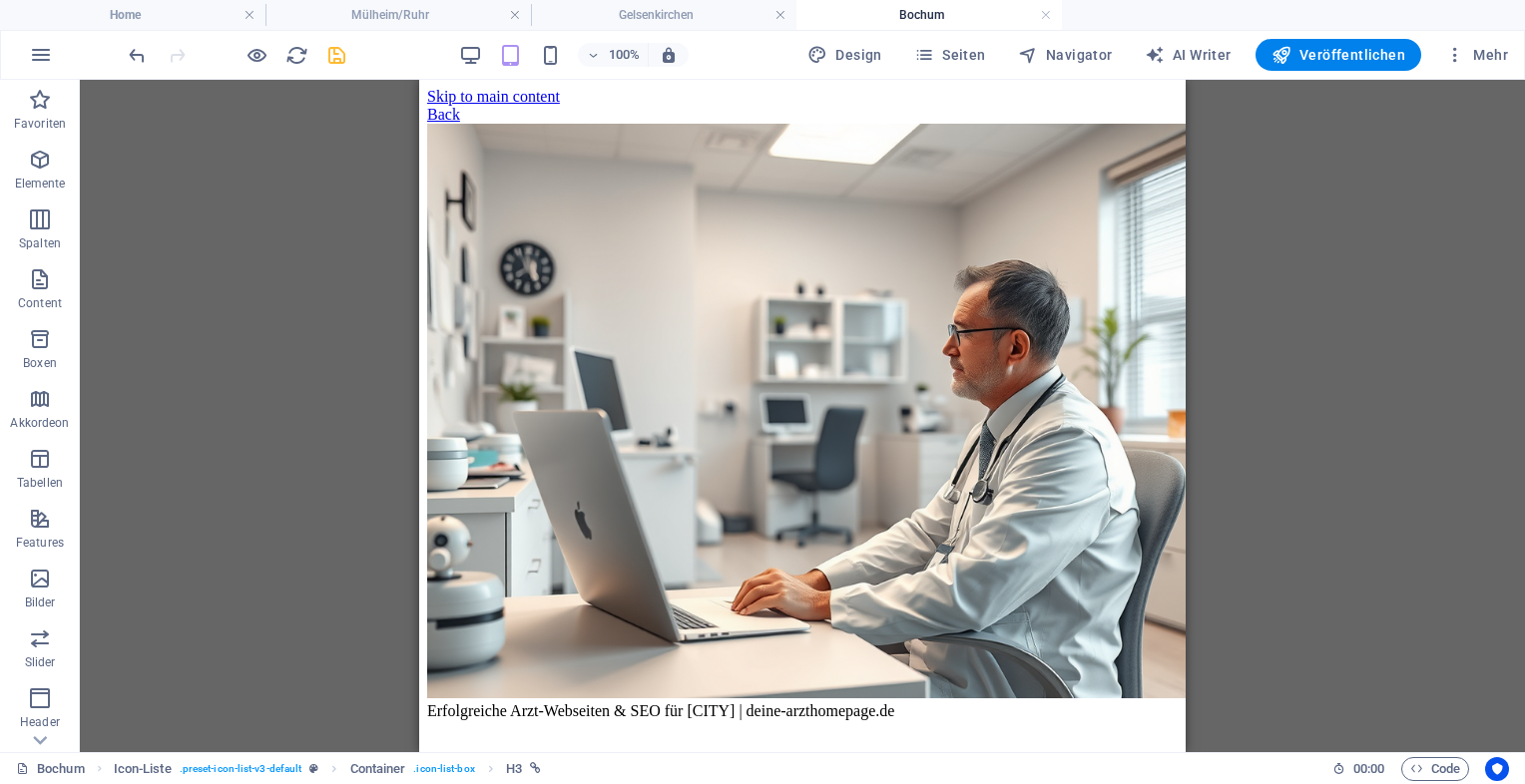 scroll, scrollTop: 1270, scrollLeft: 0, axis: vertical 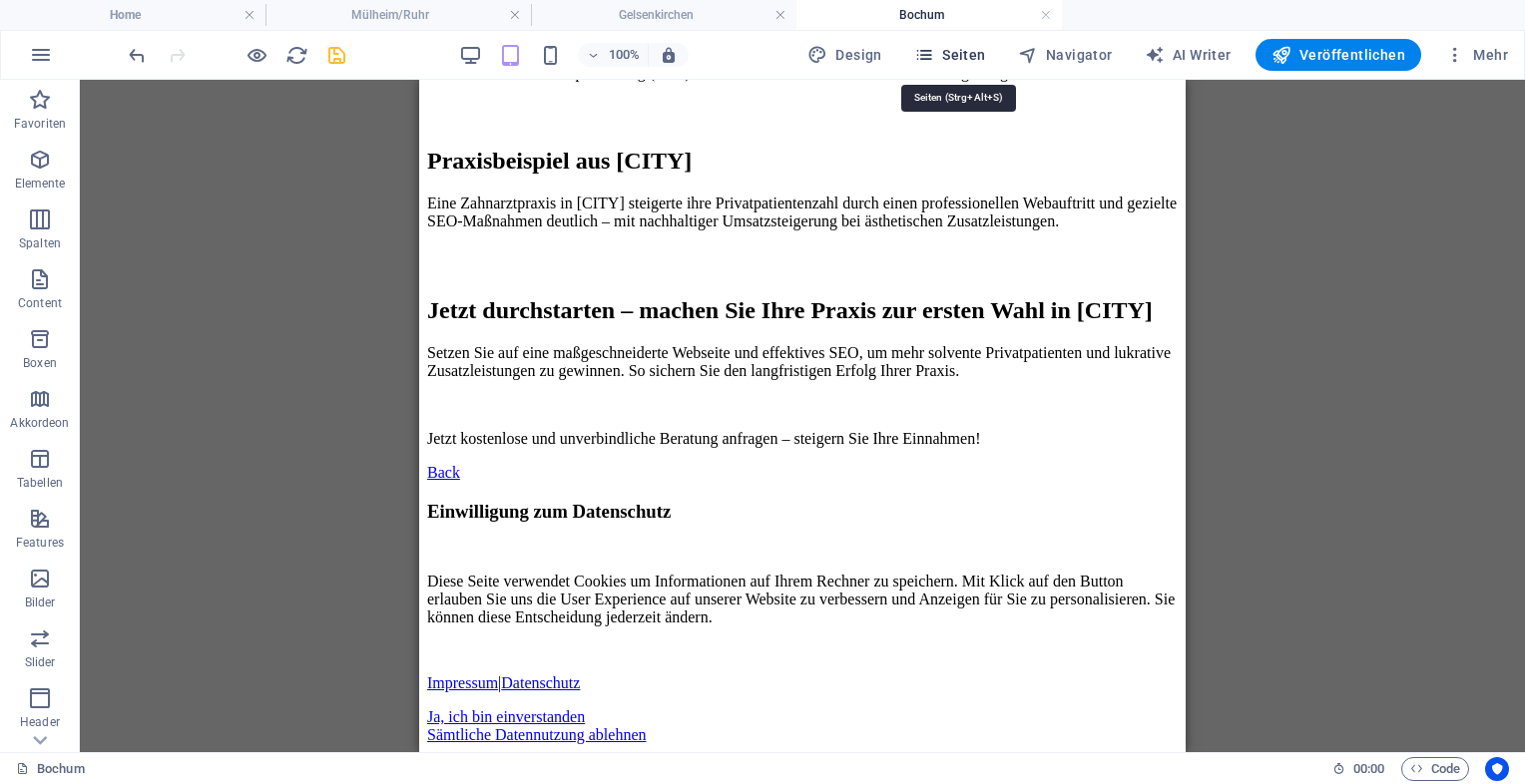 click on "Seiten" at bounding box center (950, 55) 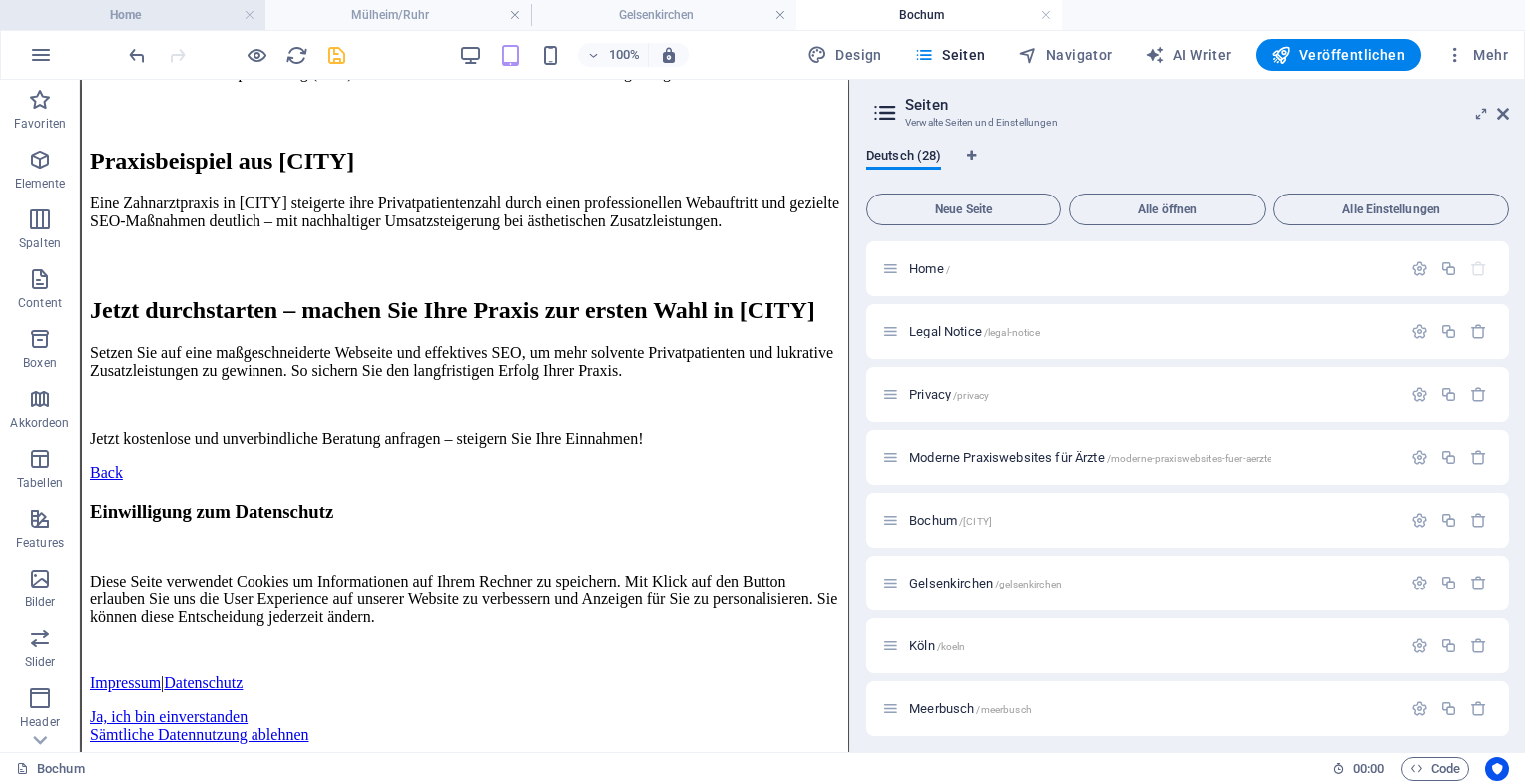 click on "Home" at bounding box center [133, 15] 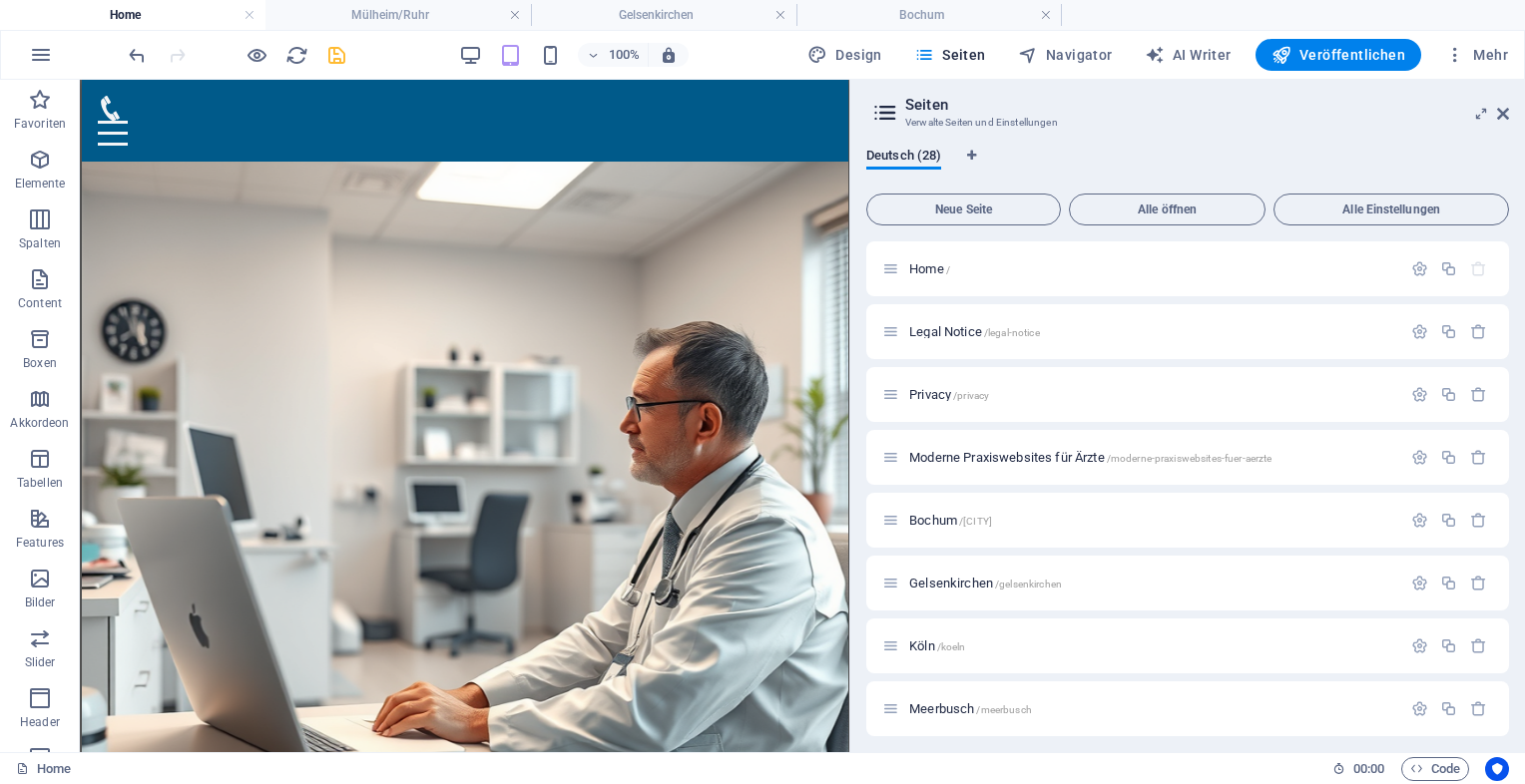 scroll, scrollTop: 0, scrollLeft: 0, axis: both 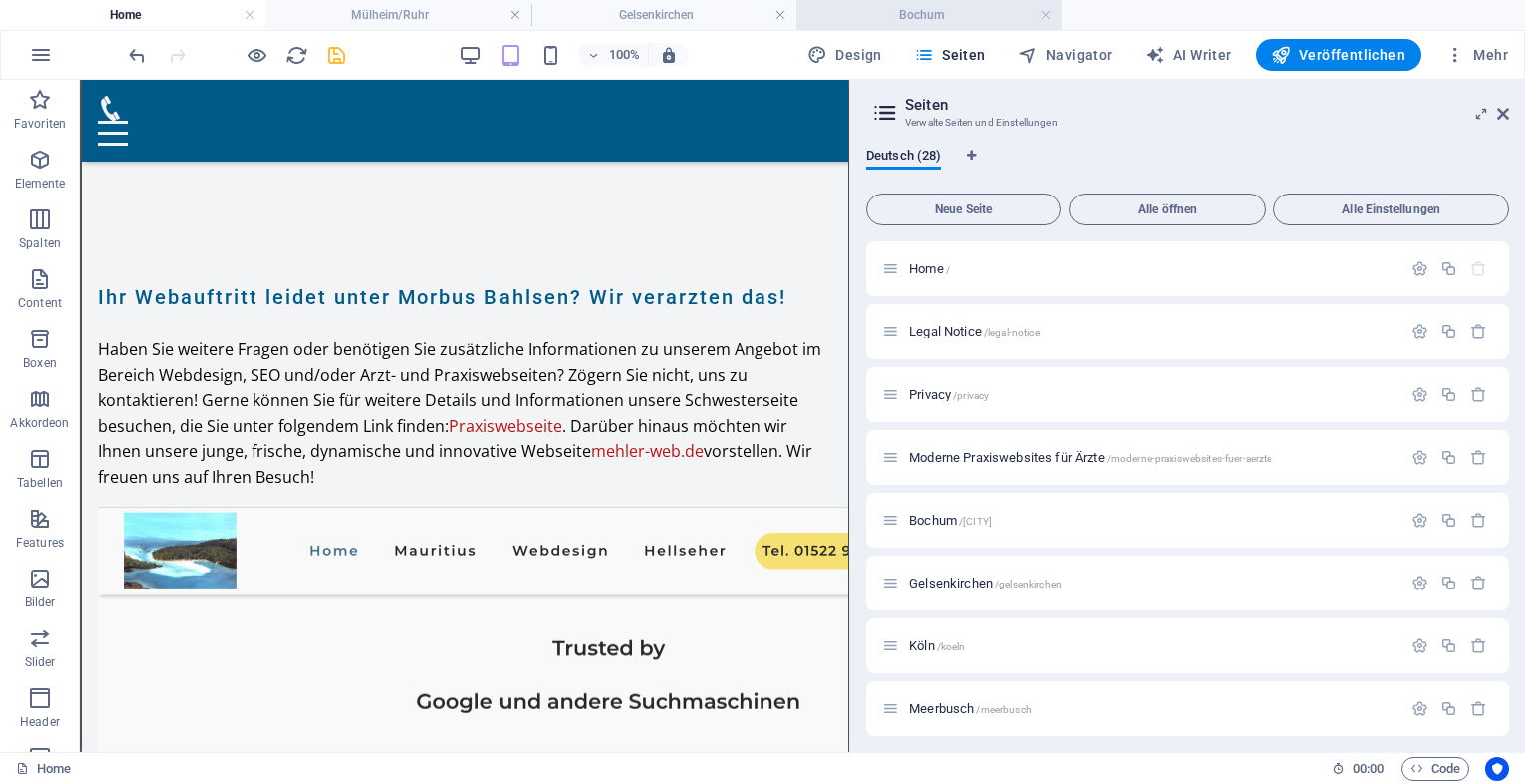 click on "Bochum" at bounding box center [929, 15] 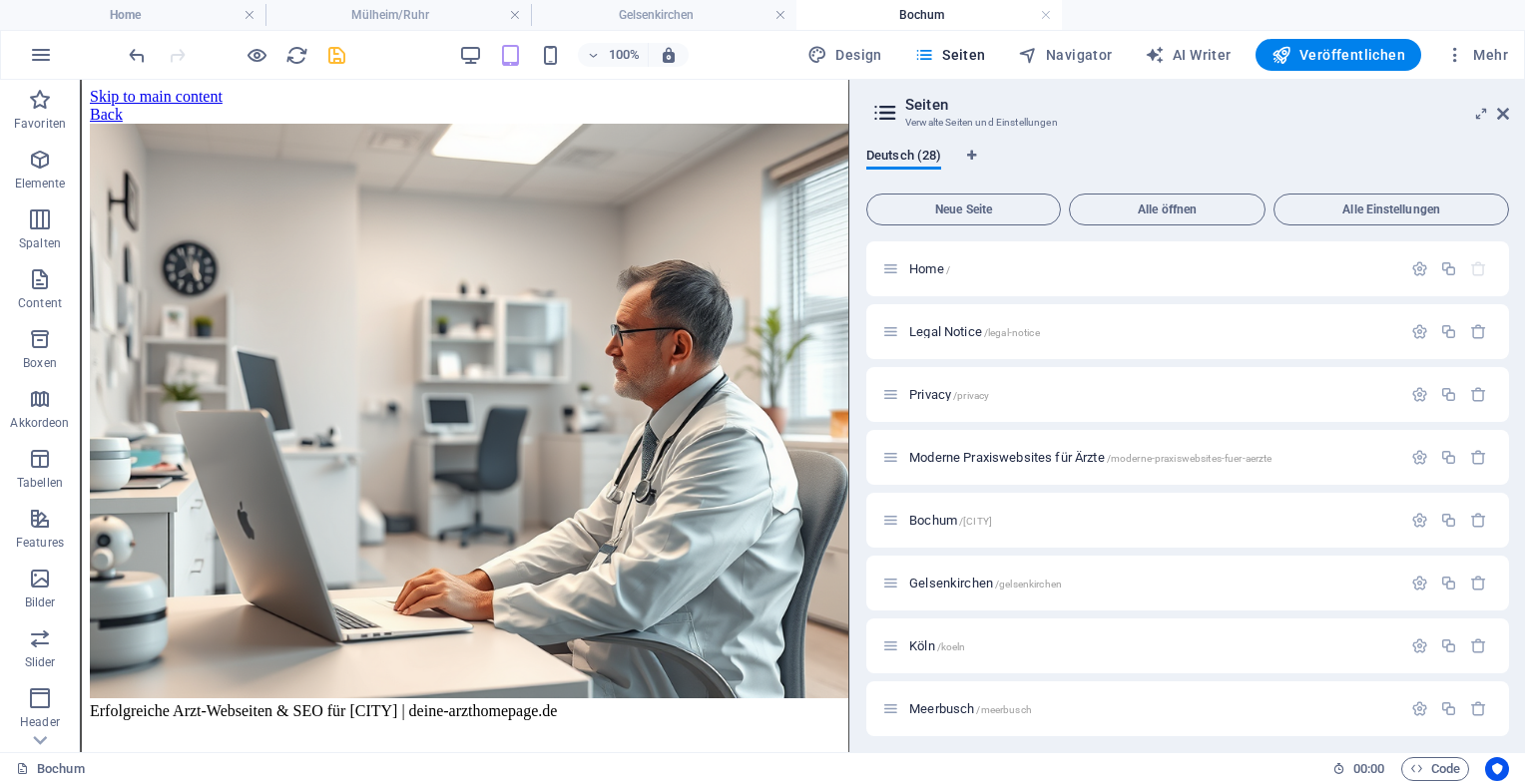 scroll, scrollTop: 1270, scrollLeft: 0, axis: vertical 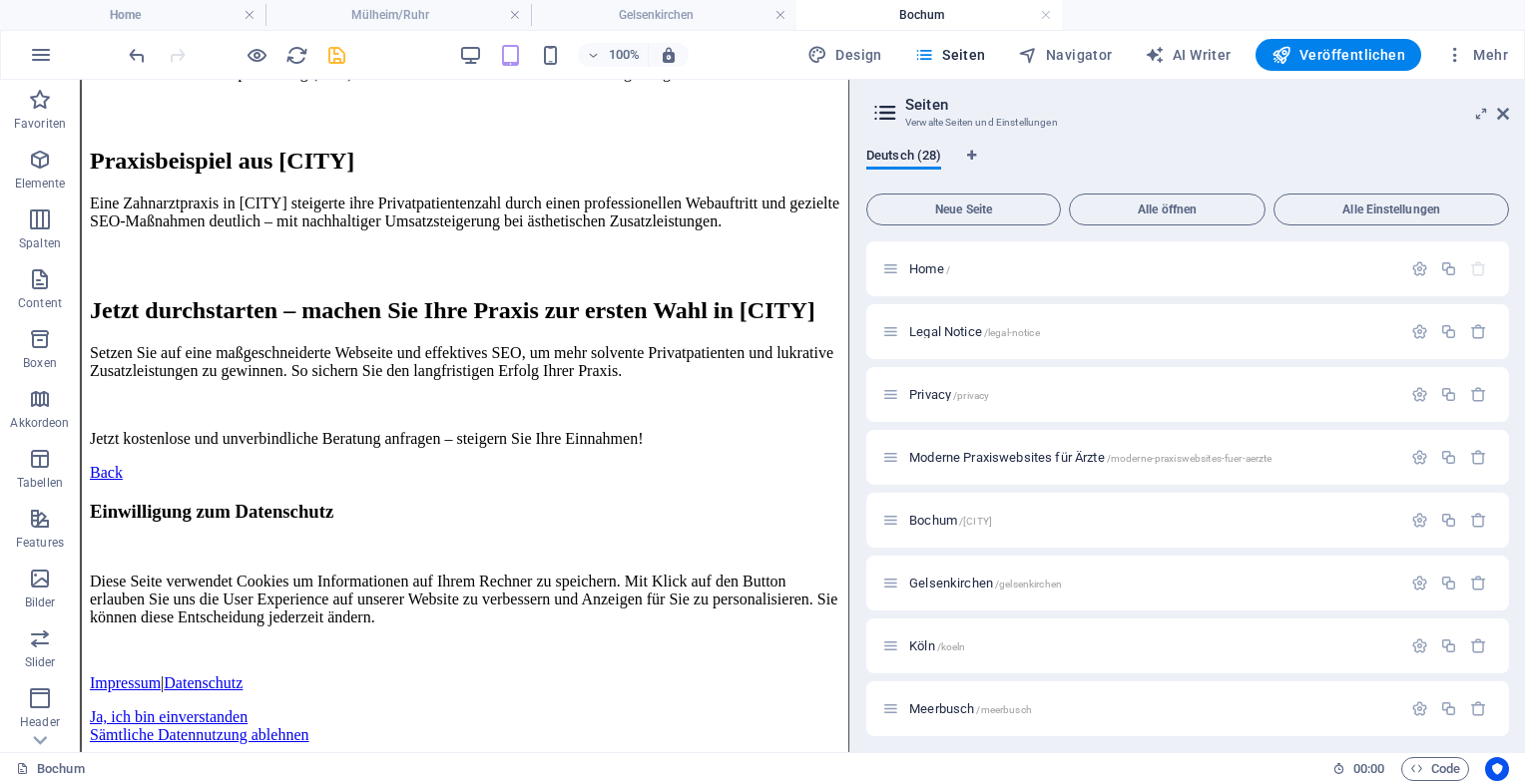 drag, startPoint x: 1509, startPoint y: 309, endPoint x: 1511, endPoint y: 379, distance: 70.028566 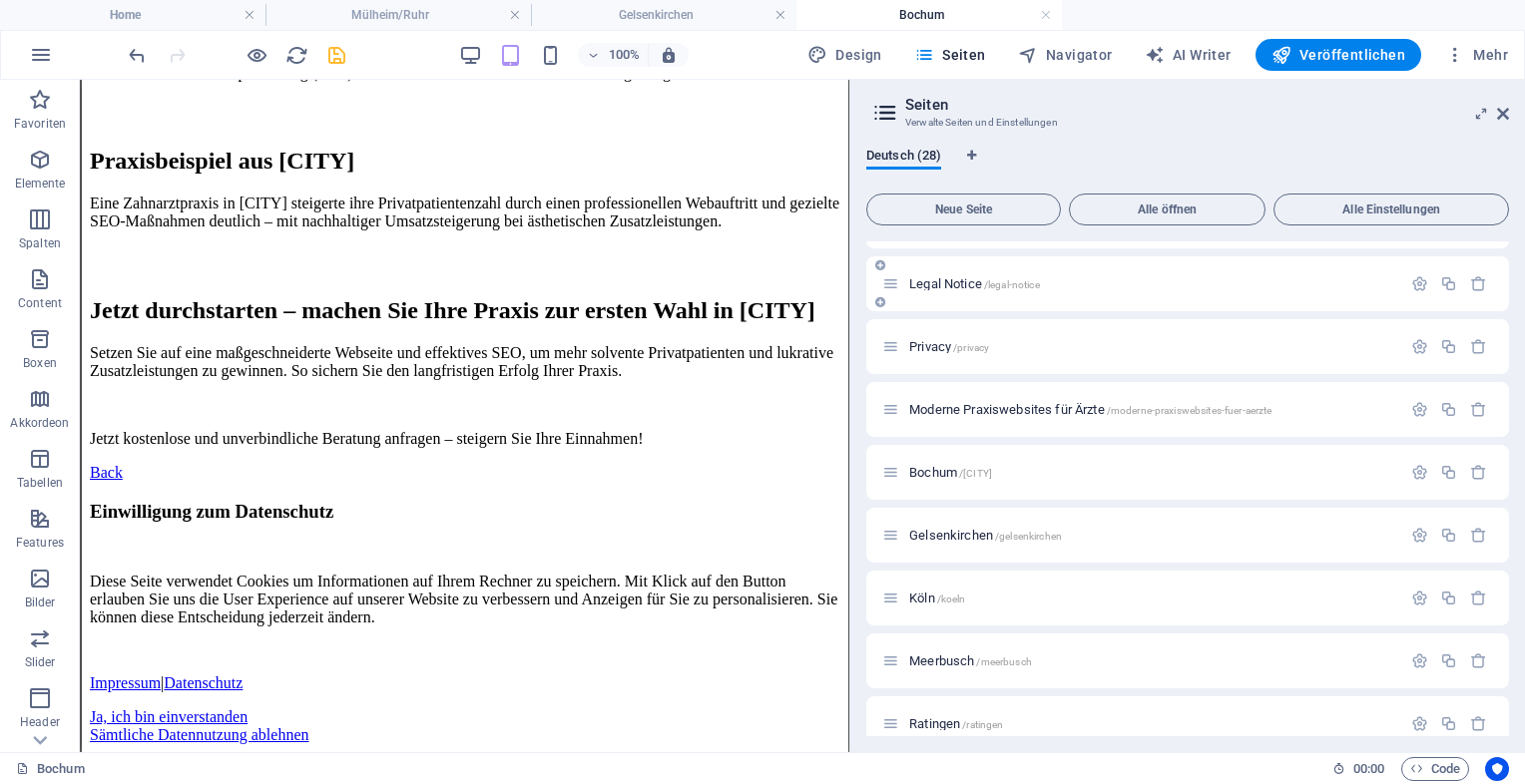 scroll, scrollTop: 54, scrollLeft: 0, axis: vertical 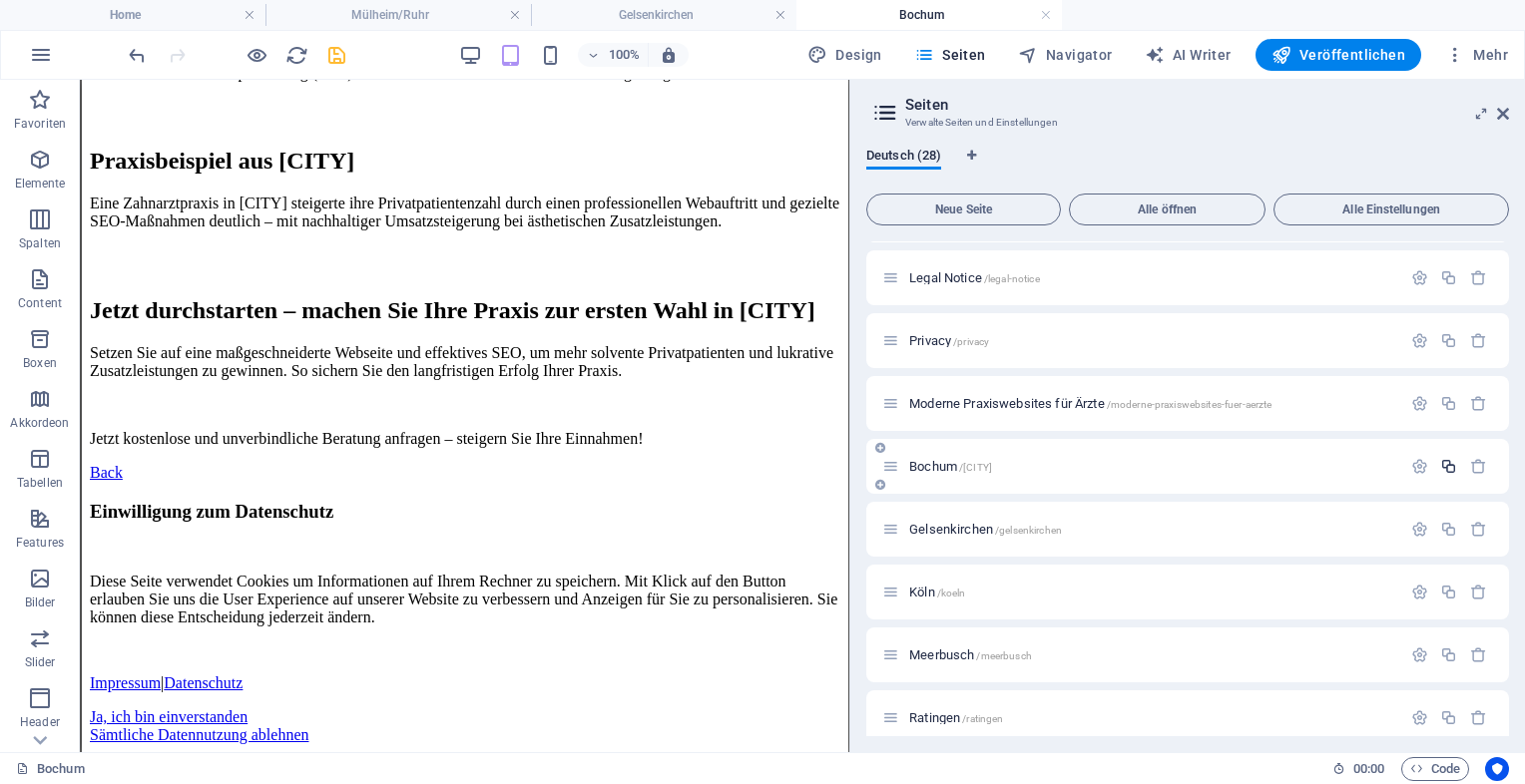 click at bounding box center (1448, 466) 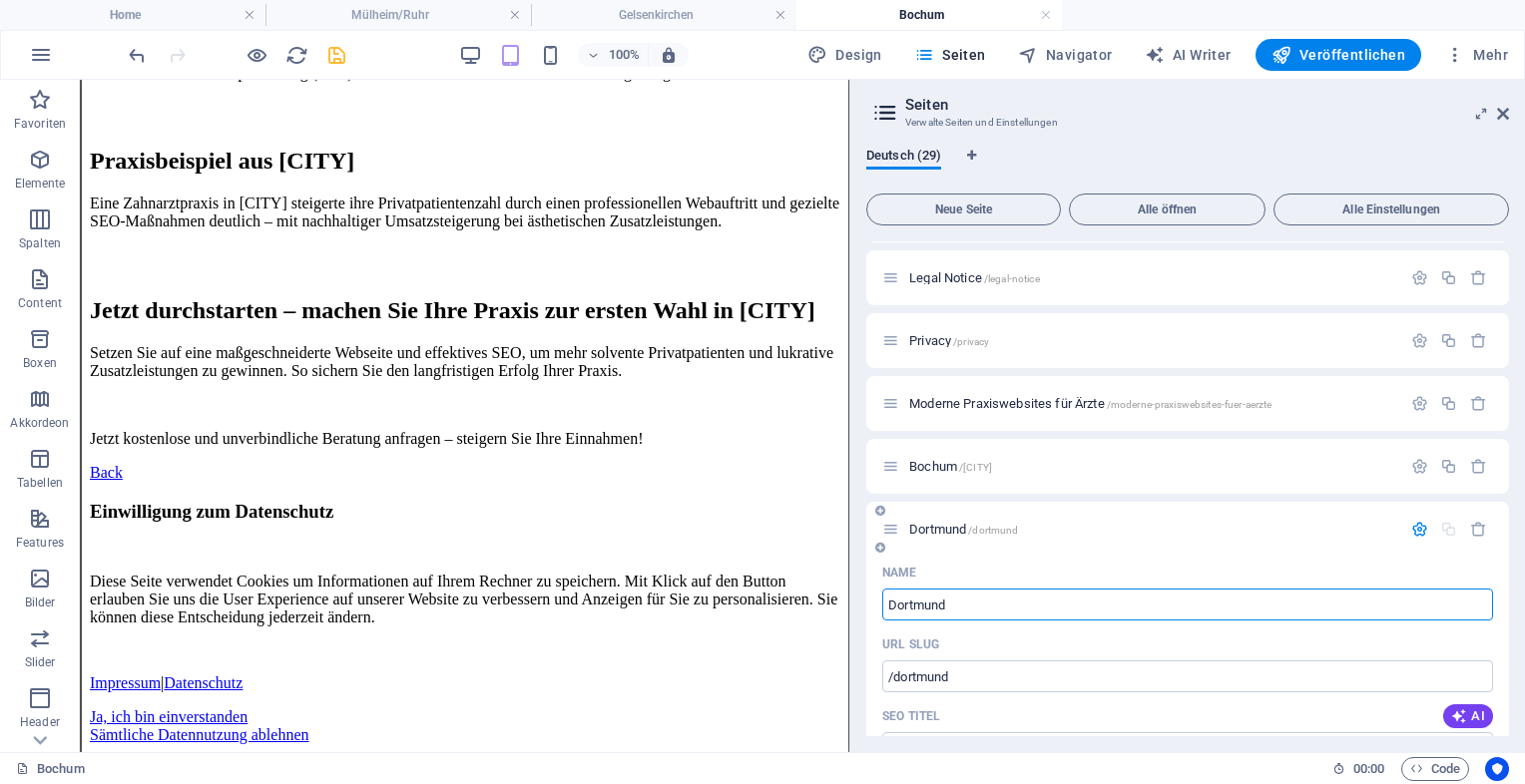 click on "[CITY] /[CITY]" at bounding box center (963, 529) 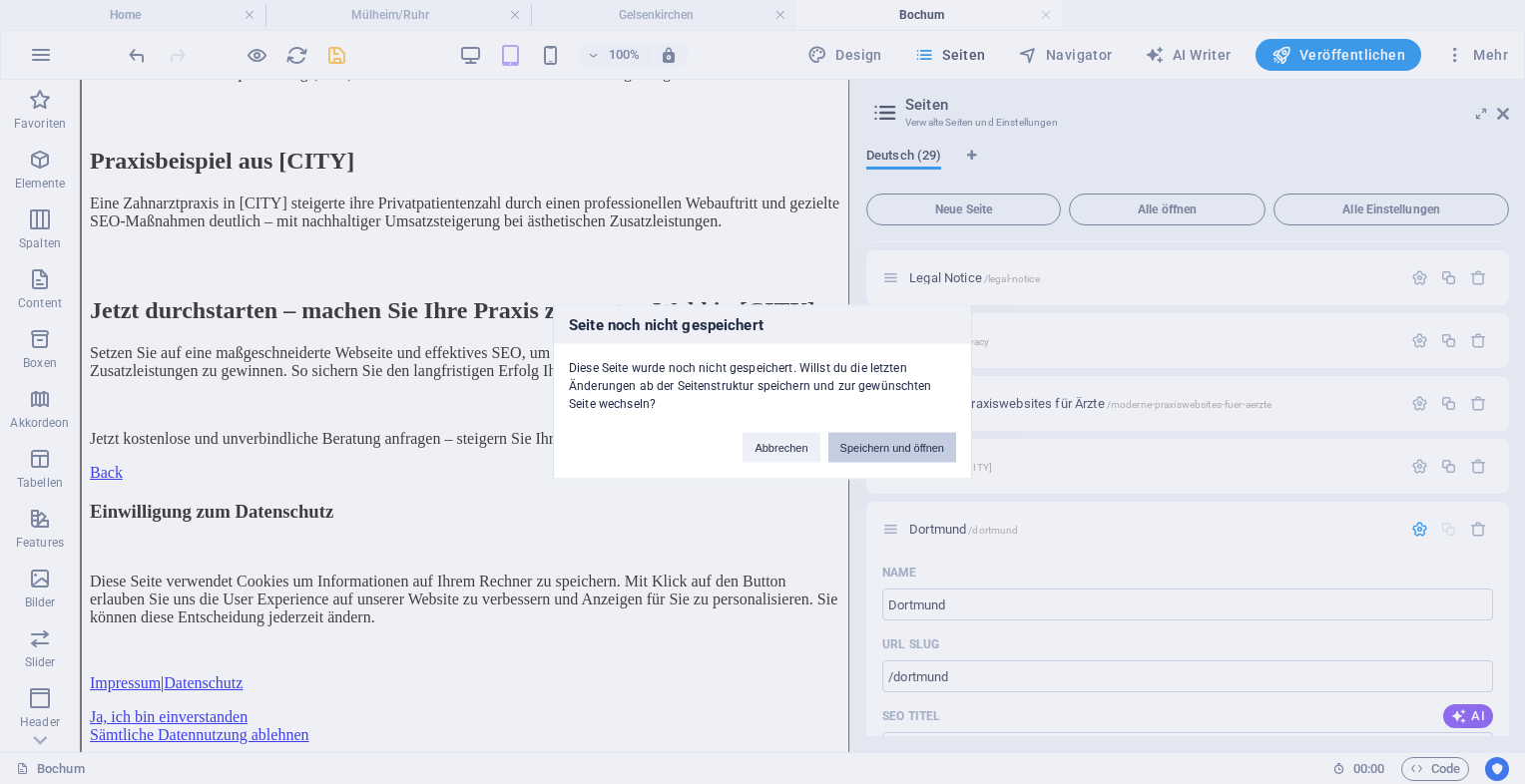 click on "Speichern und öffnen" at bounding box center (892, 448) 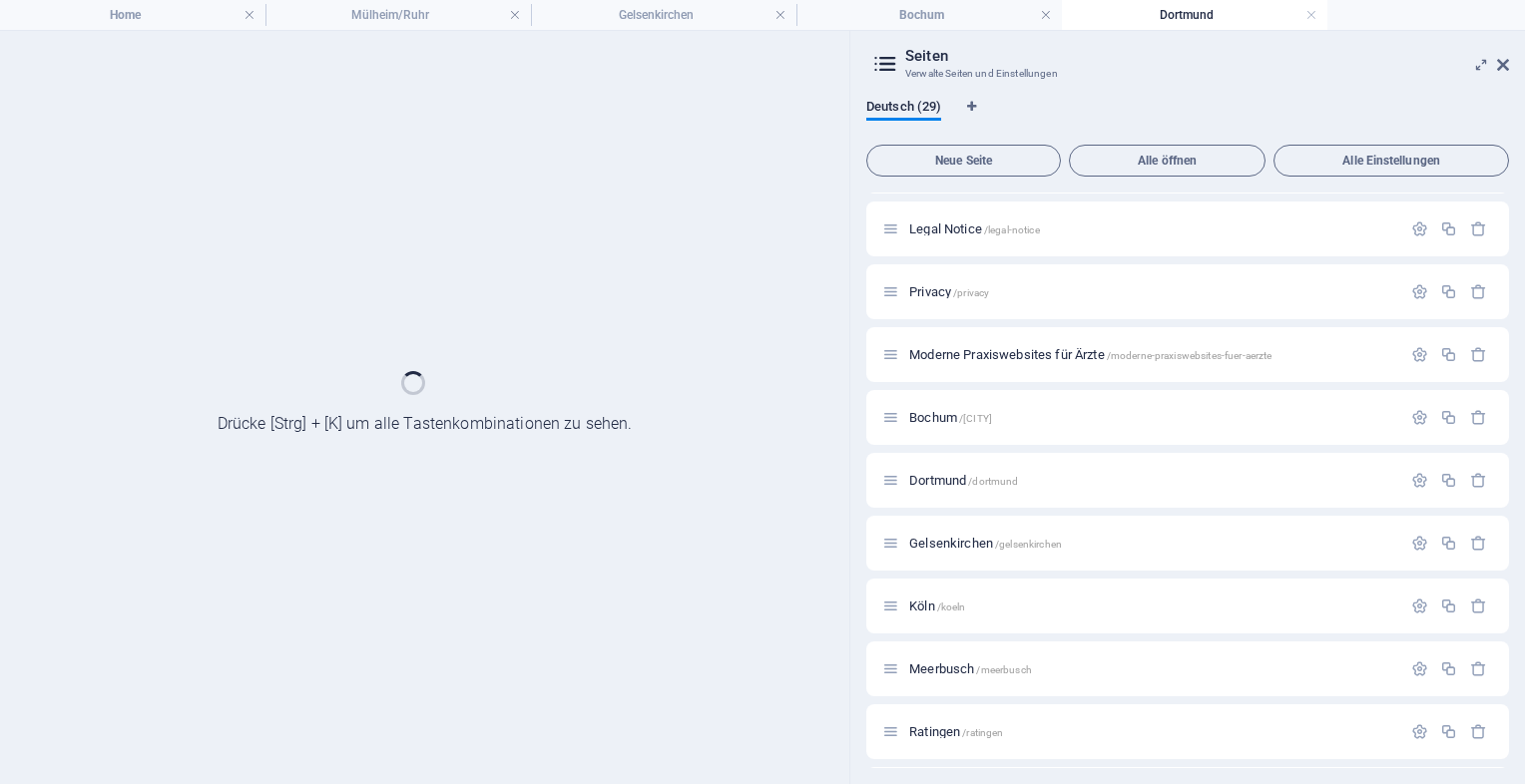 scroll, scrollTop: 0, scrollLeft: 0, axis: both 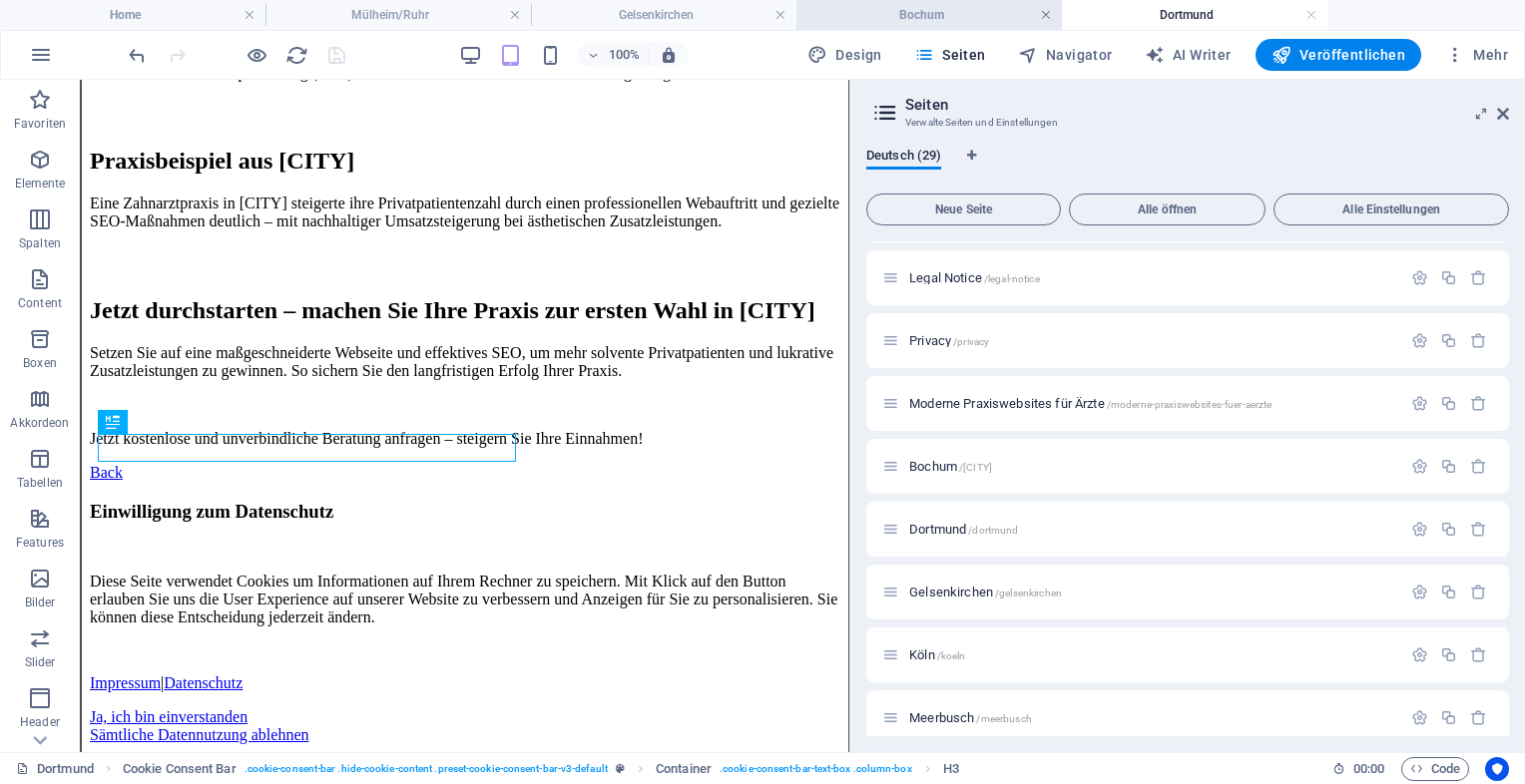 click at bounding box center (1046, 15) 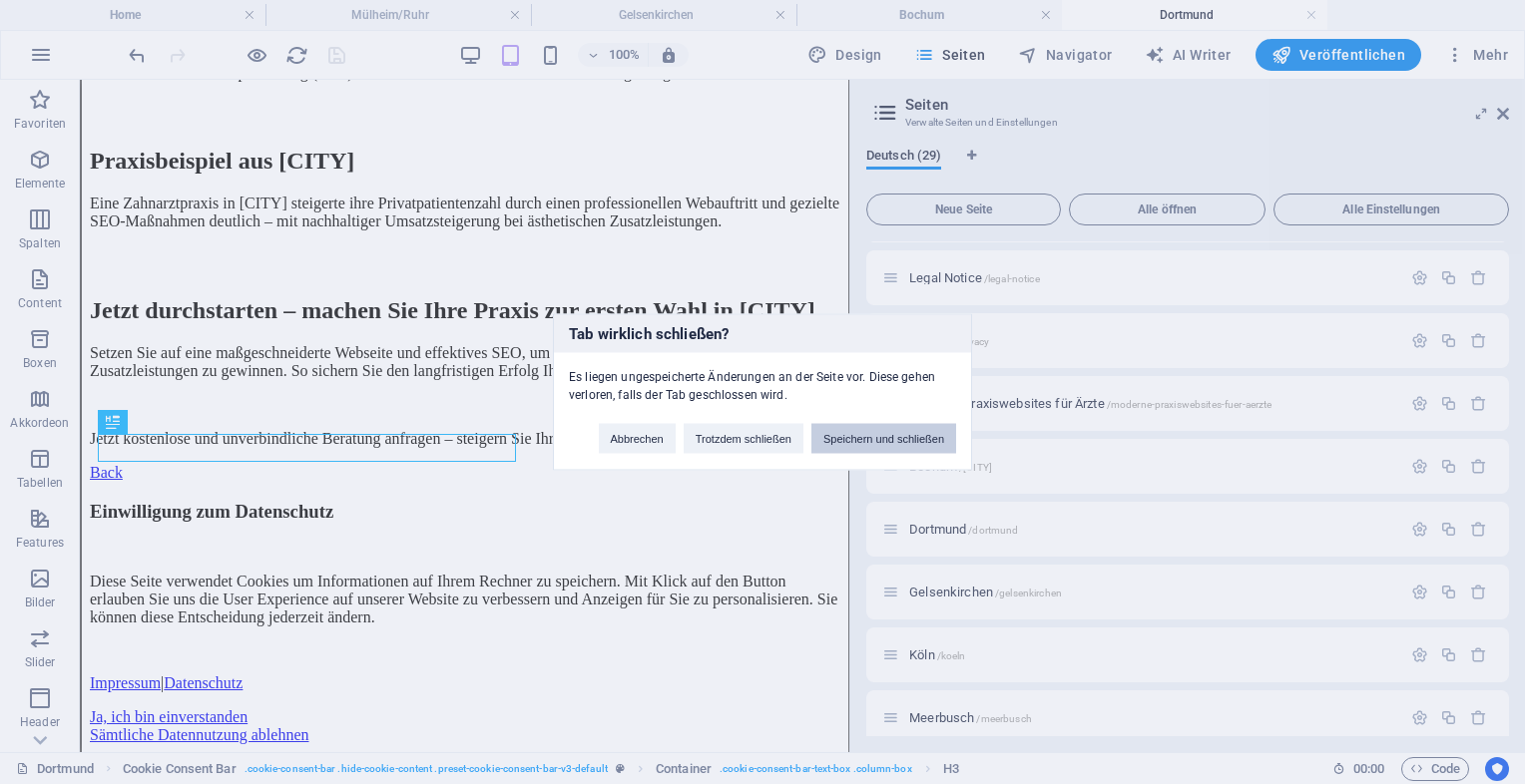 click on "Speichern und schließen" at bounding box center (883, 439) 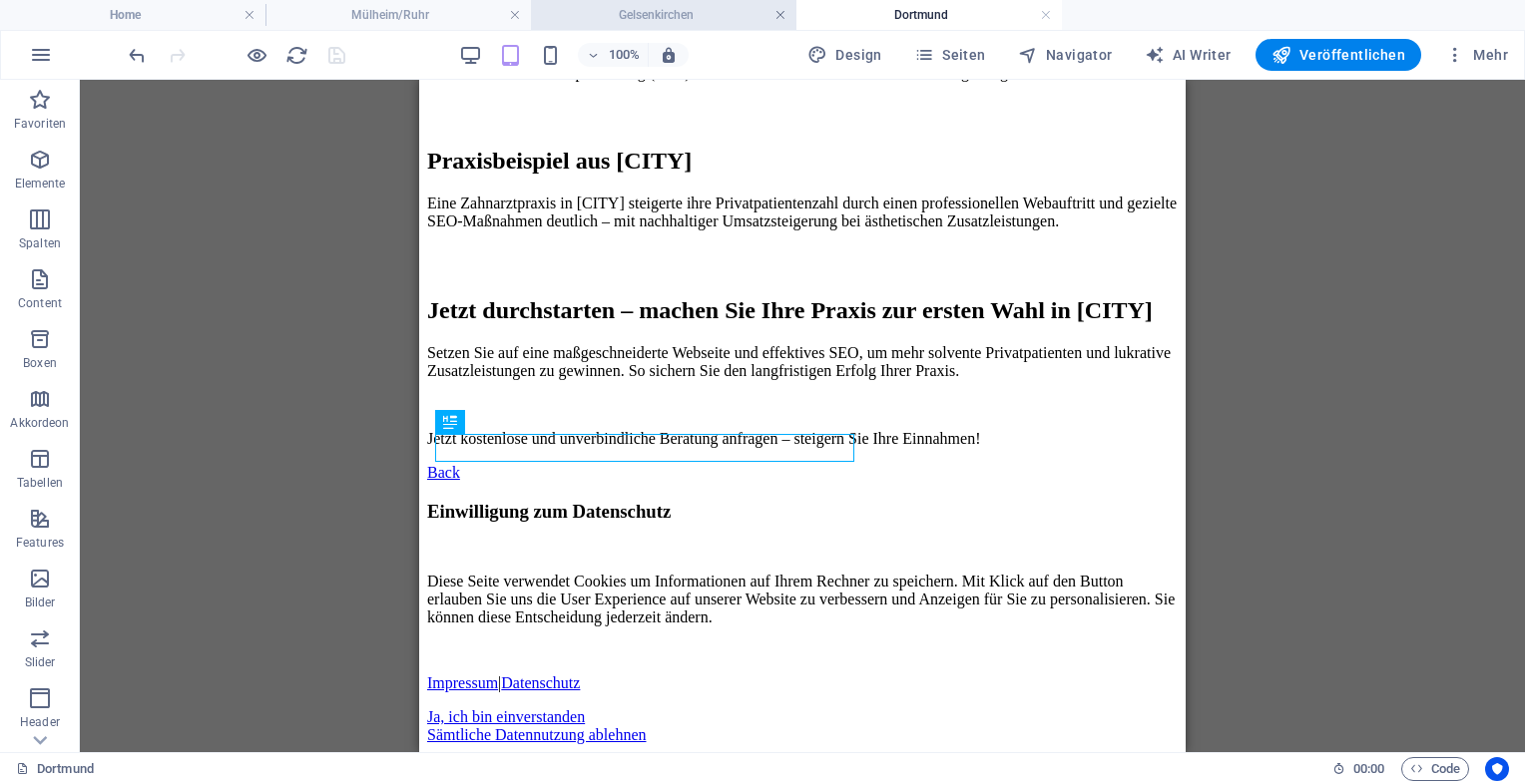 click at bounding box center (780, 15) 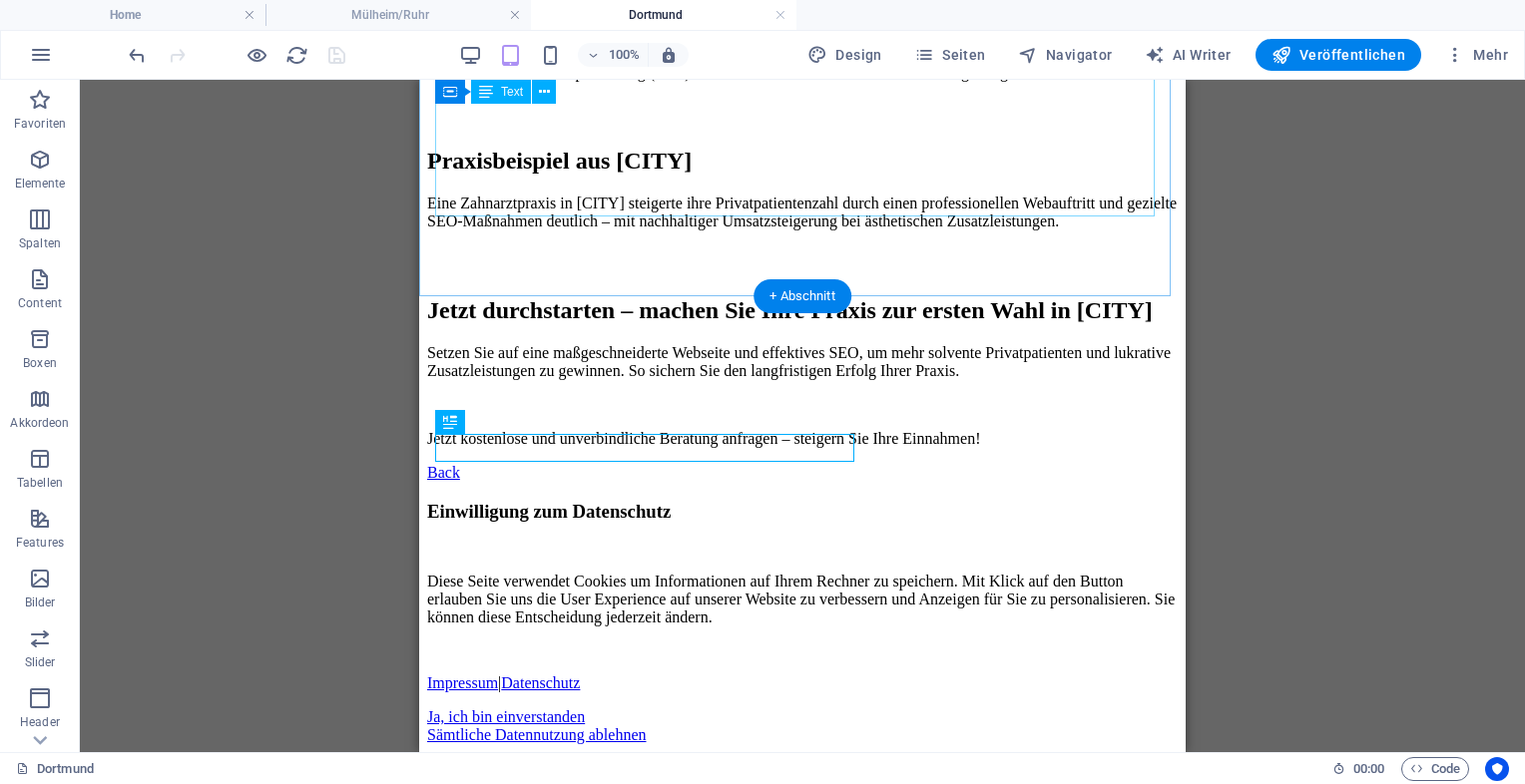 click on "Erfolgreiche Arzt-Webseiten & SEO für [CITY] | deine-arzthomepage.de
Erfolgreiche Arzt-Webseiten & SEO für Praxen in [CITY]
Mehr Privatpatienten gewinnen & IGEL-Leistungen gezielt vermarkten
[CITY] – lebendige Stadt mit großem Potenzial für Praxen
[CITY] ist eine dynamische Stadt mit einer großen und vielfältigen Bevölkerung. Für Praxen bedeutet das: ein breites Patientenpotenzial, insbesondere unter Privatpatienten und Selbstzahlern, die Wert auf hochwertige medizinische Leistungen legen.
Mit einer professionellen Website zeigen Sie Ihre Kompetenz und gewinnen gezielt Patienten, die bereit sind, in exklusive IGEL-Leistungen zu investieren.
IGEL-Leistungen und Privatpatienten erfolgreich ansprechen
Individuelle Vorsorgeuntersuchungen:  Präsentieren Sie exklusive Gesundheits-Checks für Privatpatienten.
Ästhetische Behandlungen:  Von Botox bis Hautverjüngung – zeigen Sie, welche hochwertigen Zusatzleistungen Sie bieten." at bounding box center (802, -53) 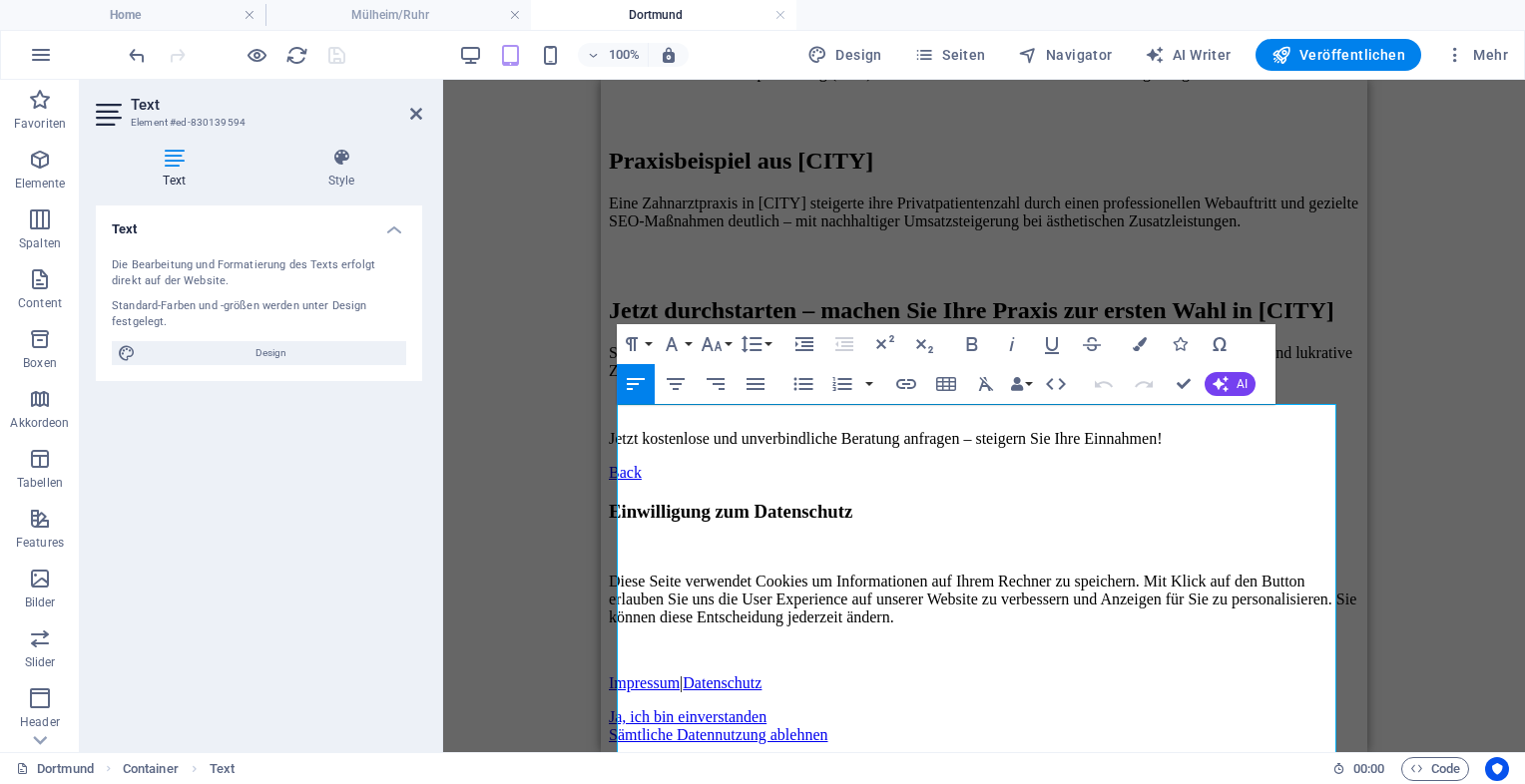 scroll, scrollTop: 352, scrollLeft: 0, axis: vertical 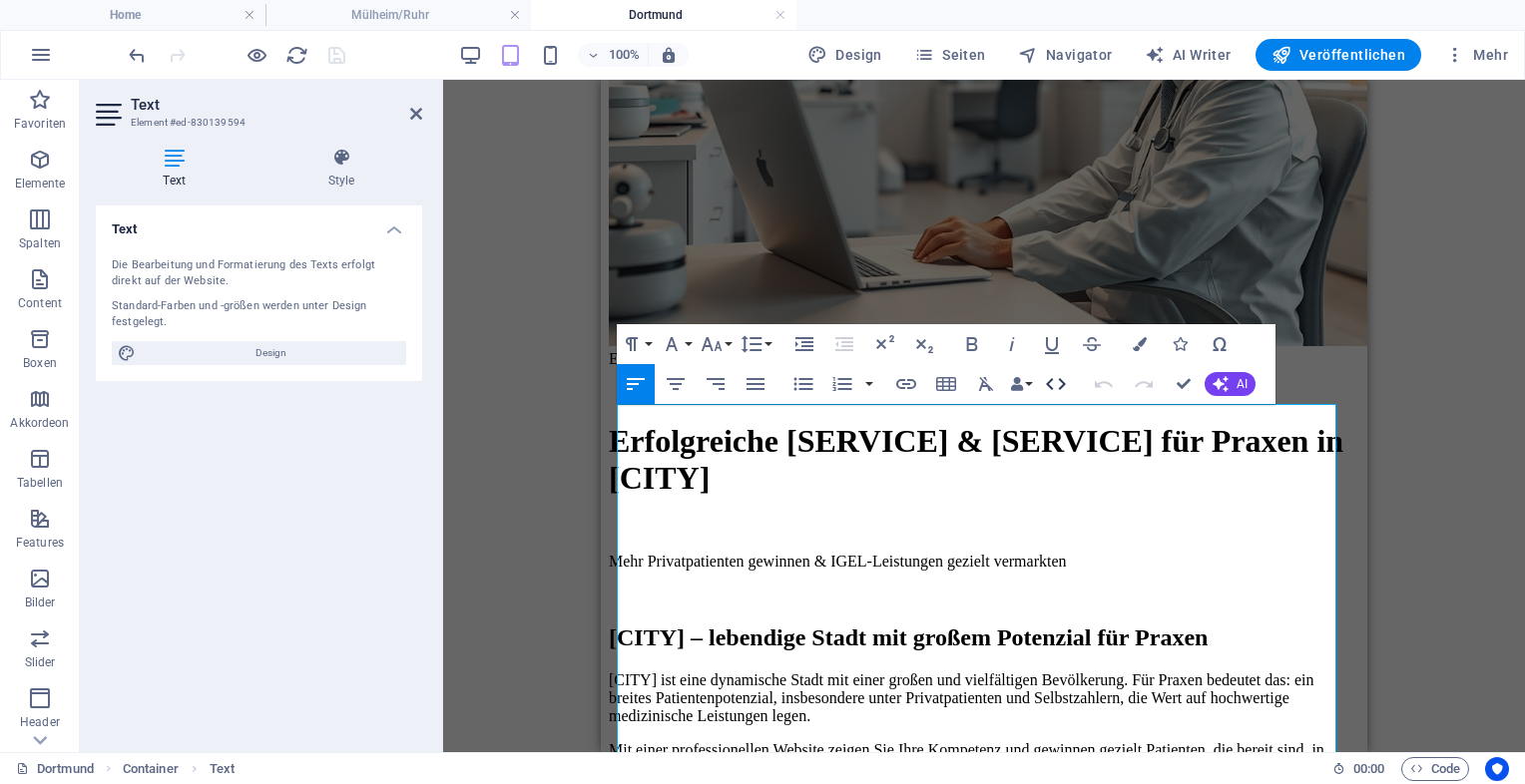 click 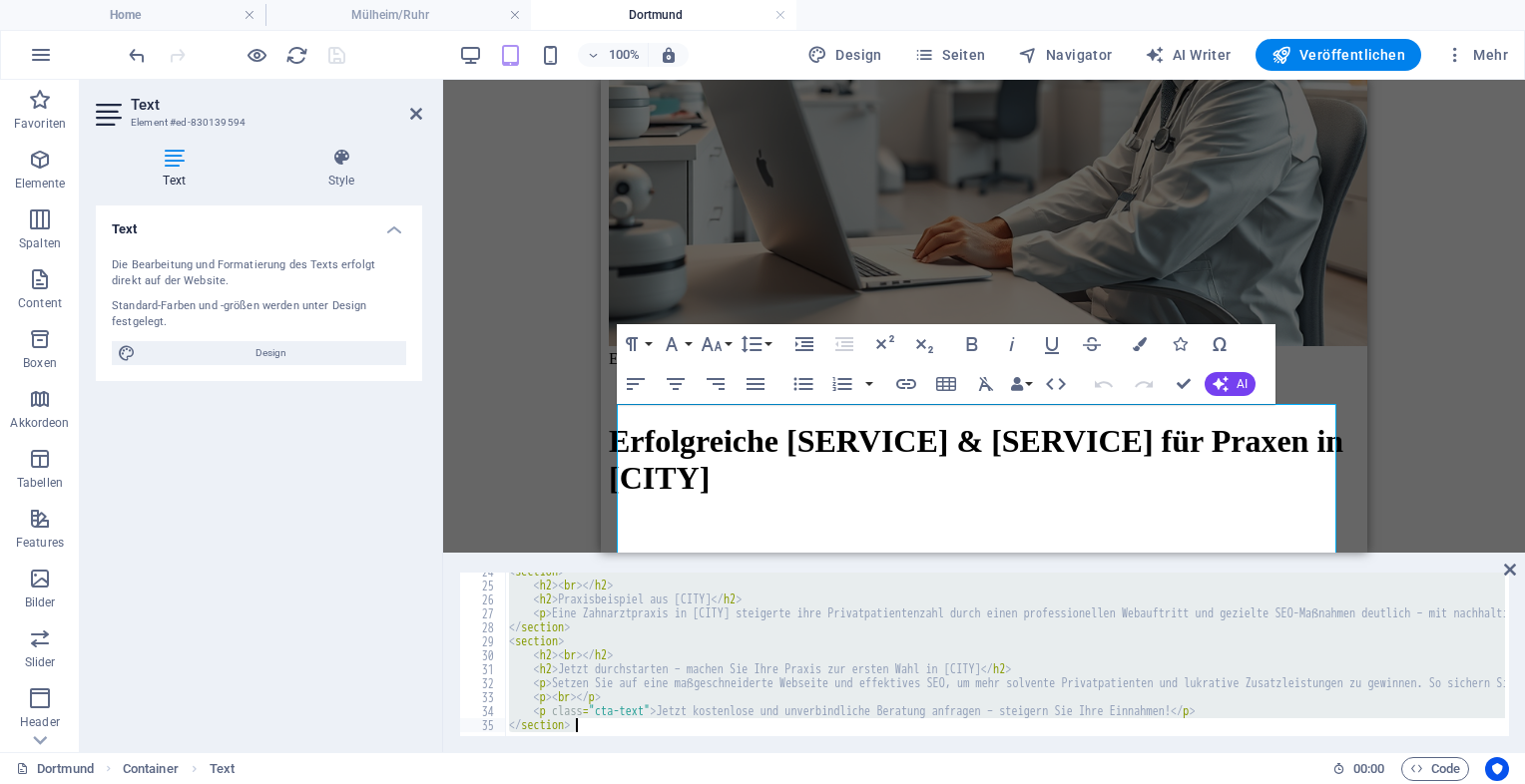 scroll, scrollTop: 329, scrollLeft: 0, axis: vertical 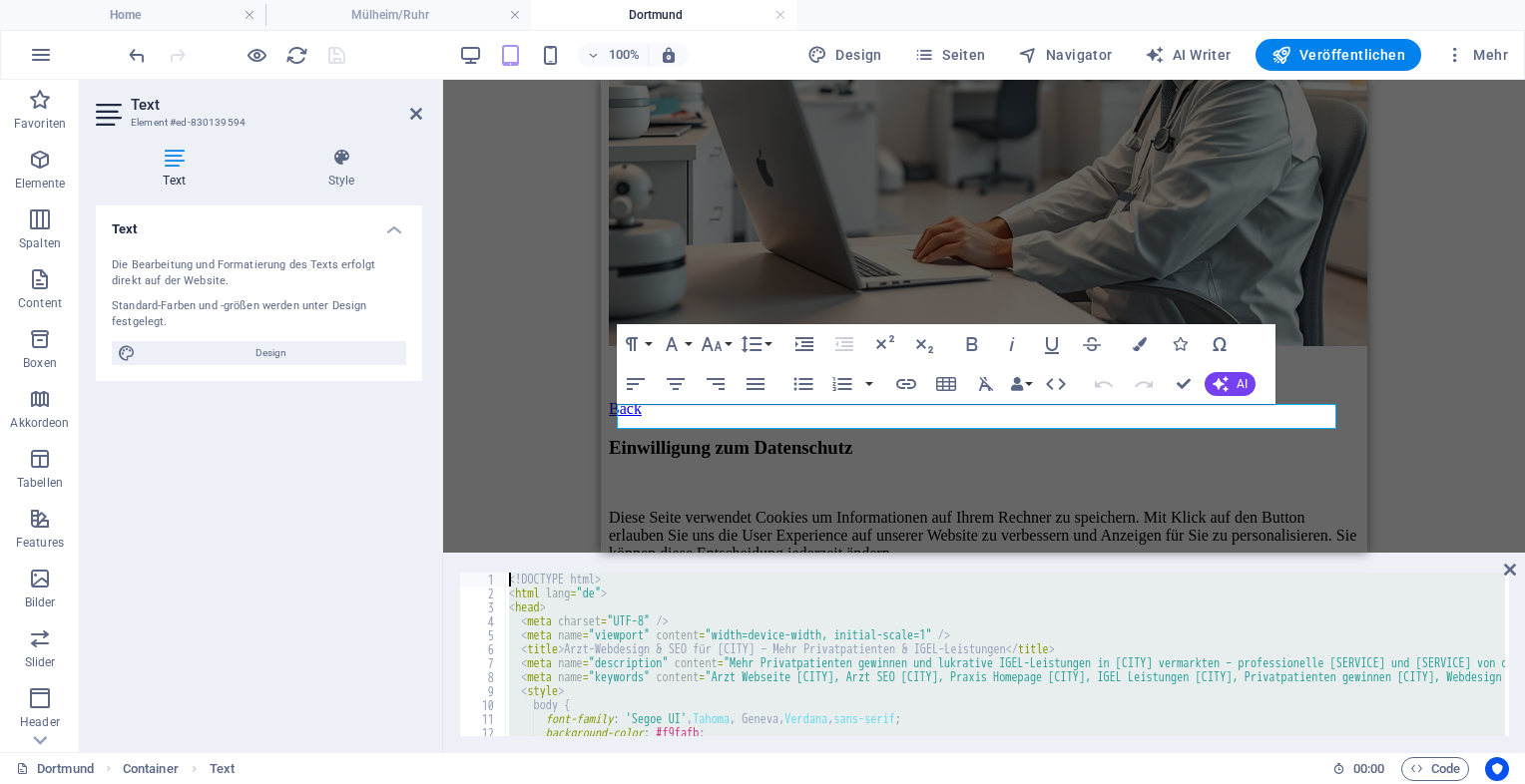 drag, startPoint x: 1275, startPoint y: 712, endPoint x: 508, endPoint y: 509, distance: 793.4091 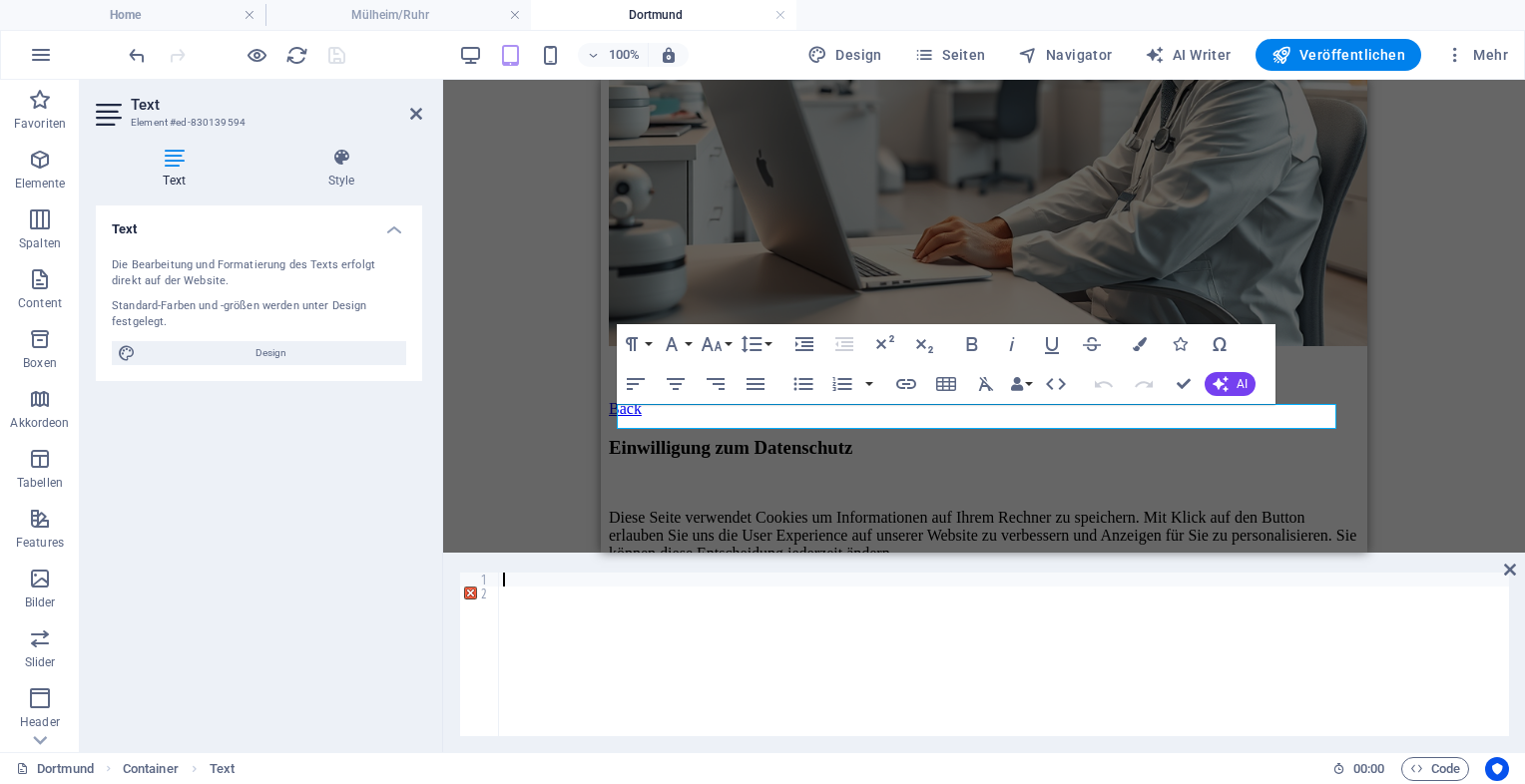 click at bounding box center (1004, 668) 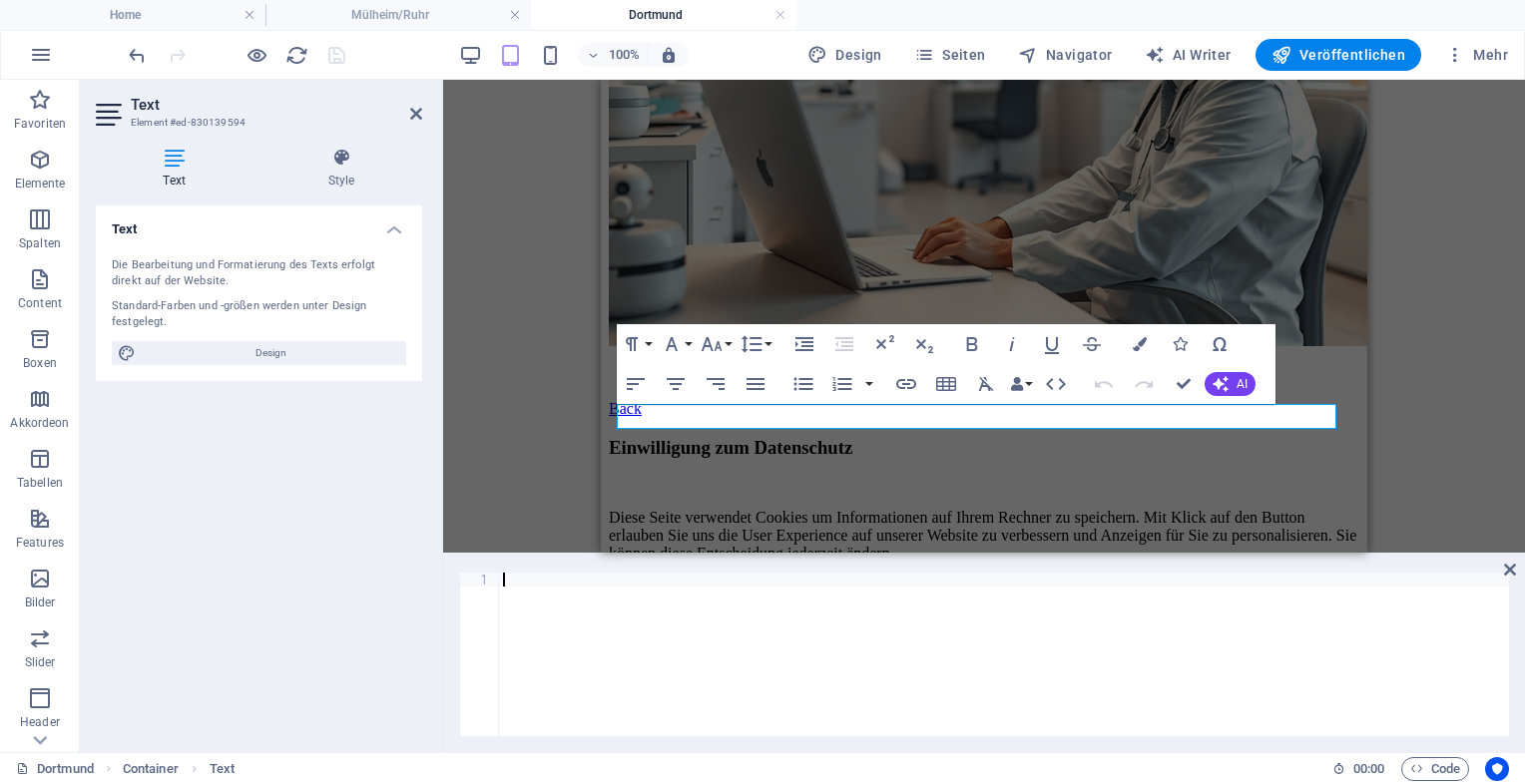 scroll, scrollTop: 1582, scrollLeft: 0, axis: vertical 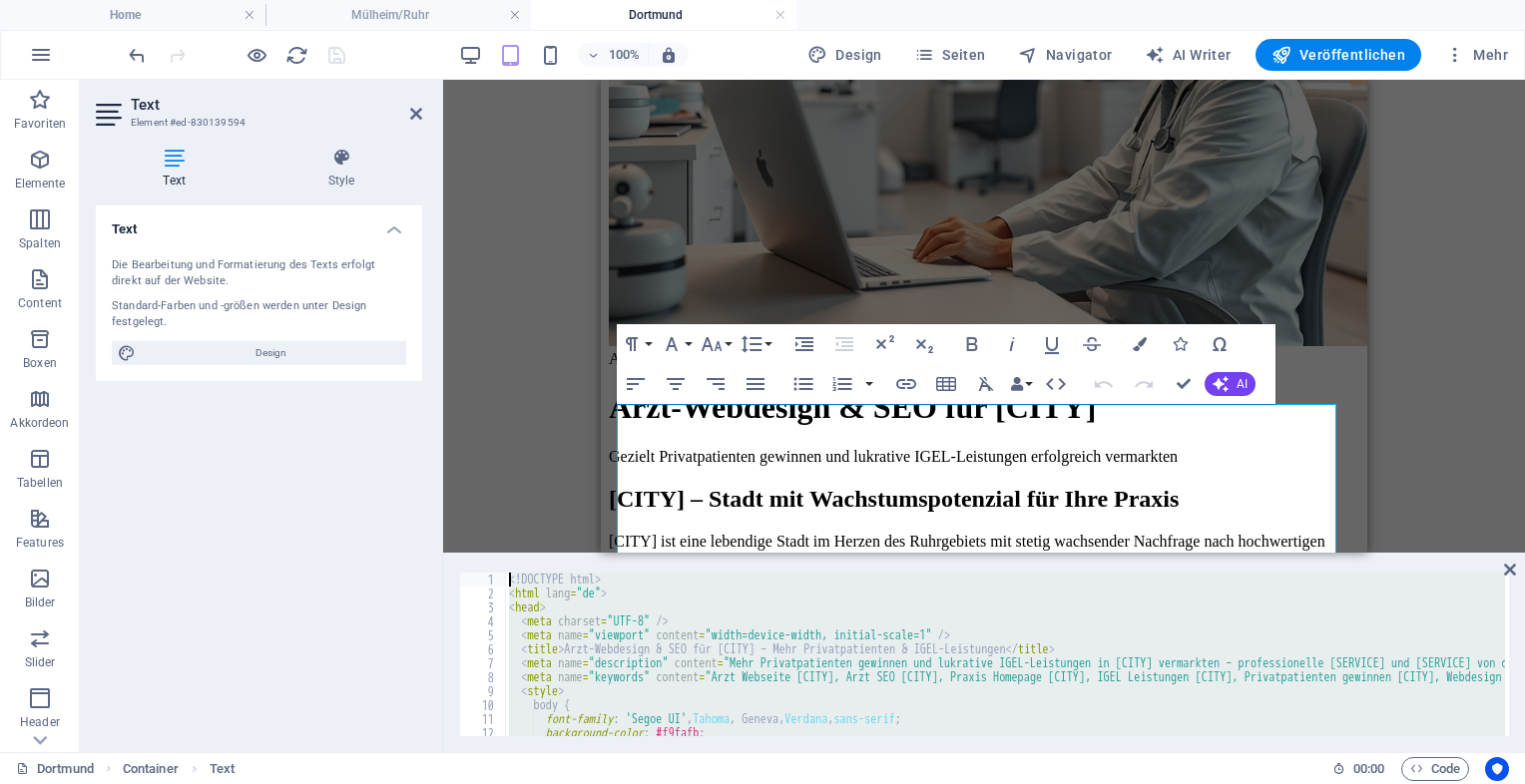 drag, startPoint x: 600, startPoint y: 705, endPoint x: 468, endPoint y: 451, distance: 286.25164 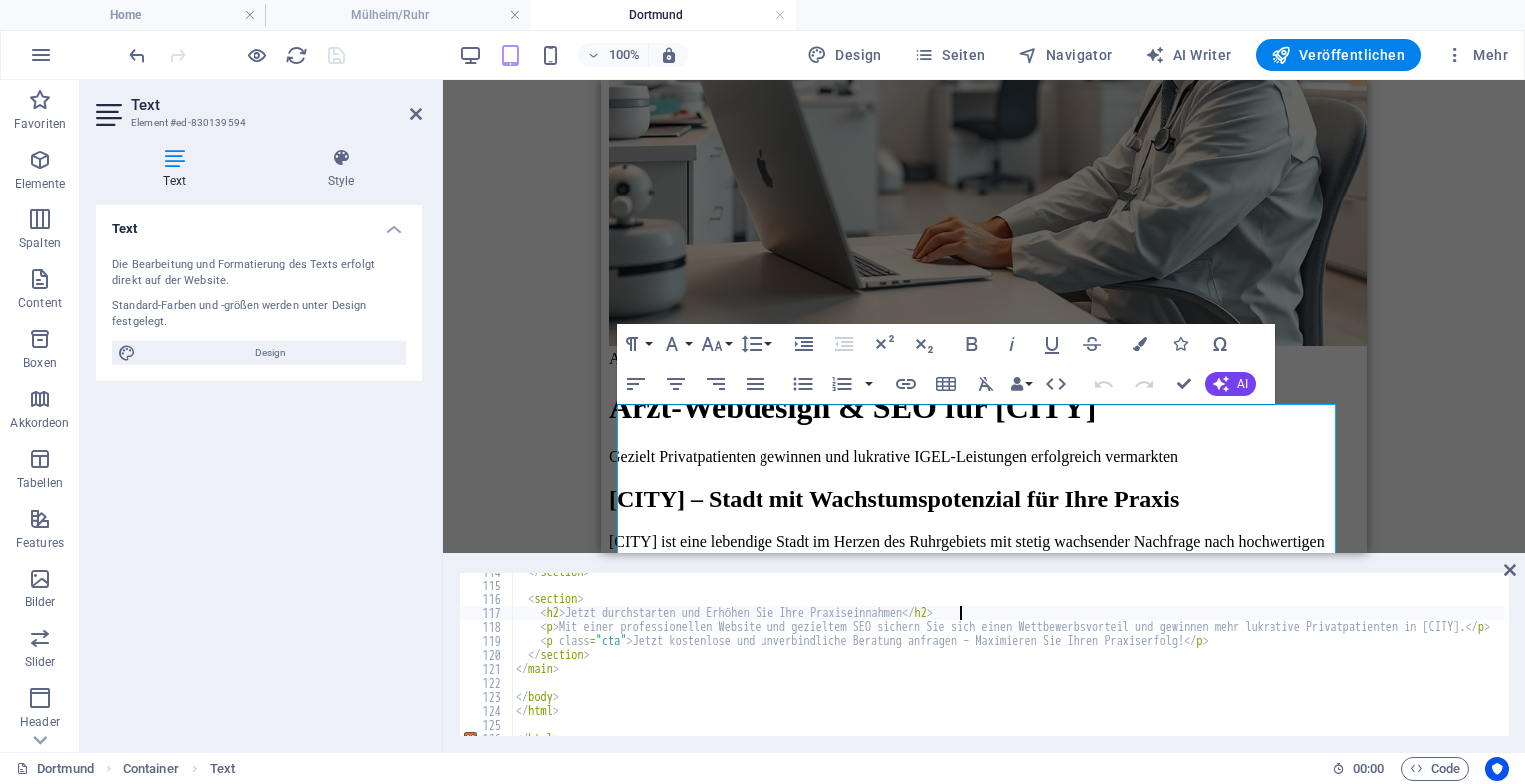 click on "/ section
section
h2 Jetzt durchstarten – Erhöhen Sie Ihre Praxiseinnahmen /h2
p Mit einer professionellen Website und gezieltem SEO sichern Sie sich einen Wettbewerbsvorteil und gewinnen mehr lukrative Privatpatienten in [CITY]. /p
p   class = "cta"
Jetzt kostenlose und unverbindliche Beratung anfragen – Maximieren Sie Ihren Praxiserfolg! /p
/section
/main
/body
/html
/html" at bounding box center (1417, 658) 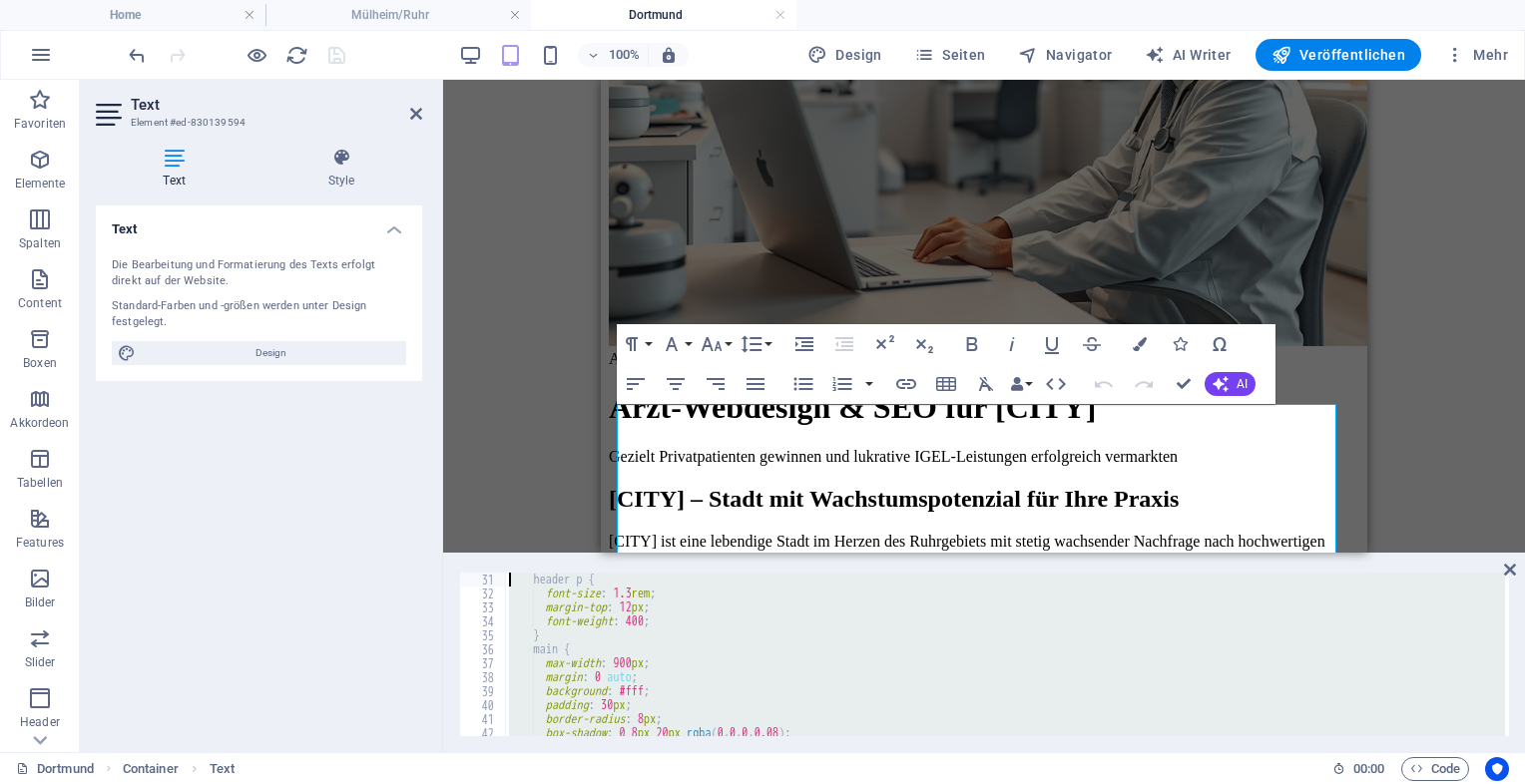 scroll, scrollTop: 0, scrollLeft: 0, axis: both 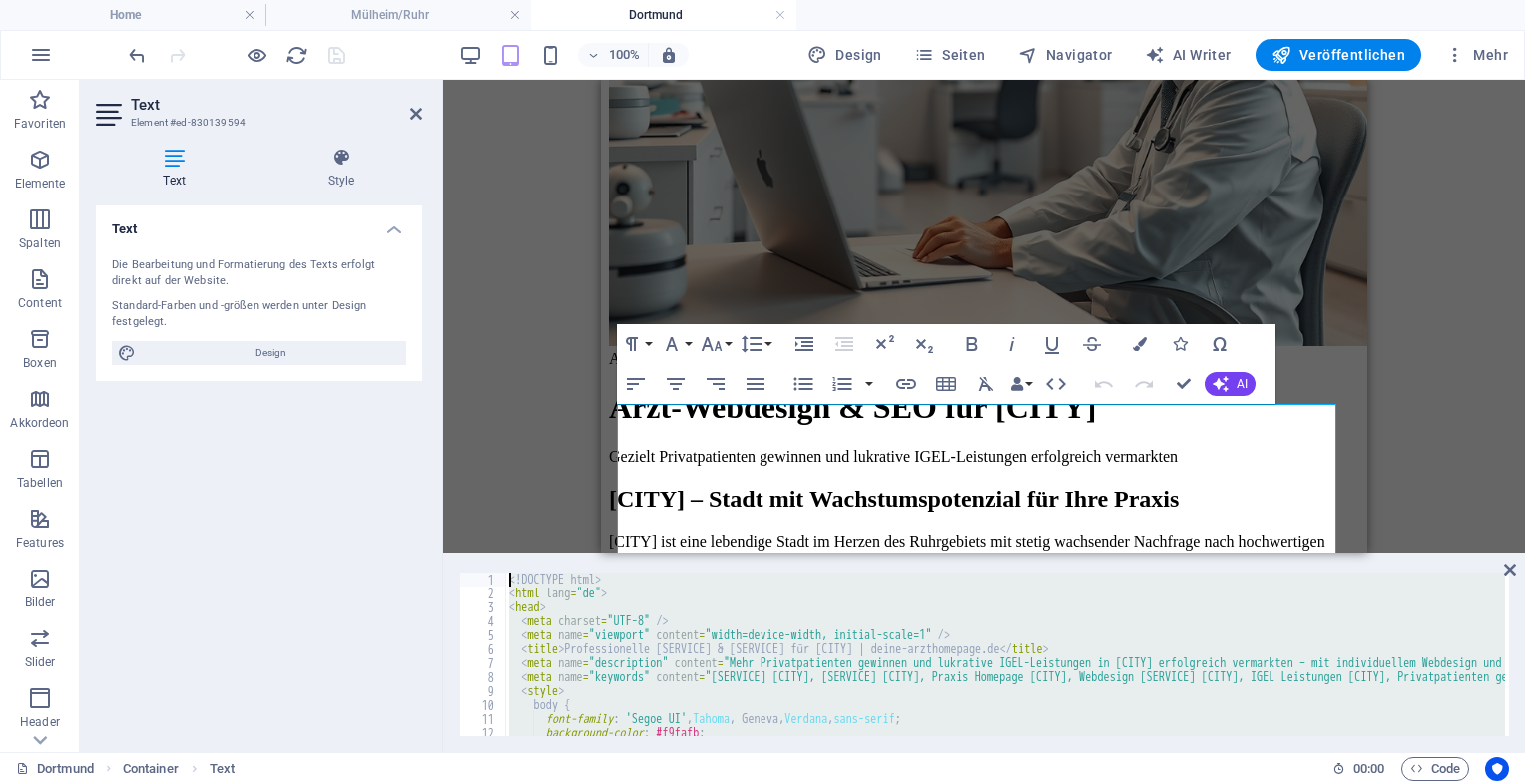 drag, startPoint x: 683, startPoint y: 724, endPoint x: 431, endPoint y: 467, distance: 359.9347 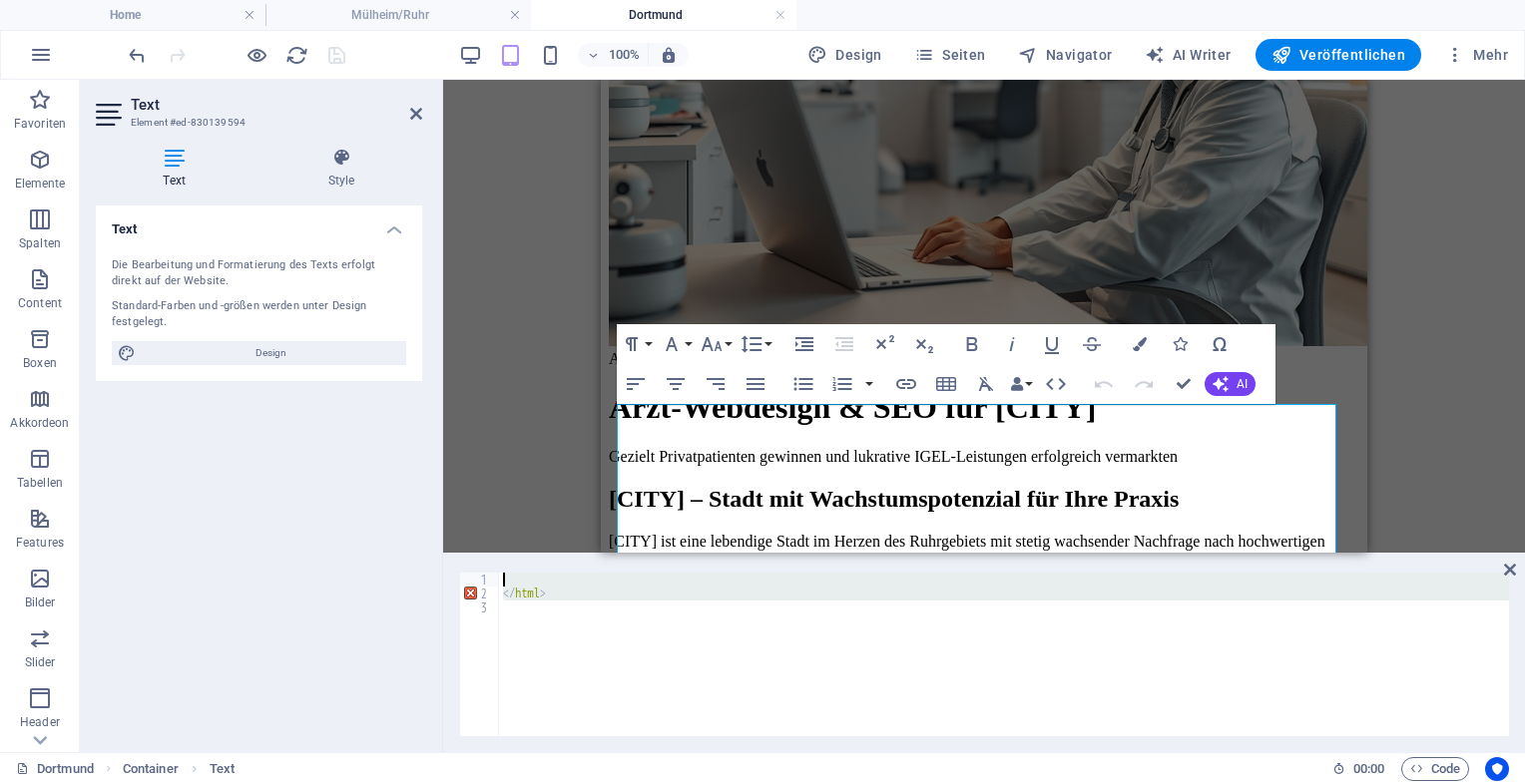 drag, startPoint x: 570, startPoint y: 621, endPoint x: 459, endPoint y: 567, distance: 123.438244 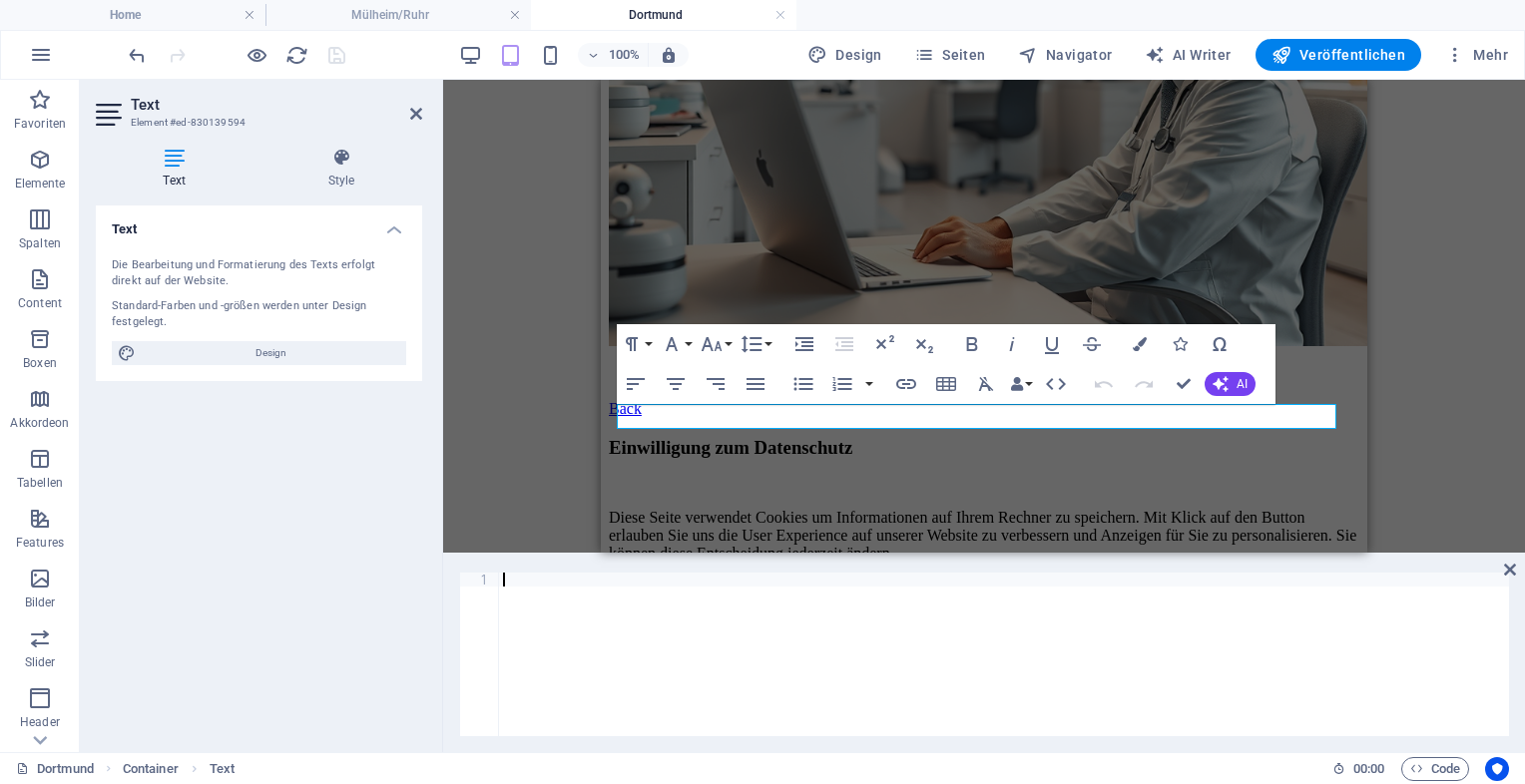 paste on "</html>" 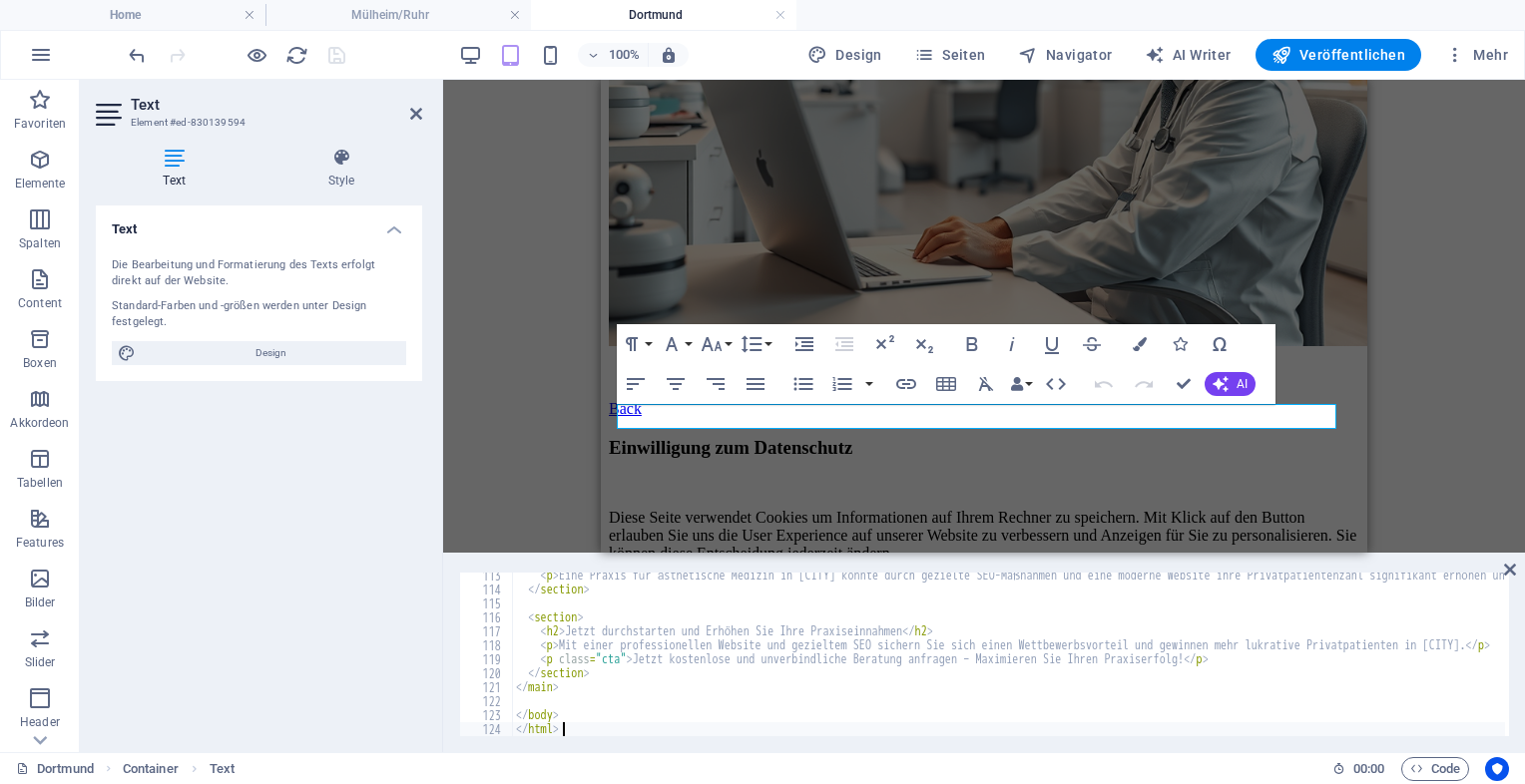 scroll, scrollTop: 1568, scrollLeft: 0, axis: vertical 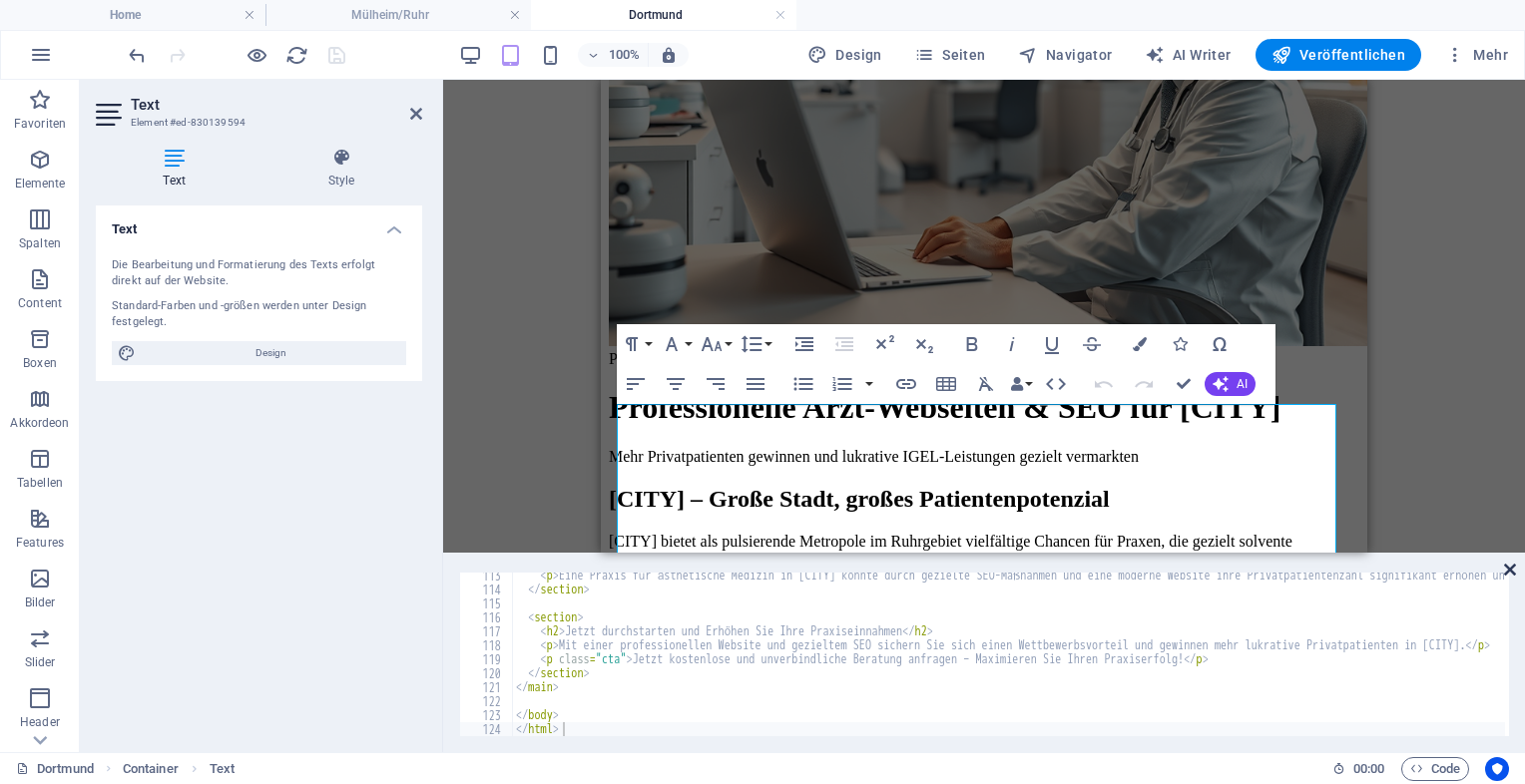 click at bounding box center [1510, 570] 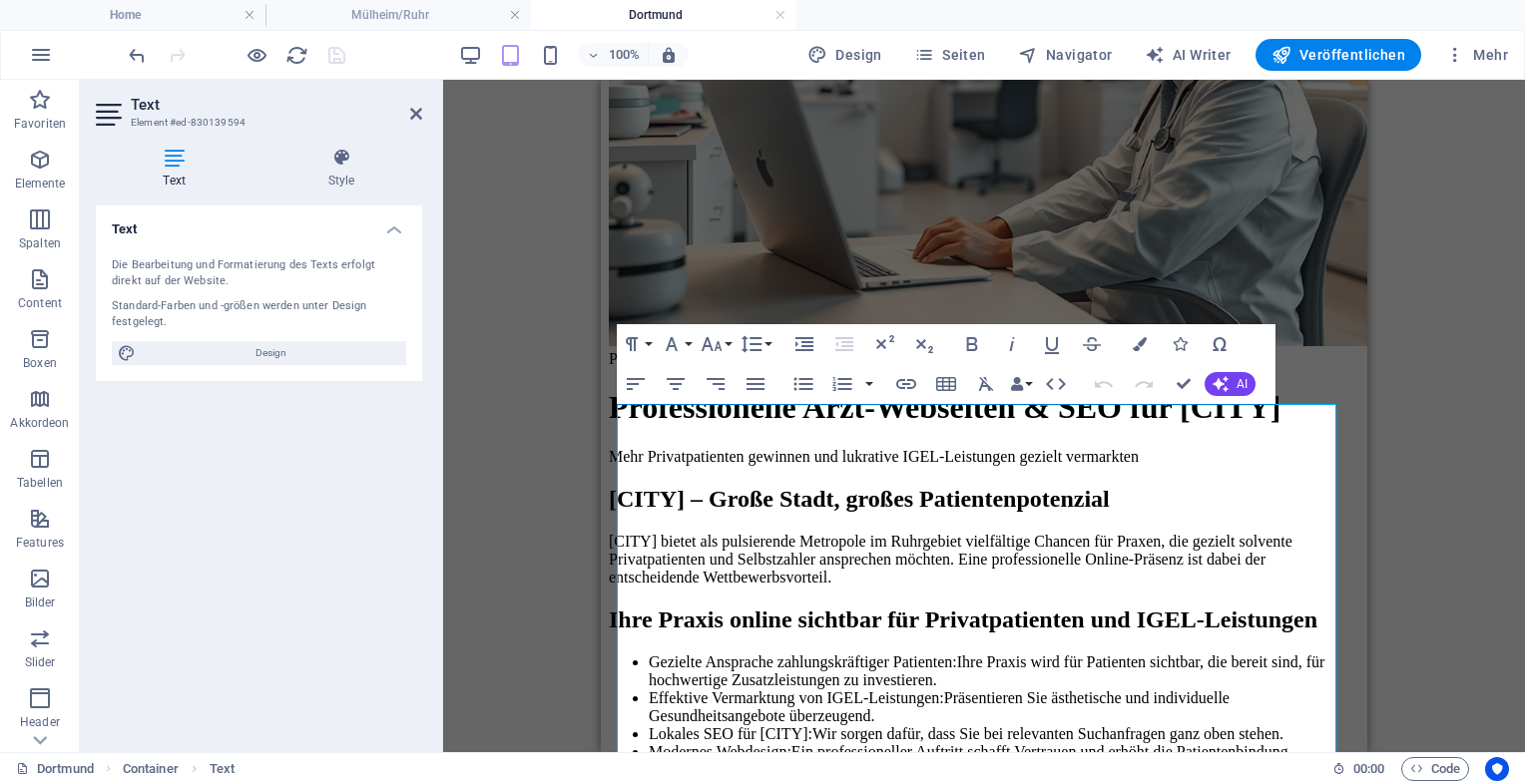 scroll, scrollTop: 435, scrollLeft: 0, axis: vertical 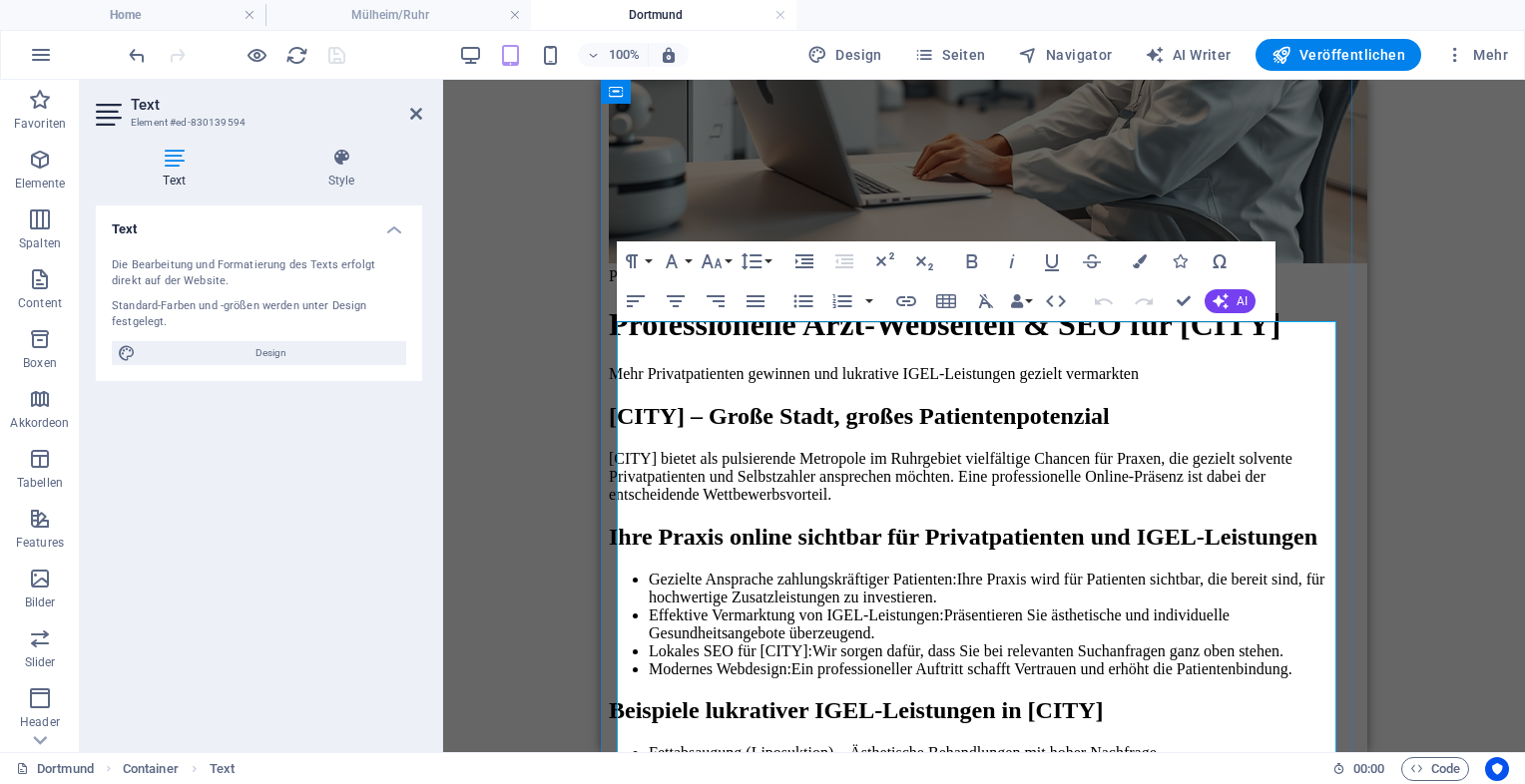 click on "Professionelle Arzt-Webseiten & SEO für [CITY] | deine-arzthomepage.de
Professionelle Arzt-Webseiten & SEO für [CITY]
Mehr Privatpatienten gewinnen und lukrative IGEL-Leistungen gezielt vermarkten
[CITY] – Große Stadt, großes Patientenpotenzial
[CITY] bietet als pulsierende Metropole im Ruhrgebiet vielfältige Chancen für Praxen, die gezielt solvente Privatpatienten und Selbstzahler ansprechen möchten. Eine professionelle Online-Präsenz ist dabei der entscheidende Wettbewerbsvorteil.
Ihre Praxis online sichtbar für Privatpatienten und IGEL-Leistungen
Gezielte Ansprache zahlungskräftiger Patienten:  Ihre Praxis wird für Patienten sichtbar, die bereit sind, für hochwertige Zusatzleistungen zu investieren.
Effektive Vermarktung von IGEL-Leistungen:  Präsentieren Sie ästhetische und individuelle Gesundheitsangebote überzeugend.
Lokales SEO für [CITY]:
Modernes Webdesign:" at bounding box center [984, 661] 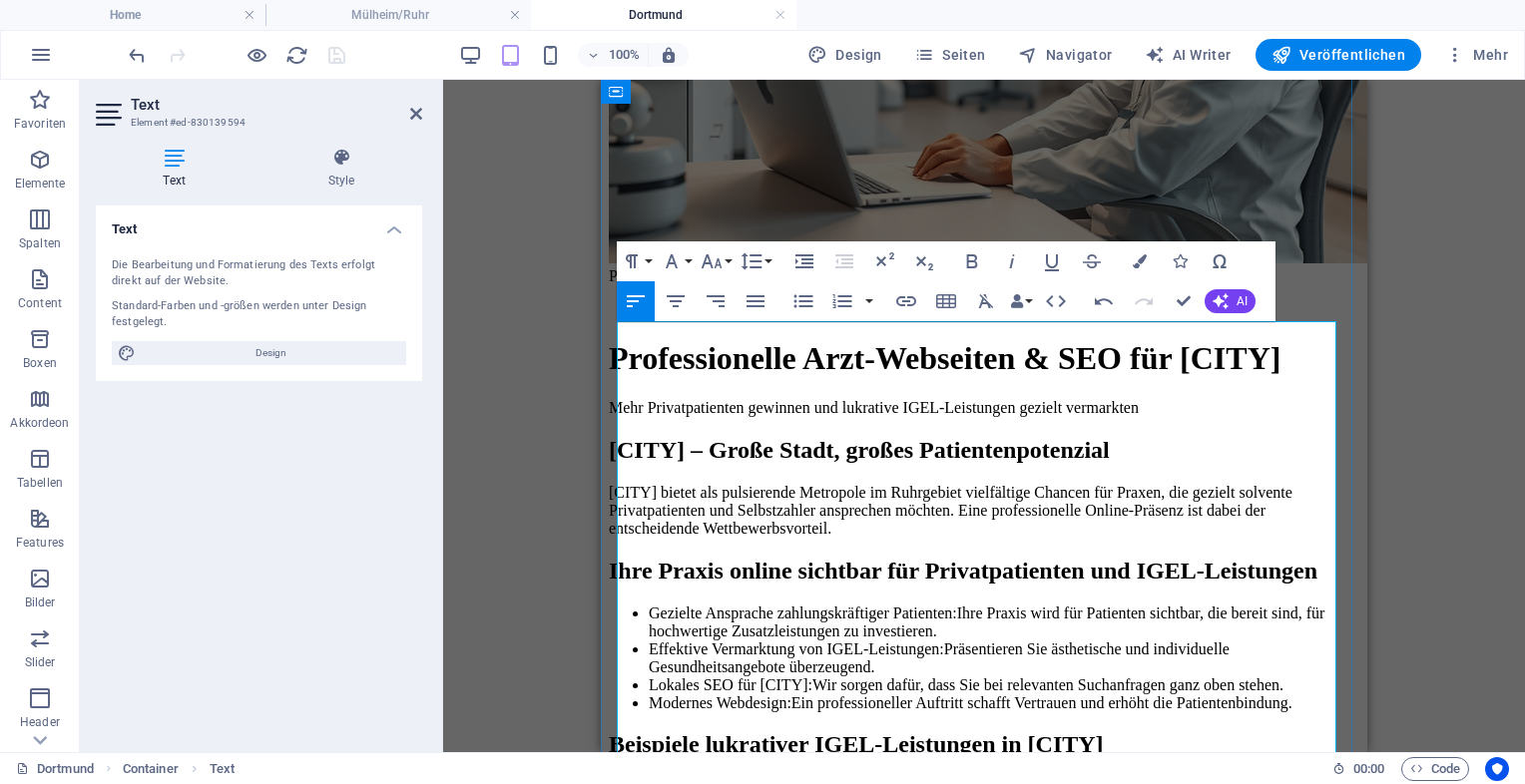click on "Professionelle Arzt-Webseiten & SEO für [CITY]" at bounding box center [984, 358] 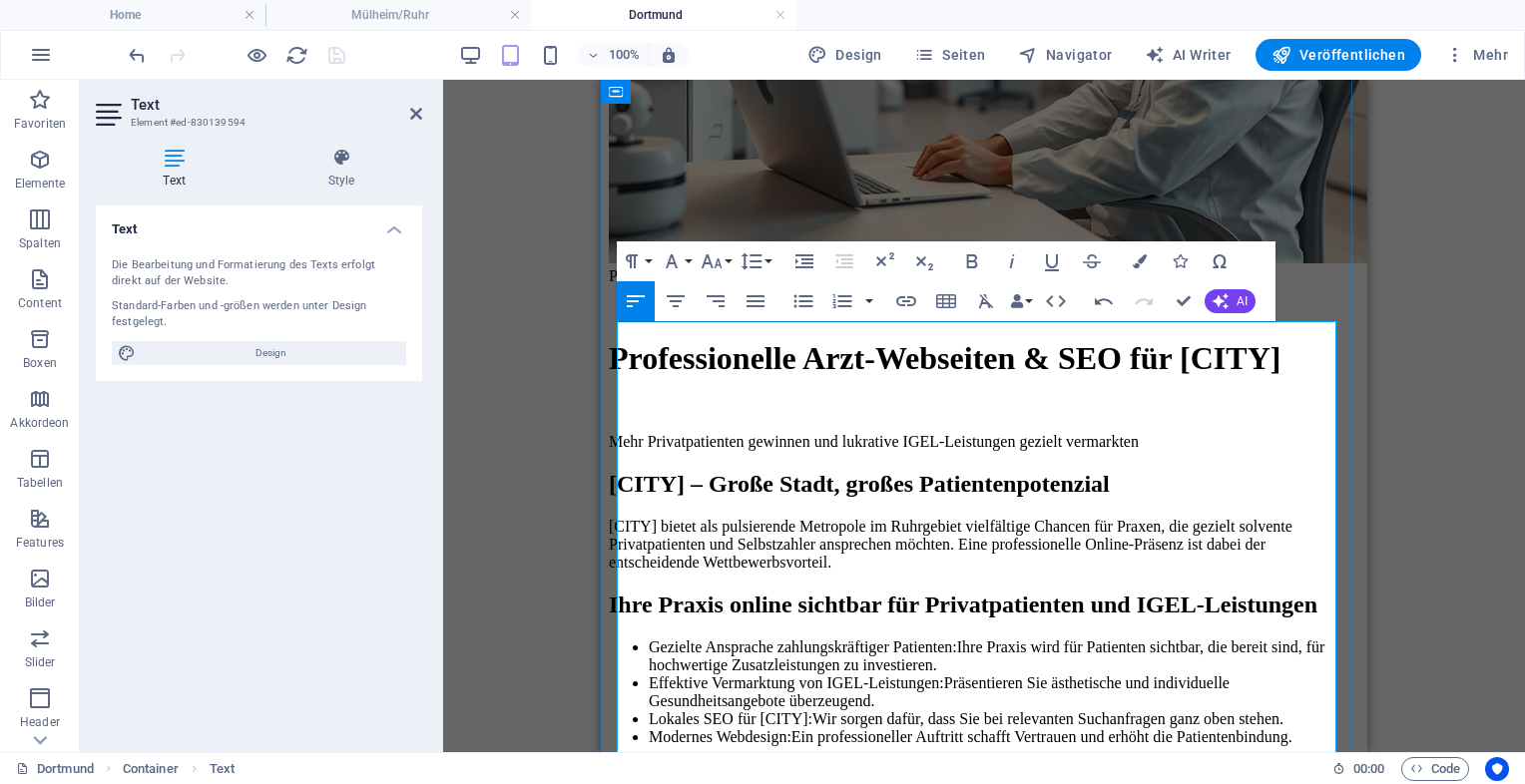 click on "[CITY] – Große Stadt, großes Patientenpotenzial" at bounding box center [984, 484] 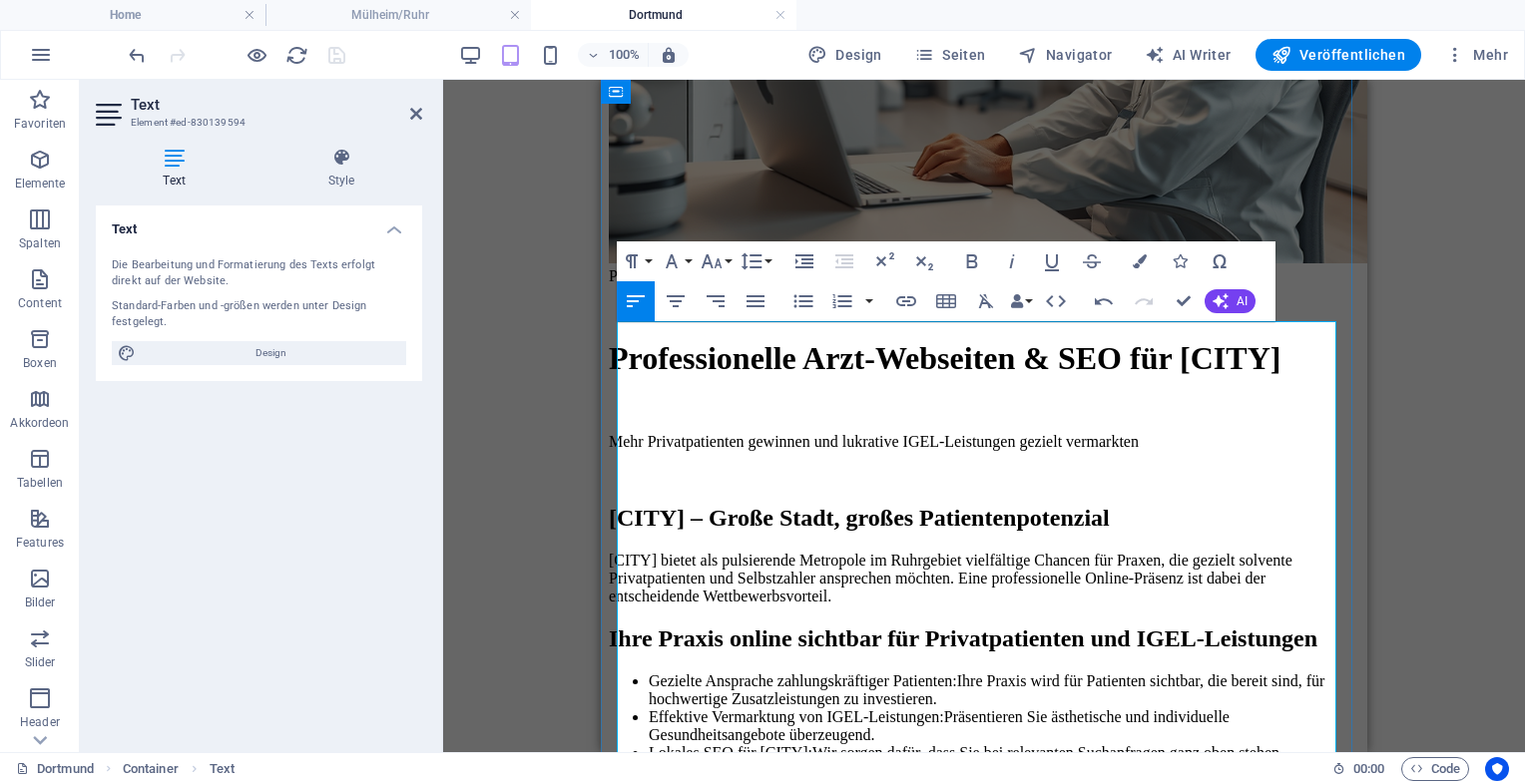 click on "[CITY] bietet als pulsierende Metropole im Ruhrgebiet vielfältige Chancen für Praxen, die gezielt solvente Privatpatienten und Selbstzahler ansprechen möchten. Eine professionelle Online-Präsenz ist dabei der entscheidende Wettbewerbsvorteil." at bounding box center (984, 579) 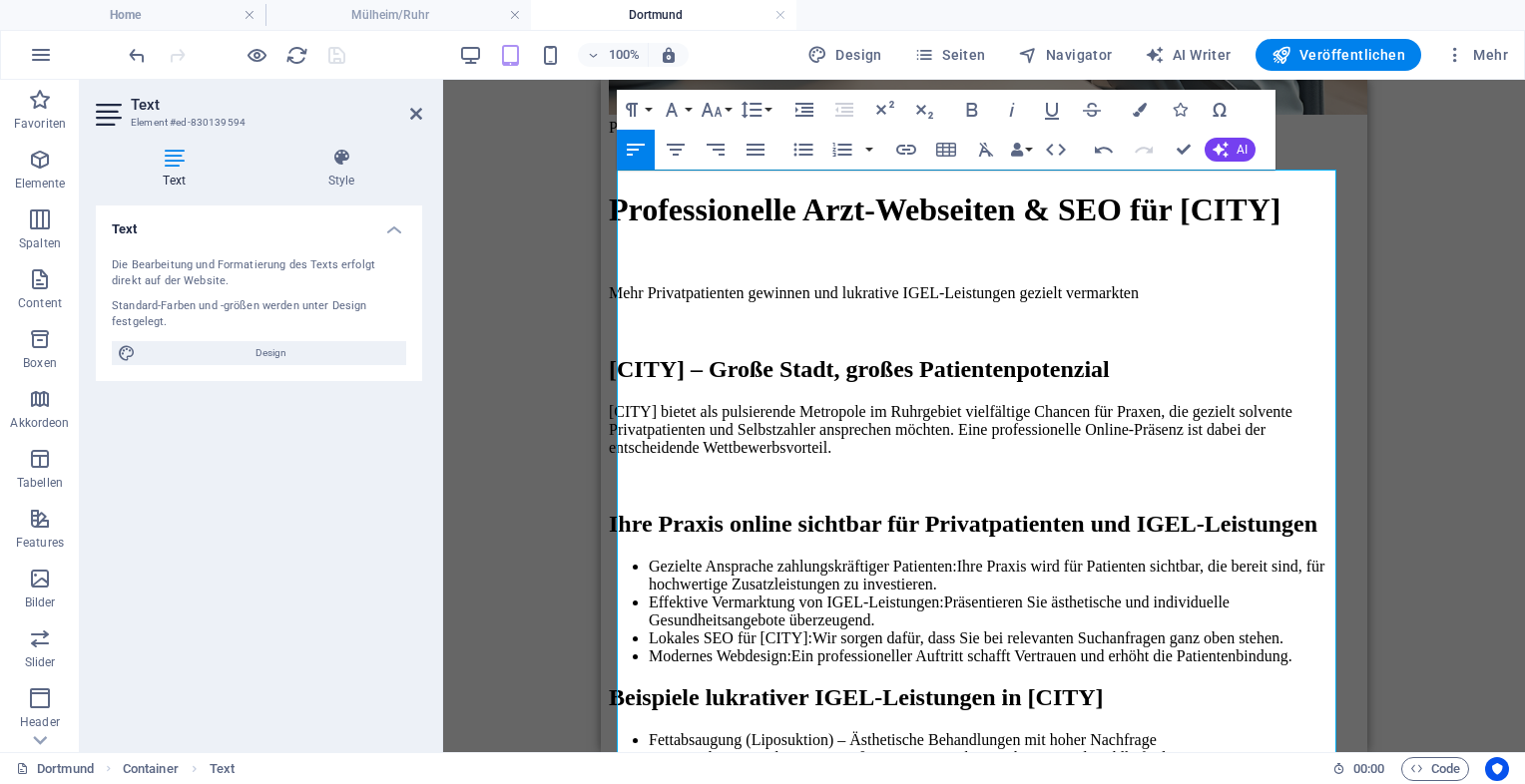 scroll, scrollTop: 587, scrollLeft: 0, axis: vertical 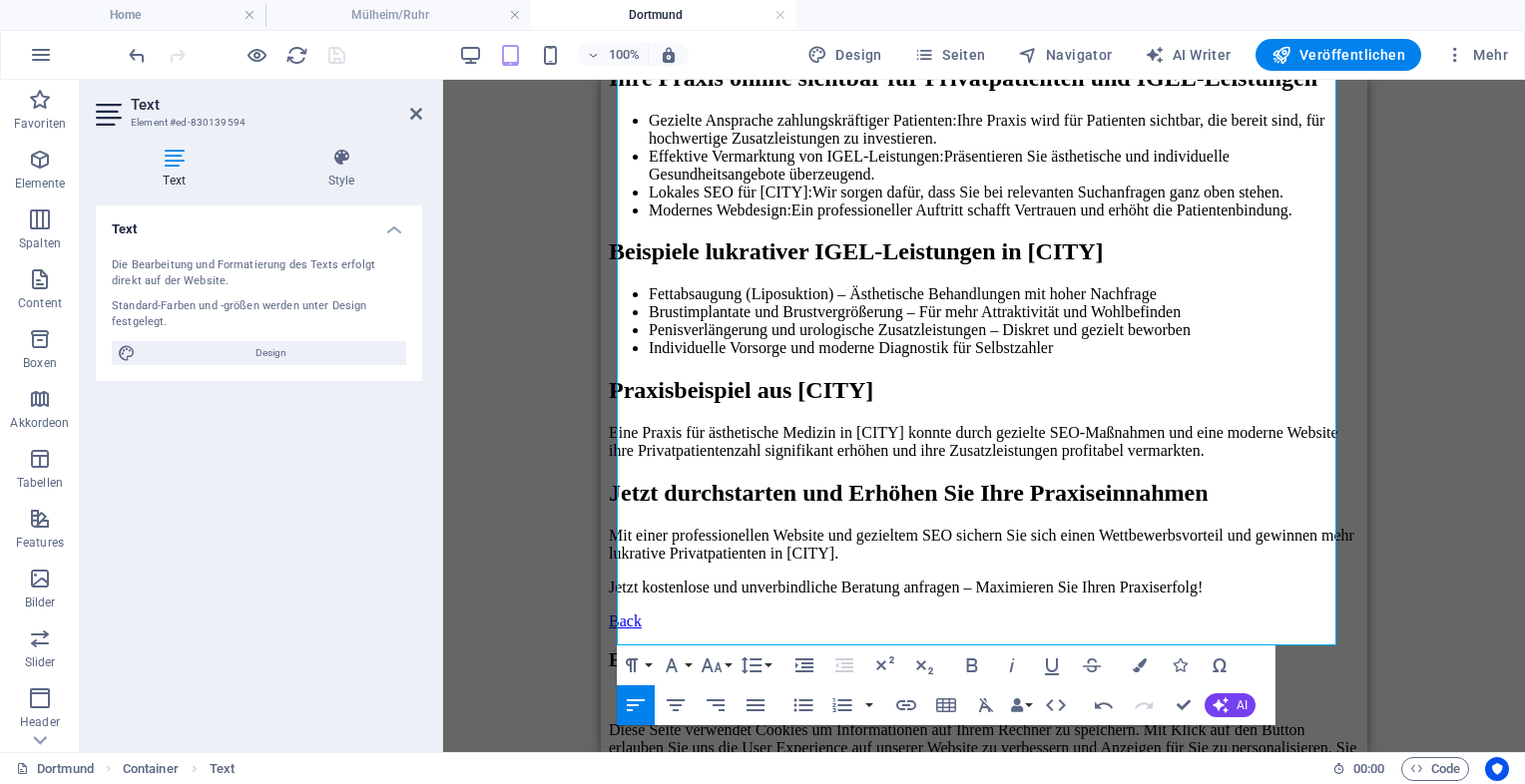 drag, startPoint x: 1358, startPoint y: 291, endPoint x: 1982, endPoint y: 501, distance: 658.3889 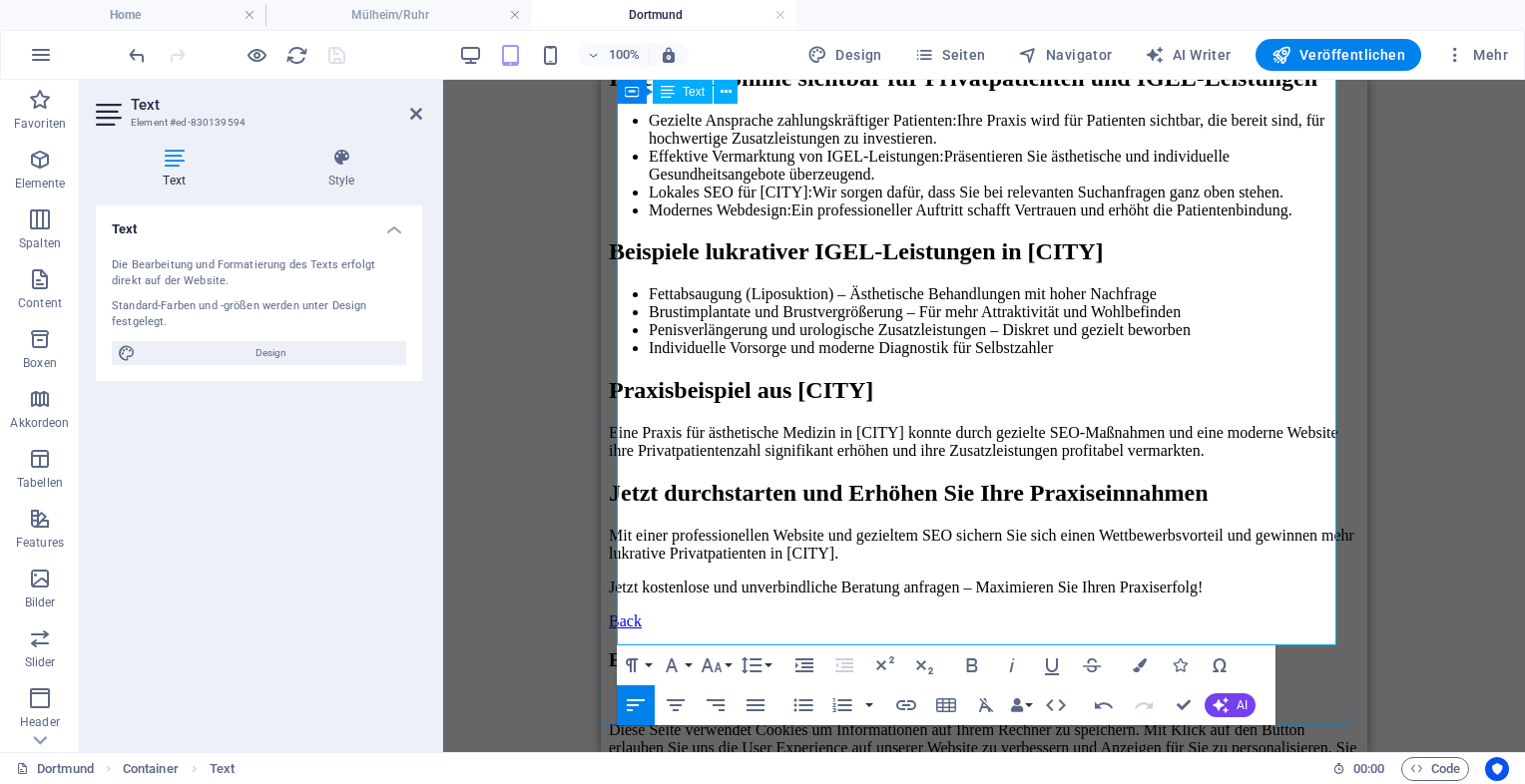 click on "Beispiele lukrativer IGEL-Leistungen in [CITY]" at bounding box center (984, 251) 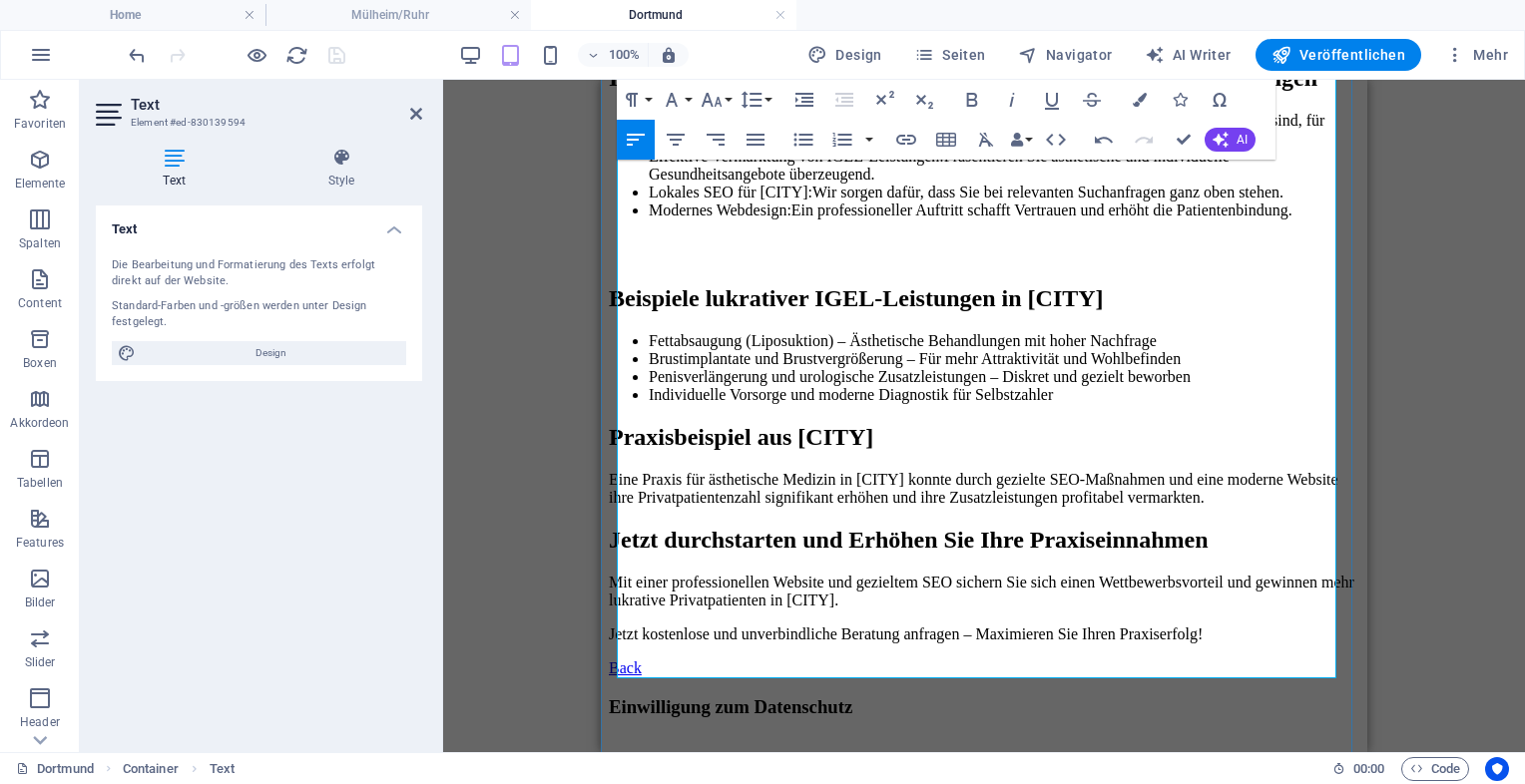 click on "Praxisbeispiel aus [CITY]" at bounding box center [984, 437] 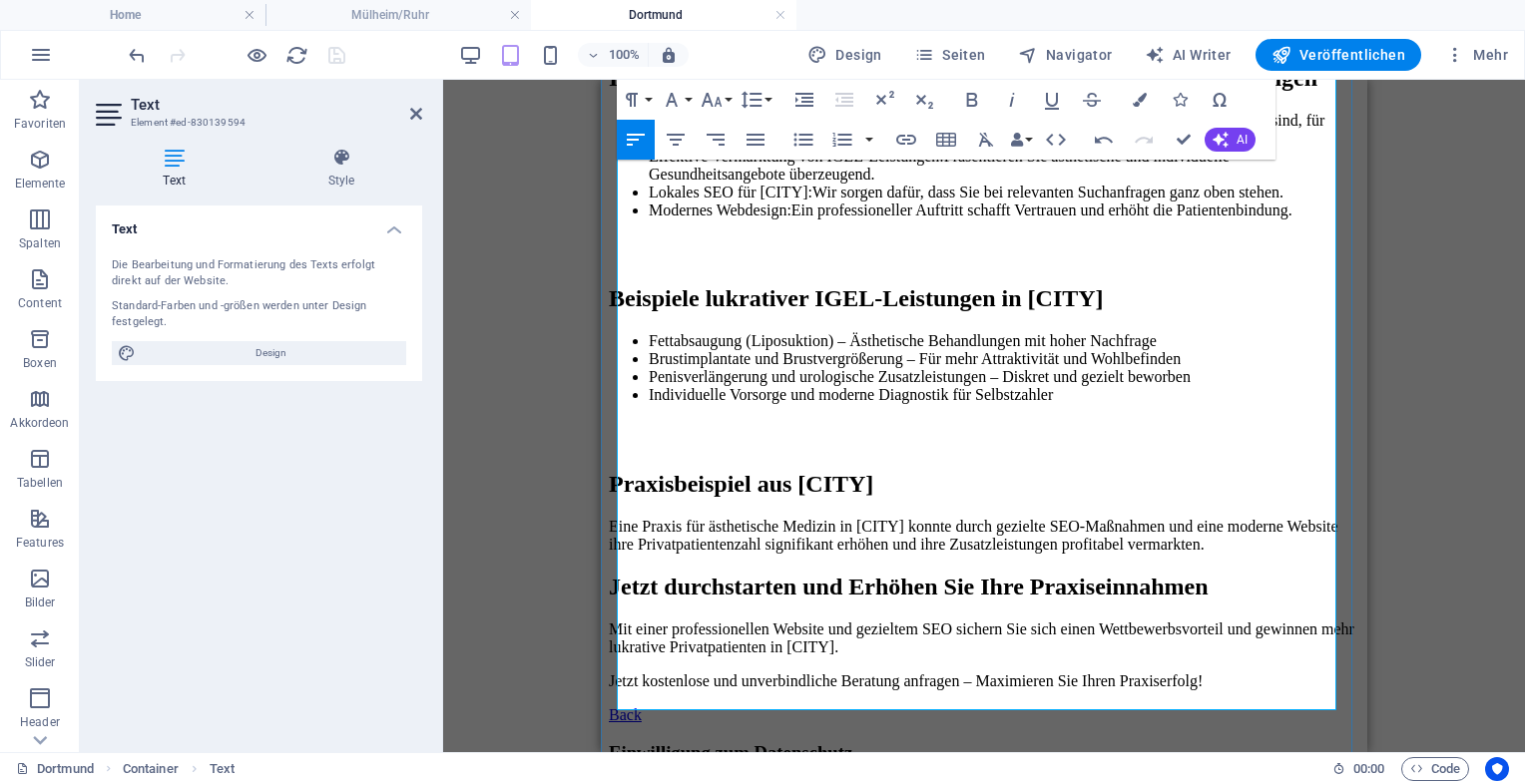 click on "Jetzt durchstarten und Erhöhen Sie Ihre Praxiseinnahmen" at bounding box center [984, 587] 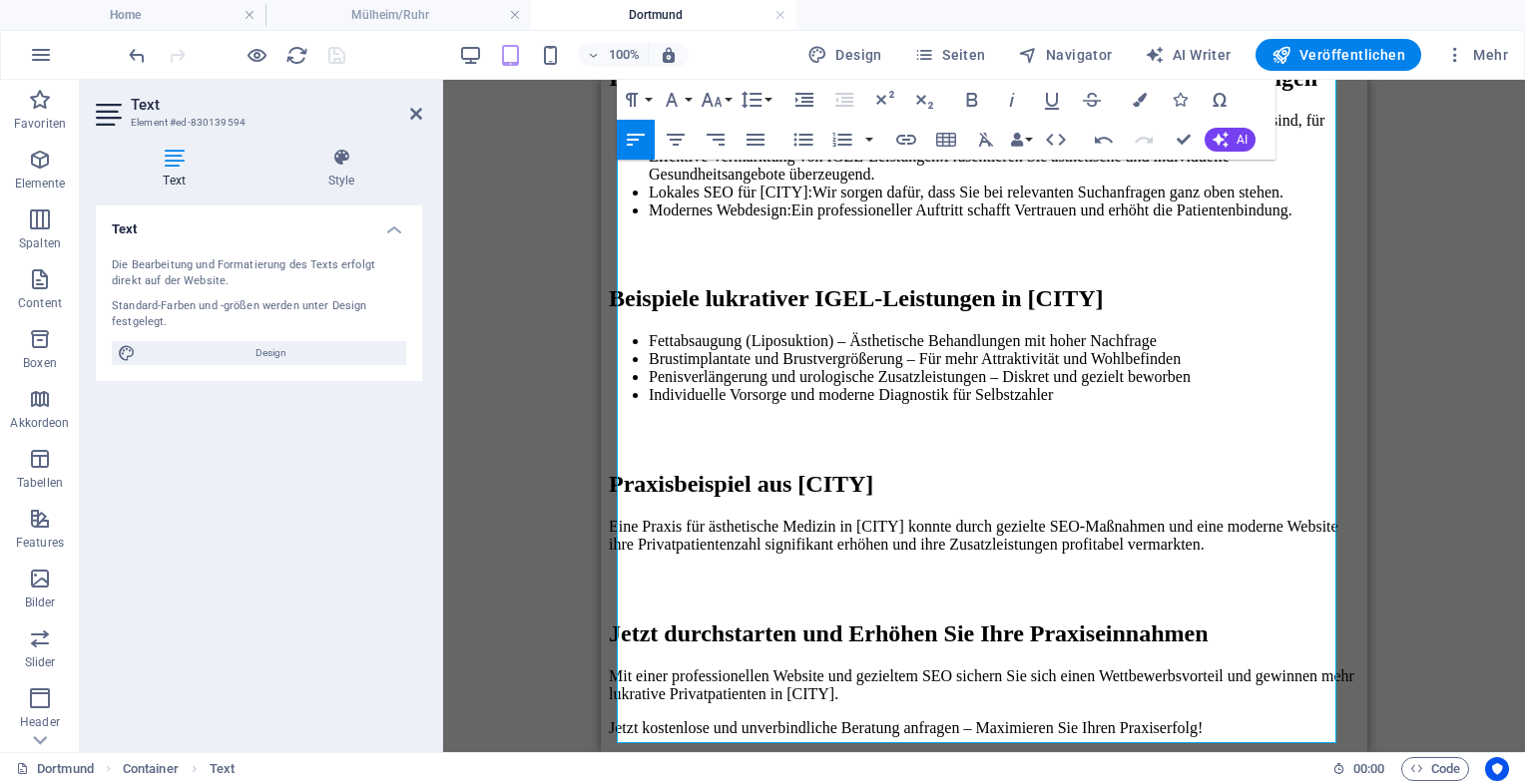 scroll, scrollTop: 1204, scrollLeft: 0, axis: vertical 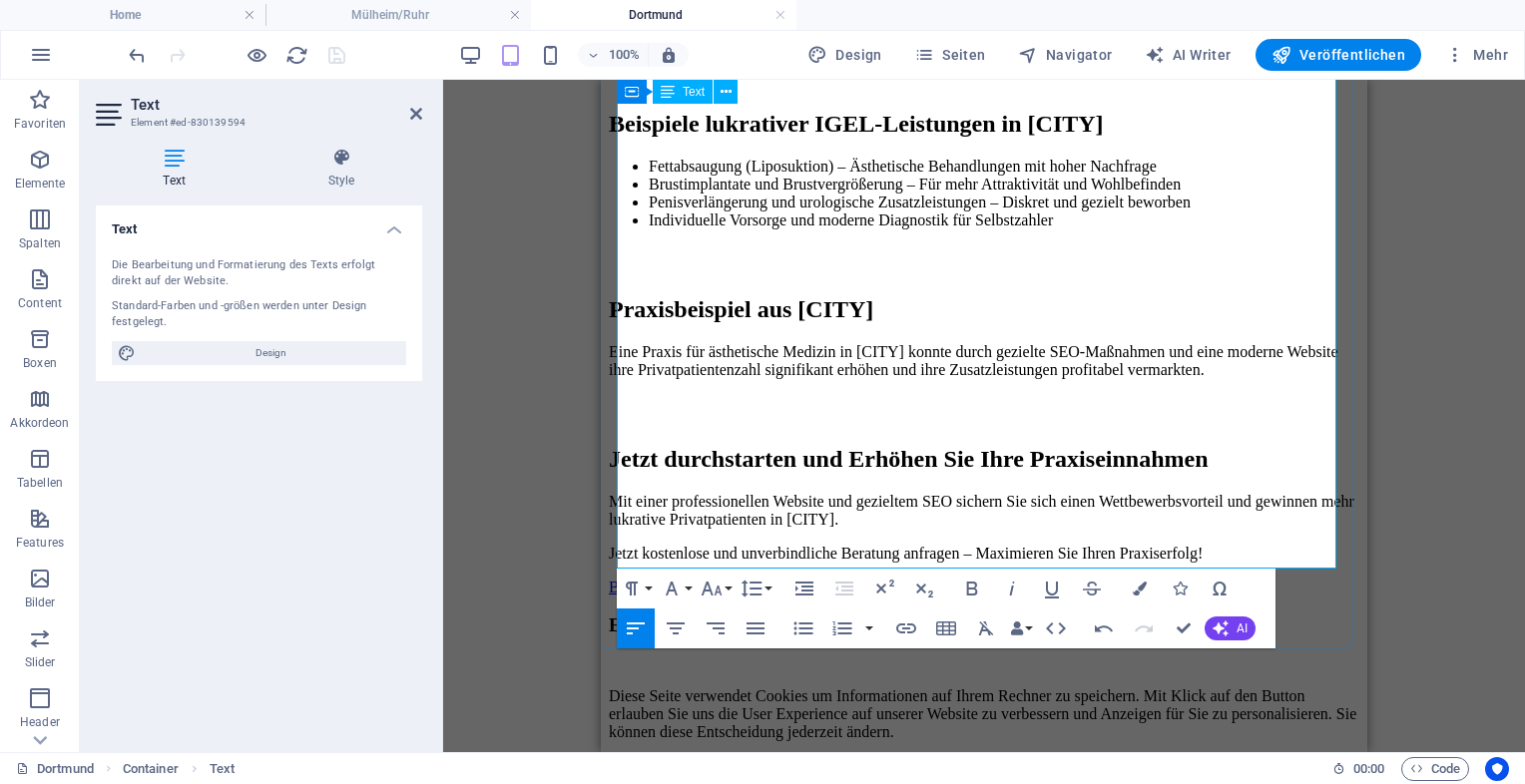 click on "Mit einer professionellen Website und gezieltem SEO sichern Sie sich einen Wettbewerbsvorteil und gewinnen mehr lukrative Privatpatienten in [CITY]." at bounding box center [984, 511] 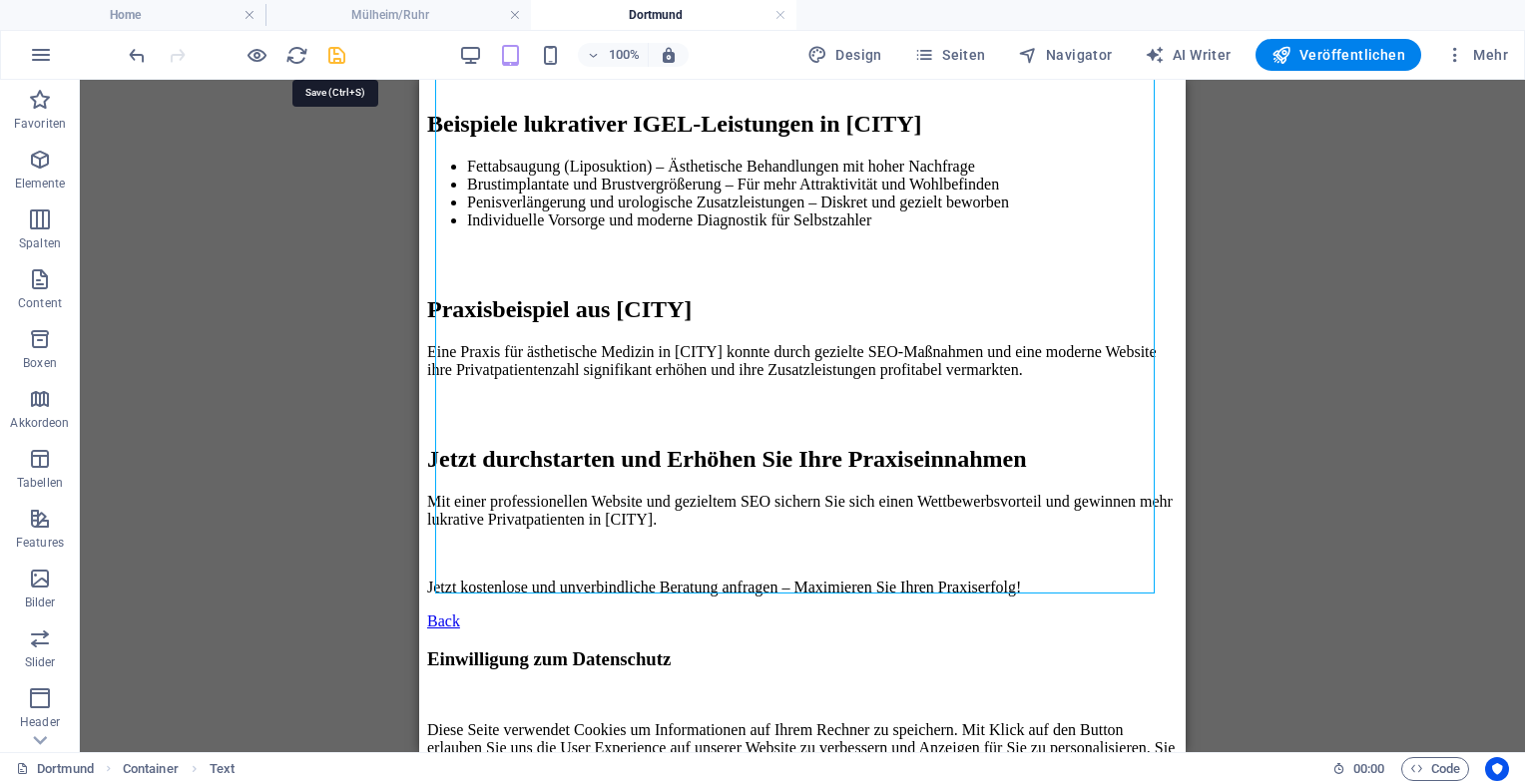 click at bounding box center (336, 55) 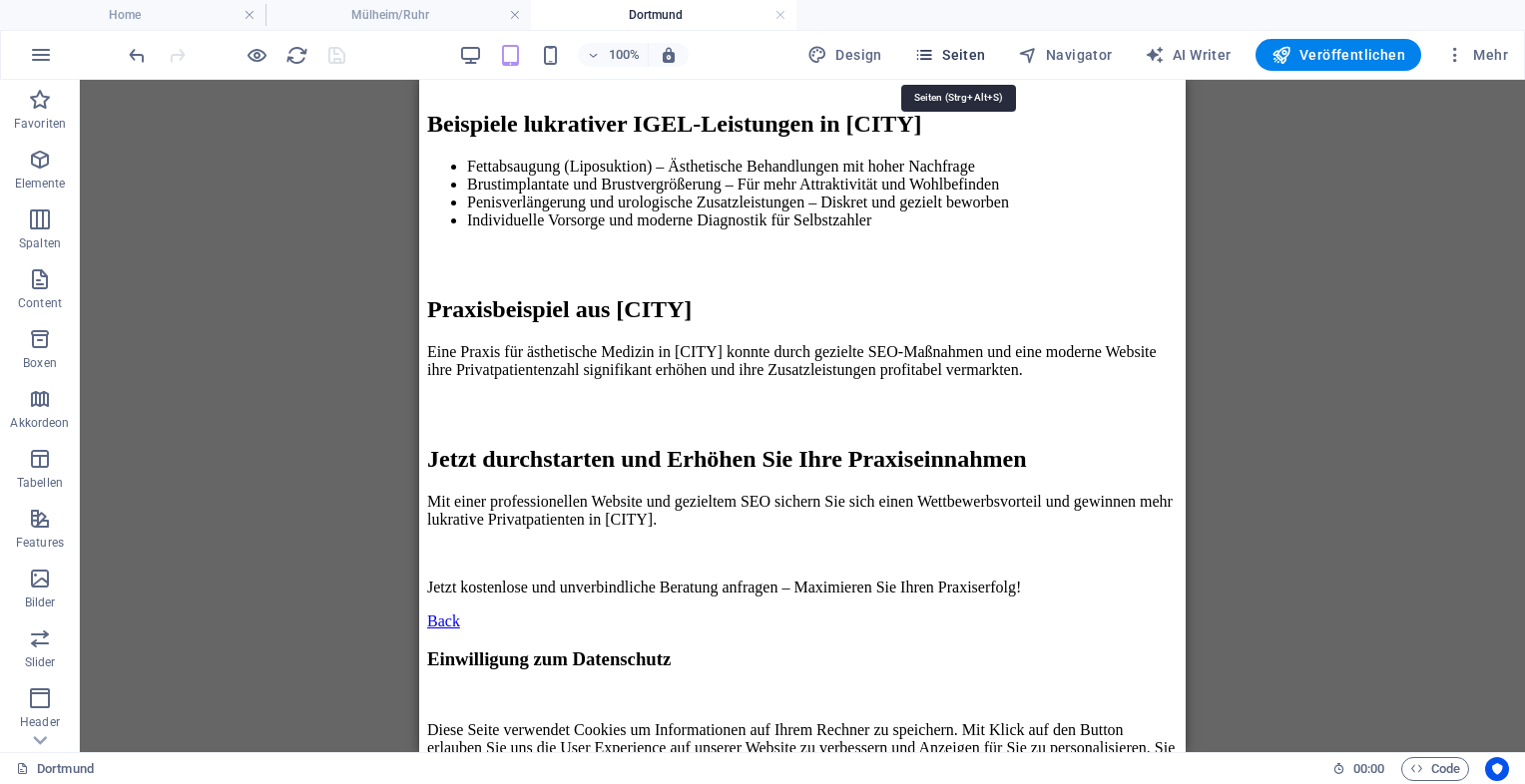click on "Seiten" at bounding box center [950, 55] 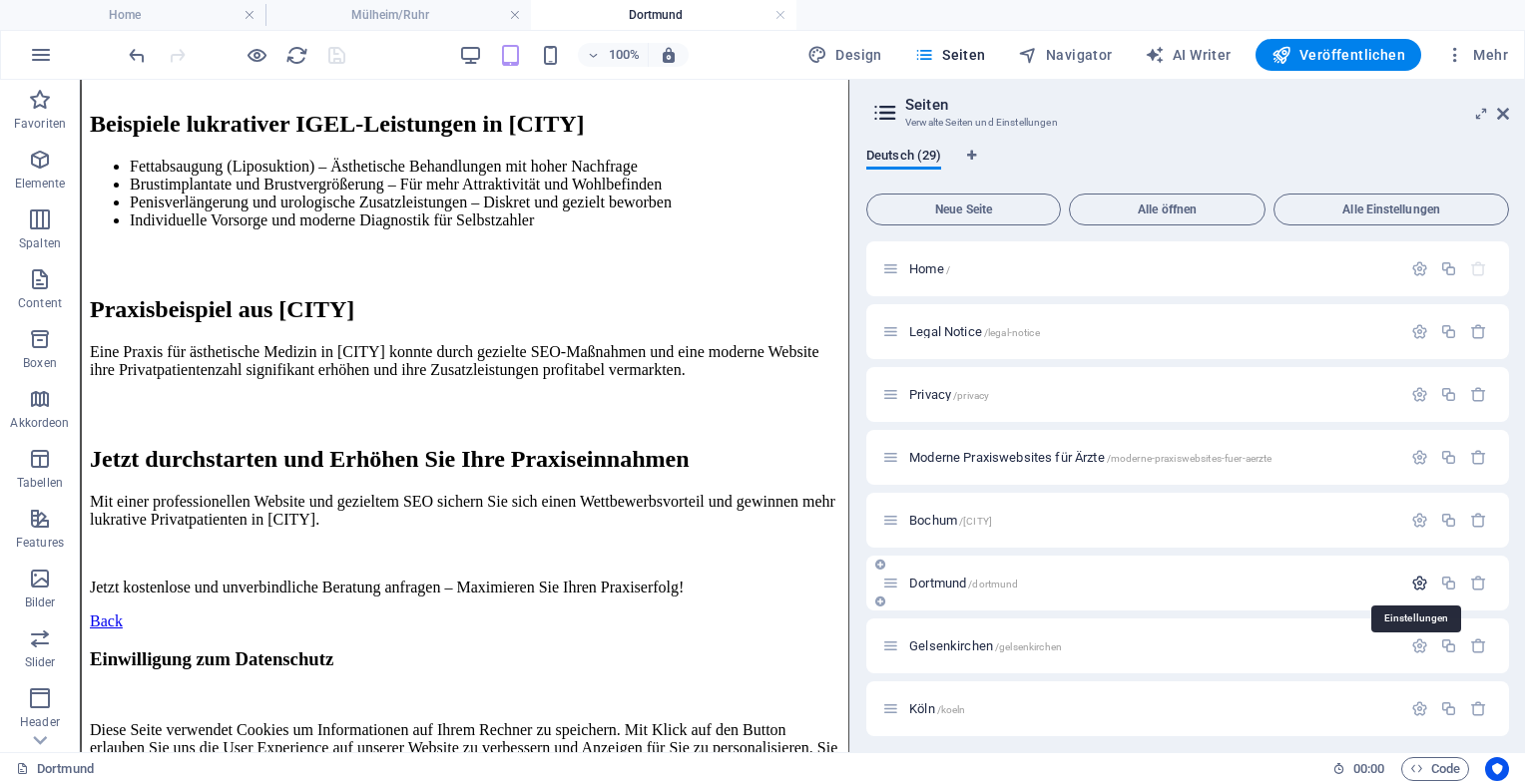 click at bounding box center [1419, 583] 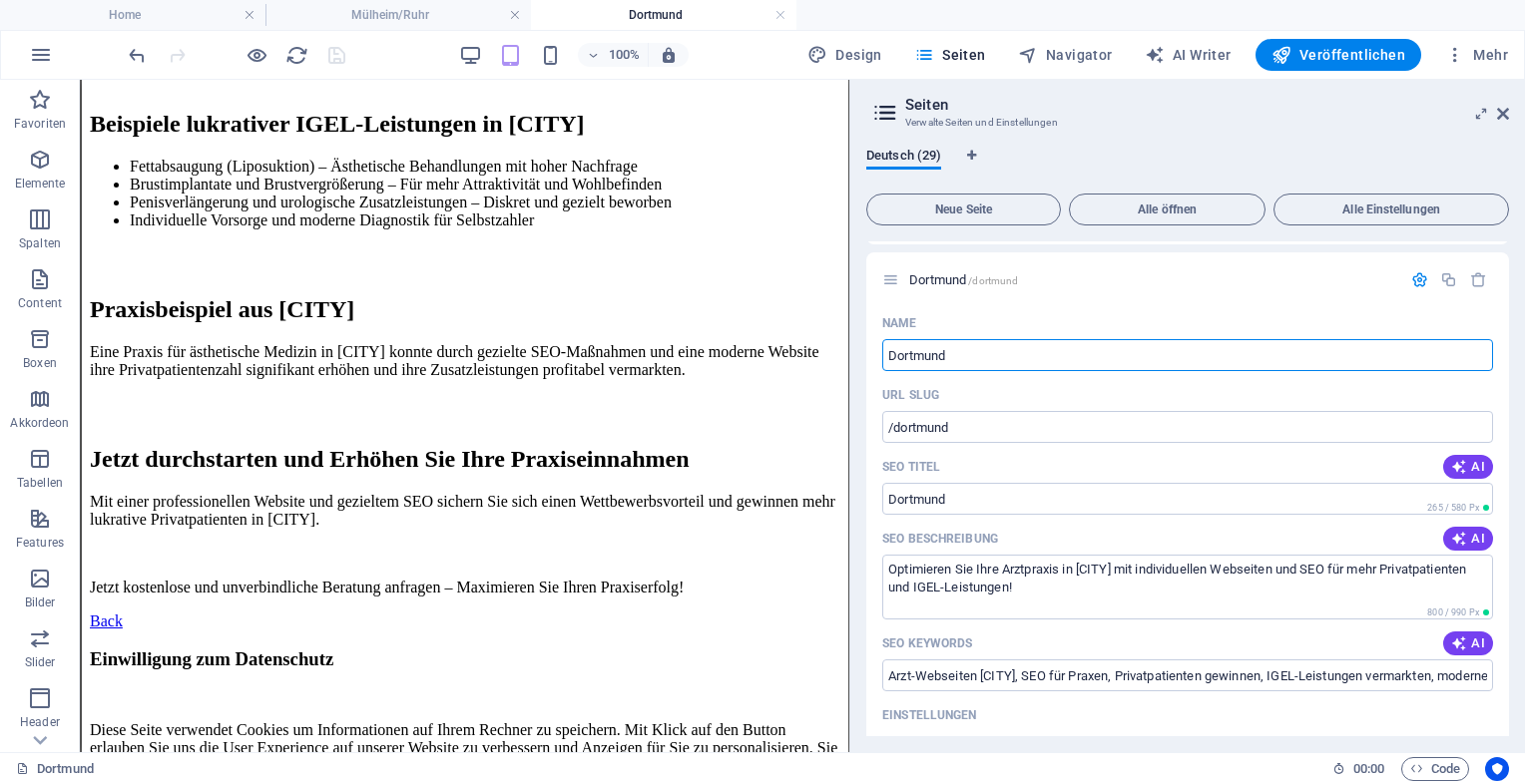 scroll, scrollTop: 539, scrollLeft: 0, axis: vertical 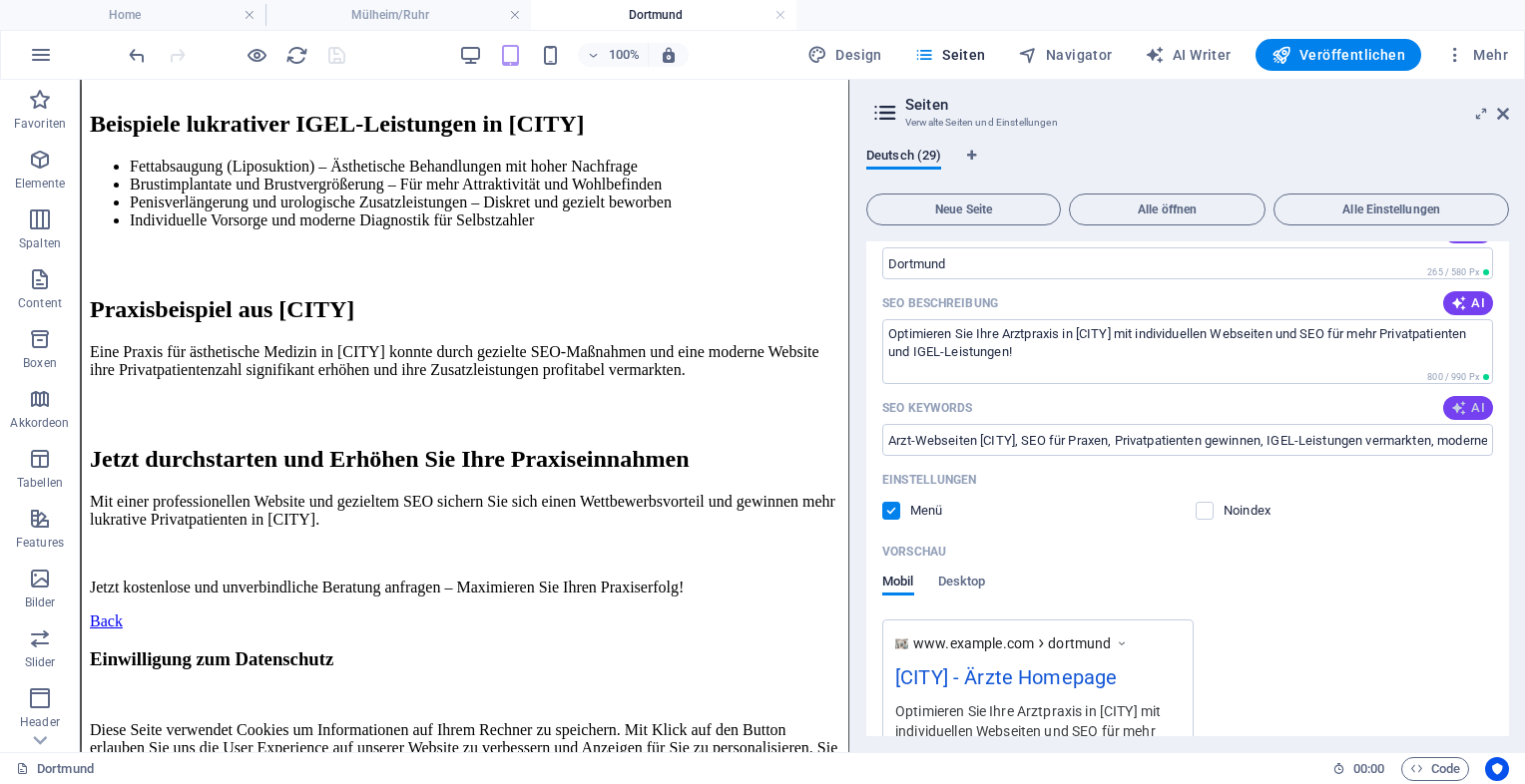 click on "AI" at bounding box center [1468, 408] 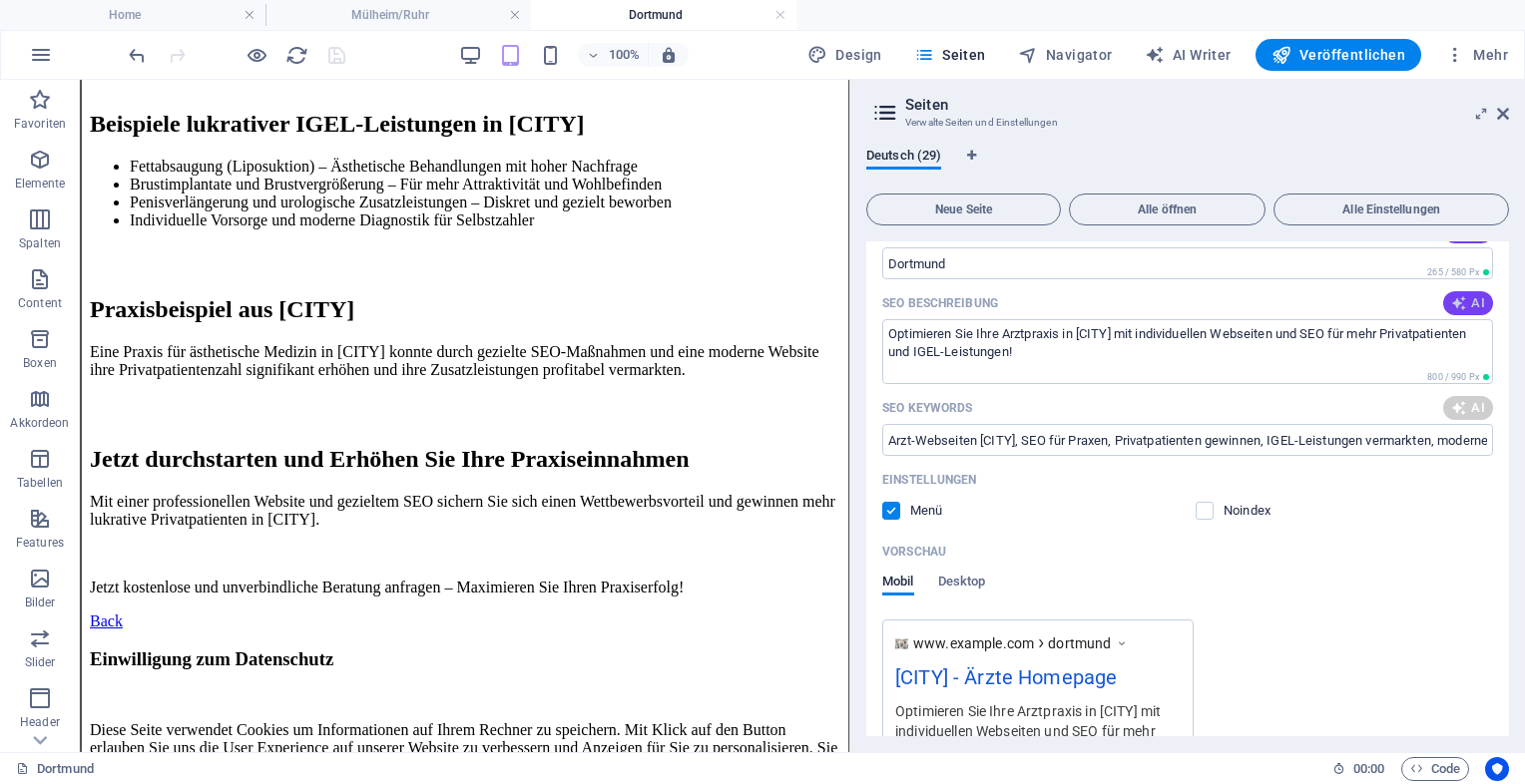click on "AI" at bounding box center (1468, 303) 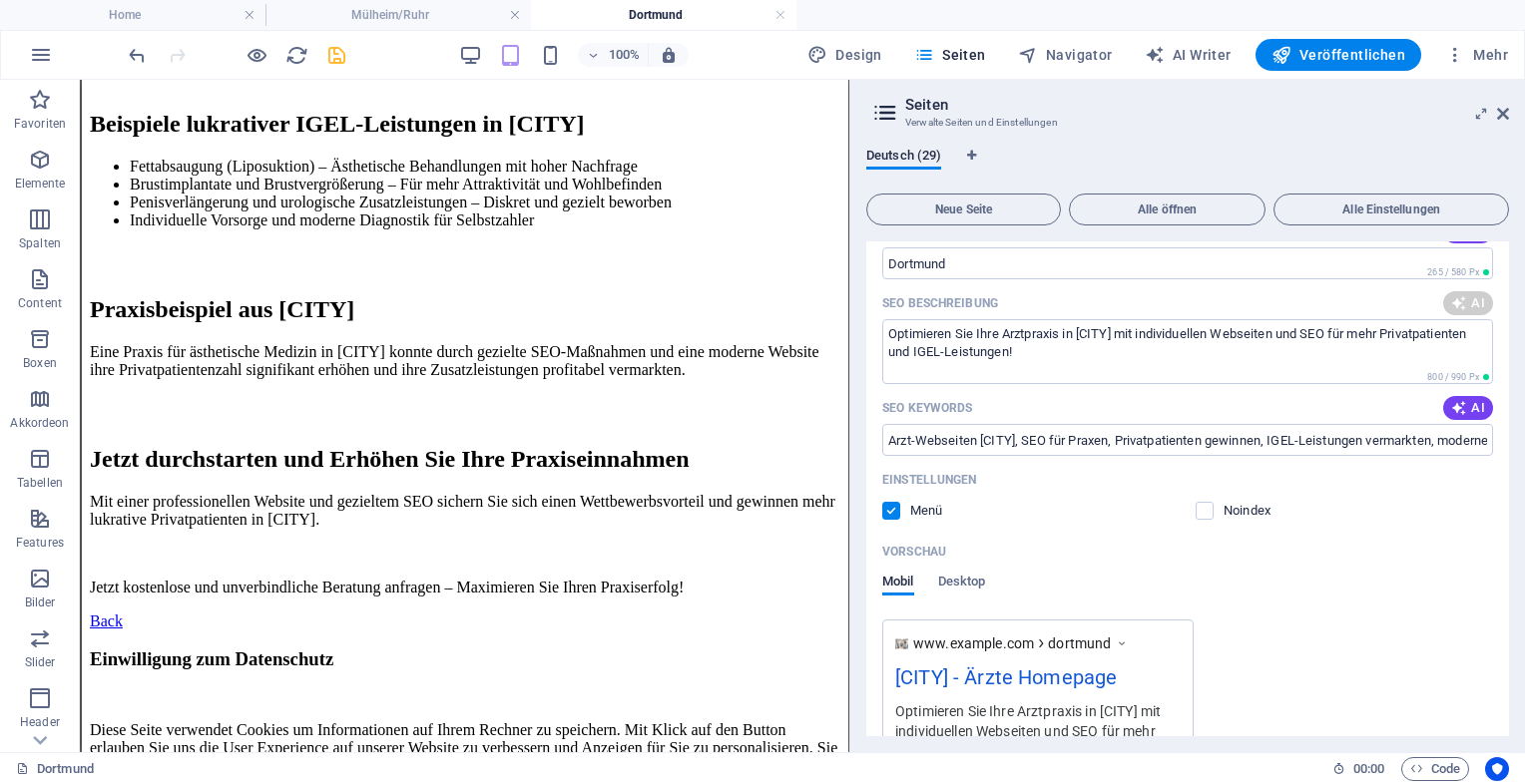 click on "Name [CITY] ​ URL SLUG /[CITY] ​ SEO Titel AI [CITY] ​ 265 / 580 Px SEO Beschreibung AI Optimieren Sie Ihre Arztpraxis in [CITY] mit individuellen Webseiten und SEO für mehr Privatpatienten und IGEL-Leistungen! ​ 800 / 990 Px SEO Keywords AI Arzt-Webseiten [CITY], SEO für Praxen, Privatpatienten gewinnen, IGEL-Leistungen vermarkten, modernes Webdesign Ärzte, lokale Sichtbarkeit [CITY] ​ Einstellungen Menü Noindex Vorschau Mobil Desktop www.example.com [CITY] [CITY] - Ärzte Homepage  Optimieren Sie Ihre Arztpraxis in [CITY] mit individuellen Webseiten und SEO für mehr Privatpatienten und IGEL-Leistungen! Metatags ​ Vorschaubild (Open Graph) Dateien hierher ziehen, klicken um Dateien auszuwählen oder wähle aus deinen Dateien oder Stockfotos &amp; -Videos Mehr Einstellungen" at bounding box center [1188, 463] 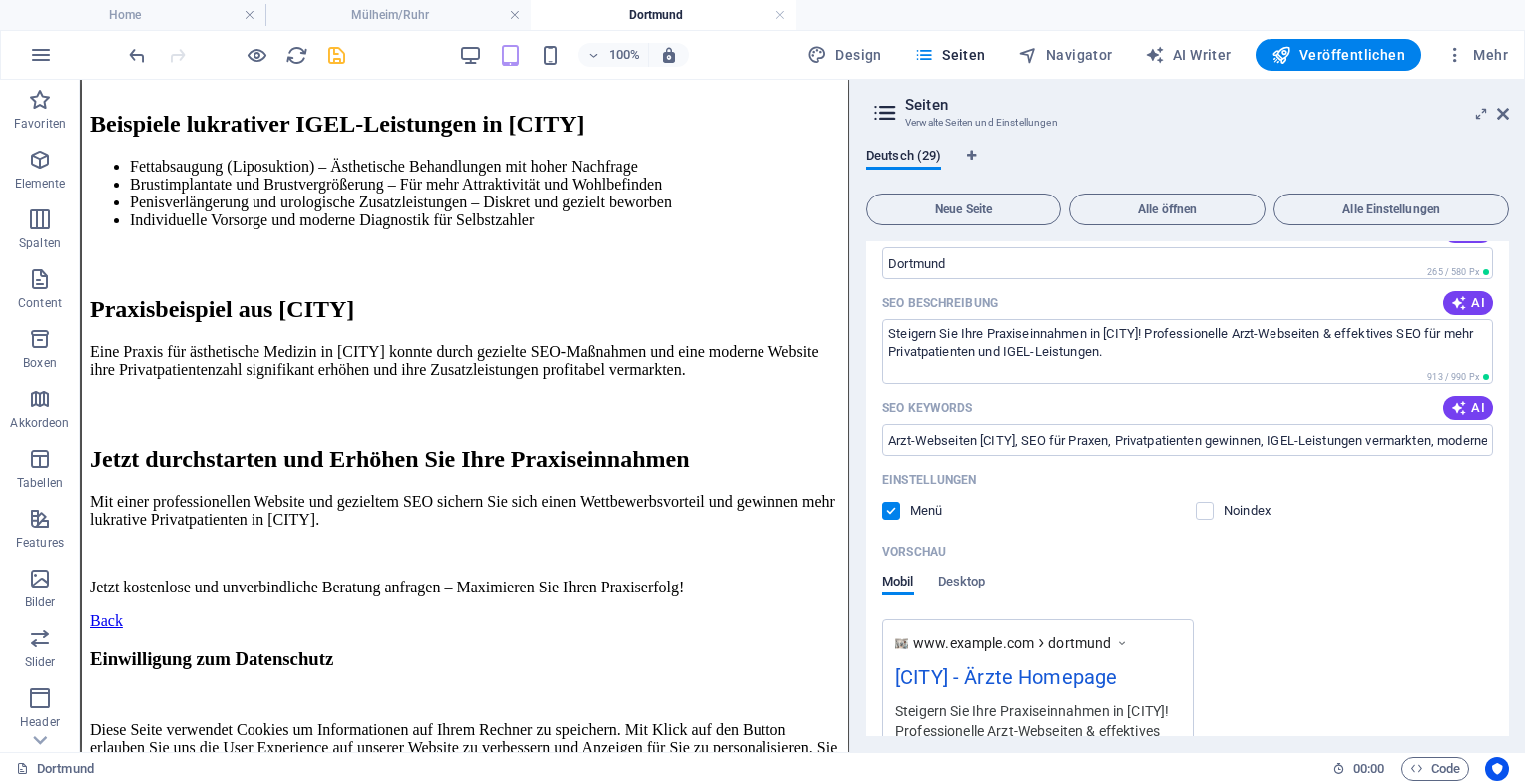 click on "Deutsch (29) Neue Seite Alle öffnen Alle Einstellungen Home / Legal Notice /legal-notice Privacy /privacy Moderne Praxiswebsites für Ärzte /moderne-praxiswebsites-fuer-aerzte [CITY] /[slug] ​ Name [CITY] ​ URL SLUG /[slug] ​ SEO Titel AI [CITY] ​ 265 / 580 Px SEO Beschreibung AI Steigern Sie Ihre Praxiseinnahmen in [CITY]! Professionelle Arzt-Webseiten & effektives SEO für mehr Privatpatienten und IGEL-Leistungen. ​ 913 / 990 Px SEO Keywords AI Arzt-Webseiten [CITY], SEO für Praxen, Privatpatienten gewinnen, IGEL-Leistungen vermarkten, modernes Webdesign Ärzte, lokale Sichtbarkeit [CITY] ​ Einstellungen Menü Noindex Vorschau Mobil Desktop www.example.com [CITY] [CITY] - Ärzte Homepage  Steigern Sie Ihre Praxiseinnahmen in [CITY]! Professionelle Arzt-Webseiten & effektives SEO für mehr Privatpatienten und IGEL-Leistungen. Metatags ​ Vorschaubild (Open Graph) Dateien hierher ziehen, klicken um Dateien auszuwählen oder Mehr Einstellungen [CITY]" at bounding box center [1188, 442] 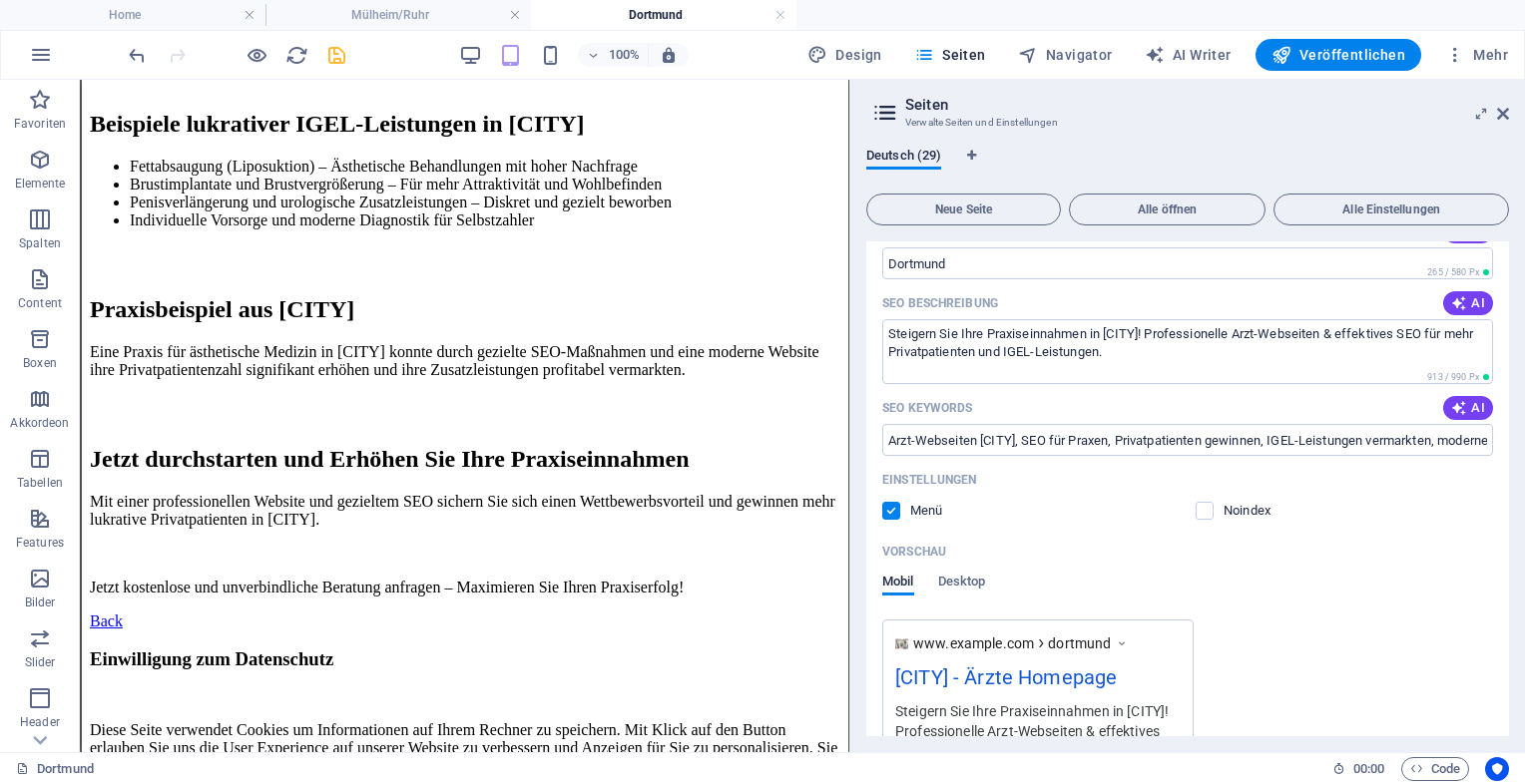 scroll, scrollTop: 107, scrollLeft: 0, axis: vertical 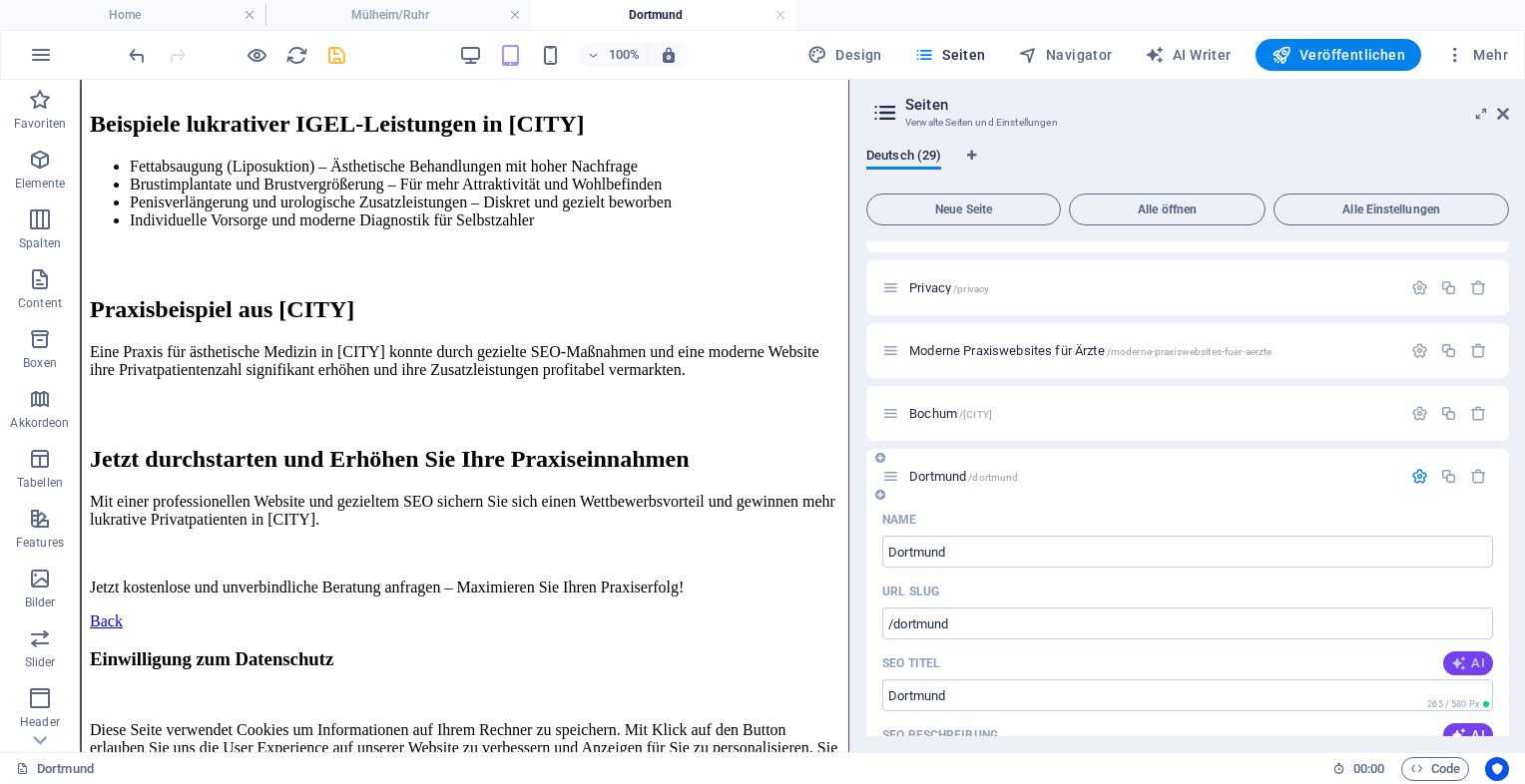 click on "AI" at bounding box center (1468, 663) 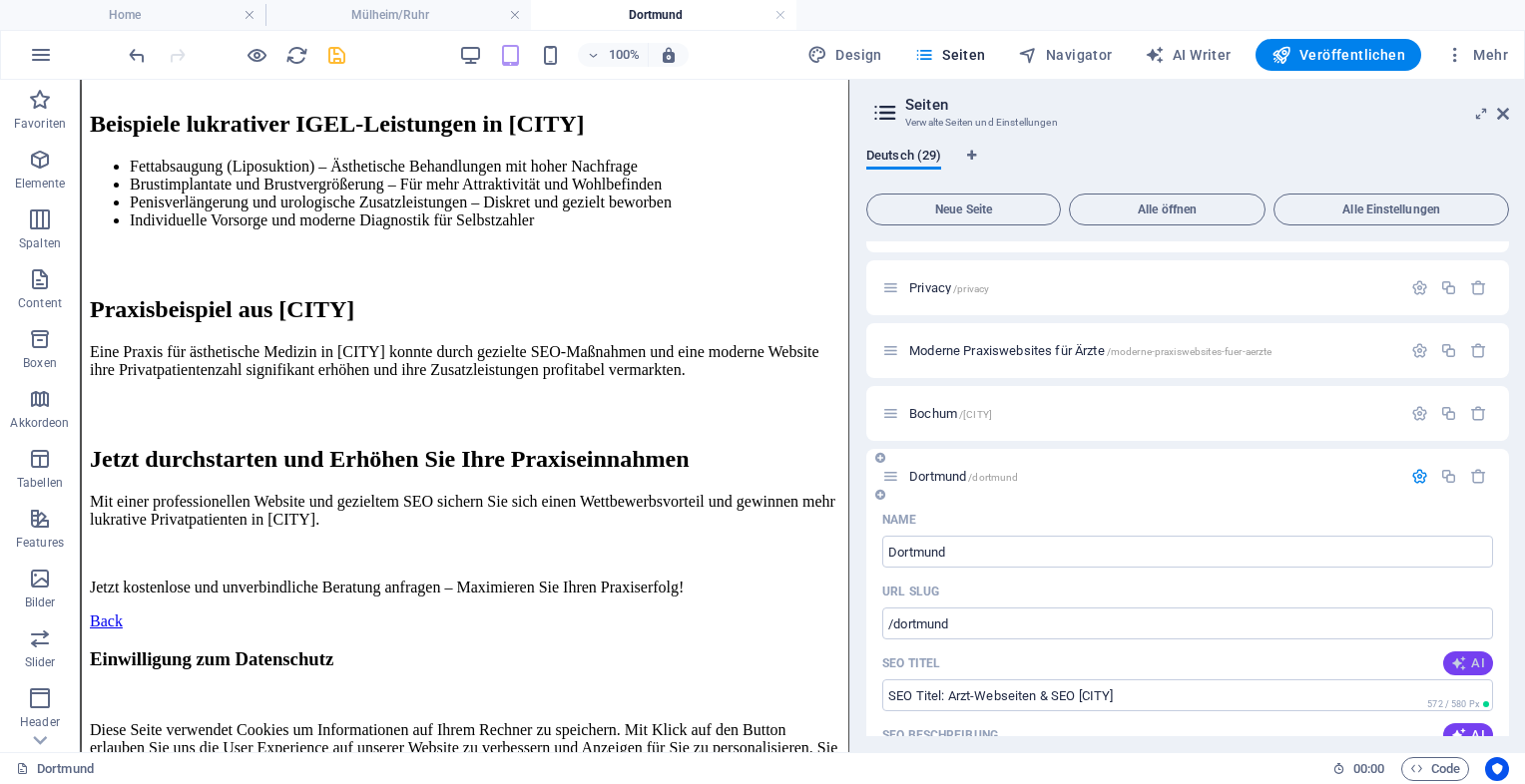 click on "AI" at bounding box center [1468, 663] 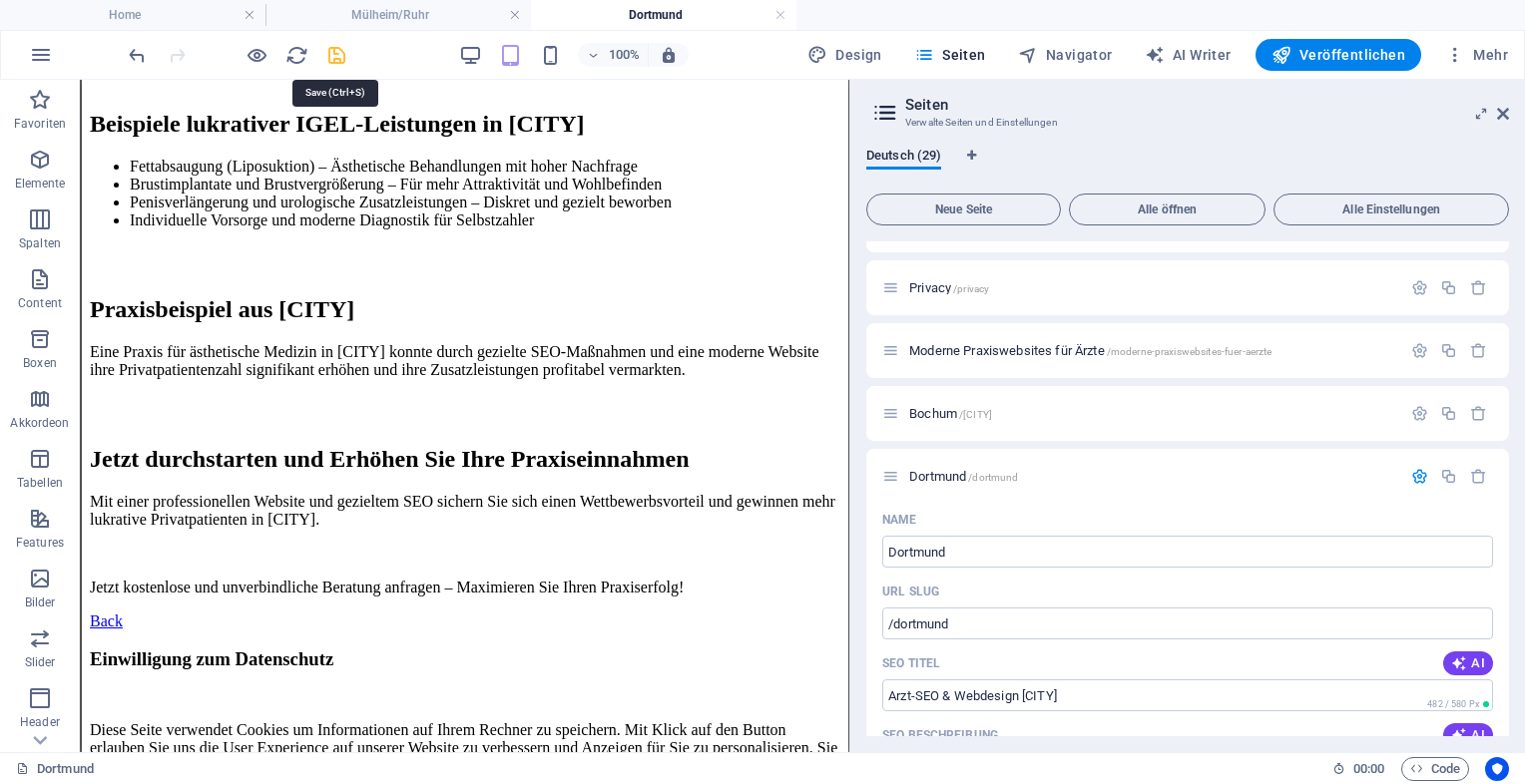 click at bounding box center [336, 55] 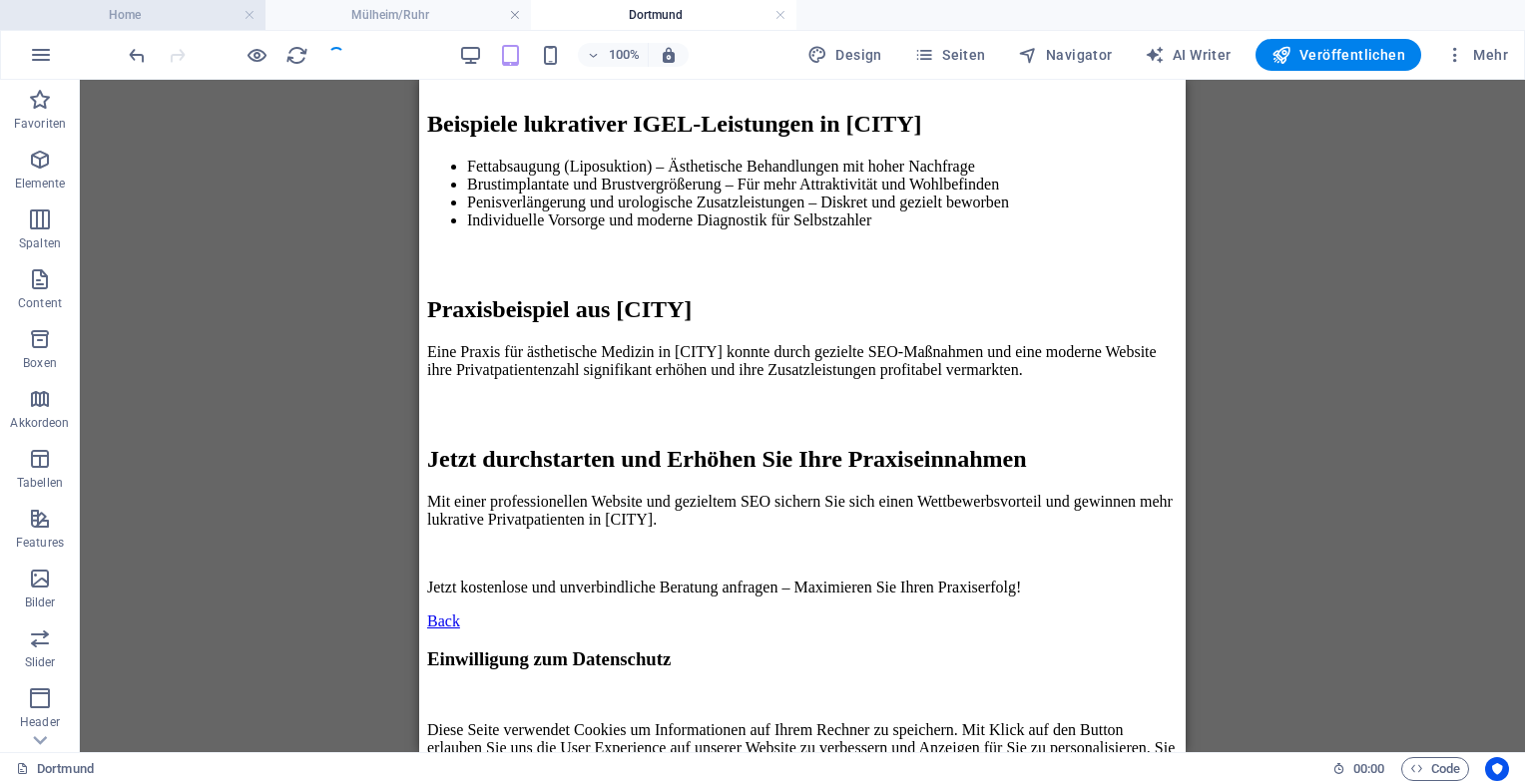 click on "Home" at bounding box center (133, 15) 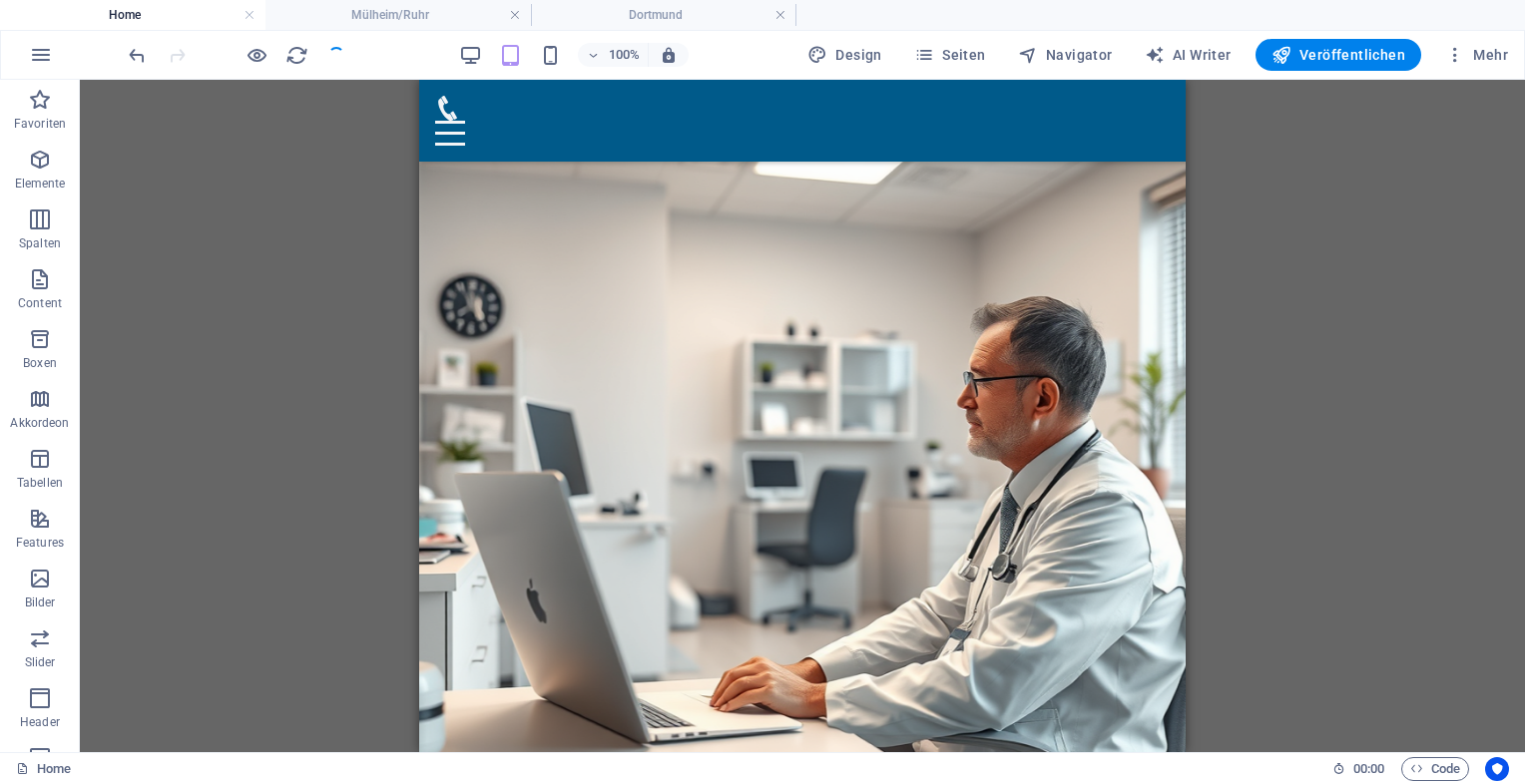 scroll, scrollTop: 10474, scrollLeft: 0, axis: vertical 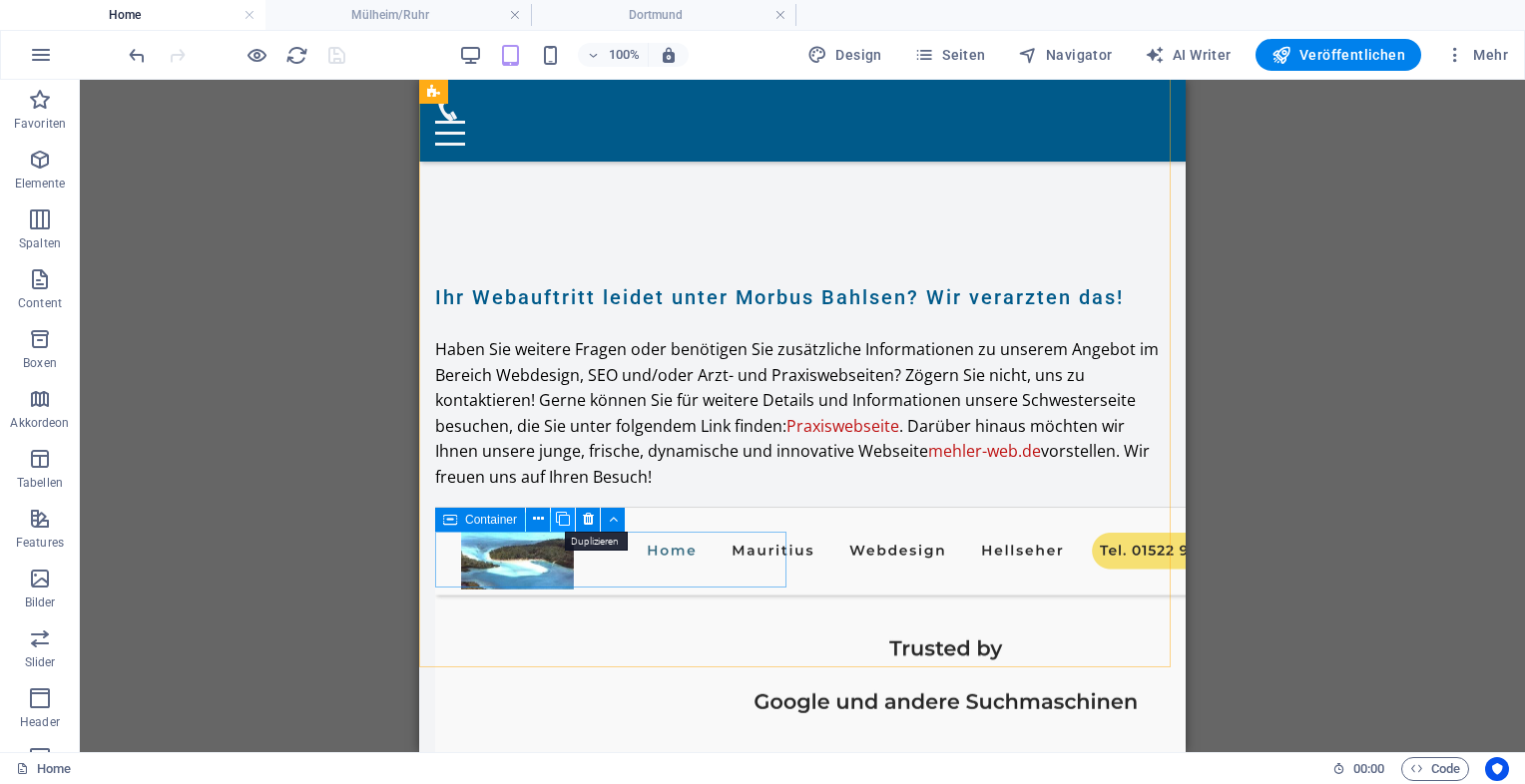 click at bounding box center [563, 519] 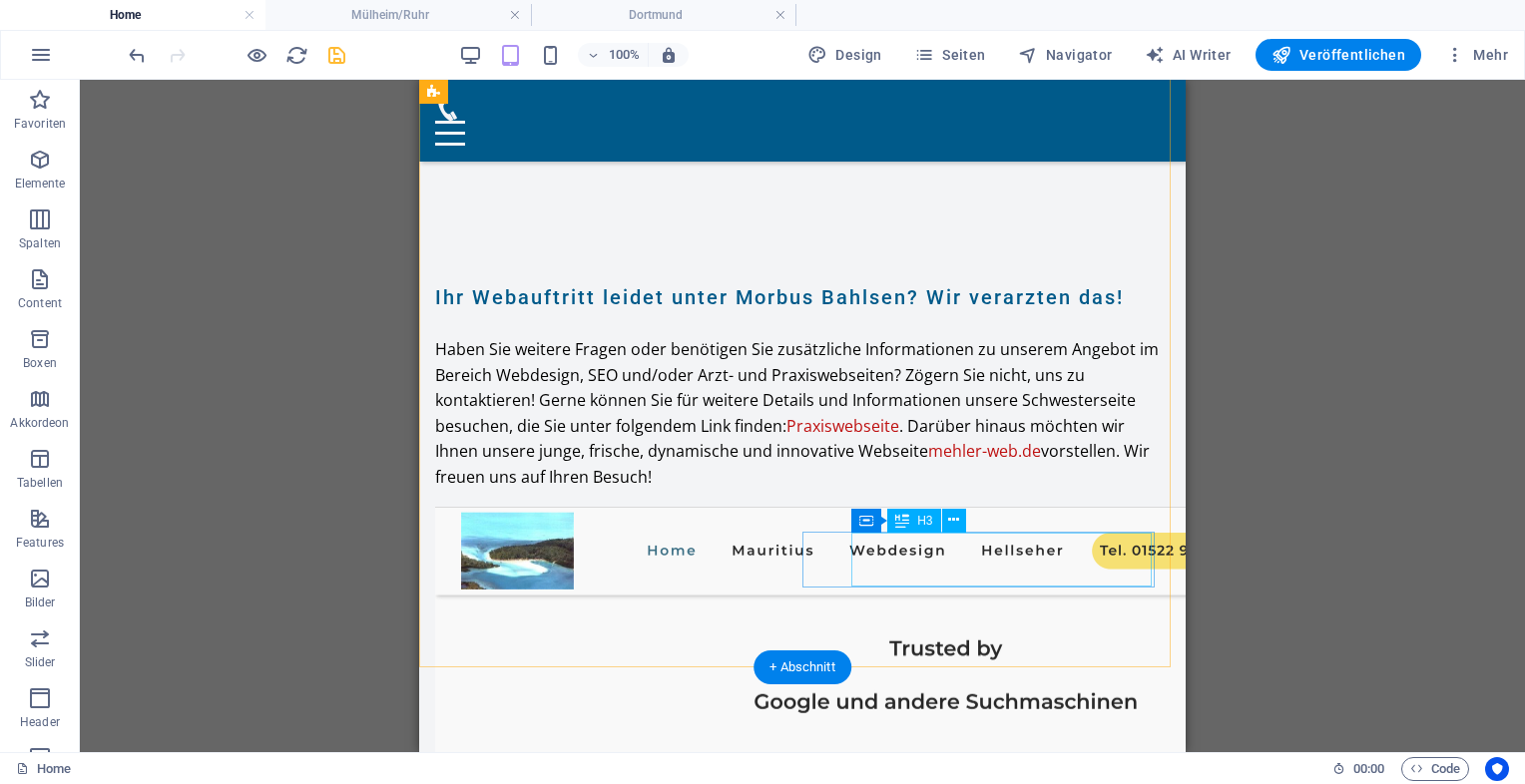 click on "Bochum" at bounding box center [590, 6335] 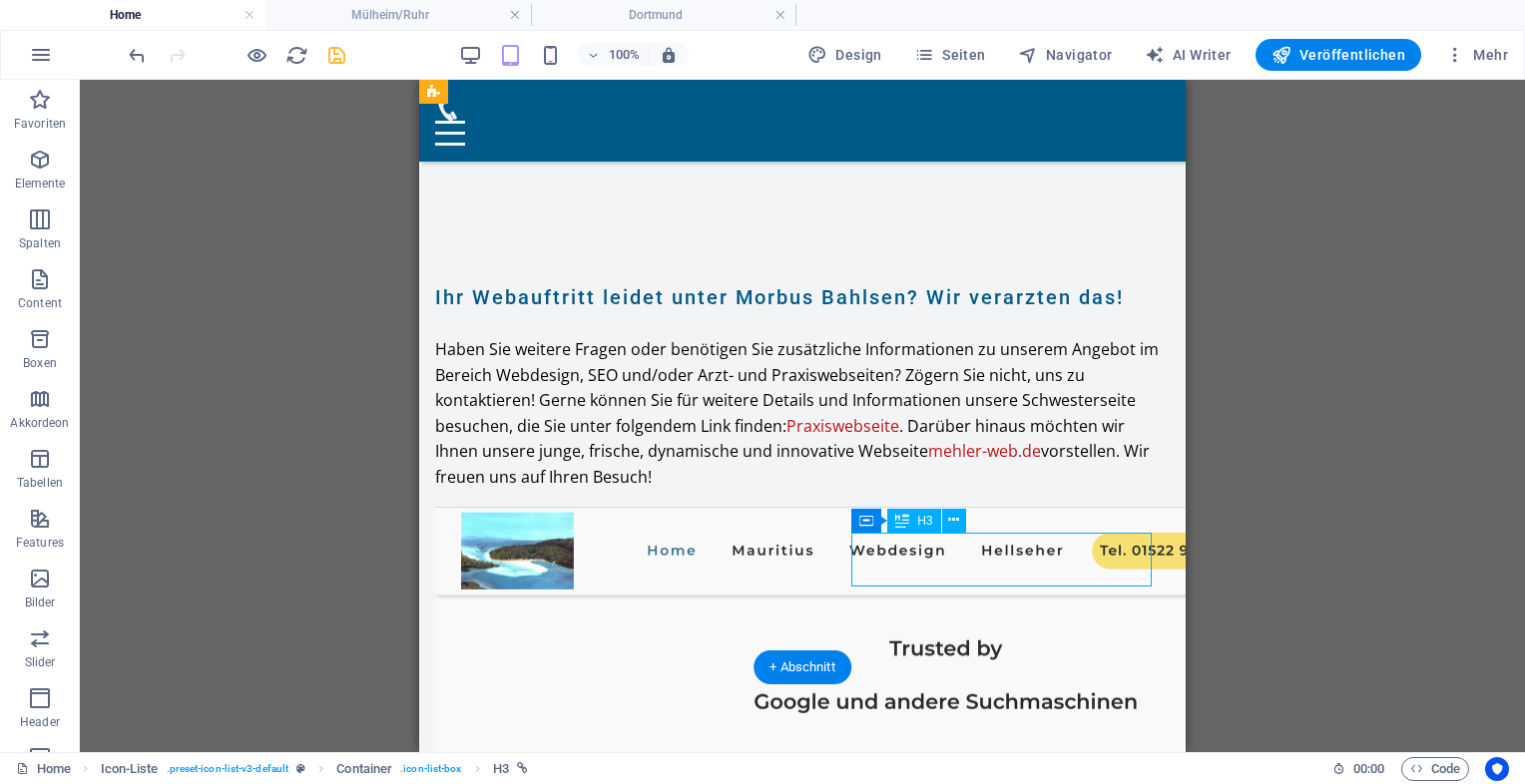 click on "Bochum" at bounding box center (590, 6335) 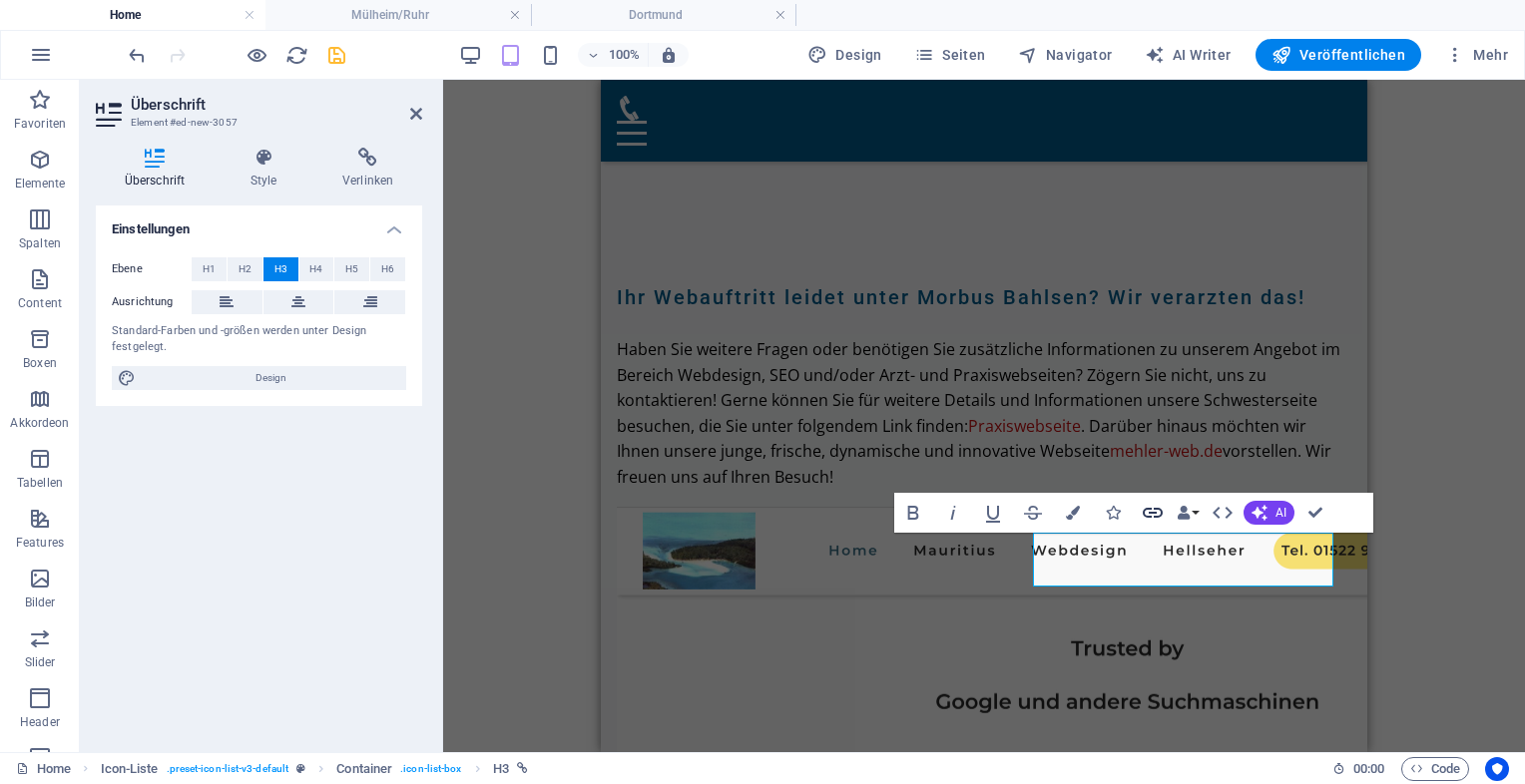 click 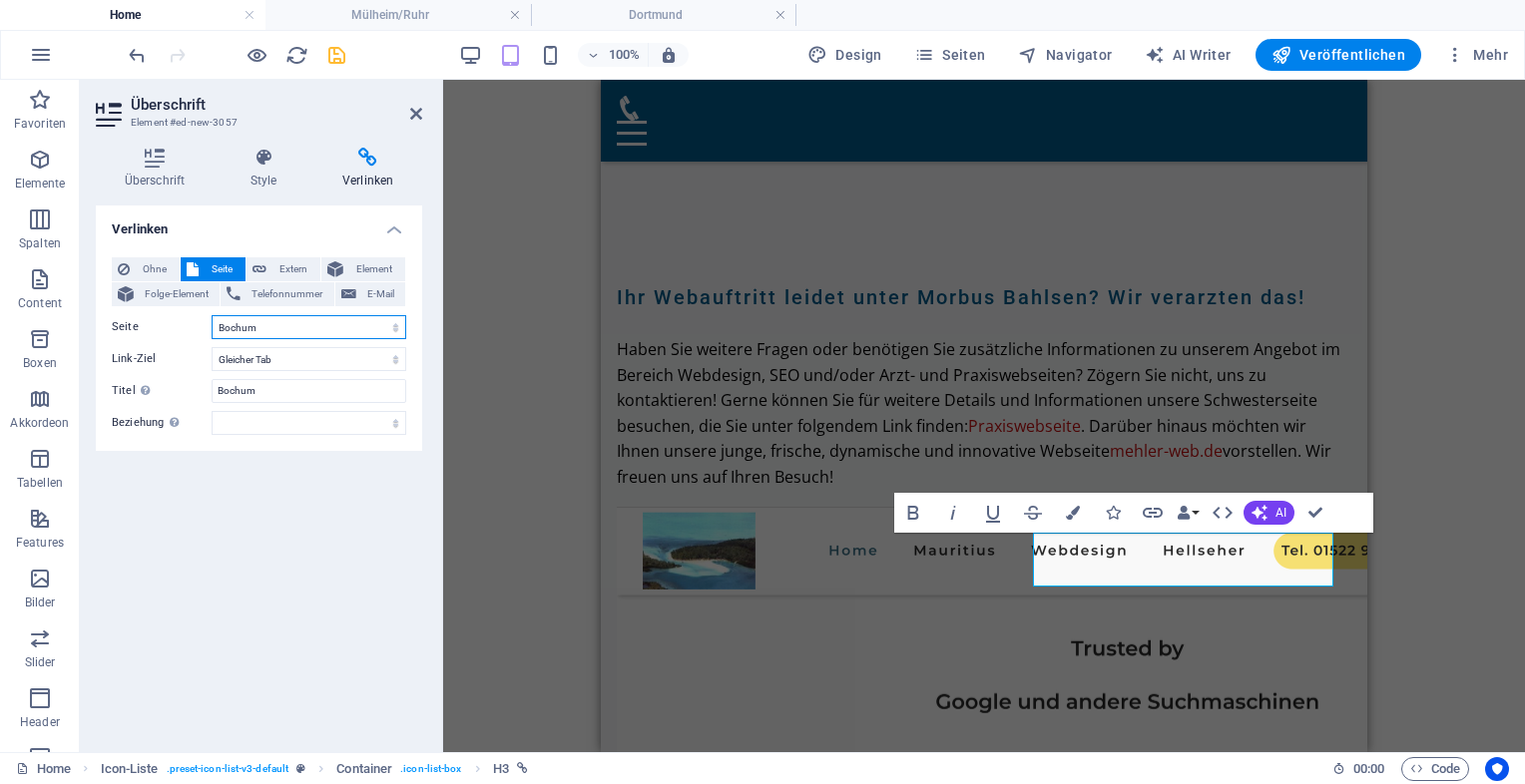 click on "Home Legal Notice Privacy Moderne Praxiswebsites für Ärzte [CITY] [CITY] [CITY] [CITY] [CITY] [CITY] [CITY] [CITY] [CITY] [CITY] Privatklinik für Ästhetische Chirurgie Ärzte mit Anspruch Für Zahnärzte in Luxuslagen – Patienten, die zahlen können Für Ärzte mit sozialem Auftrag Webseiten für Tierärzte &amp; Tierkliniken Ihre neue HNO-Homepage Ihre Hautarztpraxis Webdesign für Orthopäden &amp; Unfallchirurgen Webdesign für Gynäkologen Webdesign &amp; SEO für Kardiologen Endokrinologe / Diabetologe Augenarzt Urologe Psychiater Gastroenterologen" at bounding box center (308, 327) 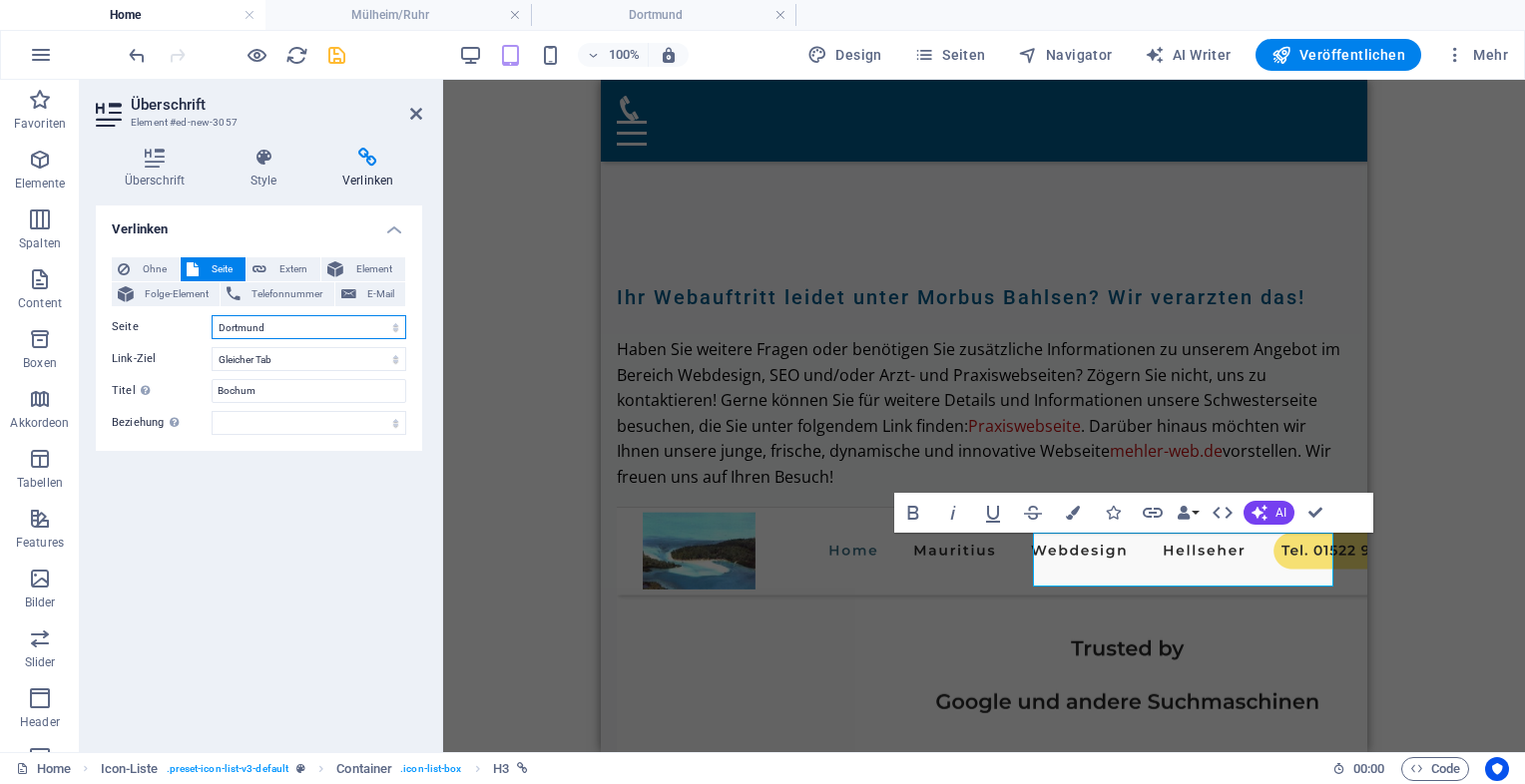 click on "Home Legal Notice Privacy Moderne Praxiswebsites für Ärzte [CITY] [CITY] [CITY] [CITY] [CITY] [CITY] [CITY] [CITY] [CITY] [CITY] Privatklinik für Ästhetische Chirurgie Ärzte mit Anspruch Für Zahnärzte in Luxuslagen – Patienten, die zahlen können Für Ärzte mit sozialem Auftrag Webseiten für Tierärzte &amp; Tierkliniken Ihre neue HNO-Homepage Ihre Hautarztpraxis Webdesign für Orthopäden &amp; Unfallchirurgen Webdesign für Gynäkologen Webdesign &amp; SEO für Kardiologen Endokrinologe / Diabetologe Augenarzt Urologe Psychiater Gastroenterologen" at bounding box center (308, 327) 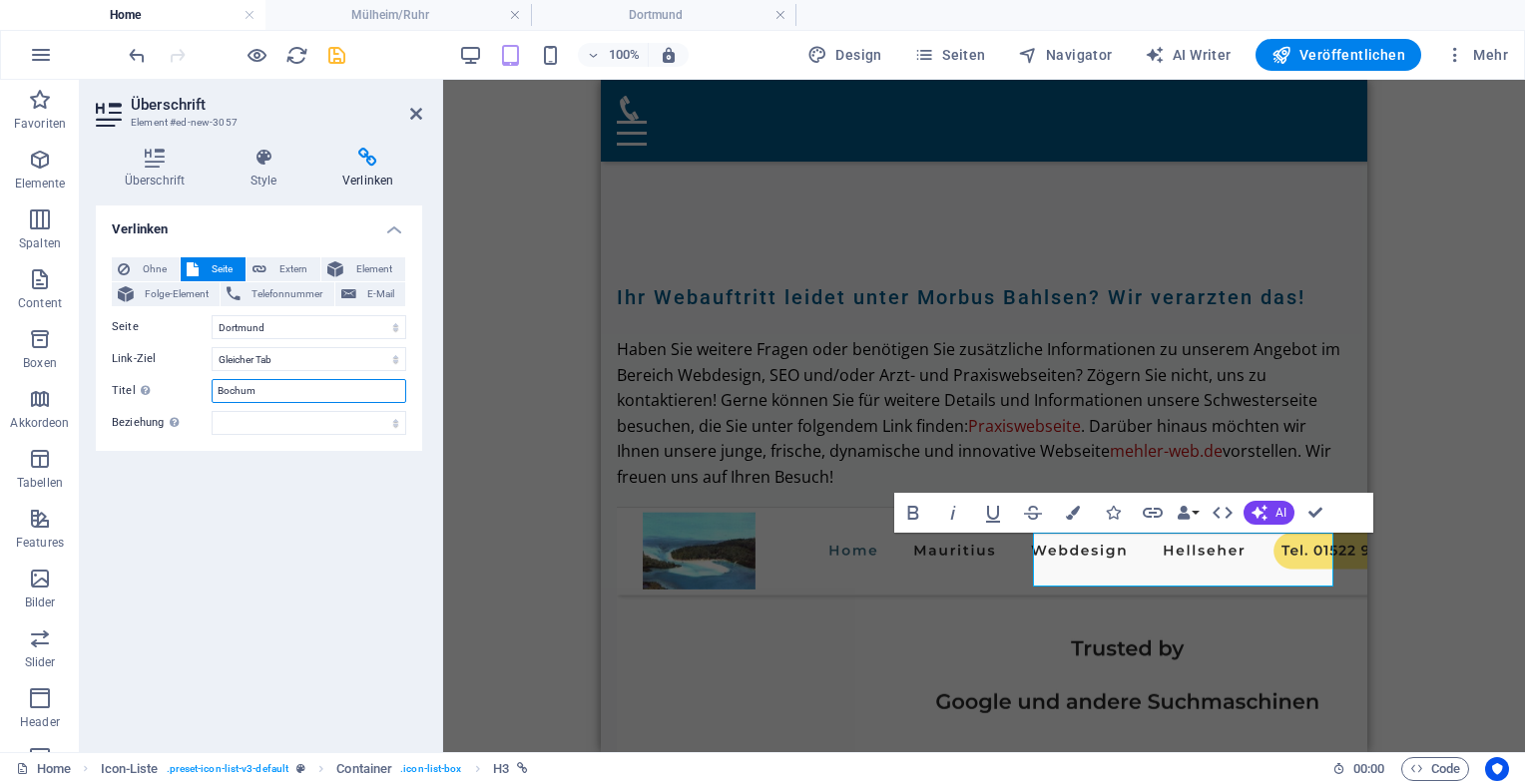 click on "Bochum" at bounding box center (308, 391) 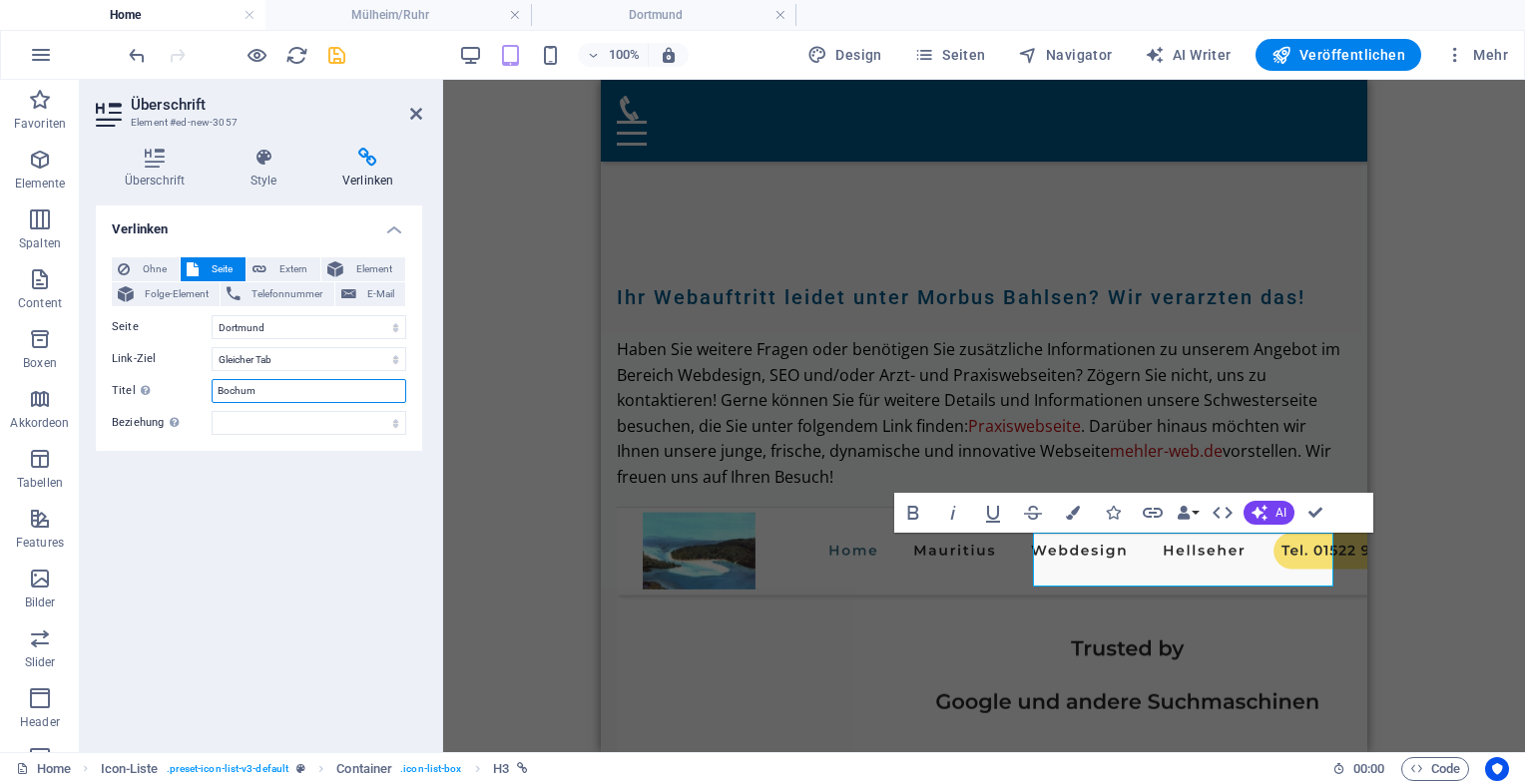 drag, startPoint x: 271, startPoint y: 392, endPoint x: 178, endPoint y: 381, distance: 93.648278 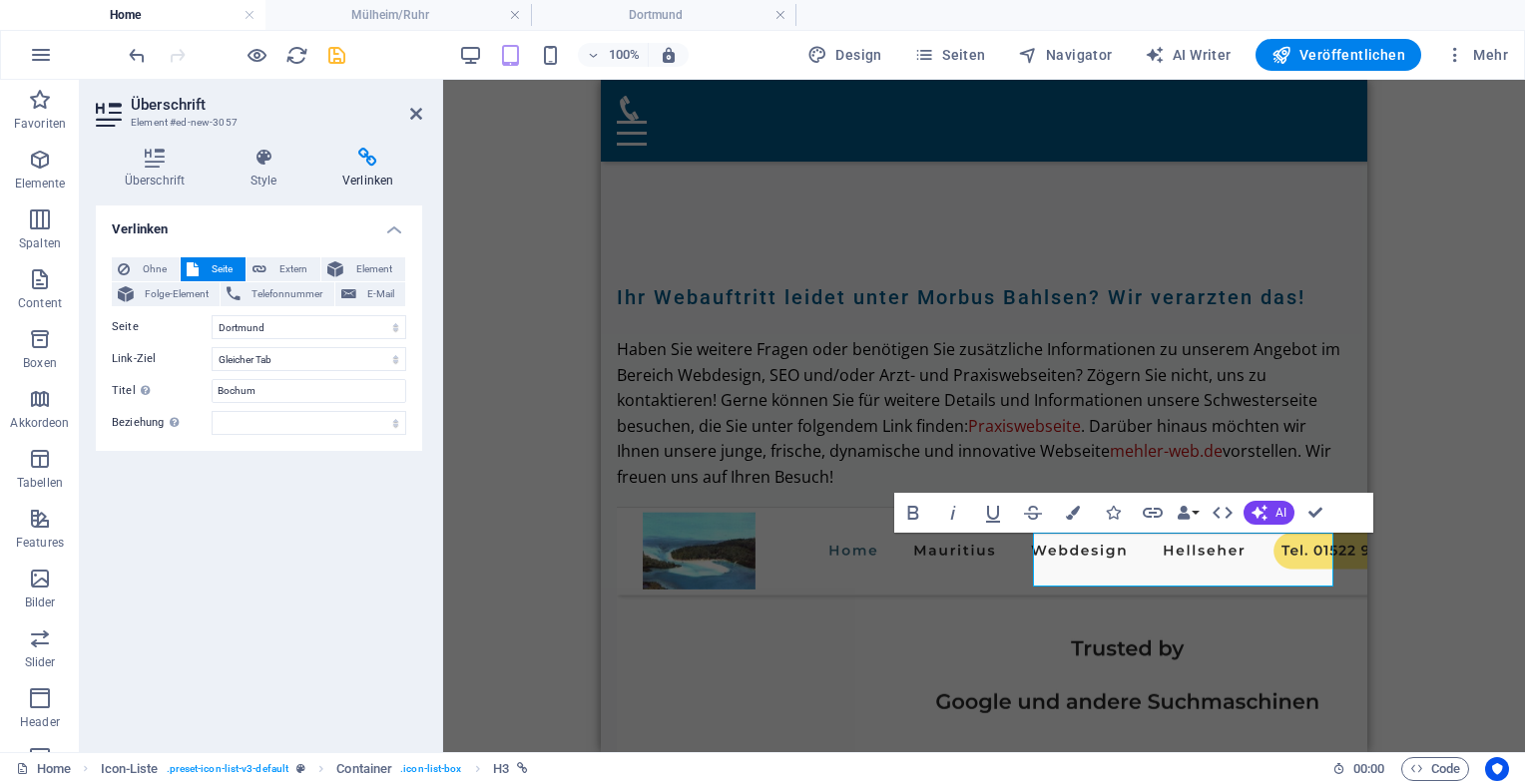 click on "Titel Zusätzliche Linkbeschreibung, sollte nicht mit dem Linktext identisch sein. Der Titel wird meist als Tooltip-Text angezeigt, wenn die Maus über das Element bewegt wird. Kann leer bleiben." at bounding box center (162, 391) 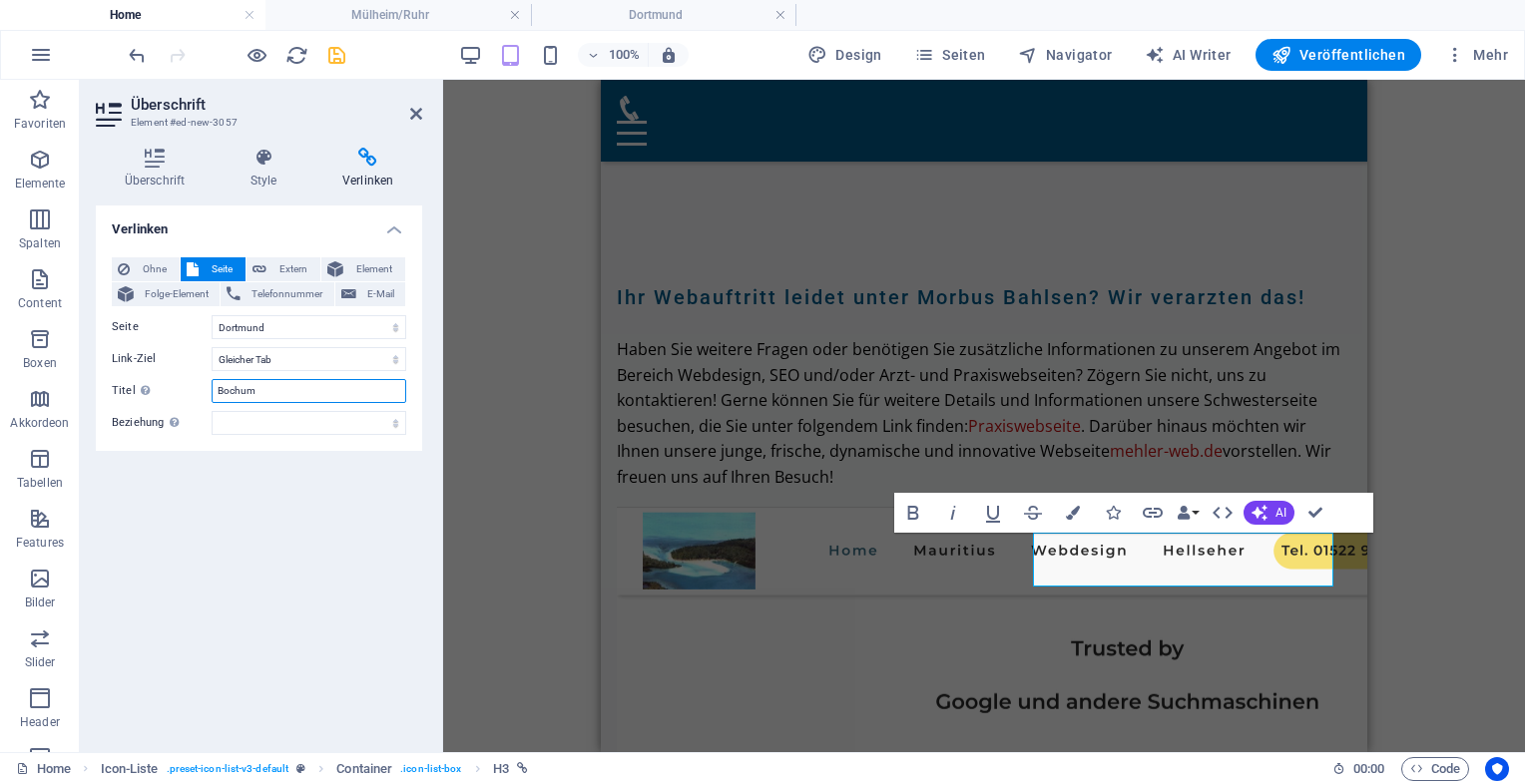 click on "Bochum" at bounding box center [308, 391] 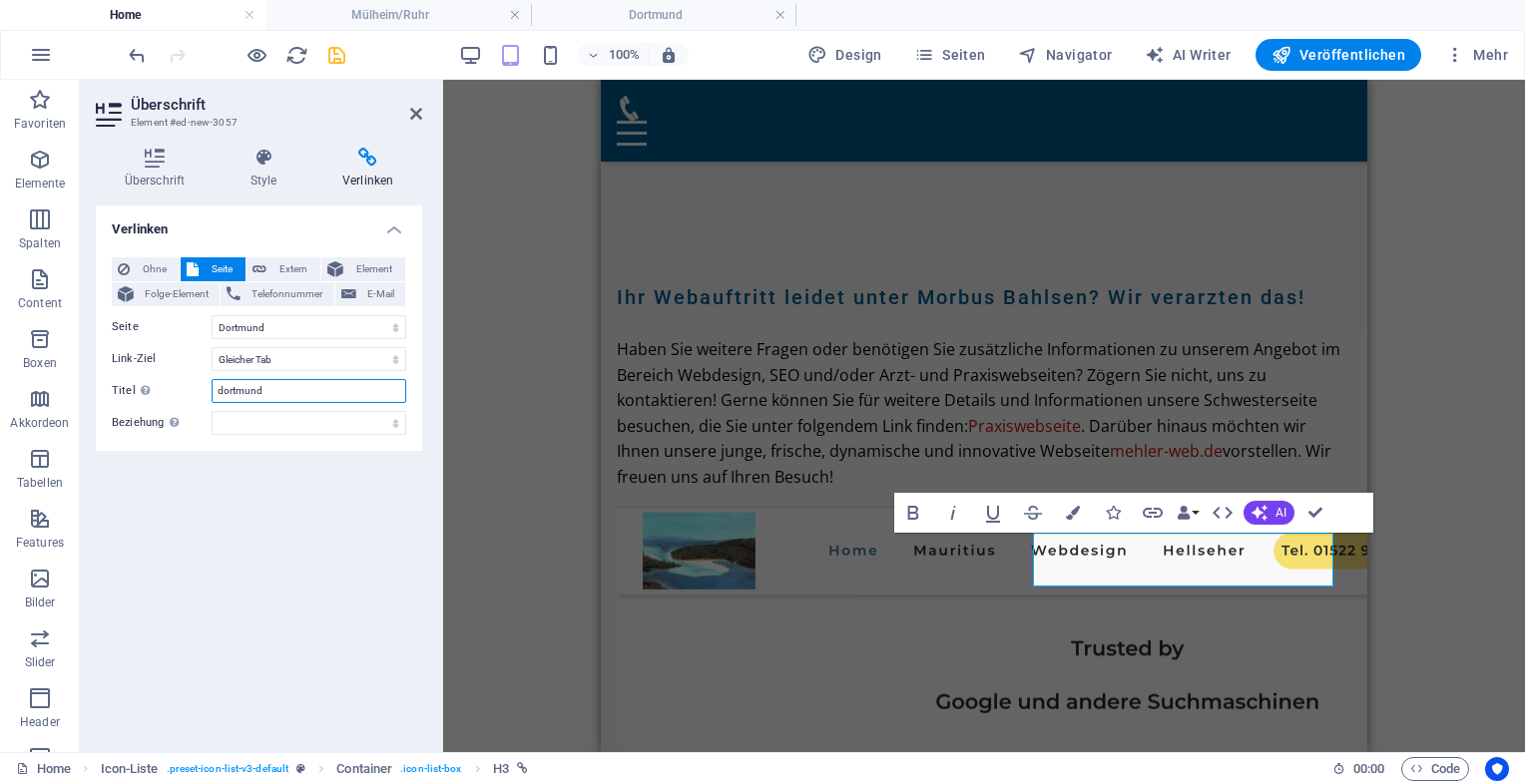 click on "dortmund" at bounding box center [308, 391] 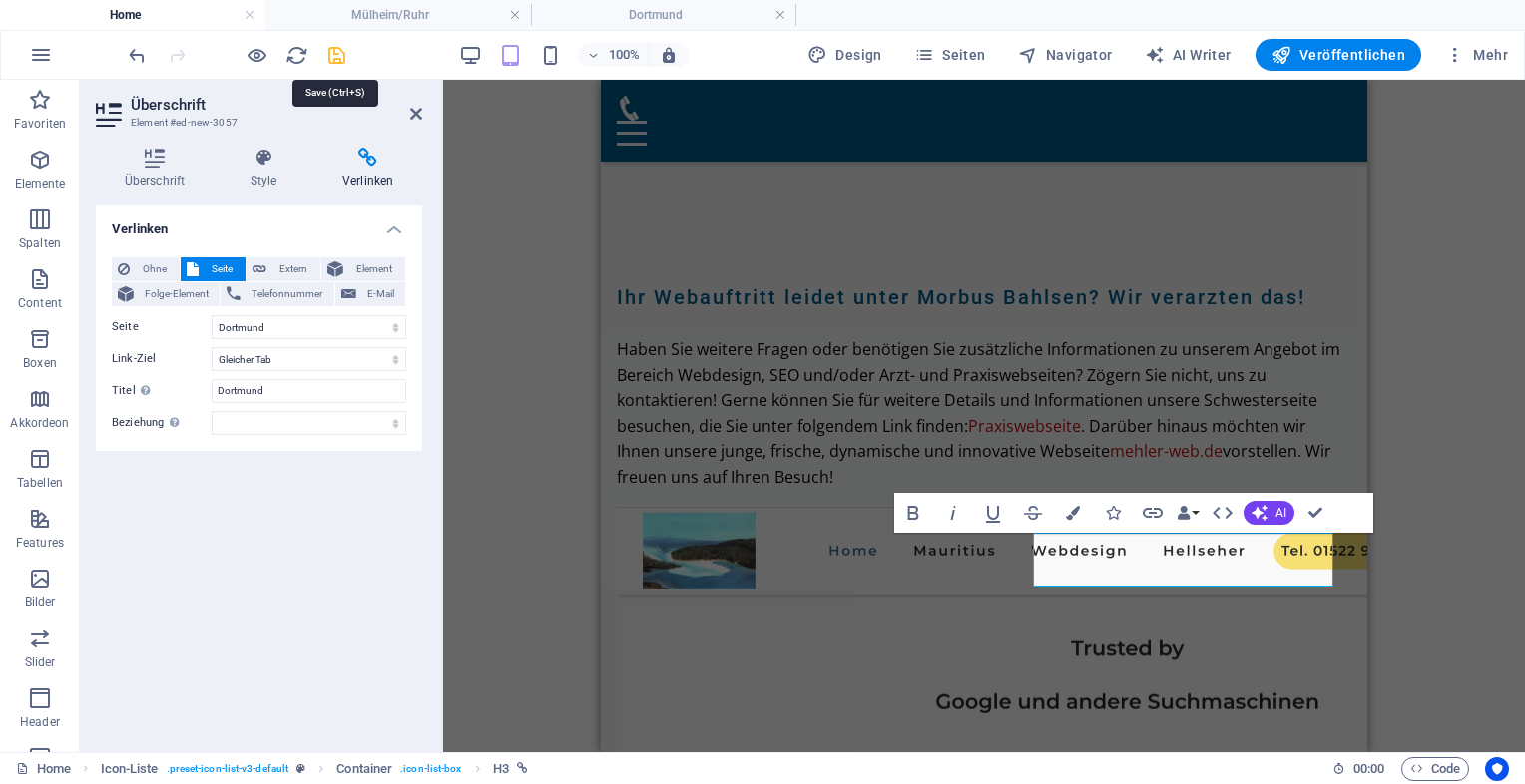 click at bounding box center [336, 55] 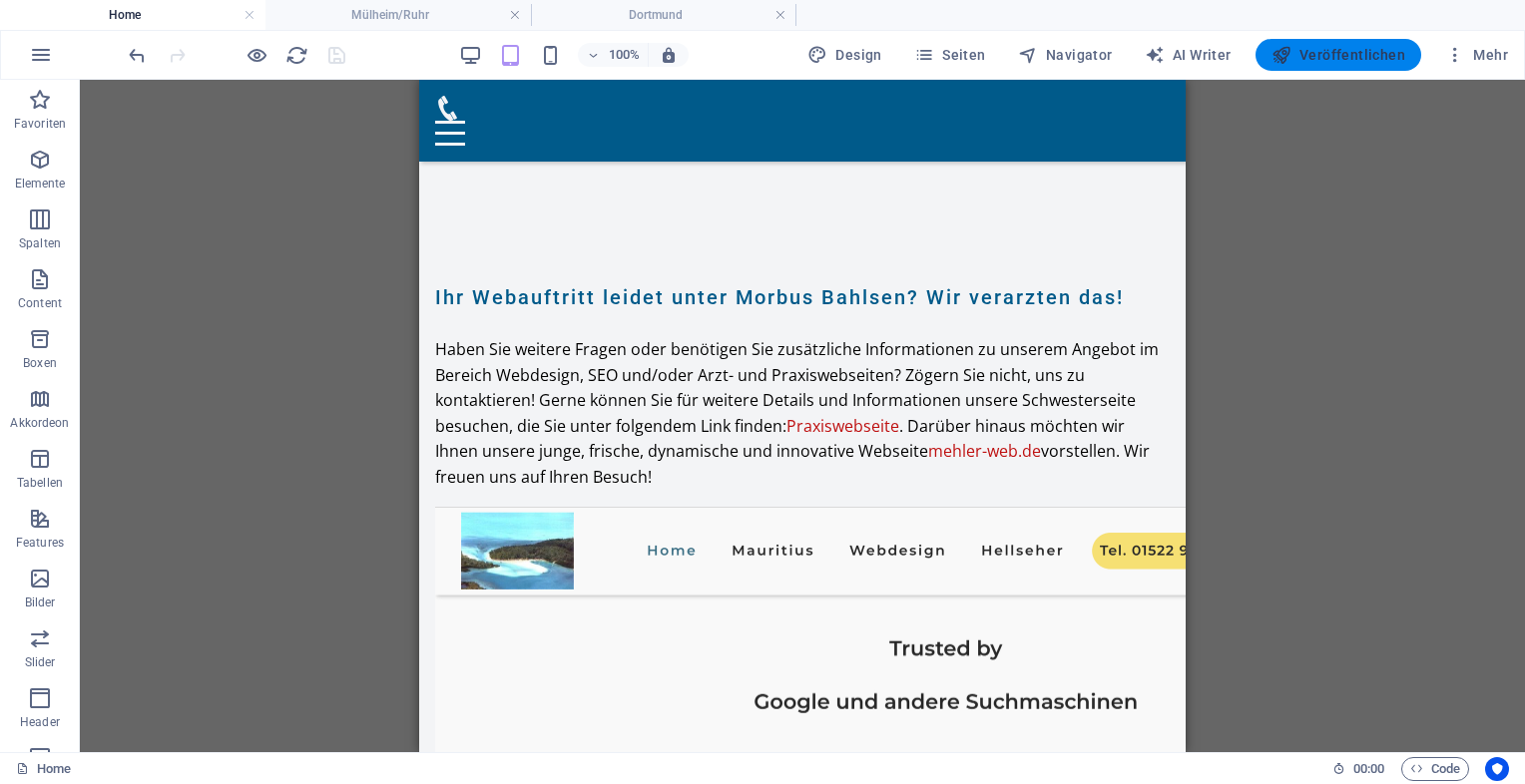 click on "Veröffentlichen" at bounding box center [1338, 55] 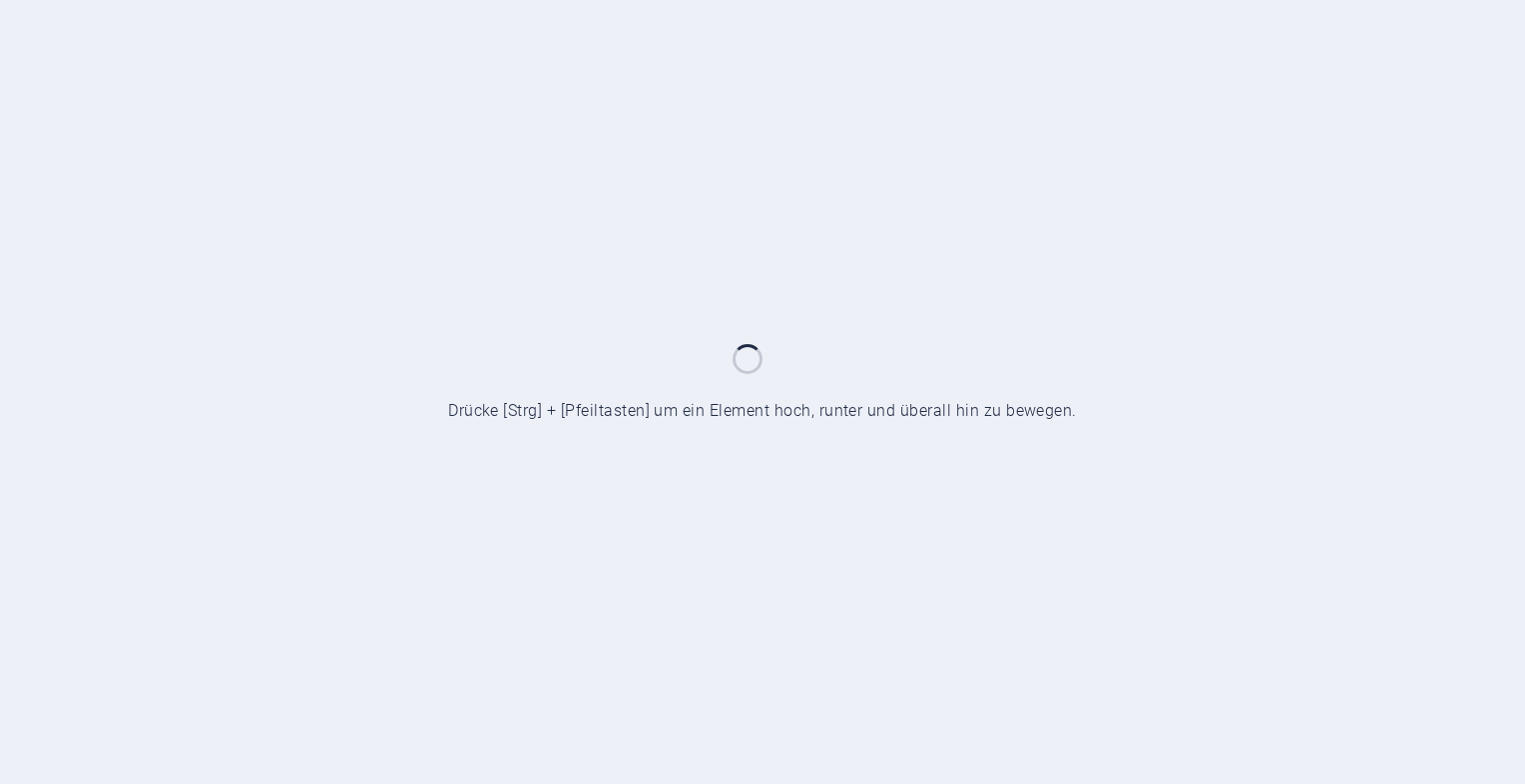 scroll, scrollTop: 0, scrollLeft: 0, axis: both 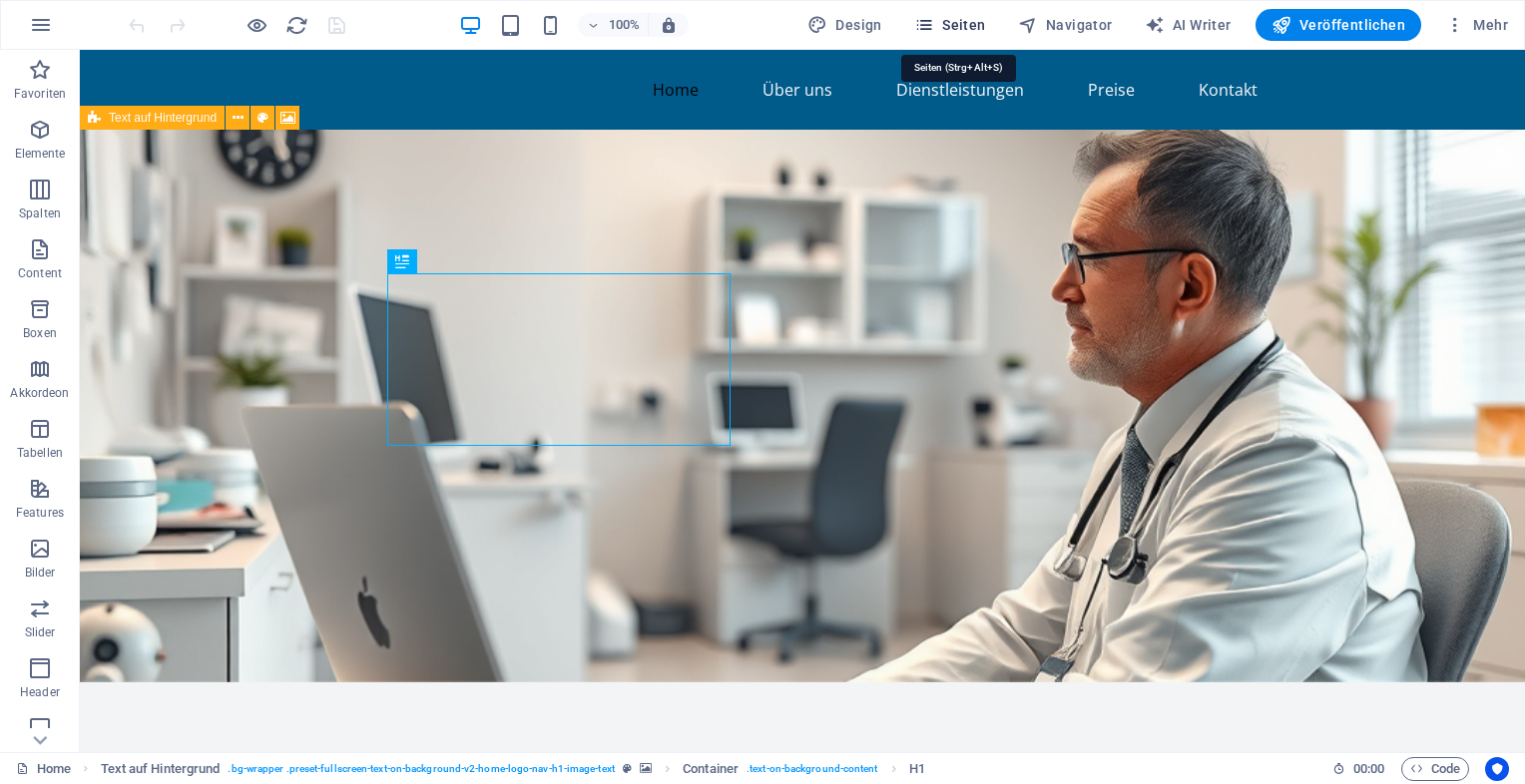 click on "Seiten" at bounding box center (950, 25) 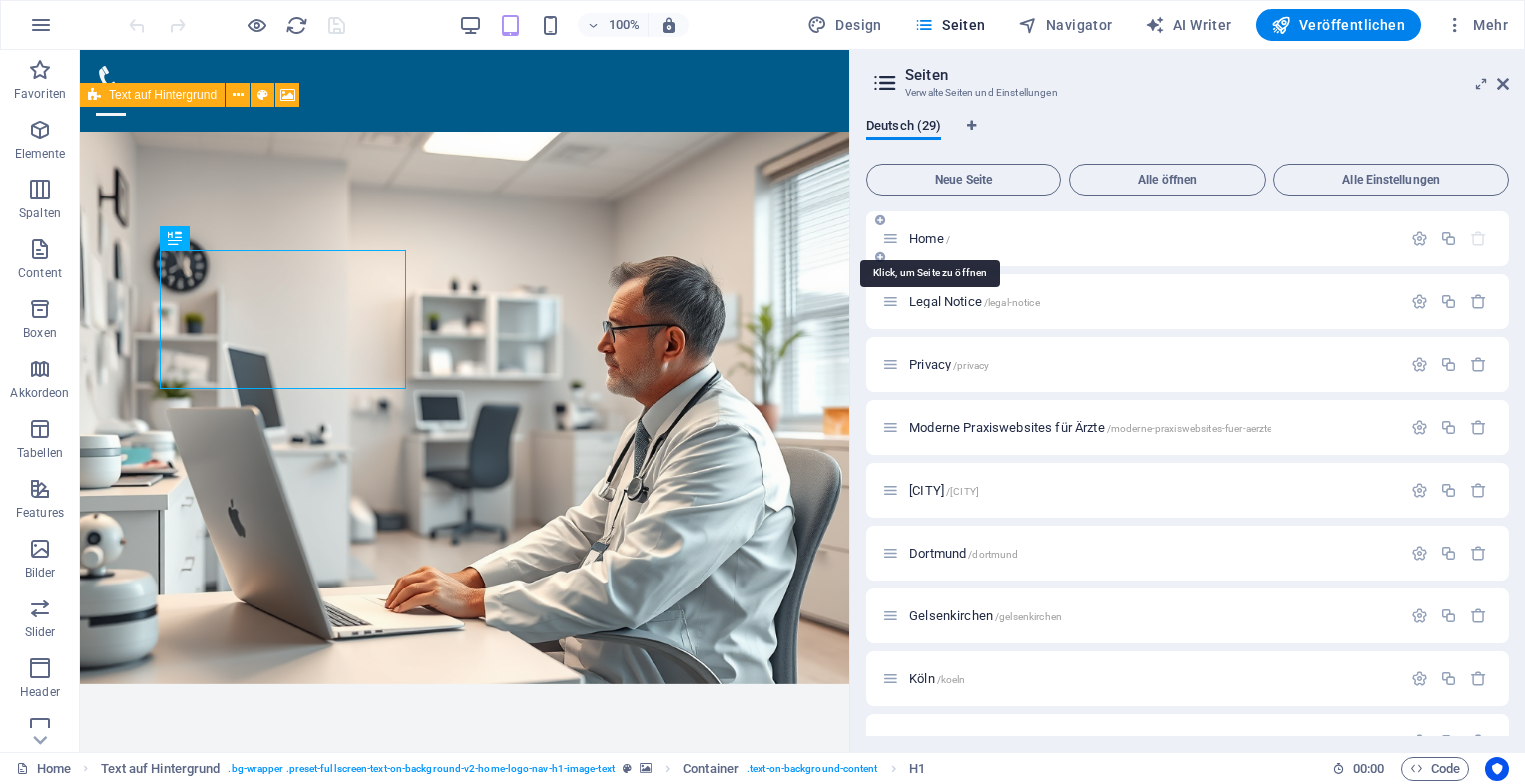 click on "Home /" at bounding box center (929, 238) 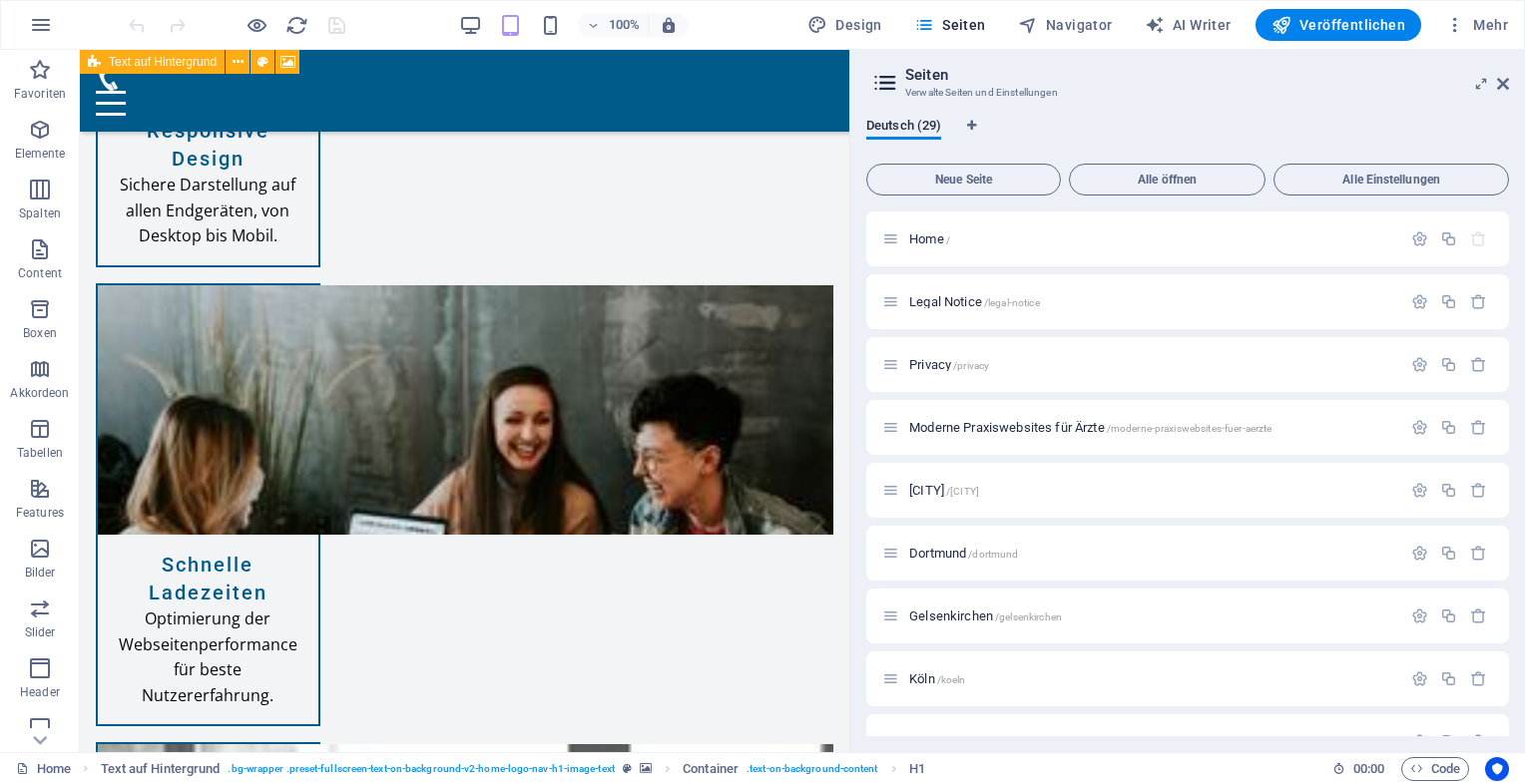 scroll, scrollTop: 7829, scrollLeft: 0, axis: vertical 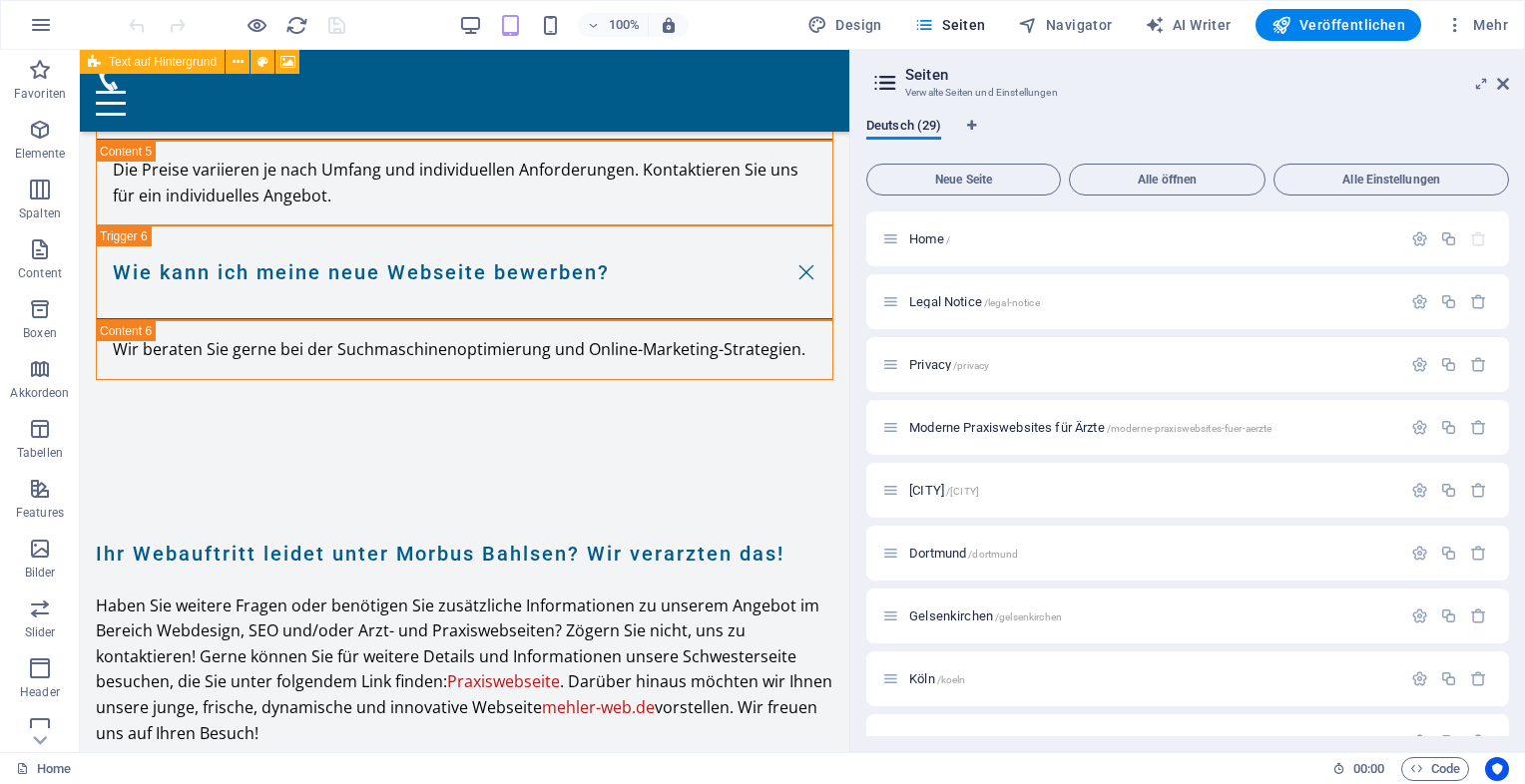 drag, startPoint x: 842, startPoint y: 513, endPoint x: 934, endPoint y: 687, distance: 196.8248 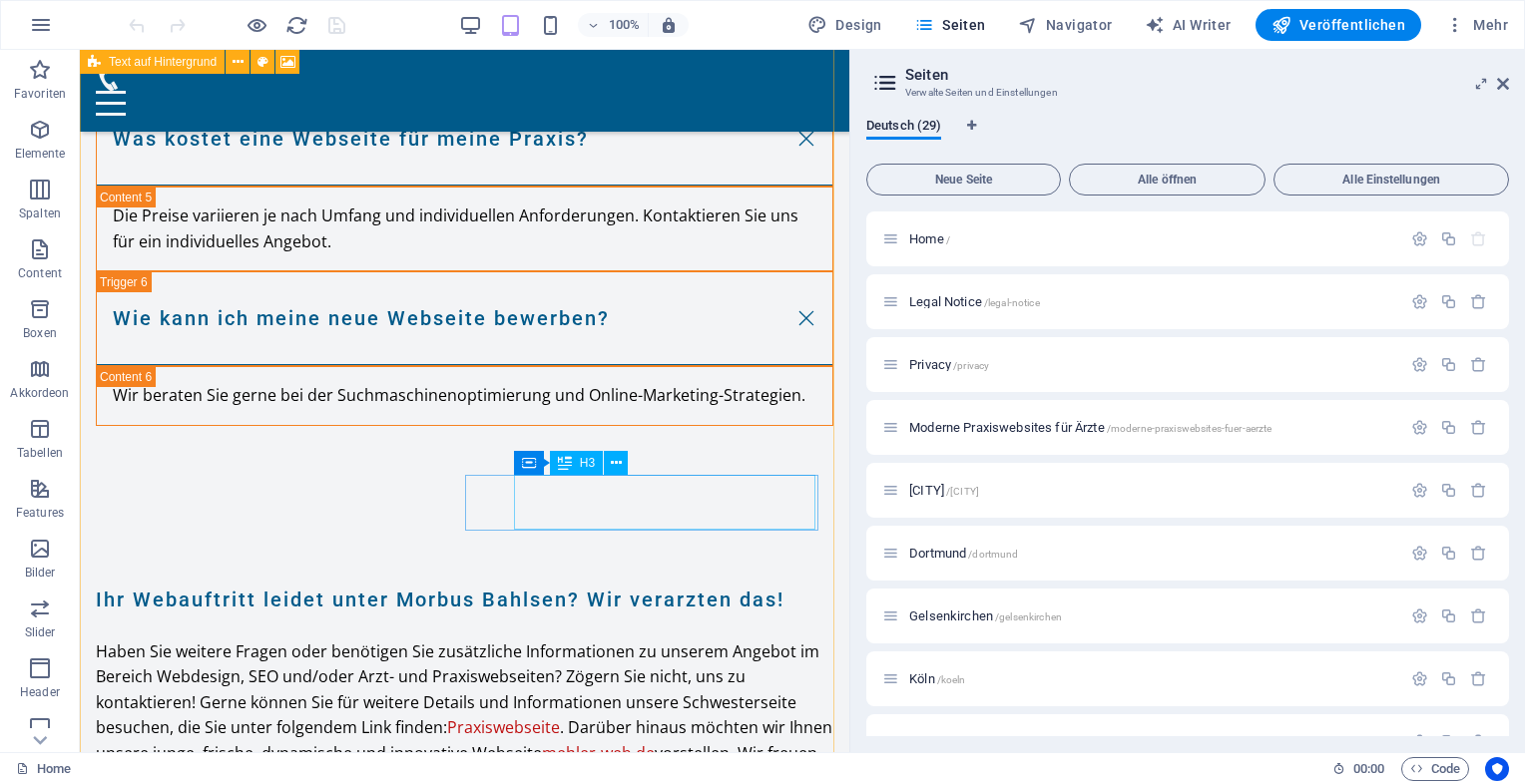 click on "Oberhausen" at bounding box center (252, 5516) 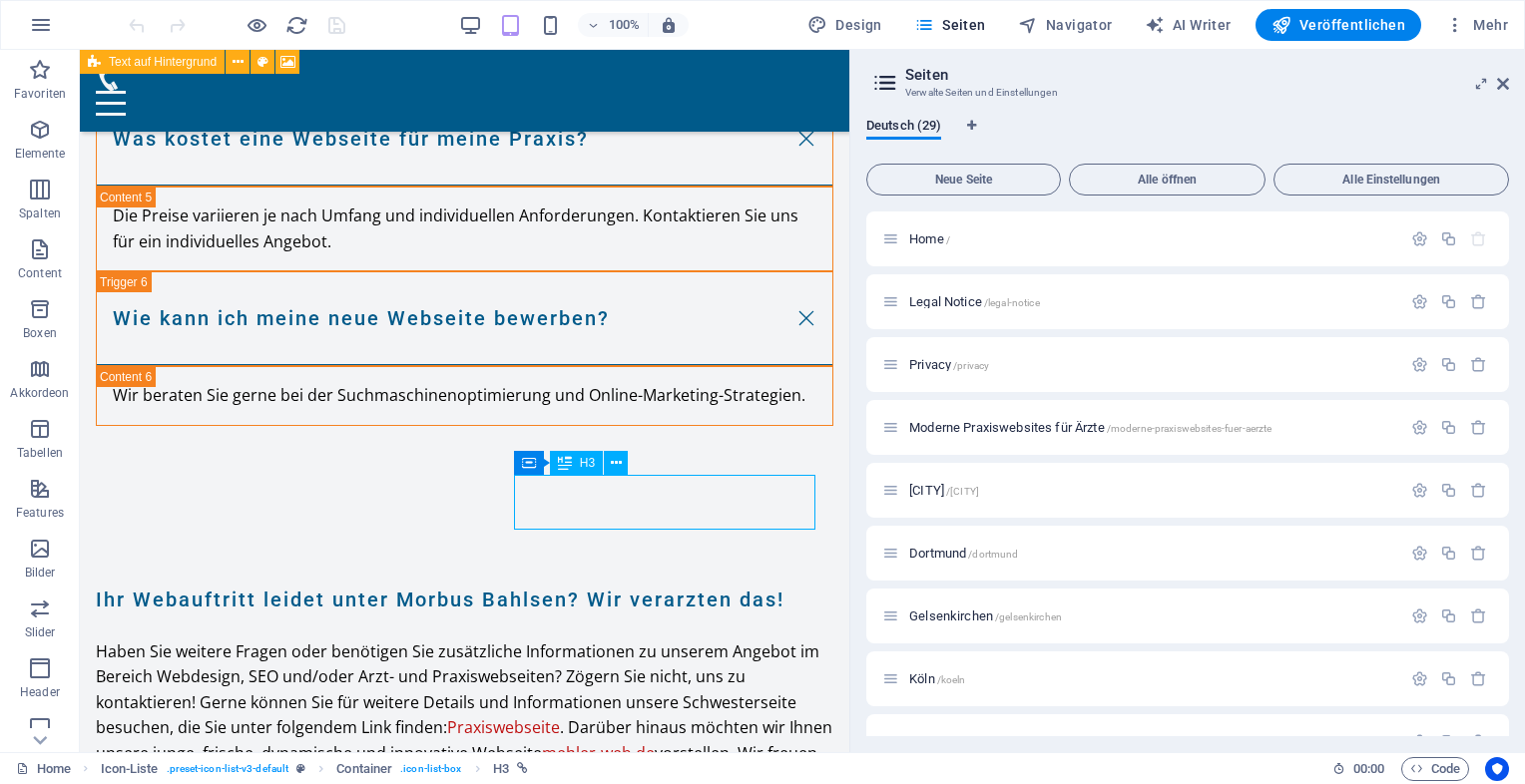 click on "Oberhausen" at bounding box center (252, 5516) 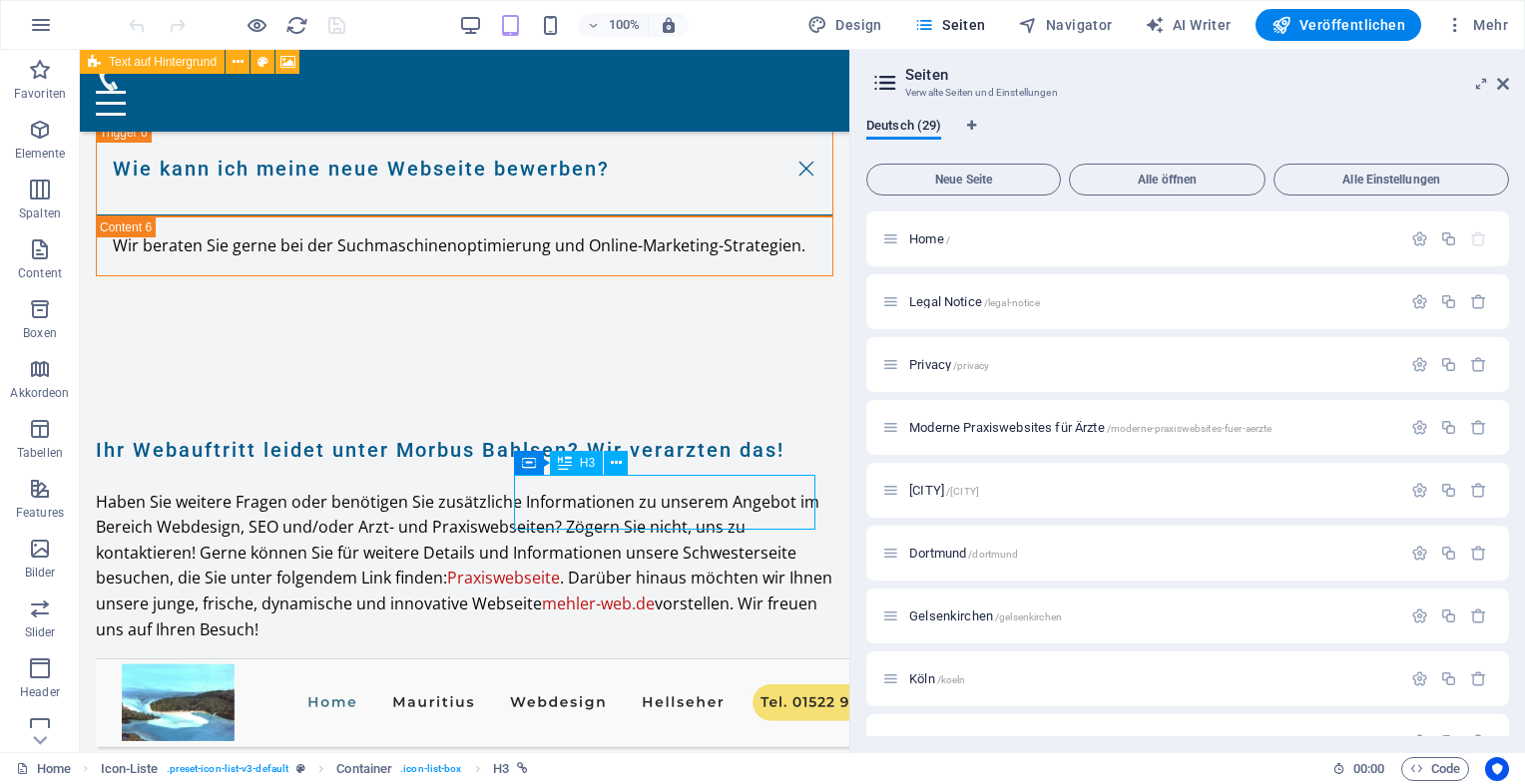 select on "4" 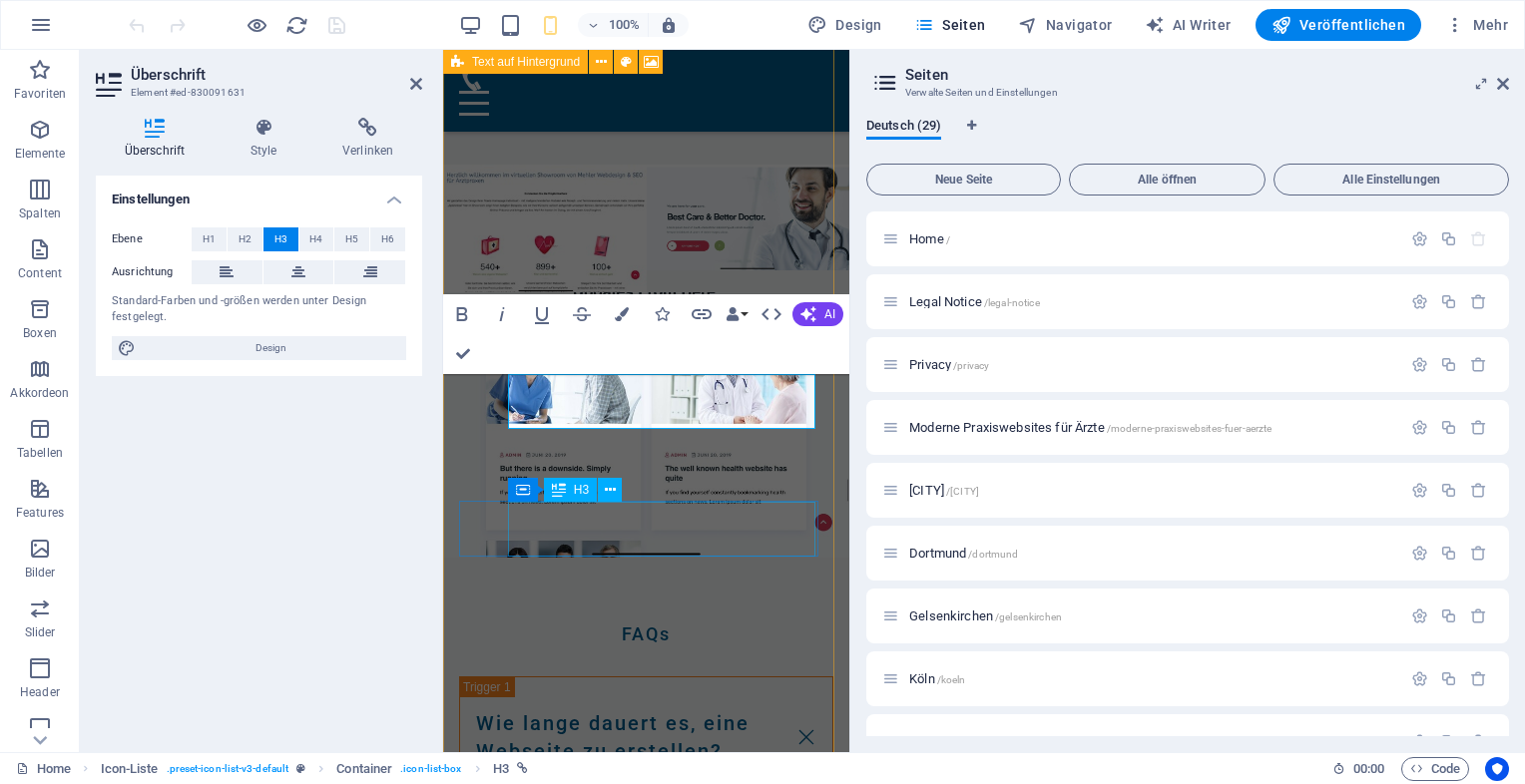 scroll, scrollTop: 15614, scrollLeft: 0, axis: vertical 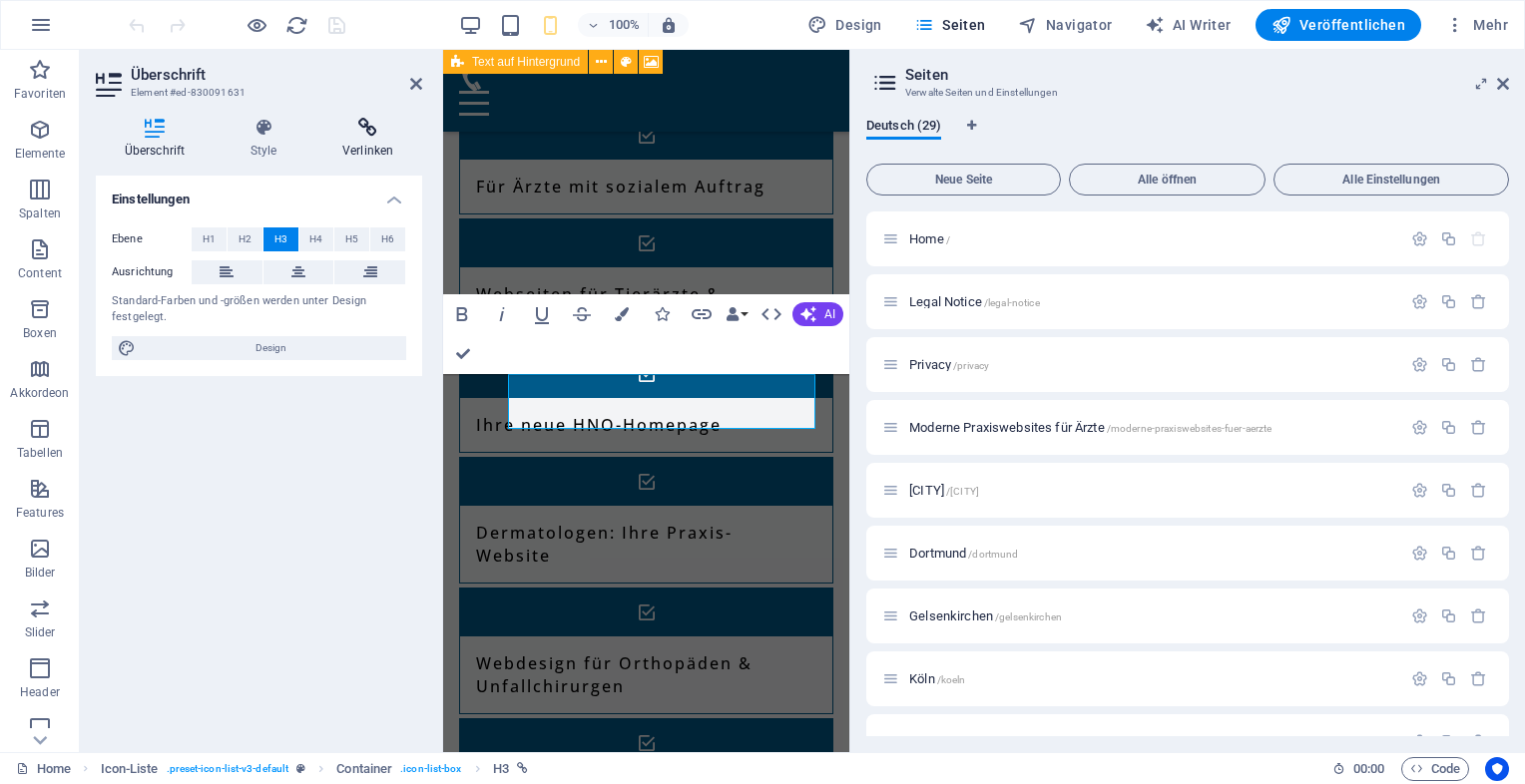 click at bounding box center (367, 128) 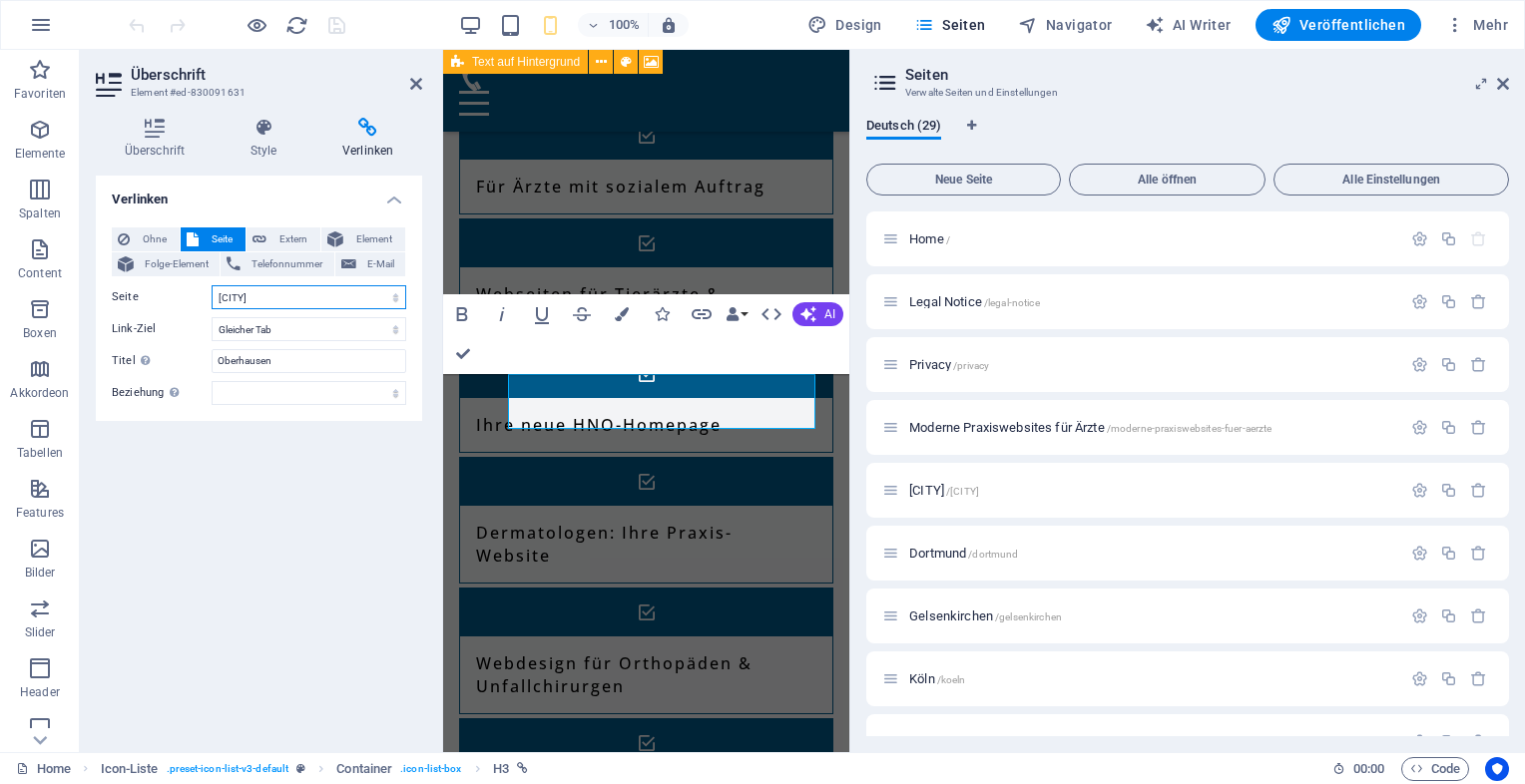 click on "Home Legal Notice Privacy Moderne Praxiswebsites für Ärzte Bochum Dortmund Gelsenkirchen Köln Meerbusch Ratingen Düsseldorf Duisburg Essen Mülheim/Ruhr Privatklinik für Ästhetische Chirurgie Ärzte mit Anspruch Für Zahnärzte in Luxuslagen – Patienten, die zahlen können Für Ärzte mit sozialem Auftrag Webseiten für Tierärzte &amp; Tierkliniken Ihre neue HNO-Homepage Ihre Hautarztpraxis Webdesign für Orthopäden &amp; Unfallchirurgen  Webdesign für Gynäkologen Webdesign &amp; SEO für Kardiologen Endokrinologe / Diabetologe  Augenarzt  Urologe Psychiater Gastroenterologen" at bounding box center (308, 297) 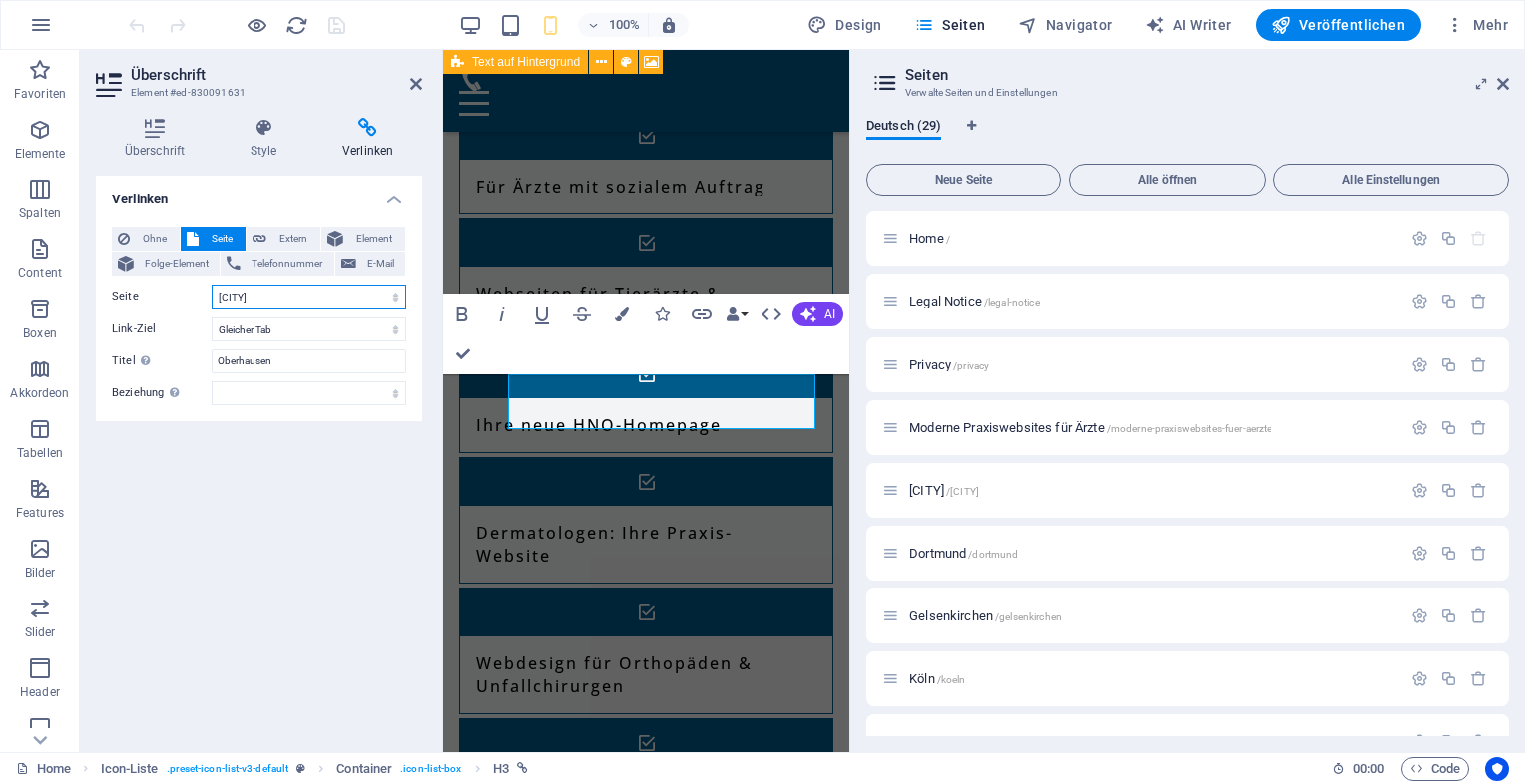 click on "Home Legal Notice Privacy Moderne Praxiswebsites für Ärzte Bochum Dortmund Gelsenkirchen Köln Meerbusch Ratingen Düsseldorf Duisburg Essen Mülheim/Ruhr Privatklinik für Ästhetische Chirurgie Ärzte mit Anspruch Für Zahnärzte in Luxuslagen – Patienten, die zahlen können Für Ärzte mit sozialem Auftrag Webseiten für Tierärzte &amp; Tierkliniken Ihre neue HNO-Homepage Ihre Hautarztpraxis Webdesign für Orthopäden &amp; Unfallchirurgen  Webdesign für Gynäkologen Webdesign &amp; SEO für Kardiologen Endokrinologe / Diabetologe  Augenarzt  Urologe Psychiater Gastroenterologen" at bounding box center [308, 297] 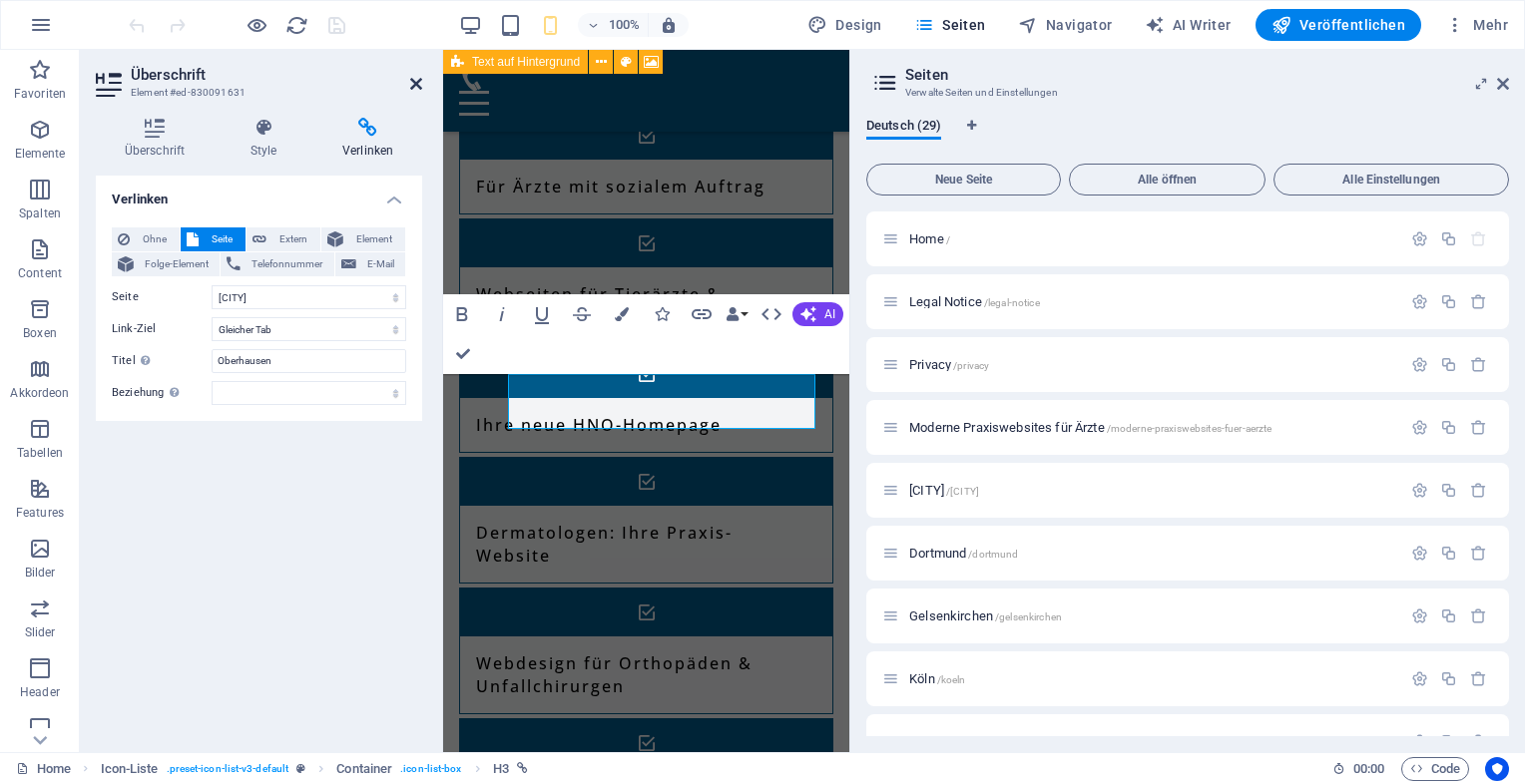 click at bounding box center [416, 84] 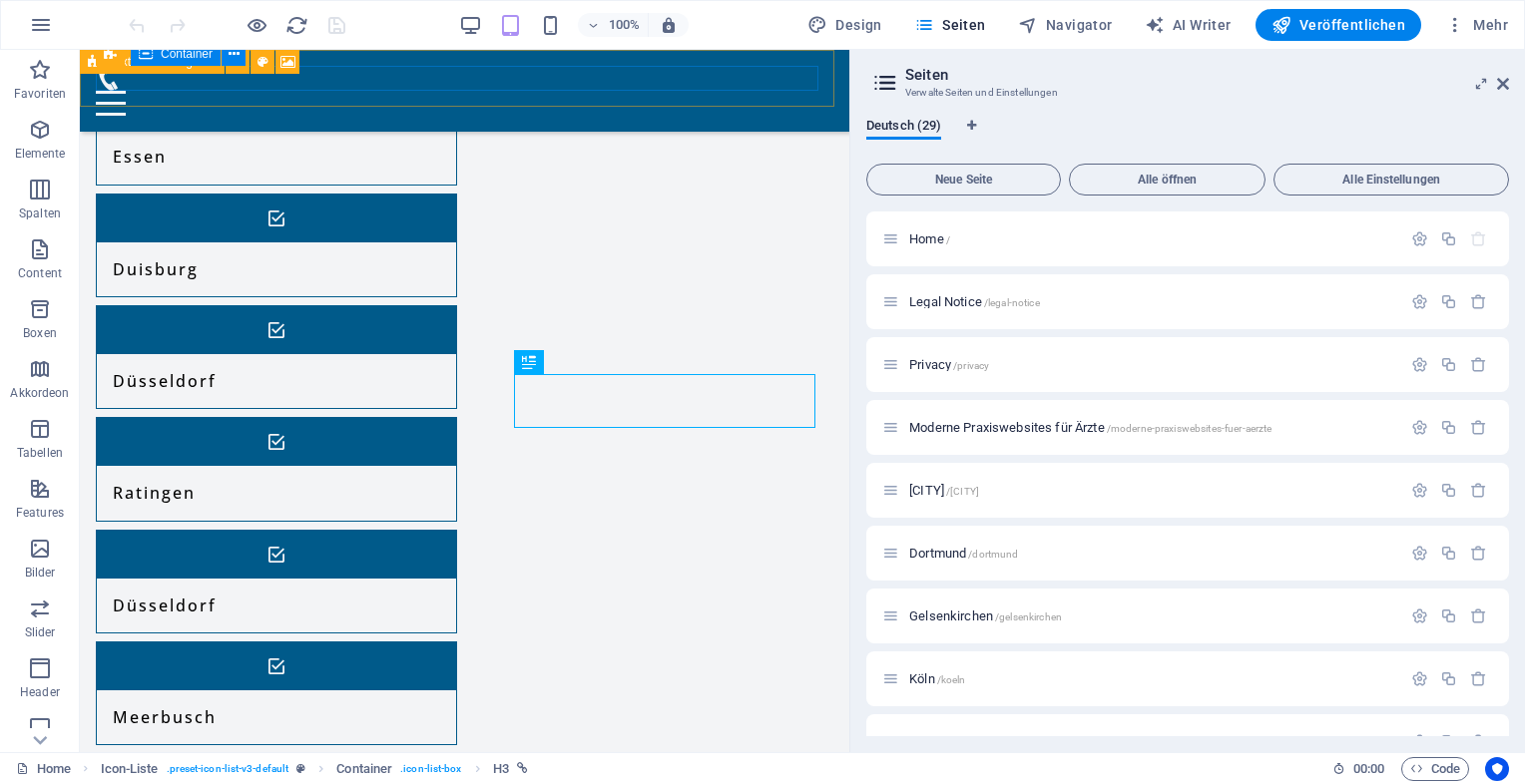 scroll, scrollTop: 10245, scrollLeft: 0, axis: vertical 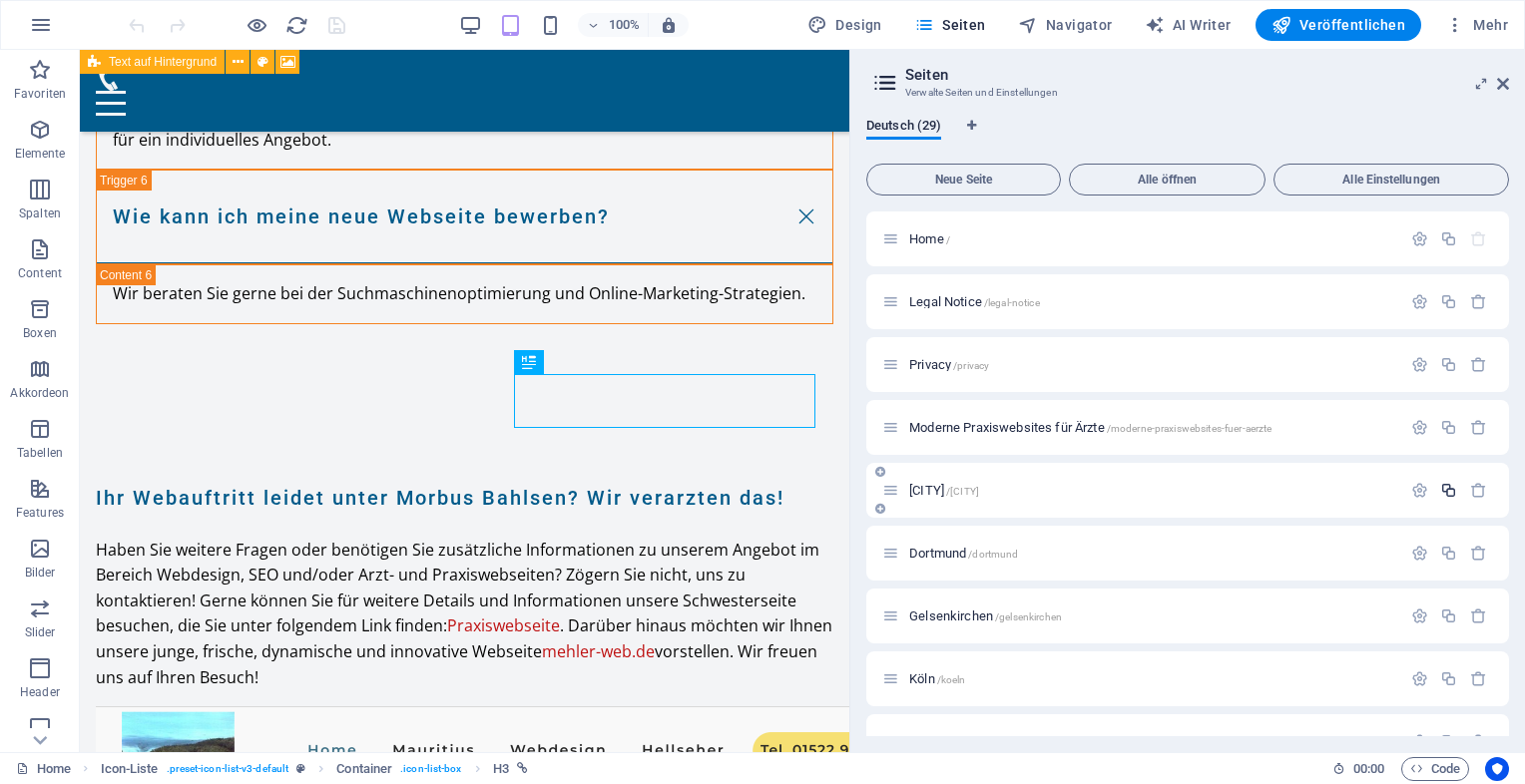 click at bounding box center [1448, 490] 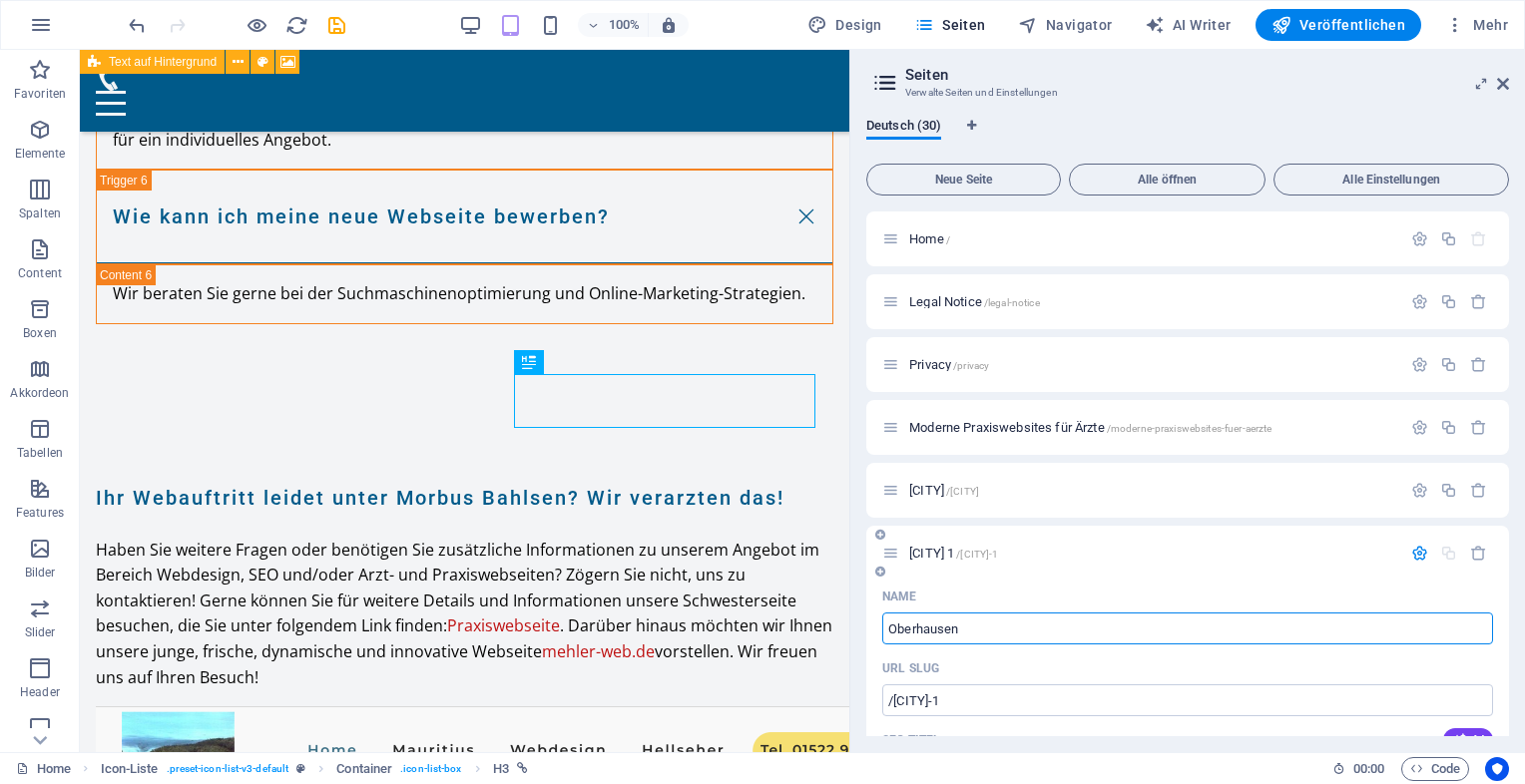 type on "Oberhausen" 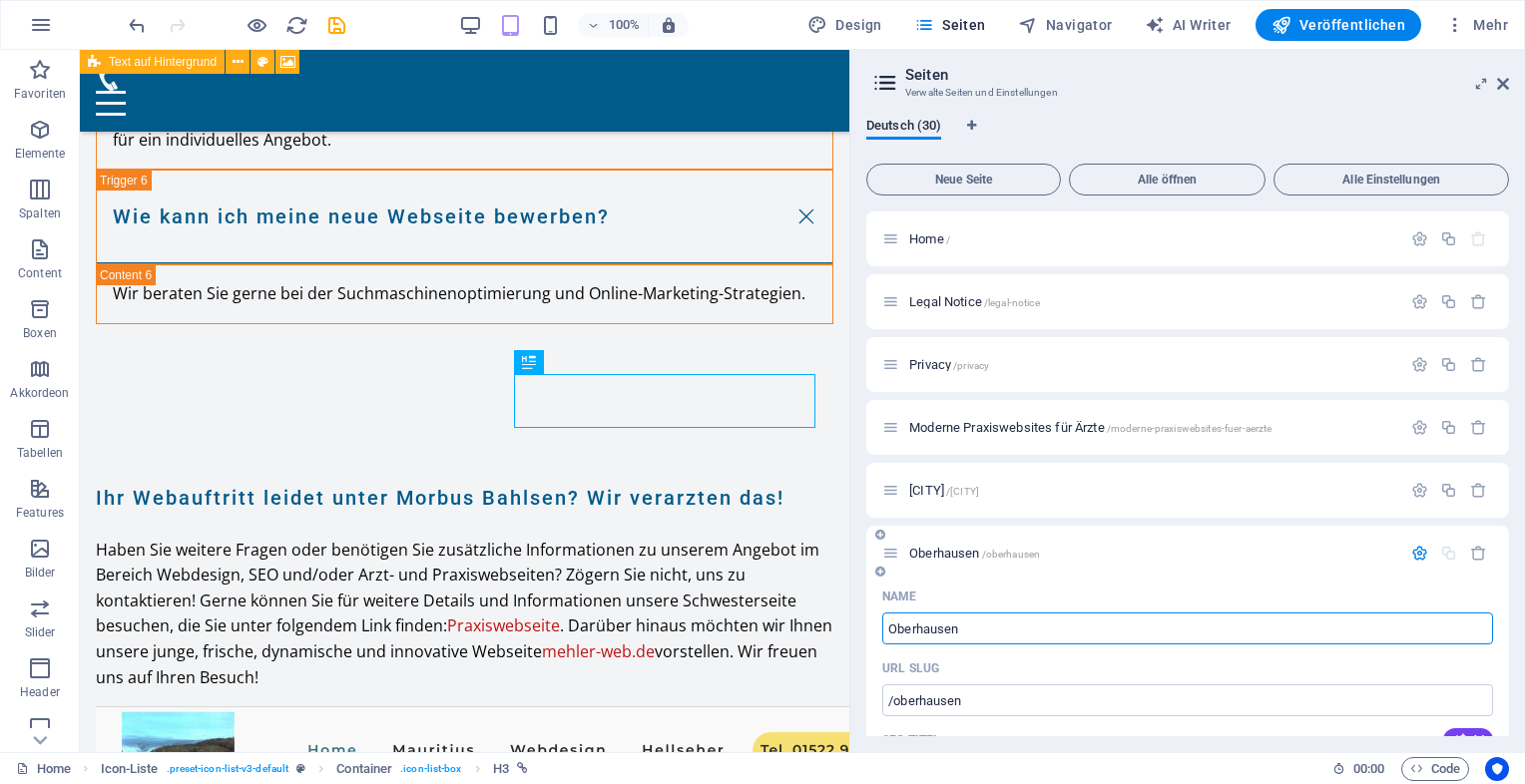 type on "Oberhausen" 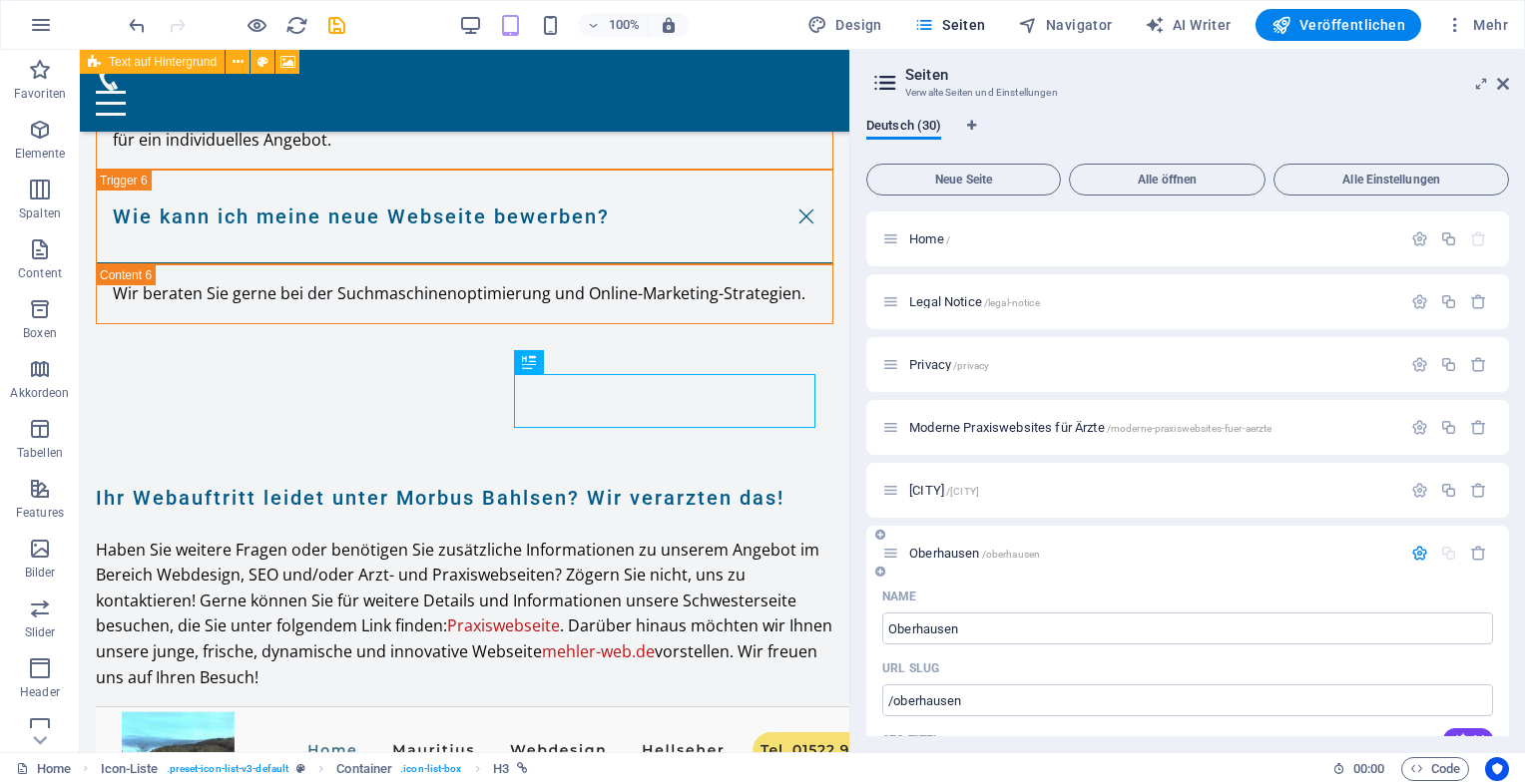 click on "[CITY] /[CITY]" at bounding box center (974, 553) 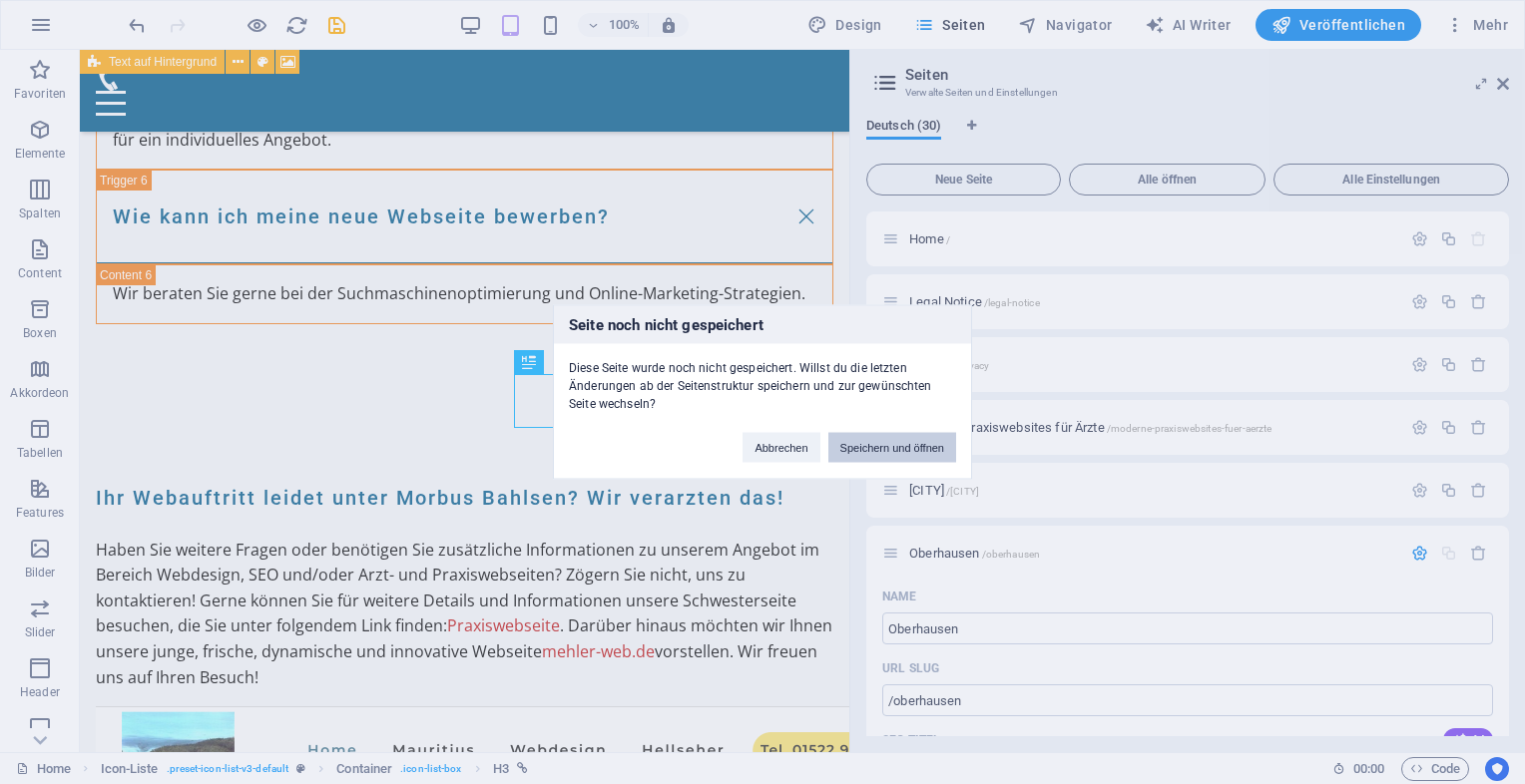 click on "Speichern und öffnen" at bounding box center (892, 448) 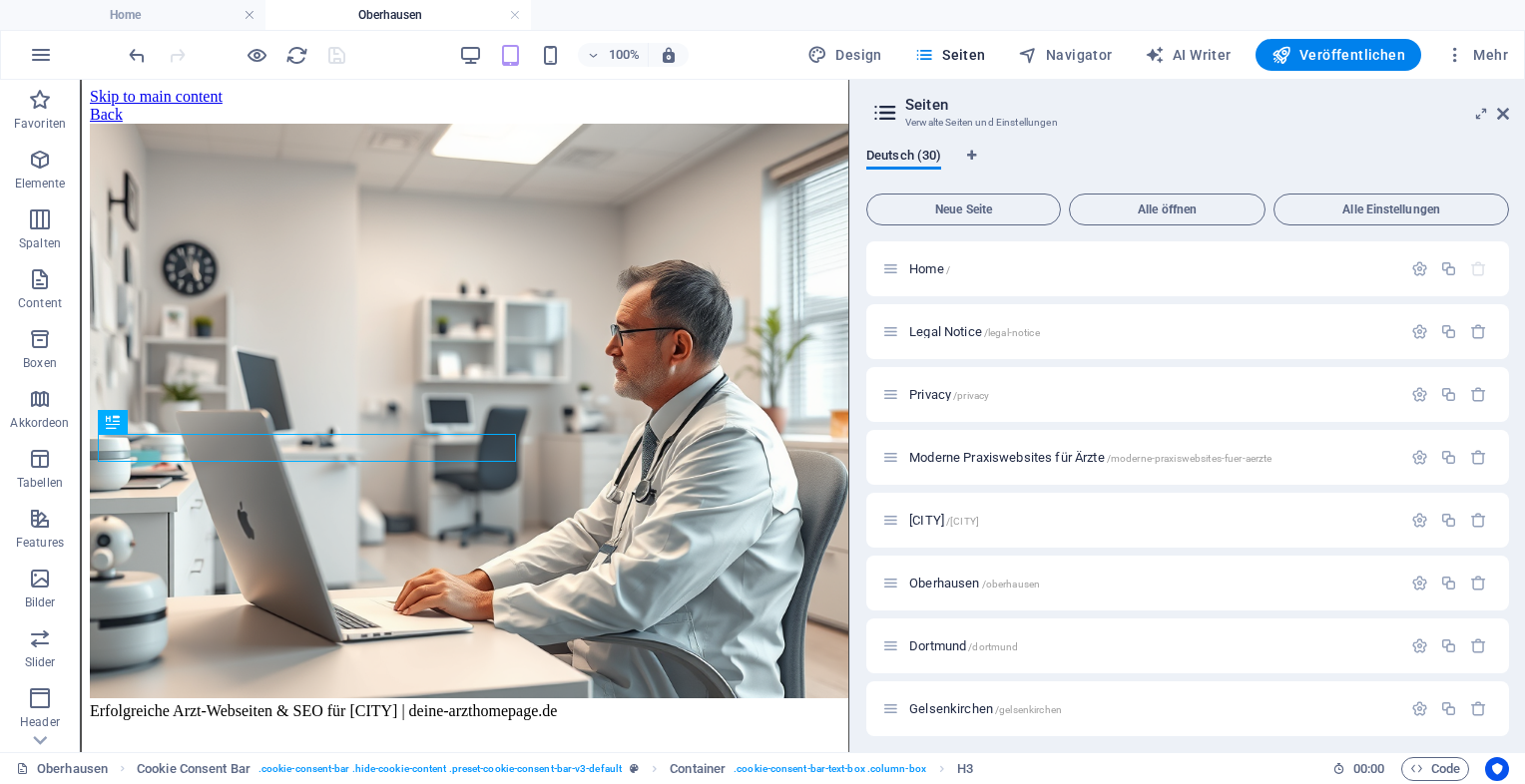 scroll, scrollTop: 1500, scrollLeft: 0, axis: vertical 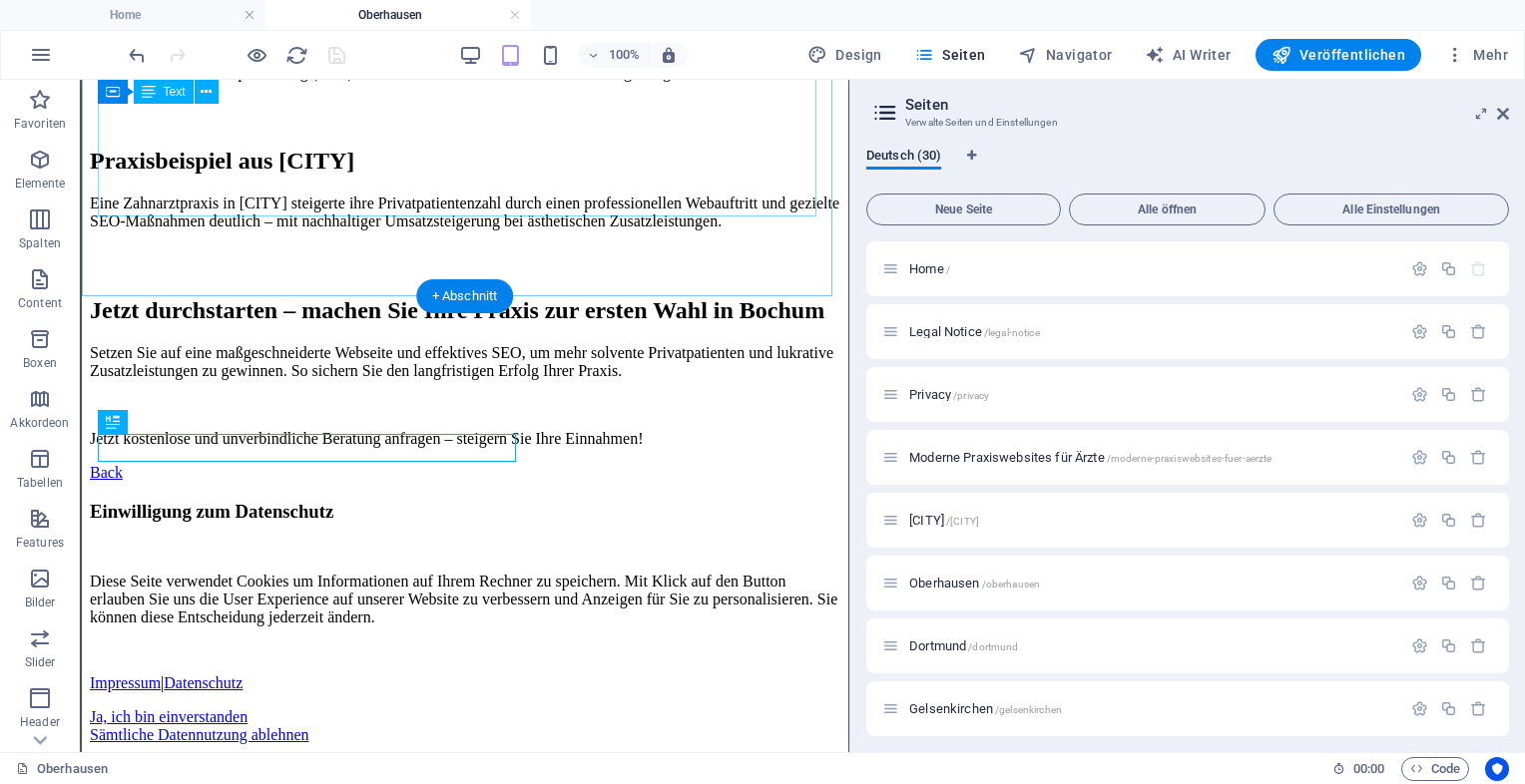 click on "Erfolgreiche Arzt-Webseiten & SEO für [CITY] | deine-arzthomepage.de
Erfolgreiche Arzt-Webseiten & SEO für Praxen in [CITY]
Mehr Privatpatienten gewinnen & IGEL-Leistungen gezielt vermarkten
[CITY] – lebendige Stadt mit großem Potenzial für Praxen
[CITY] ist eine dynamische Stadt mit einer großen und vielfältigen Bevölkerung. Für Praxen bedeutet das: ein breites Patientenpotenzial, insbesondere unter Privatpatienten und Selbstzahlern, die Wert auf hochwertige medizinische Leistungen legen.
Mit einer professionellen Website zeigen Sie Ihre Kompetenz und gewinnen gezielt Patienten, die bereit sind, in exklusive IGEL-Leistungen zu investieren.
IGEL-Leistungen und Privatpatienten erfolgreich ansprechen
Individuelle Vorsorgeuntersuchungen:  Präsentieren Sie exklusive Gesundheits-Checks für Privatpatienten.
Ästhetische Behandlungen:  Von Botox bis Hautverjüngung – zeigen Sie, welche hochwertigen Zusatzleistungen Sie bieten." at bounding box center [464, -53] 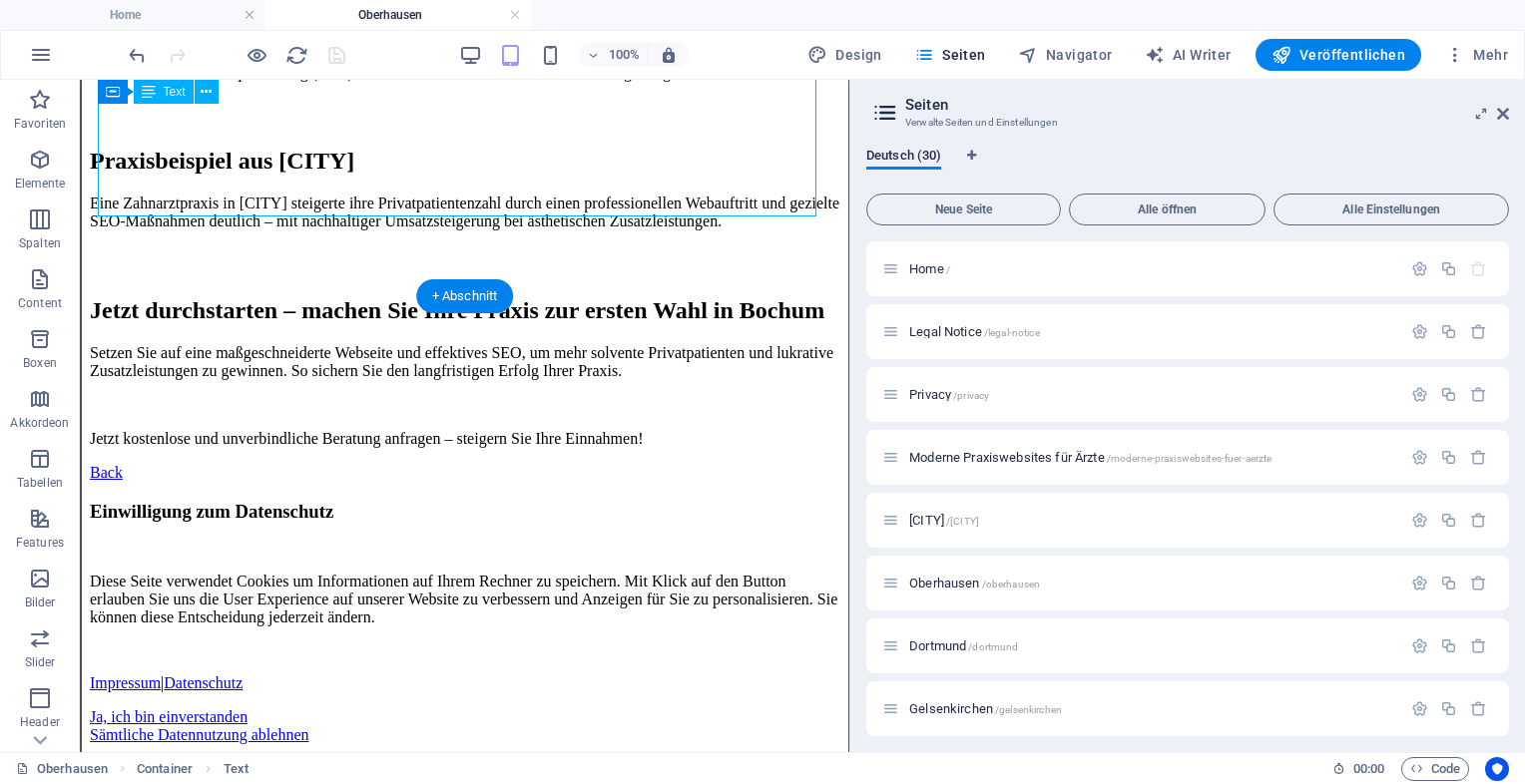 click on "Erfolgreiche Arzt-Webseiten & SEO für [CITY] | deine-arzthomepage.de
Erfolgreiche Arzt-Webseiten & SEO für Praxen in [CITY]
Mehr Privatpatienten gewinnen & IGEL-Leistungen gezielt vermarkten
[CITY] – lebendige Stadt mit großem Potenzial für Praxen
[CITY] ist eine dynamische Stadt mit einer großen und vielfältigen Bevölkerung. Für Praxen bedeutet das: ein breites Patientenpotenzial, insbesondere unter Privatpatienten und Selbstzahlern, die Wert auf hochwertige medizinische Leistungen legen.
Mit einer professionellen Website zeigen Sie Ihre Kompetenz und gewinnen gezielt Patienten, die bereit sind, in exklusive IGEL-Leistungen zu investieren.
IGEL-Leistungen und Privatpatienten erfolgreich ansprechen
Individuelle Vorsorgeuntersuchungen:  Präsentieren Sie exklusive Gesundheits-Checks für Privatpatienten.
Ästhetische Behandlungen:  Von Botox bis Hautverjüngung – zeigen Sie, welche hochwertigen Zusatzleistungen Sie bieten." at bounding box center [464, -53] 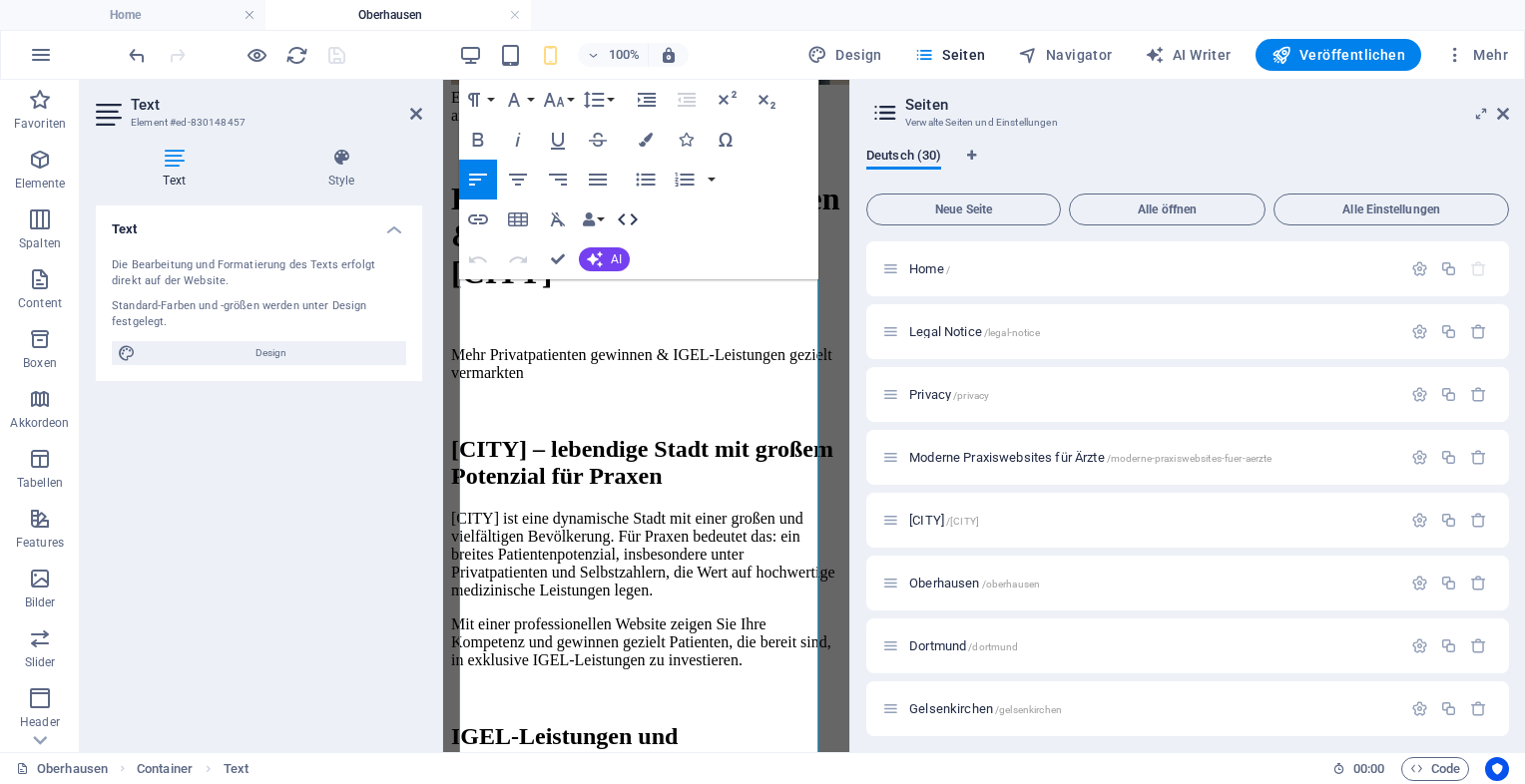 click 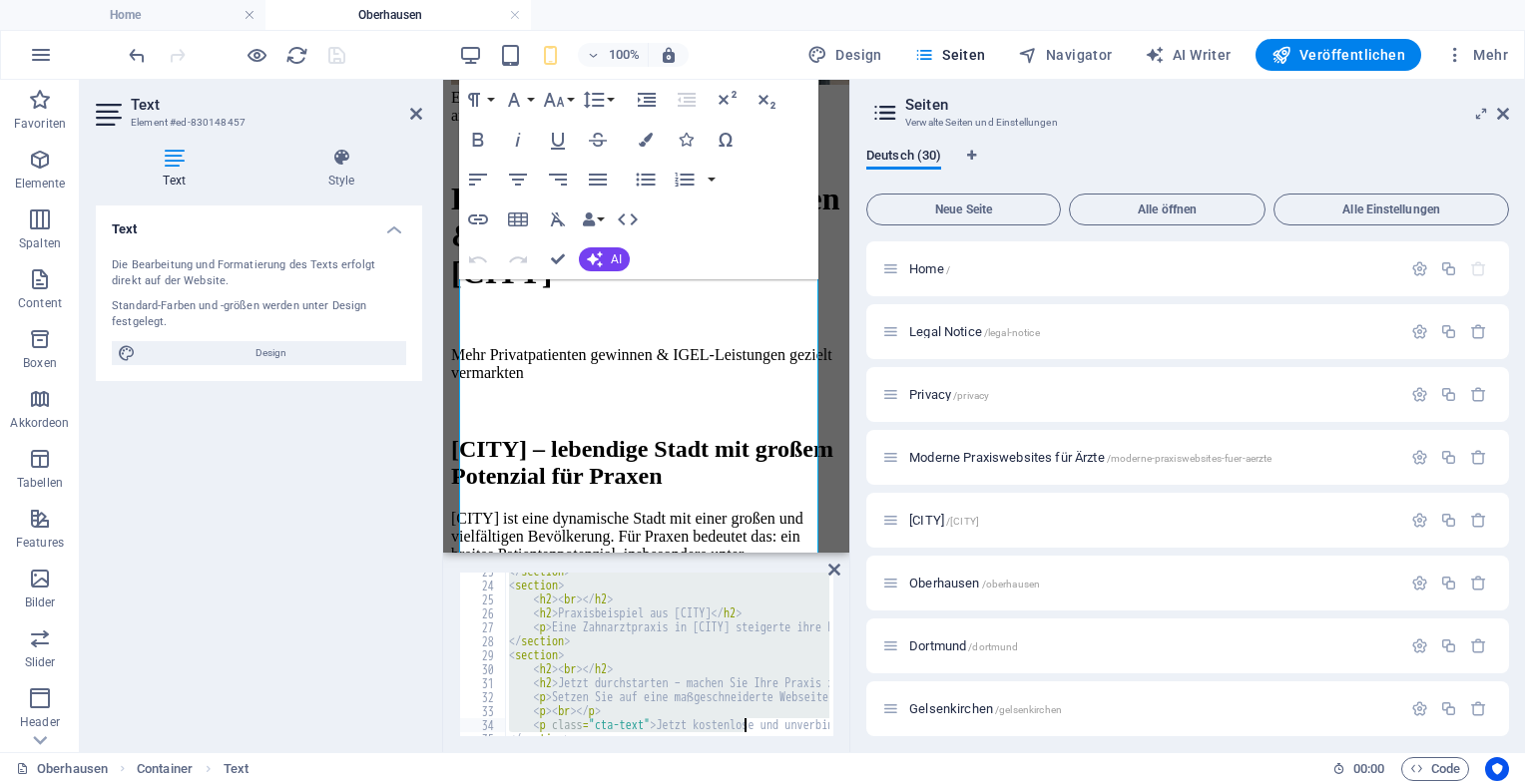 scroll, scrollTop: 329, scrollLeft: 0, axis: vertical 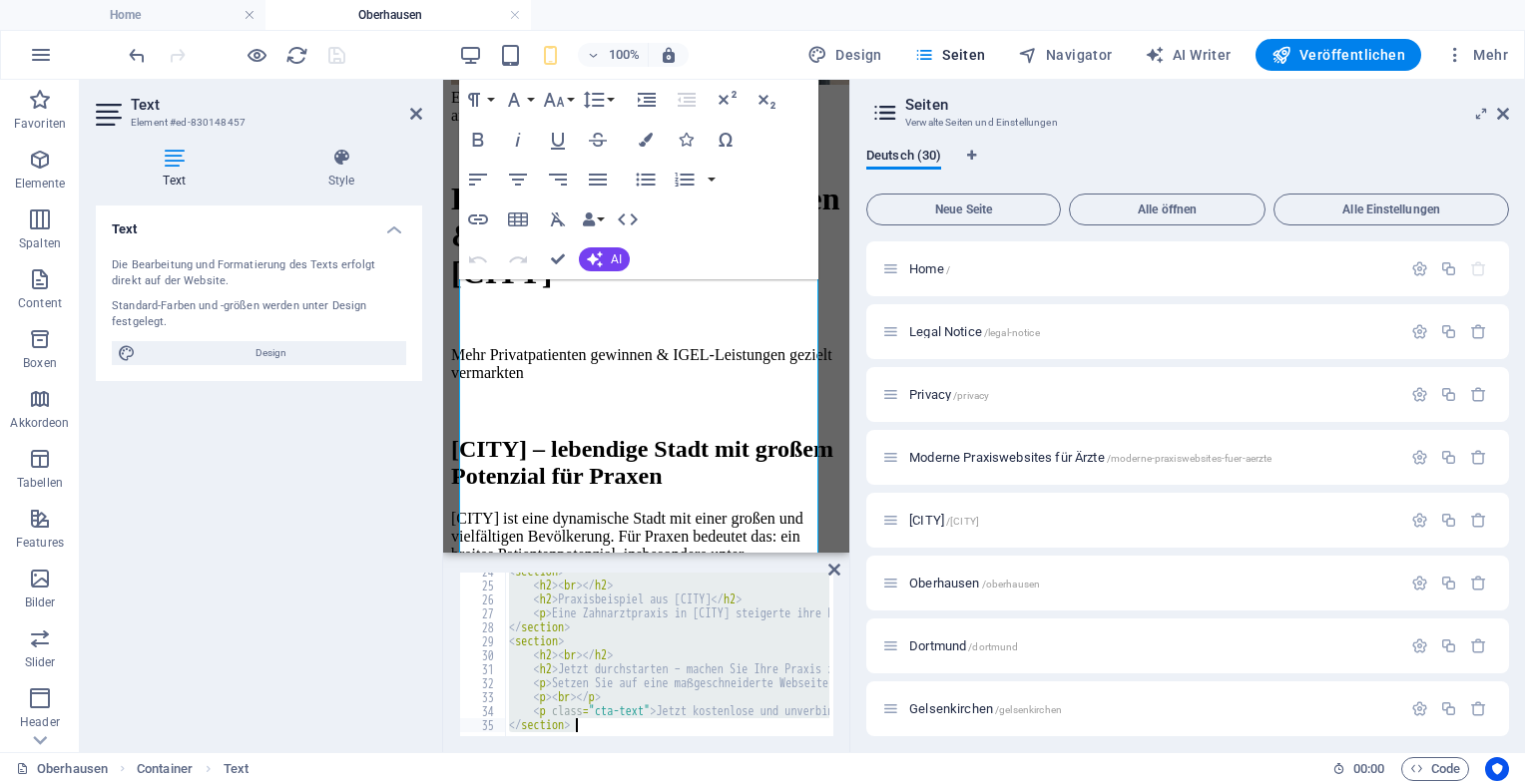 drag, startPoint x: 506, startPoint y: 573, endPoint x: 788, endPoint y: 787, distance: 354.0056 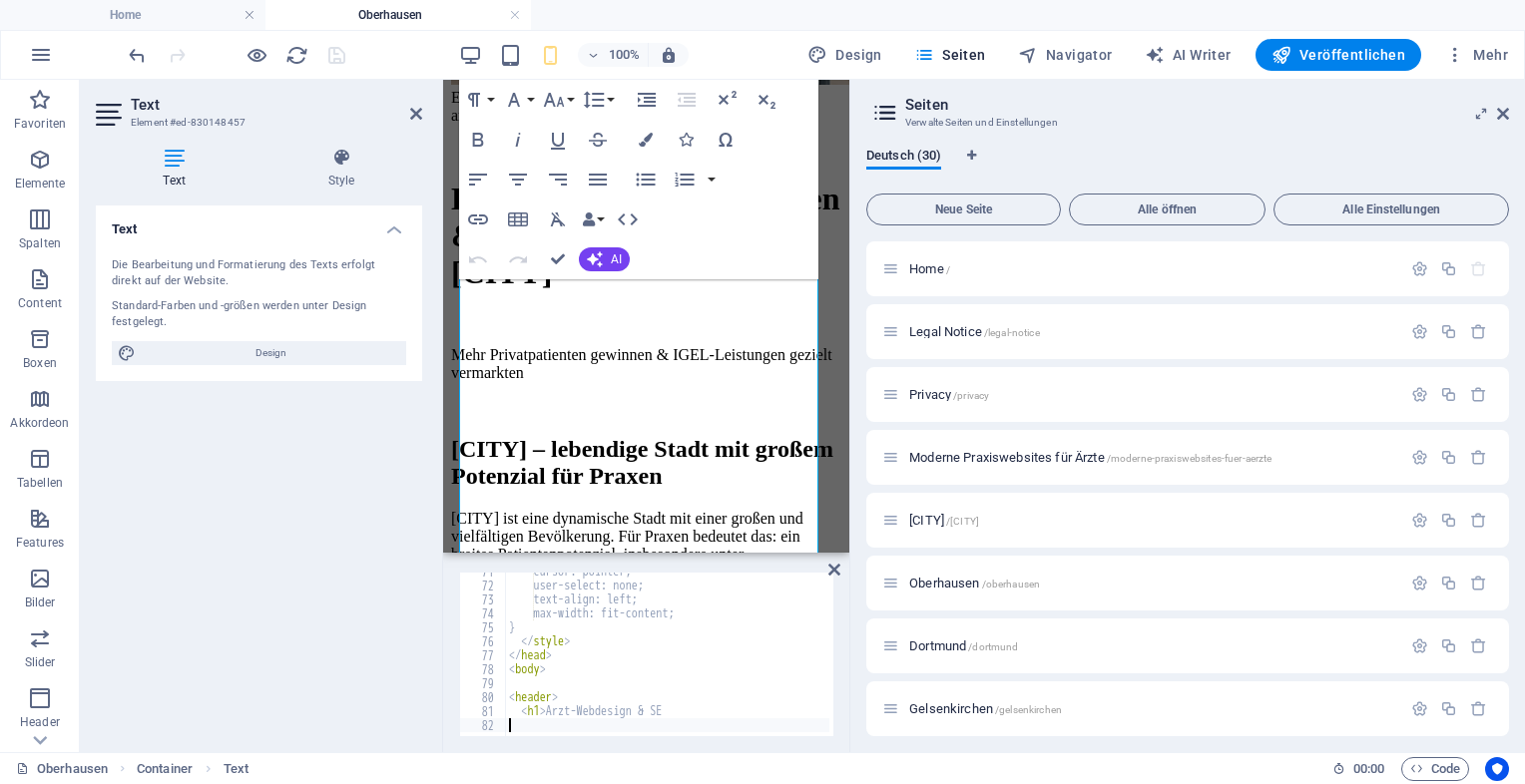 scroll, scrollTop: 985, scrollLeft: 0, axis: vertical 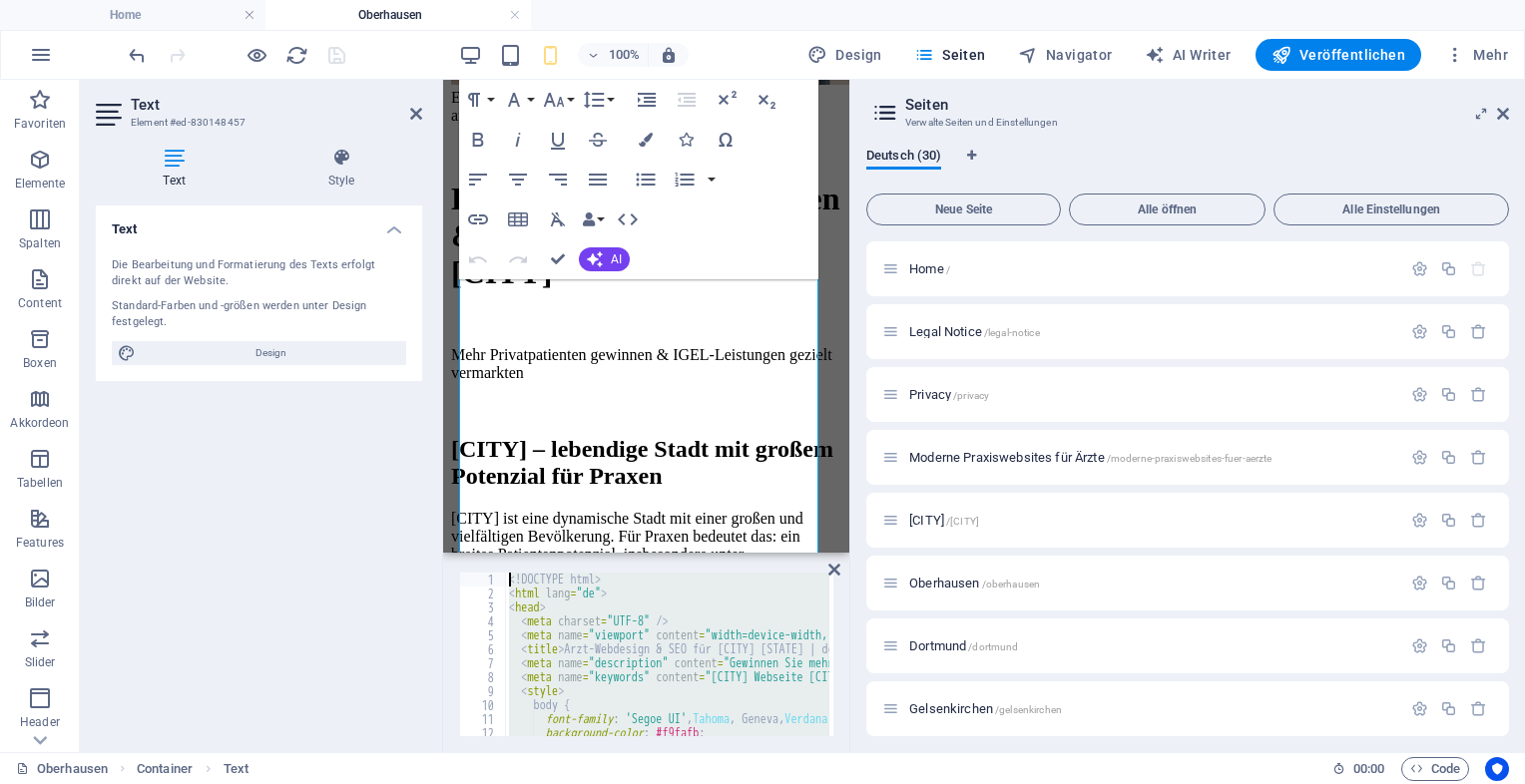 drag, startPoint x: 710, startPoint y: 704, endPoint x: 349, endPoint y: 422, distance: 458.0884 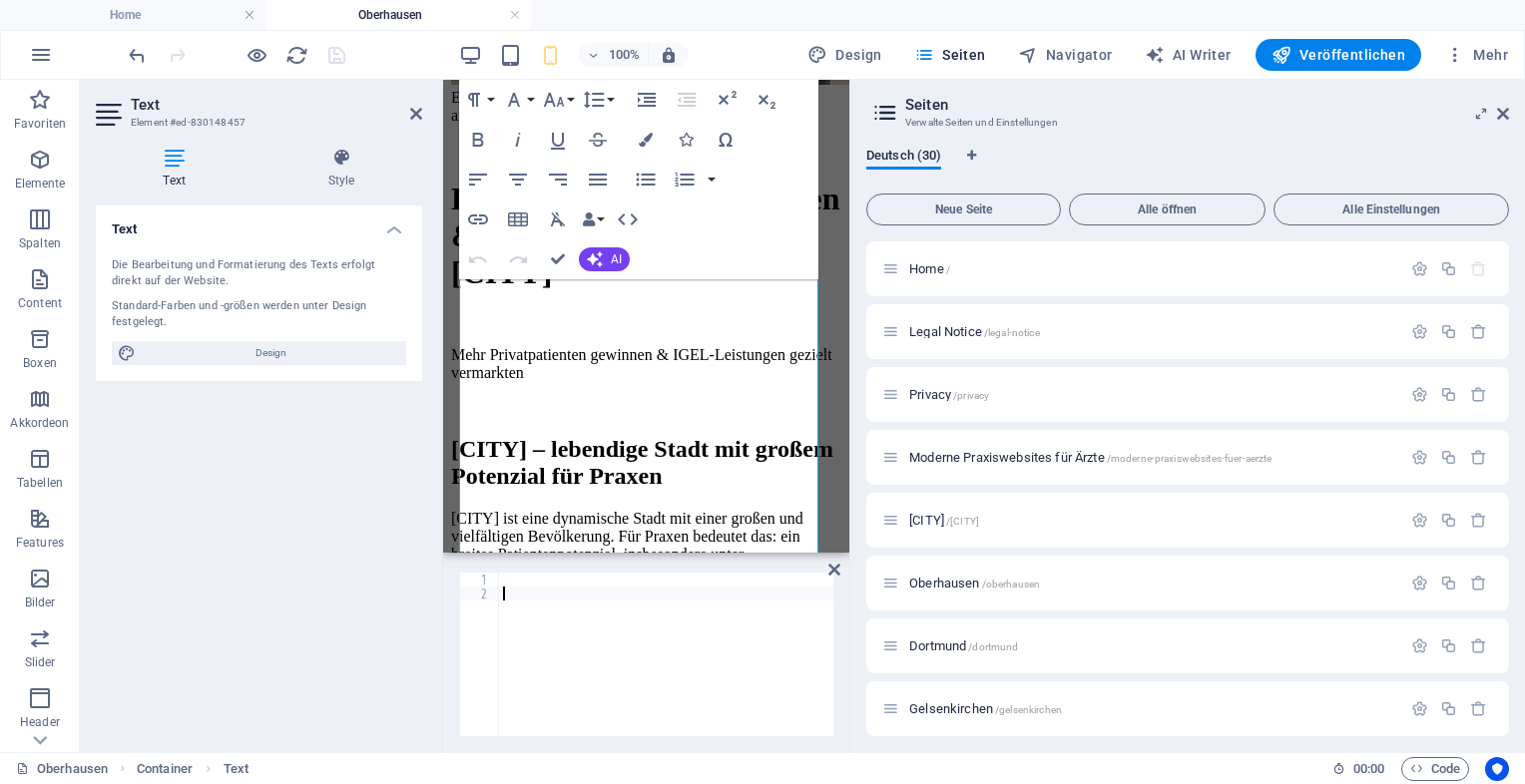 click at bounding box center (666, 668) 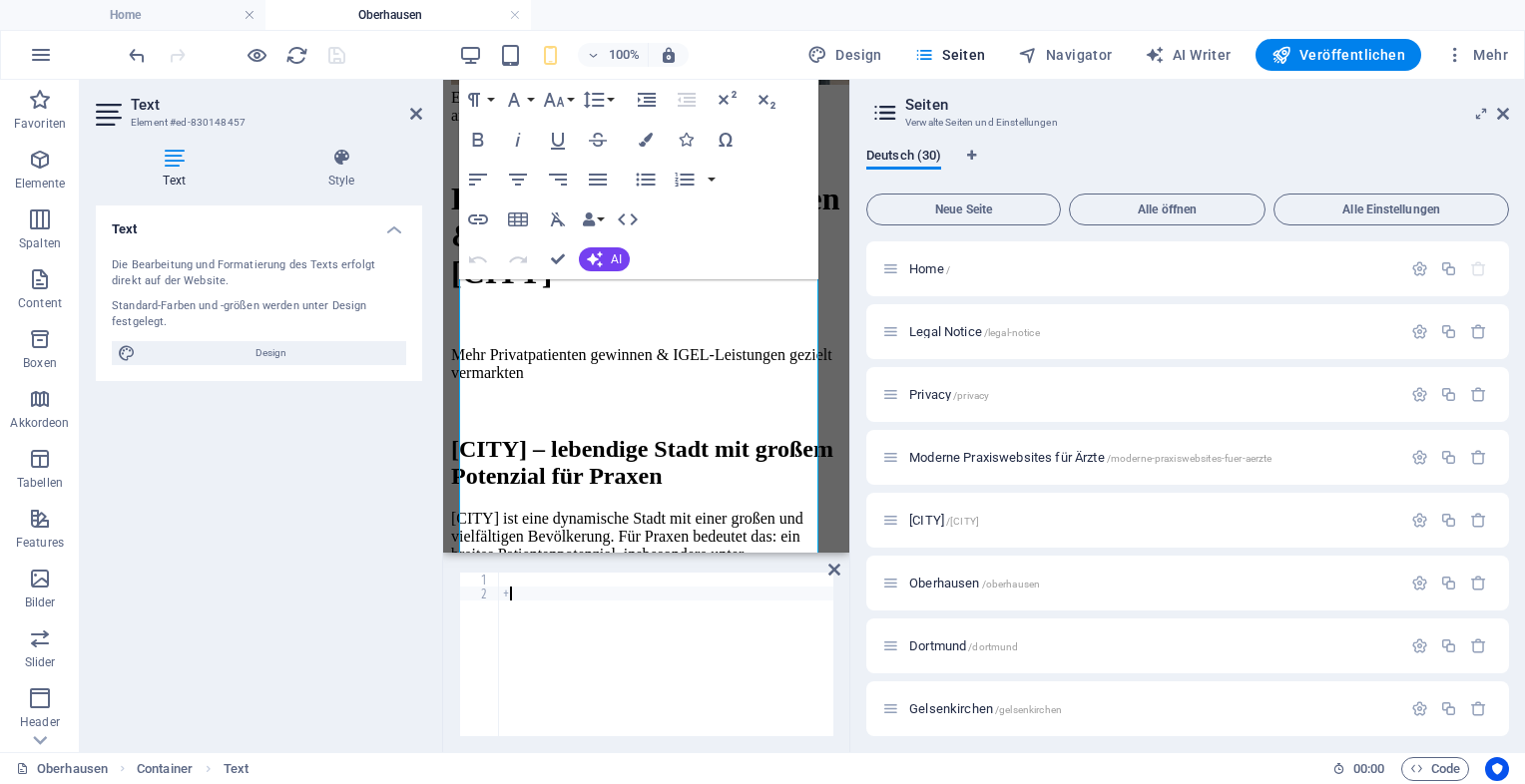 type 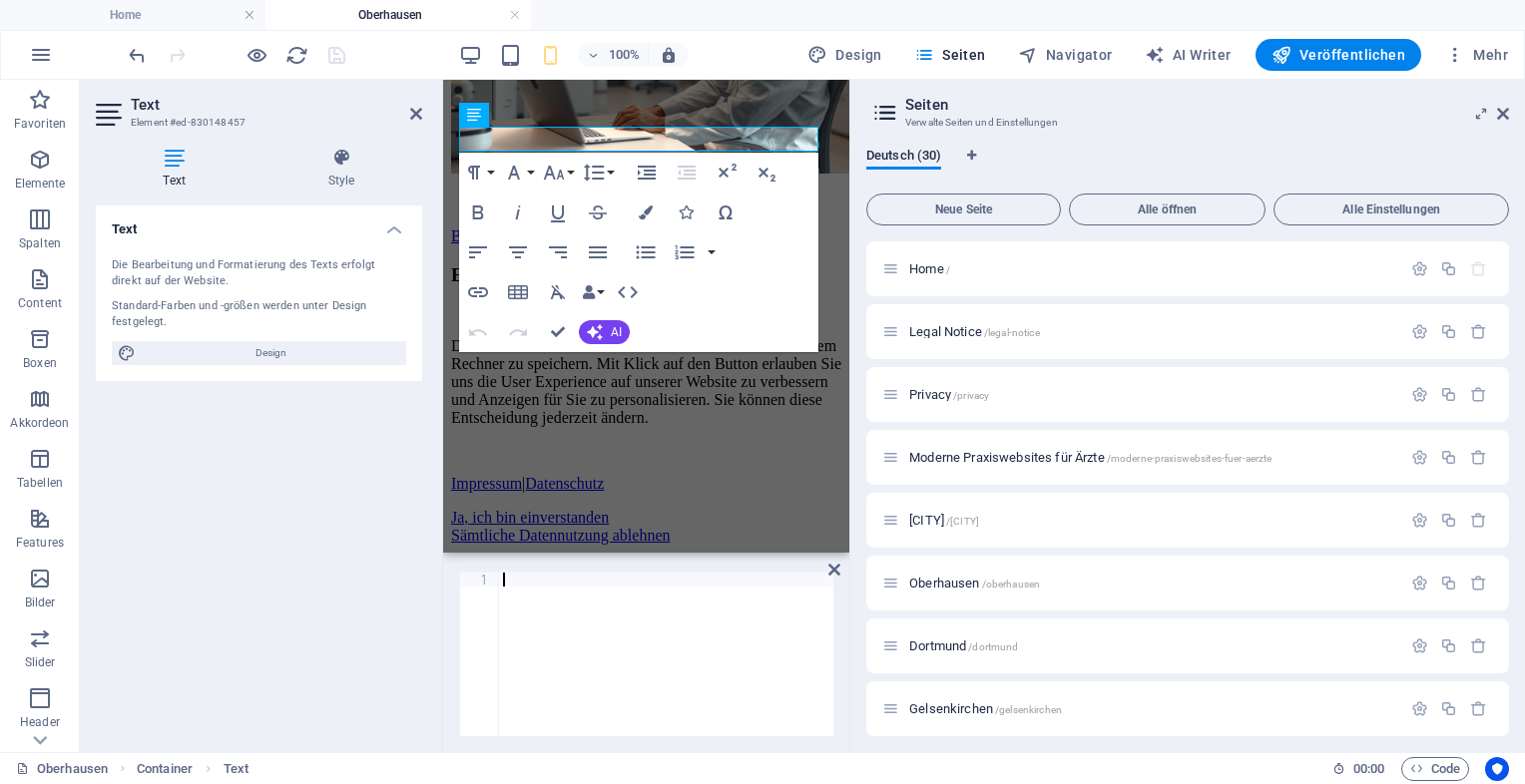 click at bounding box center [666, 668] 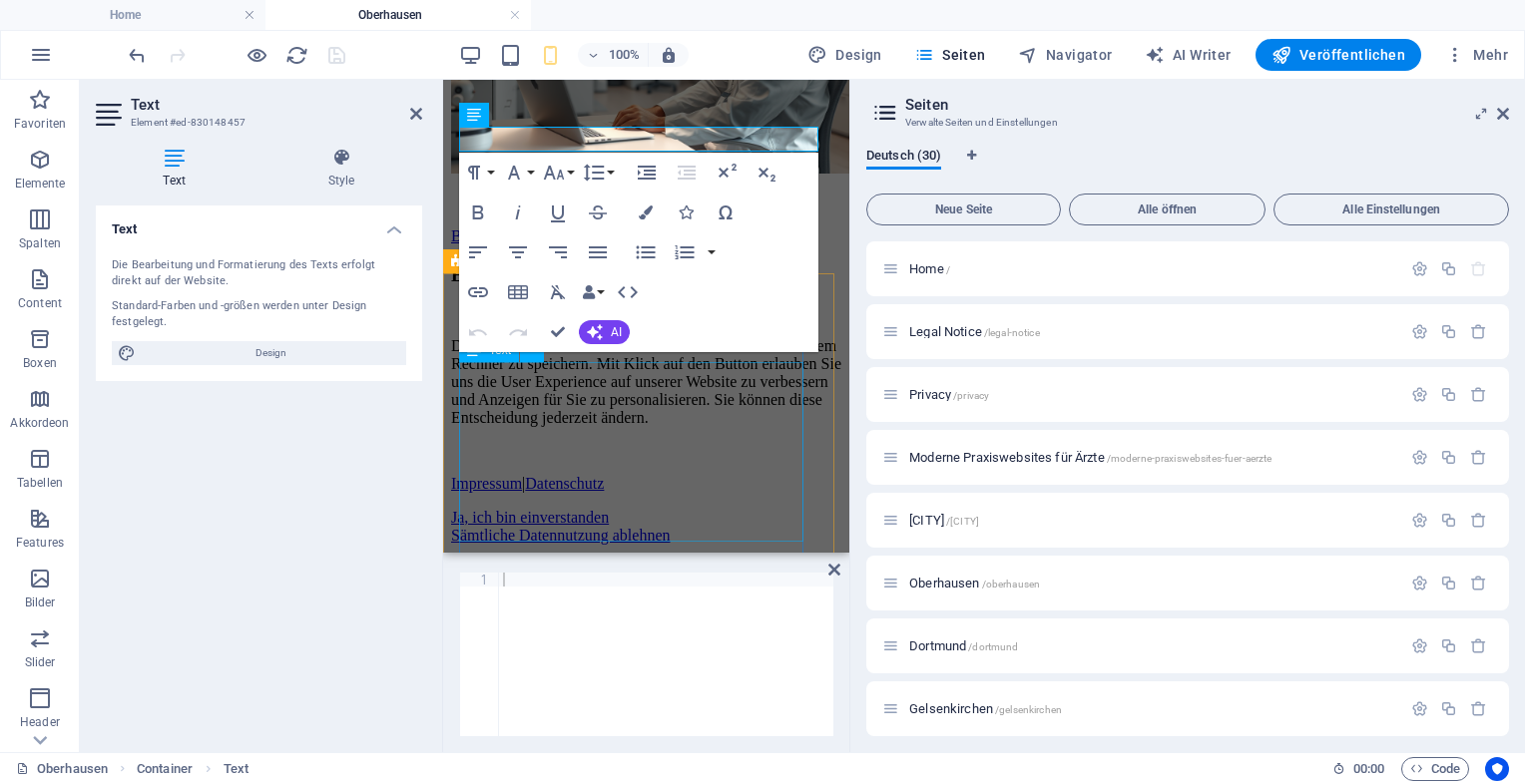 click on "Diese Seite verwendet Cookies um Informationen auf Ihrem Rechner zu speichern. Mit Klick auf den Button erlauben Sie uns die User Experience auf unserer Website zu verbessern und Anzeigen für Sie zu personalisieren. Sie können diese Entscheidung jederzeit ändern." at bounding box center (646, 382) 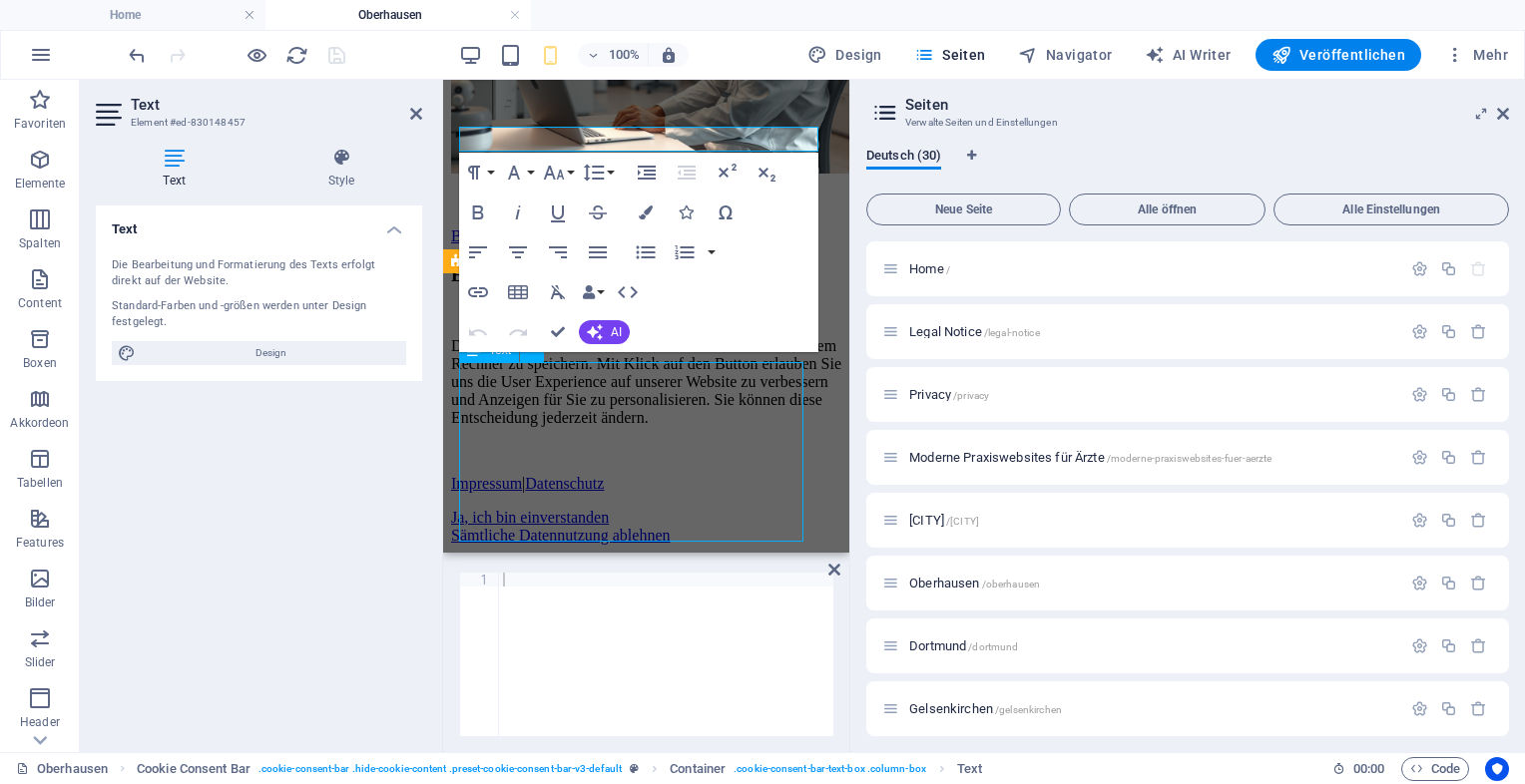 click on "Diese Seite verwendet Cookies um Informationen auf Ihrem Rechner zu speichern. Mit Klick auf den Button erlauben Sie uns die User Experience auf unserer Website zu verbessern und Anzeigen für Sie zu personalisieren. Sie können diese Entscheidung jederzeit ändern." at bounding box center [646, 382] 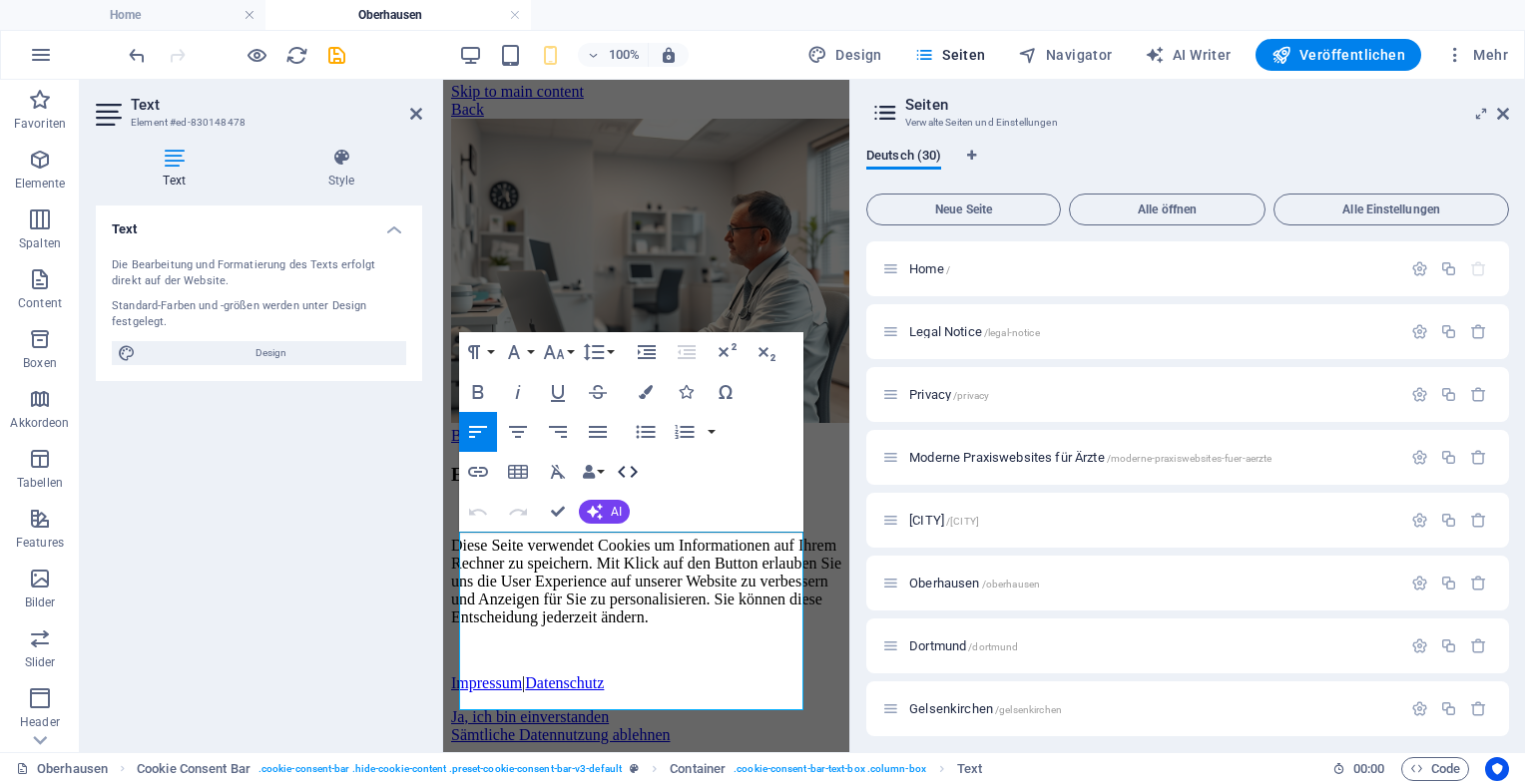 click 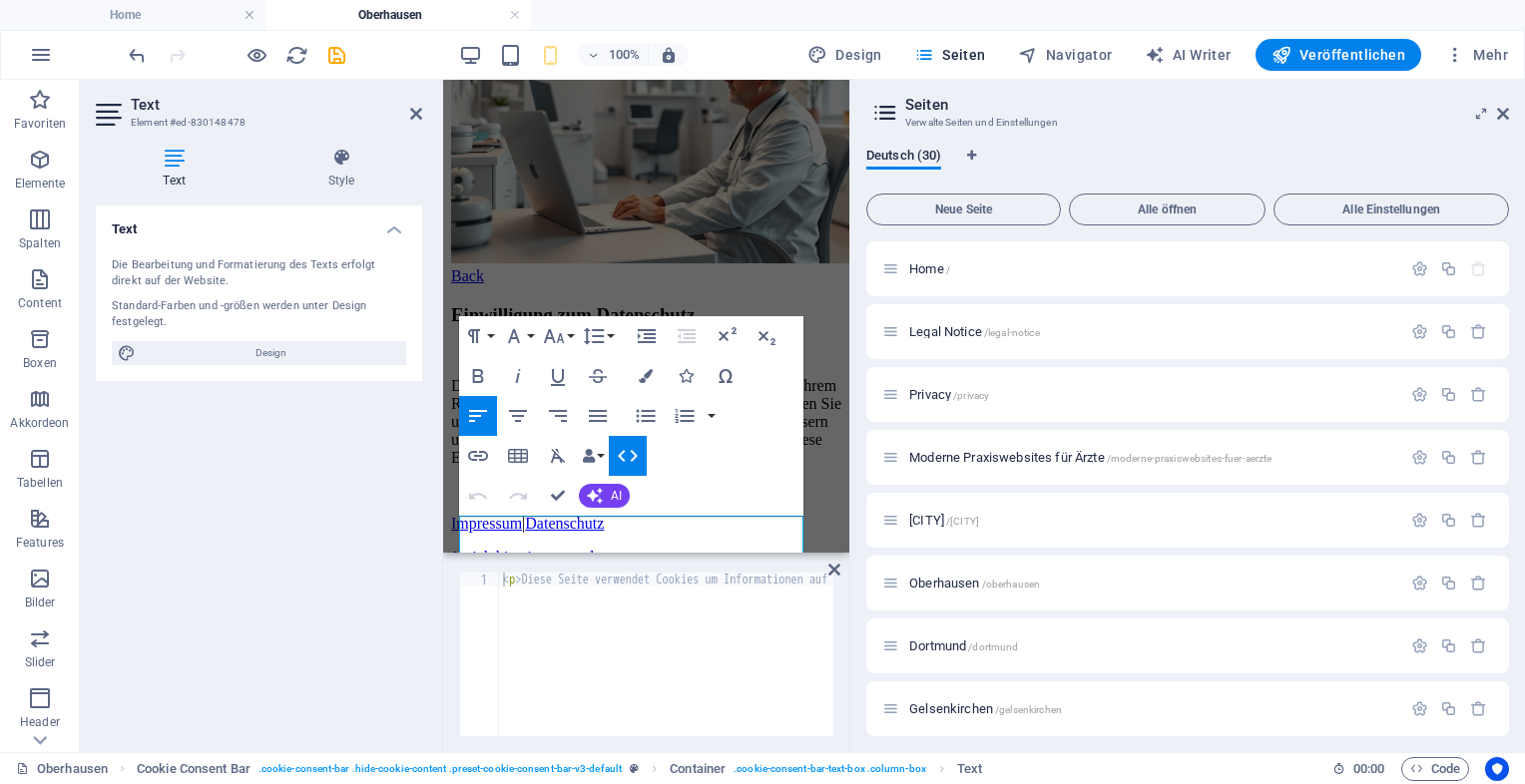 click on "< p > Diese Seite verwendet Cookies um Informationen auf Ihrem Rechner zu speichern. Mit Klick auf den Button erlauben Sie uns die User Experience auf unserer Website zu verbessern und Anzeigen für Sie zu personalisieren. Sie können diese Entscheidung jederzeit ändern. </ p >" at bounding box center [1410, 666] 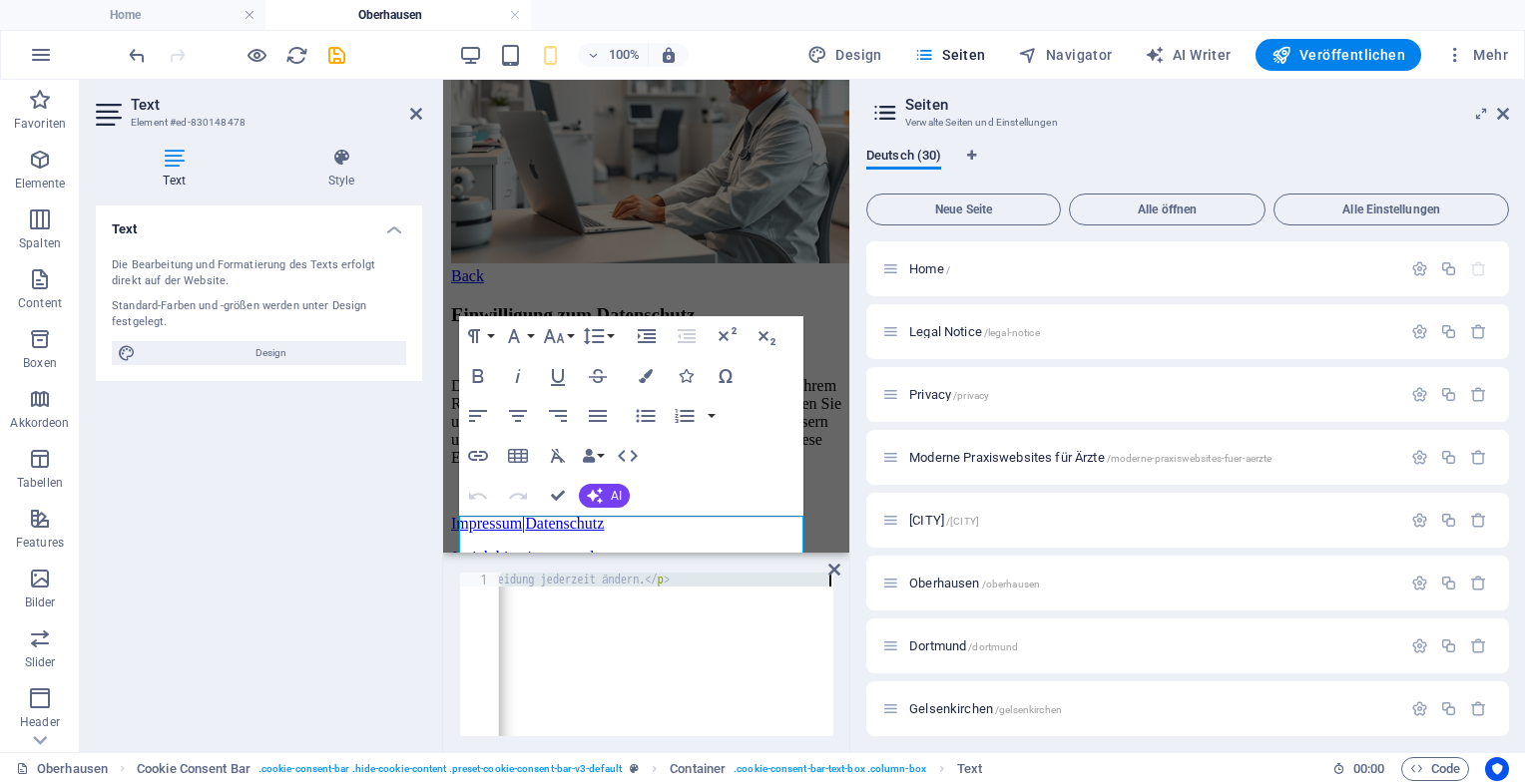 drag, startPoint x: 502, startPoint y: 579, endPoint x: 864, endPoint y: 672, distance: 373.75527 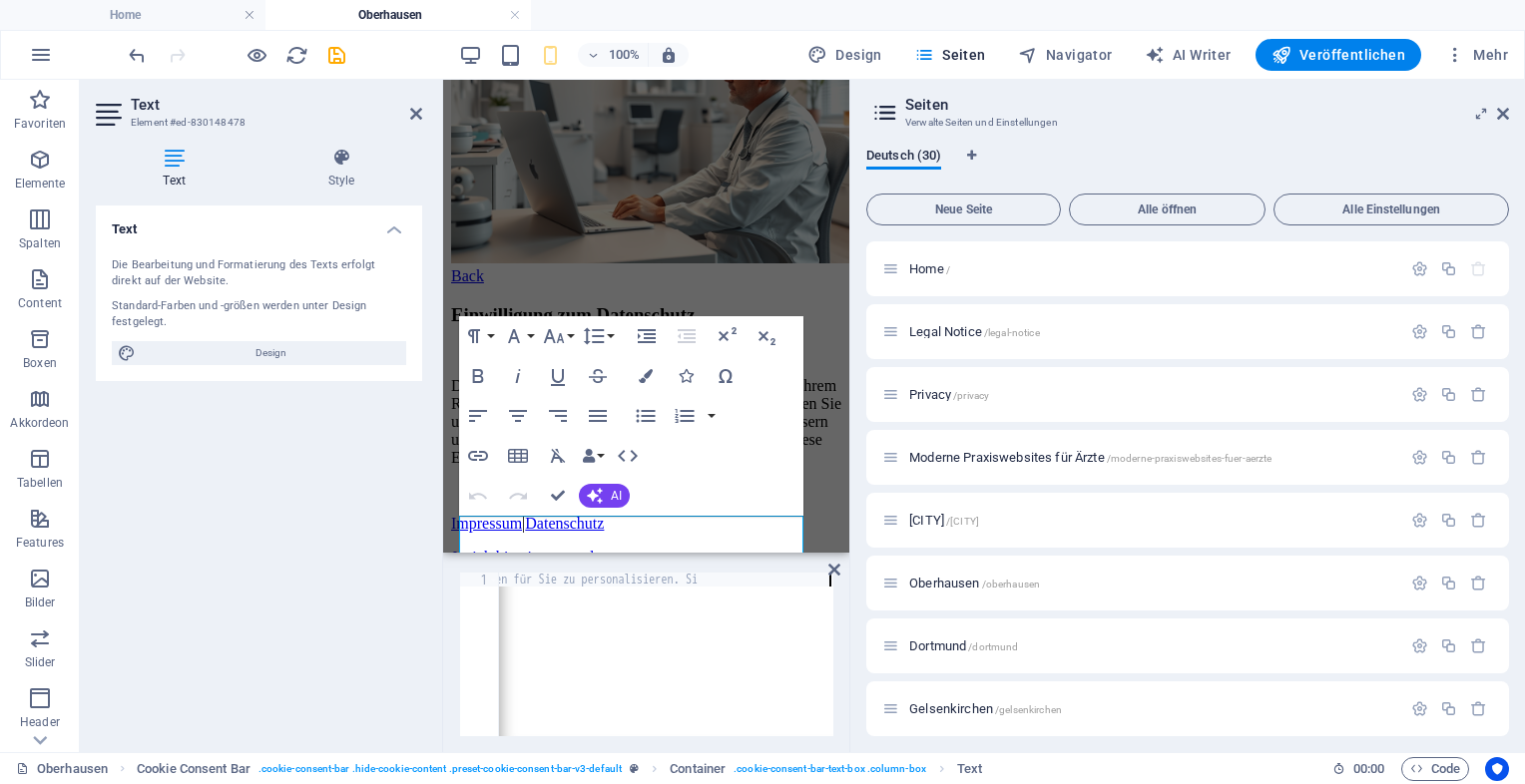 scroll, scrollTop: 0, scrollLeft: 1159, axis: horizontal 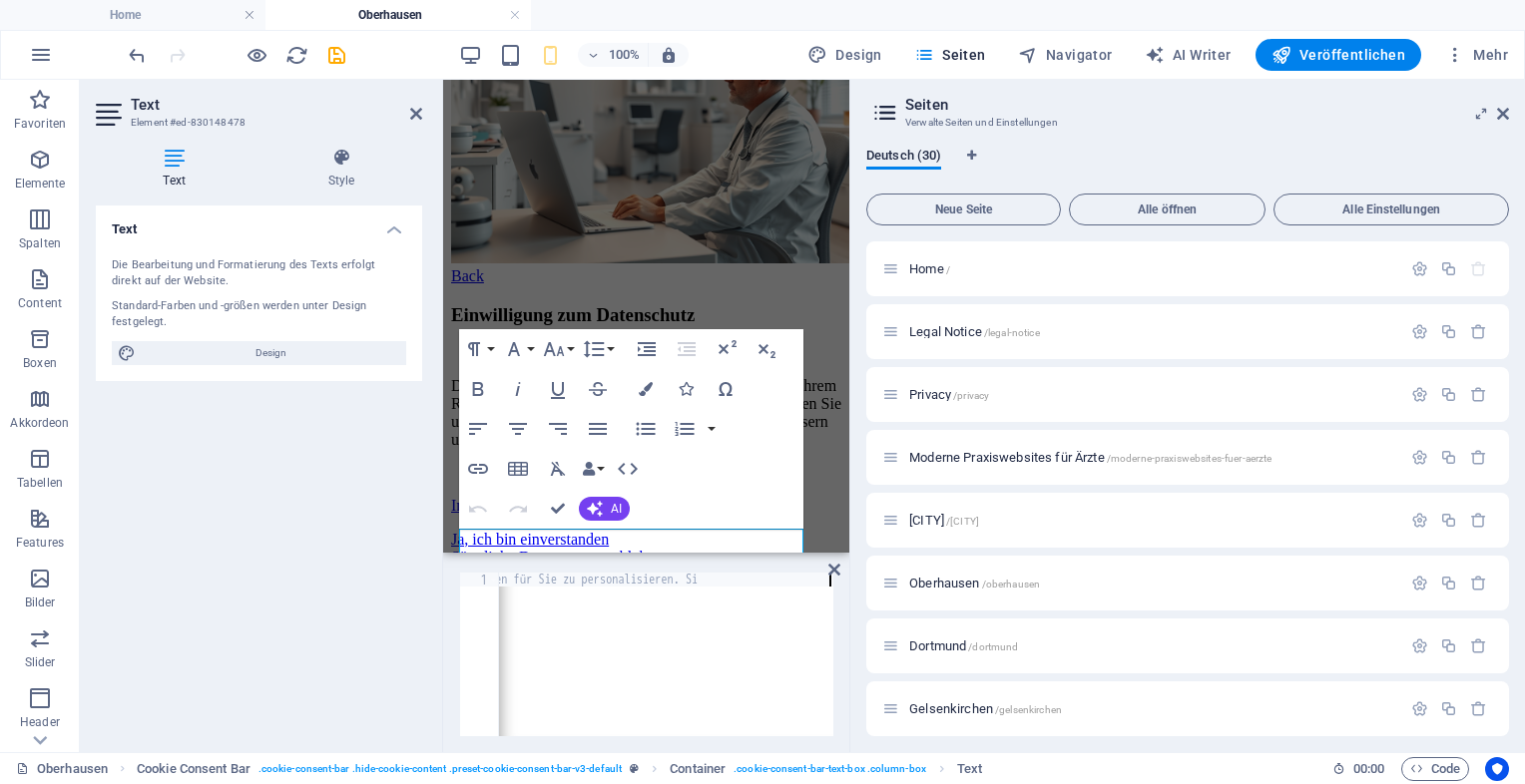 click on "< p > Diese Seite verwendet Cookies um Informationen auf Ihrem Rechner zu speichern. Mit Klick auf den Button erlauben Sie uns die User Experience auf unserer Website zu verbessern und Anzeigen für Sie zu personalisieren. Si" at bounding box center [86, 666] 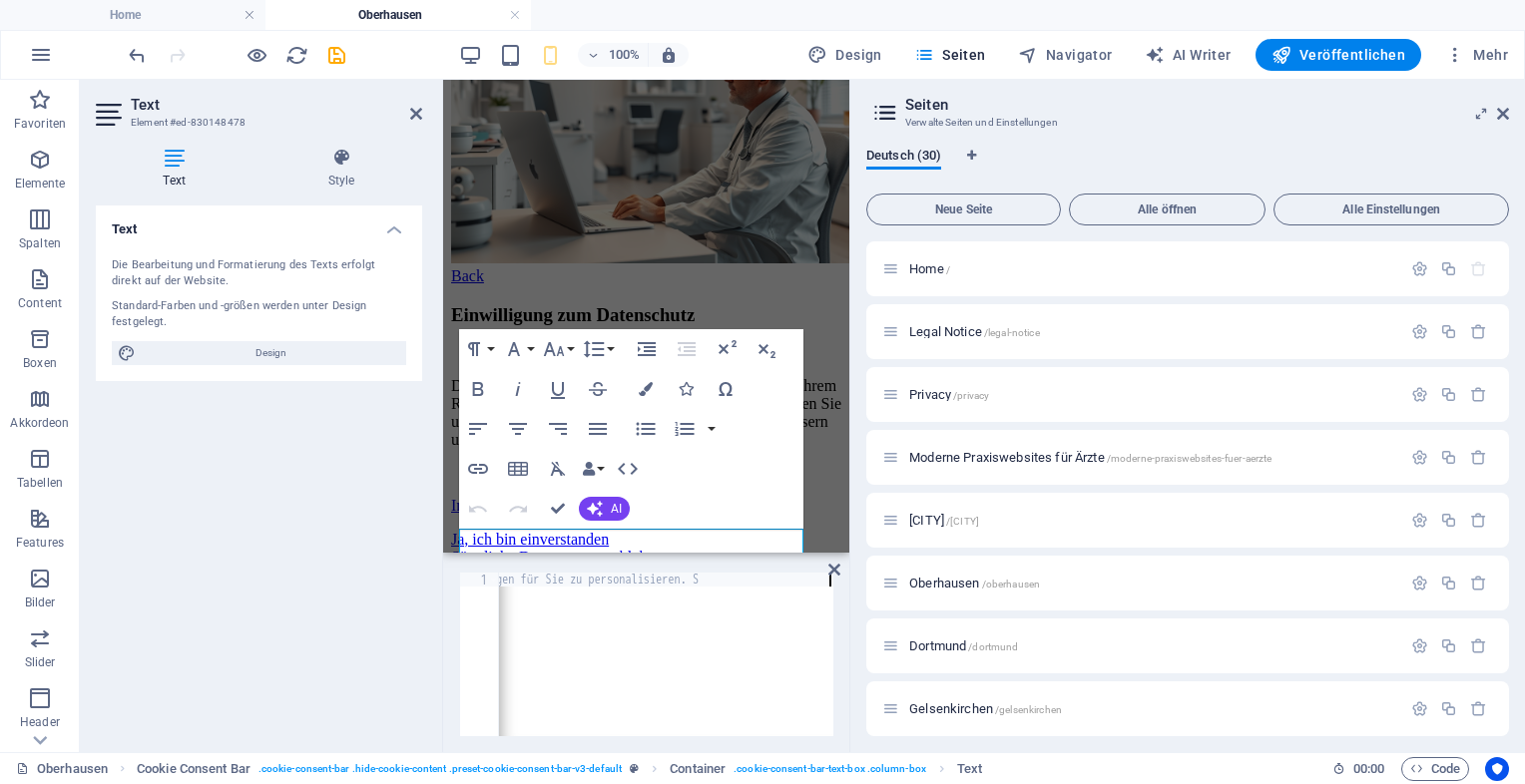 type on "<p>Diese Seite verwendet Cookies um Informationen auf Ihrem Rechner zu speichern. Mit Klick auf den Button erlauben Sie uns die User Experience auf unserer Website zu verbessern und Anzeigen für Sie zu personalisieren." 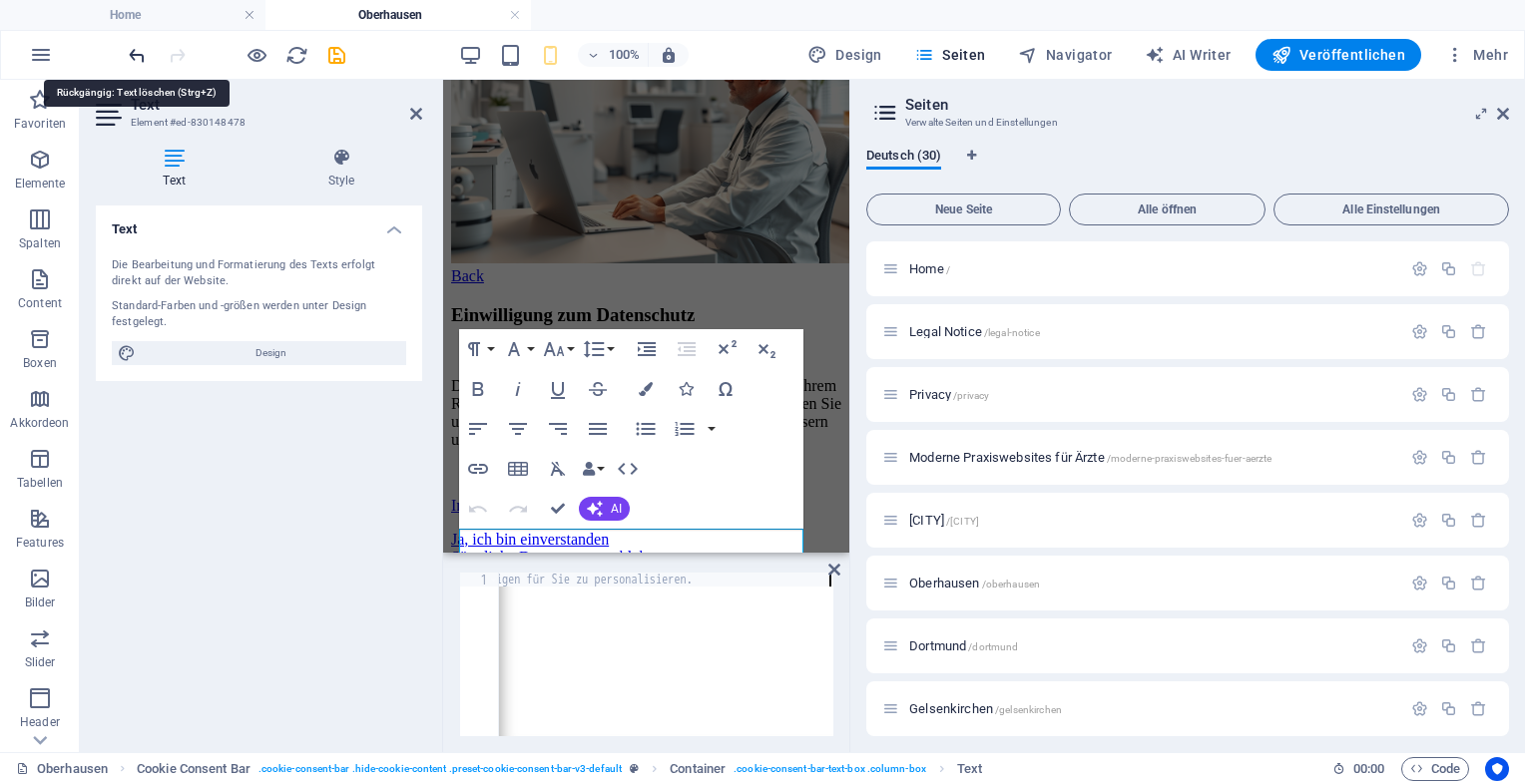 click at bounding box center (137, 55) 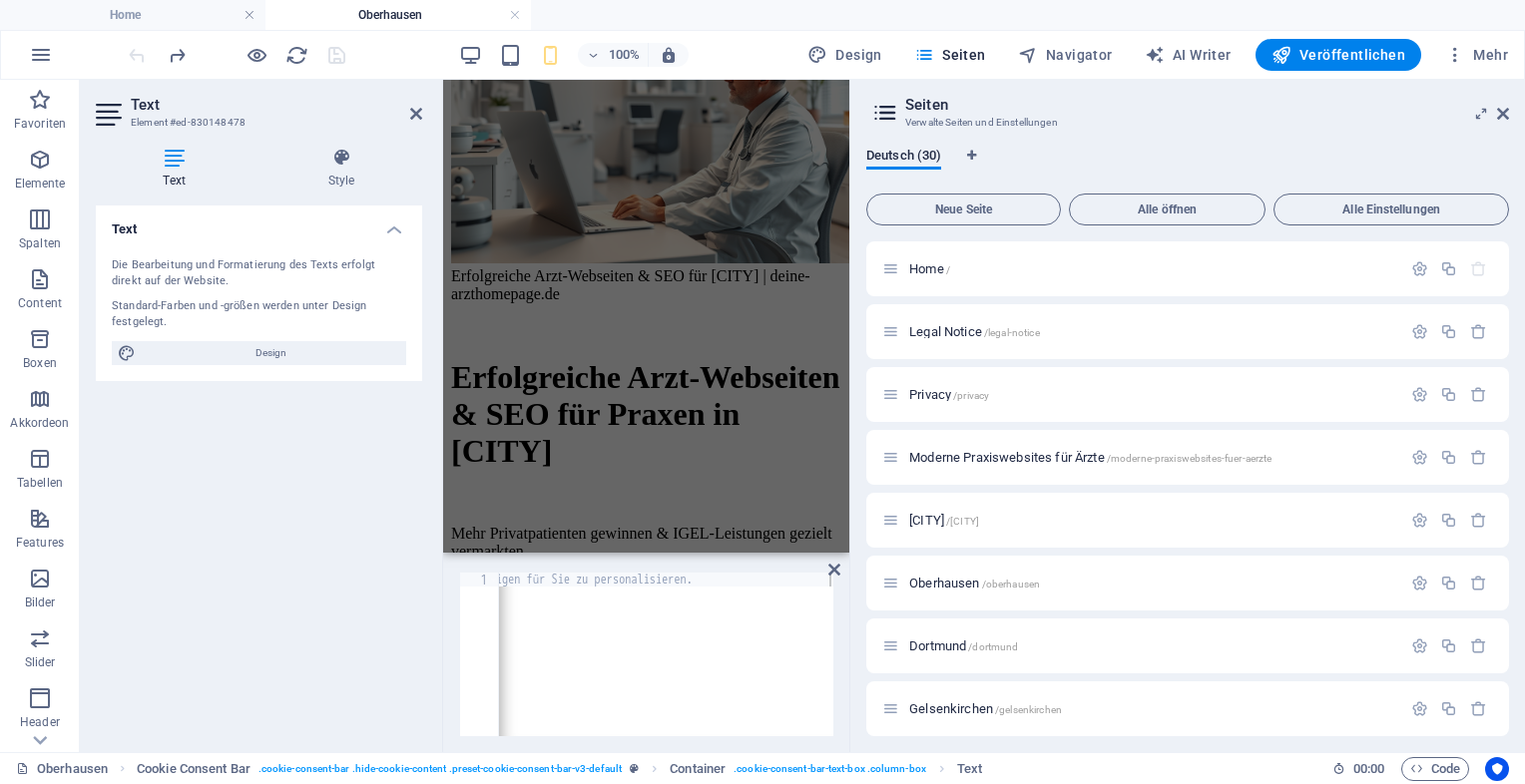 click on "< p > Diese Seite verwendet Cookies um Informationen auf Ihrem Rechner zu speichern. Mit Klick auf den Button erlauben Sie uns die User Experience auf unserer Website zu verbessern und Anzeigen für Sie zu personalisieren." at bounding box center (93, 666) 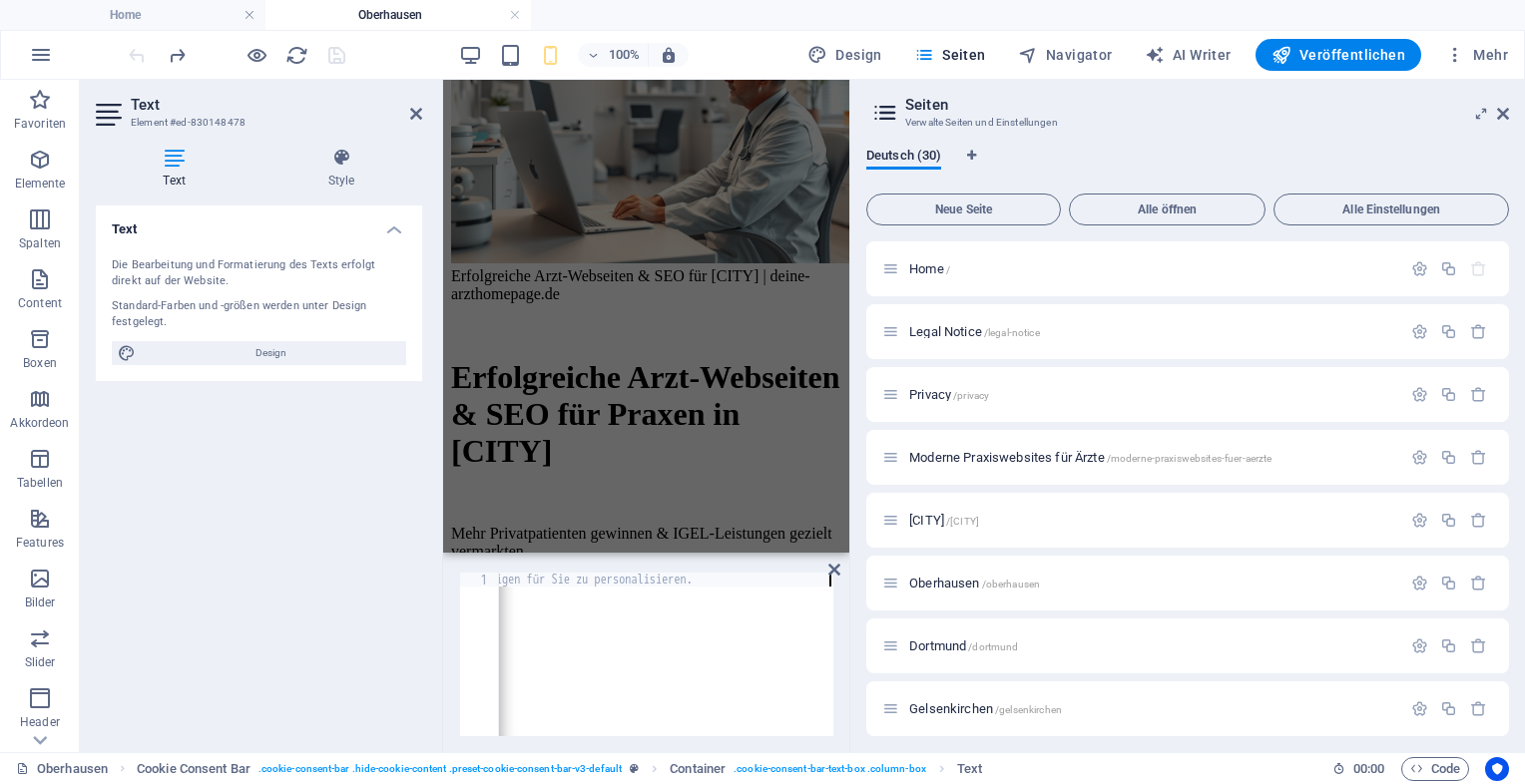 click on "< p > Diese Seite verwendet Cookies um Informationen auf Ihrem Rechner zu speichern. Mit Klick auf den Button erlauben Sie uns die User Experience auf unserer Website zu verbessern und Anzeigen für Sie zu personalisieren." at bounding box center (93, 666) 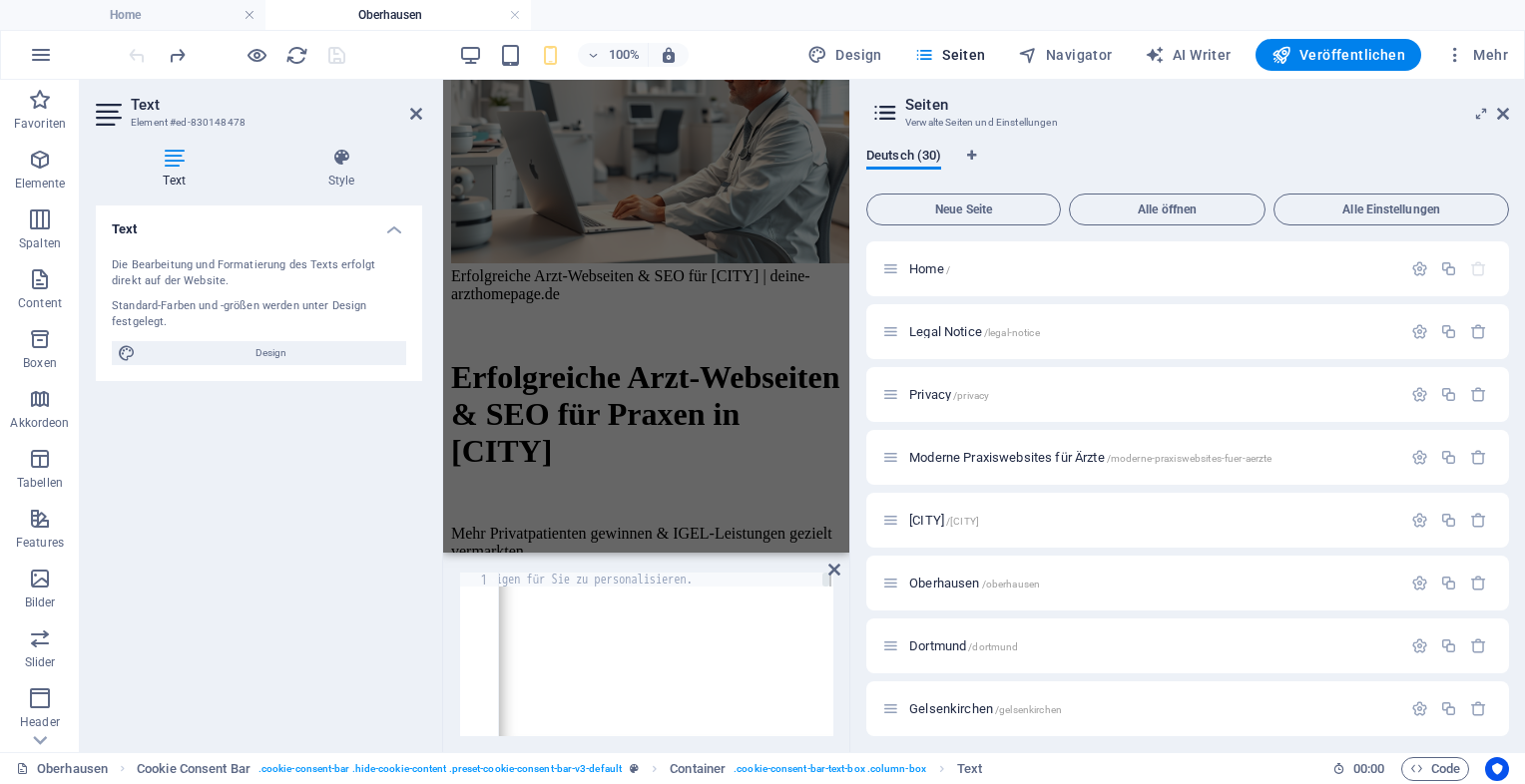 click on "< p > Diese Seite verwendet Cookies um Informationen auf Ihrem Rechner zu speichern. Mit Klick auf den Button erlauben Sie uns die User Experience auf unserer Website zu verbessern und Anzeigen für Sie zu personalisieren." at bounding box center (666, 654) 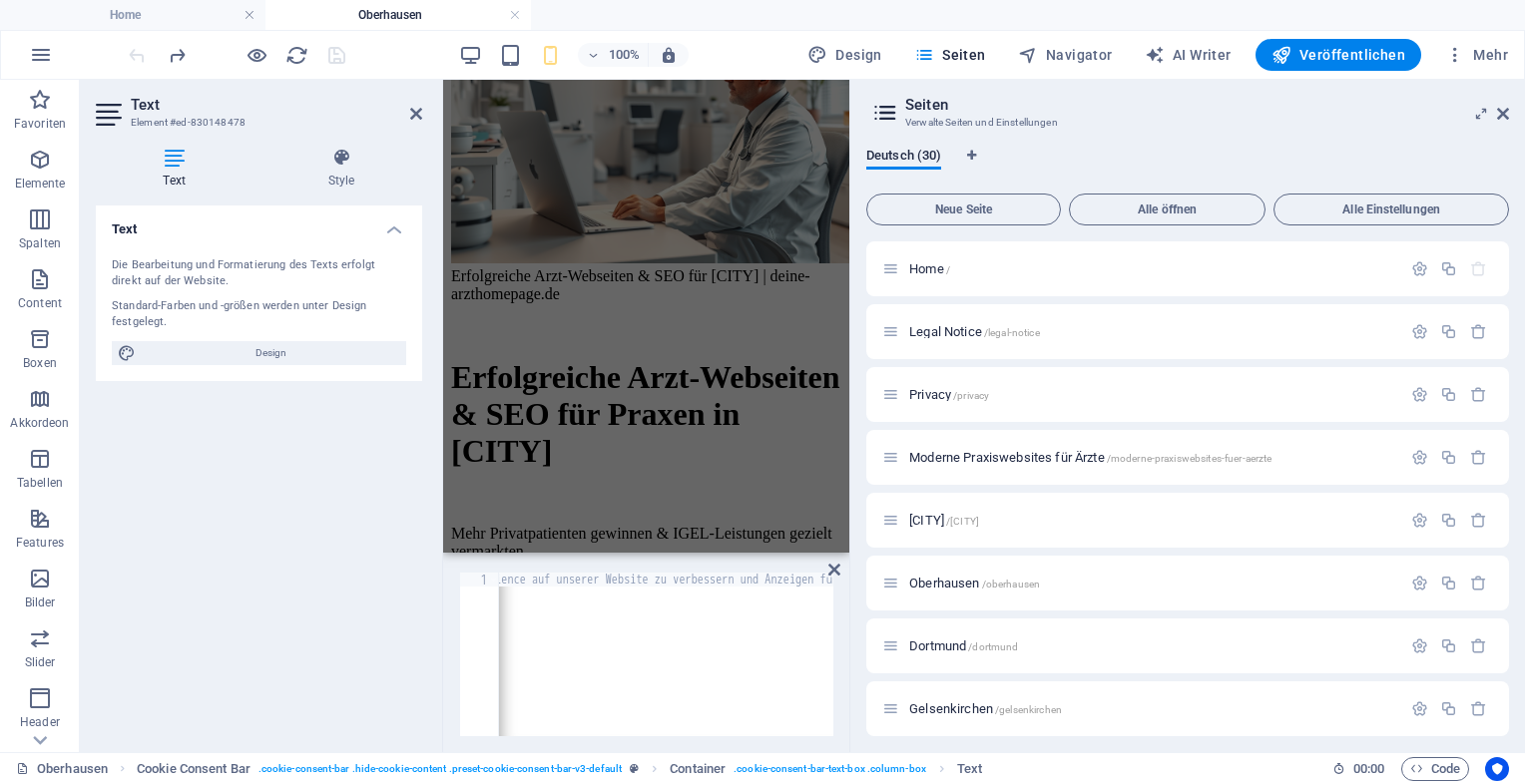 scroll, scrollTop: 0, scrollLeft: 853, axis: horizontal 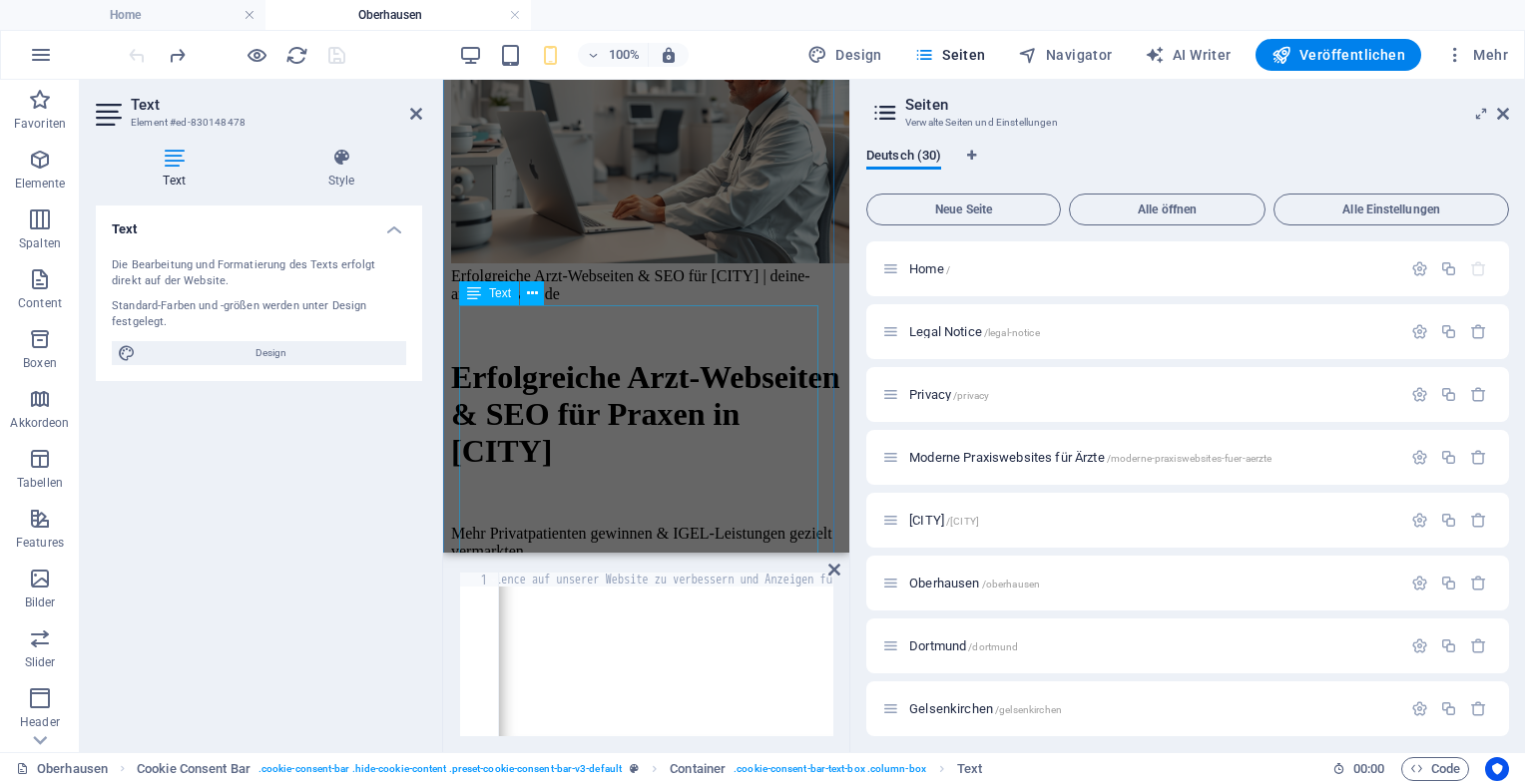 click on "Erfolgreiche Arzt-Webseiten & SEO für [CITY] | deine-arzthomepage.de
Erfolgreiche Arzt-Webseiten & SEO für Praxen in [CITY]
Mehr Privatpatienten gewinnen & IGEL-Leistungen gezielt vermarkten
[CITY] – lebendige Stadt mit großem Potenzial für Praxen
[CITY] ist eine dynamische Stadt mit einer großen und vielfältigen Bevölkerung. Für Praxen bedeutet das: ein breites Patientenpotenzial, insbesondere unter Privatpatienten und Selbstzahlern, die Wert auf hochwertige medizinische Leistungen legen.
Mit einer professionellen Website zeigen Sie Ihre Kompetenz und gewinnen gezielt Patienten, die bereit sind, in exklusive IGEL-Leistungen zu investieren.
IGEL-Leistungen und Privatpatienten erfolgreich ansprechen
Individuelle Vorsorgeuntersuchungen:  Präsentieren Sie exklusive Gesundheits-Checks für Privatpatienten.
Ästhetische Behandlungen:  Von Botox bis Hautverjüngung – zeigen Sie, welche hochwertigen Zusatzleistungen Sie bieten." at bounding box center (646, 966) 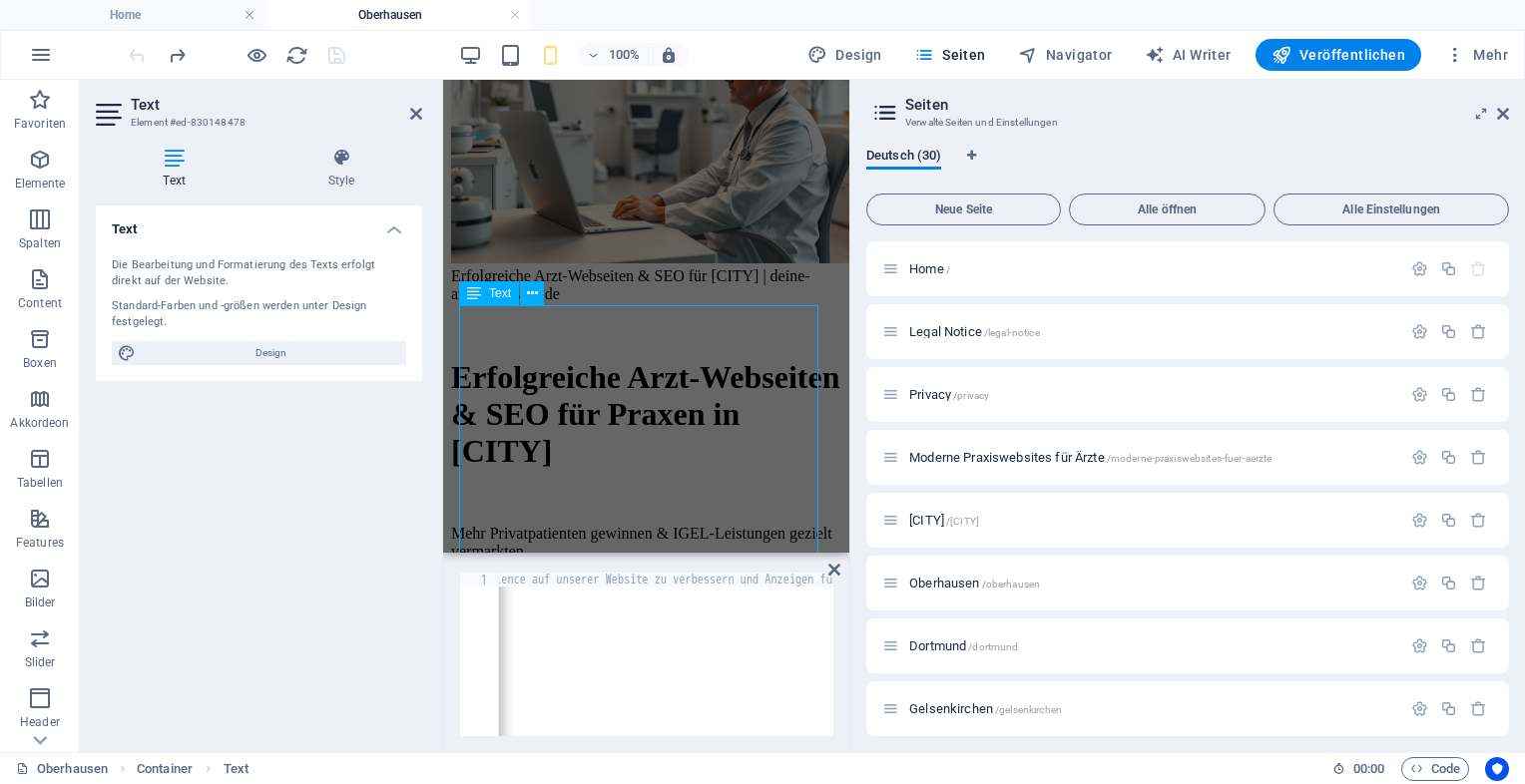 click on "Erfolgreiche Arzt-Webseiten & SEO für [CITY] | deine-arzthomepage.de
Erfolgreiche Arzt-Webseiten & SEO für Praxen in [CITY]
Mehr Privatpatienten gewinnen & IGEL-Leistungen gezielt vermarkten
[CITY] – lebendige Stadt mit großem Potenzial für Praxen
[CITY] ist eine dynamische Stadt mit einer großen und vielfältigen Bevölkerung. Für Praxen bedeutet das: ein breites Patientenpotenzial, insbesondere unter Privatpatienten und Selbstzahlern, die Wert auf hochwertige medizinische Leistungen legen.
Mit einer professionellen Website zeigen Sie Ihre Kompetenz und gewinnen gezielt Patienten, die bereit sind, in exklusive IGEL-Leistungen zu investieren.
IGEL-Leistungen und Privatpatienten erfolgreich ansprechen
Individuelle Vorsorgeuntersuchungen:  Präsentieren Sie exklusive Gesundheits-Checks für Privatpatienten.
Ästhetische Behandlungen:  Von Botox bis Hautverjüngung – zeigen Sie, welche hochwertigen Zusatzleistungen Sie bieten." at bounding box center [646, 966] 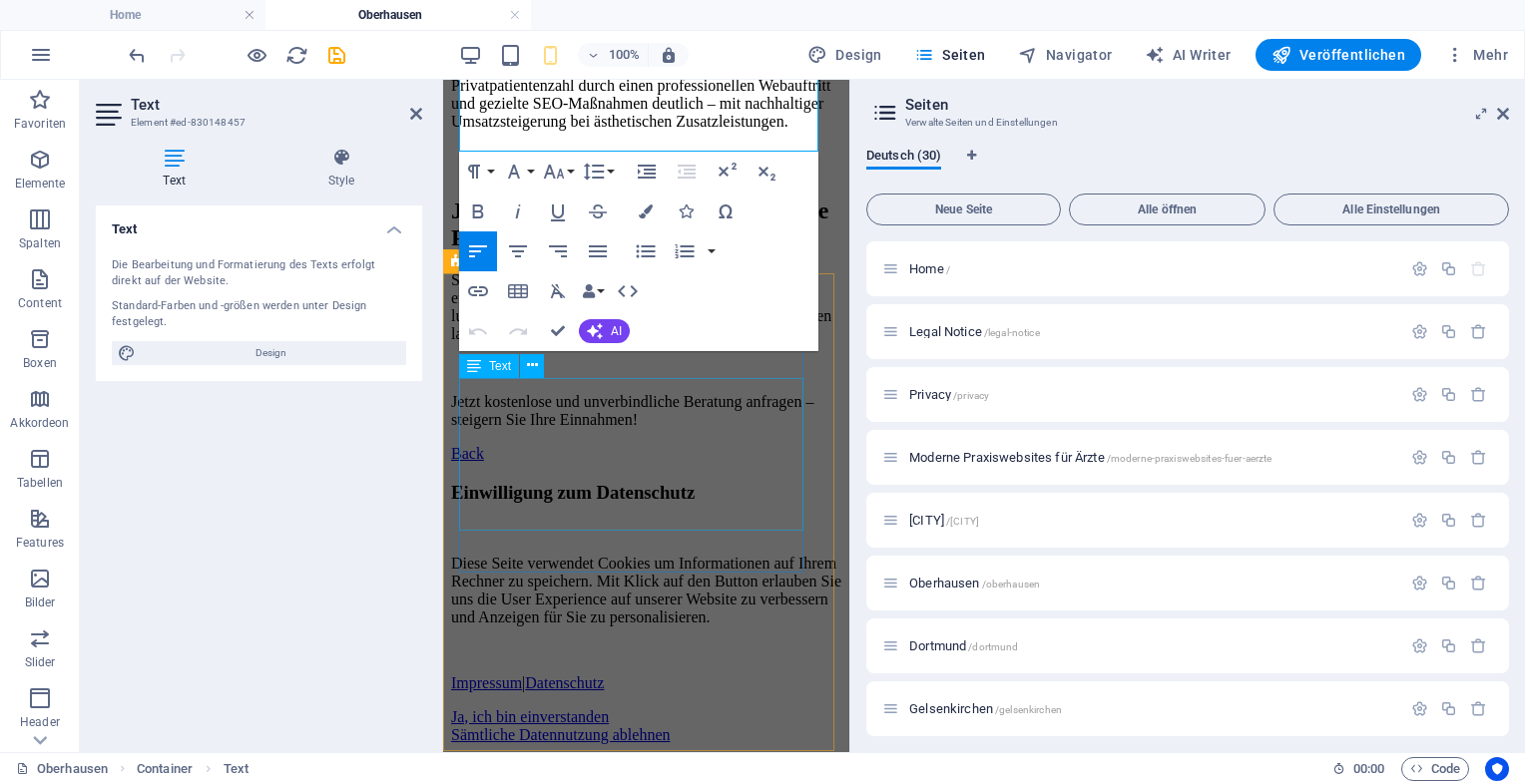 scroll, scrollTop: 1680, scrollLeft: 0, axis: vertical 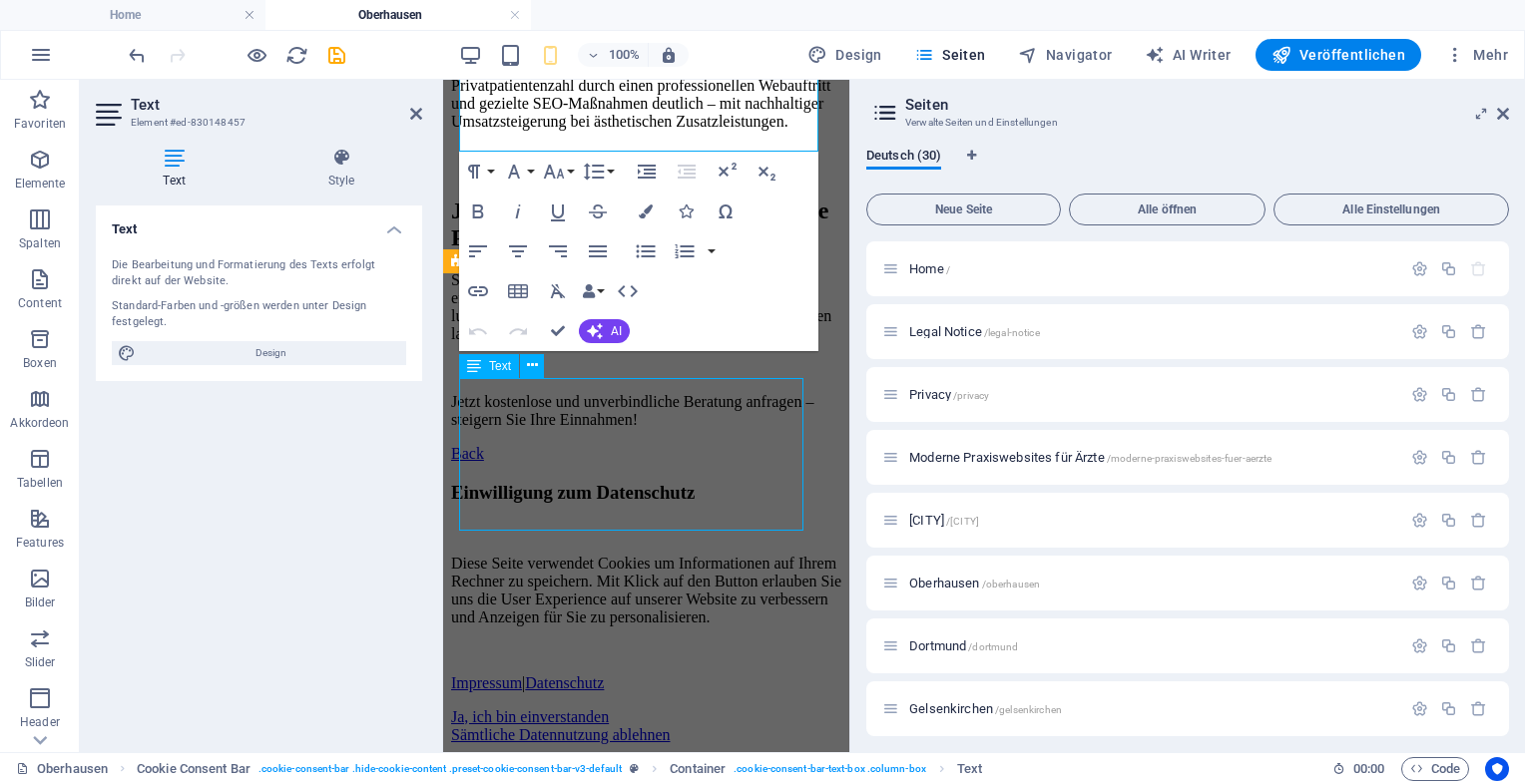 click on "Diese Seite verwendet Cookies um Informationen auf Ihrem Rechner zu speichern. Mit Klick auf den Button erlauben Sie uns die User Experience auf unserer Website zu verbessern und Anzeigen für Sie zu personalisieren." at bounding box center (646, 590) 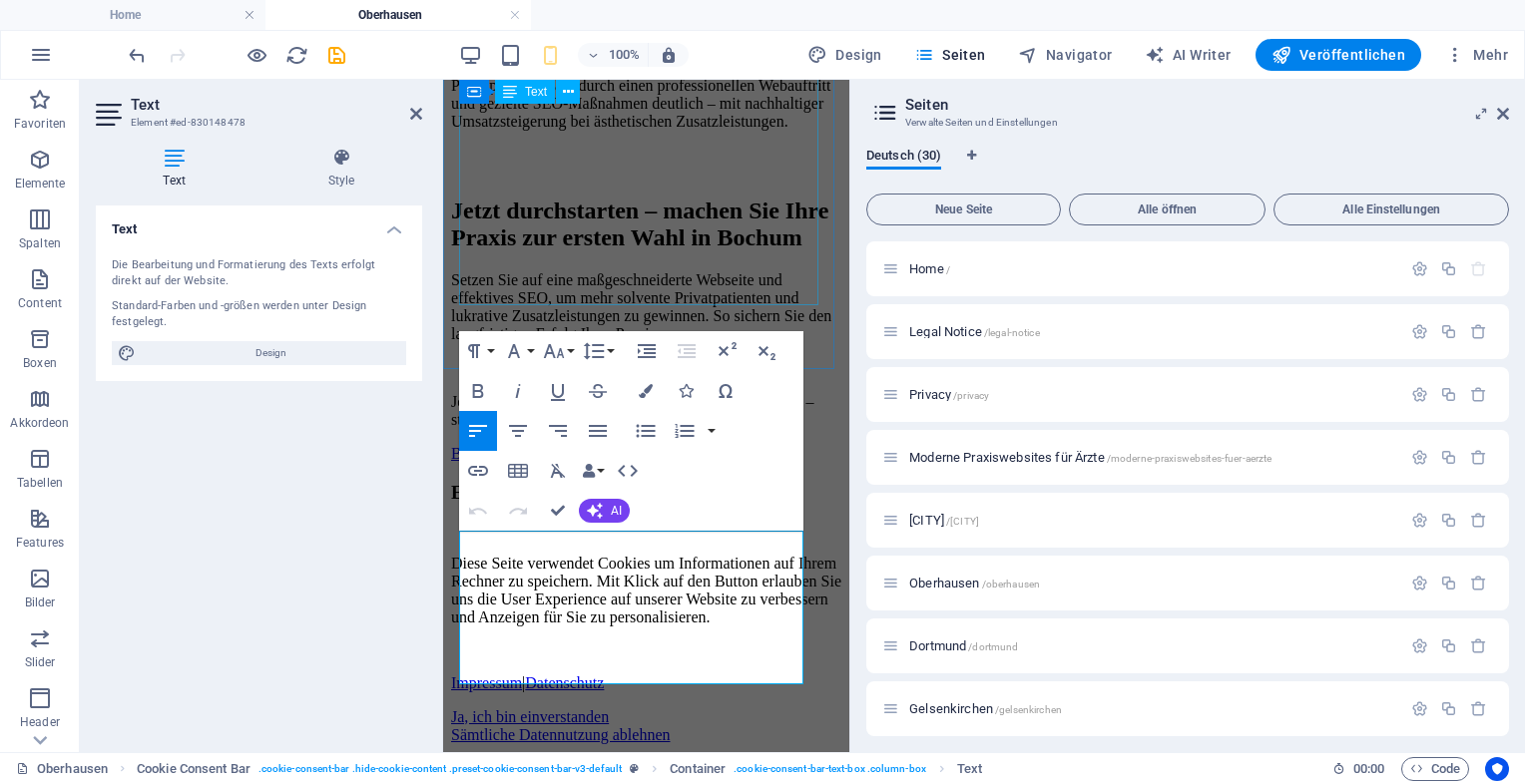 click on "Erfolgreiche Arzt-Webseiten & SEO für [CITY] | deine-arzthomepage.de
Erfolgreiche Arzt-Webseiten & SEO für Praxen in [CITY]
Mehr Privatpatienten gewinnen & IGEL-Leistungen gezielt vermarkten
[CITY] – lebendige Stadt mit großem Potenzial für Praxen
[CITY] ist eine dynamische Stadt mit einer großen und vielfältigen Bevölkerung. Für Praxen bedeutet das: ein breites Patientenpotenzial, insbesondere unter Privatpatienten und Selbstzahlern, die Wert auf hochwertige medizinische Leistungen legen.
Mit einer professionellen Website zeigen Sie Ihre Kompetenz und gewinnen gezielt Patienten, die bereit sind, in exklusive IGEL-Leistungen zu investieren.
IGEL-Leistungen und Privatpatienten erfolgreich ansprechen
Individuelle Vorsorgeuntersuchungen:  Präsentieren Sie exklusive Gesundheits-Checks für Privatpatienten.
Ästhetische Behandlungen:  Von Botox bis Hautverjüngung – zeigen Sie, welche hochwertigen Zusatzleistungen Sie bieten." at bounding box center [646, -270] 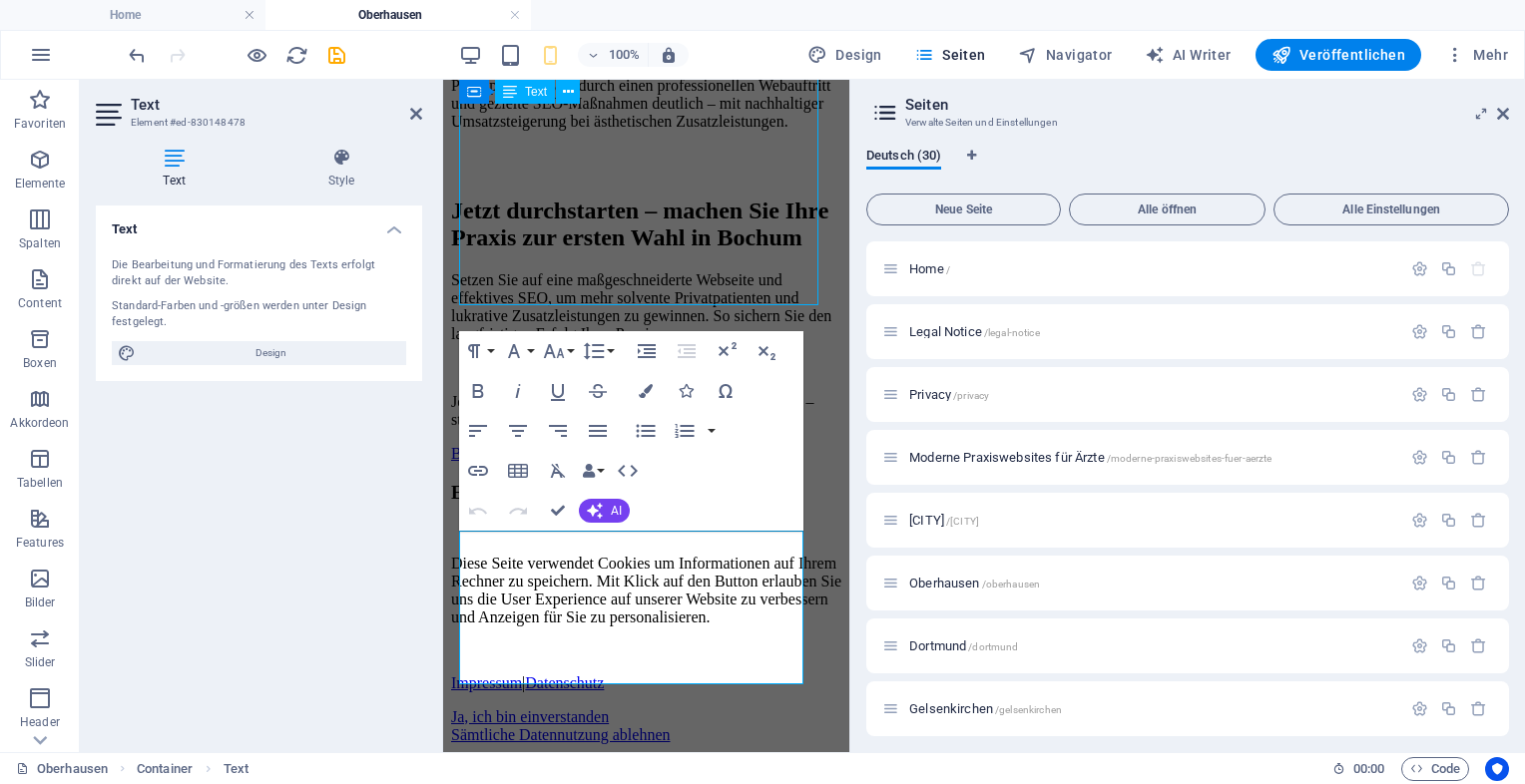 click on "Erfolgreiche Arzt-Webseiten & SEO für [CITY] | deine-arzthomepage.de
Erfolgreiche Arzt-Webseiten & SEO für Praxen in [CITY]
Mehr Privatpatienten gewinnen & IGEL-Leistungen gezielt vermarkten
[CITY] – lebendige Stadt mit großem Potenzial für Praxen
[CITY] ist eine dynamische Stadt mit einer großen und vielfältigen Bevölkerung. Für Praxen bedeutet das: ein breites Patientenpotenzial, insbesondere unter Privatpatienten und Selbstzahlern, die Wert auf hochwertige medizinische Leistungen legen.
Mit einer professionellen Website zeigen Sie Ihre Kompetenz und gewinnen gezielt Patienten, die bereit sind, in exklusive IGEL-Leistungen zu investieren.
IGEL-Leistungen und Privatpatienten erfolgreich ansprechen
Individuelle Vorsorgeuntersuchungen:  Präsentieren Sie exklusive Gesundheits-Checks für Privatpatienten.
Ästhetische Behandlungen:  Von Botox bis Hautverjüngung – zeigen Sie, welche hochwertigen Zusatzleistungen Sie bieten." at bounding box center (646, -270) 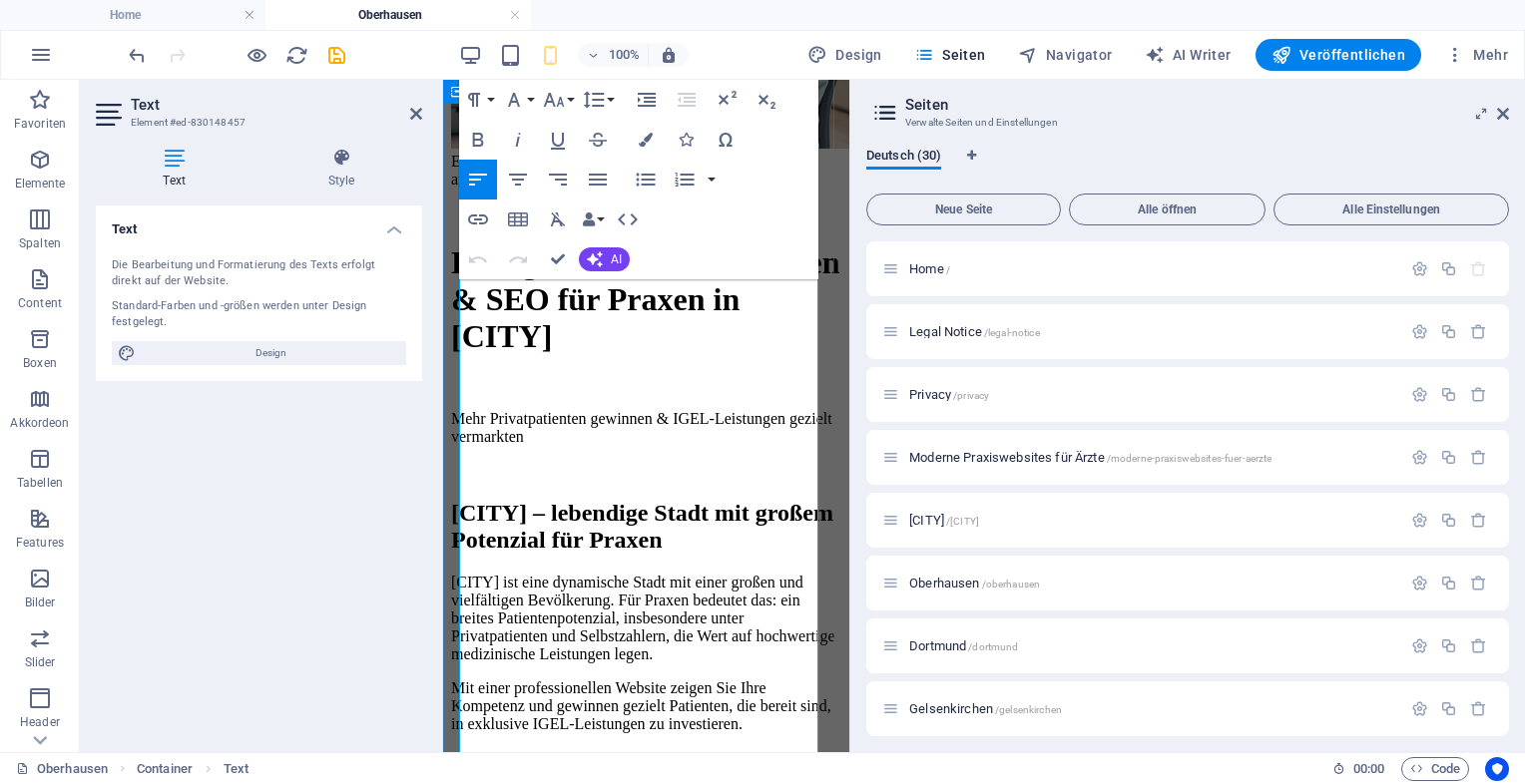 click on "Mehr Privatpatienten gewinnen & IGEL-Leistungen gezielt vermarkten" at bounding box center (646, 428) 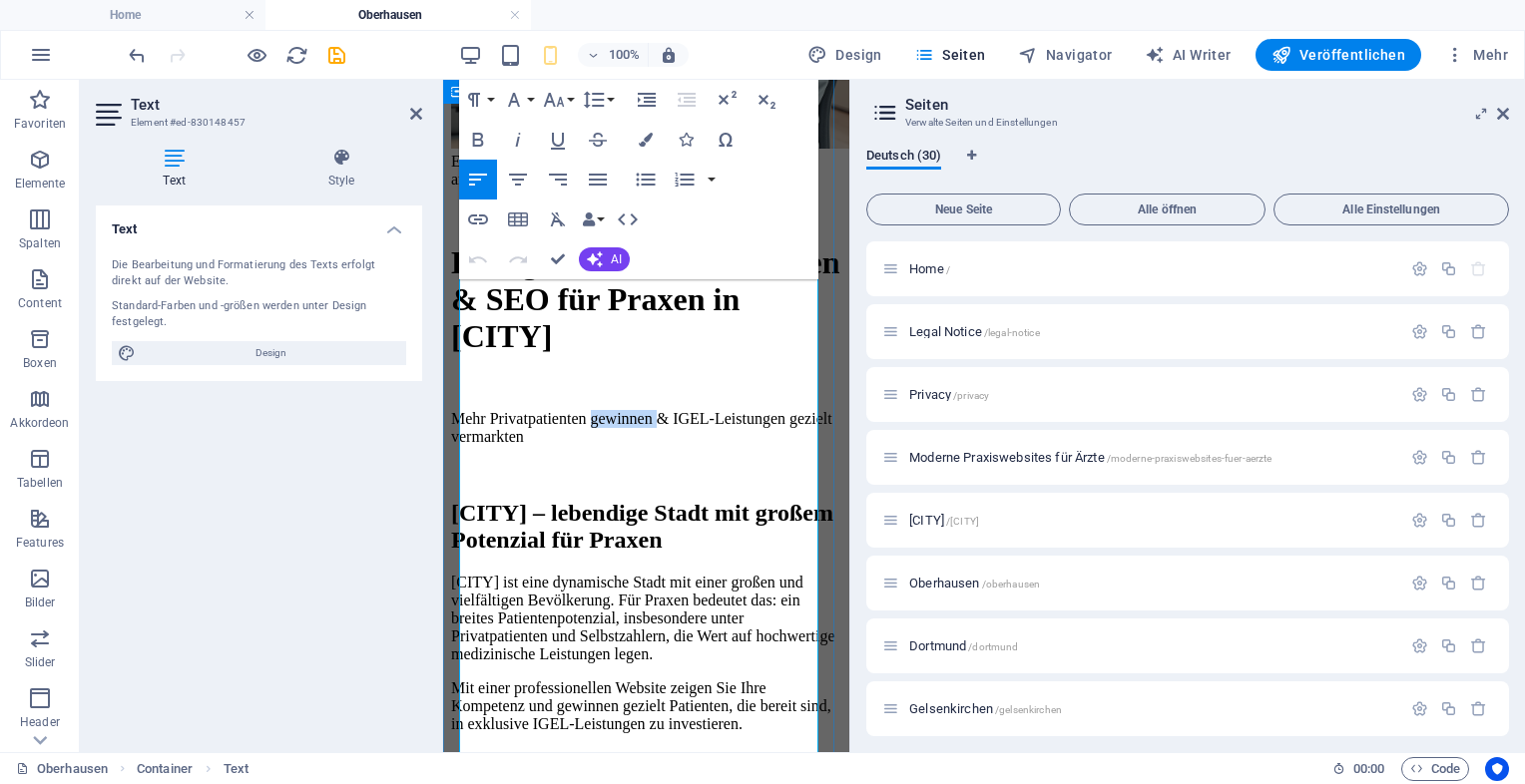 click on "Mehr Privatpatienten gewinnen & IGEL-Leistungen gezielt vermarkten" at bounding box center [646, 428] 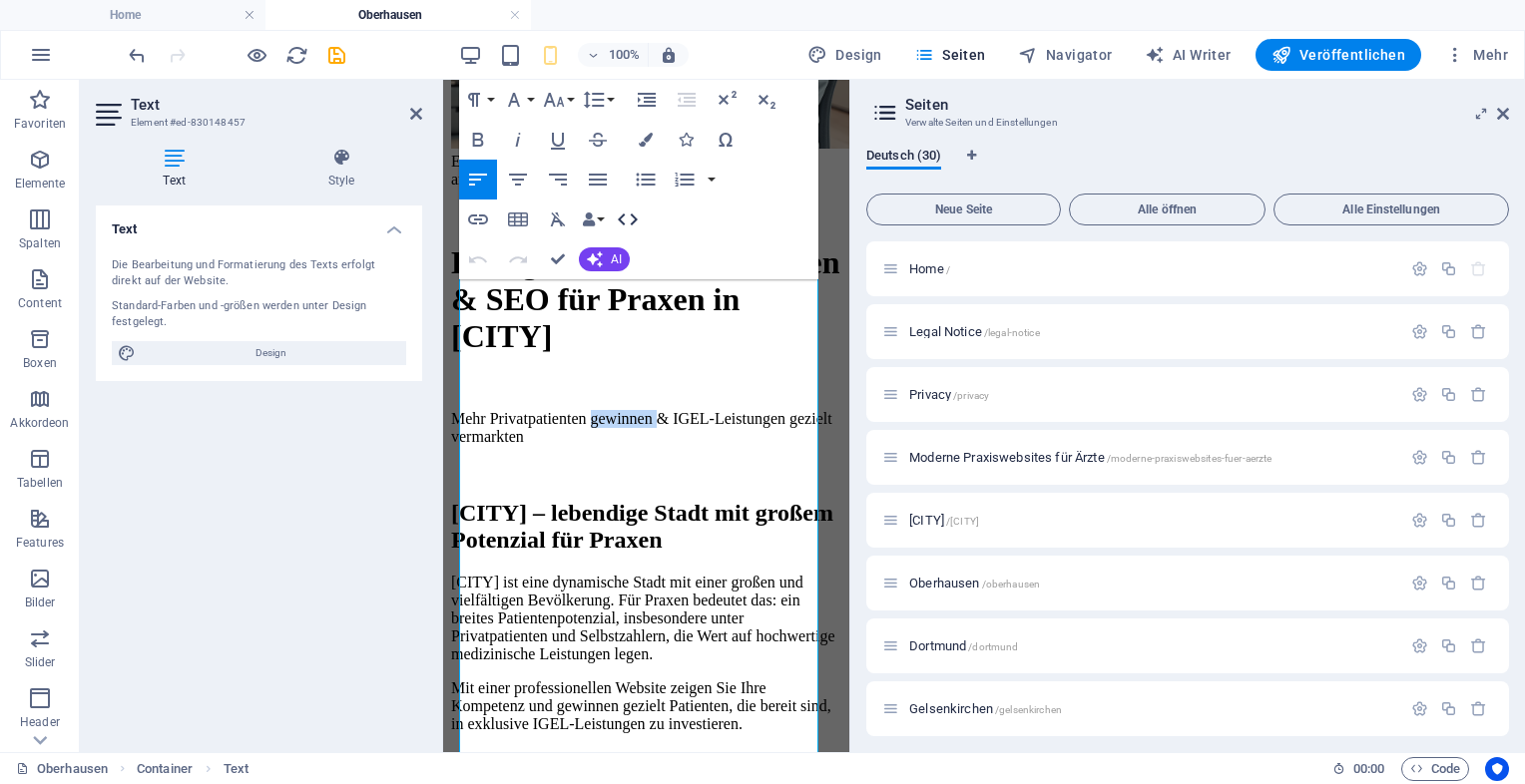 click 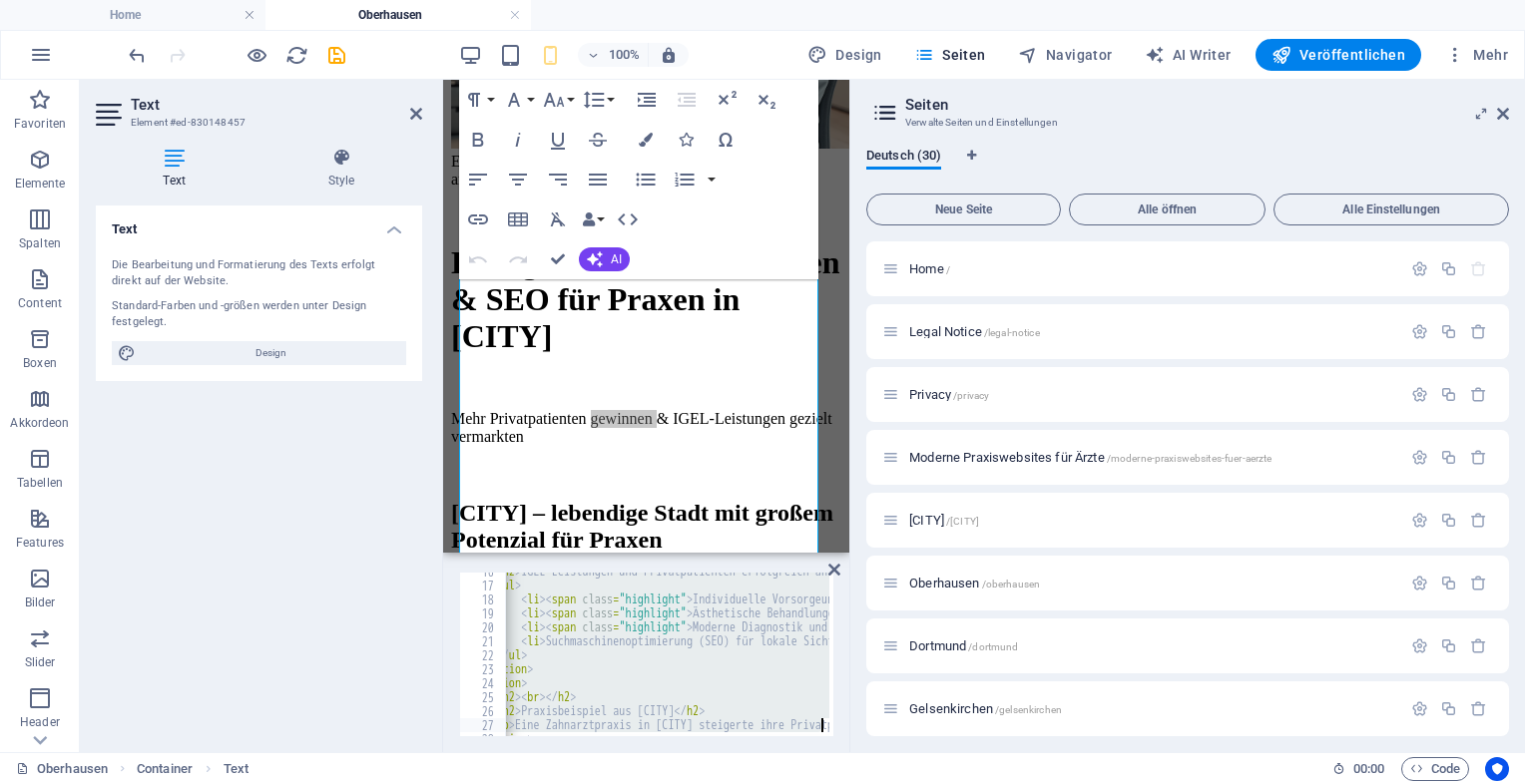 scroll, scrollTop: 329, scrollLeft: 0, axis: vertical 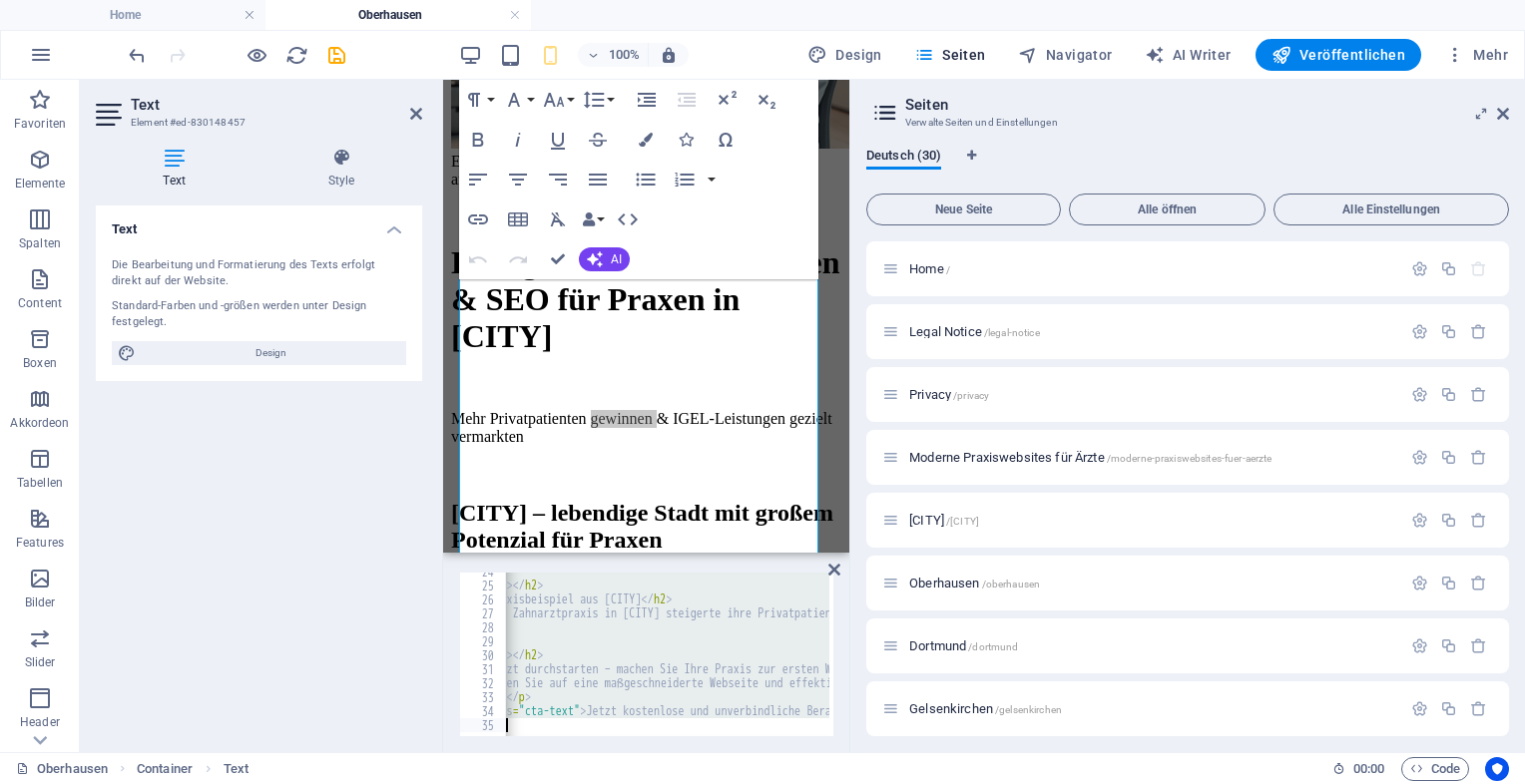 drag, startPoint x: 510, startPoint y: 580, endPoint x: 922, endPoint y: 787, distance: 461.0781 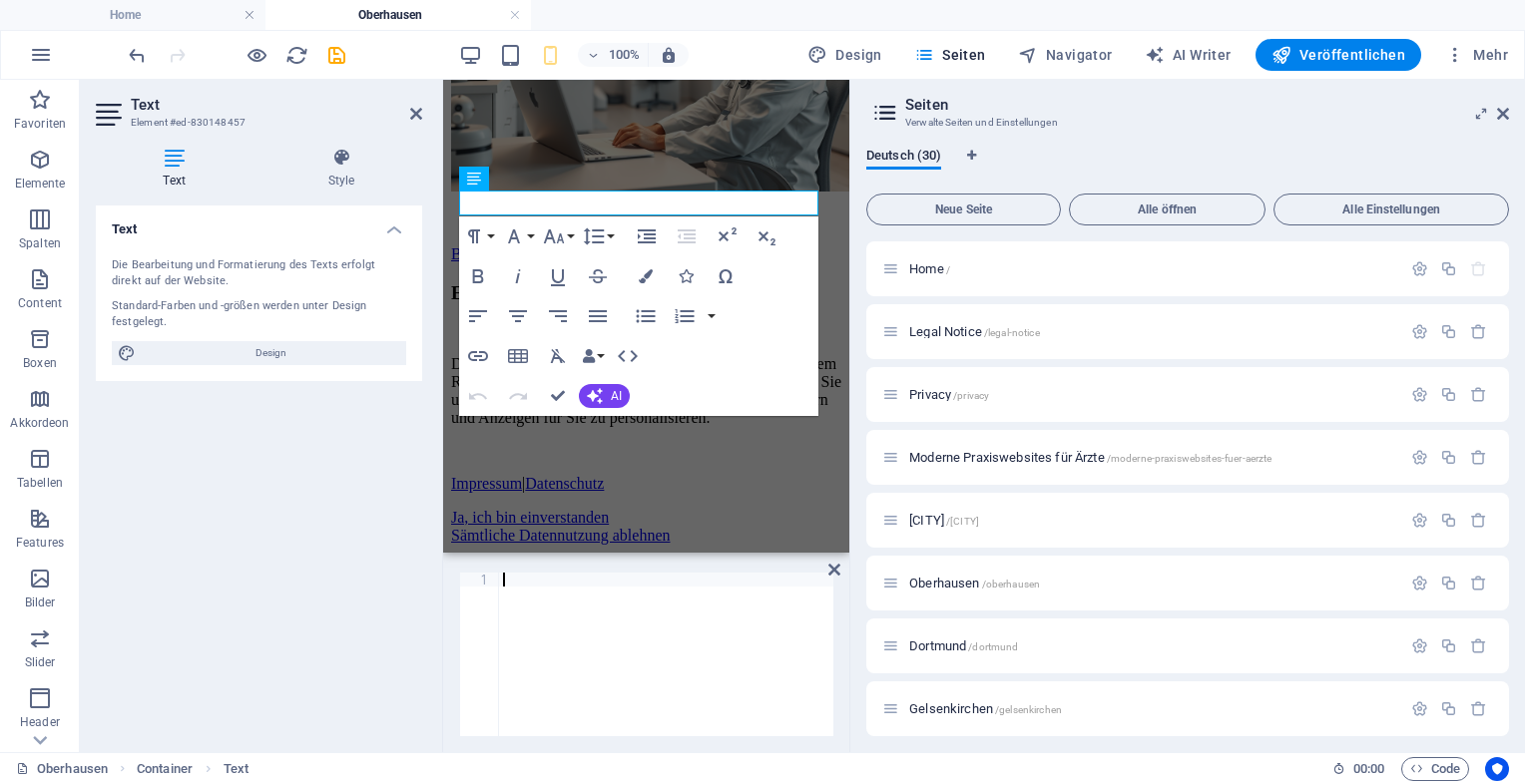 scroll, scrollTop: 1582, scrollLeft: 0, axis: vertical 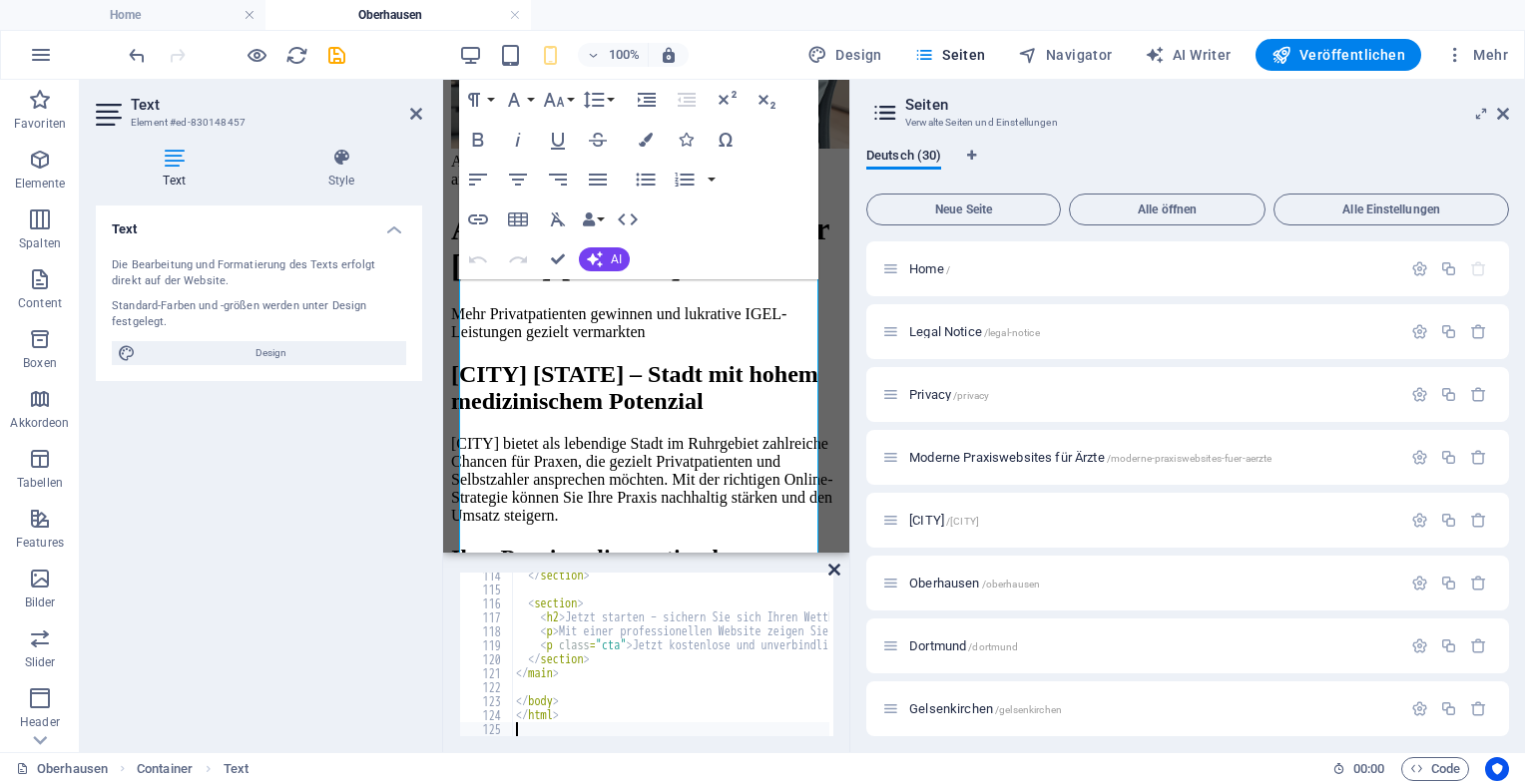 click at bounding box center [834, 570] 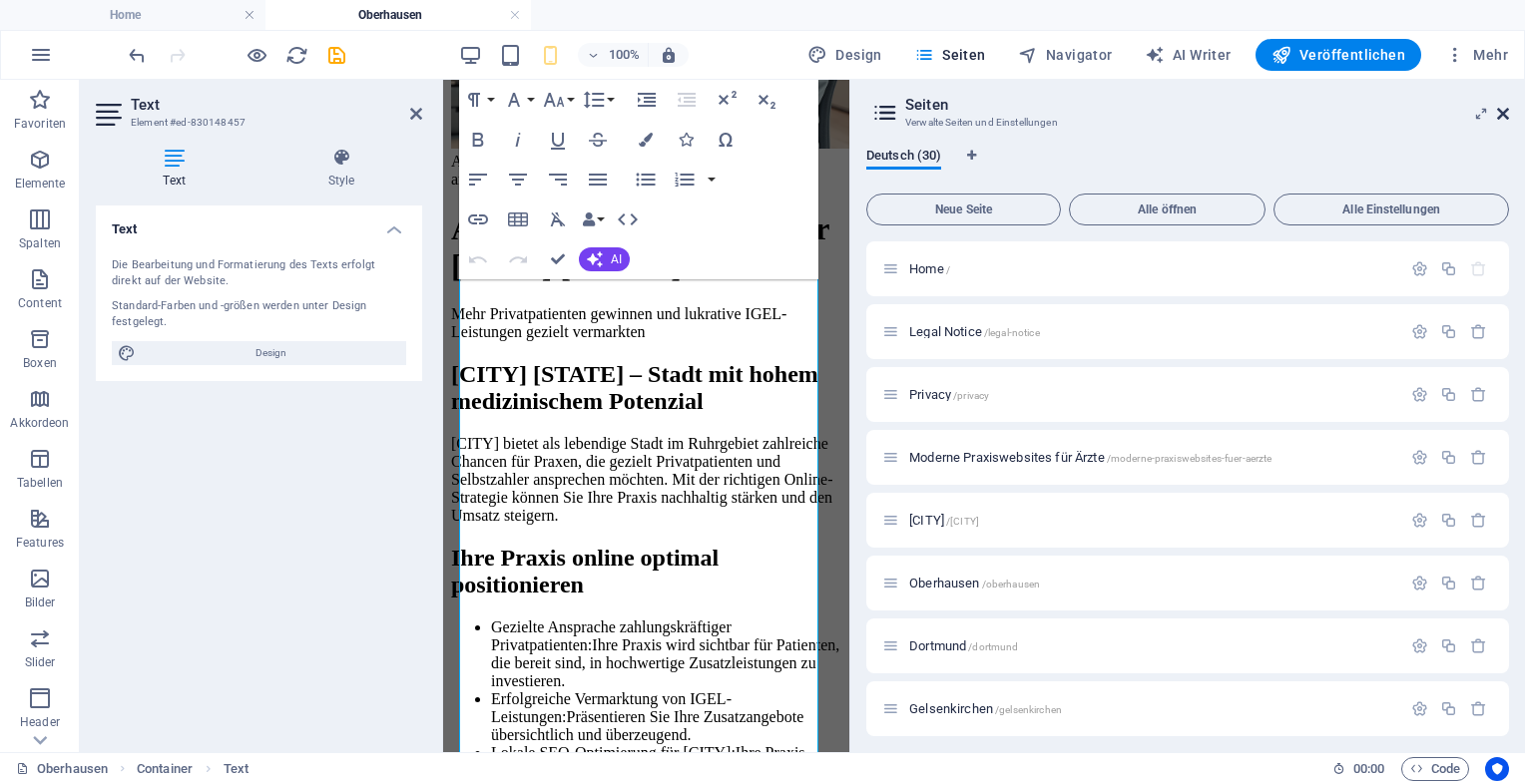 click at bounding box center [1503, 114] 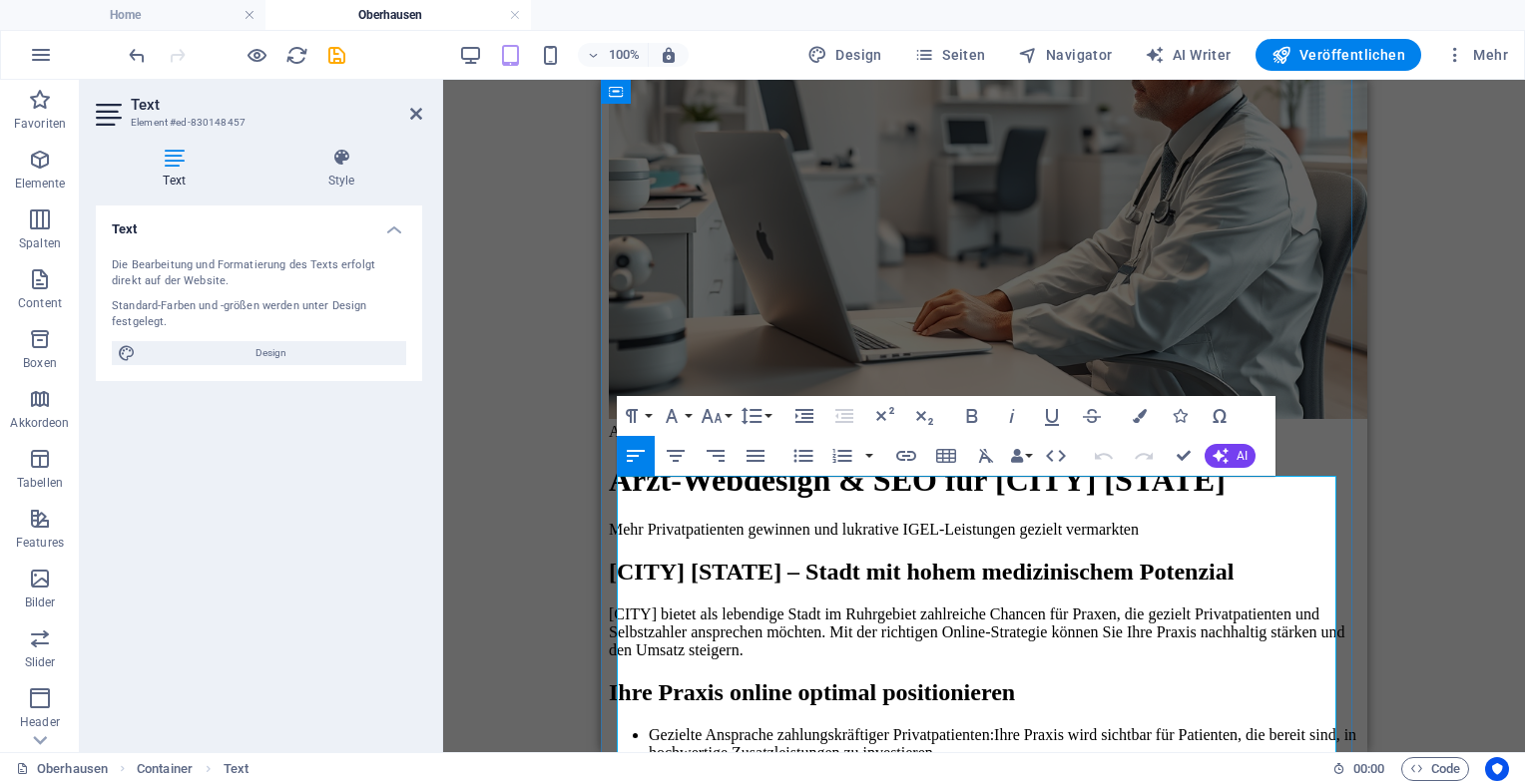 click on "Arzt-Webdesign & SEO für Oberhausen Rheinland | deine-arzthomepage.de
Arzt-Webdesign & SEO für Oberhausen Rheinland
Mehr Privatpatienten gewinnen und lukrative IGEL-Leistungen gezielt vermarkten
Oberhausen Rheinland – Stadt mit hohem medizinischem Potenzial
Oberhausen bietet als lebendige Stadt im Ruhrgebiet zahlreiche Chancen für Praxen, die gezielt Privatpatienten und Selbstzahler ansprechen möchten. Mit der richtigen Online-Strategie können Sie Ihre Praxis nachhaltig stärken und den Umsatz steigern.
Ihre Praxis online optimal positionieren
Gezielte Ansprache zahlungskräftiger Privatpatienten:  Ihre Praxis wird sichtbar für Patienten, die bereit sind, in hochwertige Zusatzleistungen zu investieren.
Erfolgreiche Vermarktung von IGEL-Leistungen:  Präsentieren Sie Ihre Zusatzangebote übersichtlich und überzeugend.
Lokale SEO-Optimierung für Oberhausen:
Modernes, vertrauenswürdiges Webdesign:" at bounding box center (984, 835) 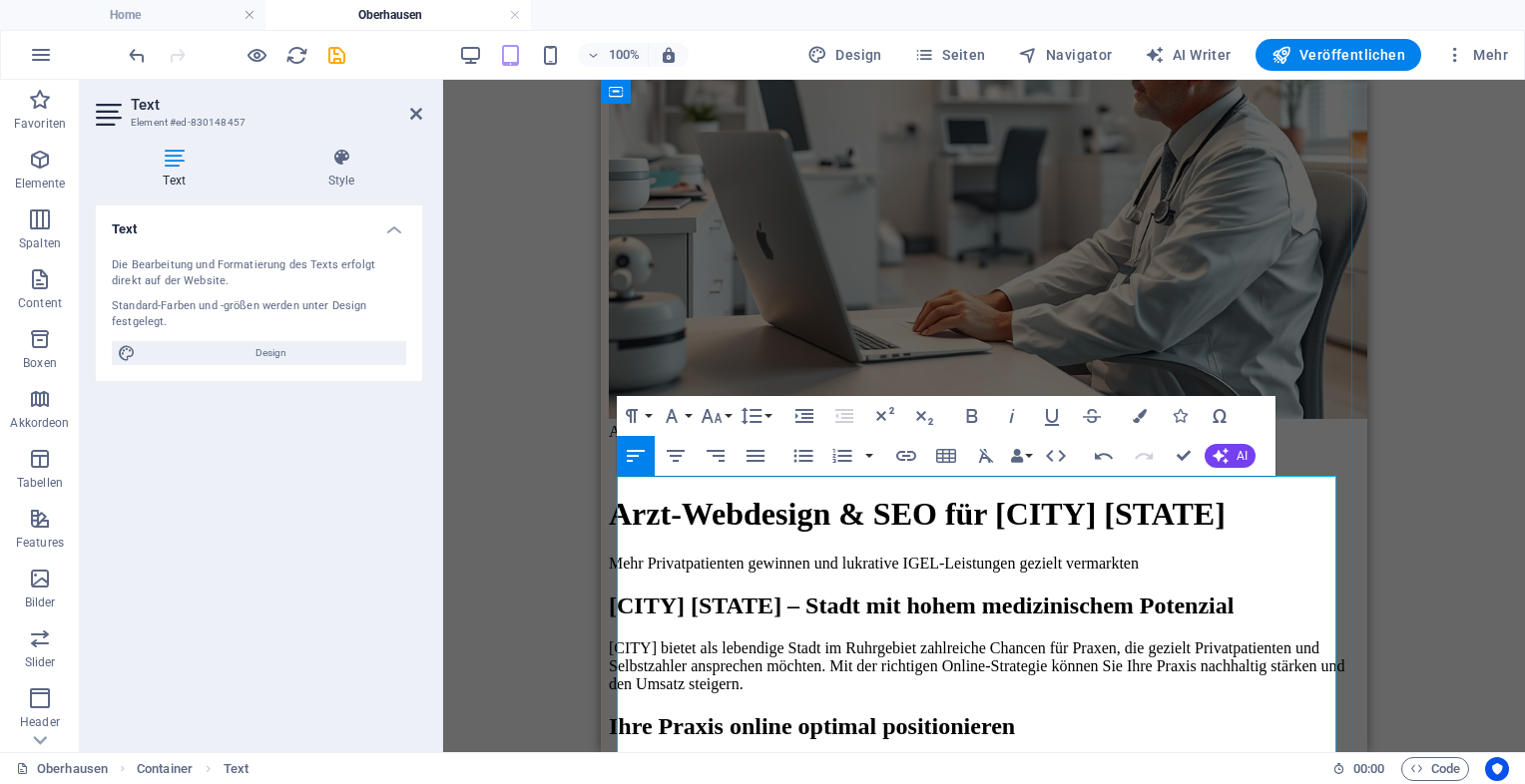 click on "Arzt-Webdesign & SEO für Oberhausen Rheinland" at bounding box center [984, 514] 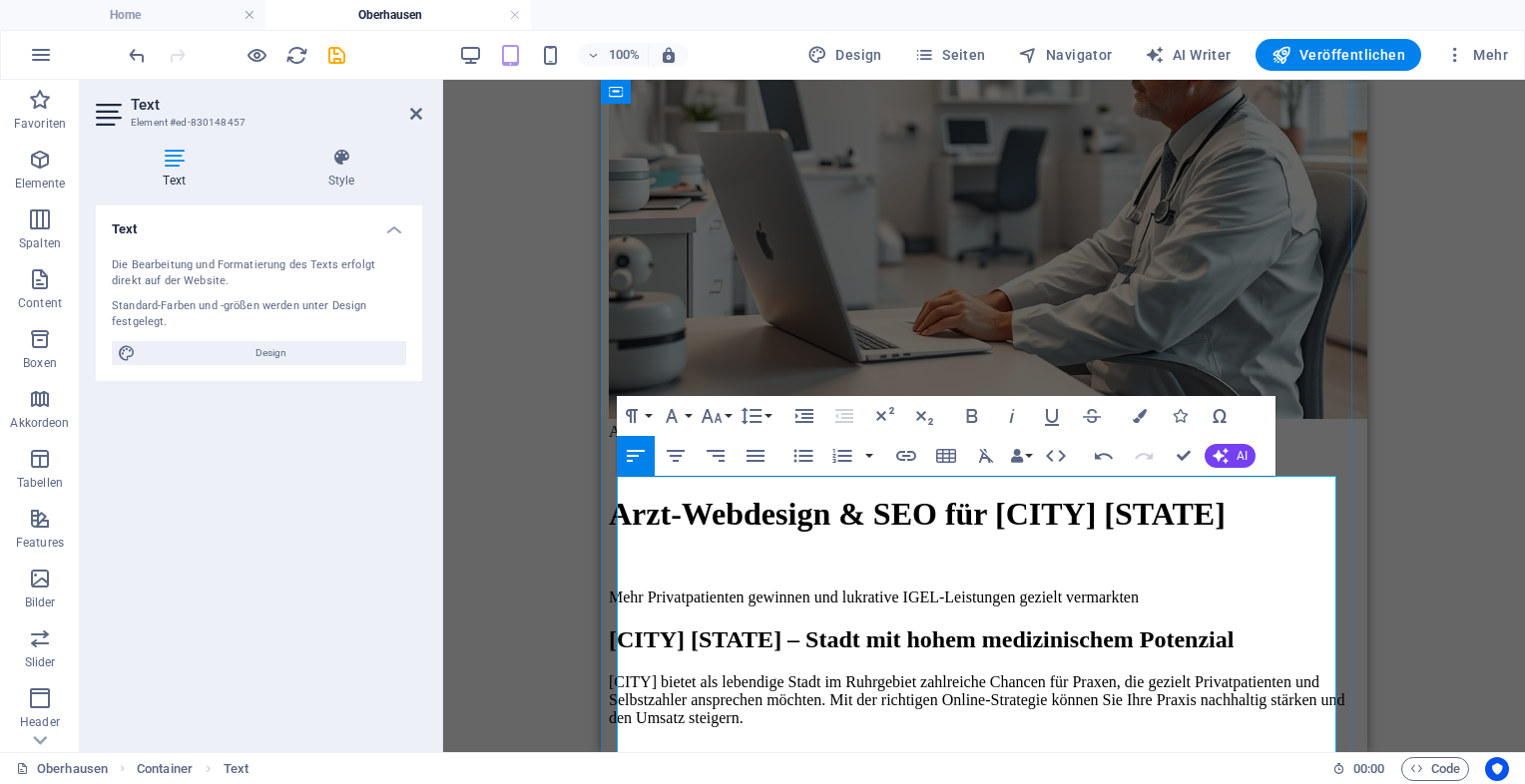 click on "Mehr Privatpatienten gewinnen und lukrative IGEL-Leistungen gezielt vermarkten" at bounding box center (984, 597) 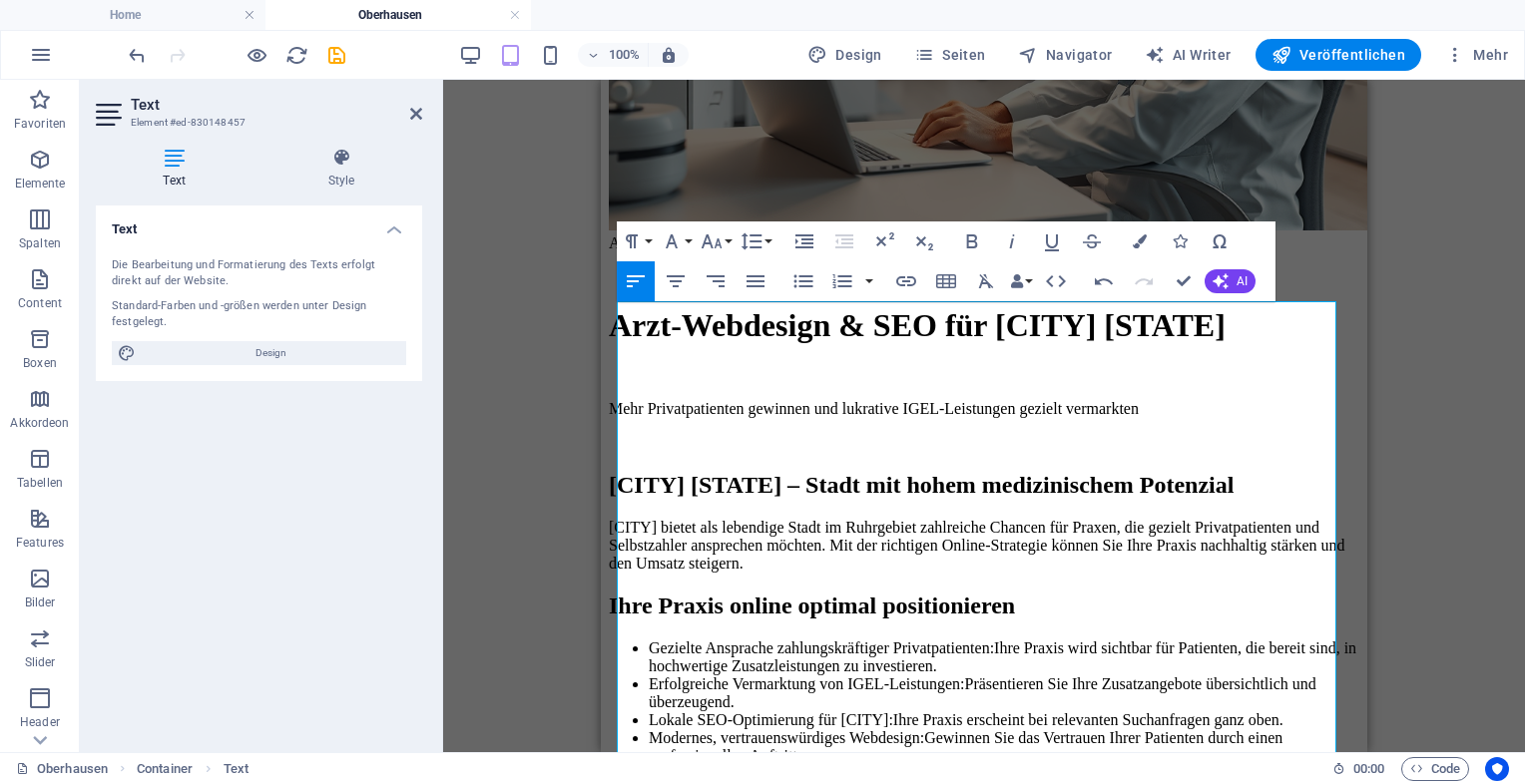 scroll, scrollTop: 455, scrollLeft: 0, axis: vertical 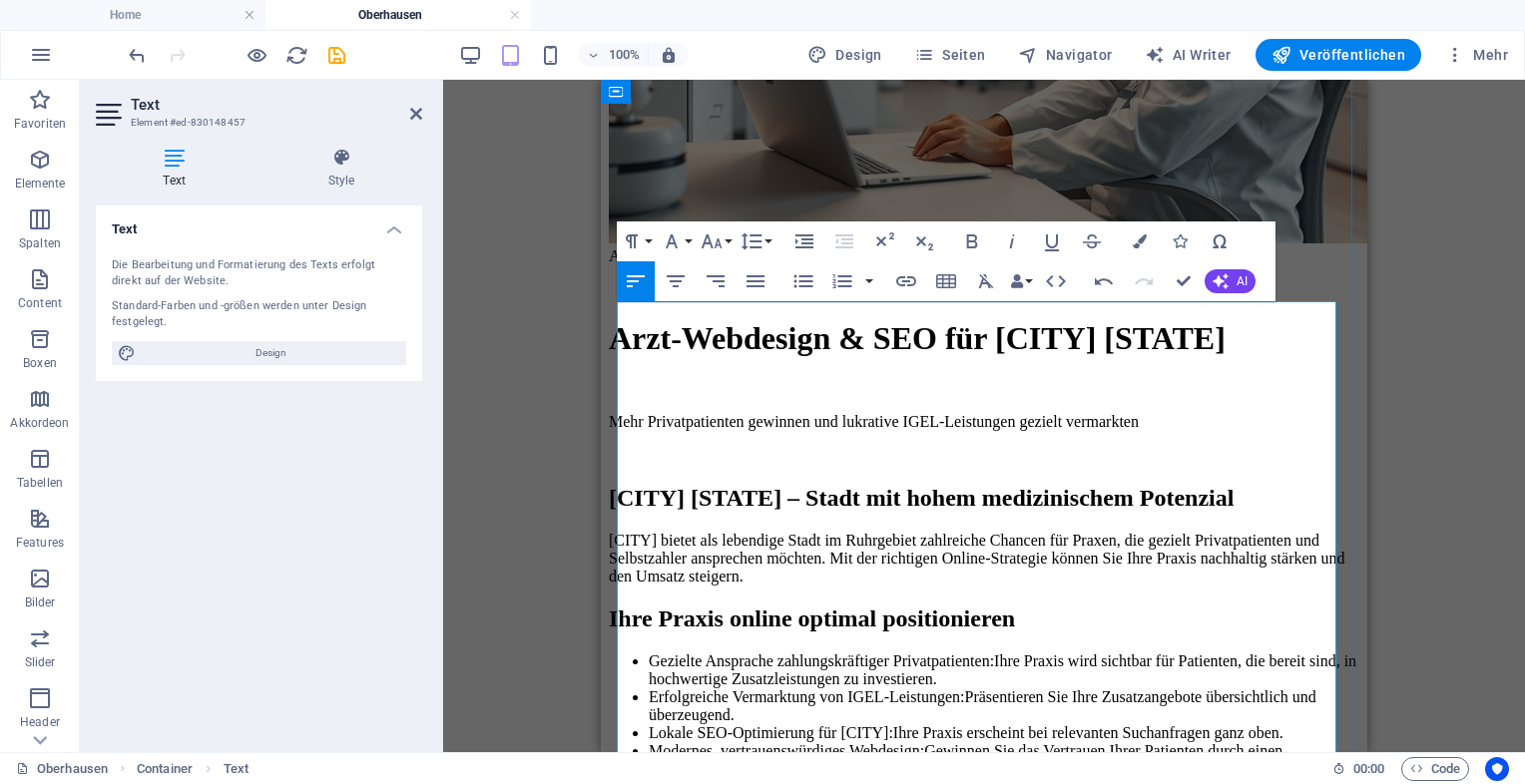 click on "Oberhausen bietet als lebendige Stadt im Ruhrgebiet zahlreiche Chancen für Praxen, die gezielt Privatpatienten und Selbstzahler ansprechen möchten. Mit der richtigen Online-Strategie können Sie Ihre Praxis nachhaltig stärken und den Umsatz steigern." at bounding box center [984, 559] 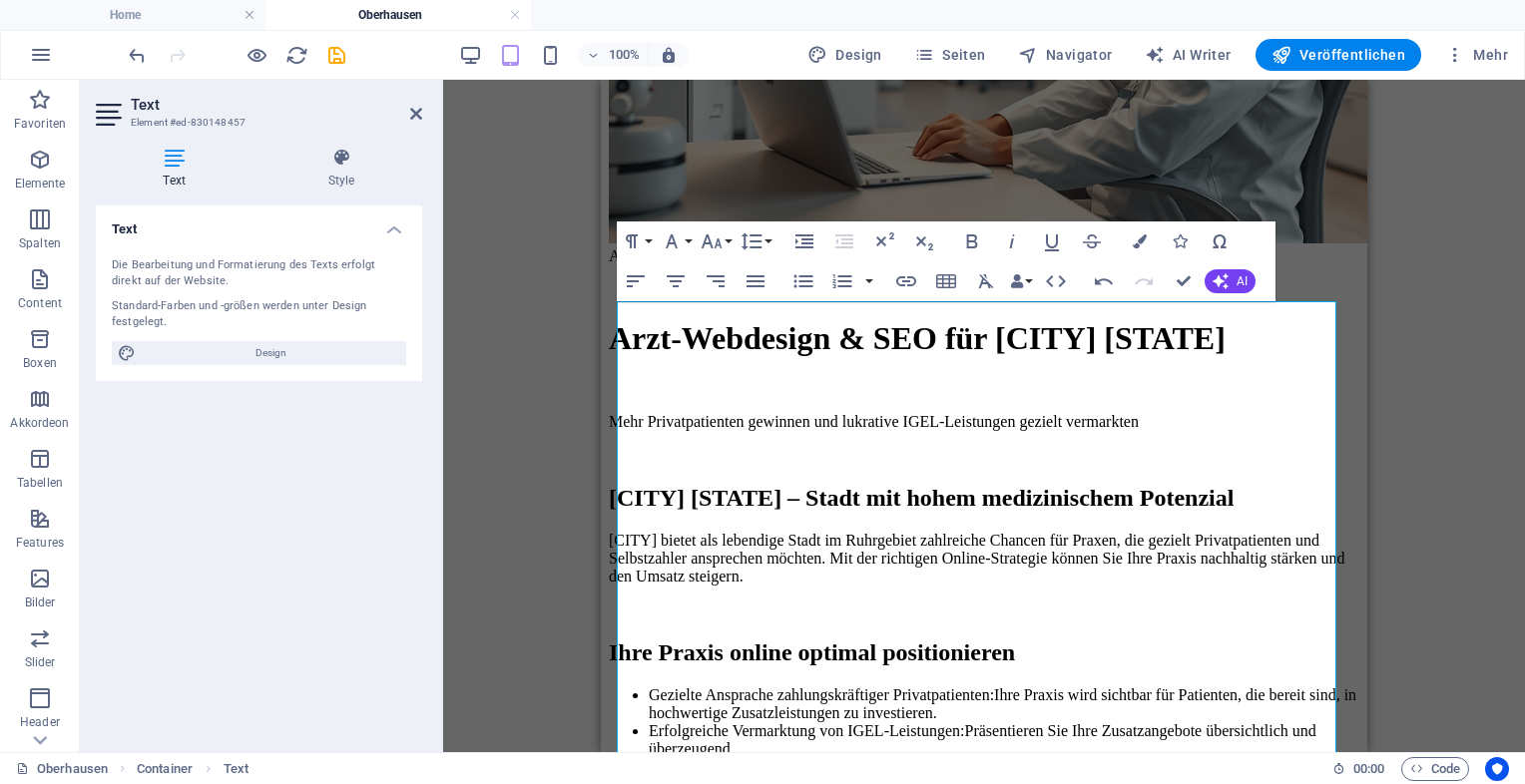 drag, startPoint x: 1366, startPoint y: 354, endPoint x: 1389, endPoint y: 517, distance: 164.6147 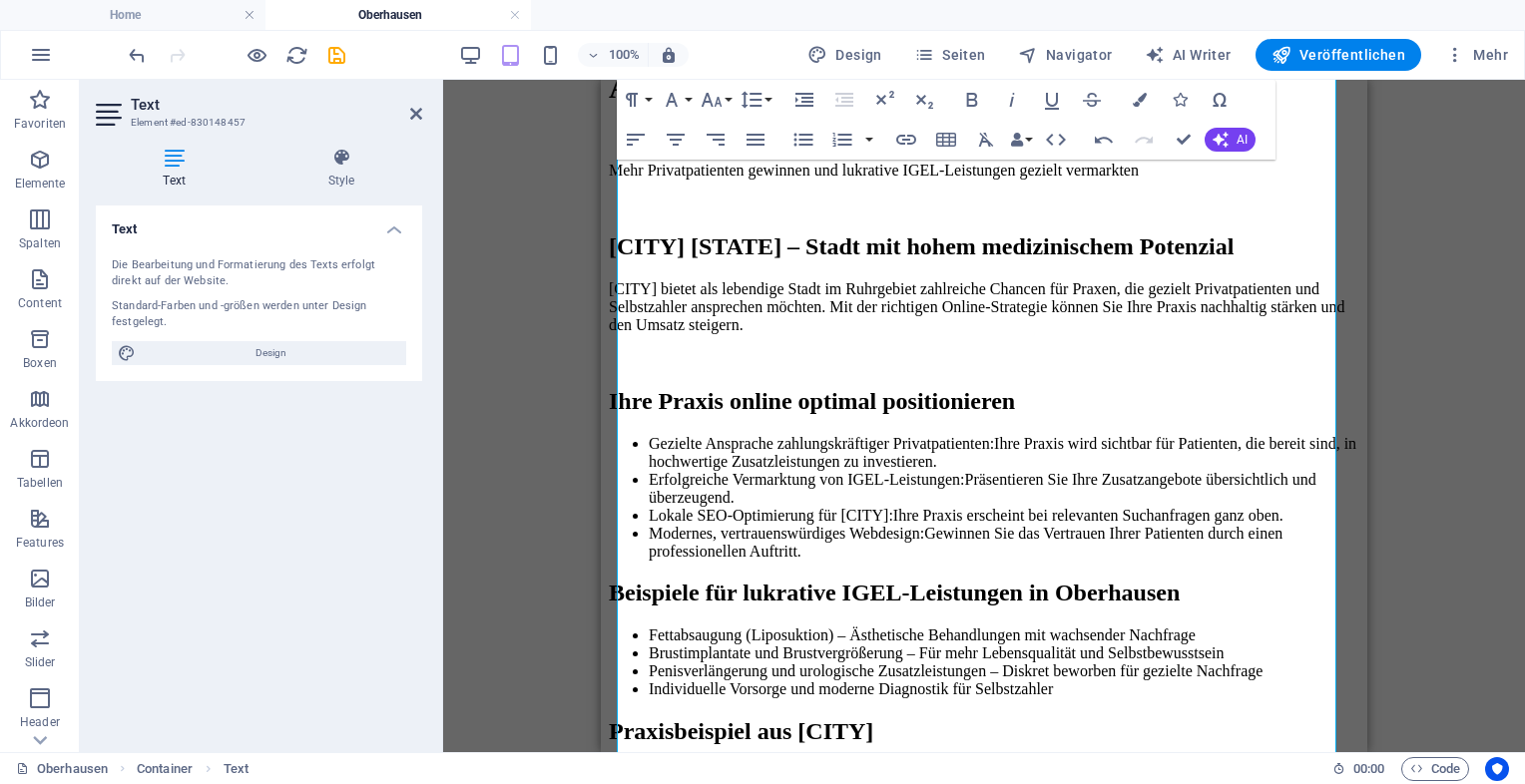 scroll, scrollTop: 697, scrollLeft: 0, axis: vertical 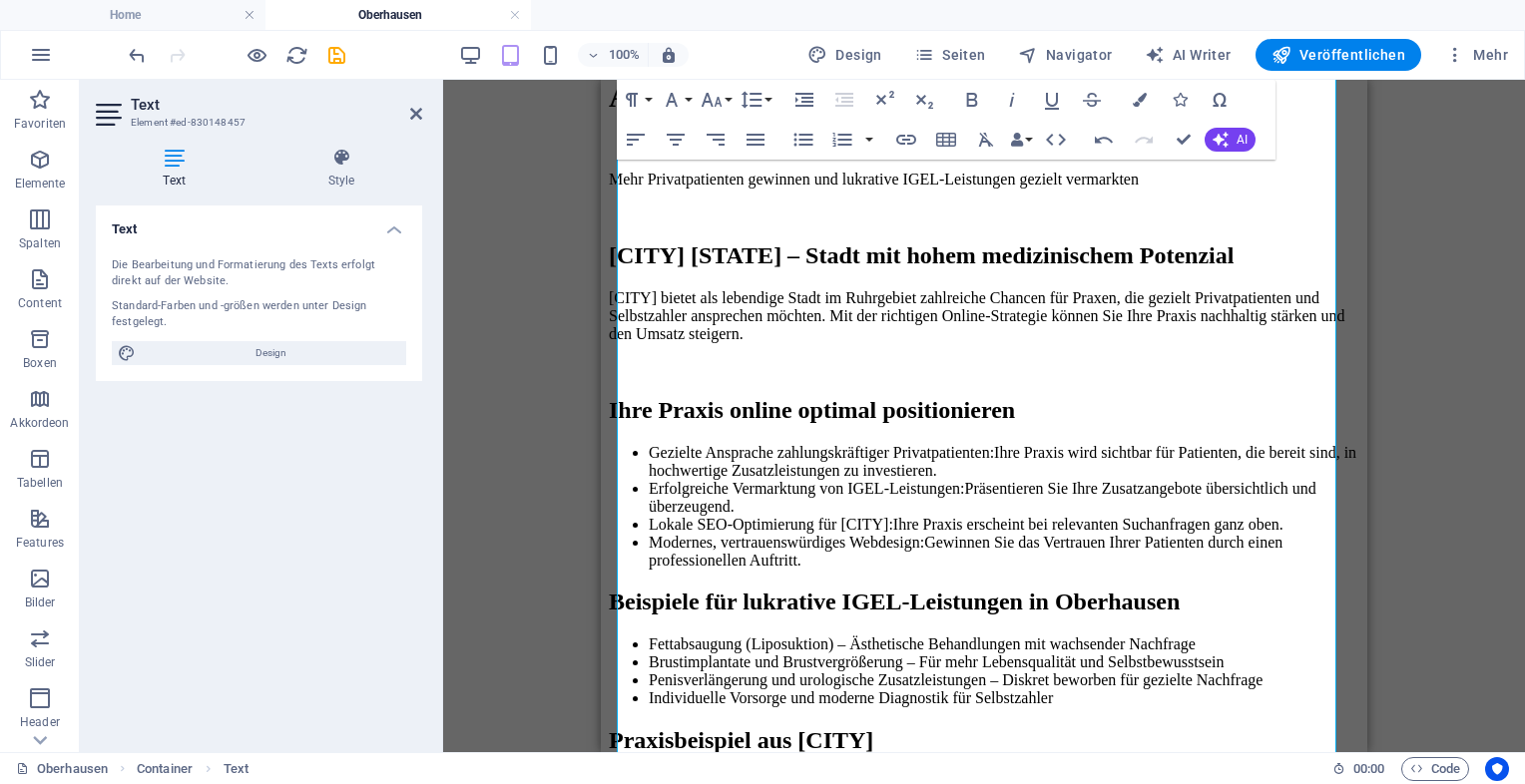click on "Ziehe hier rein, um den vorhandenen Inhalt zu ersetzen. Drücke "Strg", wenn du ein neues Element erstellen möchtest.
Container   H3   Cookie Consent Bar   Container   Text   Container   Referenz   Abstand   Text   Container   Bild Paragraph Format Normal Heading 1 Heading 2 Heading 3 Heading 4 Heading 5 Heading 6 Code Font Family Arial Georgia Impact Tahoma Times New Roman Verdana Open Sans Roboto Font Size 8 9 10 11 12 14 18 24 30 36 48 60 72 96 Line Height Default Single 1.15 1.5 Double Increase Indent Decrease Indent Superscript Subscript Bold Italic Underline Strikethrough Colors Icons Special Characters Align Left Align Center Align Right Align Justify Unordered List   Default Circle Disc Square    Ordered List   Default Lower Alpha Lower Greek Lower Roman Upper Alpha Upper Roman    Insert Link Insert Table Clear Formatting Data Bindings Firma Vorname Nachname Straße Postleitzahl Stadt E-Mail Telefonnummer Mobil Fax Benutzerdefiniertes Feld 1 Benutzerdefiniertes Feld 2 HTML Undo AI" at bounding box center (984, 416) 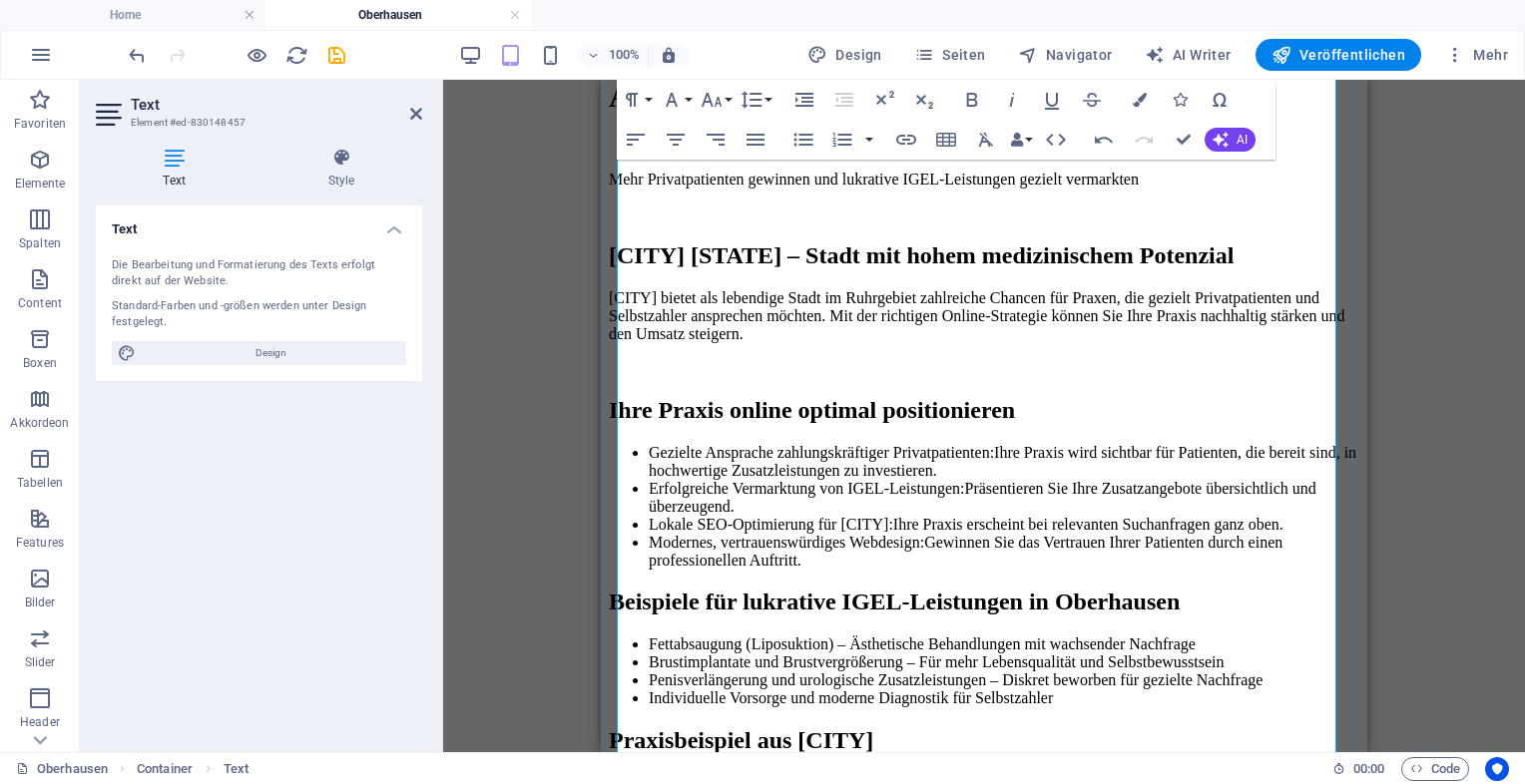 click on "Beispiele für lukrative IGEL-Leistungen in Oberhausen" at bounding box center (984, 601) 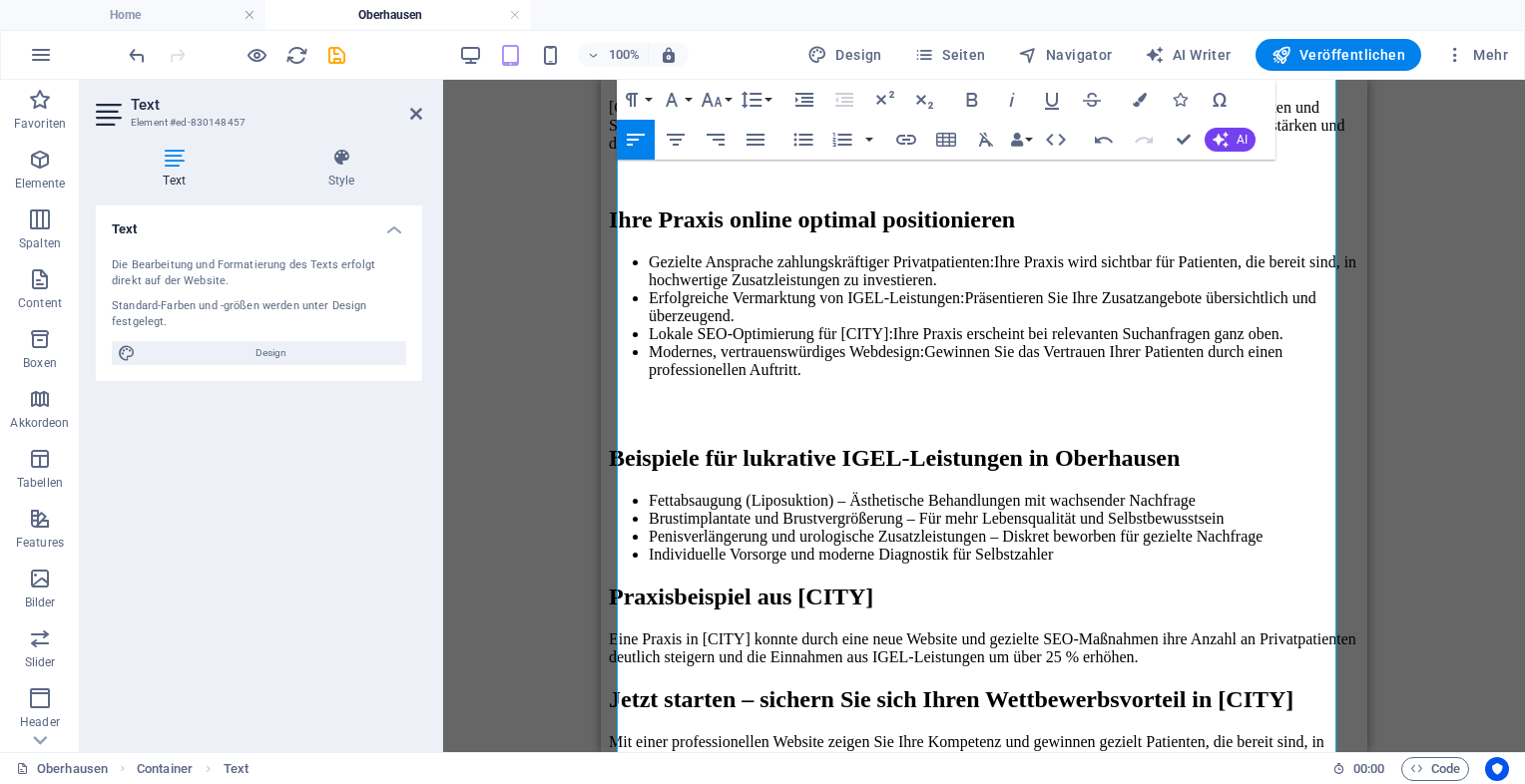 scroll, scrollTop: 952, scrollLeft: 0, axis: vertical 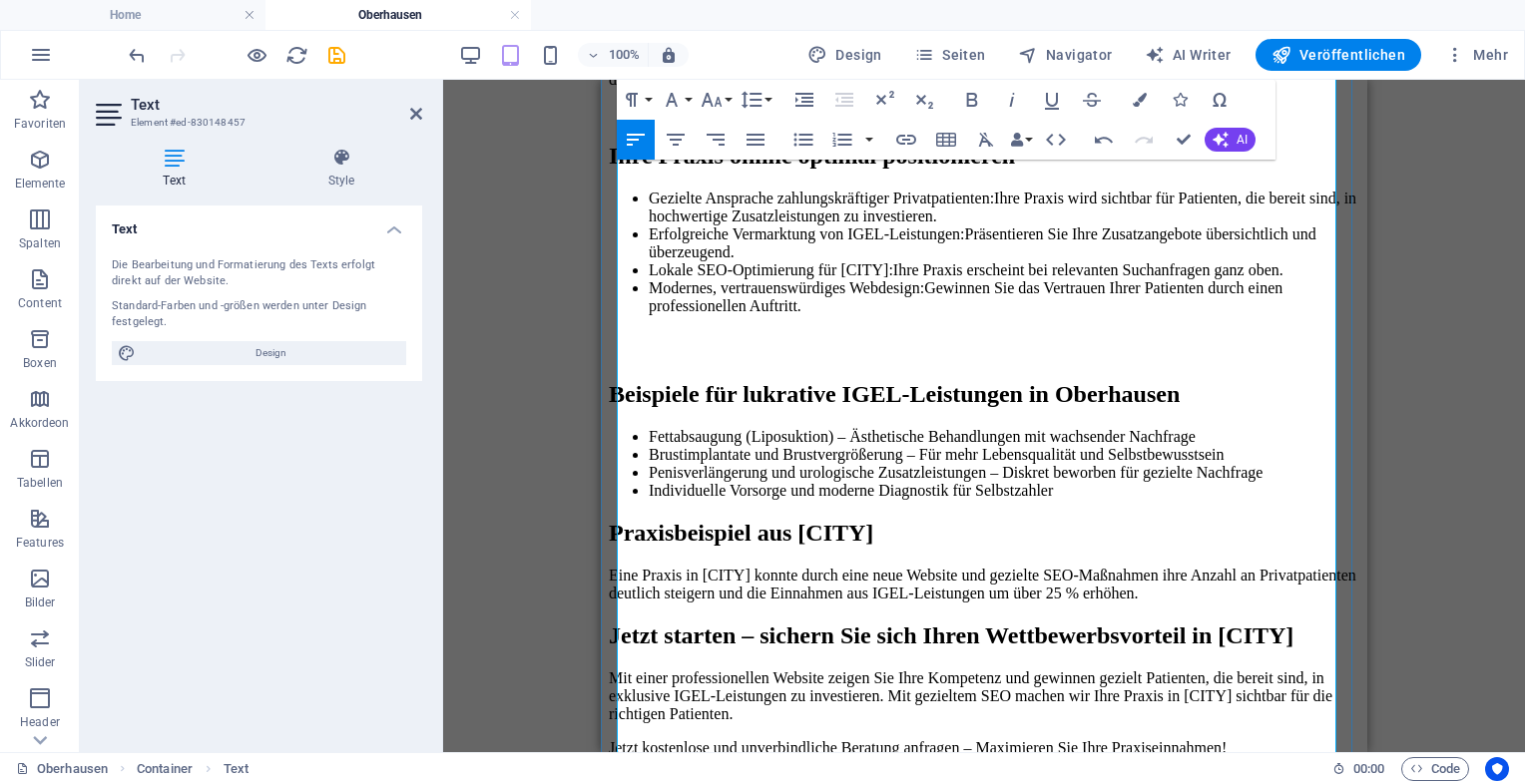 click on "Praxisbeispiel aus [CITY]" at bounding box center [984, 533] 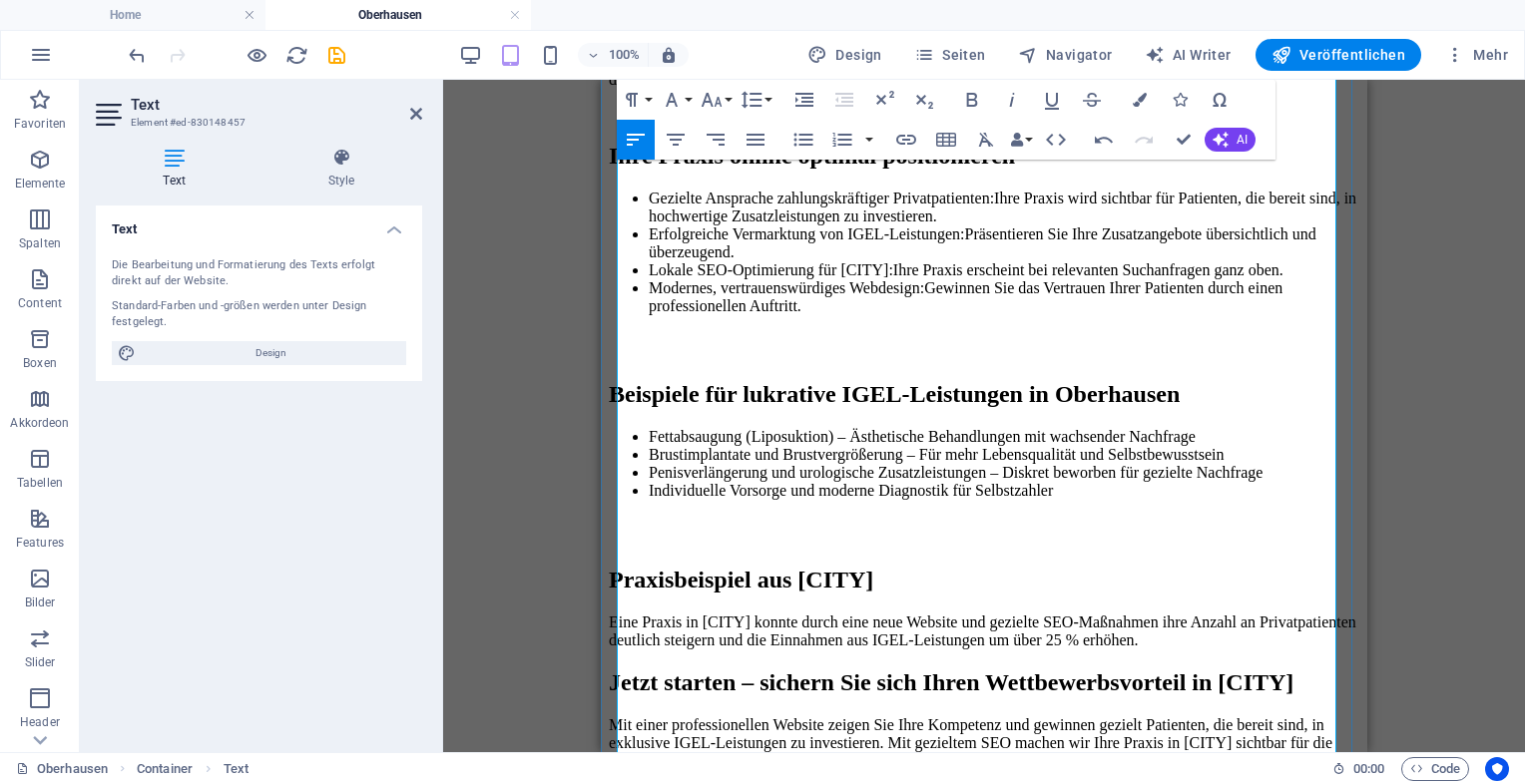 click on "Jetzt starten – sichern Sie sich Ihren Wettbewerbsvorteil in Oberhausen" at bounding box center (984, 682) 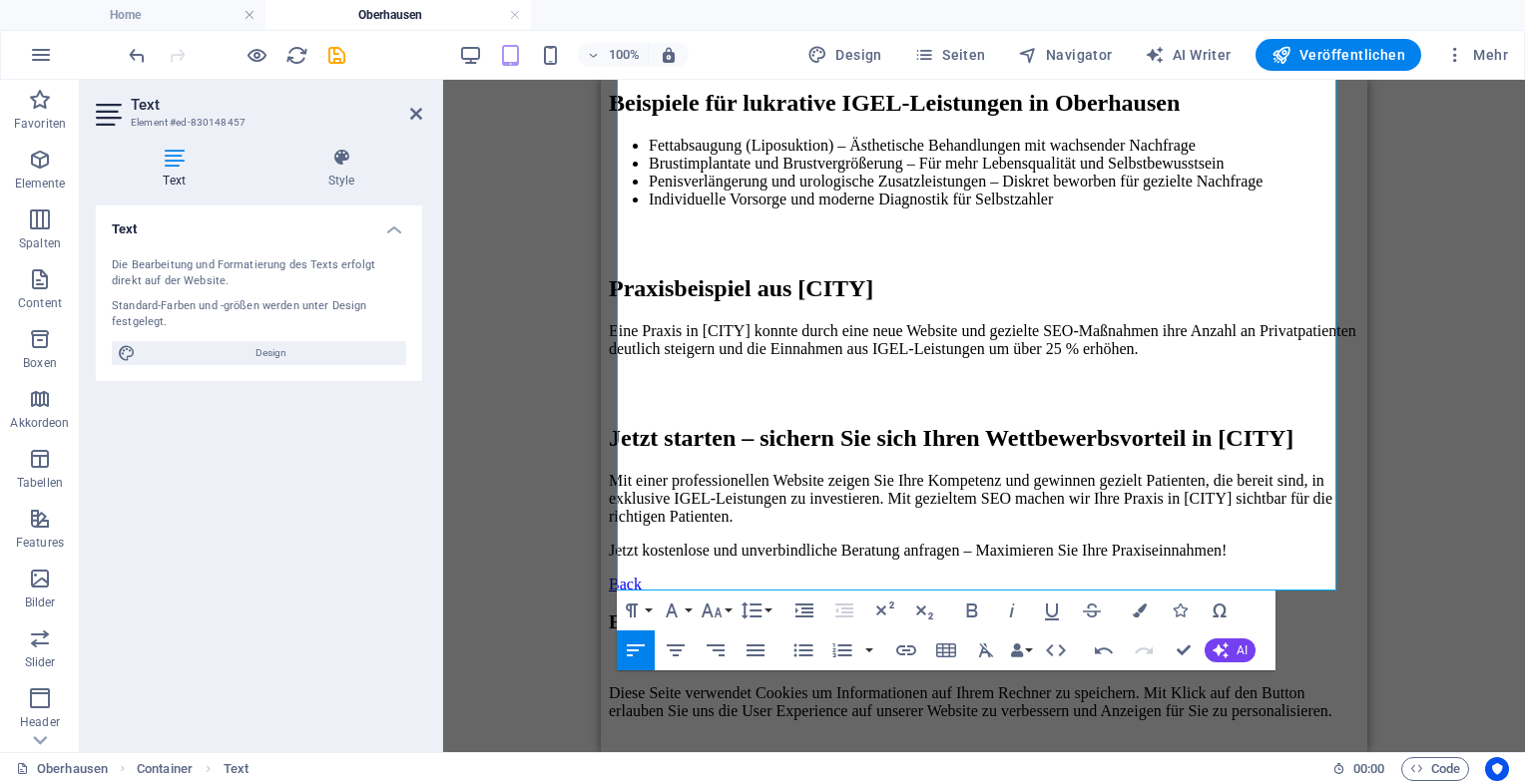 scroll, scrollTop: 1240, scrollLeft: 0, axis: vertical 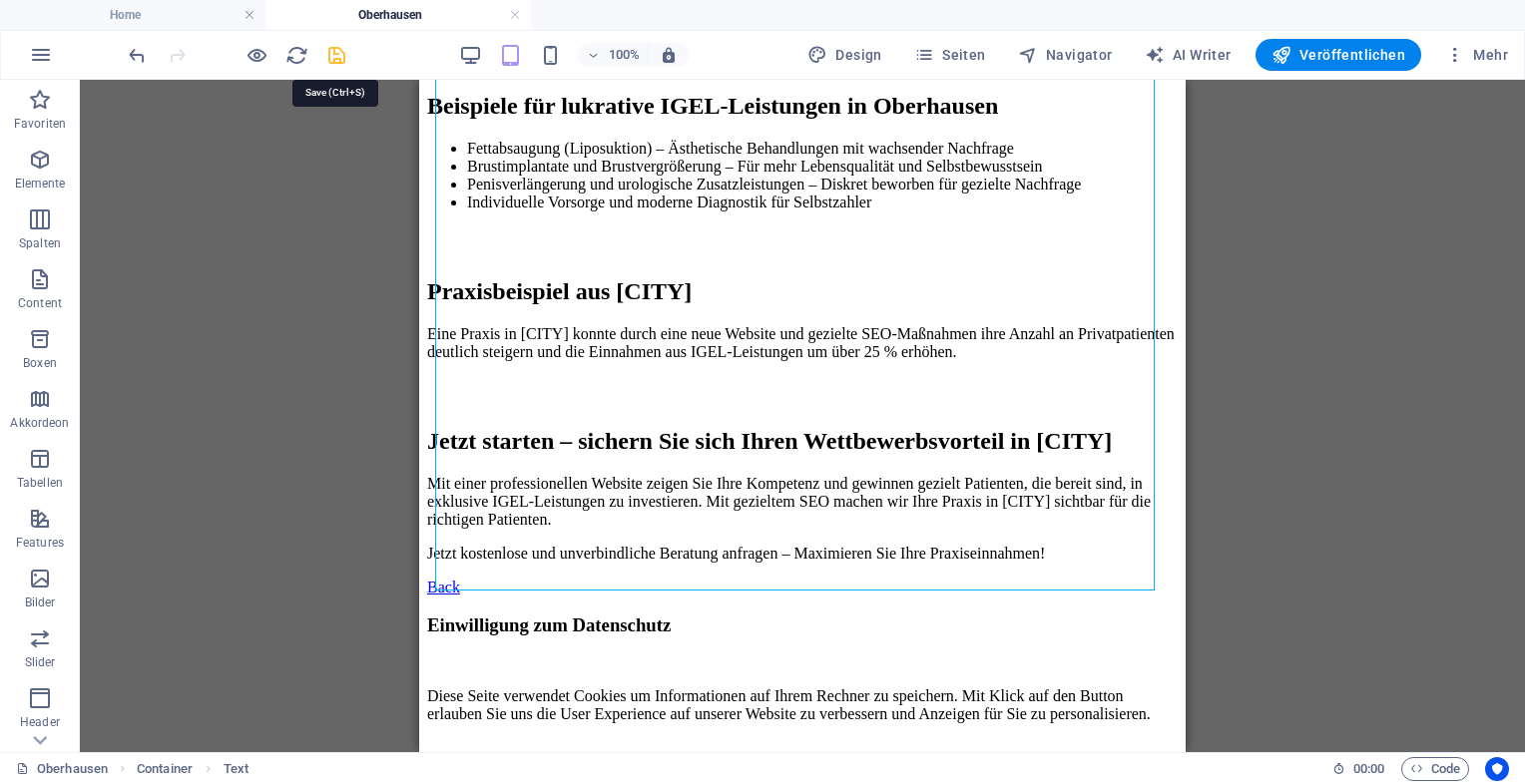 click at bounding box center [336, 55] 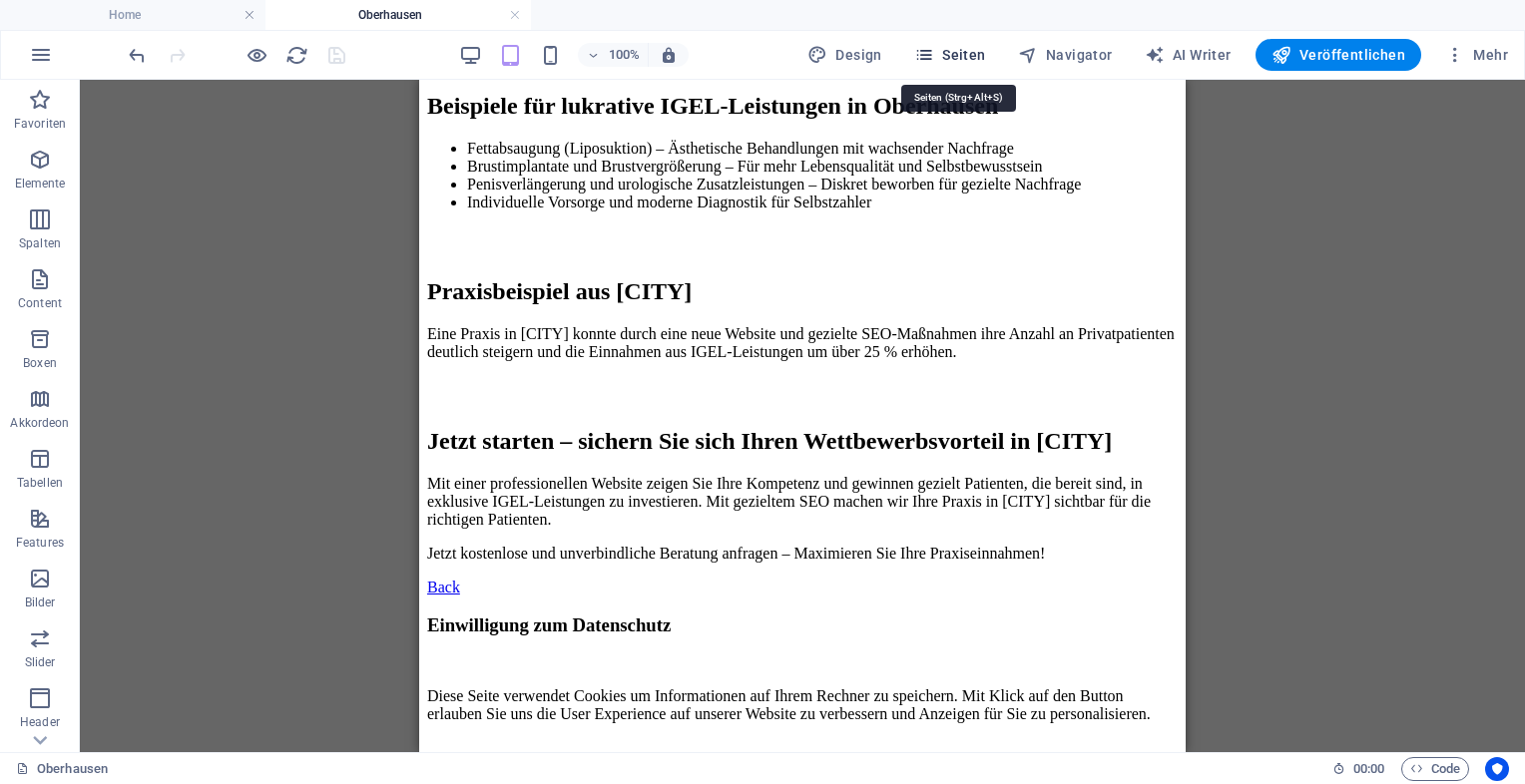 click on "Seiten" at bounding box center (950, 55) 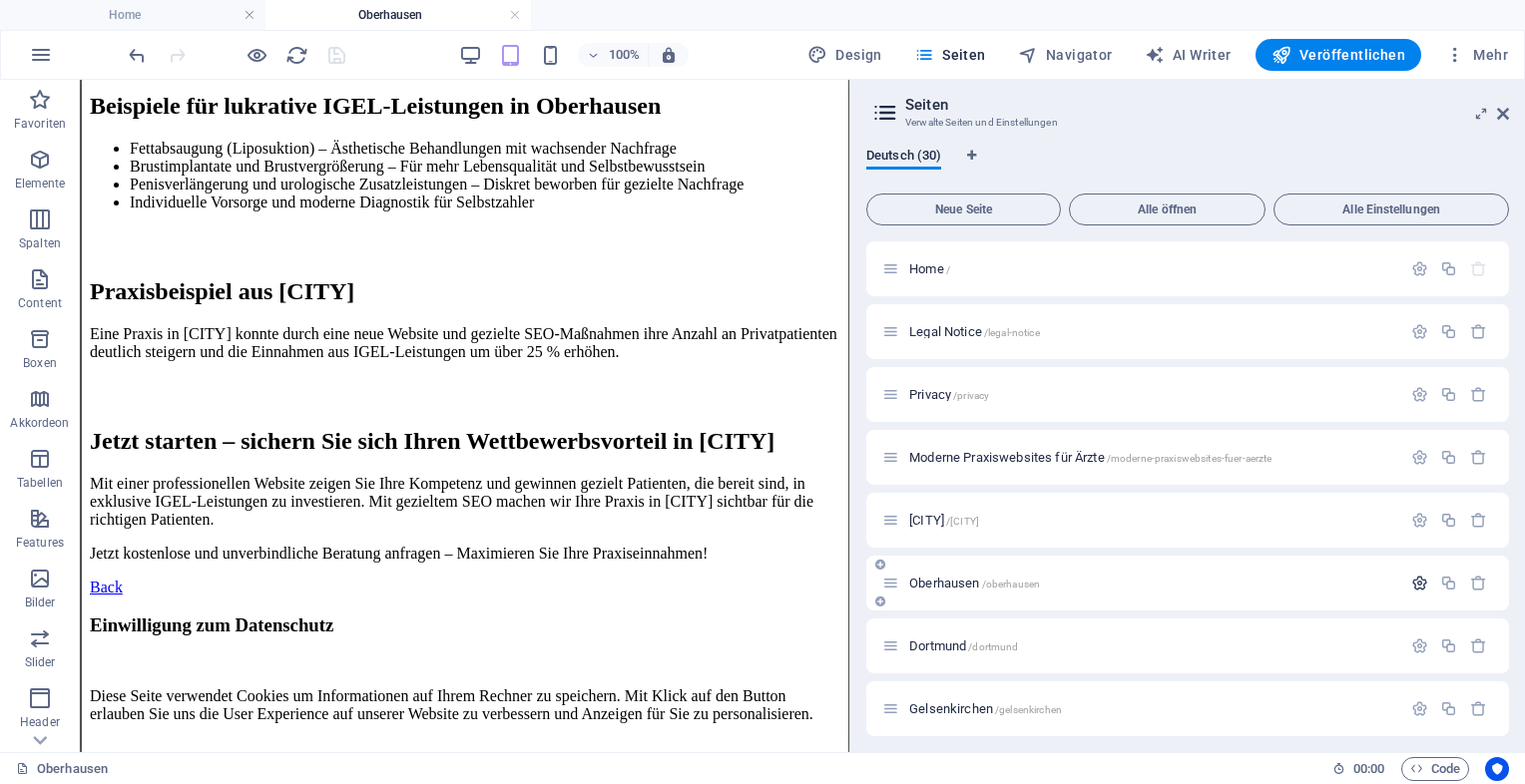 click at bounding box center [1419, 583] 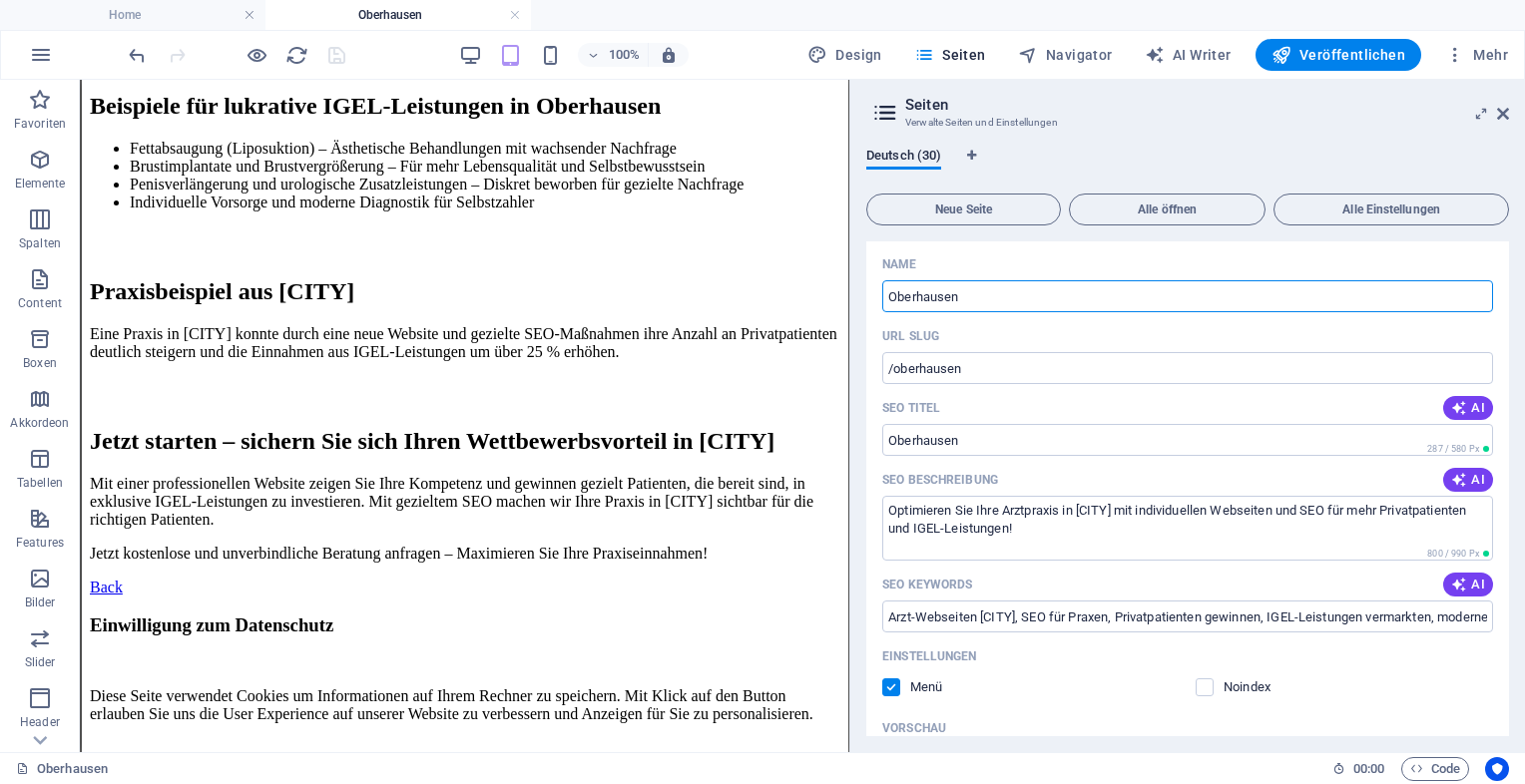 scroll, scrollTop: 358, scrollLeft: 0, axis: vertical 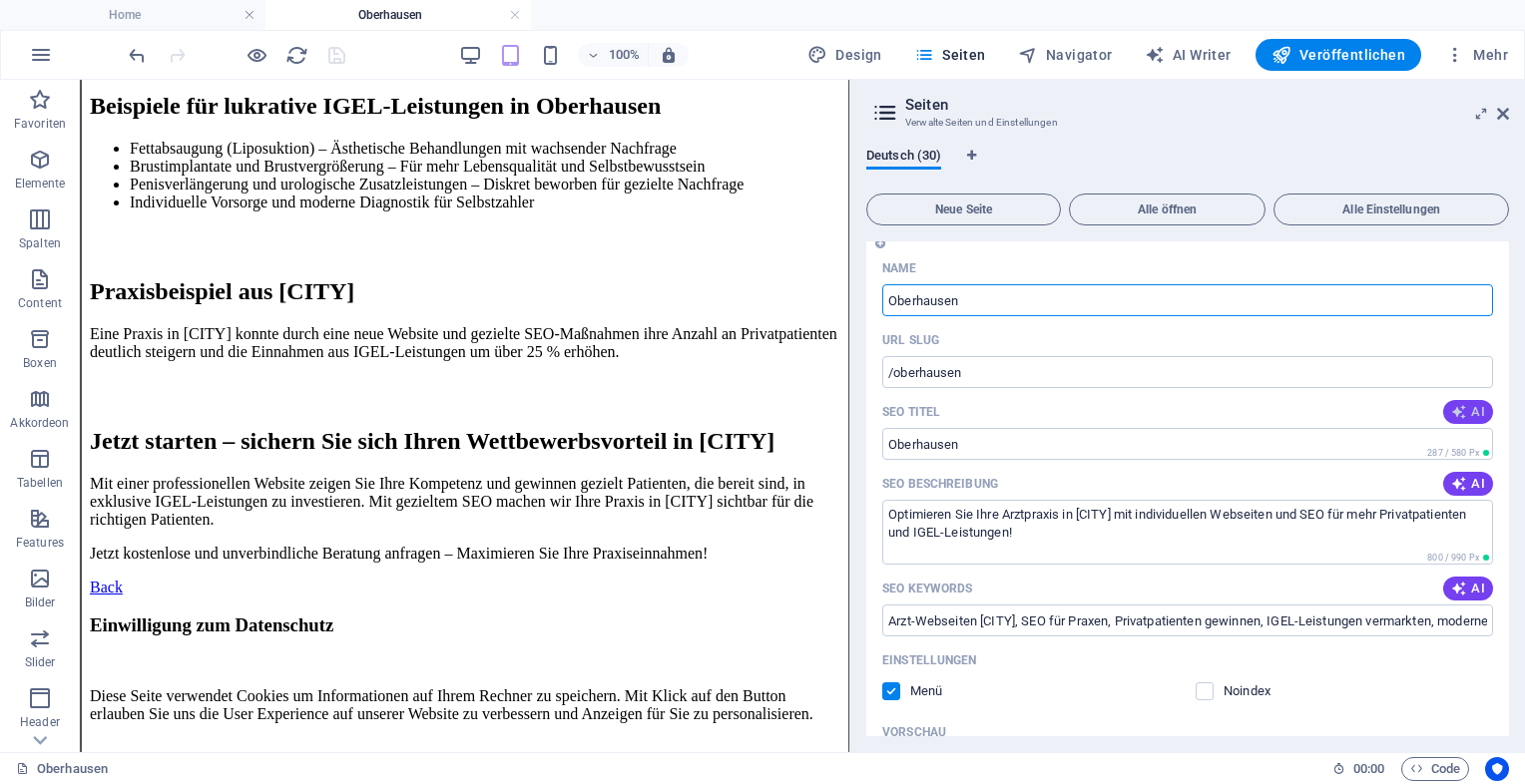 click on "AI" at bounding box center (1468, 412) 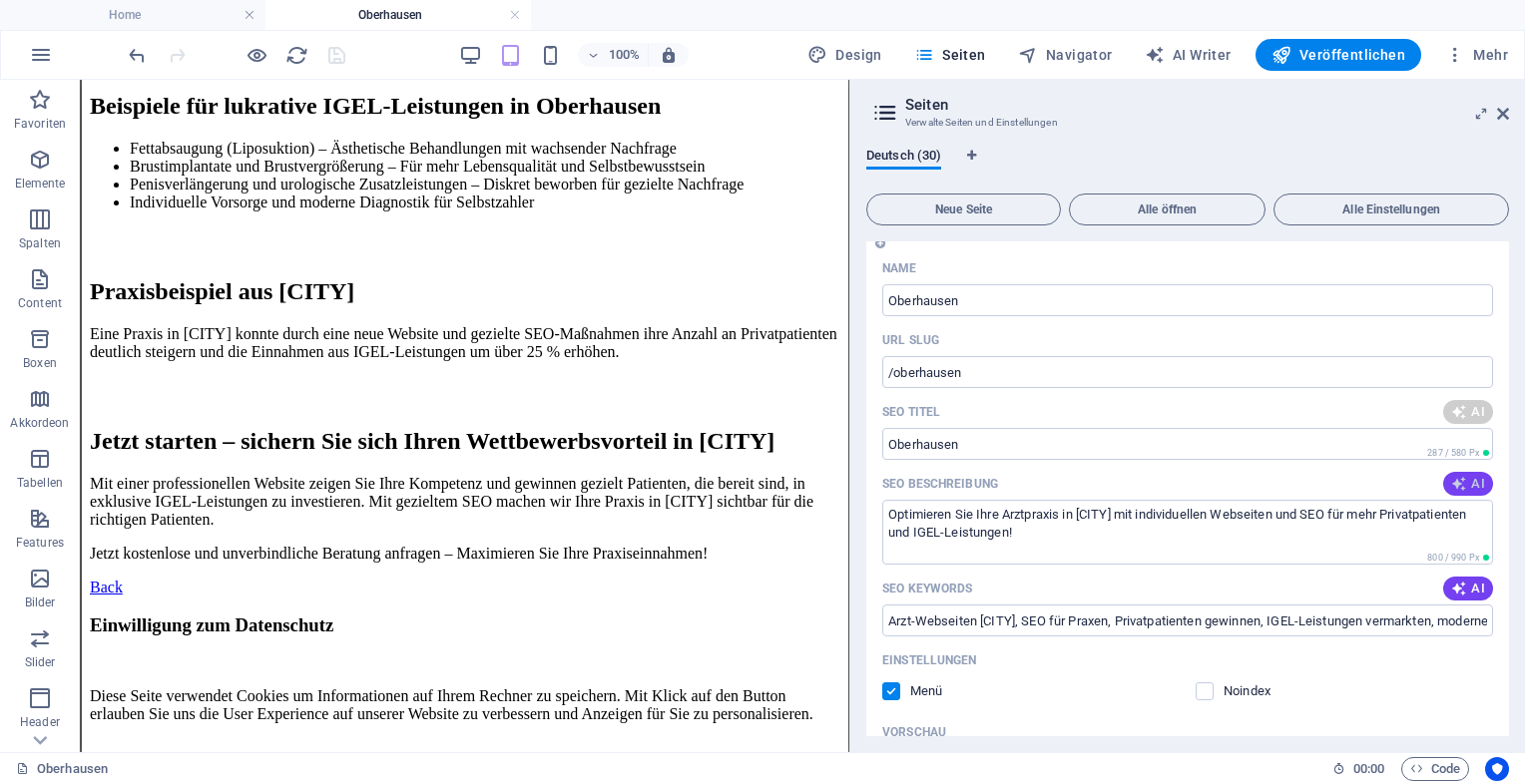 click at bounding box center [1459, 484] 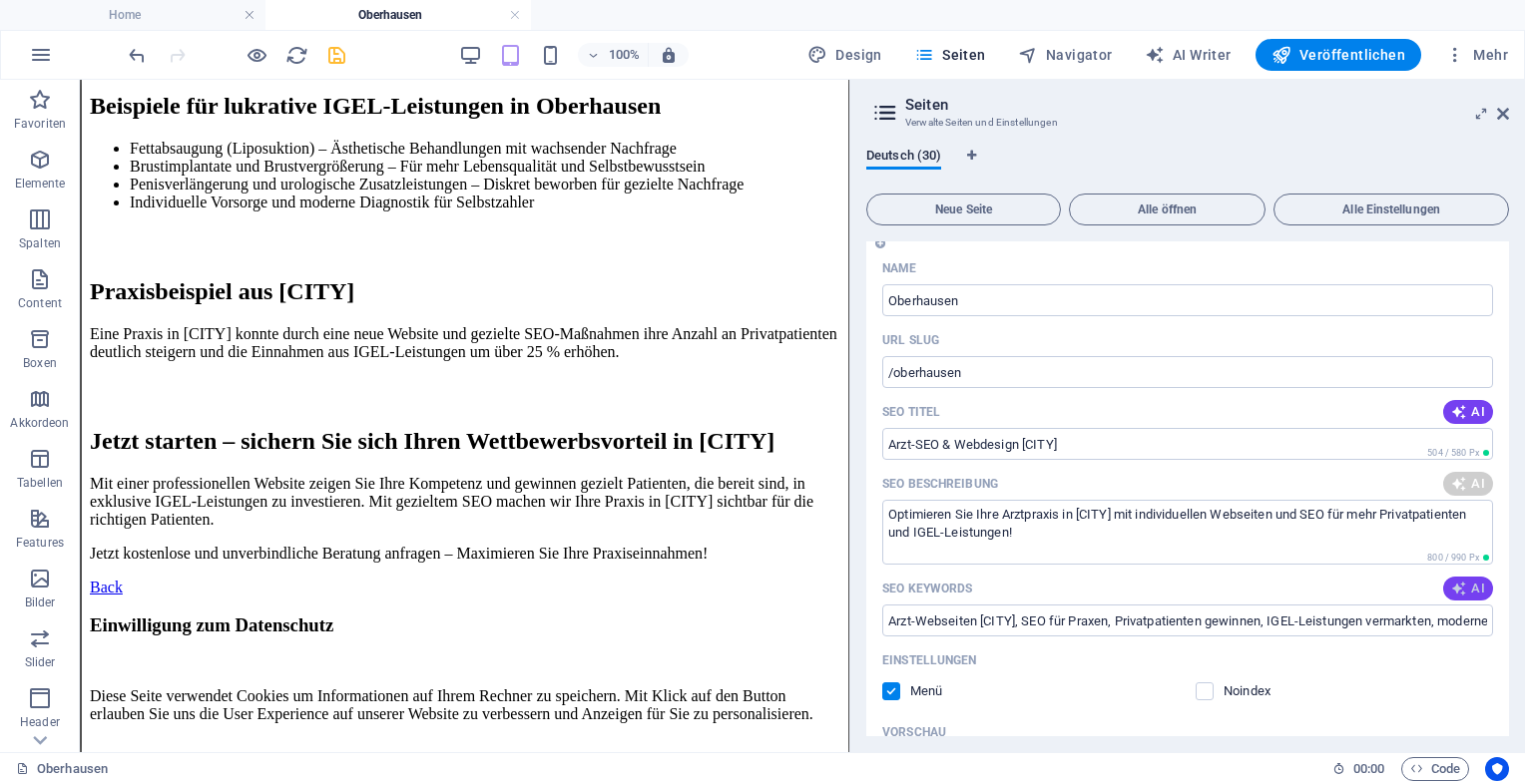 click at bounding box center (1459, 588) 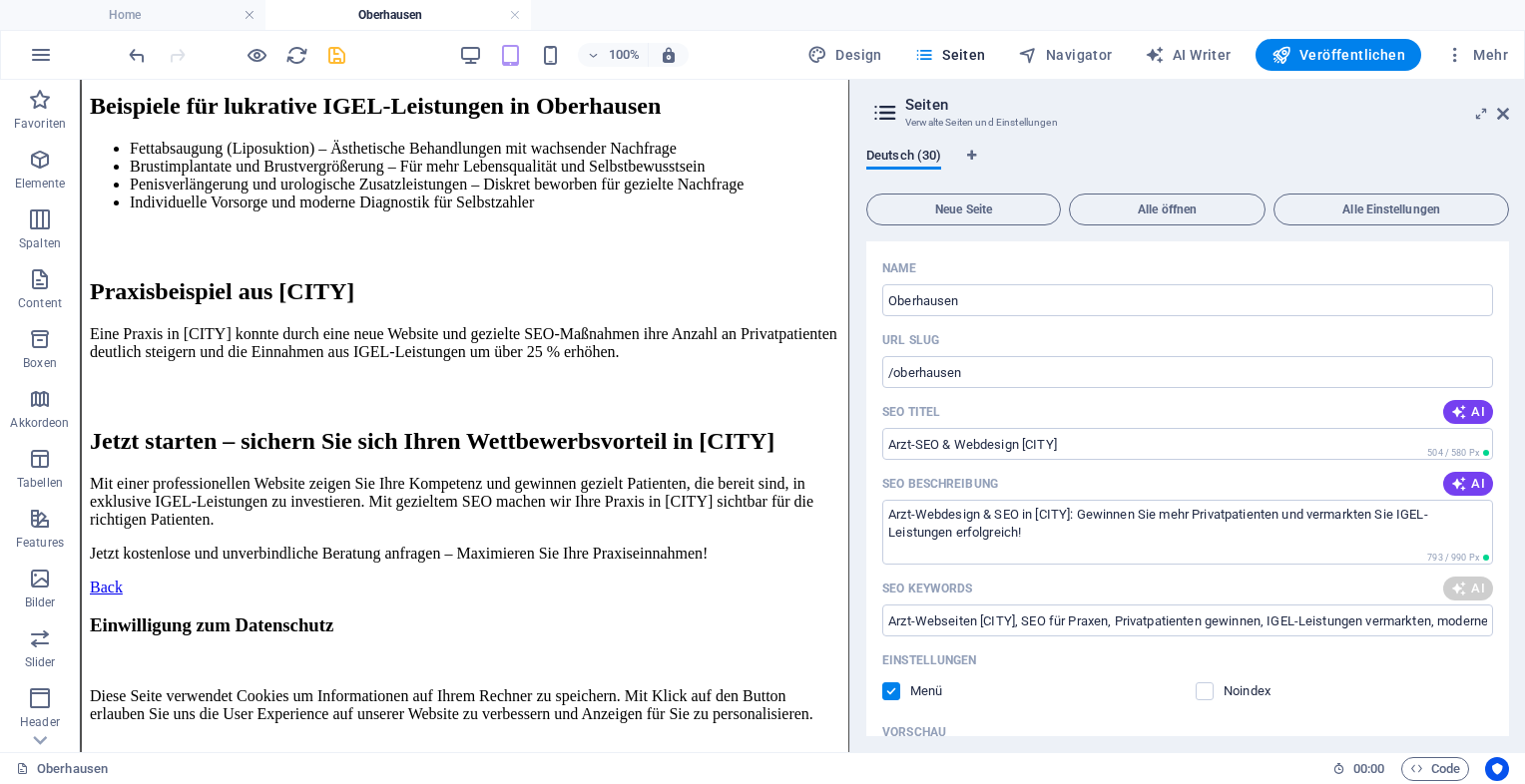 type on "Arzt-Webdesign & SEO in Oberhausen: Gewinnen Sie mehr Privatpatienten und vermarkten Sie IGEL-Leistungen erfolgreich!" 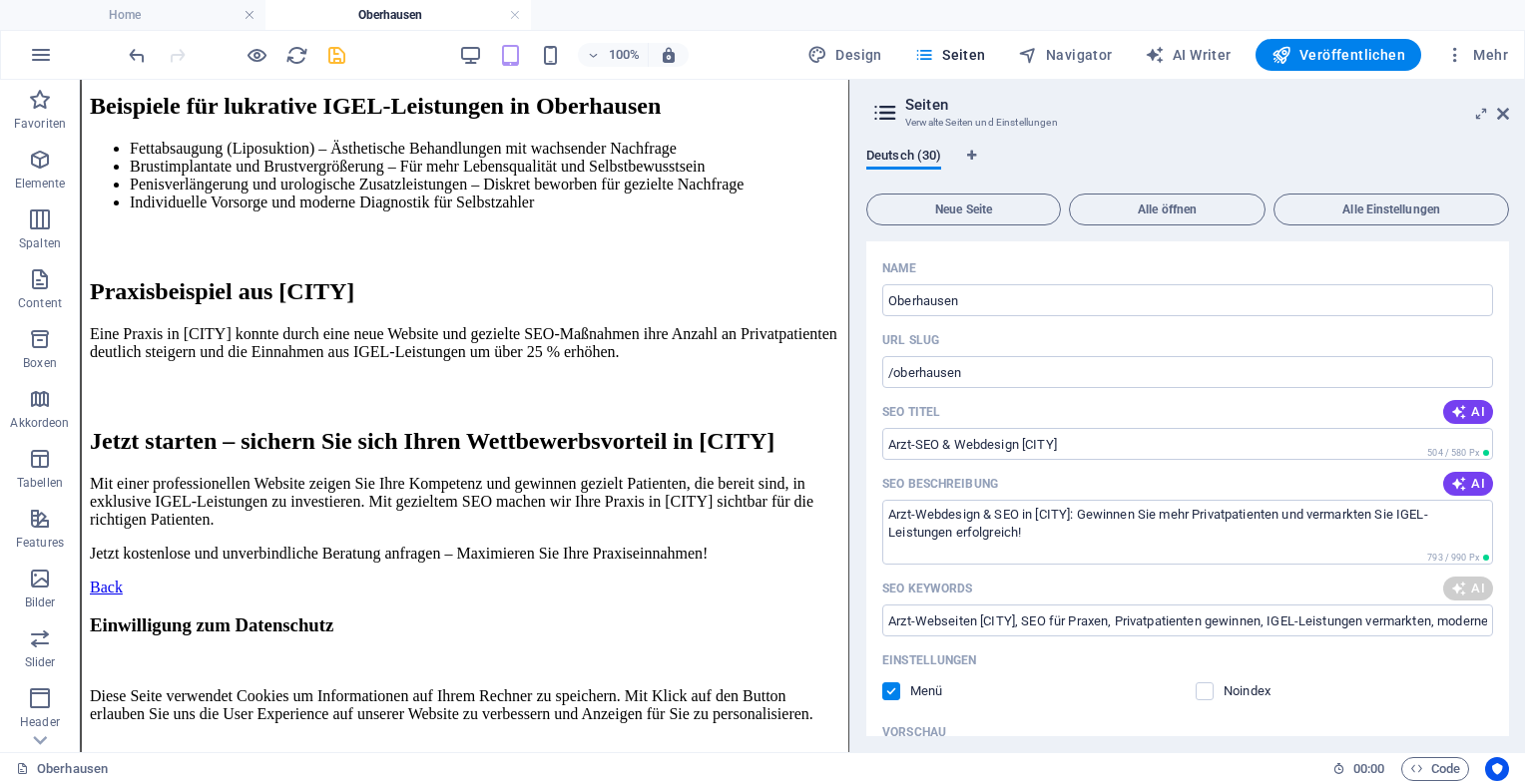 type on "Arzt-Webdesign, SEO Oberhausen, Privatpatienten gewinnen, IGEL-Leistungen vermarkten, medizinisches Potenzial Oberhausen, lokale SEO Optimierung" 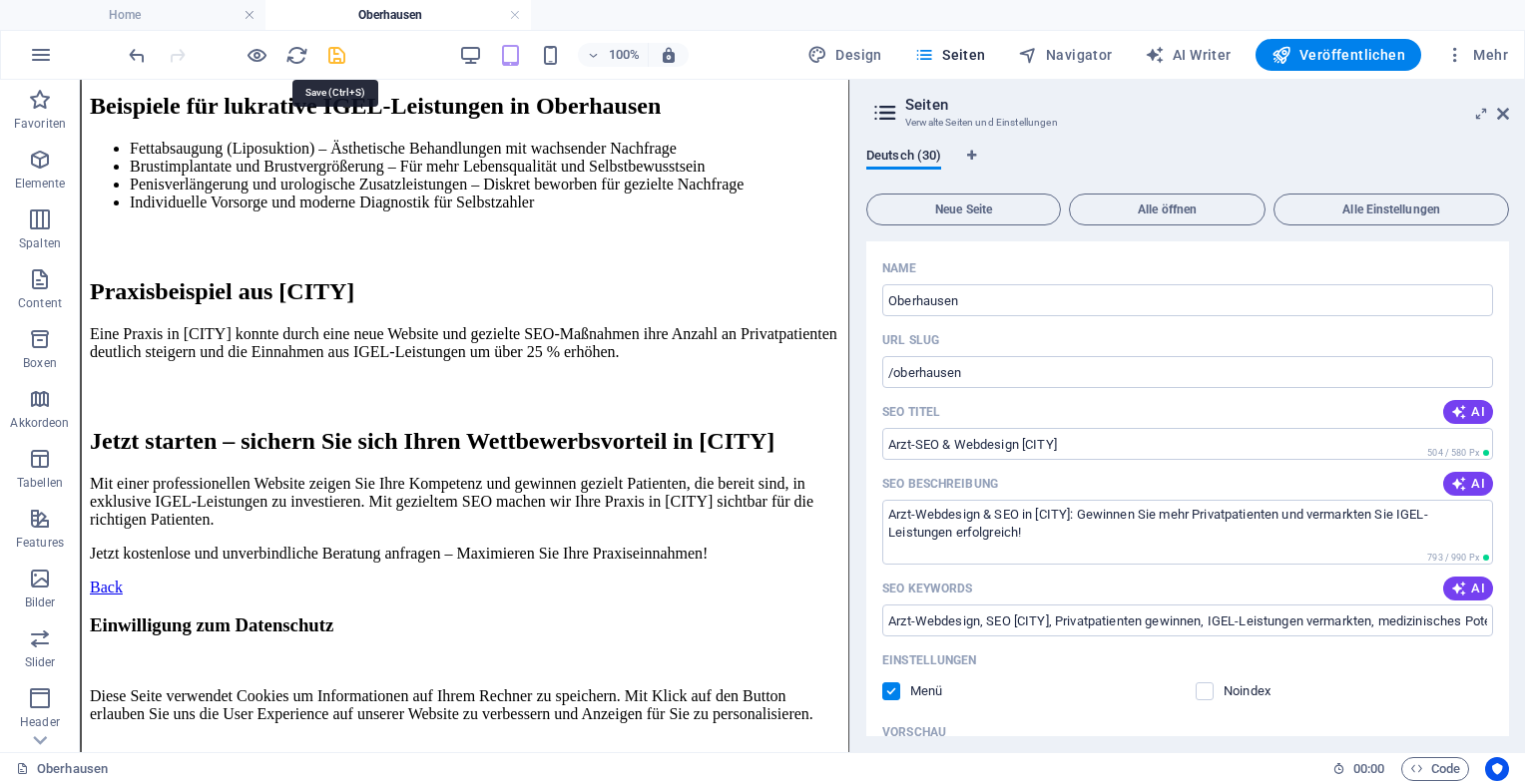 click at bounding box center (336, 55) 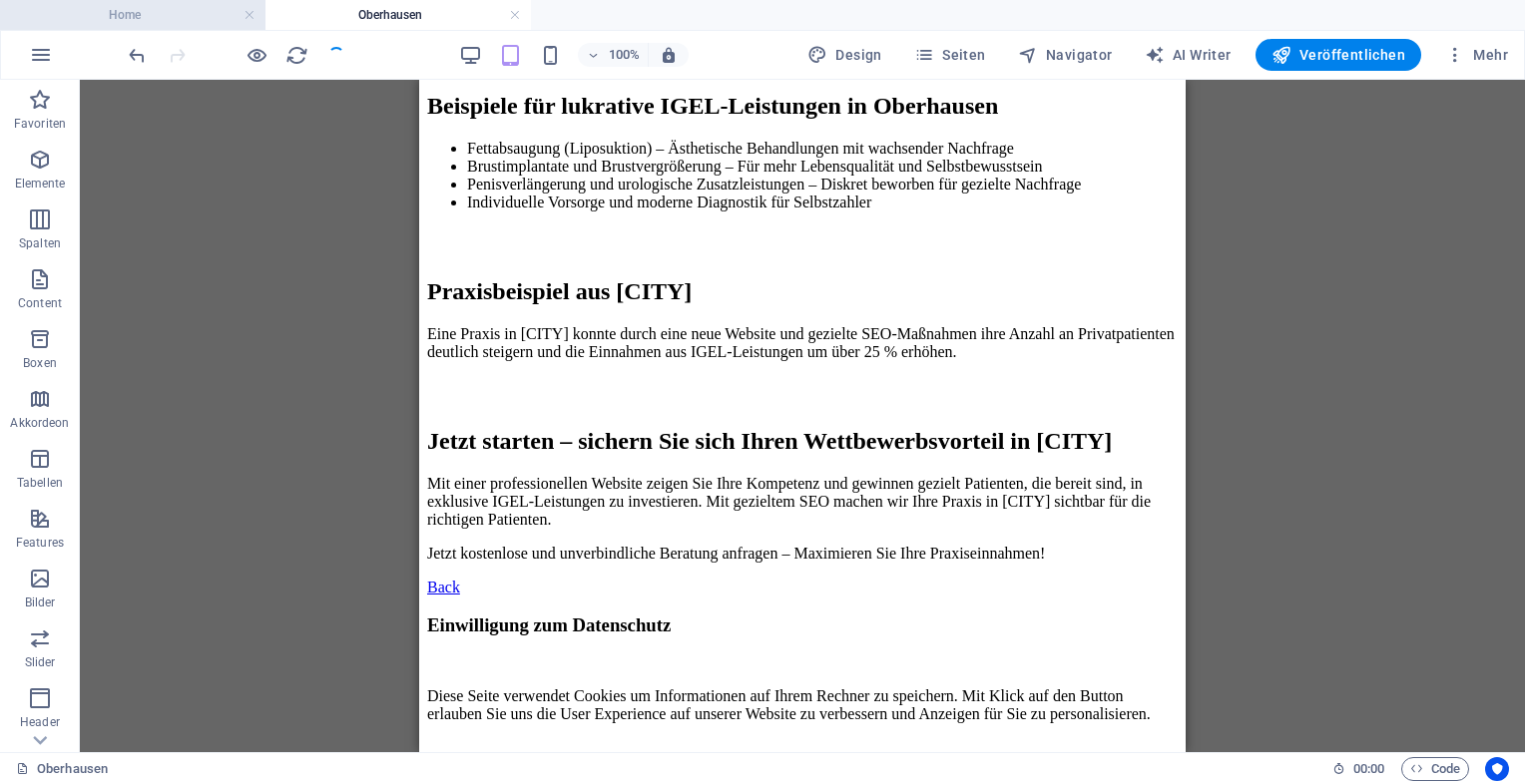click on "Home" at bounding box center (133, 15) 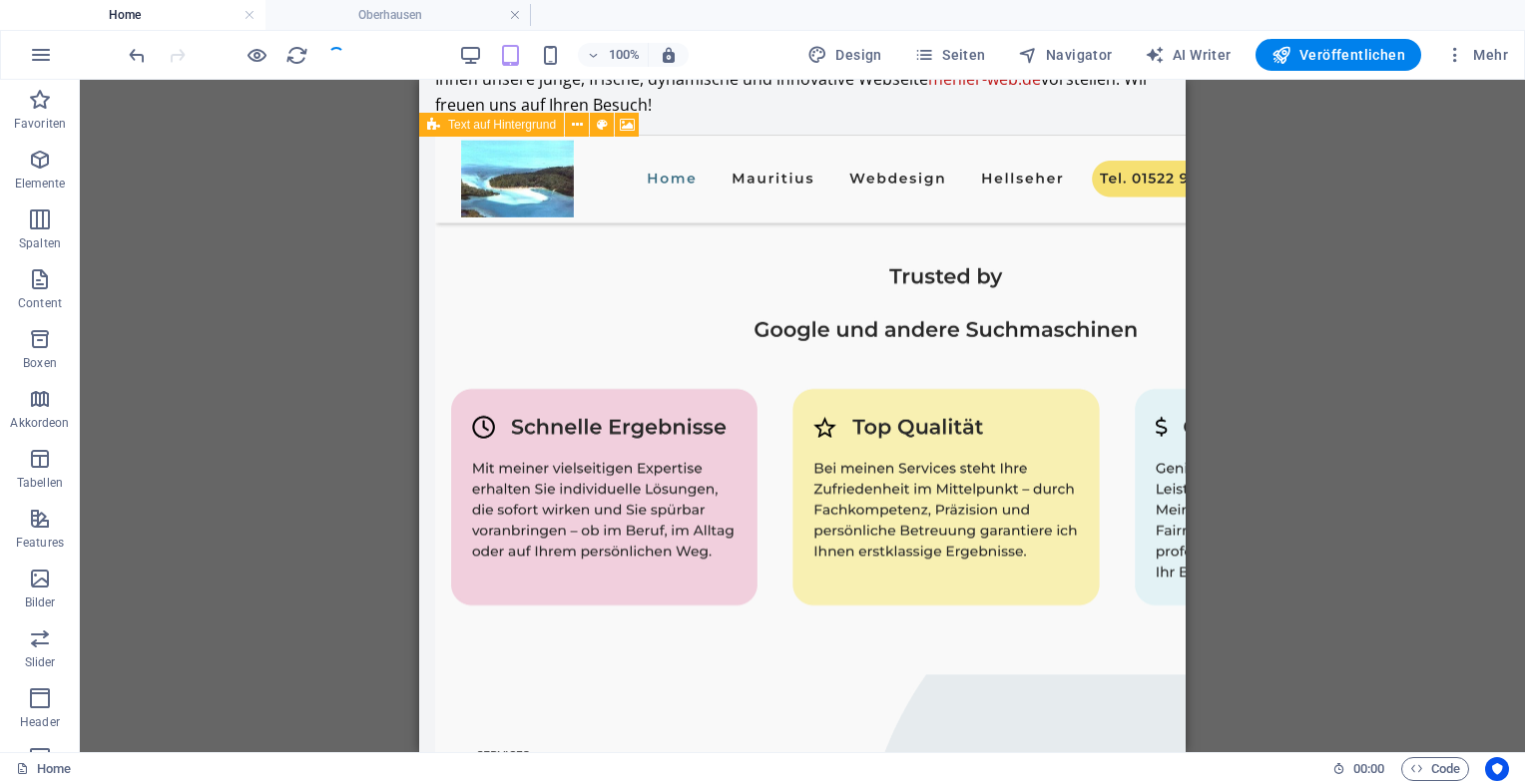 scroll, scrollTop: 0, scrollLeft: 0, axis: both 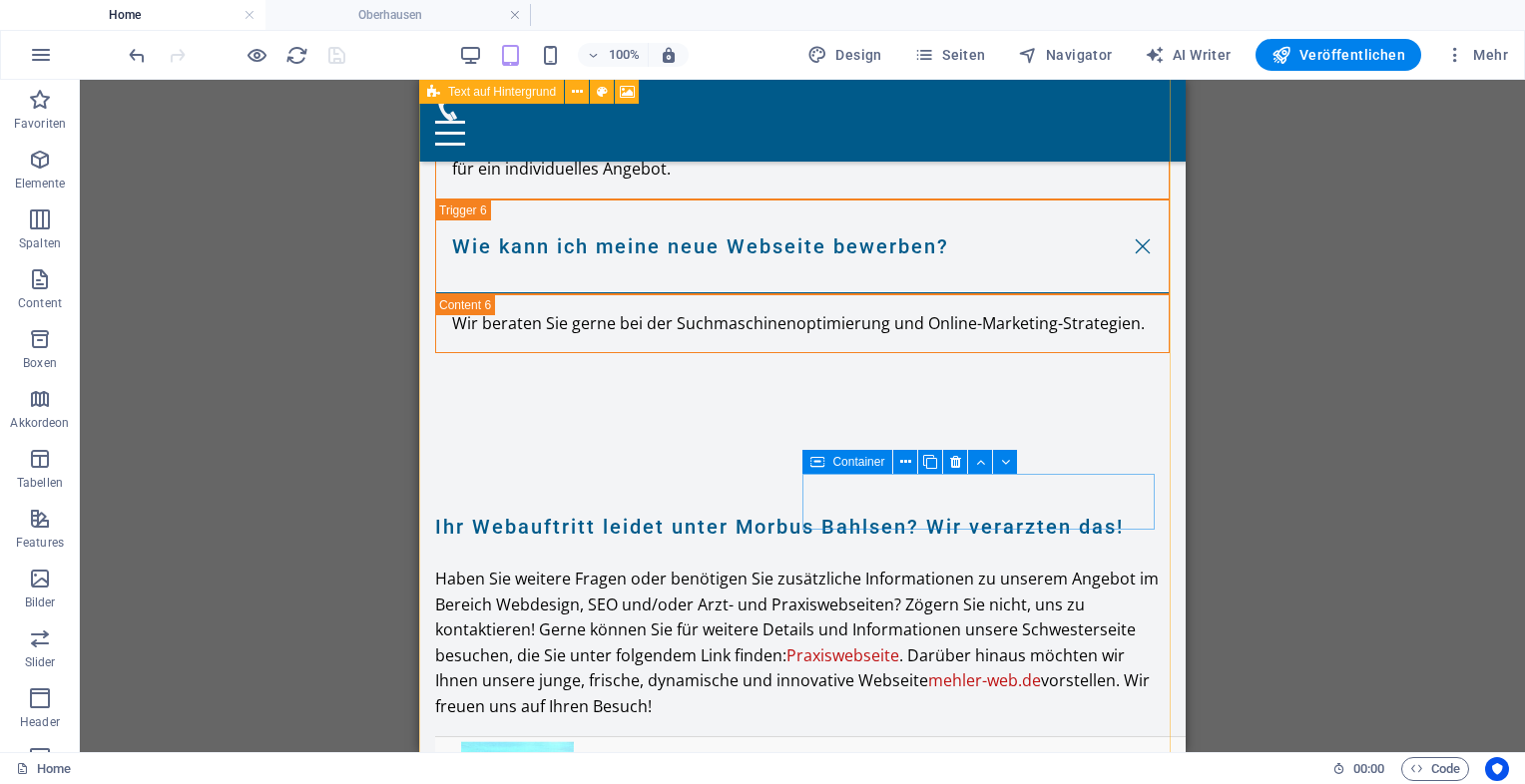 click on "Container" at bounding box center (858, 462) 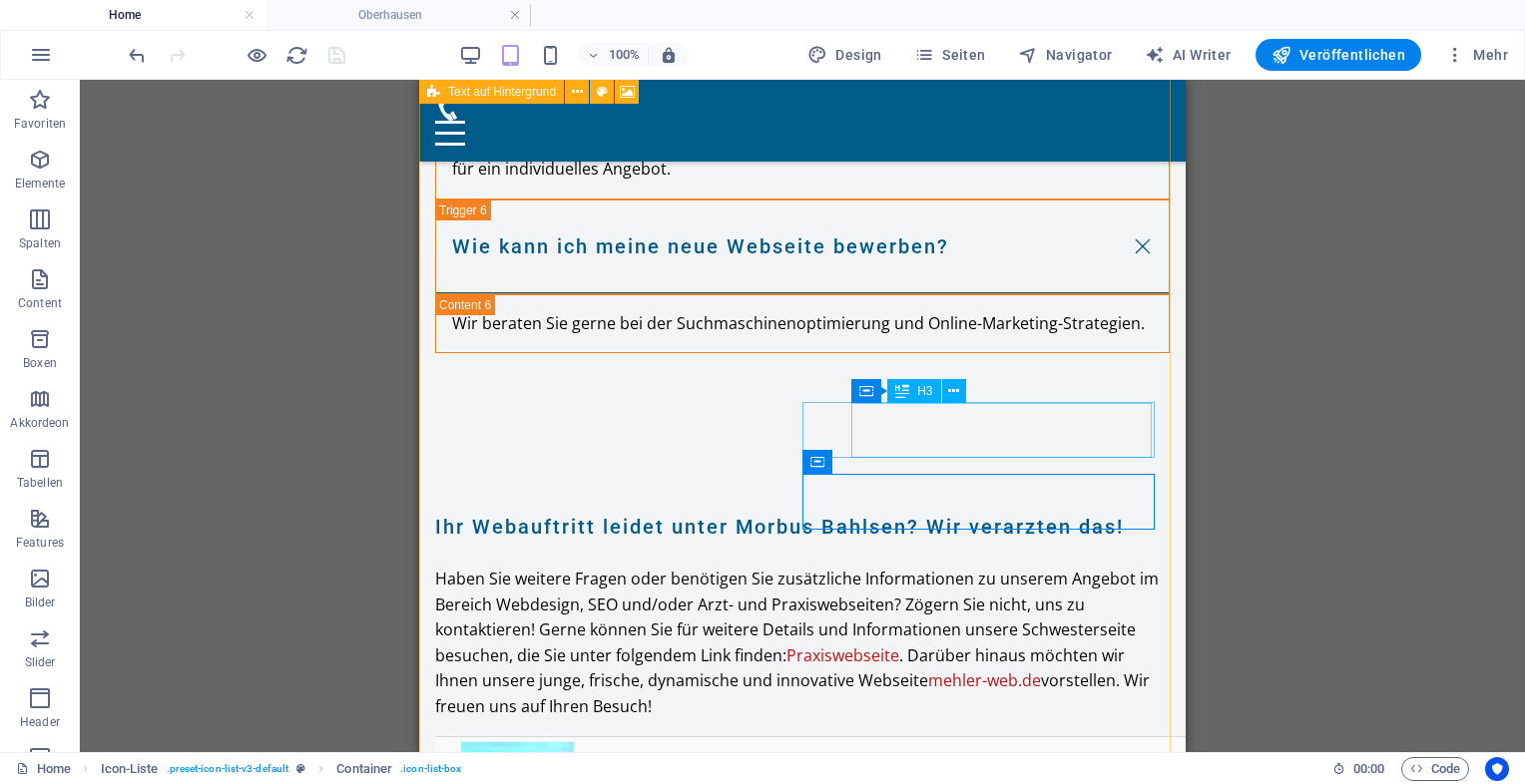 click on "Oberhausen" at bounding box center (590, 5443) 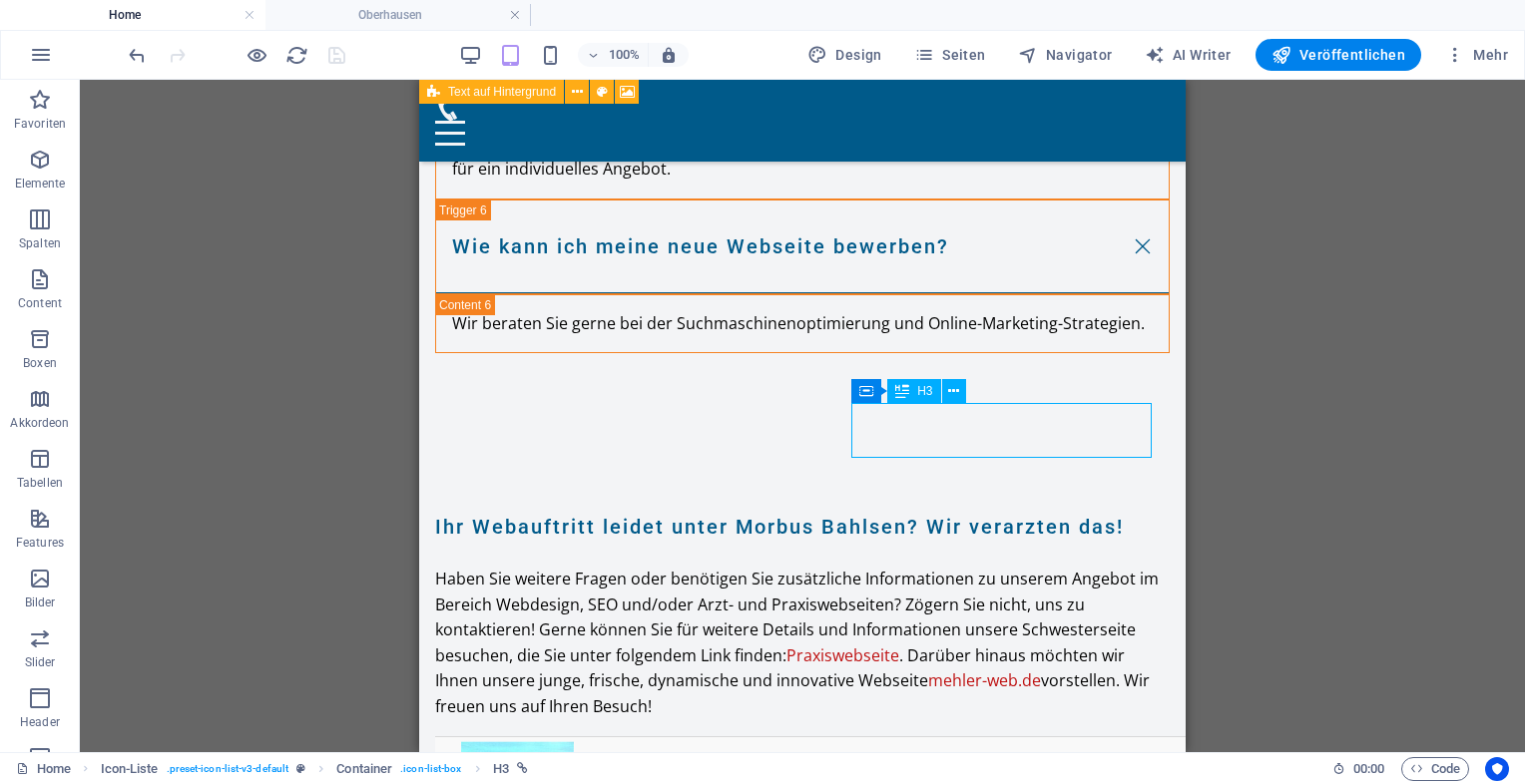click on "Oberhausen" at bounding box center (590, 5443) 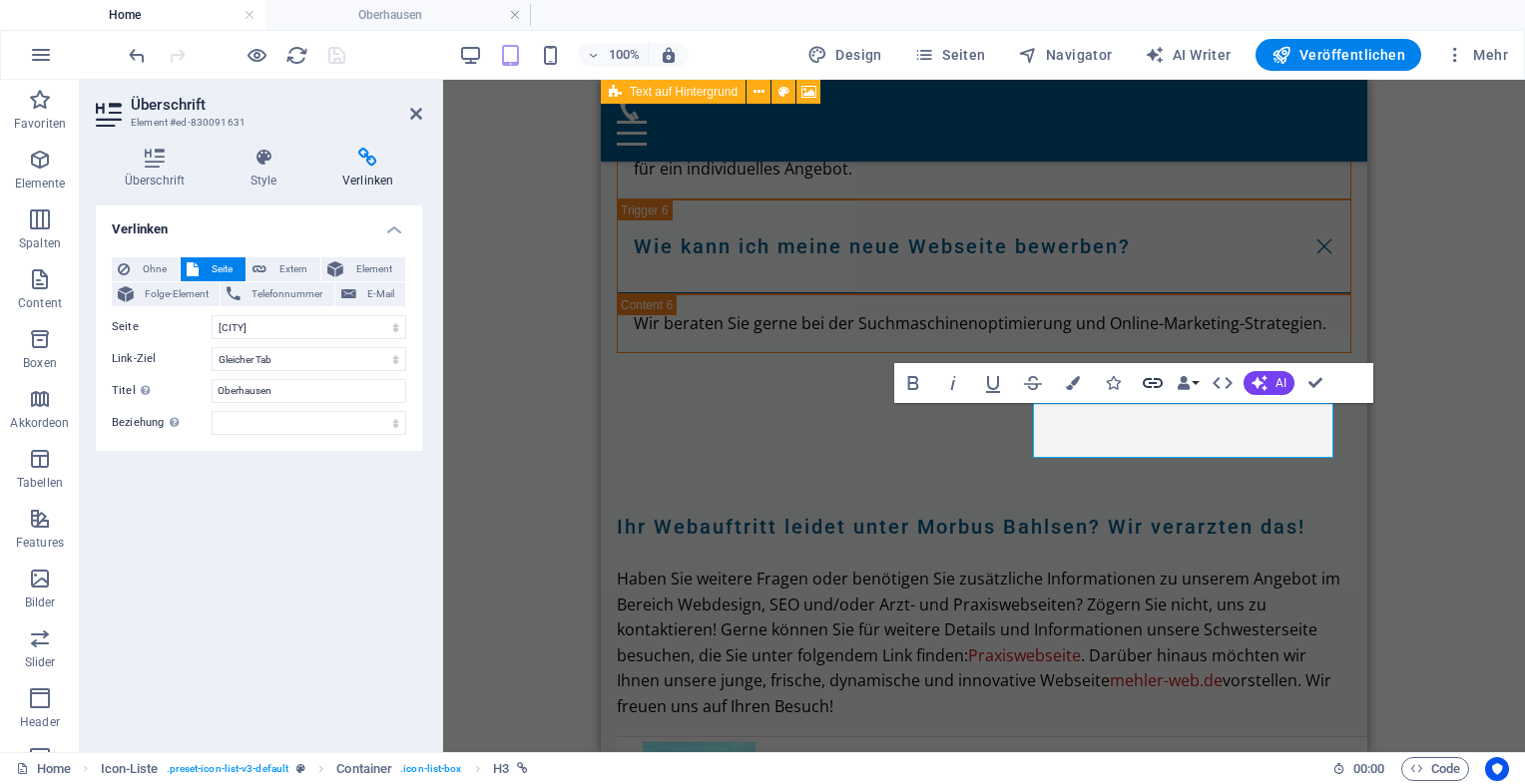 click 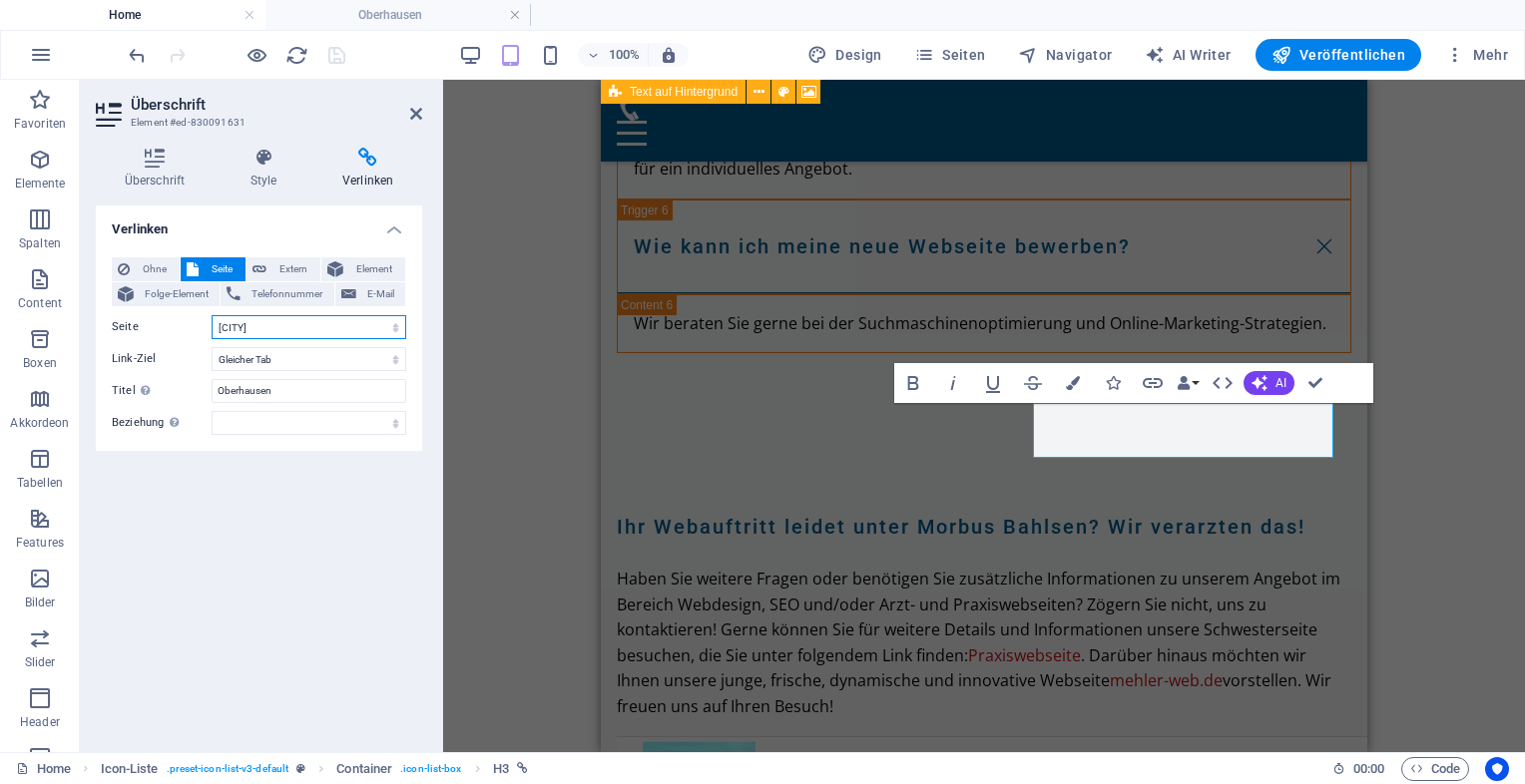 click on "Home Legal Notice Privacy Moderne Praxiswebsites für Ärzte Bochum Oberhausen Dortmund Gelsenkirchen Köln Meerbusch Ratingen Düsseldorf Duisburg Essen Mülheim/Ruhr Privatklinik für Ästhetische Chirurgie Ärzte mit Anspruch Für Zahnärzte in Luxuslagen – Patienten, die zahlen können Für Ärzte mit sozialem Auftrag Webseiten für Tierärzte &amp; Tierkliniken Ihre neue HNO-Homepage Ihre Hautarztpraxis Webdesign für Orthopäden &amp; Unfallchirurgen  Webdesign für Gynäkologen Webdesign &amp; SEO für Kardiologen Endokrinologe / Diabetologe  Augenarzt  Urologe Psychiater Gastroenterologen" at bounding box center [308, 327] 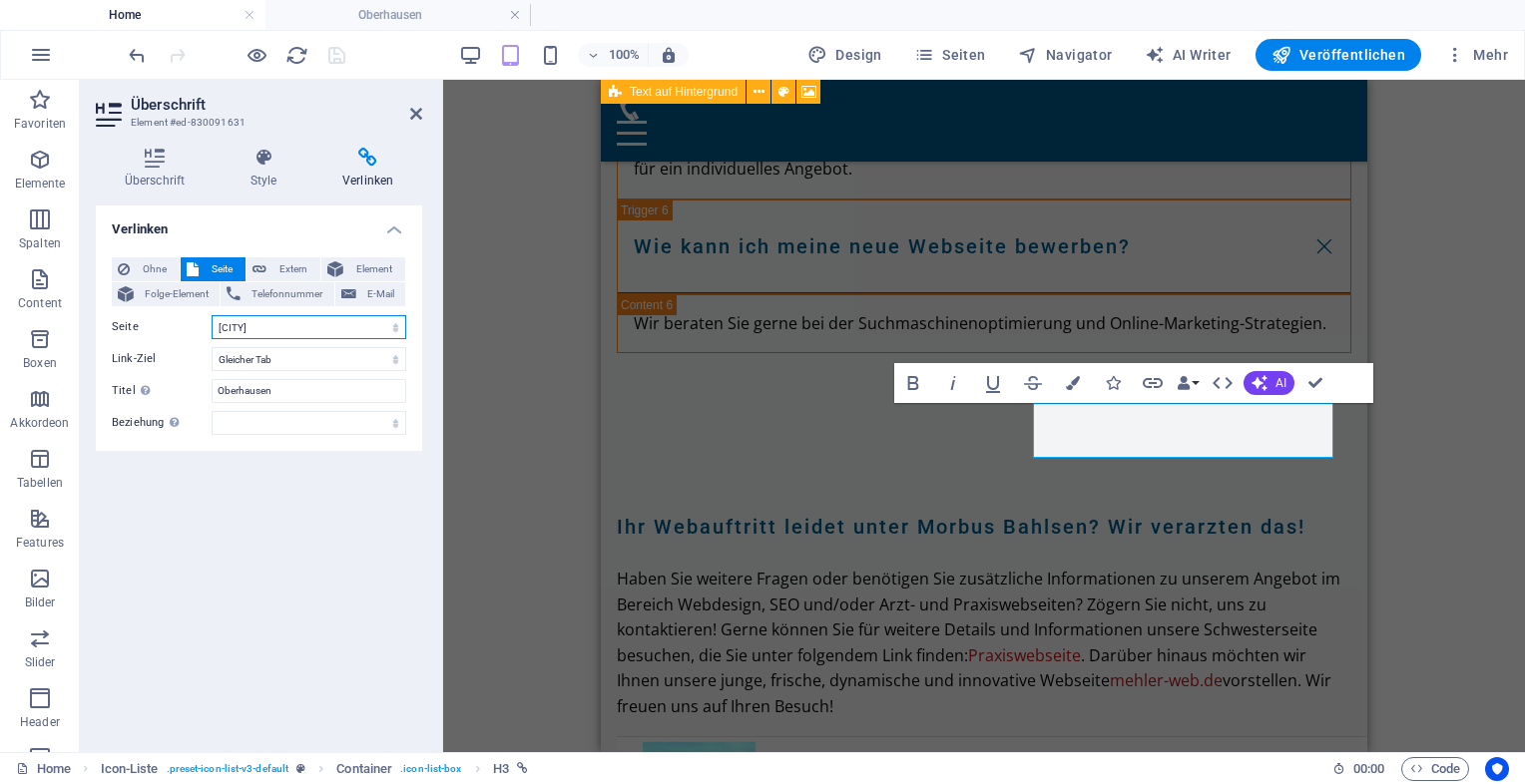 select on "5" 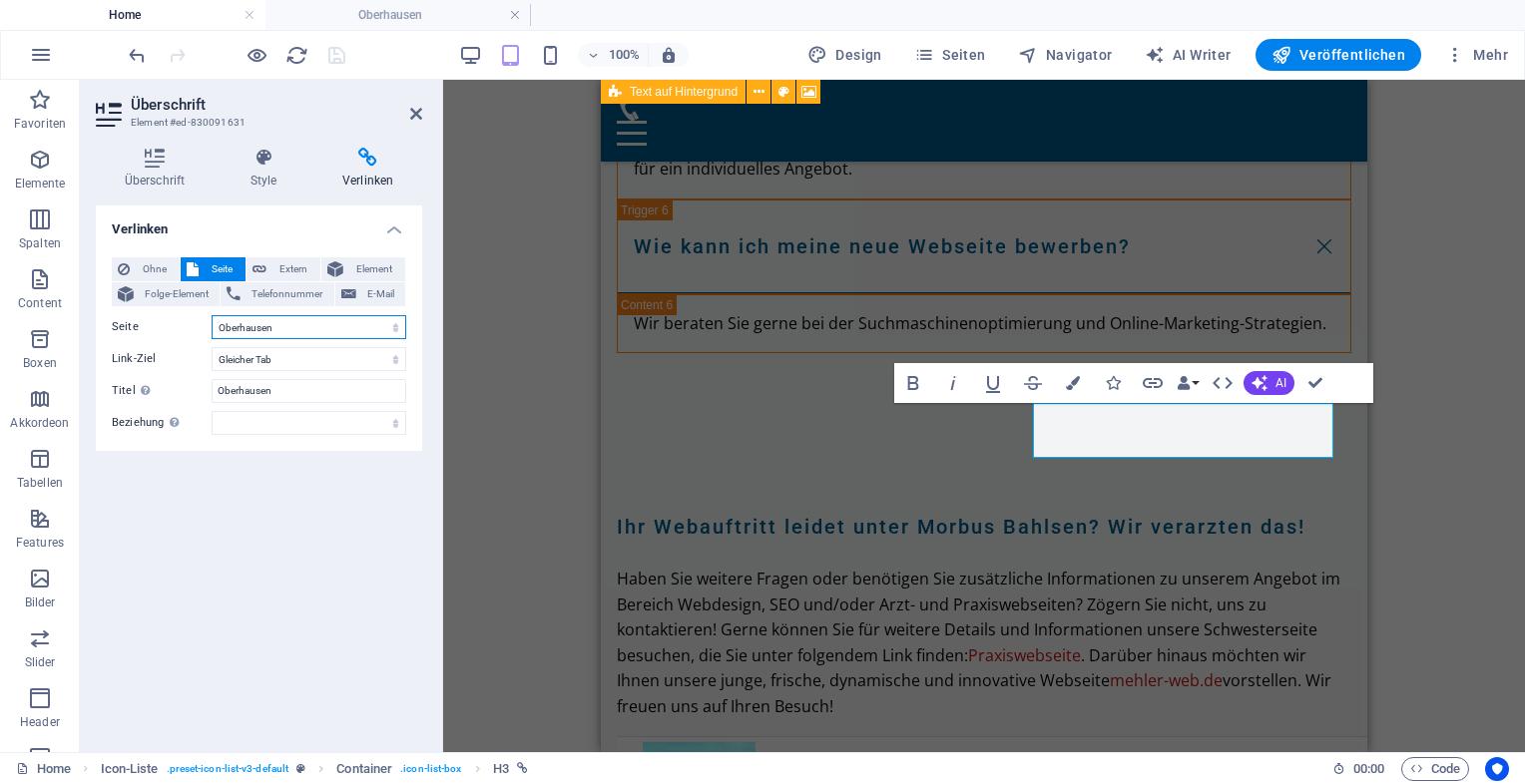 click on "Home Legal Notice Privacy Moderne Praxiswebsites für Ärzte Bochum Oberhausen Dortmund Gelsenkirchen Köln Meerbusch Ratingen Düsseldorf Duisburg Essen Mülheim/Ruhr Privatklinik für Ästhetische Chirurgie Ärzte mit Anspruch Für Zahnärzte in Luxuslagen – Patienten, die zahlen können Für Ärzte mit sozialem Auftrag Webseiten für Tierärzte &amp; Tierkliniken Ihre neue HNO-Homepage Ihre Hautarztpraxis Webdesign für Orthopäden &amp; Unfallchirurgen  Webdesign für Gynäkologen Webdesign &amp; SEO für Kardiologen Endokrinologe / Diabetologe  Augenarzt  Urologe Psychiater Gastroenterologen" at bounding box center [308, 327] 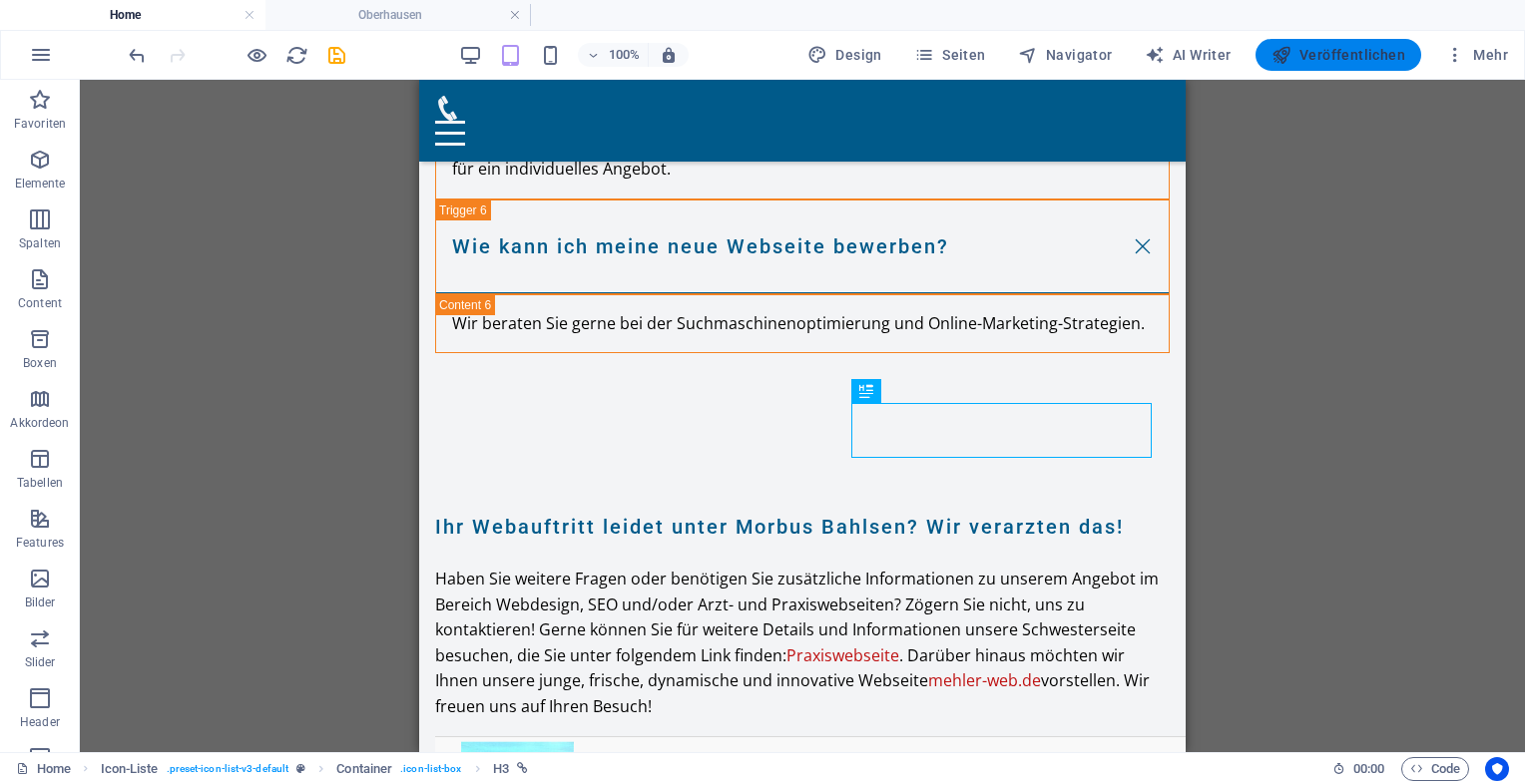 click on "Veröffentlichen" at bounding box center (1338, 55) 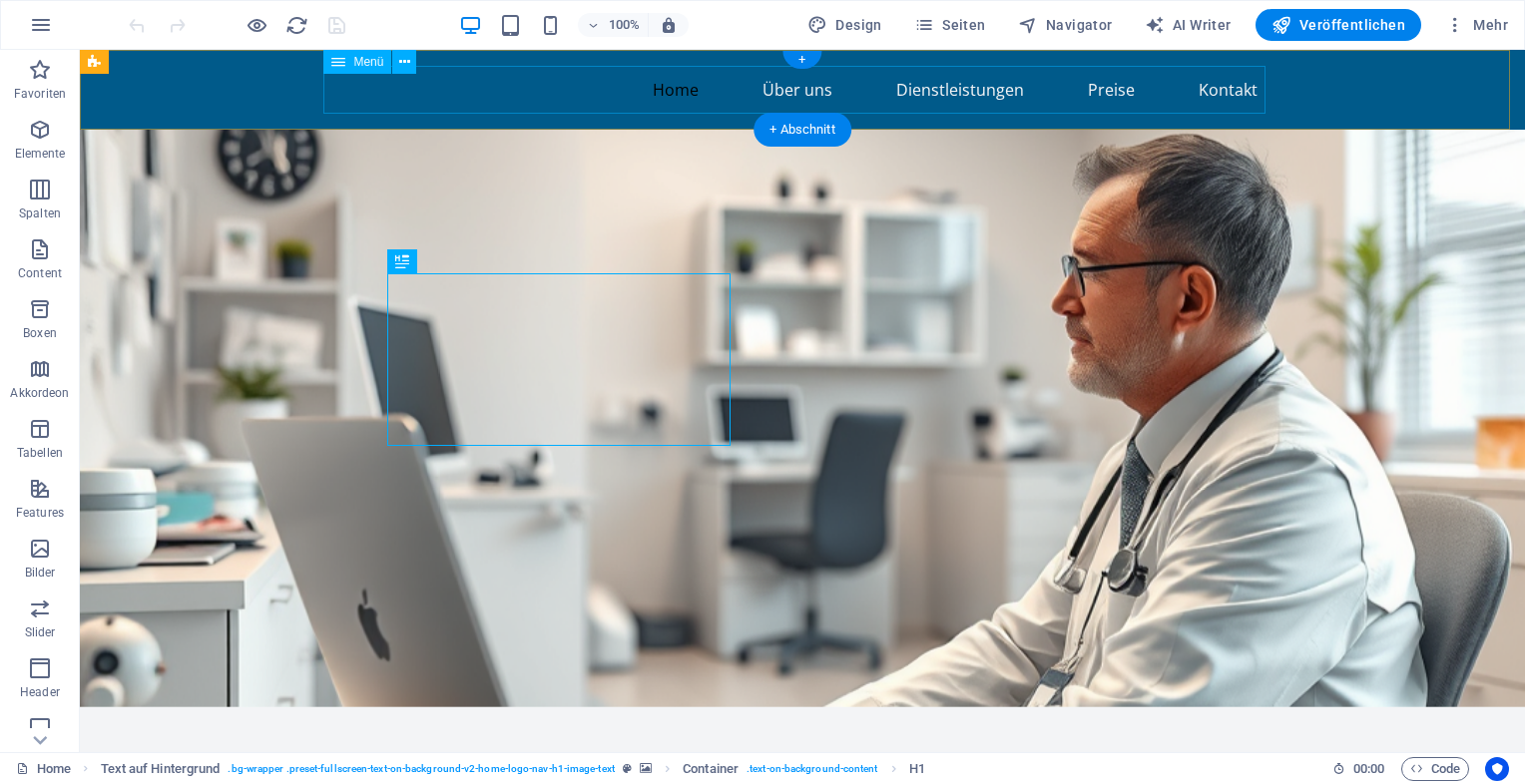 scroll, scrollTop: 0, scrollLeft: 0, axis: both 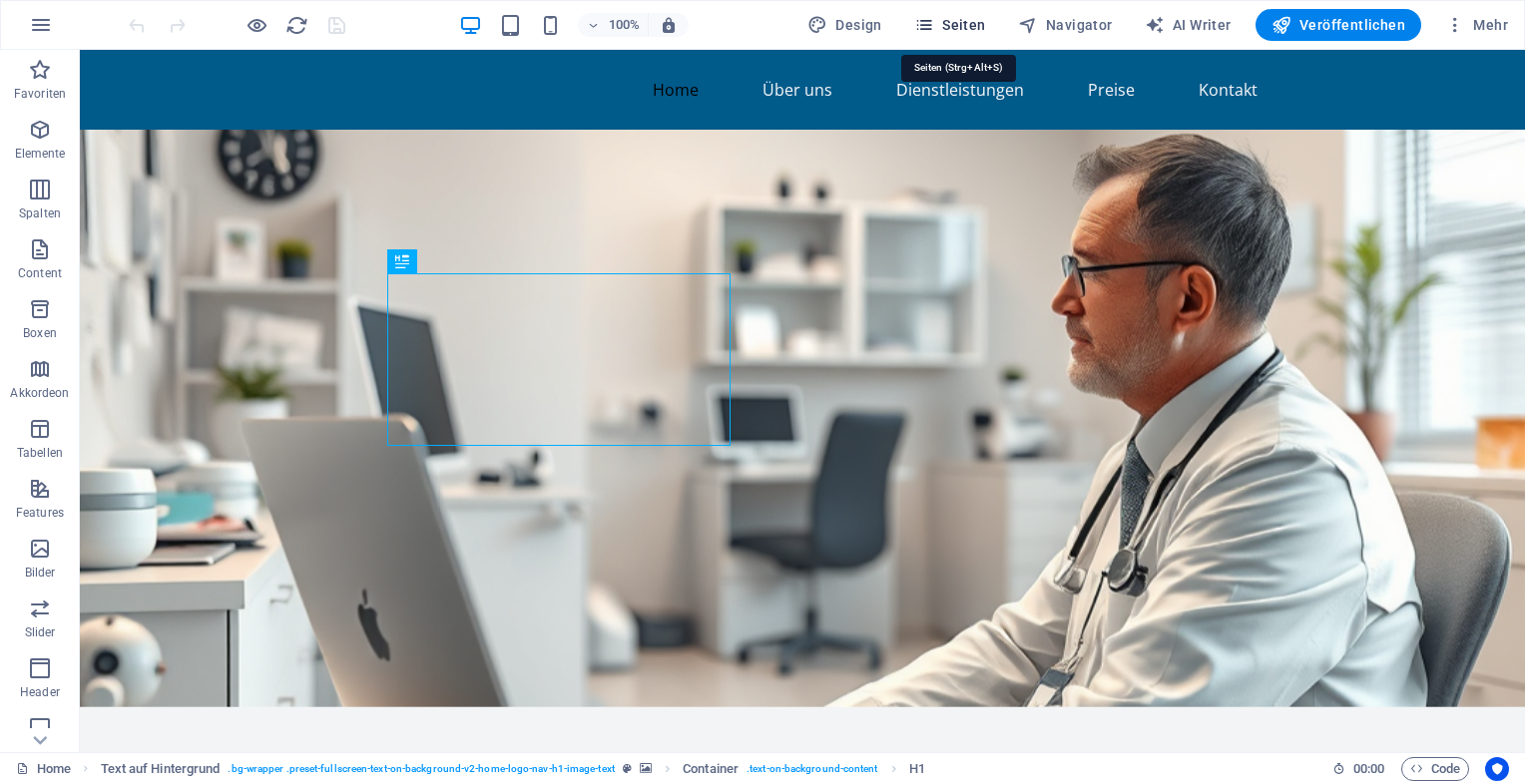 click on "Seiten" at bounding box center [950, 25] 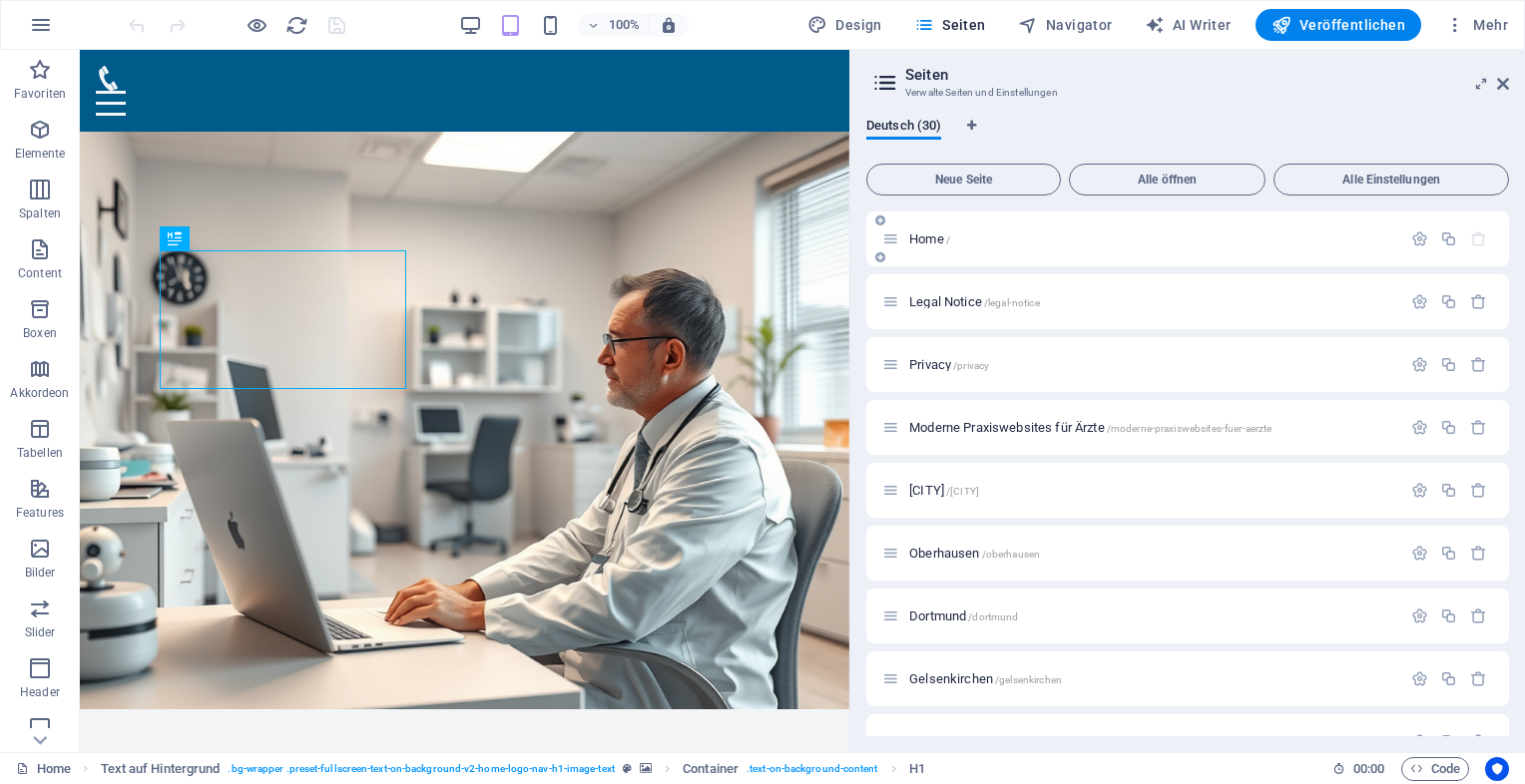 click on "Home /" at bounding box center (929, 238) 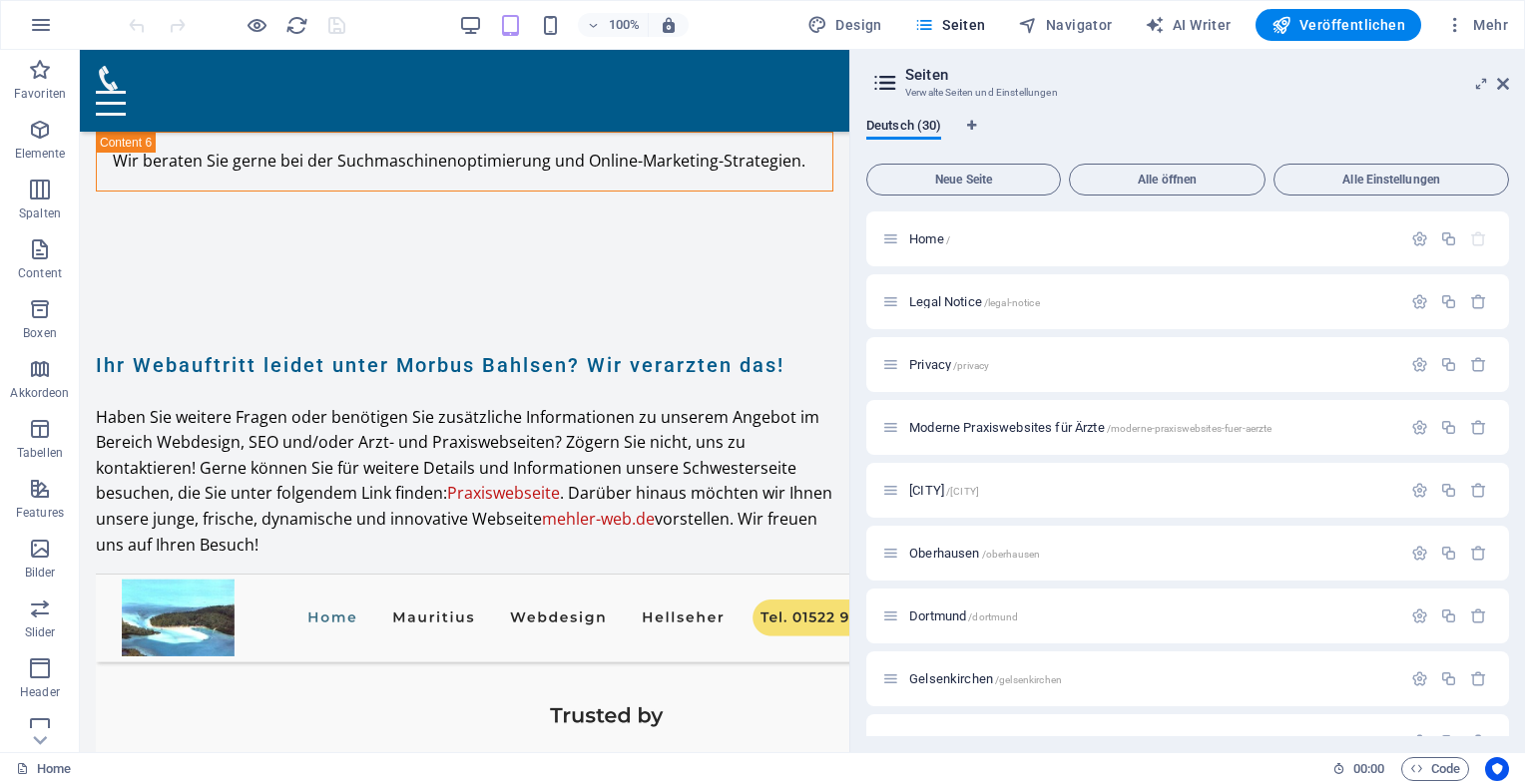 scroll, scrollTop: 10351, scrollLeft: 0, axis: vertical 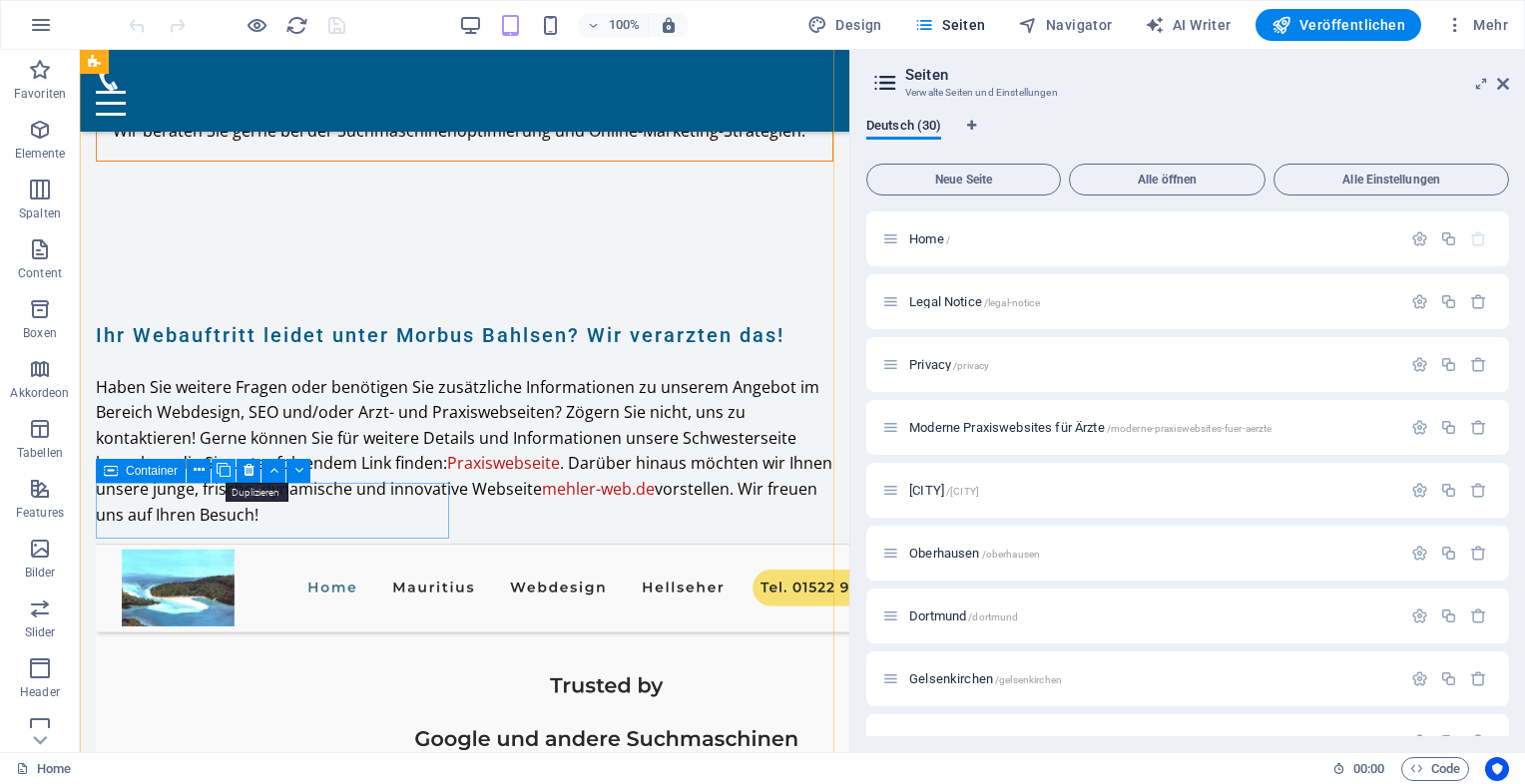 click at bounding box center [224, 470] 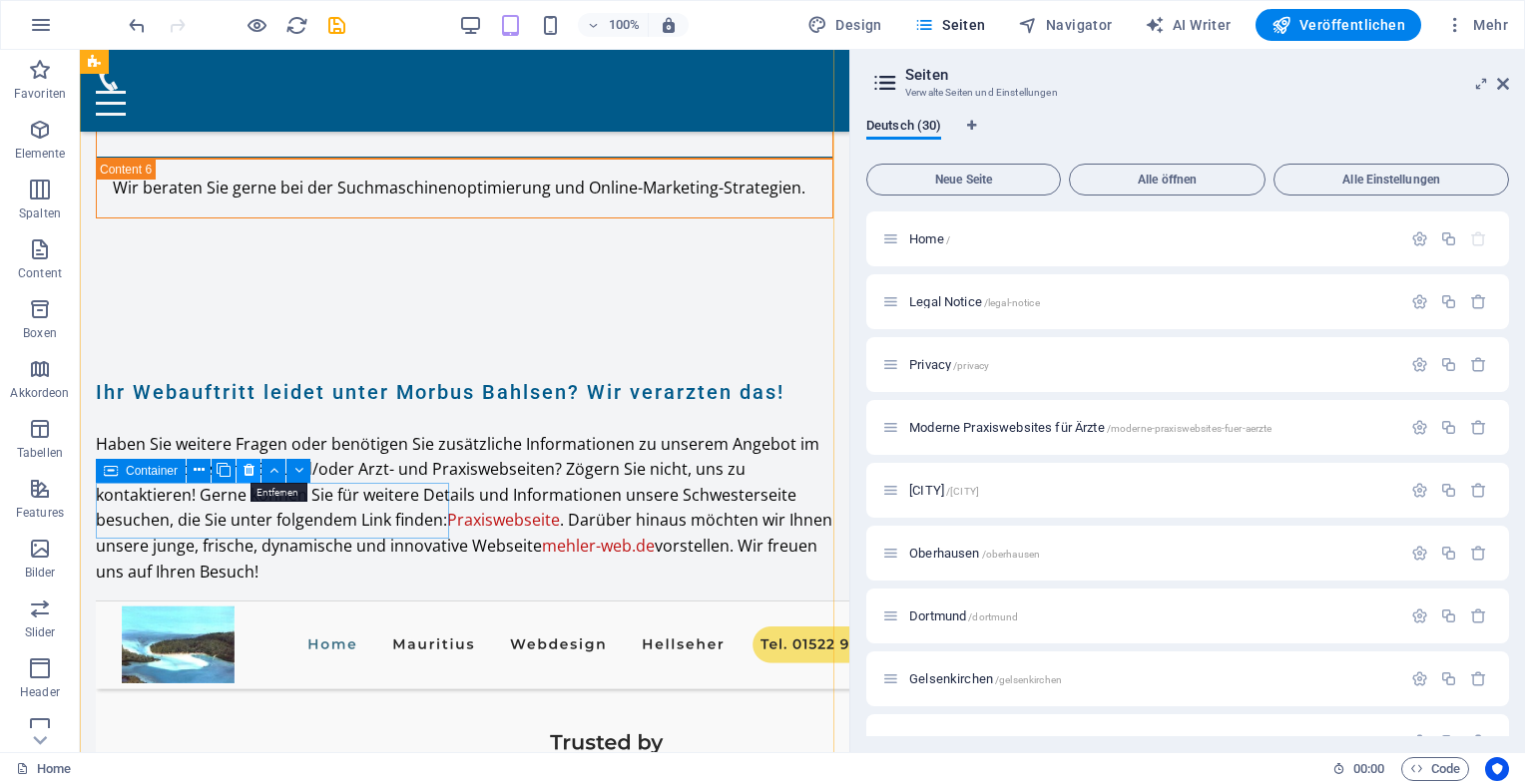 click at bounding box center (249, 470) 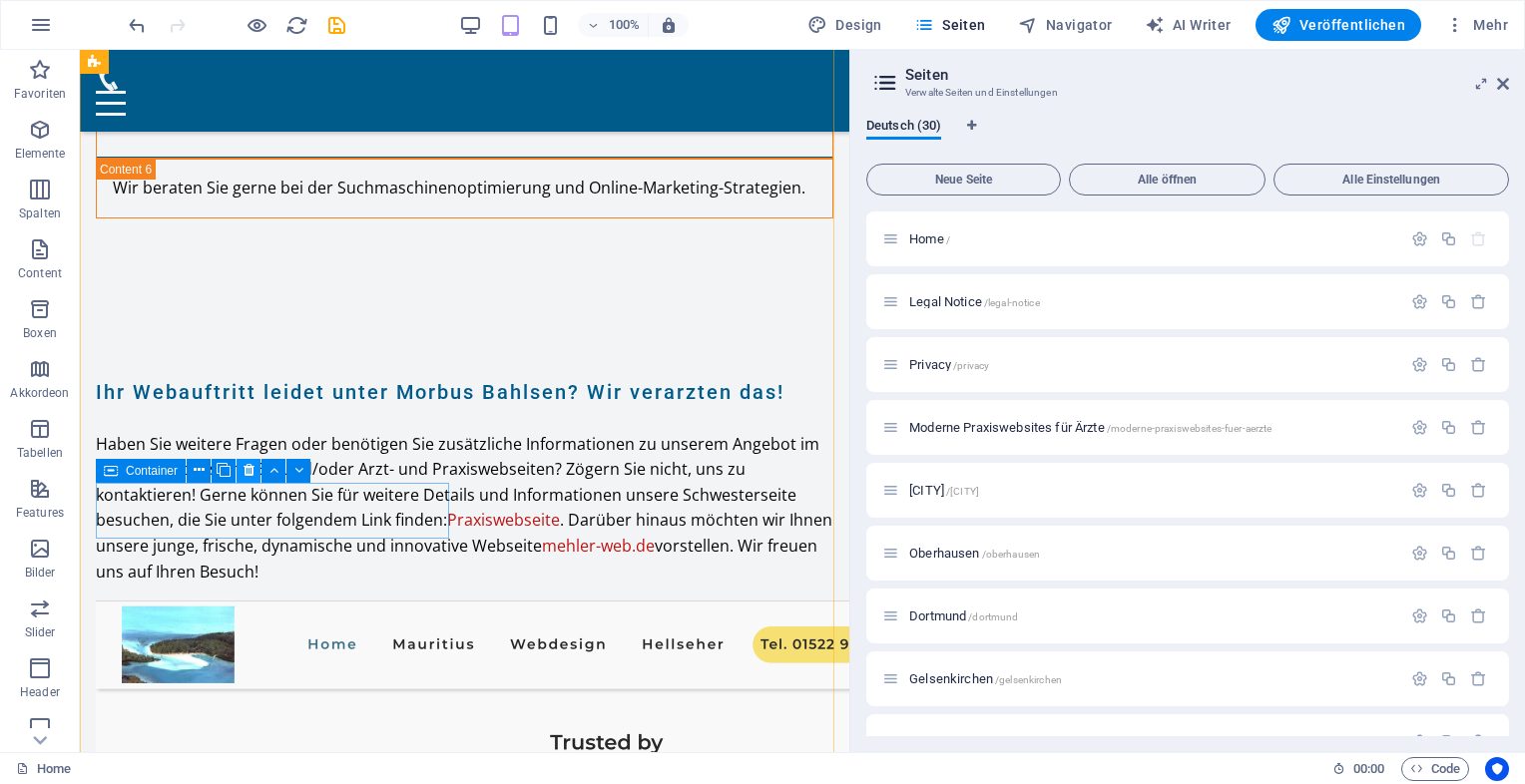 click at bounding box center [249, 471] 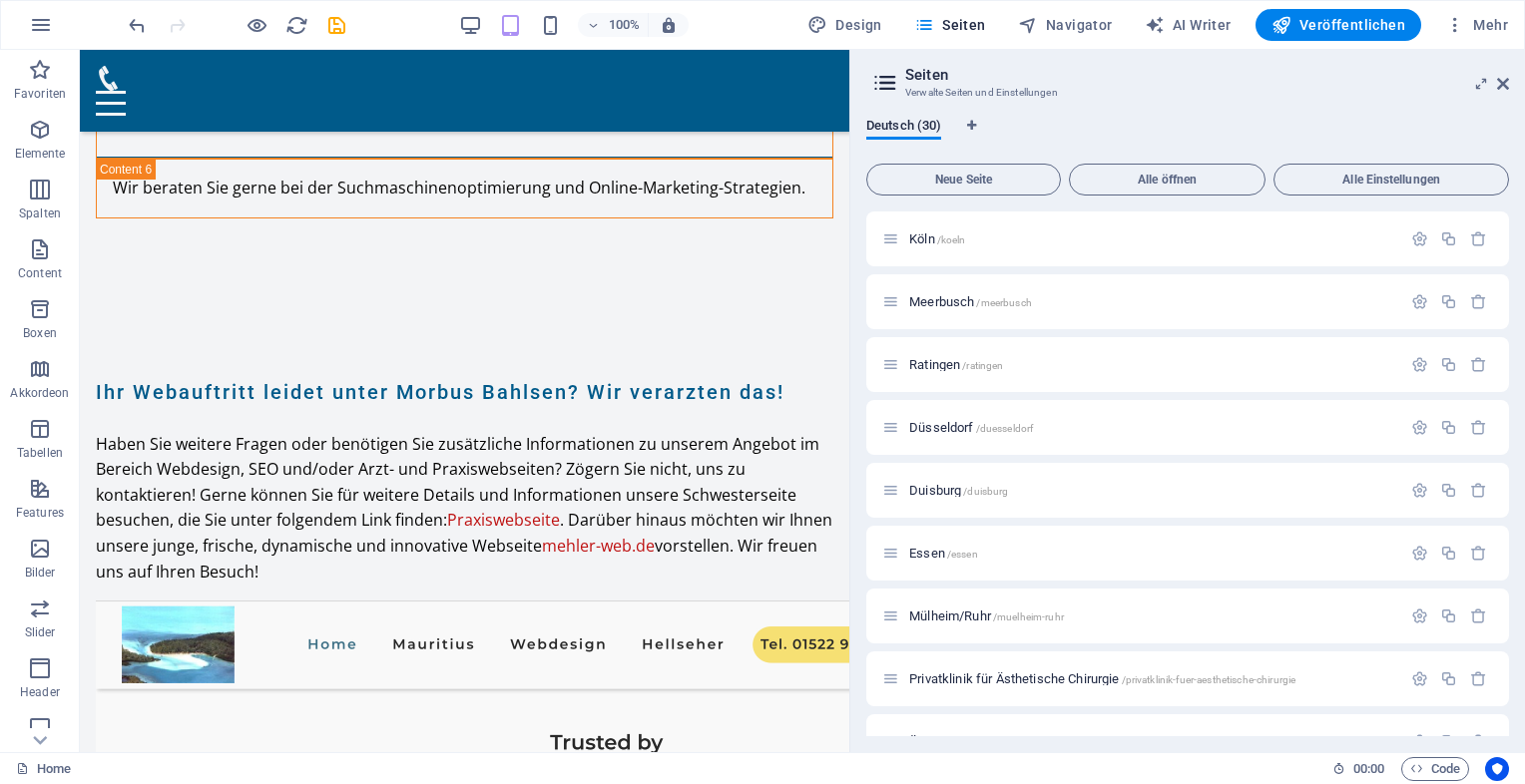 scroll, scrollTop: 499, scrollLeft: 0, axis: vertical 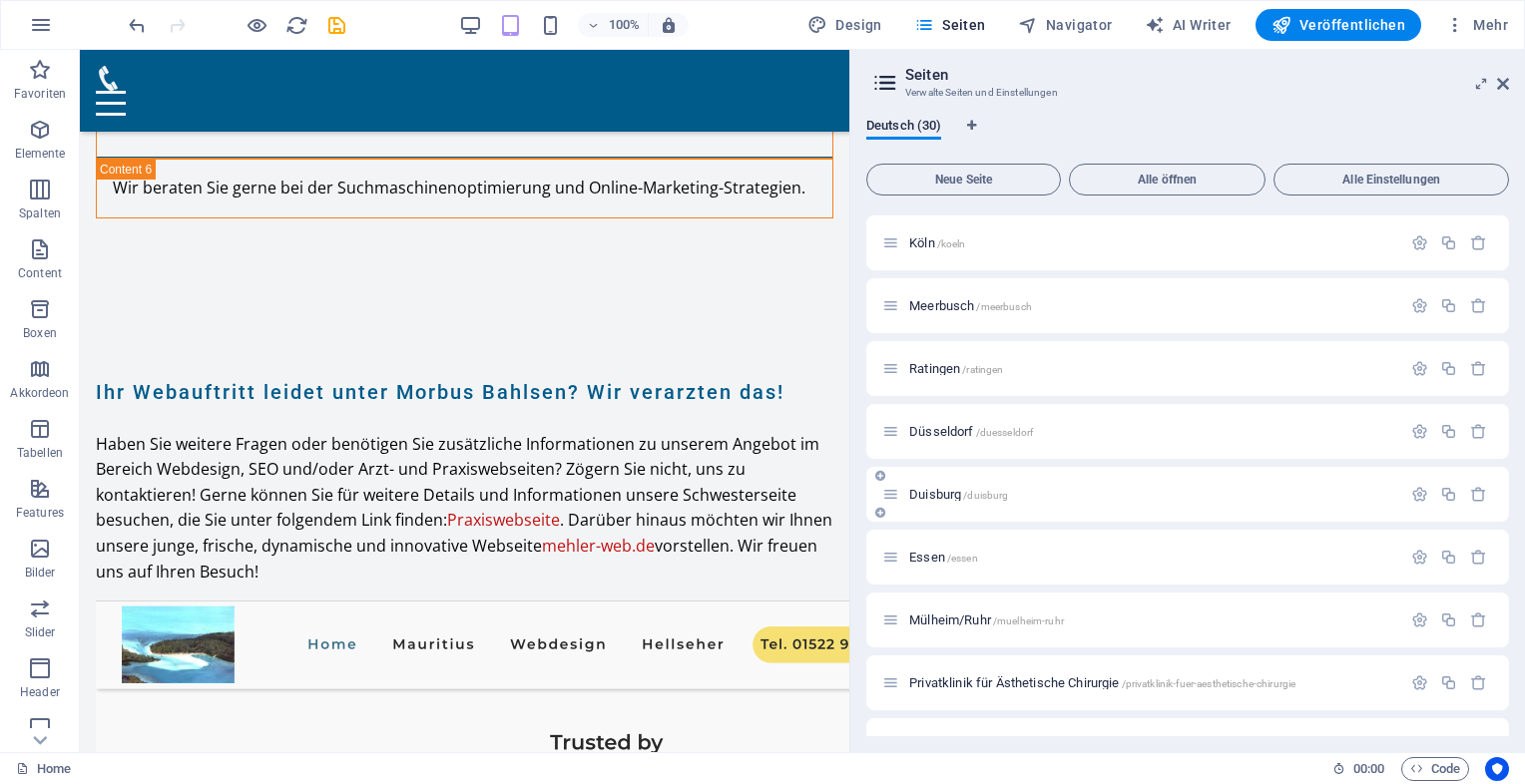 click on "Duisburg / [CITY]" at bounding box center (958, 494) 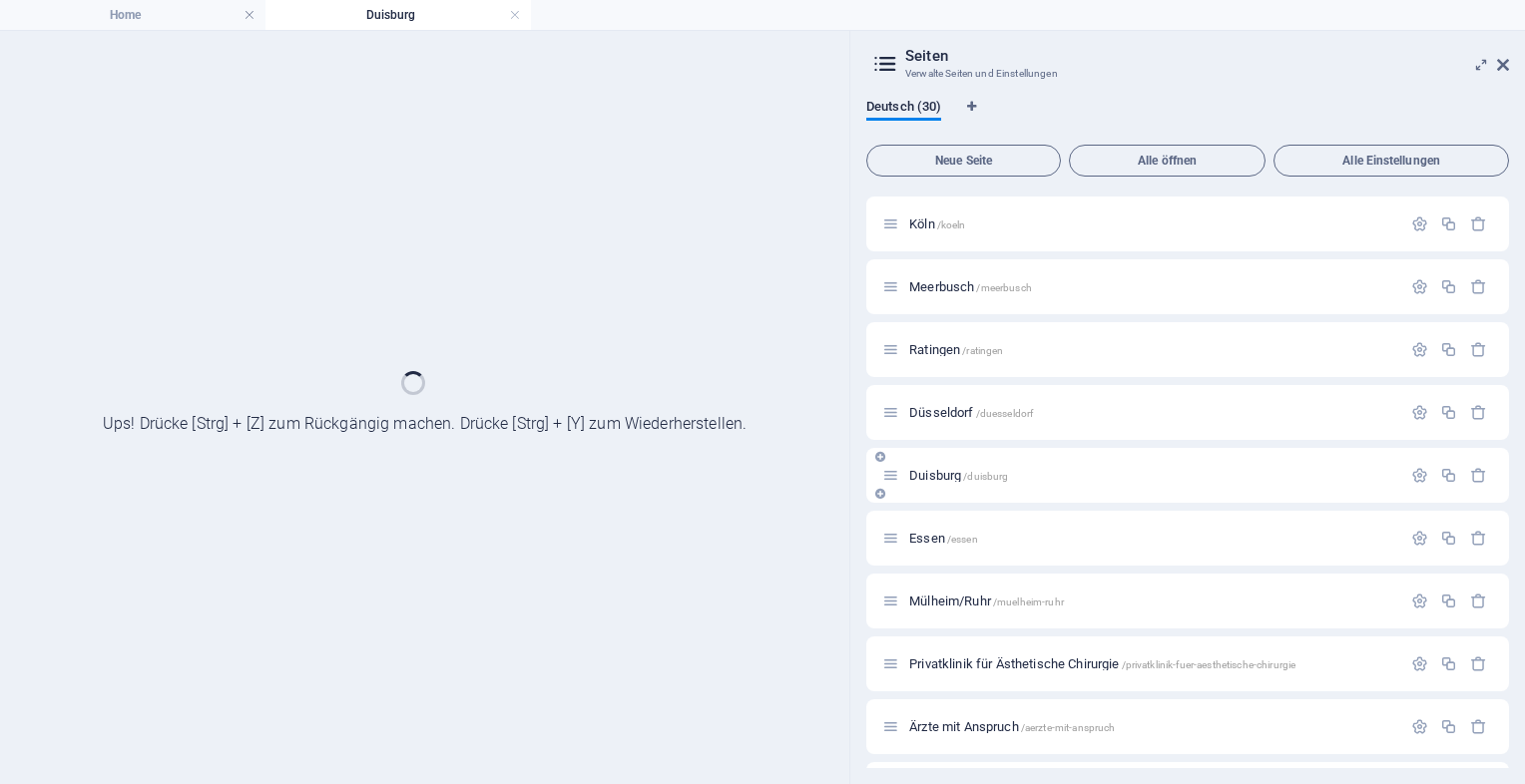 scroll, scrollTop: 0, scrollLeft: 0, axis: both 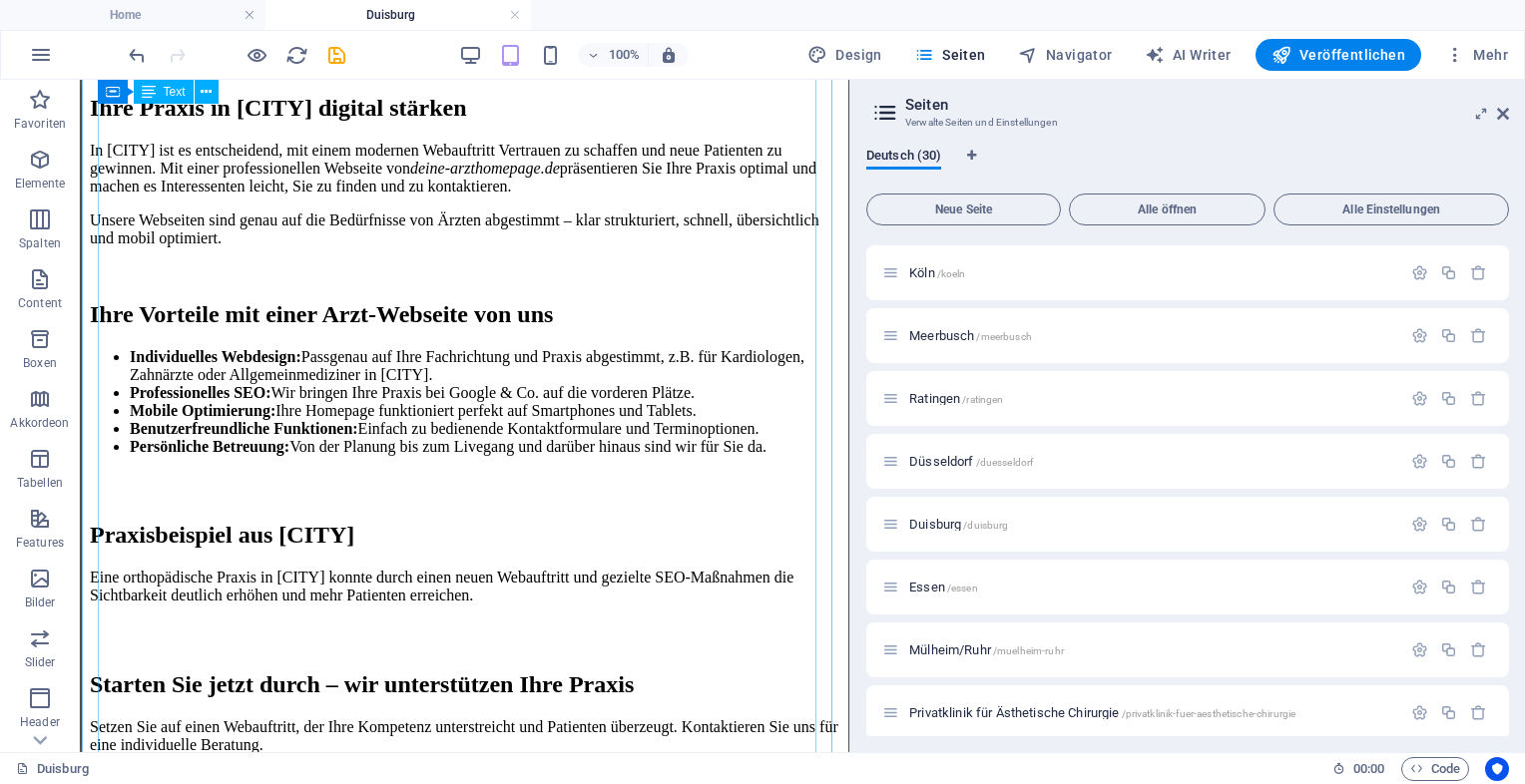 click on "Professionelle Arzt-Webseiten & SEO für [CITY] | deine-arzthomepage.de
Moderne Arzt-Webseiten & SEO für Praxen in [CITY]
Mehr Patienten gewinnen – professionell, individuell & sichtbar online
Ihre Praxis in [CITY] digital stärken
In [CITY] ist es entscheidend, mit einem modernen Webauftritt Vertrauen zu schaffen und neue Patienten zu gewinnen. Mit einer professionellen Webseite von  deine-arzthomepage.de  präsentieren Sie Ihre Praxis optimal und machen es Interessenten leicht, Sie zu finden und zu kontaktieren.
Unsere Webseiten sind genau auf die Bedürfnisse von Ärzten abgestimmt – klar strukturiert, schnell, übersichtlich und mobil optimiert.
Ihre Vorteile mit einer Arzt-Webseite von uns
Individuelles Webdesign:  Passgenau auf Ihre Fachrichtung und Praxis abgestimmt, z.B. für Kardiologen, Zahnärzte oder Allgemeinmediziner in [CITY].
Professionelles SEO:
Mobile Optimierung:" at bounding box center (464, 339) 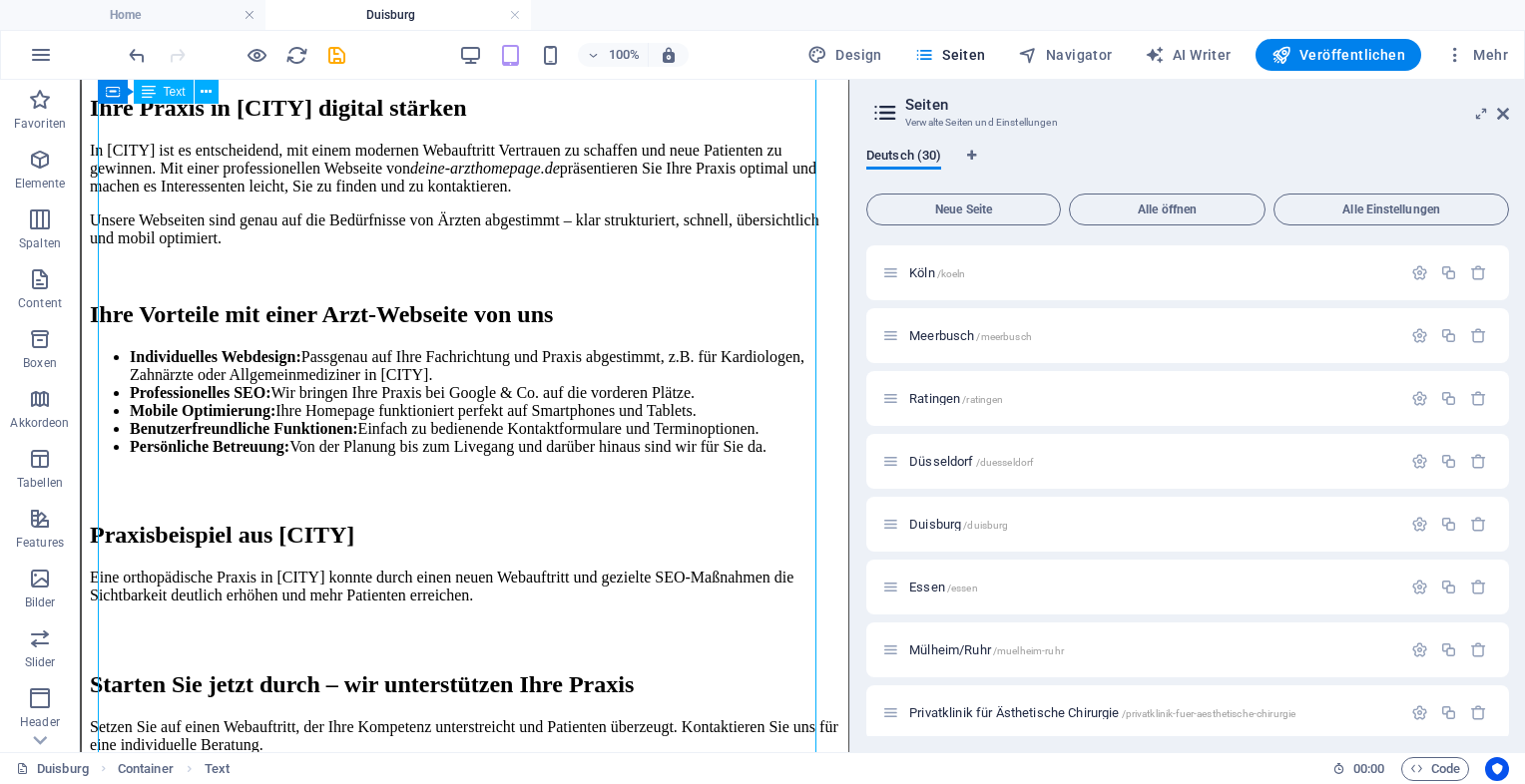 click on "Professionelle Arzt-Webseiten & SEO für [CITY] | deine-arzthomepage.de
Moderne Arzt-Webseiten & SEO für Praxen in [CITY]
Mehr Patienten gewinnen – professionell, individuell & sichtbar online
Ihre Praxis in [CITY] digital stärken
In [CITY] ist es entscheidend, mit einem modernen Webauftritt Vertrauen zu schaffen und neue Patienten zu gewinnen. Mit einer professionellen Webseite von  deine-arzthomepage.de  präsentieren Sie Ihre Praxis optimal und machen es Interessenten leicht, Sie zu finden und zu kontaktieren.
Unsere Webseiten sind genau auf die Bedürfnisse von Ärzten abgestimmt – klar strukturiert, schnell, übersichtlich und mobil optimiert.
Ihre Vorteile mit einer Arzt-Webseite von uns
Individuelles Webdesign:  Passgenau auf Ihre Fachrichtung und Praxis abgestimmt, z.B. für Kardiologen, Zahnärzte oder Allgemeinmediziner in [CITY].
Professionelles SEO:
Mobile Optimierung:" at bounding box center [464, 339] 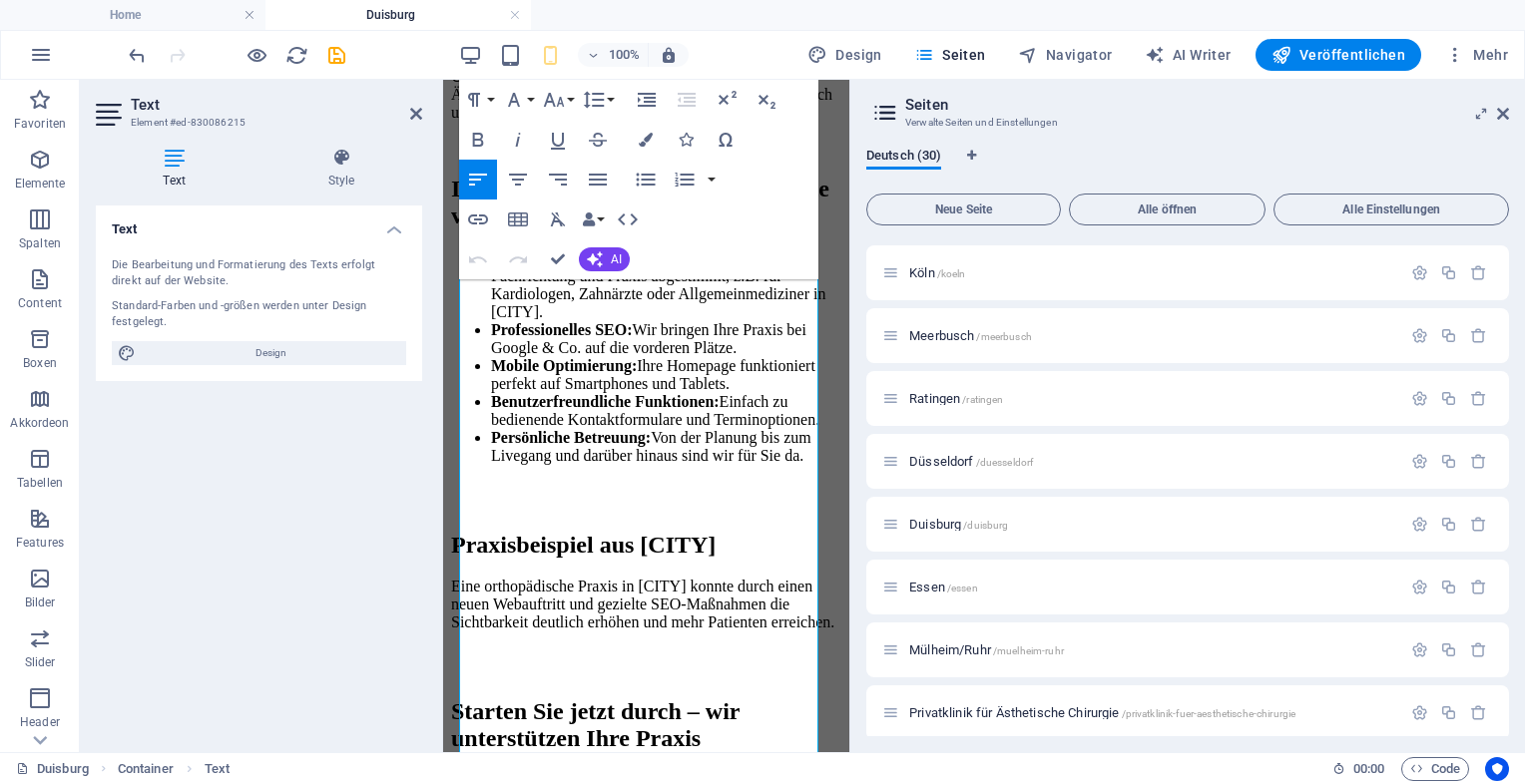 scroll, scrollTop: 343, scrollLeft: 0, axis: vertical 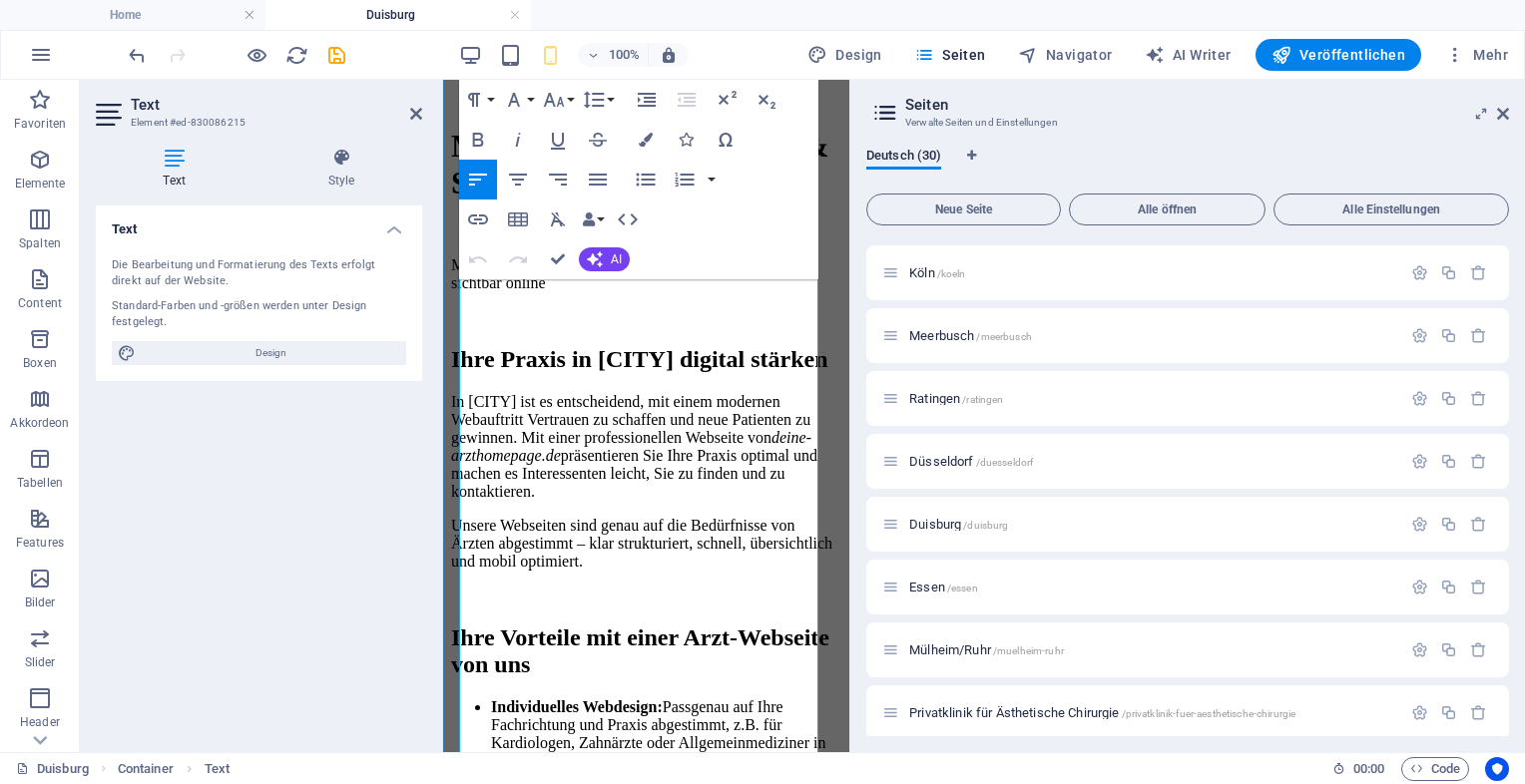 click on "Unsere Webseiten sind genau auf die Bedürfnisse von Ärzten abgestimmt – klar strukturiert, schnell, übersichtlich und mobil optimiert." at bounding box center [646, 544] 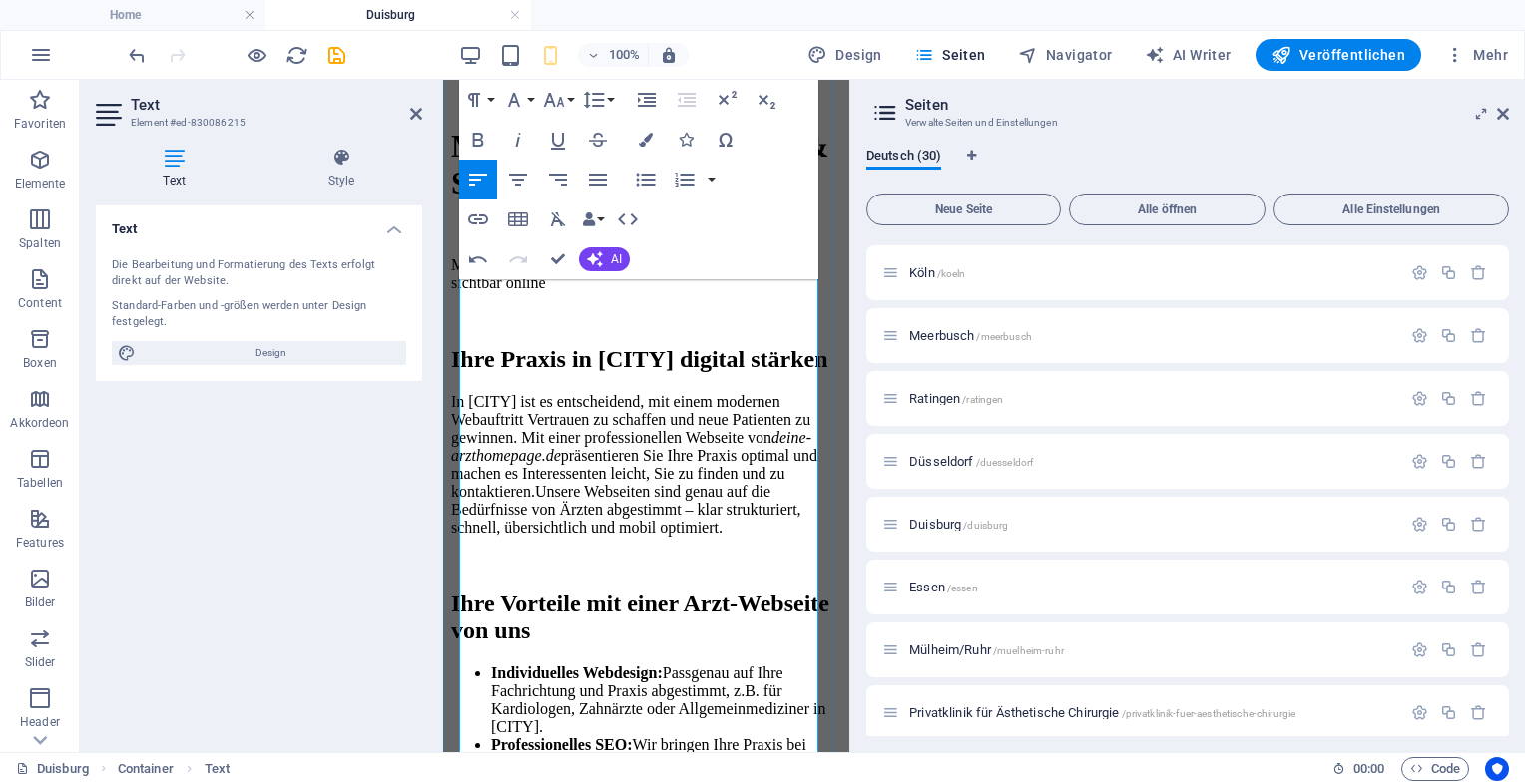 type 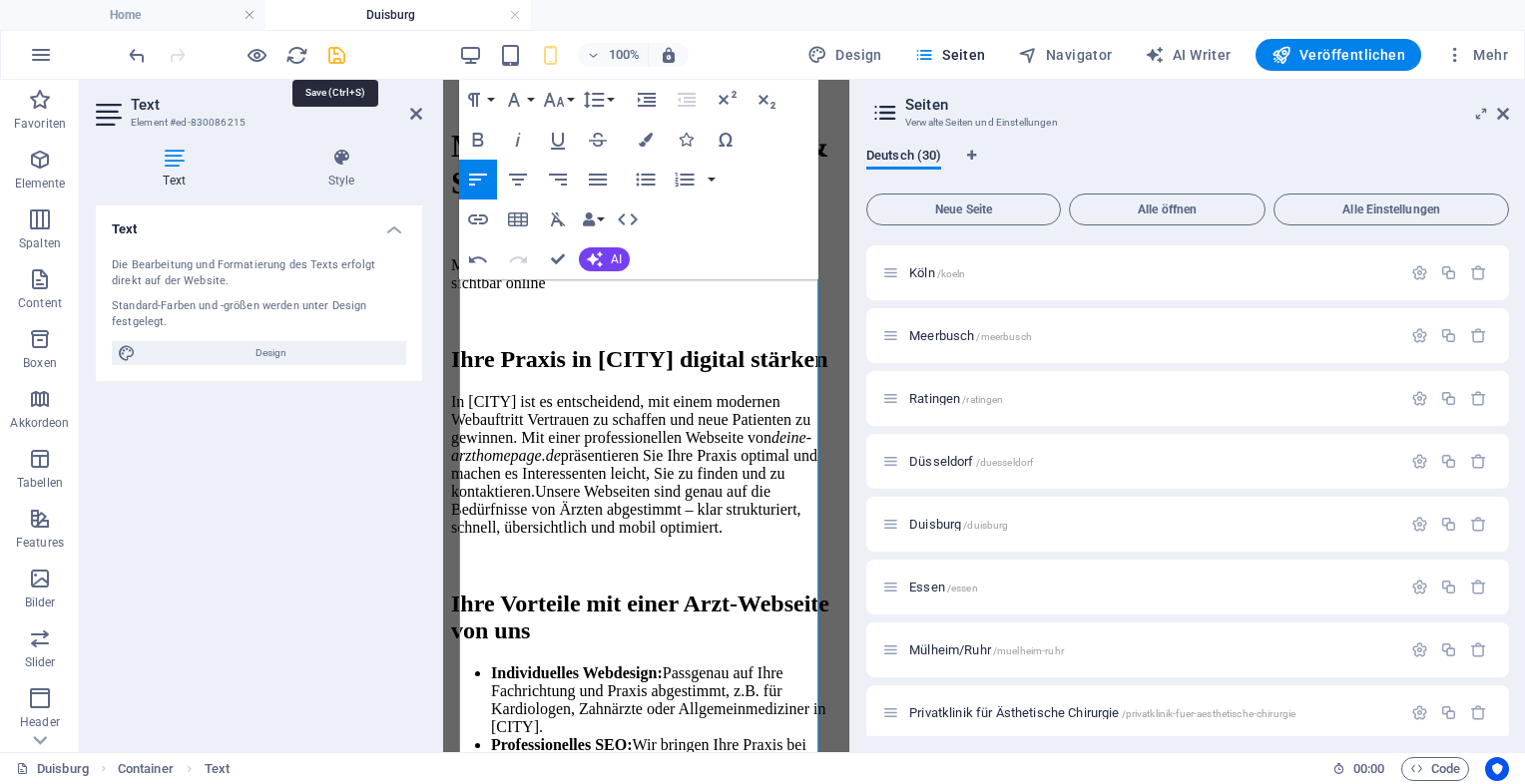 click at bounding box center (336, 55) 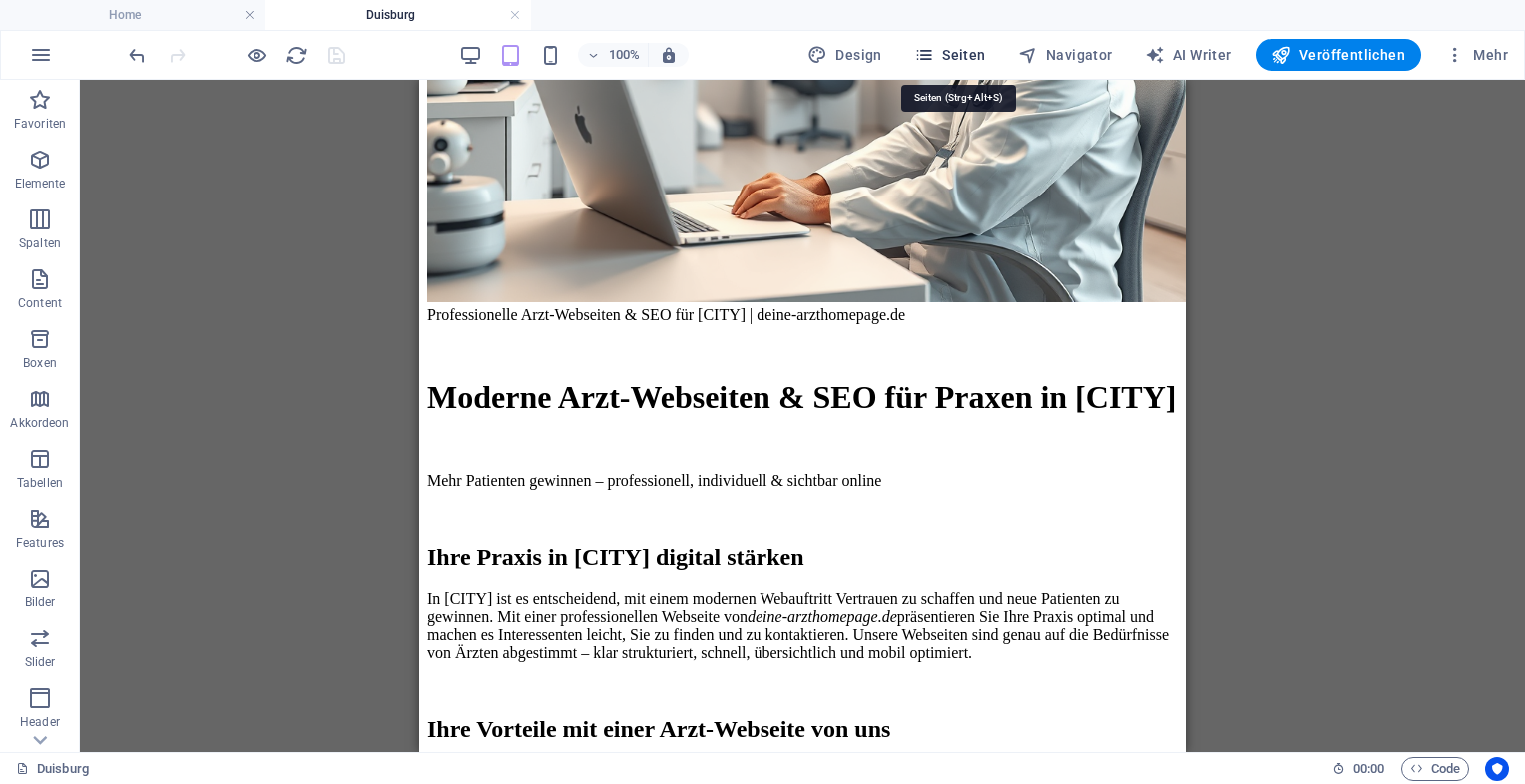 click at bounding box center (924, 55) 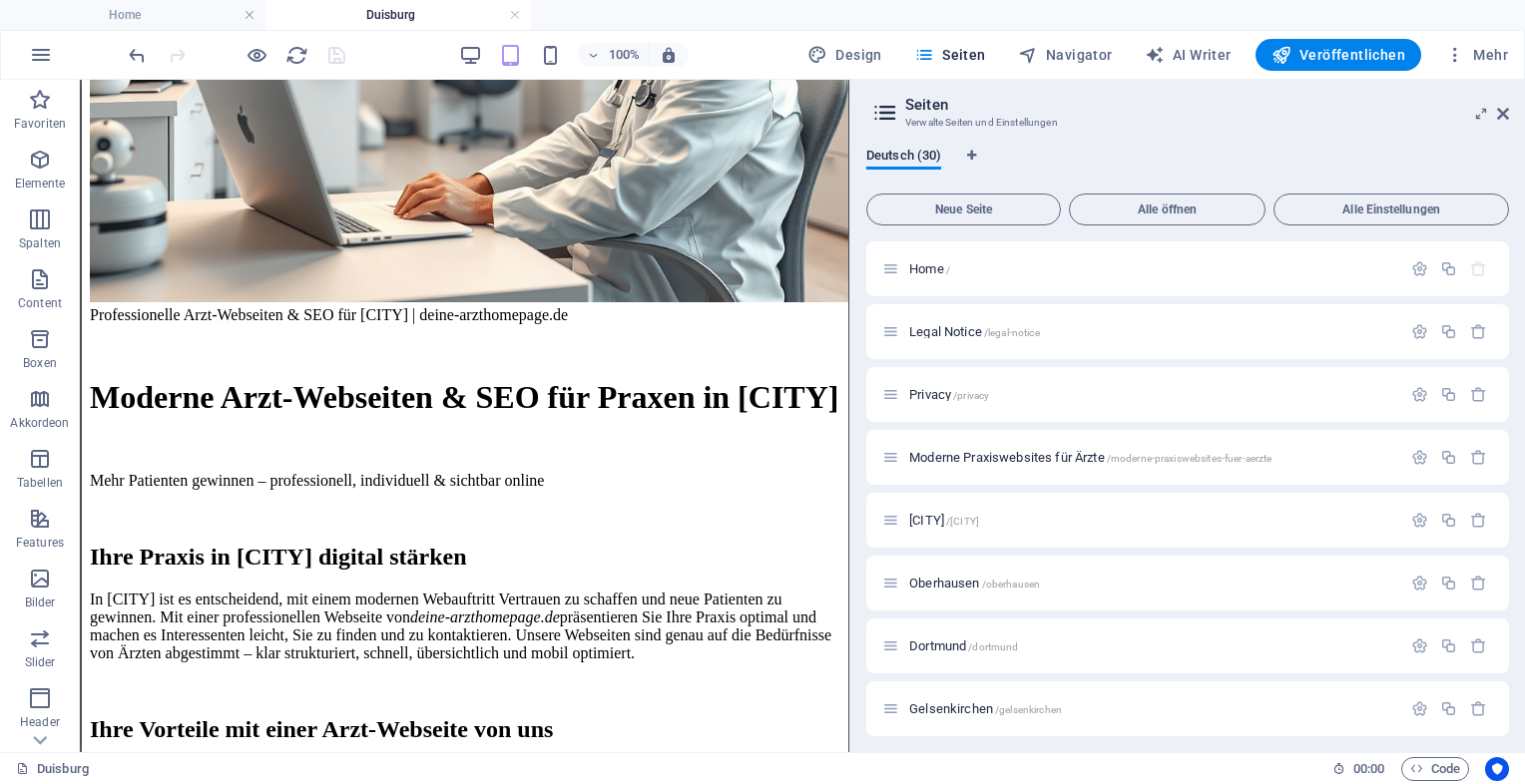 click on "Deutsch (30) Neue Seite Alle öffnen Alle Einstellungen Home / Legal Notice /legal-notice Privacy /privacy Moderne Praxiswebsites für Ärzte /moderne-praxiswebsites-fuer-aerzte Bochum /bochum Oberhausen /oberhausen Dortmund /dortmund Gelsenkirchen /gelsenkirchen Köln /koeln Meerbusch /meerbusch Ratingen /ratingen Düsseldorf /duesseldorf Duisburg /duisburg Essen /essen Mülheim/Ruhr /muelheim-ruhr Privatklinik für Ästhetische Chirurgie /privatklinik-fuer-aesthetische-chirurgie Ärzte mit Anspruch /aerzte-mit-anspruch Für Zahnärzte in Luxuslagen – Patienten, die zahlen können /fuer-zahnaerzte-in-luxuslagen-patienten-die-zahlen-koennen Für Ärzte mit sozialem Auftrag /fuer-aerzte-mit-sozialem-auftrag Webseiten für Tierärzte & Tierkliniken /webseiten-fuer-tieraerzte-tierkliniken Ihre neue HNO-Homepage /ihre-neue-hno-homepage Ihre Hautarztpraxis /ihre-hautarztpraxis Webdesign für Orthopäden & Unfallchirurgen  /webdesign-fuer-orthopaeden-unfallchirurgen Webdesign für Gynäkologen Augenarzt  Urologe" at bounding box center [1188, 442] 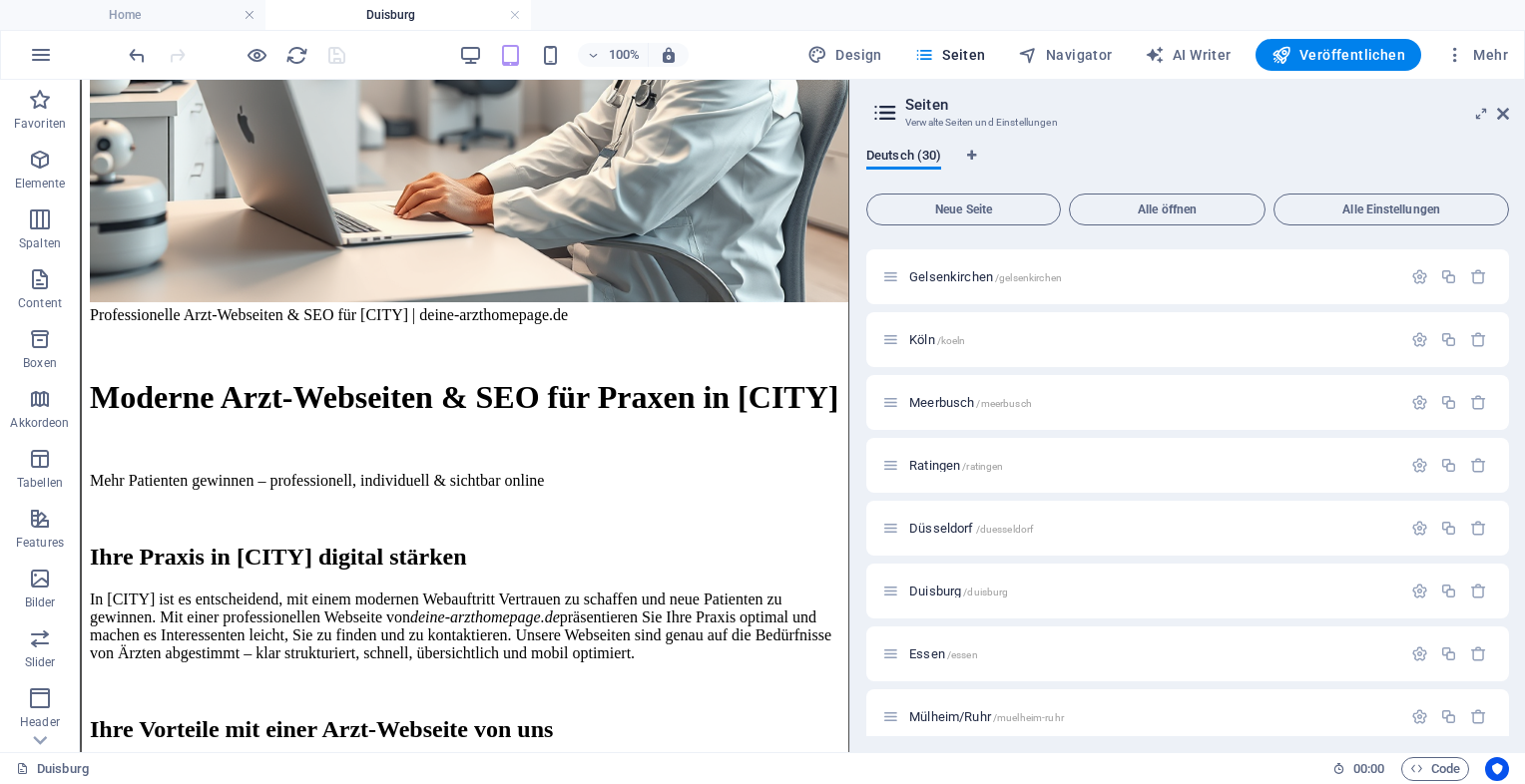 scroll, scrollTop: 864, scrollLeft: 0, axis: vertical 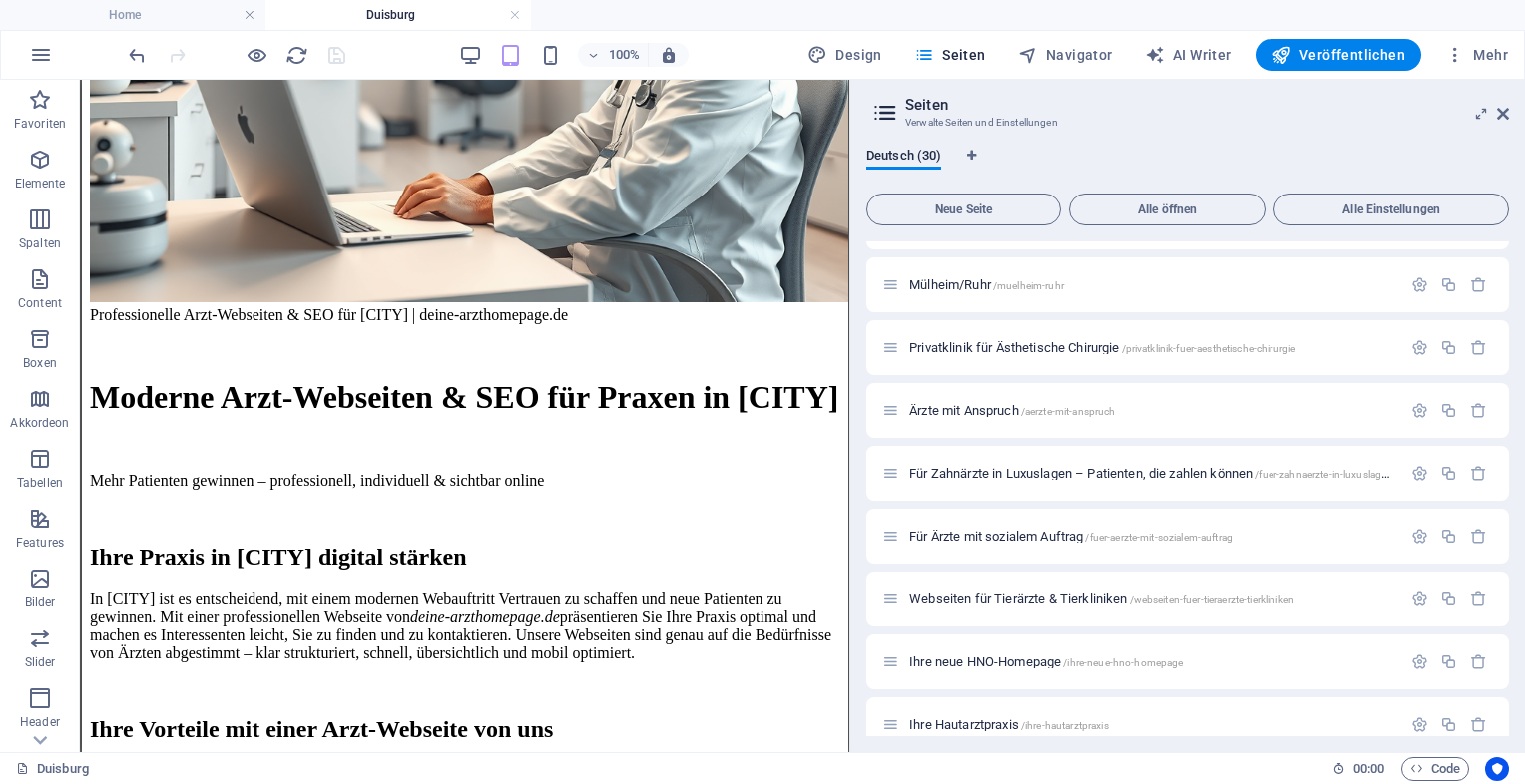 drag, startPoint x: 1503, startPoint y: 498, endPoint x: 1517, endPoint y: 402, distance: 97.015463 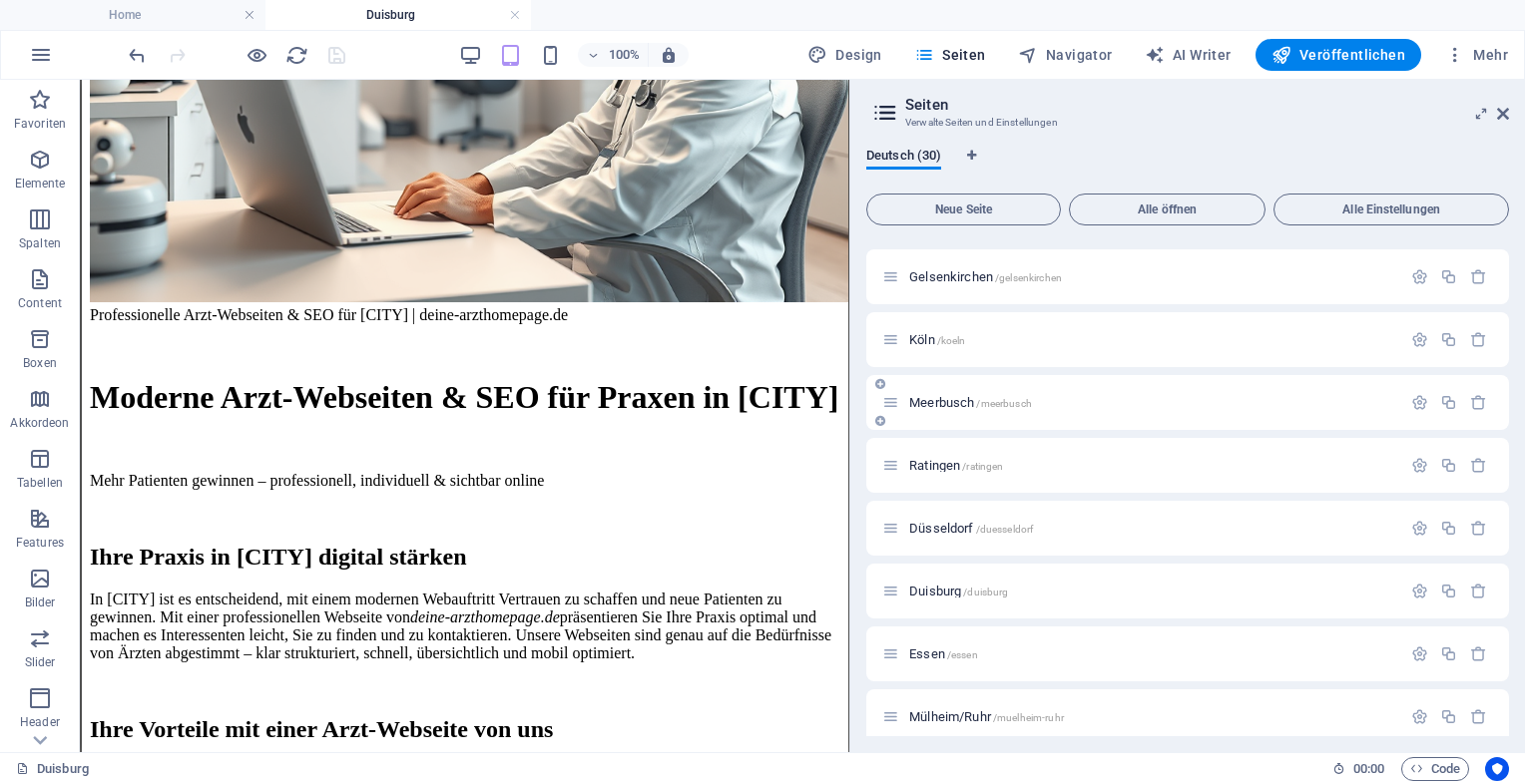 click on "[CITY] /[CITY]" at bounding box center [1142, 402] 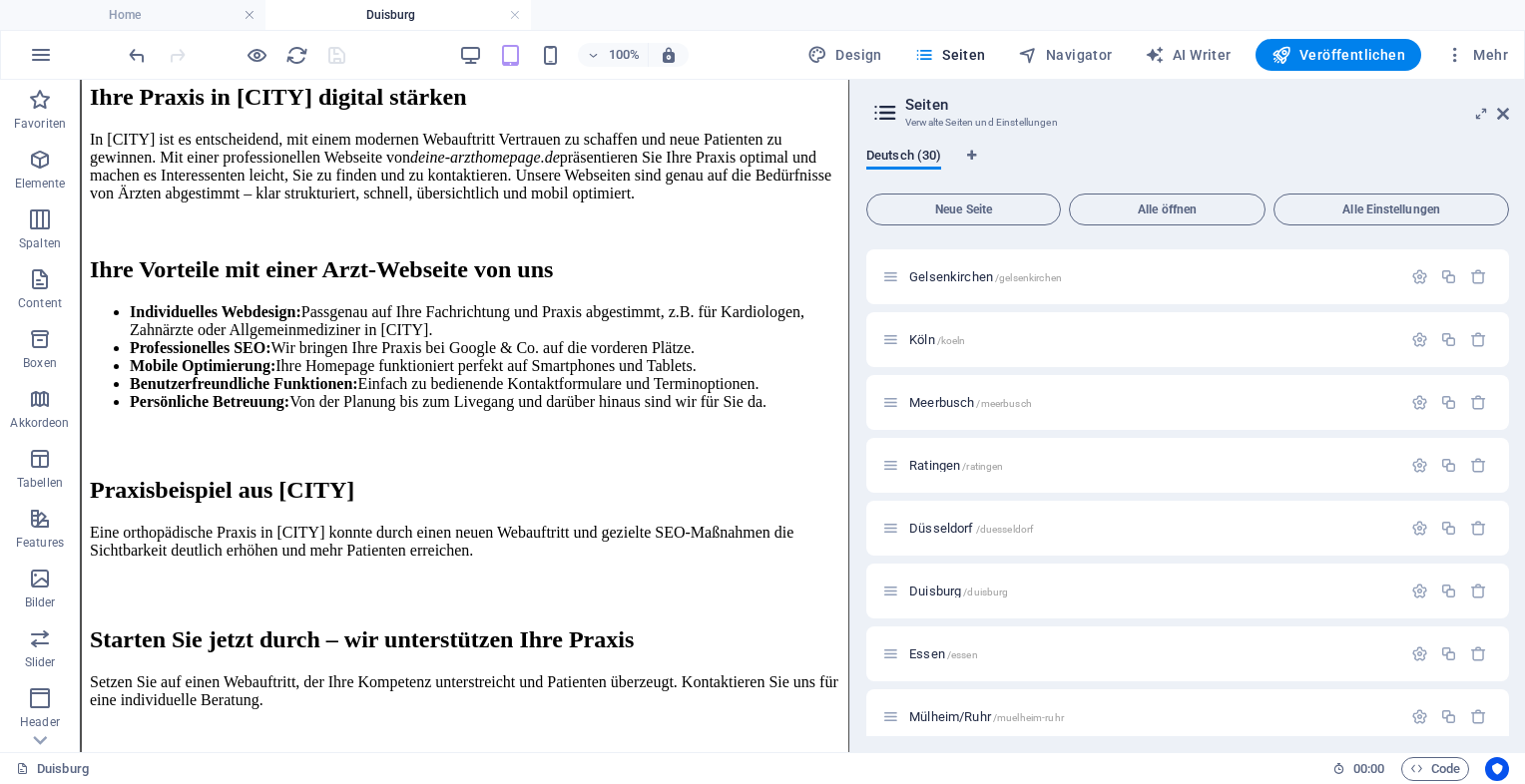 scroll, scrollTop: 952, scrollLeft: 0, axis: vertical 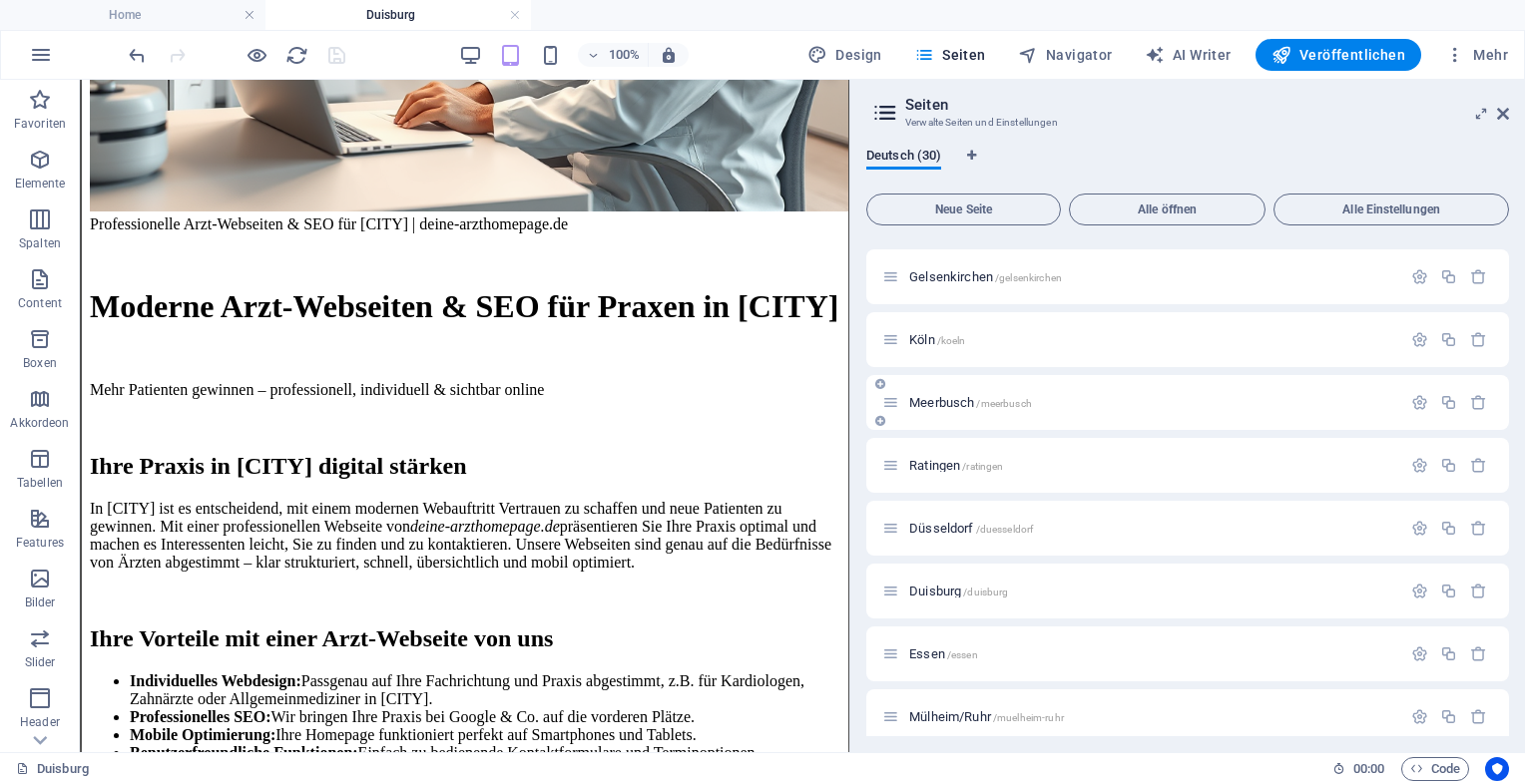 click on "[CITY] /[CITY]" at bounding box center [970, 402] 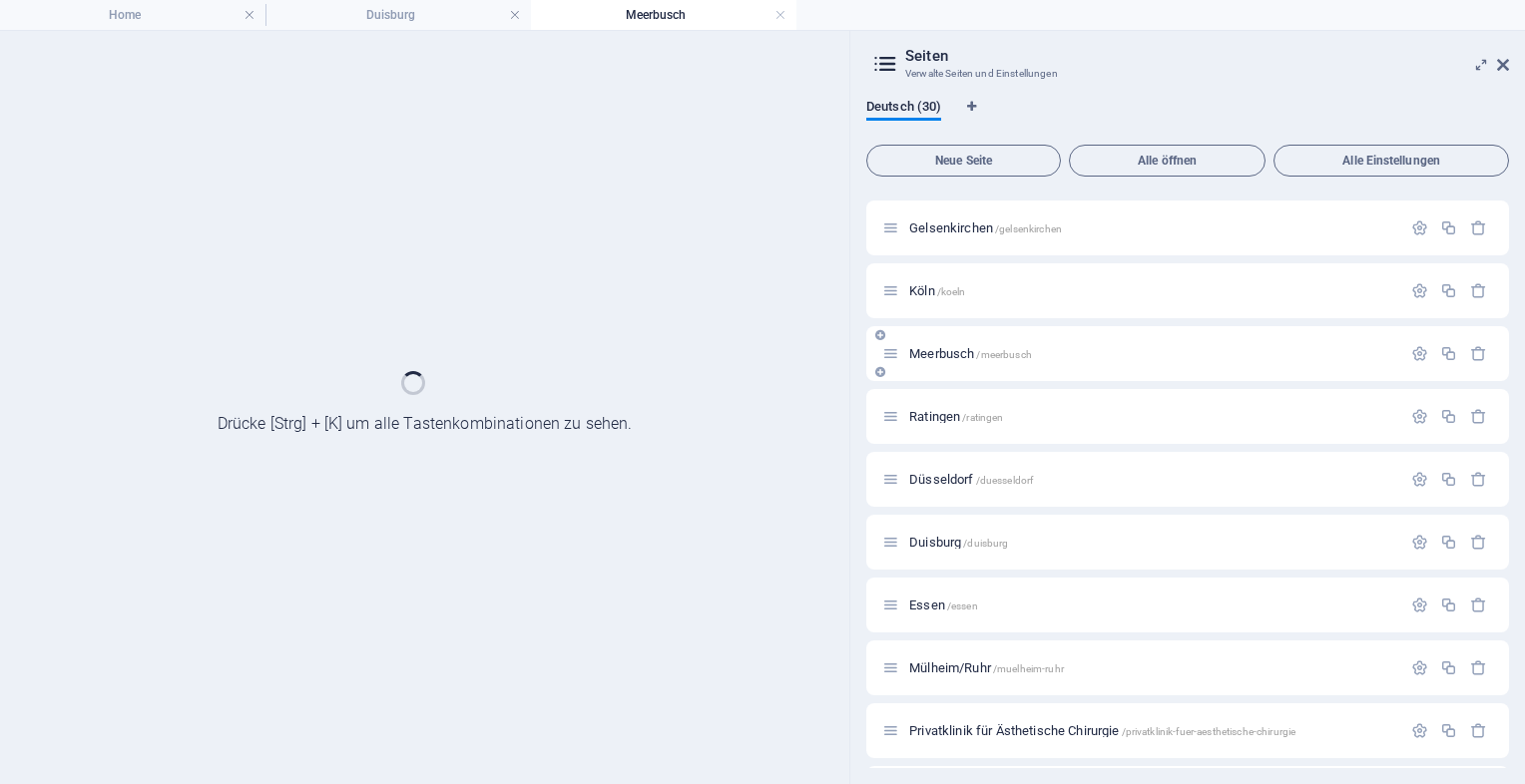 scroll, scrollTop: 0, scrollLeft: 0, axis: both 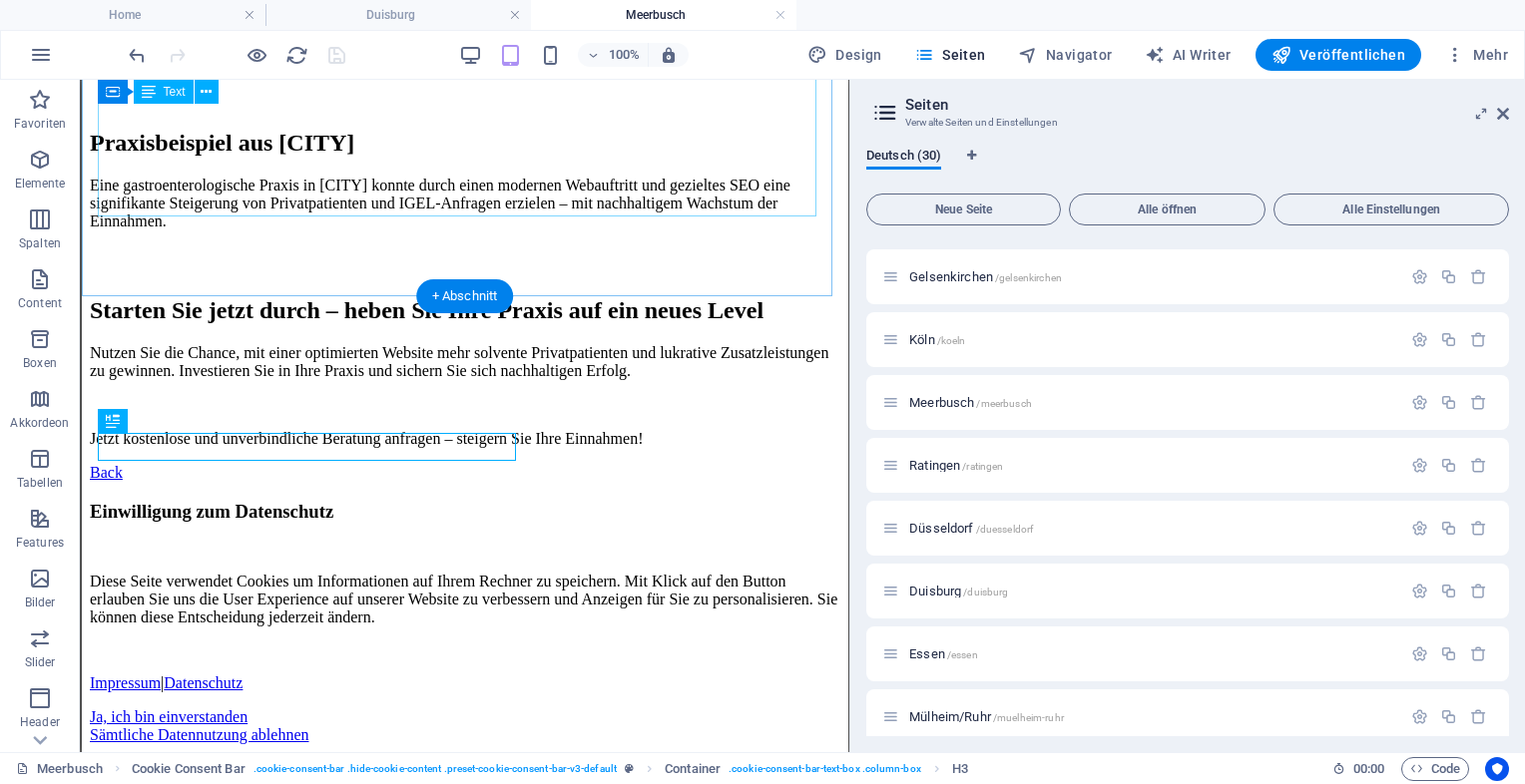 click on "Professionelle Arzt-Webseiten & SEO für Meerbusch | deine-arzthomepage.de
Moderne Arzt-Webseiten & SEO für Praxen in Meerbusch
Mehr Privatpatienten gewinnen & IGEL-Leistungen erfolgreich vermarkten
Meerbusch – exklusives Umfeld für Ihre Praxis
Meerbusch ist bekannt für seine hohe Lebensqualität und eine Bevölkerung mit überdurchschnittlichem Einkommen. Dies schafft optimale Bedingungen, um mit einem professionellen Webauftritt gezielt solvente Privatpatienten und Selbstzahler anzusprechen.
Ein moderner und vertrauenswürdiger Internetauftritt macht Ihre IGEL-Leistungen sichtbar und unterstreicht den exklusiven Anspruch Ihrer Praxis.
Mehr Privatpatienten und lukrative IGEL-Leistungen gewinnen
Zielgerichtete Ansprache:  Ihre Webseite spricht gezielt Privatpatienten an, die bereit sind, für hochwertige Zusatzleistungen mehr zu investieren.
IGEL-Leistungen sichtbar machen:
Suchmaschinenoptimierung (SEO):" at bounding box center (464, -68) 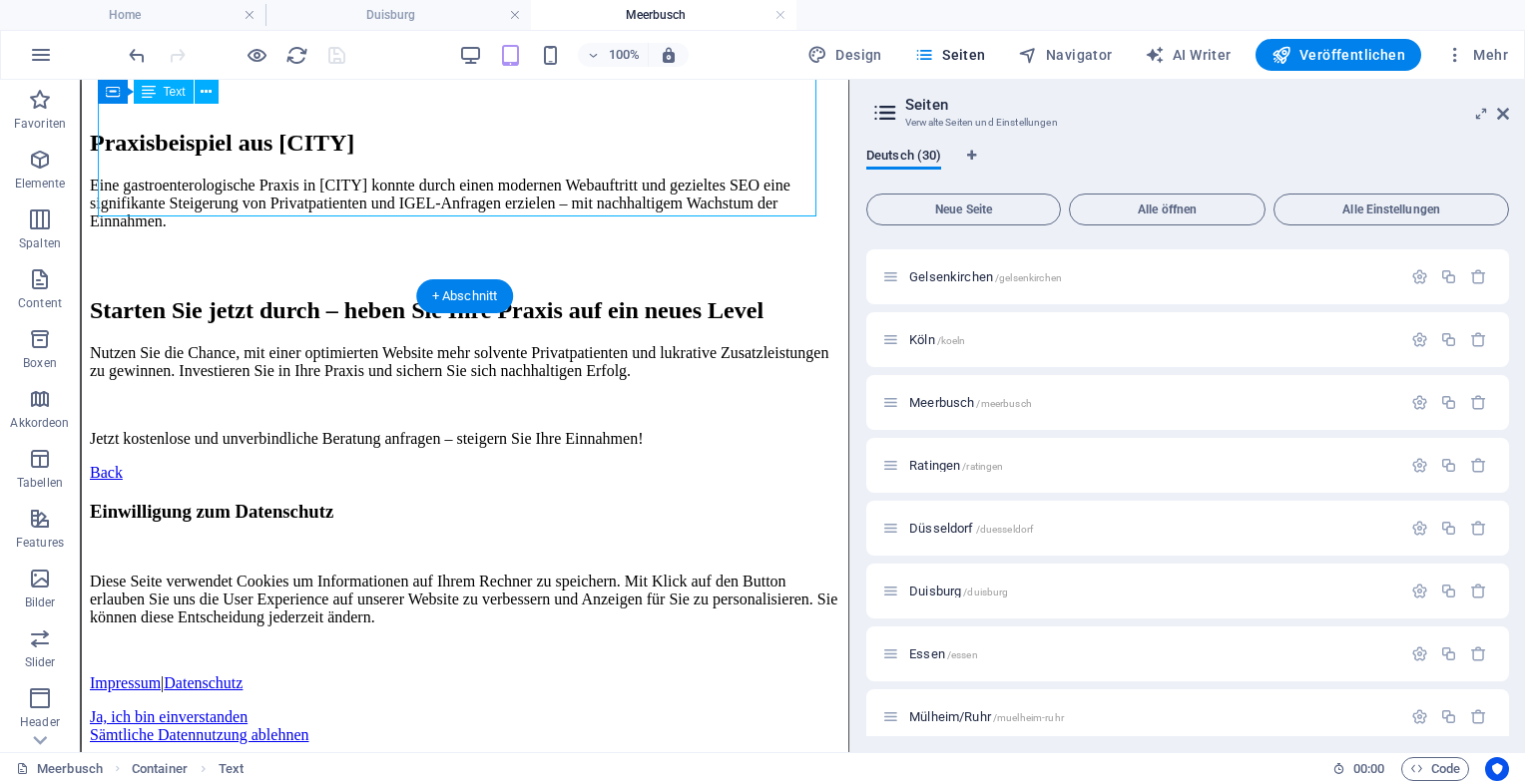 click on "Professionelle Arzt-Webseiten & SEO für Meerbusch | deine-arzthomepage.de
Moderne Arzt-Webseiten & SEO für Praxen in Meerbusch
Mehr Privatpatienten gewinnen & IGEL-Leistungen erfolgreich vermarkten
Meerbusch – exklusives Umfeld für Ihre Praxis
Meerbusch ist bekannt für seine hohe Lebensqualität und eine Bevölkerung mit überdurchschnittlichem Einkommen. Dies schafft optimale Bedingungen, um mit einem professionellen Webauftritt gezielt solvente Privatpatienten und Selbstzahler anzusprechen.
Ein moderner und vertrauenswürdiger Internetauftritt macht Ihre IGEL-Leistungen sichtbar und unterstreicht den exklusiven Anspruch Ihrer Praxis.
Mehr Privatpatienten und lukrative IGEL-Leistungen gewinnen
Zielgerichtete Ansprache:  Ihre Webseite spricht gezielt Privatpatienten an, die bereit sind, für hochwertige Zusatzleistungen mehr zu investieren.
IGEL-Leistungen sichtbar machen:
Suchmaschinenoptimierung (SEO):" at bounding box center [464, -68] 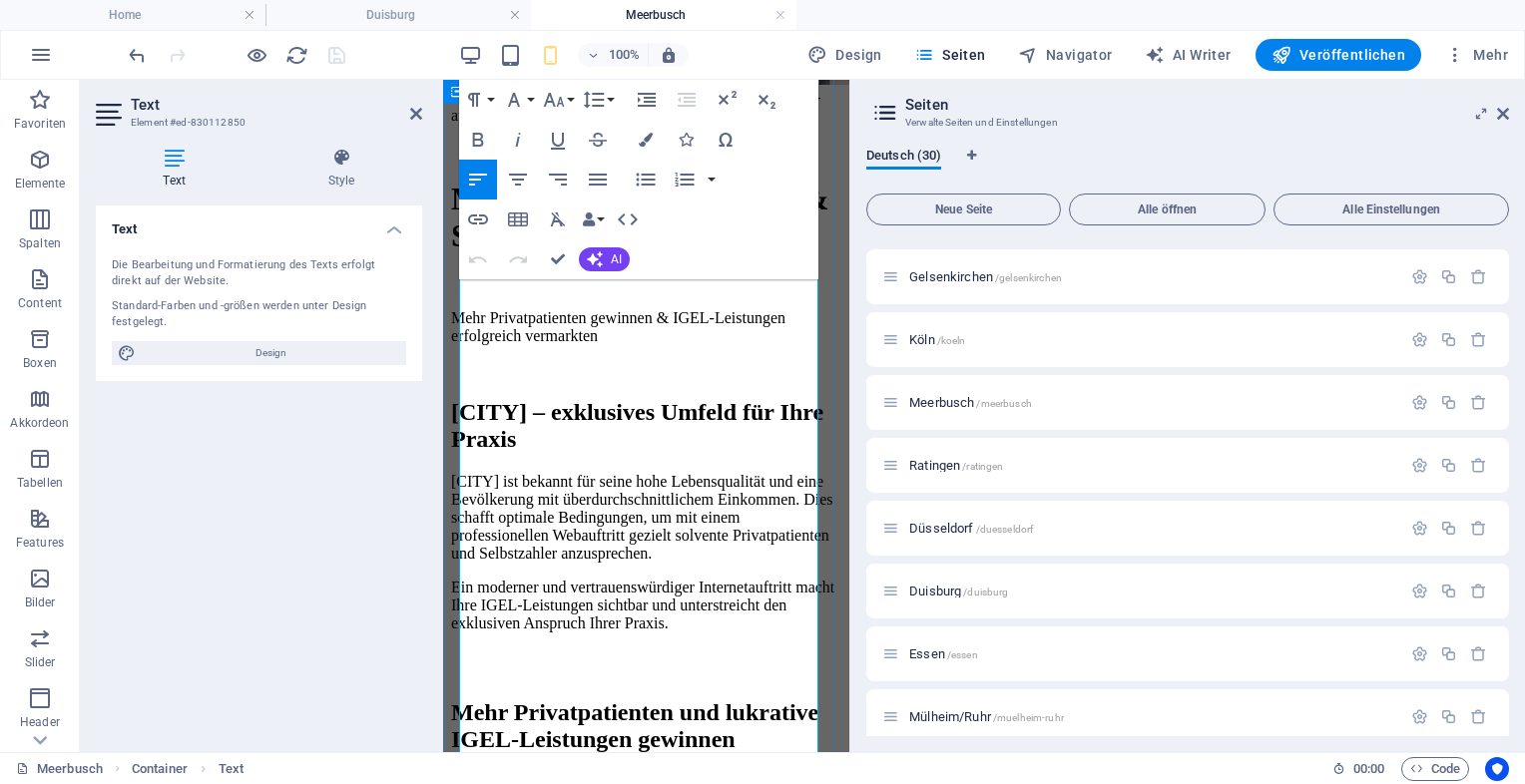 click on "Ein moderner und vertrauenswürdiger Internetauftritt macht Ihre IGEL-Leistungen sichtbar und unterstreicht den exklusiven Anspruch Ihrer Praxis." at bounding box center [646, 605] 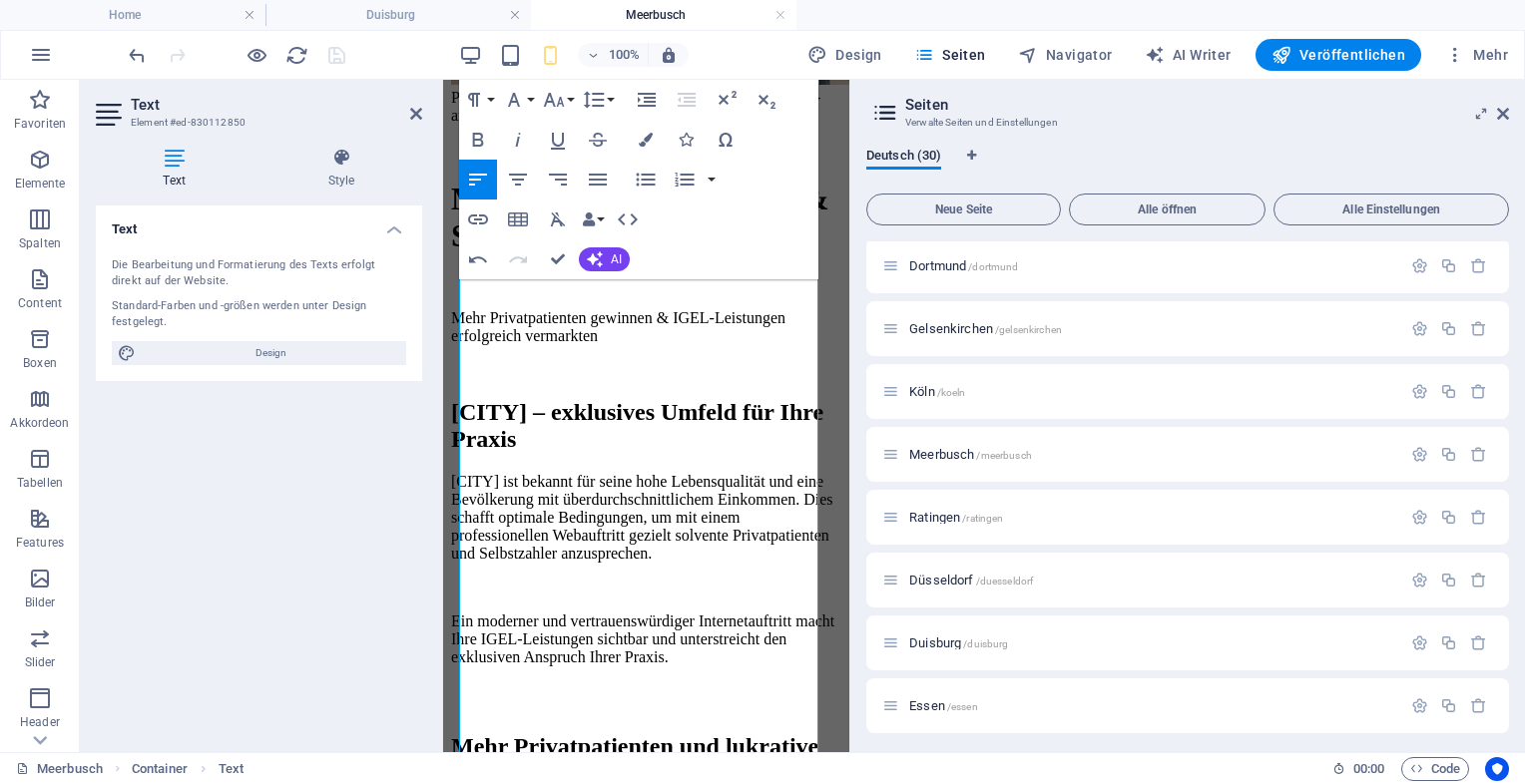 scroll, scrollTop: 292, scrollLeft: 0, axis: vertical 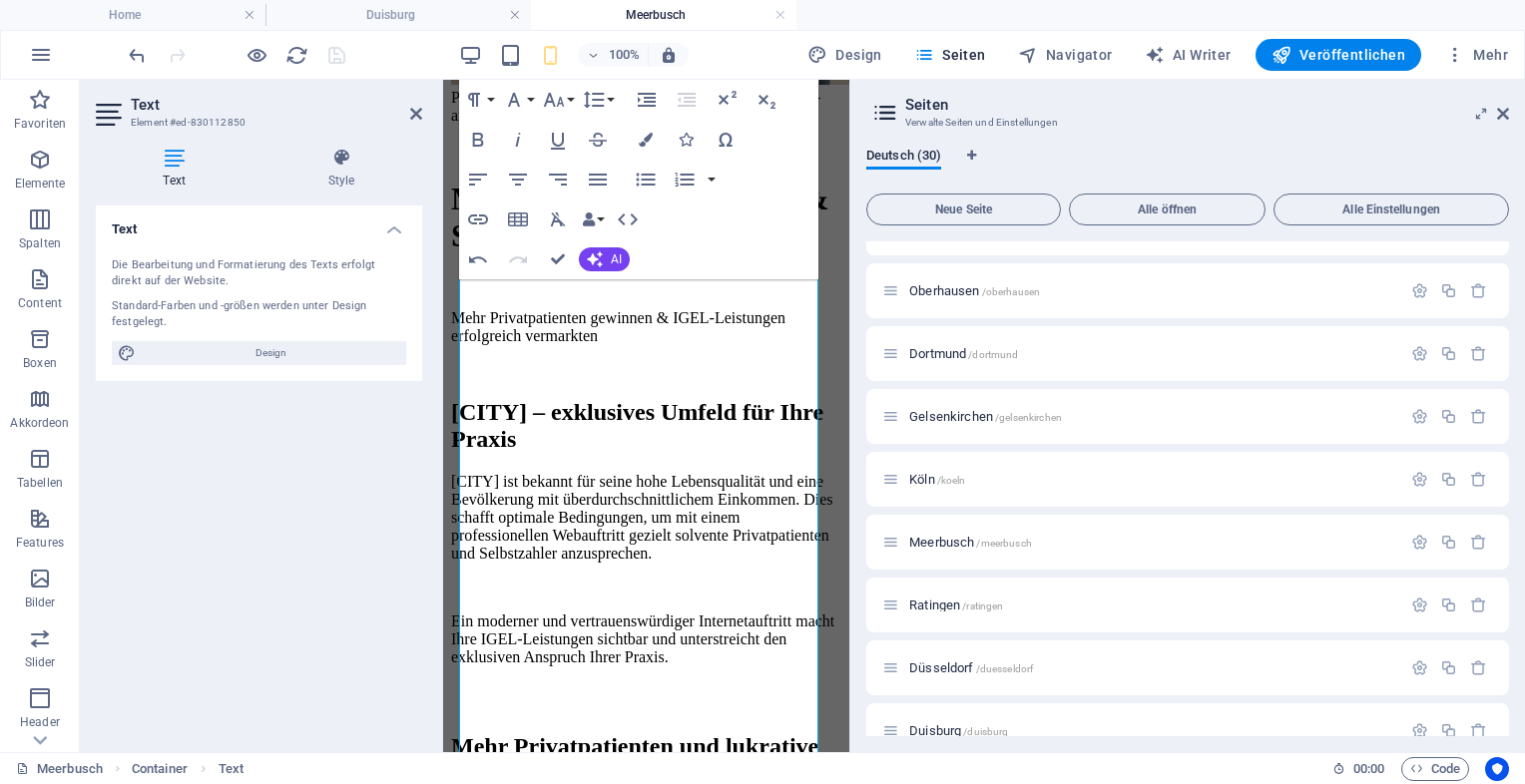drag, startPoint x: 1509, startPoint y: 363, endPoint x: 1510, endPoint y: 341, distance: 22.022716 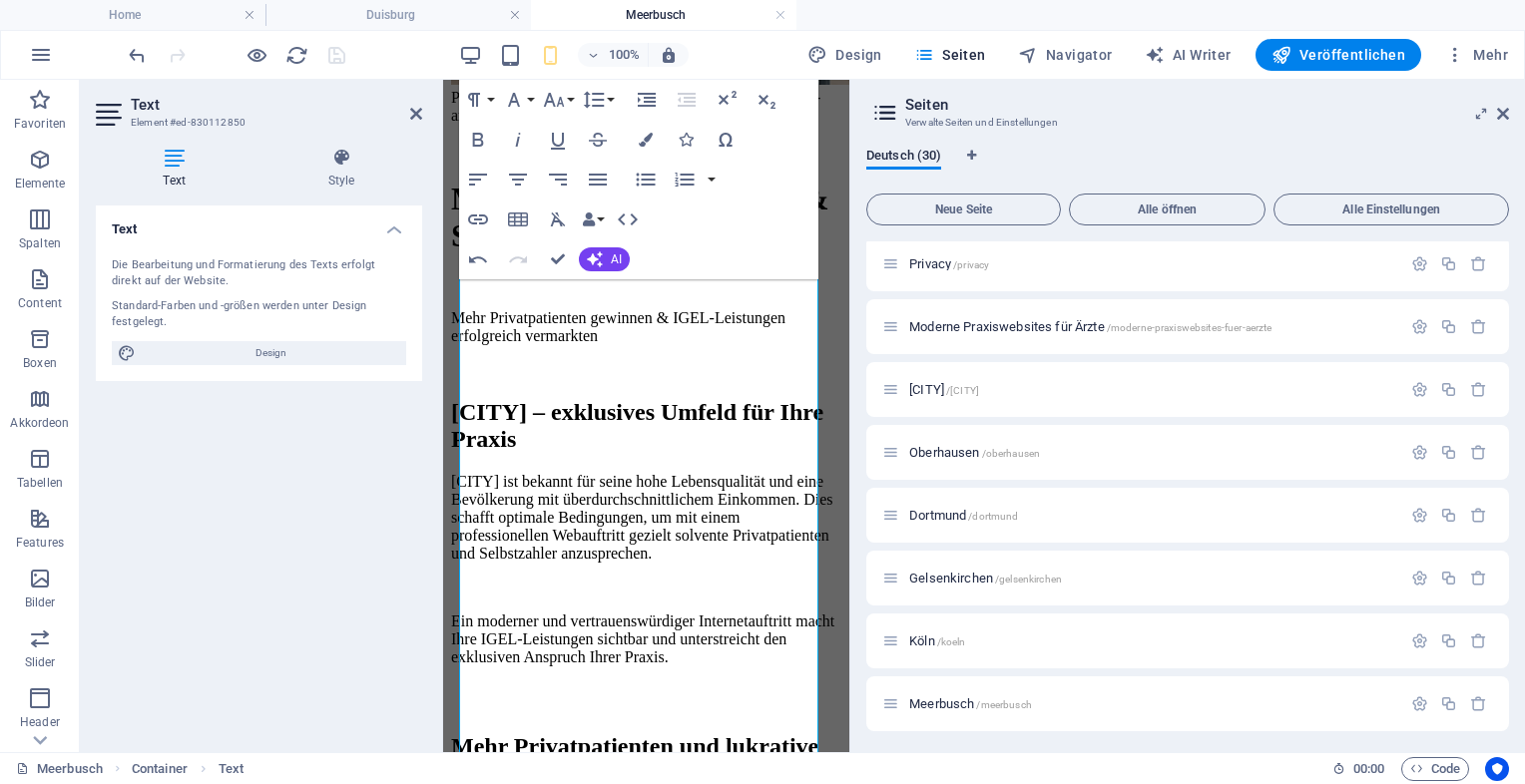 scroll, scrollTop: 119, scrollLeft: 0, axis: vertical 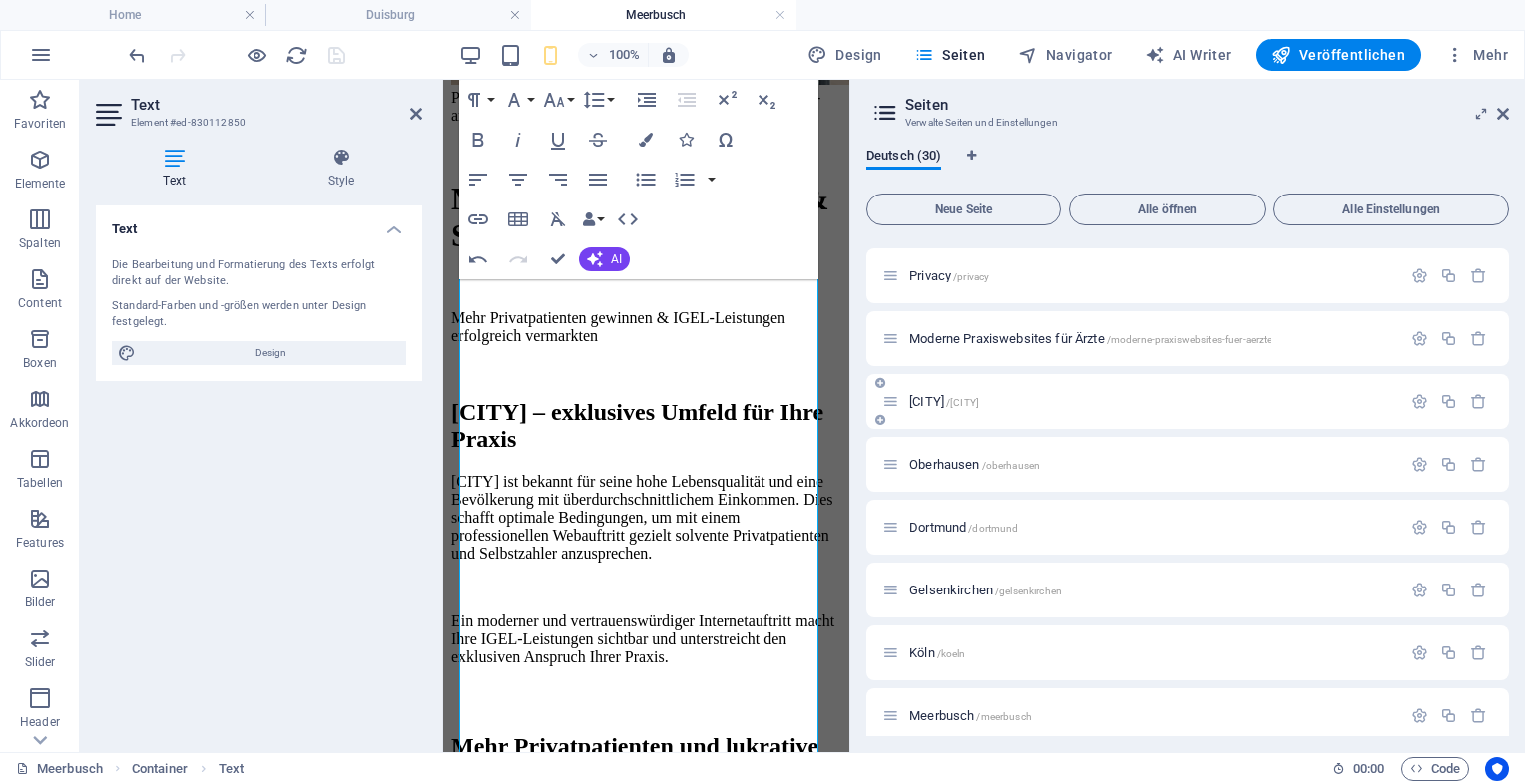 click on "[CITY] /[CITY]" at bounding box center (944, 401) 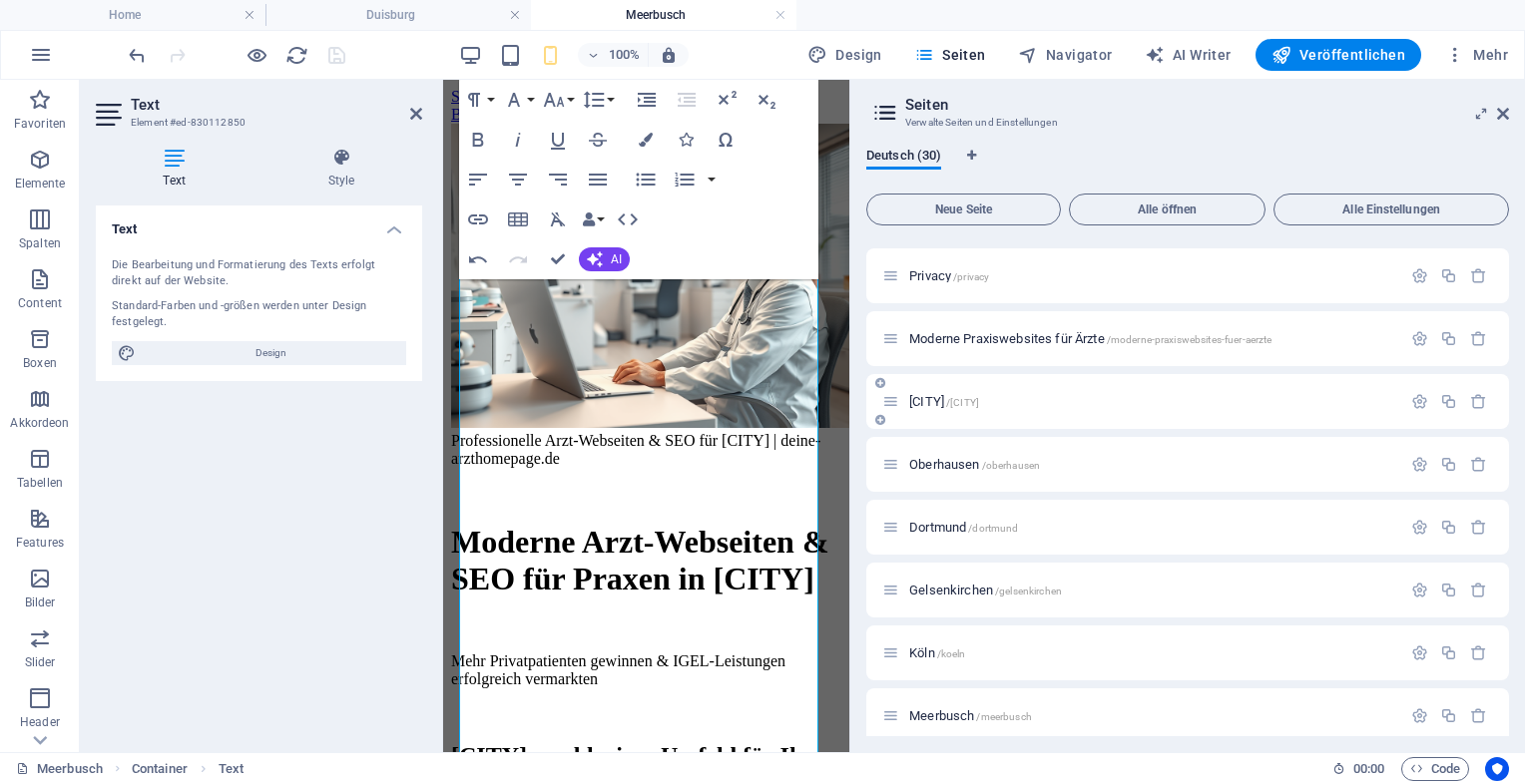click on "[CITY] /[CITY]" at bounding box center (1188, 464) 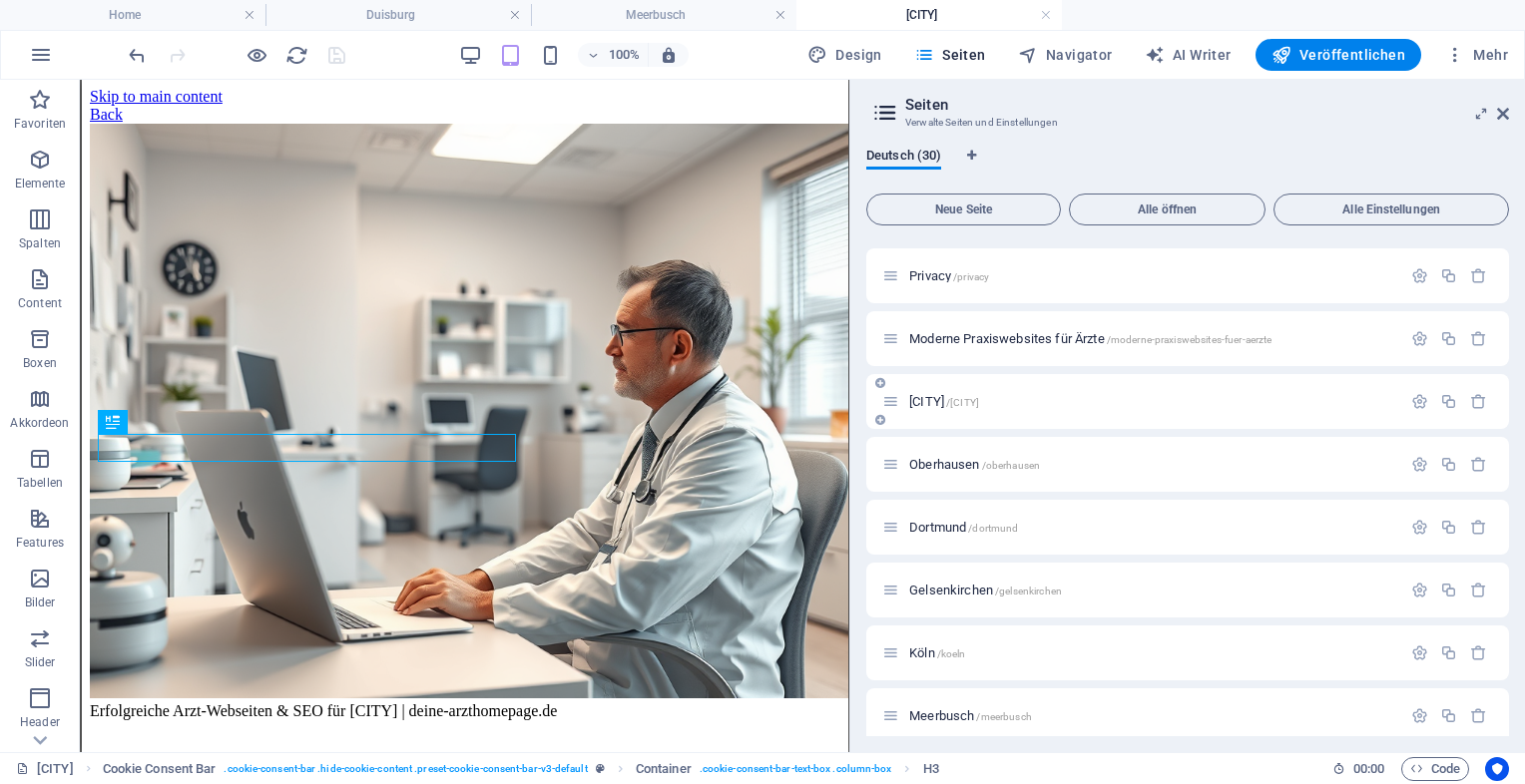 scroll, scrollTop: 1500, scrollLeft: 0, axis: vertical 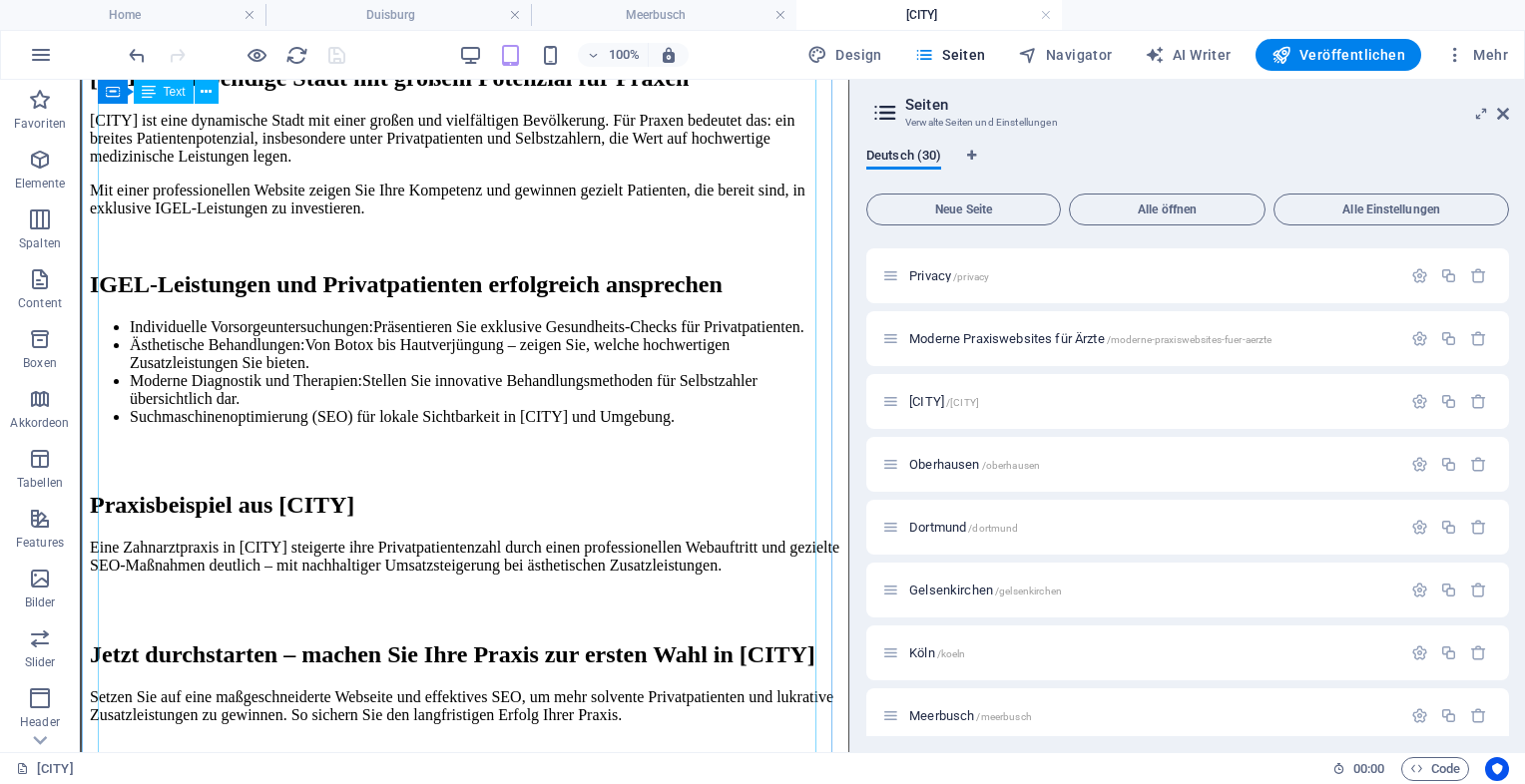 click on "Erfolgreiche Arzt-Webseiten & SEO für [CITY] | deine-arzthomepage.de
Erfolgreiche Arzt-Webseiten & SEO für Praxen in [CITY]
Mehr Privatpatienten gewinnen & IGEL-Leistungen gezielt vermarkten
[CITY] – lebendige Stadt mit großem Potenzial für Praxen
[CITY] ist eine dynamische Stadt mit einer großen und vielfältigen Bevölkerung. Für Praxen bedeutet das: ein breites Patientenpotenzial, insbesondere unter Privatpatienten und Selbstzahlern, die Wert auf hochwertige medizinische Leistungen legen.
Mit einer professionellen Website zeigen Sie Ihre Kompetenz und gewinnen gezielt Patienten, die bereit sind, in exklusive IGEL-Leistungen zu investieren.
IGEL-Leistungen und Privatpatienten erfolgreich ansprechen
Individuelle Vorsorgeuntersuchungen:  Präsentieren Sie exklusive Gesundheits-Checks für Privatpatienten.
Ästhetische Behandlungen:  Von Botox bis Hautverjüngung – zeigen Sie, welche hochwertigen Zusatzleistungen Sie bieten." at bounding box center [464, 291] 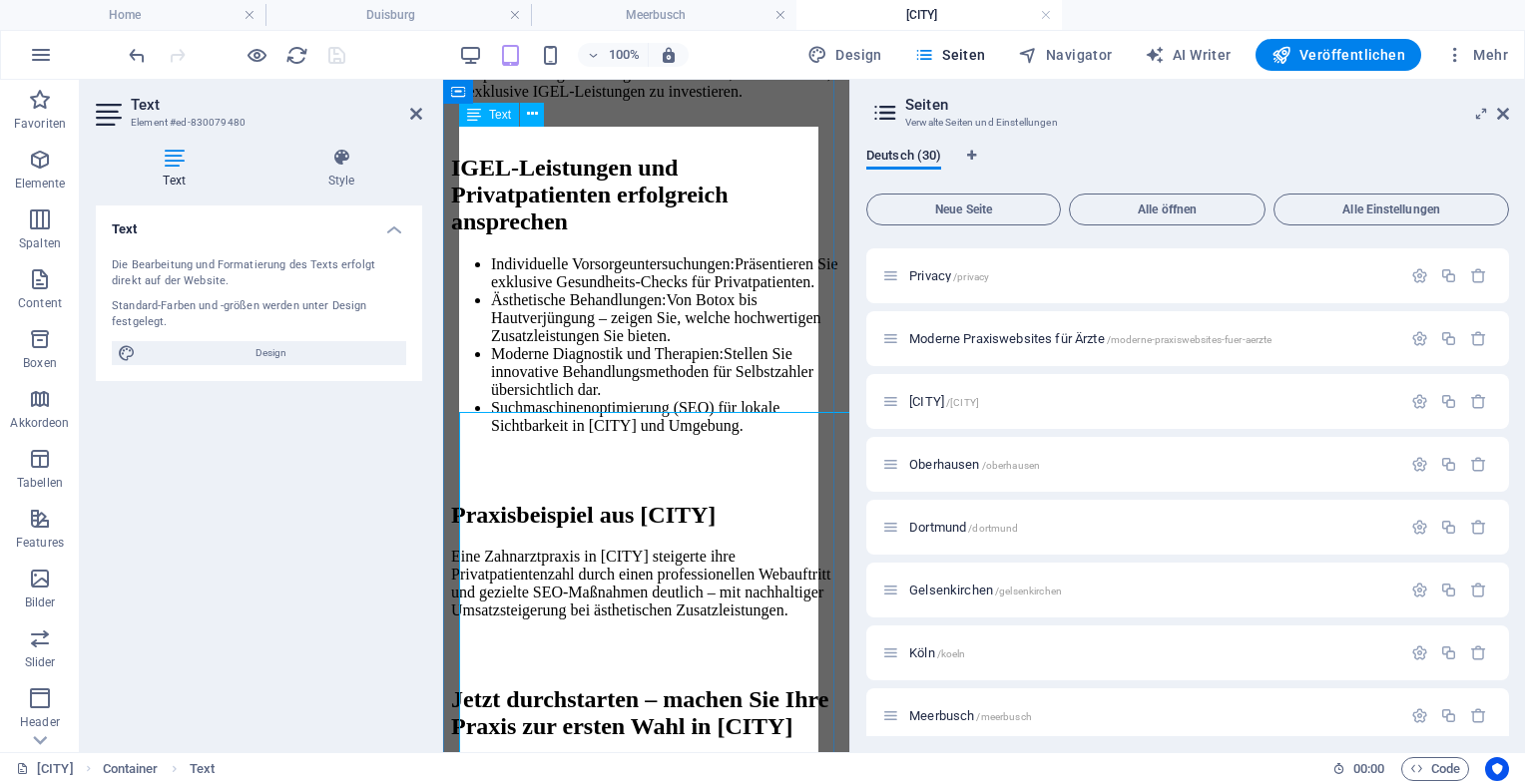scroll, scrollTop: 343, scrollLeft: 0, axis: vertical 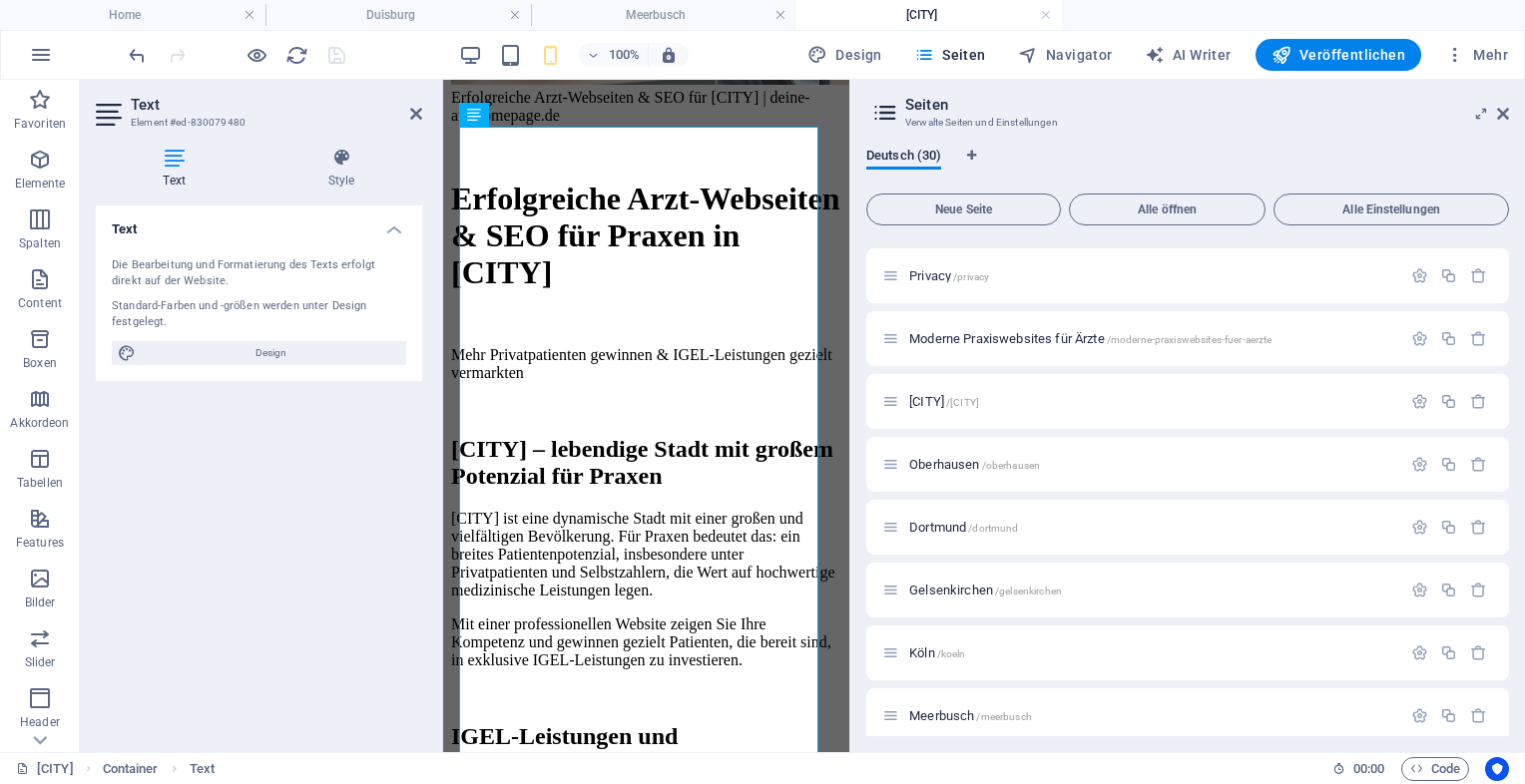click at bounding box center [852, 416] 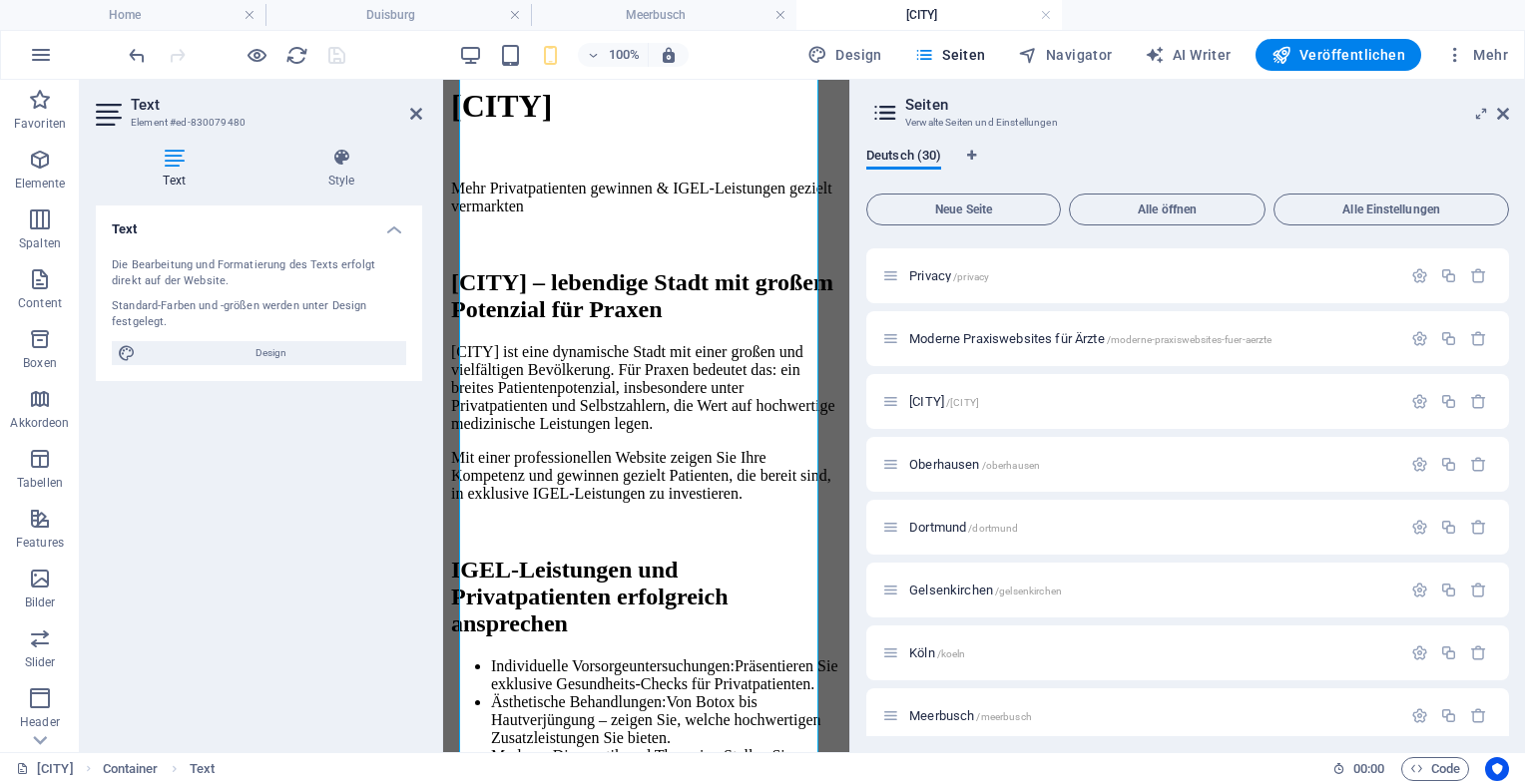 scroll, scrollTop: 513, scrollLeft: 0, axis: vertical 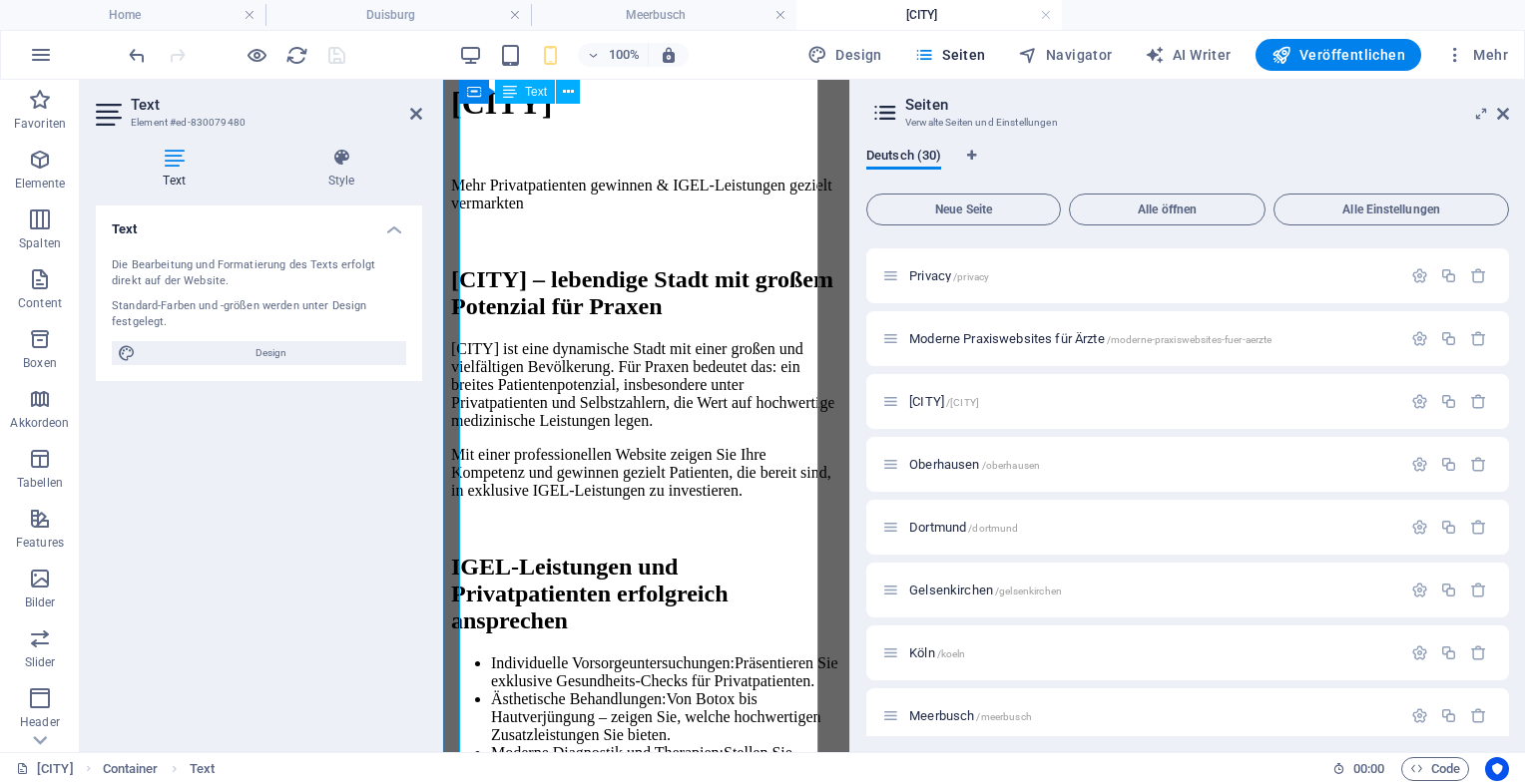 click on "Mit einer professionellen Website zeigen Sie Ihre Kompetenz und gewinnen gezielt Patienten, die bereit sind, in exklusive IGEL-Leistungen zu investieren." at bounding box center (646, 473) 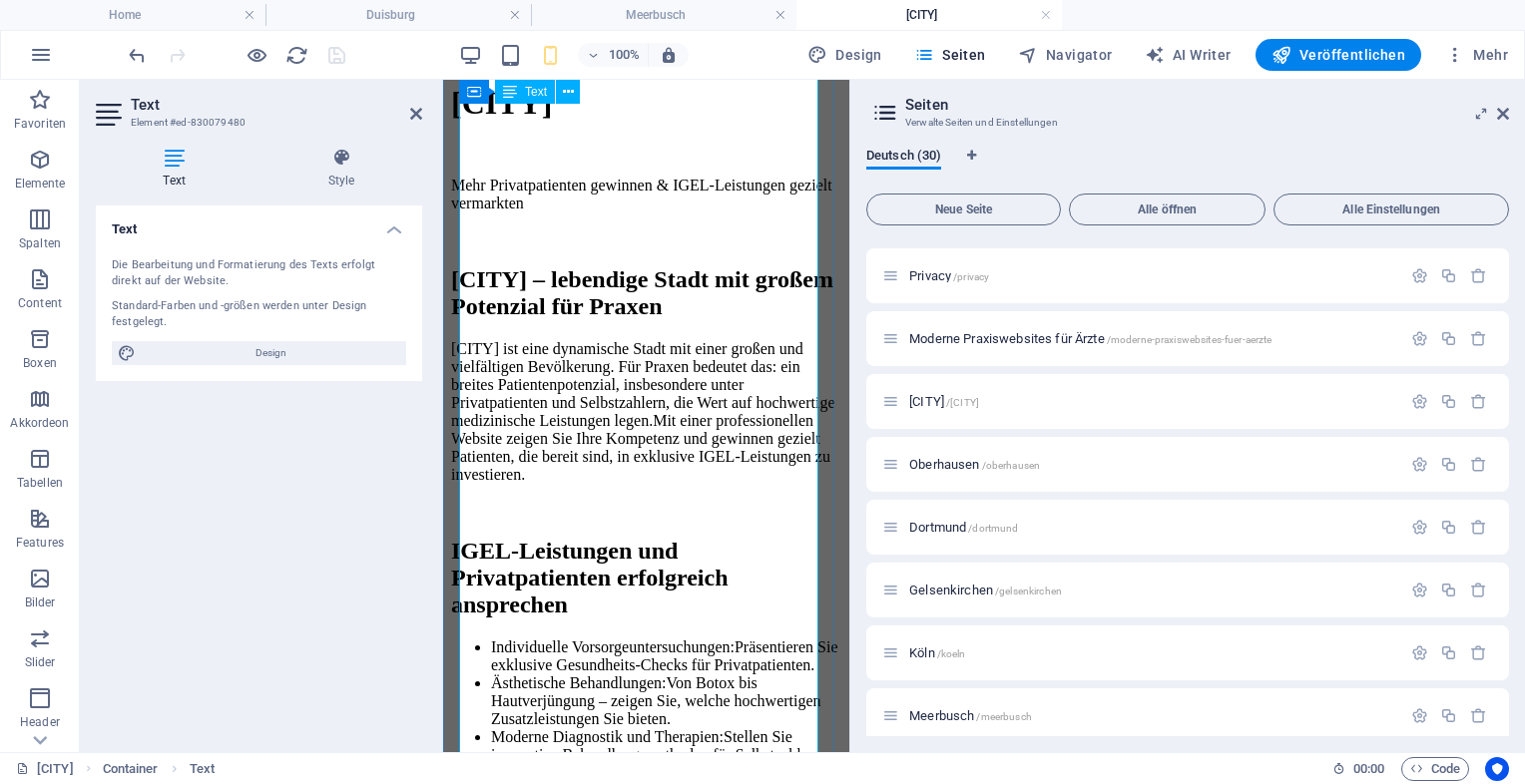 type 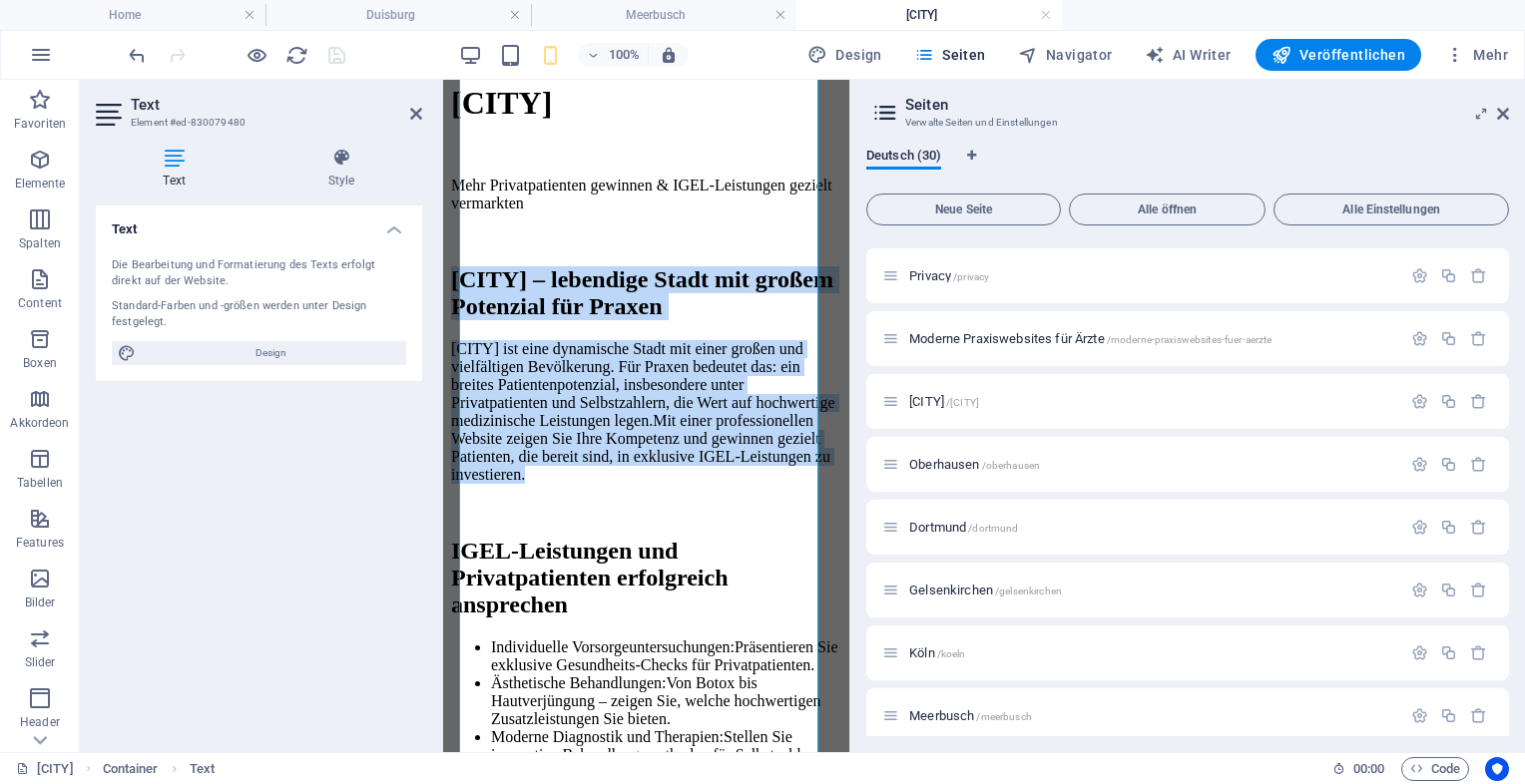drag, startPoint x: 592, startPoint y: 480, endPoint x: 438, endPoint y: 199, distance: 320.43252 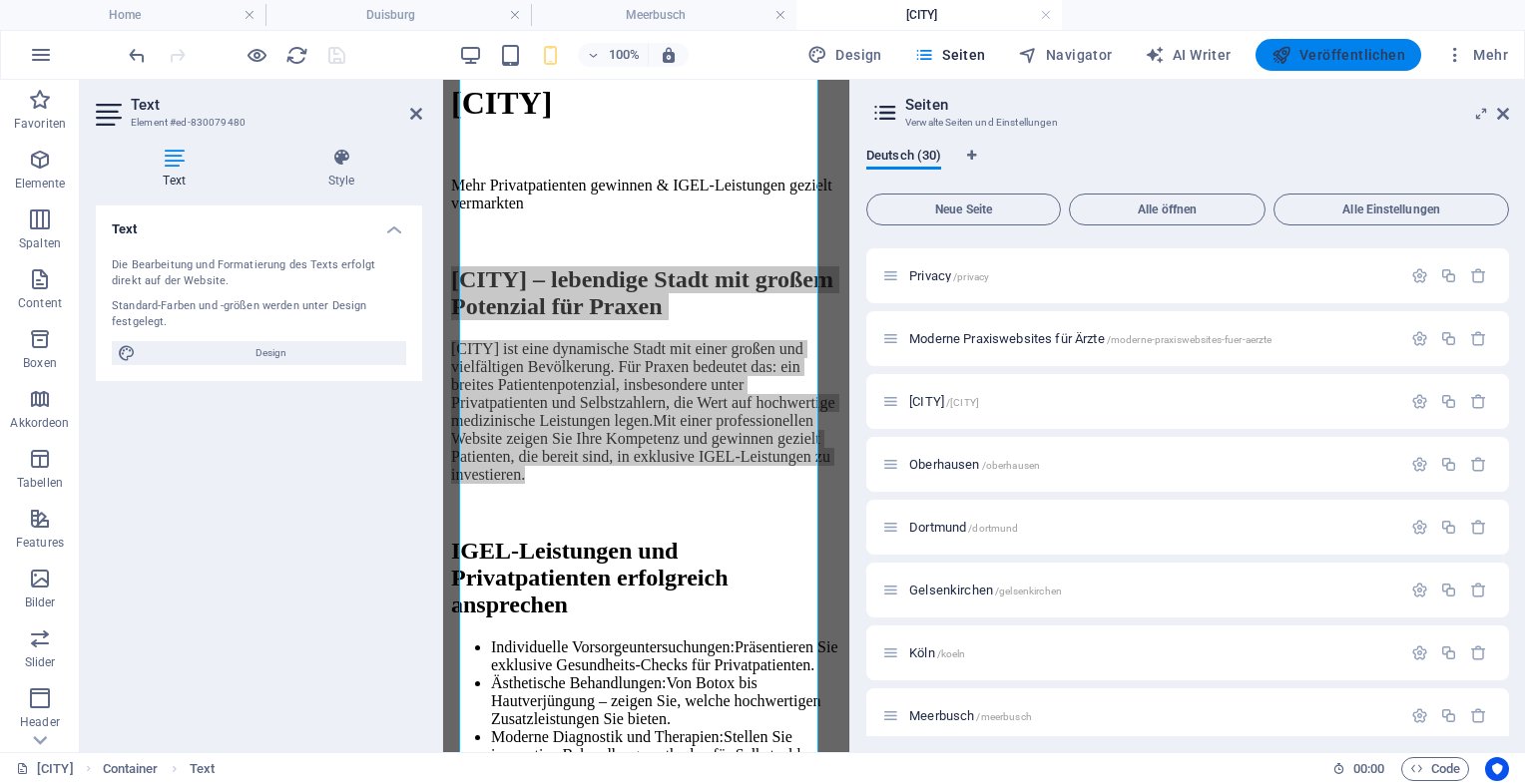 click on "Veröffentlichen" at bounding box center [1338, 55] 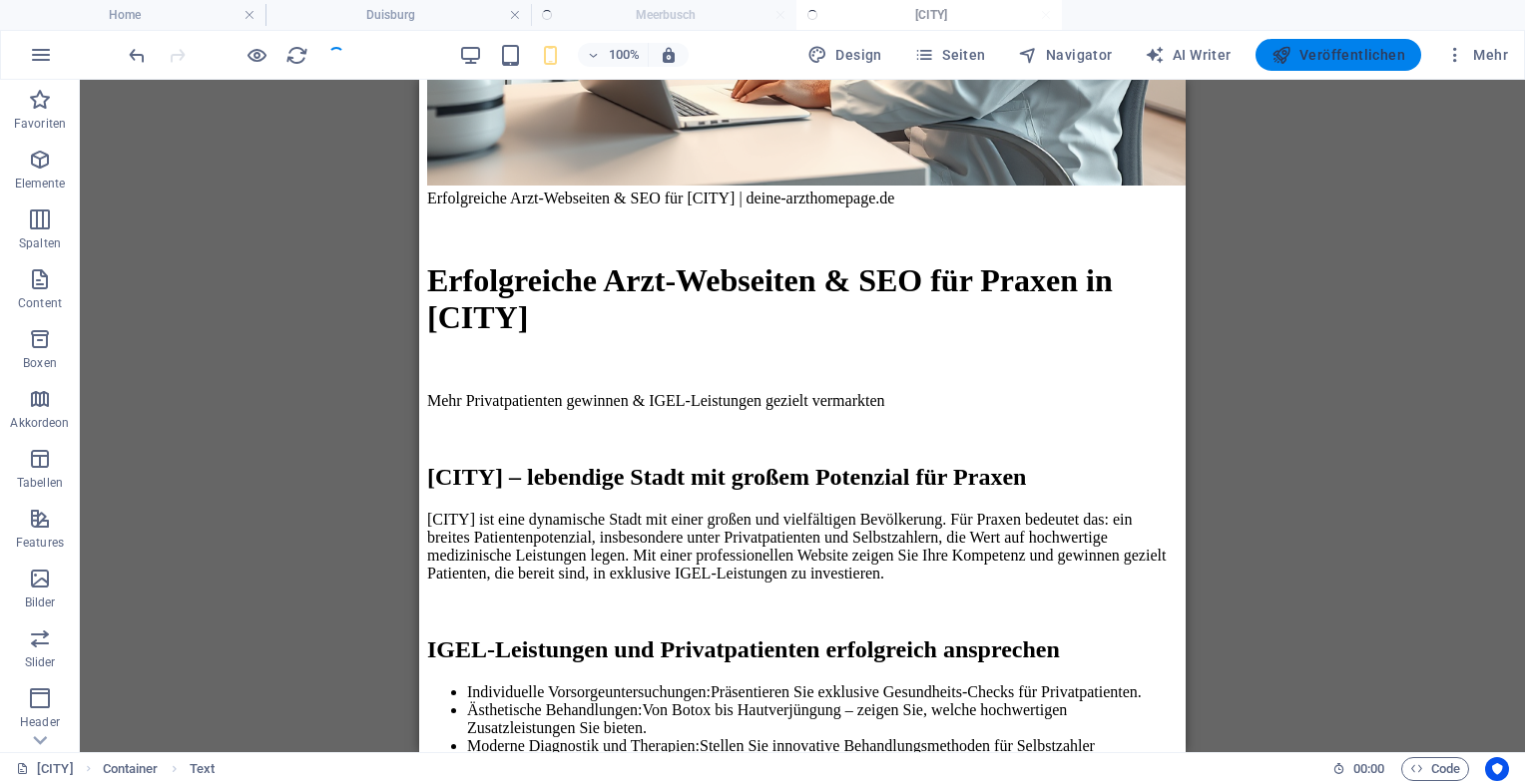 scroll, scrollTop: 747, scrollLeft: 0, axis: vertical 